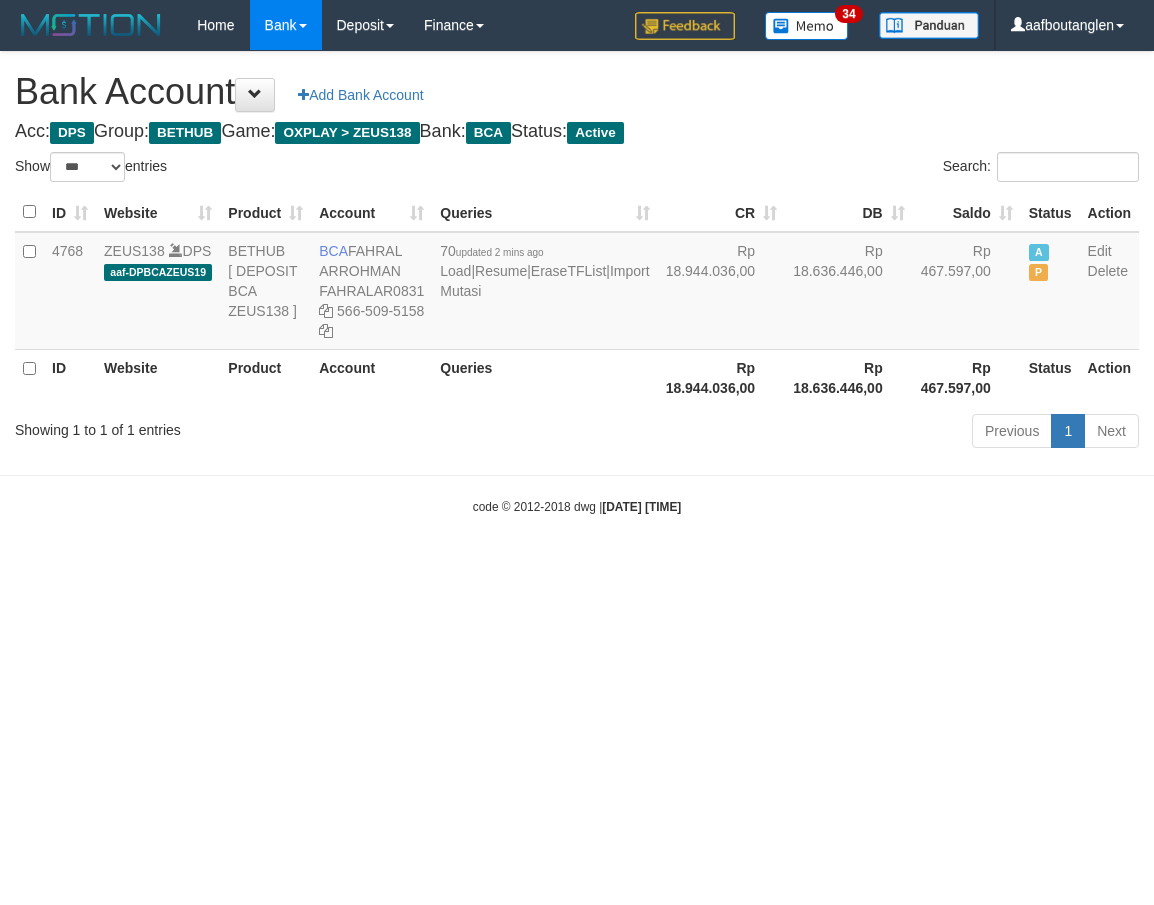 select on "***" 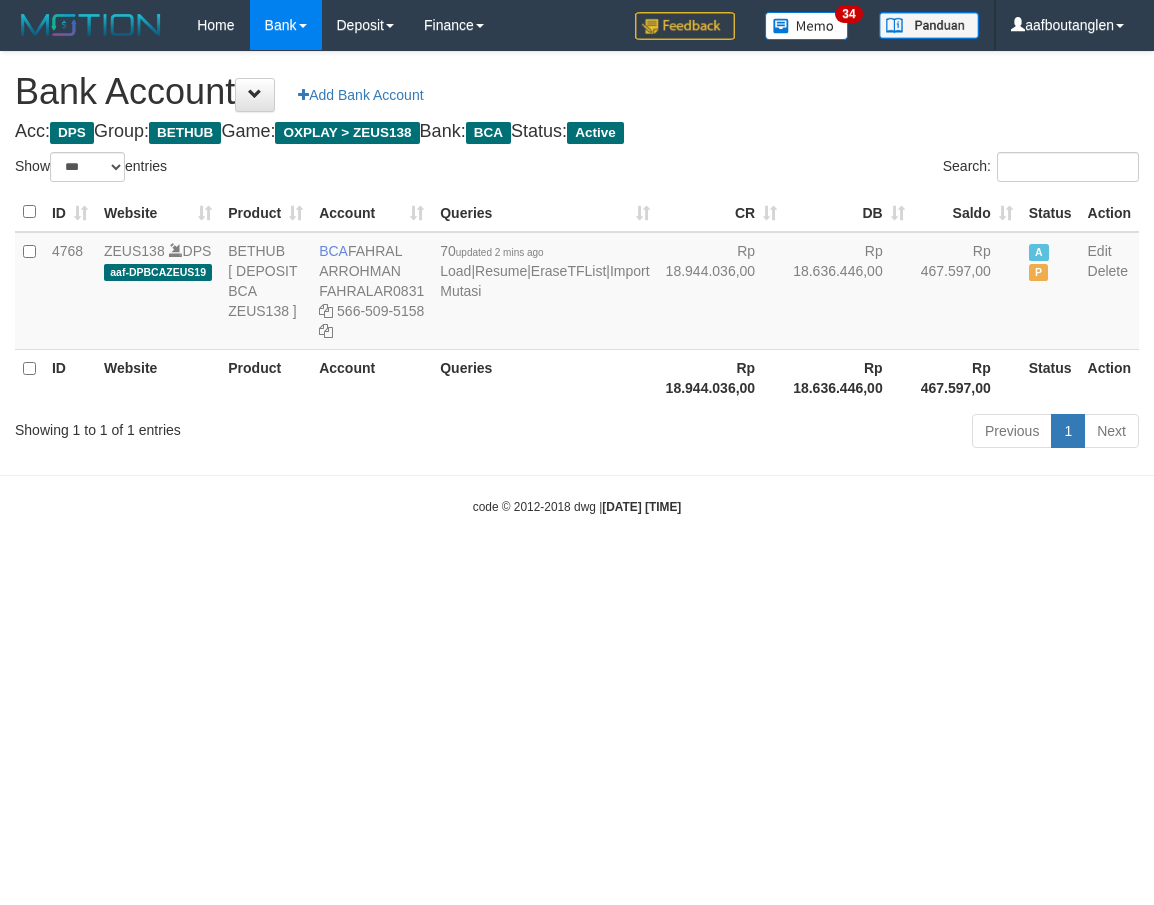 scroll, scrollTop: 0, scrollLeft: 0, axis: both 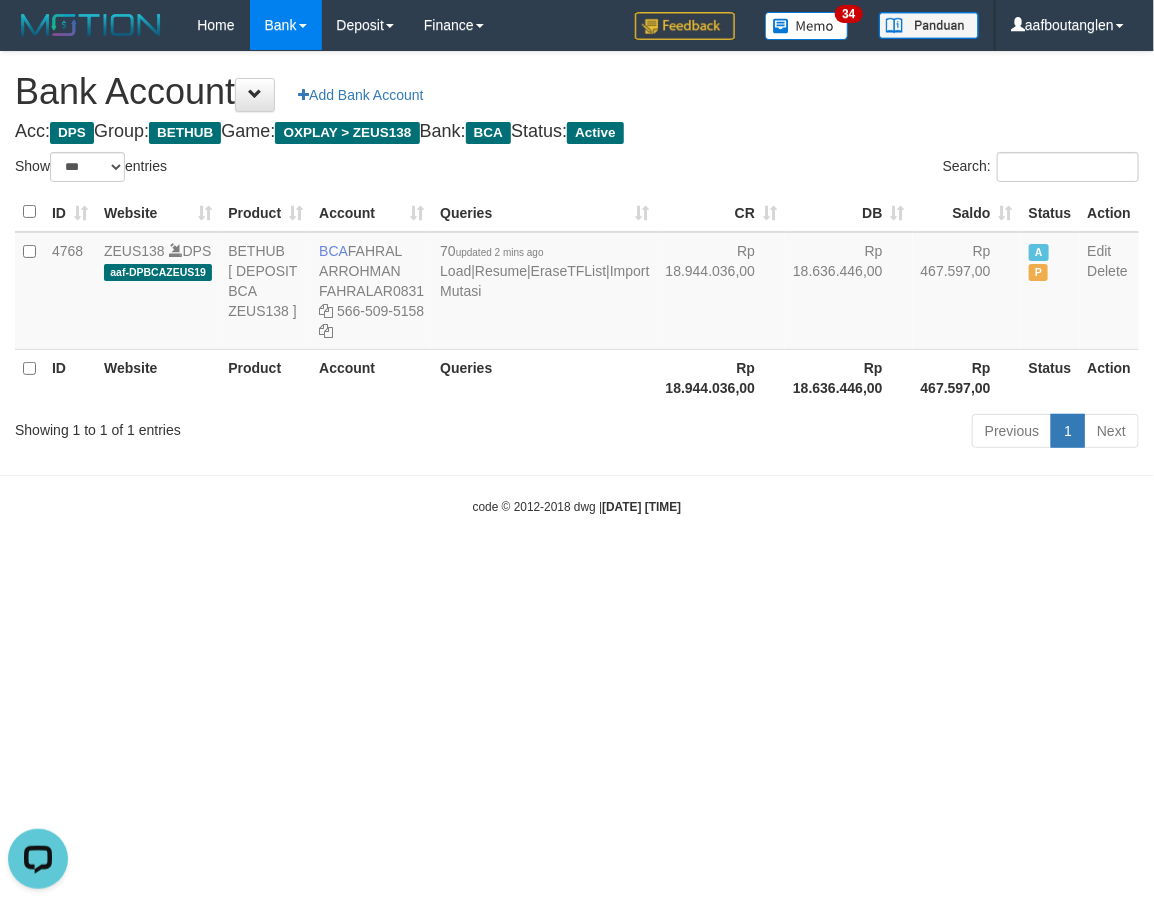 click on "Toggle navigation
Home
Bank
Account List
Deposit
DPS List
History
Note DPS
Finance
Financial Data
aafboutanglen
My Profile
Log Out
34" at bounding box center (577, 283) 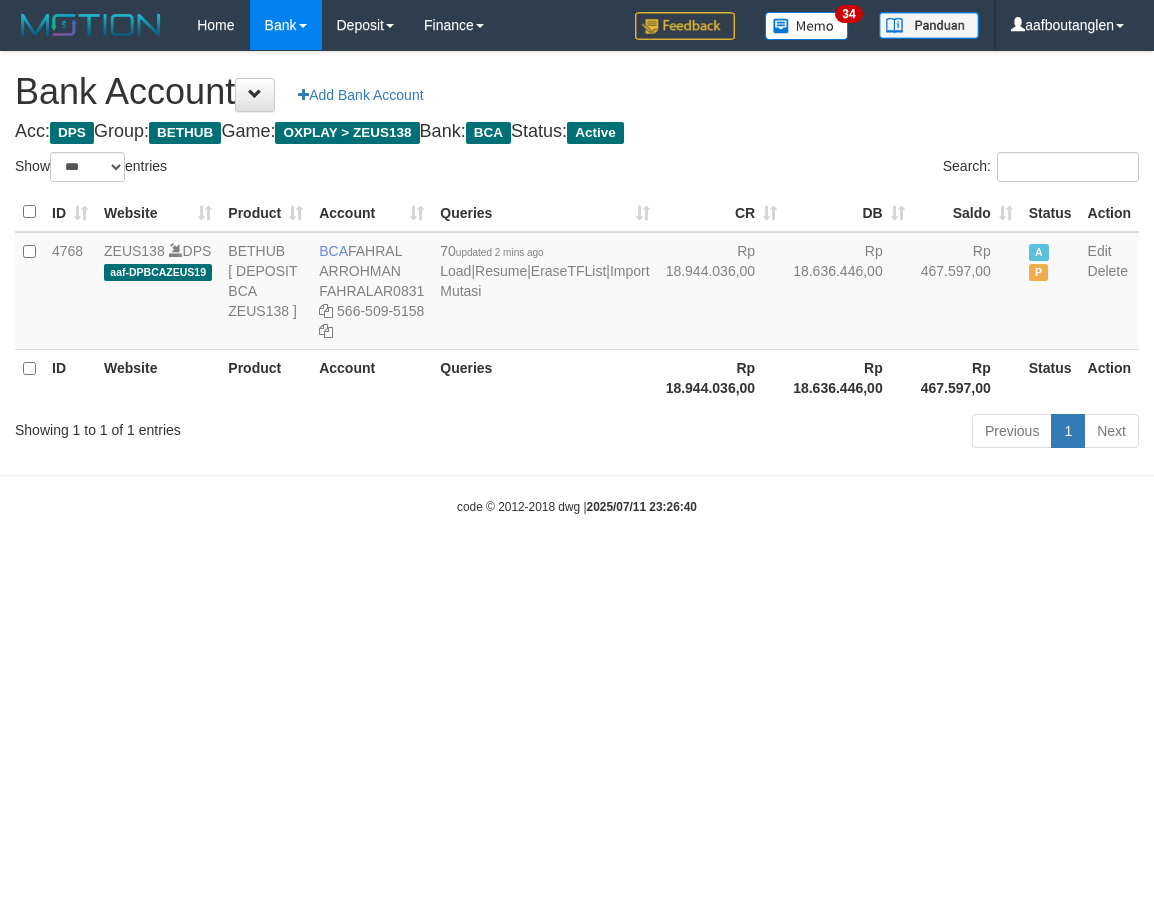 select on "***" 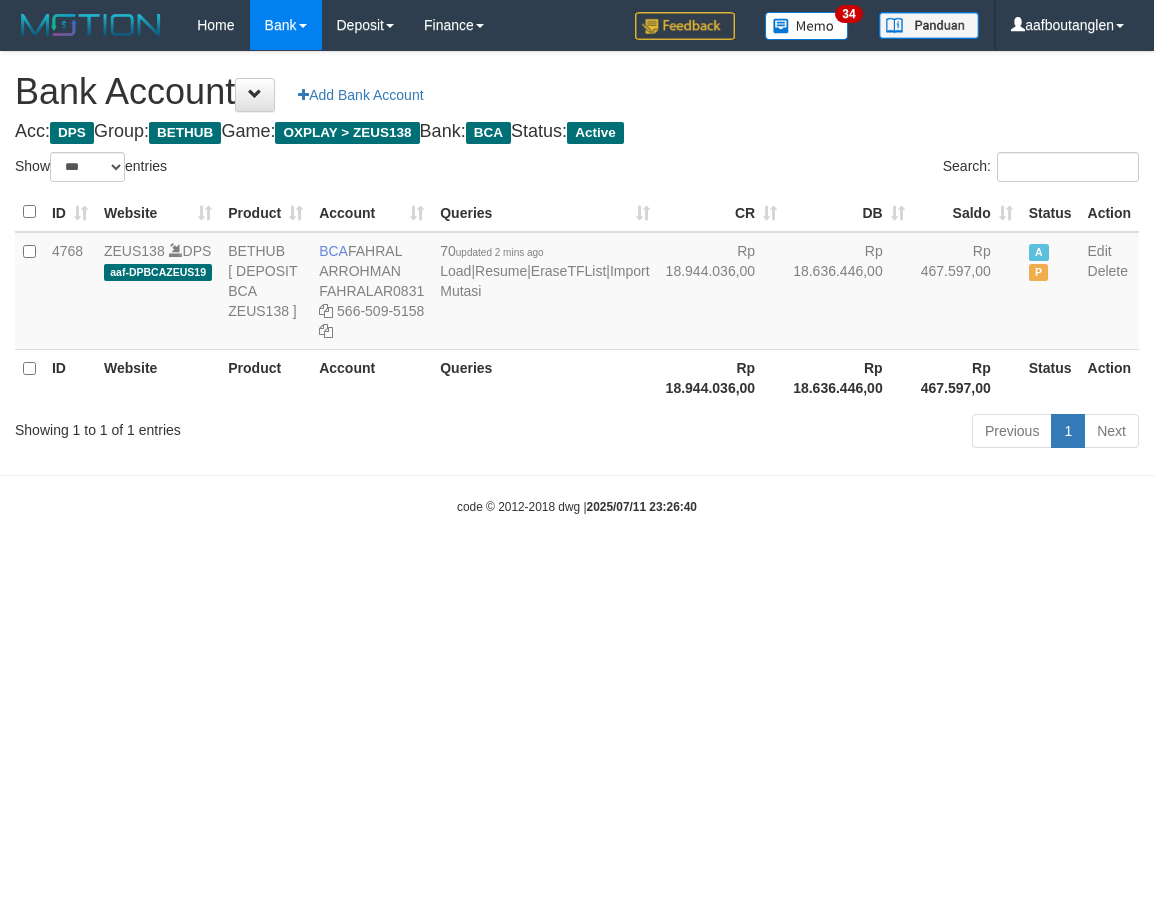 scroll, scrollTop: 0, scrollLeft: 0, axis: both 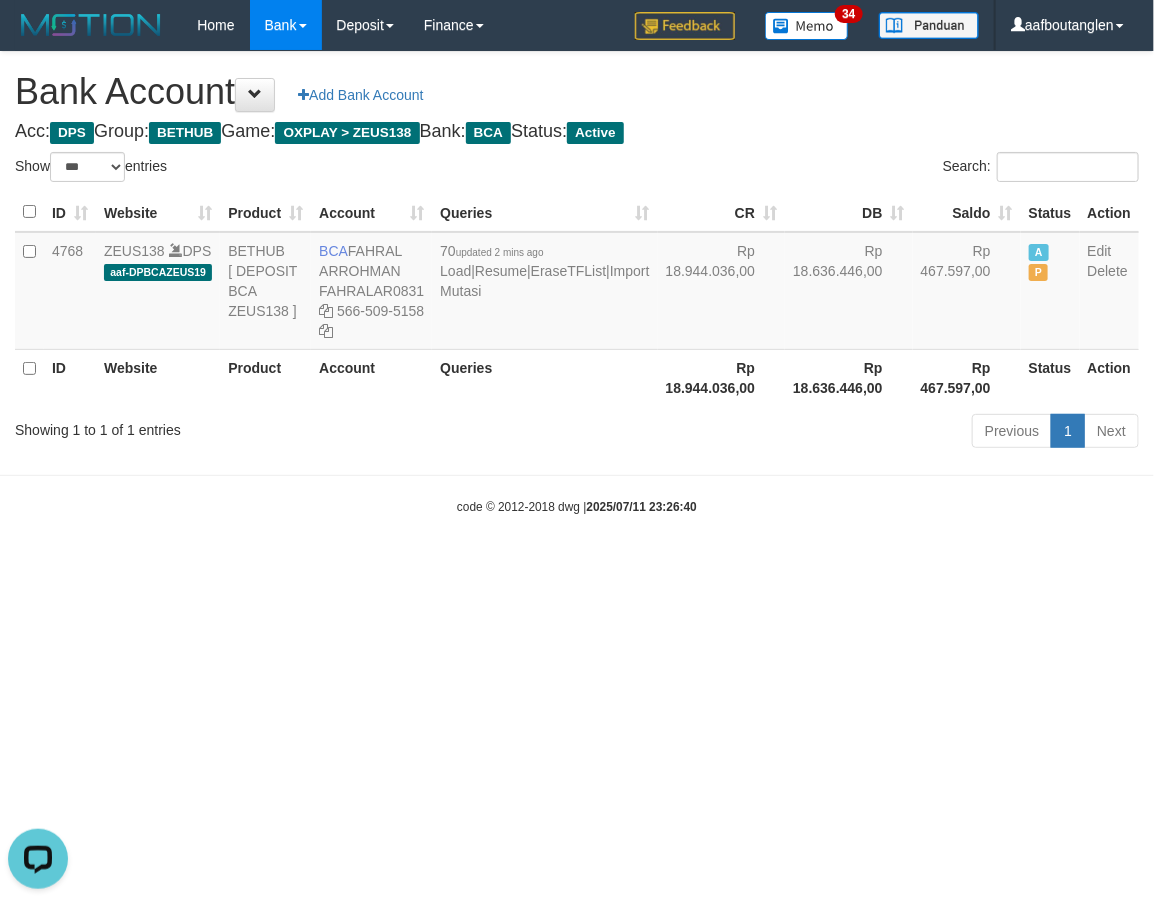 drag, startPoint x: 900, startPoint y: 658, endPoint x: 977, endPoint y: 632, distance: 81.27115 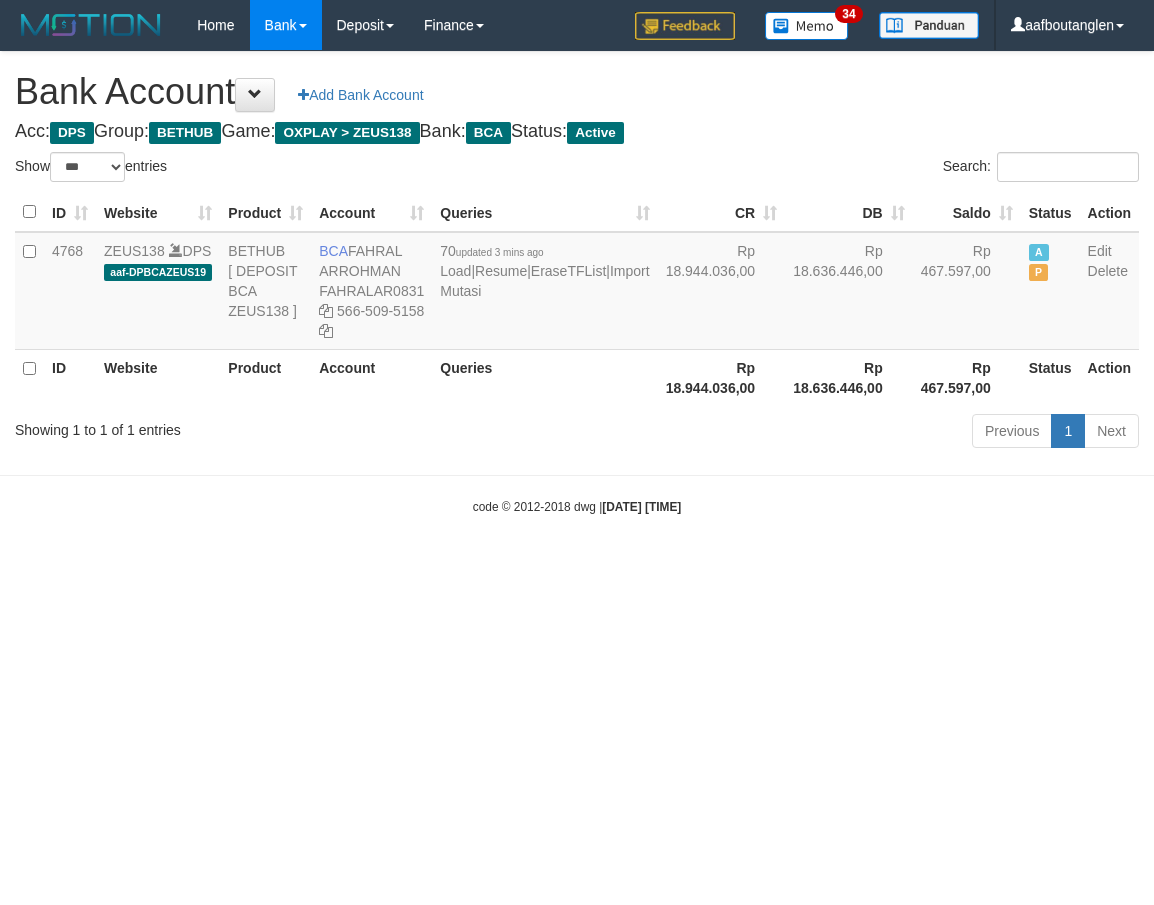 select on "***" 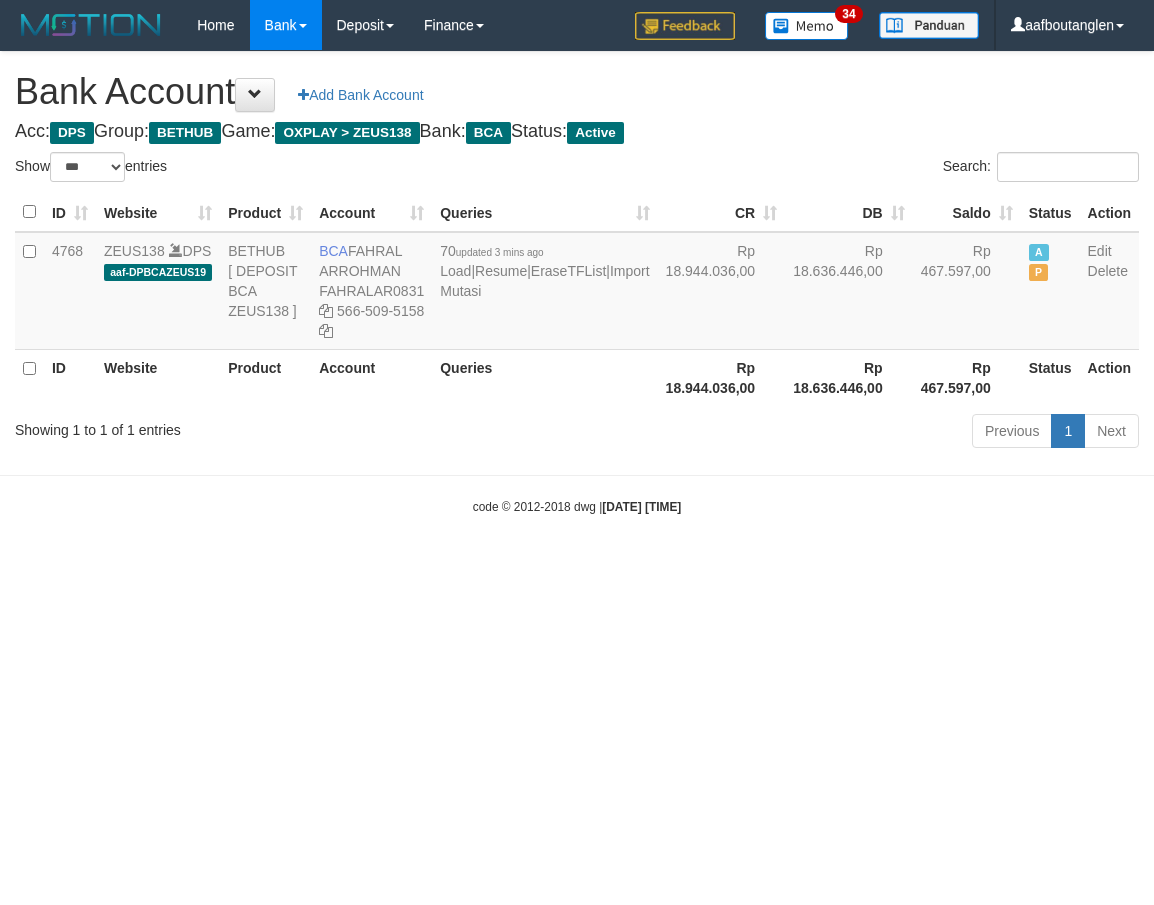 scroll, scrollTop: 0, scrollLeft: 0, axis: both 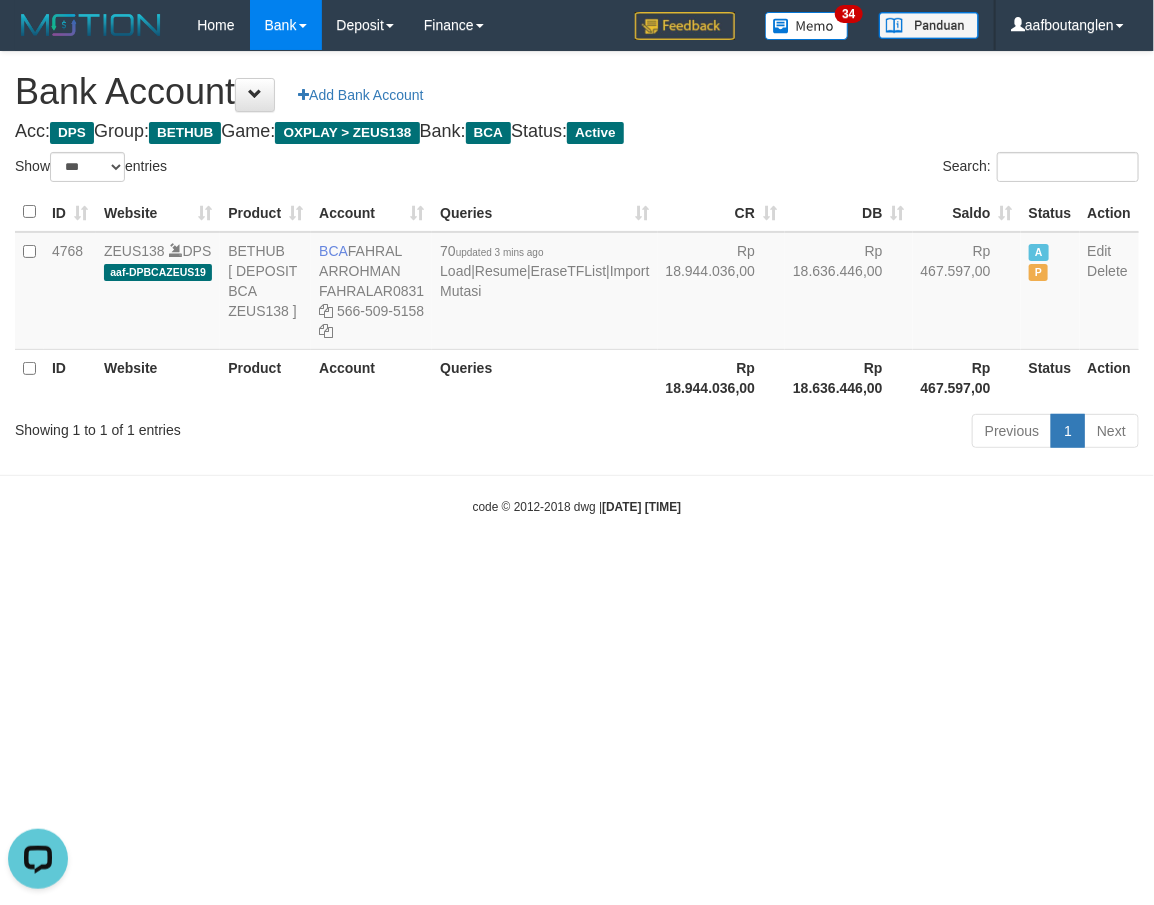 click on "Toggle navigation
Home
Bank
Account List
Deposit
DPS List
History
Note DPS
Finance
Financial Data
aafboutanglen
My Profile
Log Out
34" at bounding box center [577, 283] 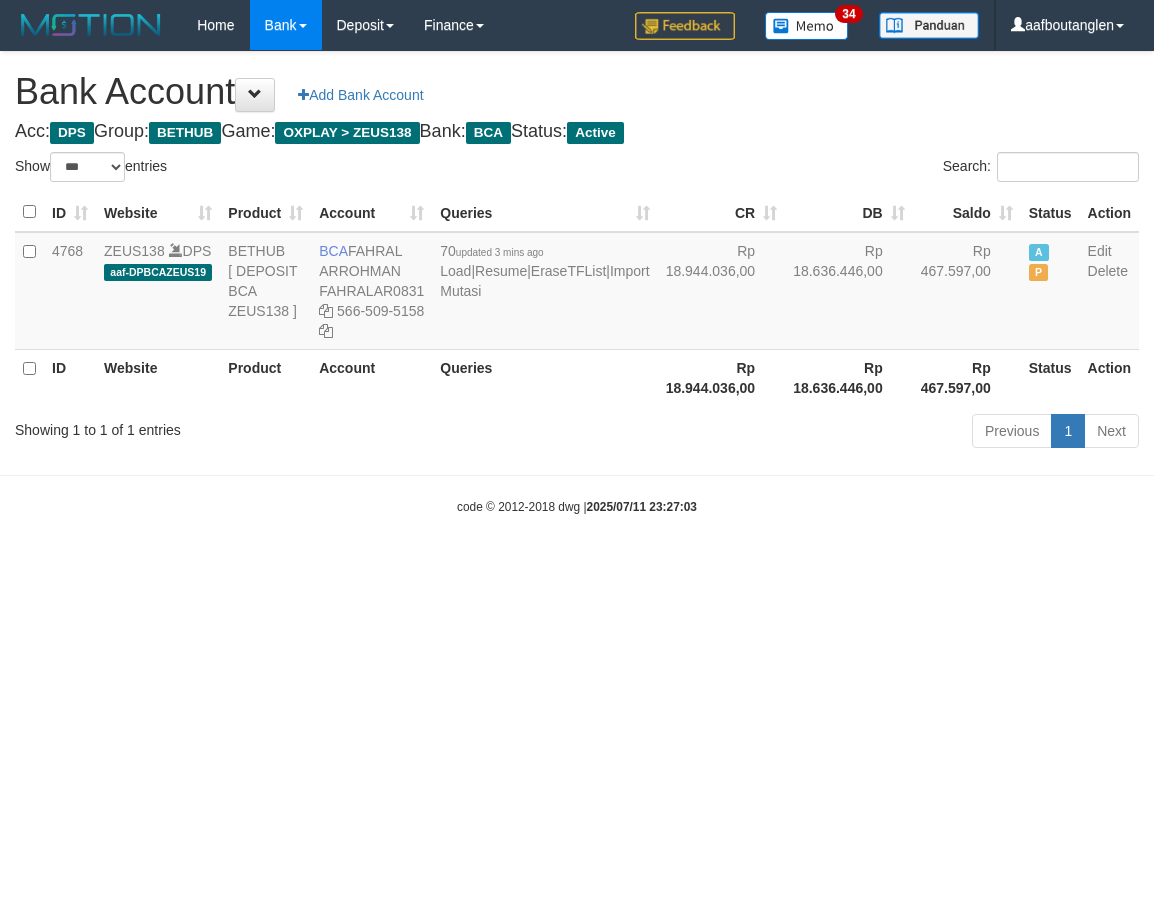 select on "***" 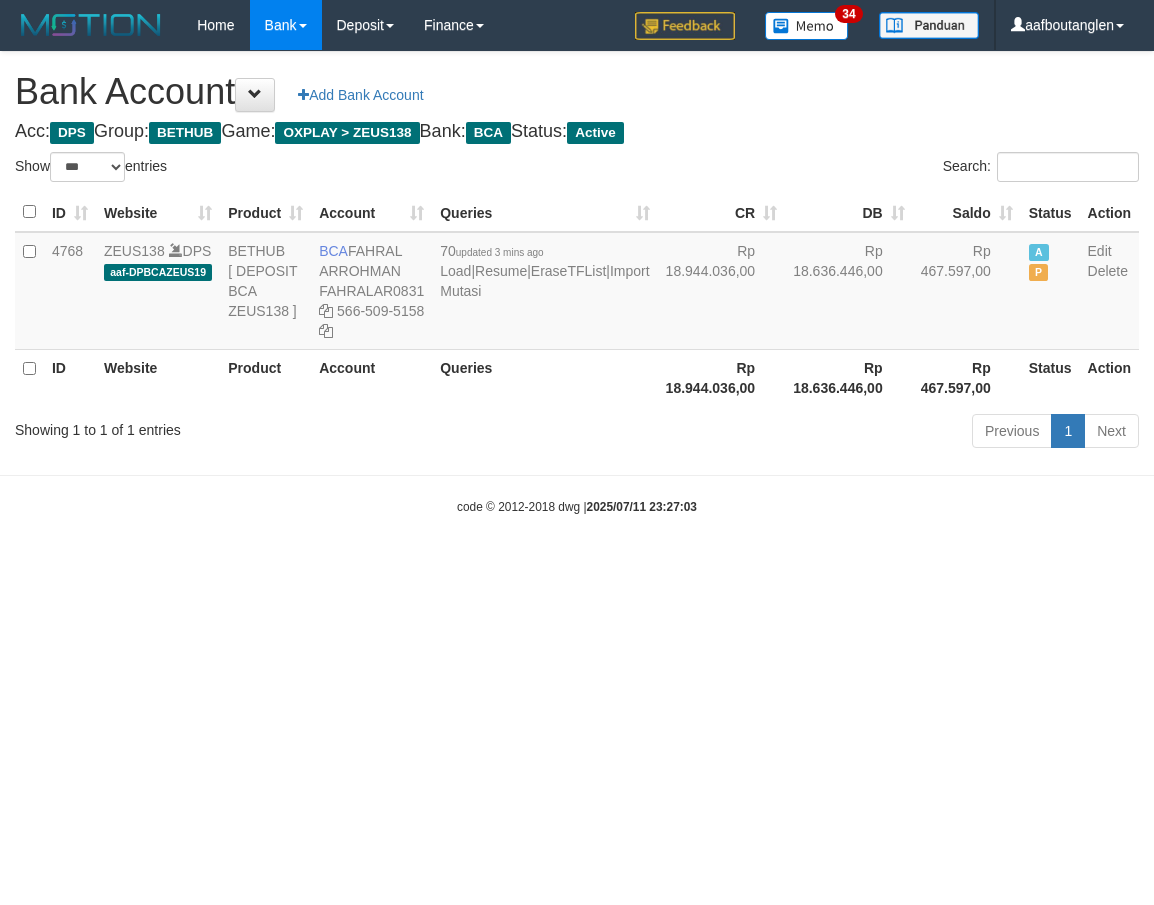 scroll, scrollTop: 0, scrollLeft: 0, axis: both 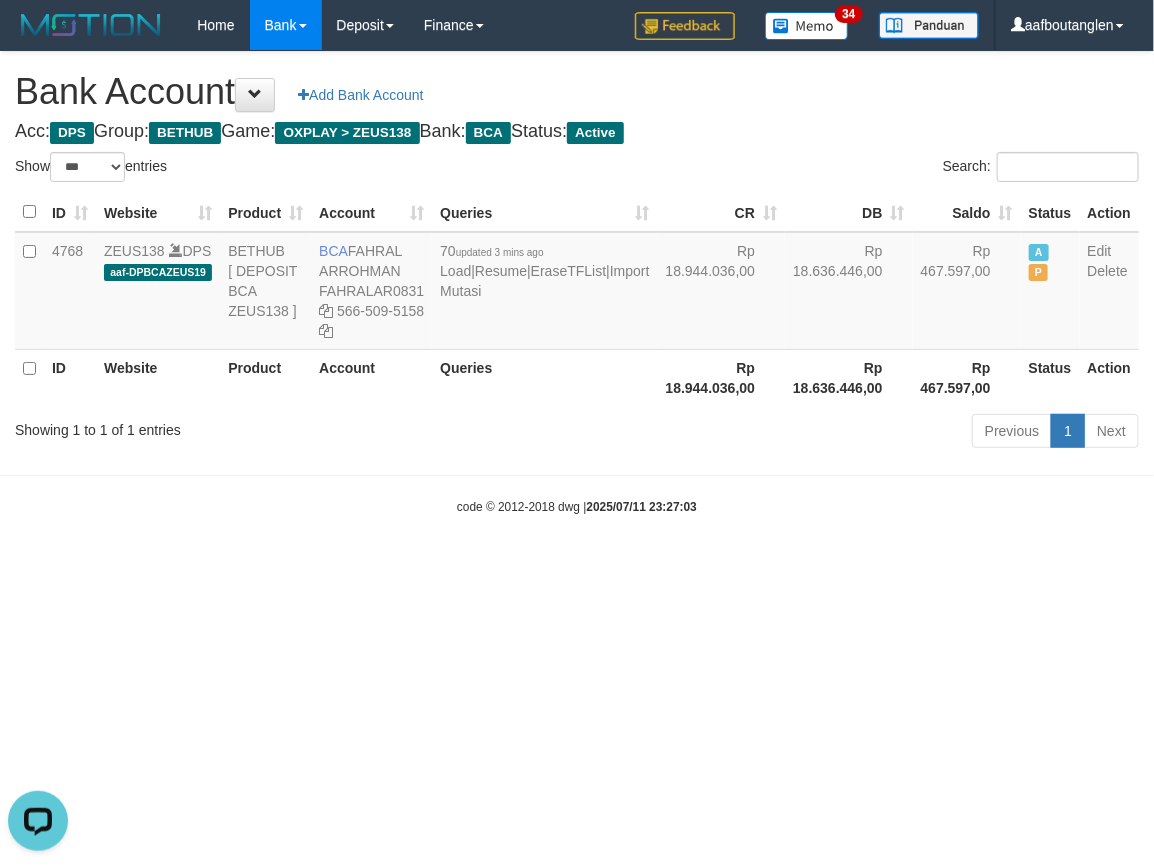 click on "Toggle navigation
Home
Bank
Account List
Deposit
DPS List
History
Note DPS
Finance
Financial Data
aafboutanglen
My Profile
Log Out
34" at bounding box center (577, 283) 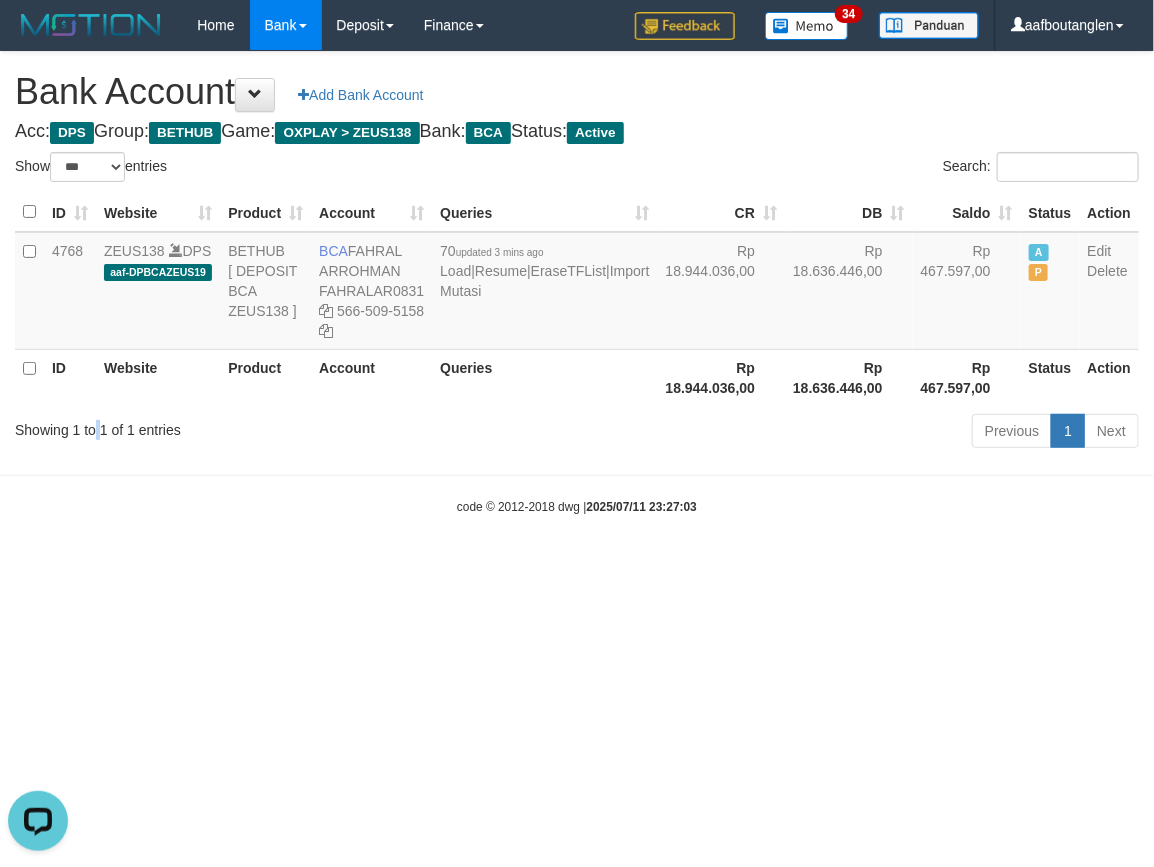 drag, startPoint x: 96, startPoint y: 454, endPoint x: 125, endPoint y: 447, distance: 29.832869 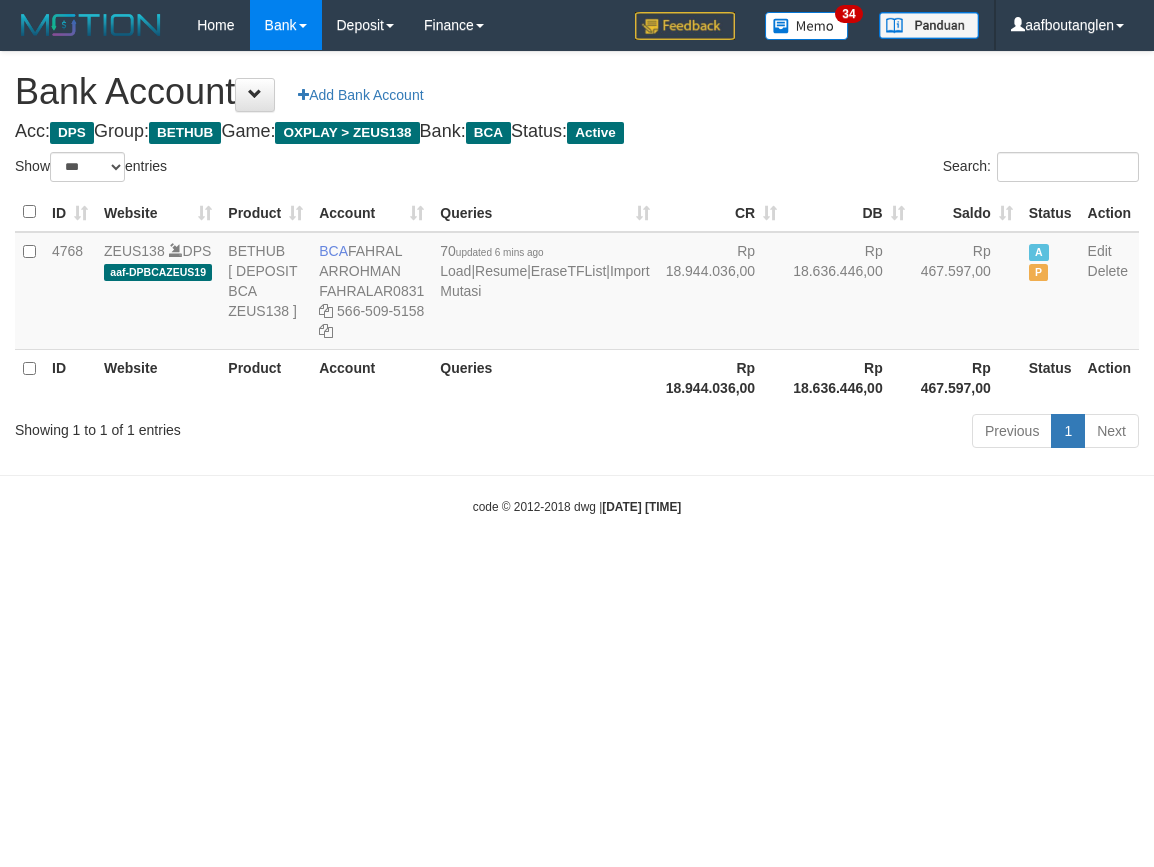 select on "***" 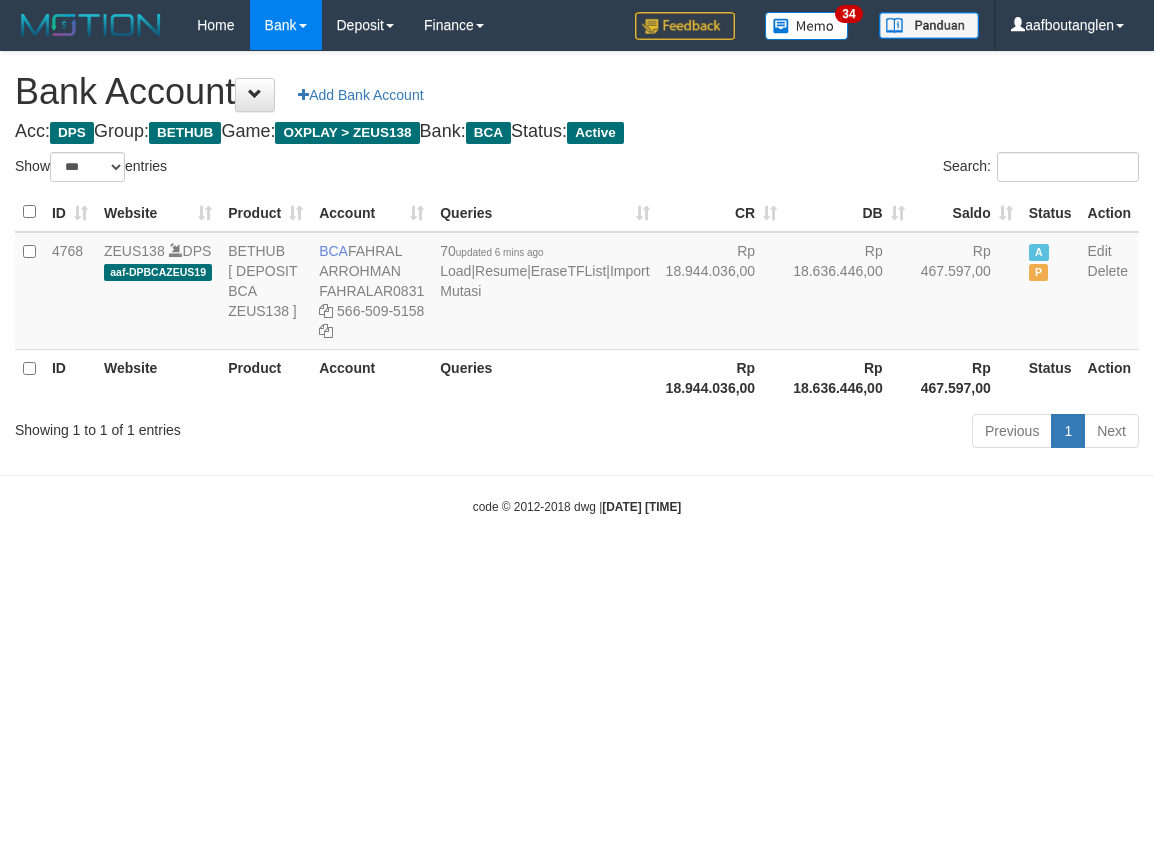 scroll, scrollTop: 0, scrollLeft: 0, axis: both 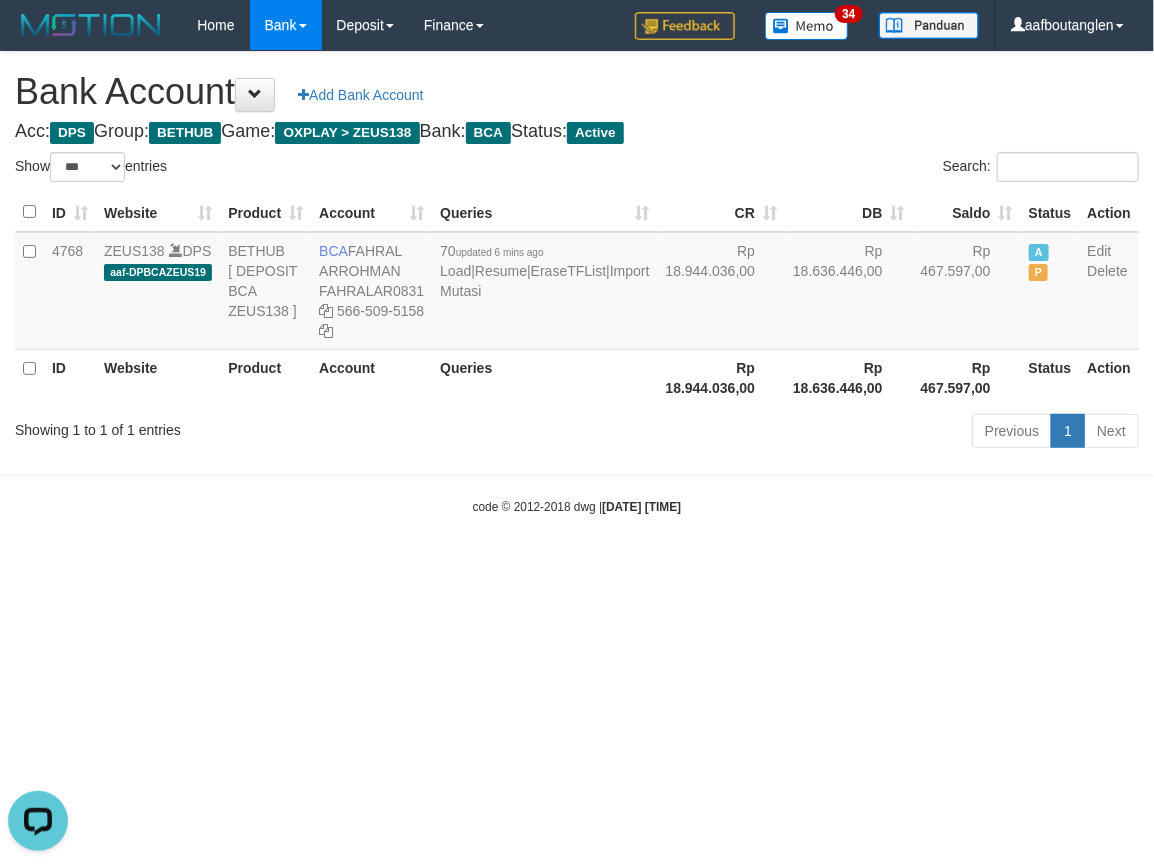 click on "Toggle navigation
Home
Bank
Account List
Deposit
DPS List
History
Note DPS
Finance
Financial Data
aafboutanglen
My Profile
Log Out
34" at bounding box center [577, 283] 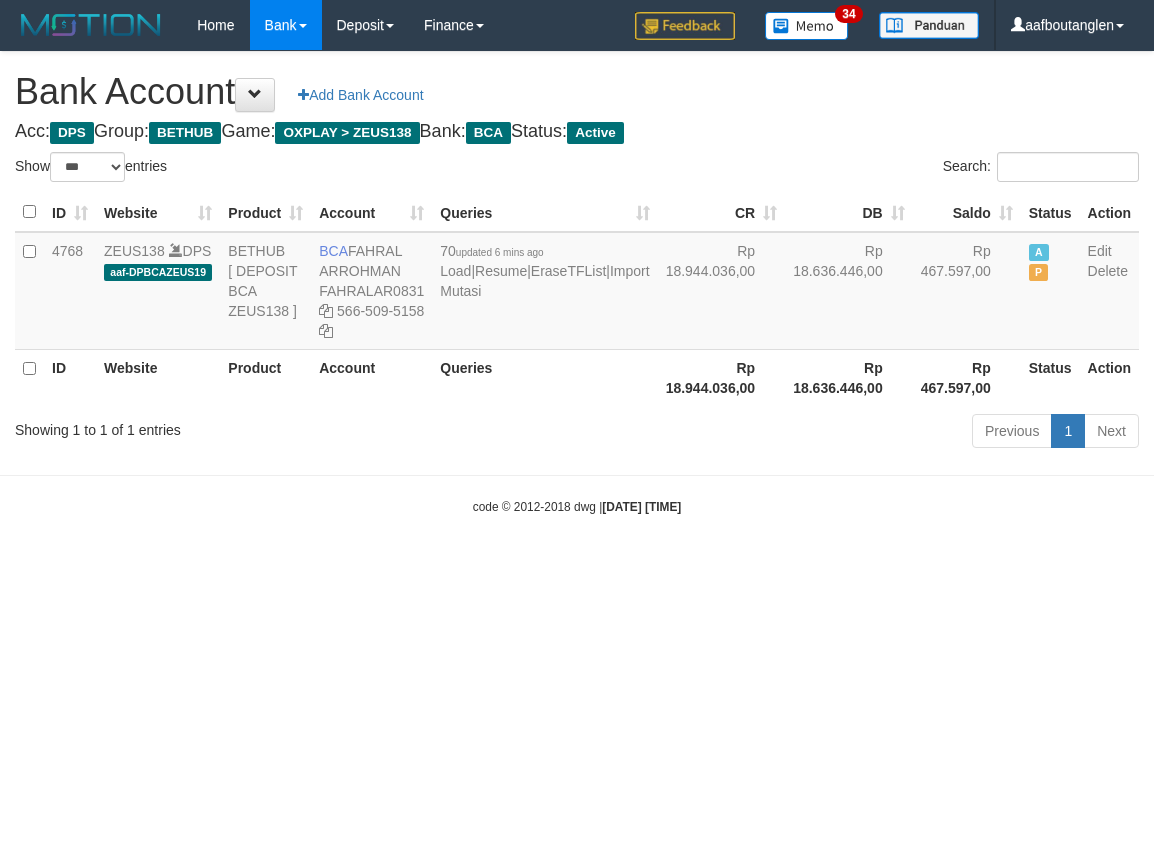select on "***" 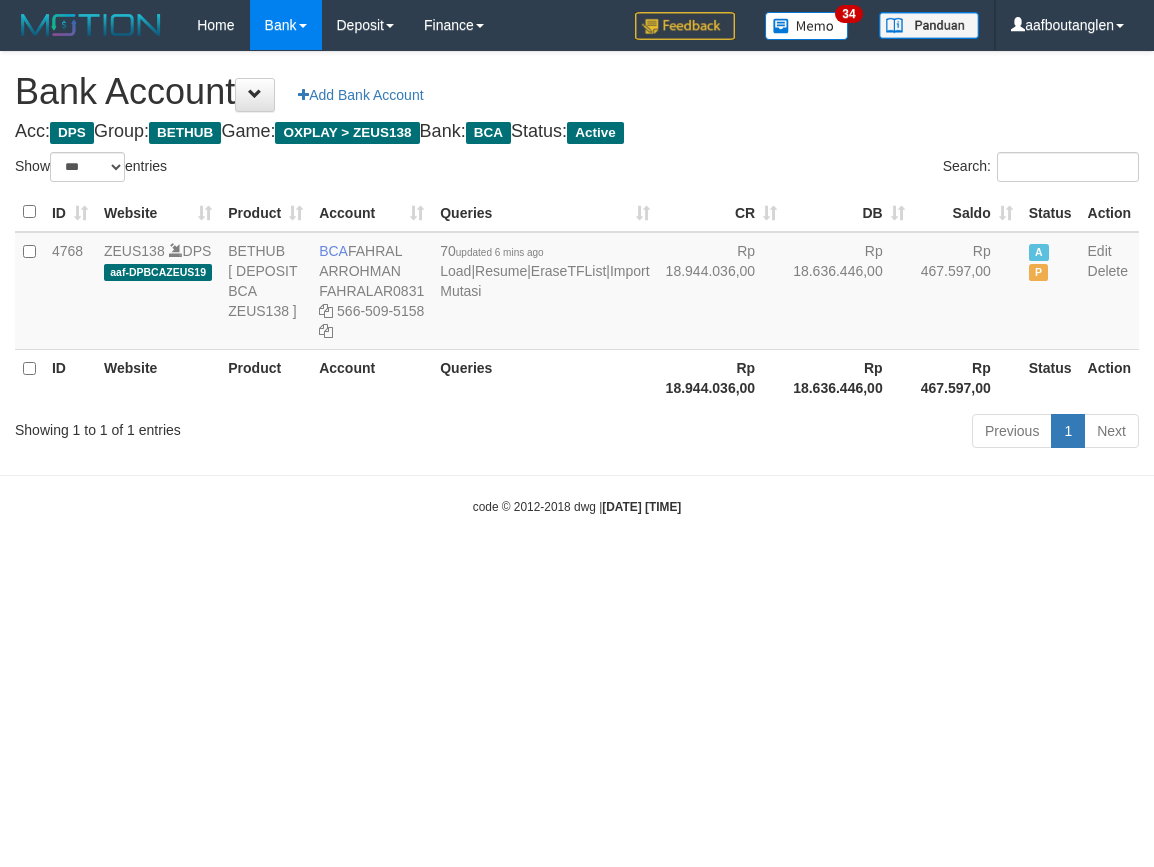 scroll, scrollTop: 0, scrollLeft: 0, axis: both 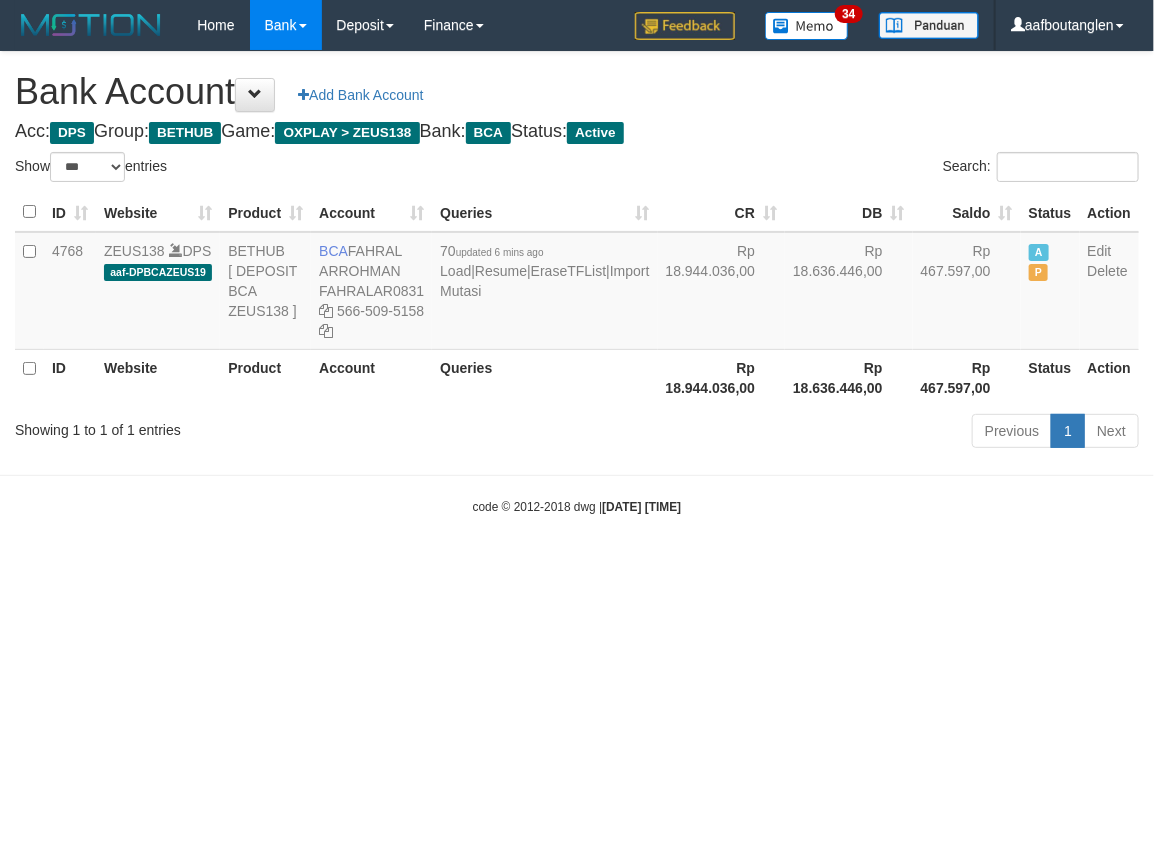 click on "Toggle navigation
Home
Bank
Account List
Deposit
DPS List
History
Note DPS
Finance
Financial Data
aafboutanglen
My Profile
Log Out
34" at bounding box center [577, 283] 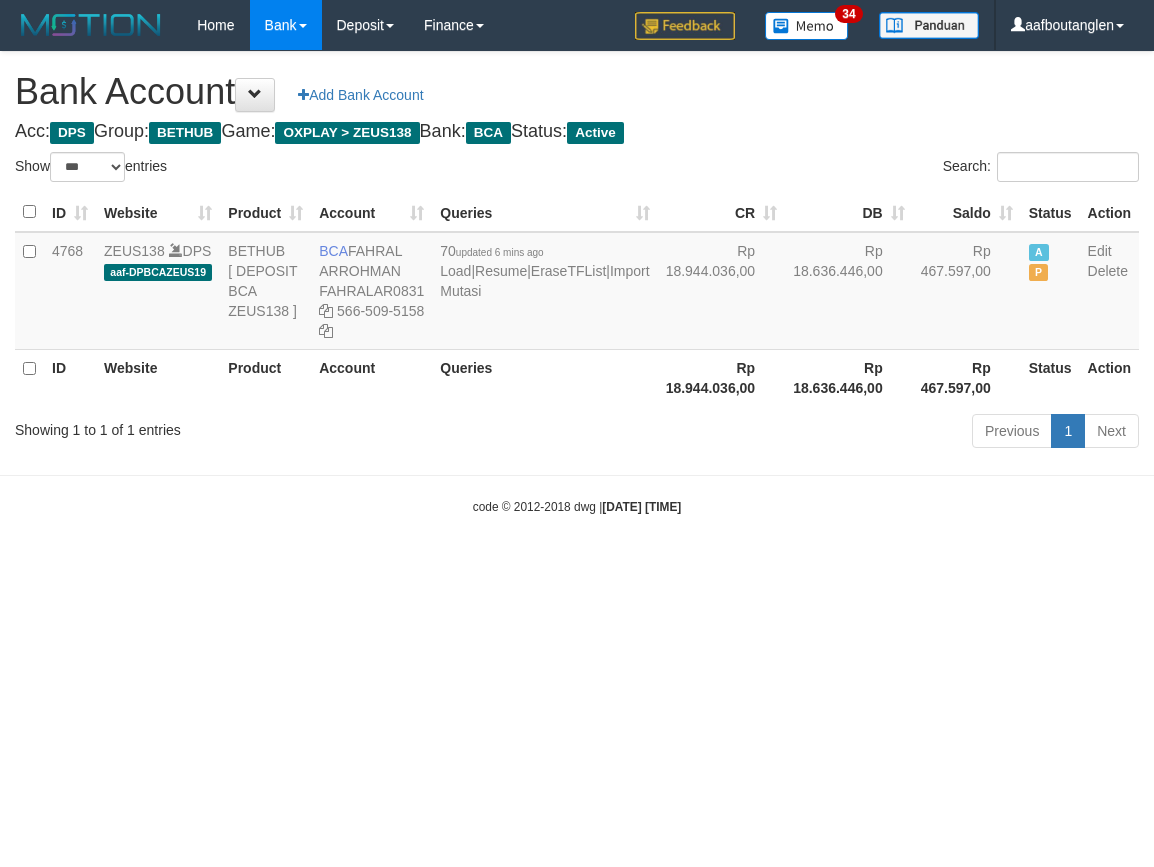 select on "***" 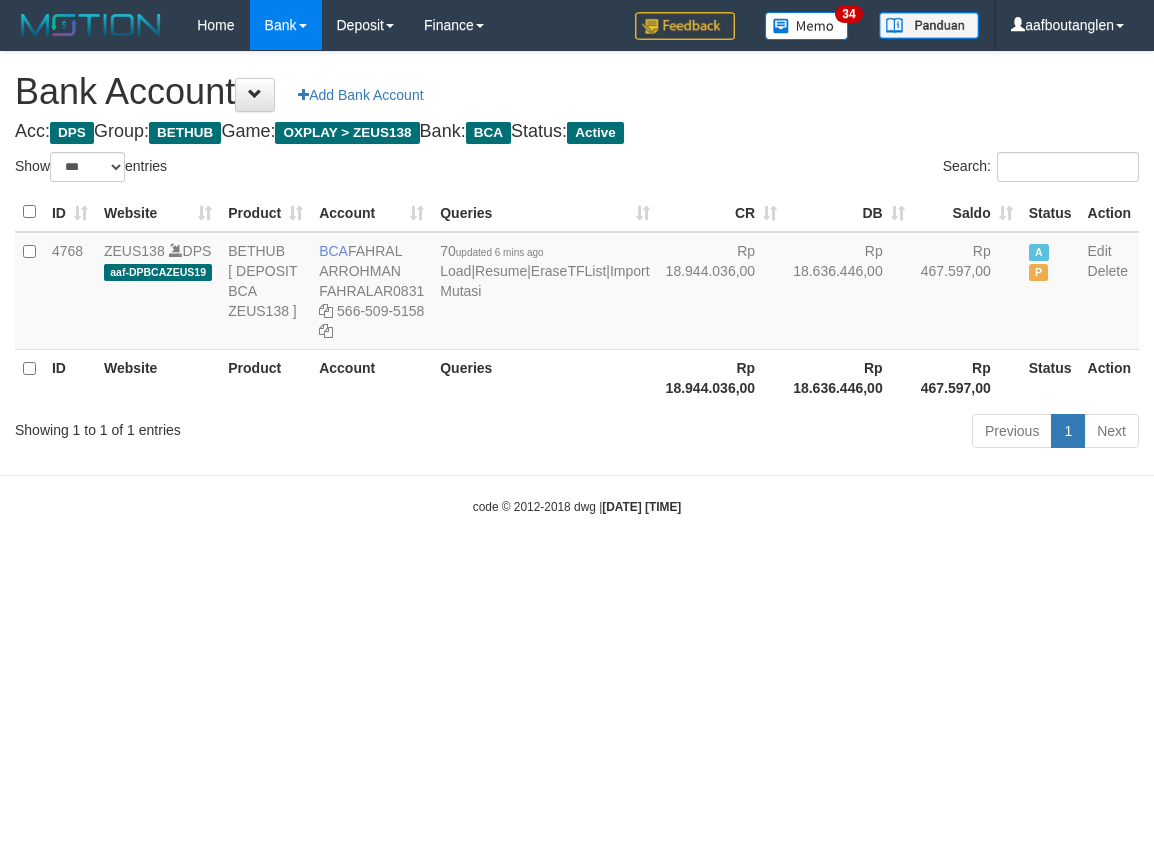 scroll, scrollTop: 0, scrollLeft: 0, axis: both 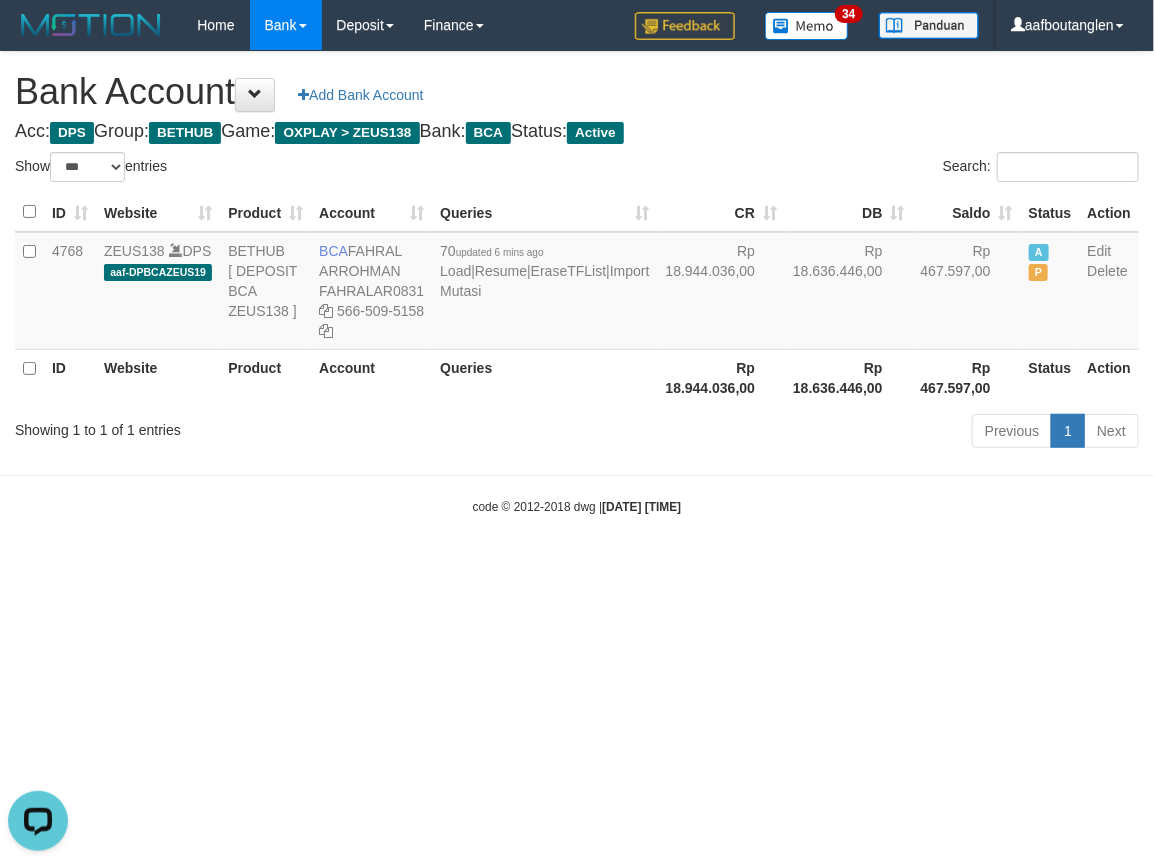 drag, startPoint x: 115, startPoint y: 510, endPoint x: 162, endPoint y: 502, distance: 47.67599 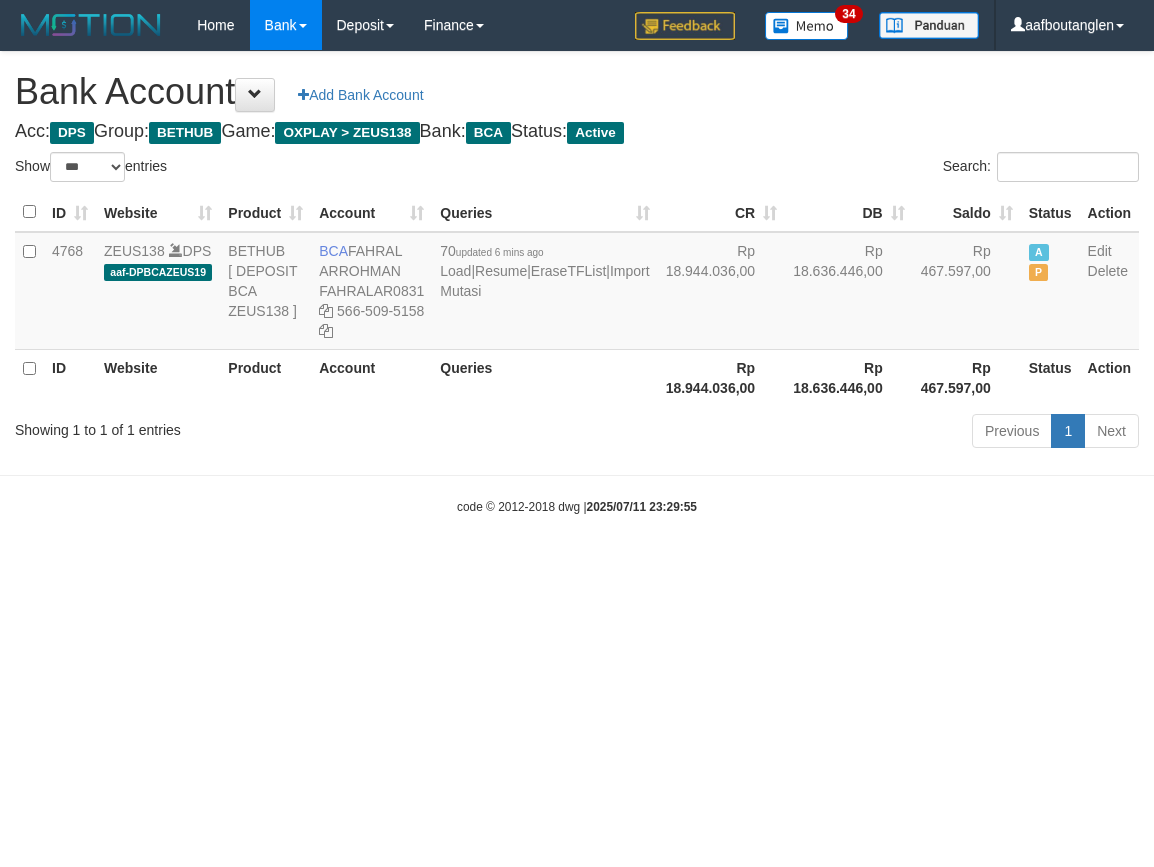 select on "***" 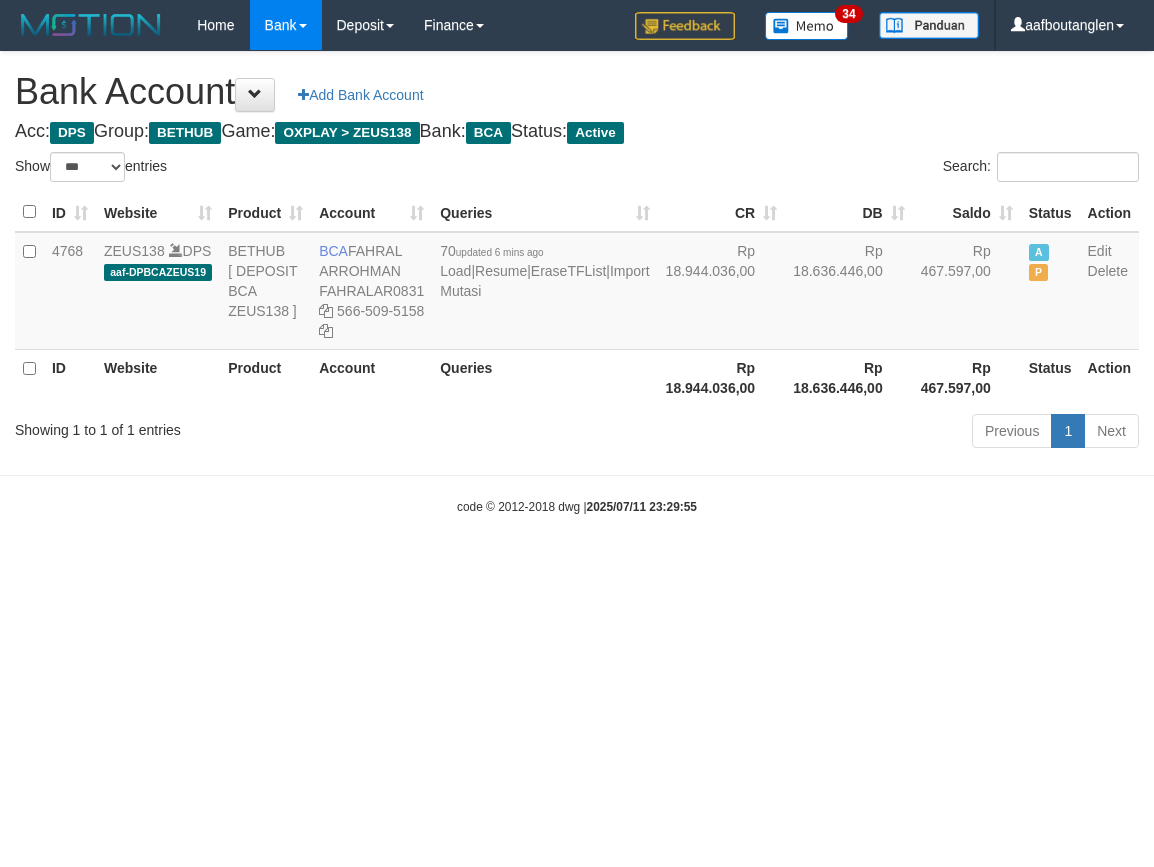 scroll, scrollTop: 0, scrollLeft: 0, axis: both 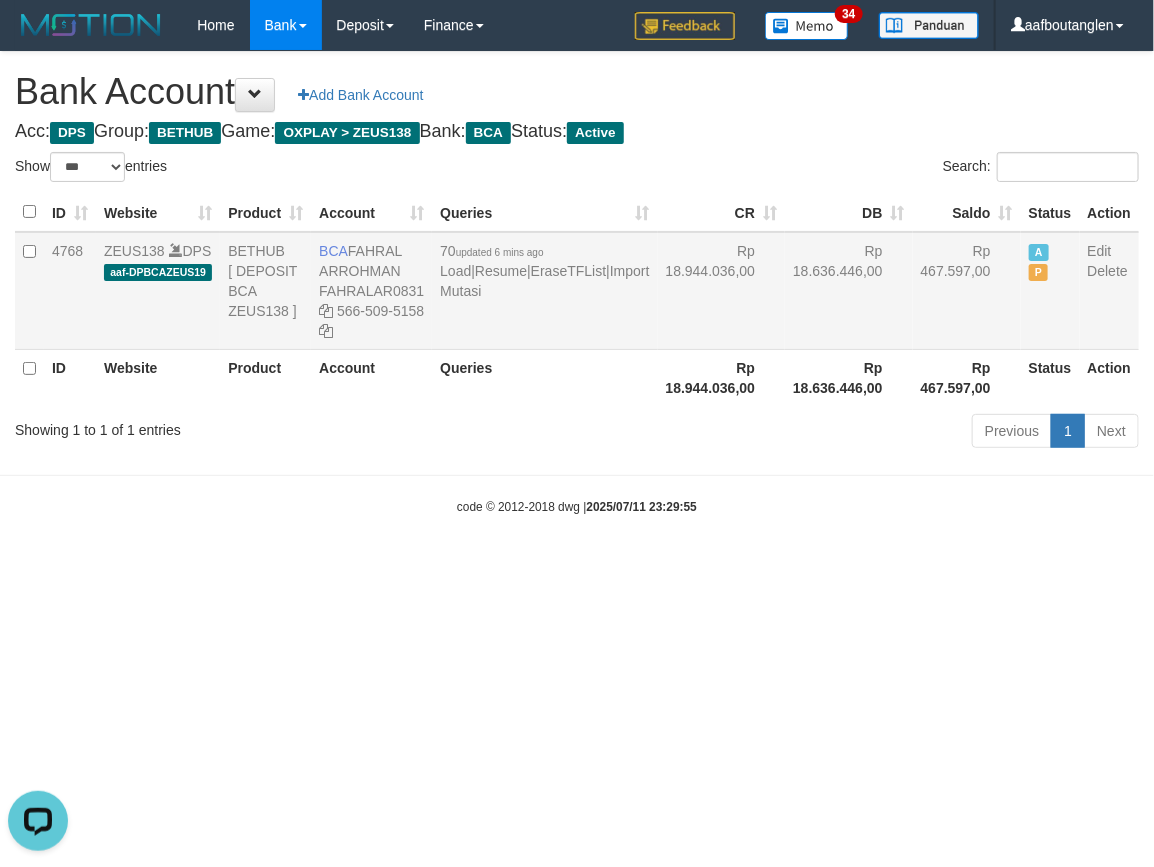 drag, startPoint x: 354, startPoint y: 250, endPoint x: 416, endPoint y: 280, distance: 68.8767 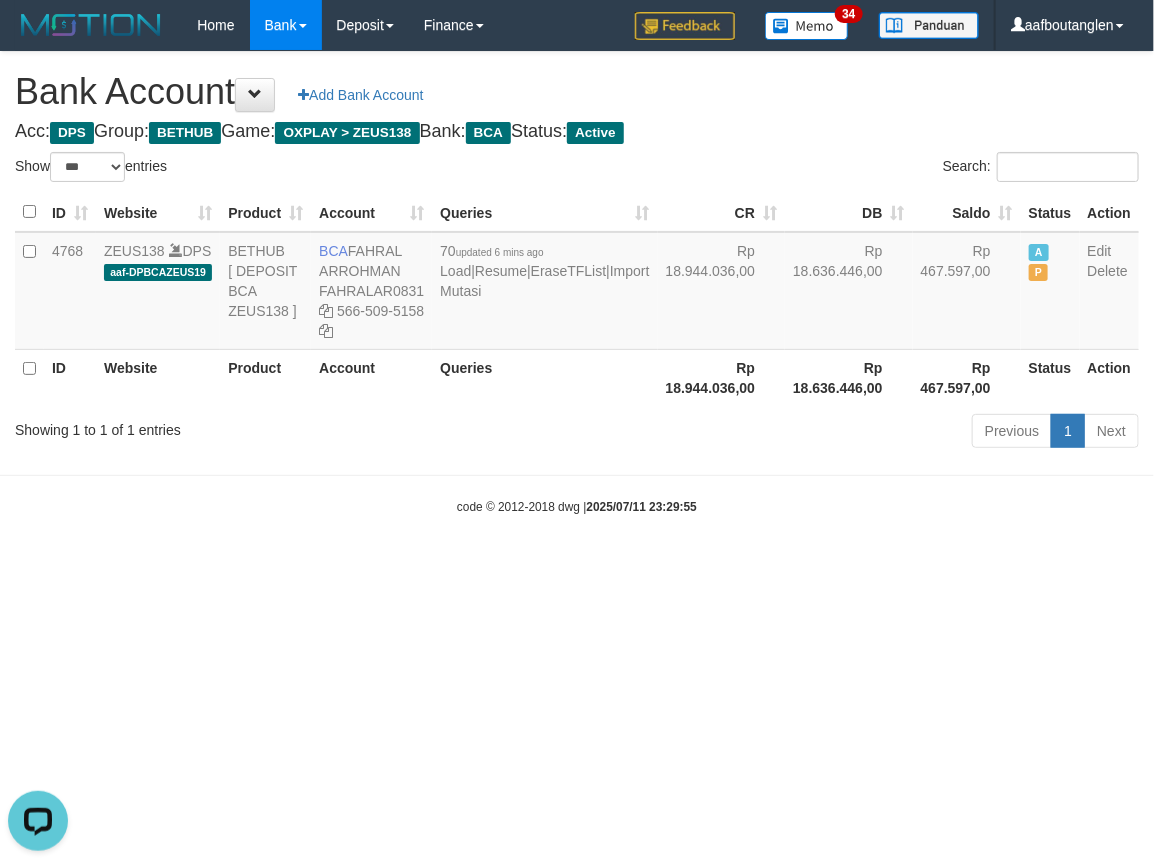 click on "Toggle navigation
Home
Bank
Account List
Deposit
DPS List
History
Note DPS
Finance
Financial Data
aafboutanglen
My Profile
Log Out
34" at bounding box center (577, 283) 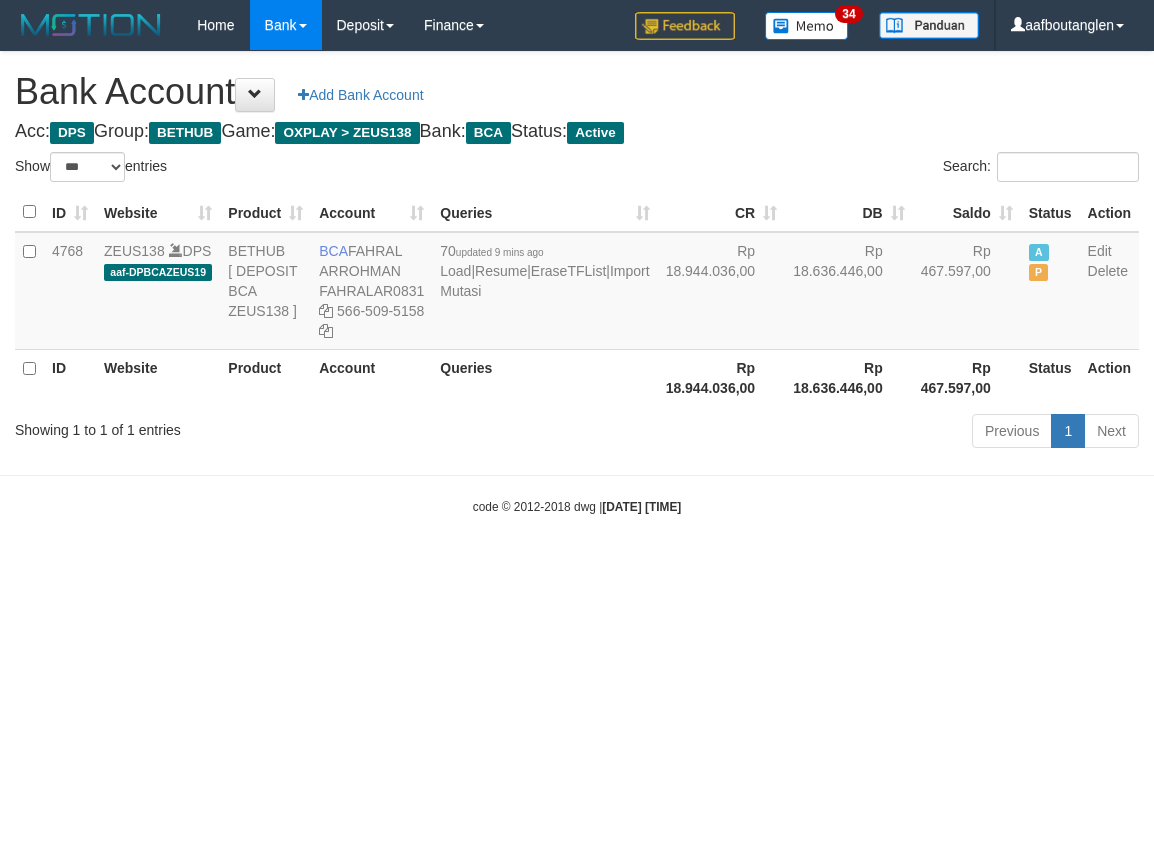 select on "***" 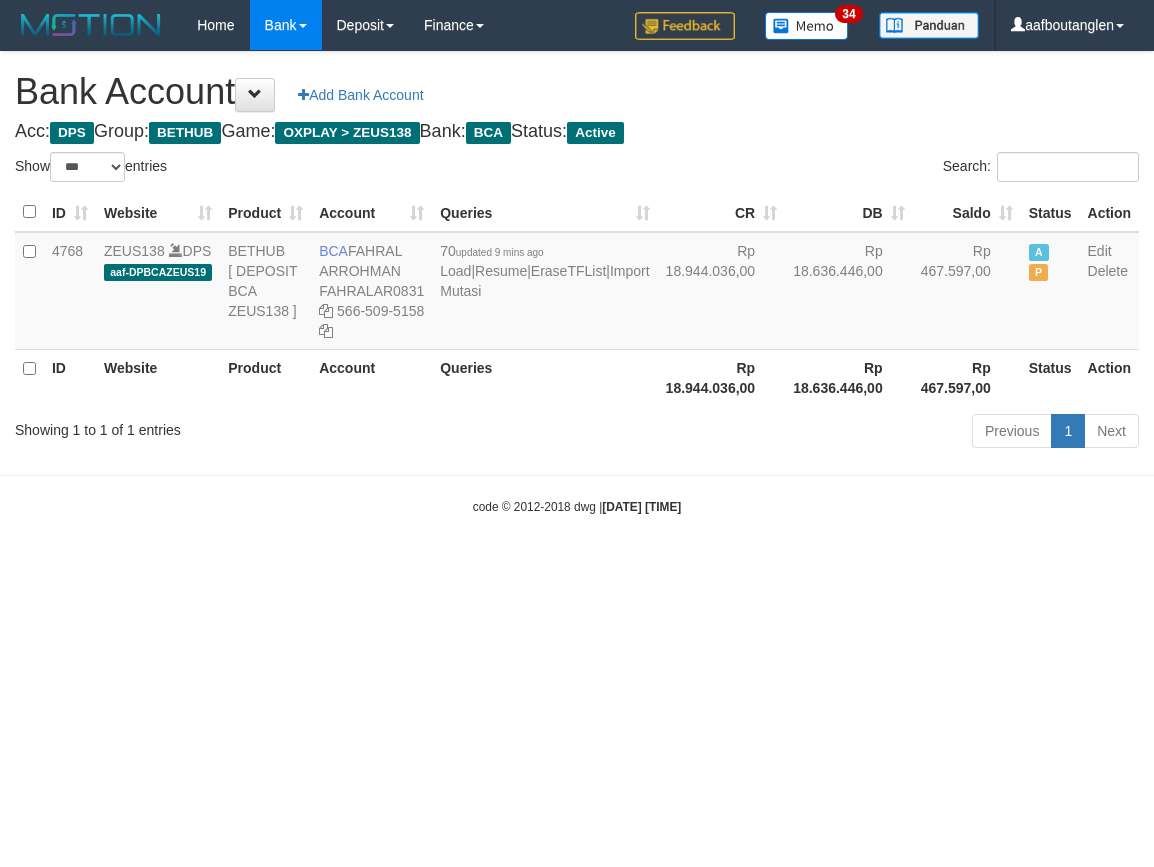 scroll, scrollTop: 0, scrollLeft: 0, axis: both 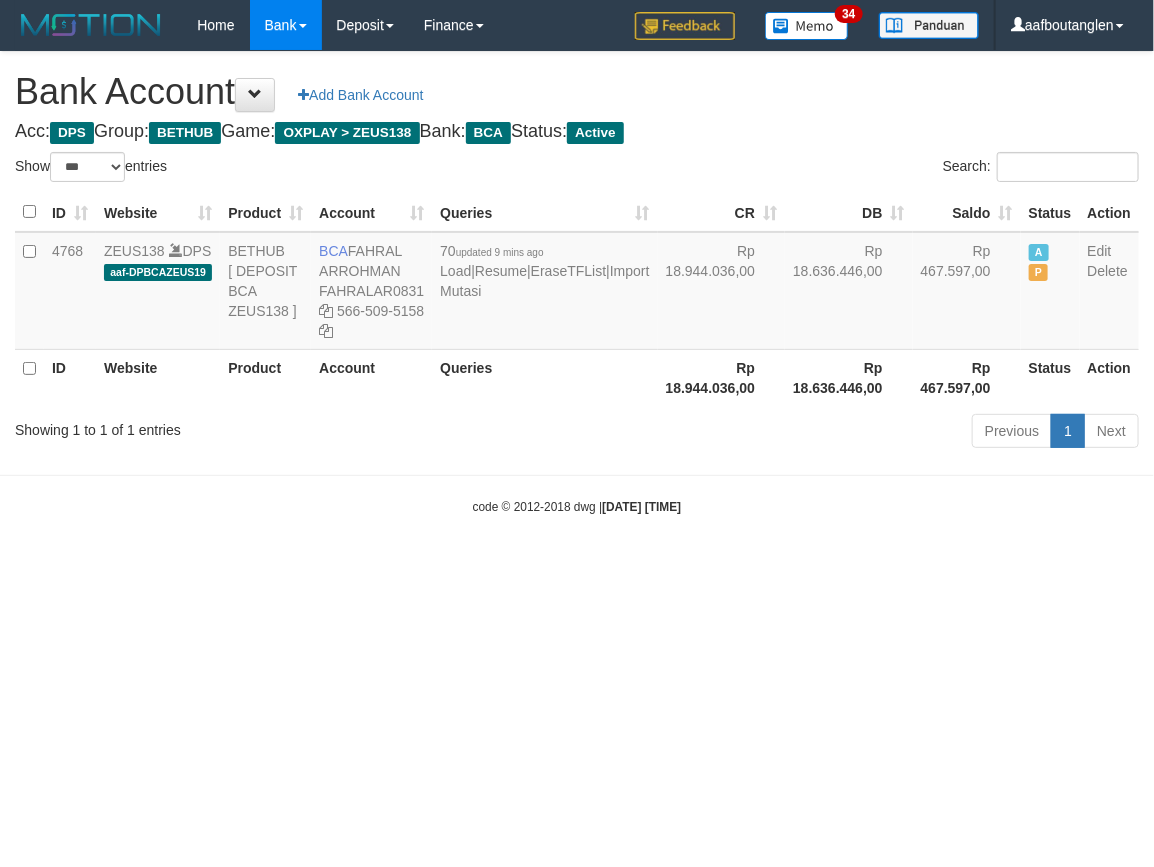 drag, startPoint x: 788, startPoint y: 560, endPoint x: 817, endPoint y: 547, distance: 31.780497 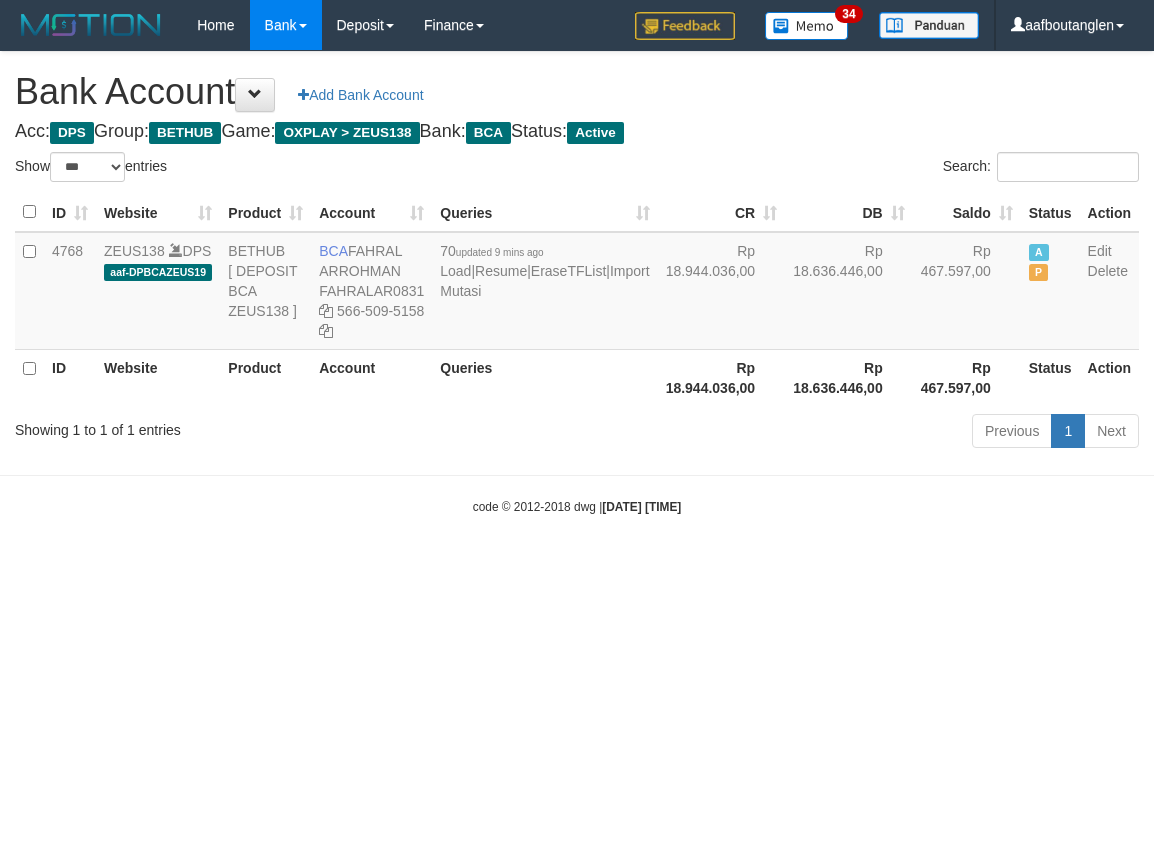 select on "***" 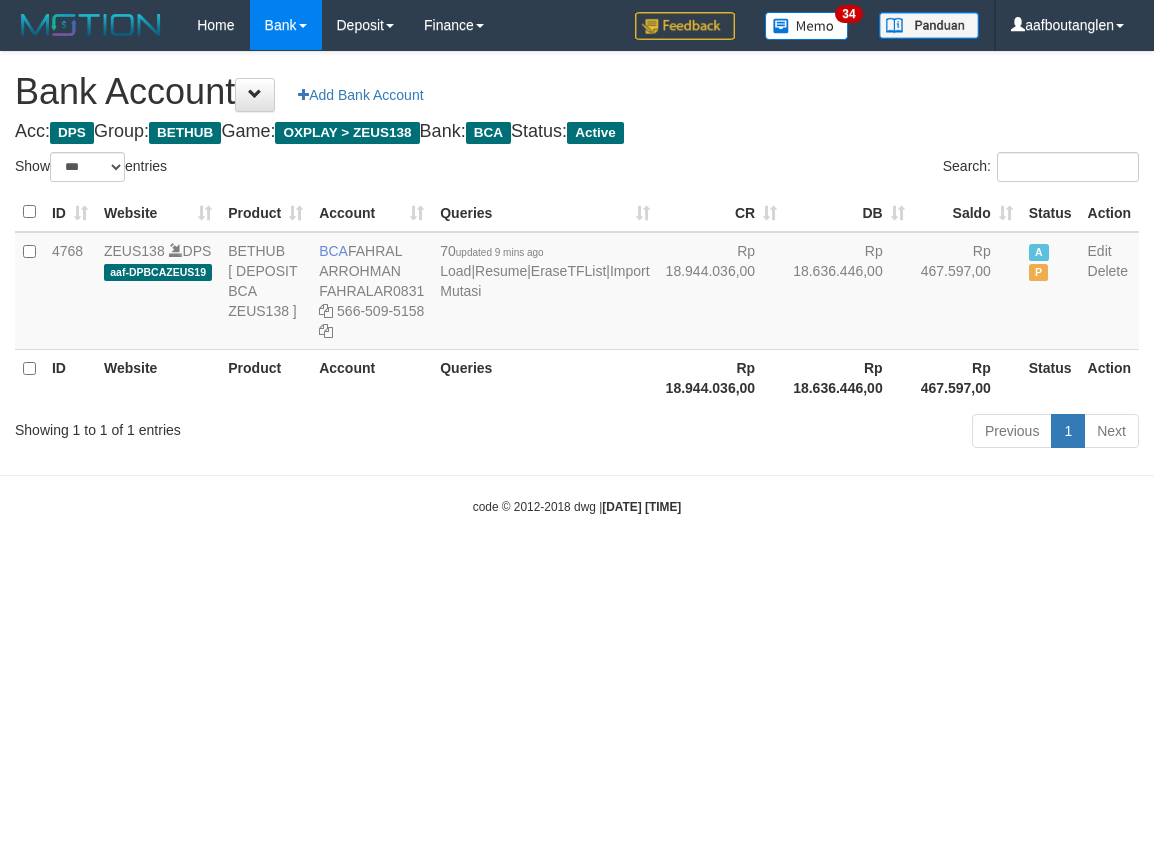 scroll, scrollTop: 0, scrollLeft: 0, axis: both 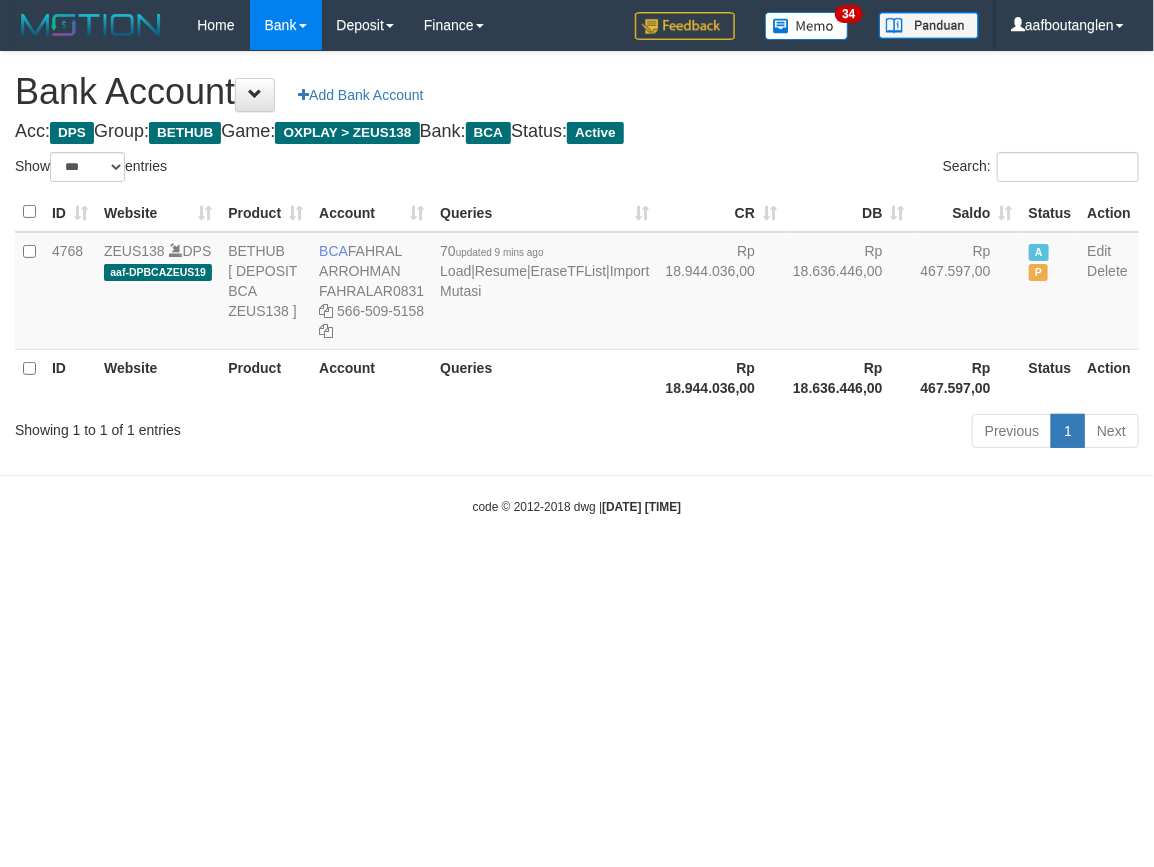click on "Toggle navigation
Home
Bank
Account List
Deposit
DPS List
History
Note DPS
Finance
Financial Data
aafboutanglen
My Profile
Log Out
34" at bounding box center [577, 283] 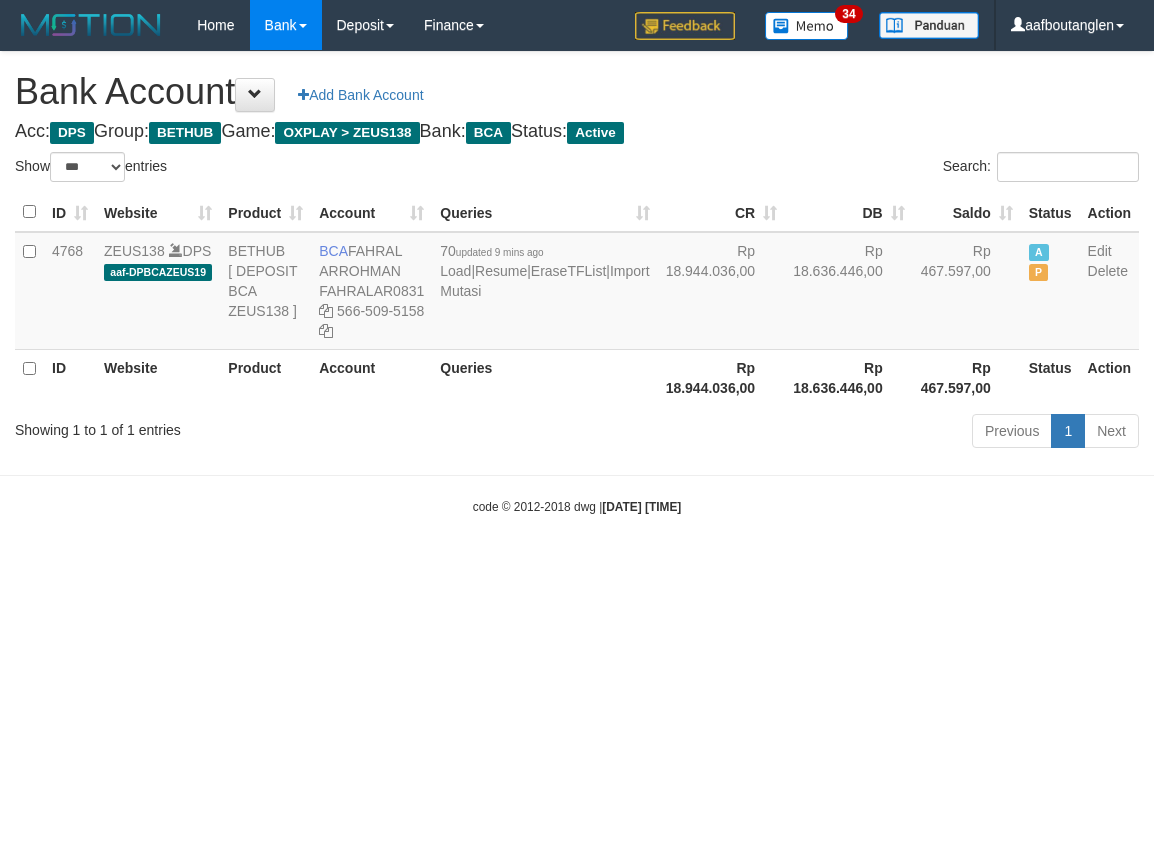 select on "***" 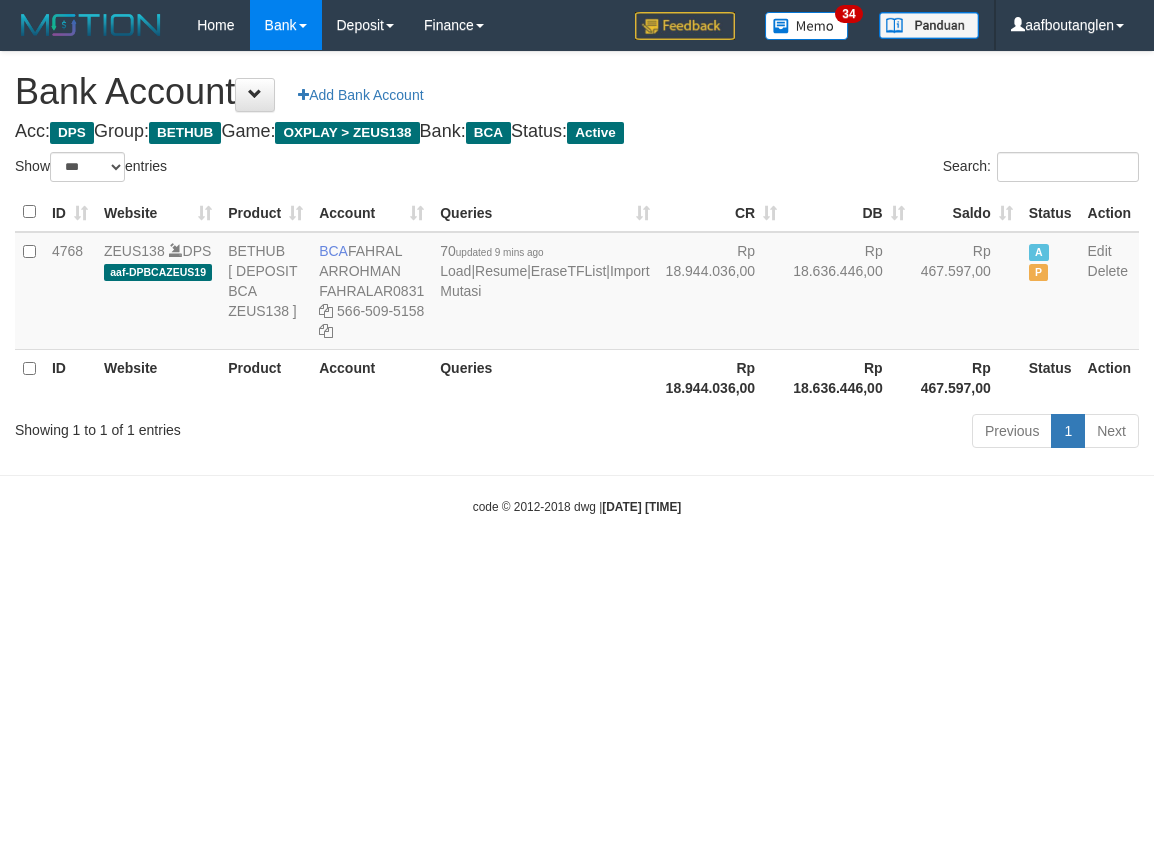 scroll, scrollTop: 0, scrollLeft: 0, axis: both 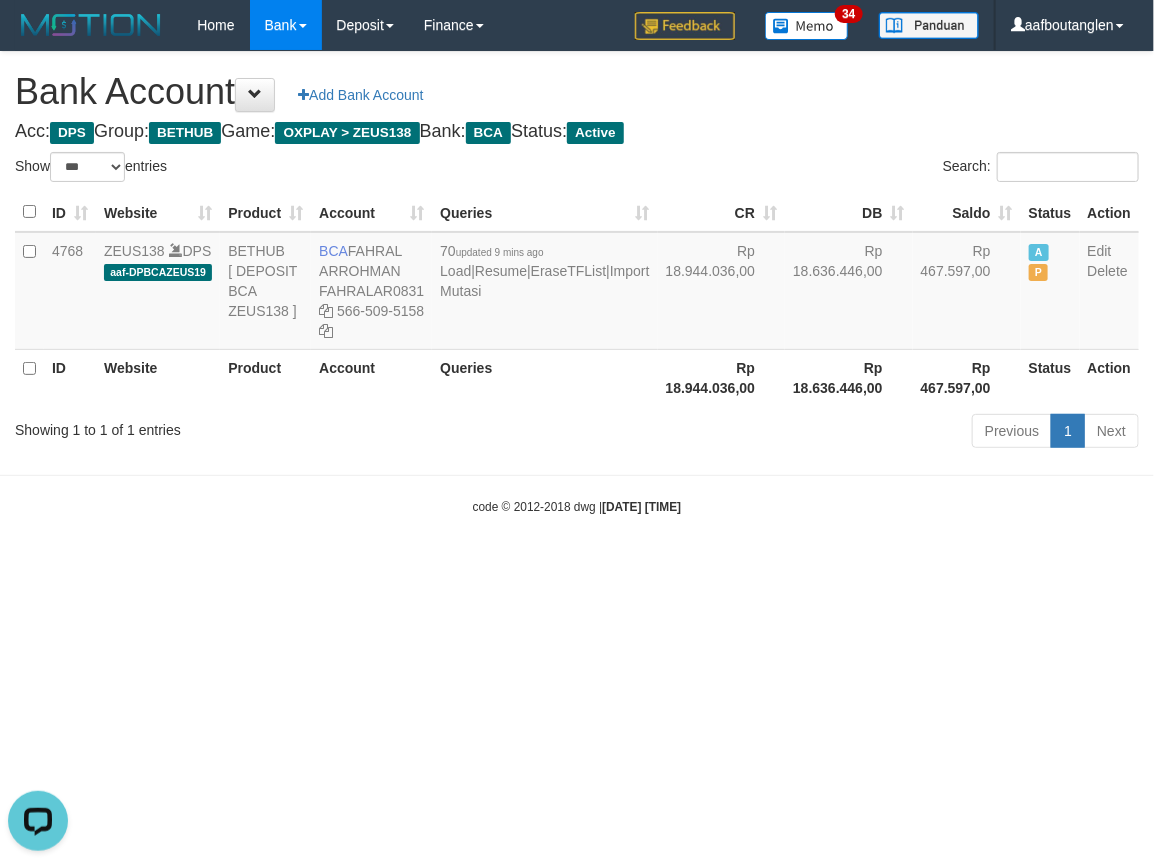 click on "Toggle navigation
Home
Bank
Account List
Deposit
DPS List
History
Note DPS
Finance
Financial Data
aafboutanglen
My Profile
Log Out
34" at bounding box center [577, 283] 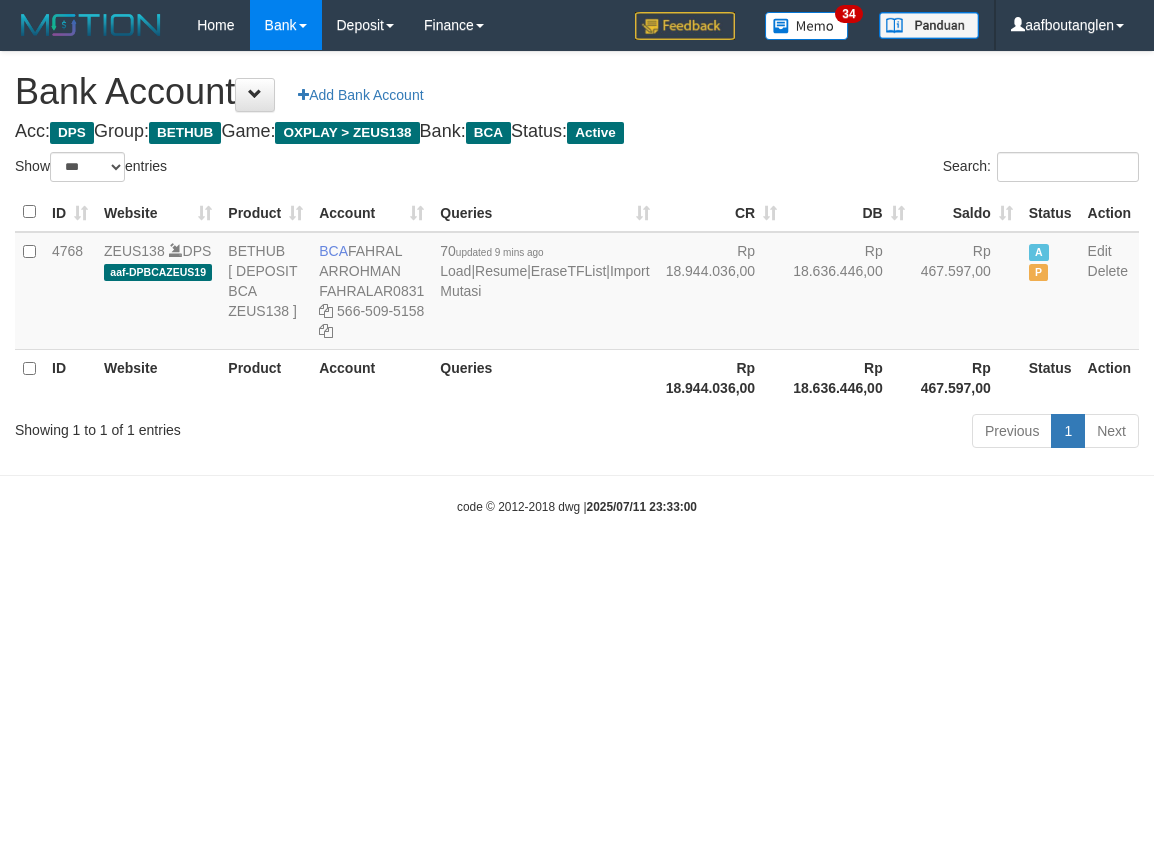 select on "***" 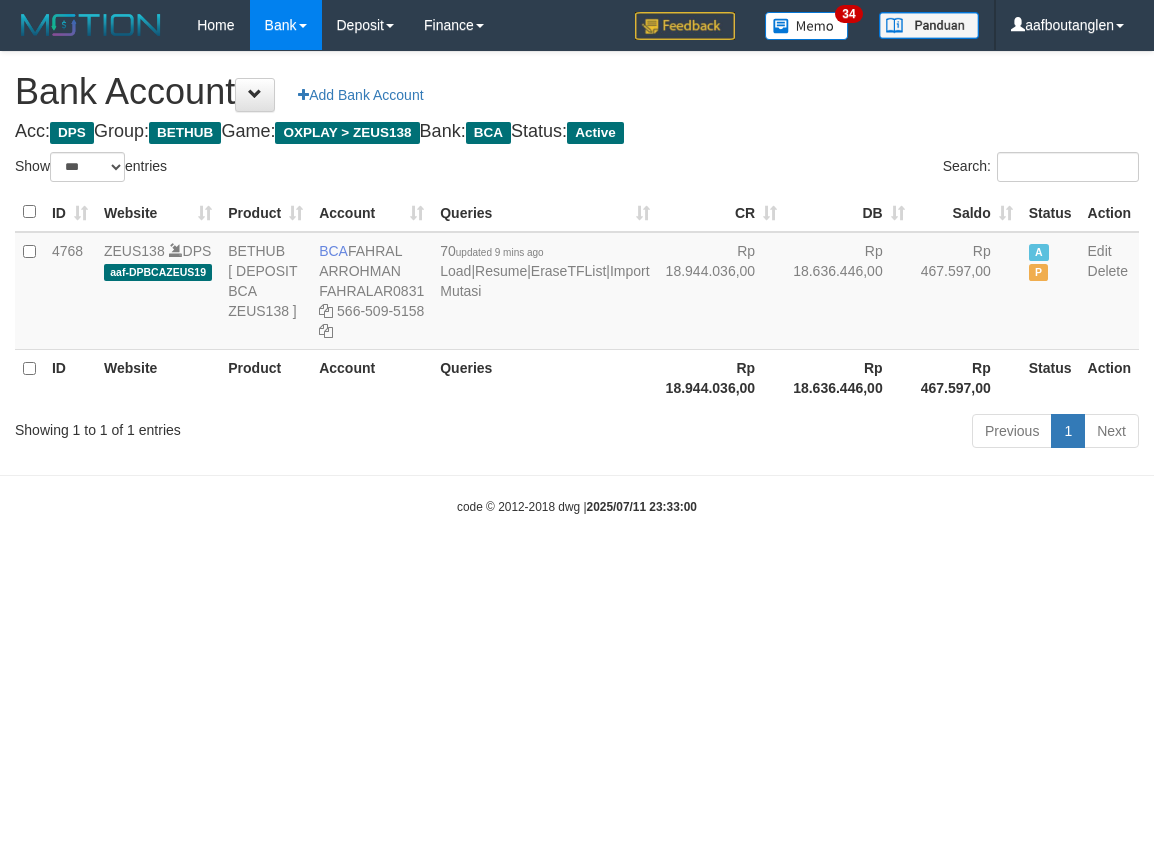 scroll, scrollTop: 0, scrollLeft: 0, axis: both 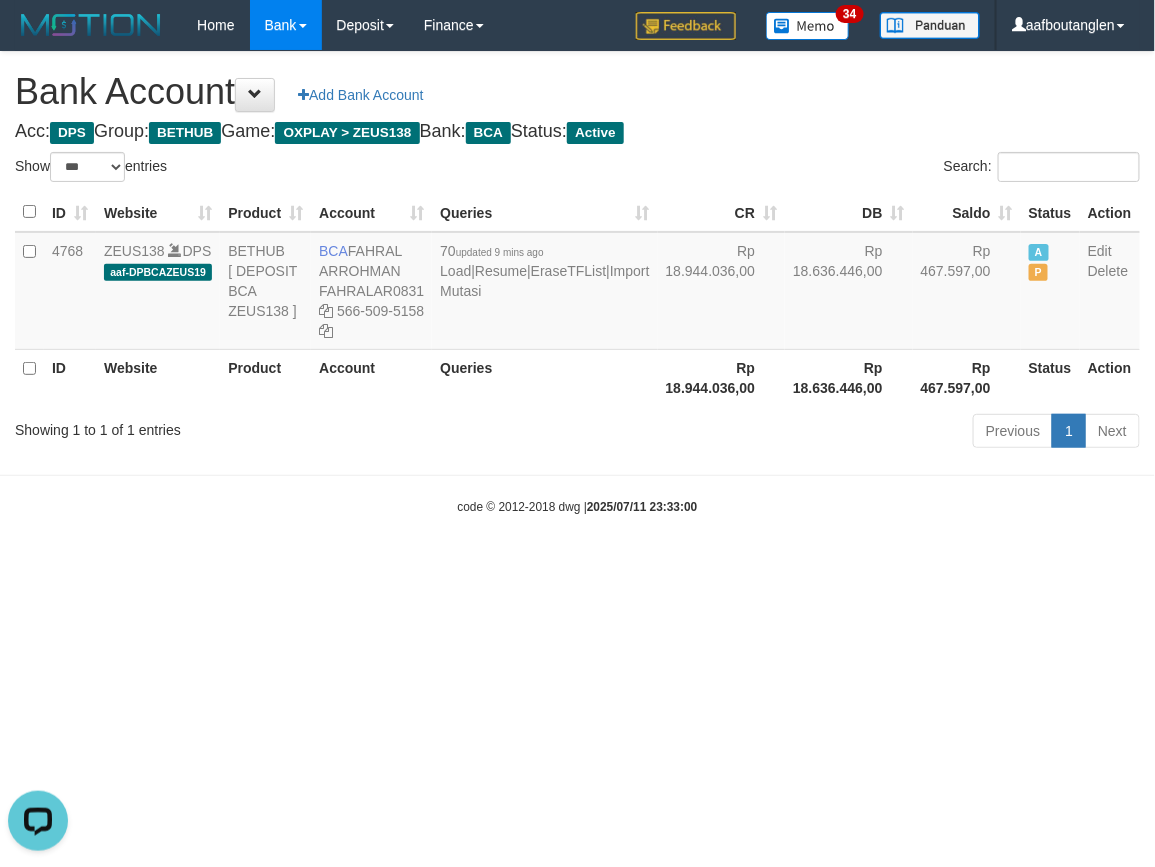 drag, startPoint x: 100, startPoint y: 517, endPoint x: 124, endPoint y: 501, distance: 28.84441 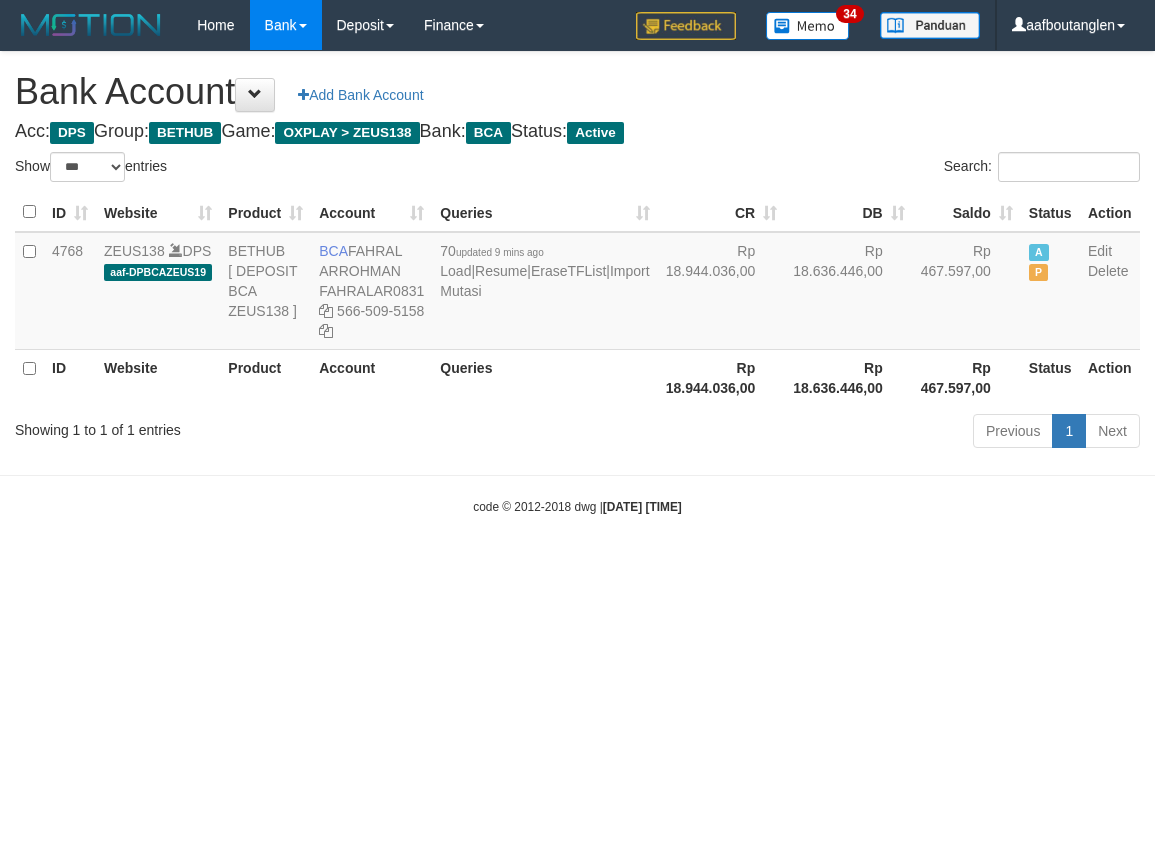select on "***" 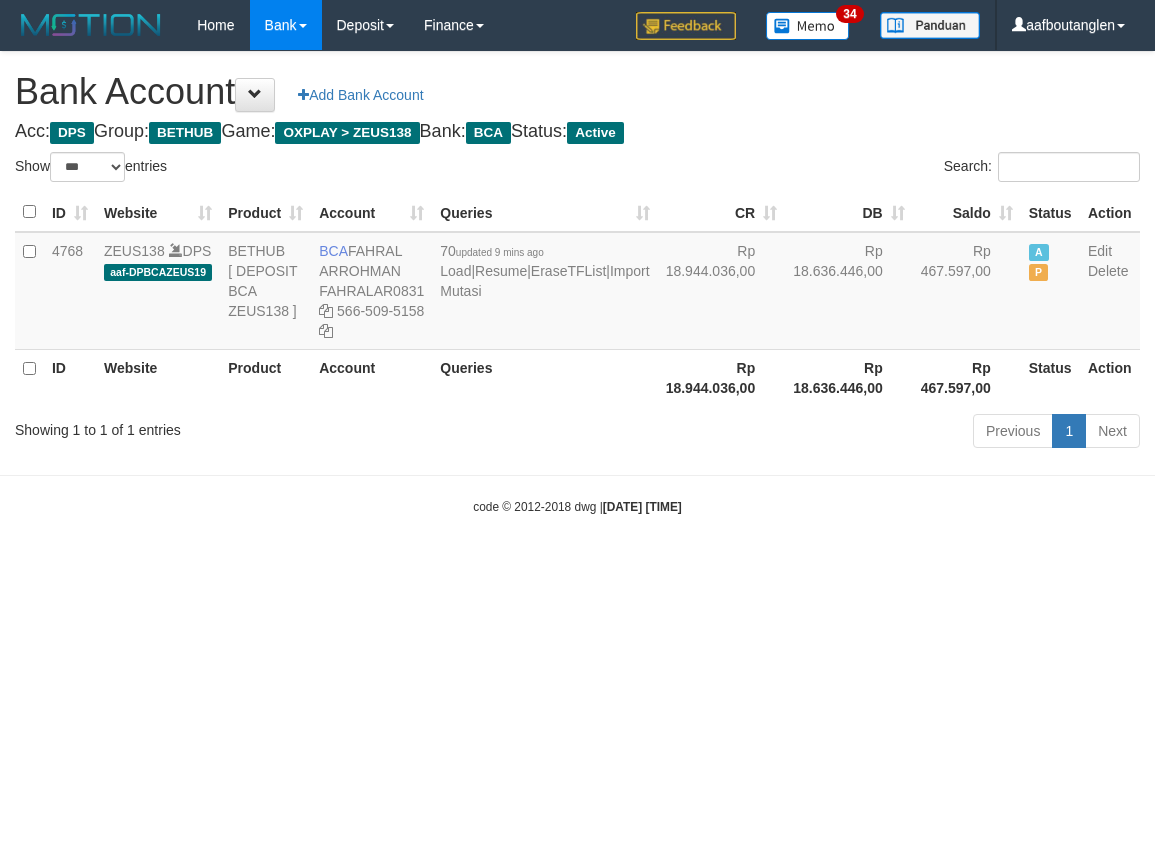 scroll, scrollTop: 0, scrollLeft: 0, axis: both 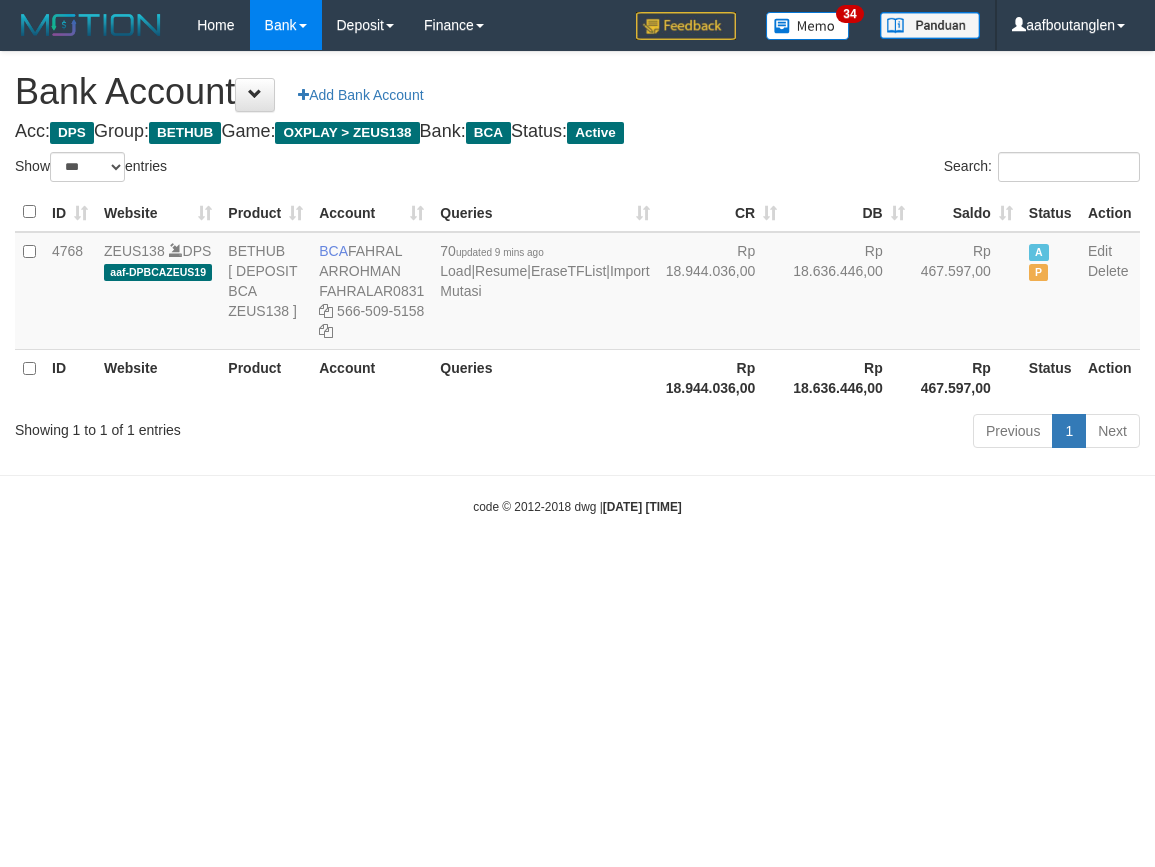 select on "***" 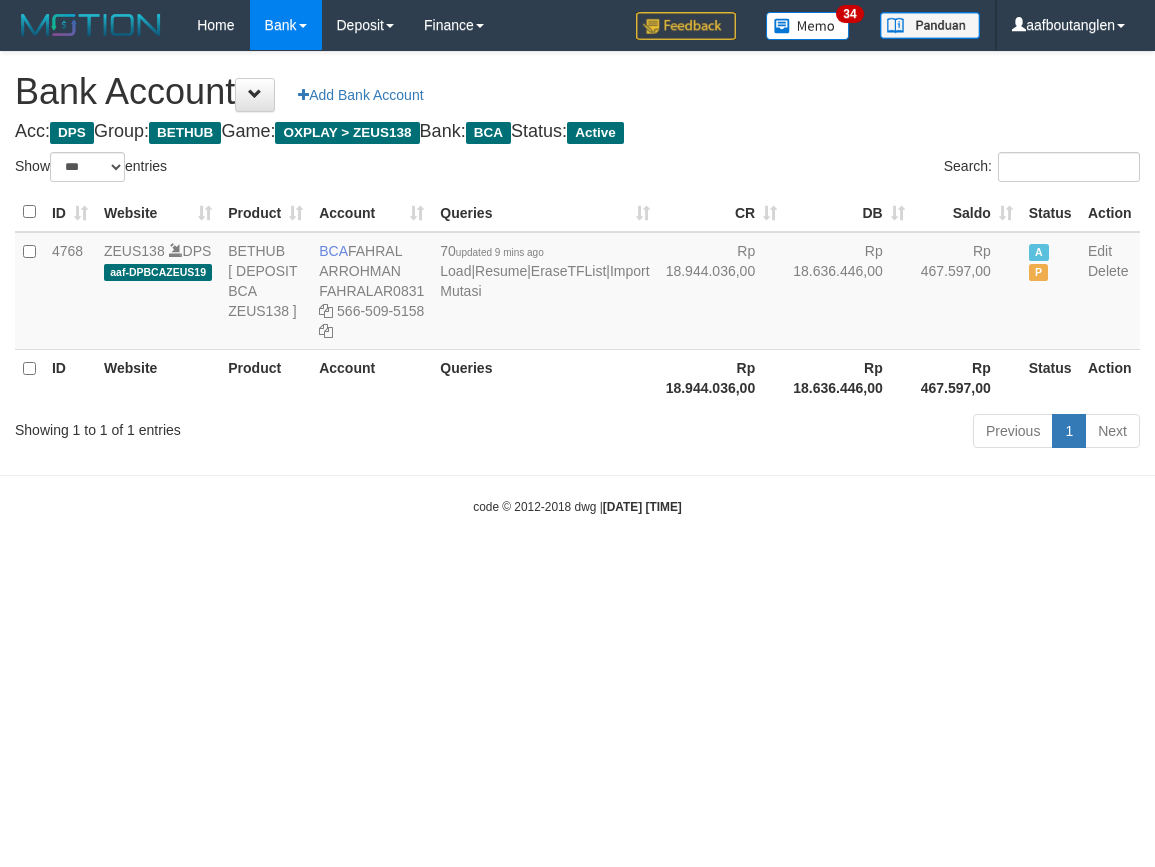 scroll, scrollTop: 0, scrollLeft: 0, axis: both 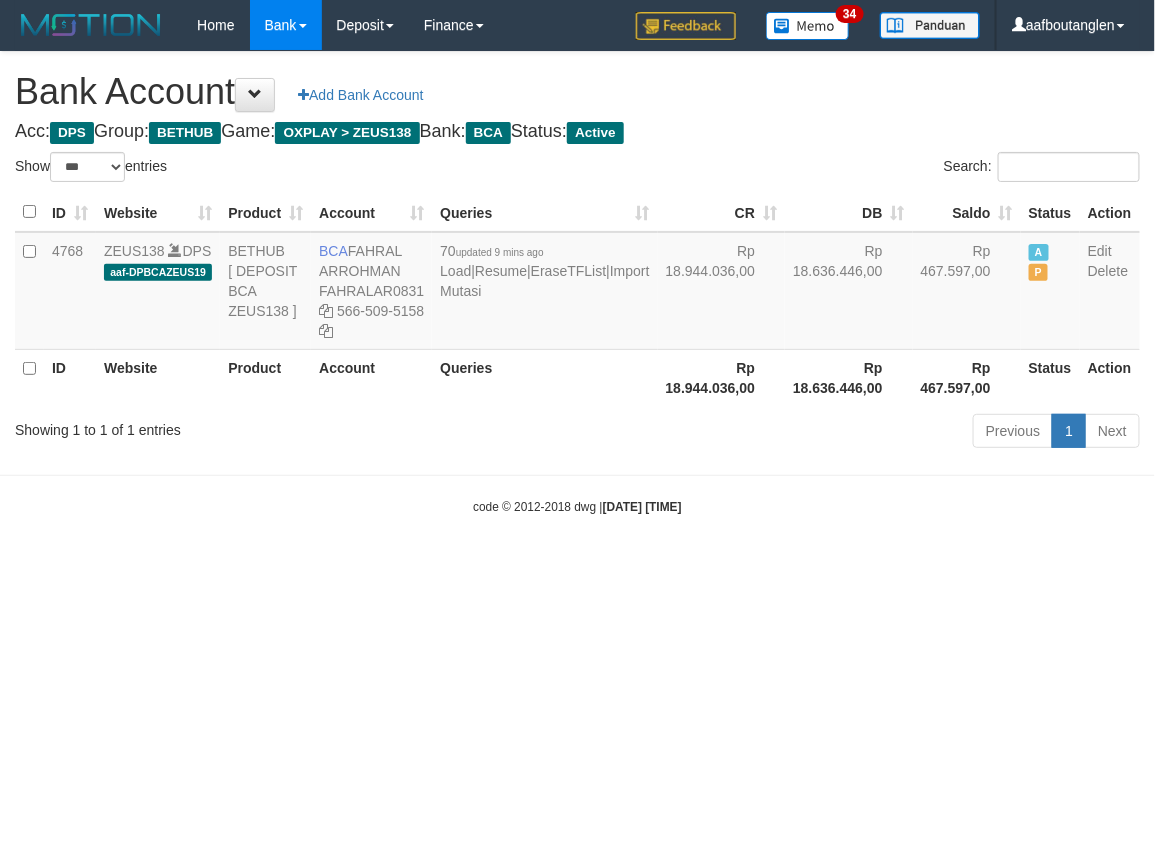 click on "Toggle navigation
Home
Bank
Account List
Deposit
DPS List
History
Note DPS
Finance
Financial Data
aafboutanglen
My Profile
Log Out
34" at bounding box center [577, 283] 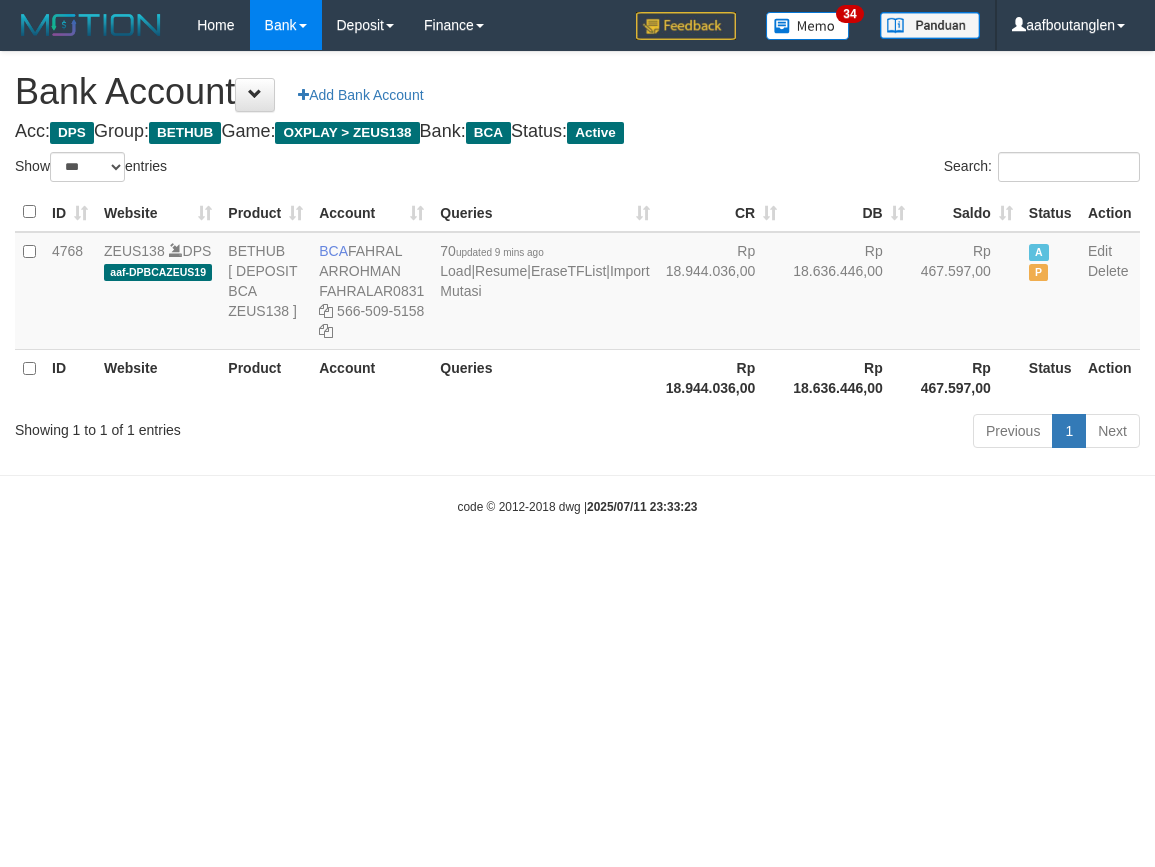 select on "***" 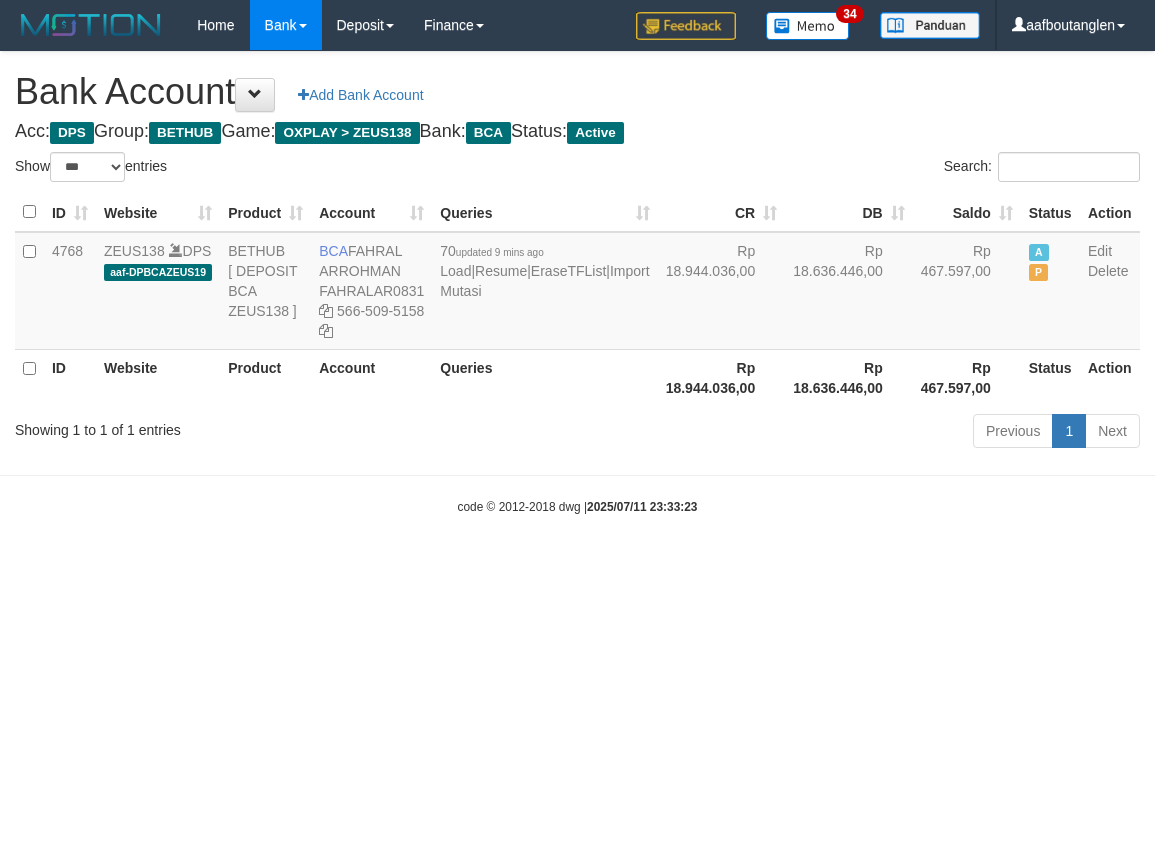 scroll, scrollTop: 0, scrollLeft: 0, axis: both 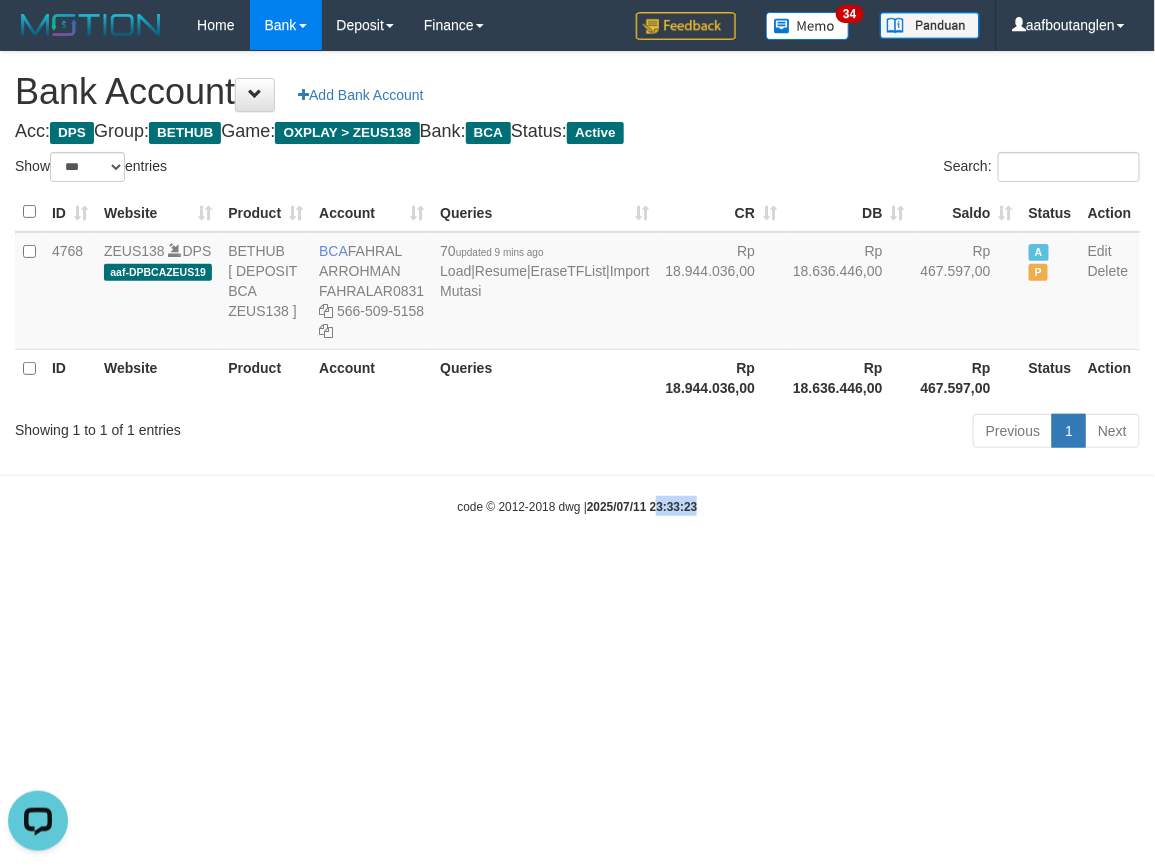 drag, startPoint x: 712, startPoint y: 703, endPoint x: 661, endPoint y: 696, distance: 51.47815 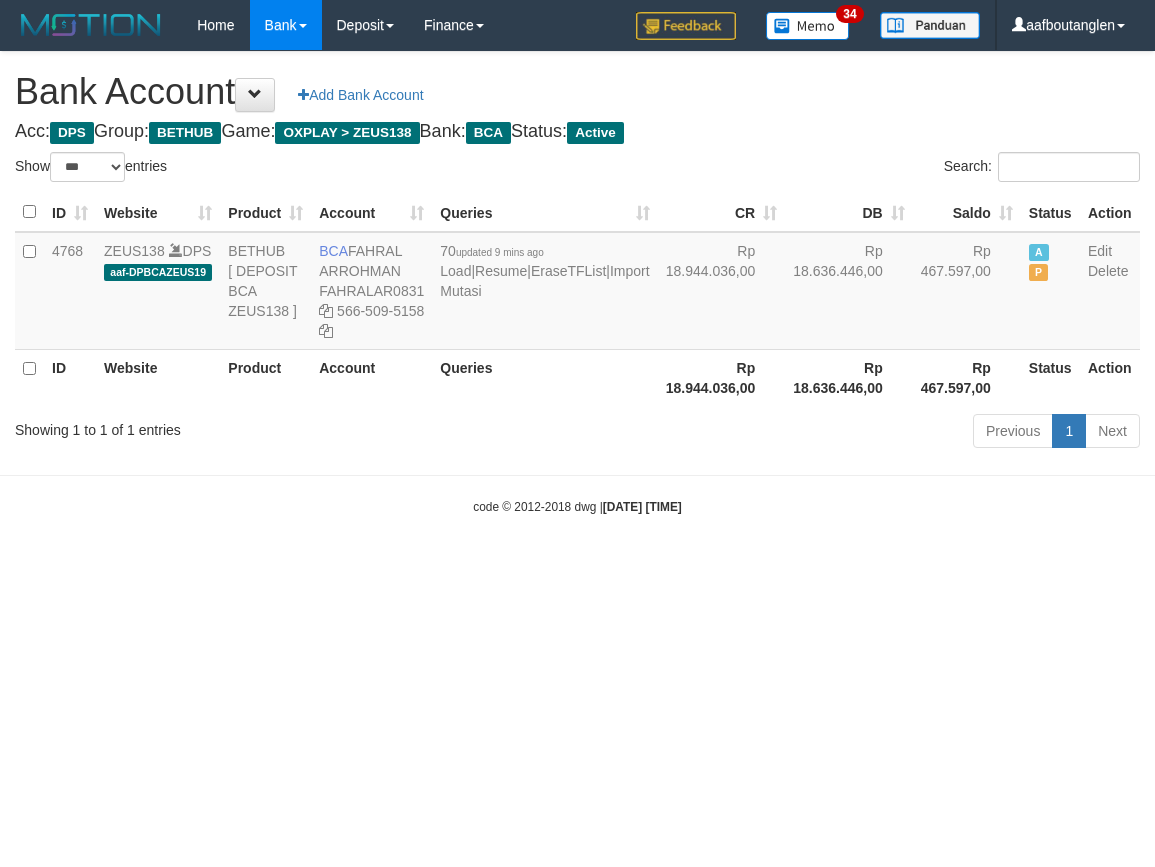 select on "***" 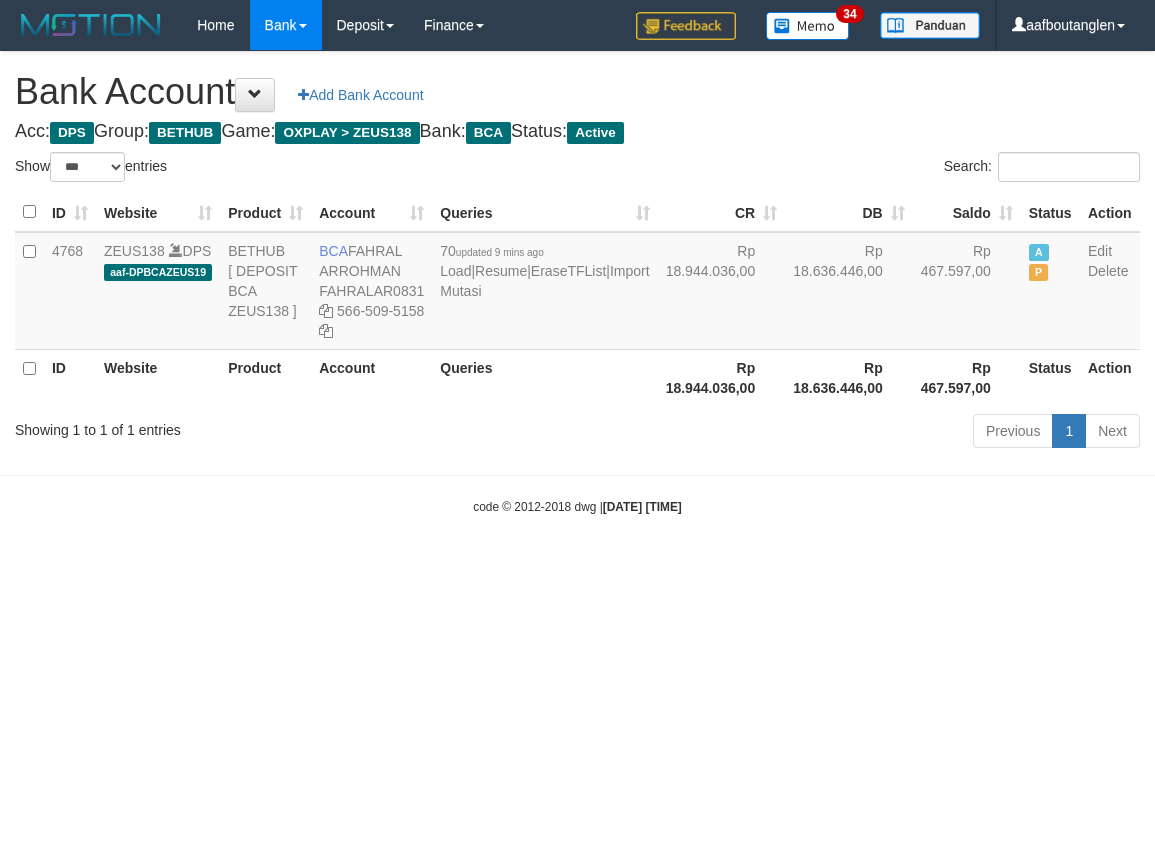 scroll, scrollTop: 0, scrollLeft: 0, axis: both 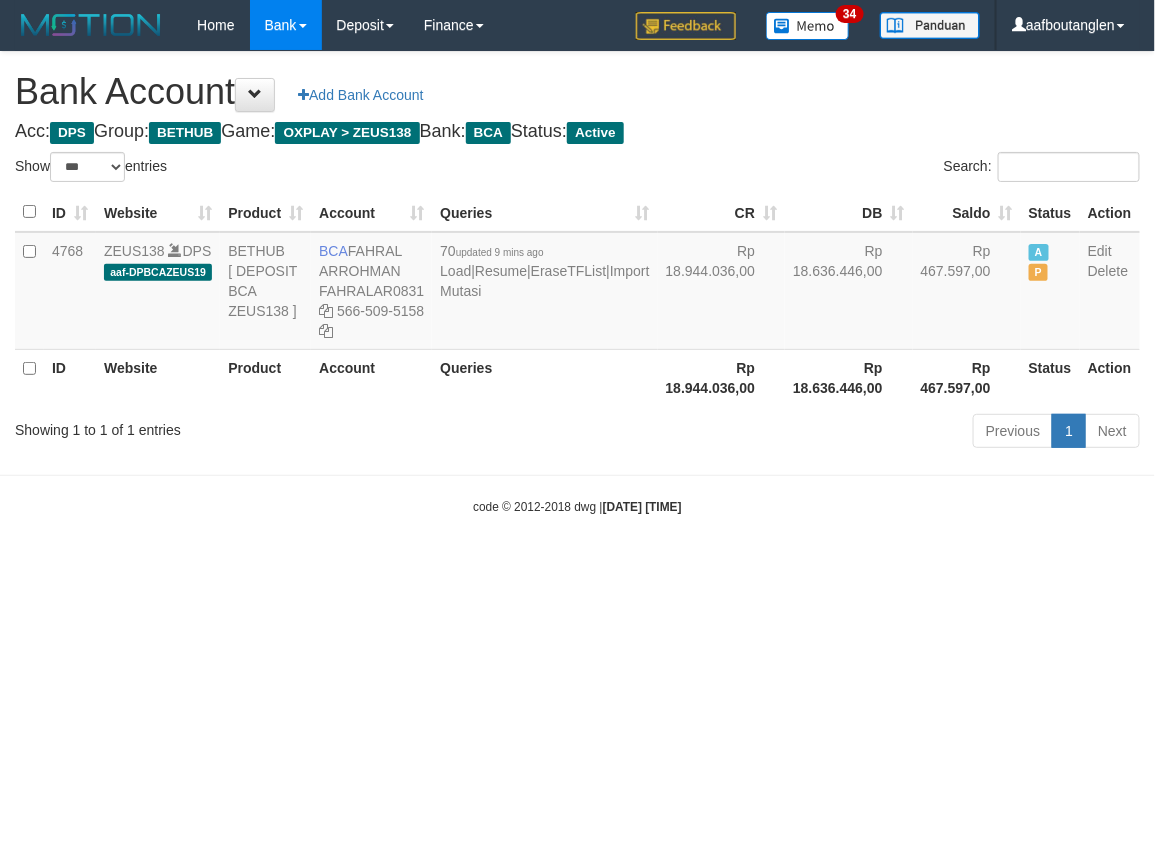 click on "Toggle navigation
Home
Bank
Account List
Deposit
DPS List
History
Note DPS
Finance
Financial Data
aafboutanglen
My Profile
Log Out
34" at bounding box center (577, 283) 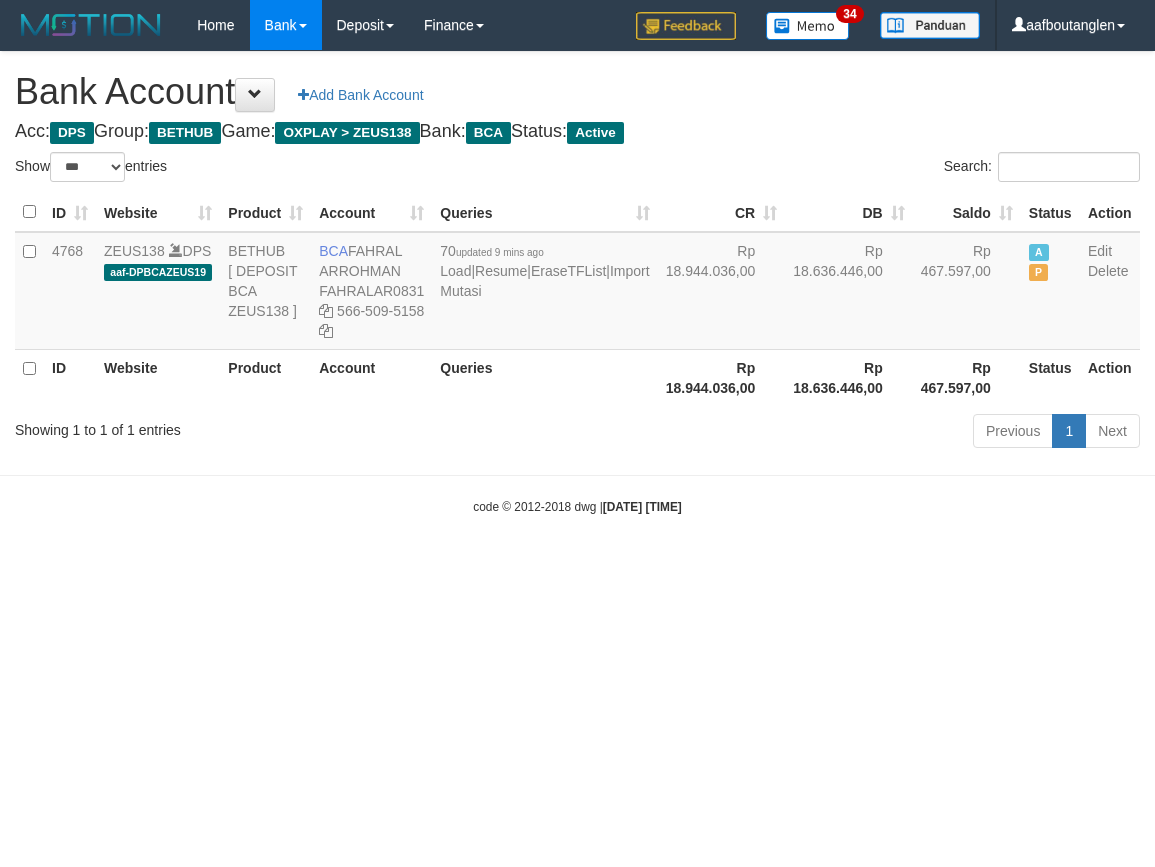 select on "***" 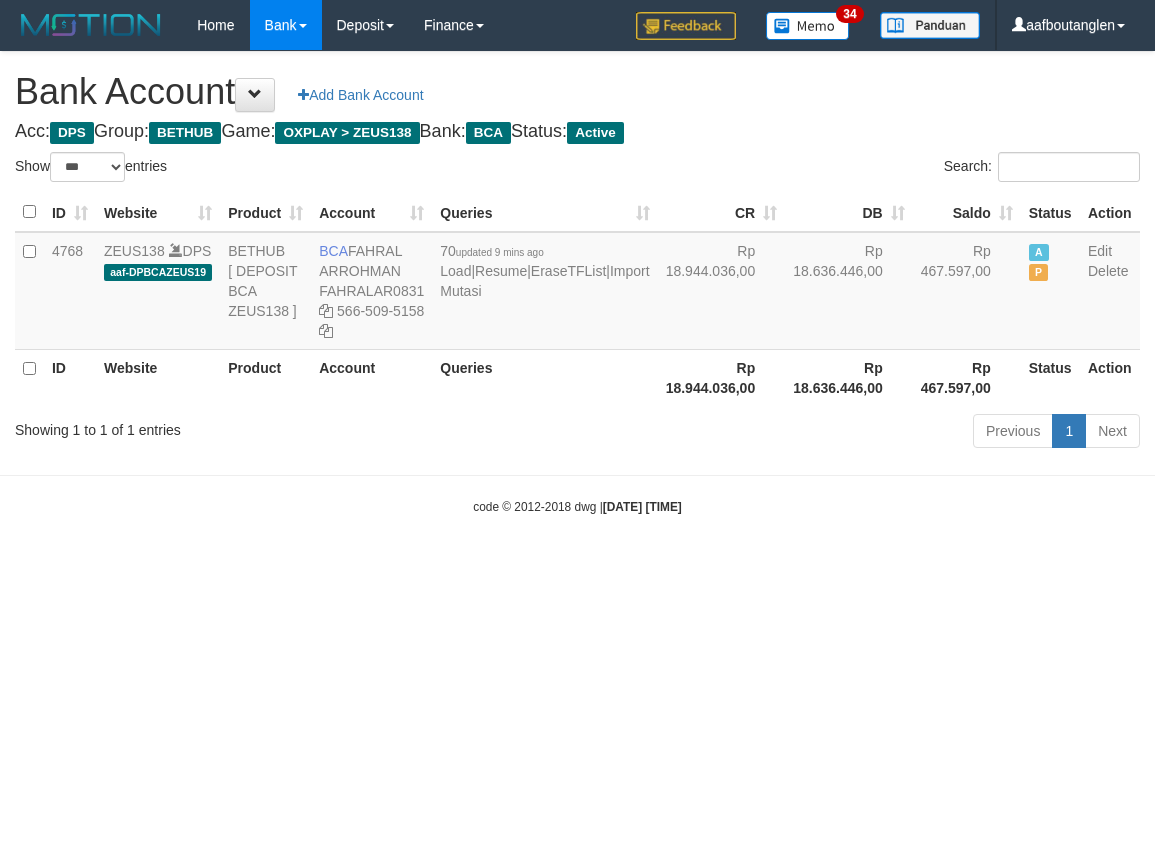 scroll, scrollTop: 0, scrollLeft: 0, axis: both 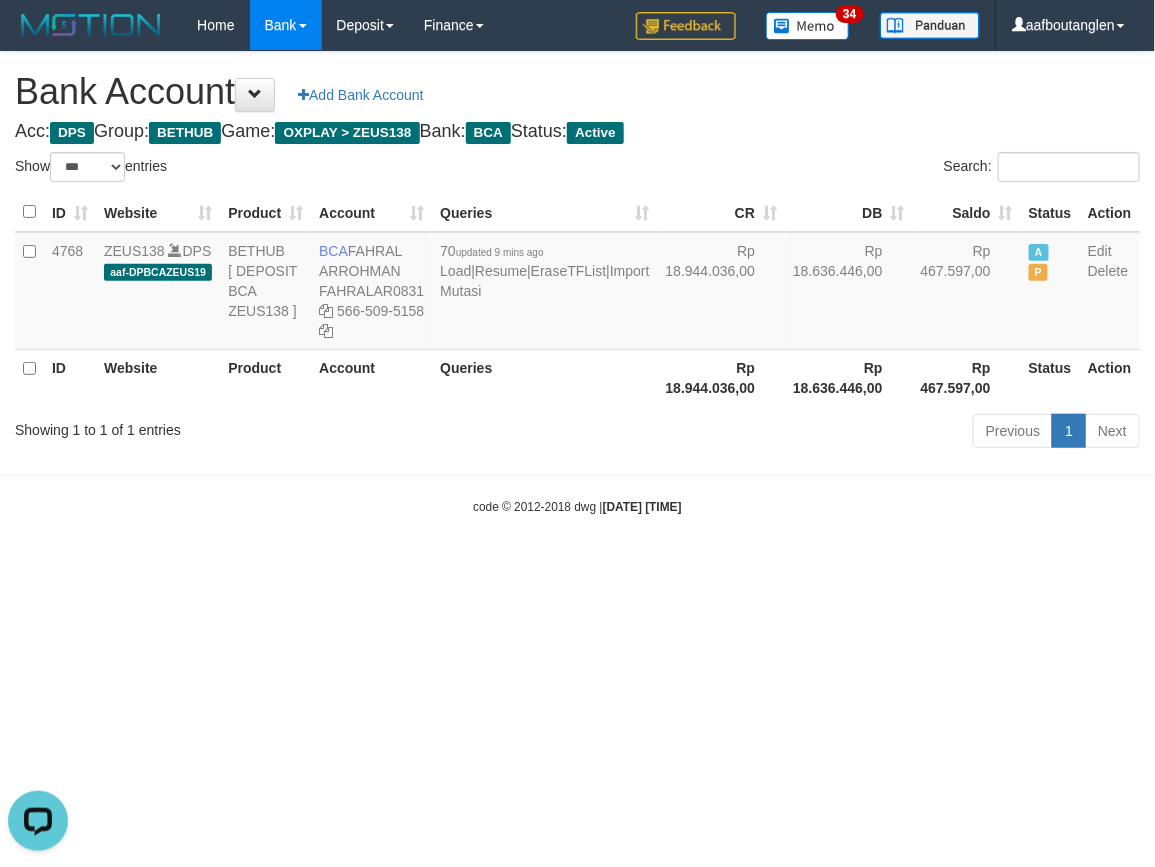 drag, startPoint x: 858, startPoint y: 545, endPoint x: 1005, endPoint y: 554, distance: 147.27525 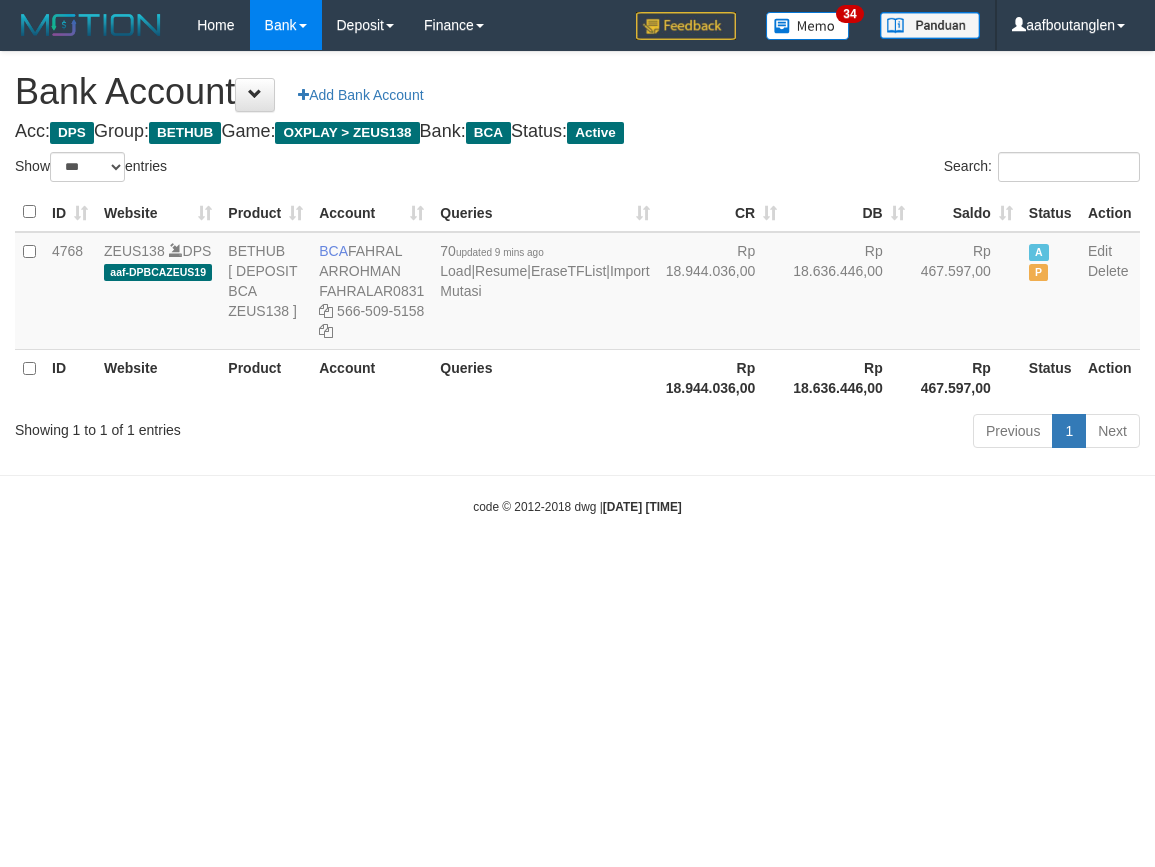 select on "***" 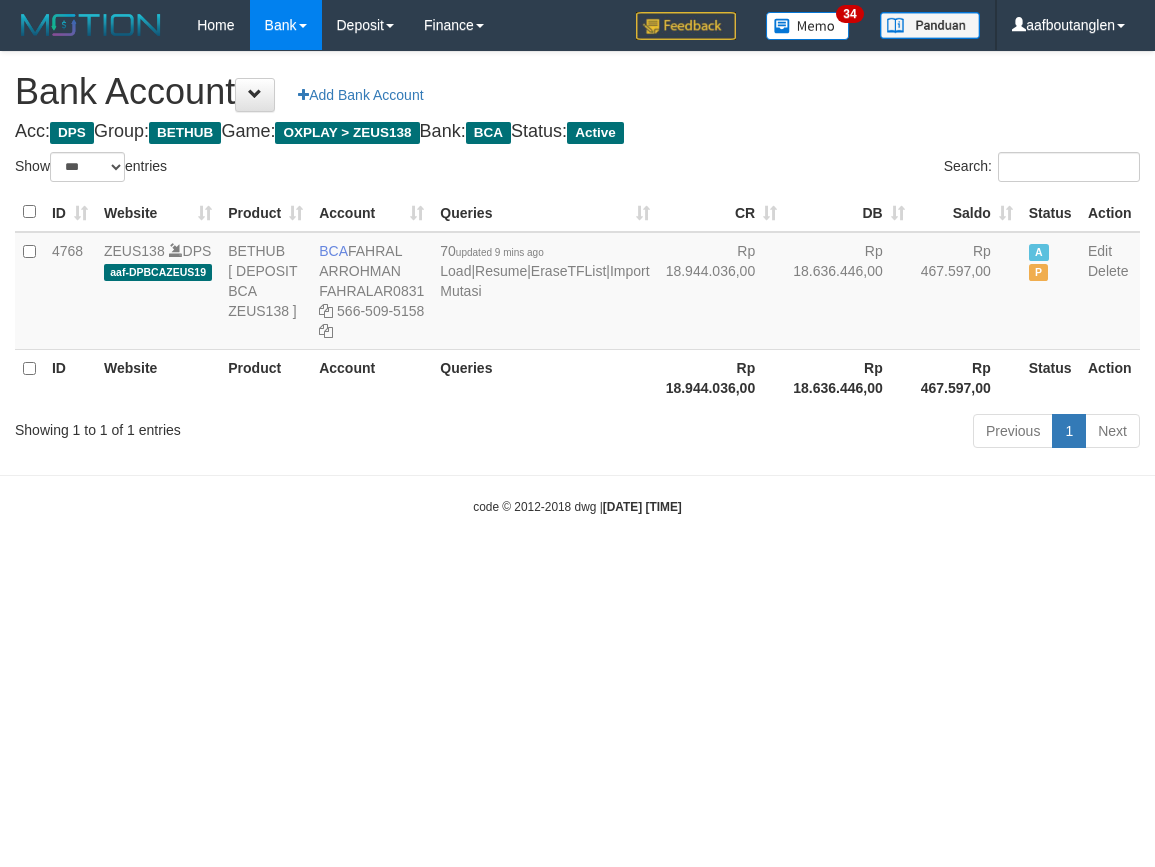 scroll, scrollTop: 0, scrollLeft: 0, axis: both 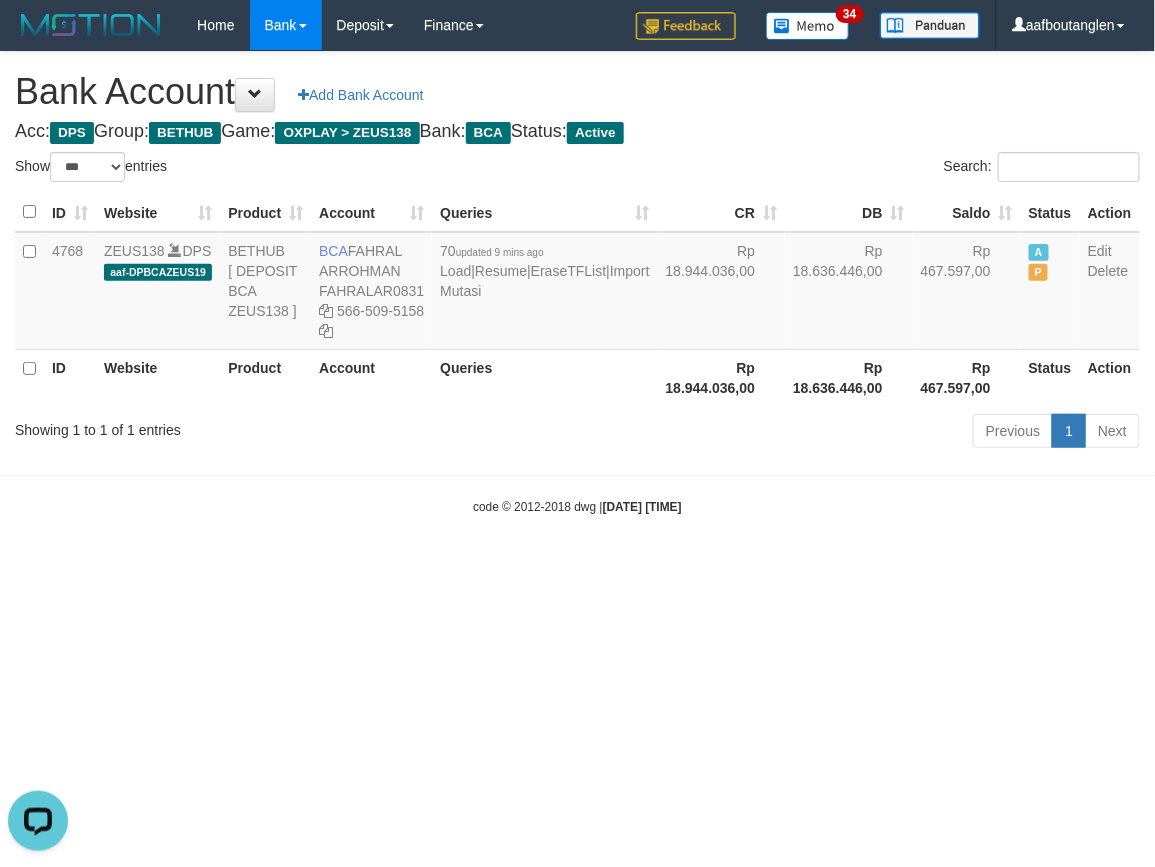 click on "Toggle navigation
Home
Bank
Account List
Deposit
DPS List
History
Note DPS
Finance
Financial Data
aafboutanglen
My Profile
Log Out
34" at bounding box center (577, 283) 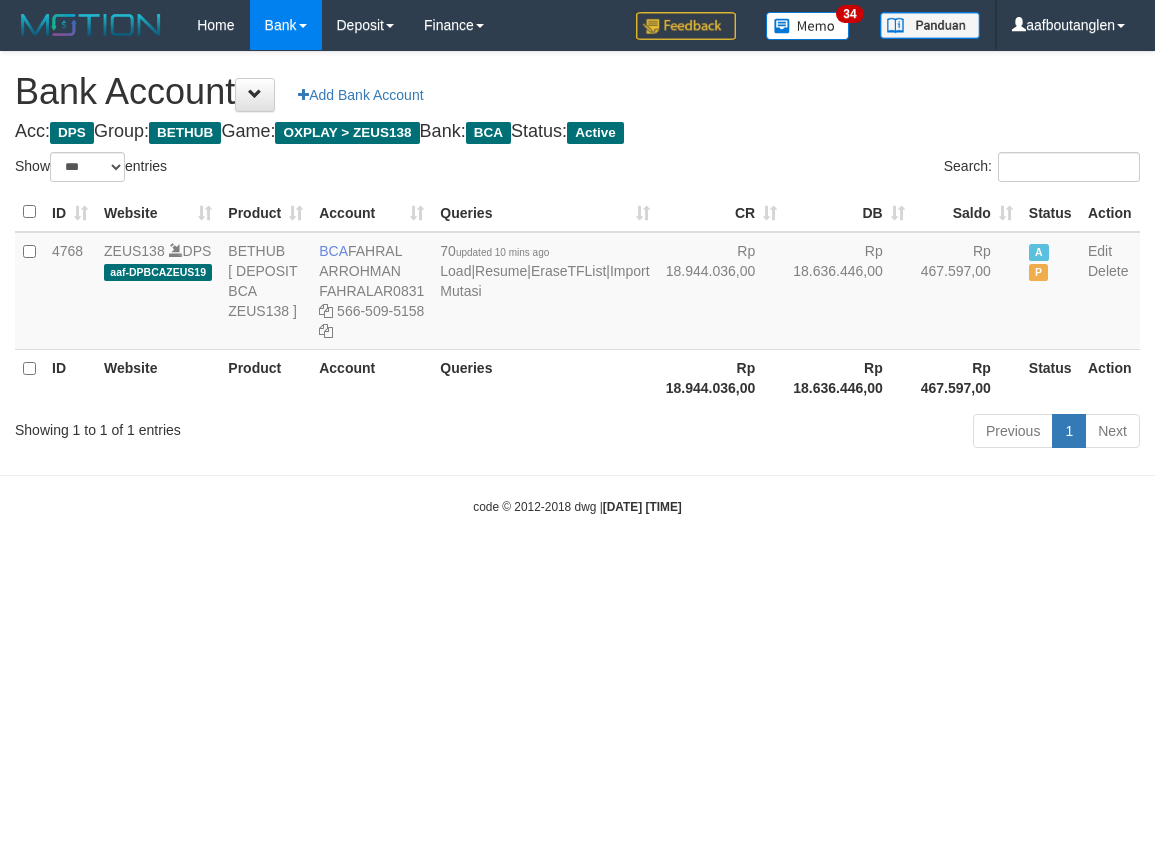 select on "***" 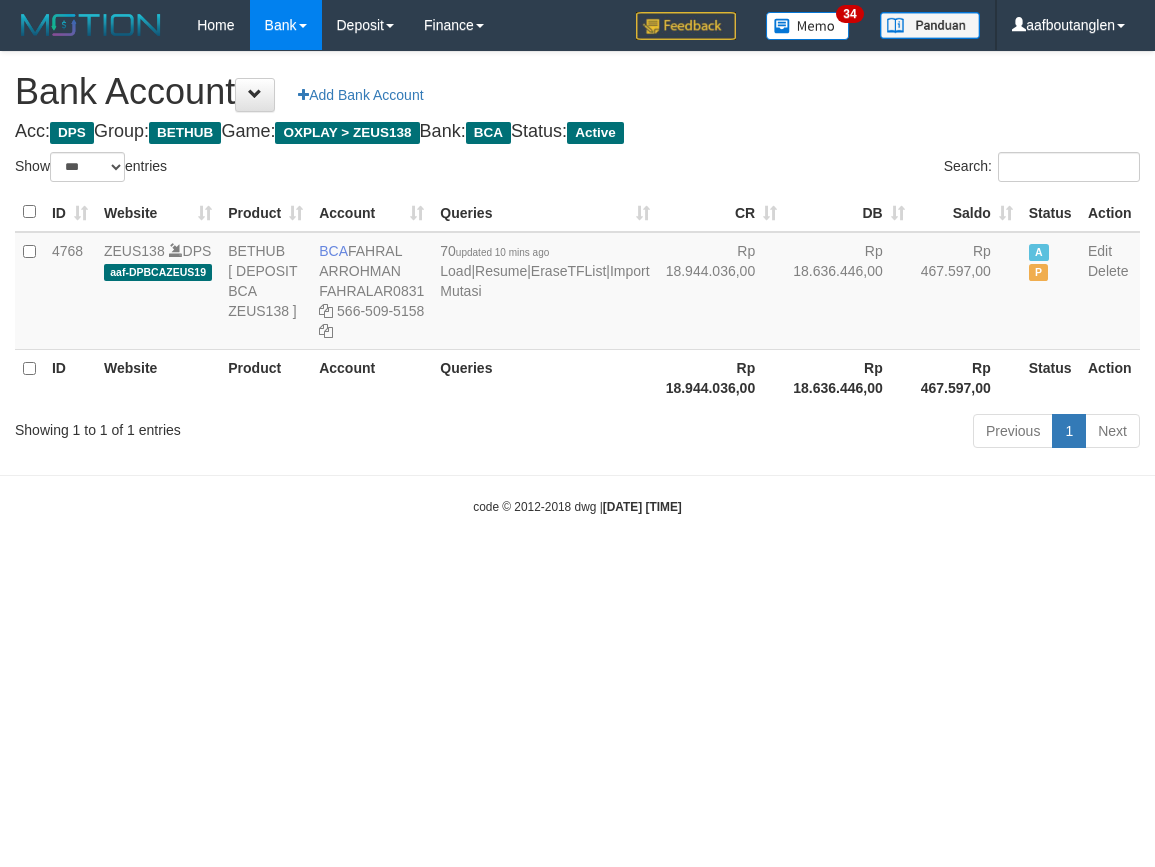 scroll, scrollTop: 0, scrollLeft: 0, axis: both 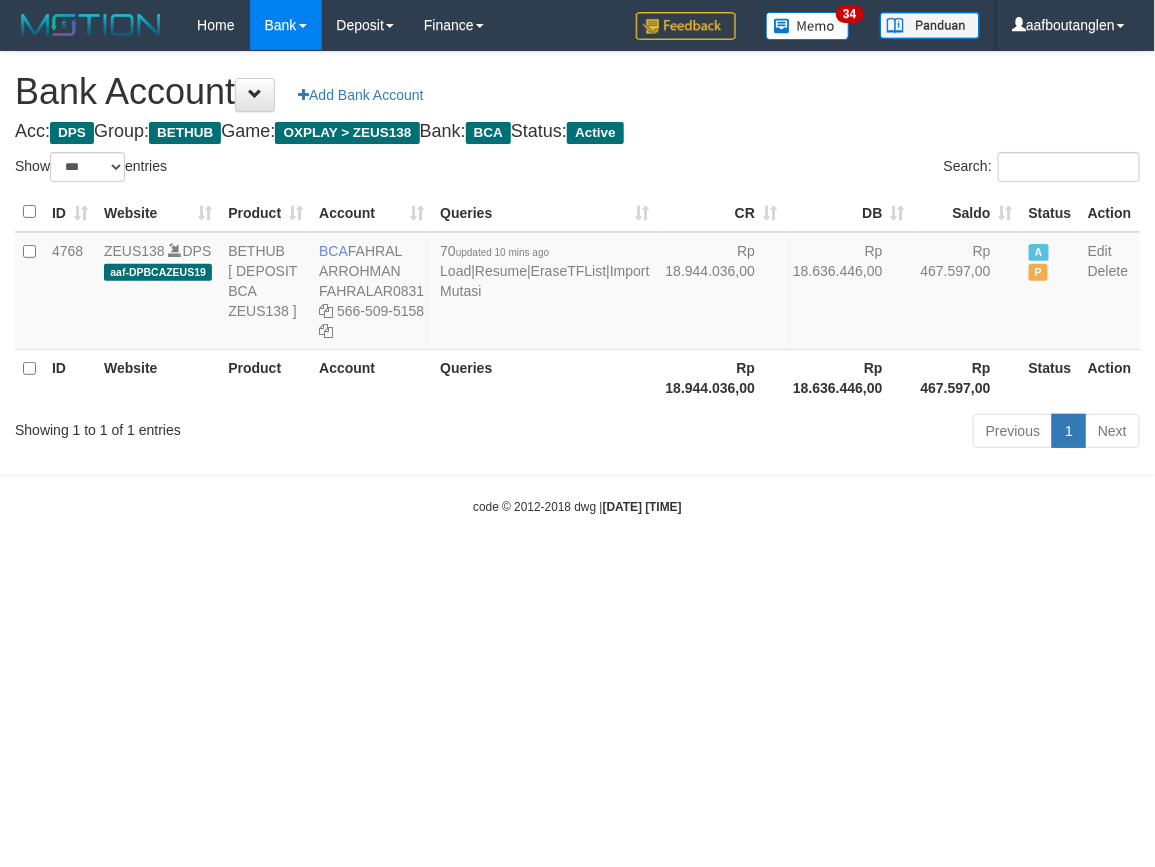 click on "Toggle navigation
Home
Bank
Account List
Deposit
DPS List
History
Note DPS
Finance
Financial Data
aafboutanglen
My Profile
Log Out
34" at bounding box center (577, 283) 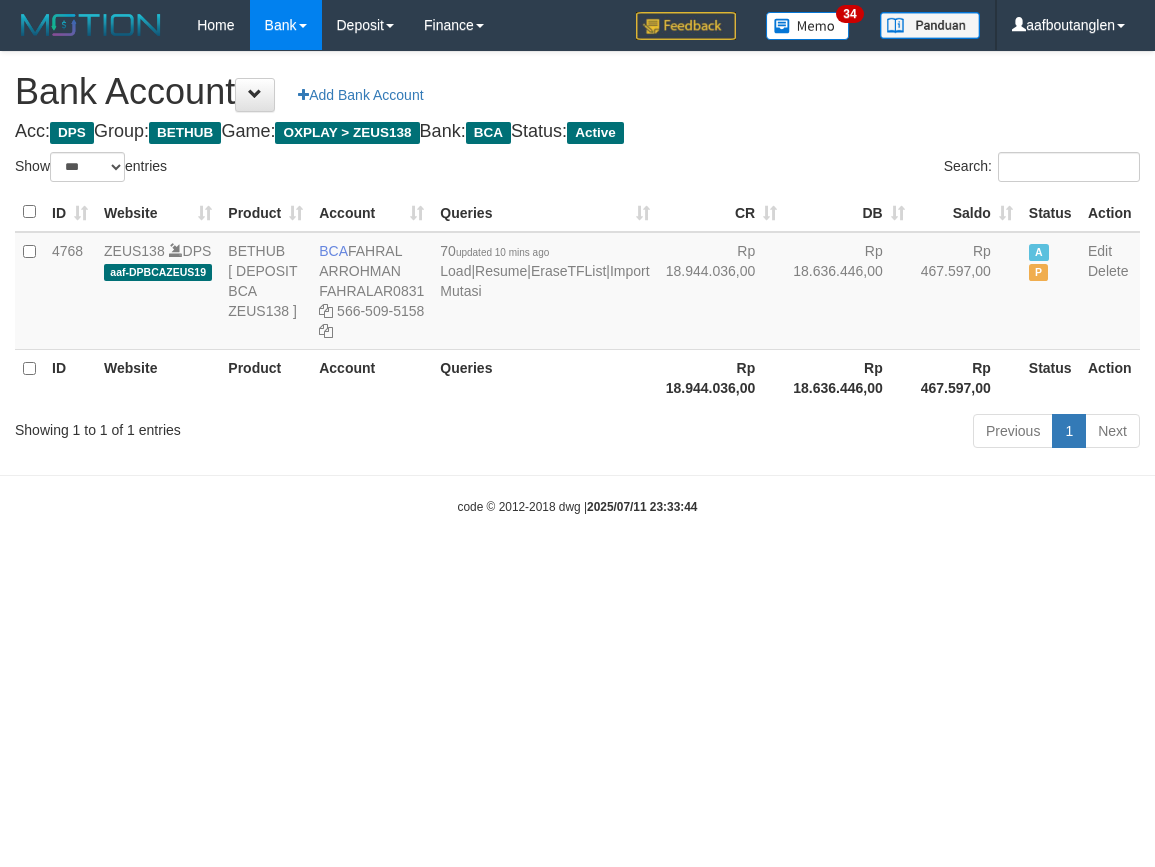 select on "***" 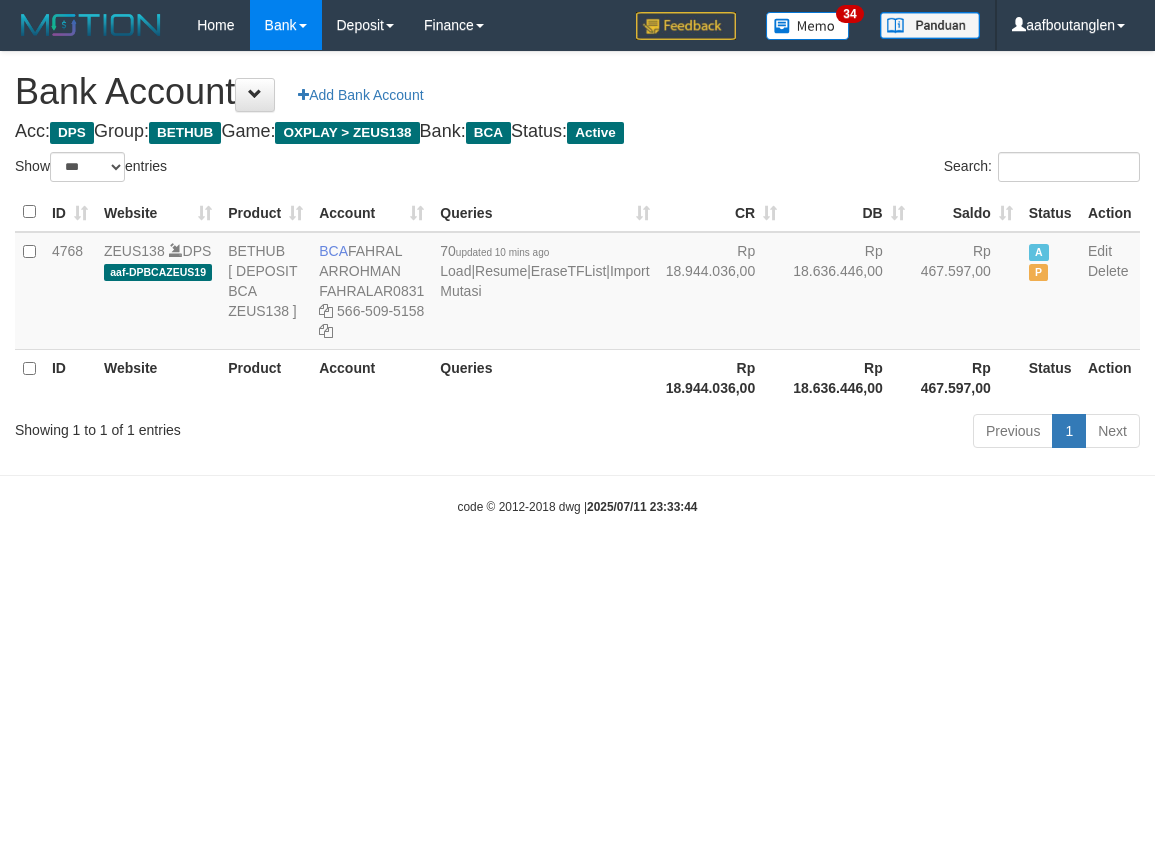 scroll, scrollTop: 0, scrollLeft: 0, axis: both 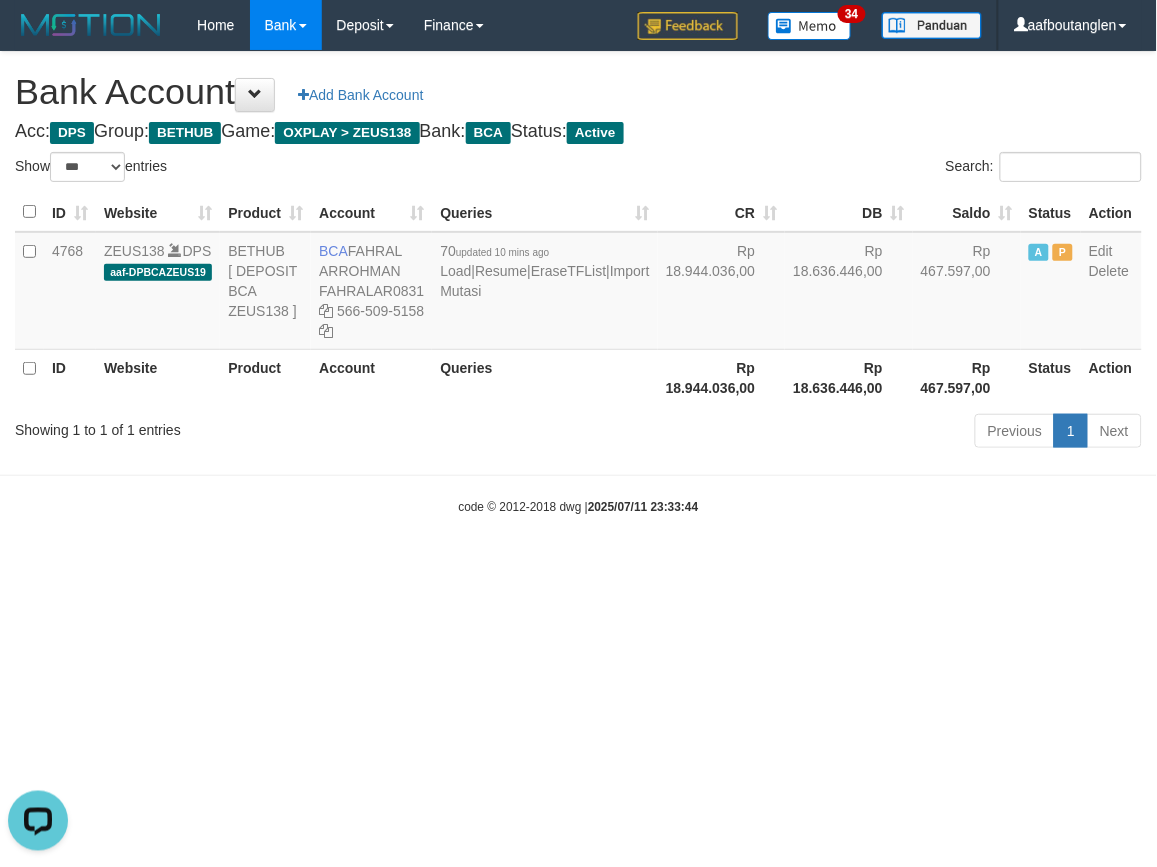 click on "Toggle navigation
Home
Bank
Account List
Deposit
DPS List
History
Note DPS
Finance
Financial Data
aafboutanglen
My Profile
Log Out
34" at bounding box center (578, 283) 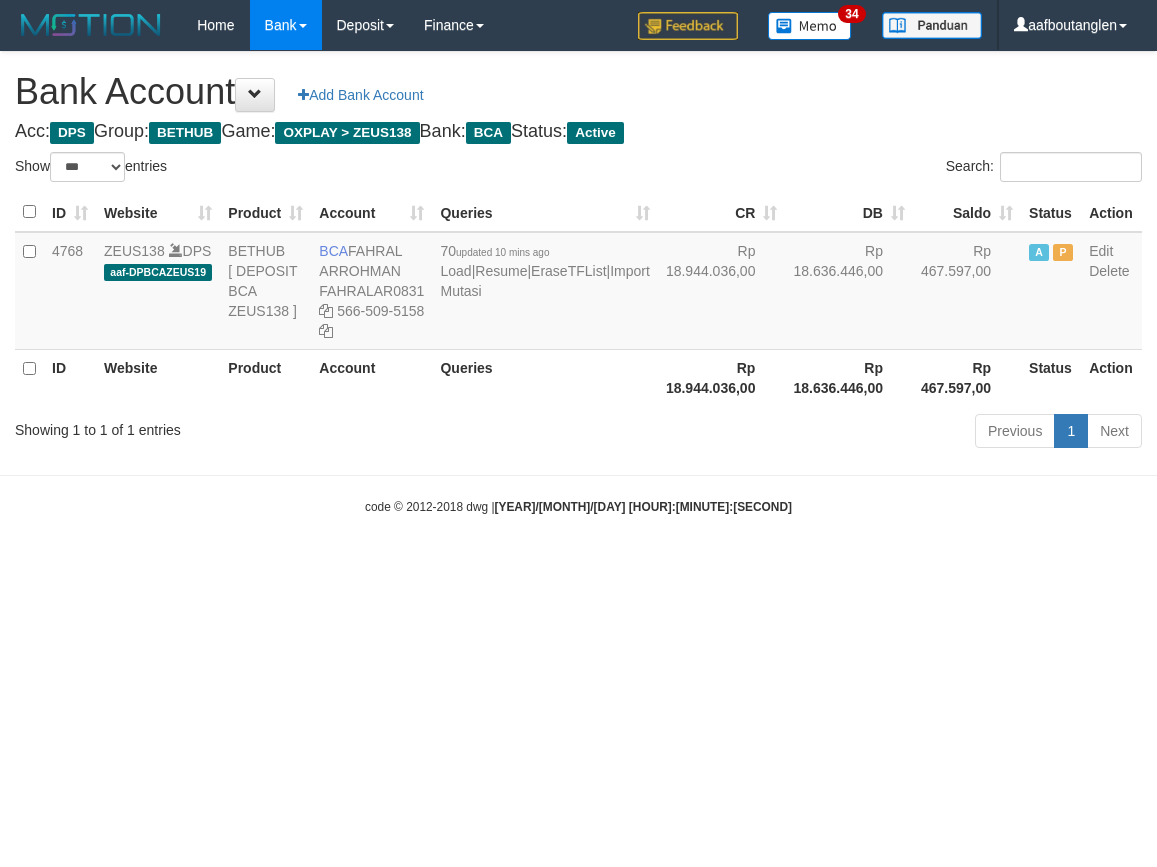 select on "***" 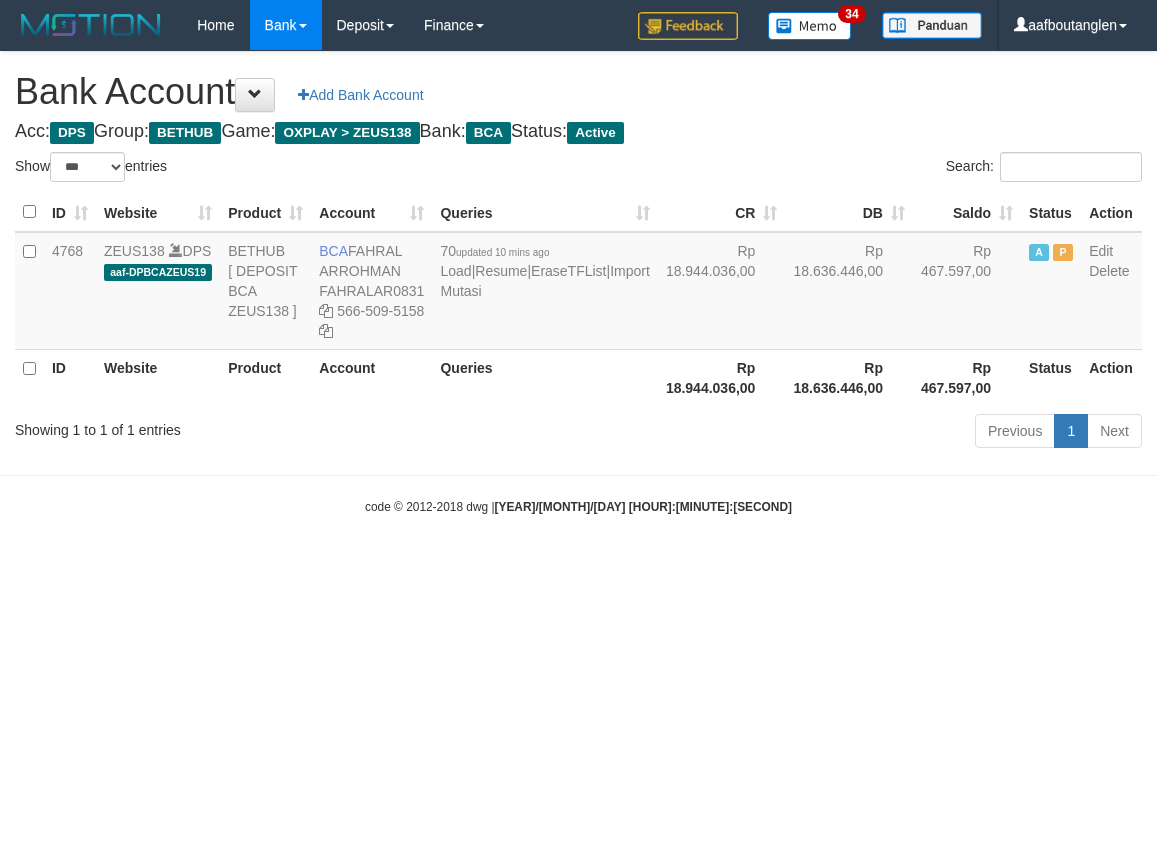 scroll, scrollTop: 0, scrollLeft: 0, axis: both 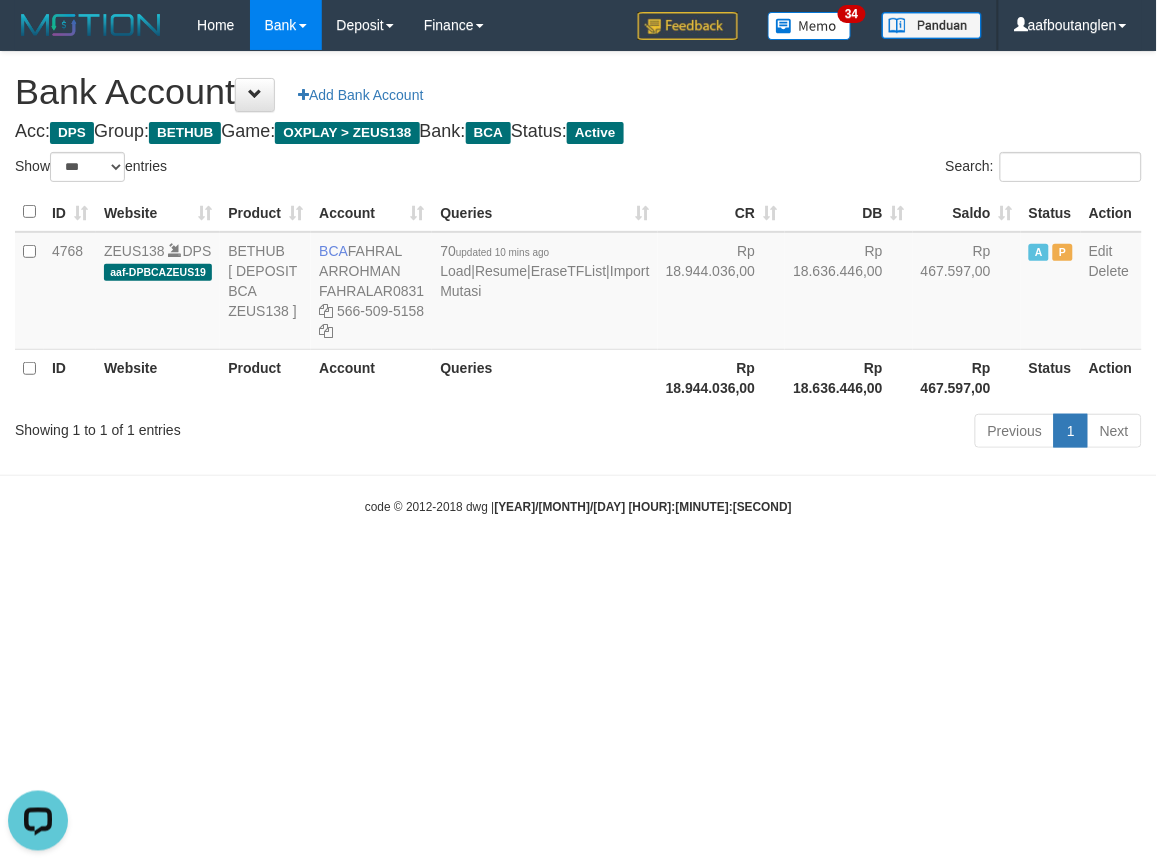 click on "Toggle navigation
Home
Bank
Account List
Deposit
DPS List
History
Note DPS
Finance
Financial Data
aafboutanglen
My Profile
Log Out
34" at bounding box center (578, 283) 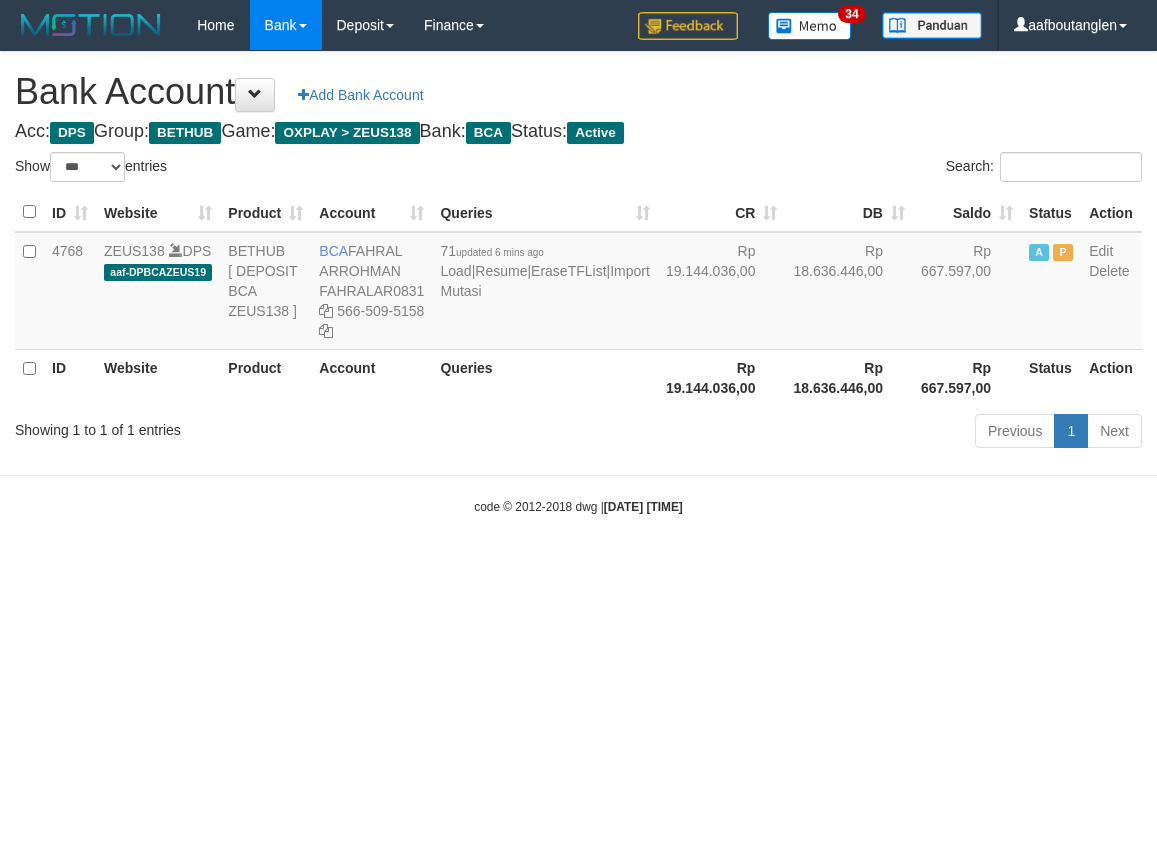 select on "***" 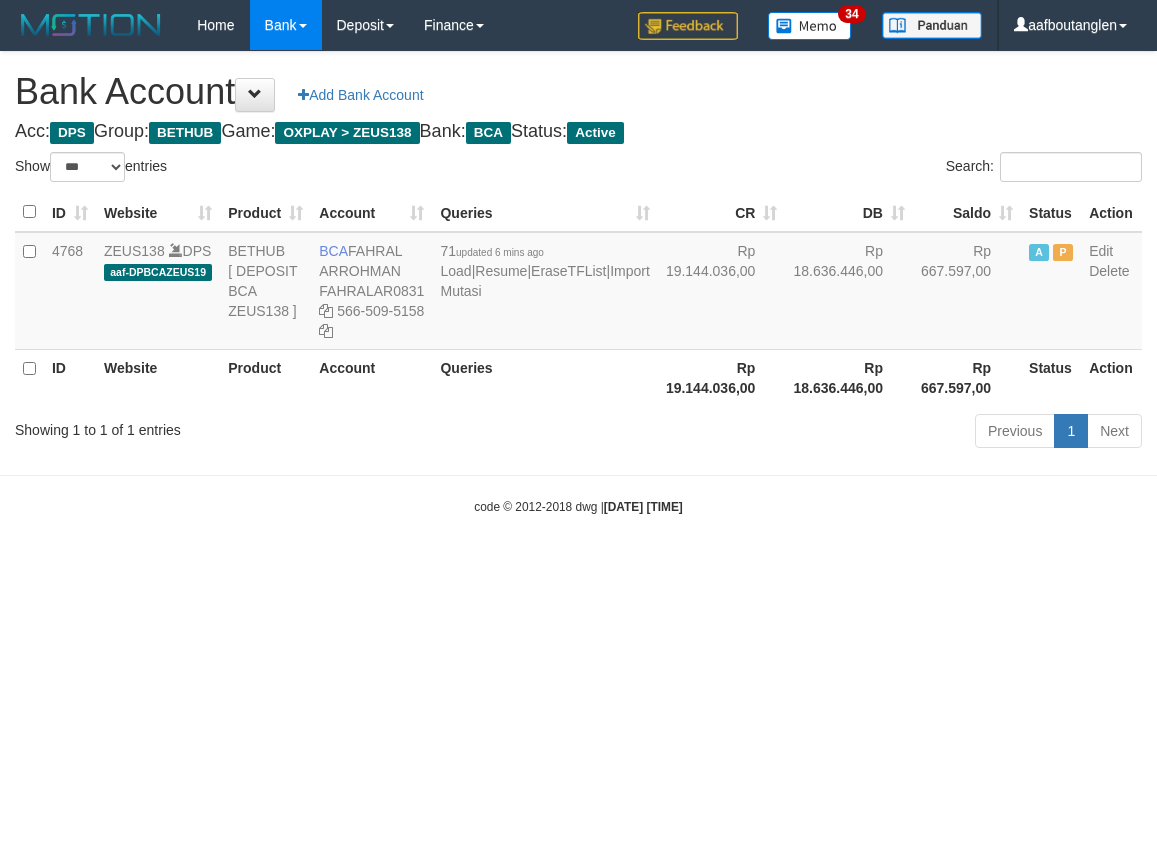 scroll, scrollTop: 0, scrollLeft: 0, axis: both 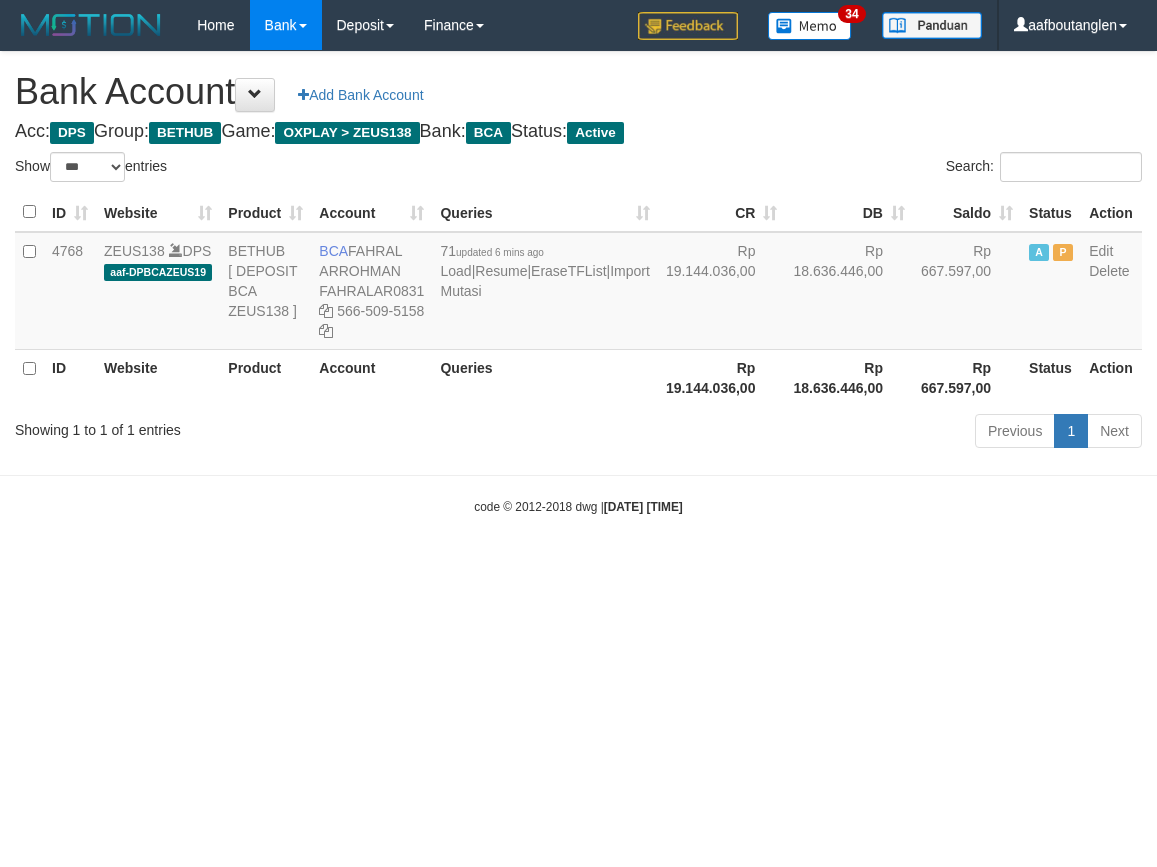 select on "***" 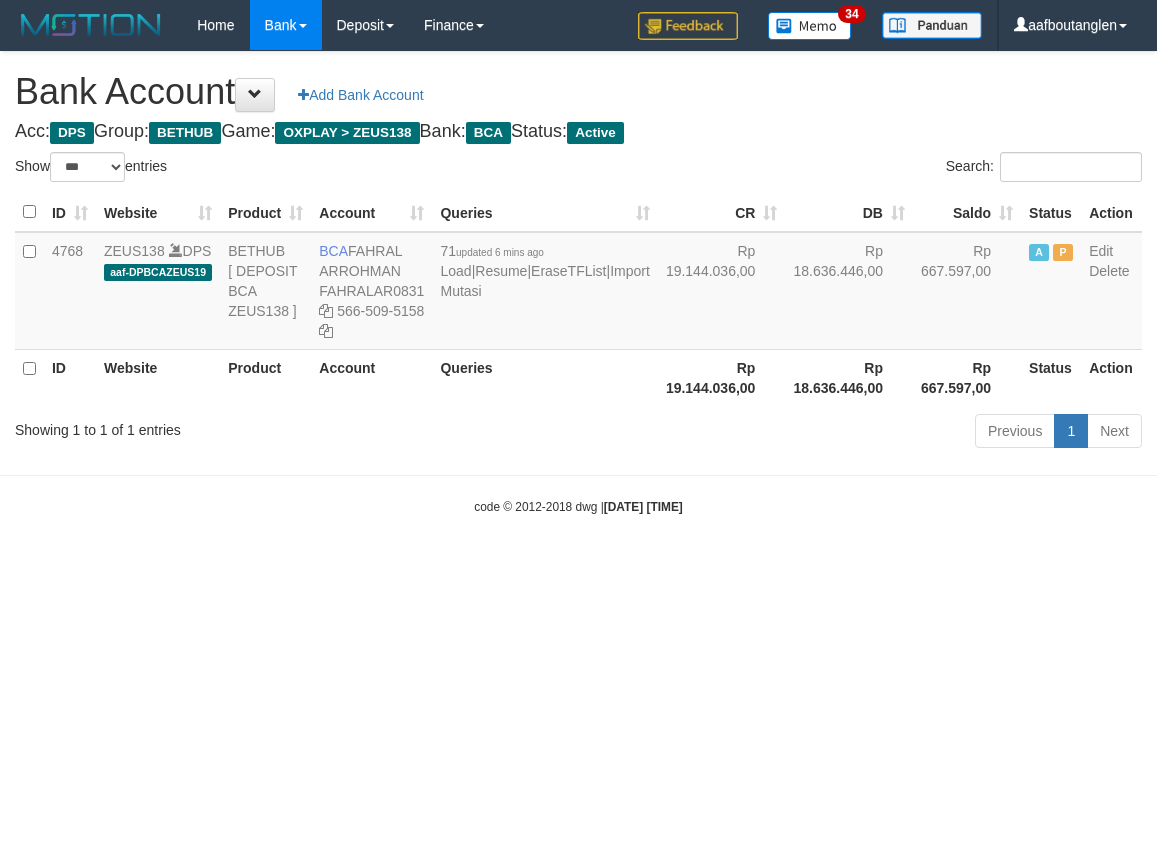 scroll, scrollTop: 0, scrollLeft: 0, axis: both 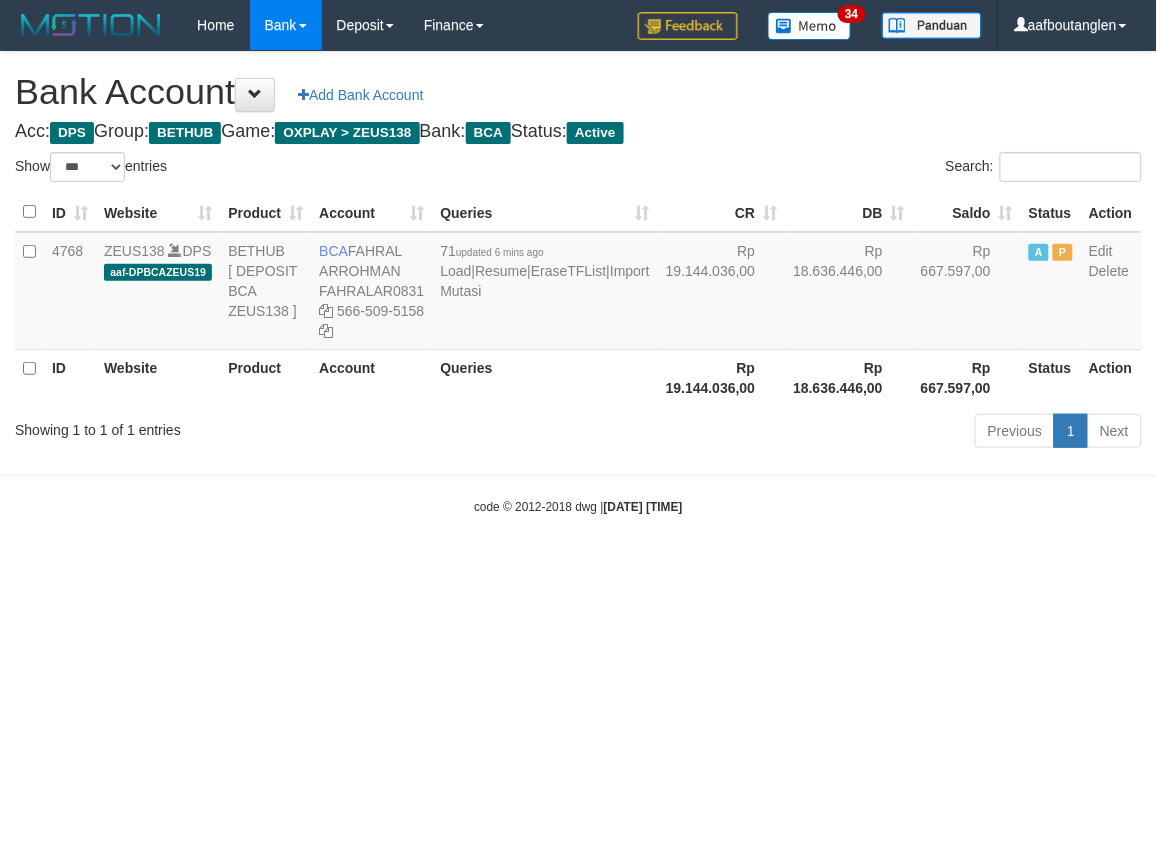 drag, startPoint x: 797, startPoint y: 458, endPoint x: 772, endPoint y: 460, distance: 25.079872 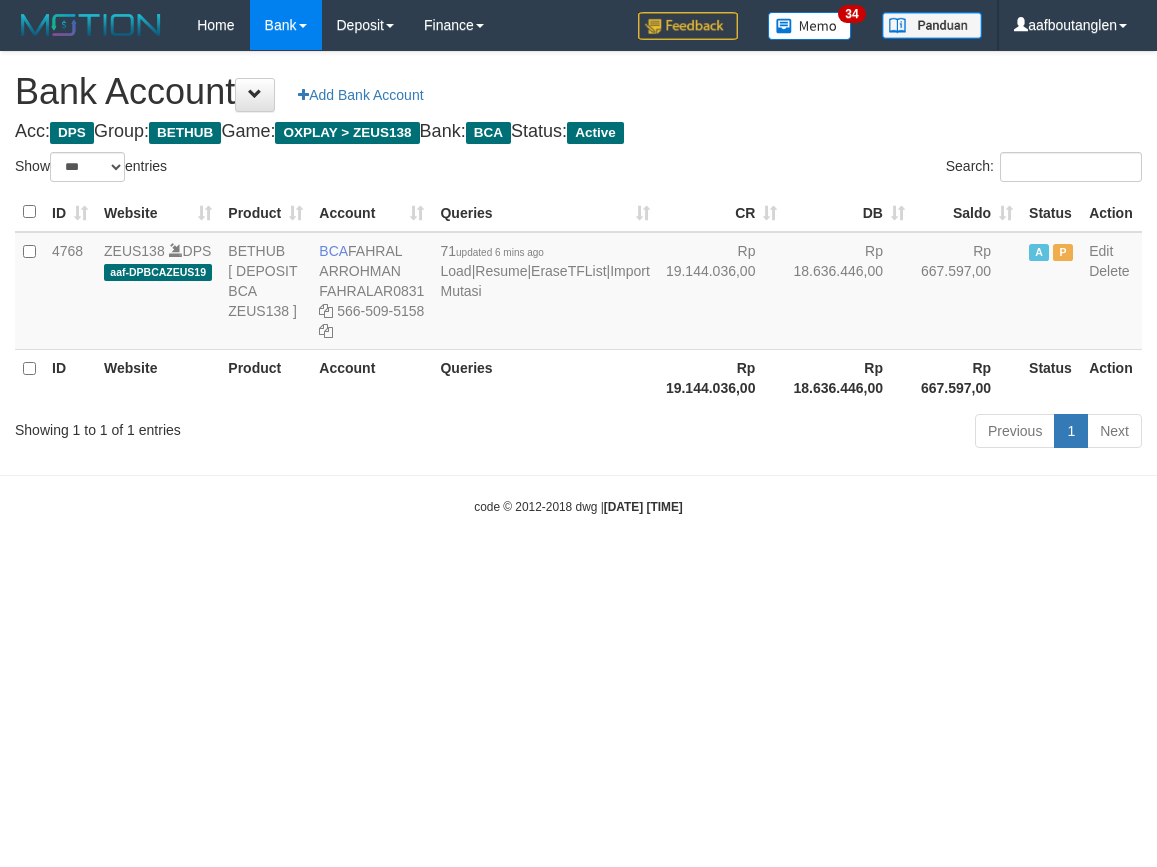 select on "***" 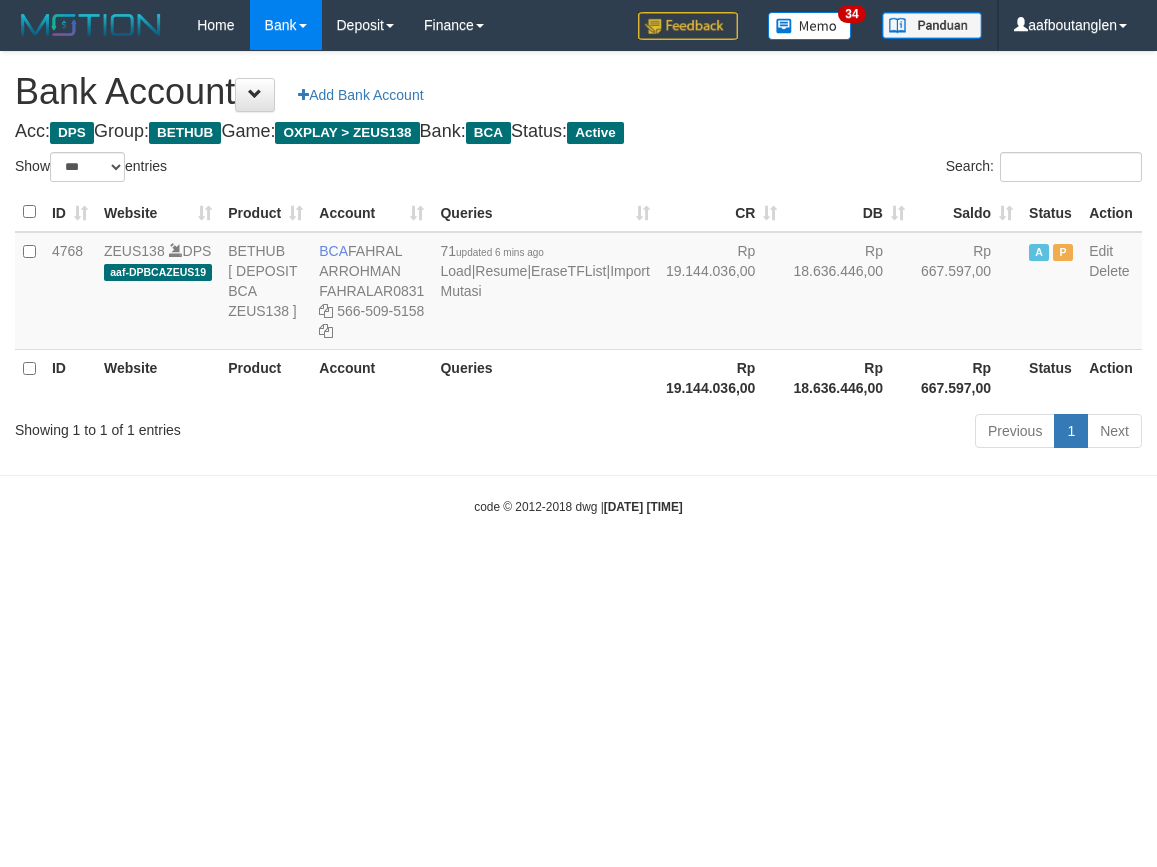 scroll, scrollTop: 0, scrollLeft: 0, axis: both 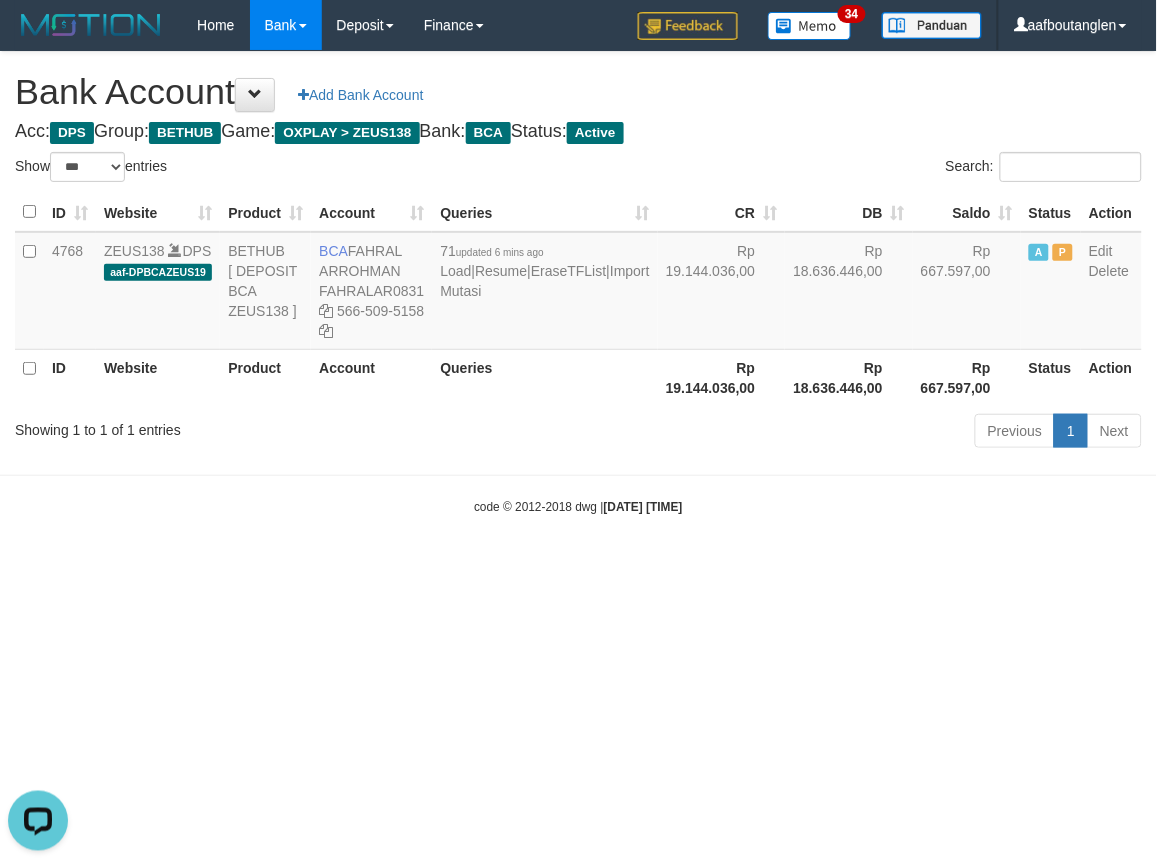 click on "Toggle navigation
Home
Bank
Account List
Deposit
DPS List
History
Note DPS
Finance
Financial Data
aafboutanglen
My Profile
Log Out
34" at bounding box center [578, 283] 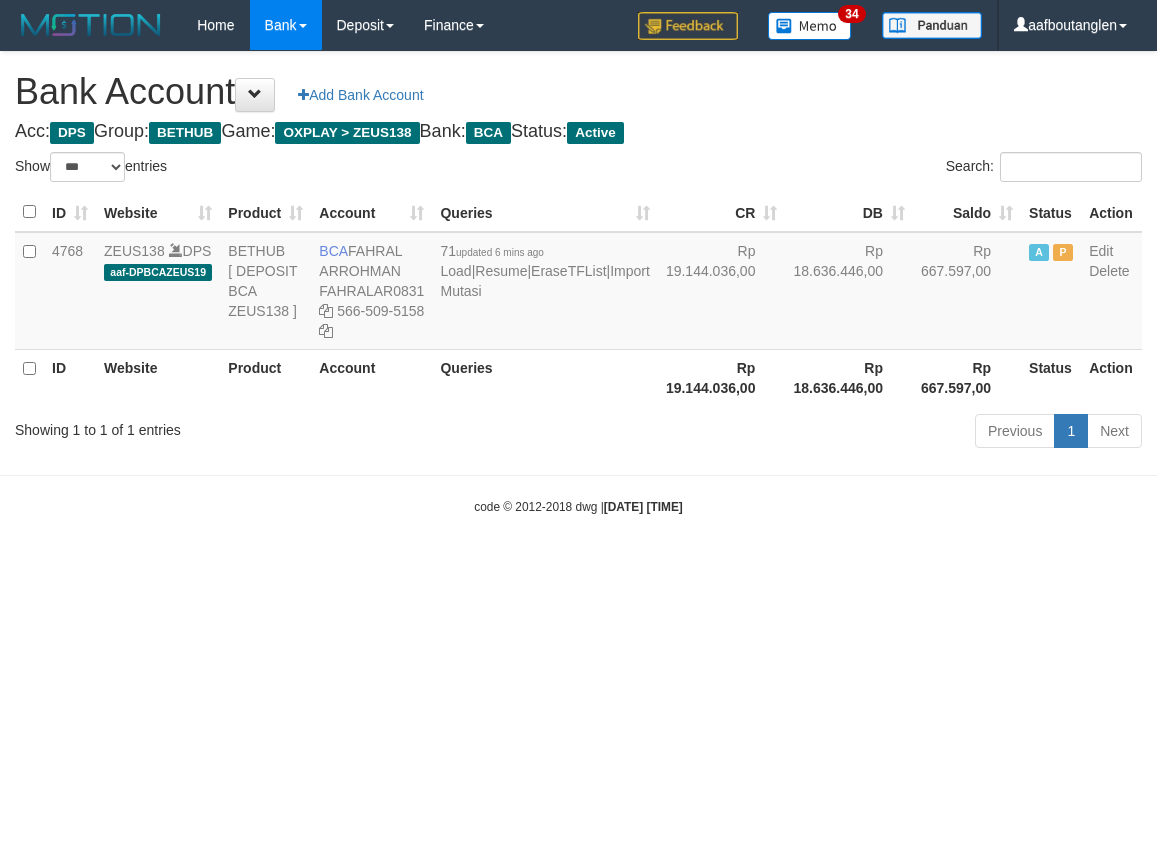 select on "***" 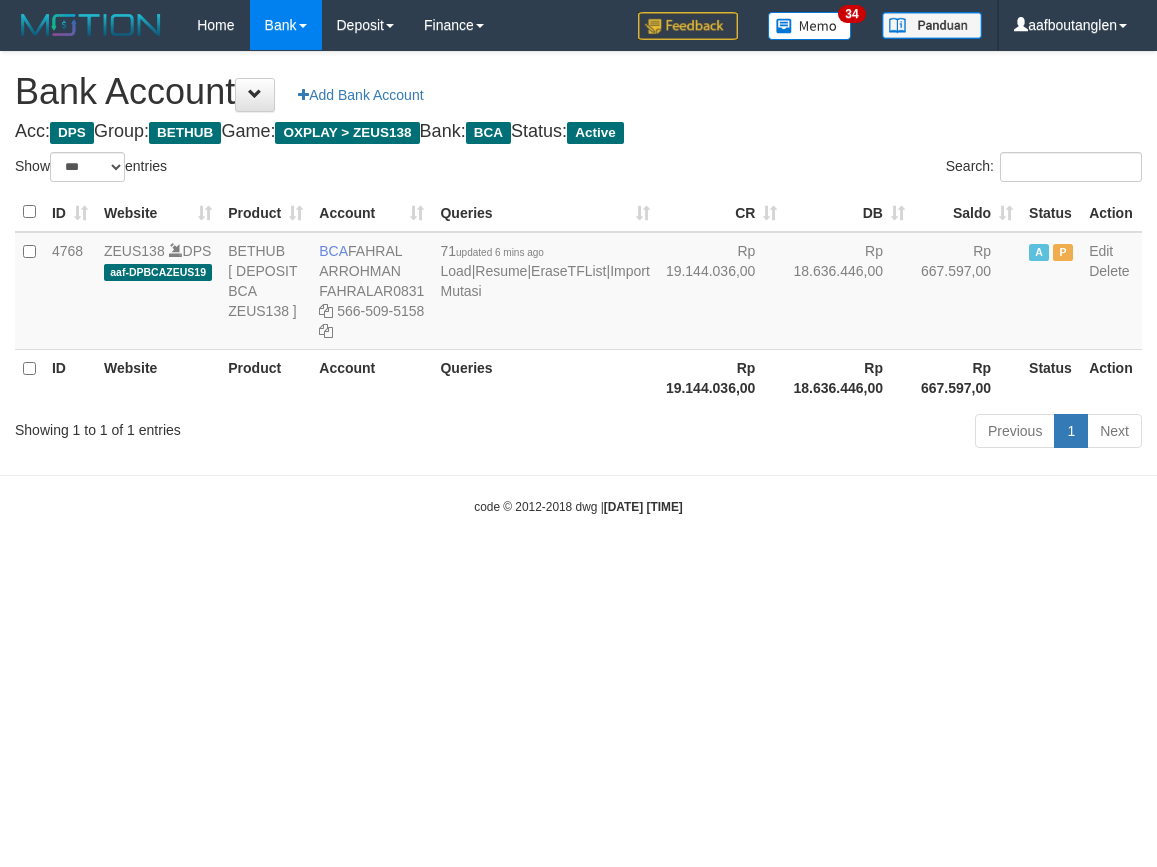 scroll, scrollTop: 0, scrollLeft: 0, axis: both 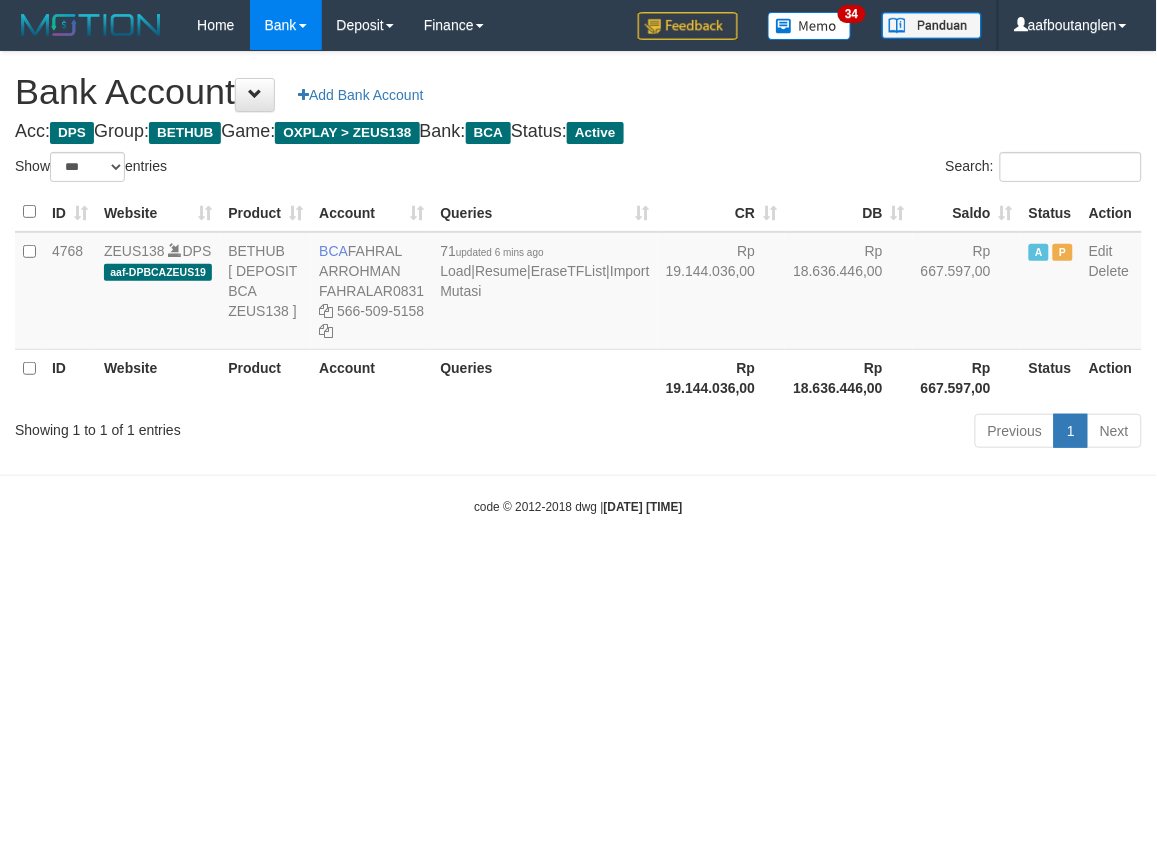 drag, startPoint x: 795, startPoint y: 551, endPoint x: 754, endPoint y: 562, distance: 42.44997 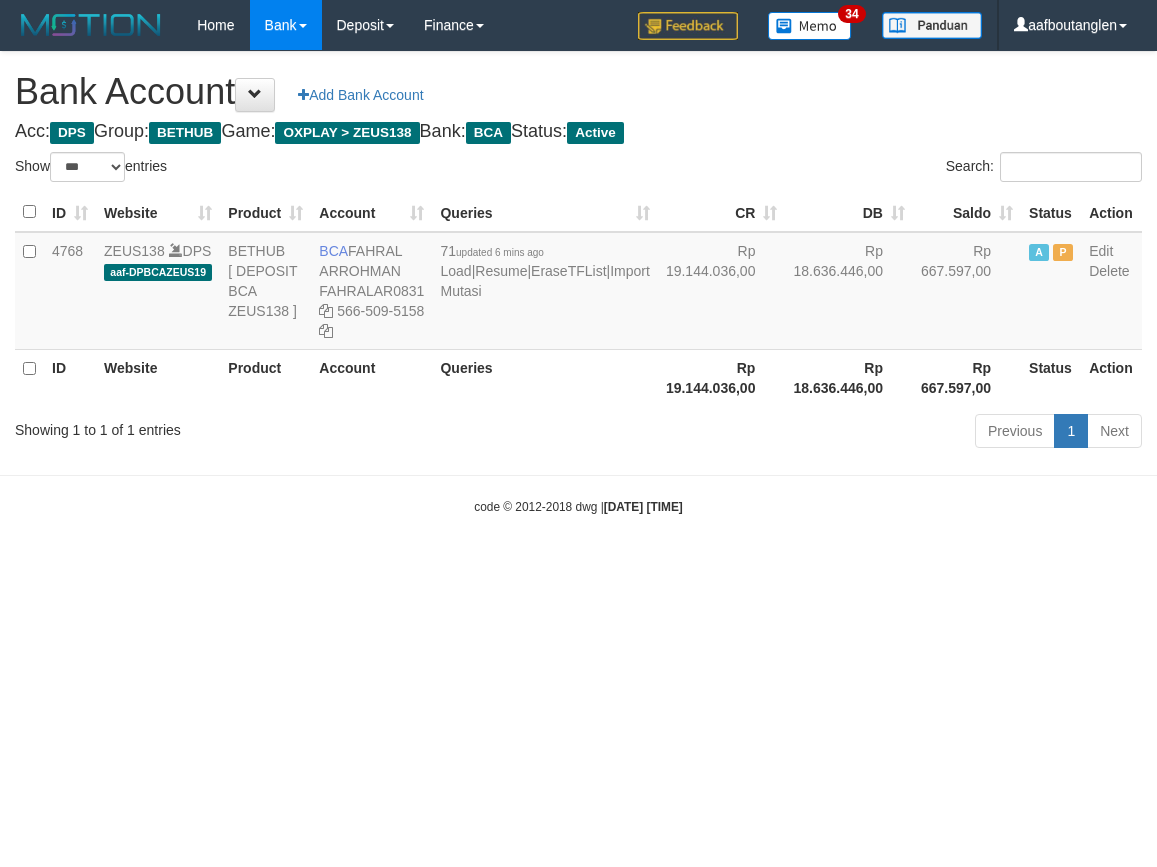 select on "***" 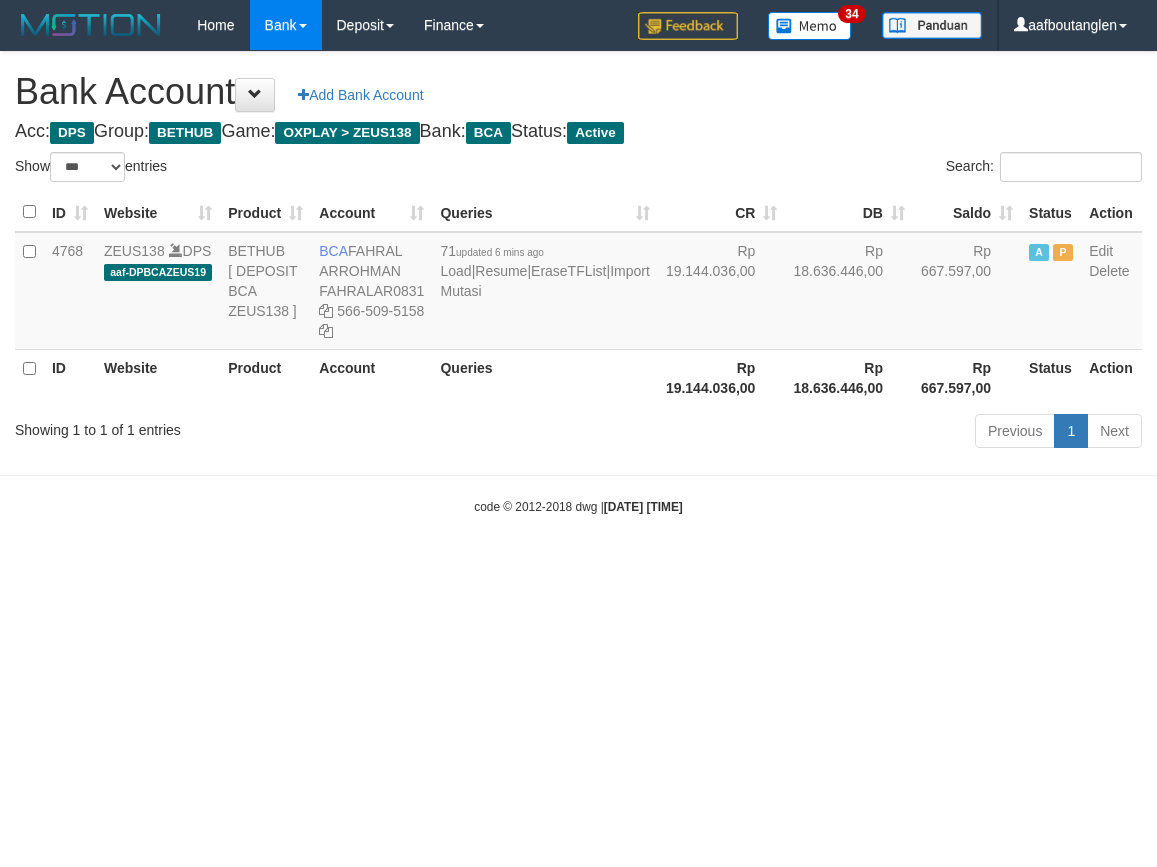scroll, scrollTop: 0, scrollLeft: 0, axis: both 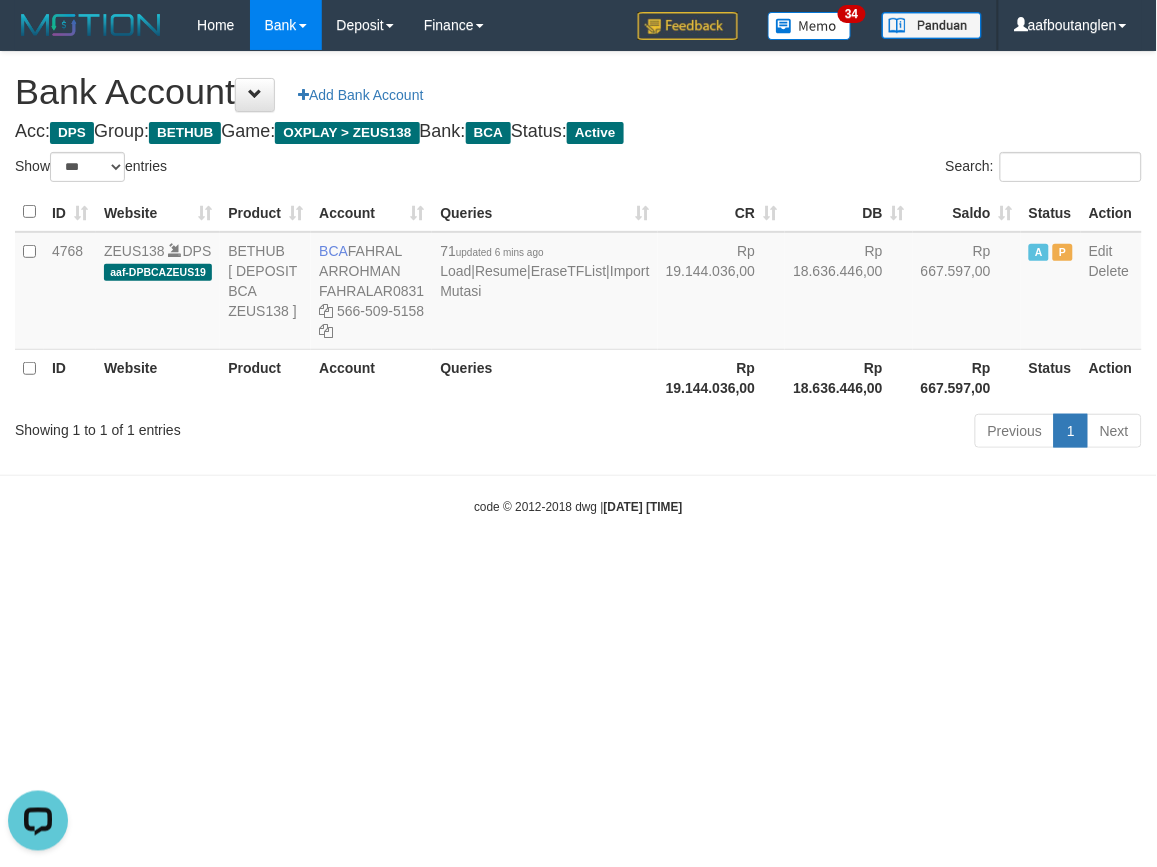 drag, startPoint x: 941, startPoint y: 601, endPoint x: 907, endPoint y: 605, distance: 34.234486 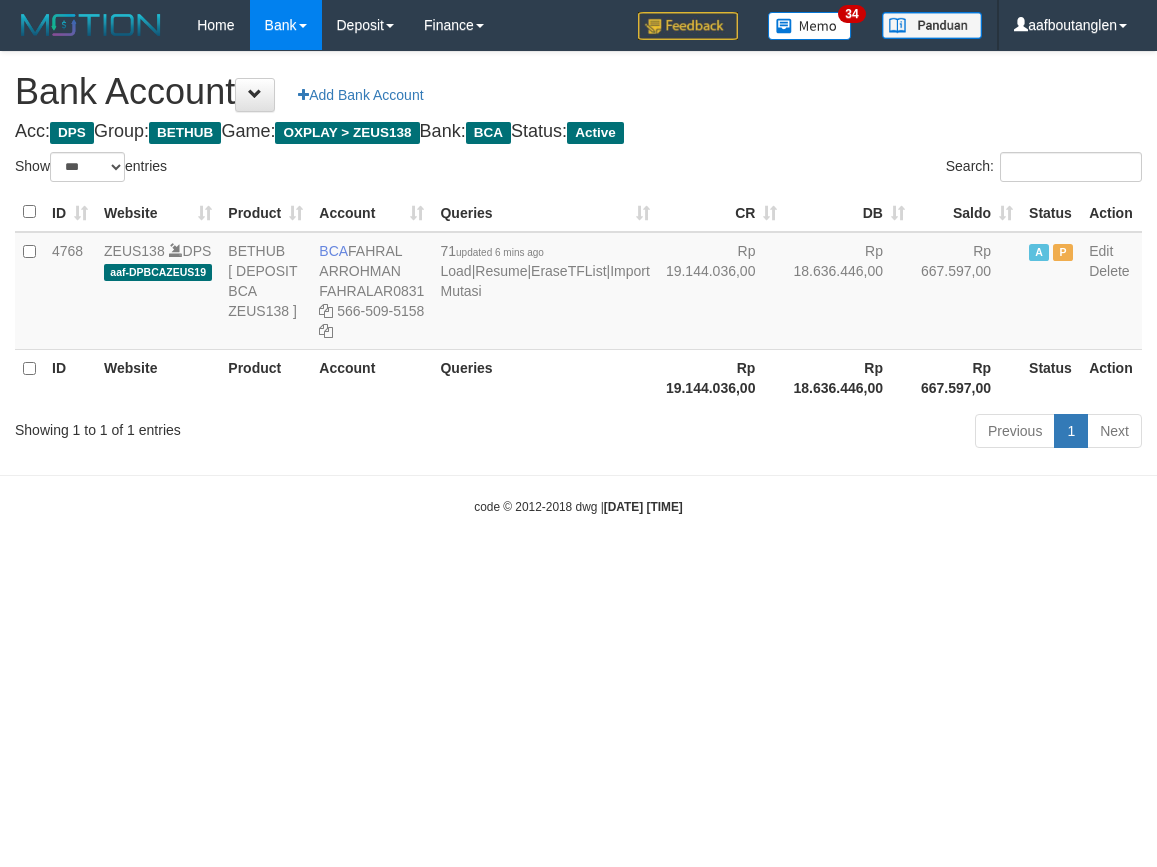 select on "***" 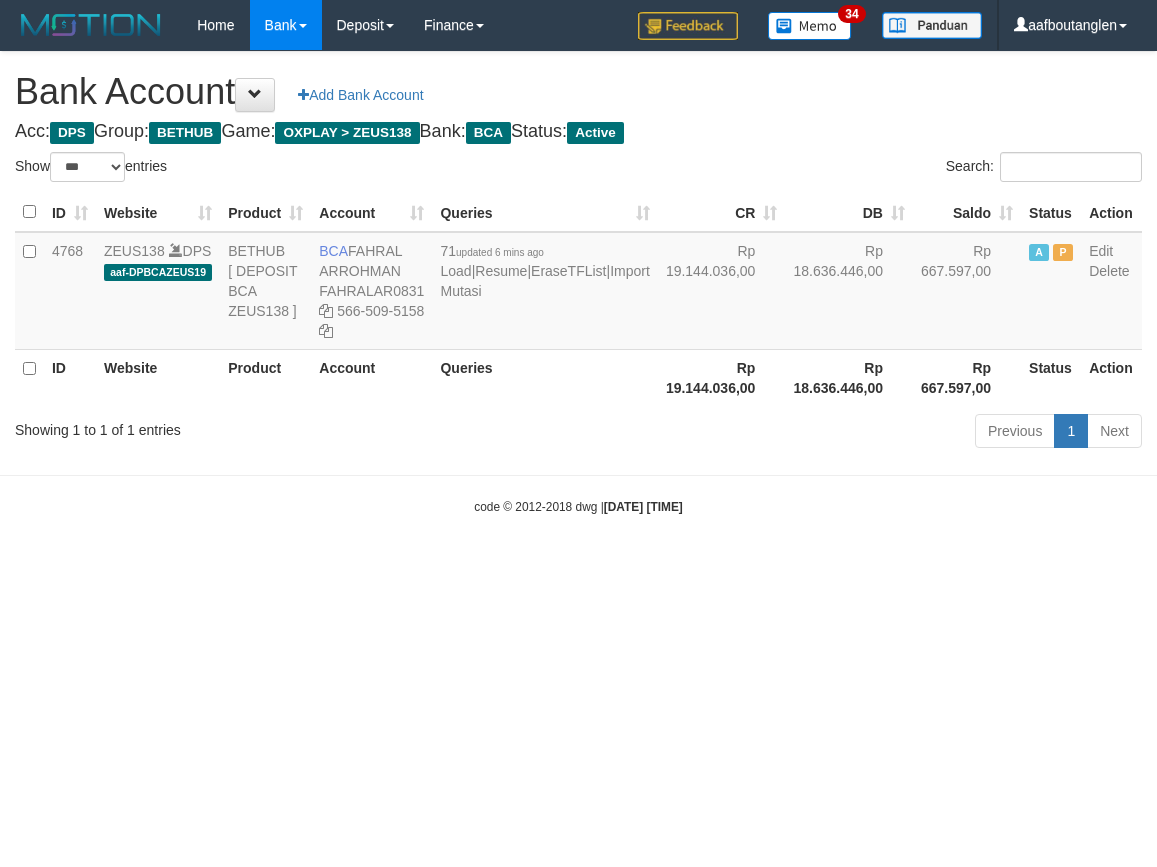 scroll, scrollTop: 0, scrollLeft: 0, axis: both 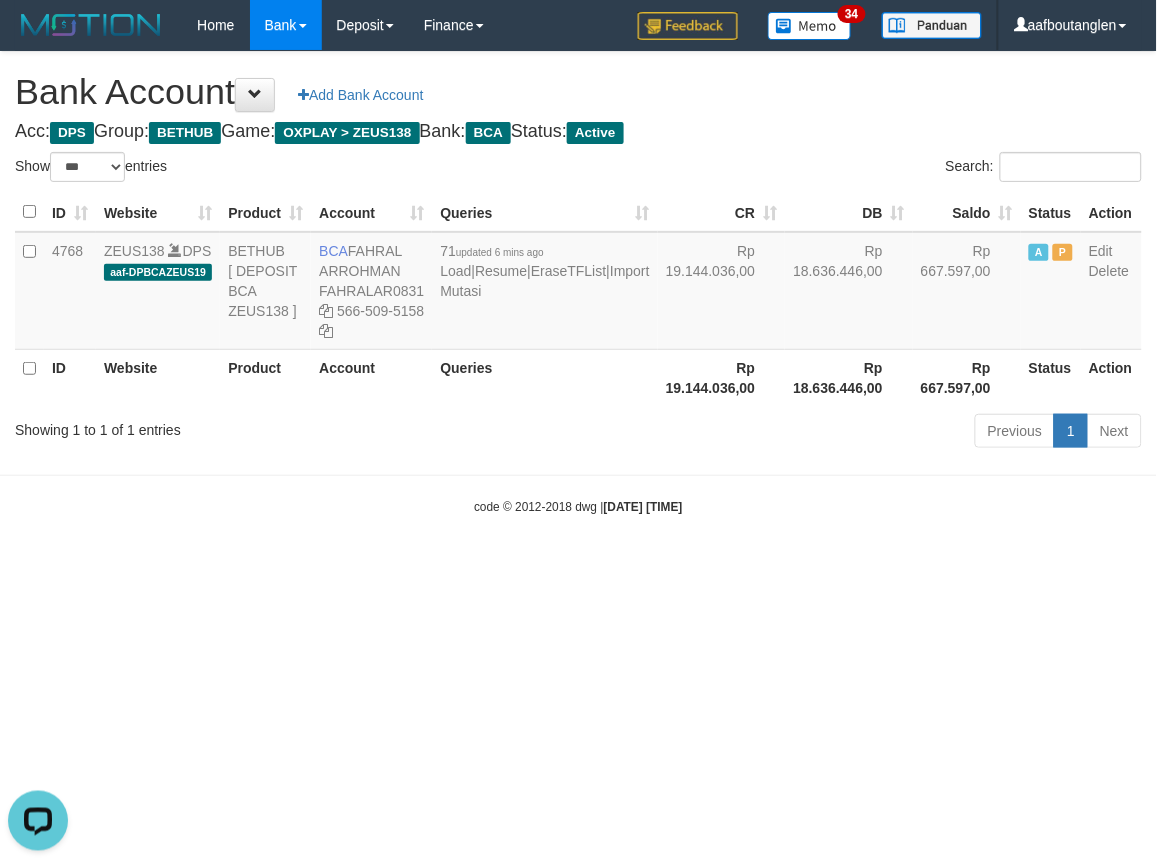 drag, startPoint x: 950, startPoint y: 560, endPoint x: 1007, endPoint y: 562, distance: 57.035076 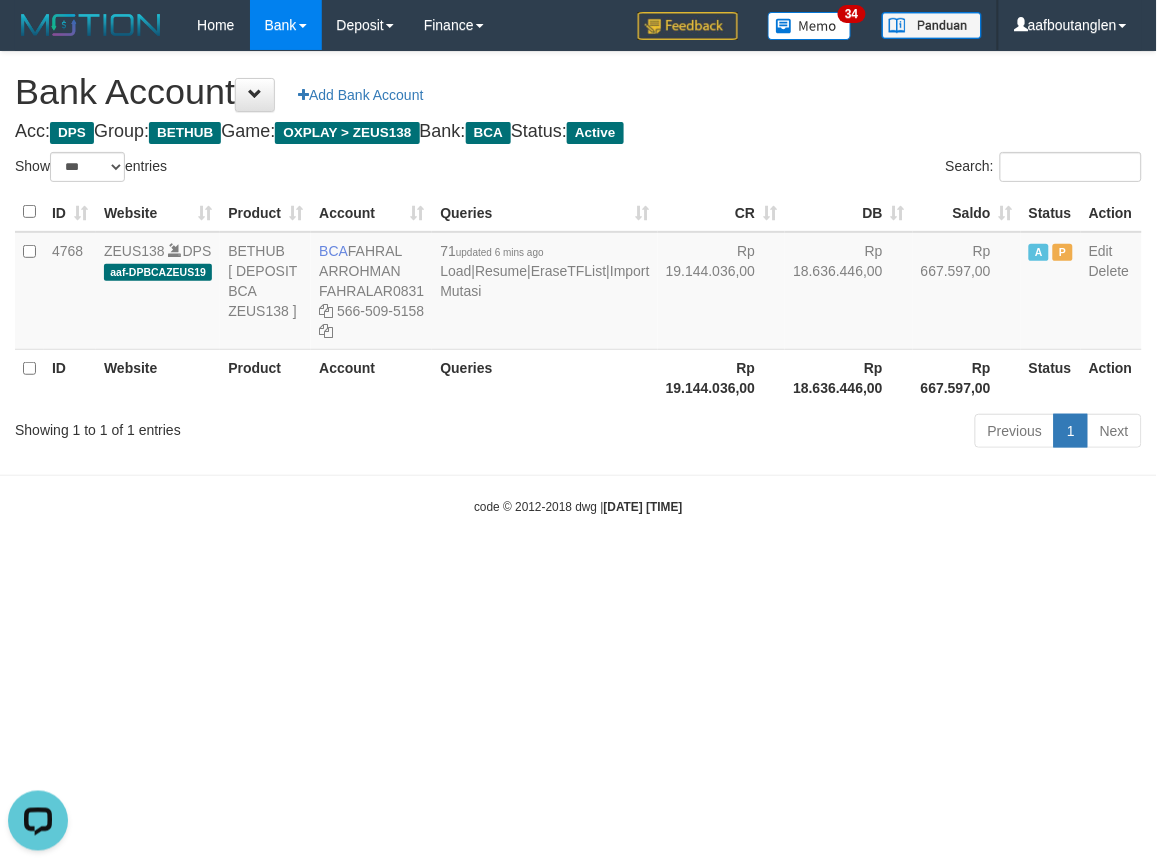 drag, startPoint x: 976, startPoint y: 591, endPoint x: 997, endPoint y: 582, distance: 22.847319 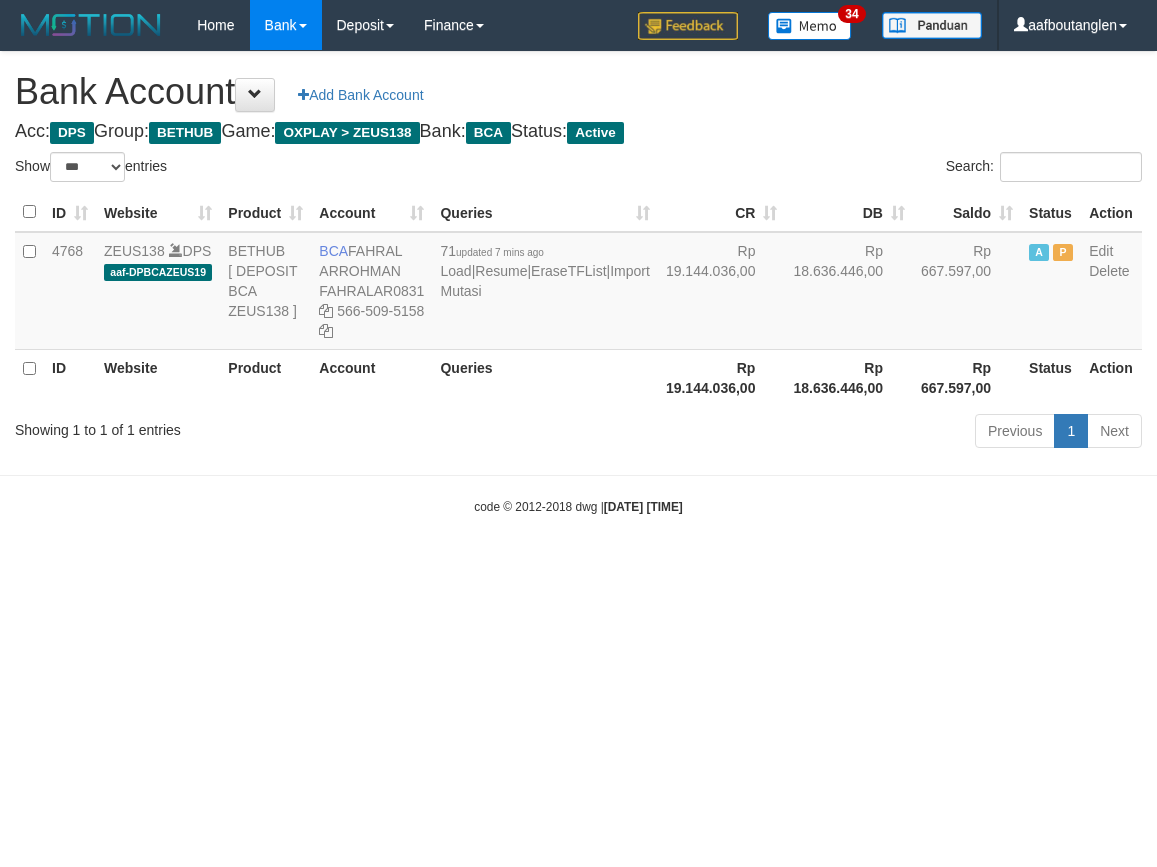 select on "***" 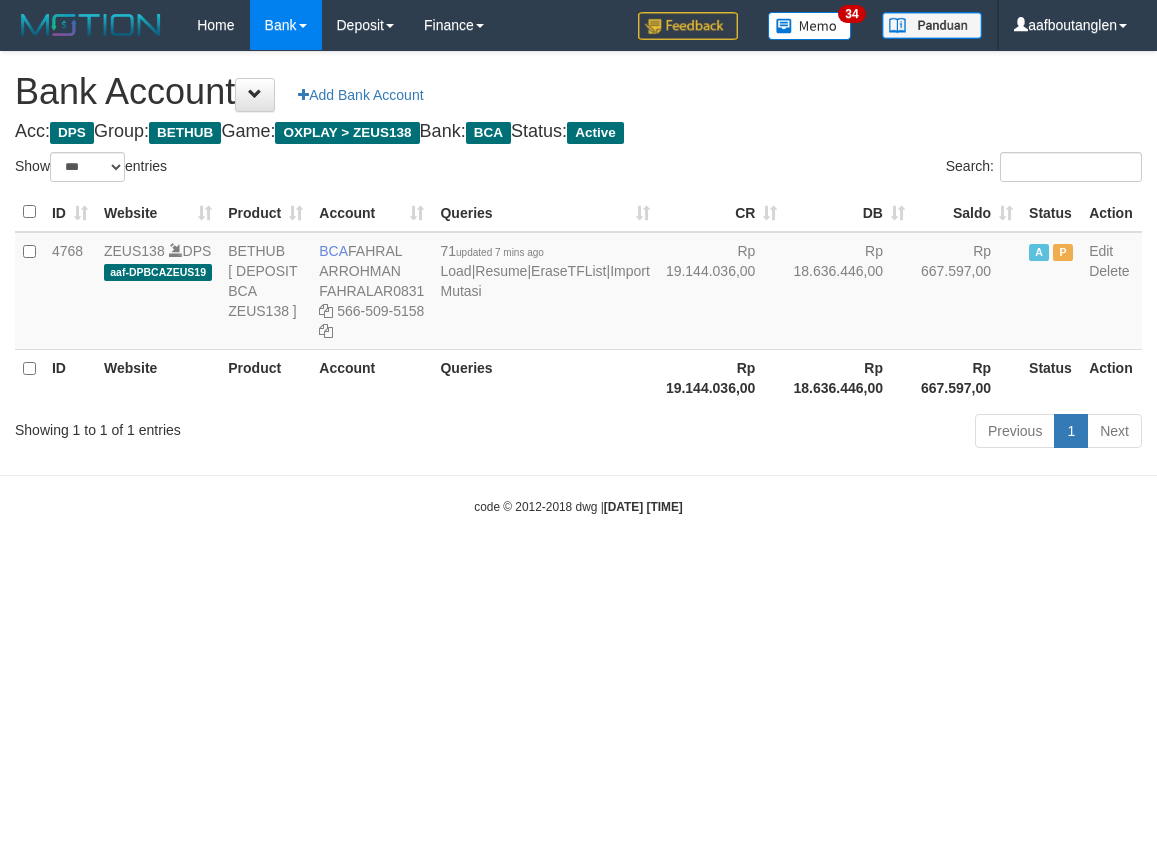 scroll, scrollTop: 0, scrollLeft: 0, axis: both 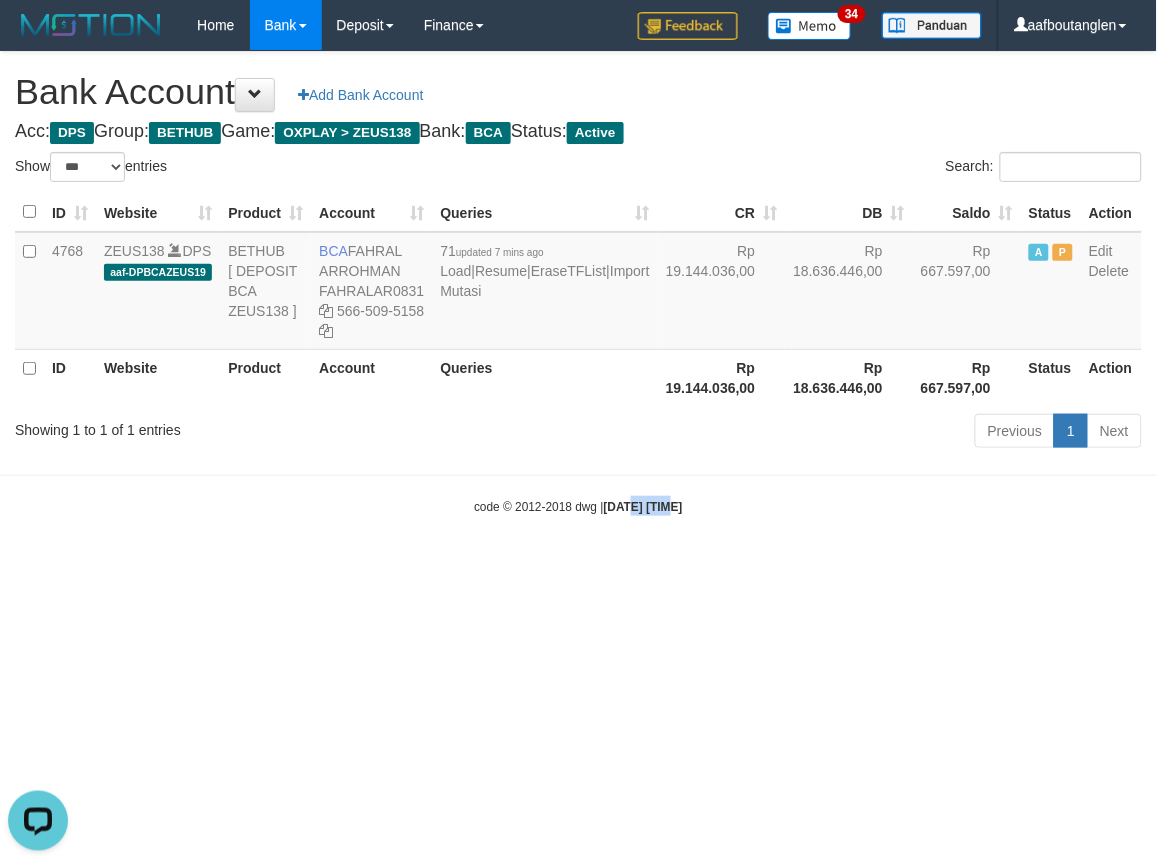 click on "Toggle navigation
Home
Bank
Account List
Deposit
DPS List
History
Note DPS
Finance
Financial Data
aafboutanglen
My Profile
Log Out
34" at bounding box center (578, 283) 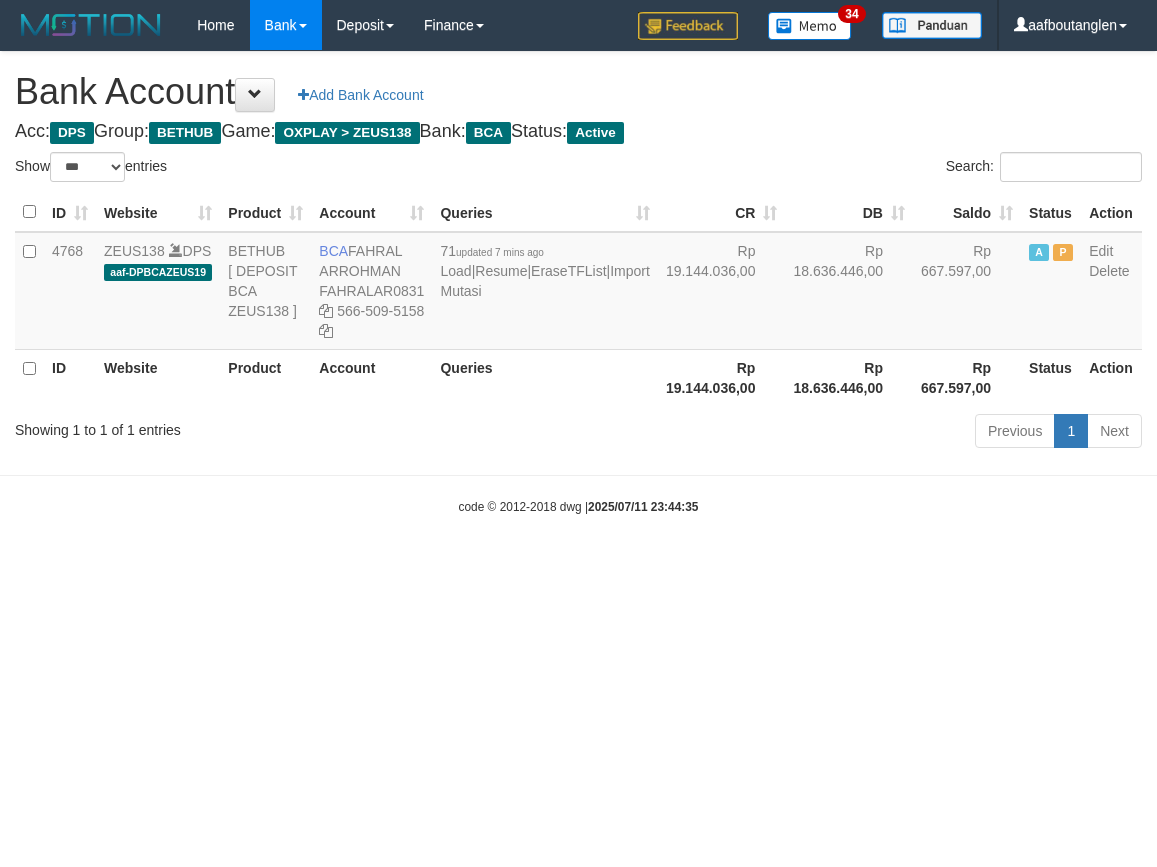 select on "***" 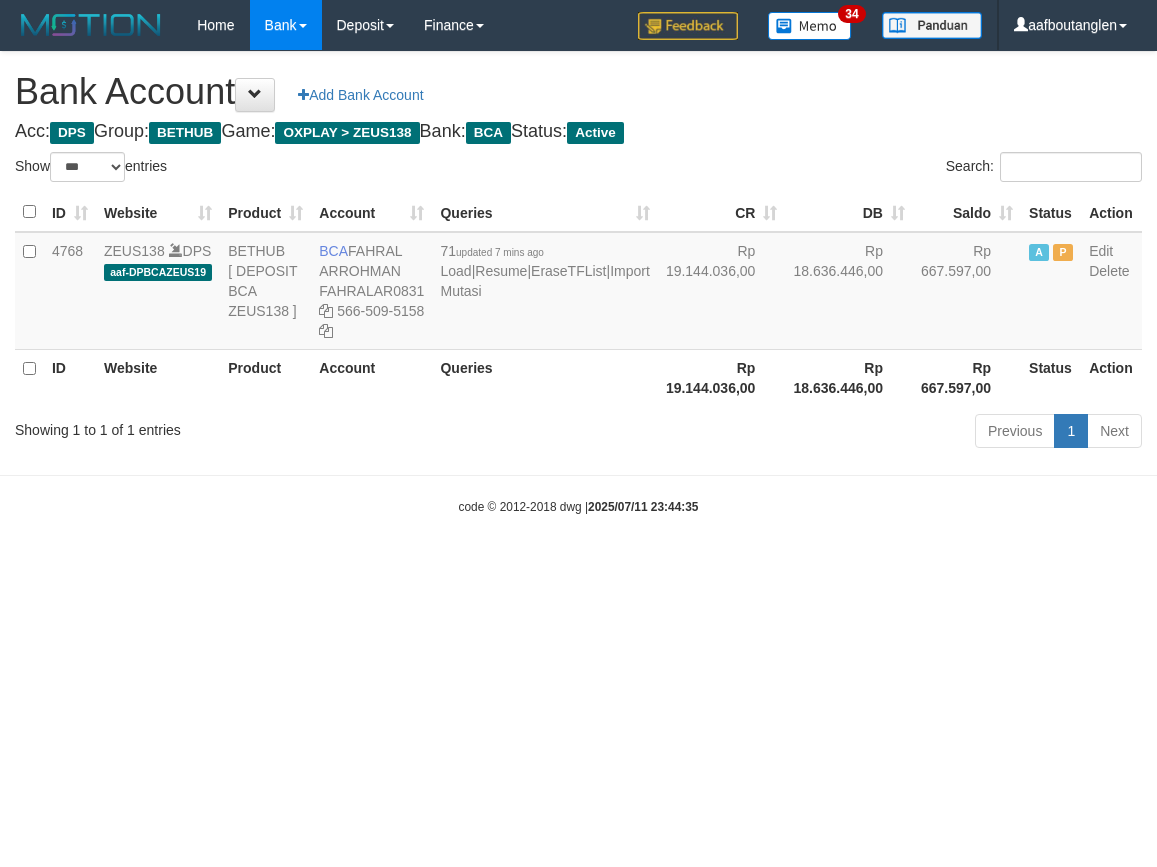 scroll, scrollTop: 0, scrollLeft: 0, axis: both 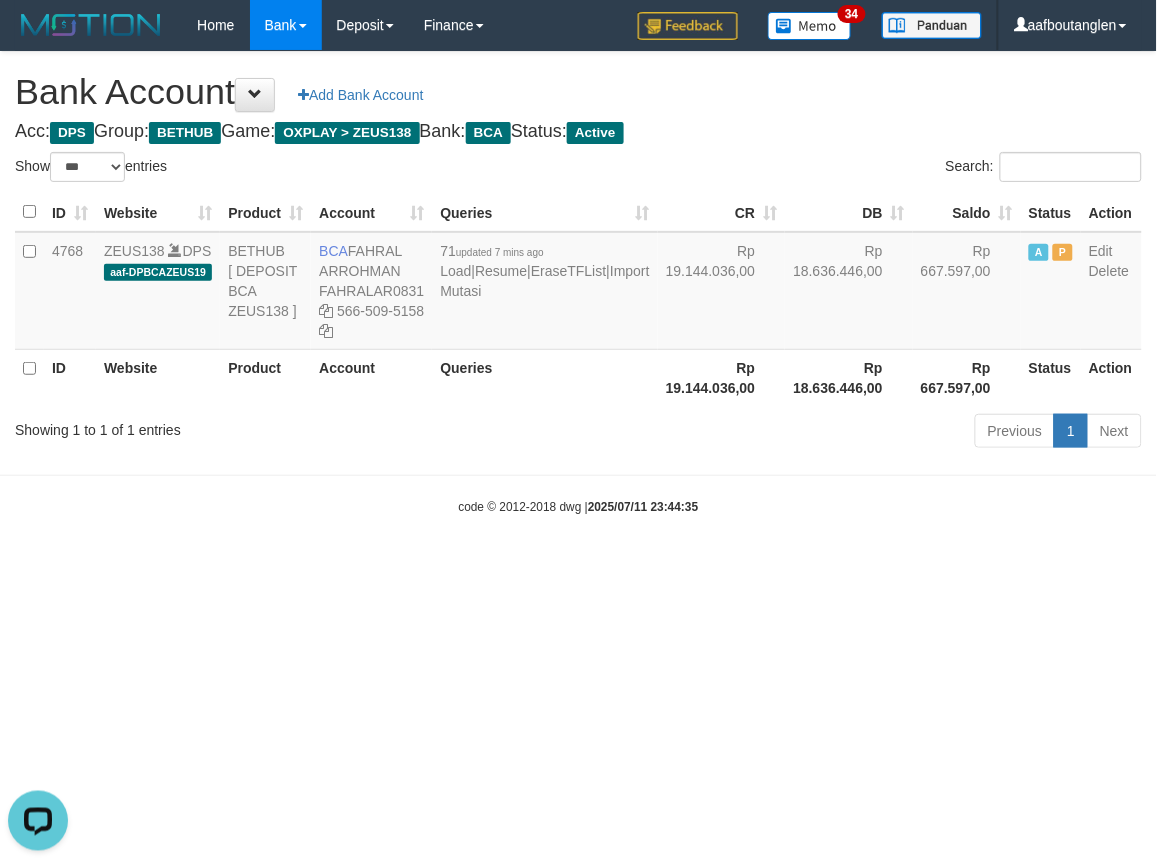 click on "Showing 1 to 1 of 1 entries Previous 1 Next" at bounding box center [578, 433] 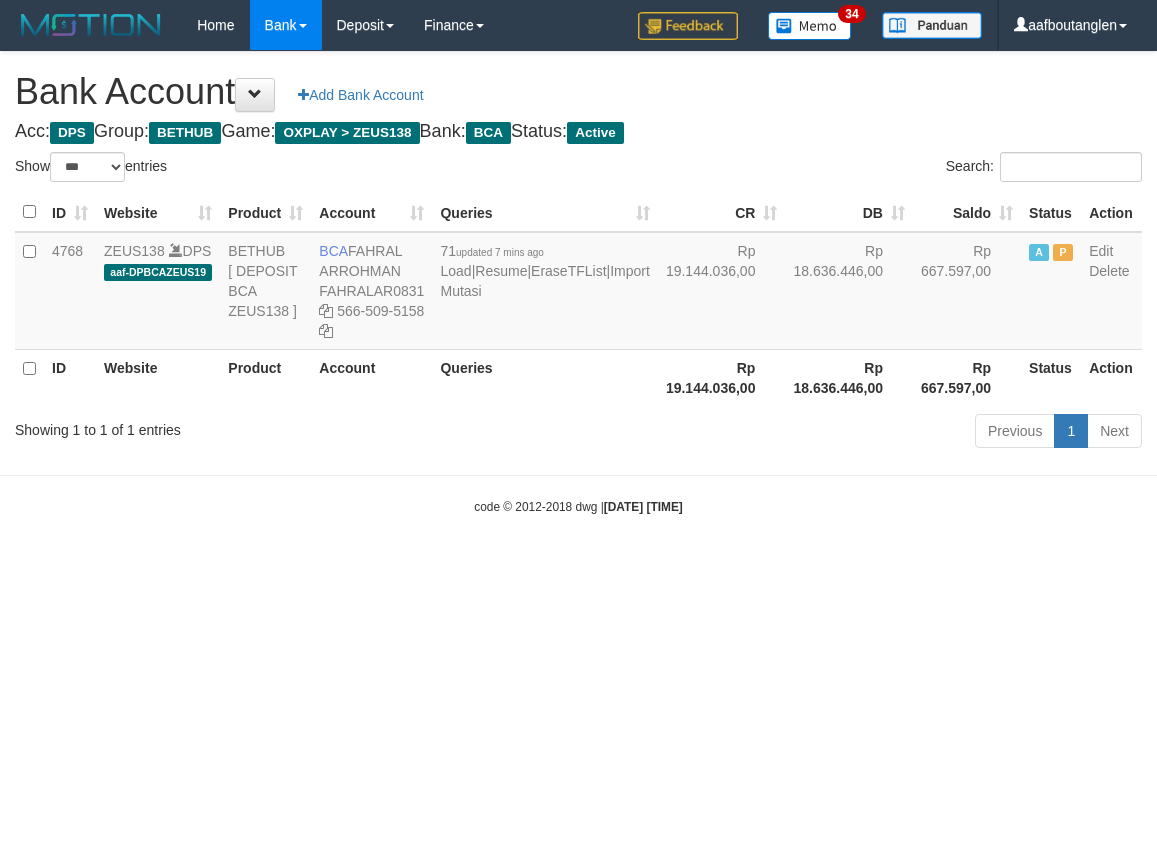 select on "***" 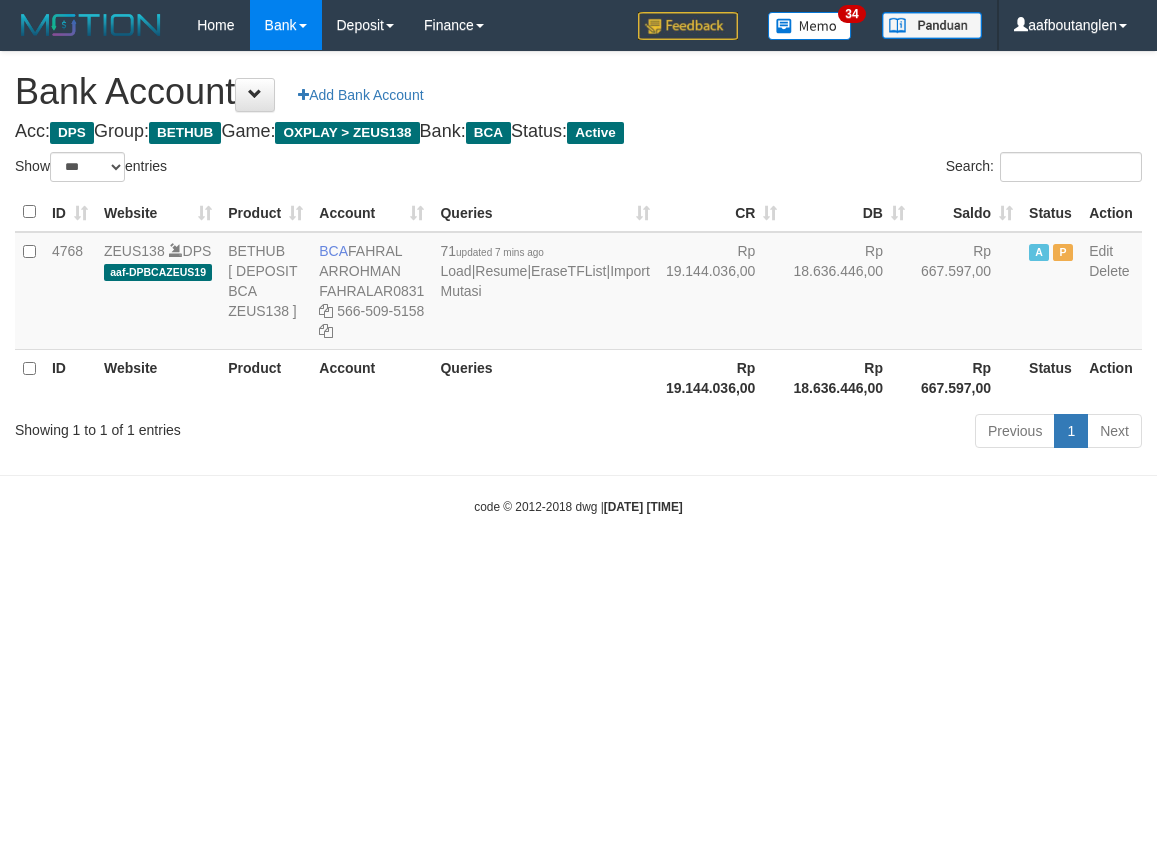 scroll, scrollTop: 0, scrollLeft: 0, axis: both 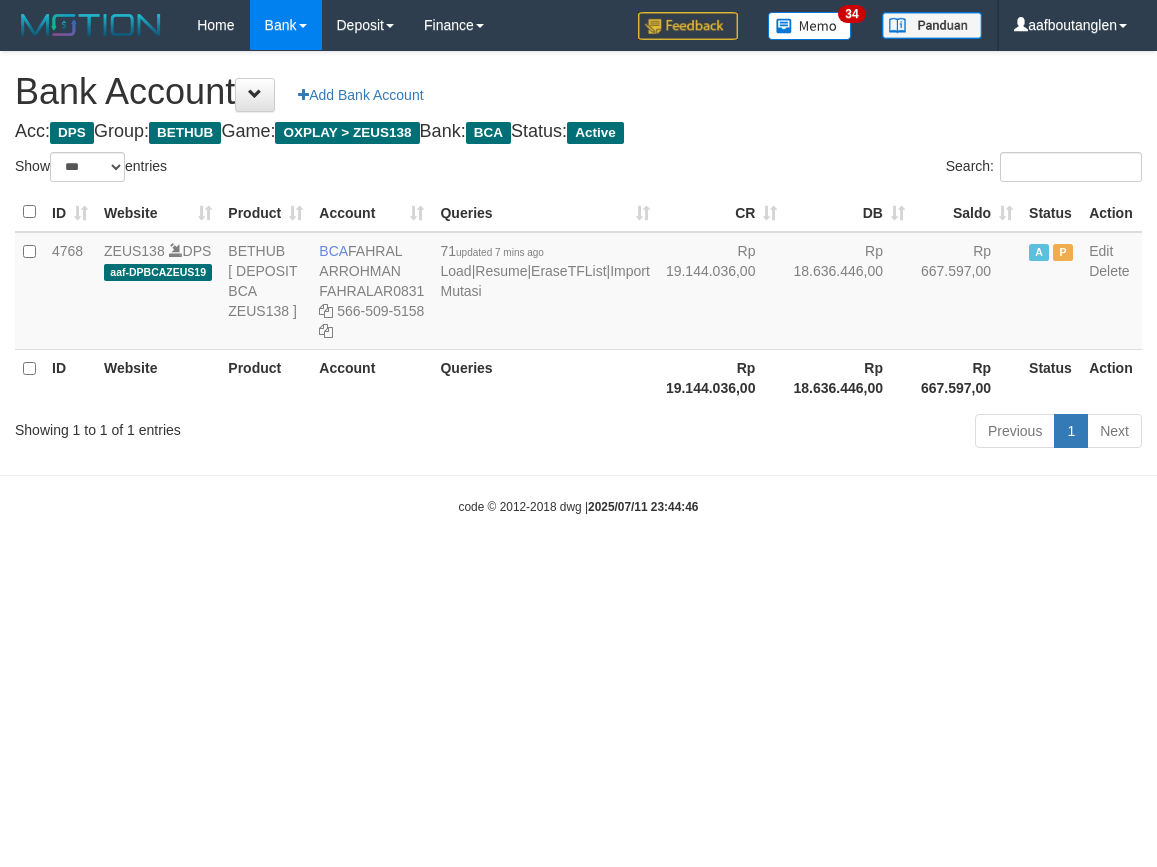 select on "***" 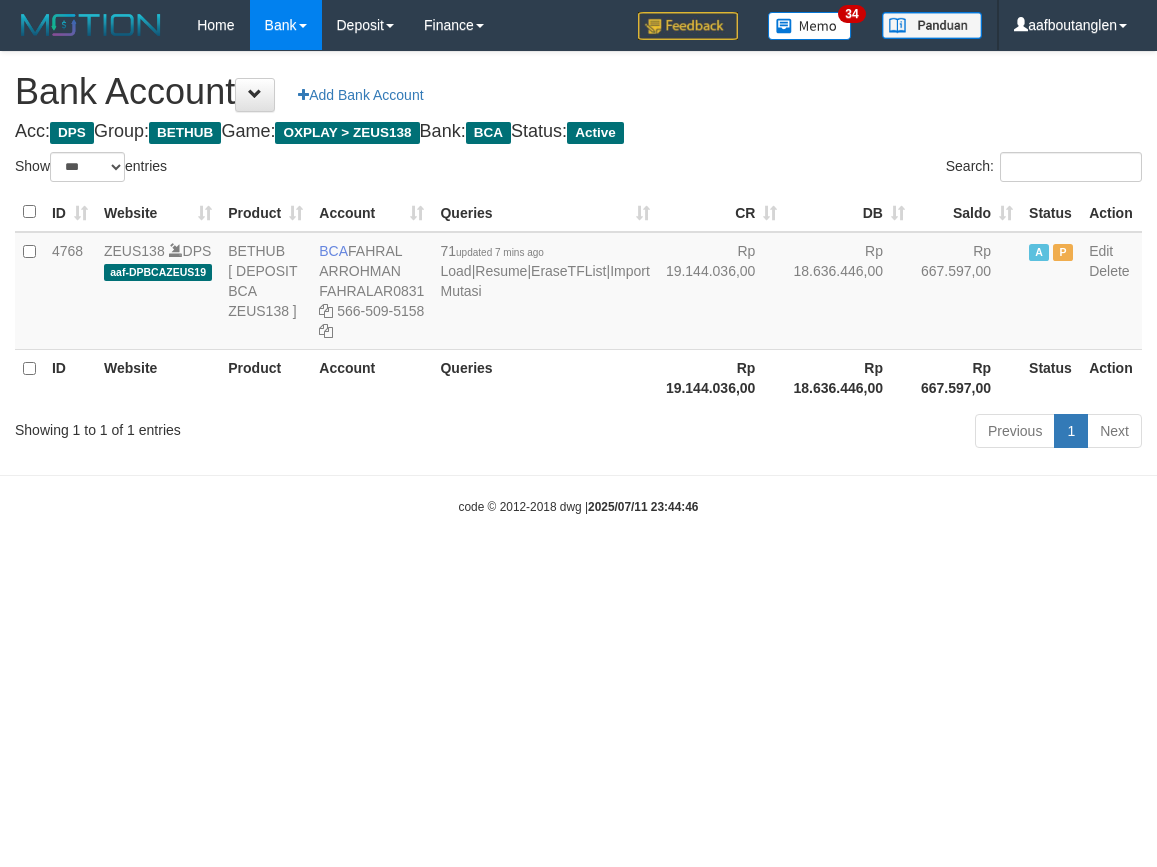 scroll, scrollTop: 0, scrollLeft: 0, axis: both 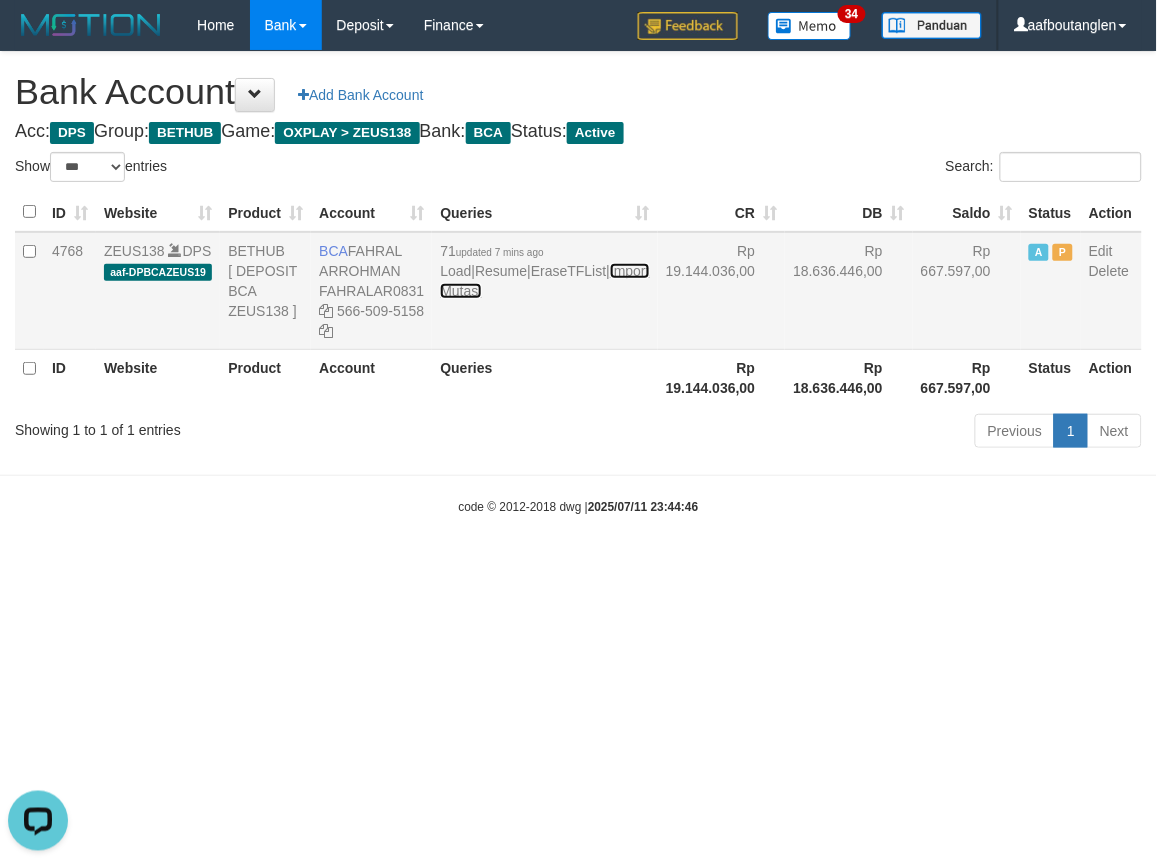 click on "Import Mutasi" at bounding box center (544, 281) 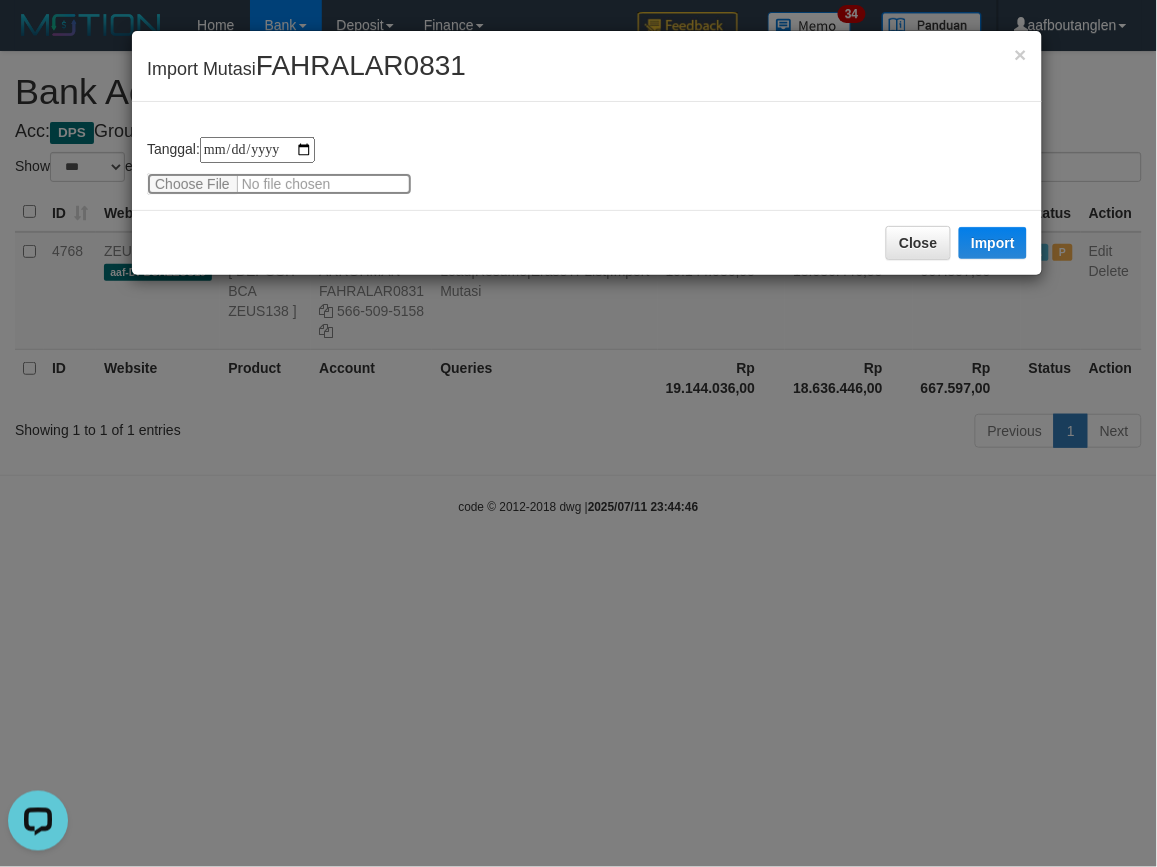 click at bounding box center (279, 184) 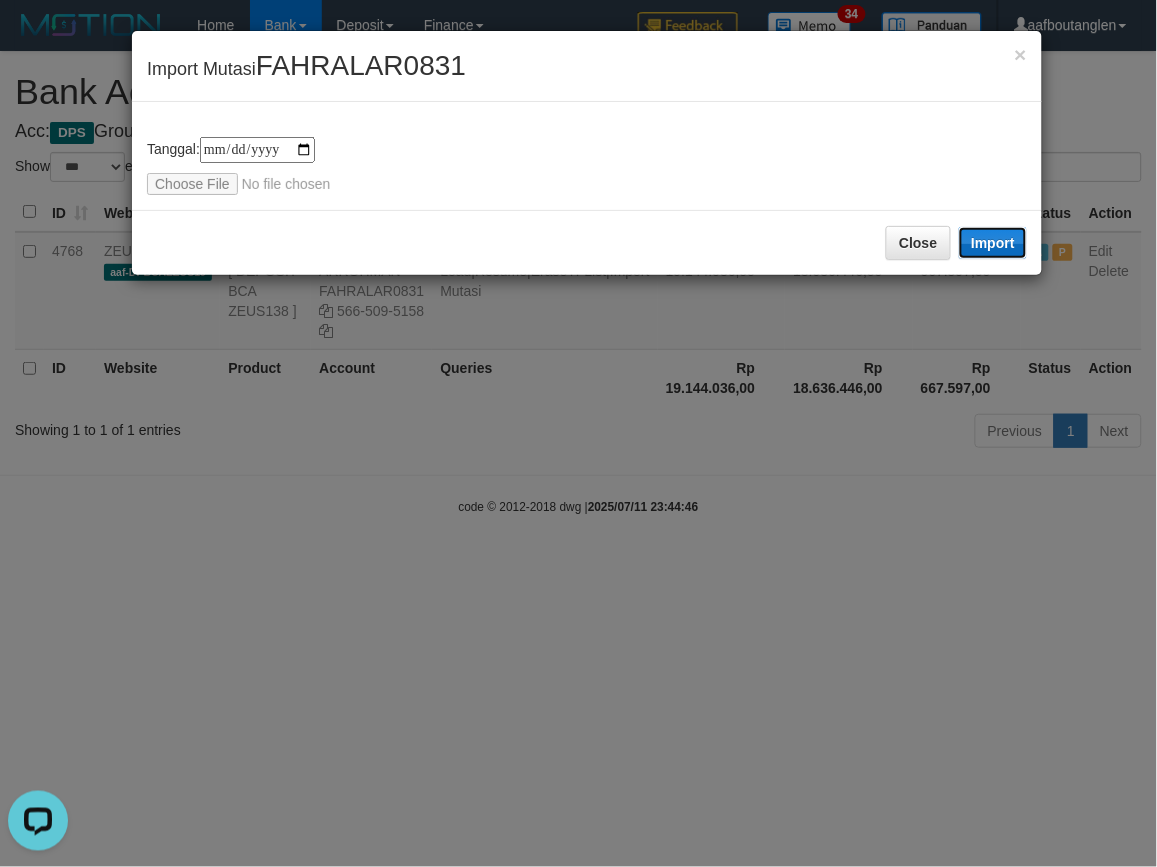 click on "Import" at bounding box center (993, 243) 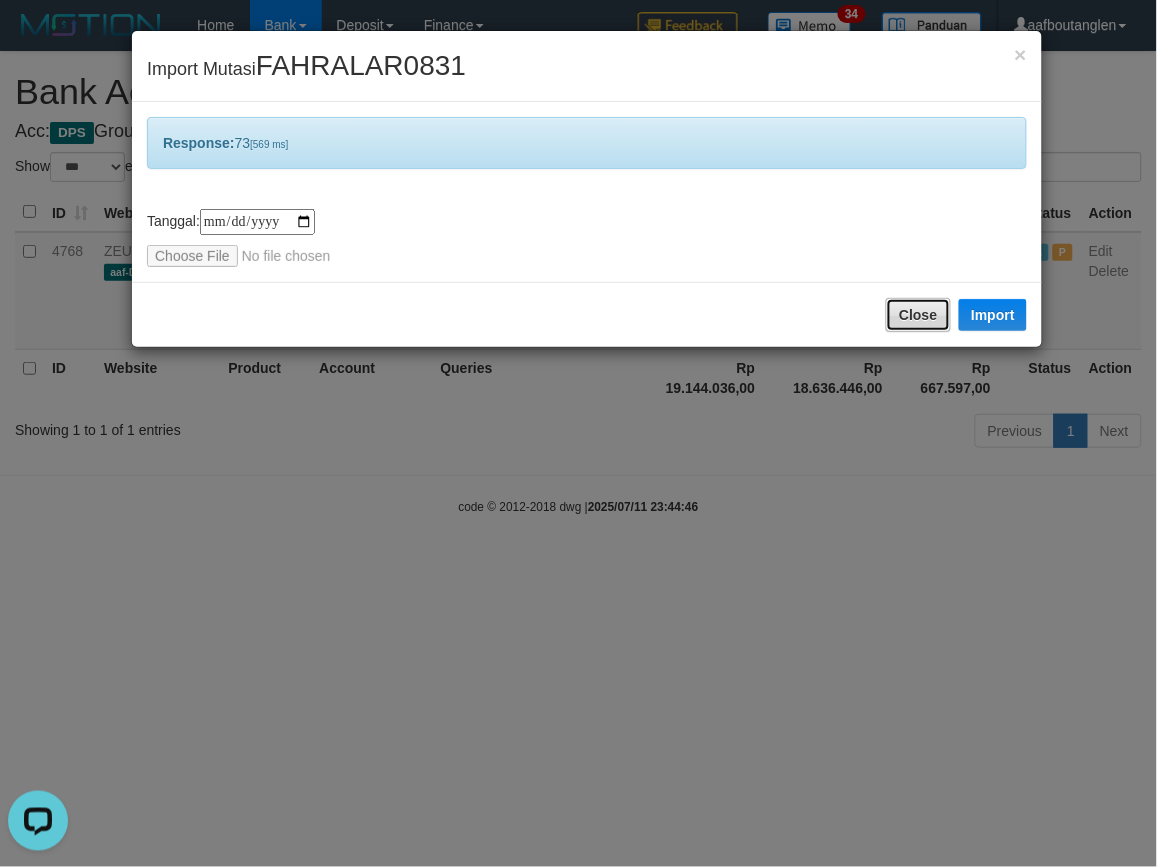 click on "Close" at bounding box center (918, 315) 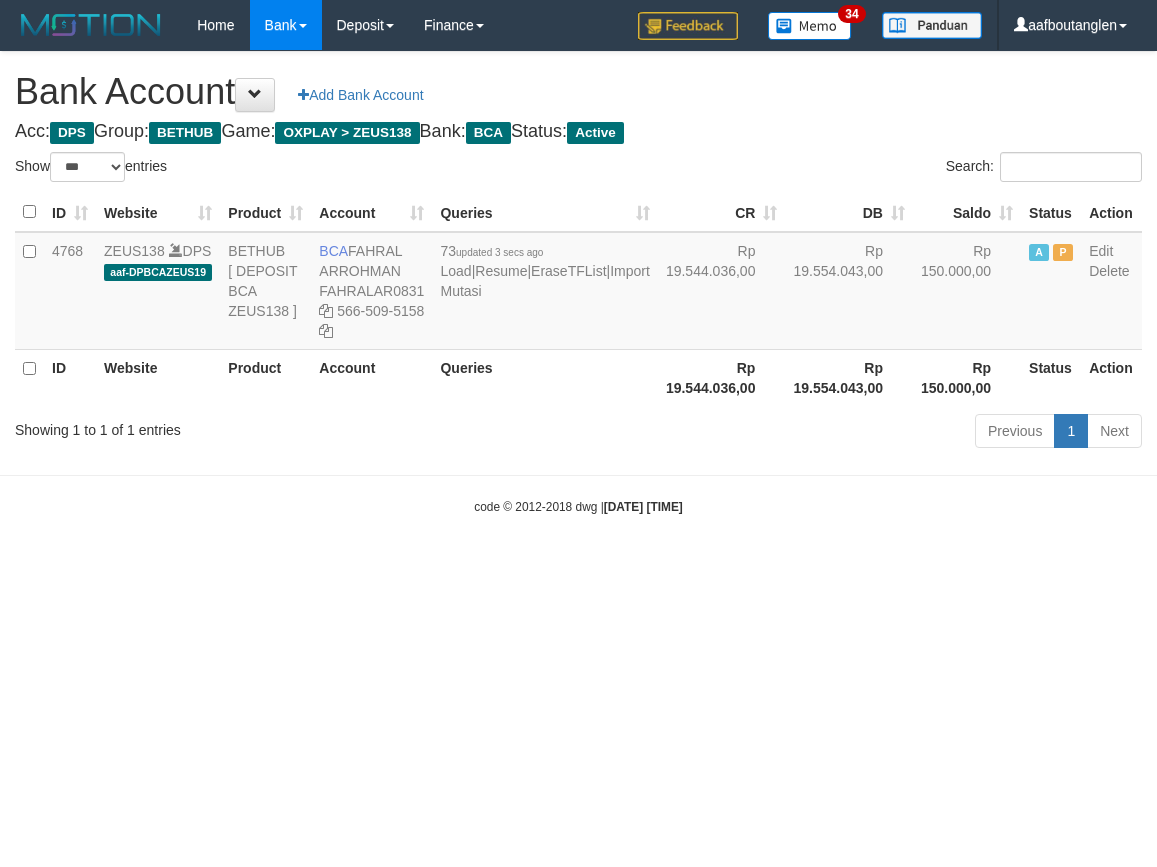 select on "***" 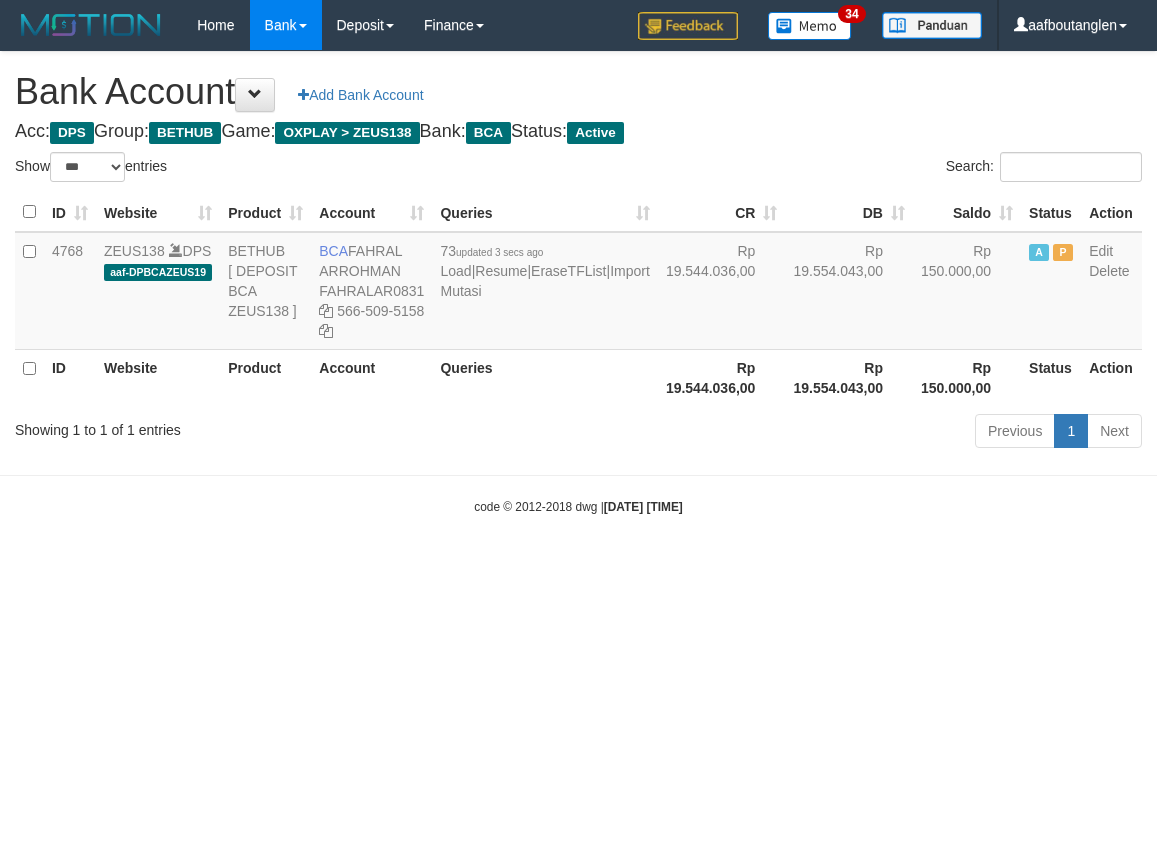 scroll, scrollTop: 0, scrollLeft: 0, axis: both 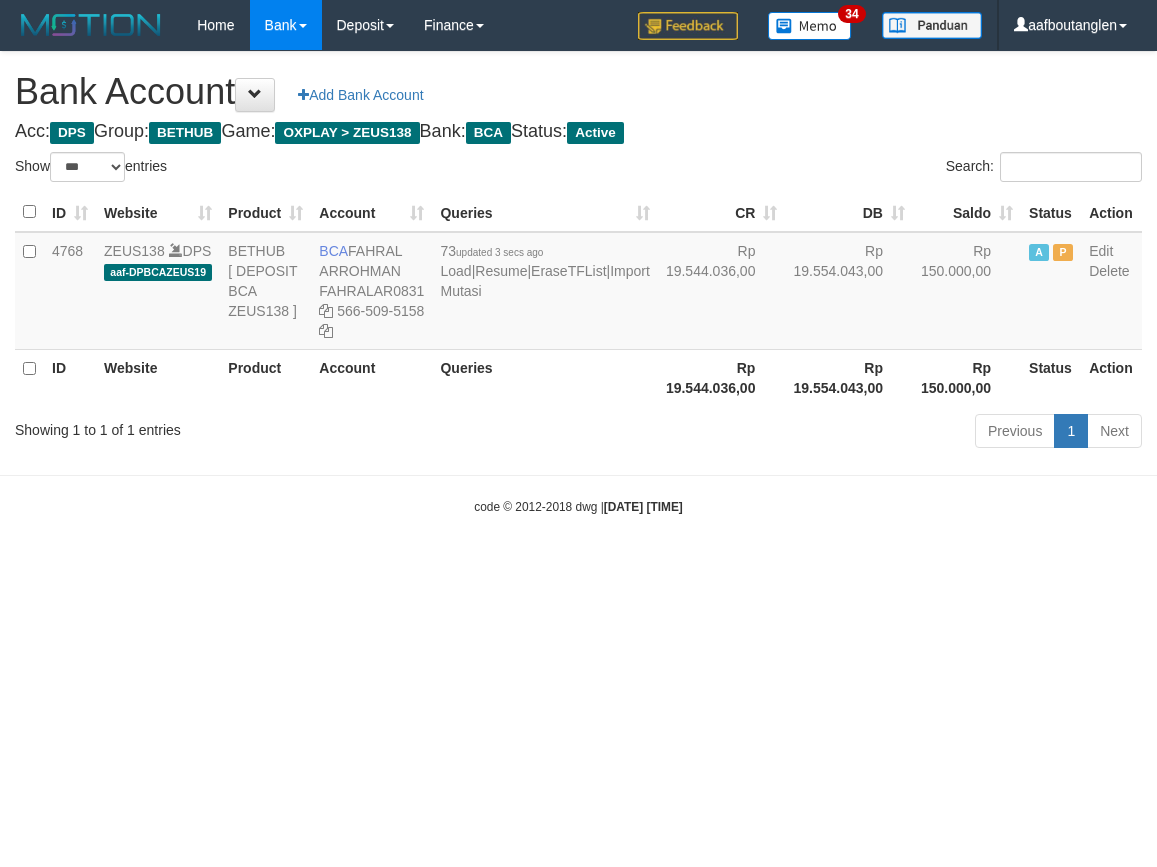 select on "***" 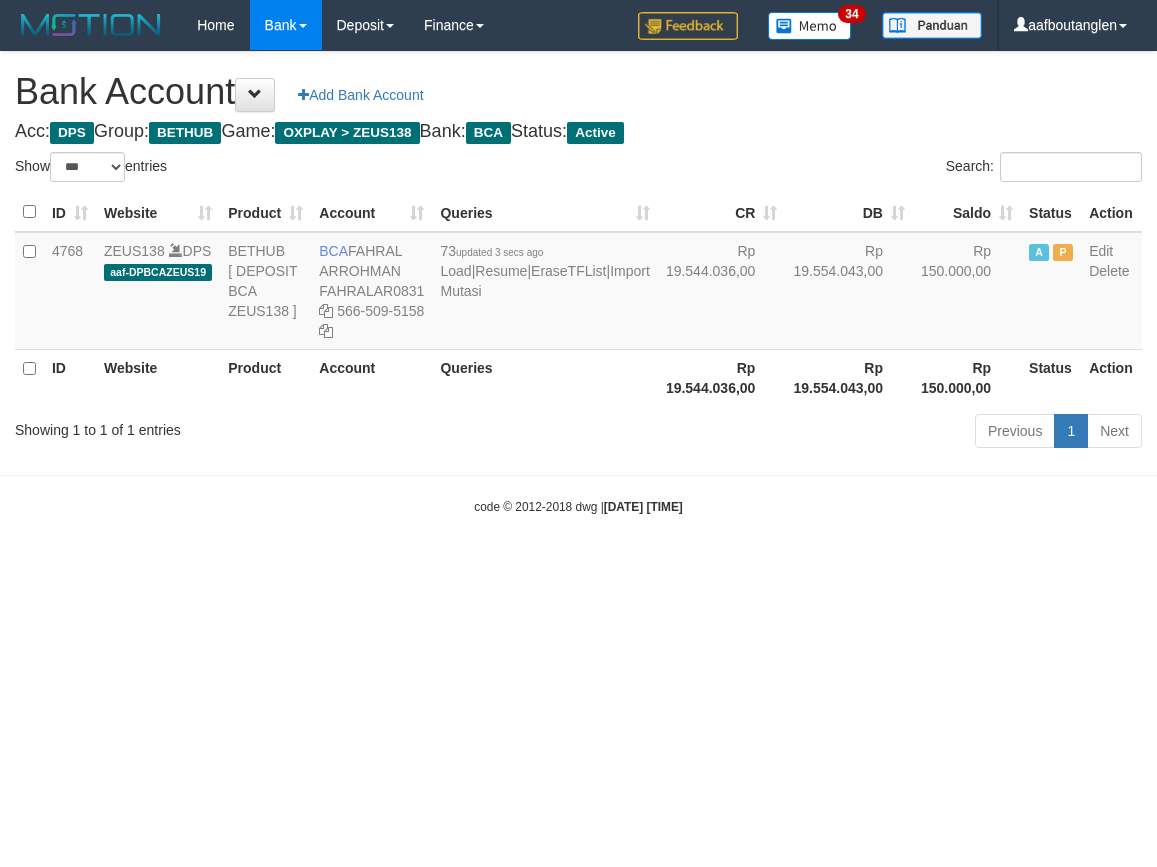 scroll, scrollTop: 0, scrollLeft: 0, axis: both 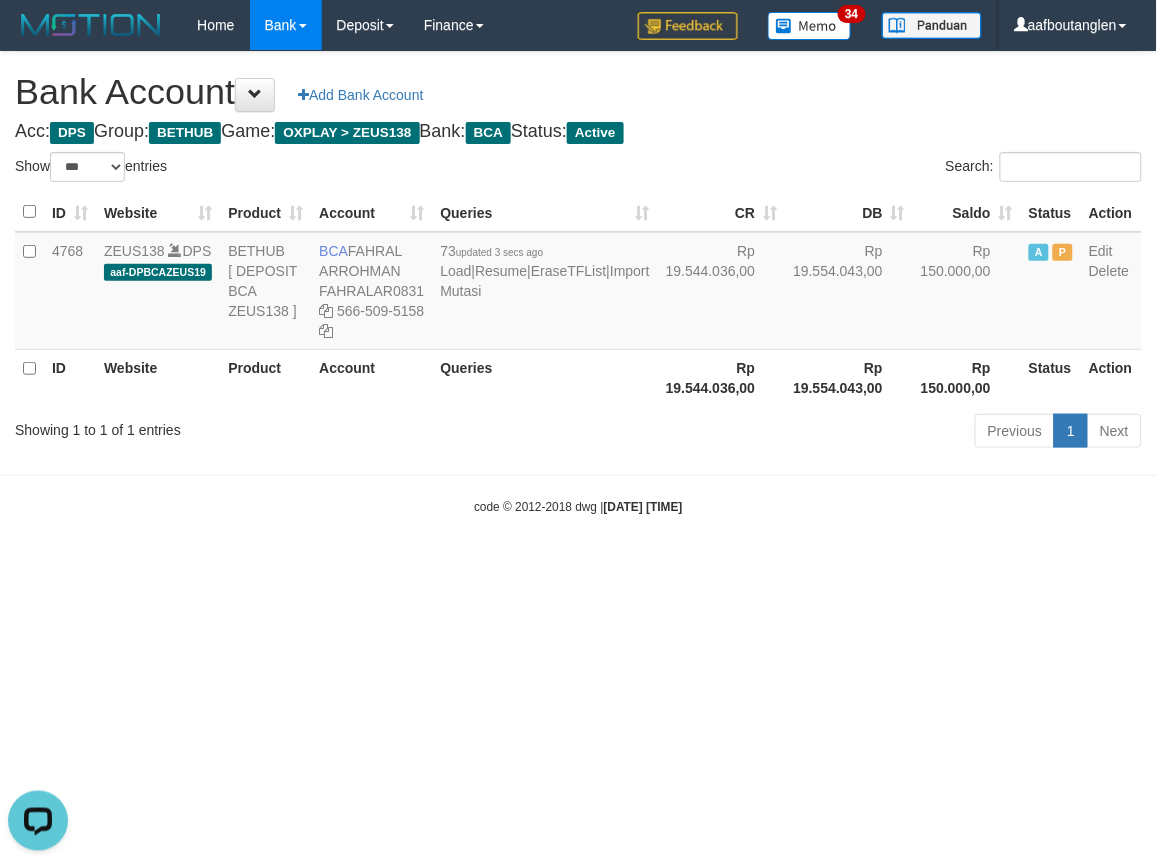drag, startPoint x: 170, startPoint y: 520, endPoint x: 204, endPoint y: 510, distance: 35.44009 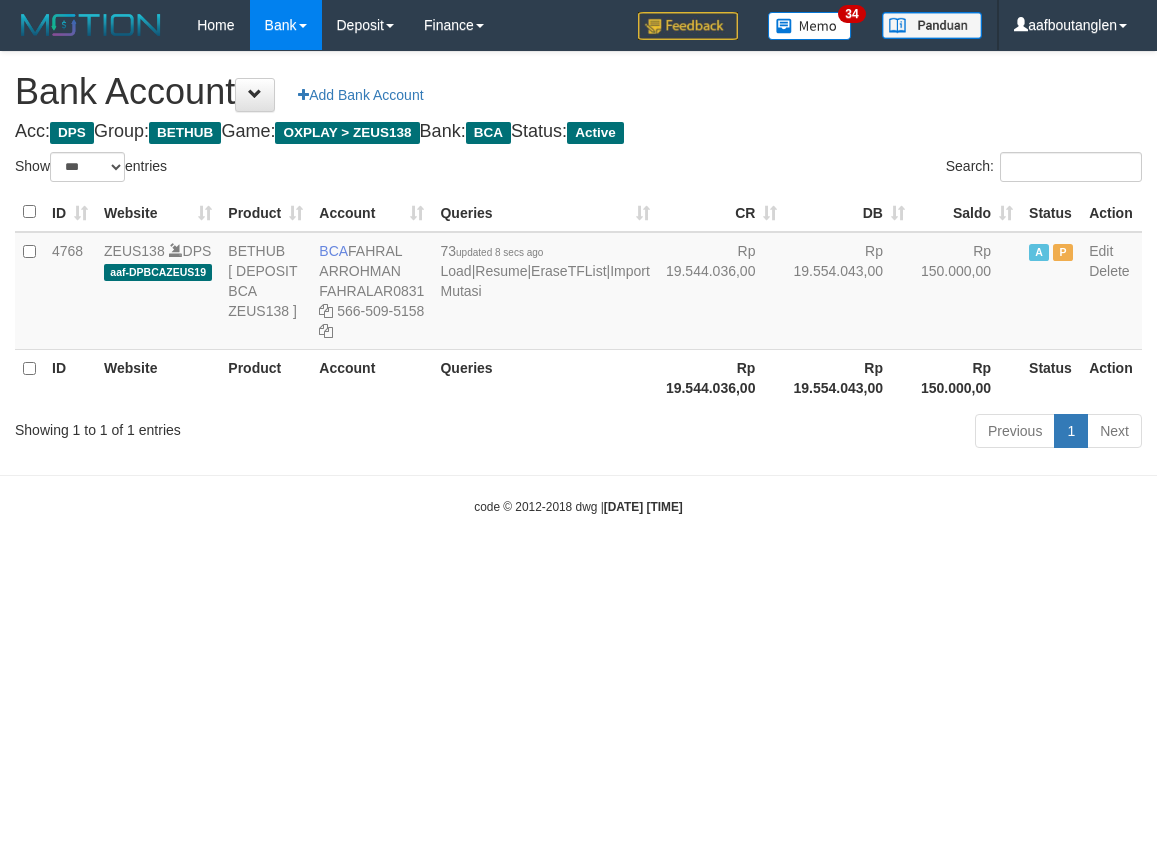 select on "***" 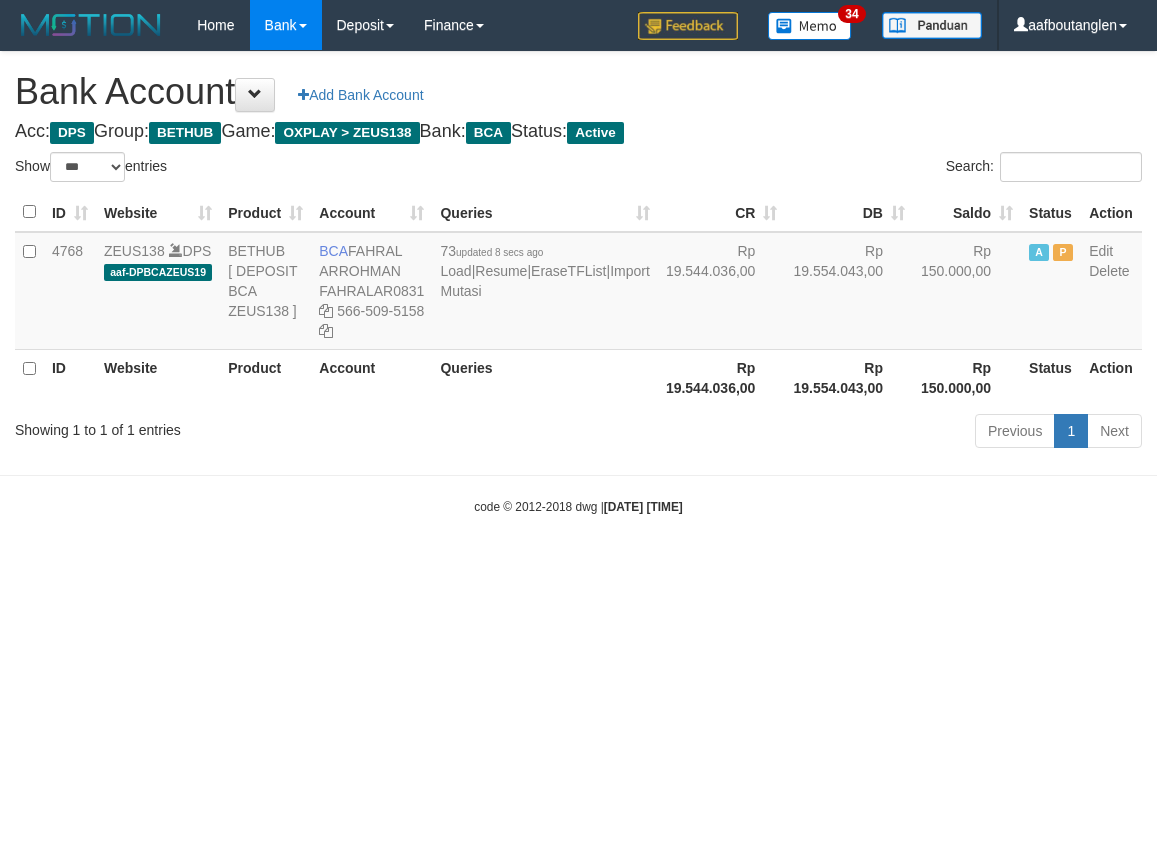 scroll, scrollTop: 0, scrollLeft: 0, axis: both 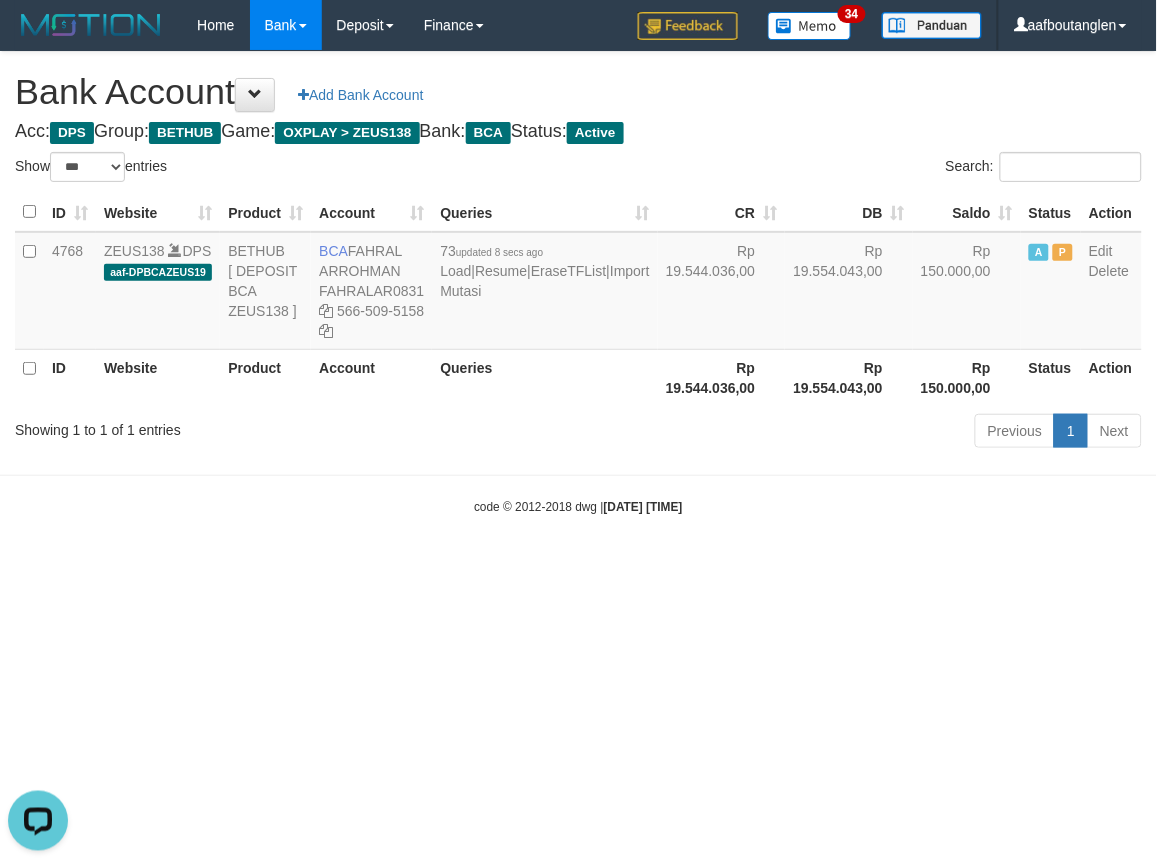 drag, startPoint x: 737, startPoint y: 510, endPoint x: 710, endPoint y: 508, distance: 27.073973 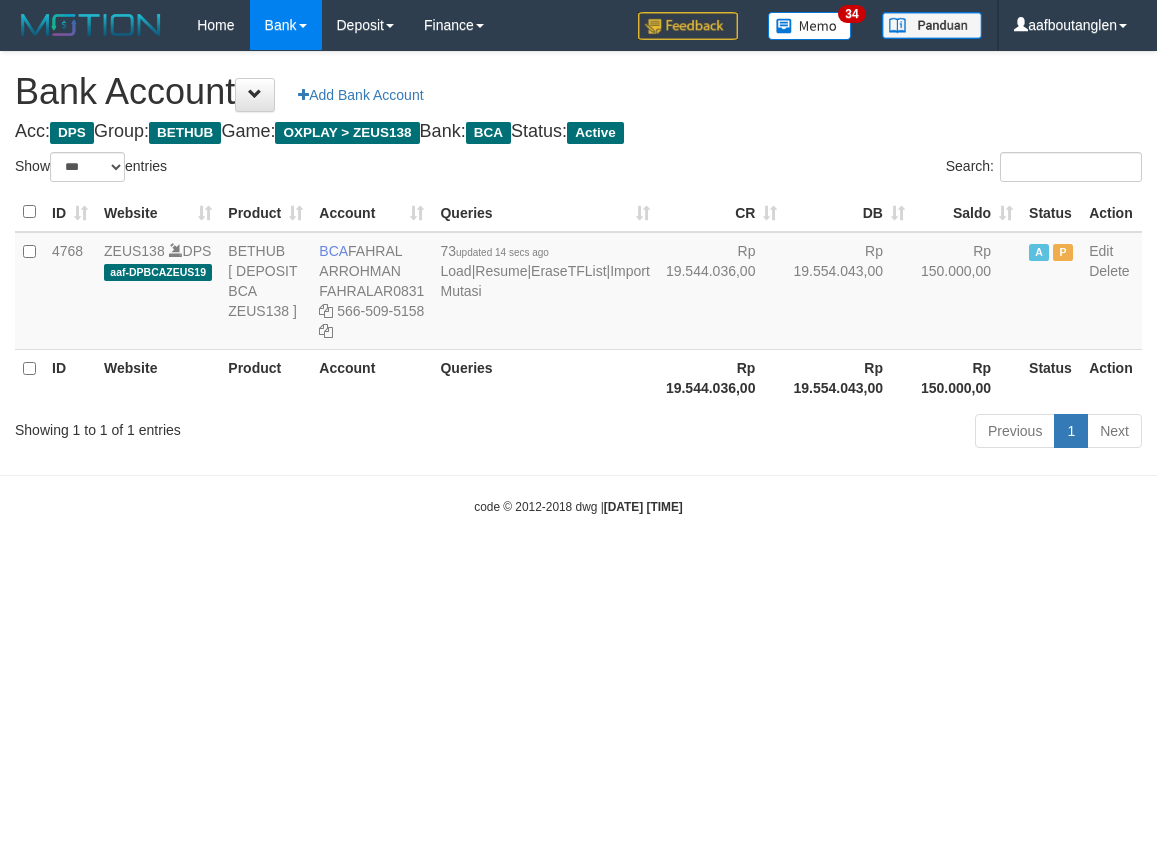 select on "***" 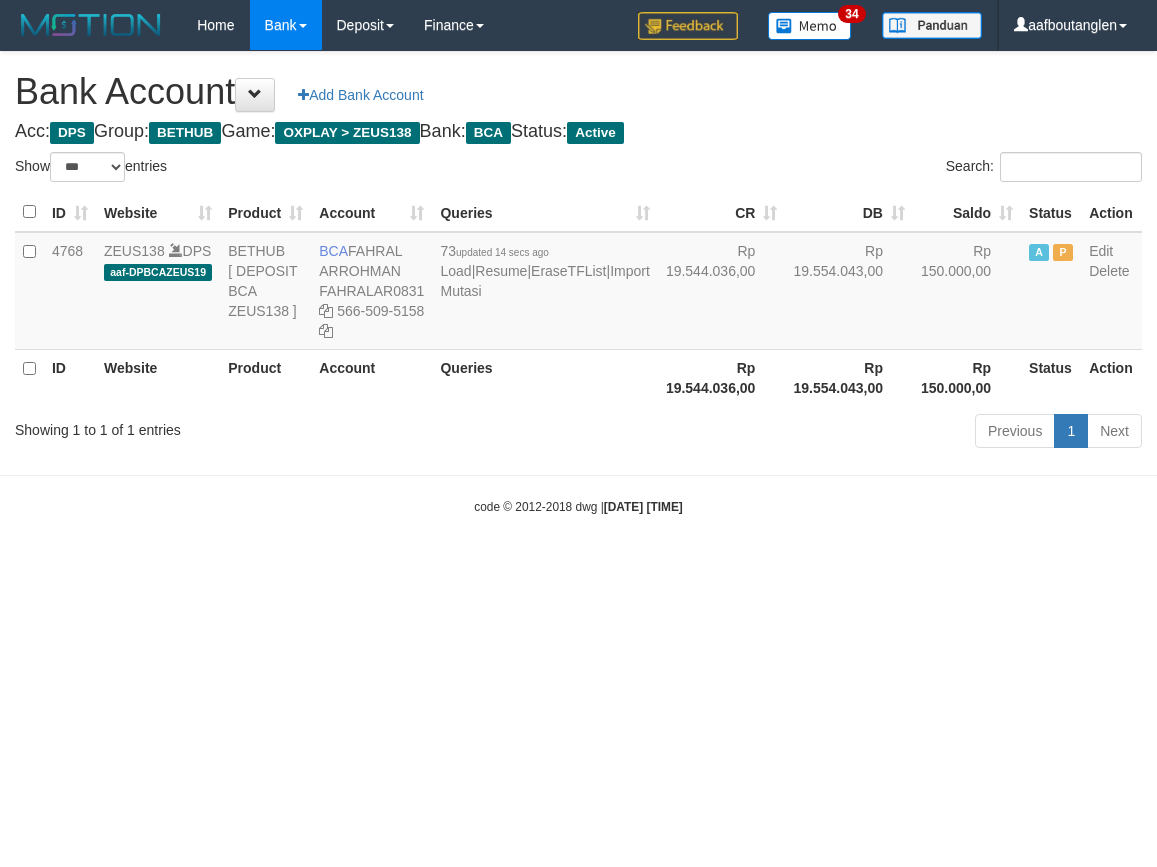 scroll, scrollTop: 0, scrollLeft: 0, axis: both 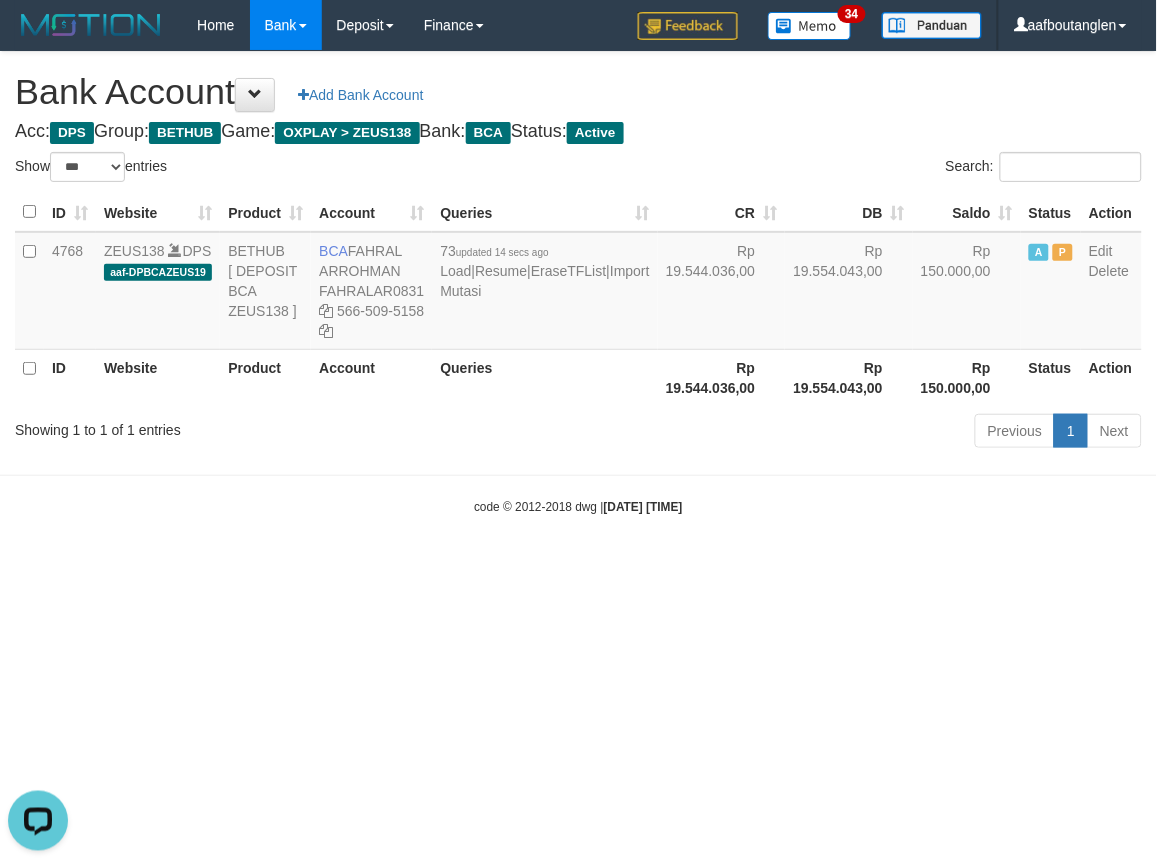 click on "Toggle navigation
Home
Bank
Account List
Deposit
DPS List
History
Note DPS
Finance
Financial Data
aafboutanglen
My Profile
Log Out
34" at bounding box center [578, 283] 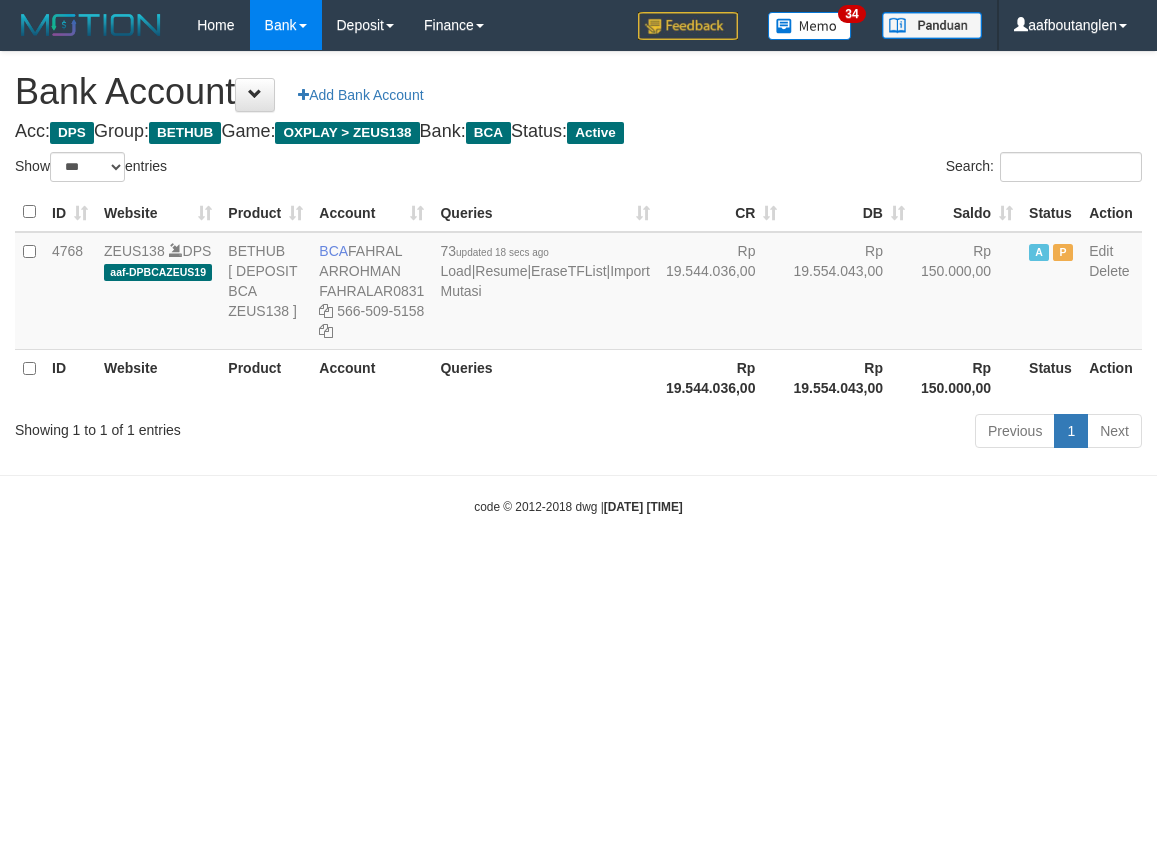 select on "***" 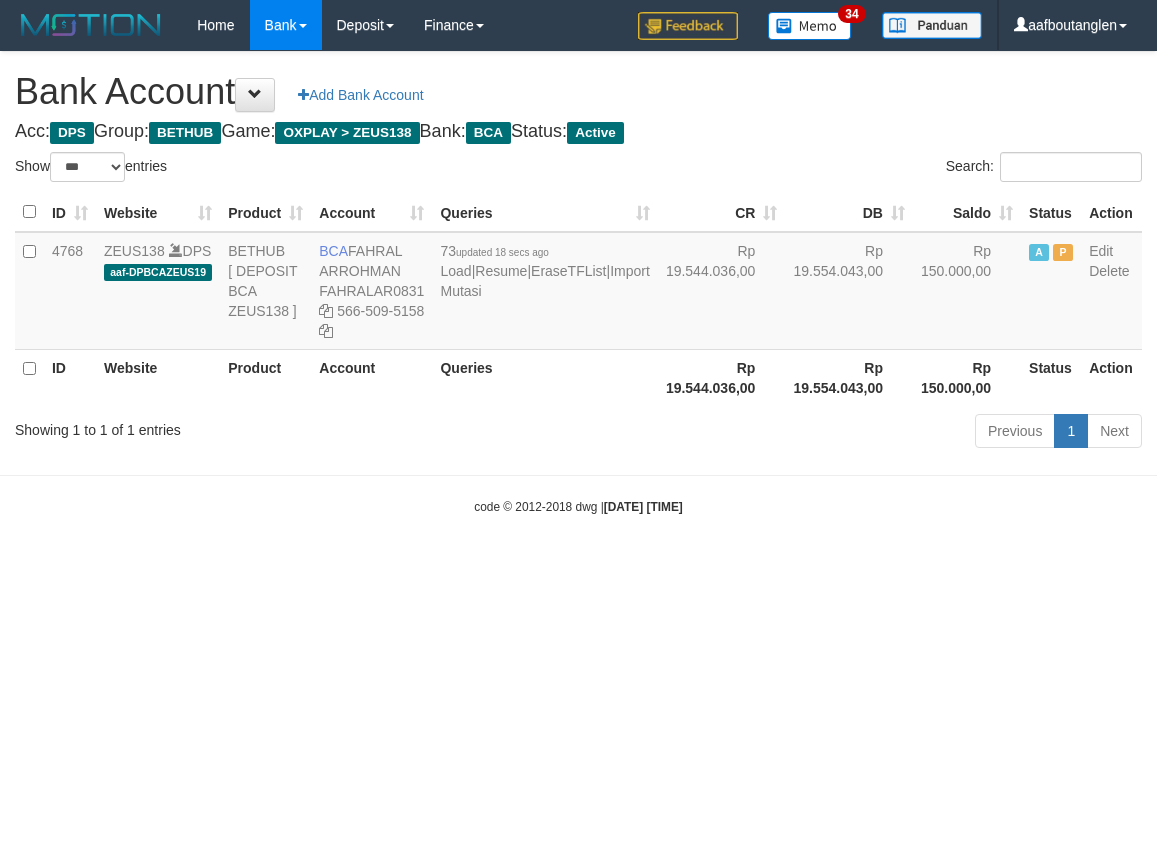 scroll, scrollTop: 0, scrollLeft: 0, axis: both 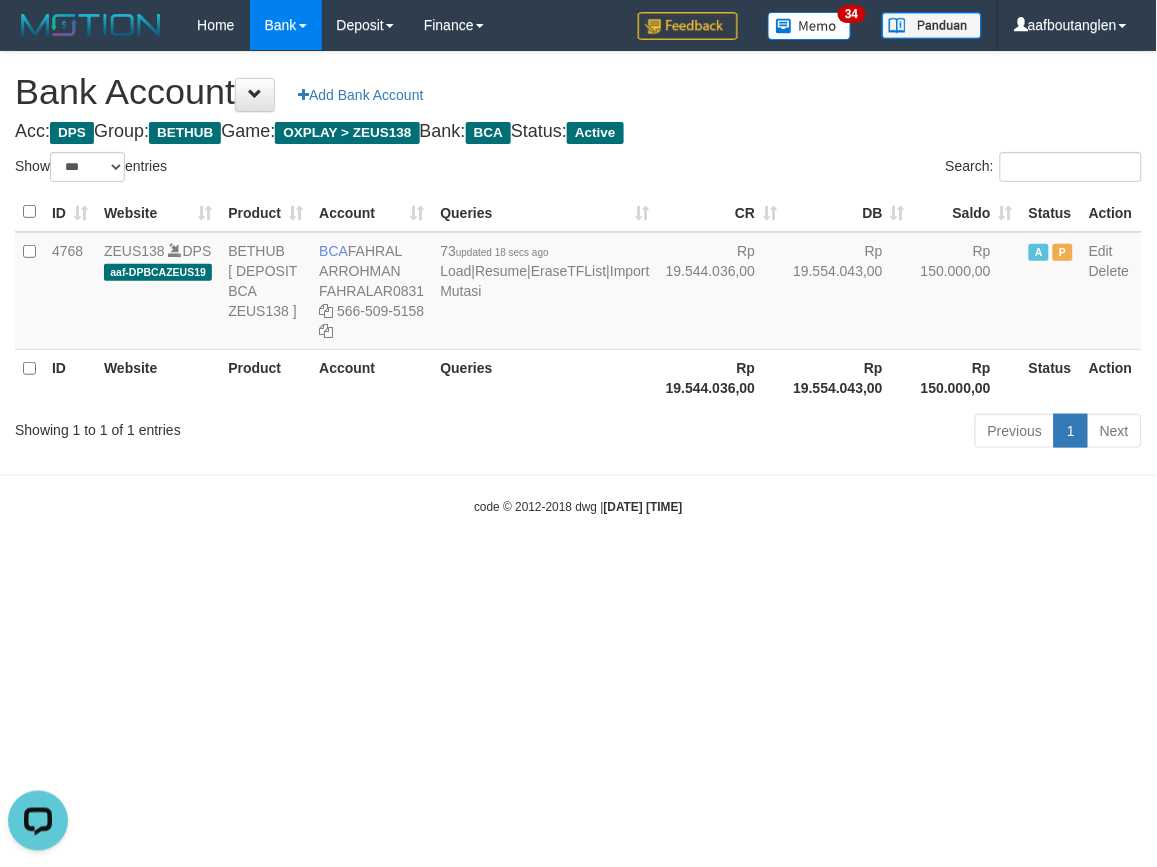 drag, startPoint x: 942, startPoint y: 611, endPoint x: 953, endPoint y: 621, distance: 14.866069 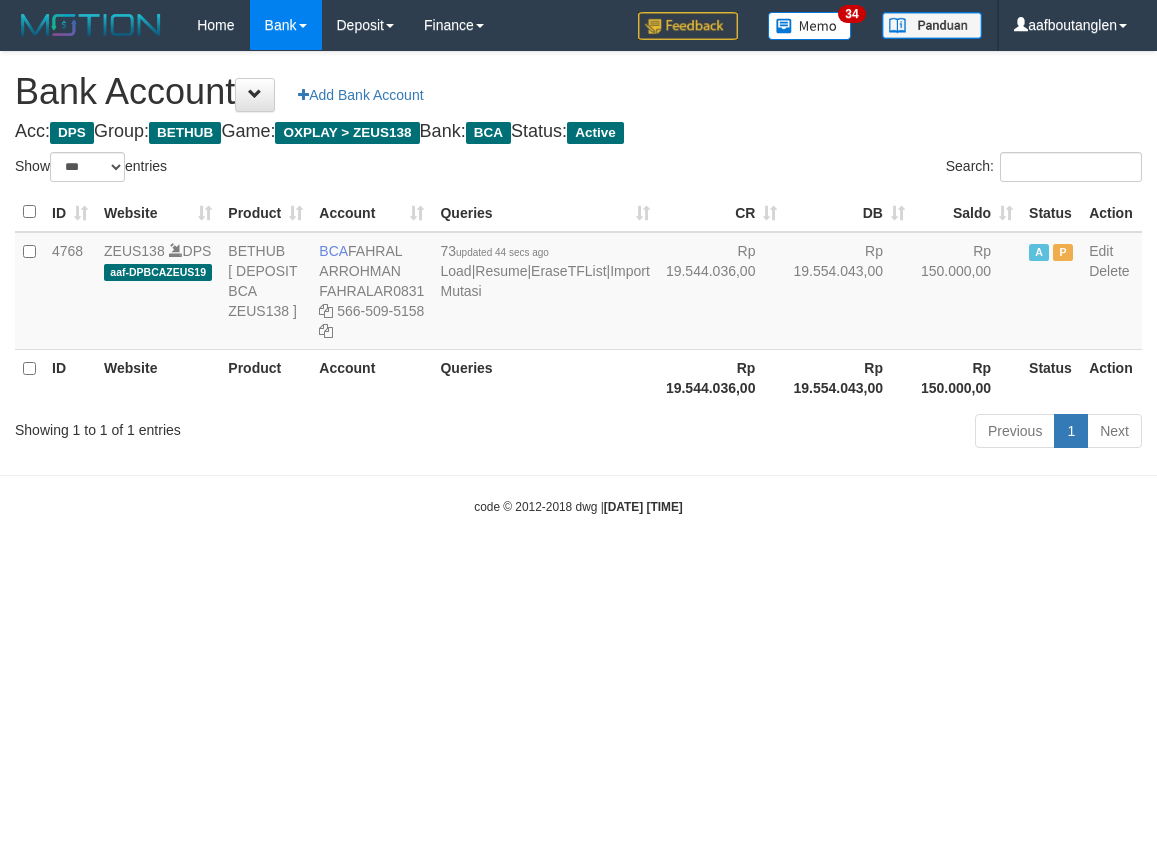 select on "***" 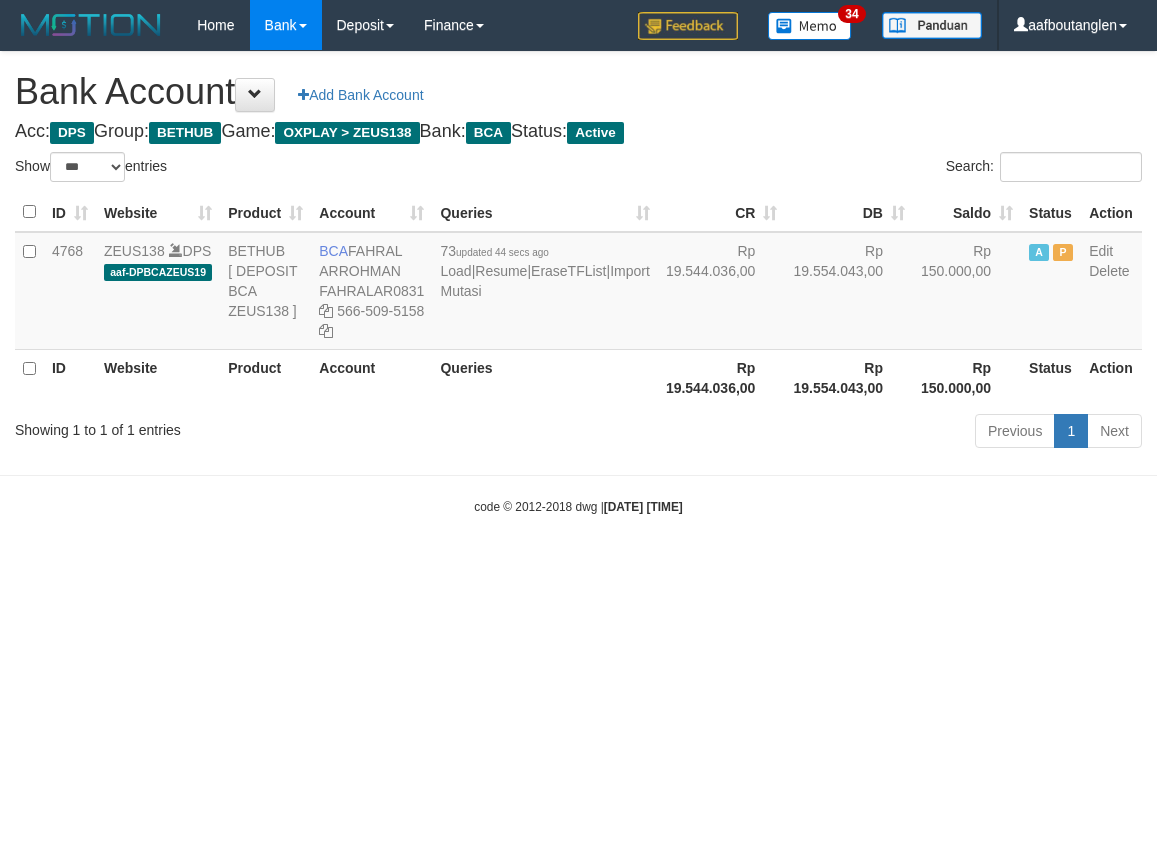 scroll, scrollTop: 0, scrollLeft: 0, axis: both 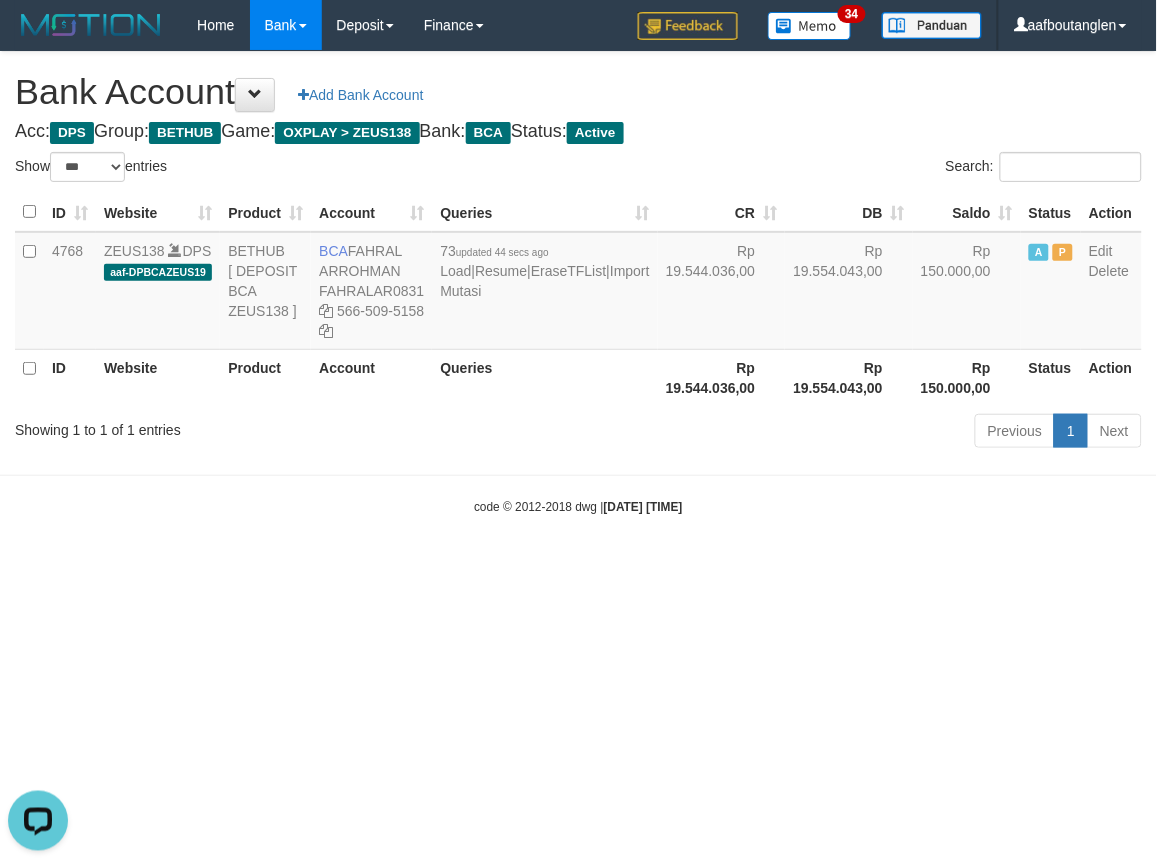 drag, startPoint x: 62, startPoint y: 515, endPoint x: 200, endPoint y: 543, distance: 140.81194 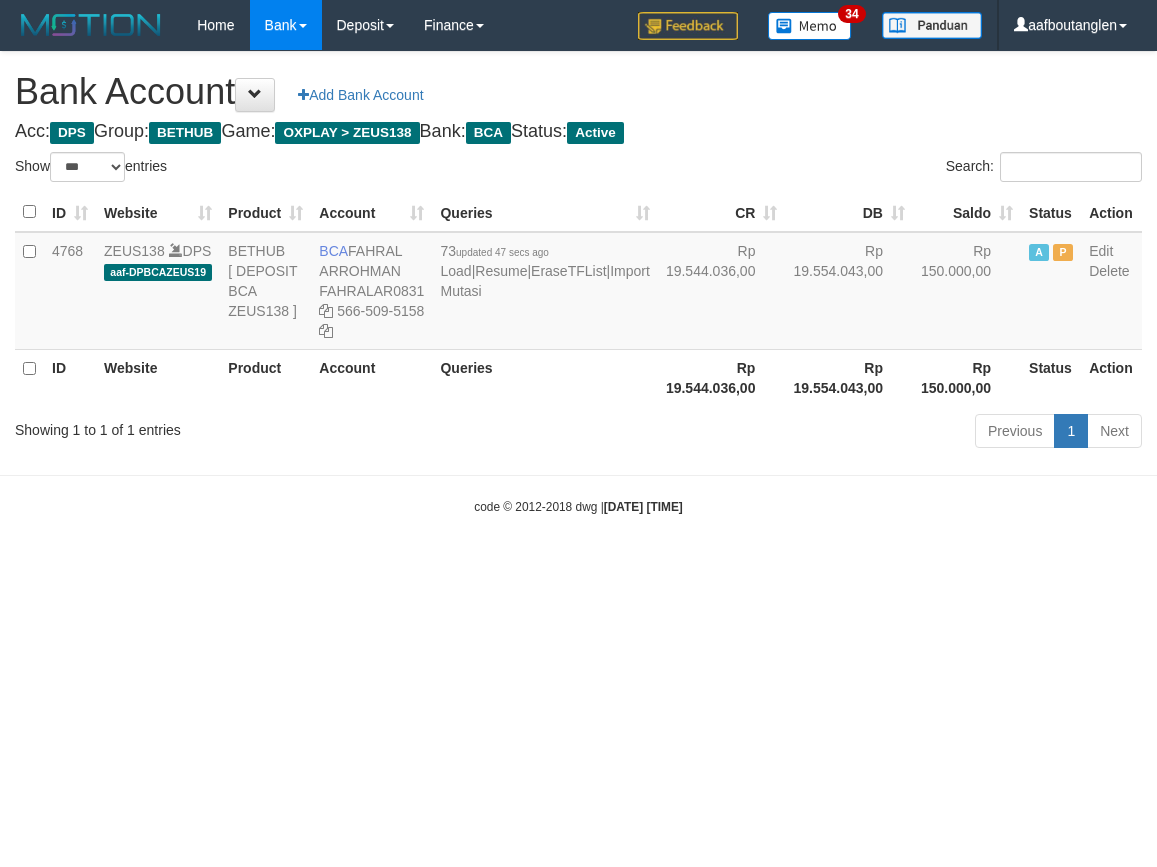 select on "***" 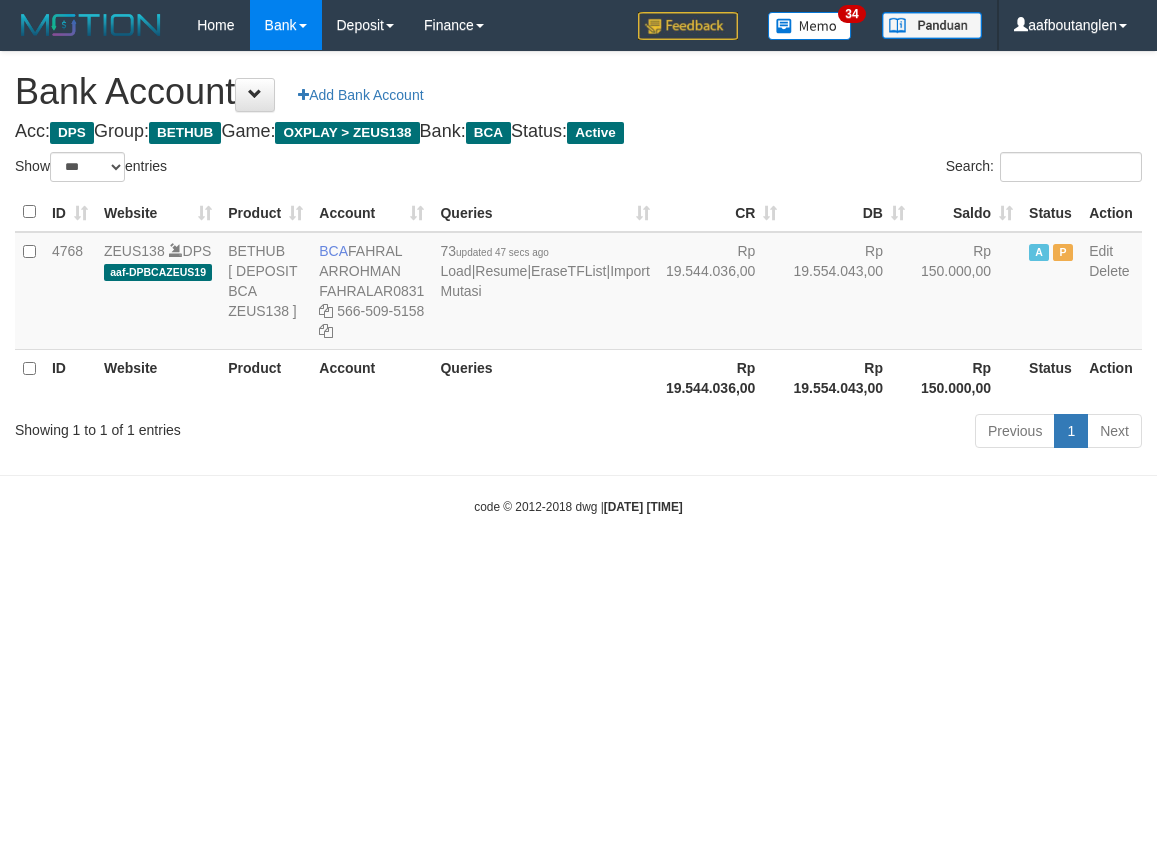 scroll, scrollTop: 0, scrollLeft: 0, axis: both 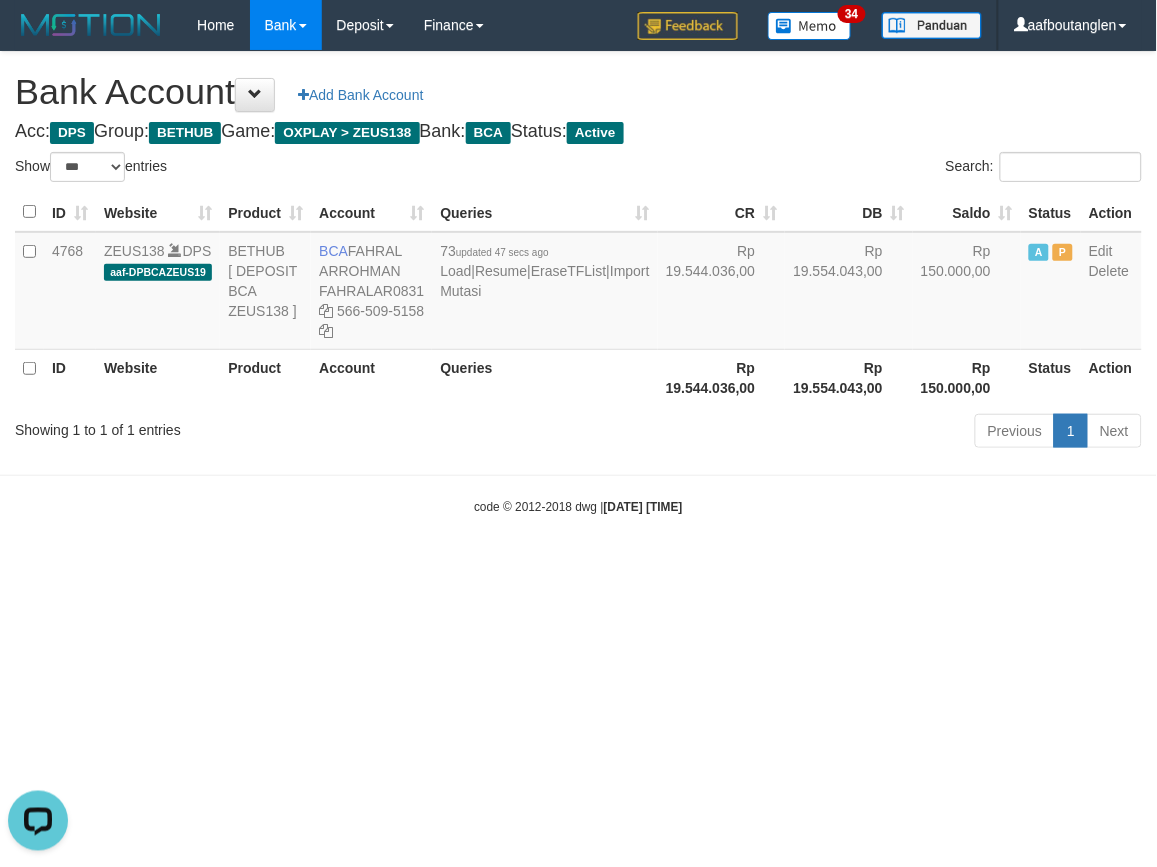 drag, startPoint x: 808, startPoint y: 467, endPoint x: 762, endPoint y: 467, distance: 46 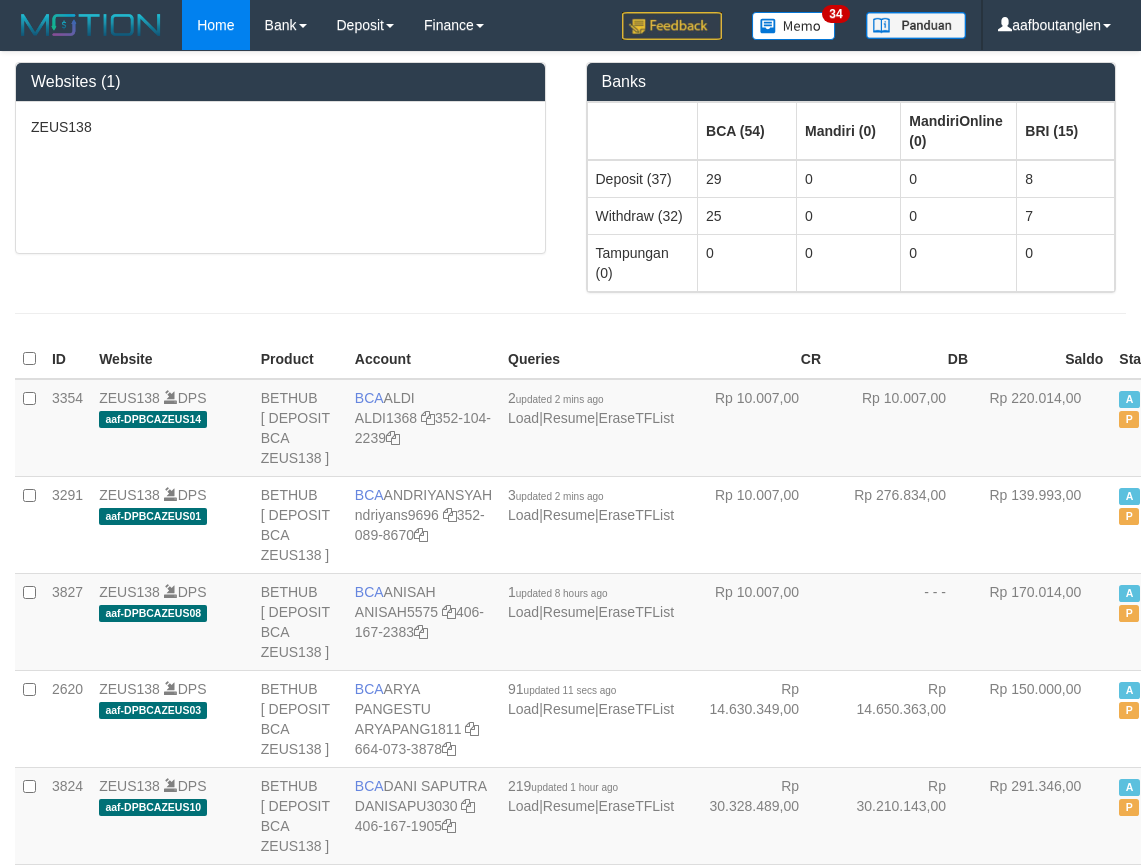 scroll, scrollTop: 0, scrollLeft: 0, axis: both 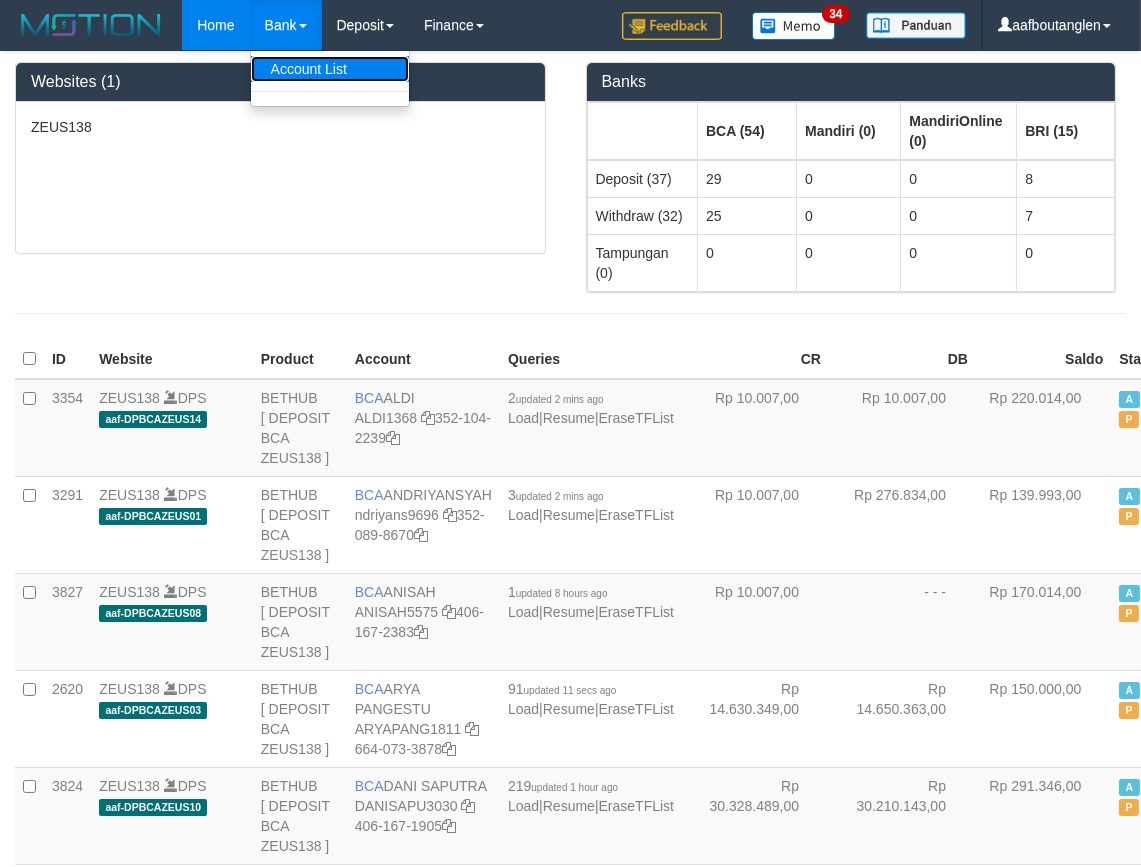 click on "Account List" at bounding box center [330, 69] 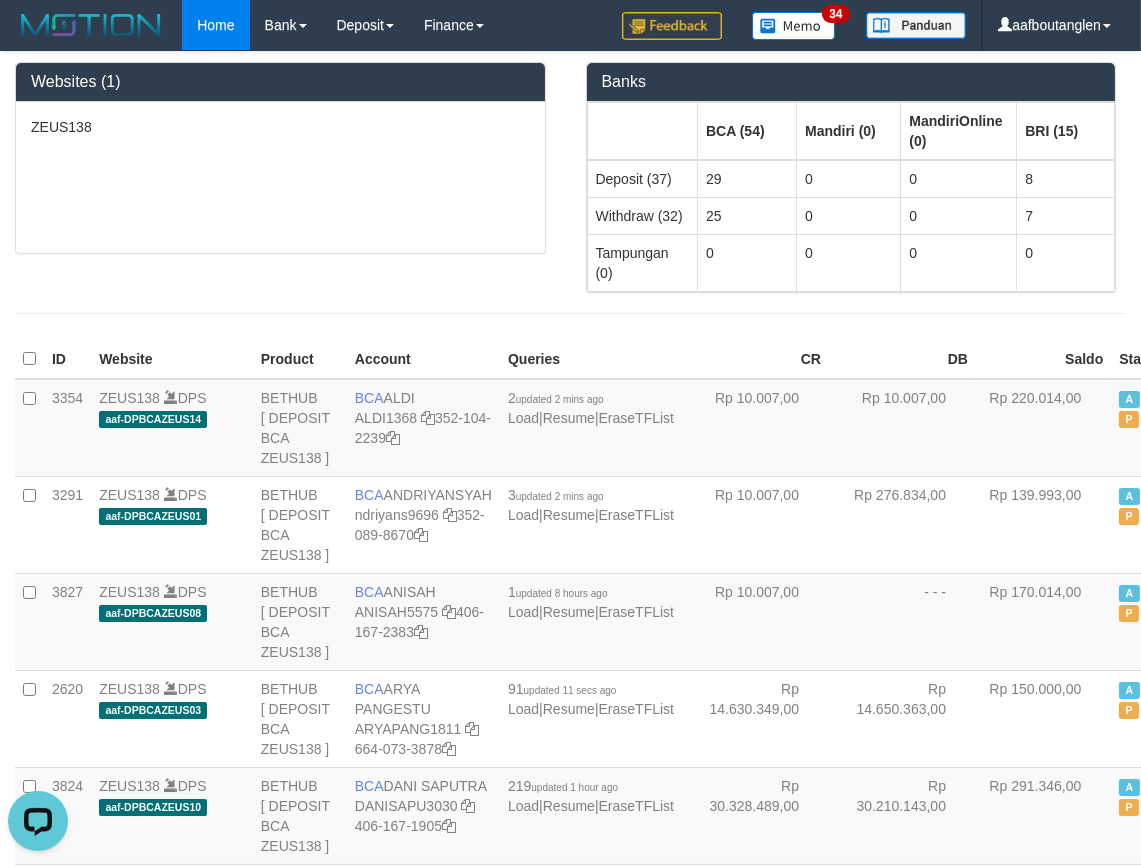 scroll, scrollTop: 0, scrollLeft: 0, axis: both 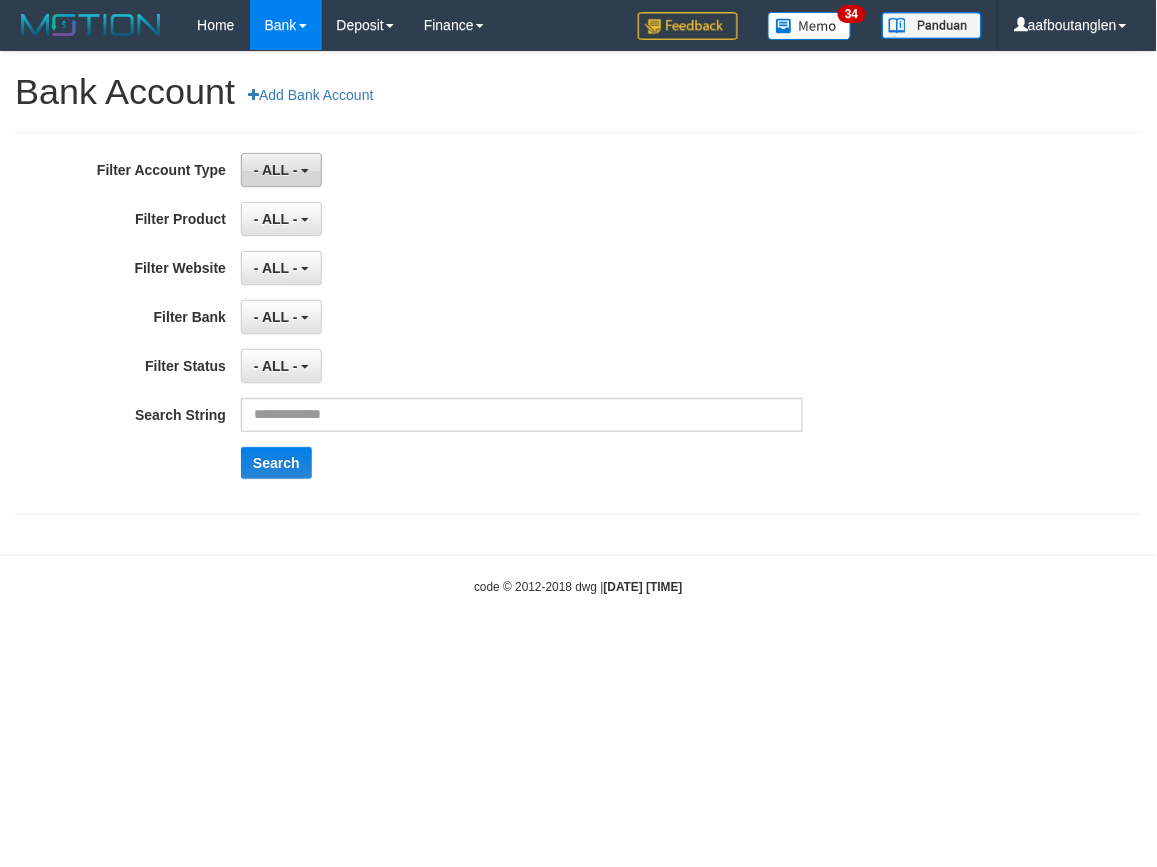 click on "- ALL -" at bounding box center (276, 170) 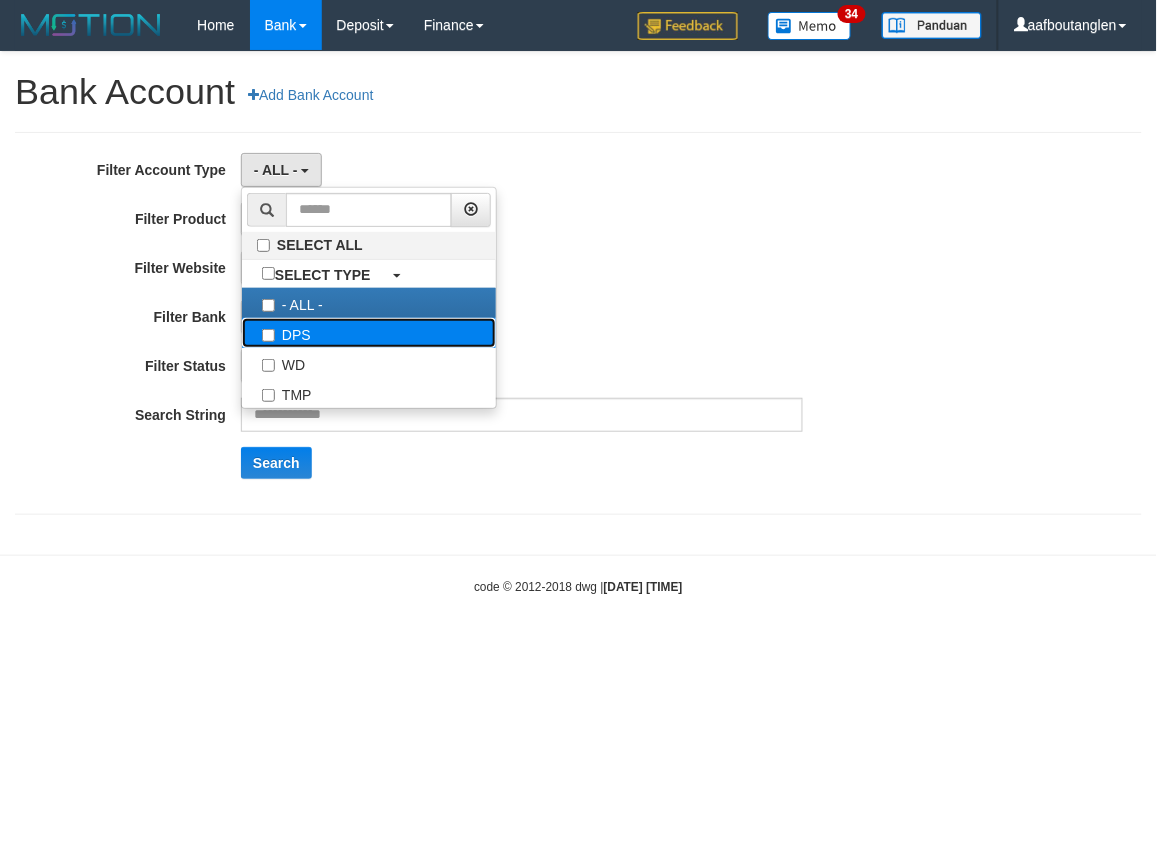 click on "DPS" at bounding box center [369, 333] 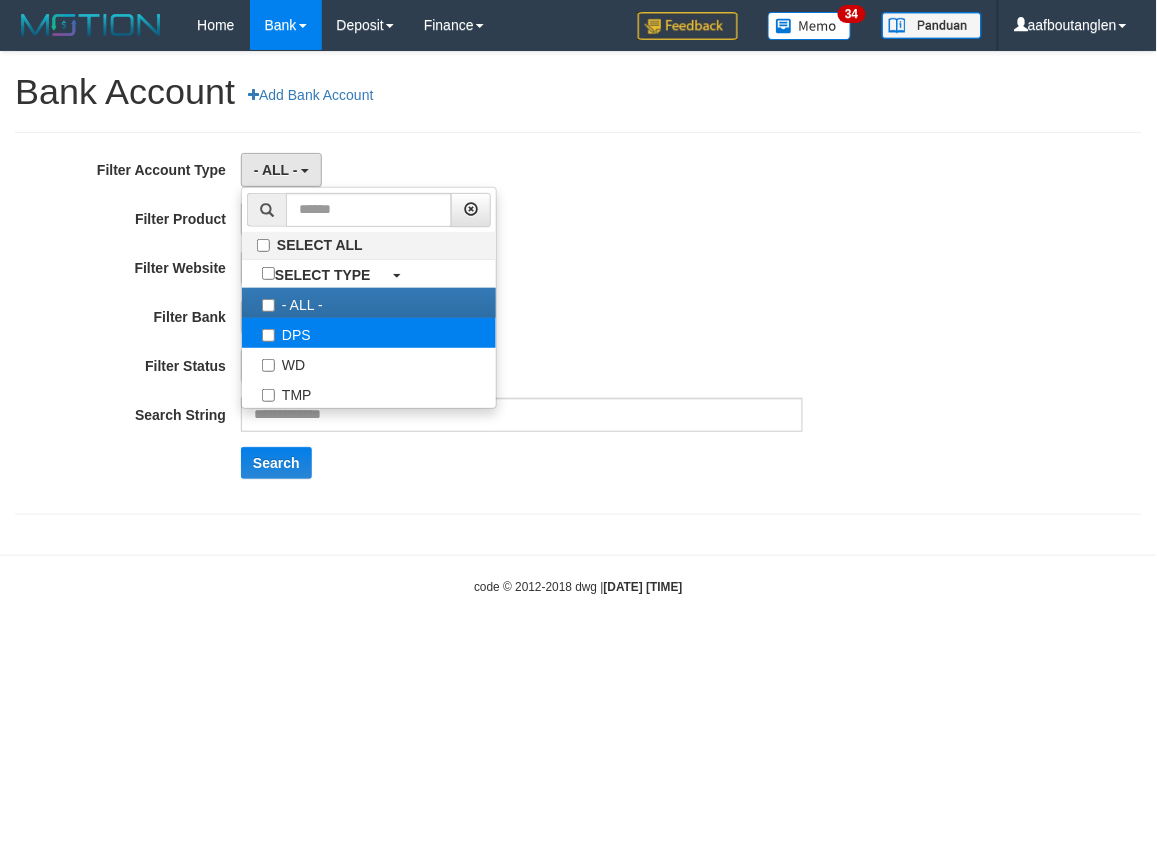 select on "***" 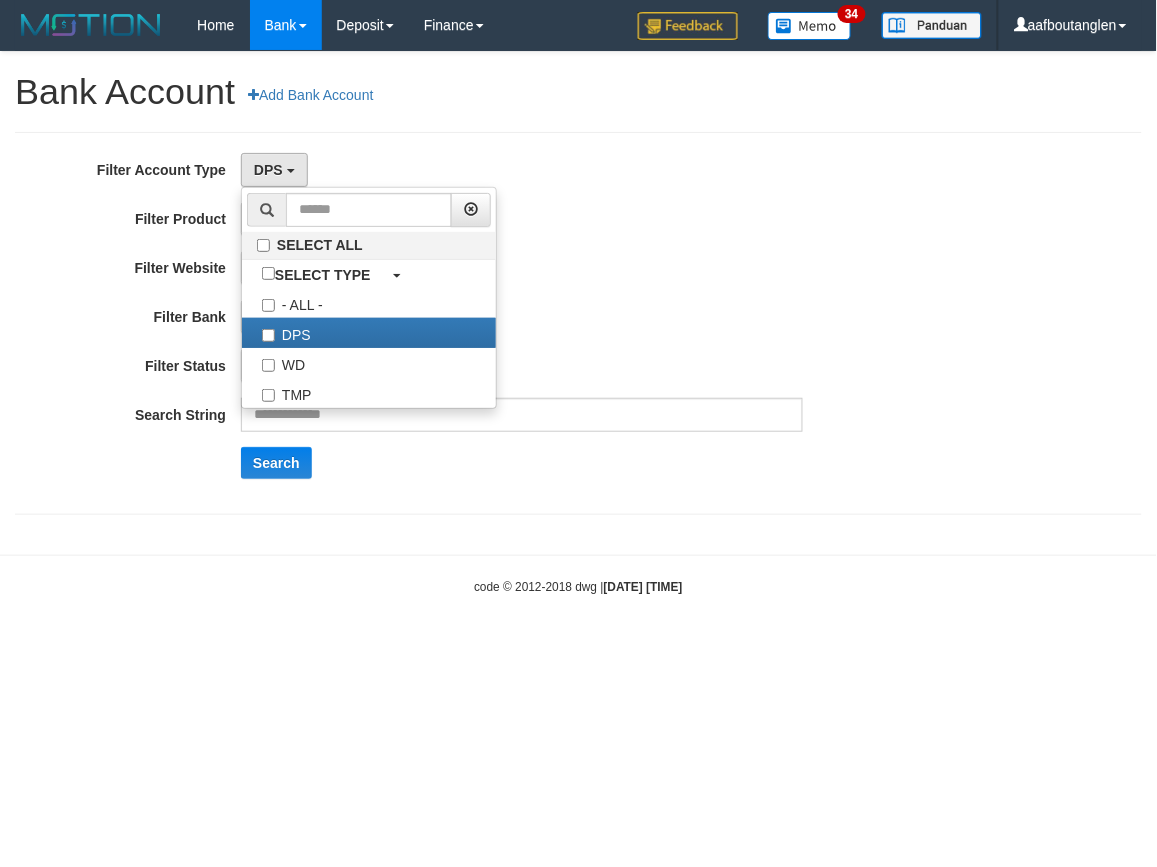 scroll, scrollTop: 17, scrollLeft: 0, axis: vertical 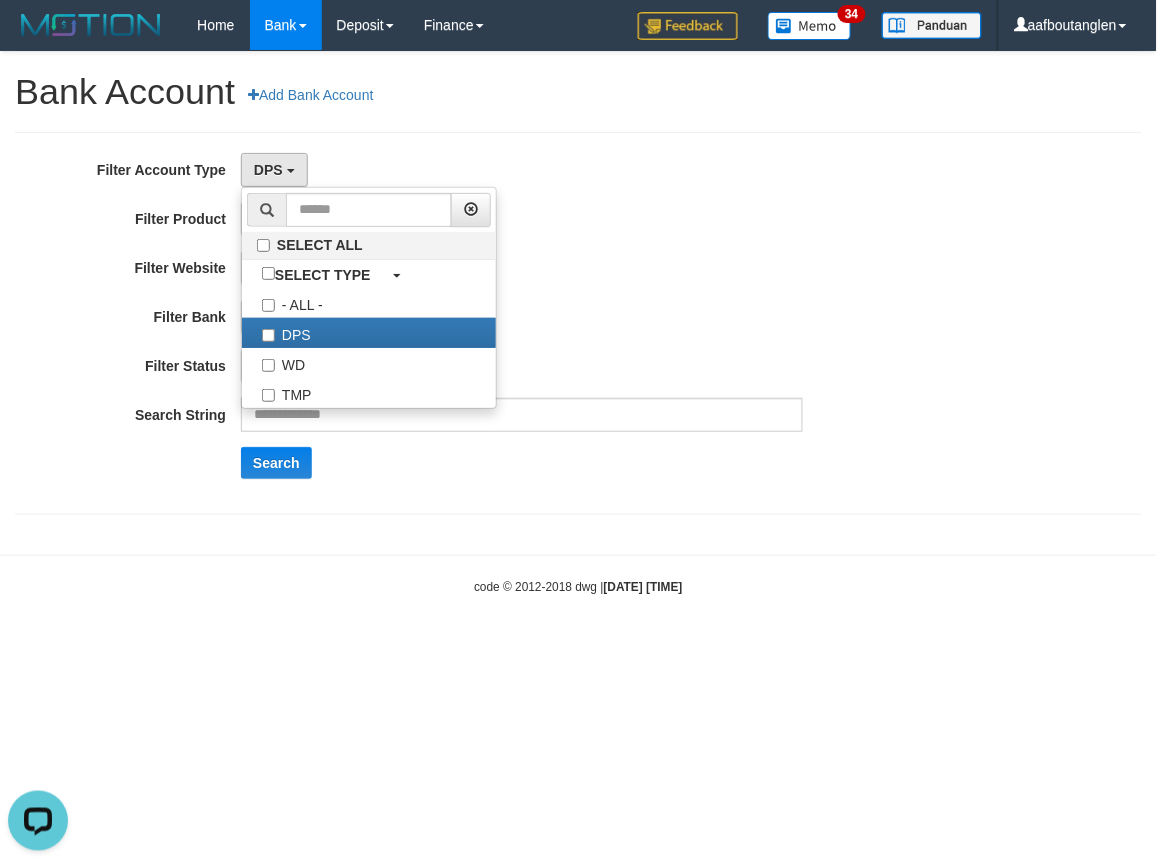 click on "**********" at bounding box center (482, 317) 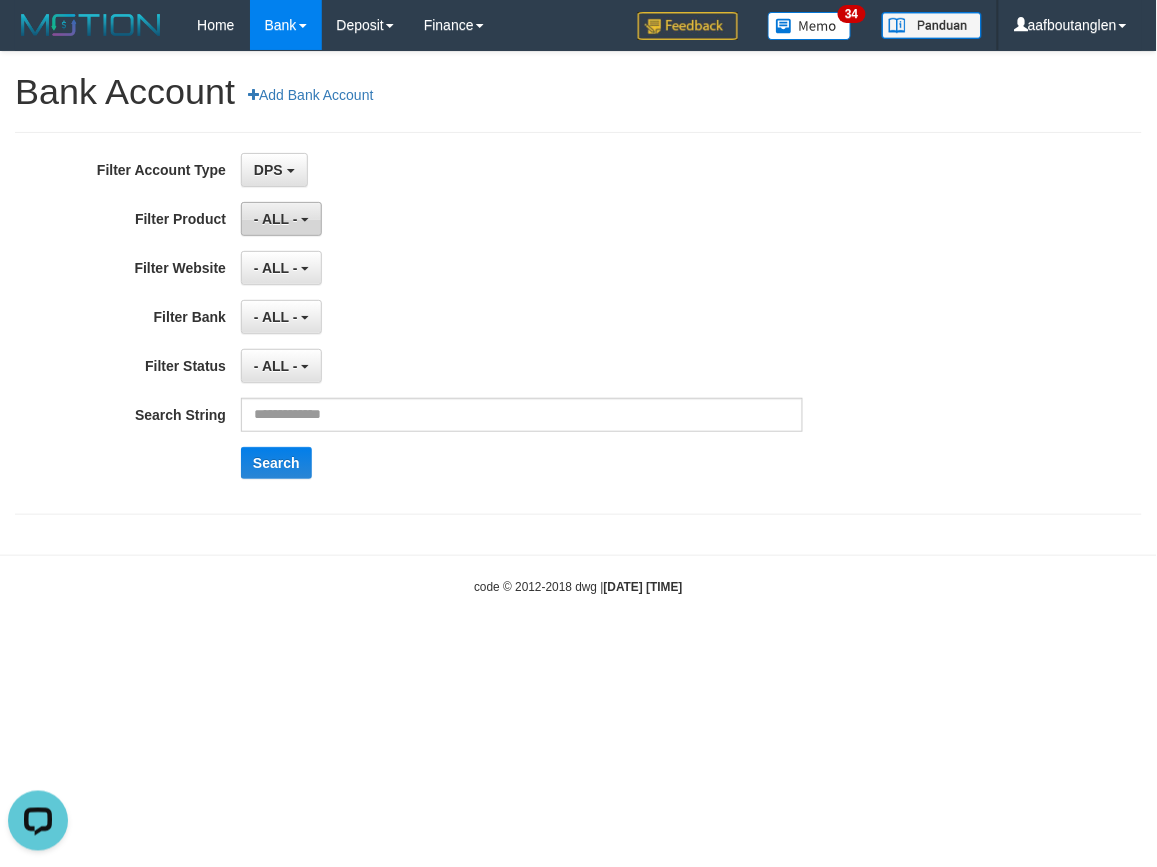 click on "- ALL -" at bounding box center [276, 219] 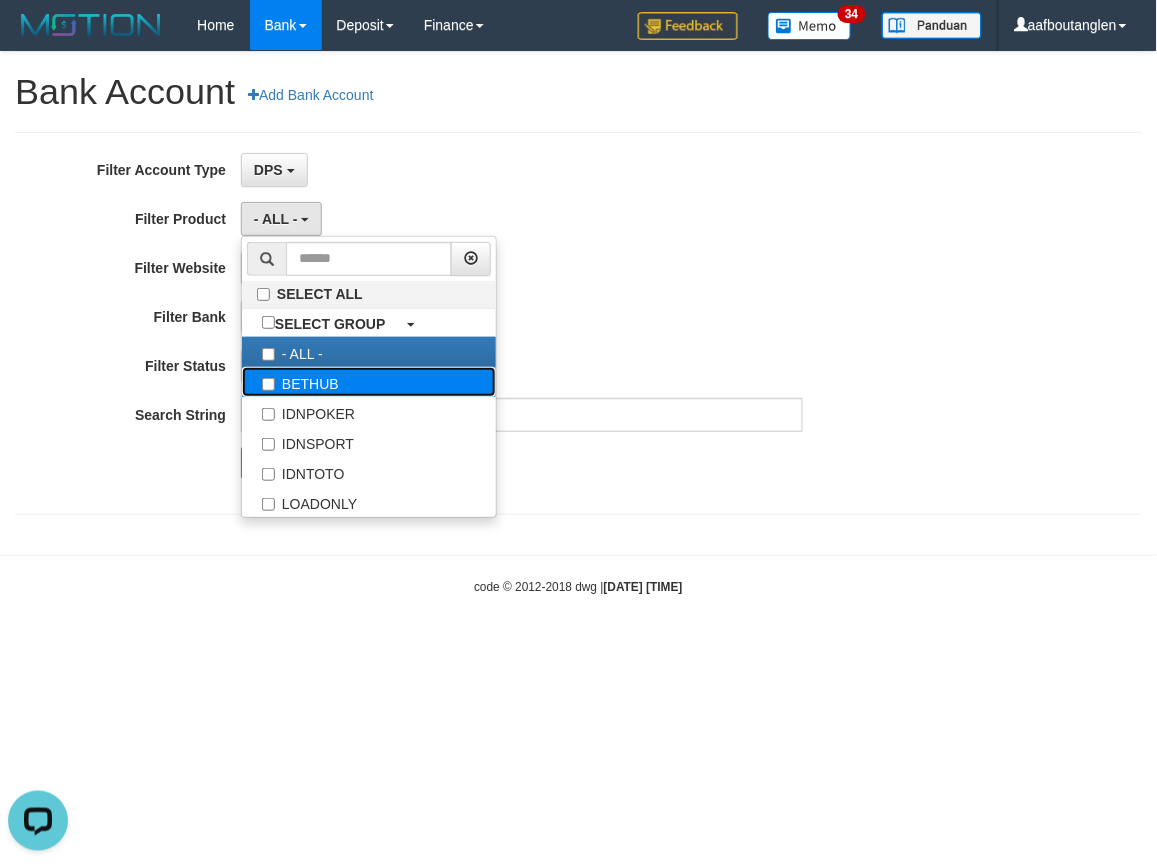 click on "BETHUB" at bounding box center [369, 382] 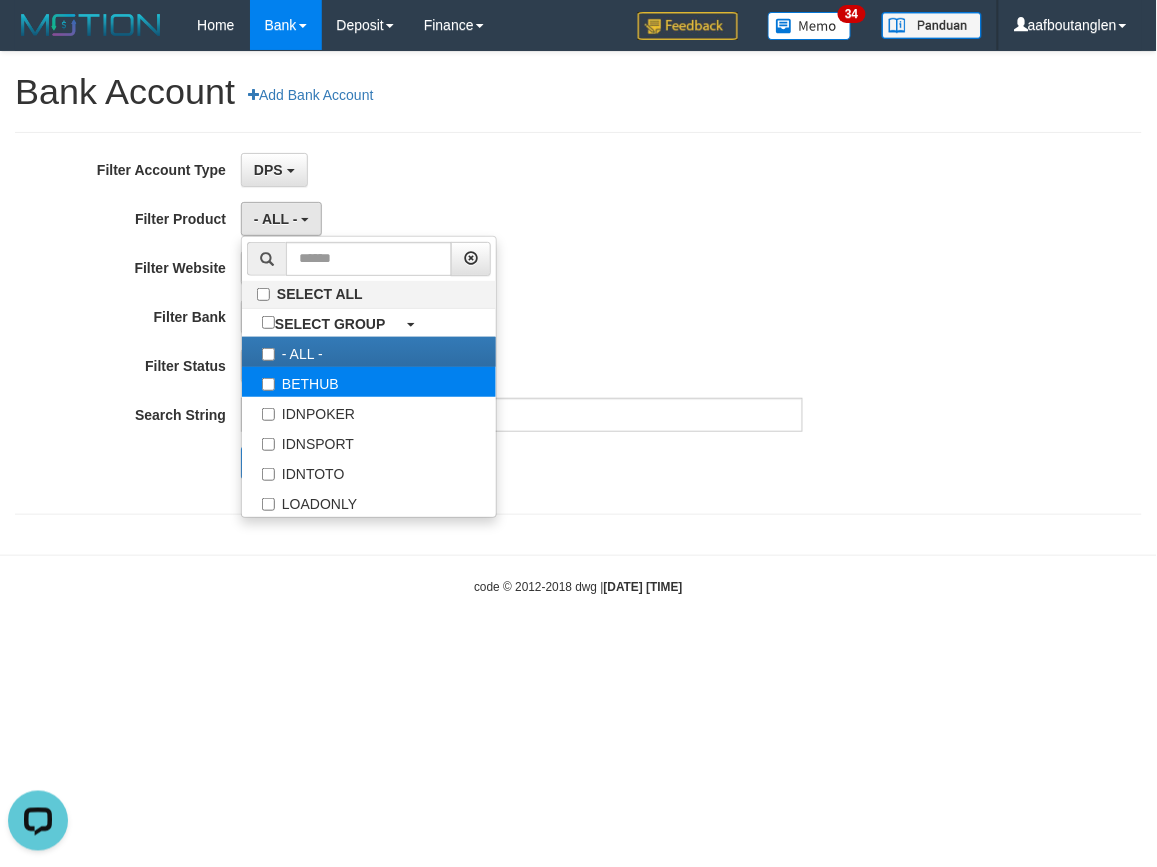 select on "*" 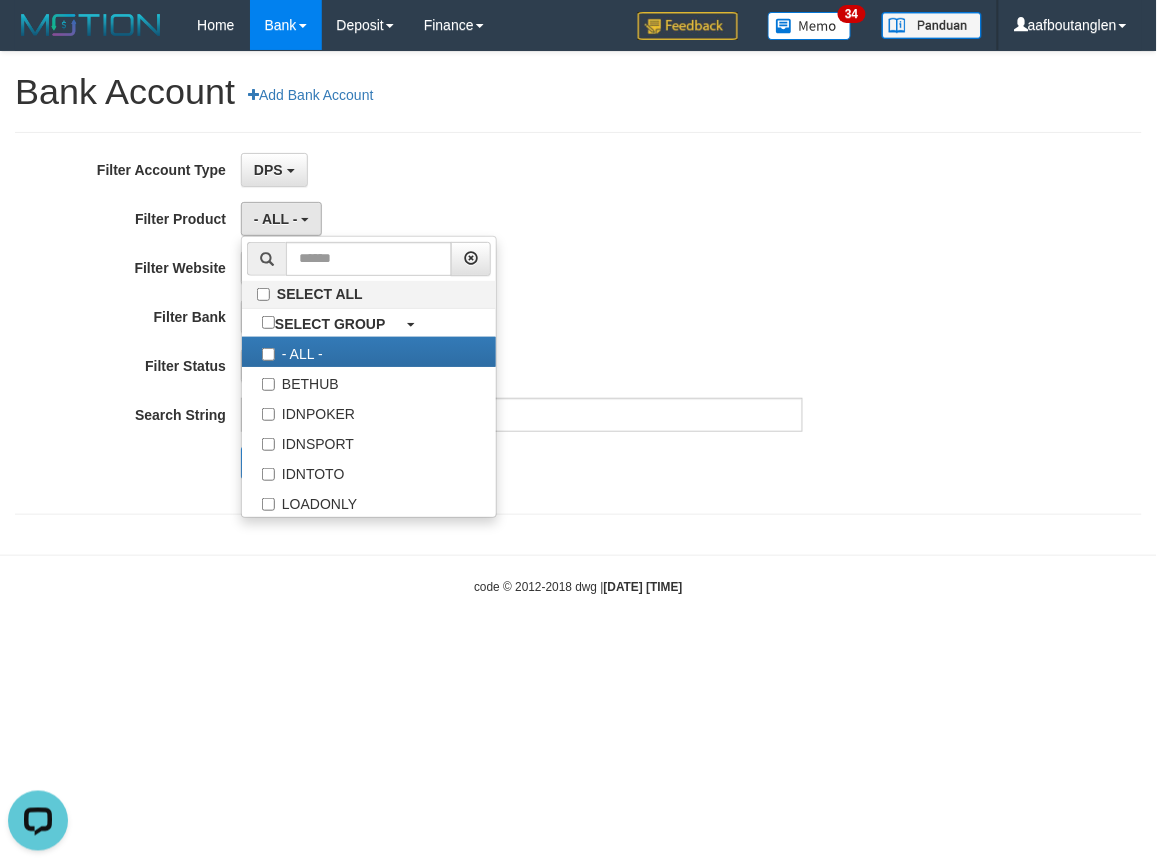 scroll, scrollTop: 17, scrollLeft: 0, axis: vertical 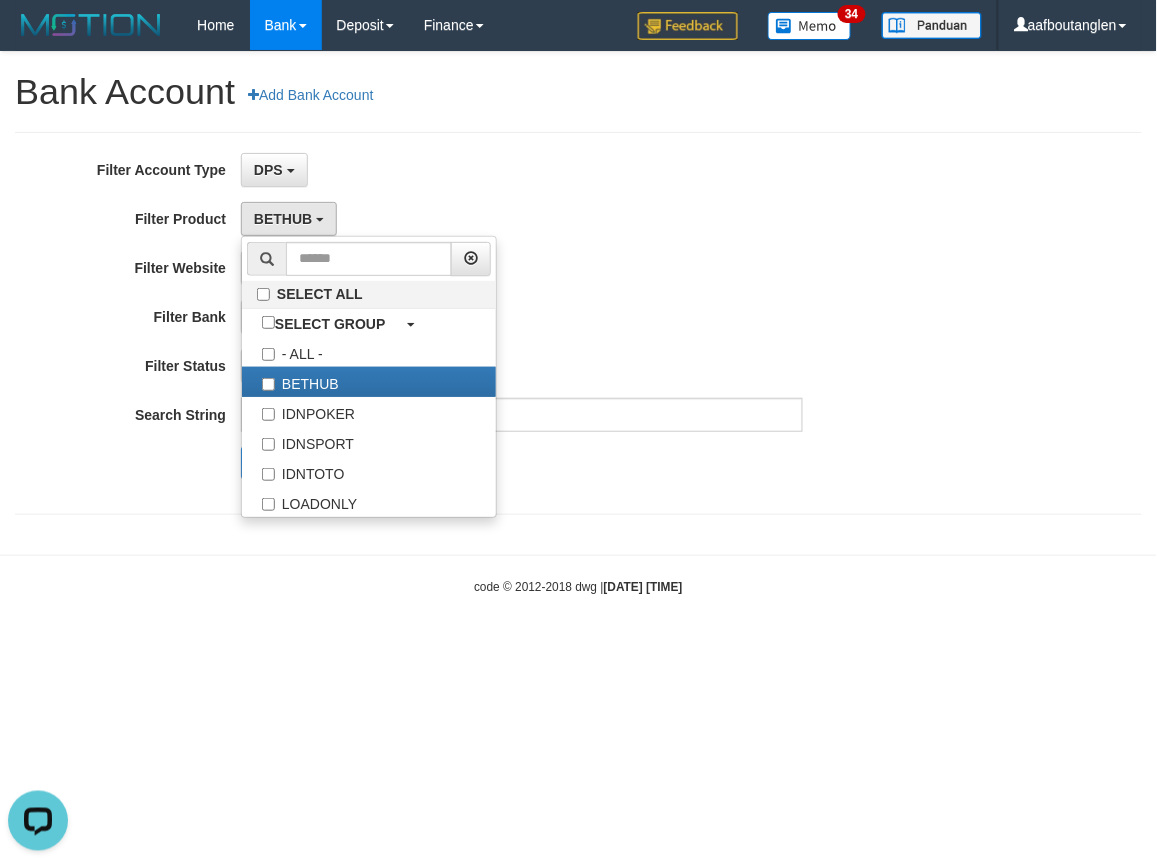 drag, startPoint x: 753, startPoint y: 335, endPoint x: 634, endPoint y: 324, distance: 119.507324 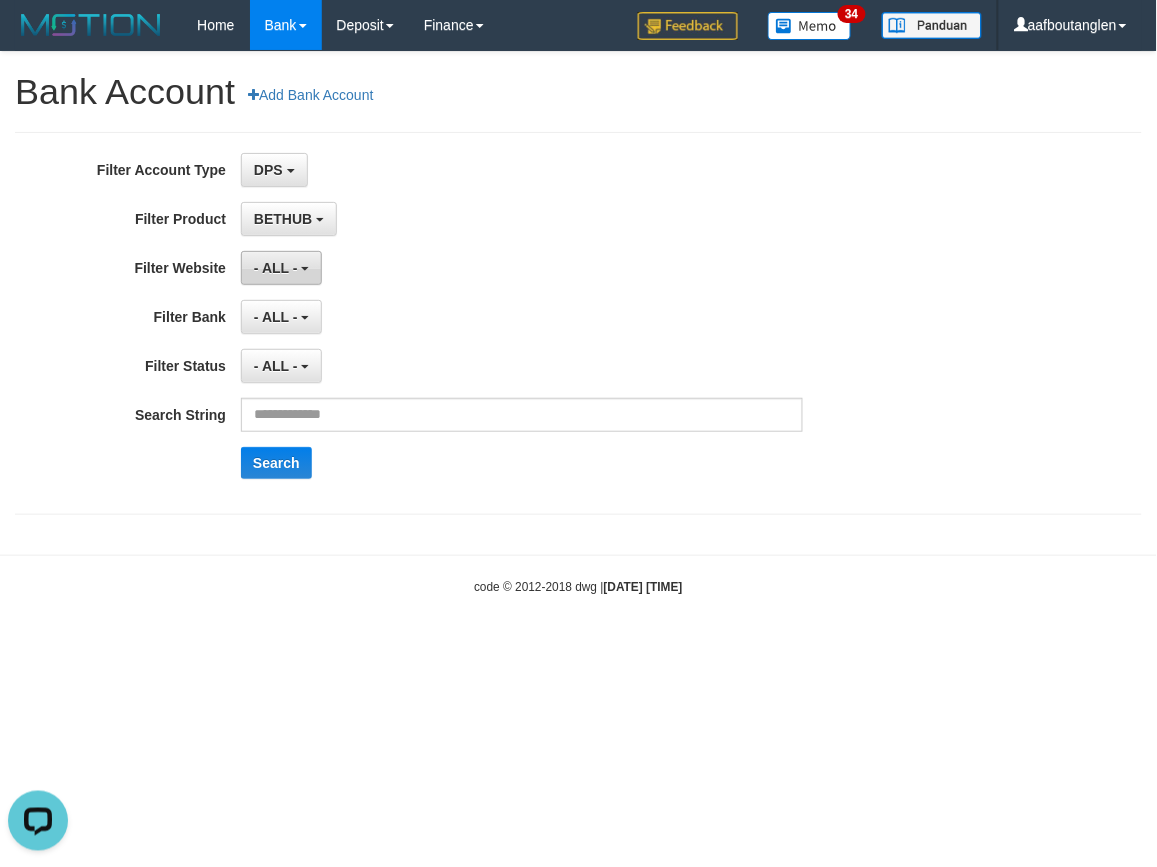 click at bounding box center (305, 269) 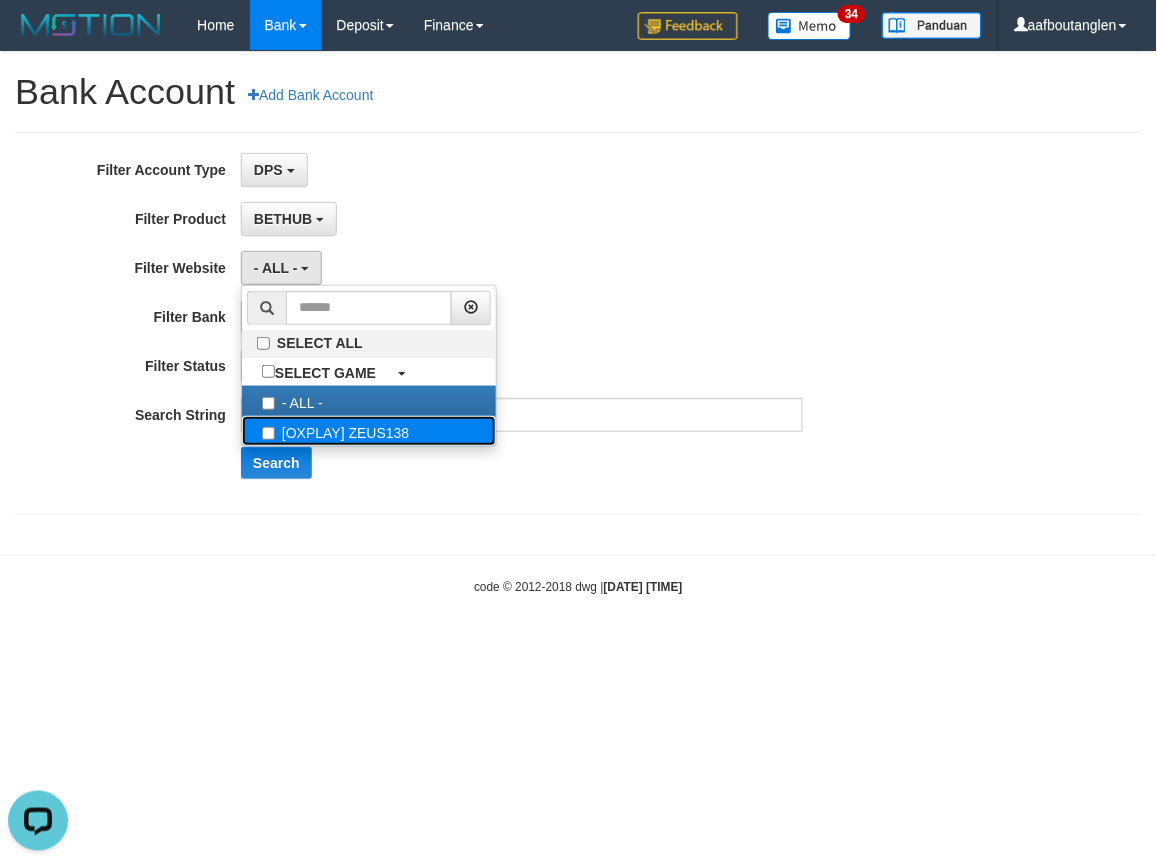 drag, startPoint x: 436, startPoint y: 441, endPoint x: 597, endPoint y: 397, distance: 166.90416 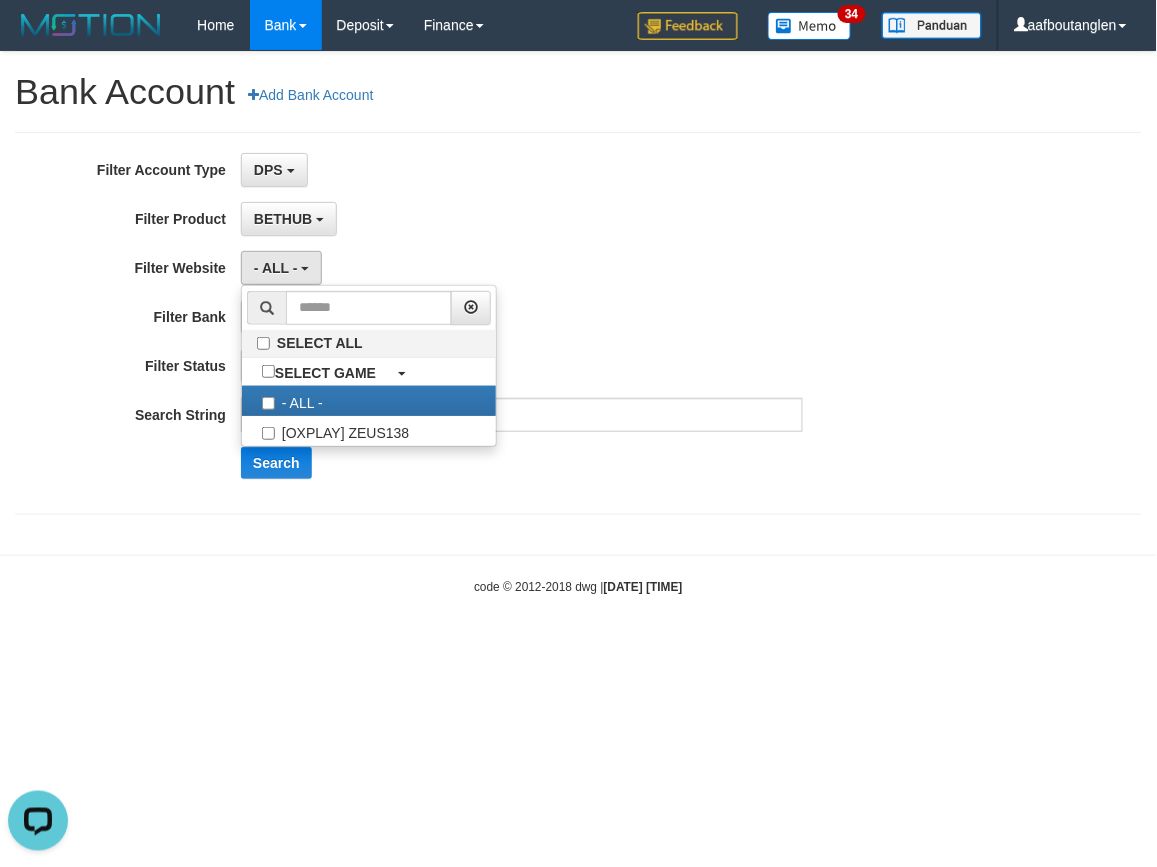 select on "***" 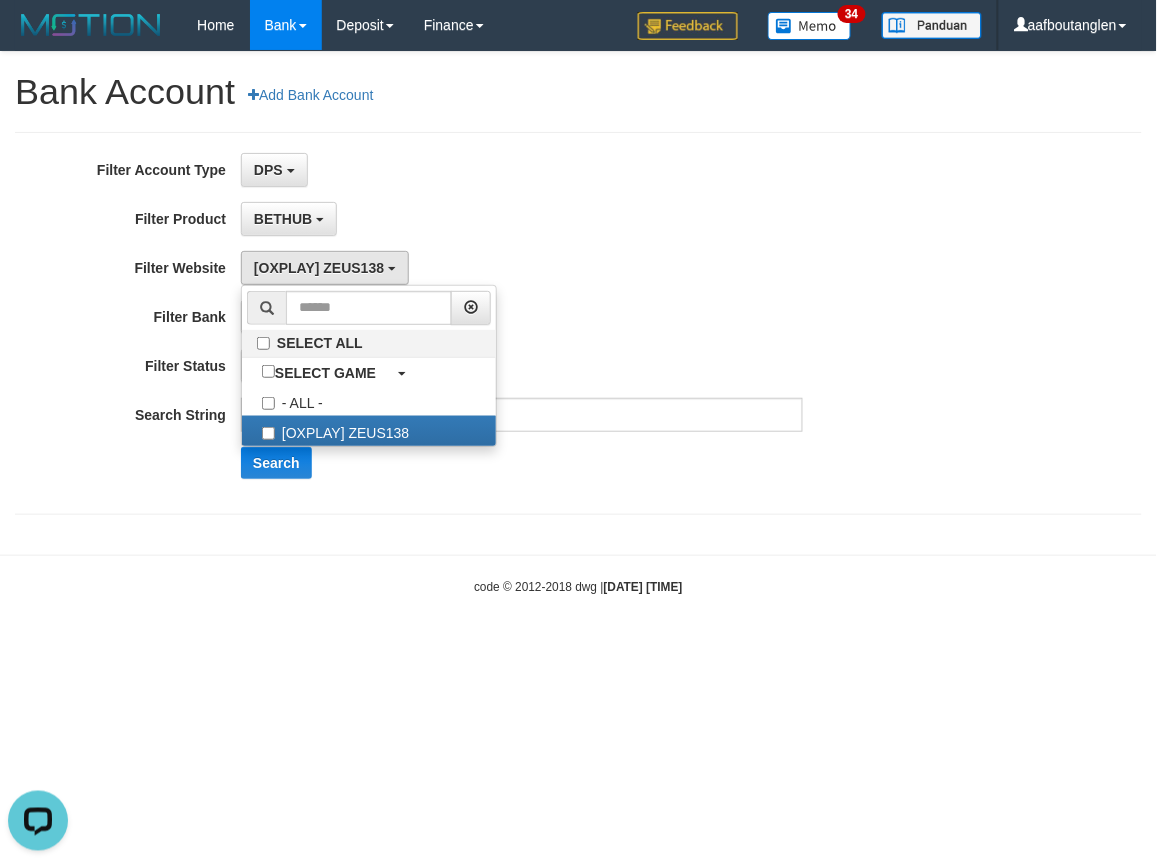 drag, startPoint x: 734, startPoint y: 366, endPoint x: 466, endPoint y: 353, distance: 268.31512 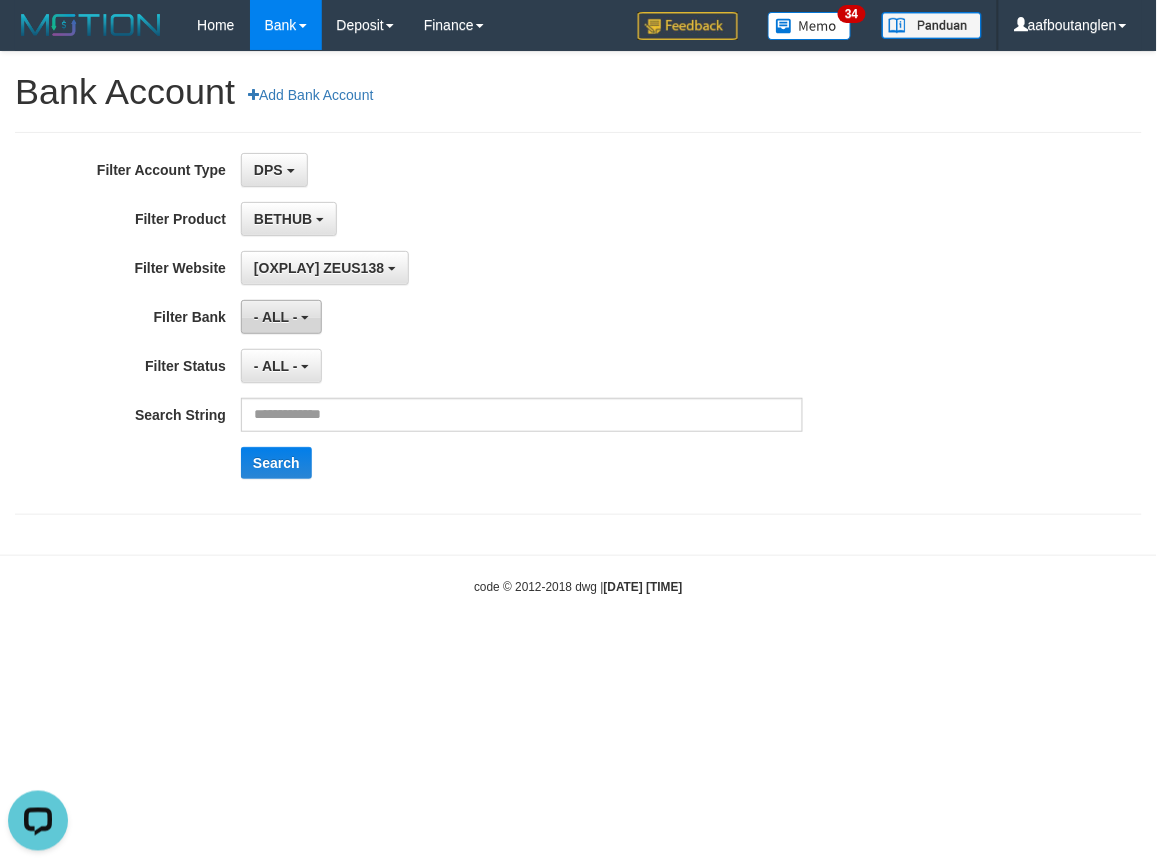 click on "- ALL -" at bounding box center [281, 317] 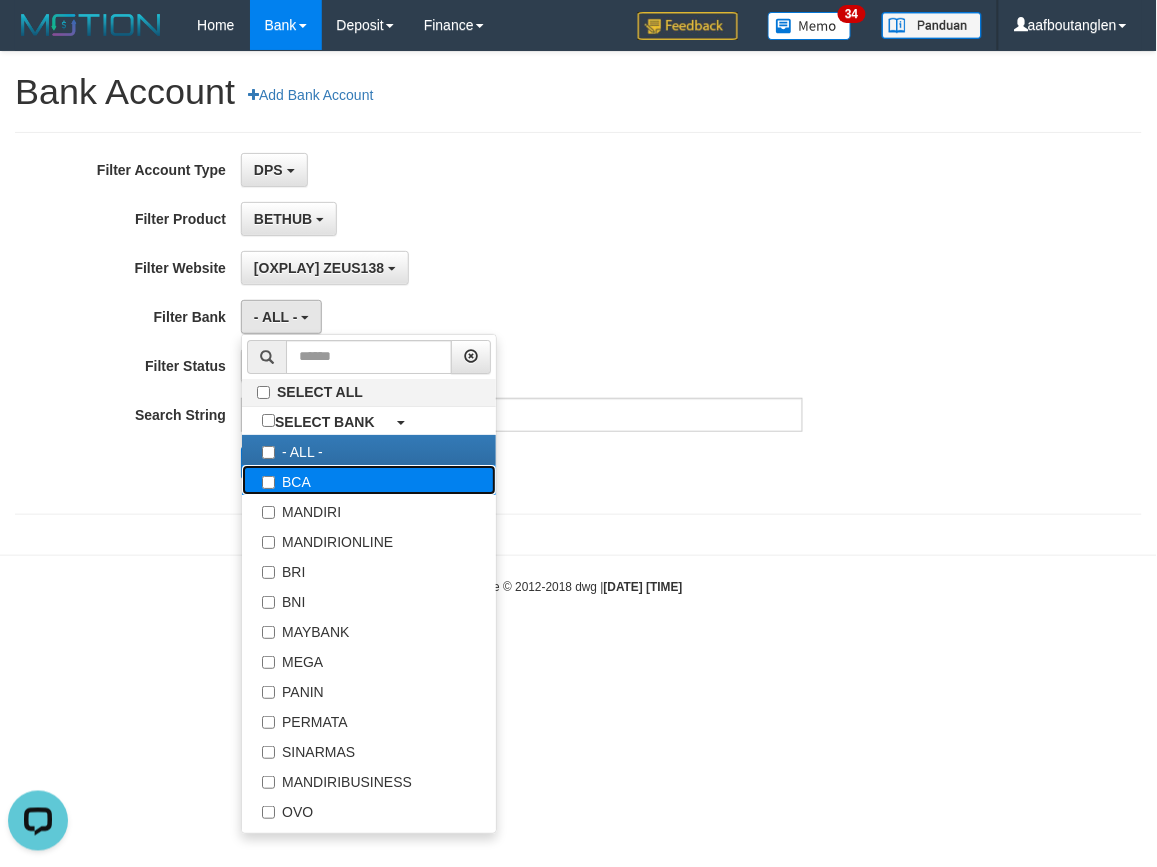 click on "BCA" at bounding box center (369, 480) 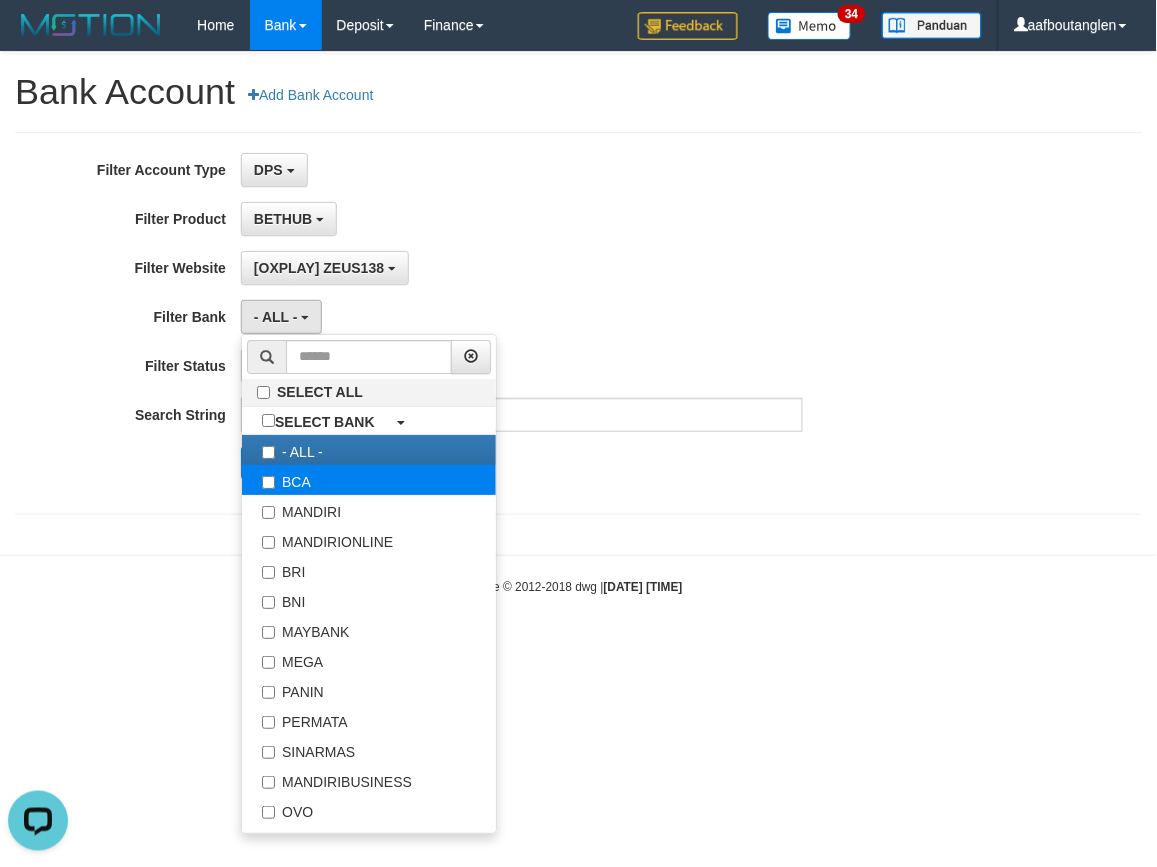 select on "***" 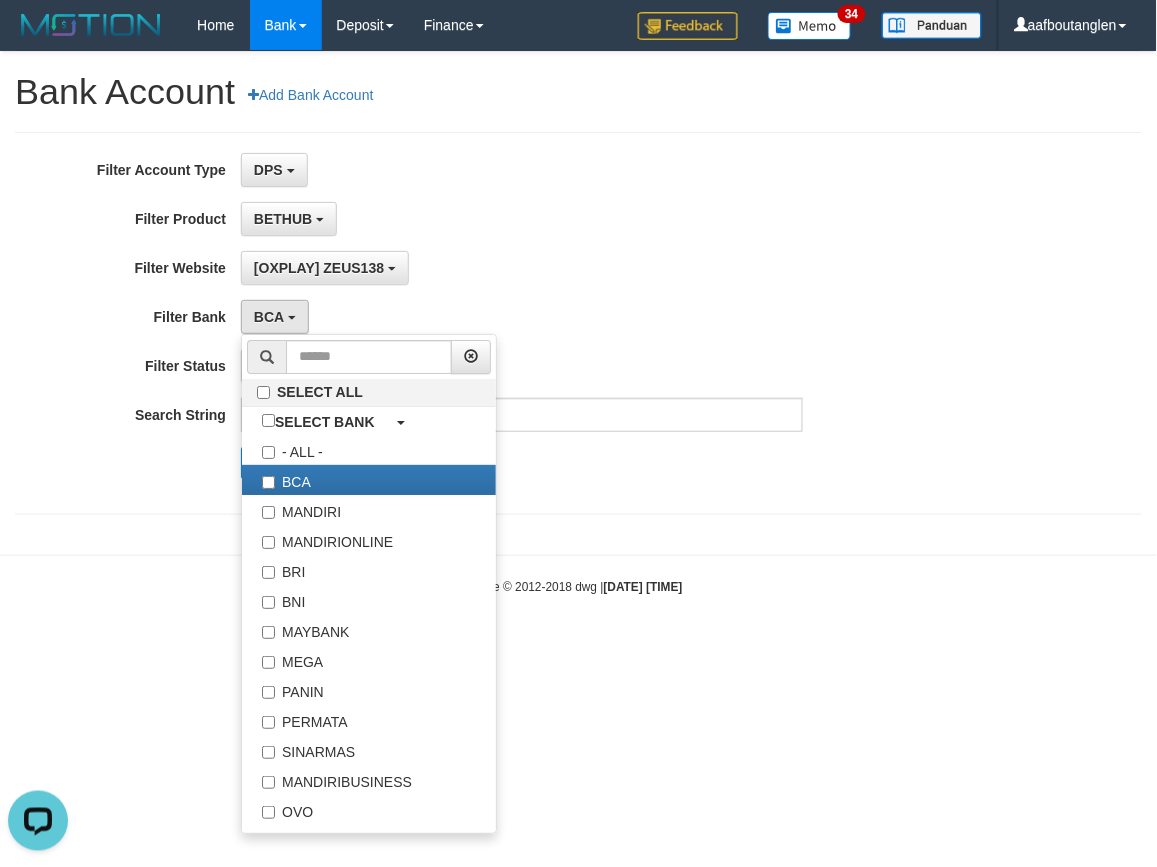 scroll, scrollTop: 17, scrollLeft: 0, axis: vertical 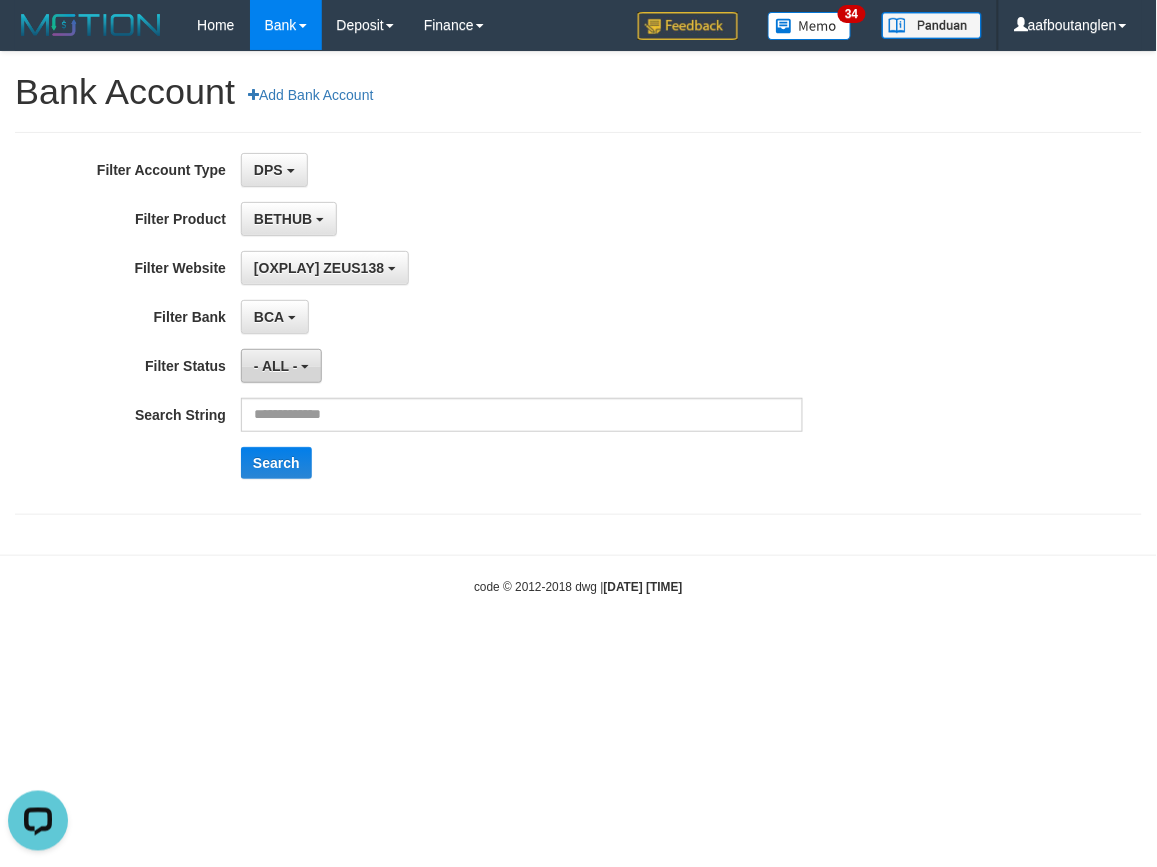 drag, startPoint x: 266, startPoint y: 357, endPoint x: 303, endPoint y: 380, distance: 43.56604 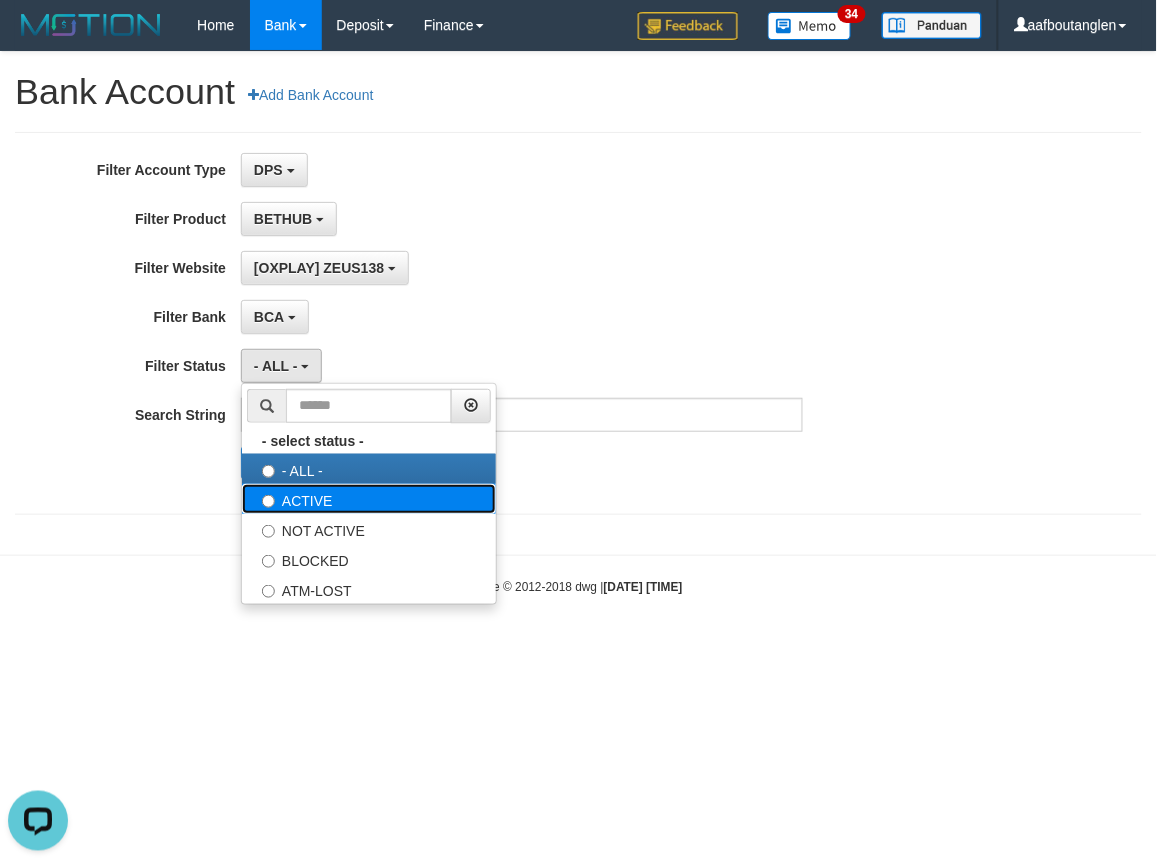 click on "ACTIVE" at bounding box center [369, 499] 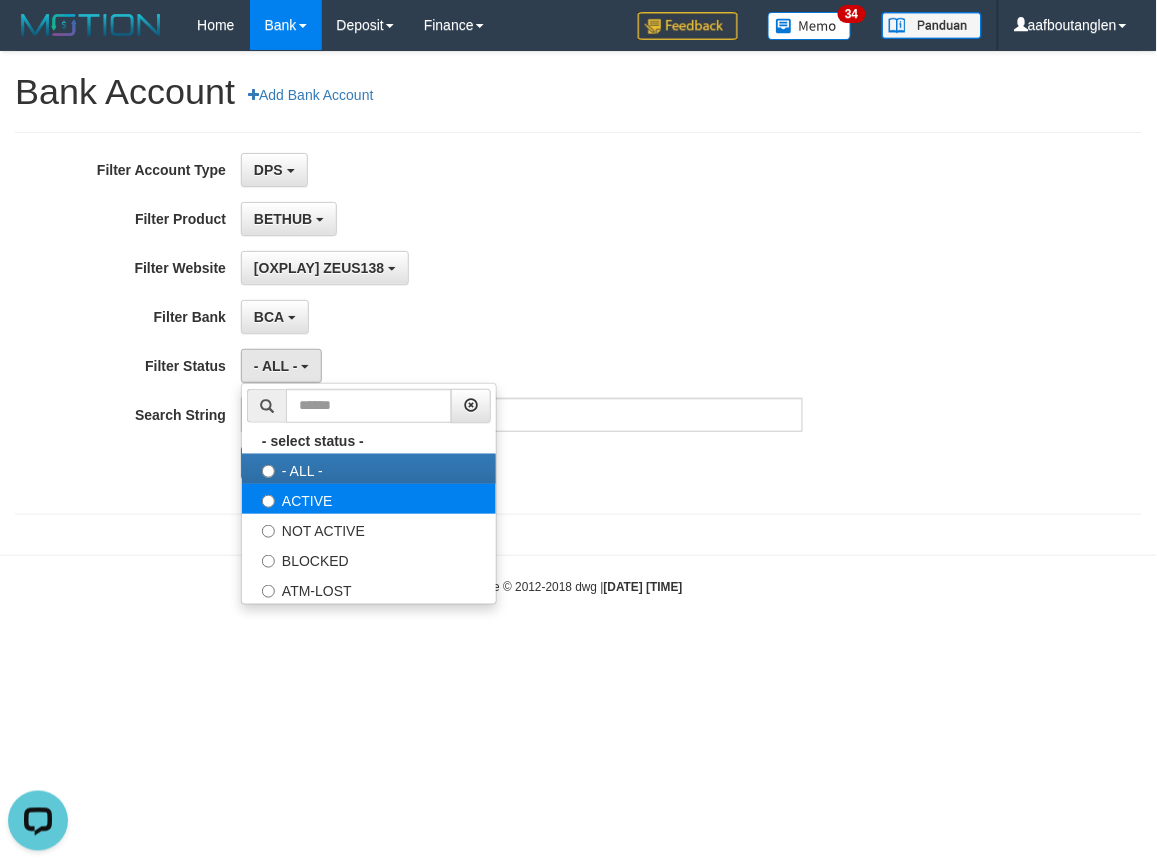 select on "*" 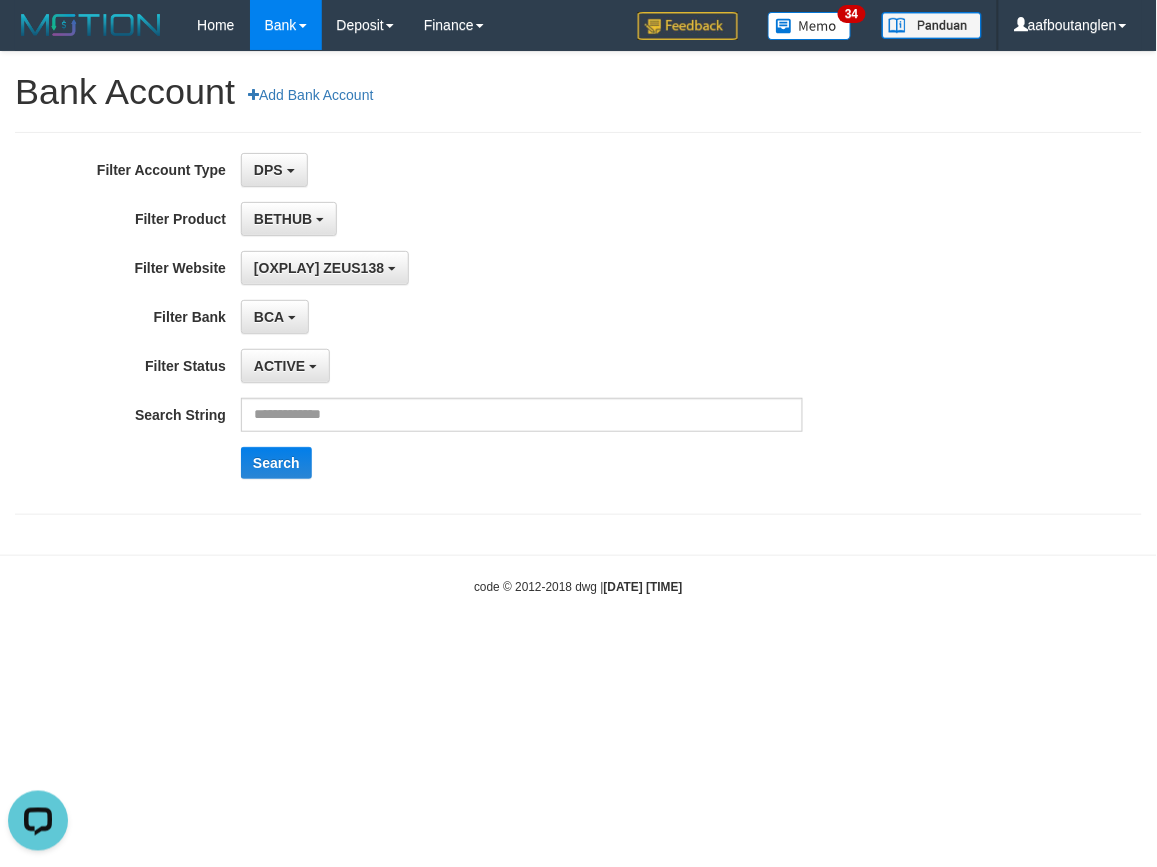 drag, startPoint x: 634, startPoint y: 326, endPoint x: 593, endPoint y: 285, distance: 57.982758 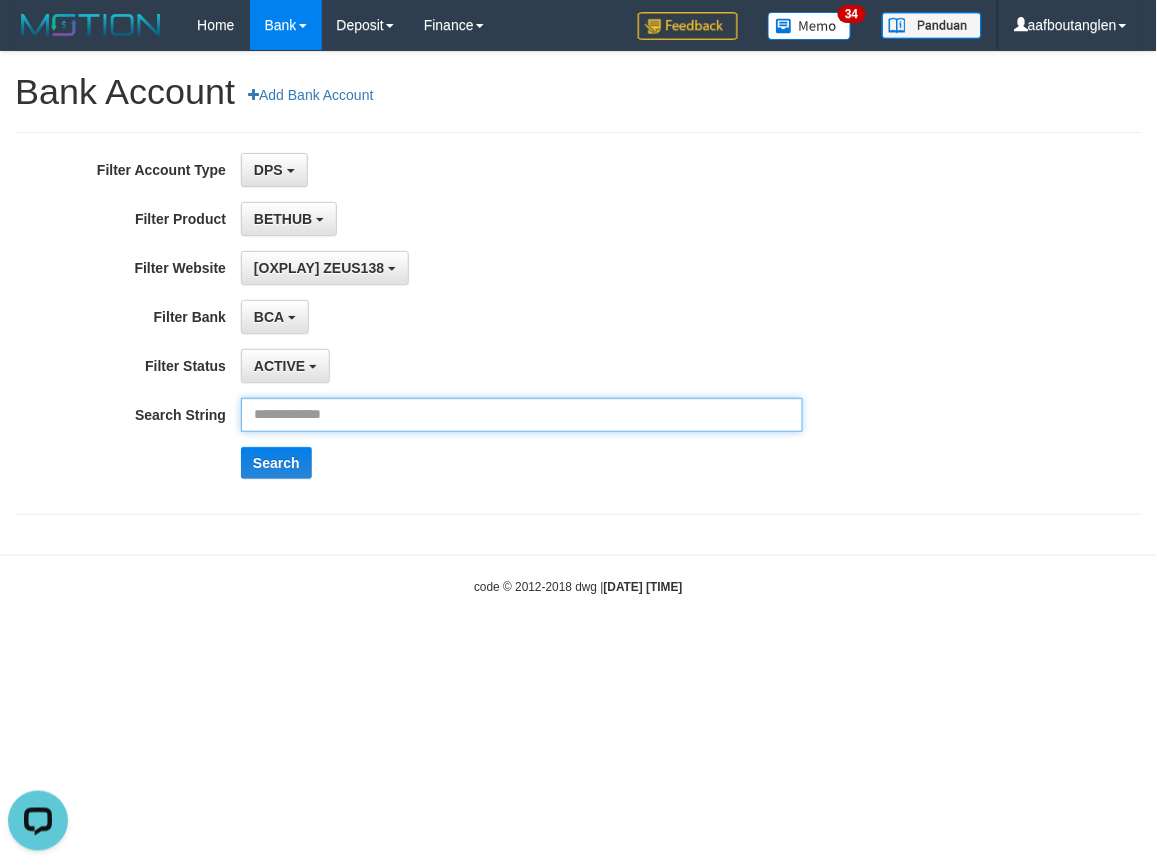 click at bounding box center (522, 415) 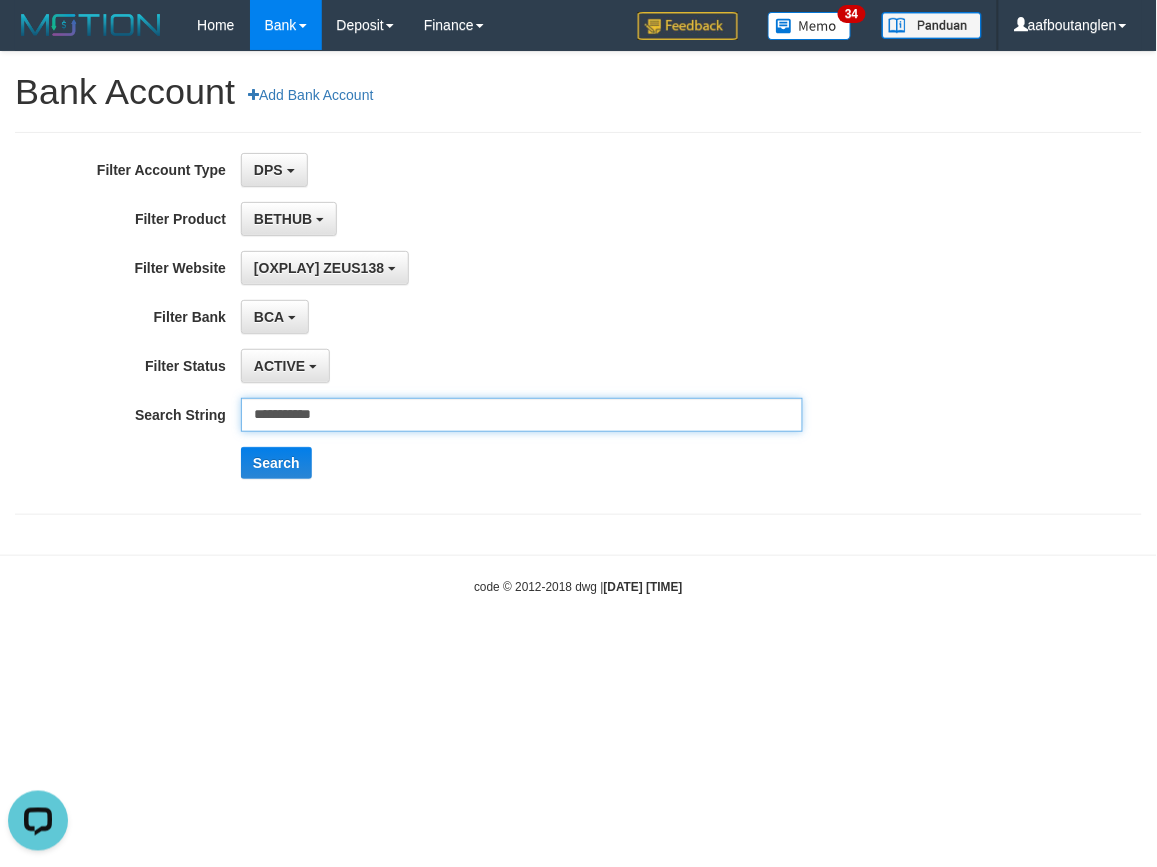 click on "**********" at bounding box center (522, 415) 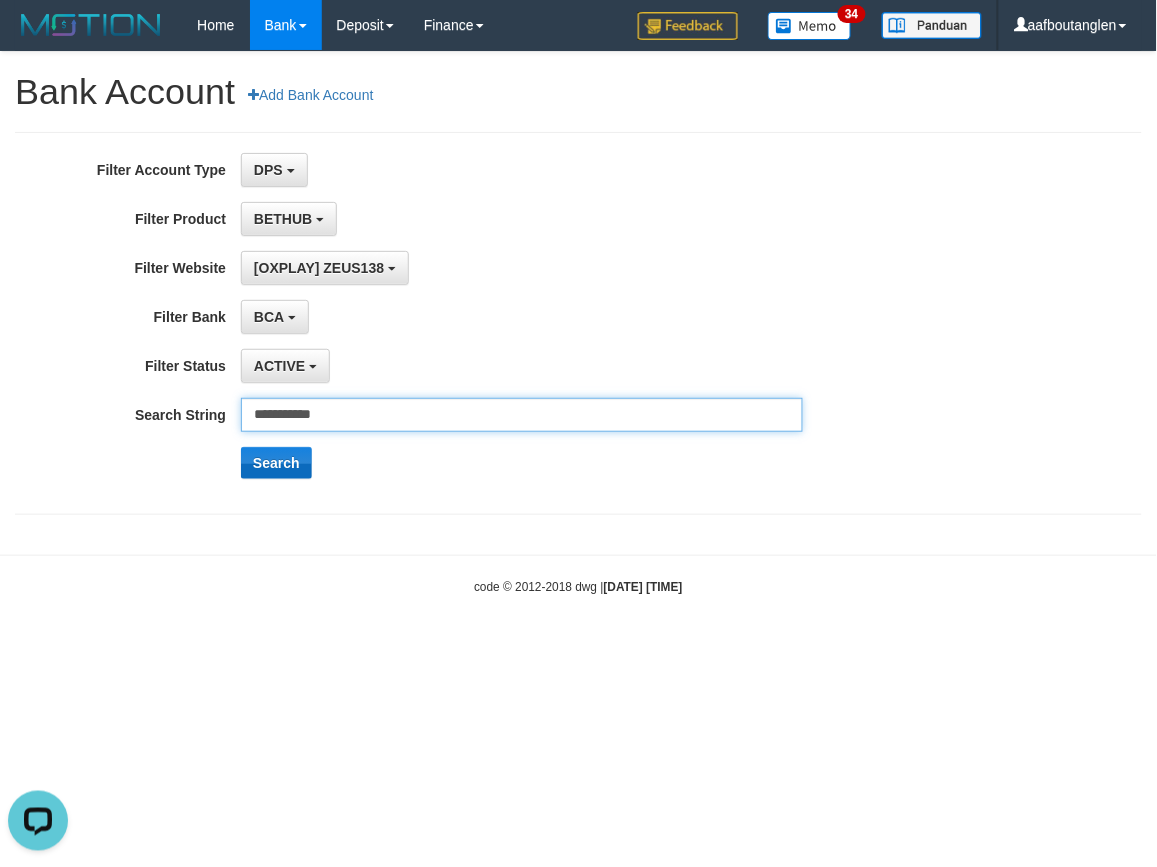 type on "**********" 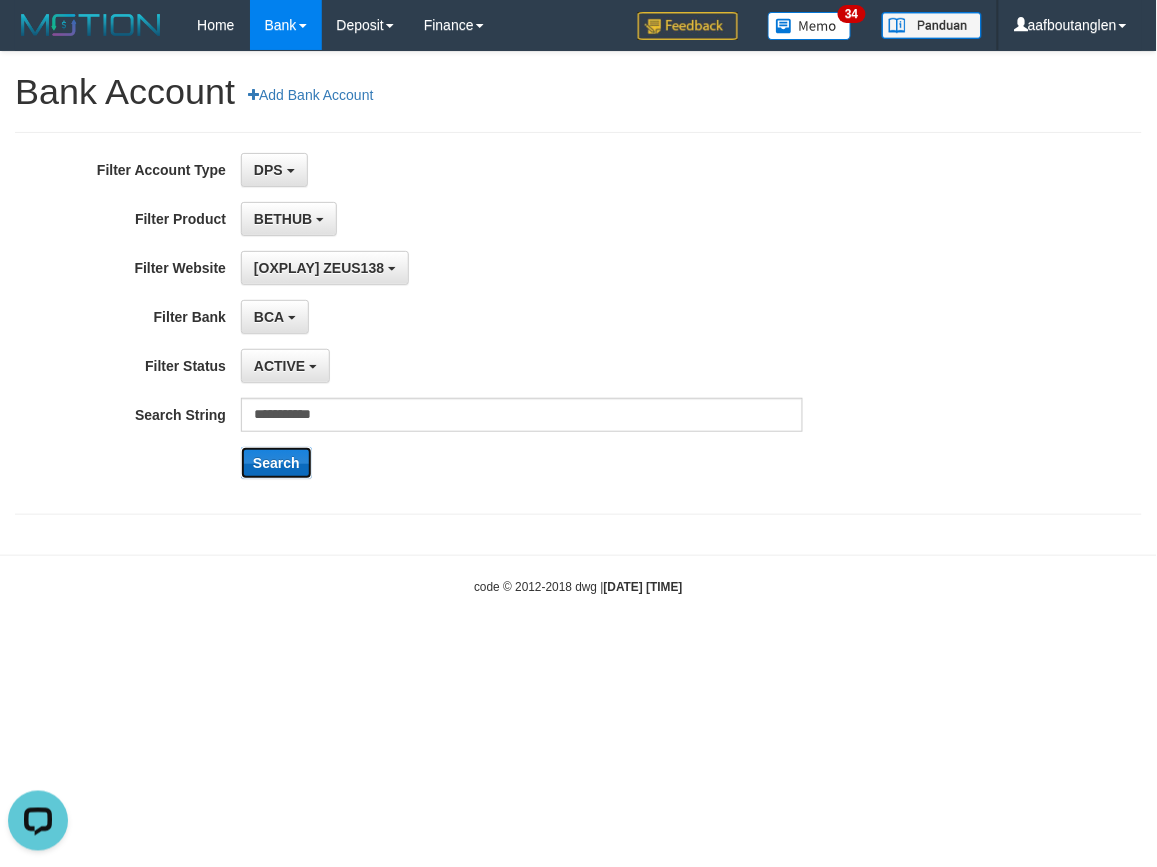 click on "Search" at bounding box center (276, 463) 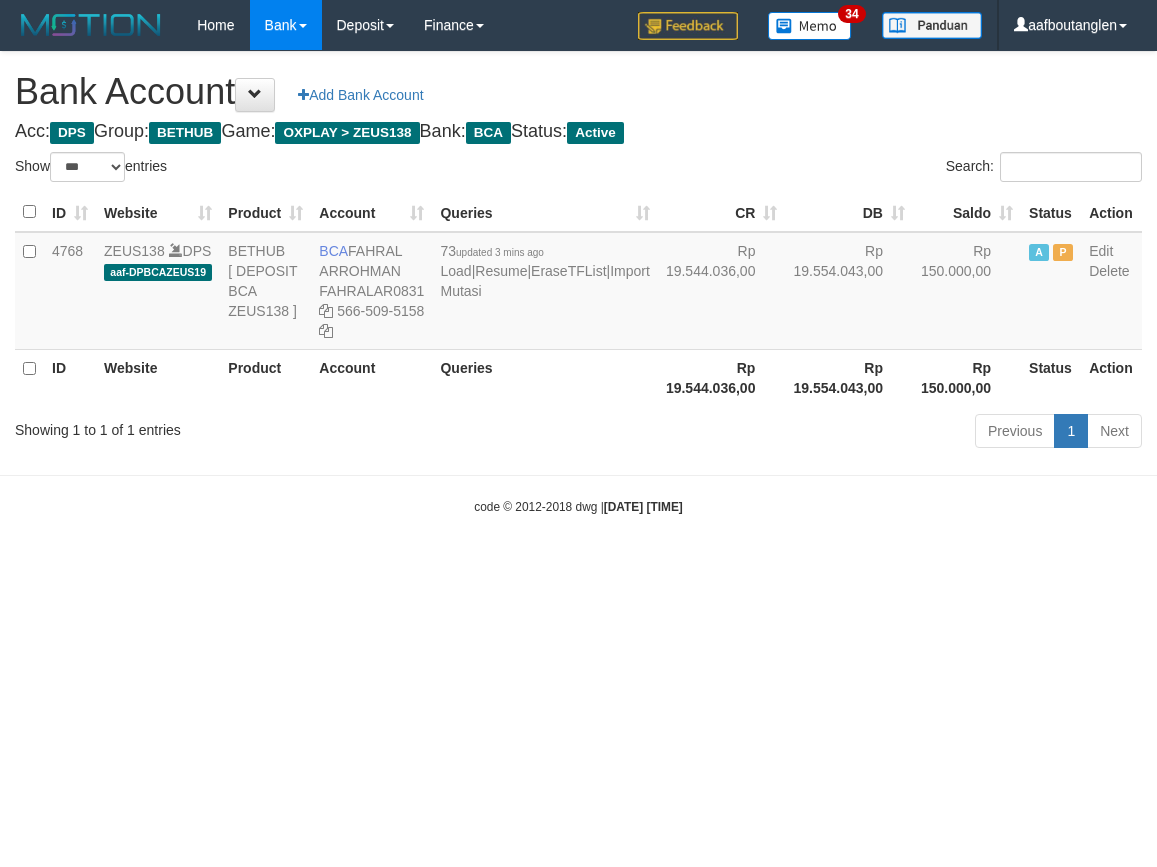 select on "***" 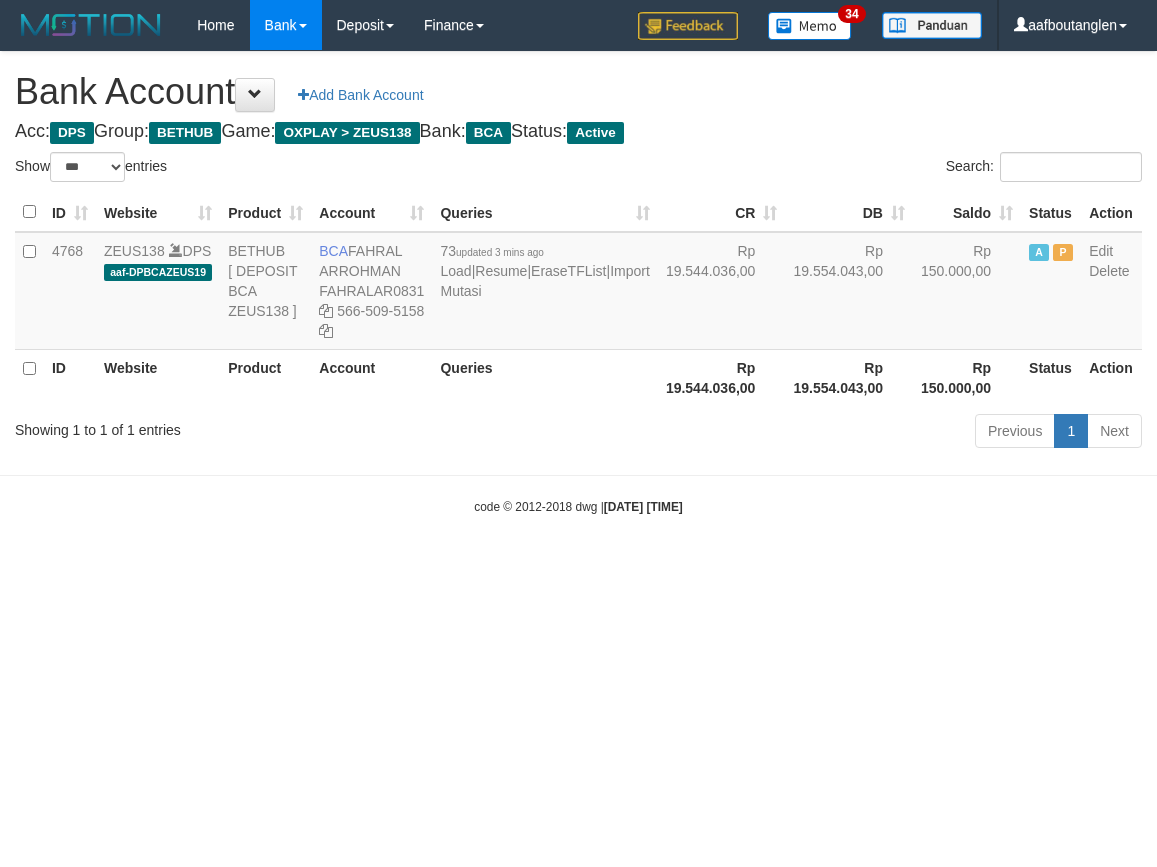 scroll, scrollTop: 0, scrollLeft: 0, axis: both 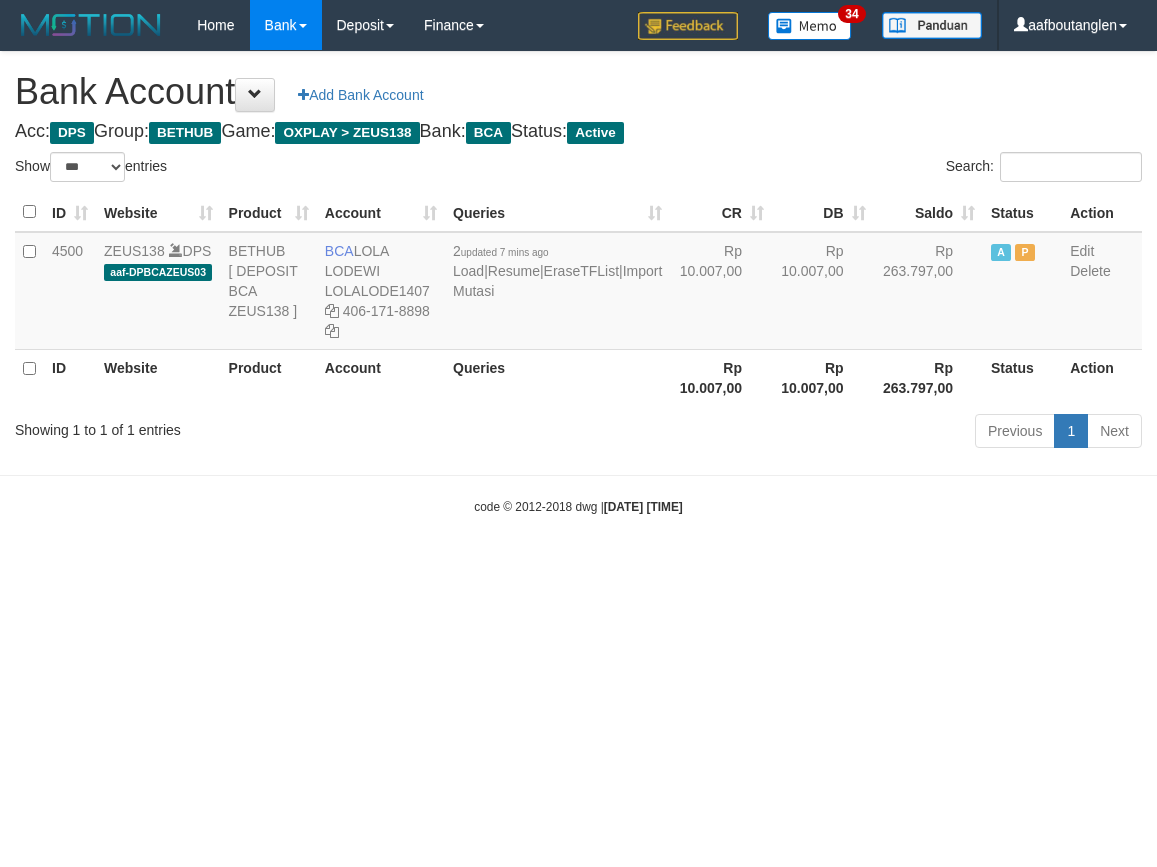 select on "***" 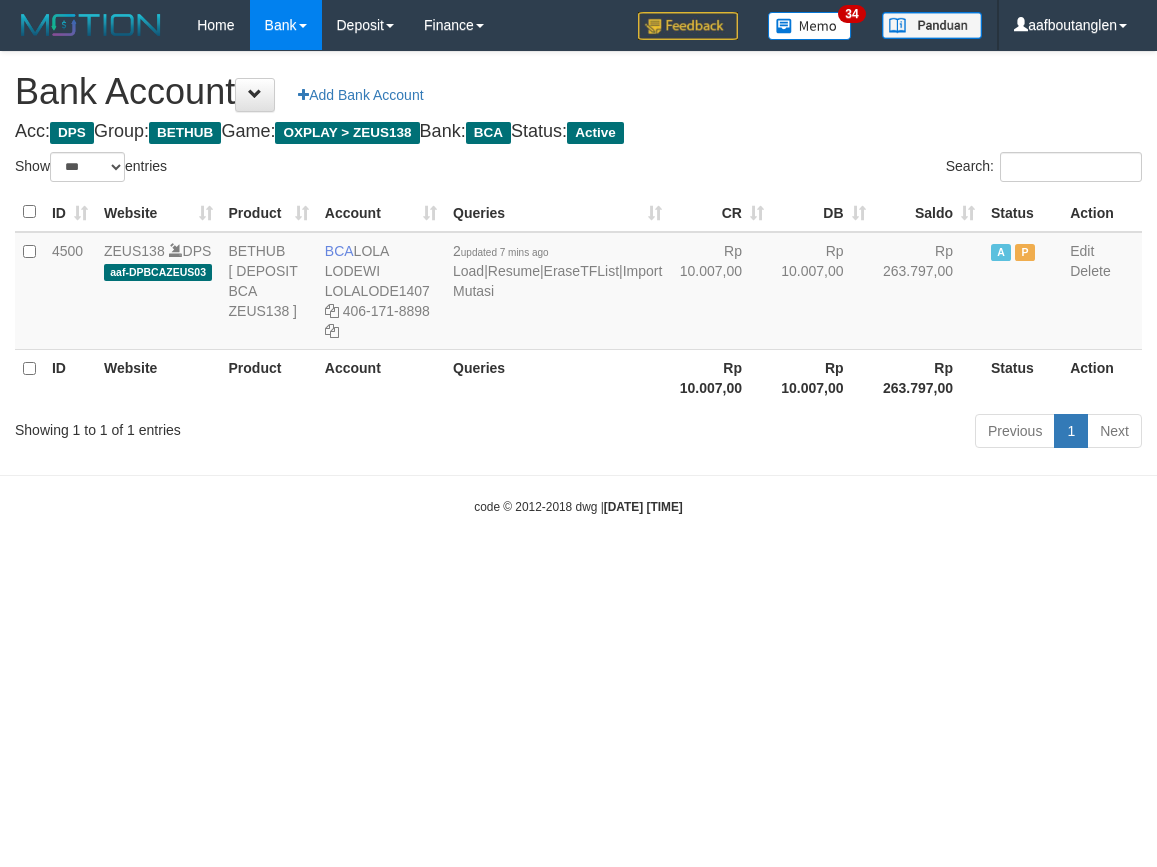scroll, scrollTop: 0, scrollLeft: 0, axis: both 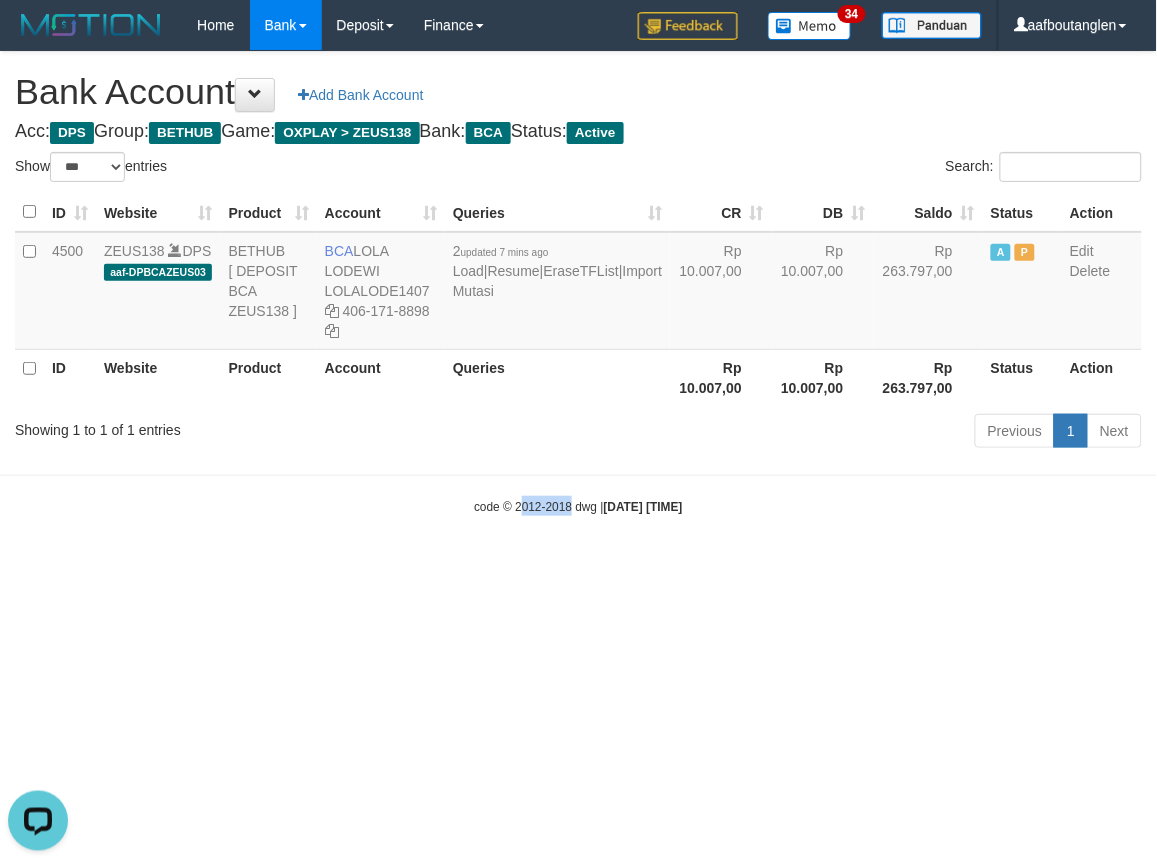 drag, startPoint x: 556, startPoint y: 654, endPoint x: 505, endPoint y: 651, distance: 51.088158 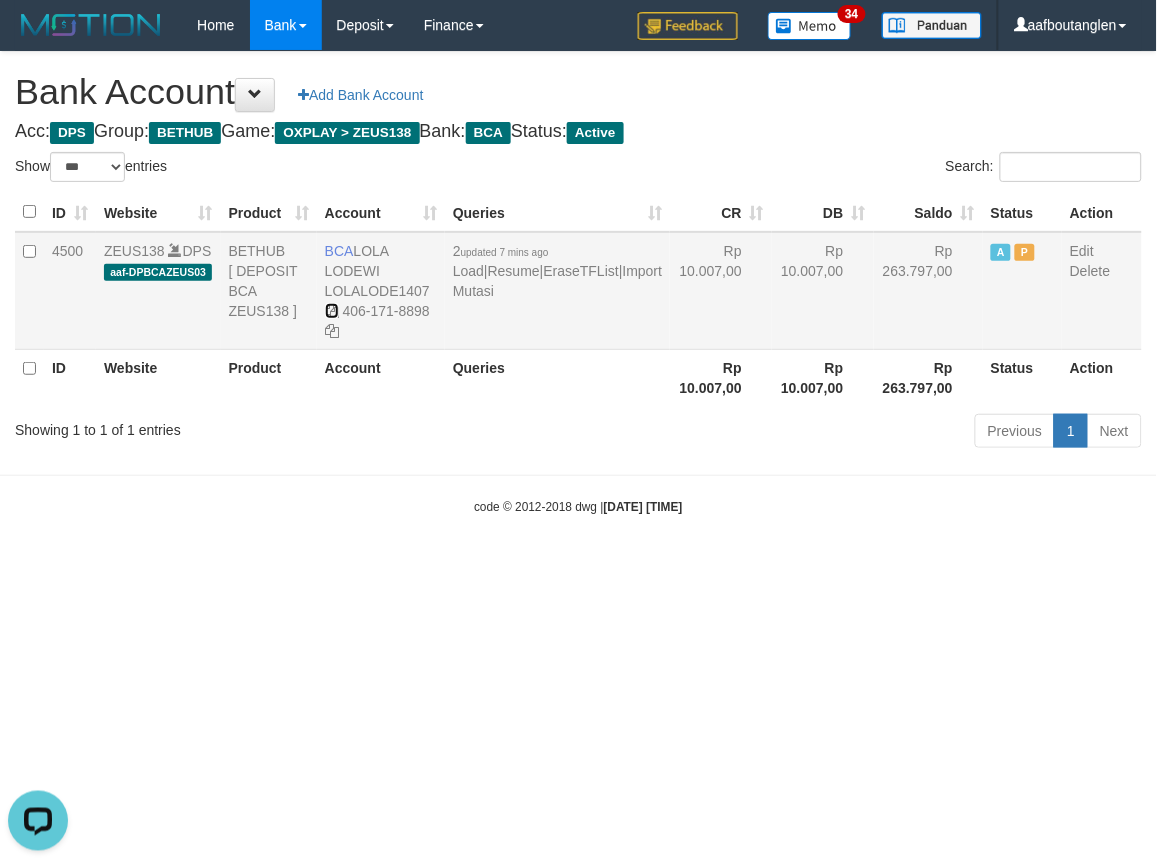 click at bounding box center (332, 311) 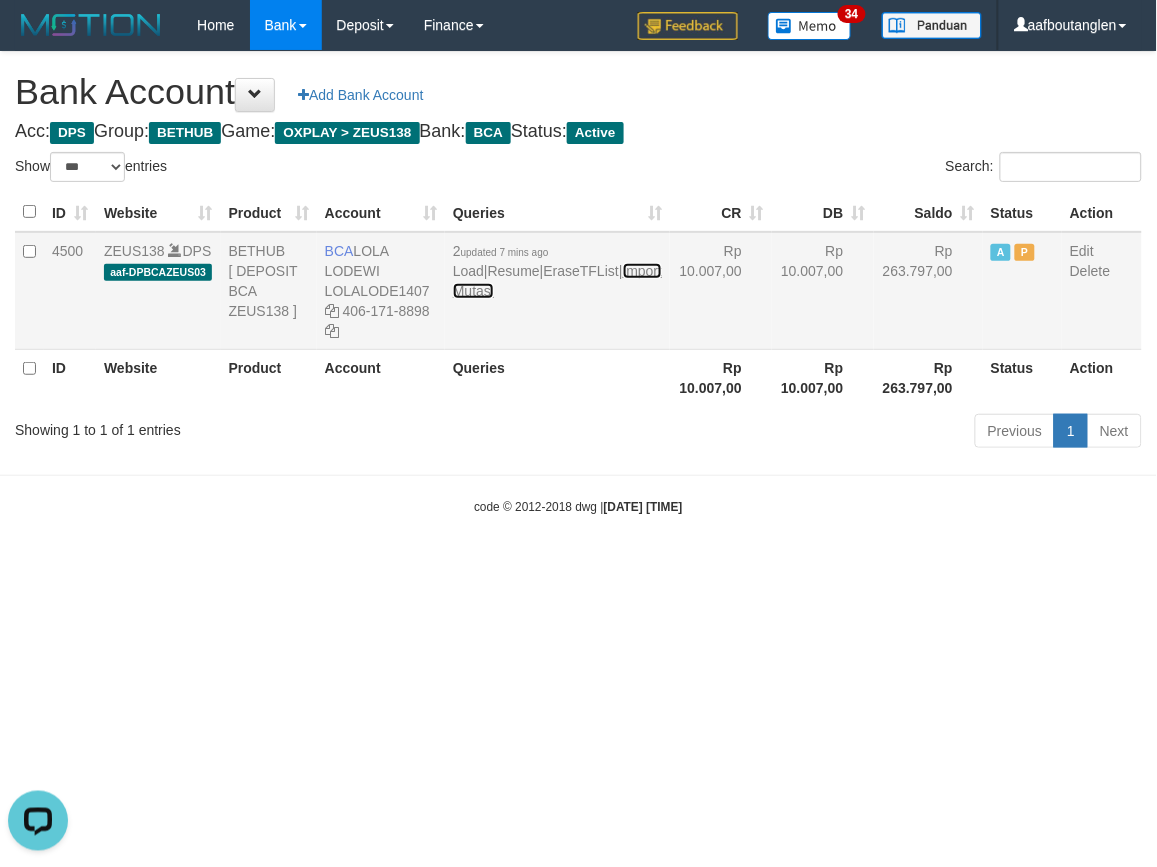 click on "Import Mutasi" at bounding box center [557, 281] 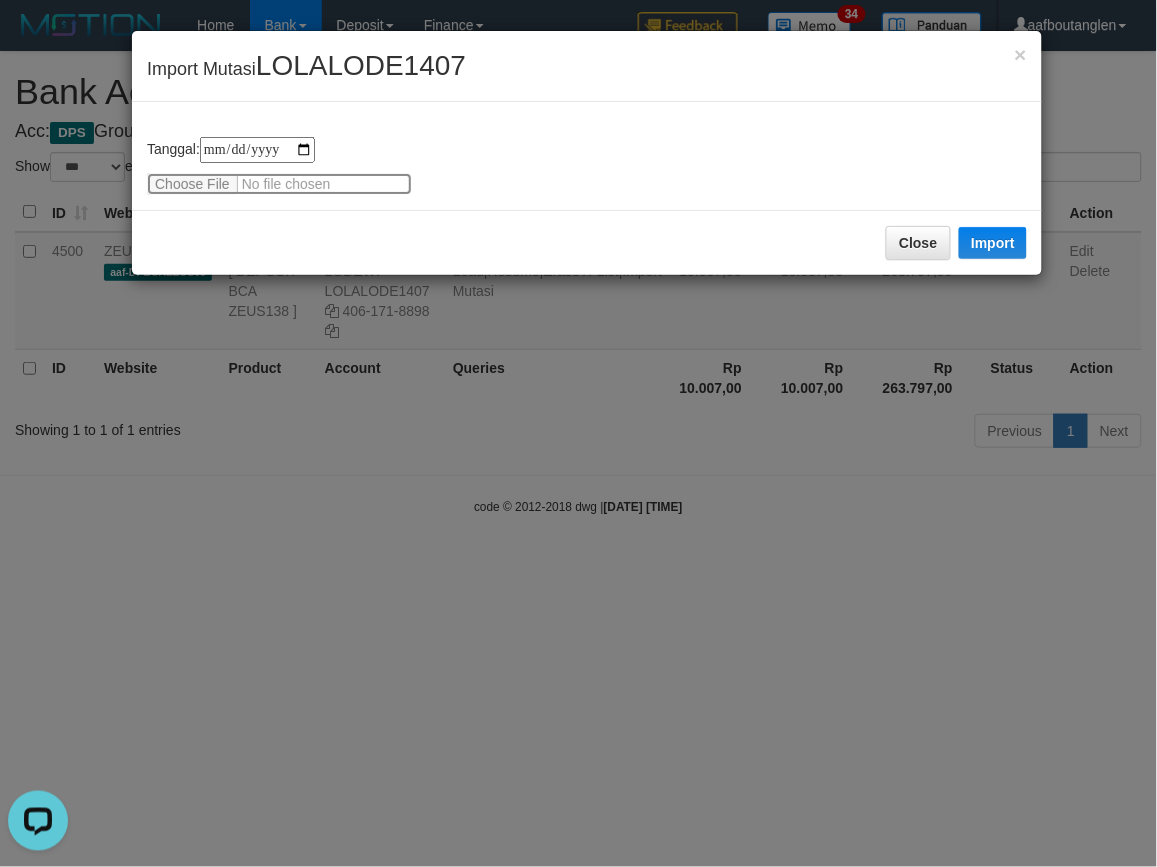 click at bounding box center (279, 184) 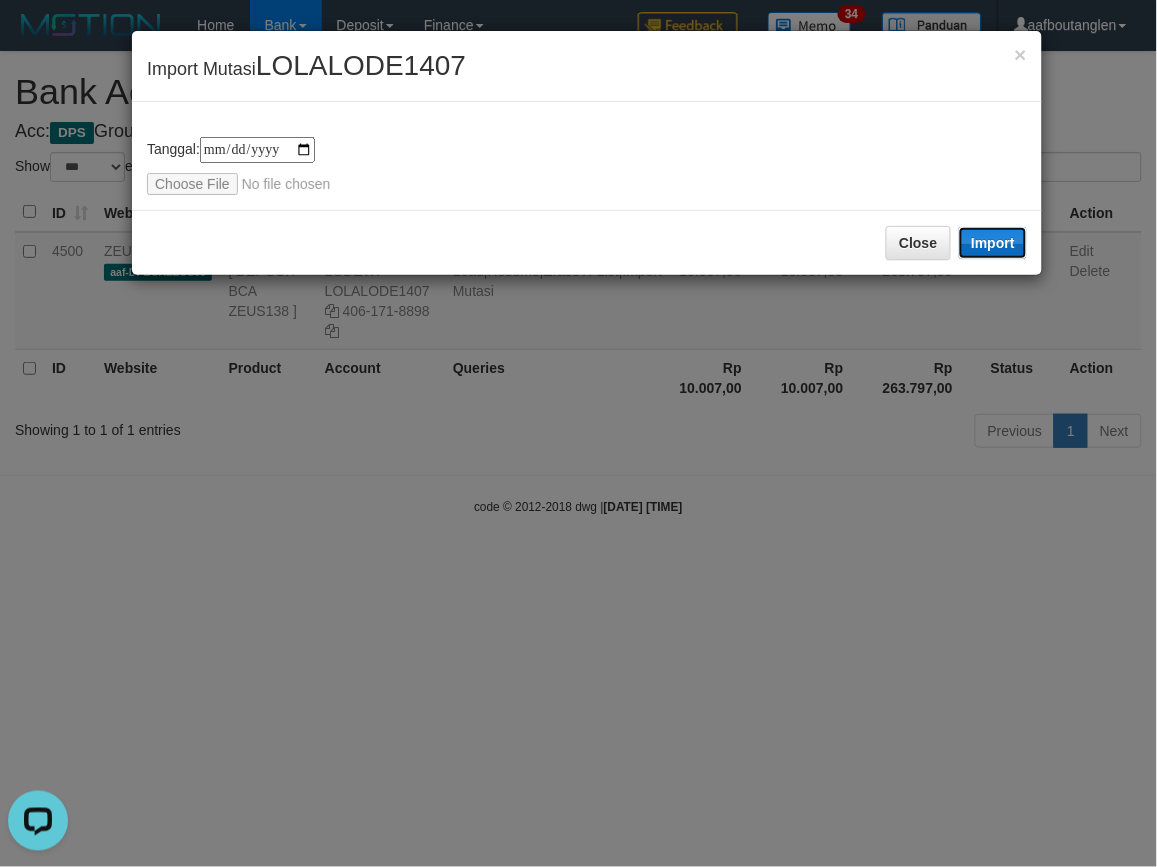 click on "Import" at bounding box center [993, 243] 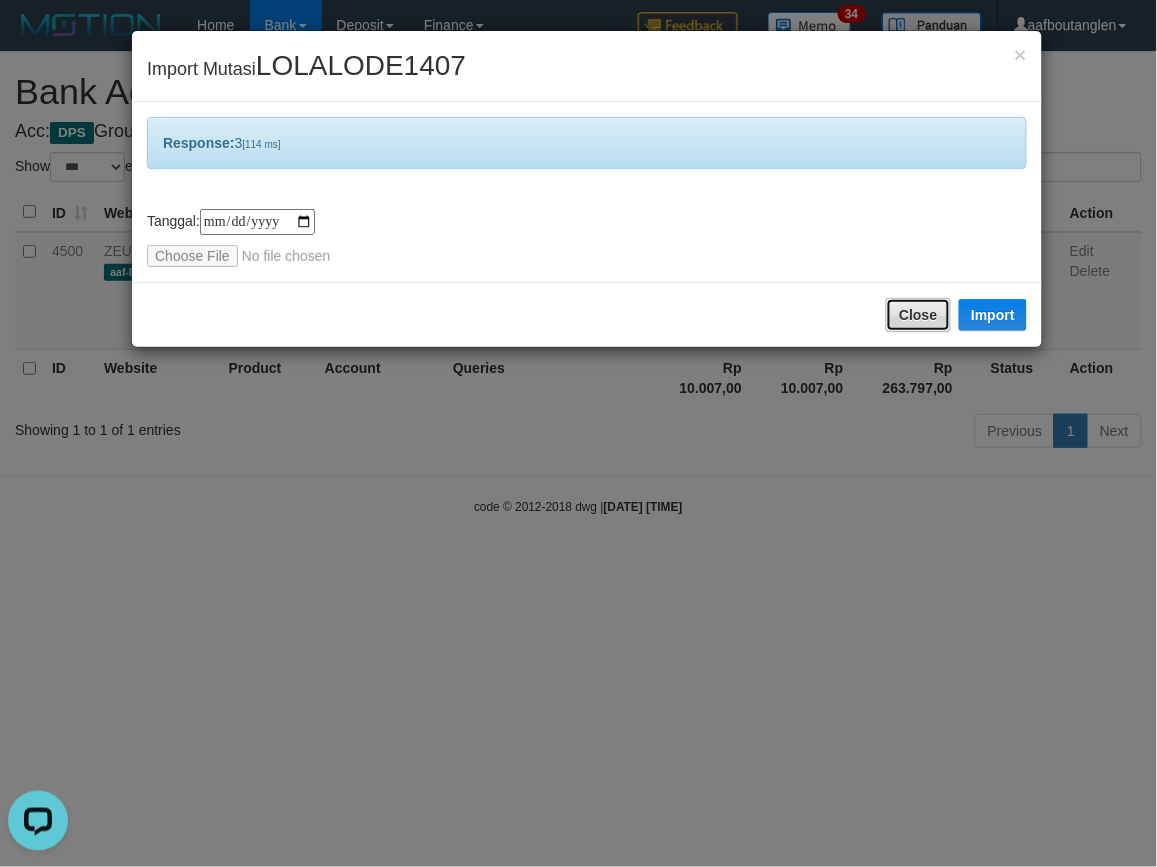 click on "Close" at bounding box center [918, 315] 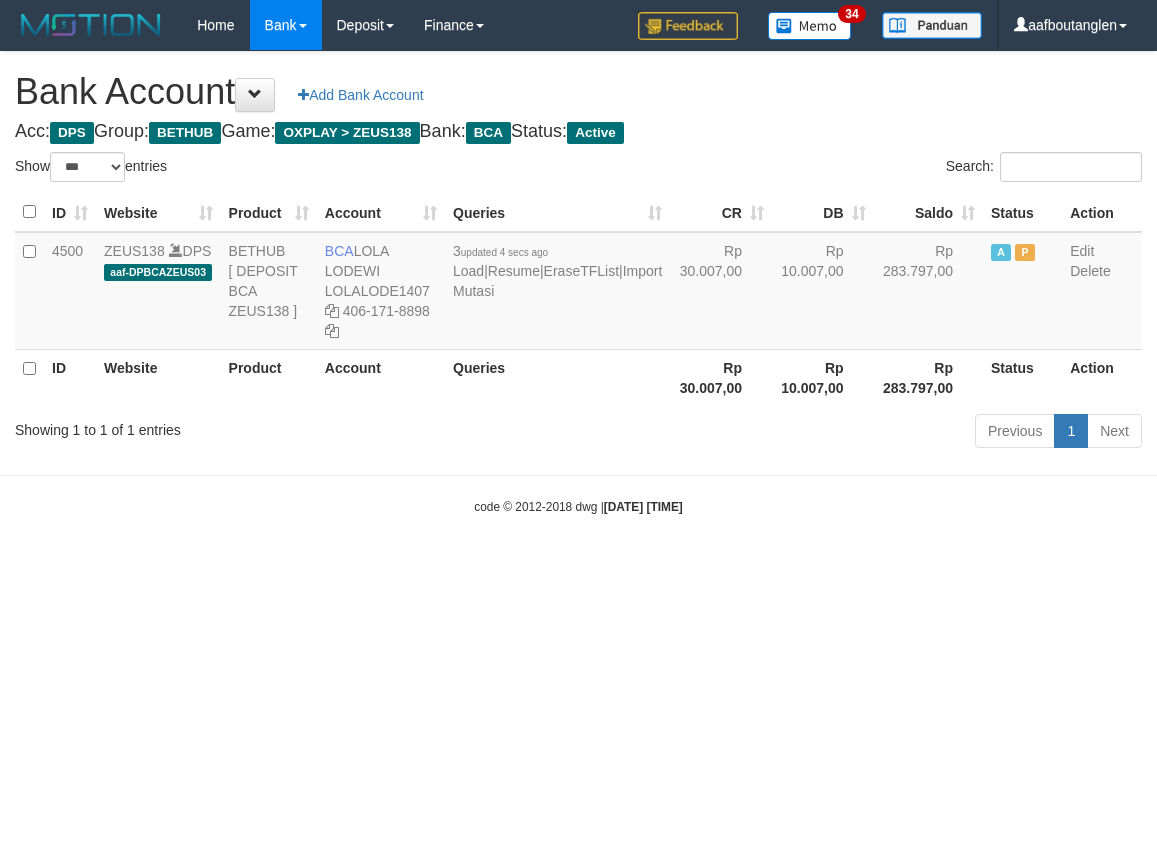 select on "***" 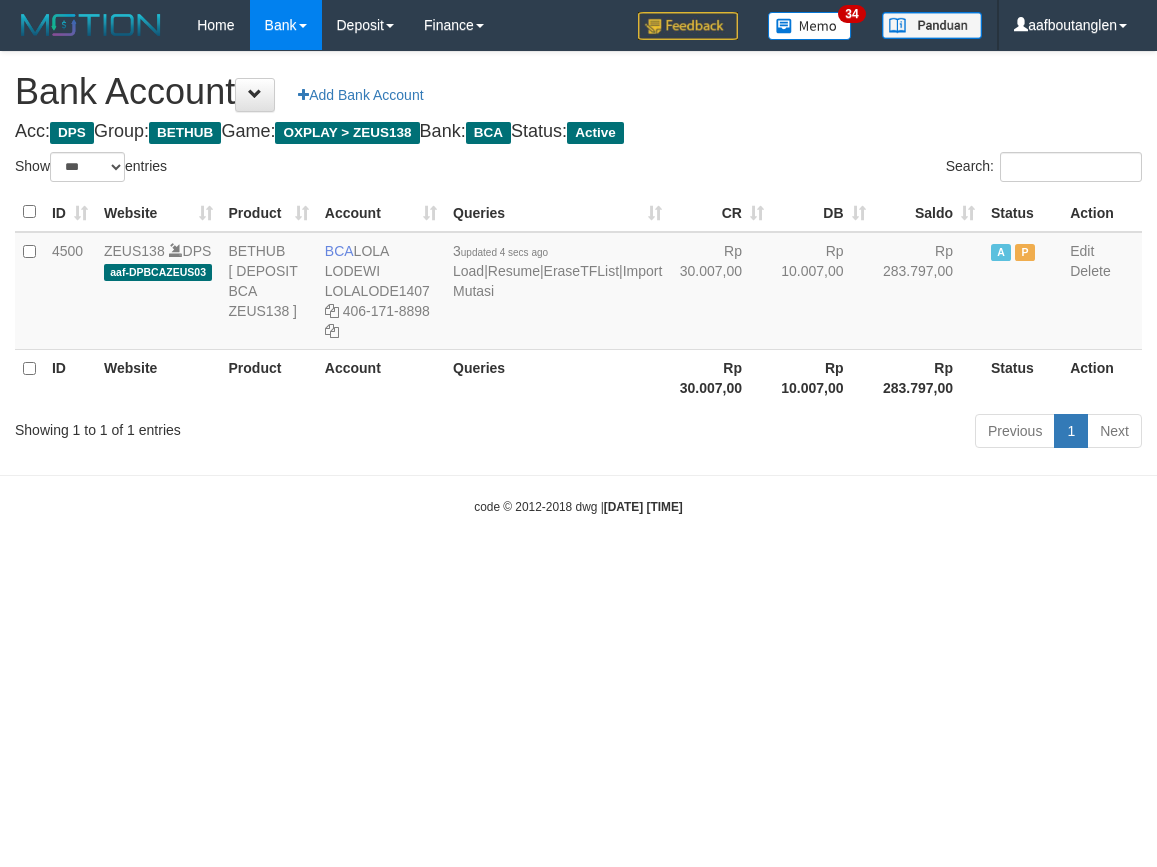 scroll, scrollTop: 0, scrollLeft: 0, axis: both 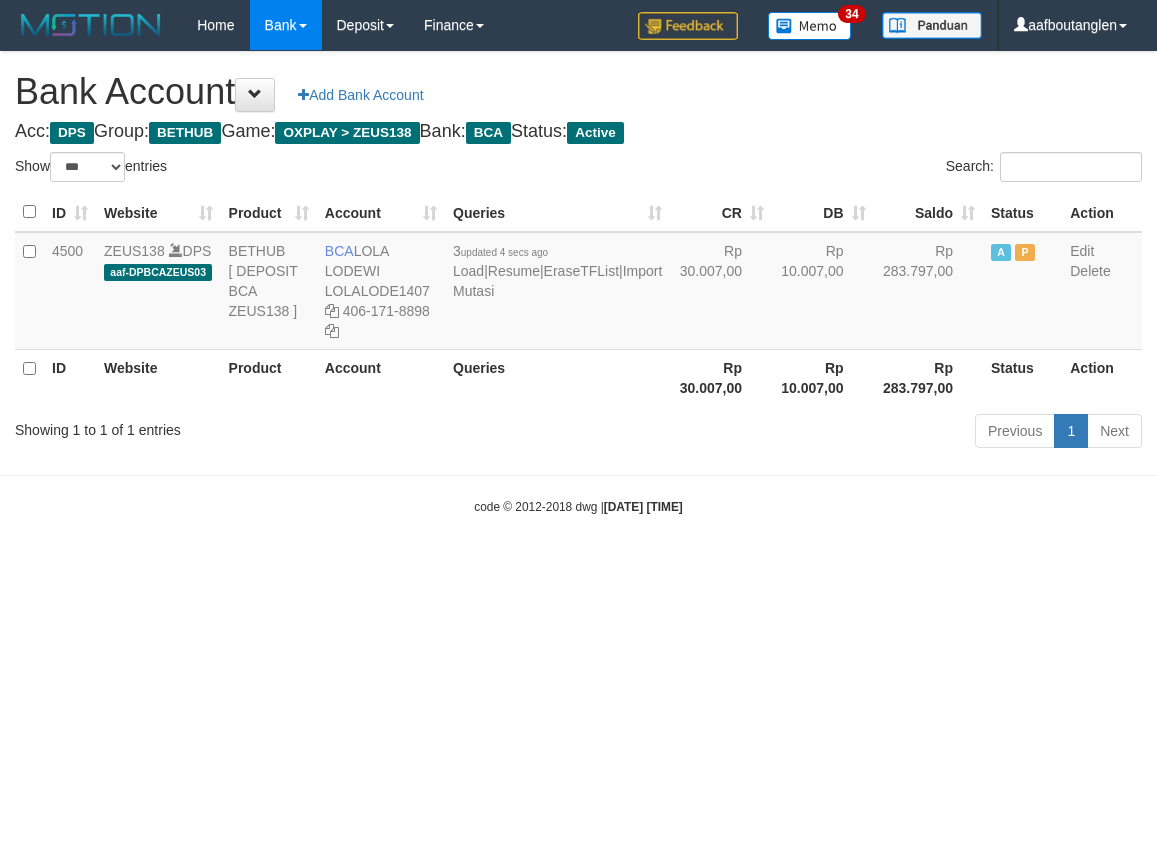 select on "***" 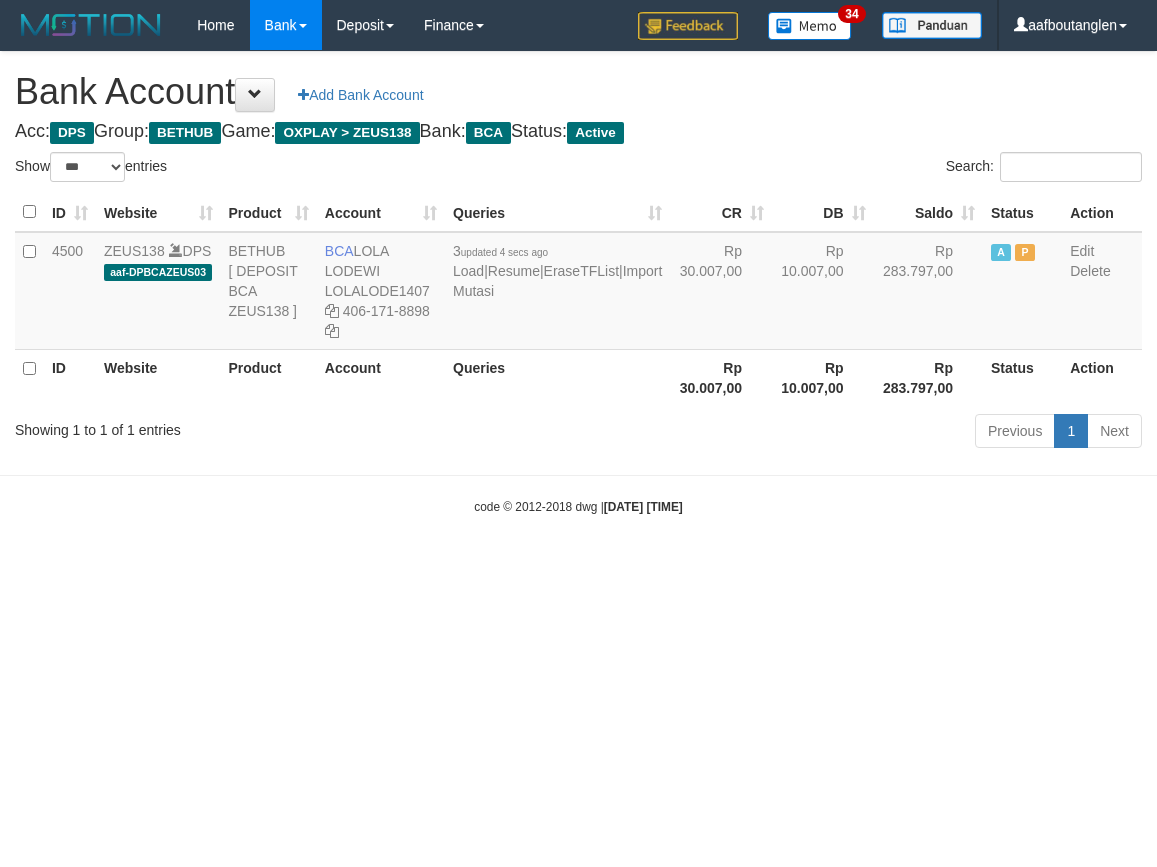 scroll, scrollTop: 0, scrollLeft: 0, axis: both 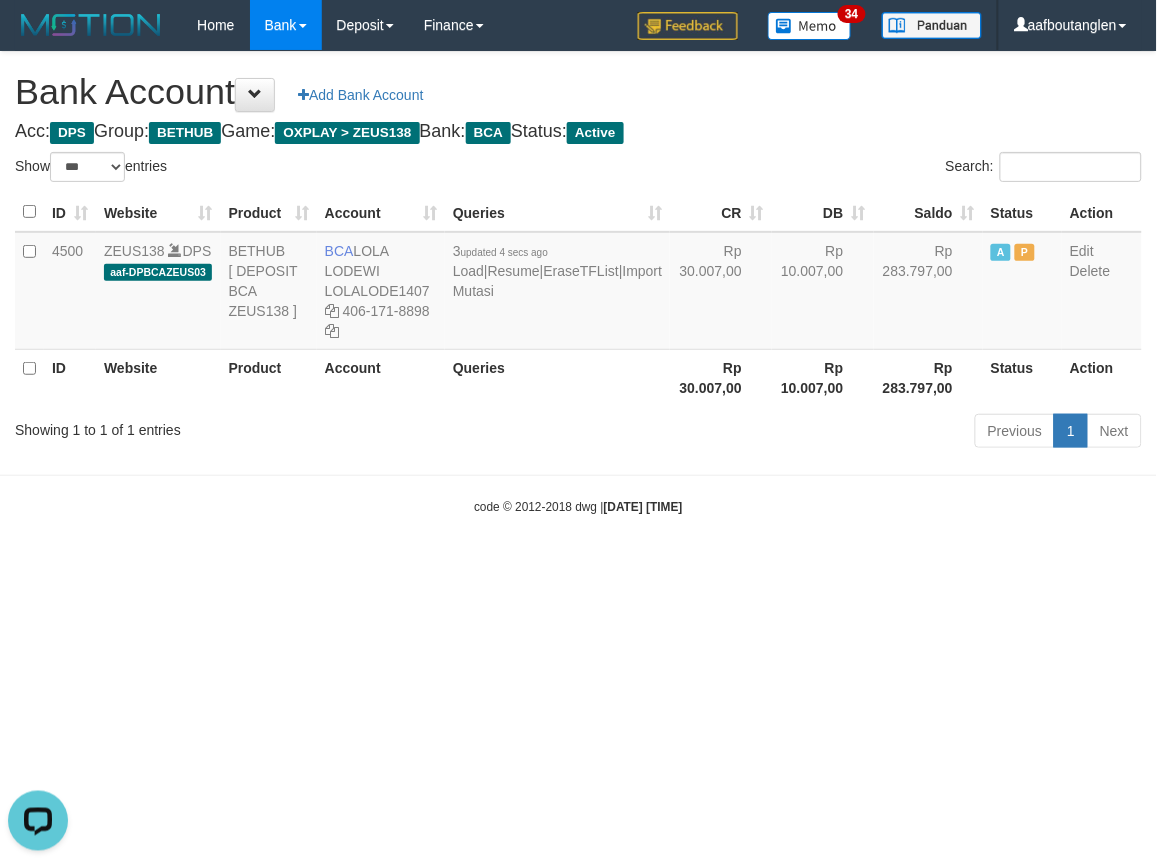 click on "Toggle navigation
Home
Bank
Account List
Deposit
DPS List
History
Note DPS
Finance
Financial Data
aafboutanglen
My Profile
Log Out
34" at bounding box center (578, 283) 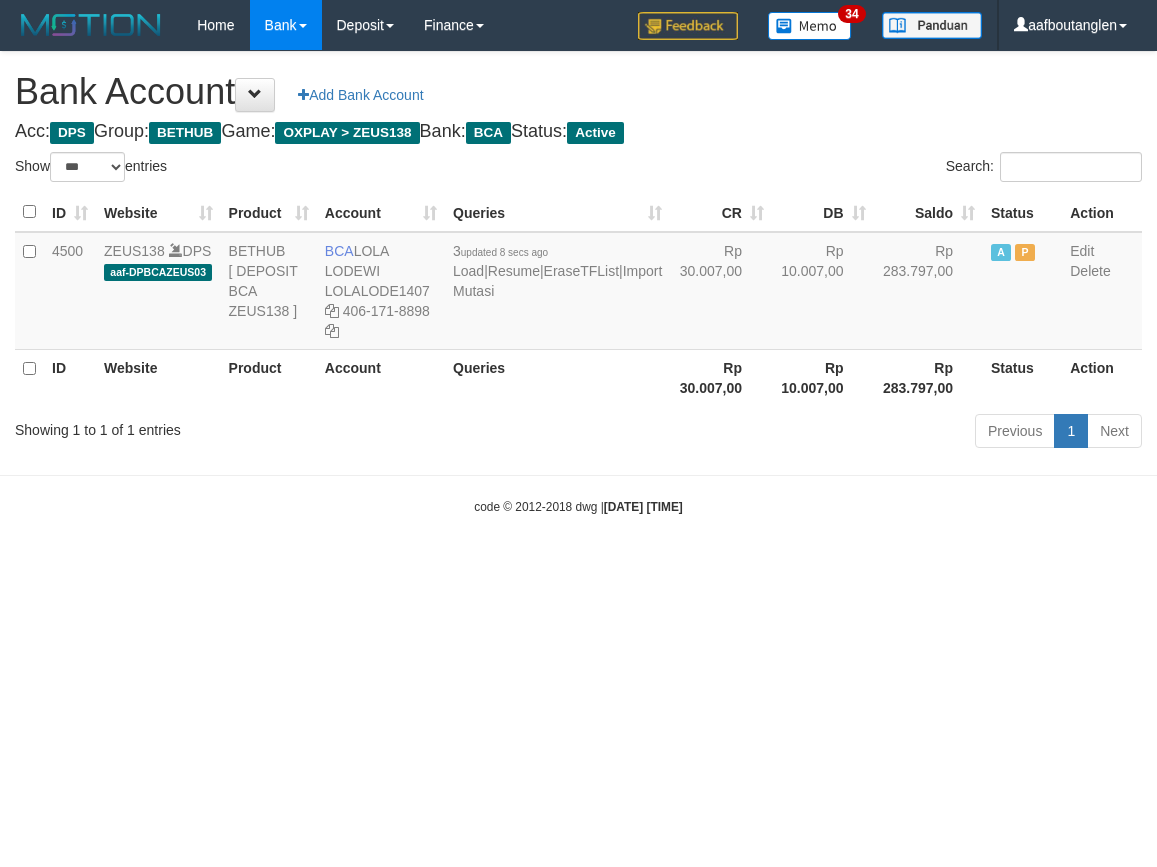 select on "***" 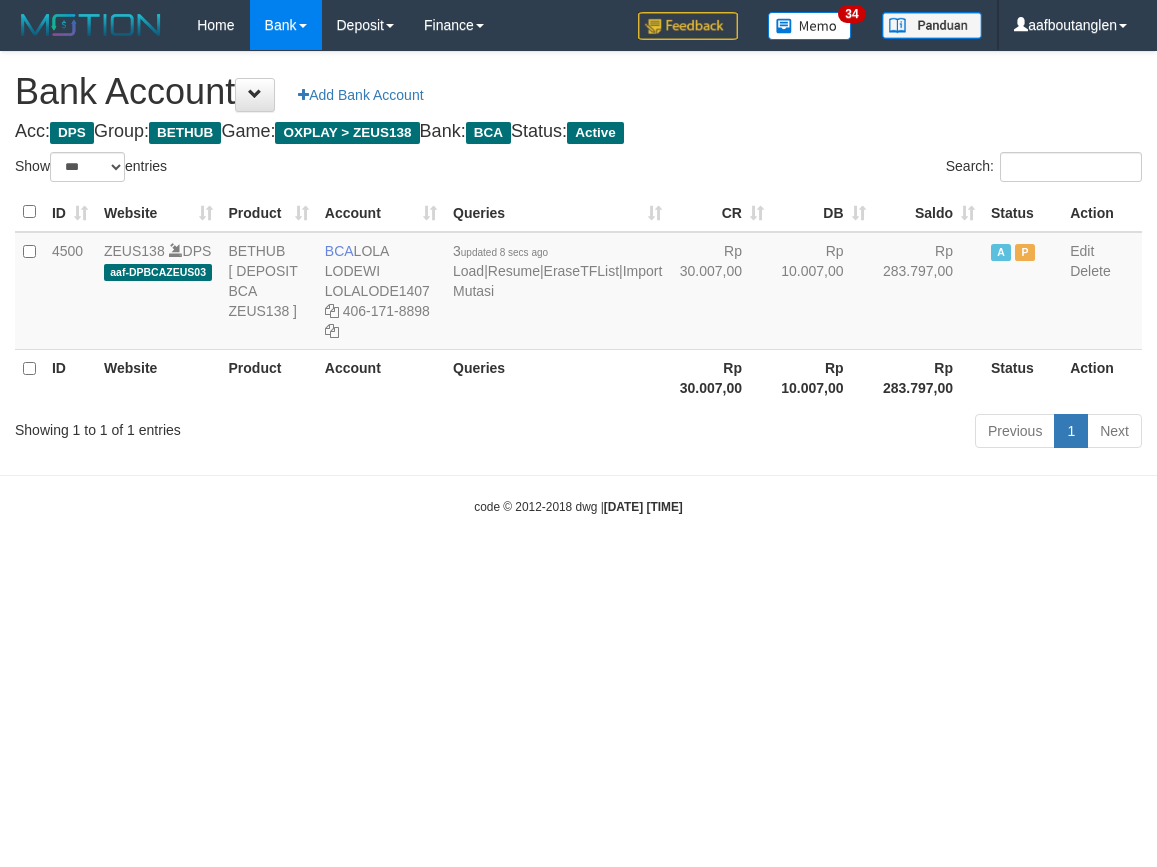 scroll, scrollTop: 0, scrollLeft: 0, axis: both 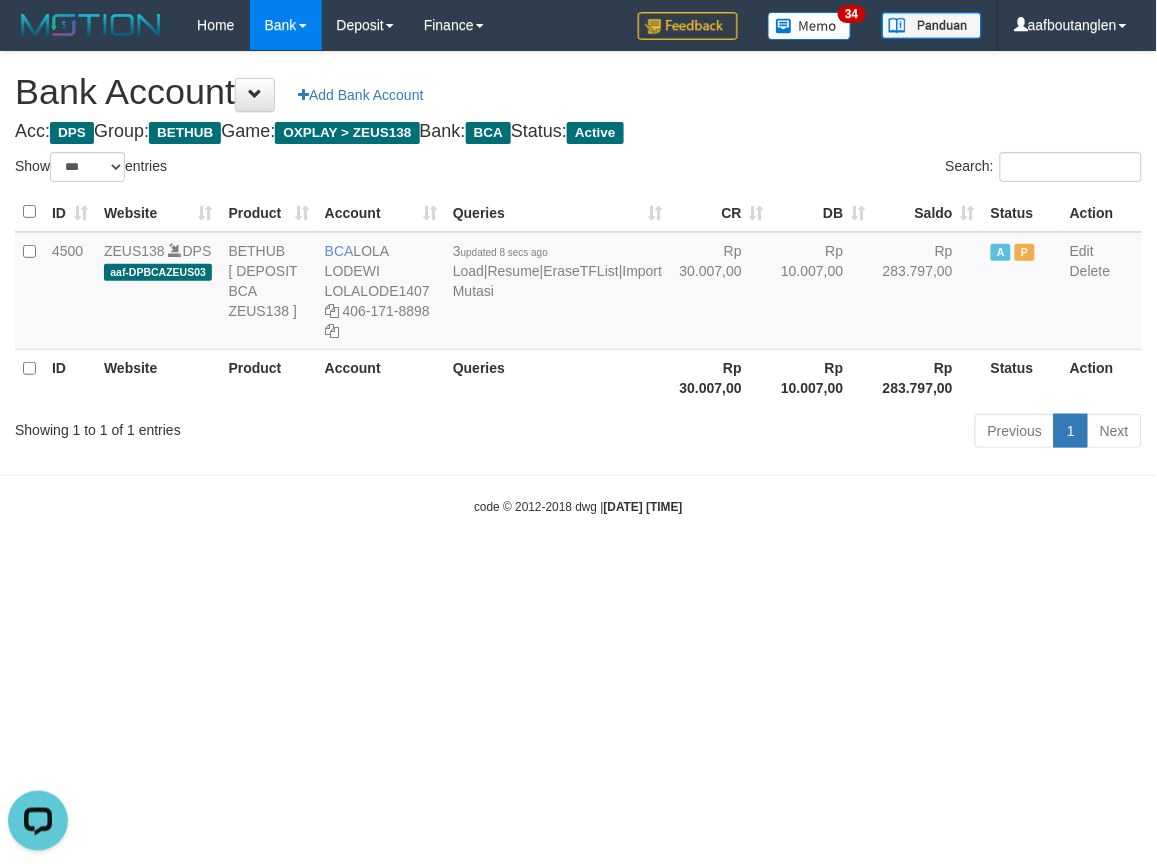 drag, startPoint x: 783, startPoint y: 578, endPoint x: 817, endPoint y: 586, distance: 34.928497 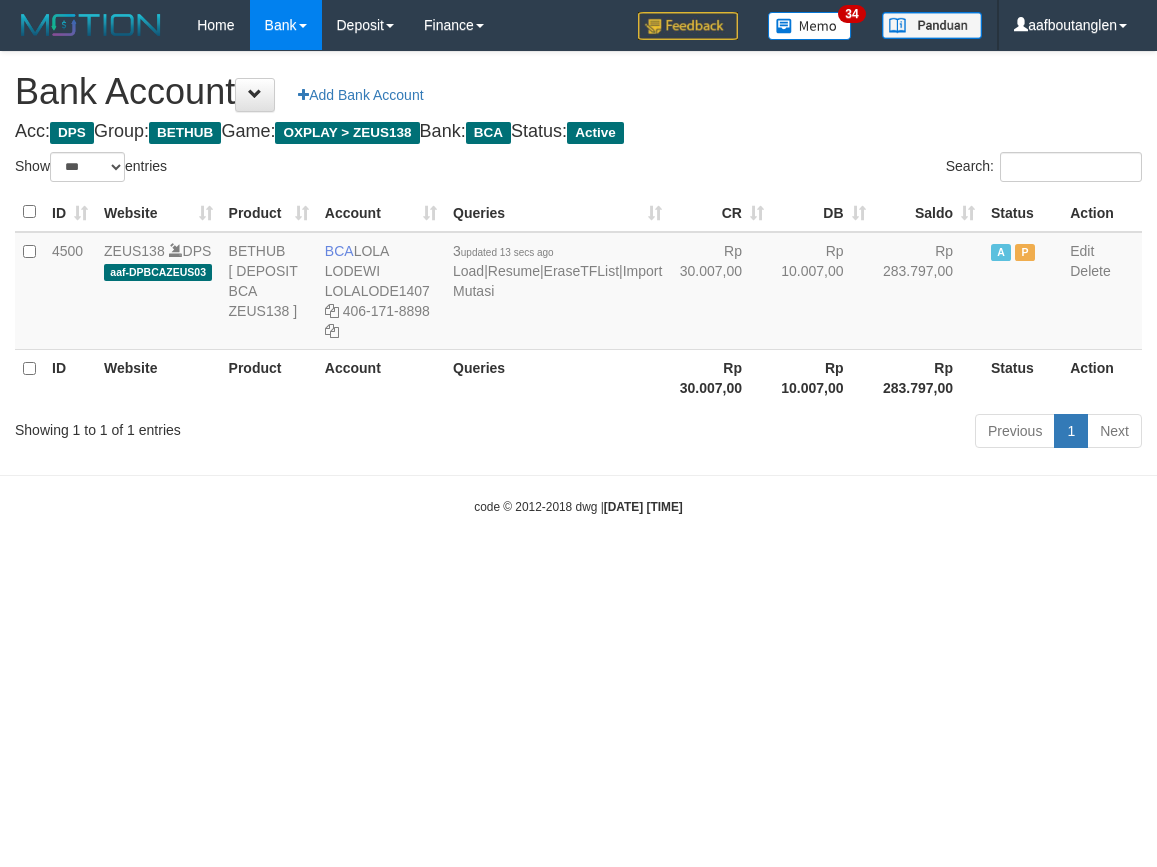 select on "***" 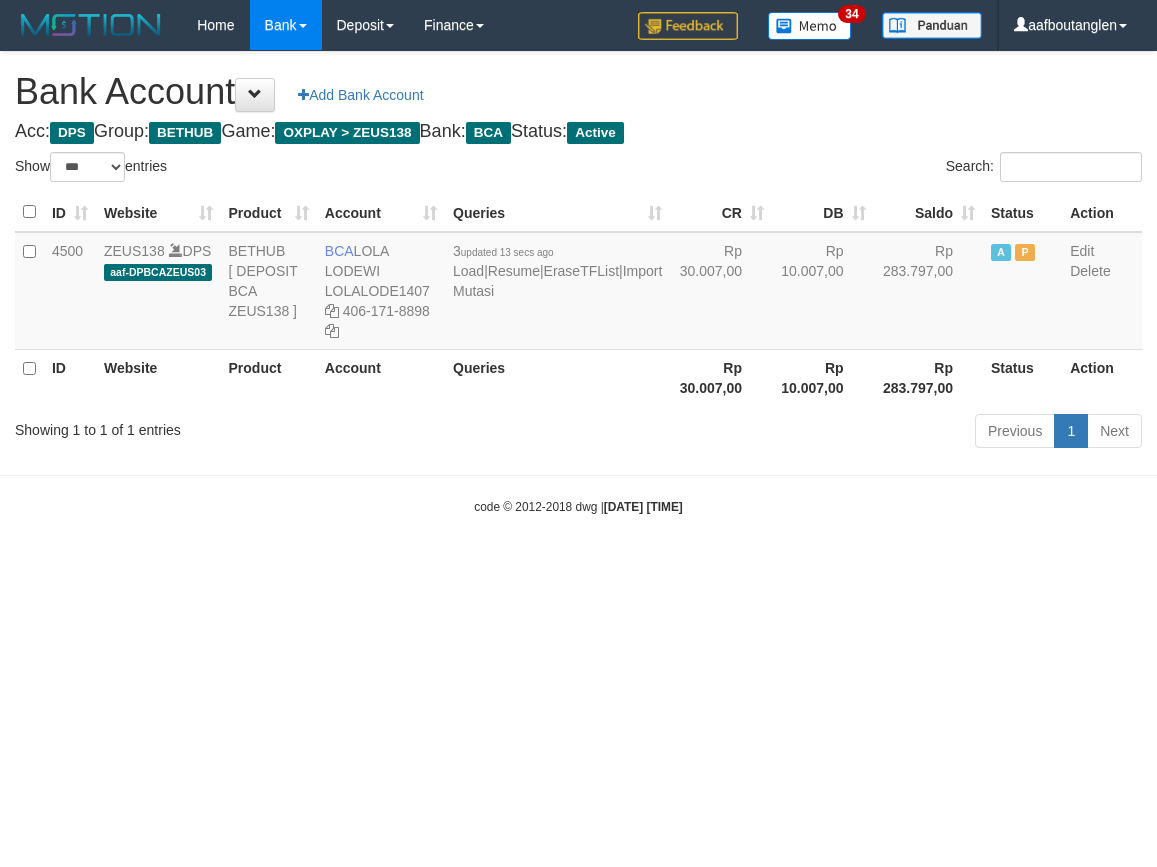 scroll, scrollTop: 0, scrollLeft: 0, axis: both 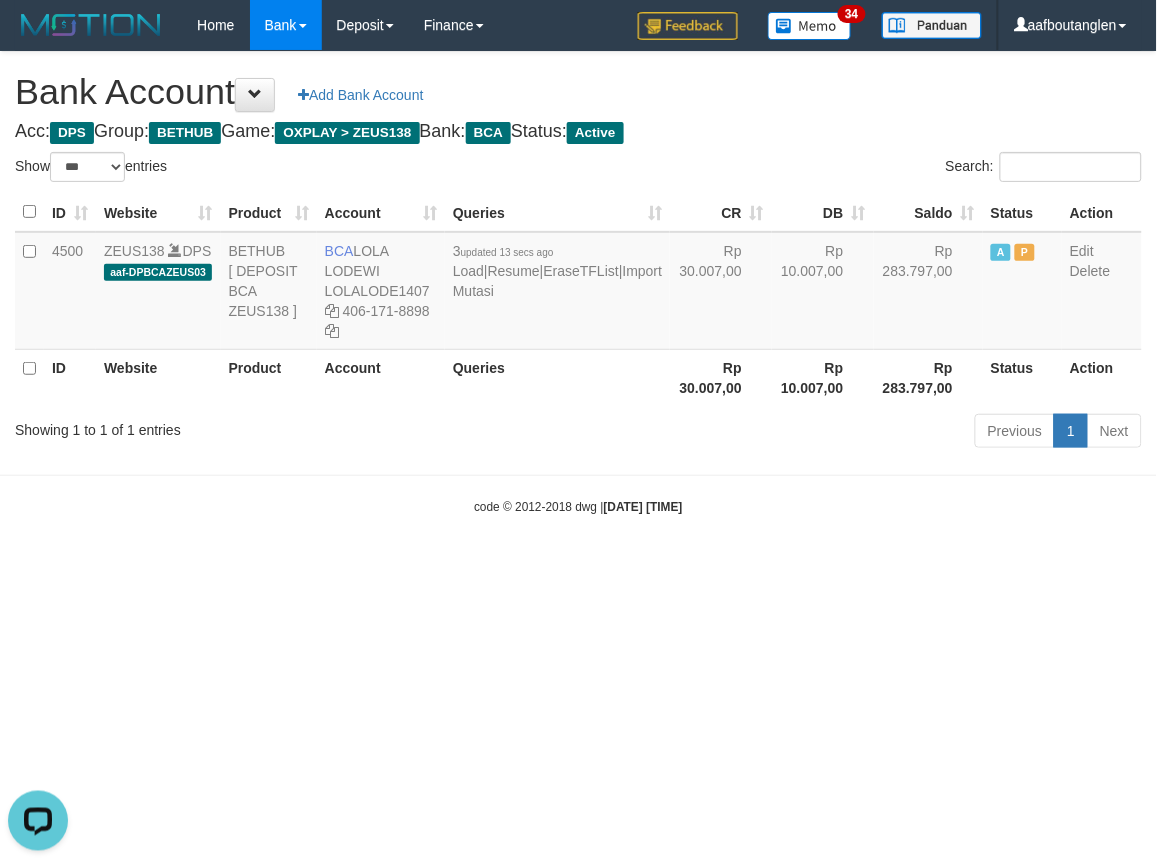click on "Showing 1 to 1 of 1 entries Previous 1 Next" at bounding box center (578, 433) 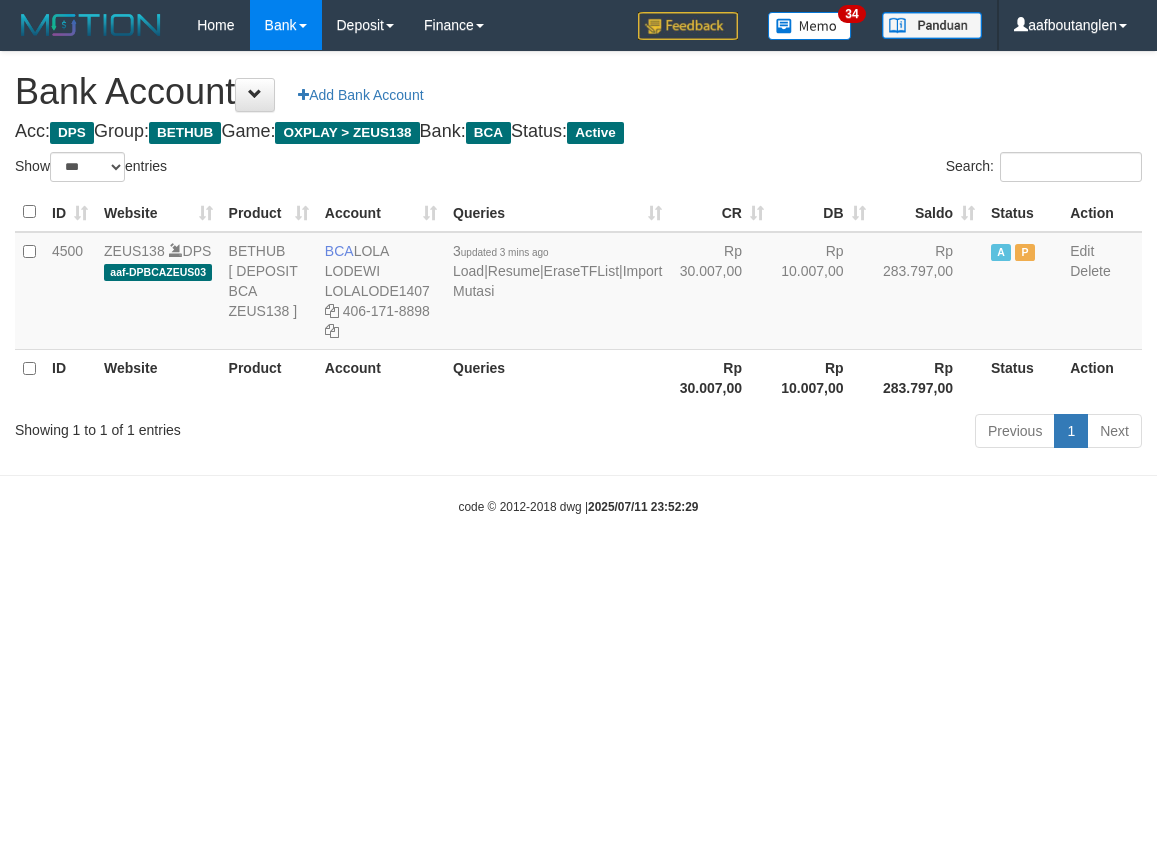 select on "***" 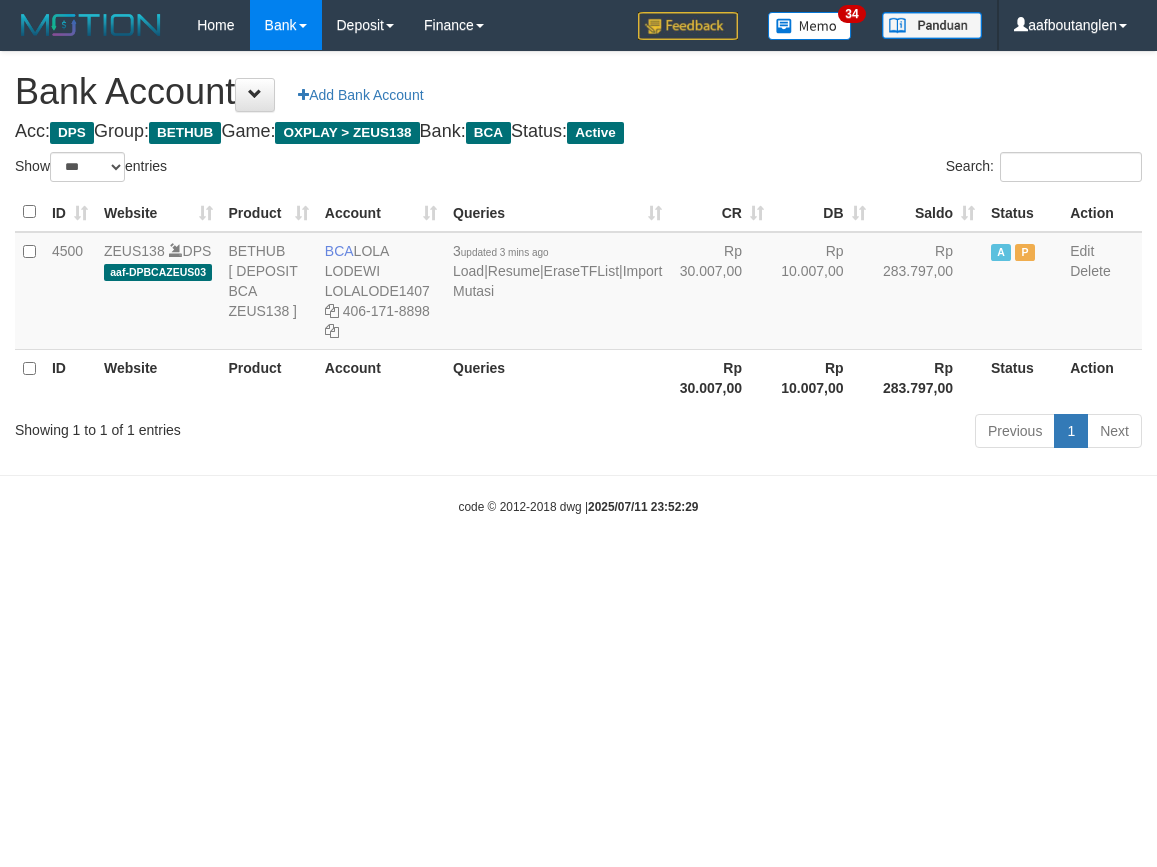 scroll, scrollTop: 0, scrollLeft: 0, axis: both 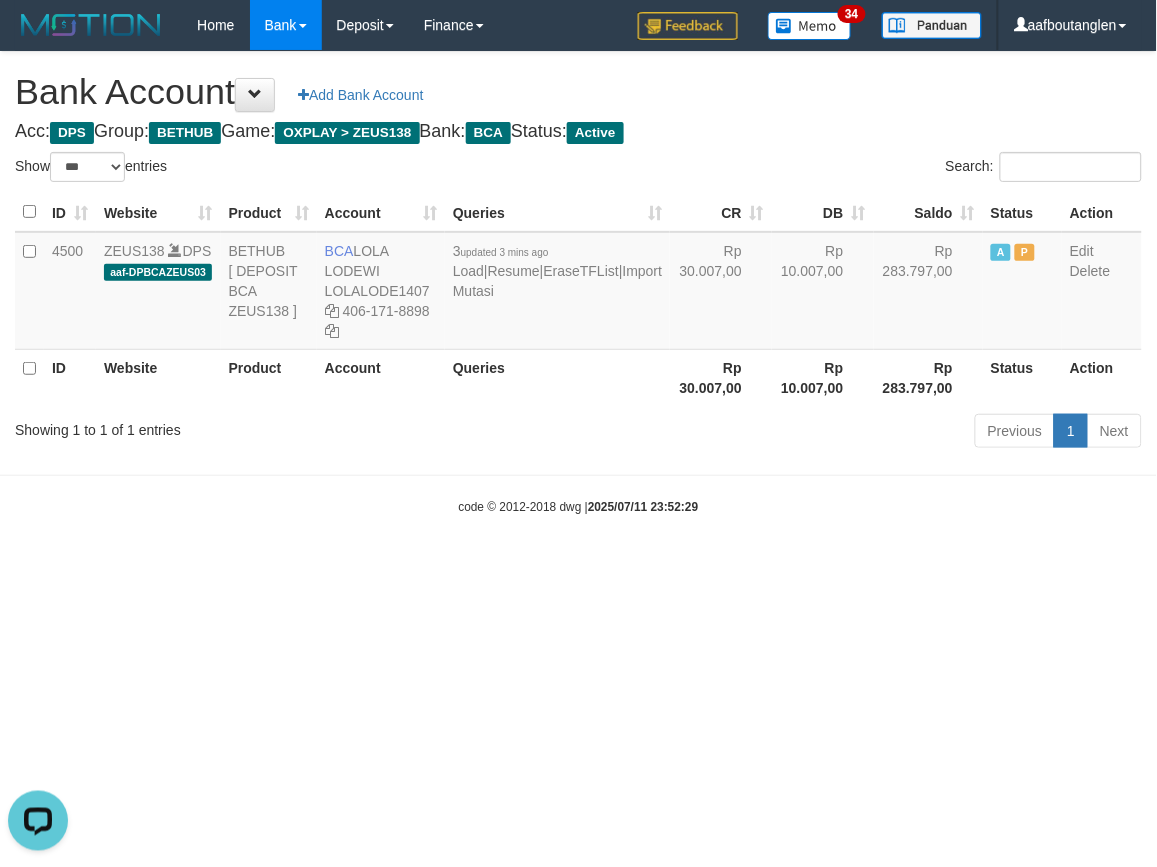 drag, startPoint x: 94, startPoint y: 492, endPoint x: 73, endPoint y: 471, distance: 29.698484 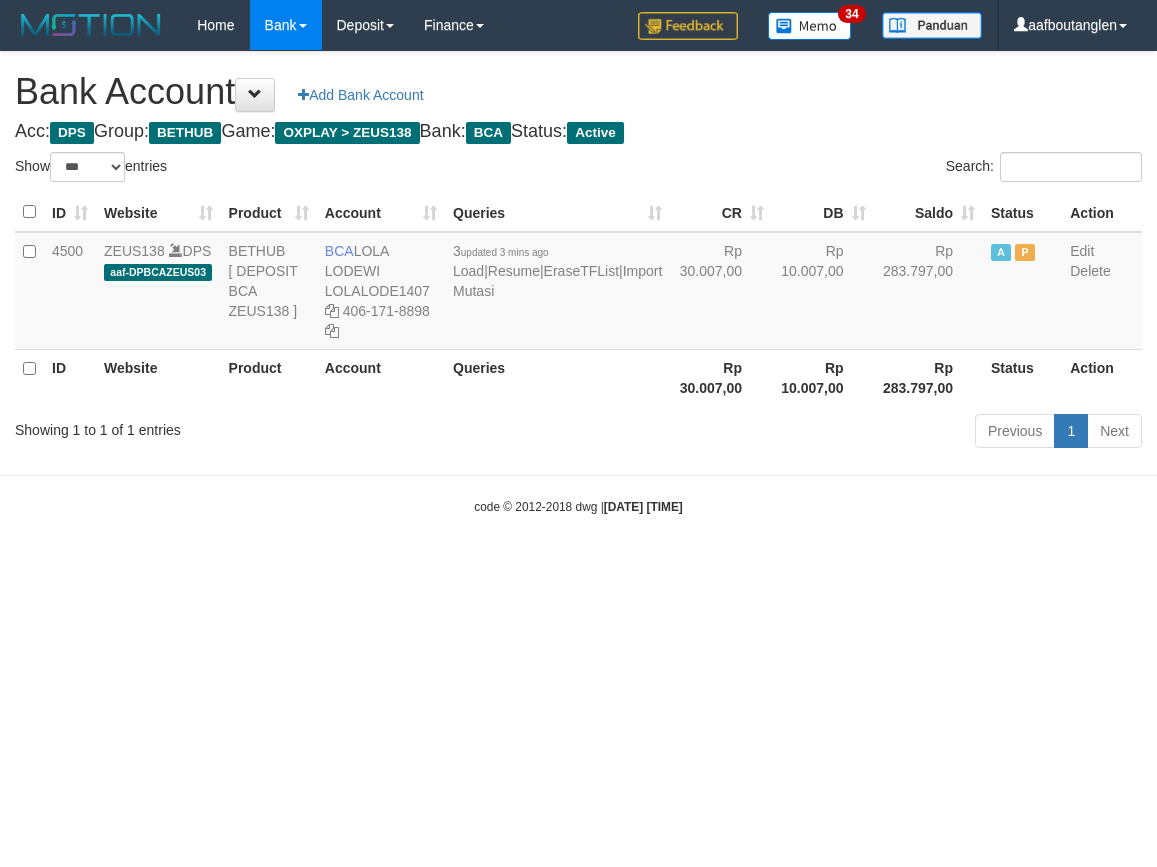 select on "***" 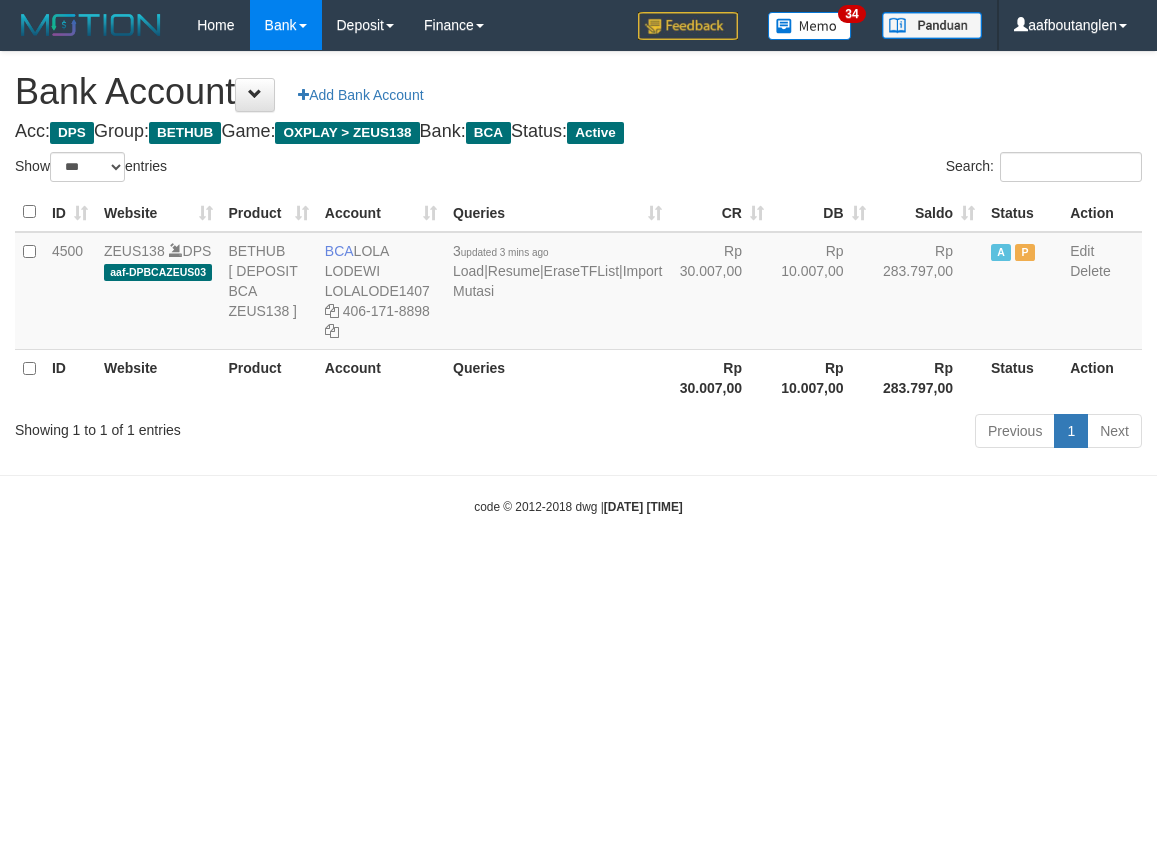 scroll, scrollTop: 0, scrollLeft: 0, axis: both 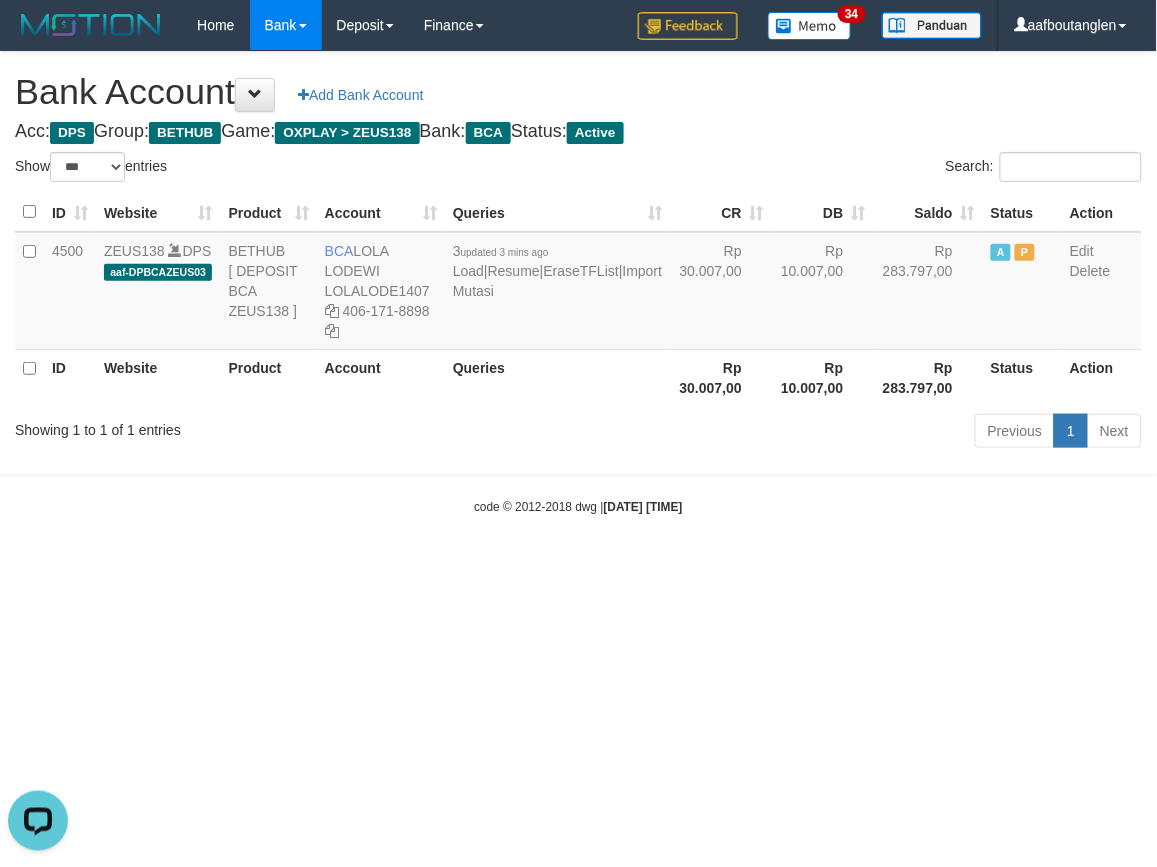 drag, startPoint x: 0, startPoint y: 472, endPoint x: 114, endPoint y: 463, distance: 114.35471 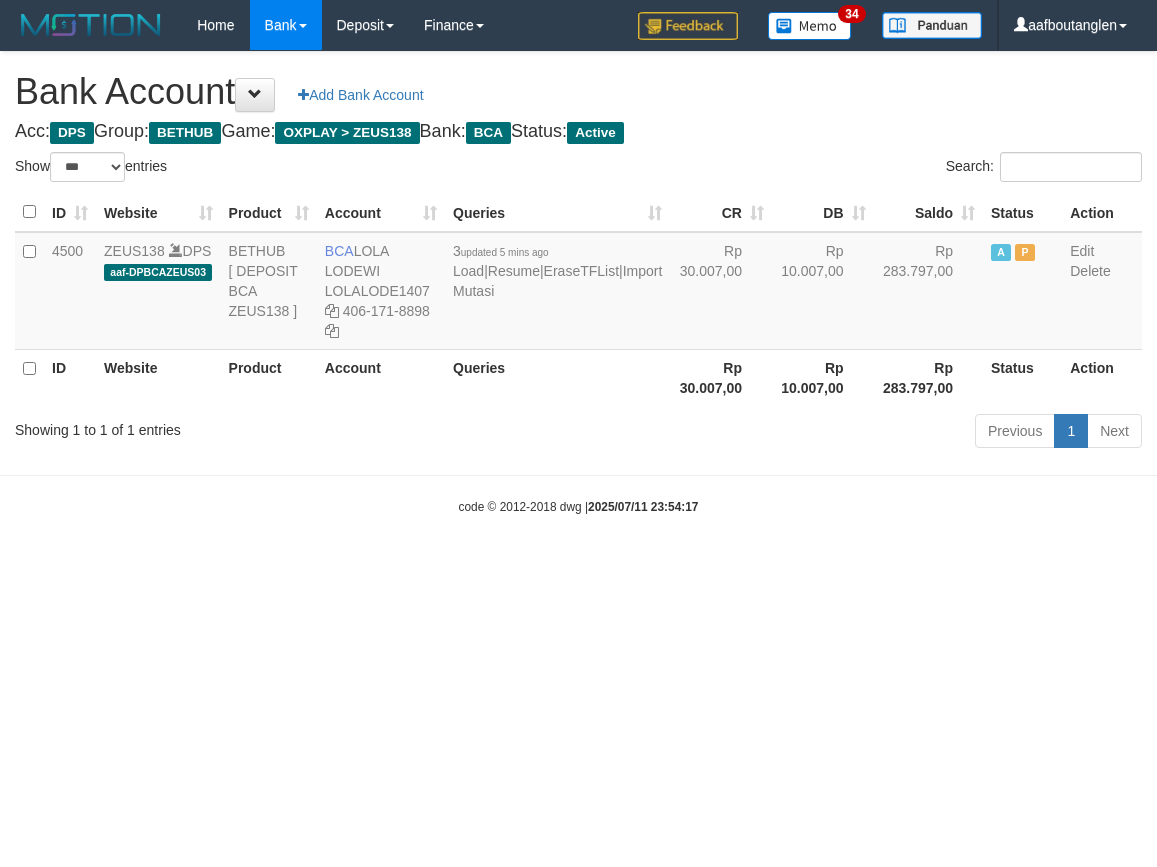 select on "***" 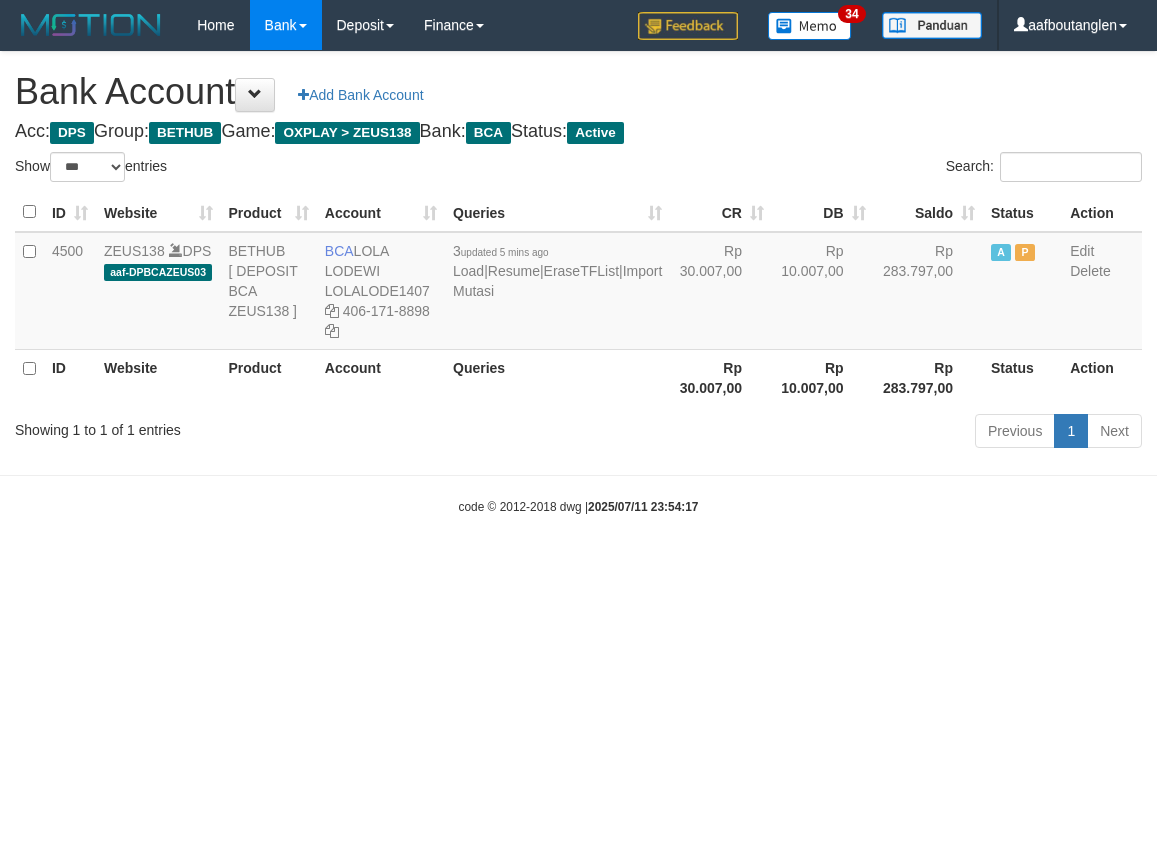 scroll, scrollTop: 0, scrollLeft: 0, axis: both 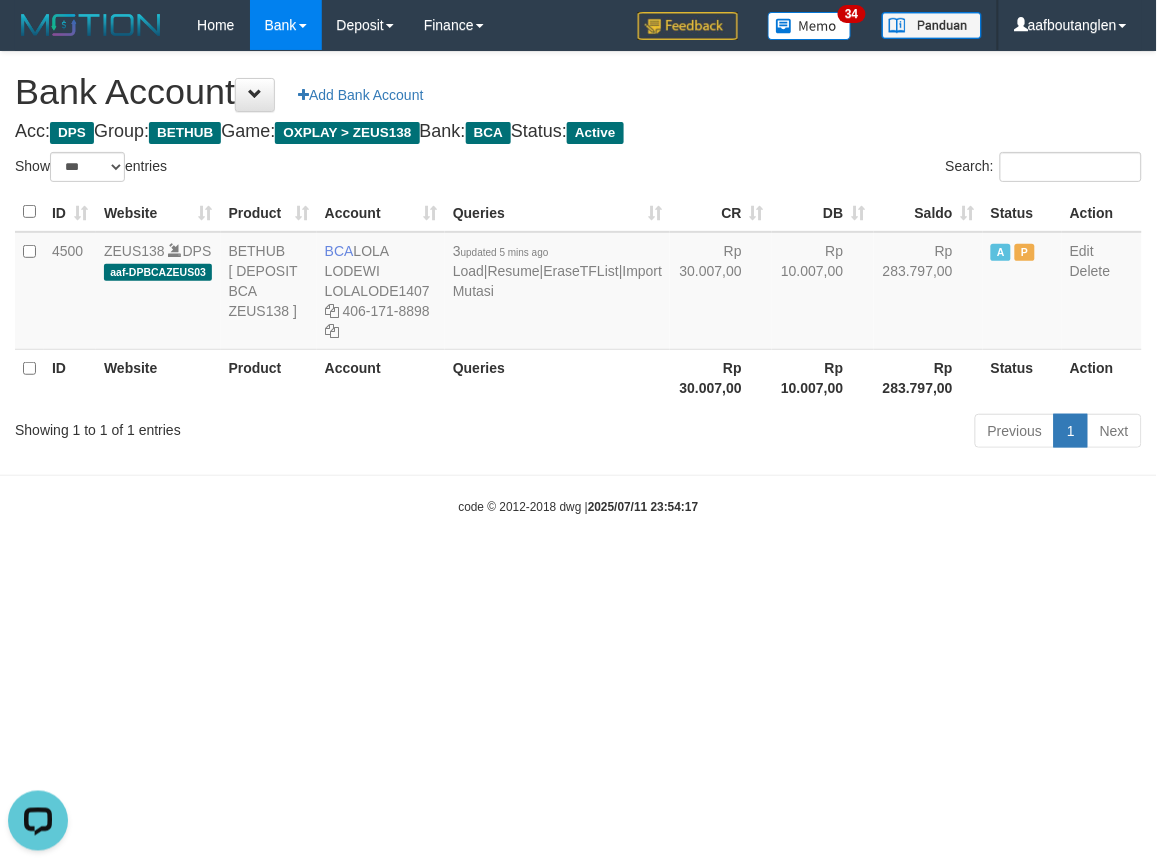 click on "code © 2012-2018 dwg |  [DATE] [TIME]" at bounding box center [578, 506] 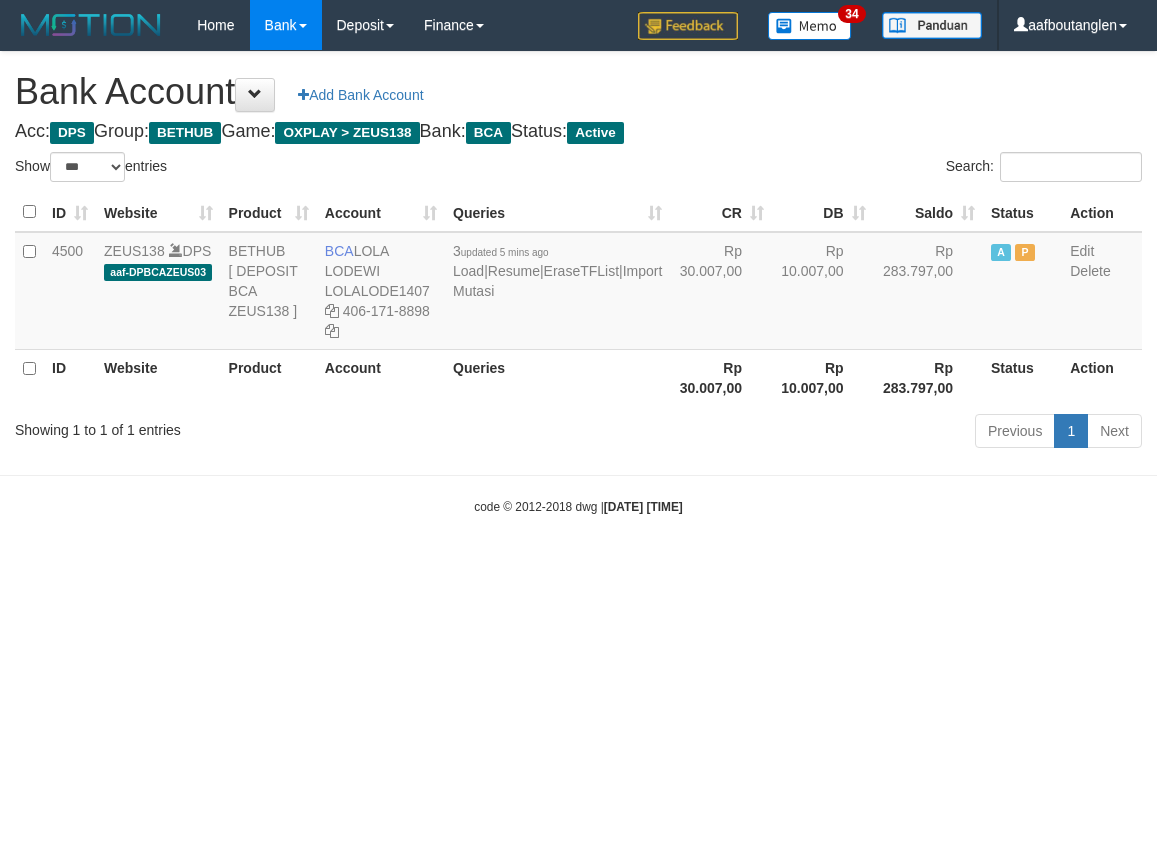 select on "***" 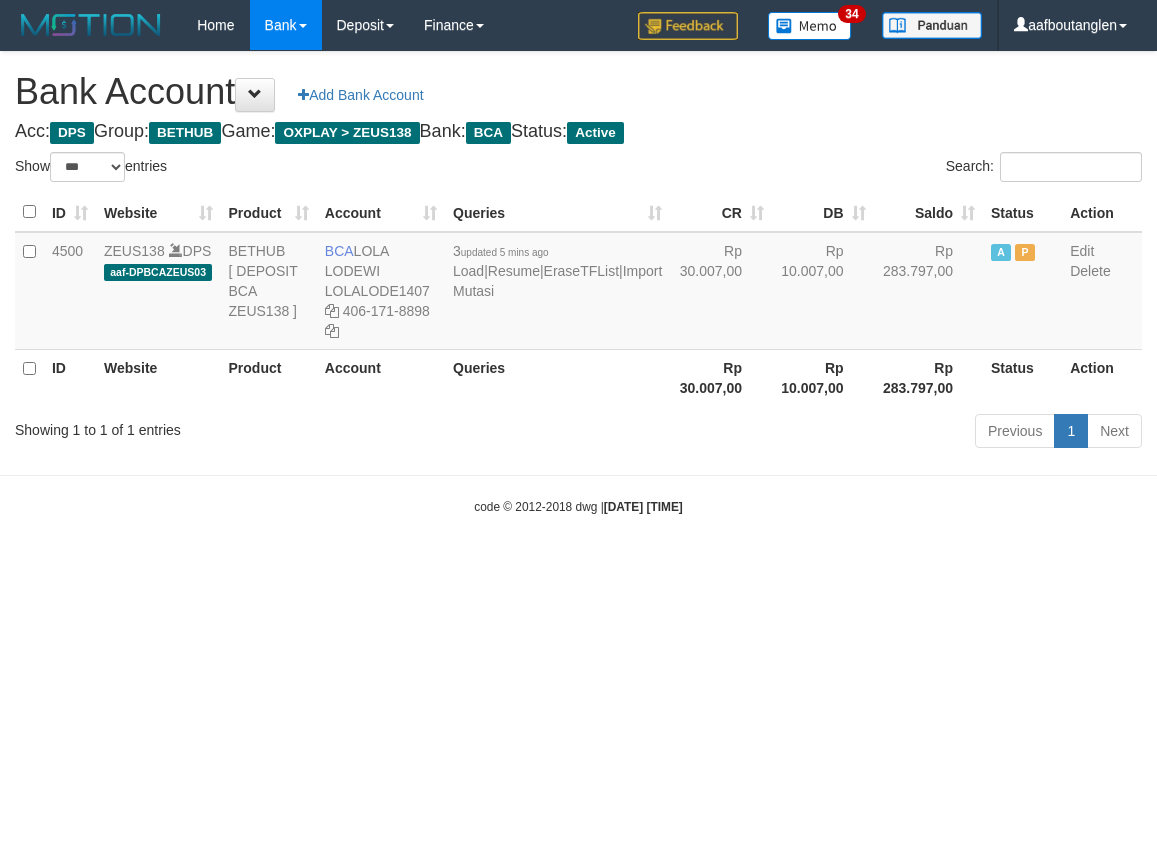 scroll, scrollTop: 0, scrollLeft: 0, axis: both 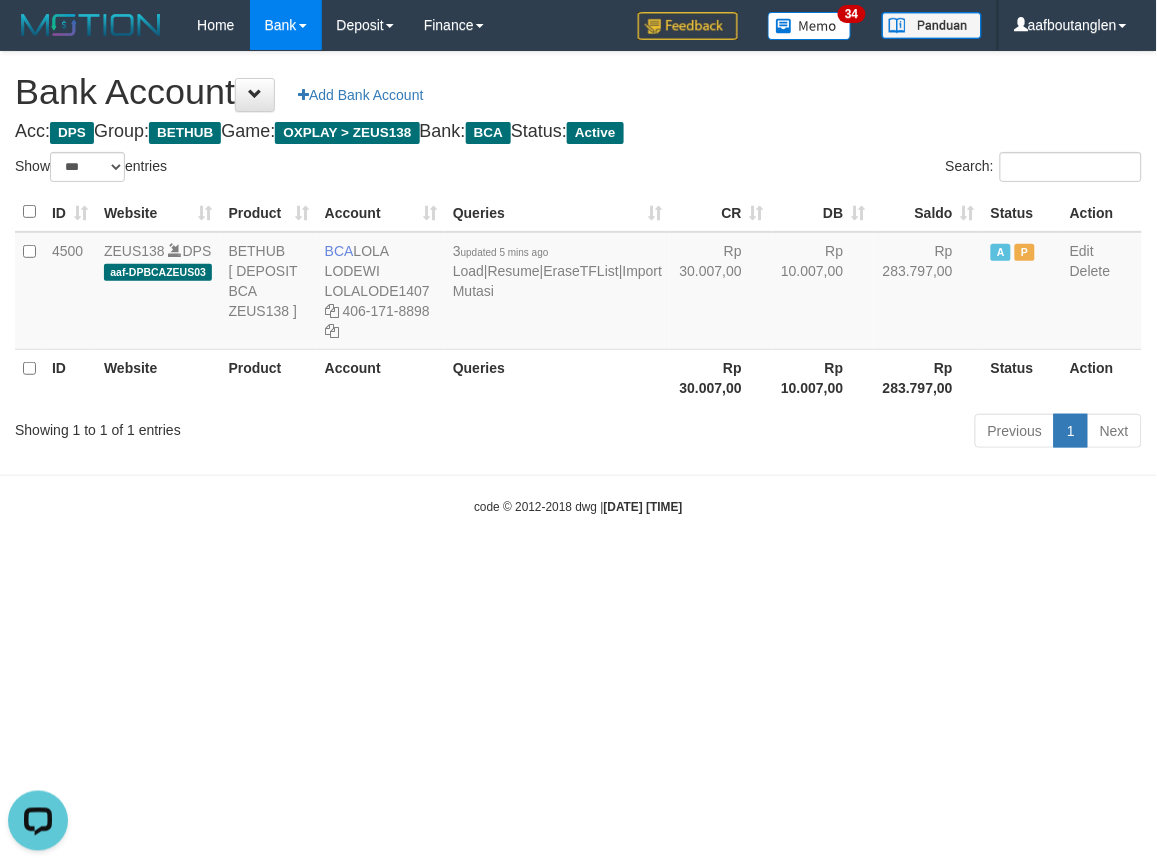 drag, startPoint x: 768, startPoint y: 542, endPoint x: 772, endPoint y: 513, distance: 29.274563 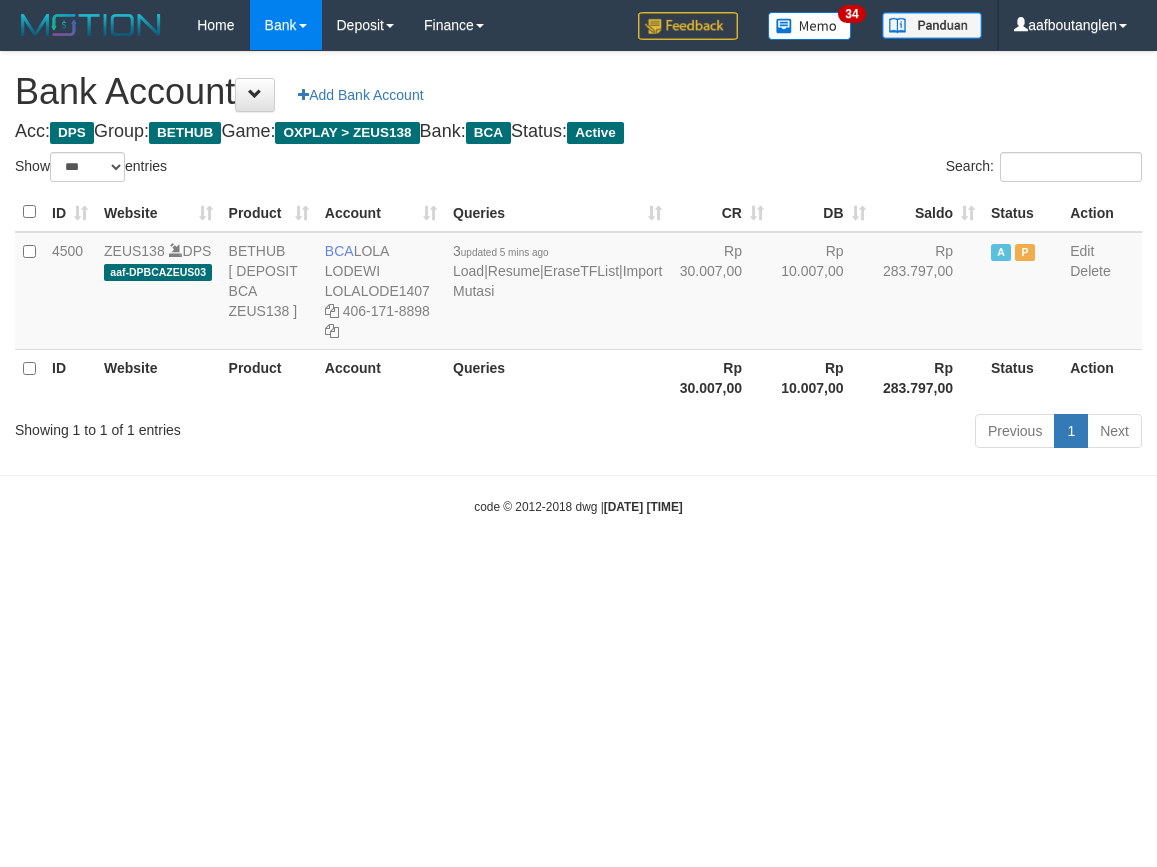 select on "***" 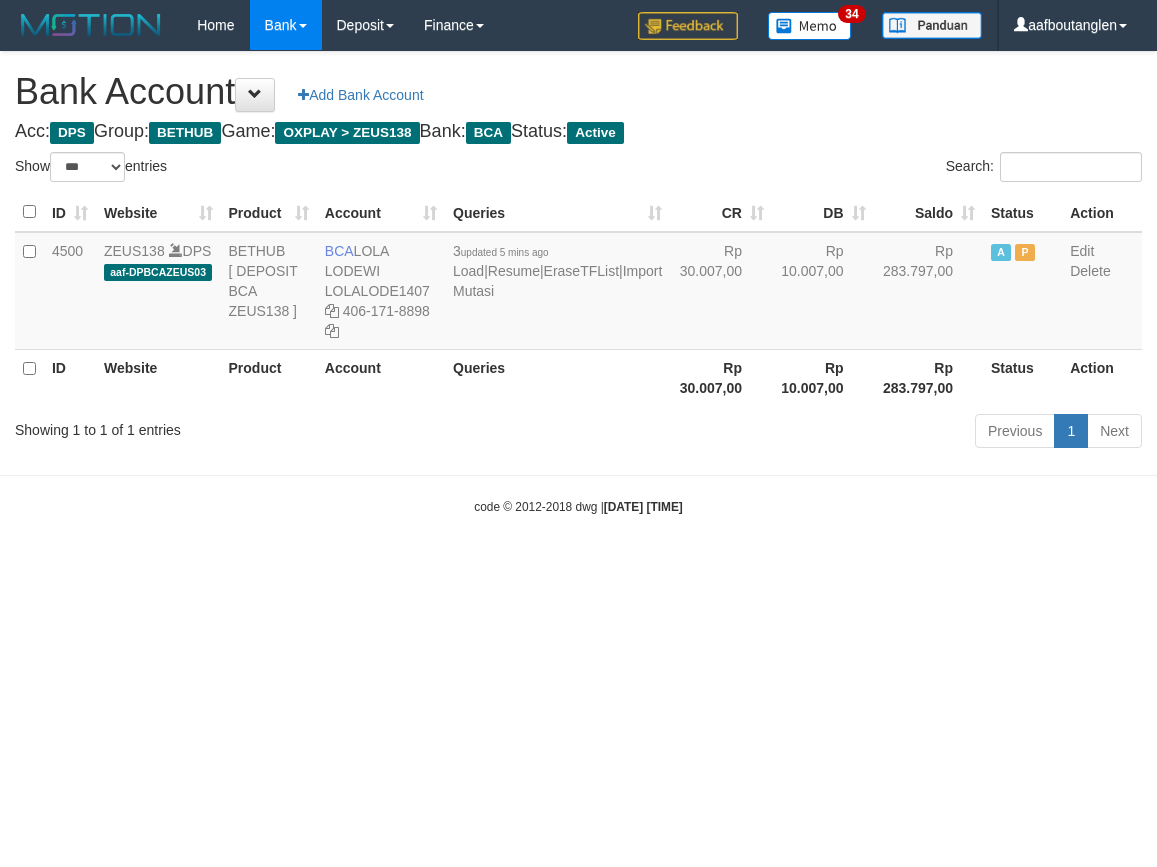 scroll, scrollTop: 0, scrollLeft: 0, axis: both 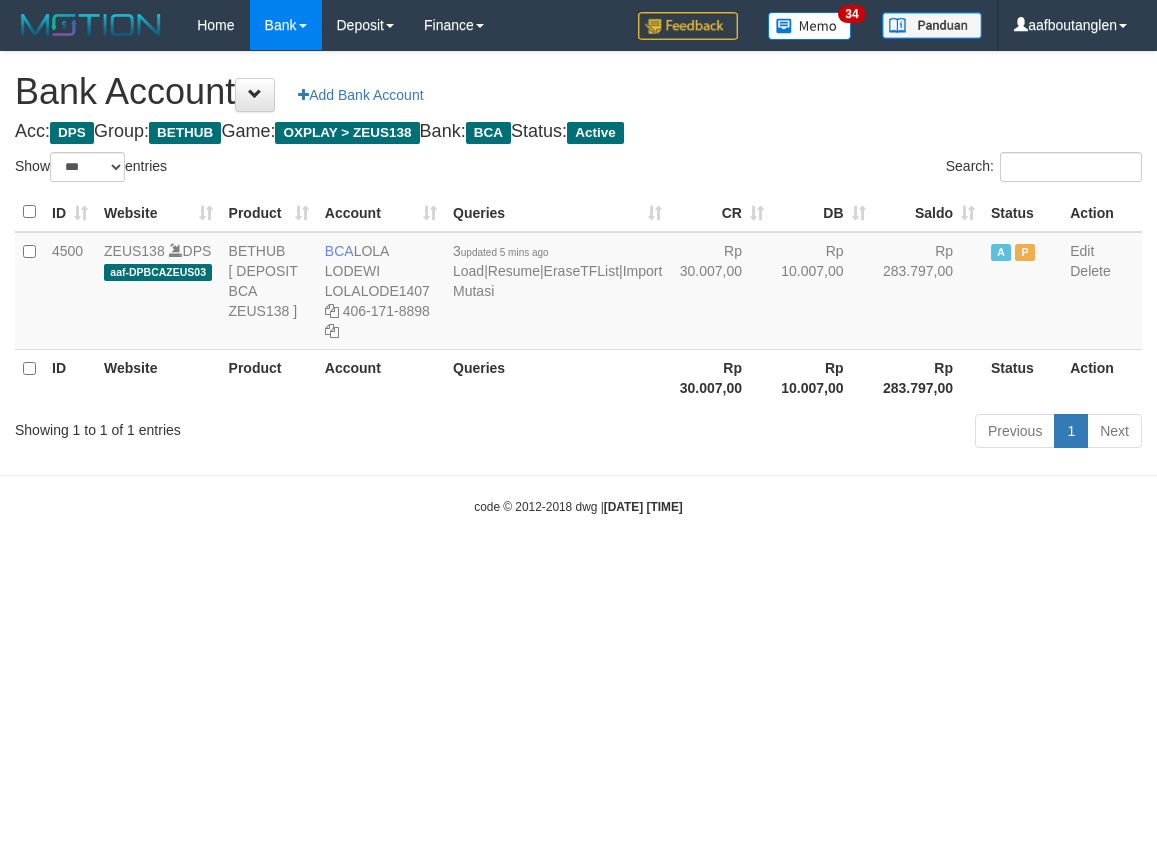 select on "***" 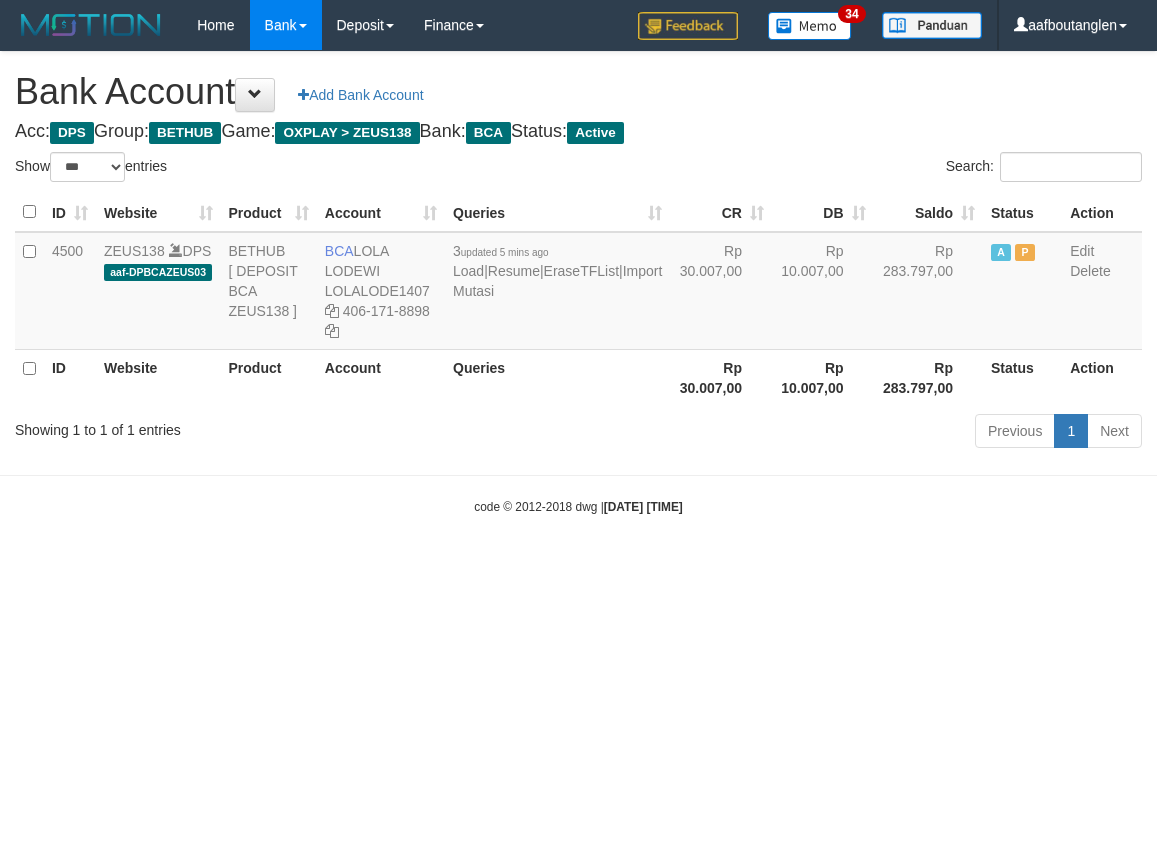 scroll, scrollTop: 0, scrollLeft: 0, axis: both 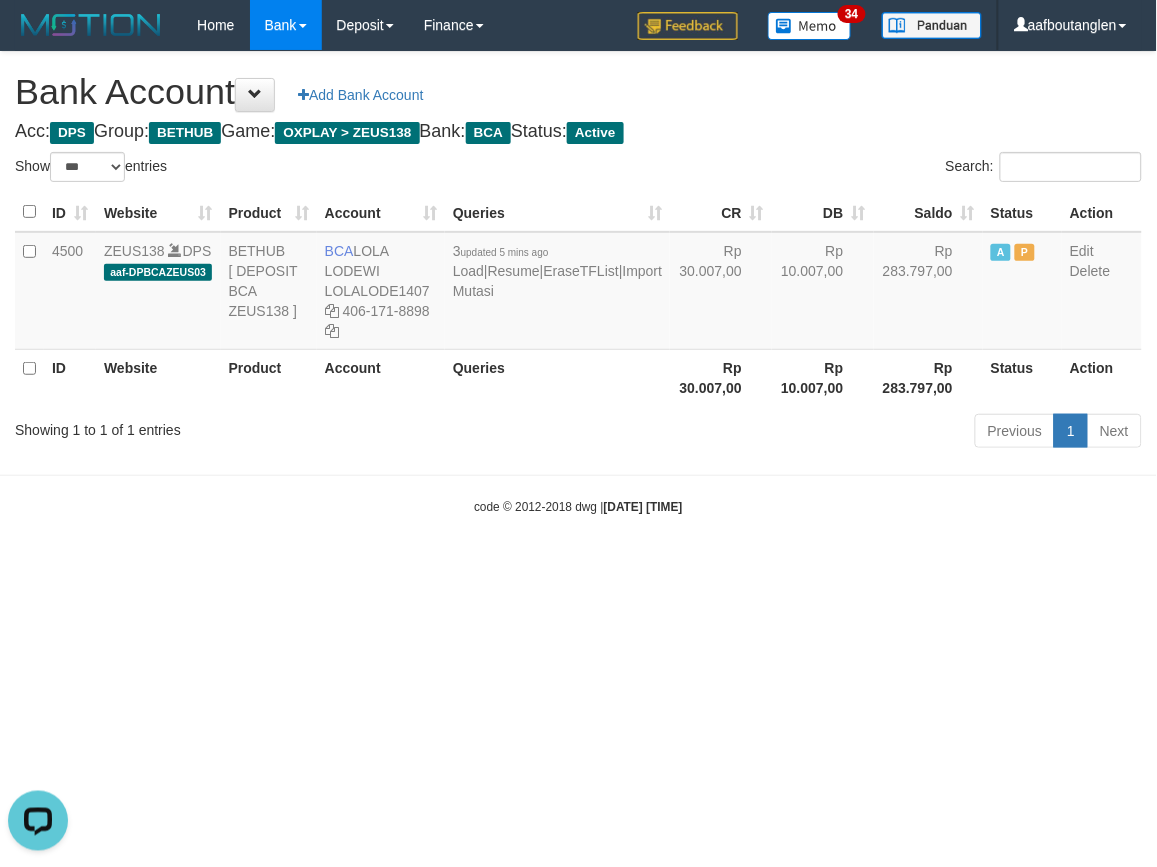click on "Toggle navigation
Home
Bank
Account List
Deposit
DPS List
History
Note DPS
Finance
Financial Data
aafboutanglen
My Profile
Log Out
34" at bounding box center (578, 283) 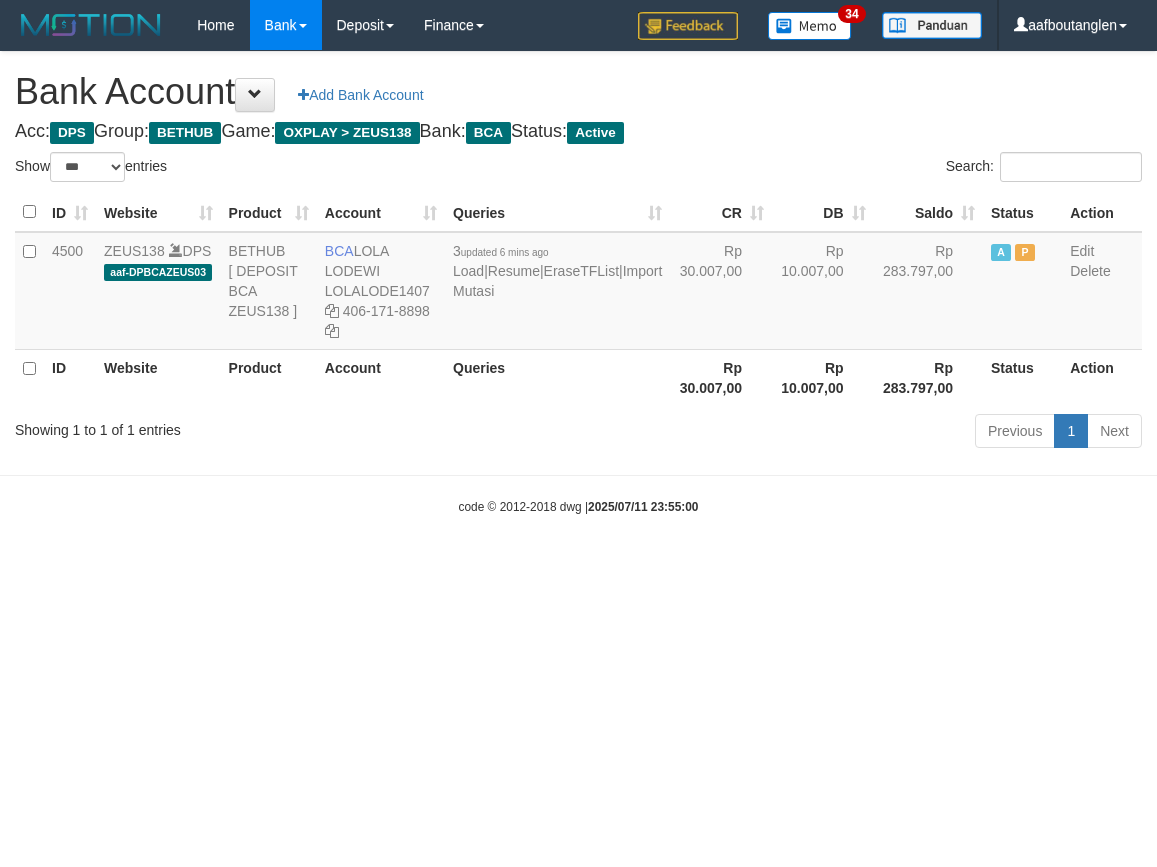 select on "***" 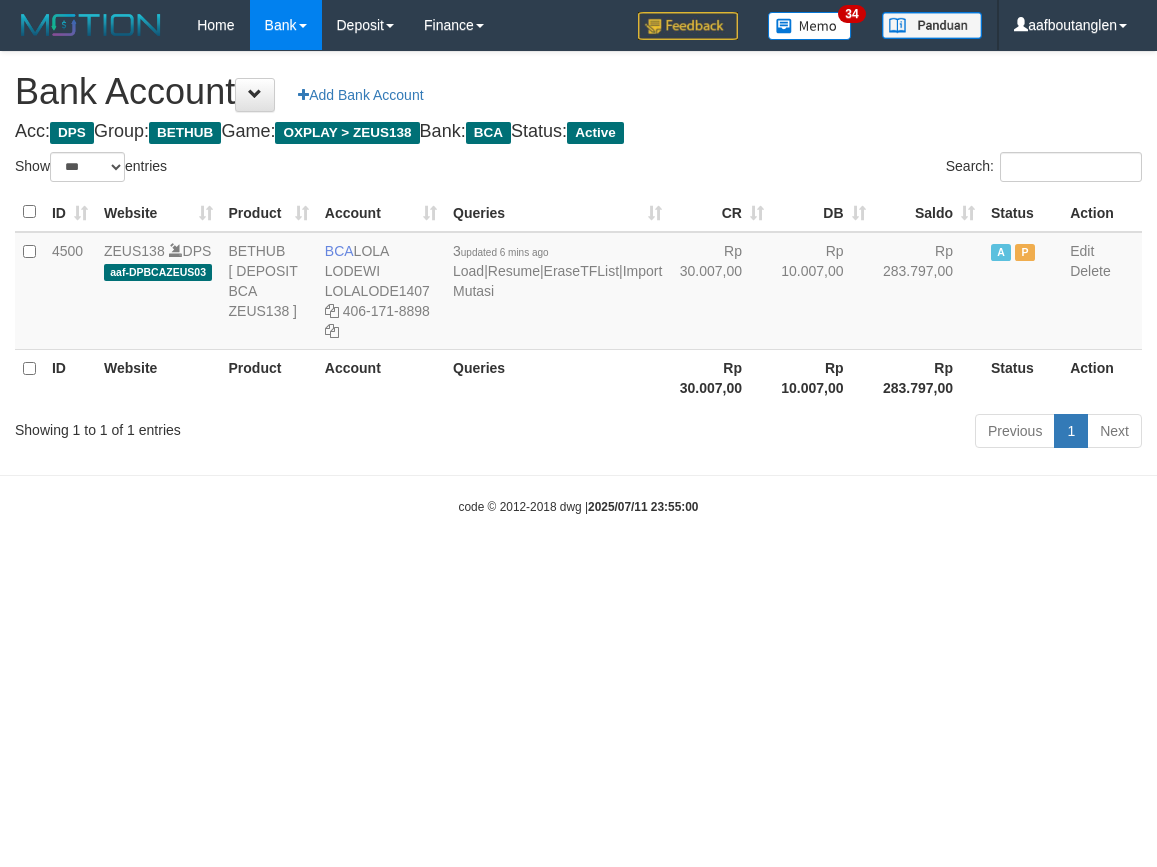 scroll, scrollTop: 0, scrollLeft: 0, axis: both 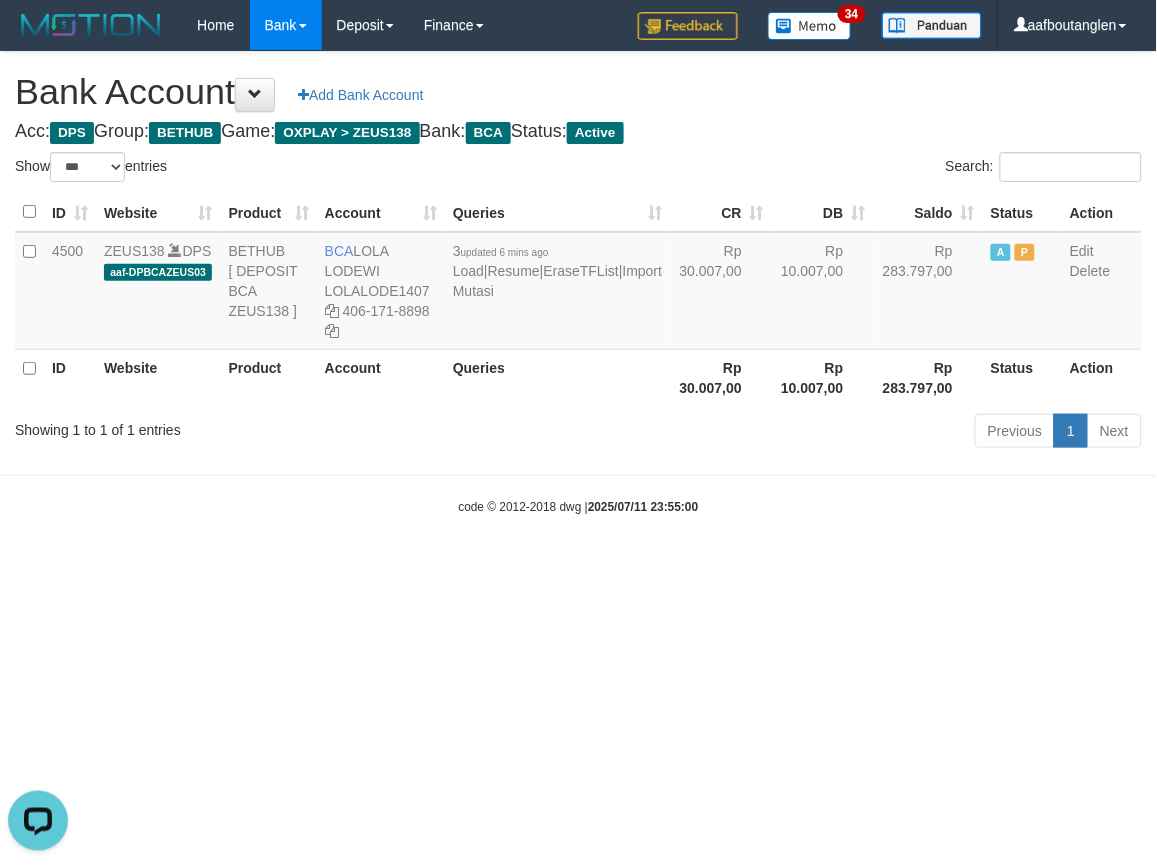 drag, startPoint x: 935, startPoint y: 494, endPoint x: 888, endPoint y: 487, distance: 47.518417 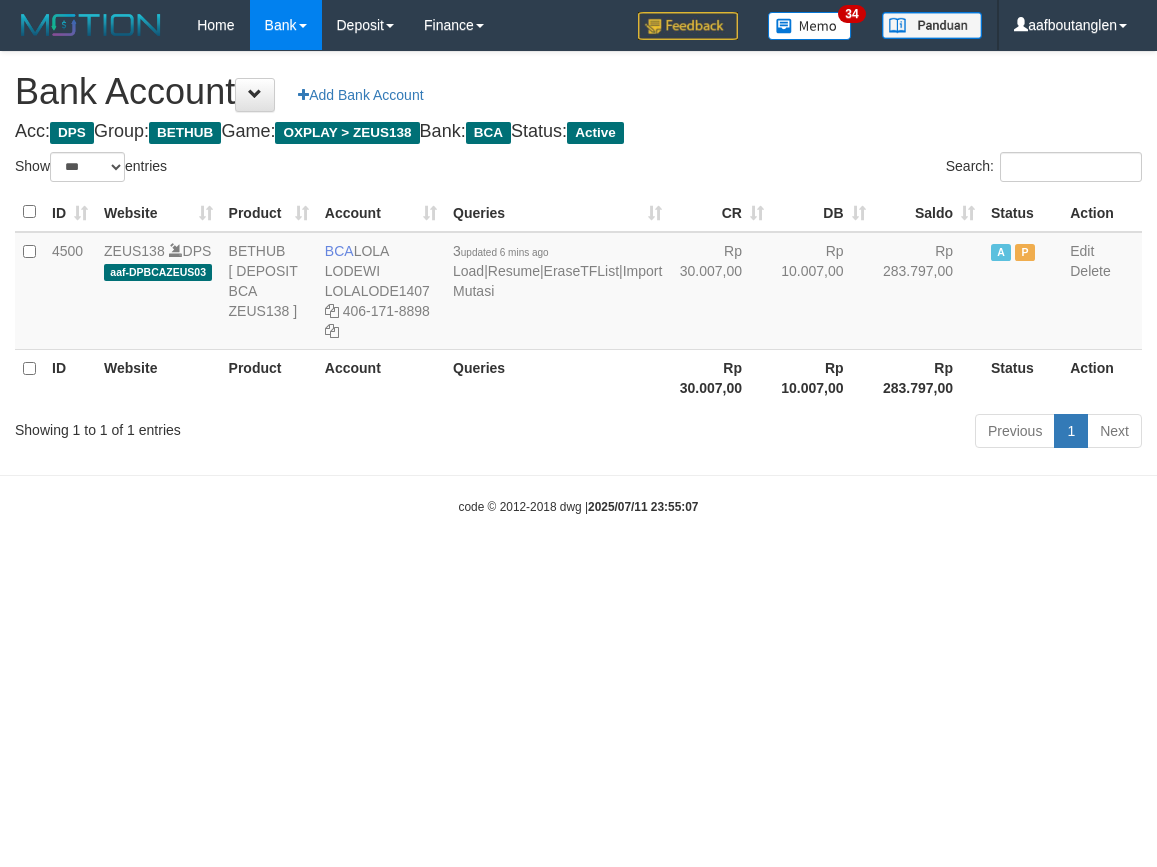 select on "***" 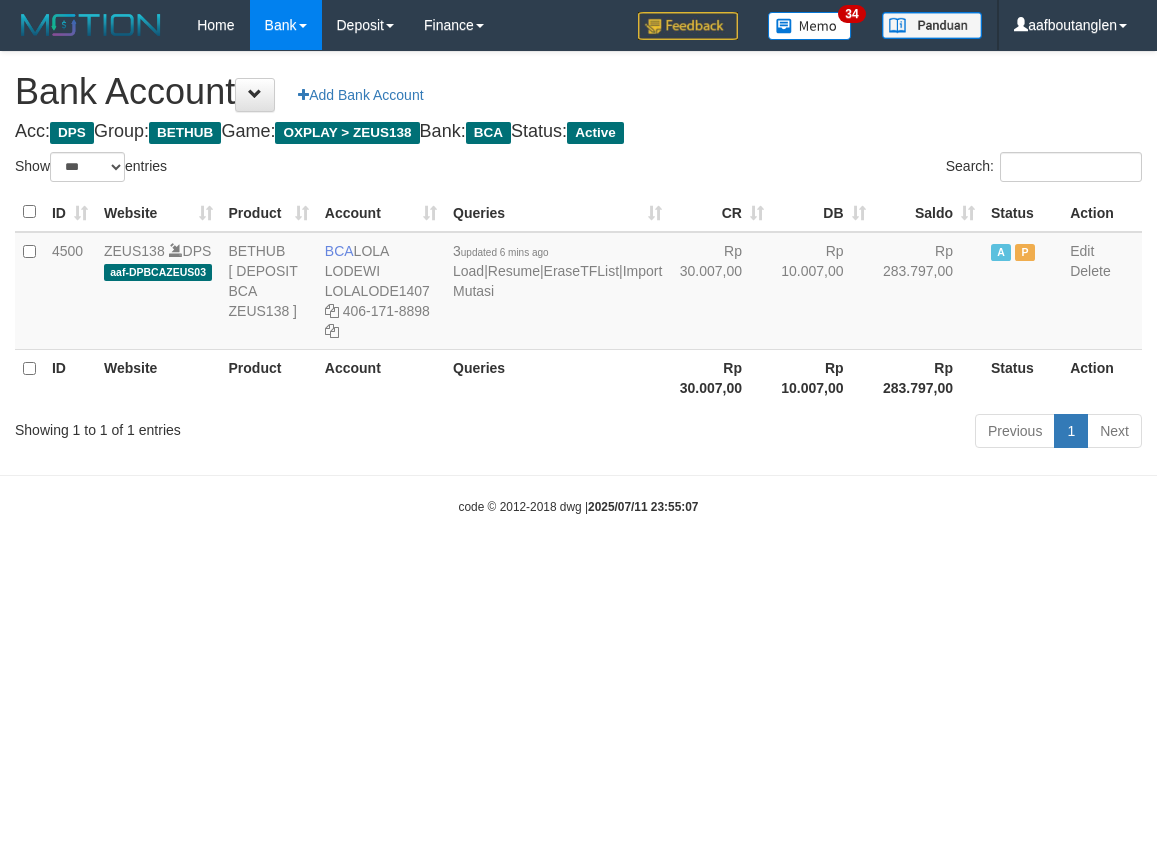 scroll, scrollTop: 0, scrollLeft: 0, axis: both 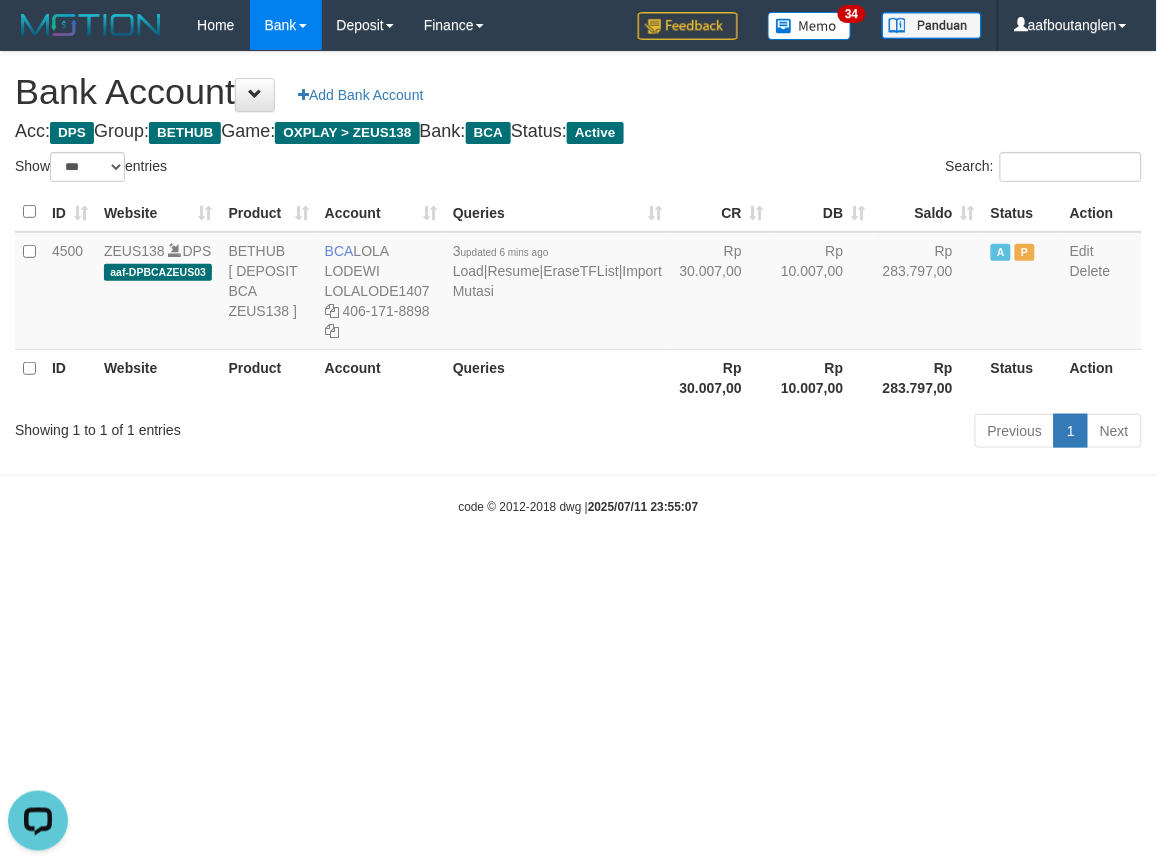 click on "Toggle navigation
Home
Bank
Account List
Deposit
DPS List
History
Note DPS
Finance
Financial Data
aafboutanglen
My Profile
Log Out
34" at bounding box center (578, 283) 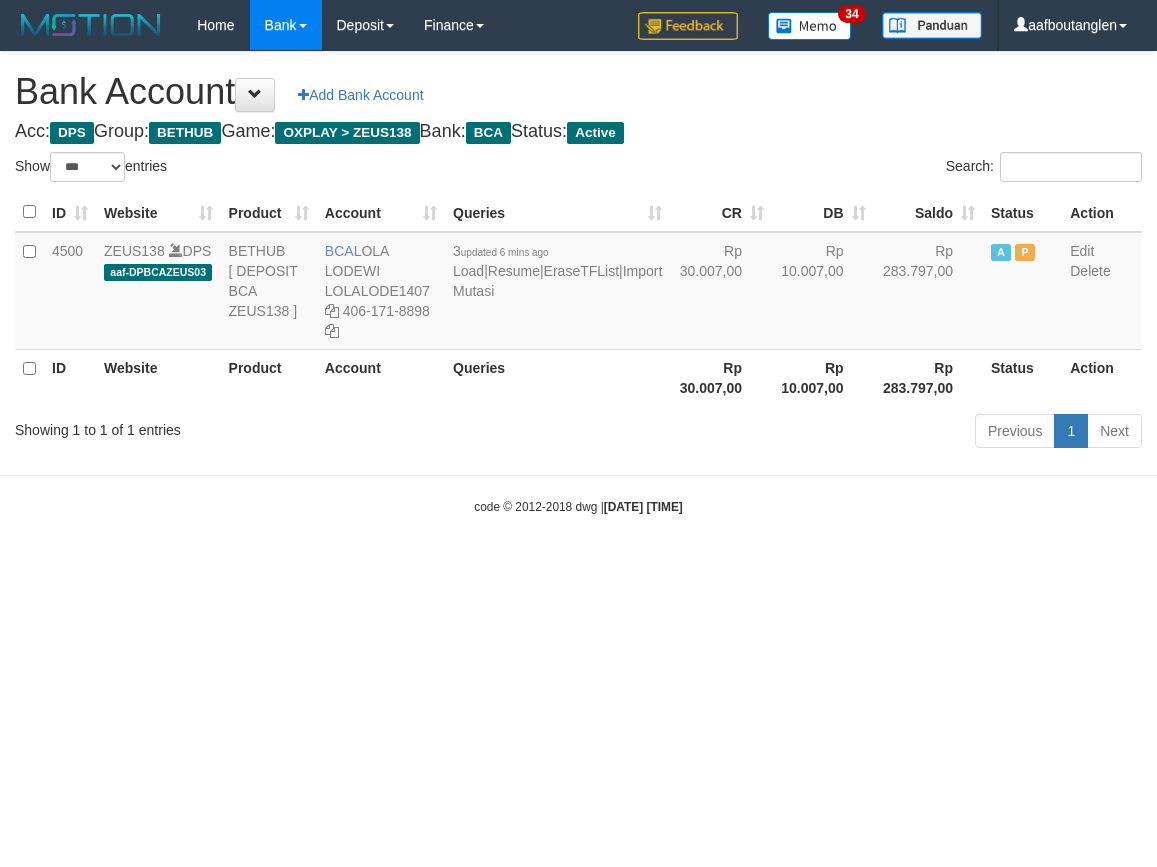 select on "***" 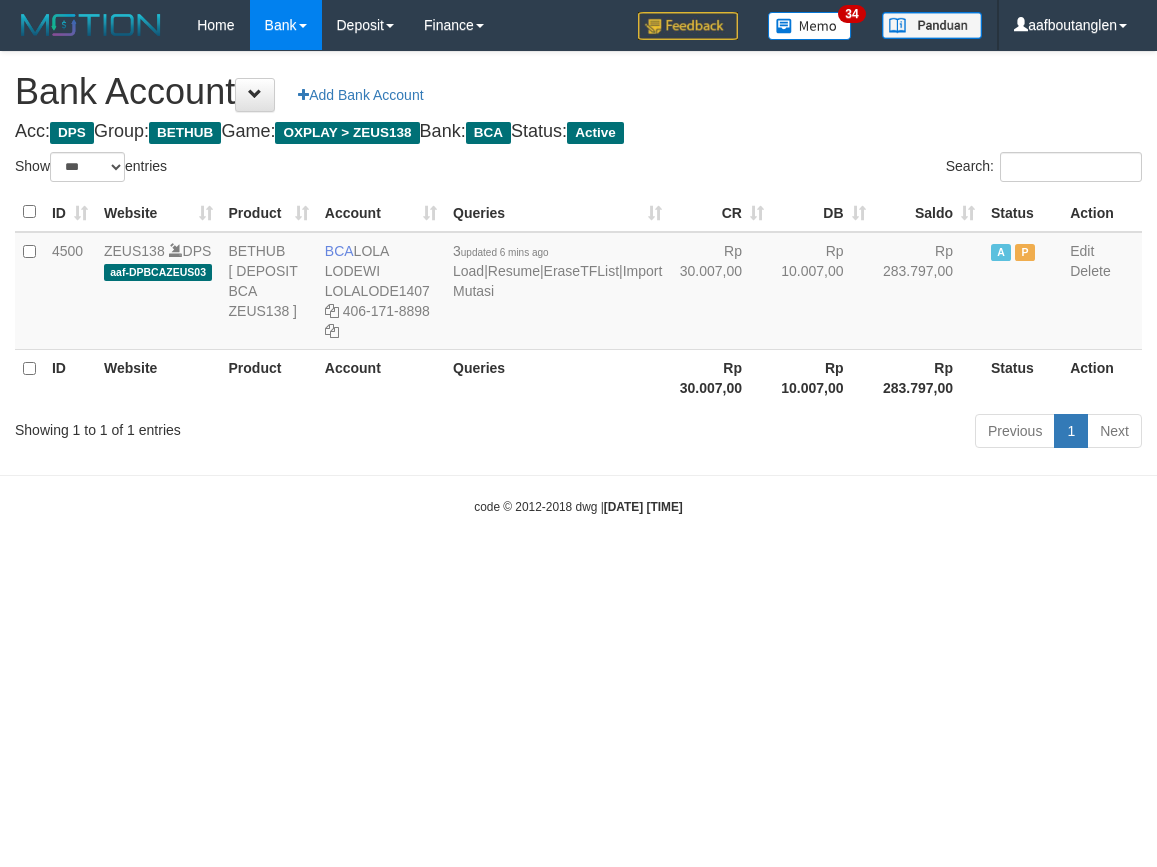 scroll, scrollTop: 0, scrollLeft: 0, axis: both 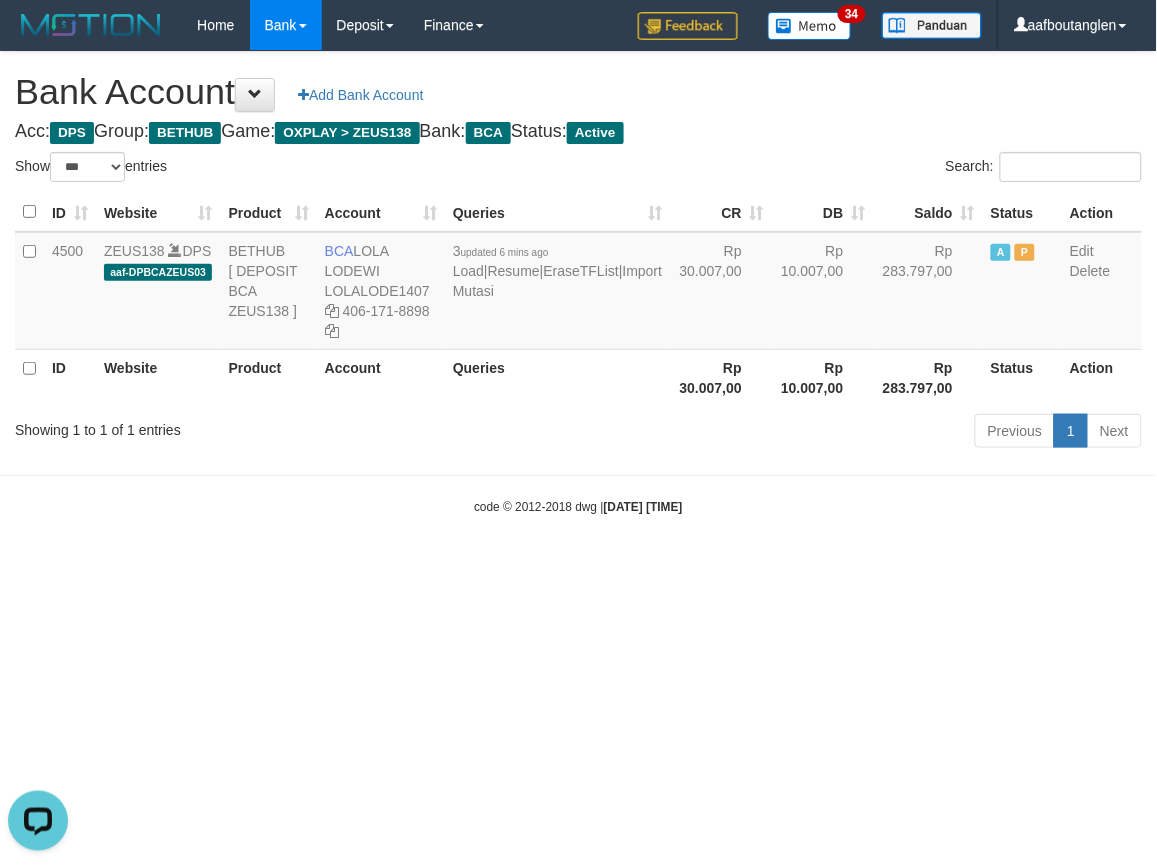 click on "Showing 1 to 1 of 1 entries" at bounding box center [241, 426] 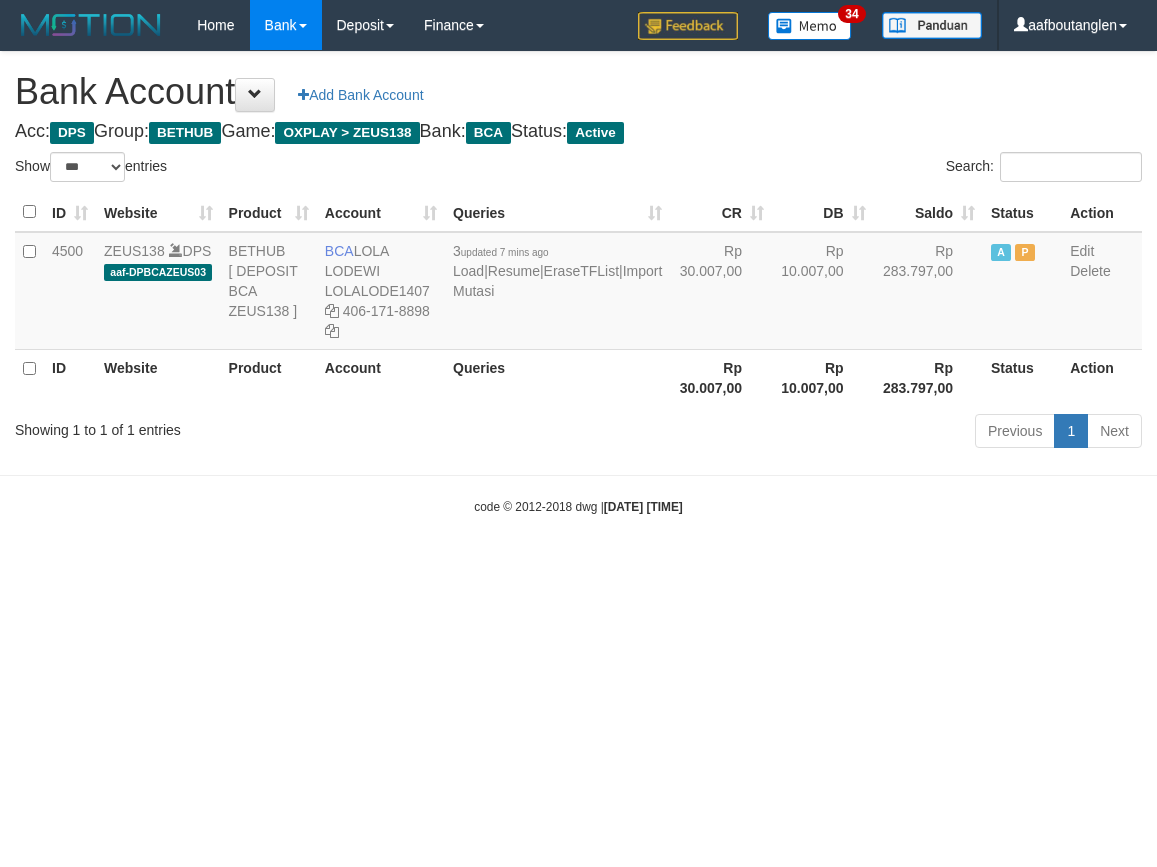 select on "***" 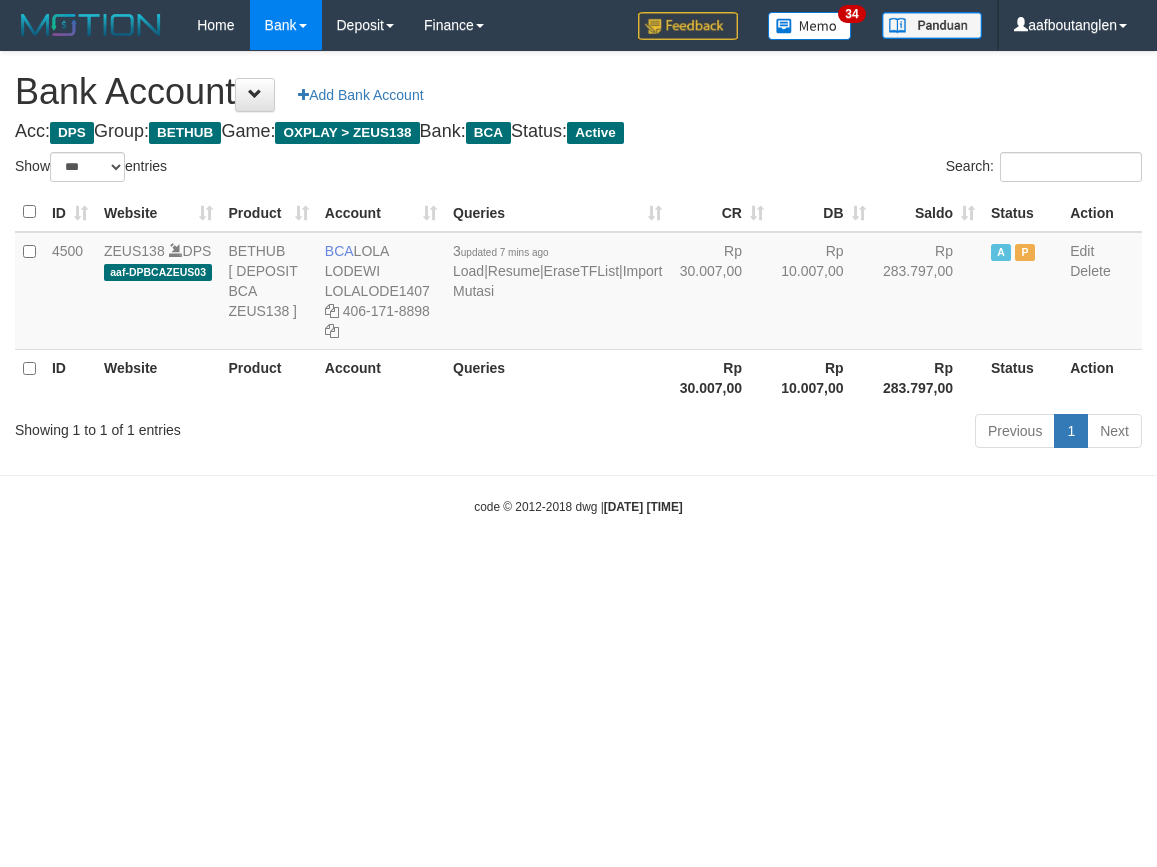 scroll, scrollTop: 0, scrollLeft: 0, axis: both 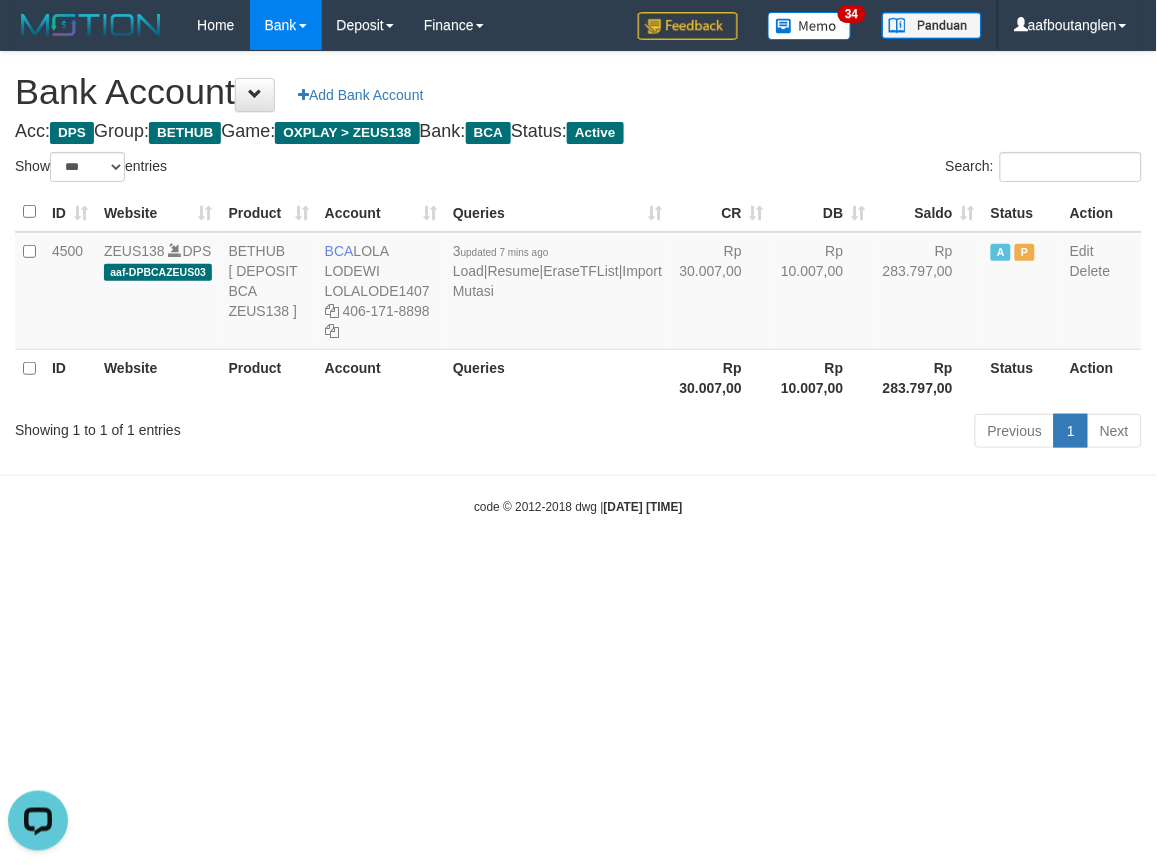 drag, startPoint x: 783, startPoint y: 548, endPoint x: 722, endPoint y: 552, distance: 61.13101 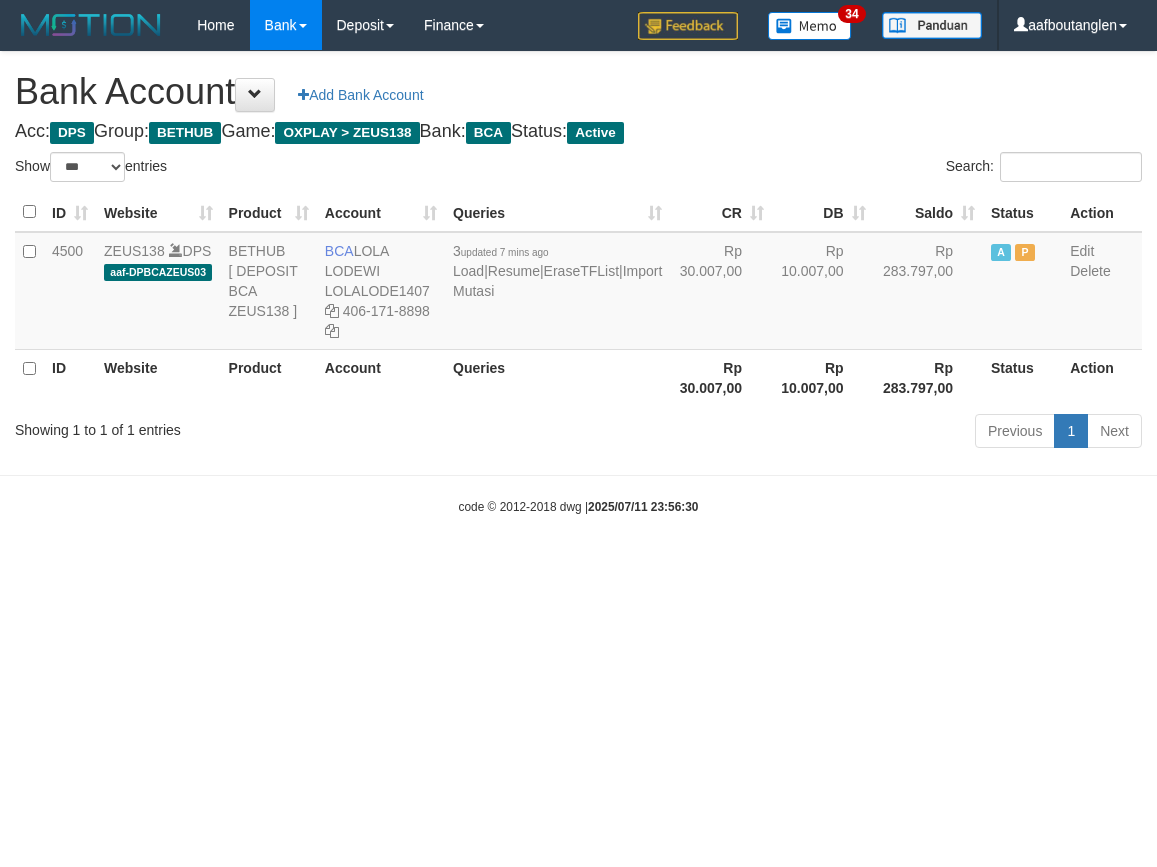 select on "***" 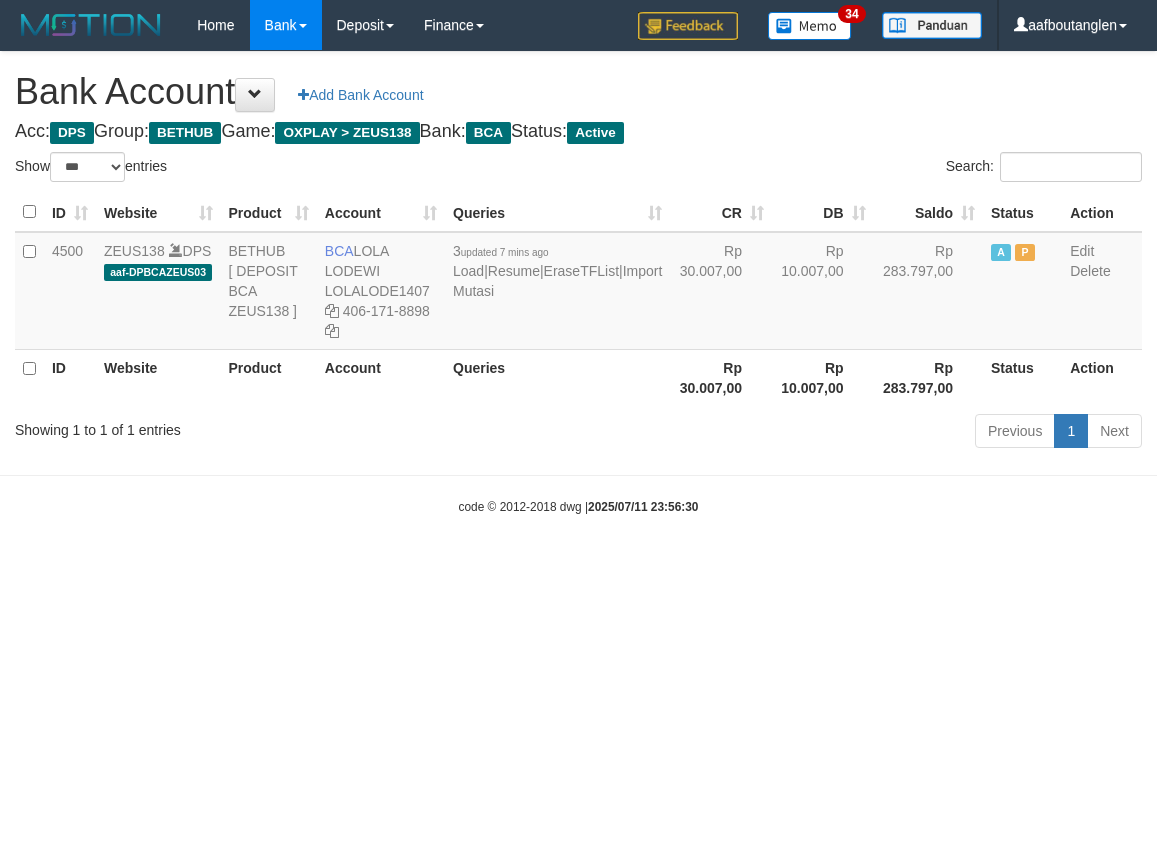 scroll, scrollTop: 0, scrollLeft: 0, axis: both 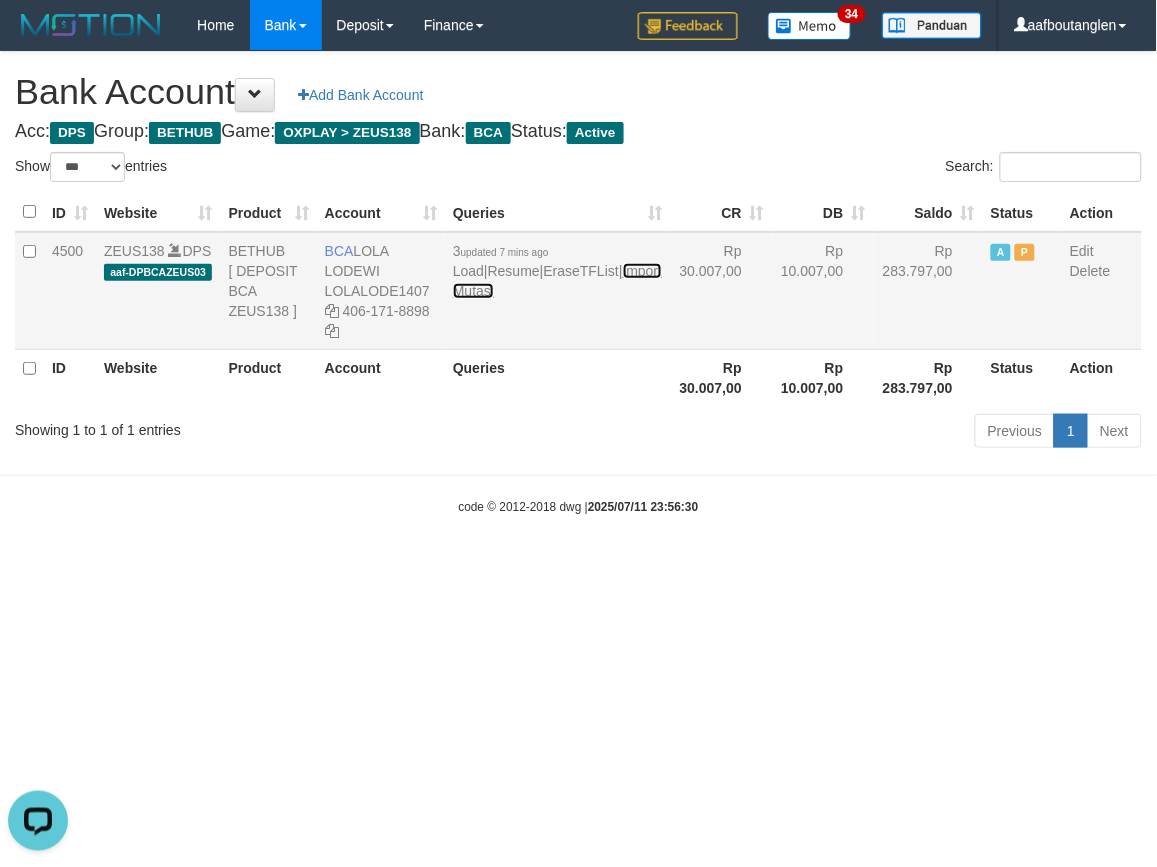 click on "Import Mutasi" at bounding box center [557, 281] 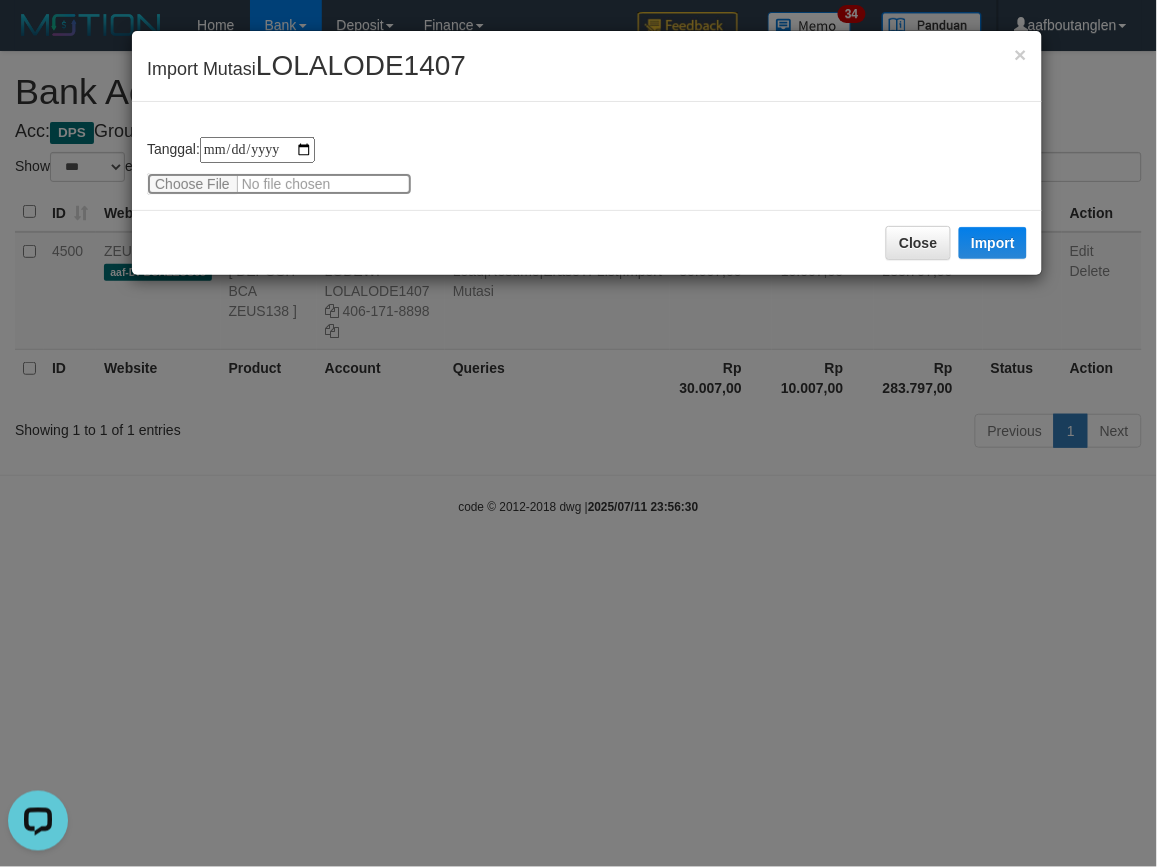 click at bounding box center [279, 184] 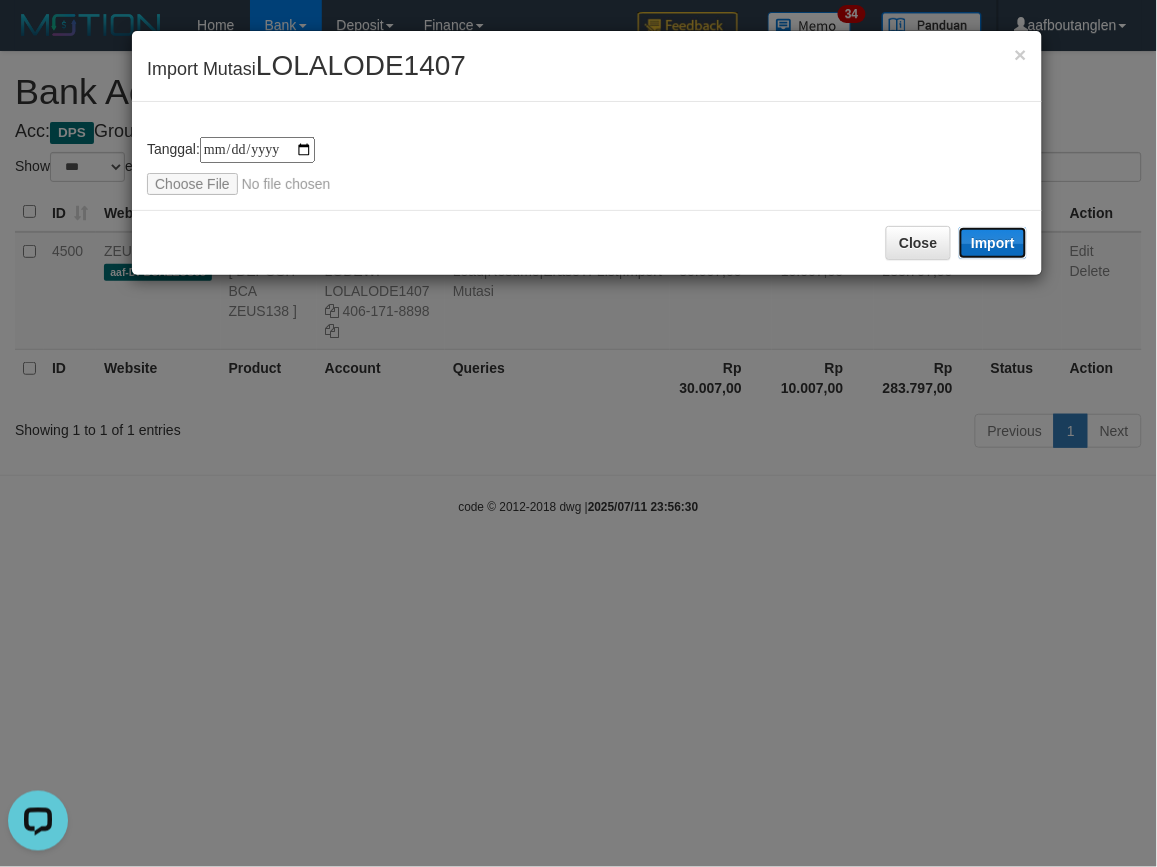 click on "Import" at bounding box center [993, 243] 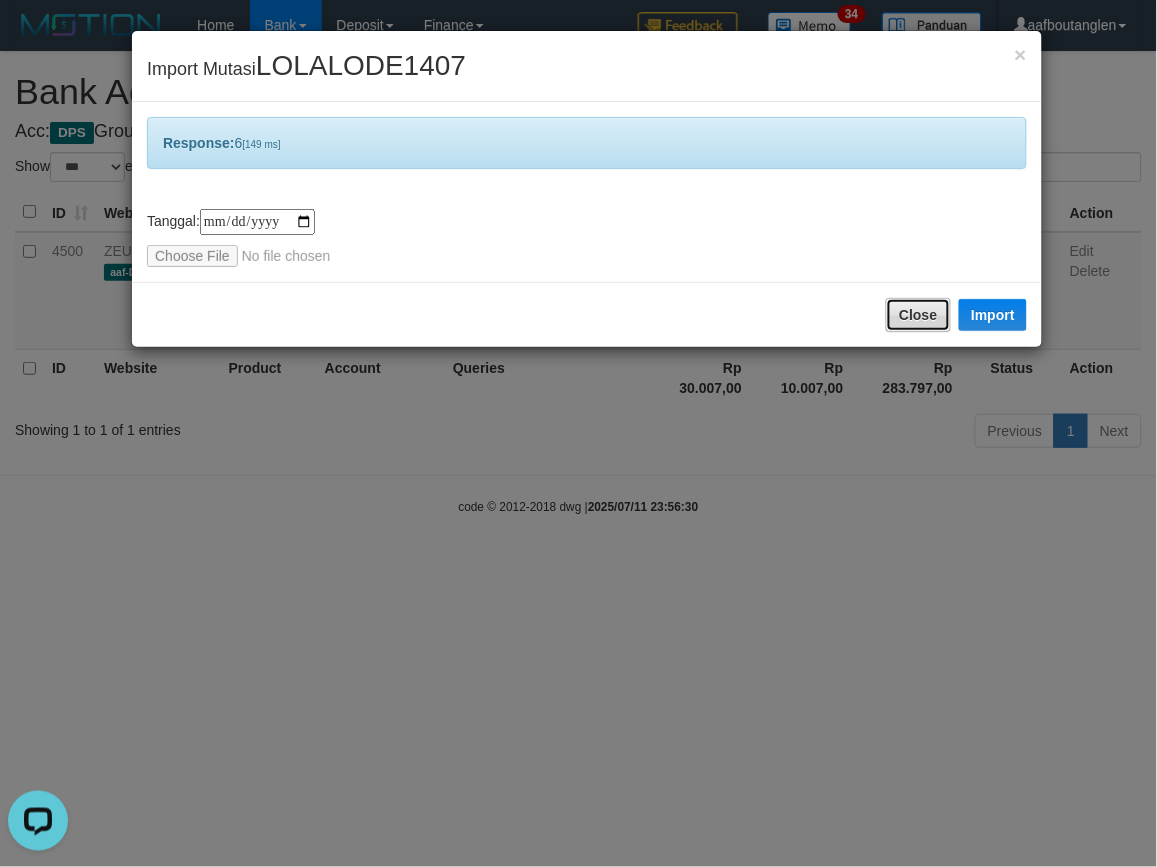 click on "Close" at bounding box center (918, 315) 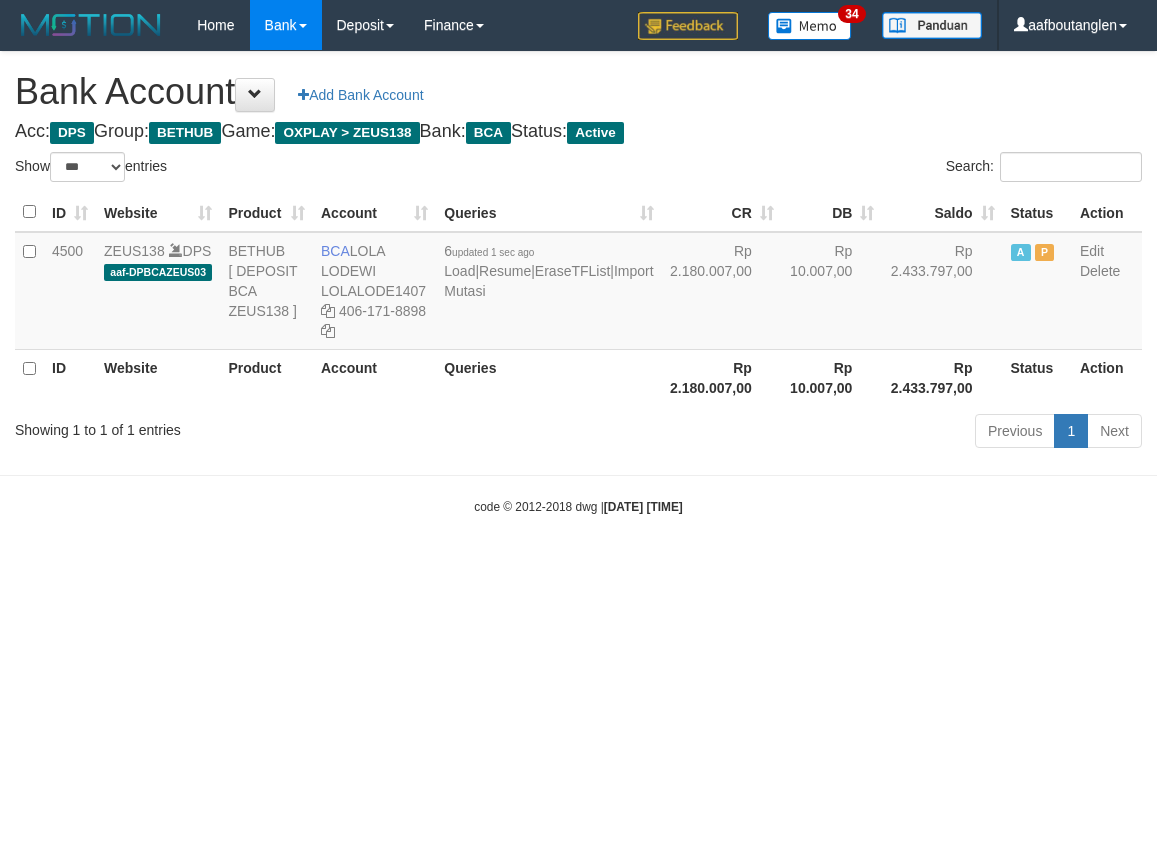 select on "***" 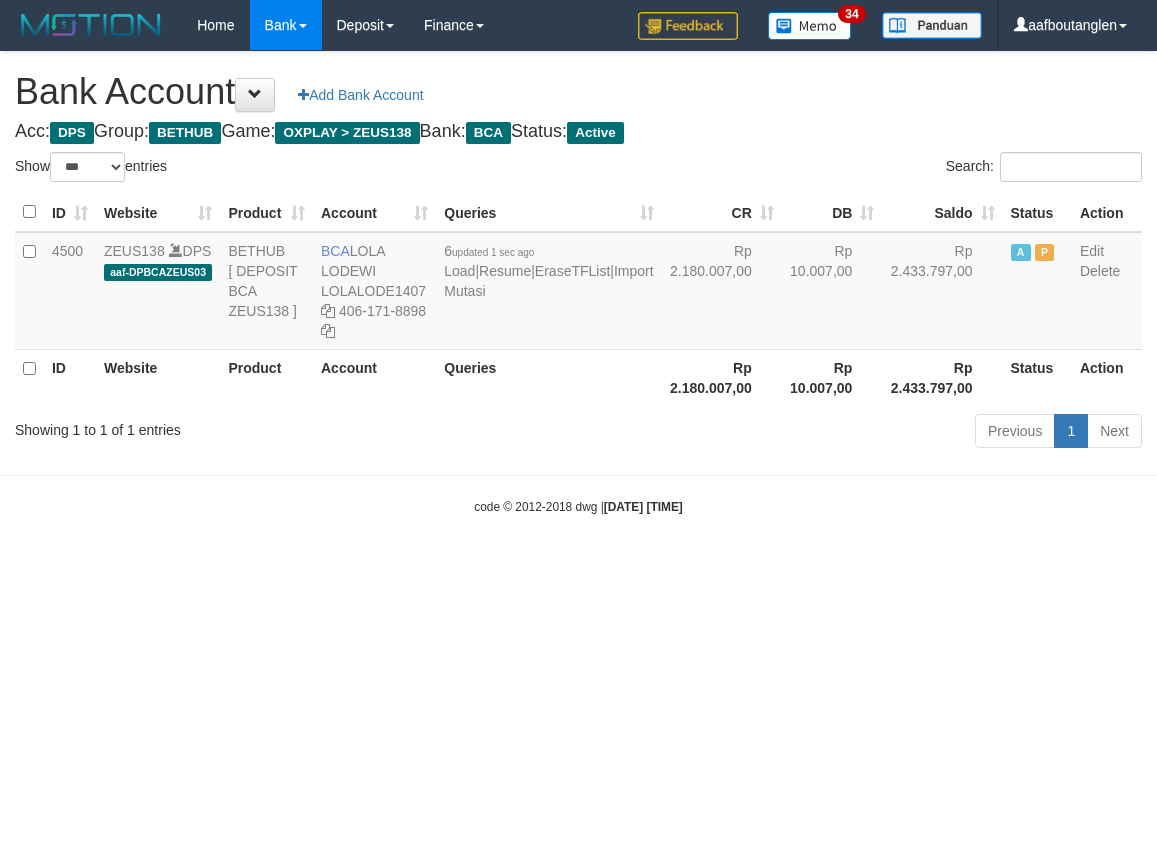 scroll, scrollTop: 0, scrollLeft: 0, axis: both 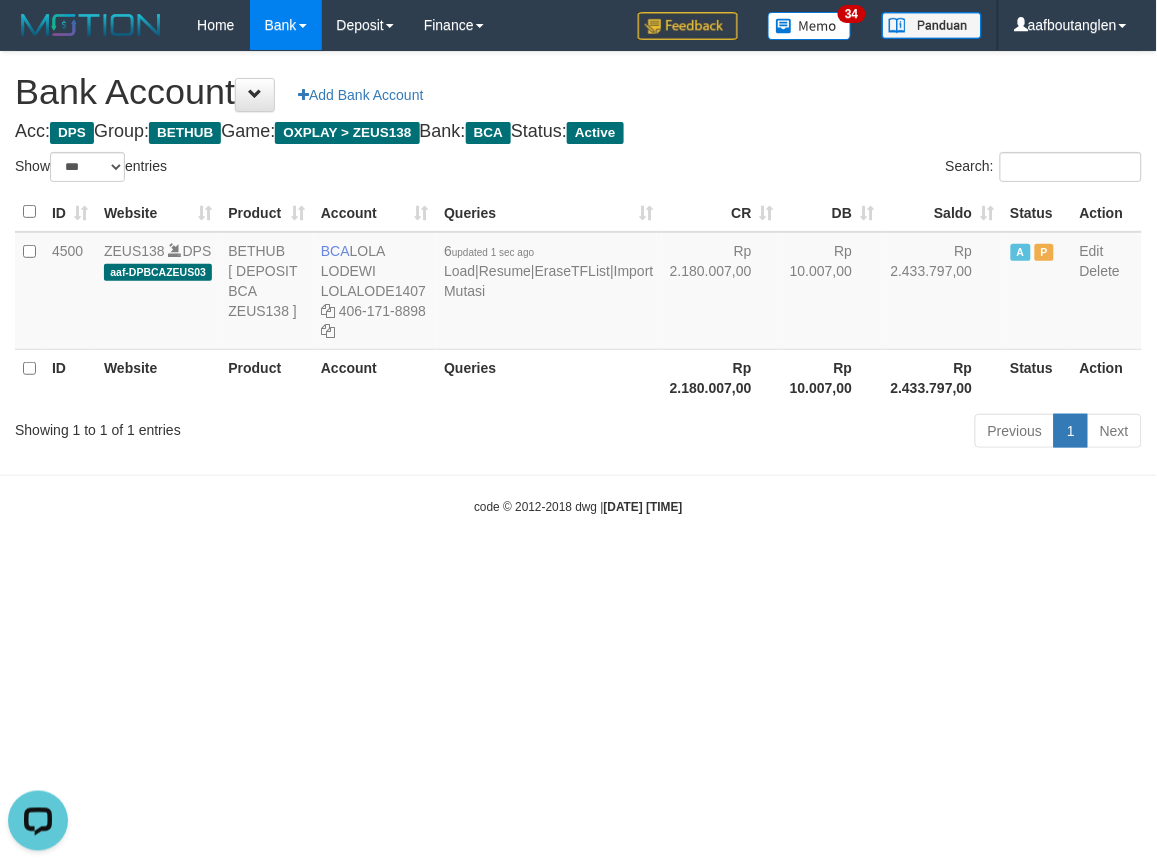 click on "code © 2012-2018 dwg |  [DATE] [TIME]" at bounding box center [578, 506] 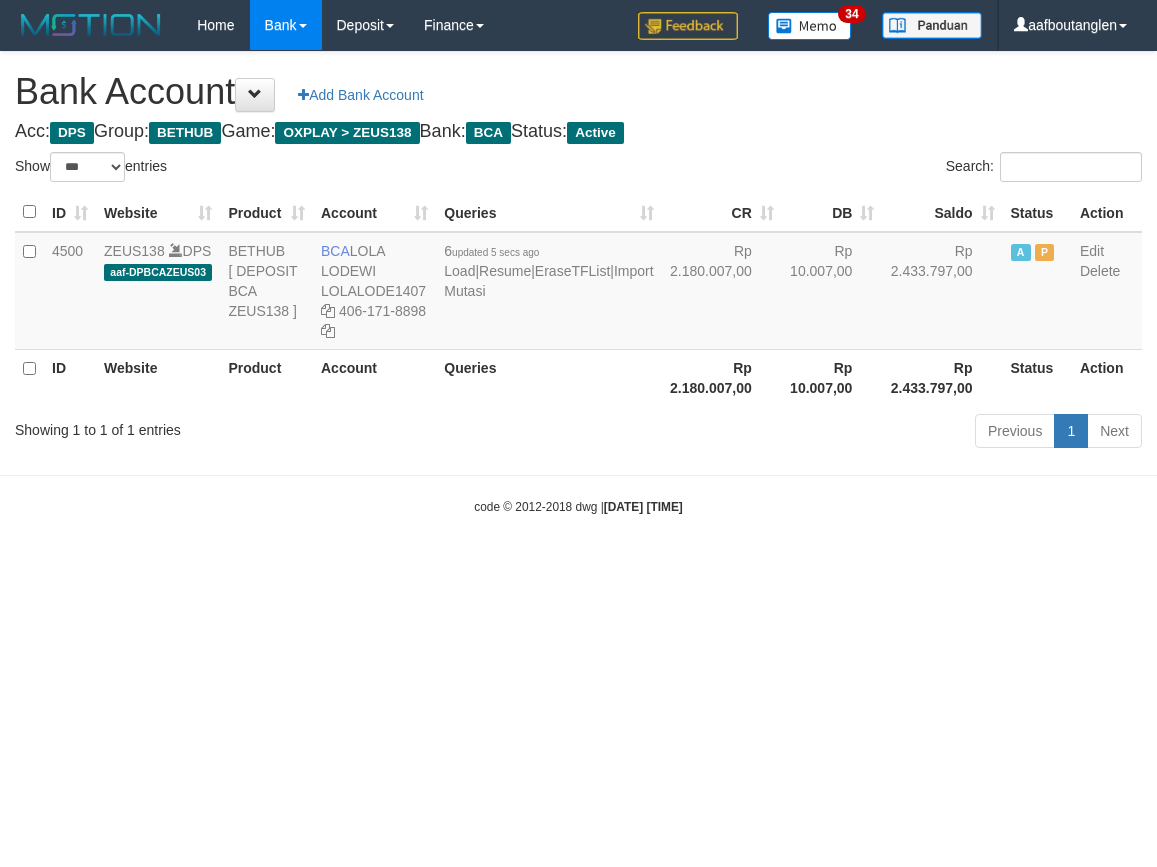 select on "***" 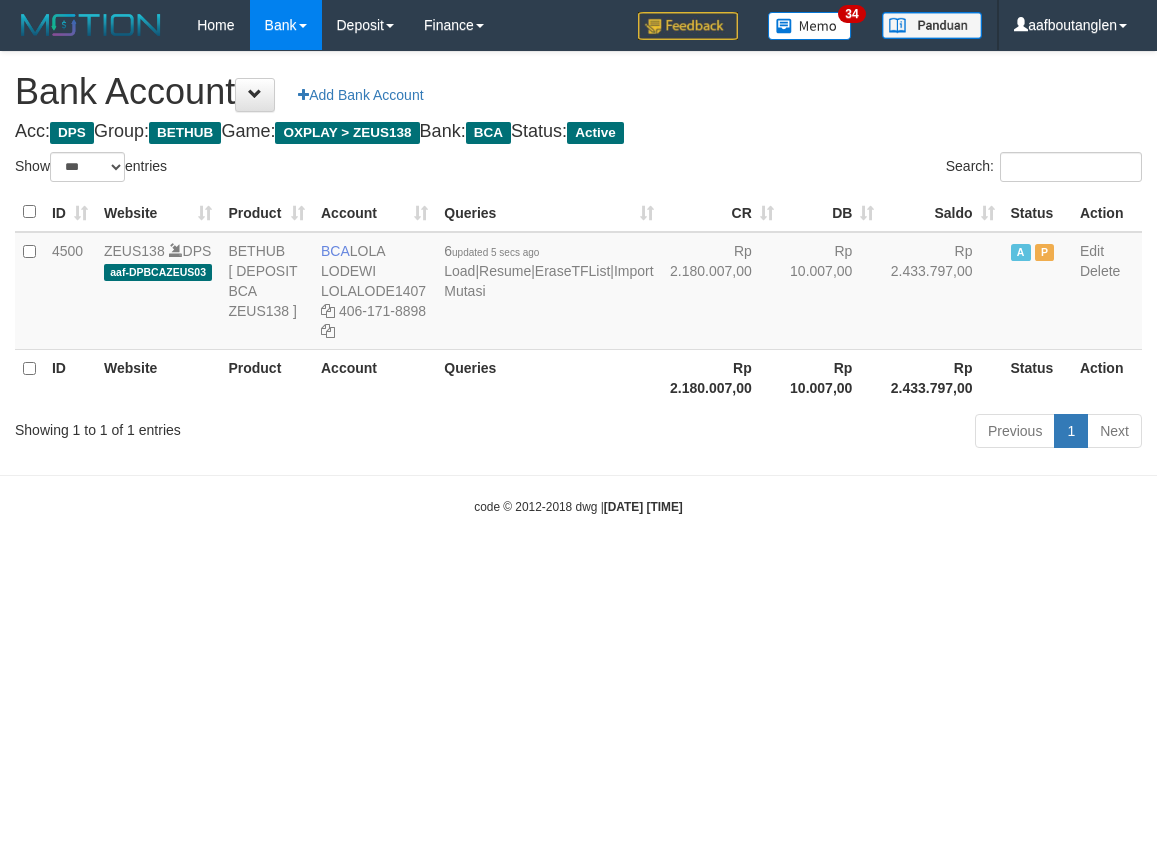 scroll, scrollTop: 0, scrollLeft: 0, axis: both 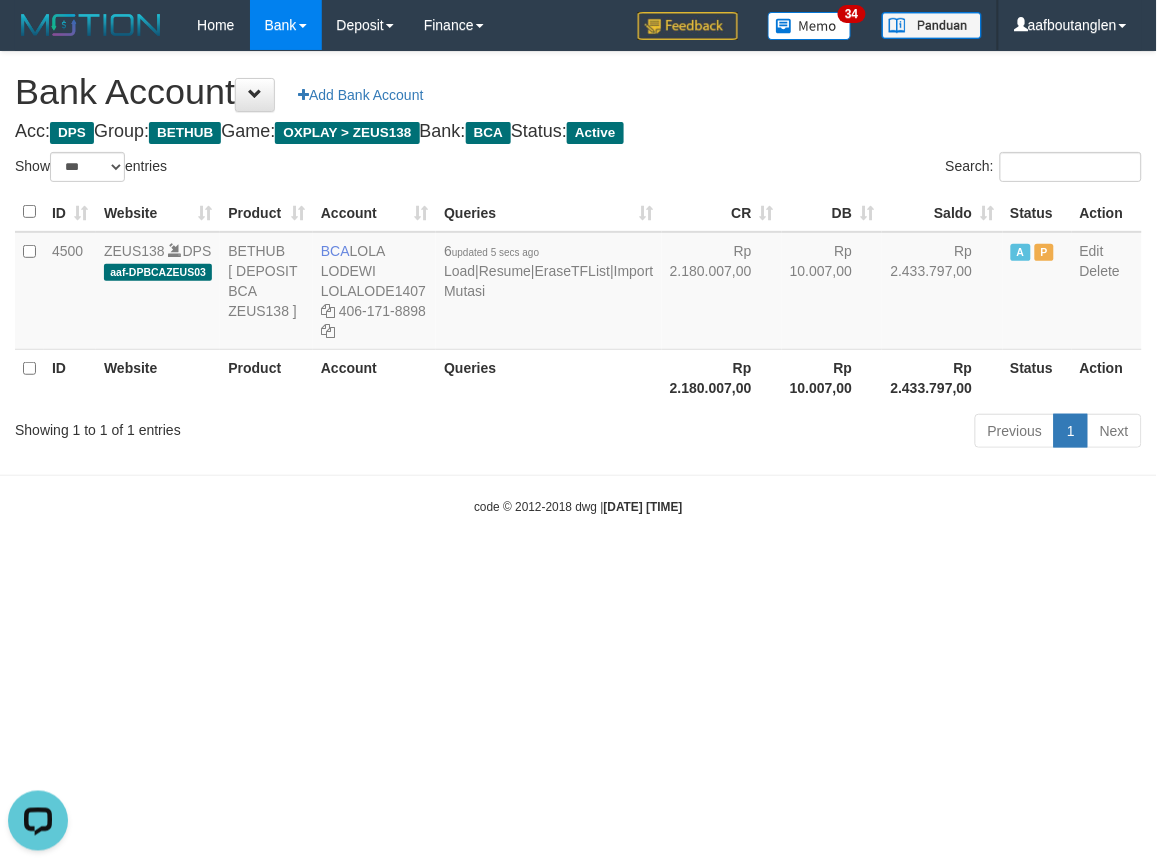 click on "Toggle navigation
Home
Bank
Account List
Deposit
DPS List
History
Note DPS
Finance
Financial Data
aafboutanglen
My Profile
Log Out
34" at bounding box center [578, 283] 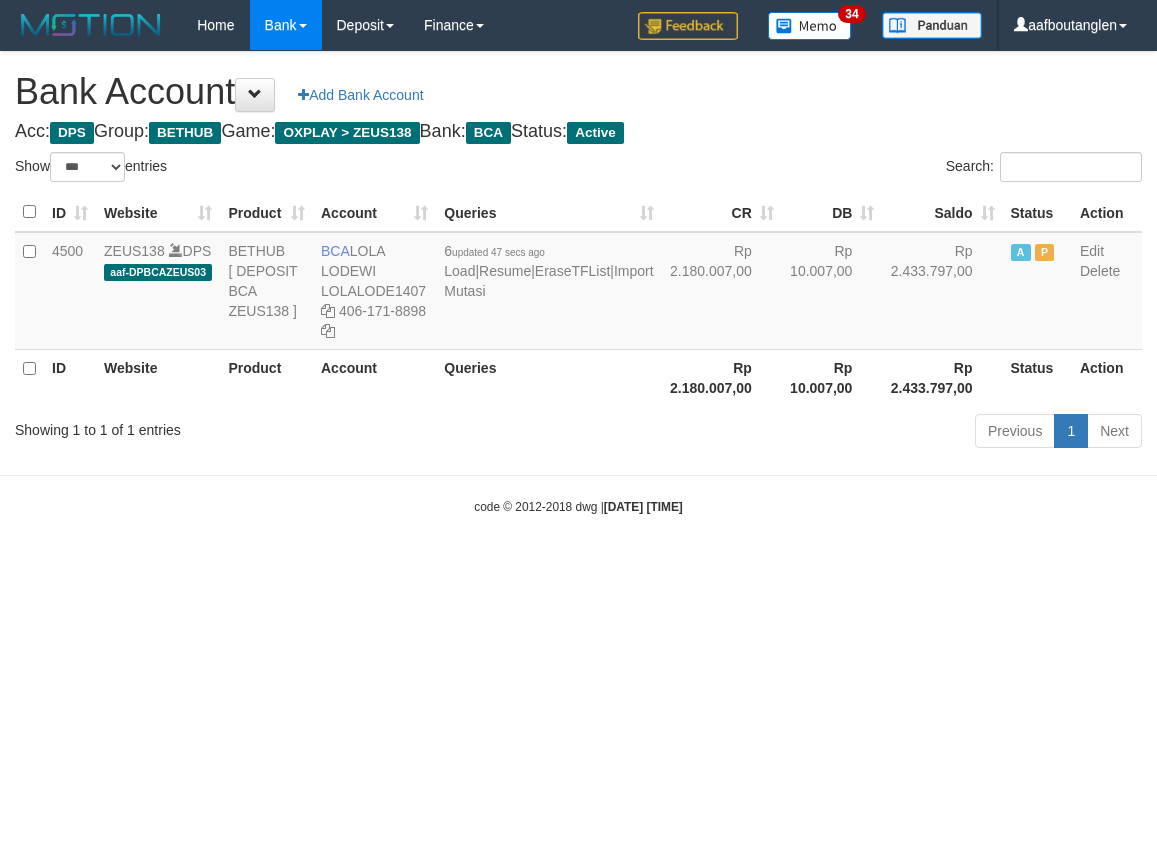 select on "***" 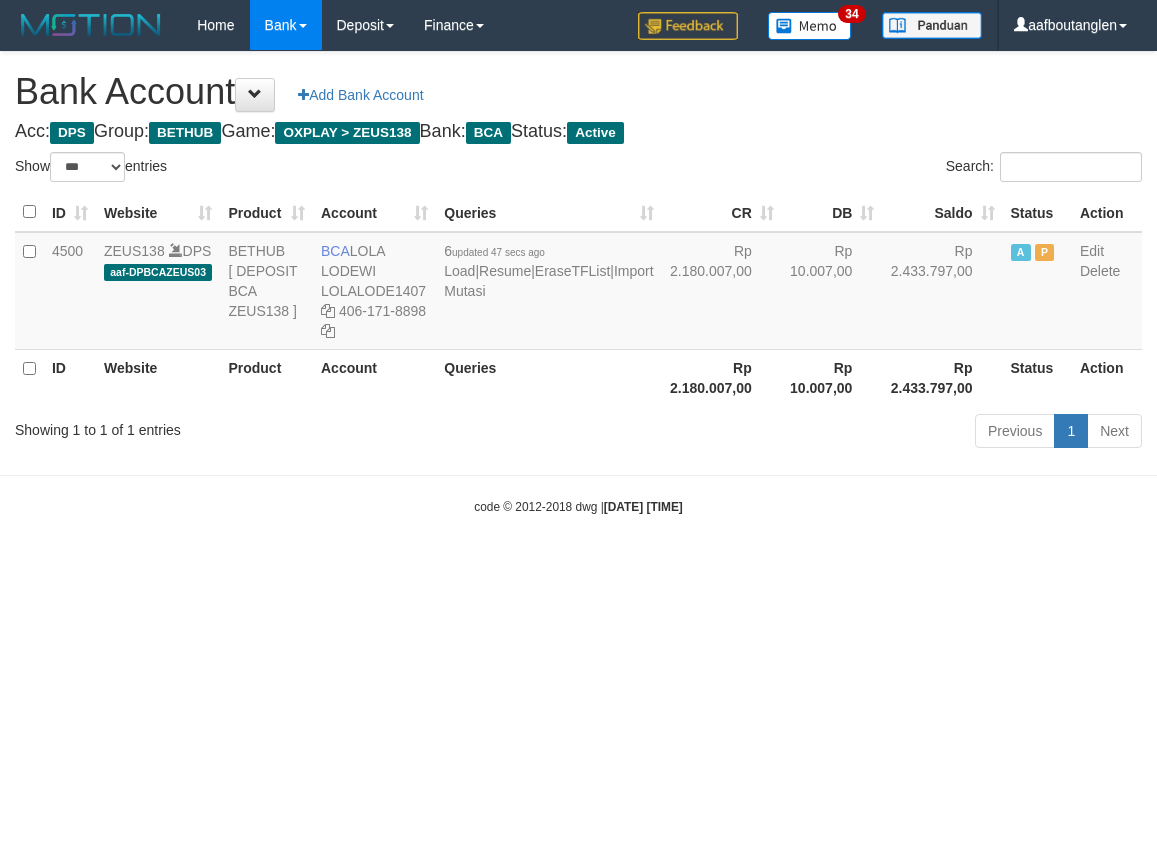 scroll, scrollTop: 0, scrollLeft: 0, axis: both 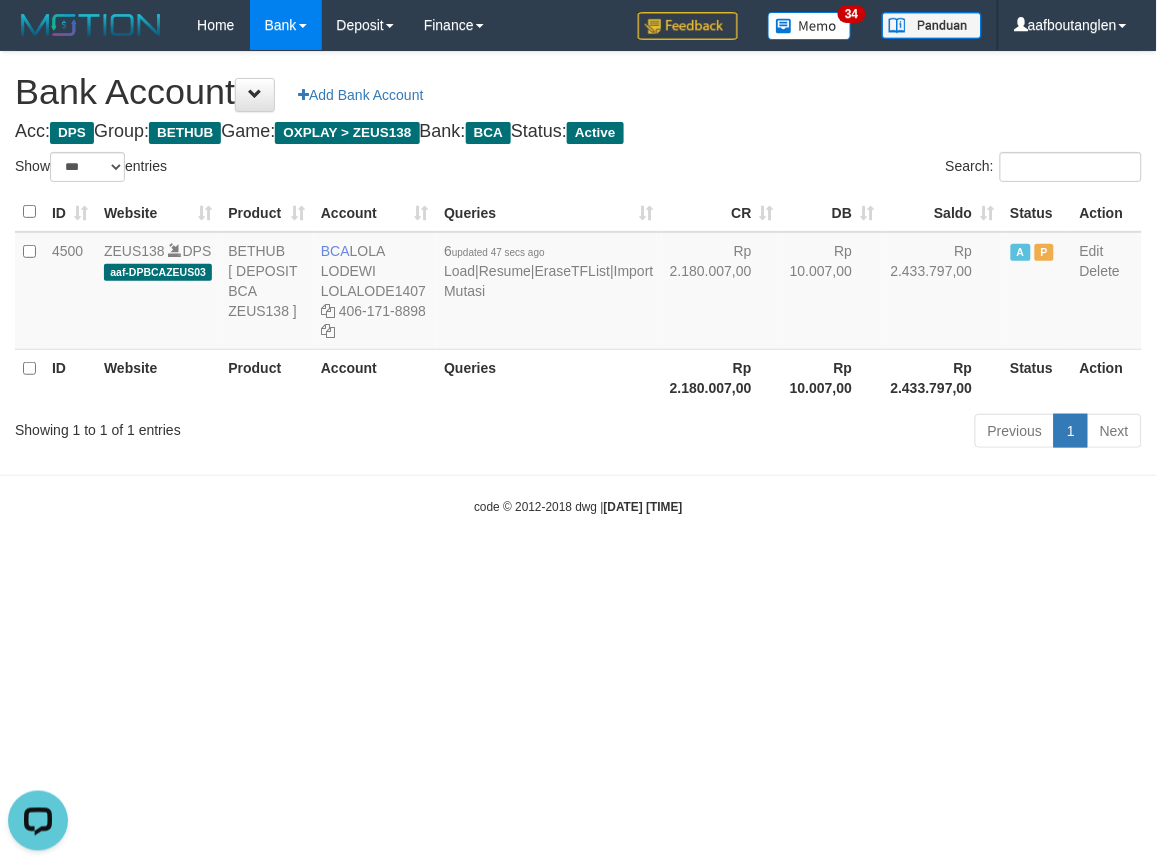 click on "Toggle navigation
Home
Bank
Account List
Deposit
DPS List
History
Note DPS
Finance
Financial Data
aafboutanglen
My Profile
Log Out
34" at bounding box center [578, 283] 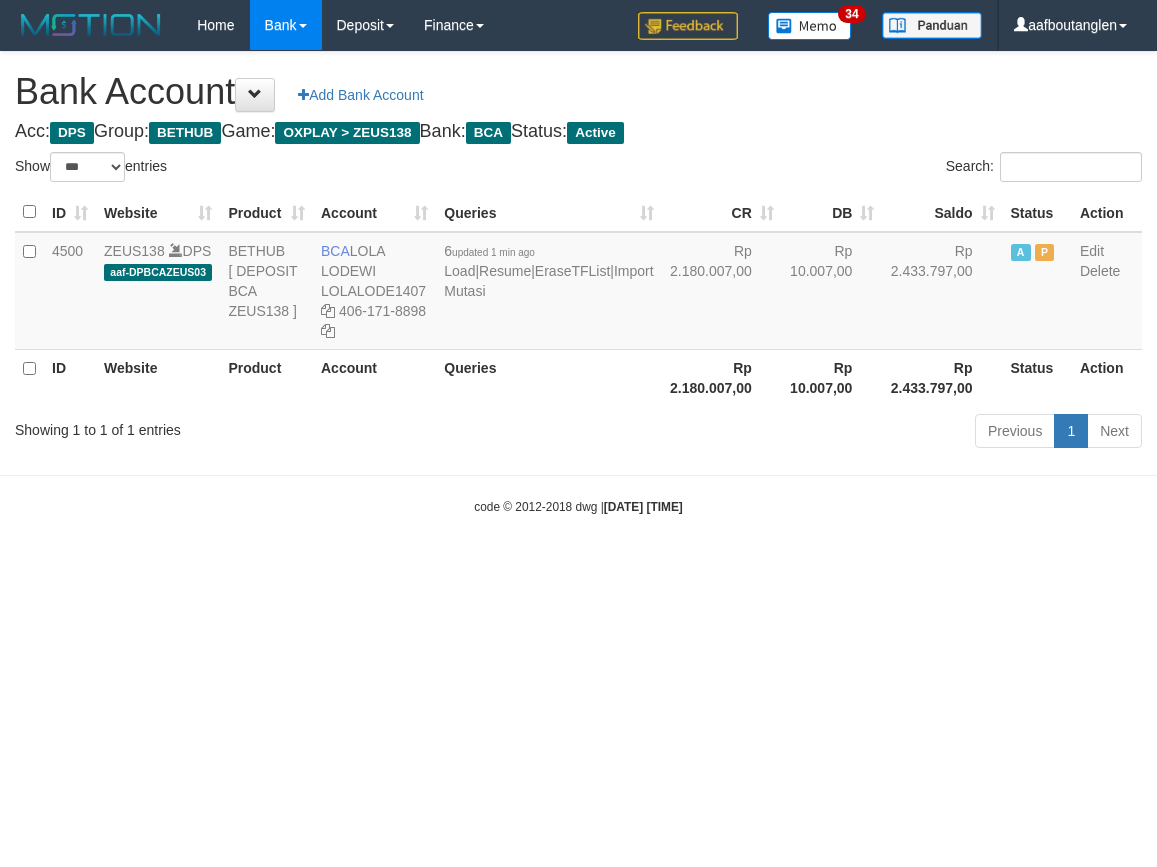 select on "***" 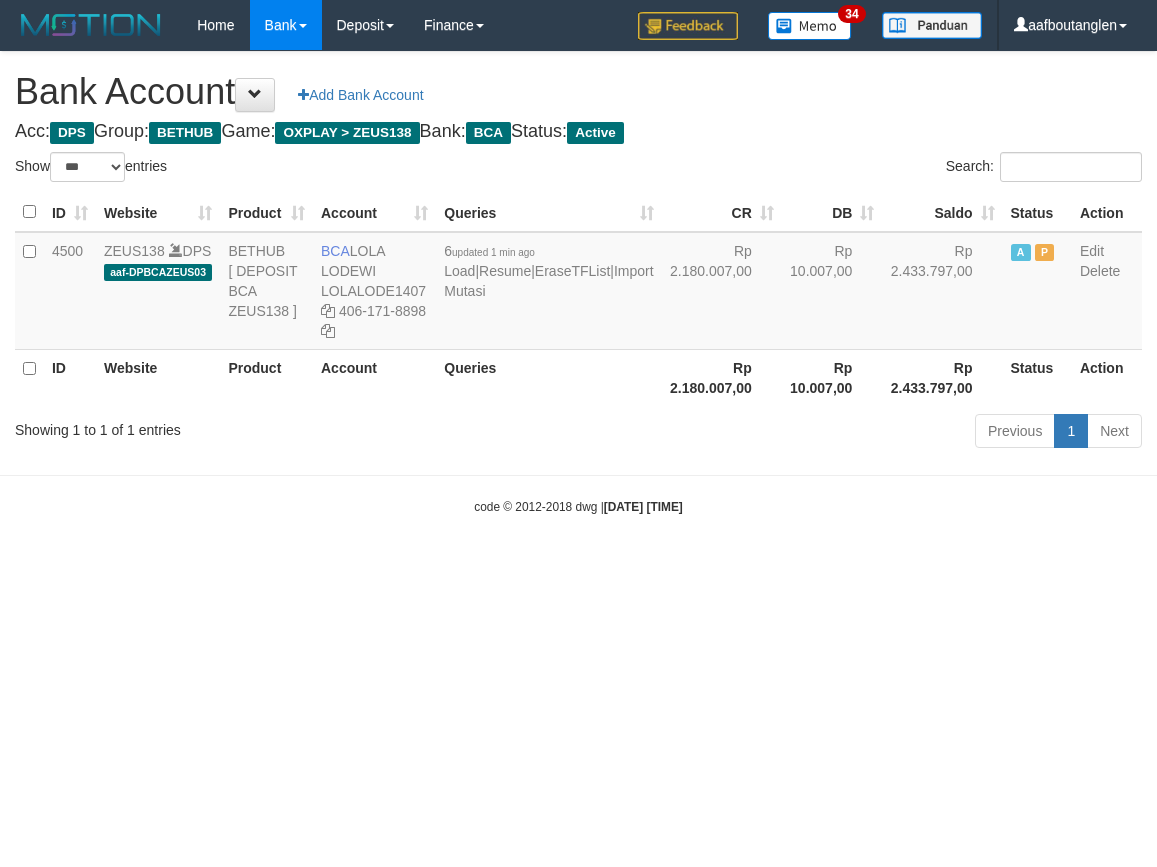 scroll, scrollTop: 0, scrollLeft: 0, axis: both 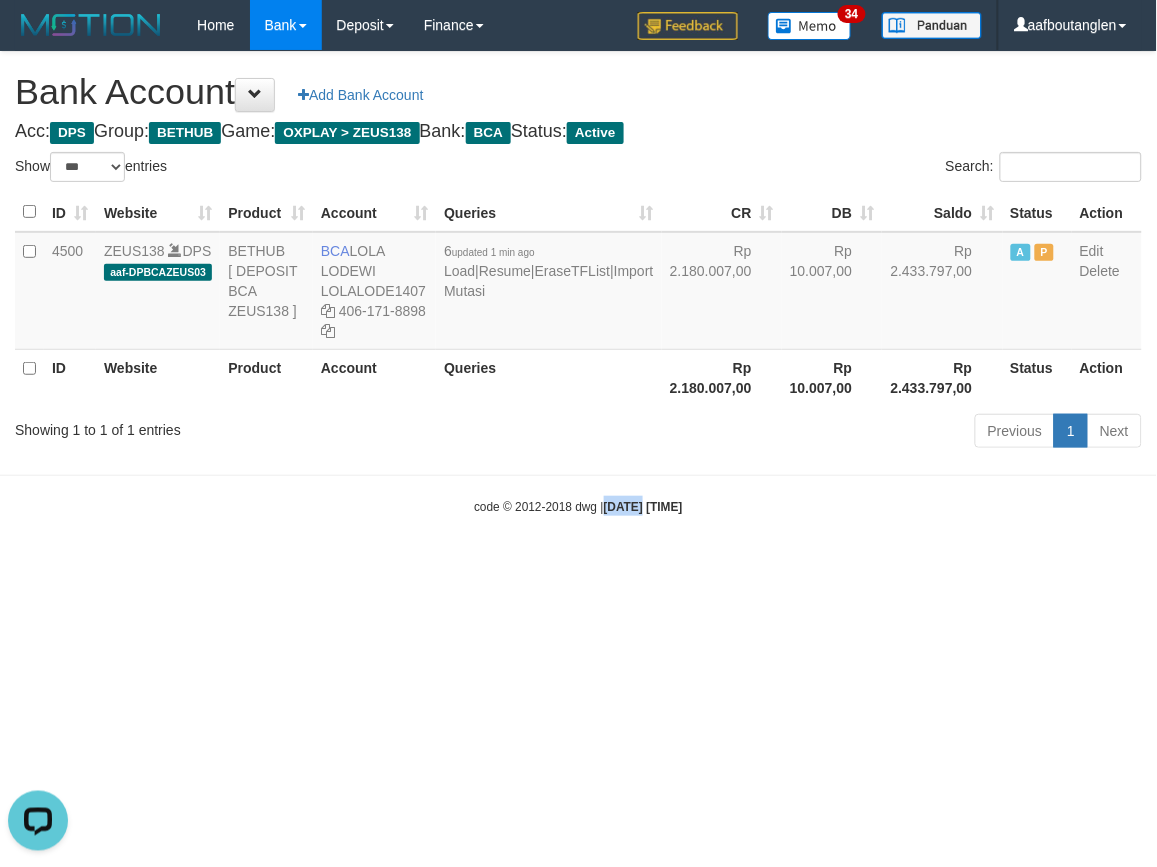 drag, startPoint x: 598, startPoint y: 676, endPoint x: 587, endPoint y: 683, distance: 13.038404 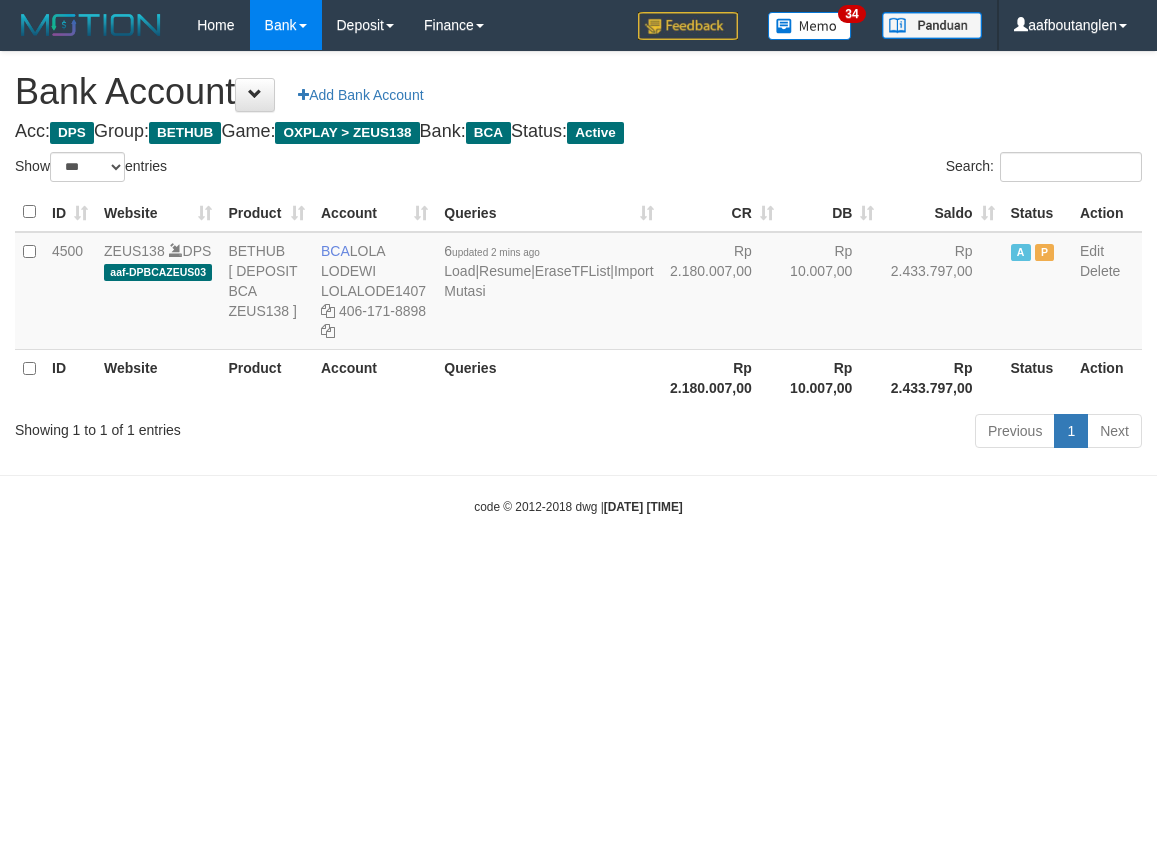 select on "***" 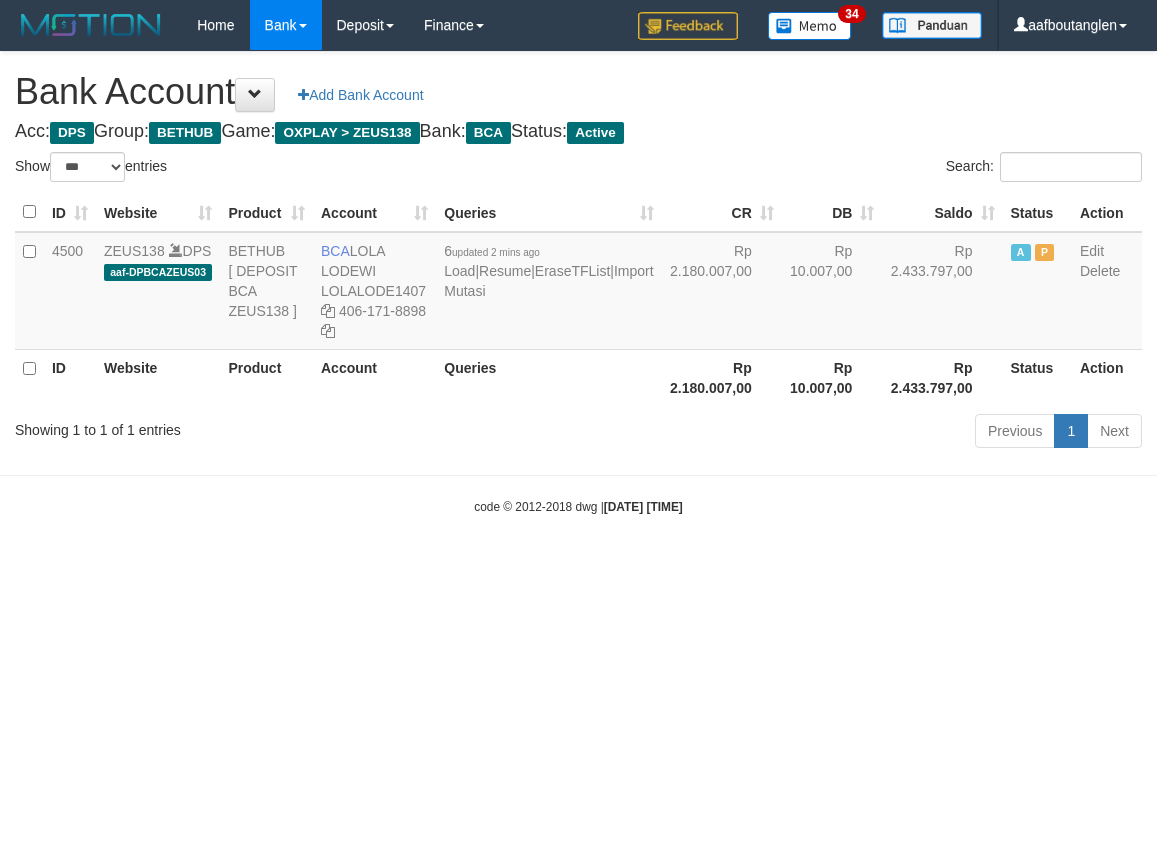 scroll, scrollTop: 0, scrollLeft: 0, axis: both 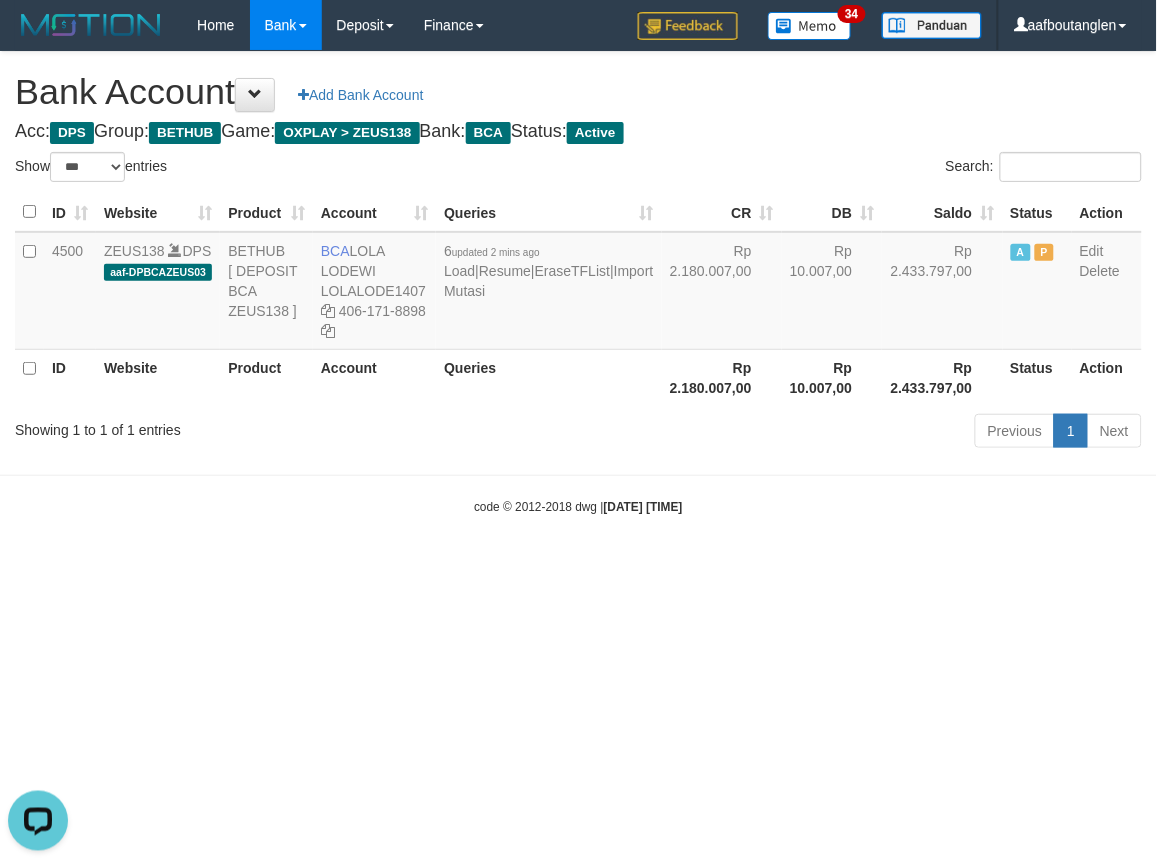 click on "Toggle navigation
Home
Bank
Account List
Deposit
DPS List
History
Note DPS
Finance
Financial Data
aafboutanglen
My Profile
Log Out
34" at bounding box center [578, 283] 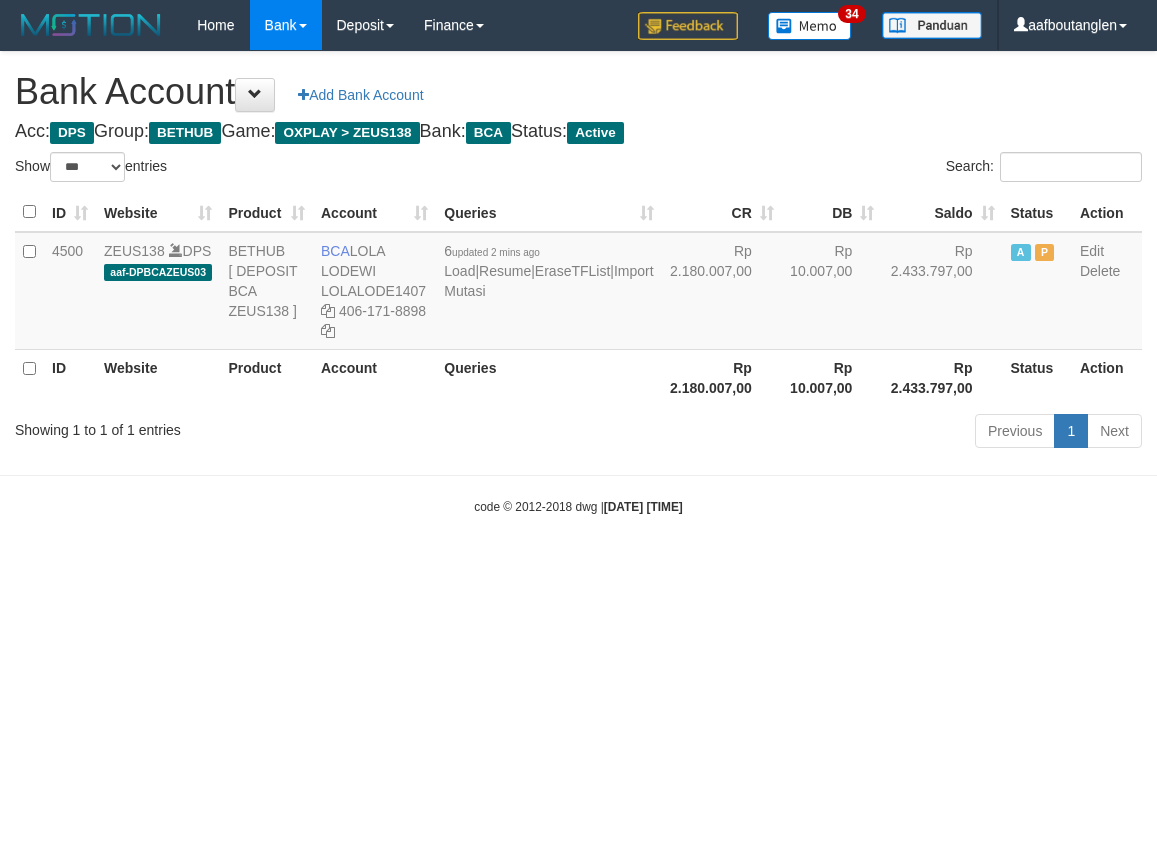 select on "***" 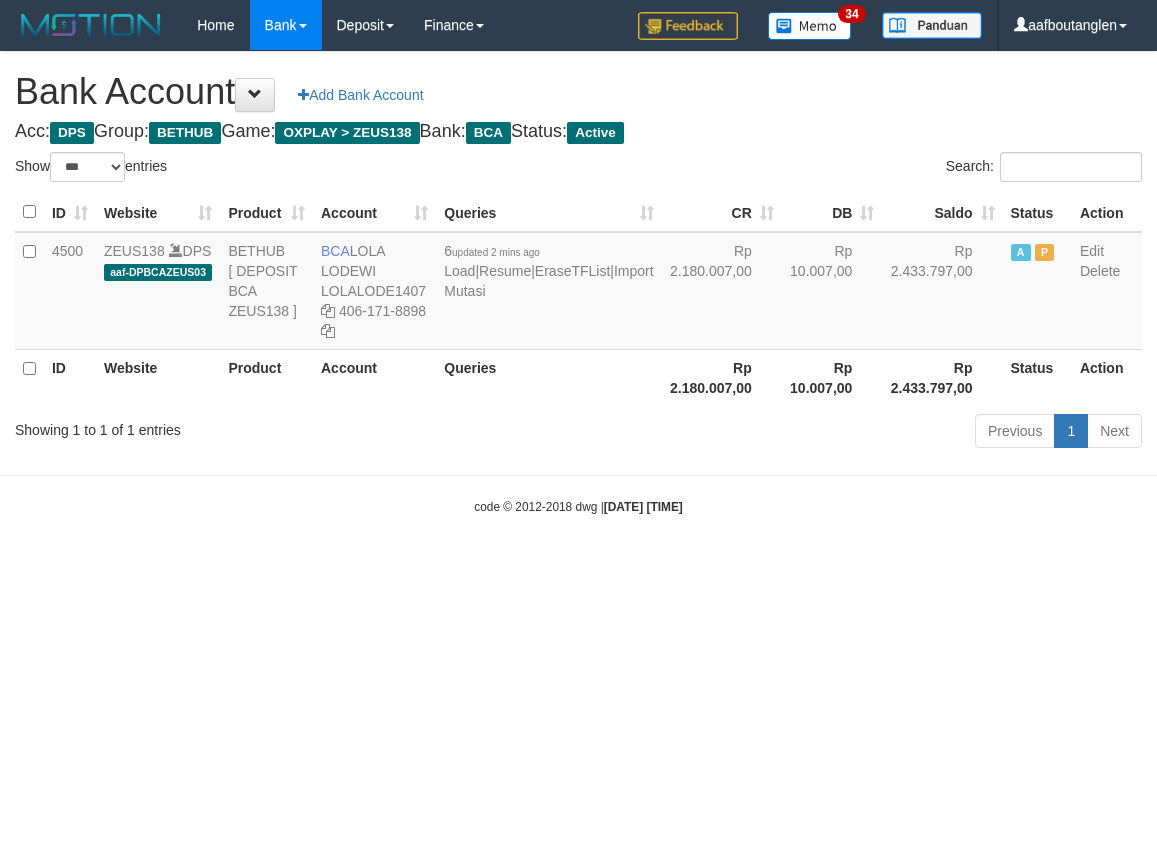 scroll, scrollTop: 0, scrollLeft: 0, axis: both 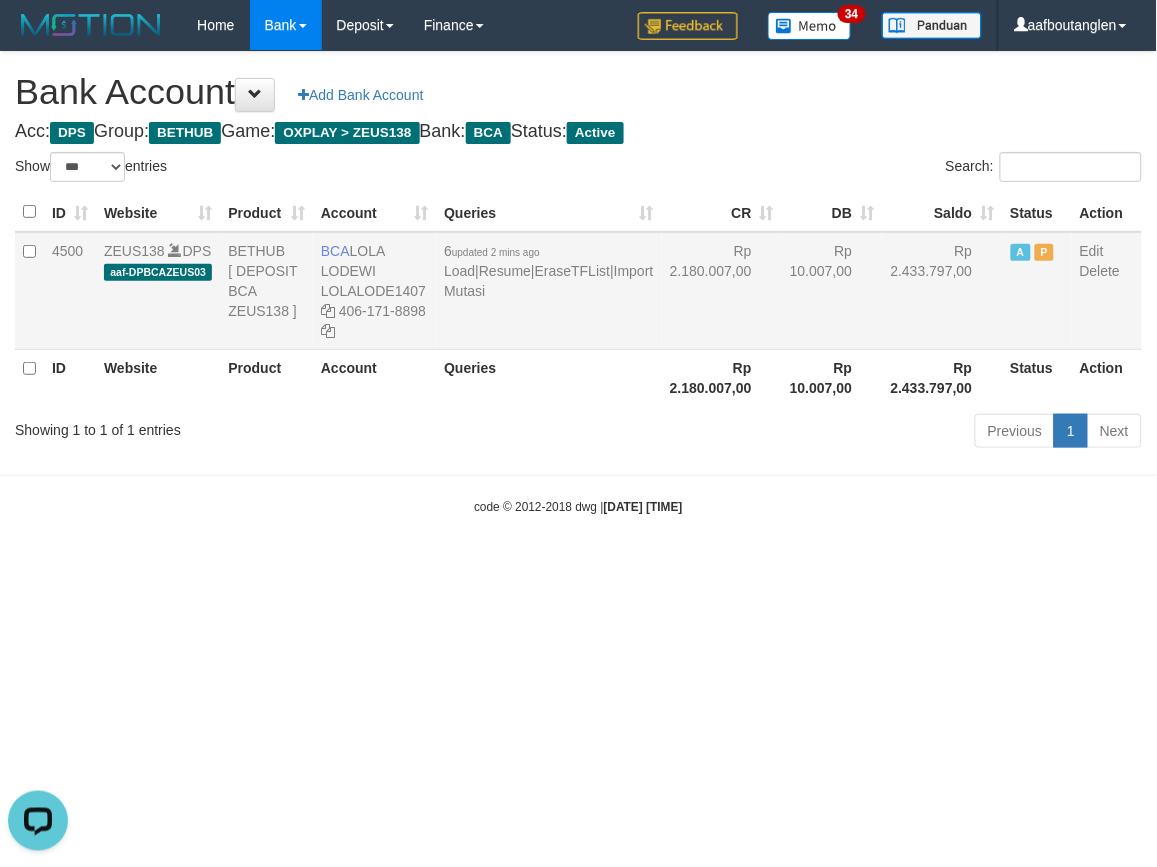 drag, startPoint x: 361, startPoint y: 248, endPoint x: 393, endPoint y: 266, distance: 36.71512 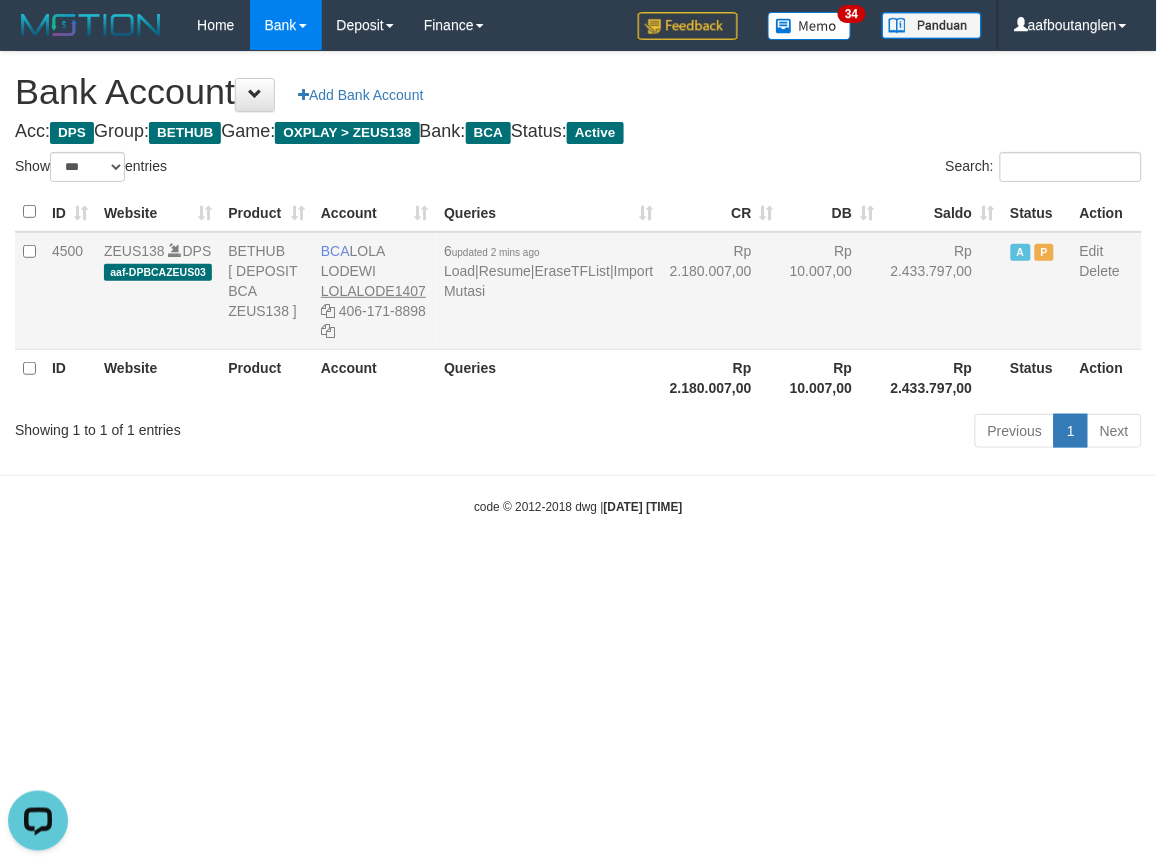 copy on "LOLA LODEWI" 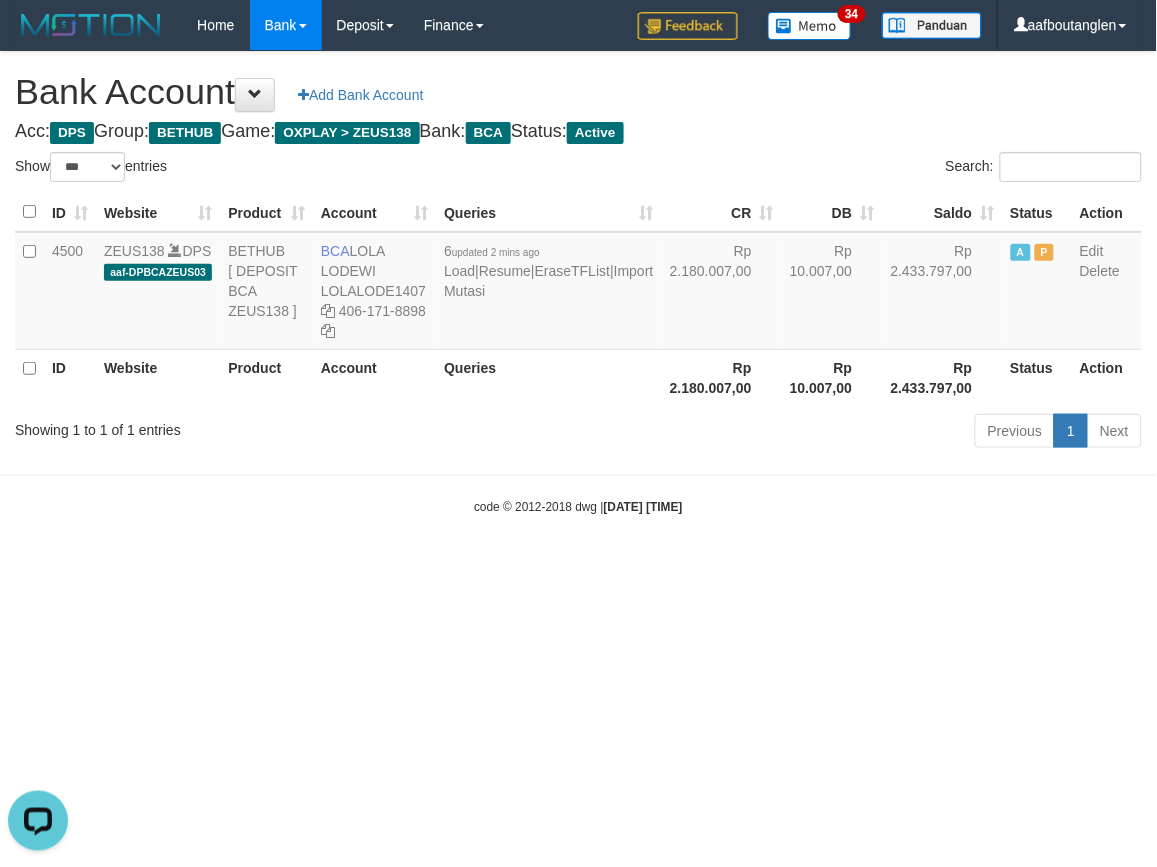 drag, startPoint x: 715, startPoint y: 566, endPoint x: 657, endPoint y: 550, distance: 60.166435 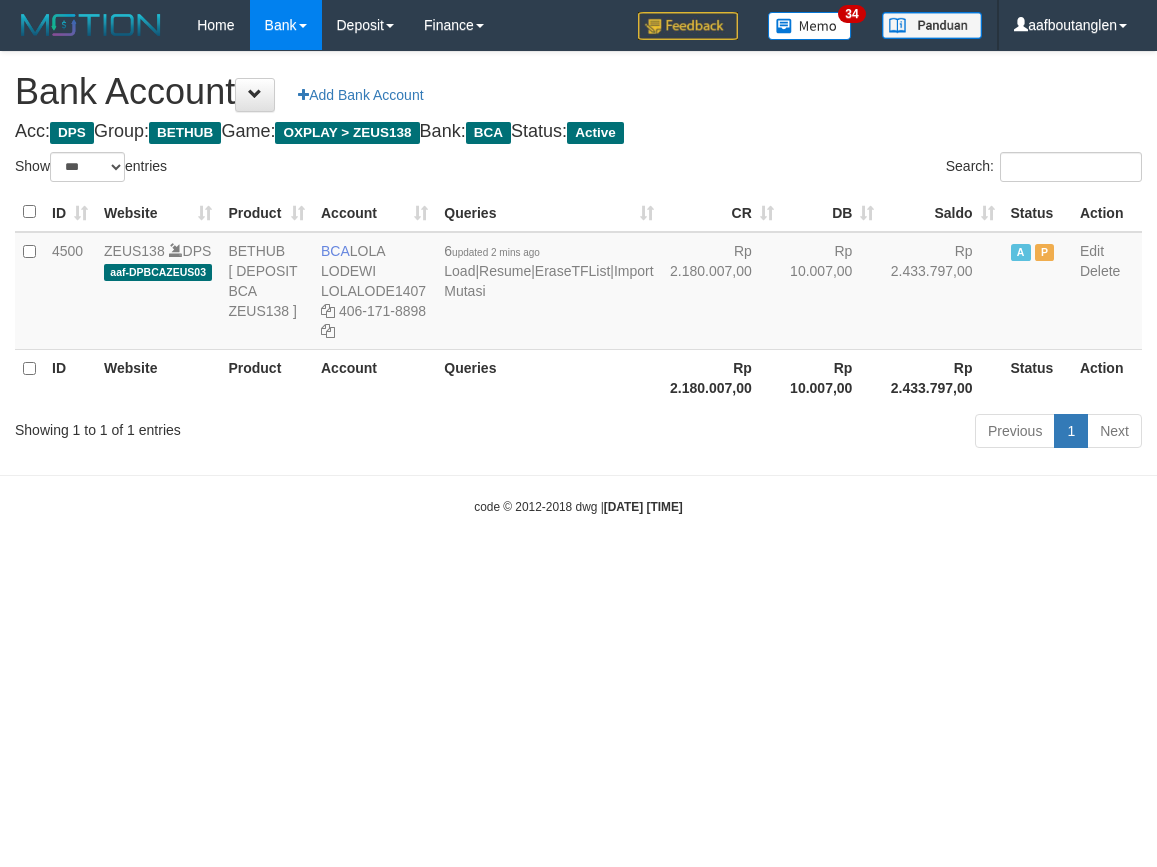 select on "***" 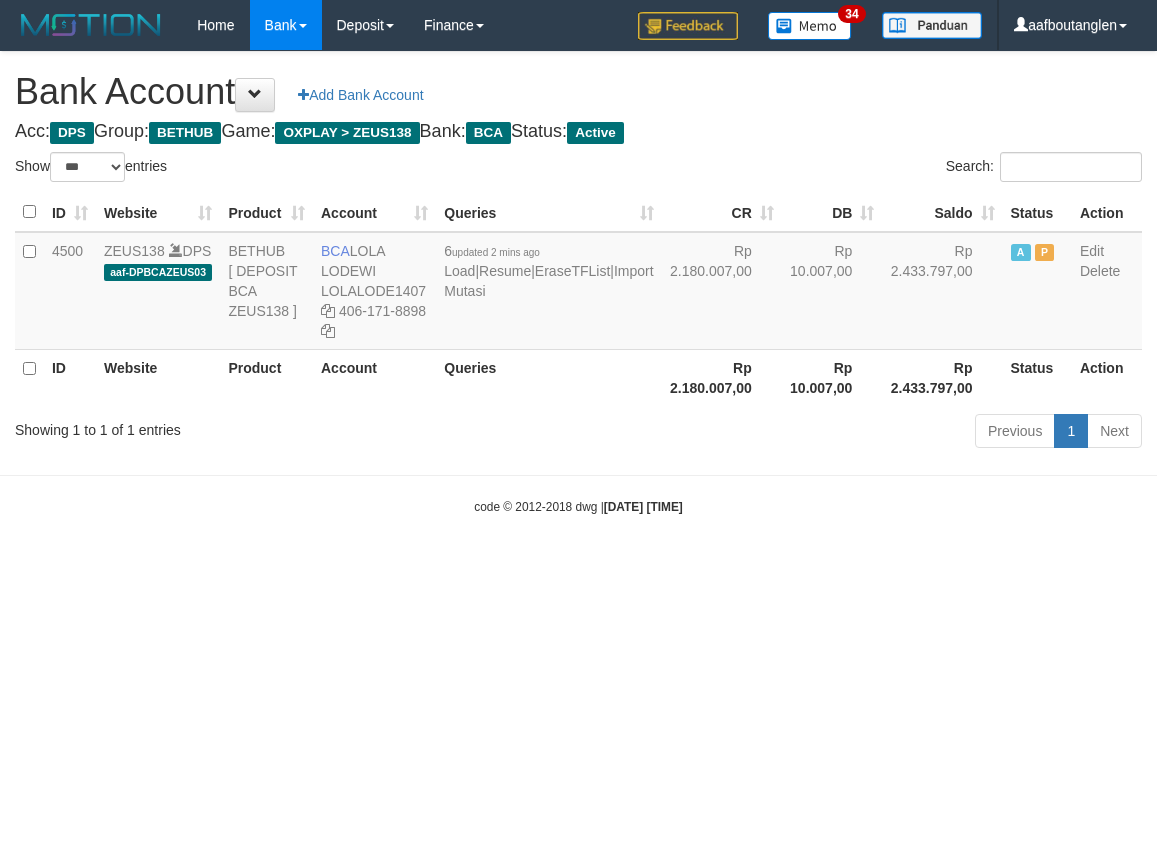 scroll, scrollTop: 0, scrollLeft: 0, axis: both 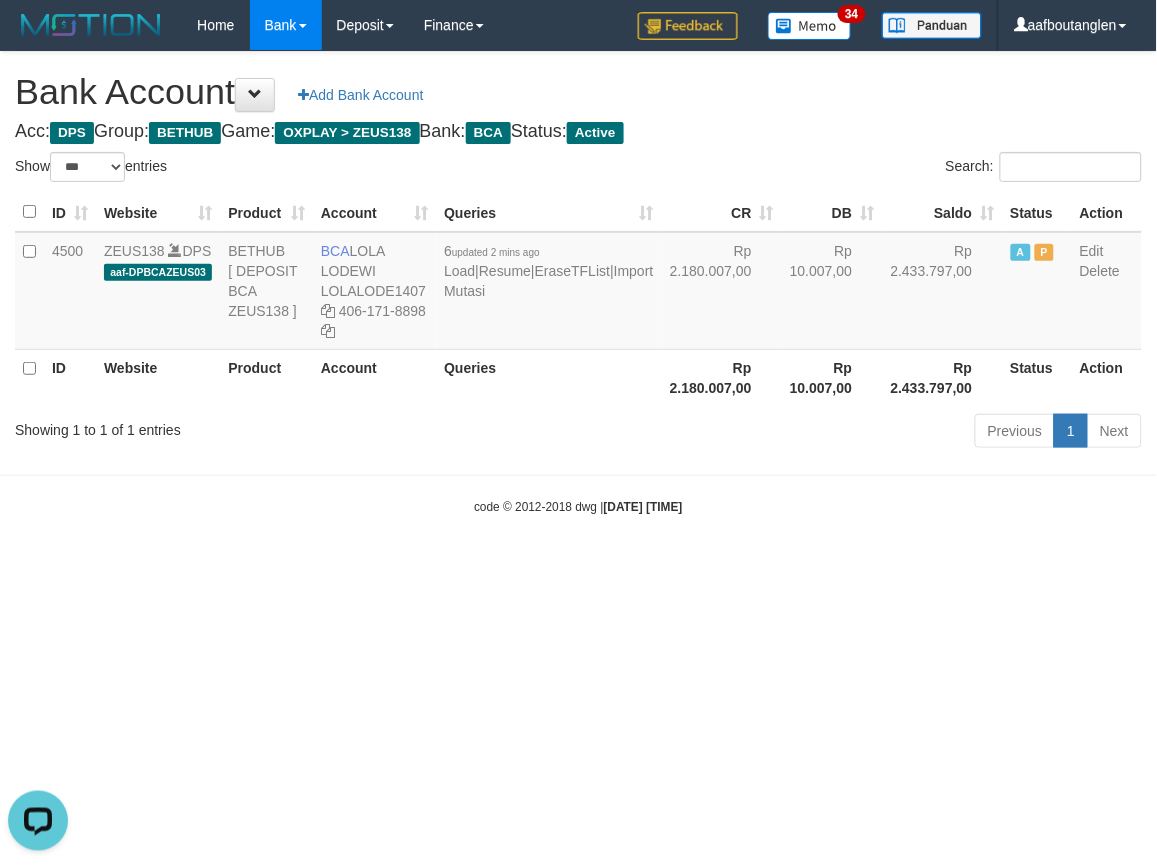 drag, startPoint x: 796, startPoint y: 517, endPoint x: 775, endPoint y: 518, distance: 21.023796 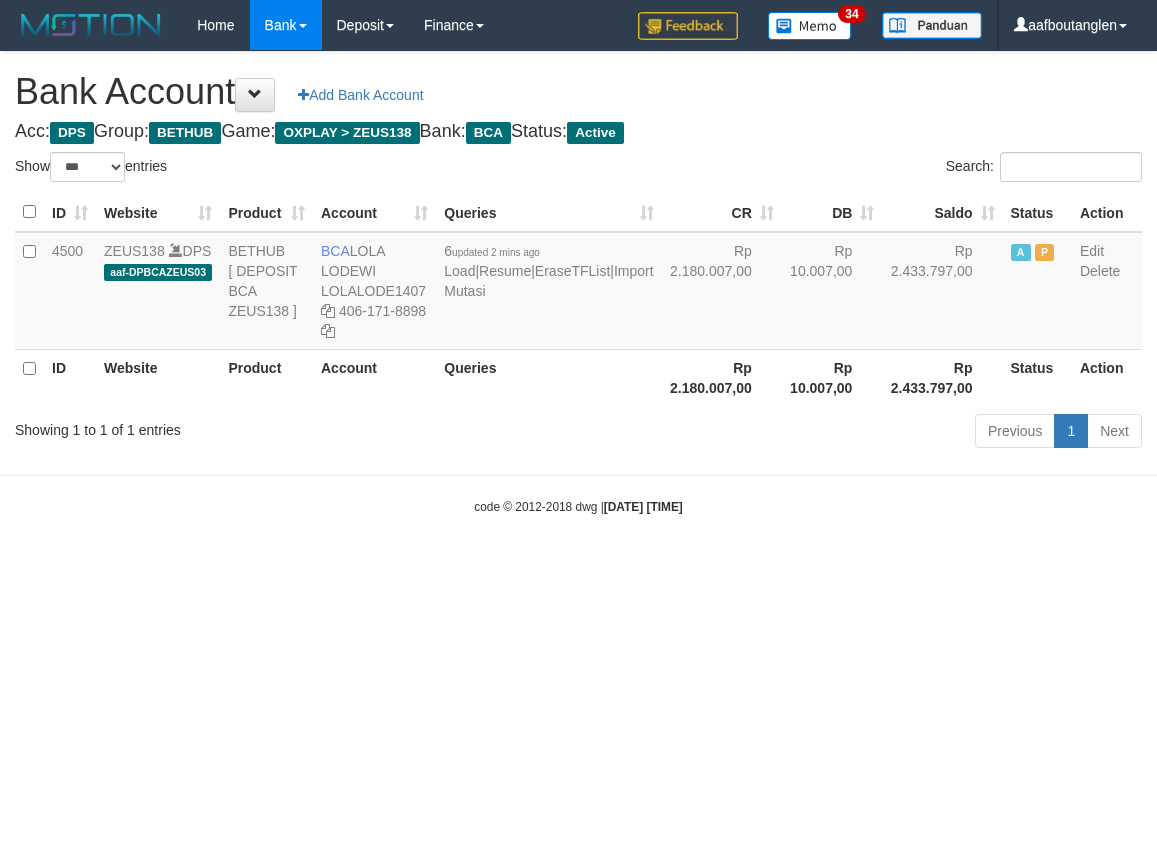 select on "***" 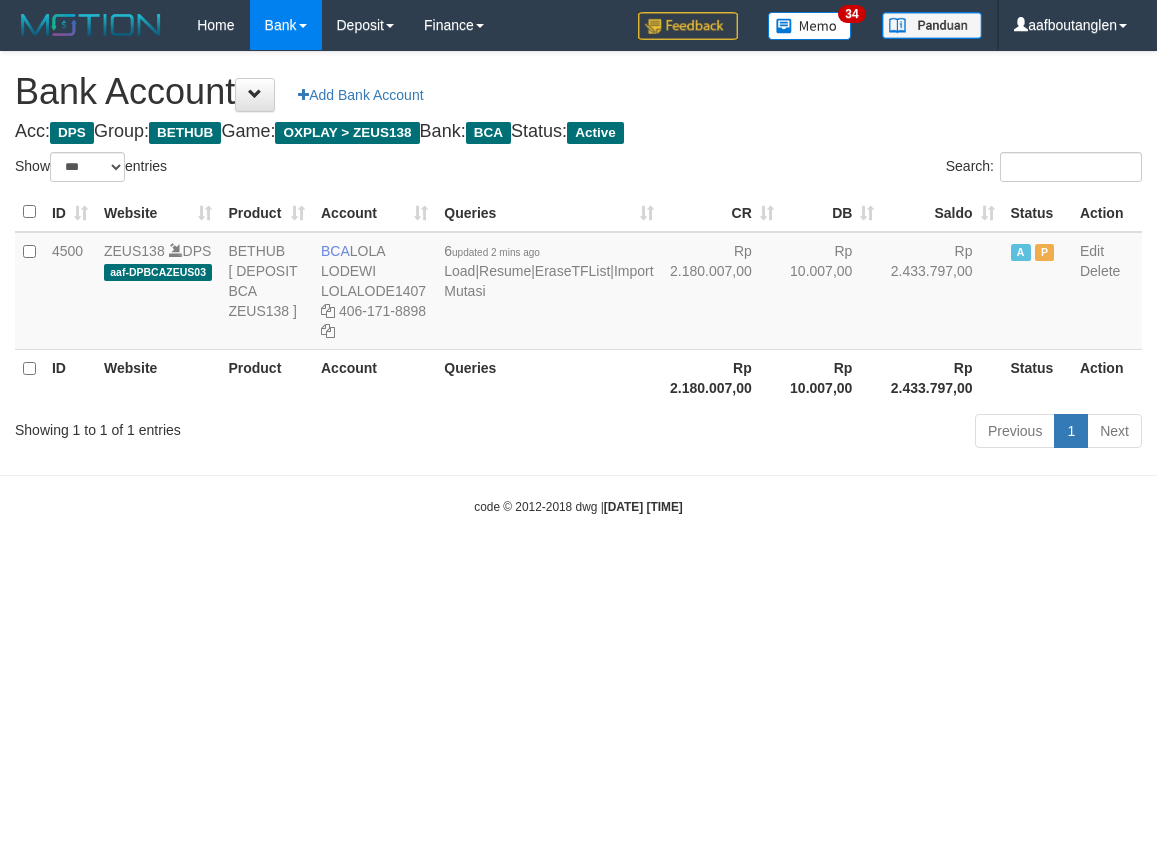 scroll, scrollTop: 0, scrollLeft: 0, axis: both 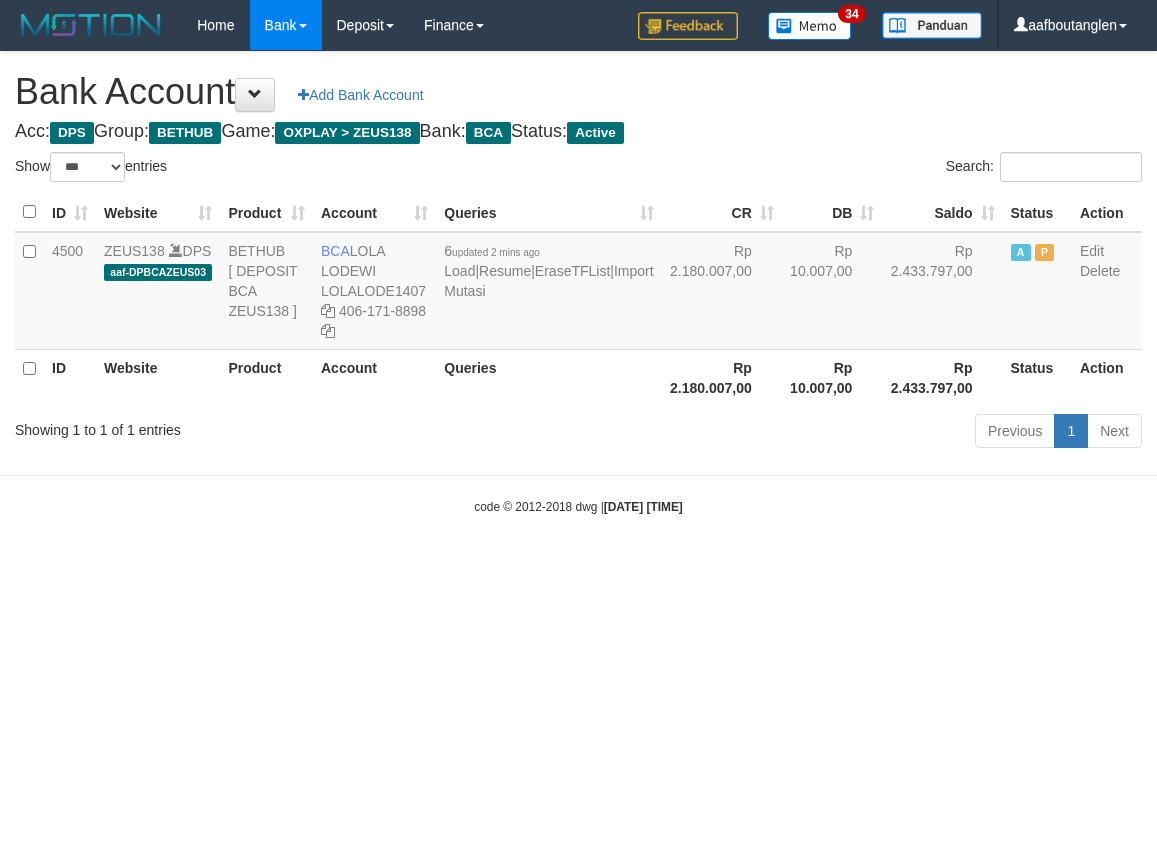 select on "***" 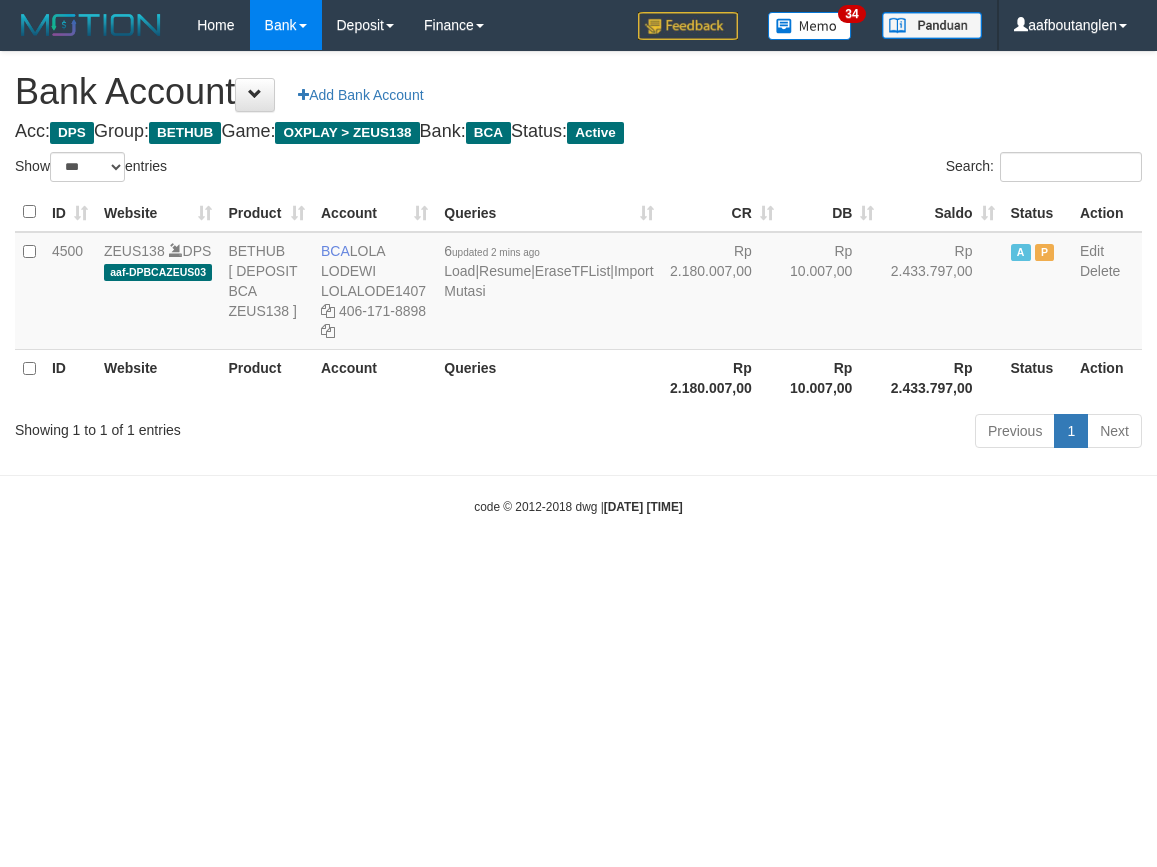 scroll, scrollTop: 0, scrollLeft: 0, axis: both 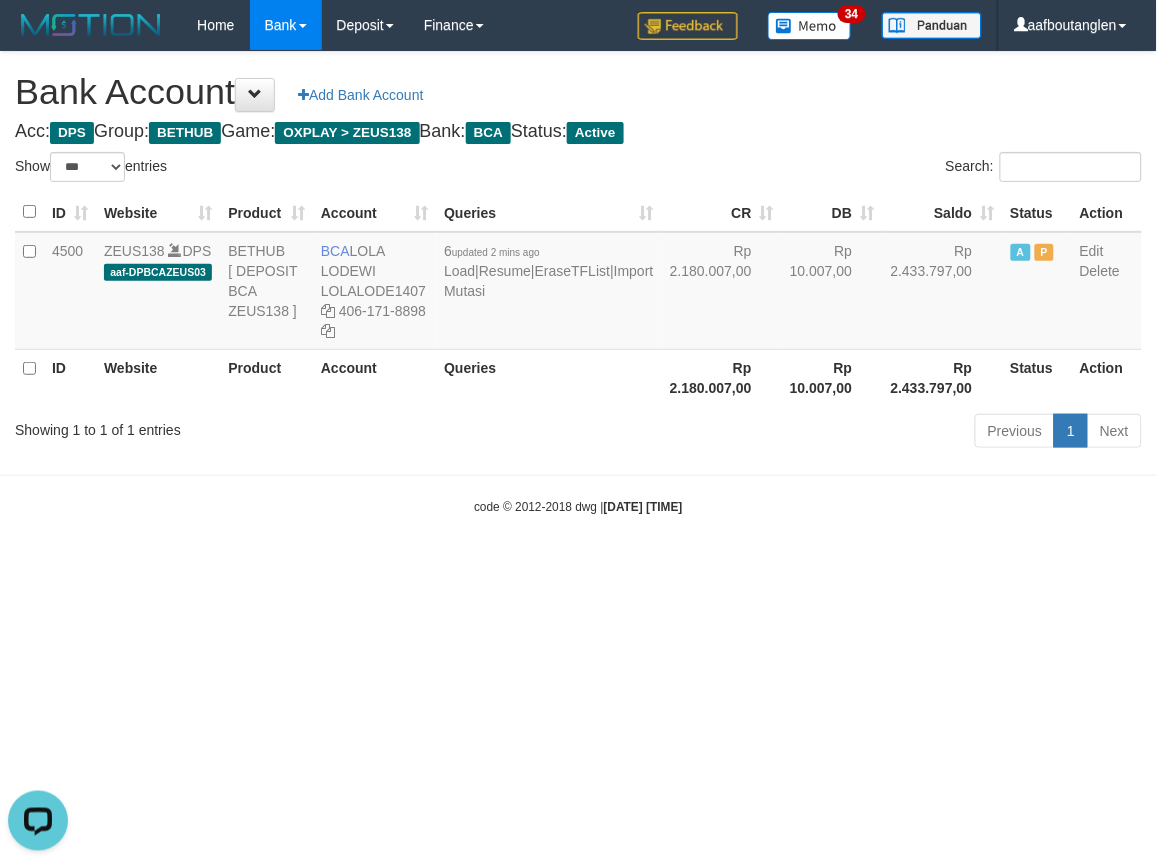 click on "Toggle navigation
Home
Bank
Account List
Deposit
DPS List
History
Note DPS
Finance
Financial Data
aafboutanglen
My Profile
Log Out
34" at bounding box center (578, 283) 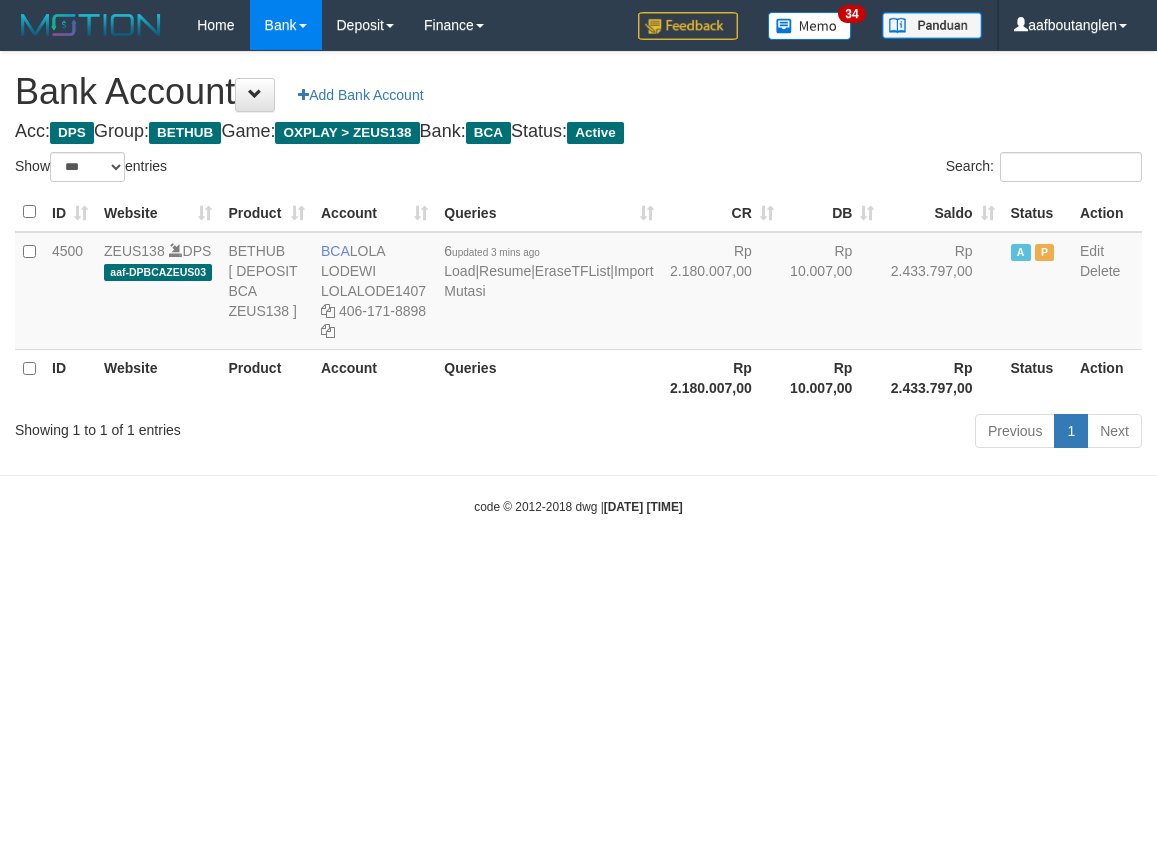 select on "***" 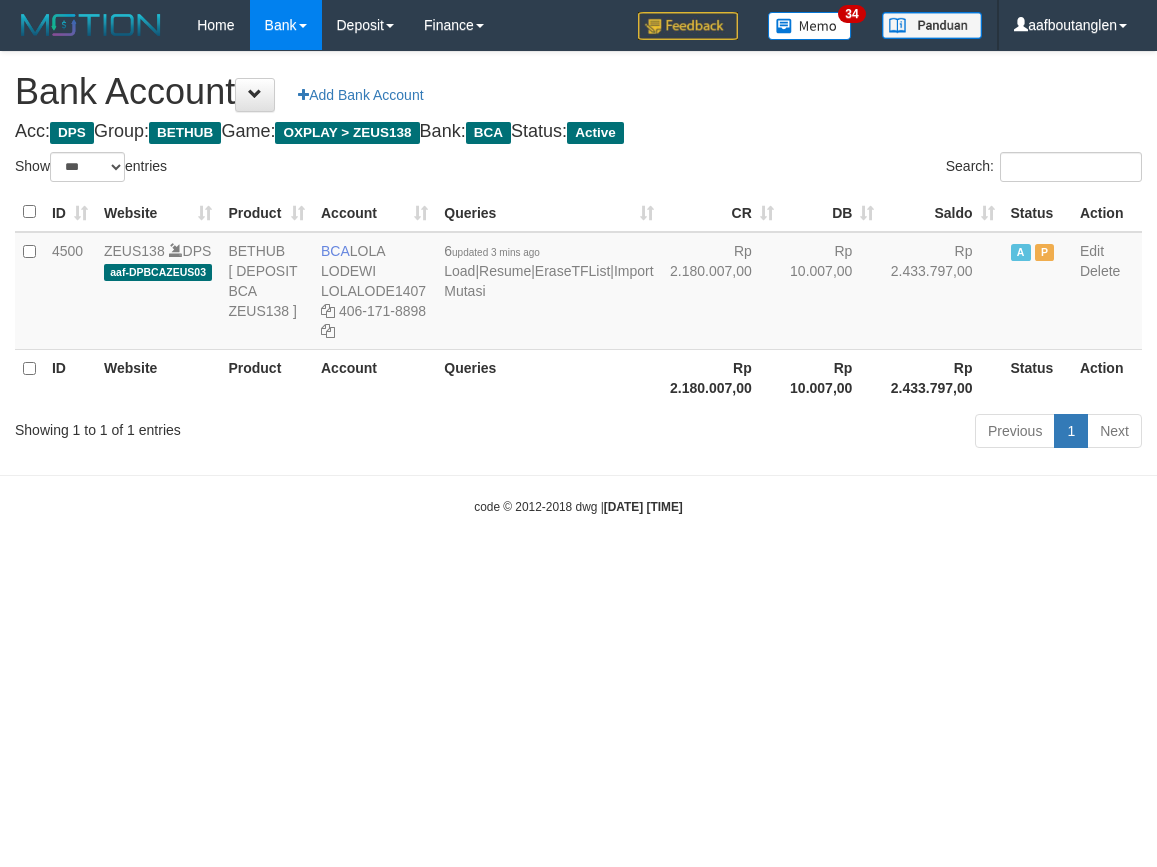 scroll, scrollTop: 0, scrollLeft: 0, axis: both 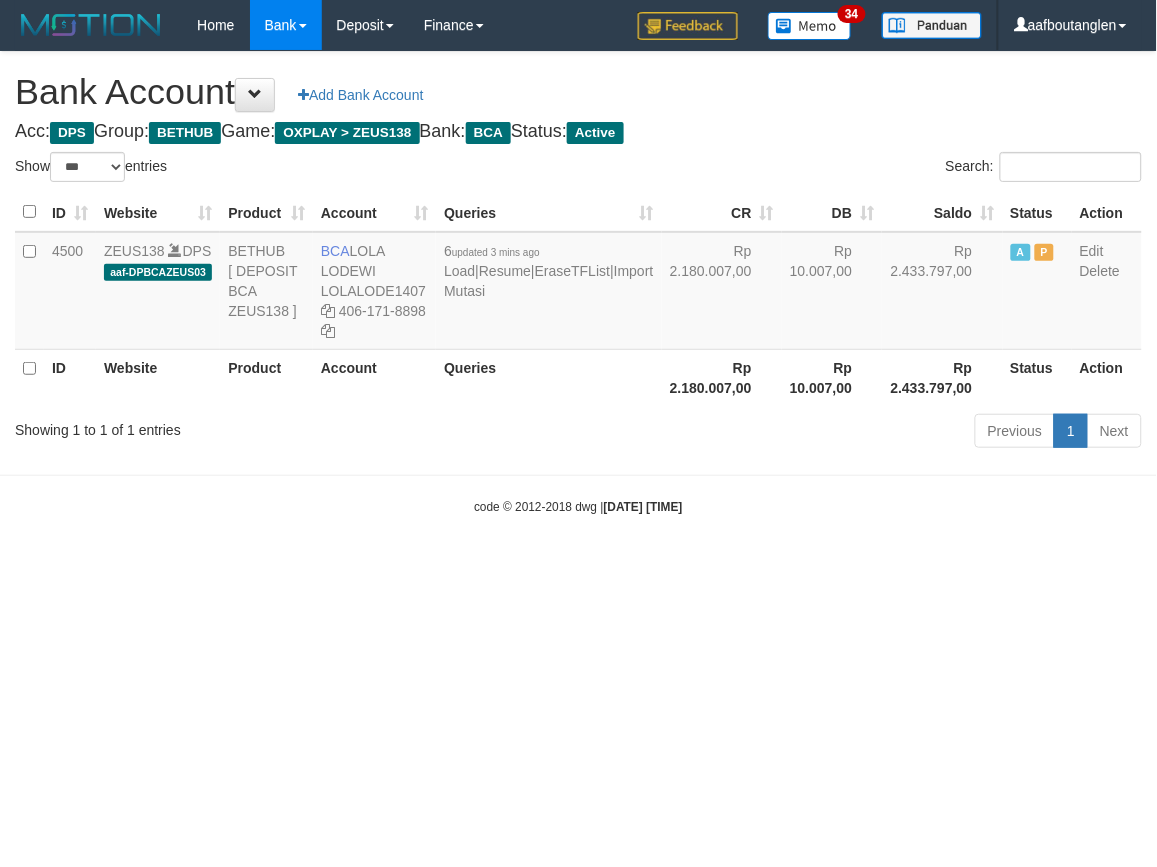 drag, startPoint x: 822, startPoint y: 566, endPoint x: 808, endPoint y: 566, distance: 14 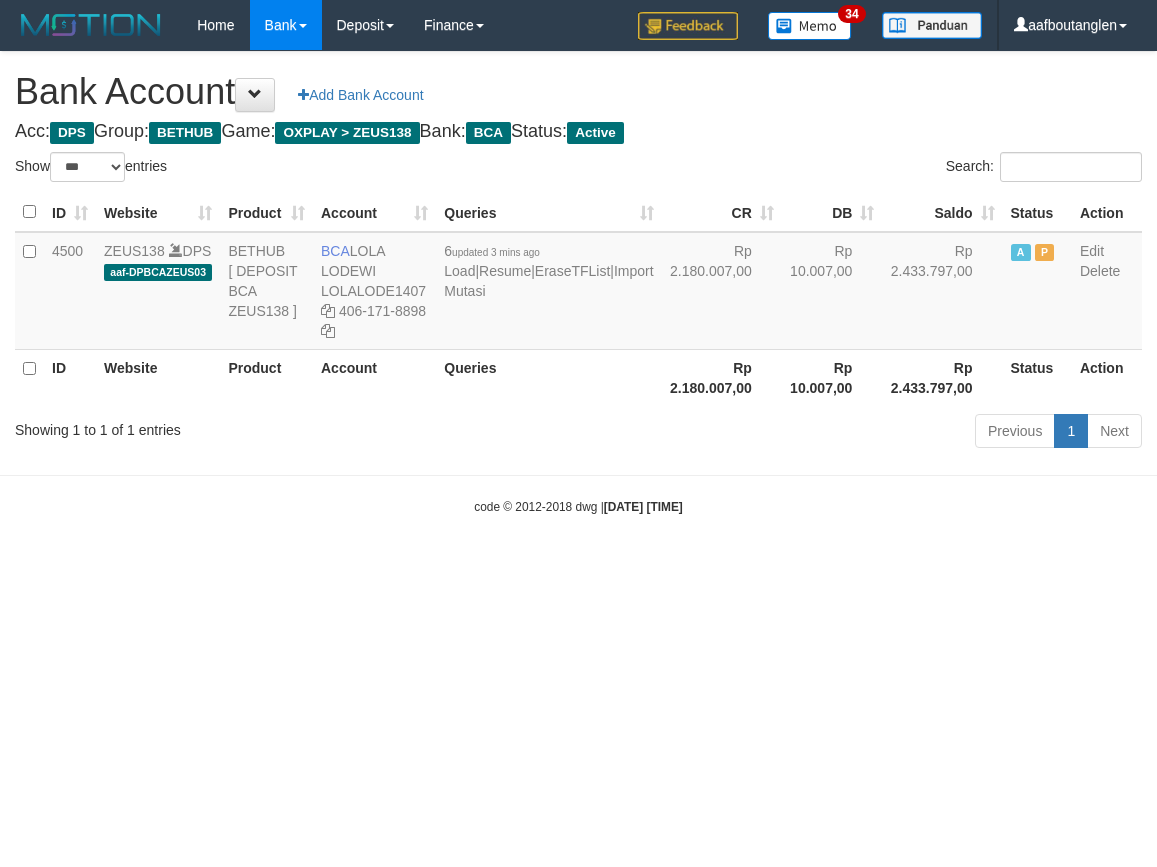 select on "***" 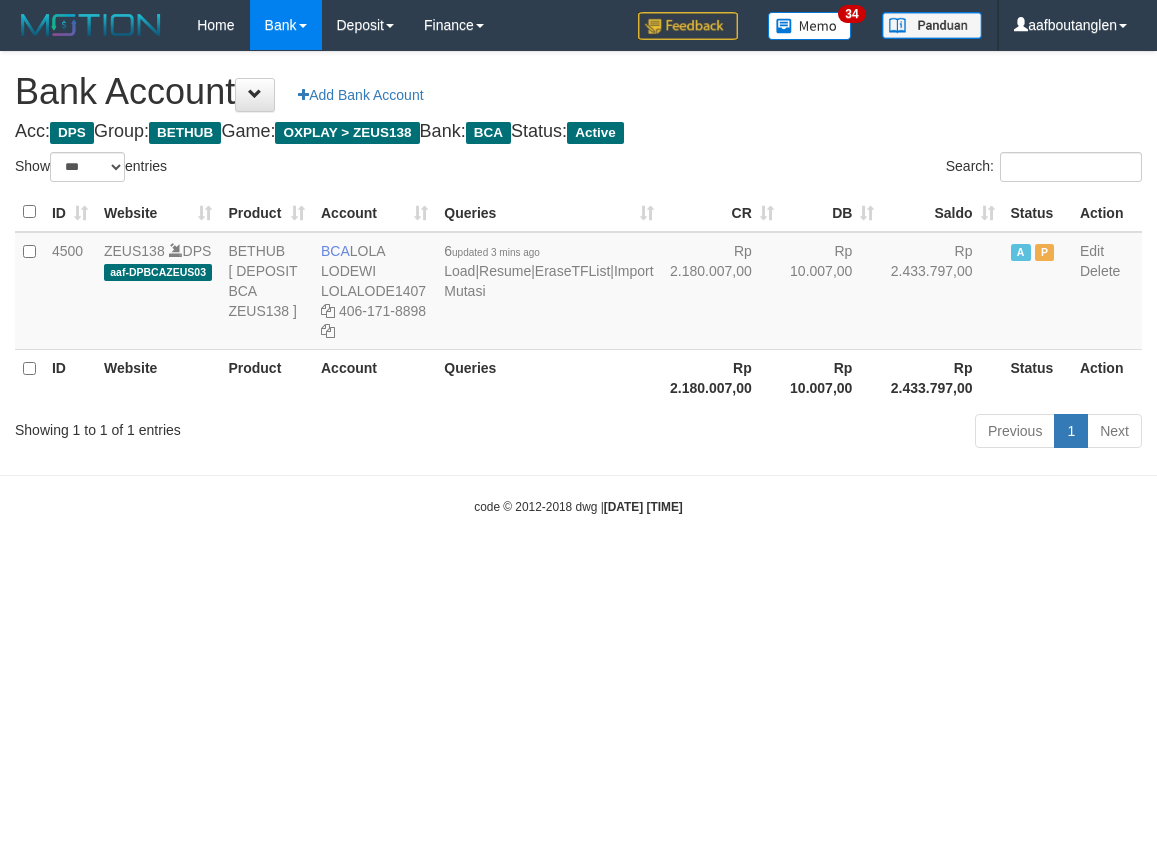 scroll, scrollTop: 0, scrollLeft: 0, axis: both 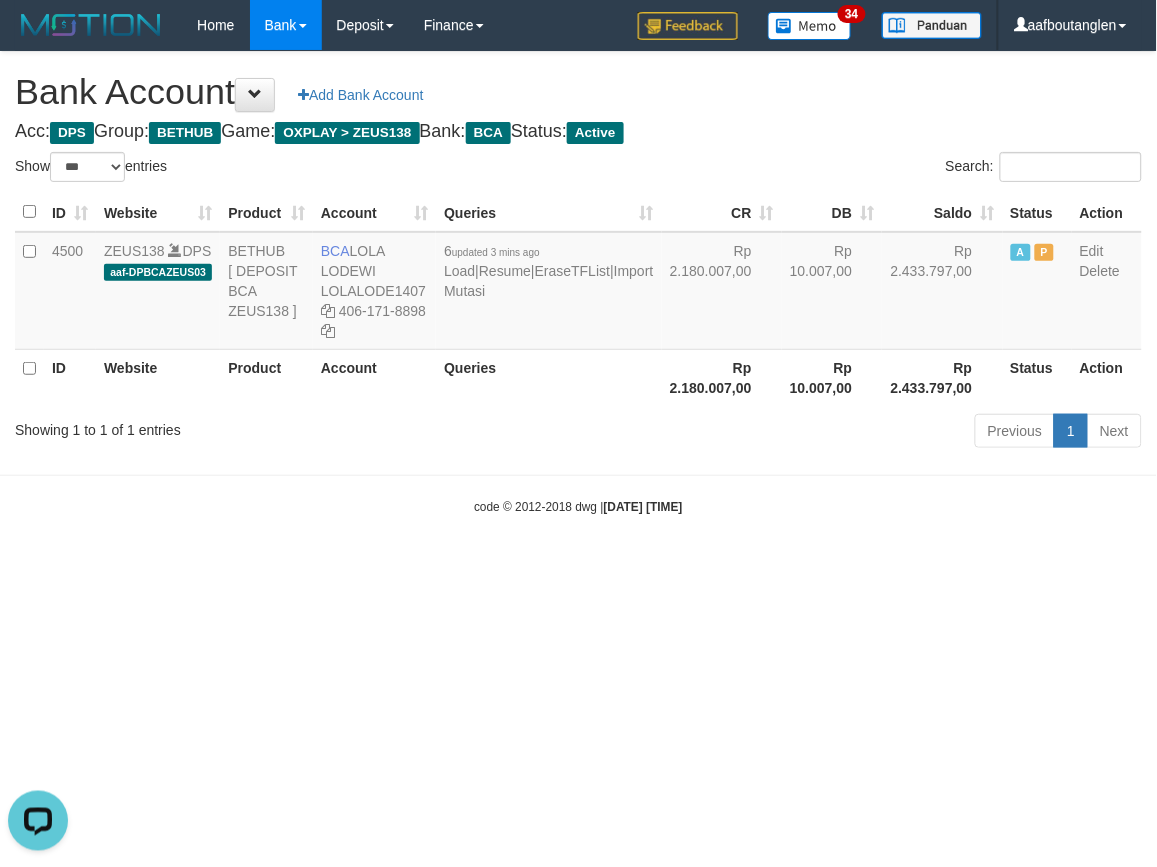 click on "code © 2012-2018 dwg |  [DATE] [TIME]" at bounding box center (578, 506) 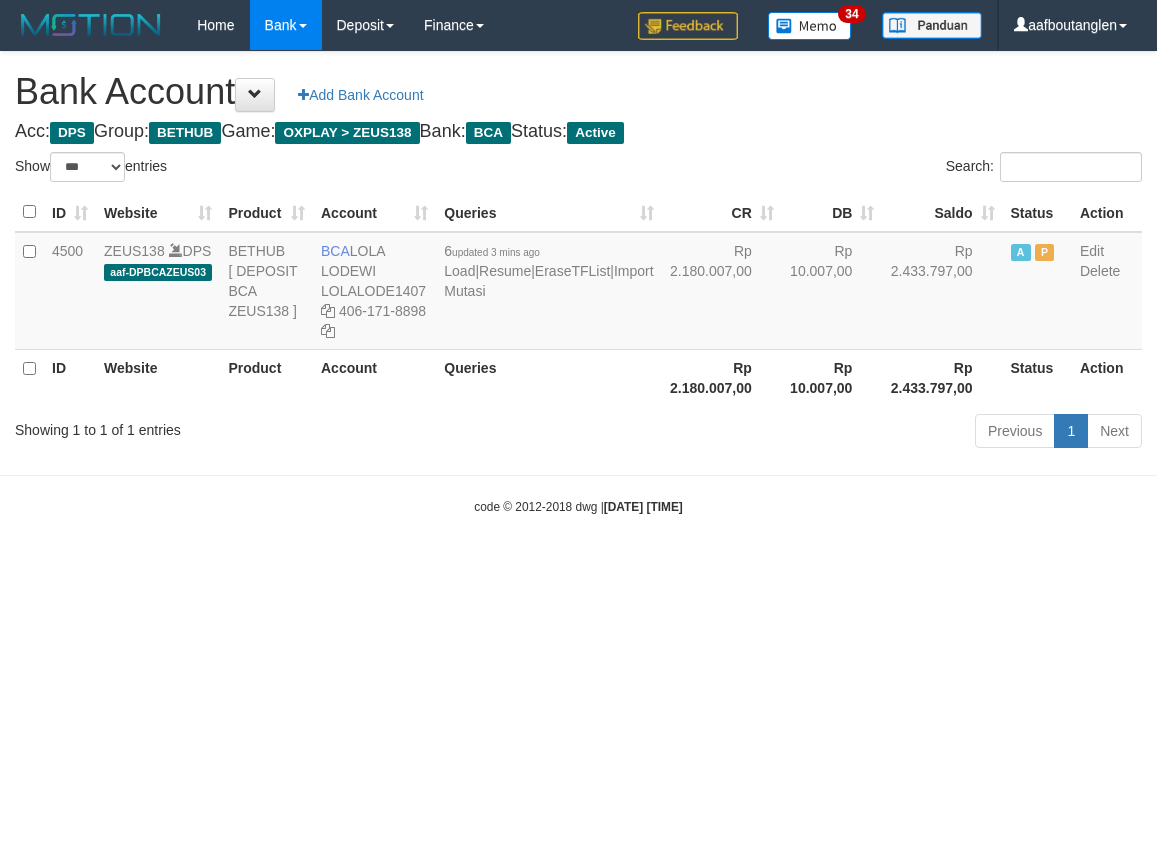 select on "***" 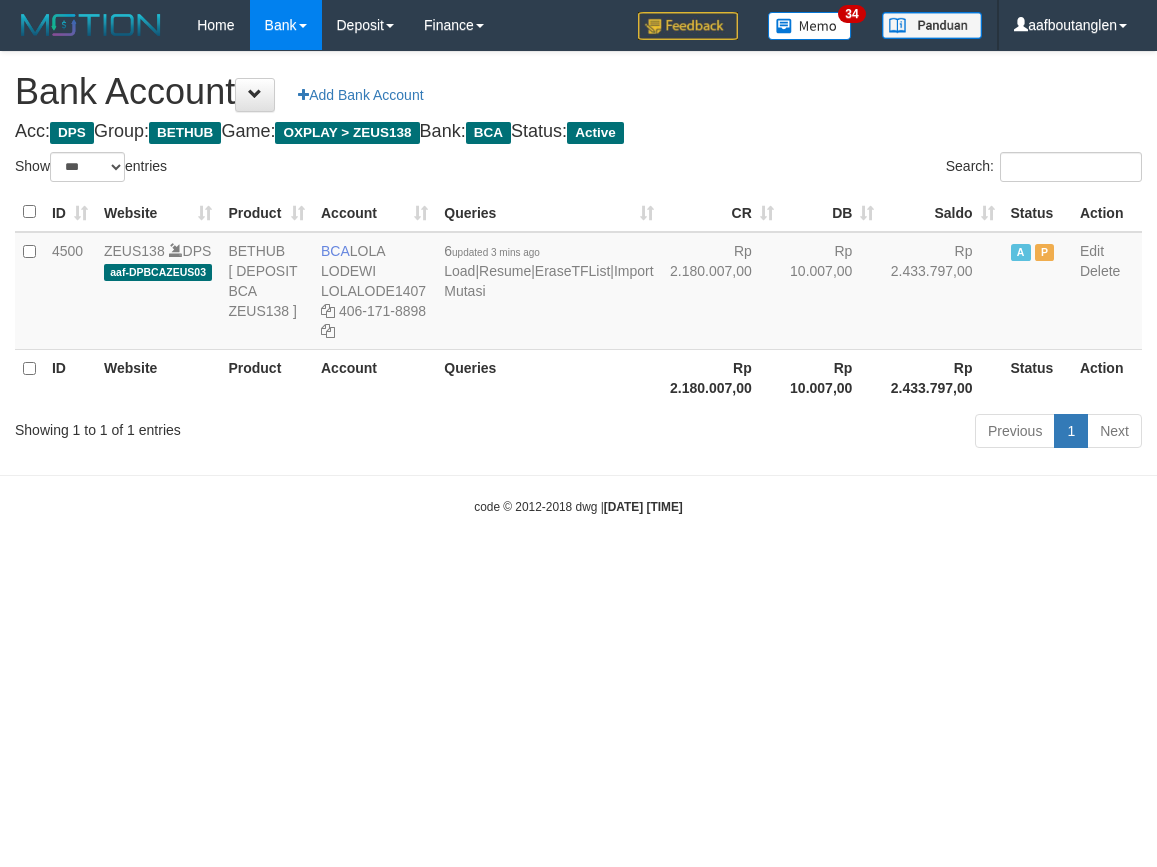 scroll, scrollTop: 0, scrollLeft: 0, axis: both 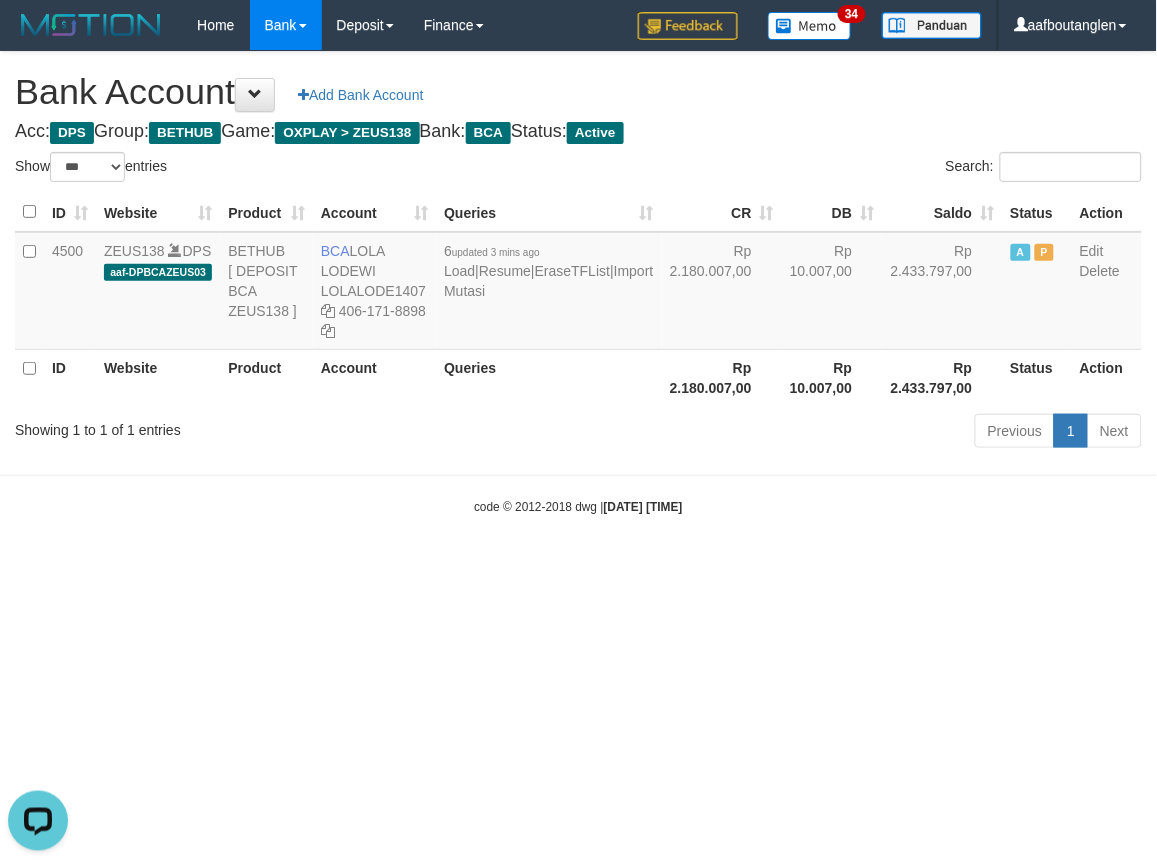drag, startPoint x: 567, startPoint y: 544, endPoint x: 495, endPoint y: 530, distance: 73.34848 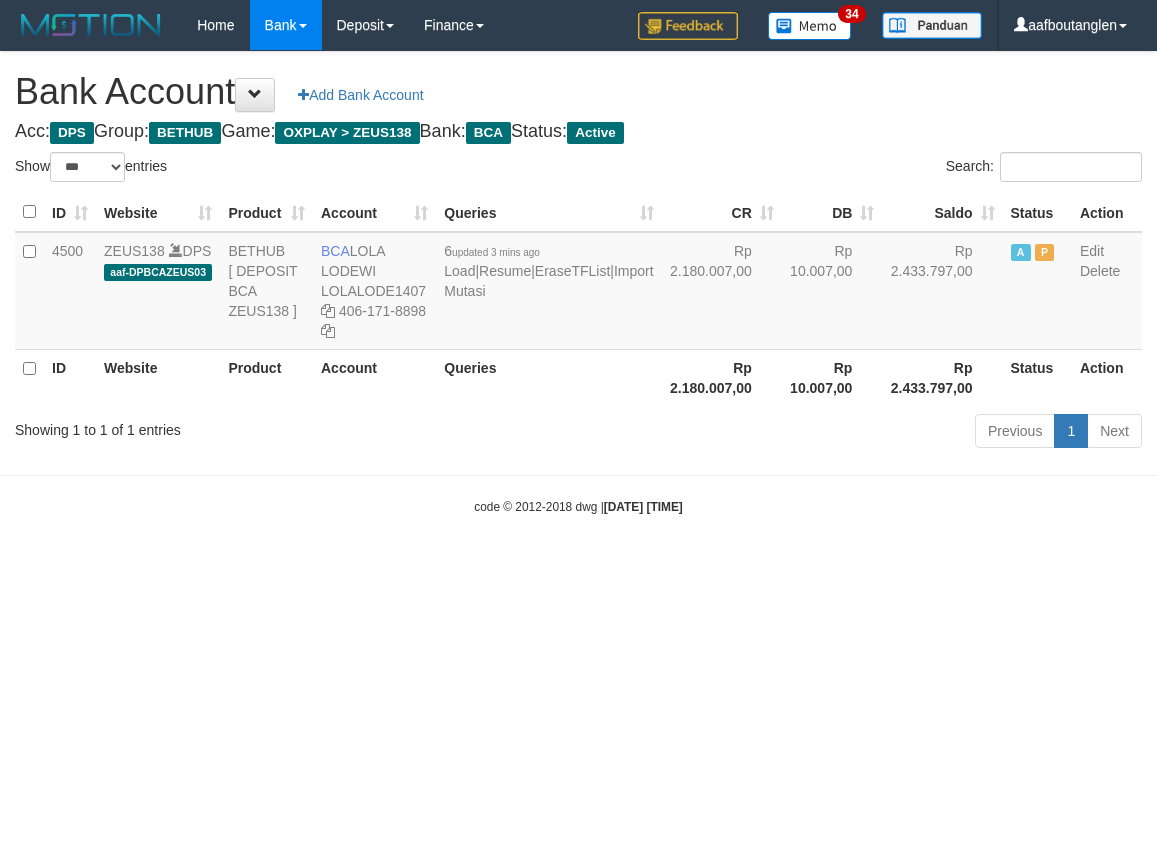 select on "***" 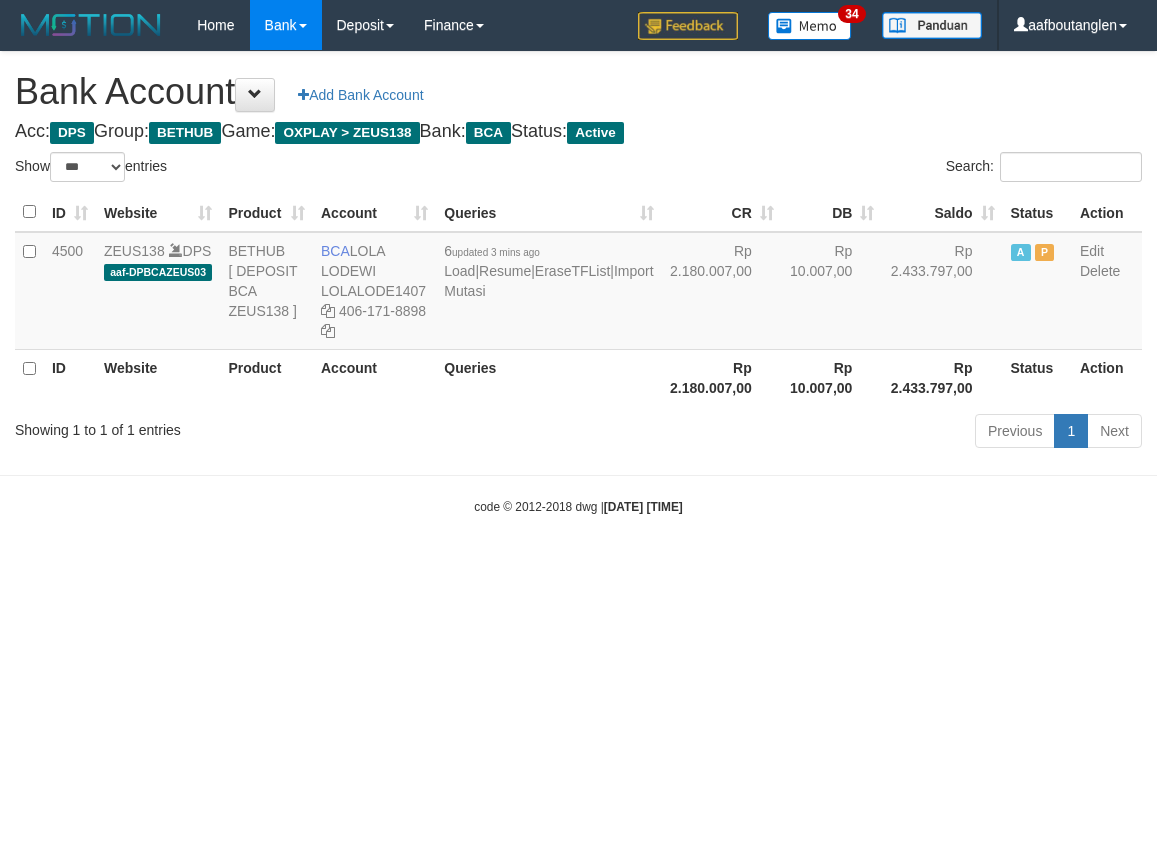 scroll, scrollTop: 0, scrollLeft: 0, axis: both 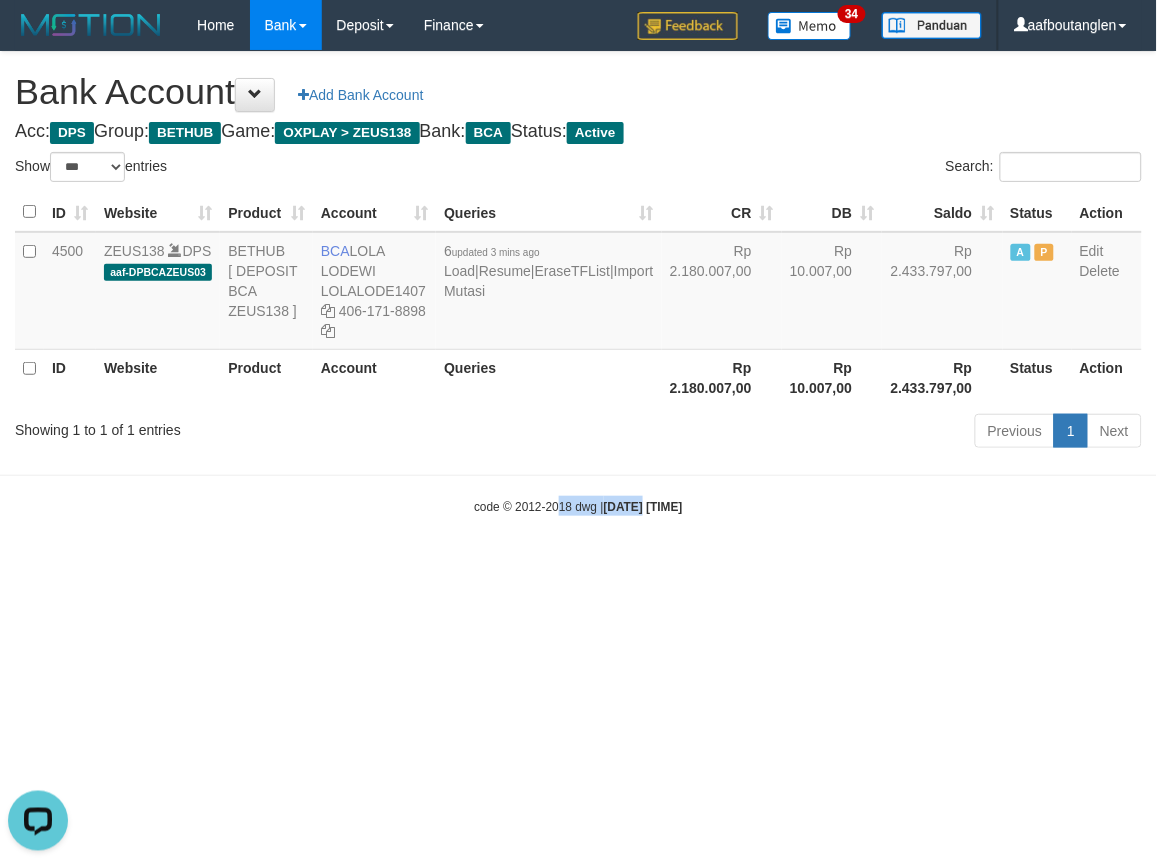 drag, startPoint x: 606, startPoint y: 561, endPoint x: 546, endPoint y: 583, distance: 63.90618 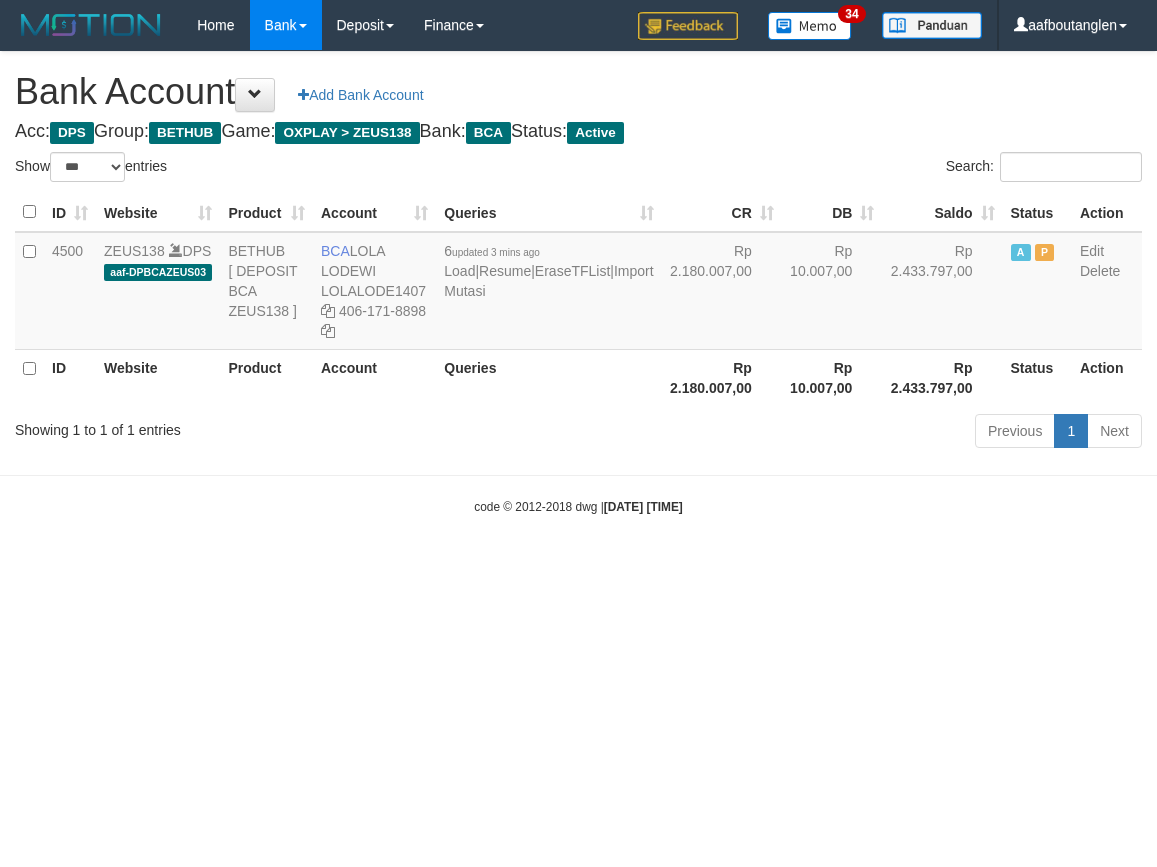 select on "***" 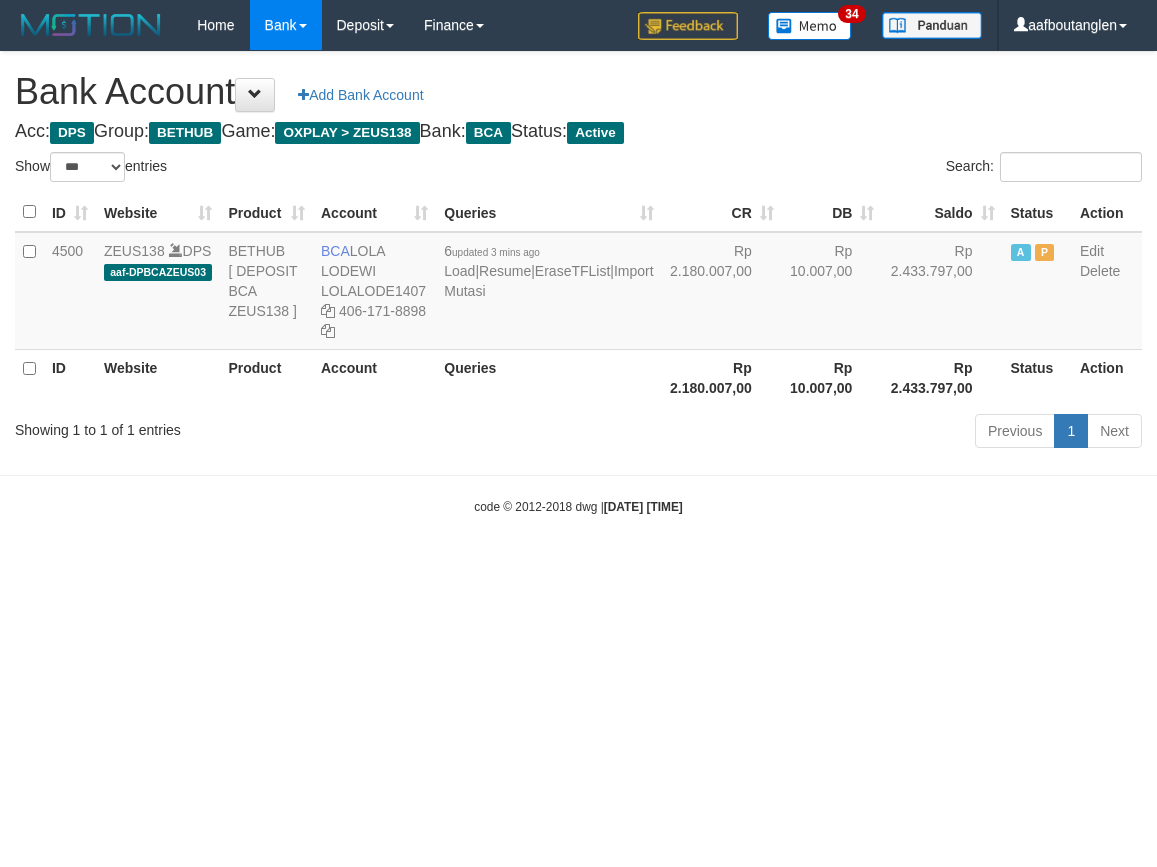 scroll, scrollTop: 0, scrollLeft: 0, axis: both 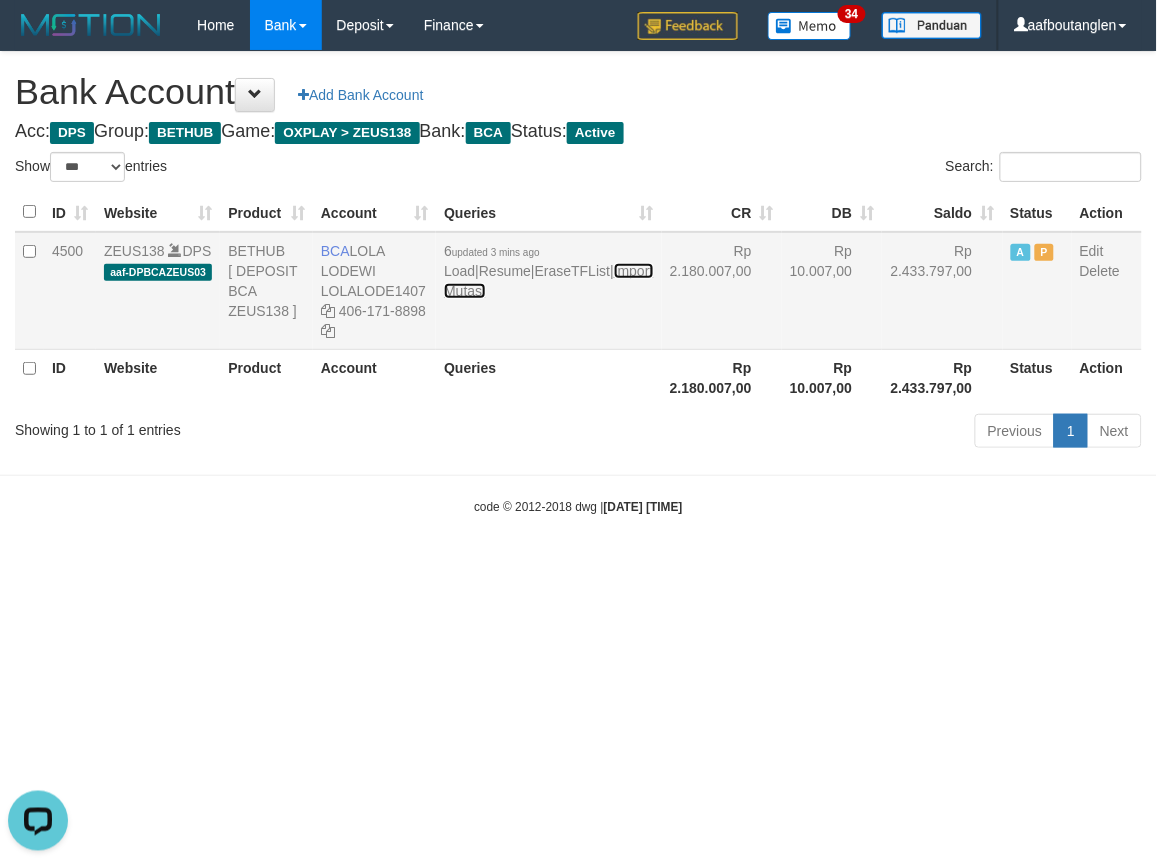 click on "Import Mutasi" at bounding box center [548, 281] 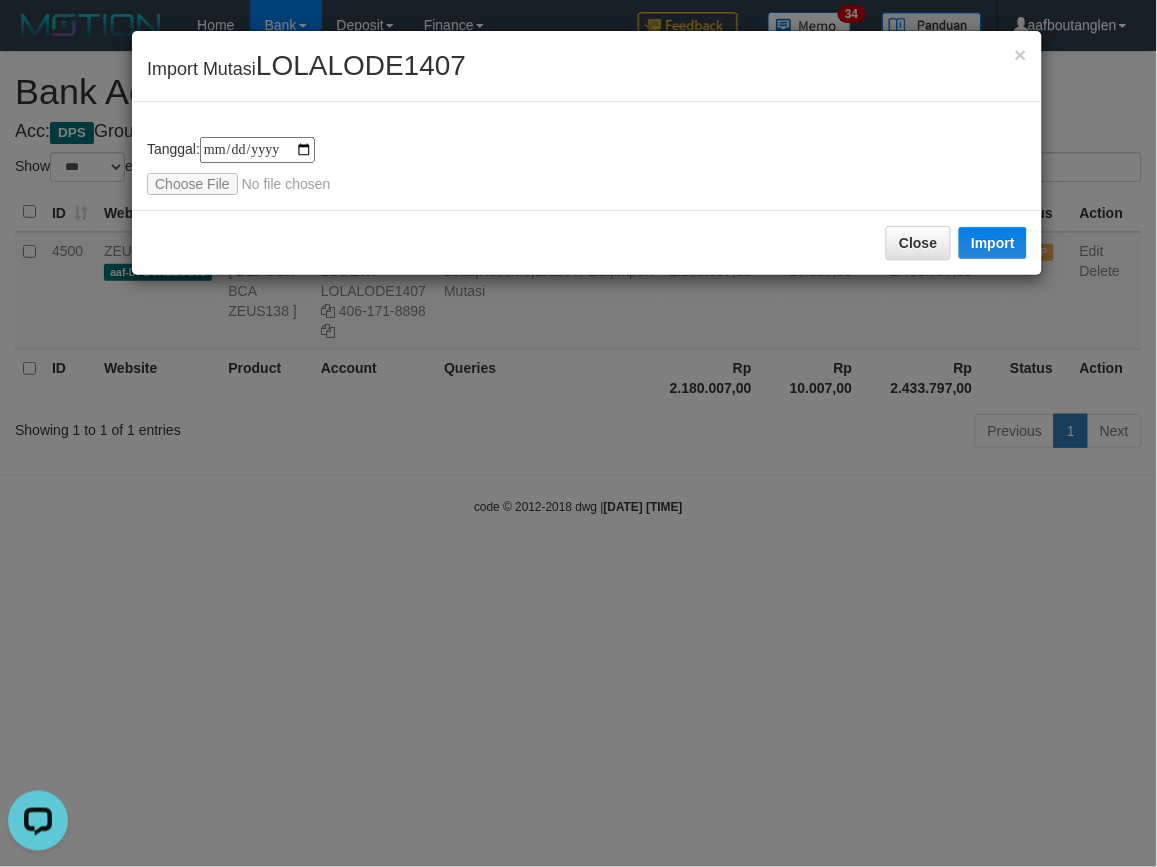 click on "×
Import Mutasi  LOLALODE1407" at bounding box center [587, 66] 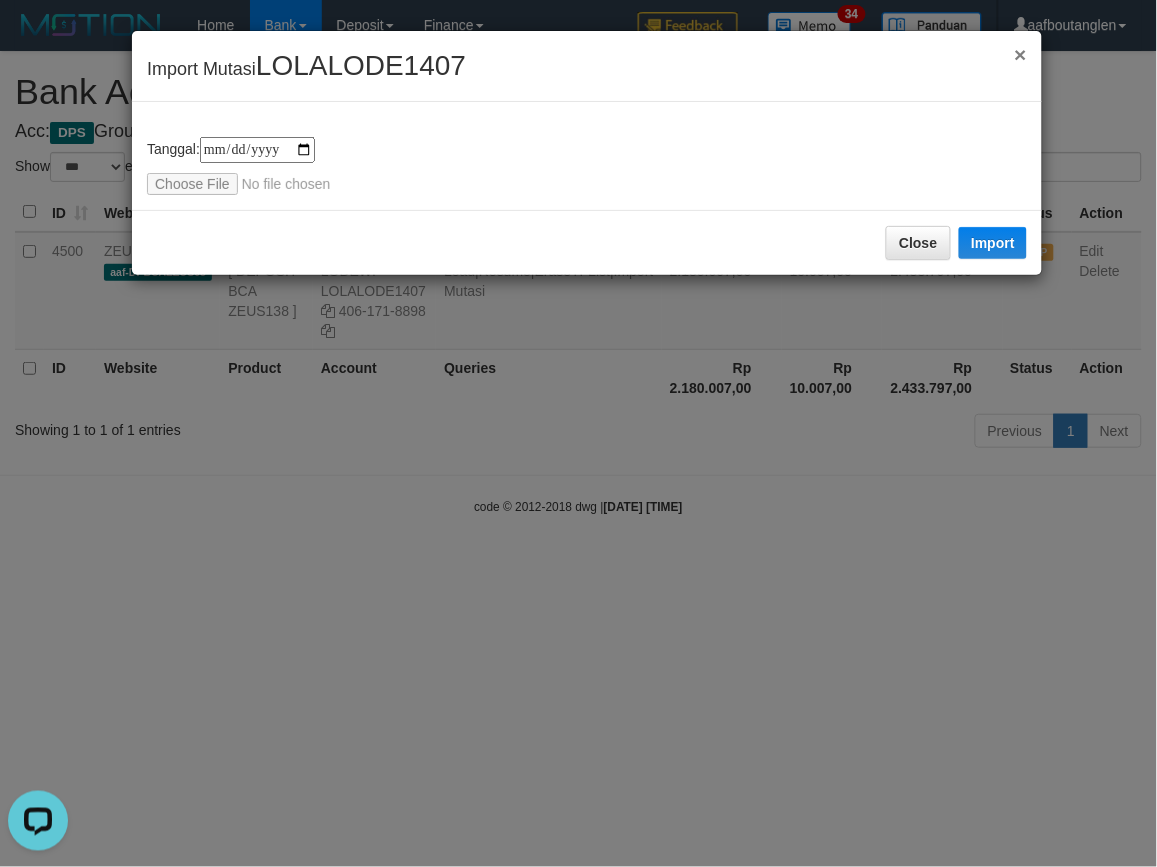 click on "×" at bounding box center (1021, 54) 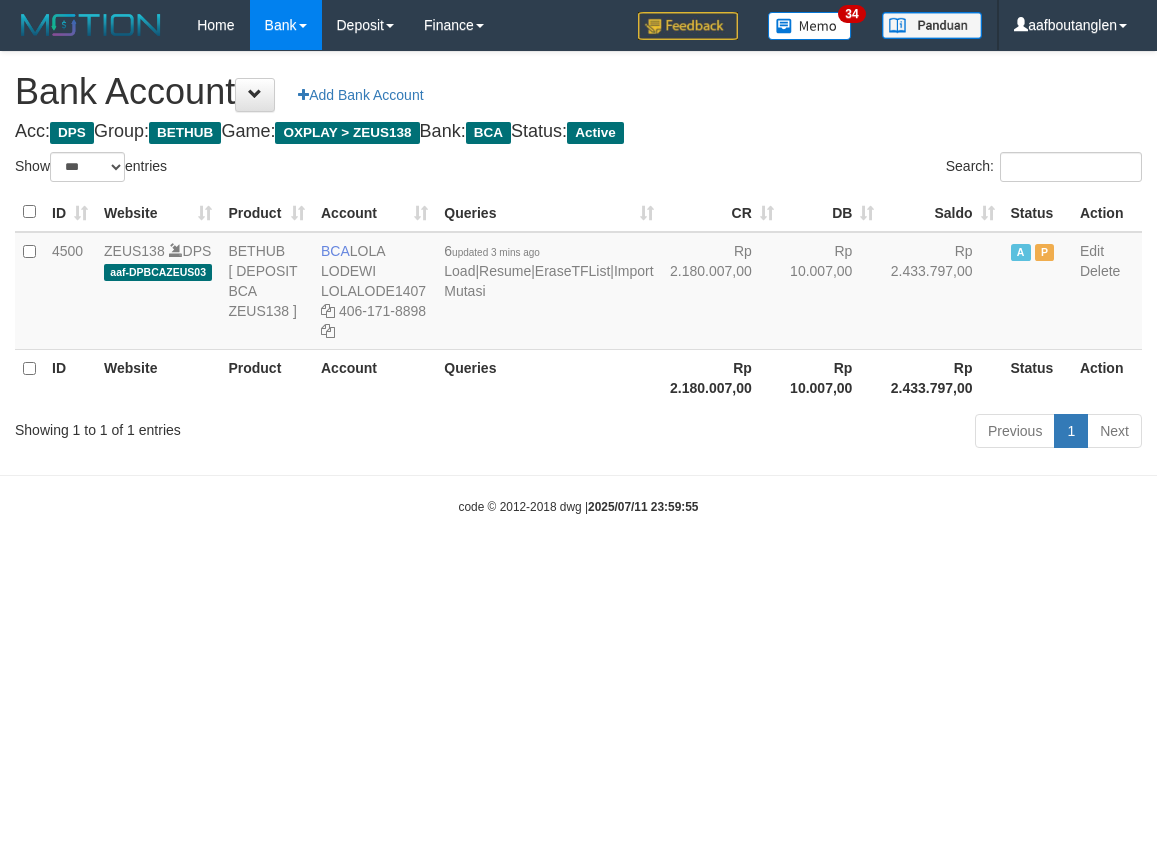 select on "***" 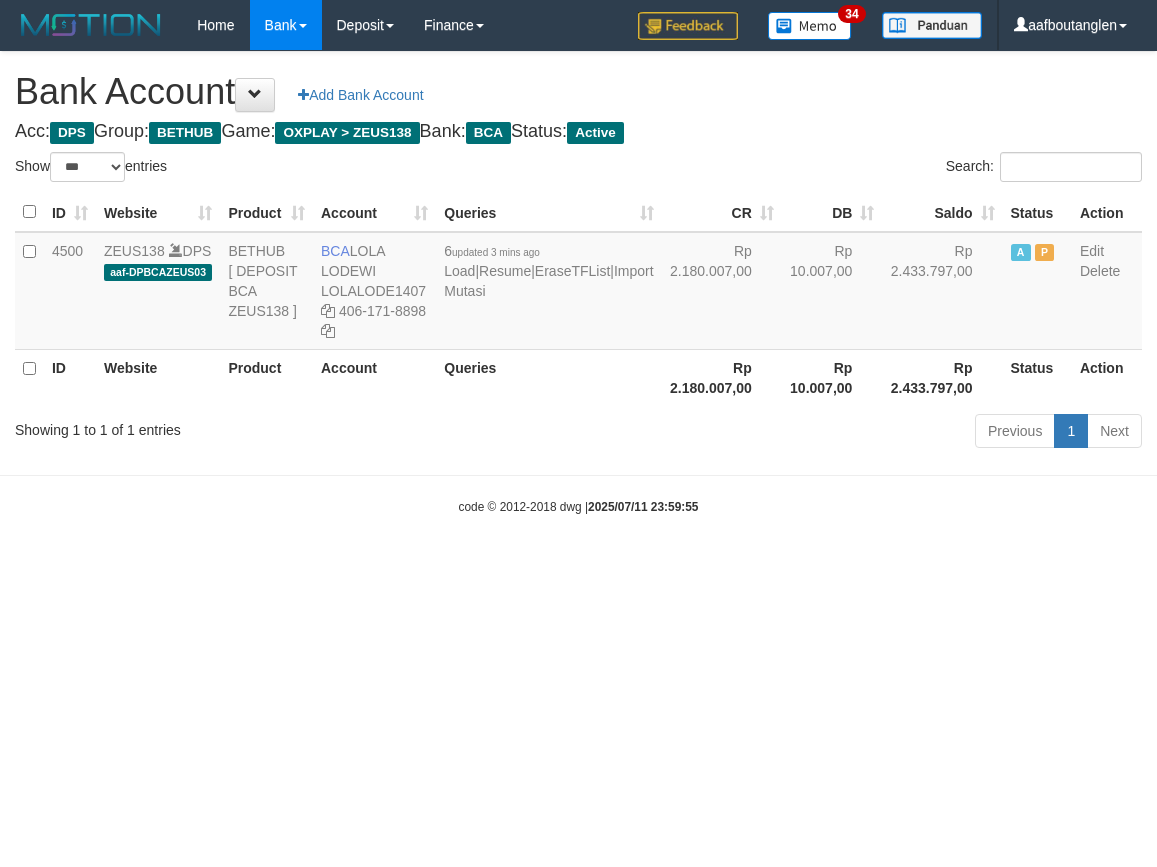 scroll, scrollTop: 0, scrollLeft: 0, axis: both 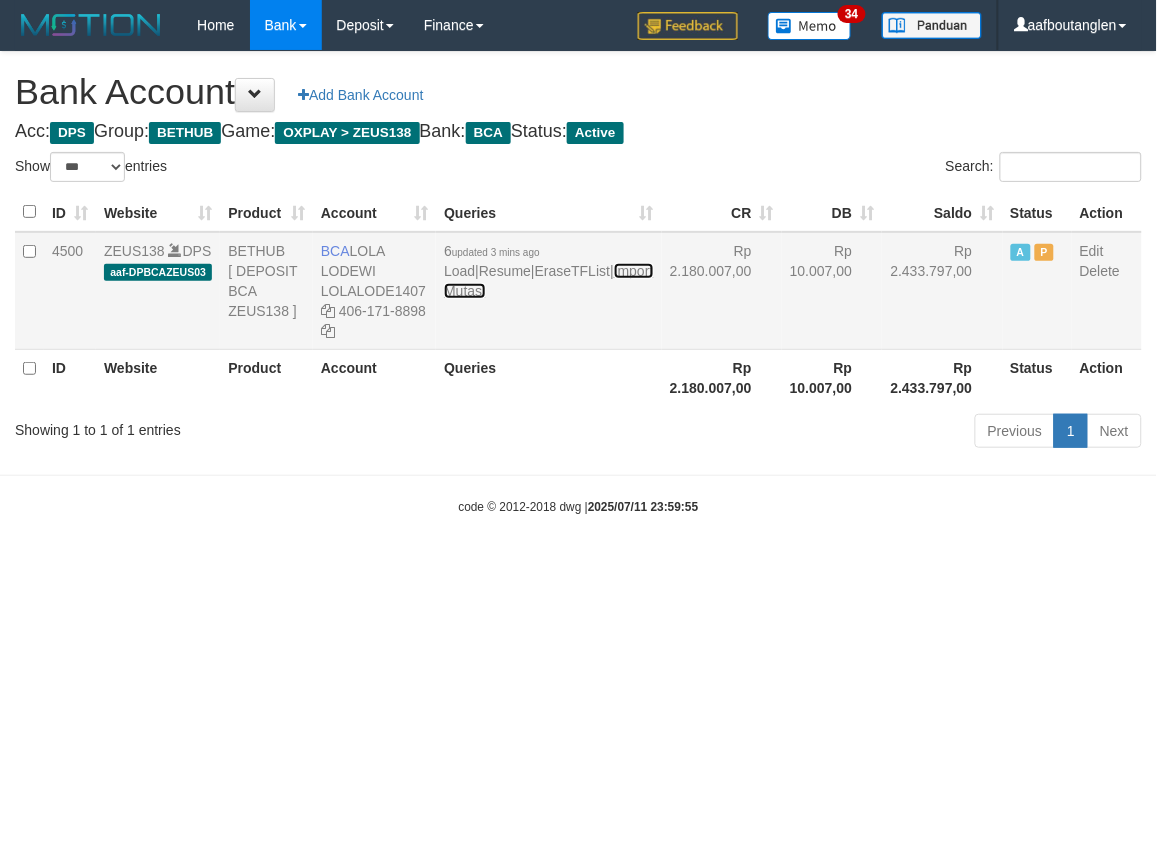click on "Import Mutasi" at bounding box center [548, 281] 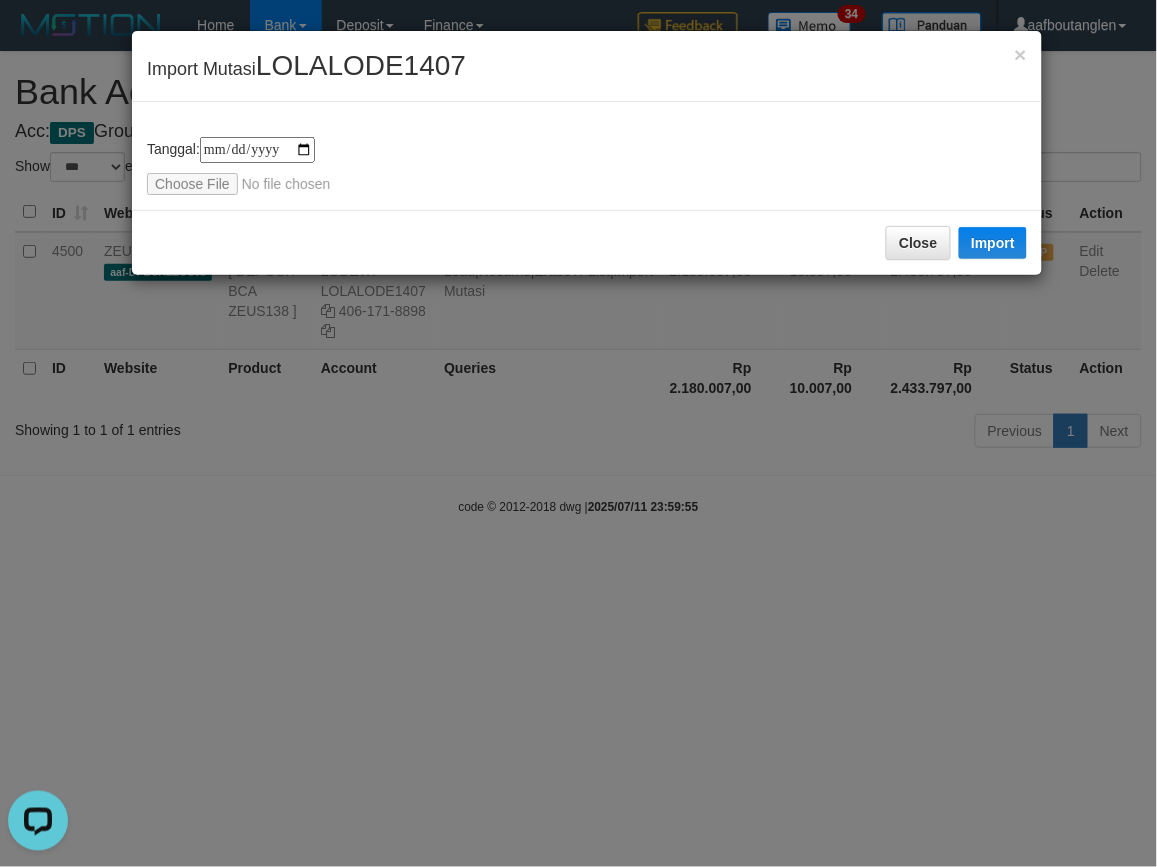 click on "**********" at bounding box center [587, 166] 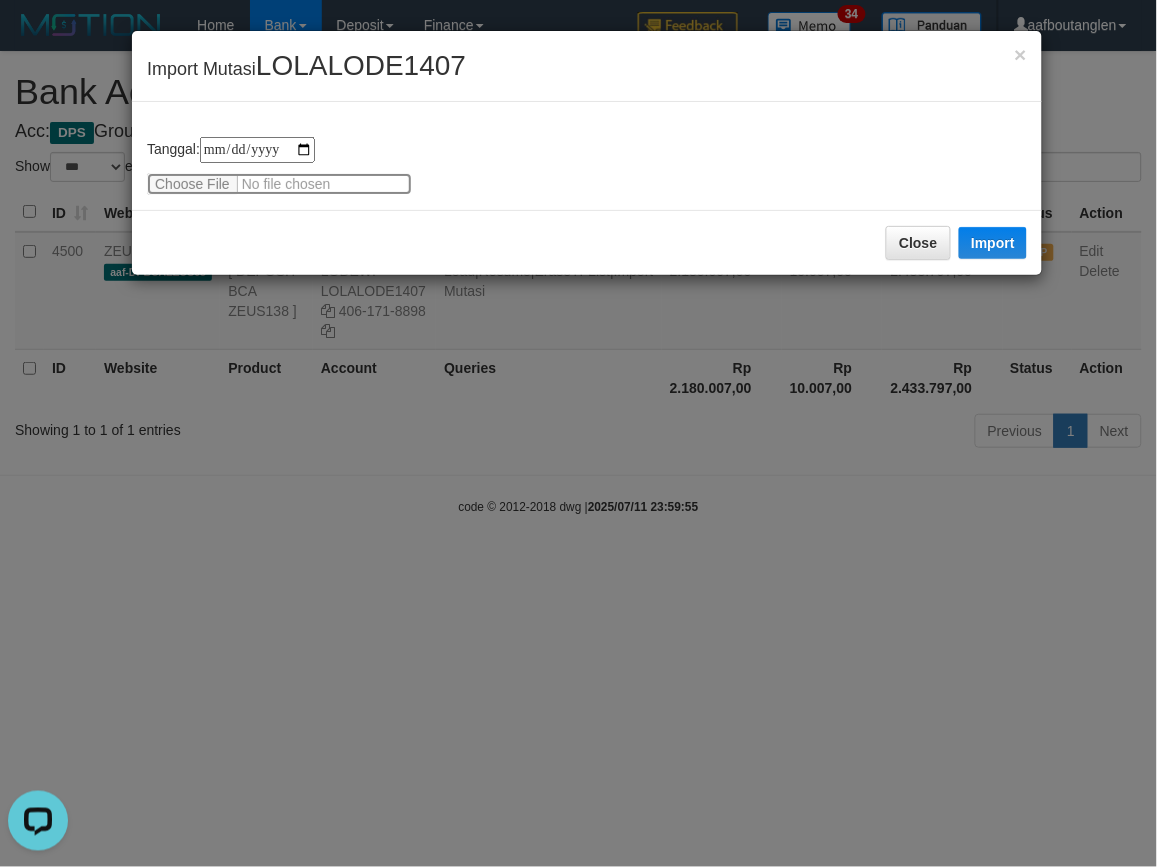 click at bounding box center (279, 184) 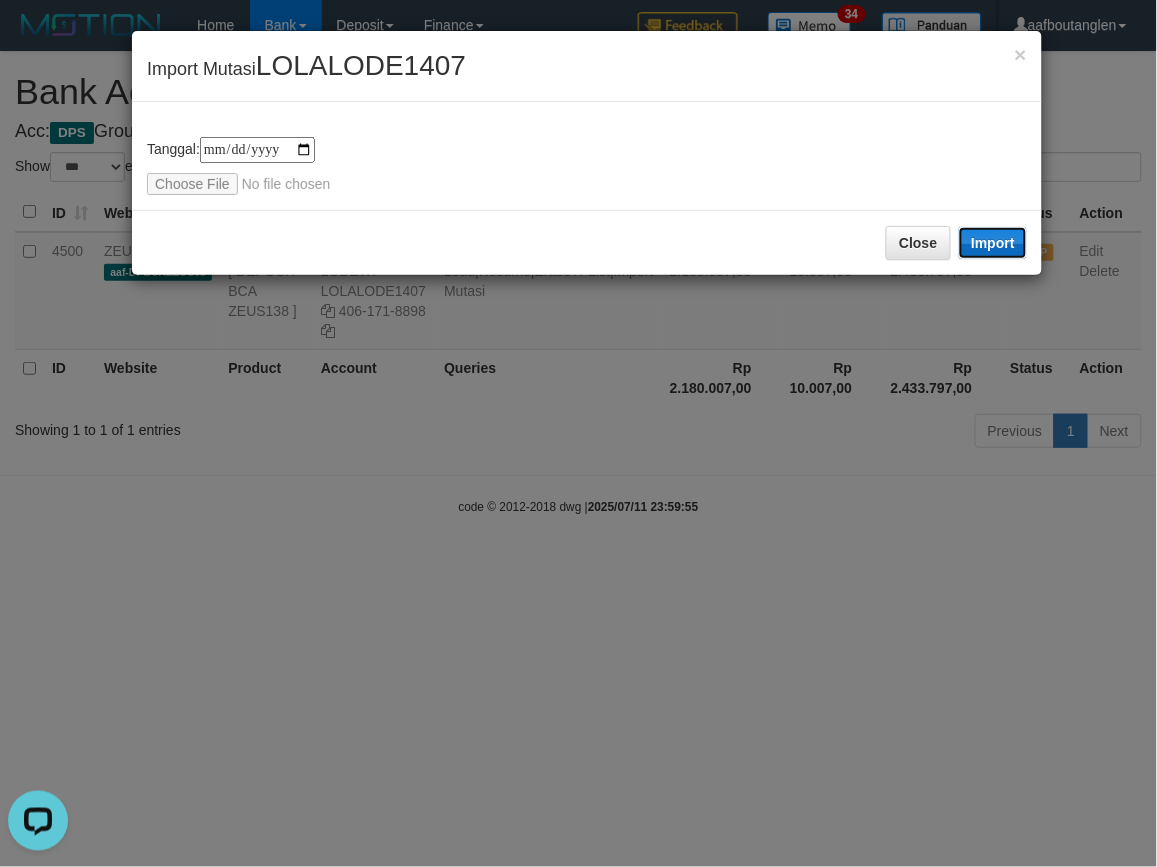 click on "Import" at bounding box center (993, 243) 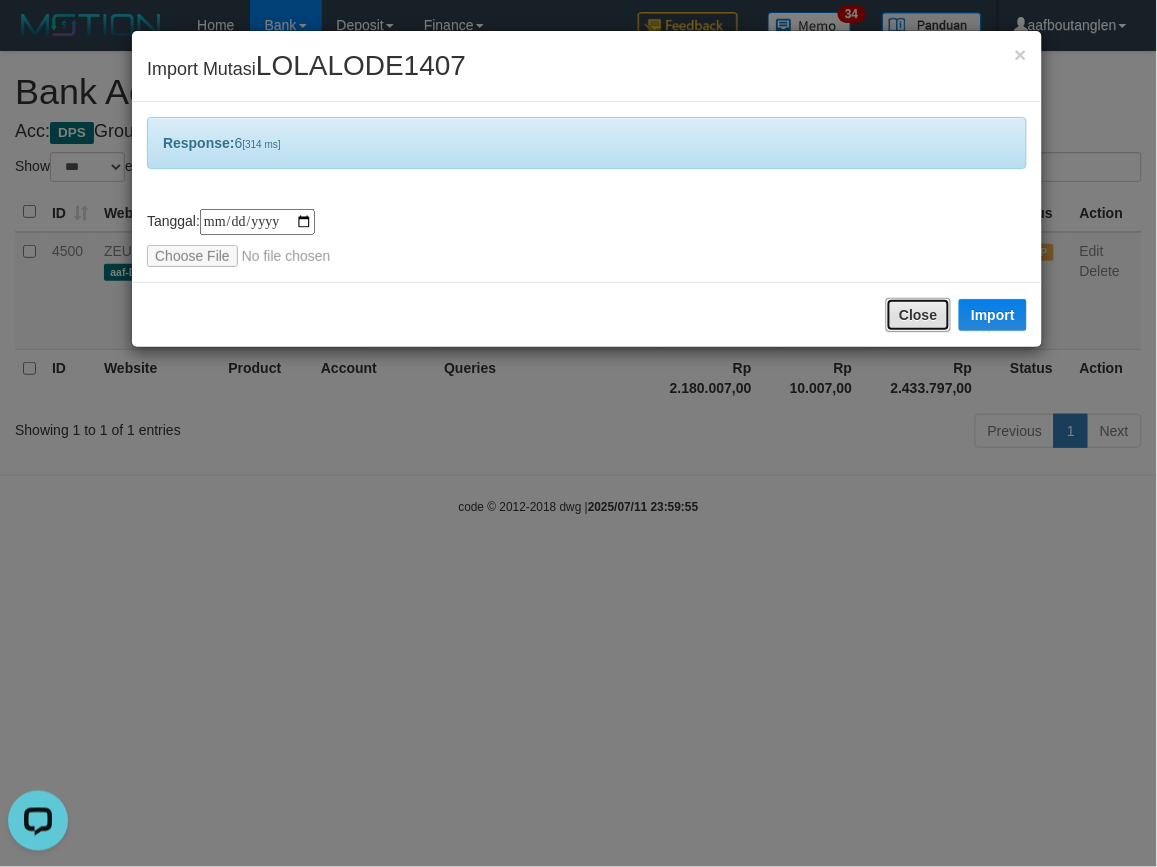 drag, startPoint x: 903, startPoint y: 313, endPoint x: 894, endPoint y: 326, distance: 15.811388 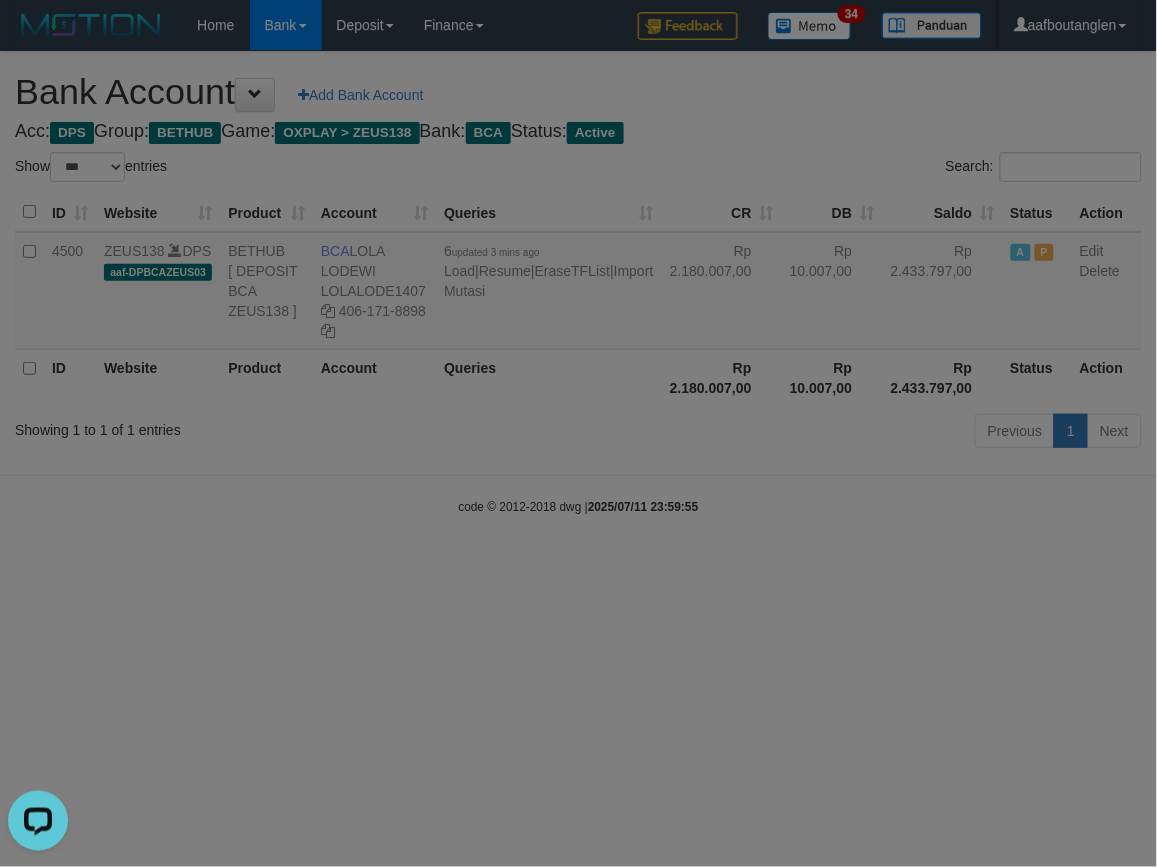 click at bounding box center [578, 433] 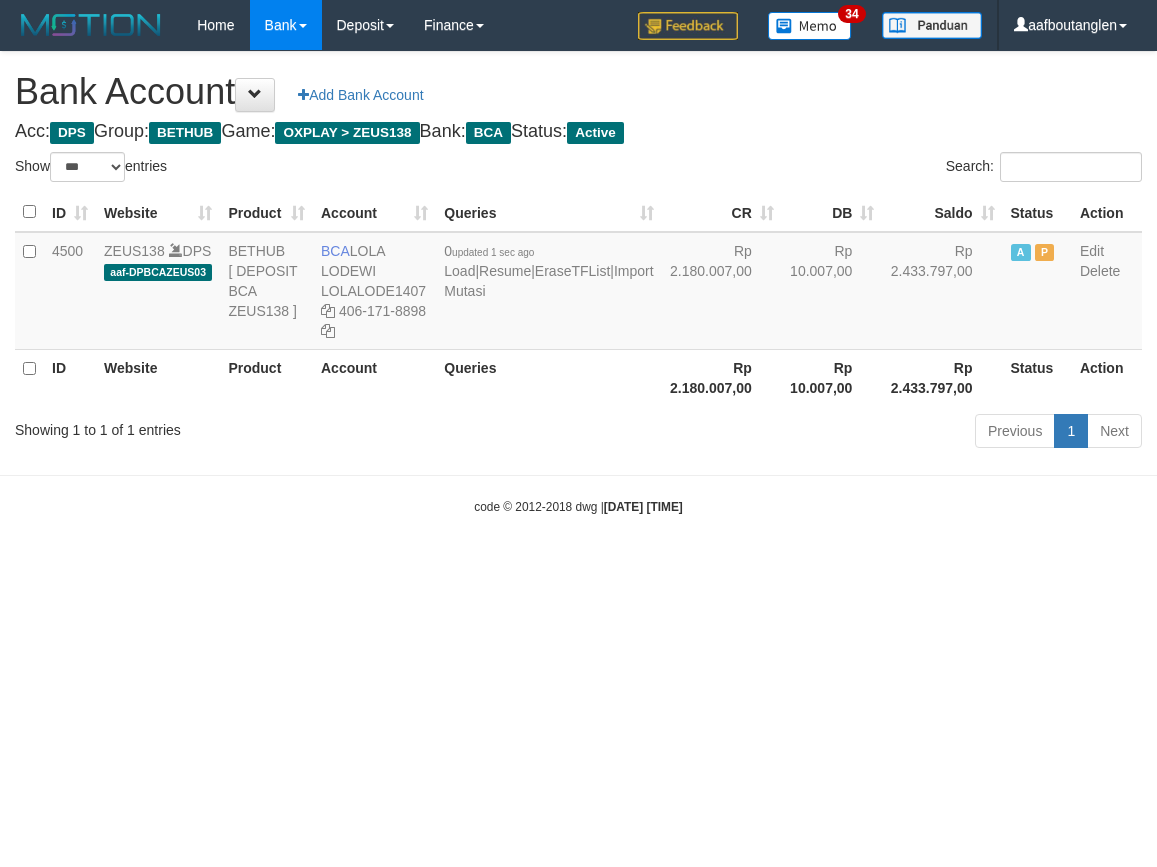 select on "***" 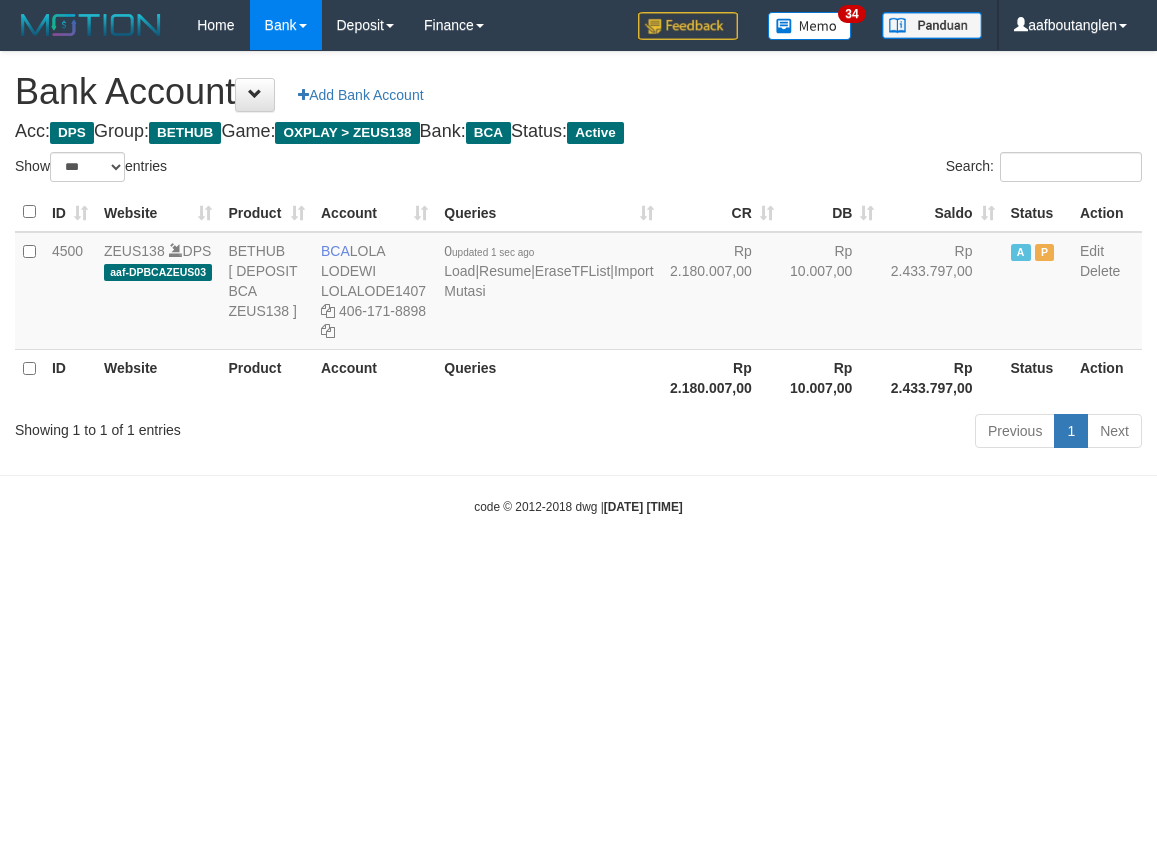 scroll, scrollTop: 0, scrollLeft: 0, axis: both 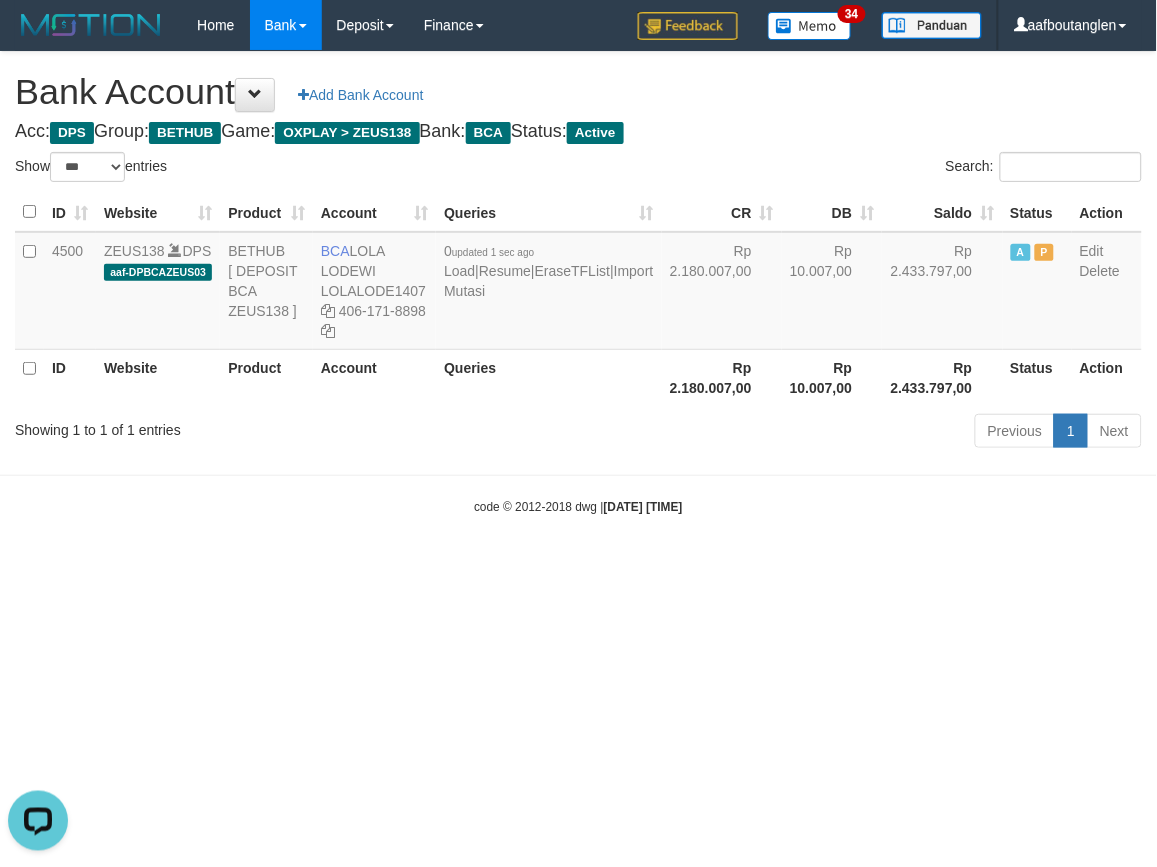 click on "Toggle navigation
Home
Bank
Account List
Deposit
DPS List
History
Note DPS
Finance
Financial Data
aafboutanglen
My Profile
Log Out
34" at bounding box center (578, 283) 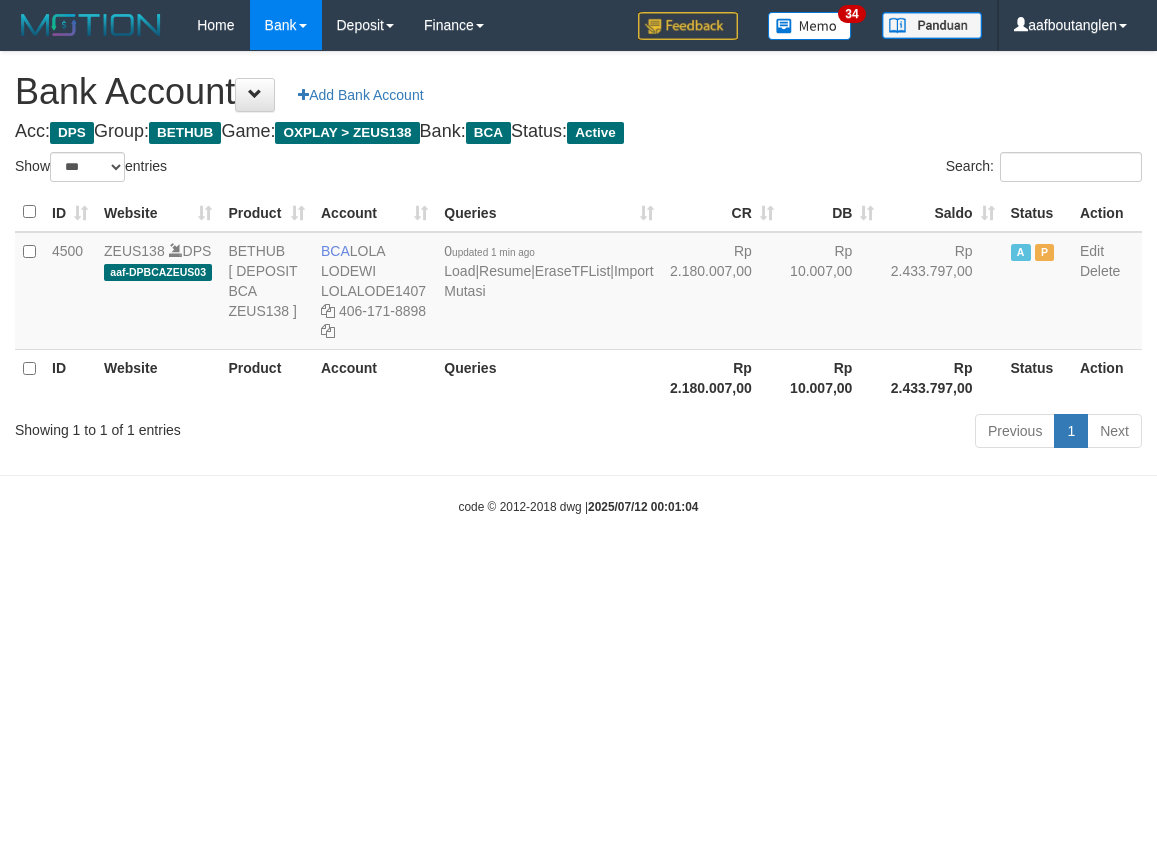 select on "***" 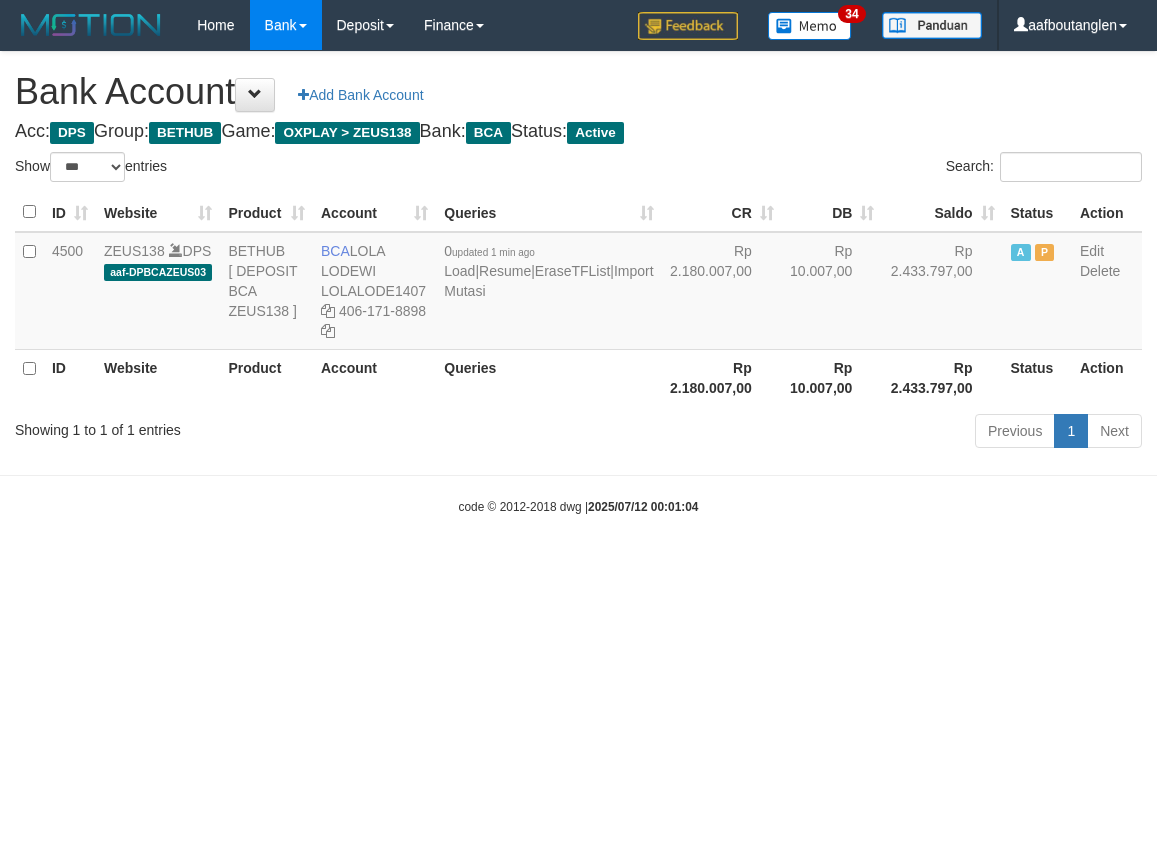 scroll, scrollTop: 0, scrollLeft: 0, axis: both 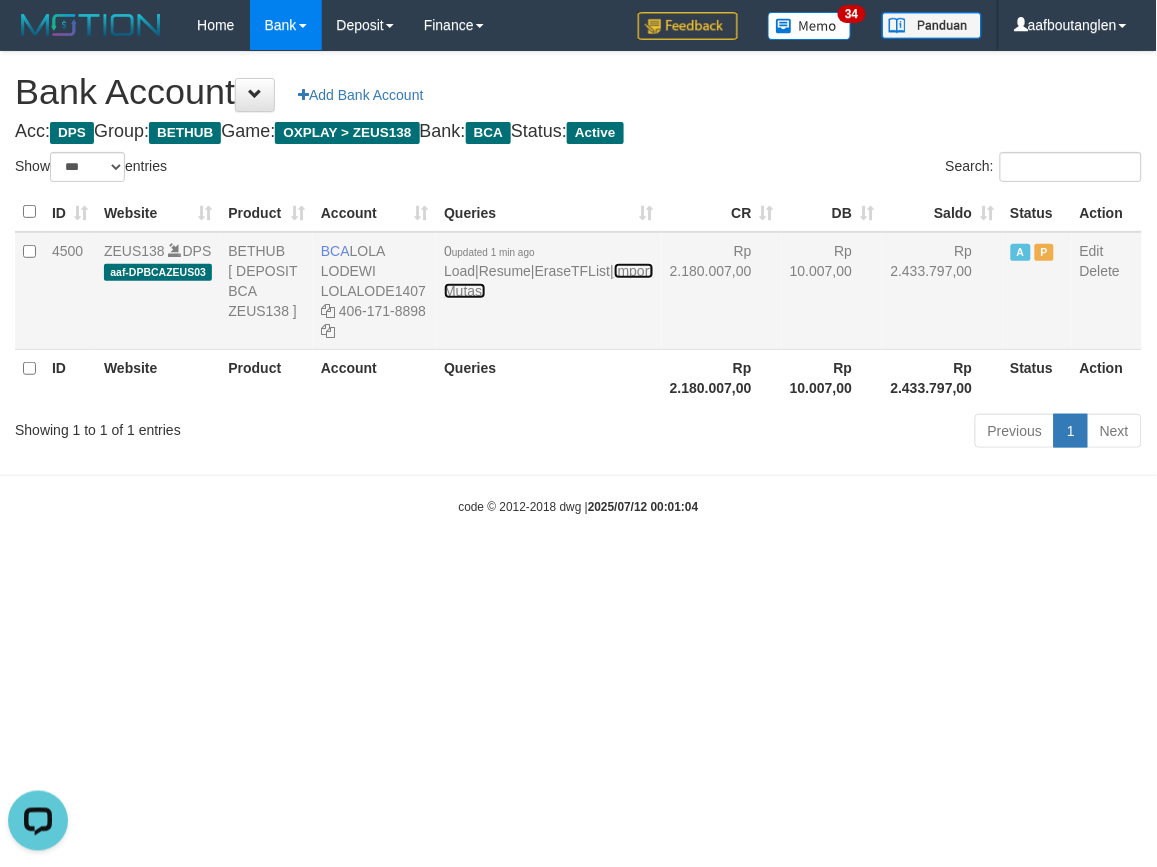 click on "Import Mutasi" at bounding box center [548, 281] 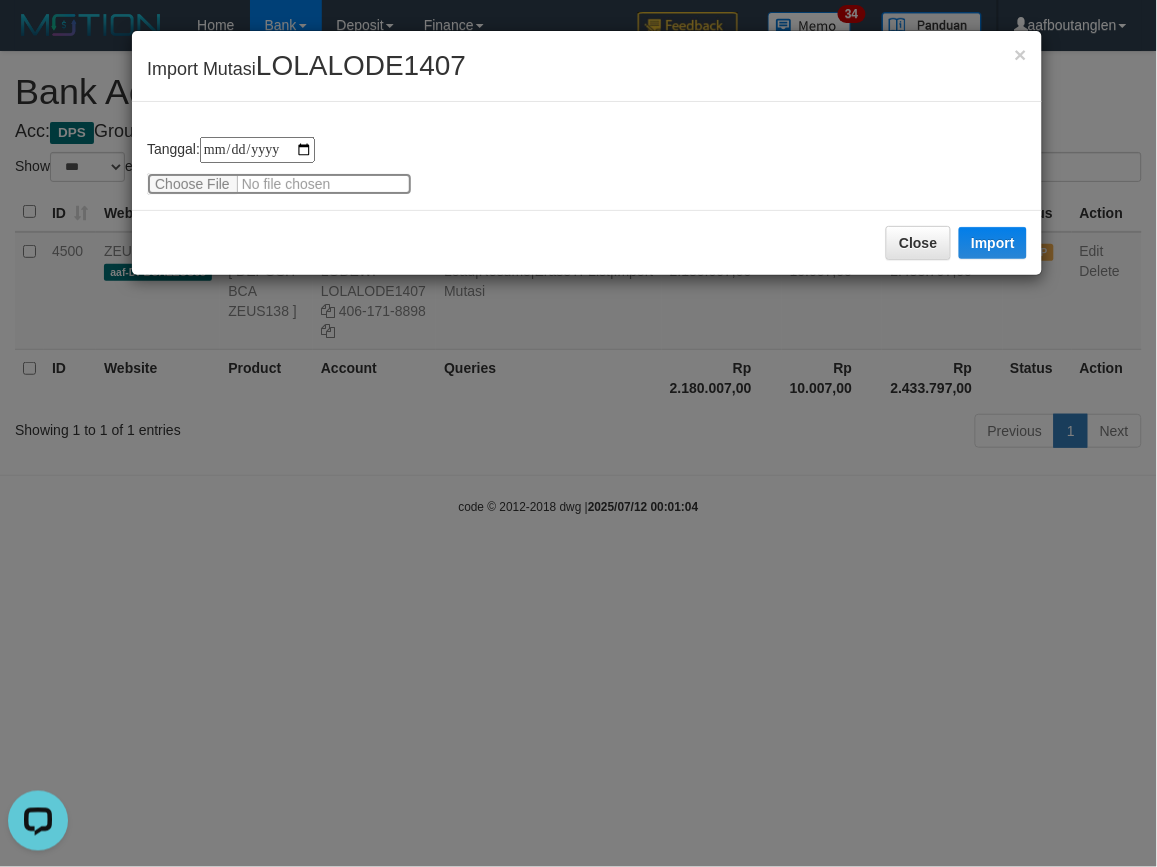 click at bounding box center (279, 184) 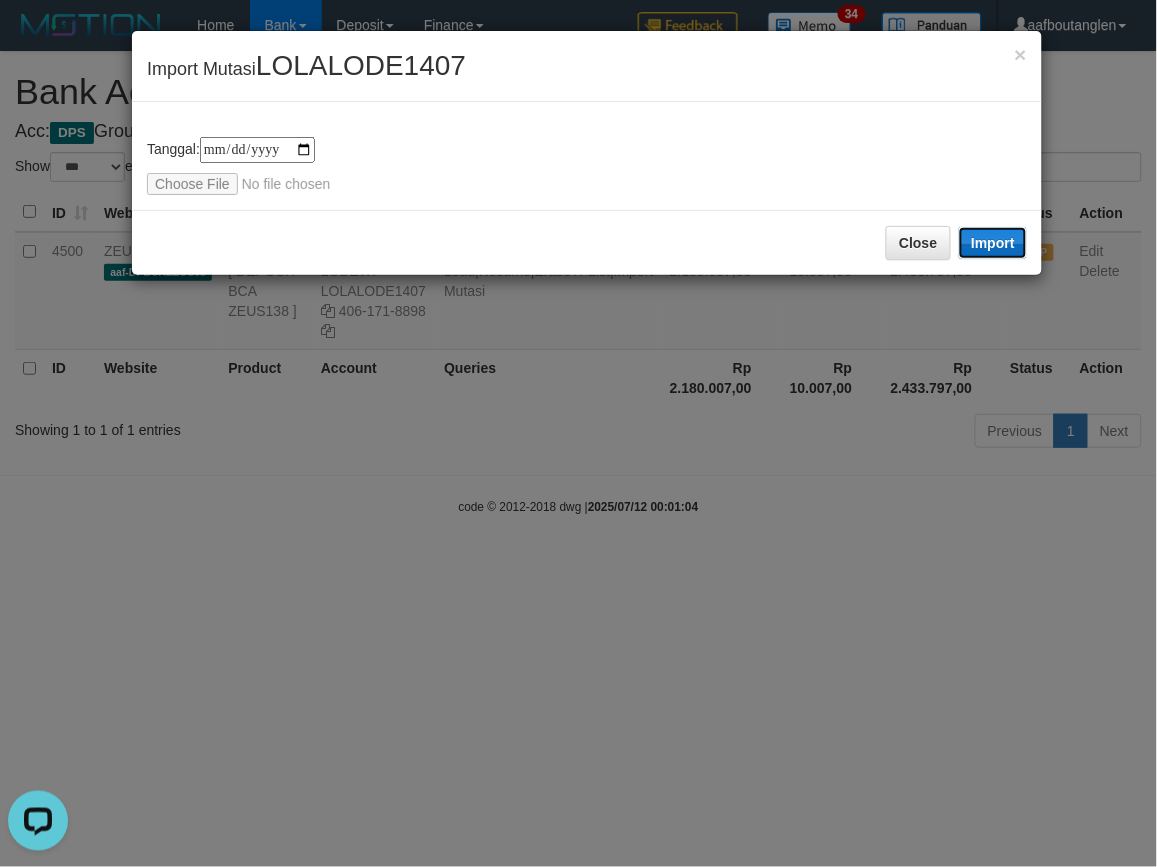 click on "Import" at bounding box center [993, 243] 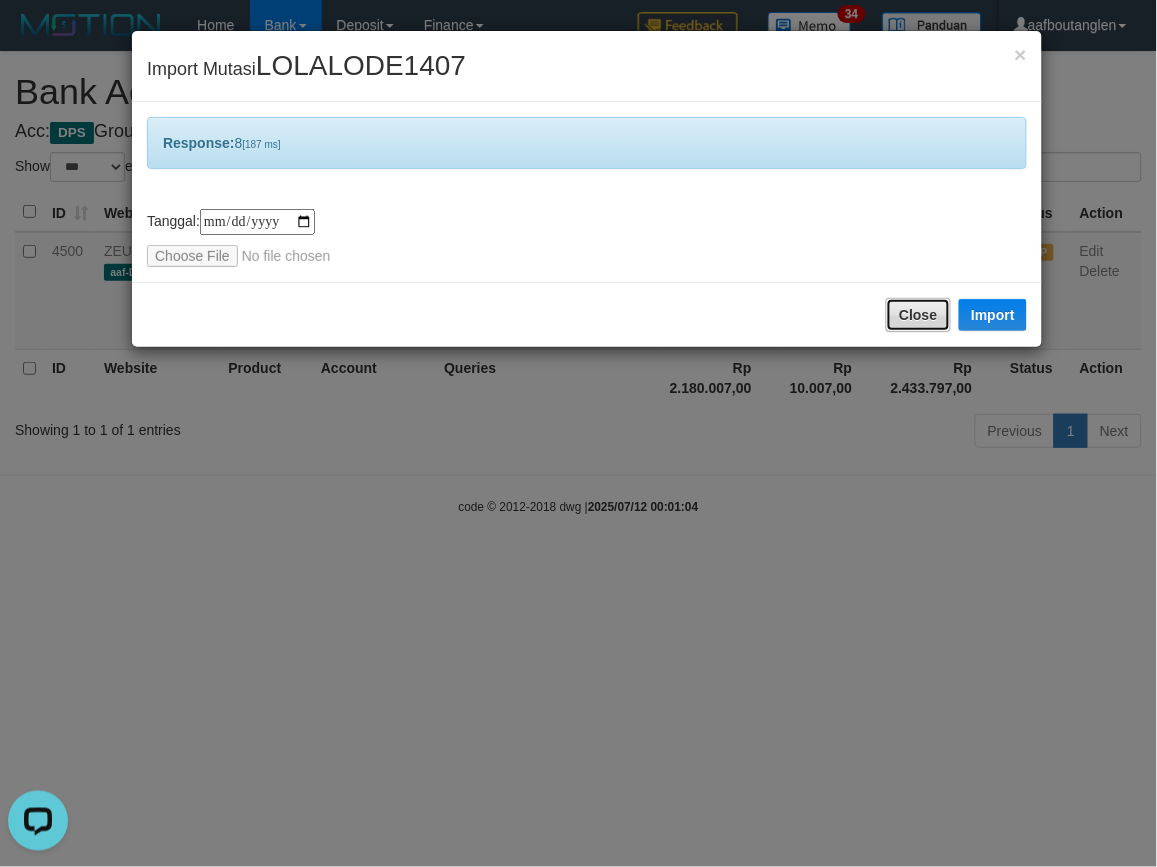 click on "Close" at bounding box center (918, 315) 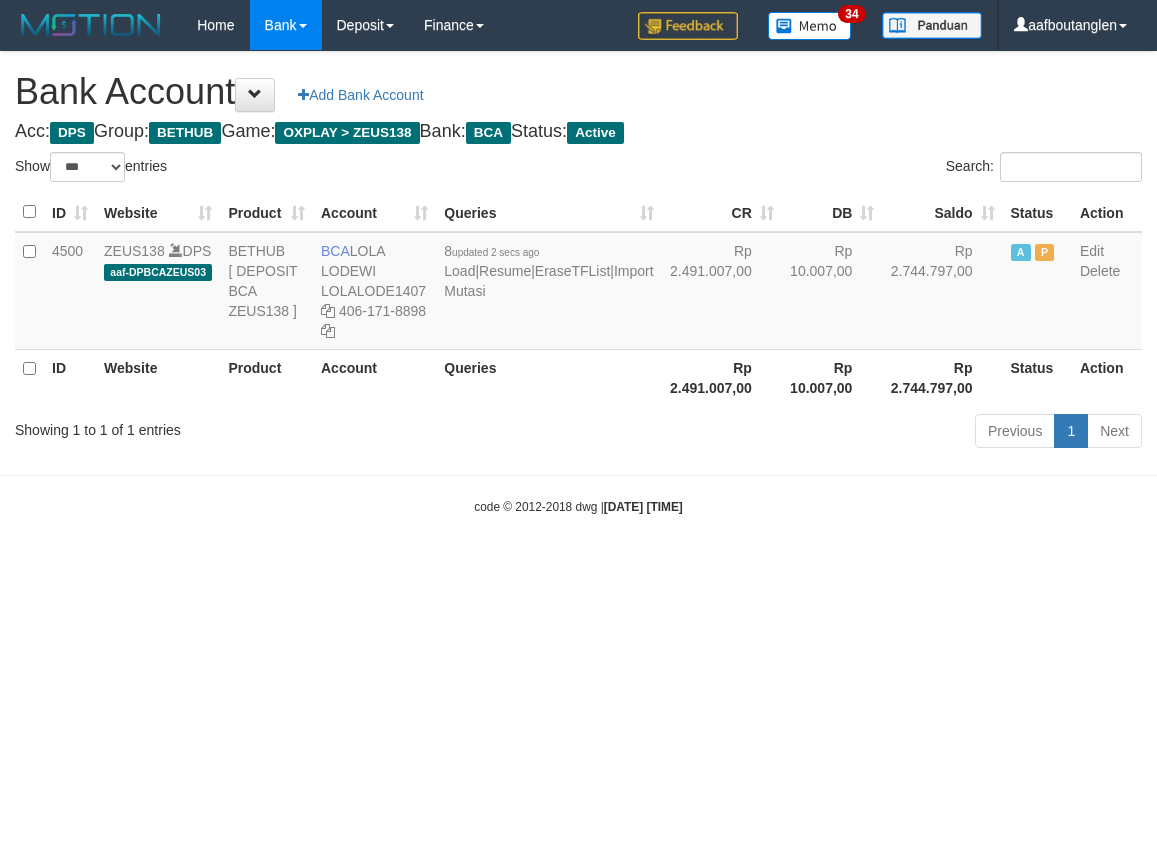 select on "***" 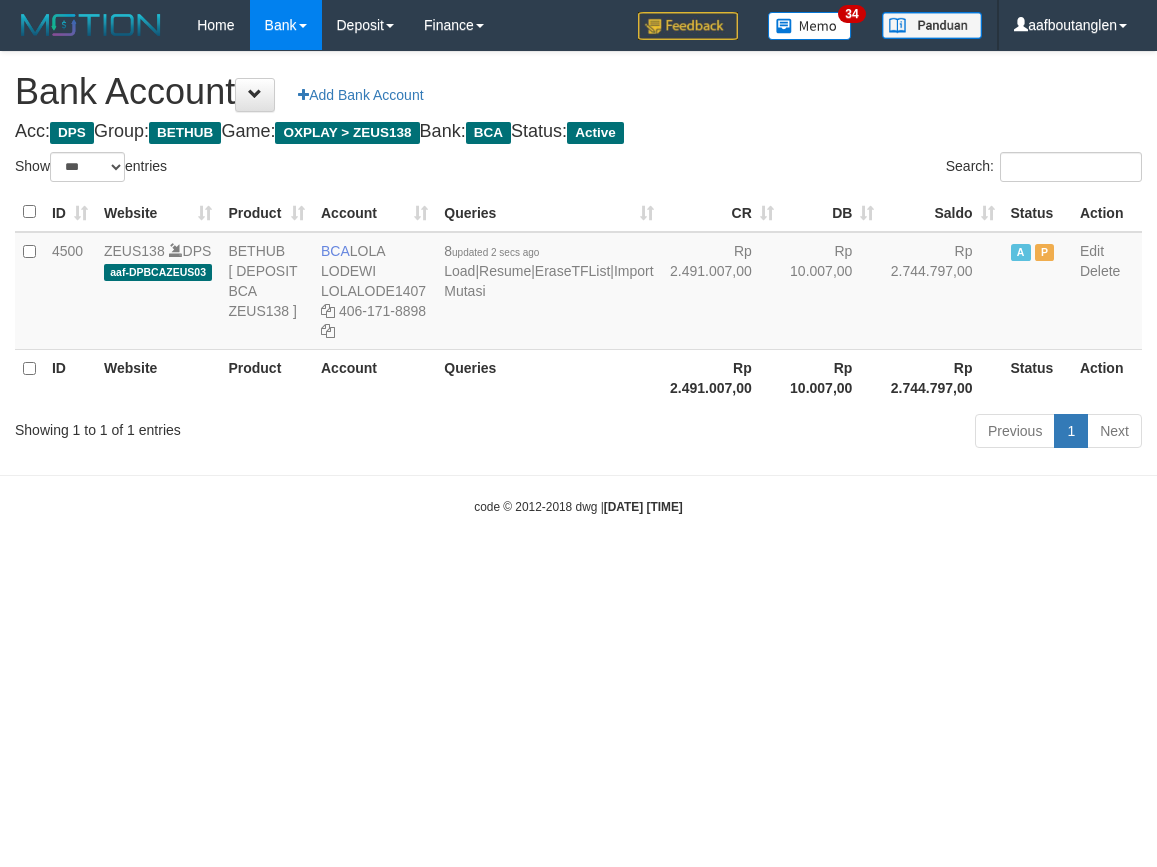 scroll, scrollTop: 0, scrollLeft: 0, axis: both 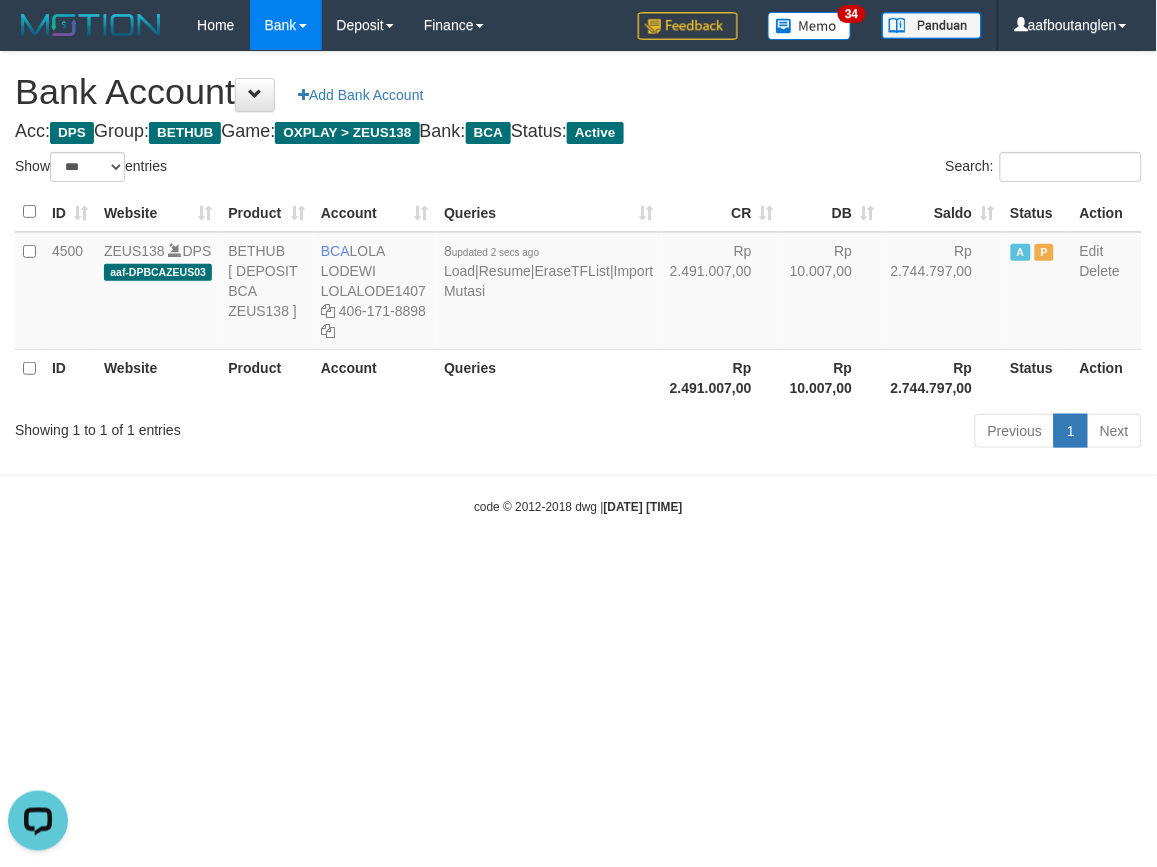 drag, startPoint x: 53, startPoint y: 488, endPoint x: 7, endPoint y: 483, distance: 46.270943 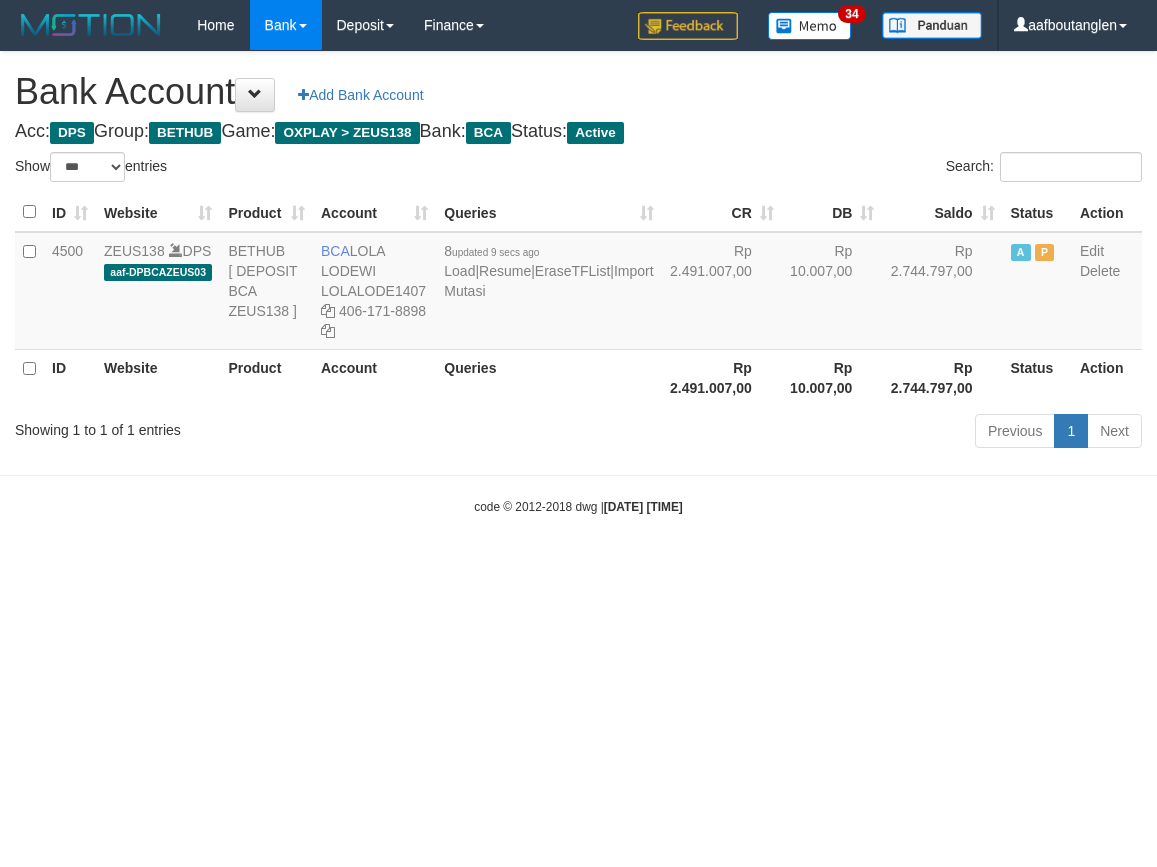 select on "***" 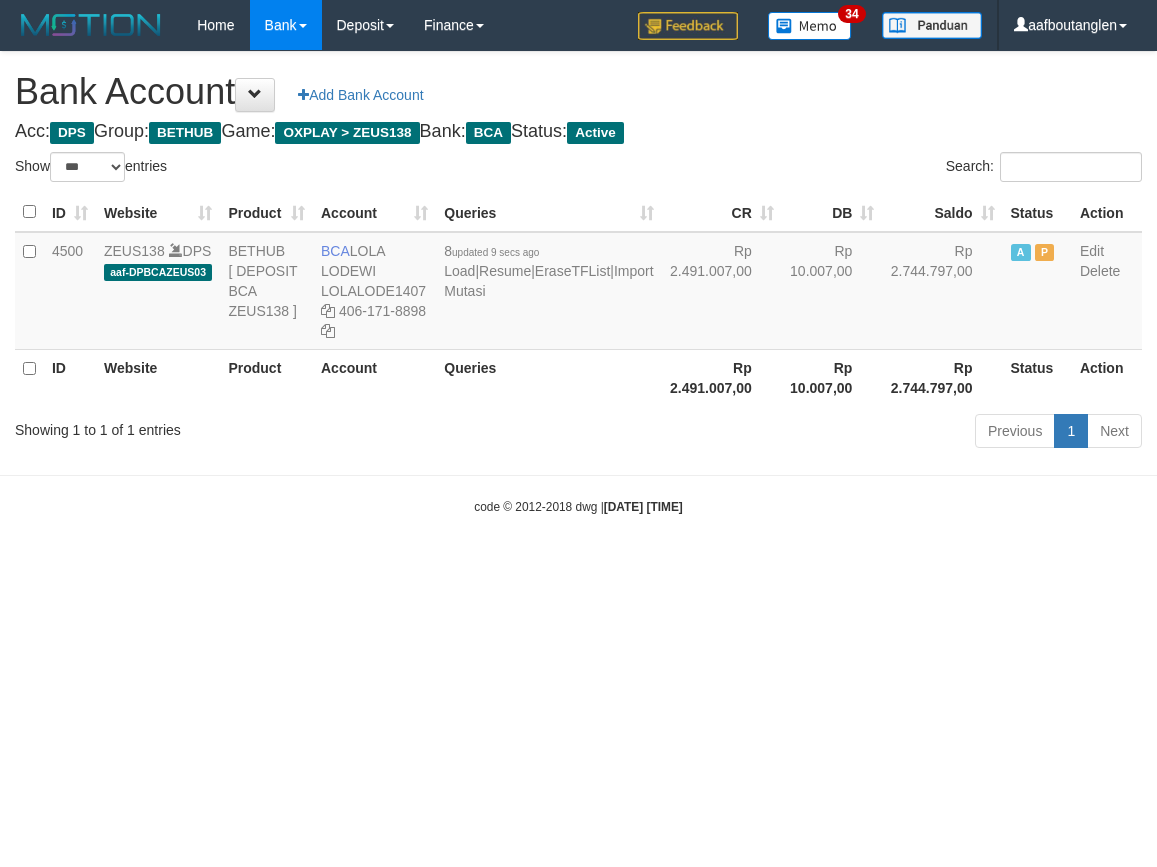scroll, scrollTop: 0, scrollLeft: 0, axis: both 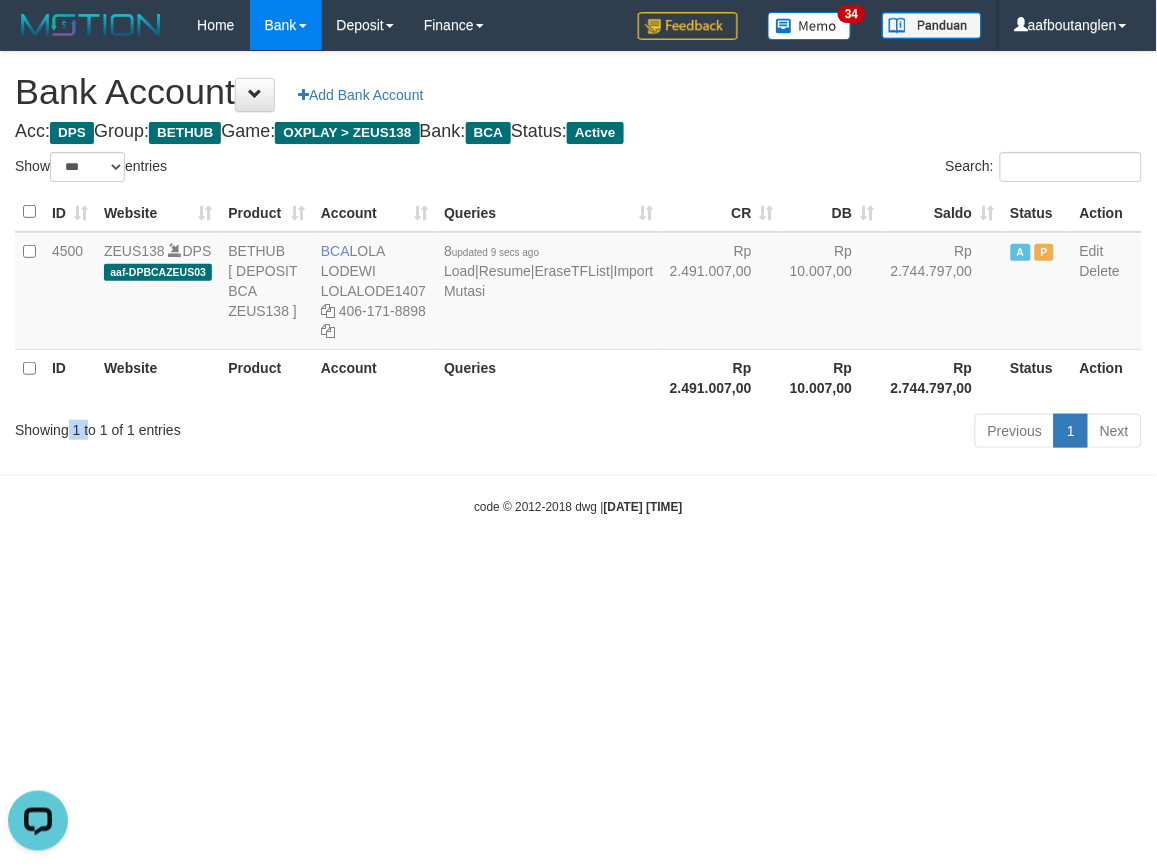 drag, startPoint x: 66, startPoint y: 418, endPoint x: 234, endPoint y: 441, distance: 169.5671 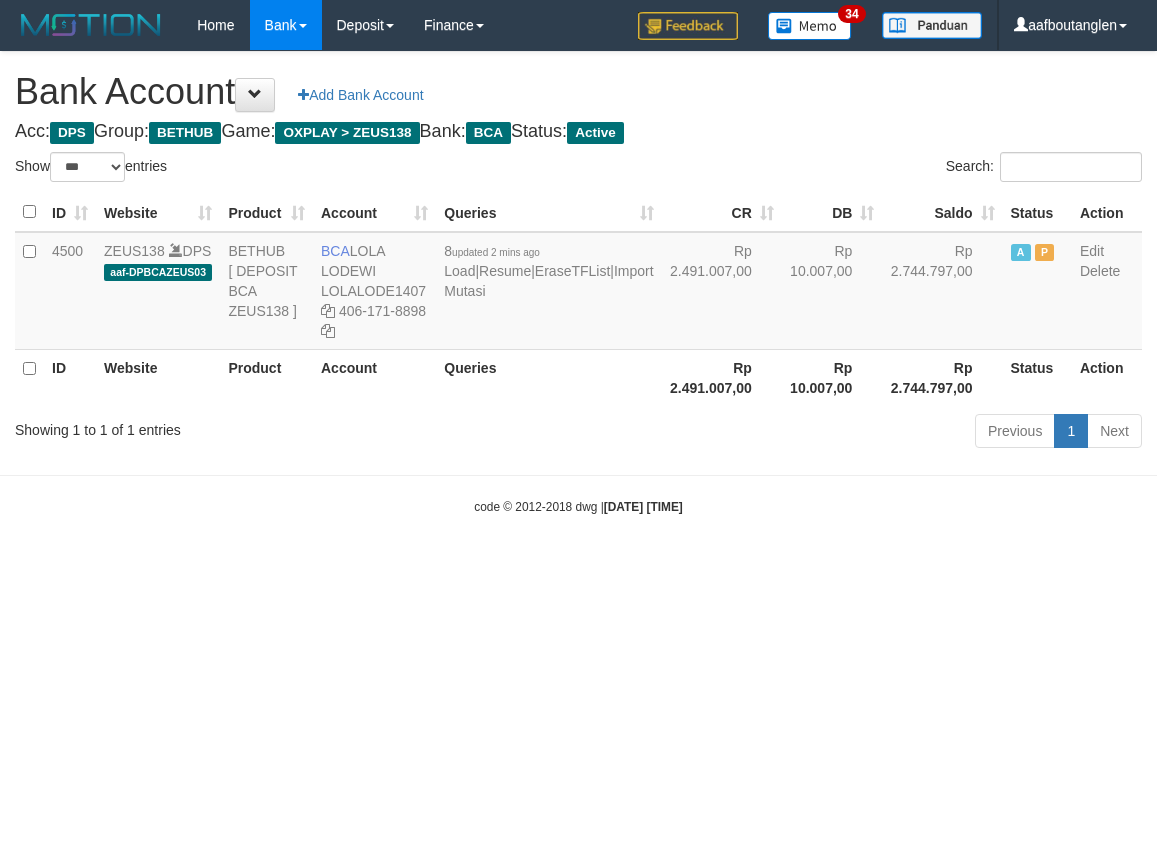select on "***" 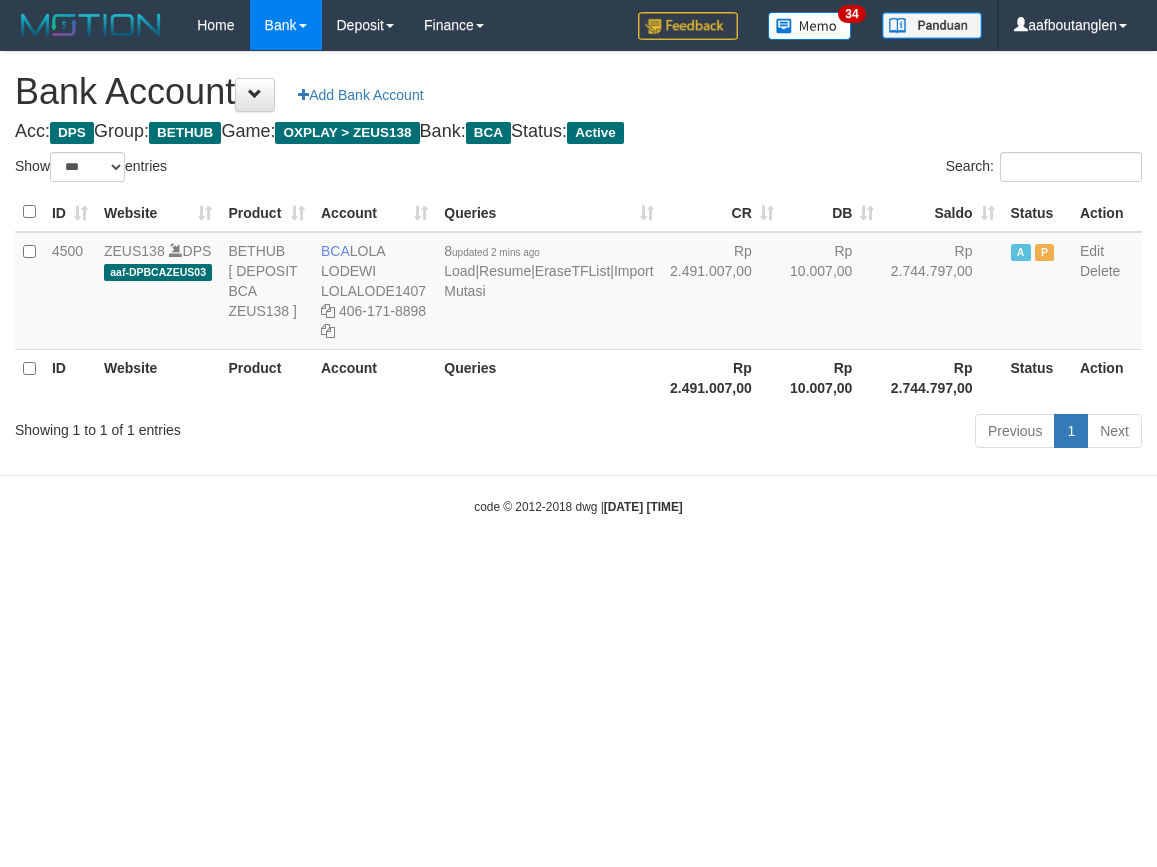 scroll, scrollTop: 0, scrollLeft: 0, axis: both 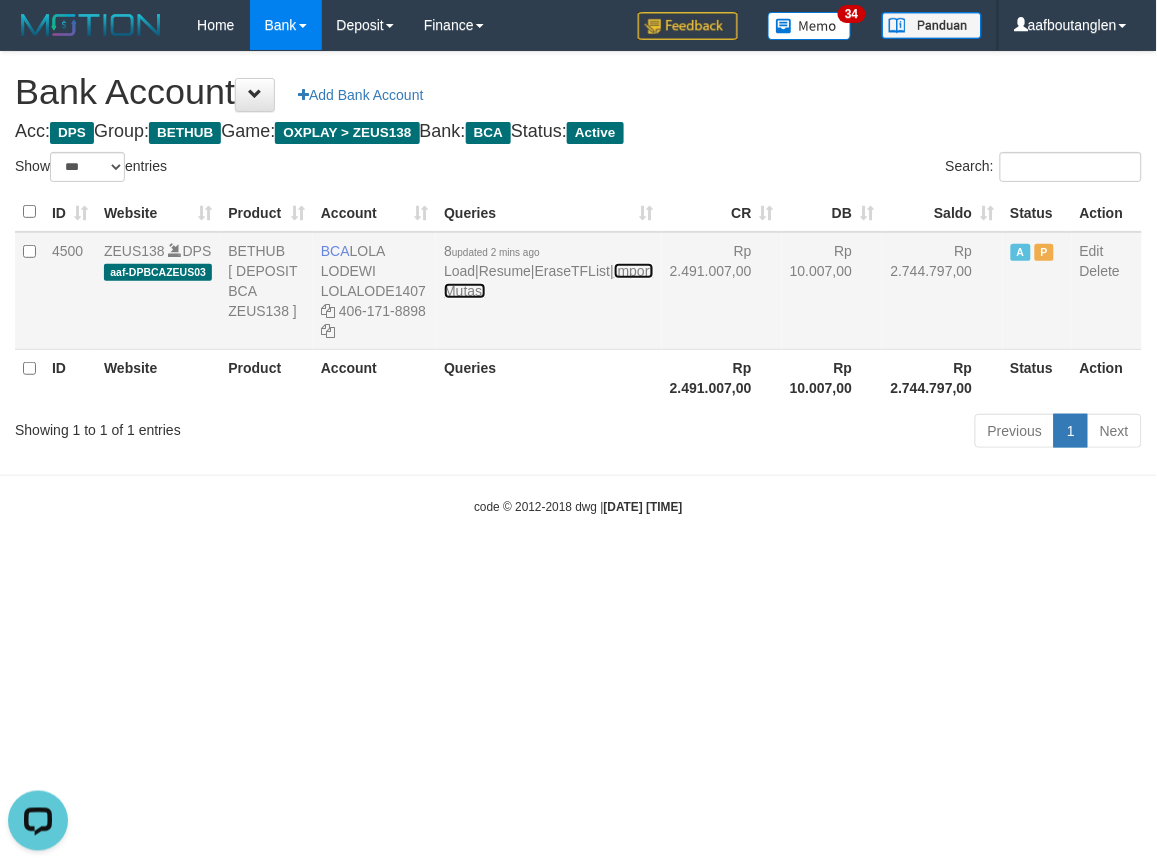 click on "Import Mutasi" at bounding box center [548, 281] 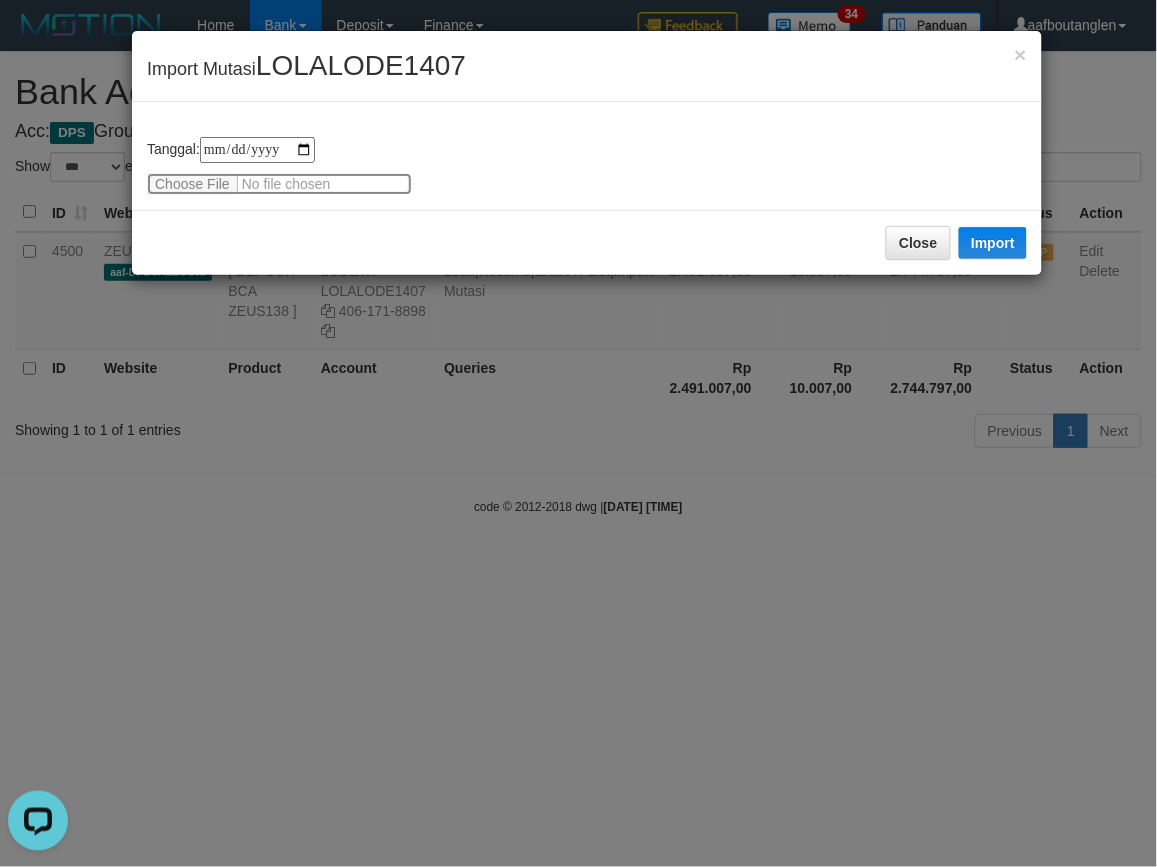 click at bounding box center [279, 184] 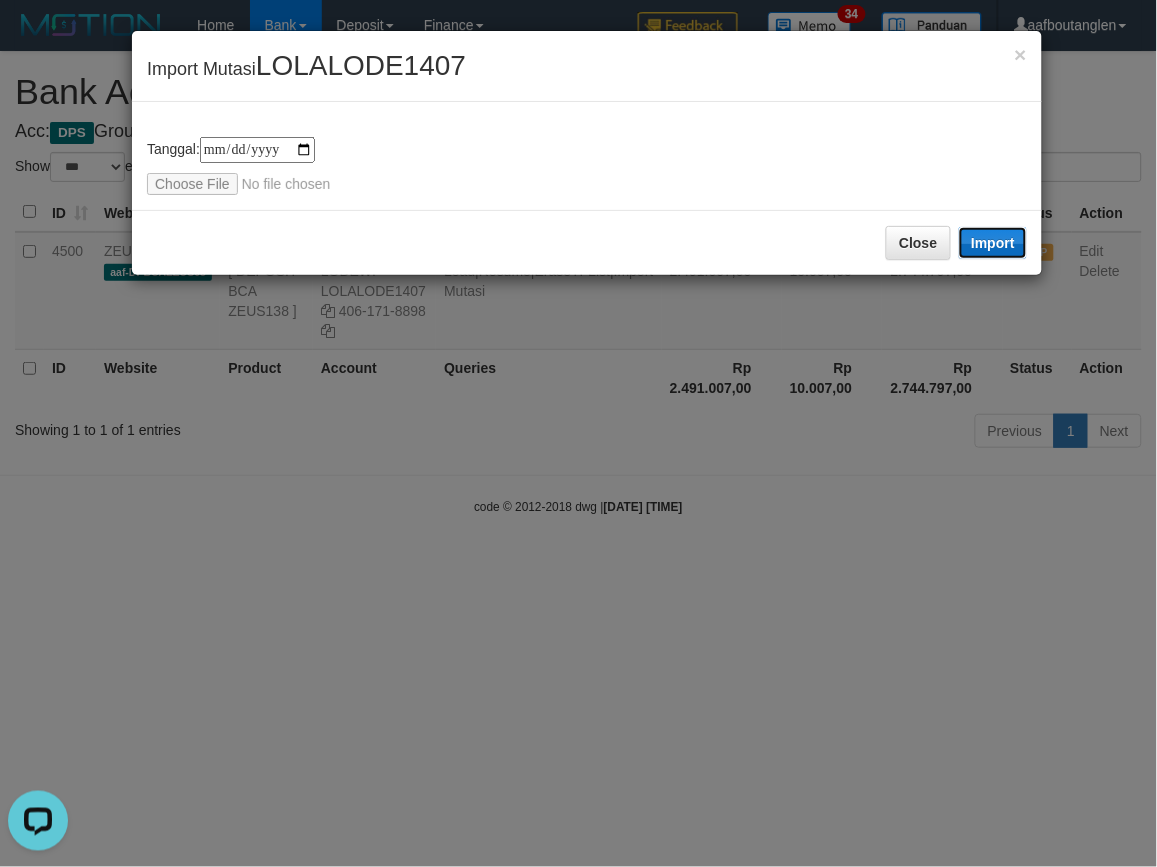 click on "Import" at bounding box center [993, 243] 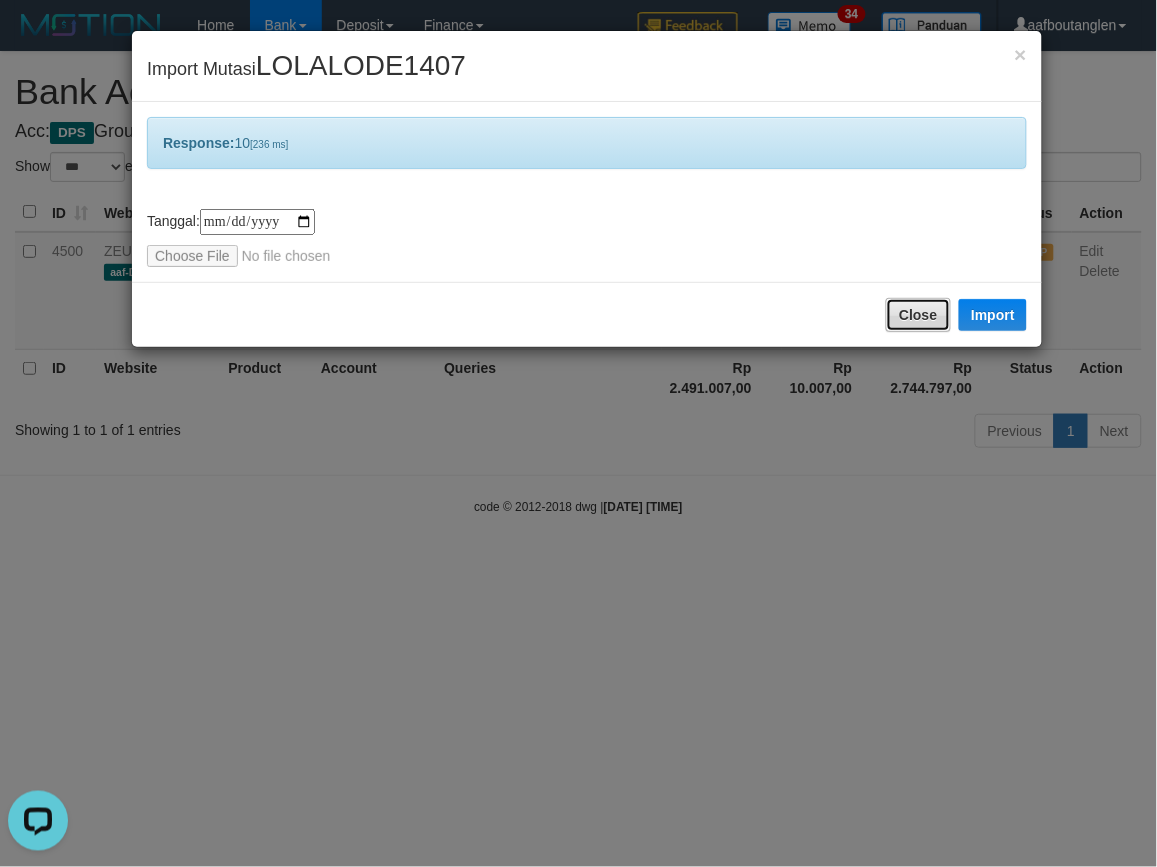 click on "Close" at bounding box center [918, 315] 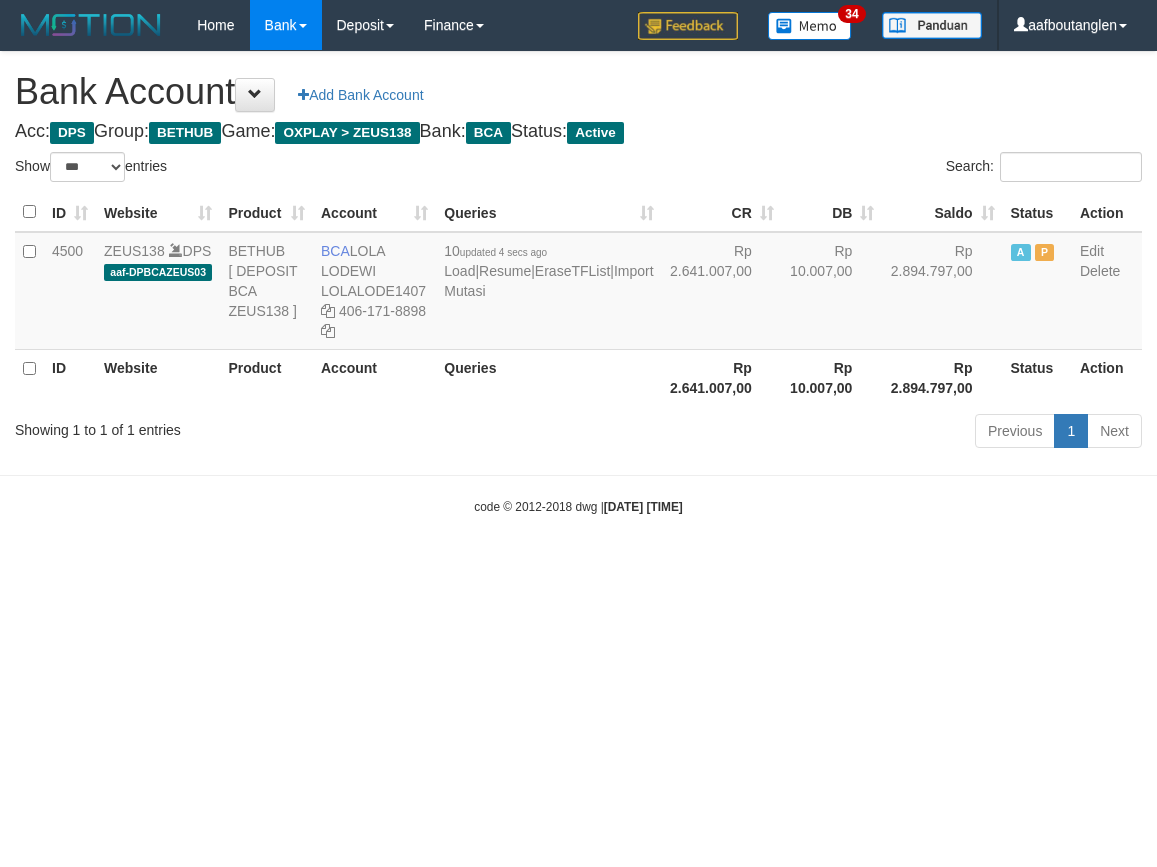 select on "***" 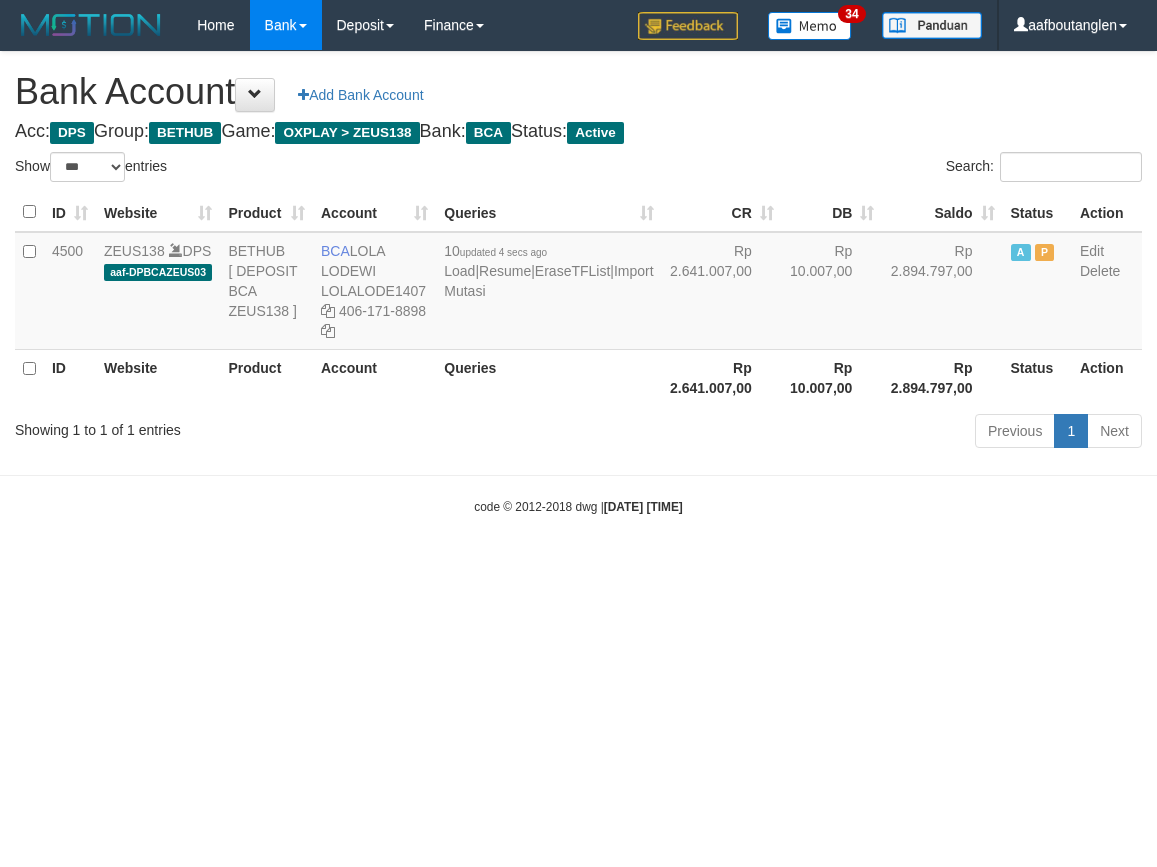scroll, scrollTop: 0, scrollLeft: 0, axis: both 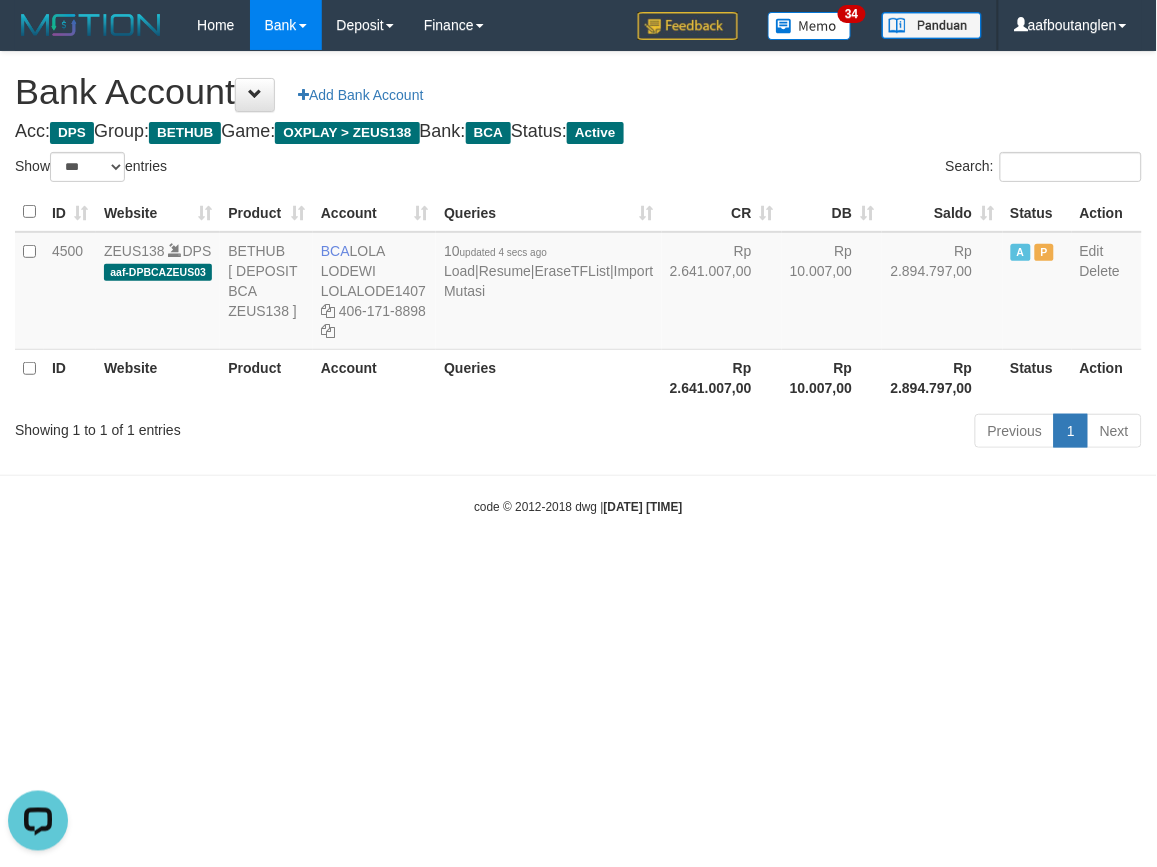 drag, startPoint x: 0, startPoint y: 494, endPoint x: 38, endPoint y: 492, distance: 38.052597 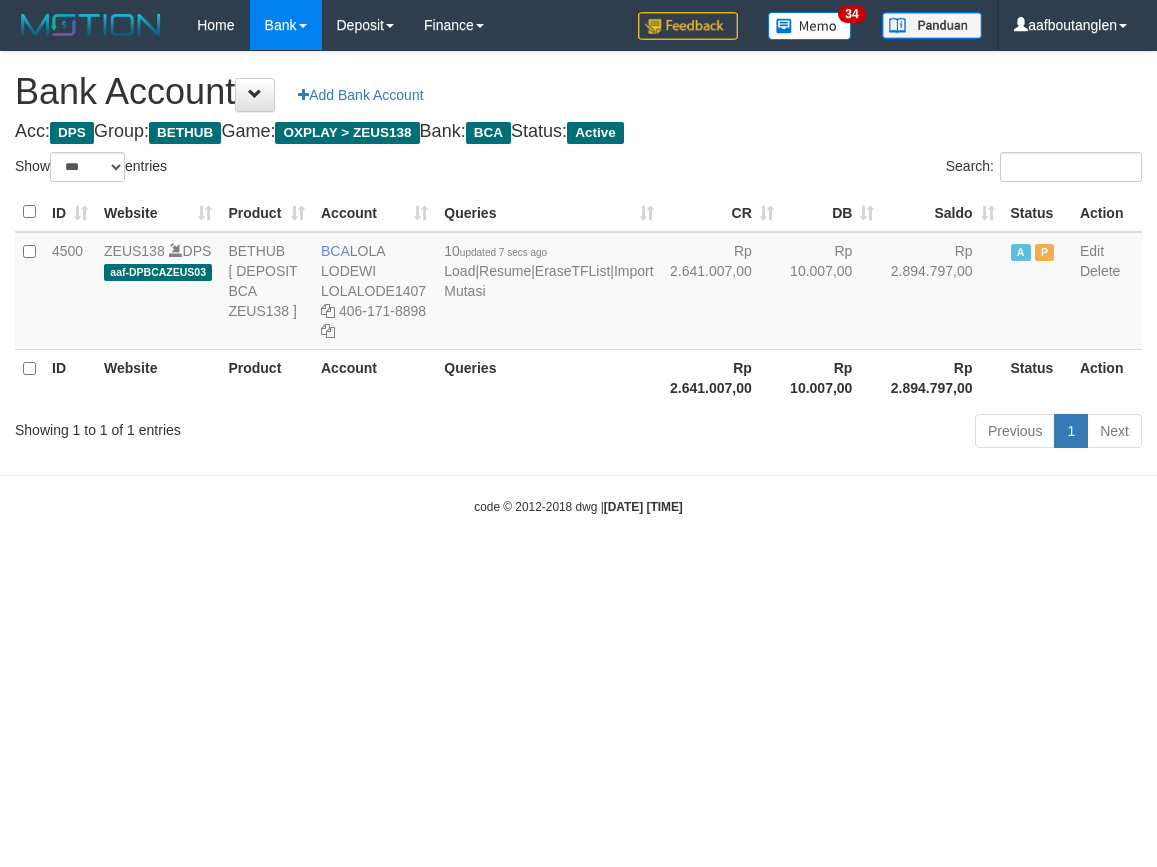 select on "***" 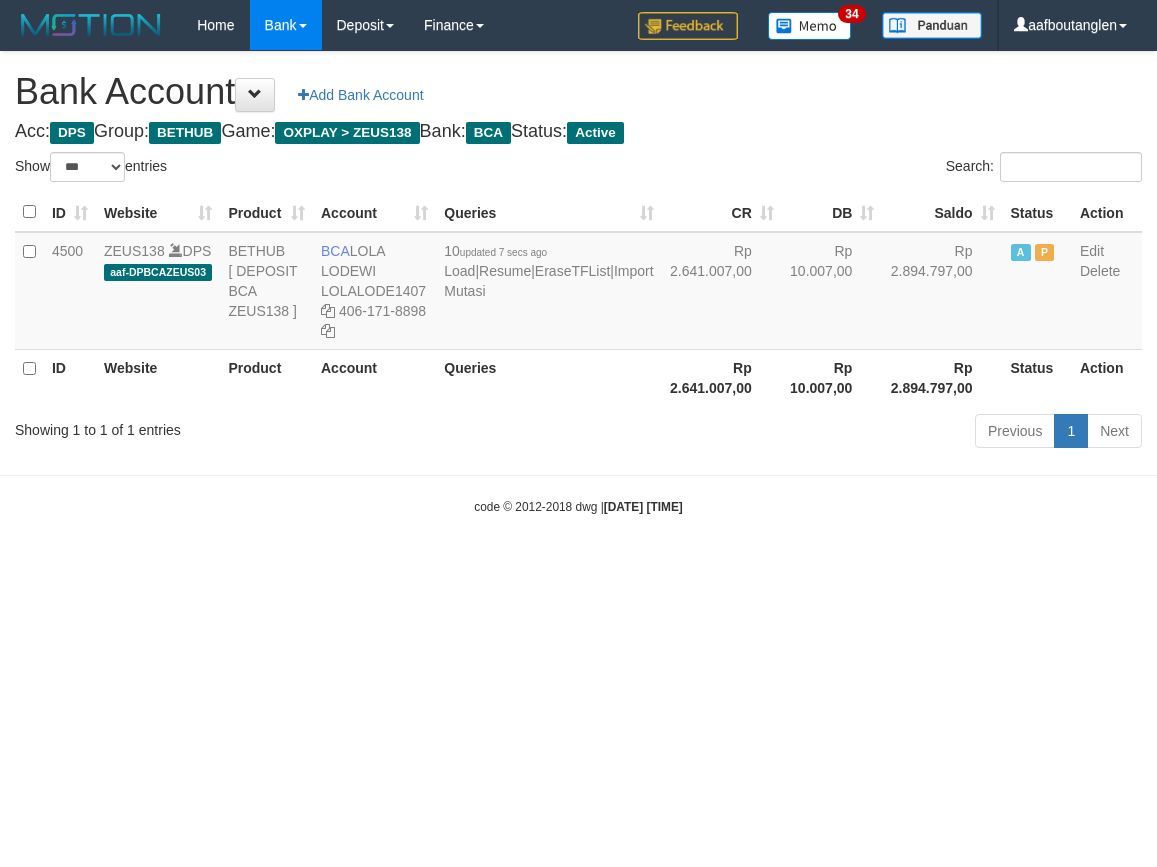 scroll, scrollTop: 0, scrollLeft: 0, axis: both 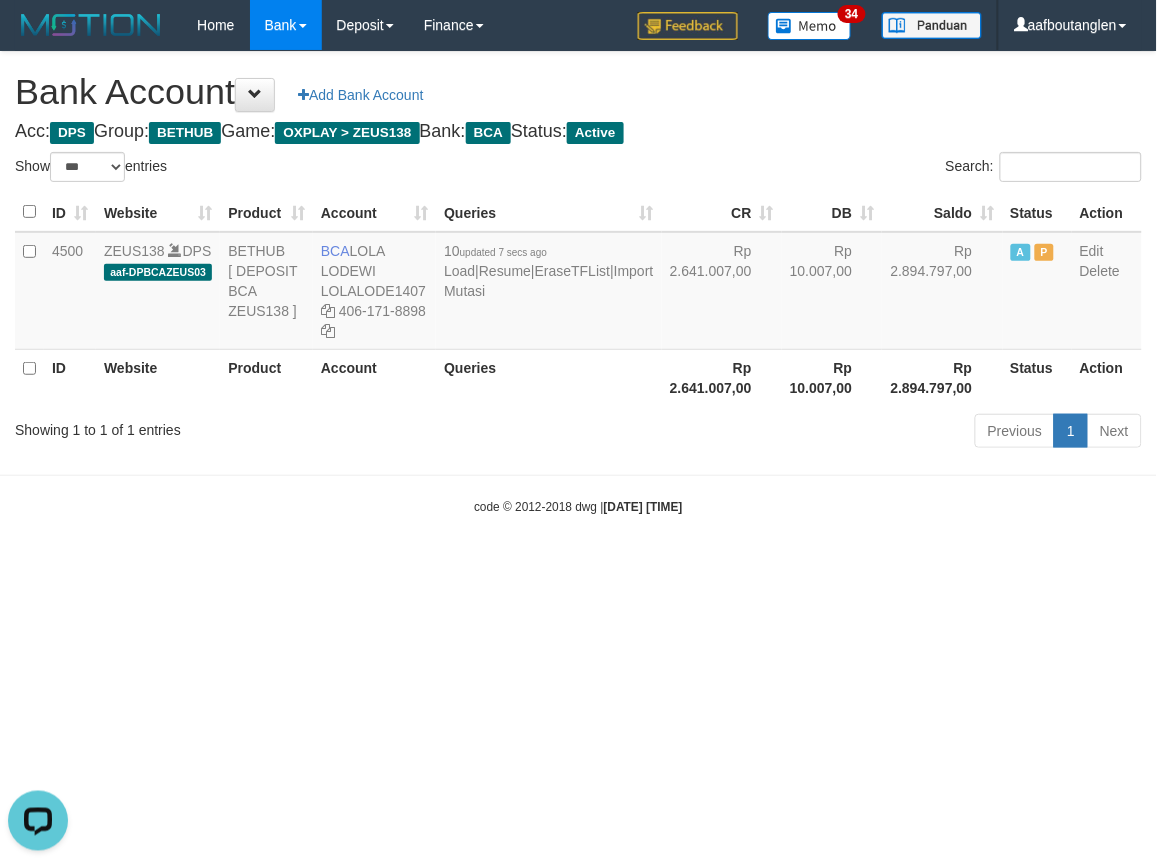 drag, startPoint x: 702, startPoint y: 552, endPoint x: 786, endPoint y: 576, distance: 87.36132 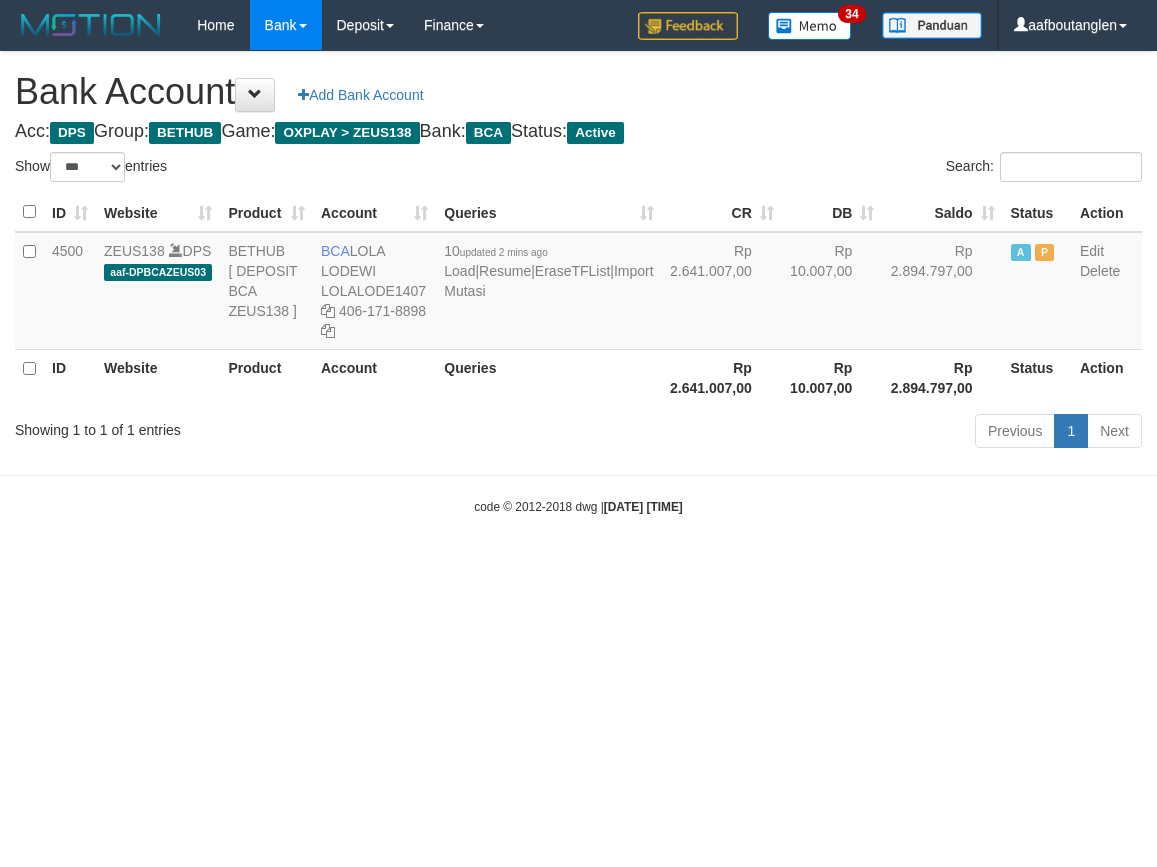 select on "***" 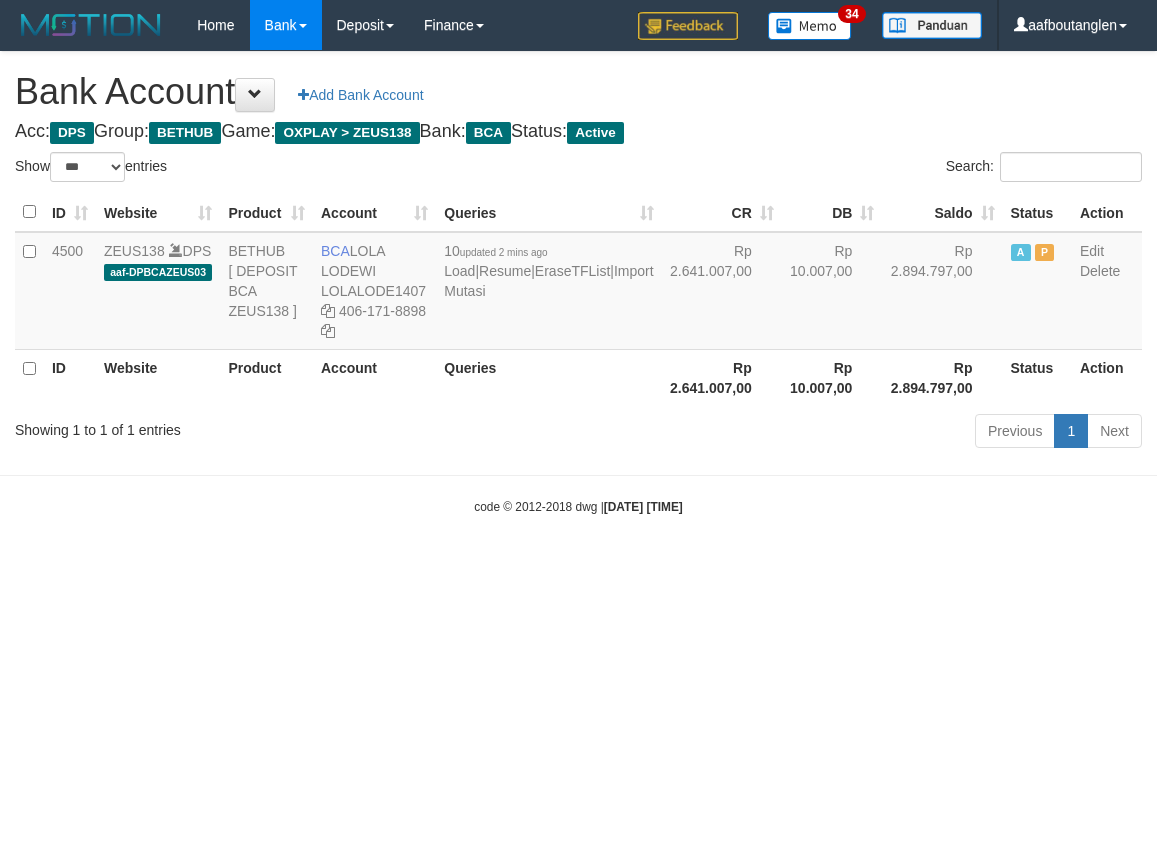 scroll, scrollTop: 0, scrollLeft: 0, axis: both 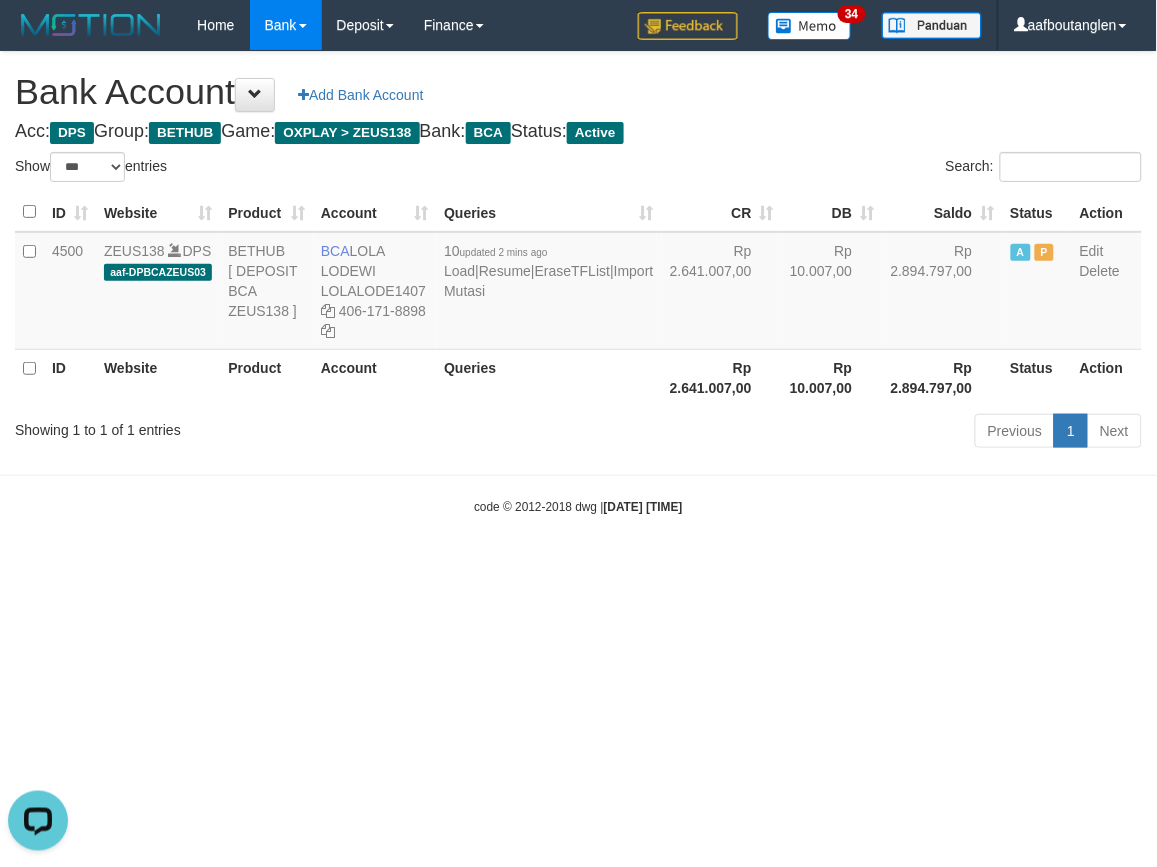 drag, startPoint x: 681, startPoint y: 527, endPoint x: 645, endPoint y: 543, distance: 39.39543 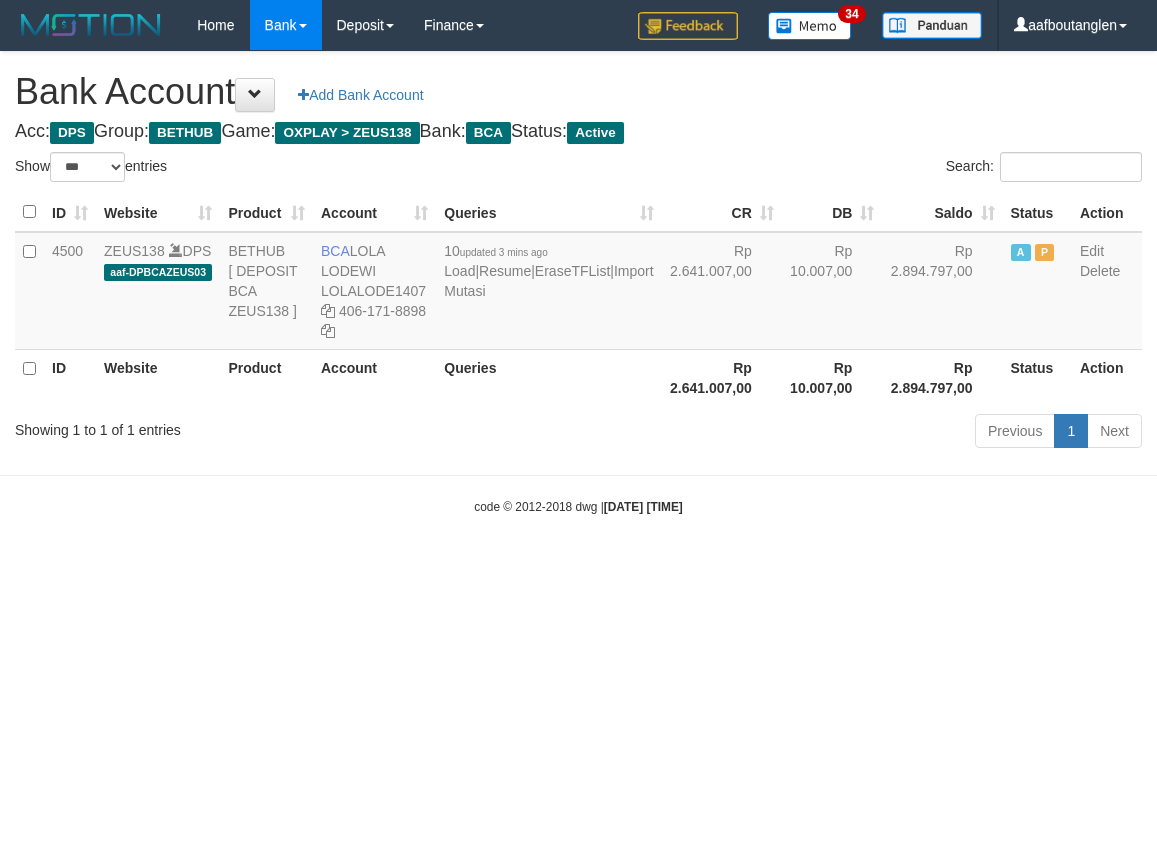 select on "***" 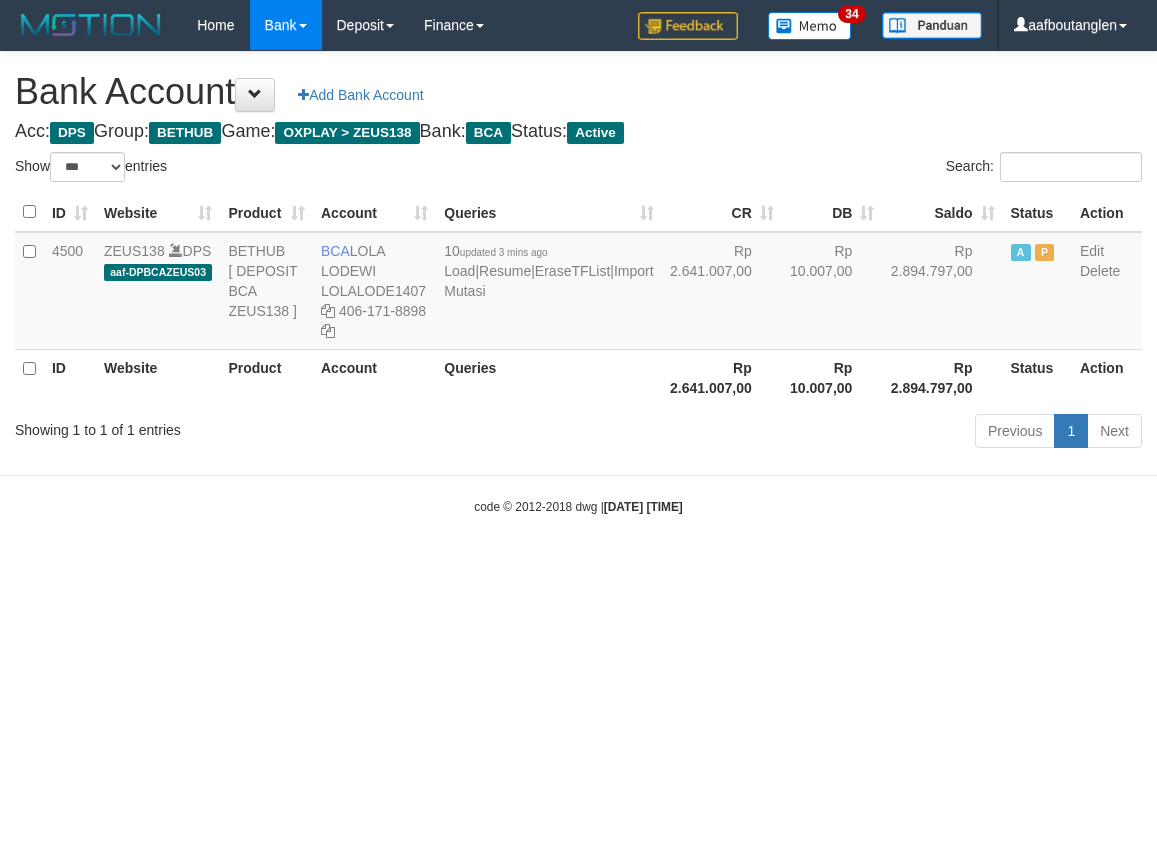 scroll, scrollTop: 0, scrollLeft: 0, axis: both 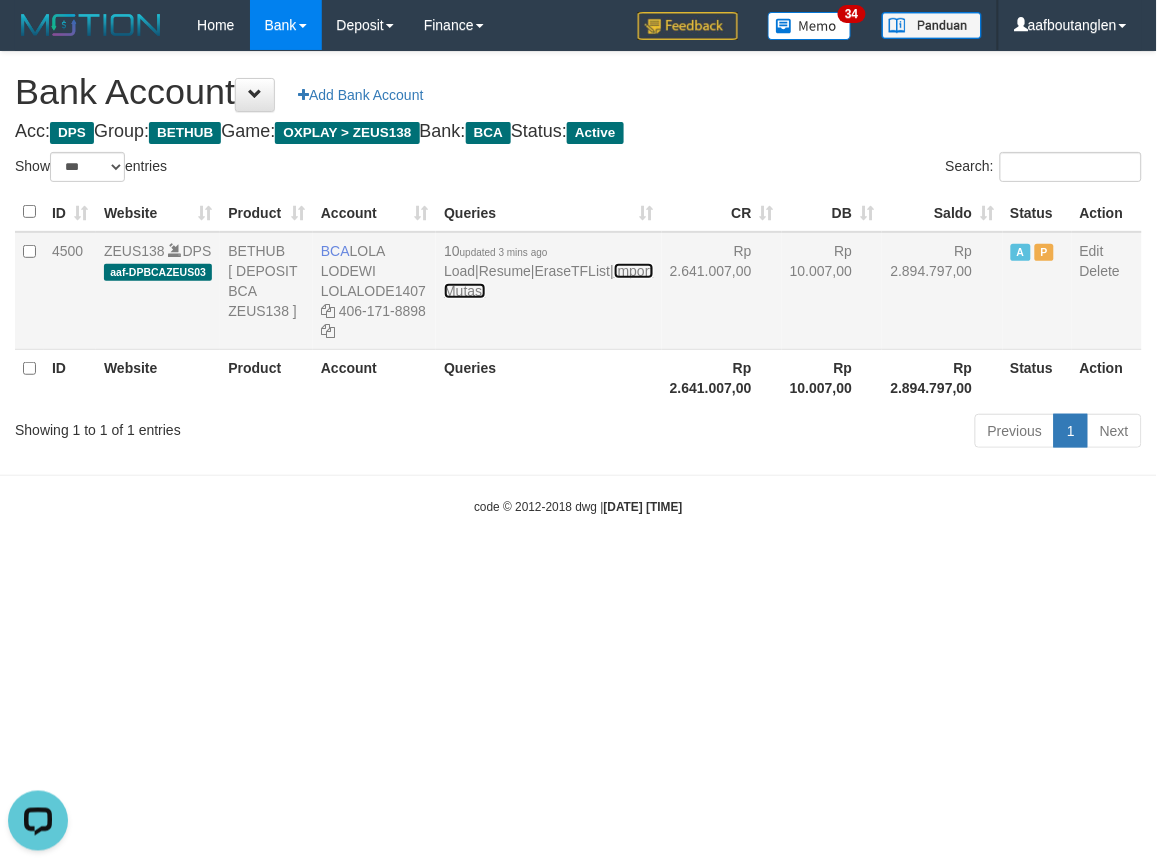 click on "Import Mutasi" at bounding box center (548, 281) 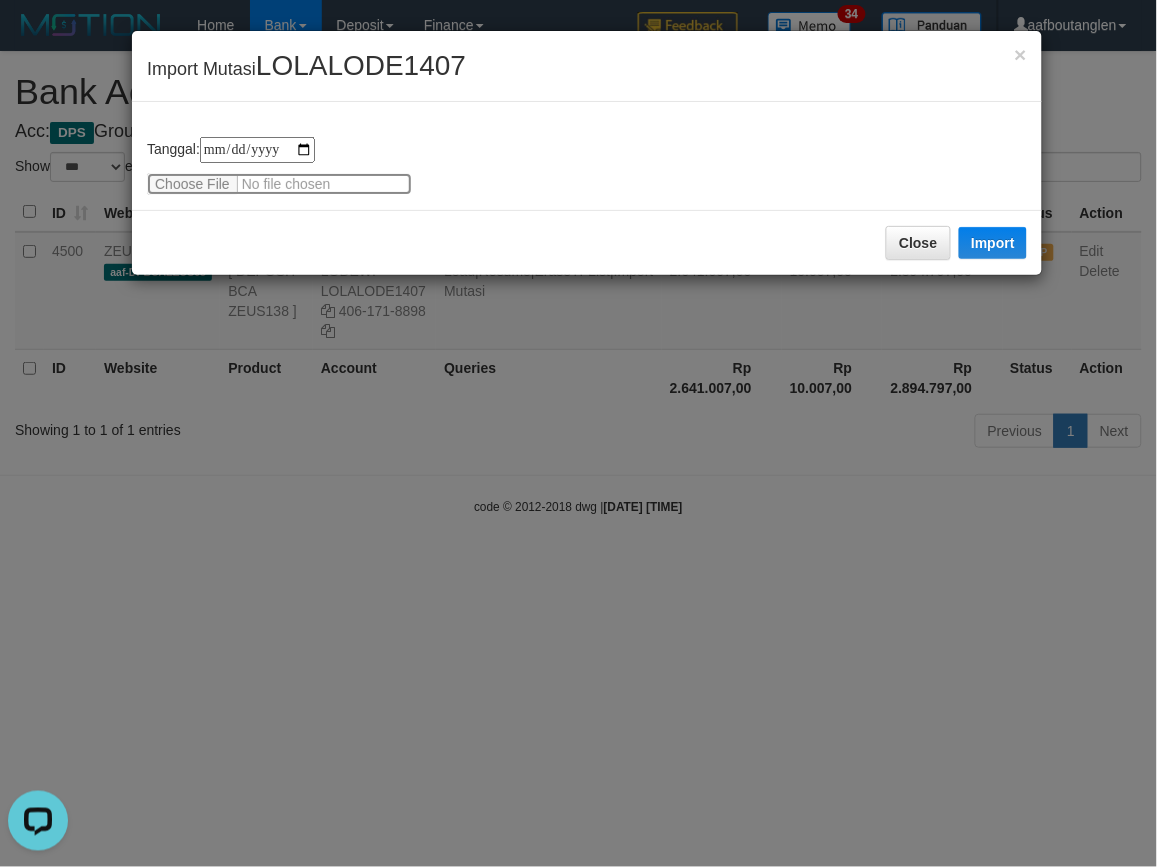 click at bounding box center [279, 184] 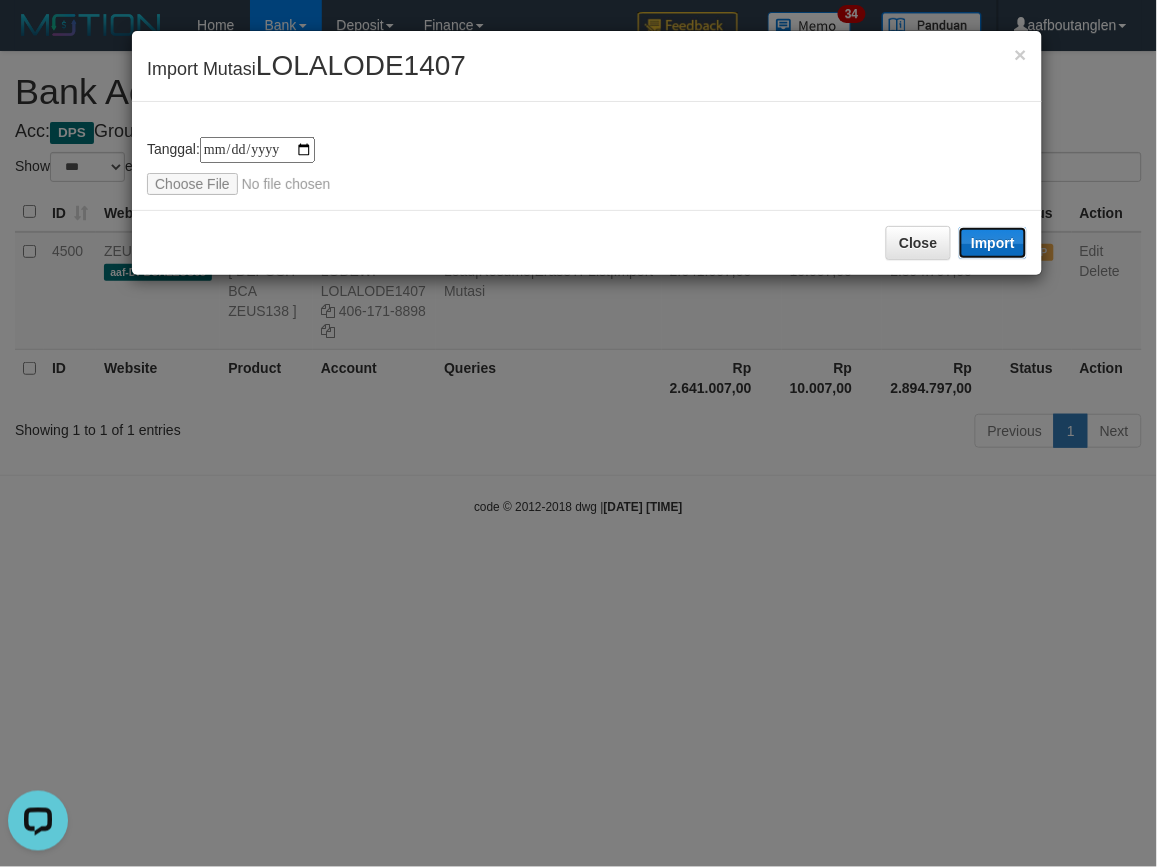 click on "Import" at bounding box center [993, 243] 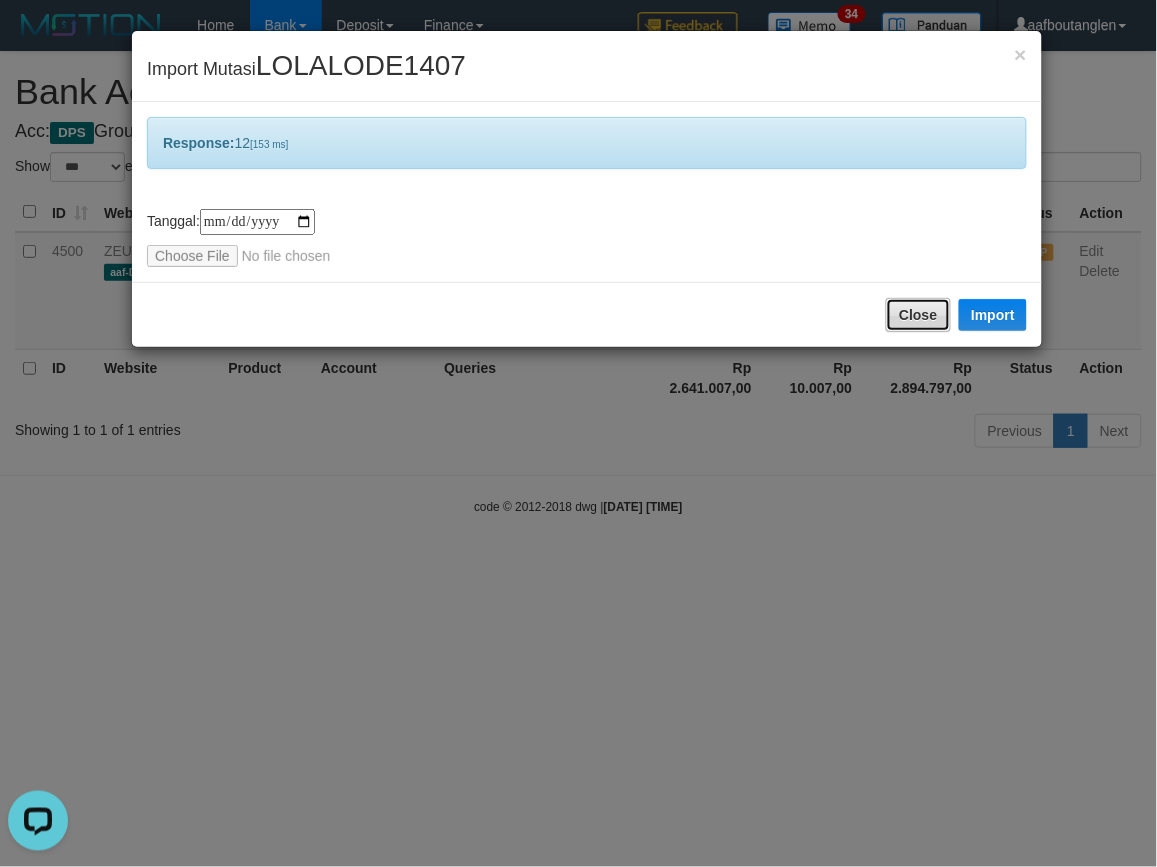 click on "Close" at bounding box center [918, 315] 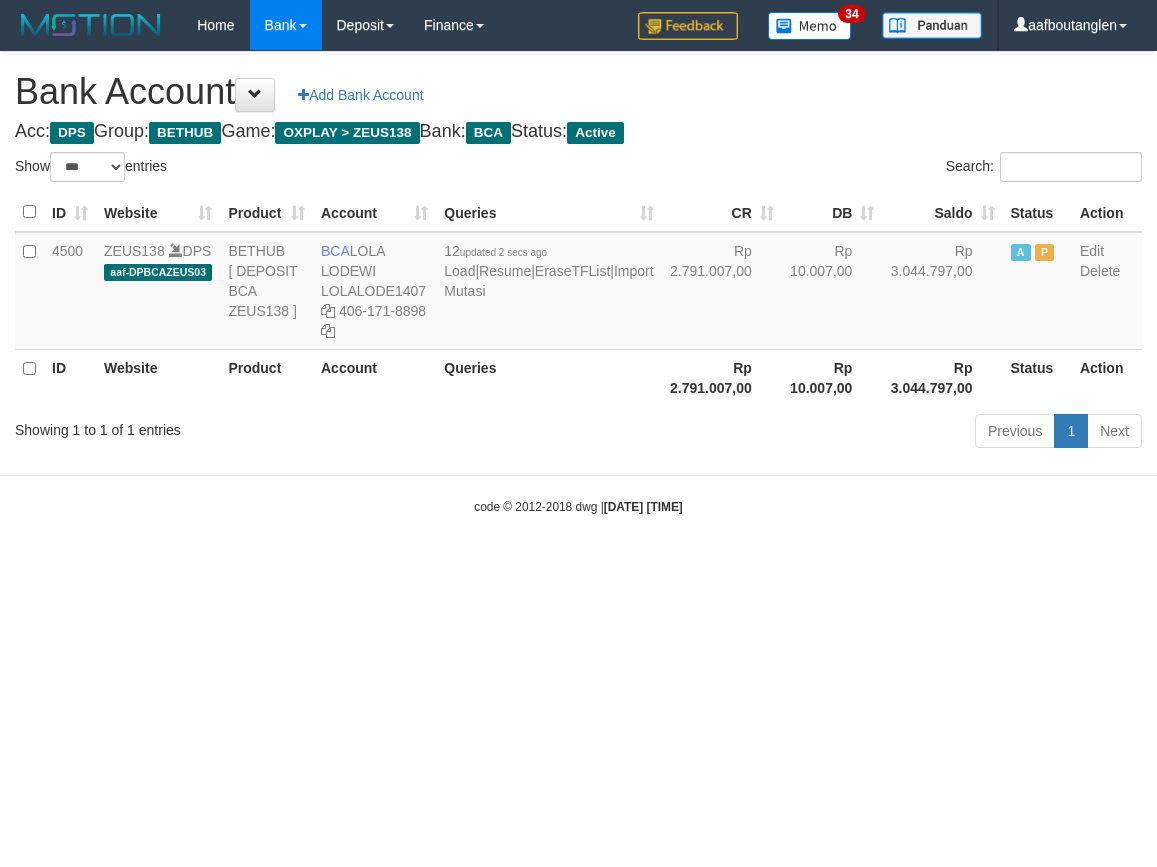 select on "***" 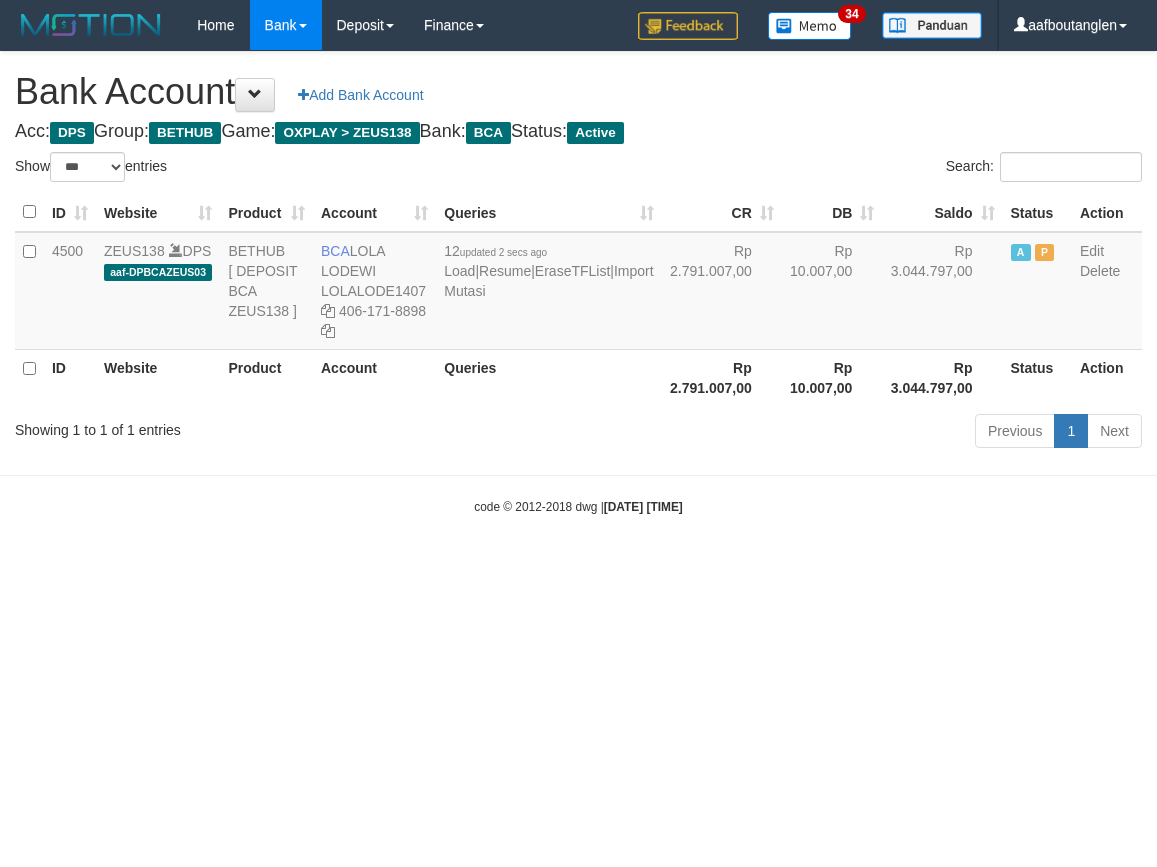 scroll, scrollTop: 0, scrollLeft: 0, axis: both 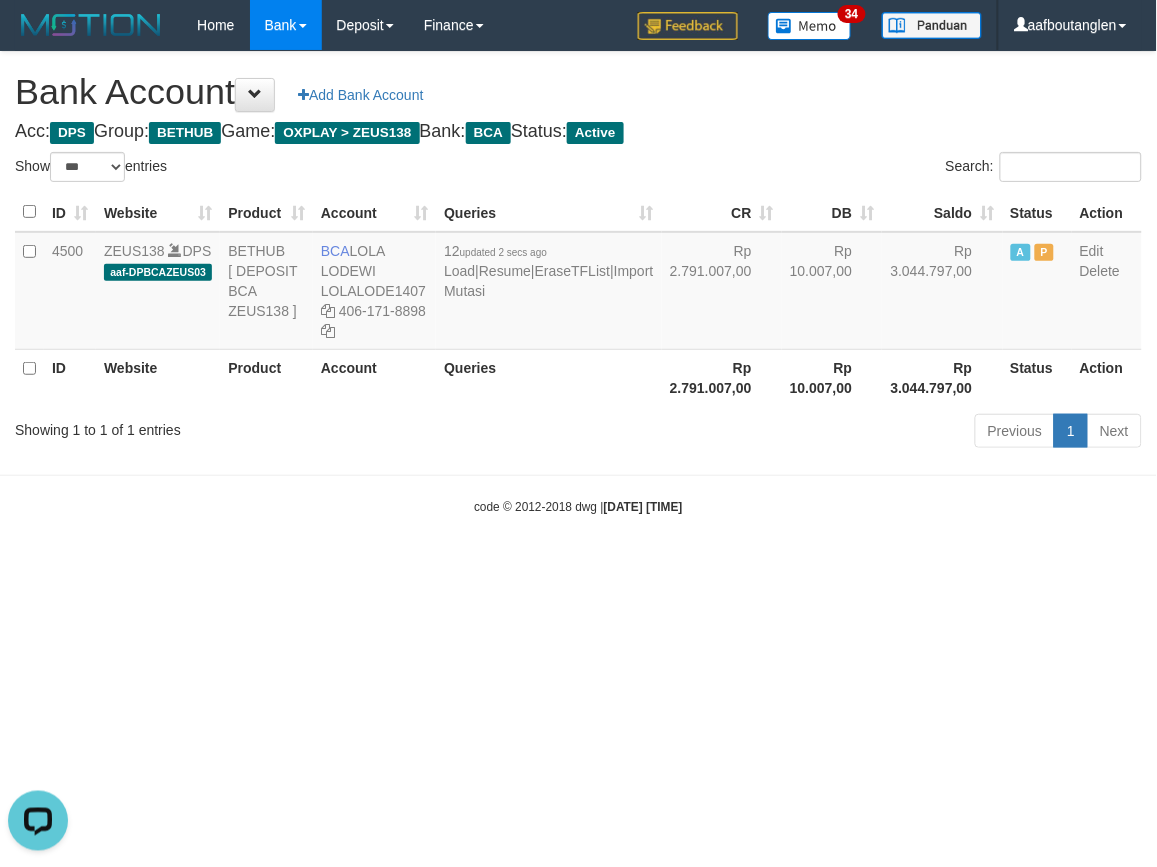 drag, startPoint x: 80, startPoint y: 464, endPoint x: 137, endPoint y: 464, distance: 57 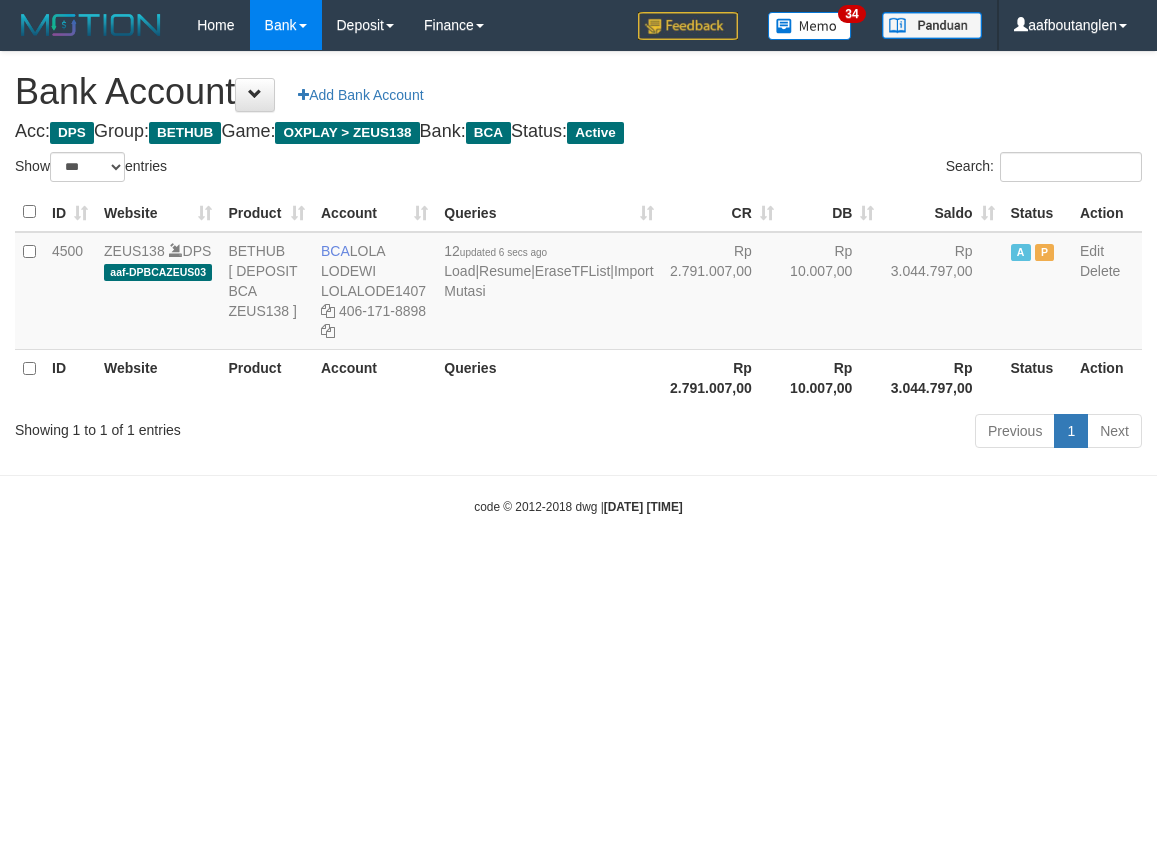 select on "***" 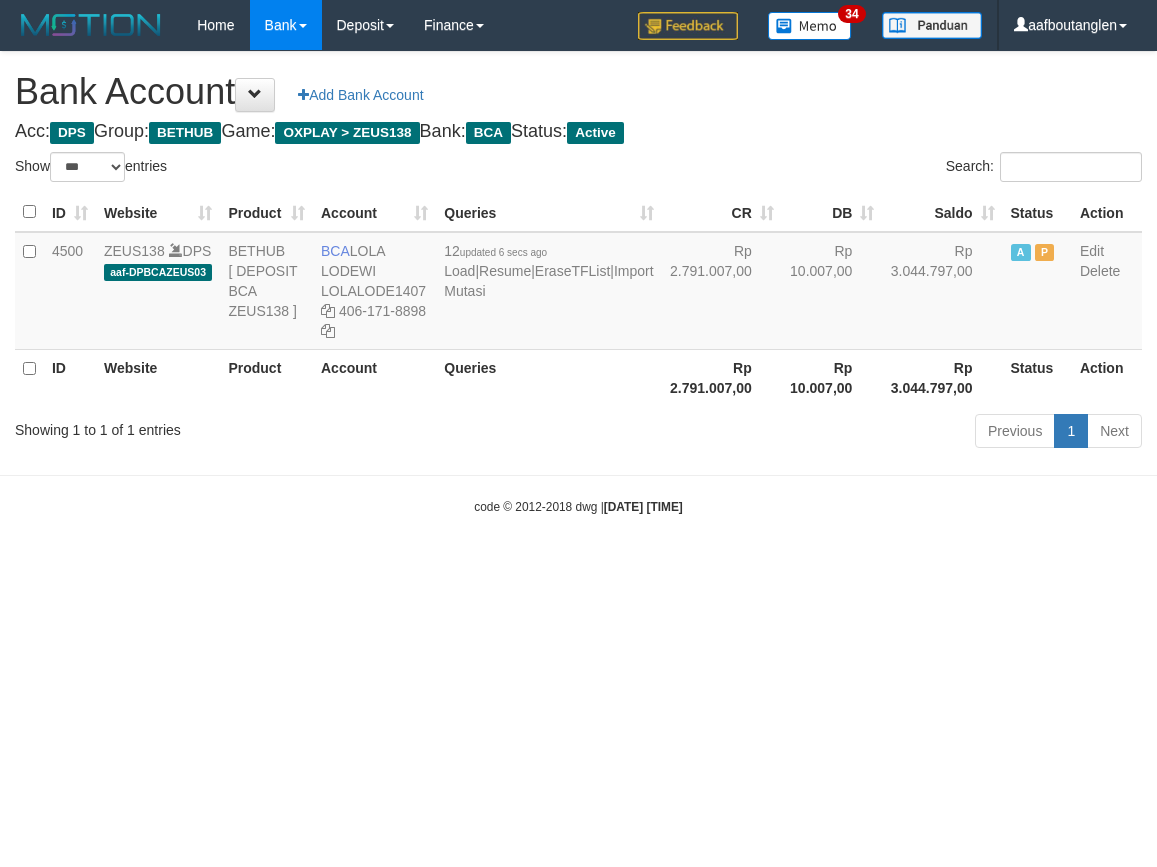 scroll, scrollTop: 0, scrollLeft: 0, axis: both 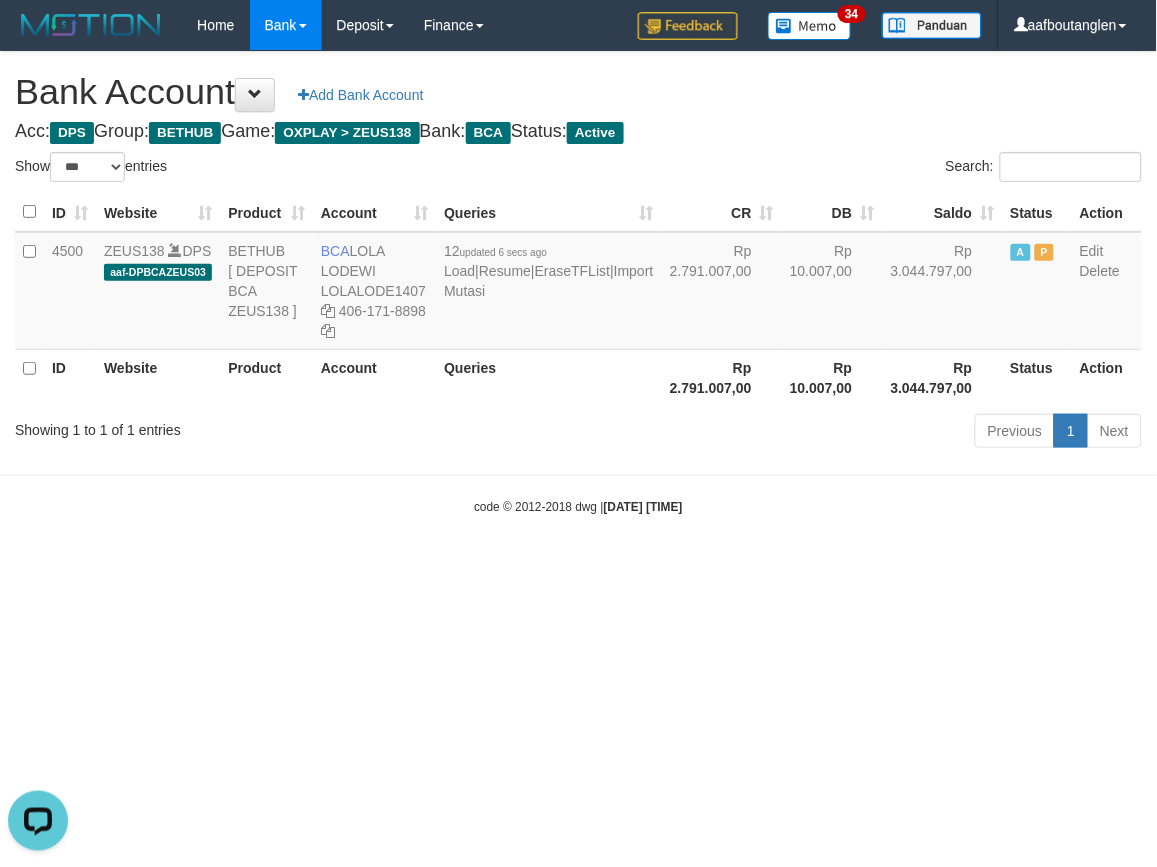 click on "Toggle navigation
Home
Bank
Account List
Deposit
DPS List
History
Note DPS
Finance
Financial Data
aafboutanglen
My Profile
Log Out
34" at bounding box center (578, 283) 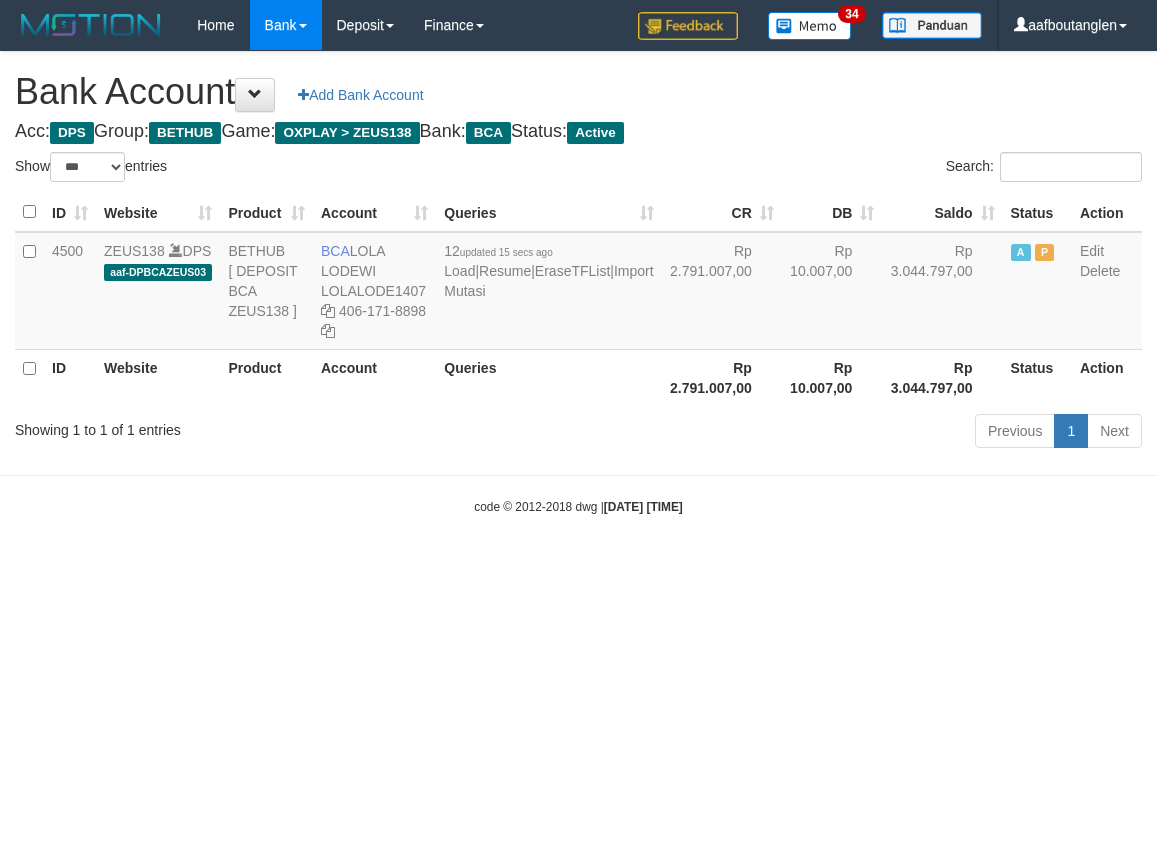 select on "***" 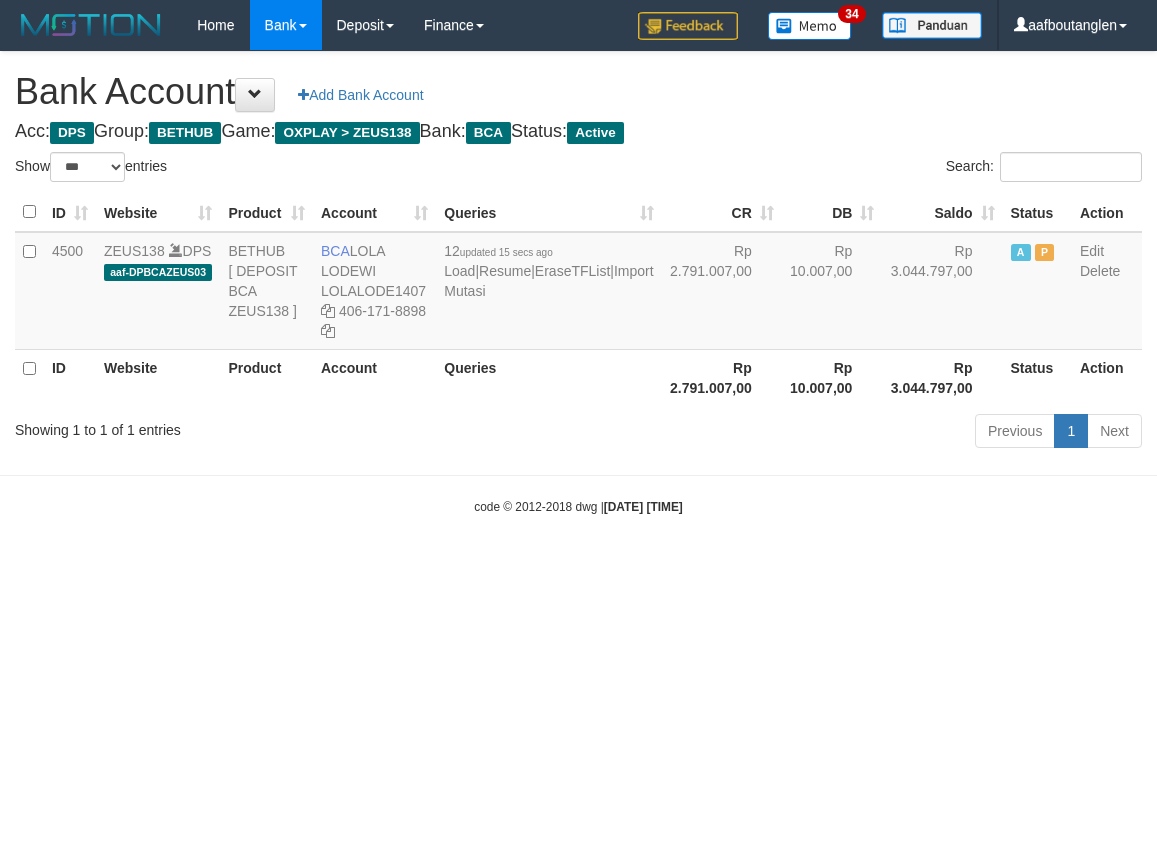 scroll, scrollTop: 0, scrollLeft: 0, axis: both 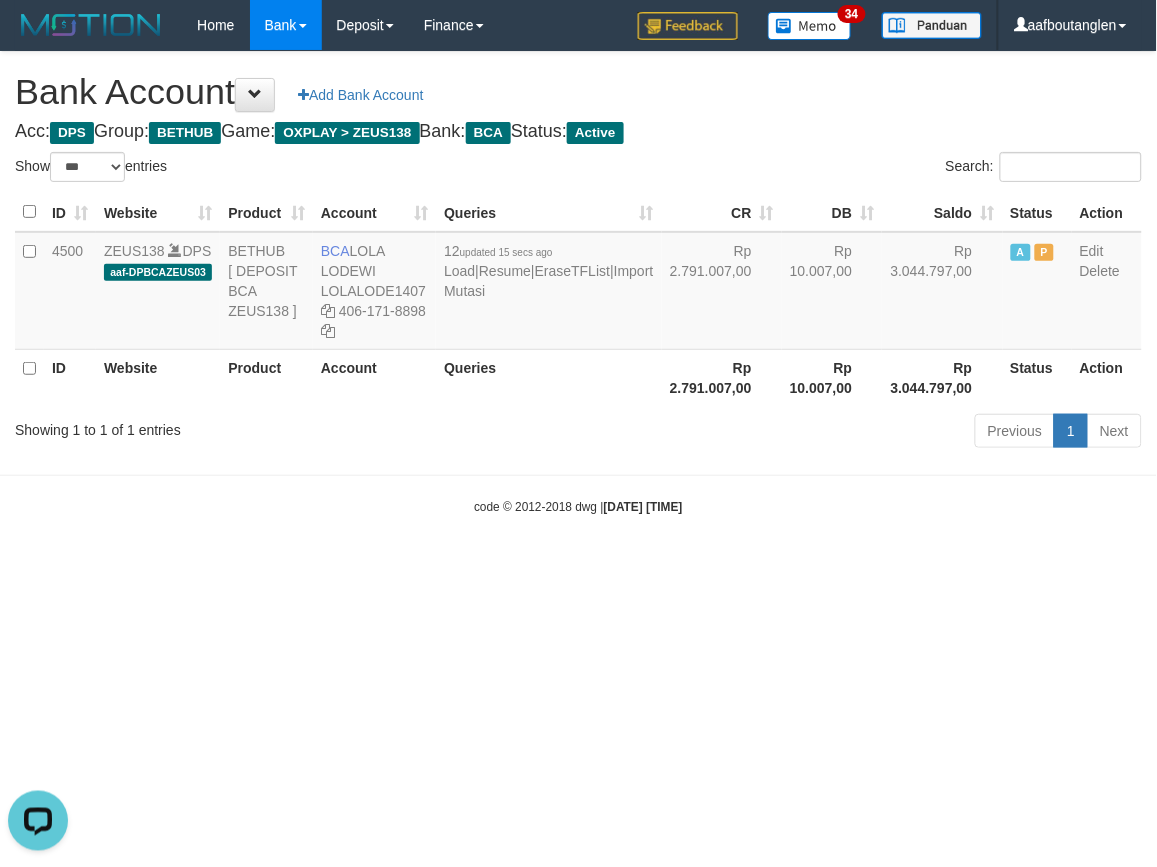 click on "Toggle navigation
Home
Bank
Account List
Deposit
DPS List
History
Note DPS
Finance
Financial Data
aafboutanglen
My Profile
Log Out
34" at bounding box center (578, 283) 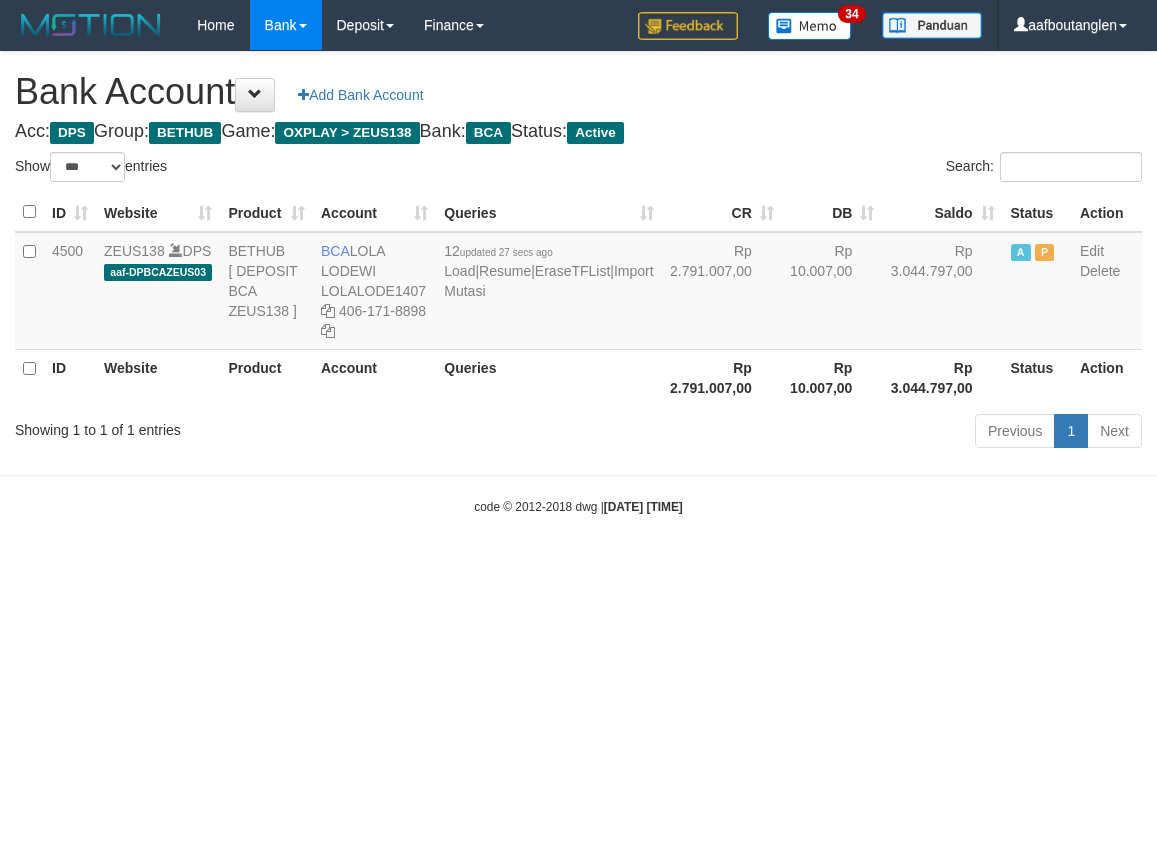 select on "***" 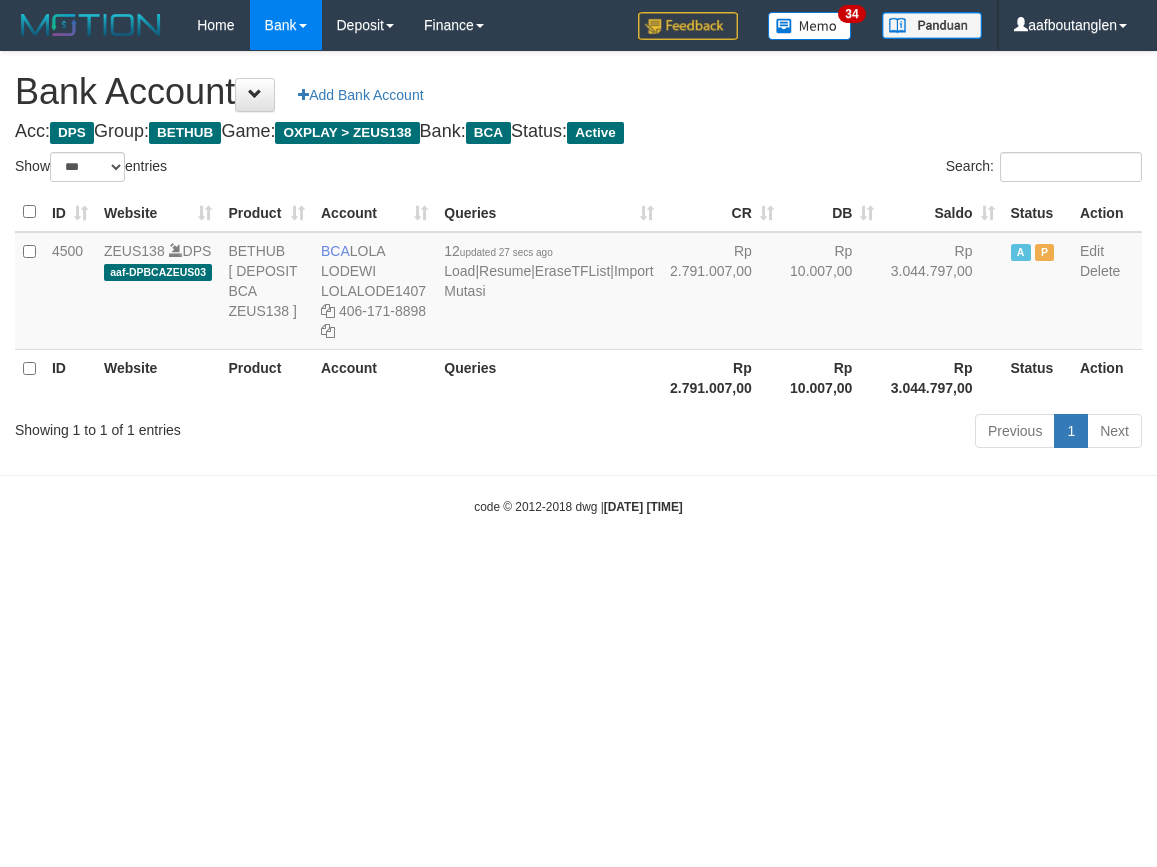 scroll, scrollTop: 0, scrollLeft: 0, axis: both 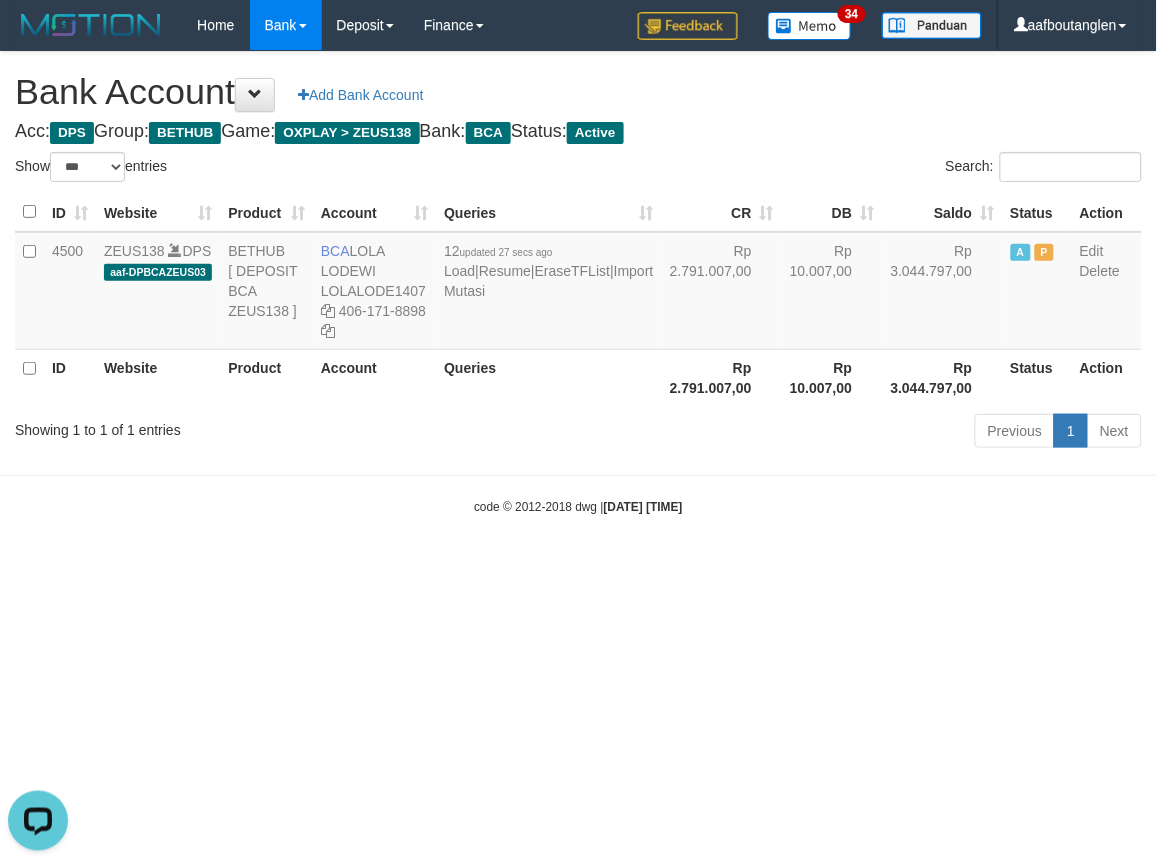 drag, startPoint x: 961, startPoint y: 598, endPoint x: 924, endPoint y: 611, distance: 39.217342 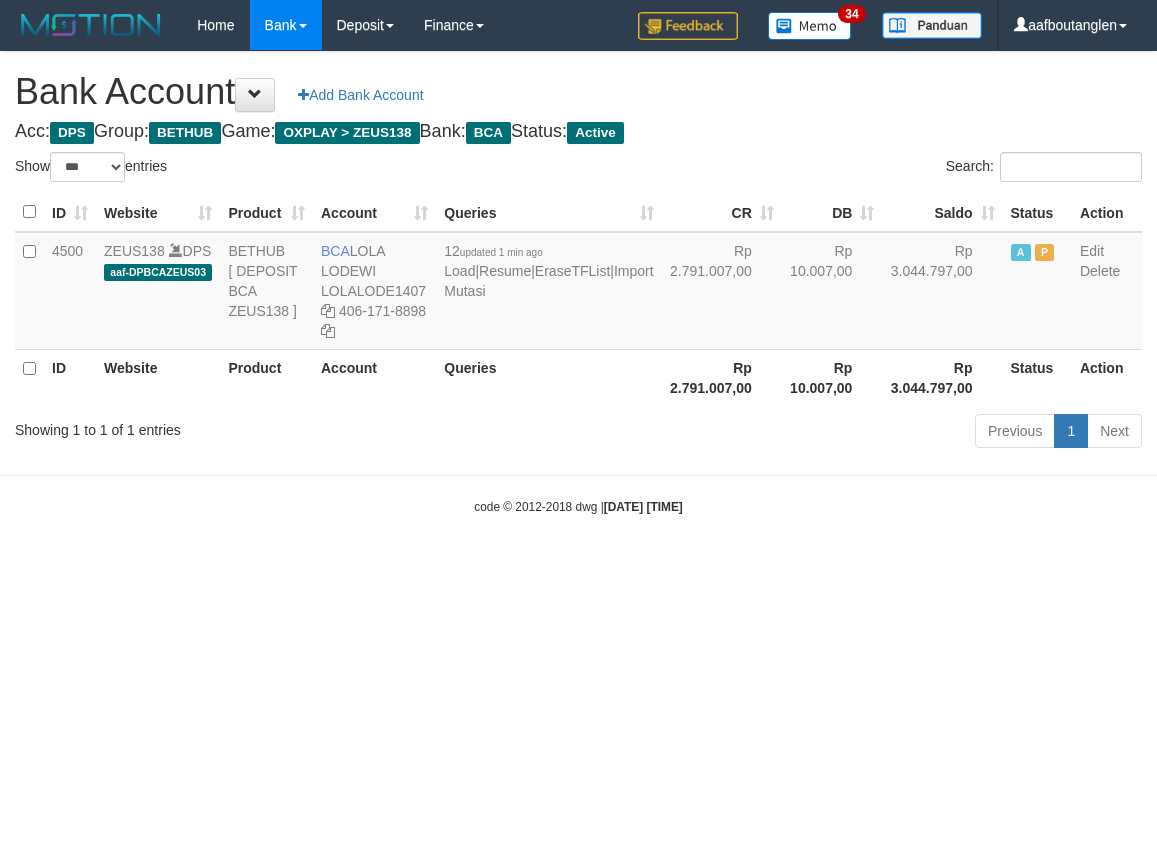 select on "***" 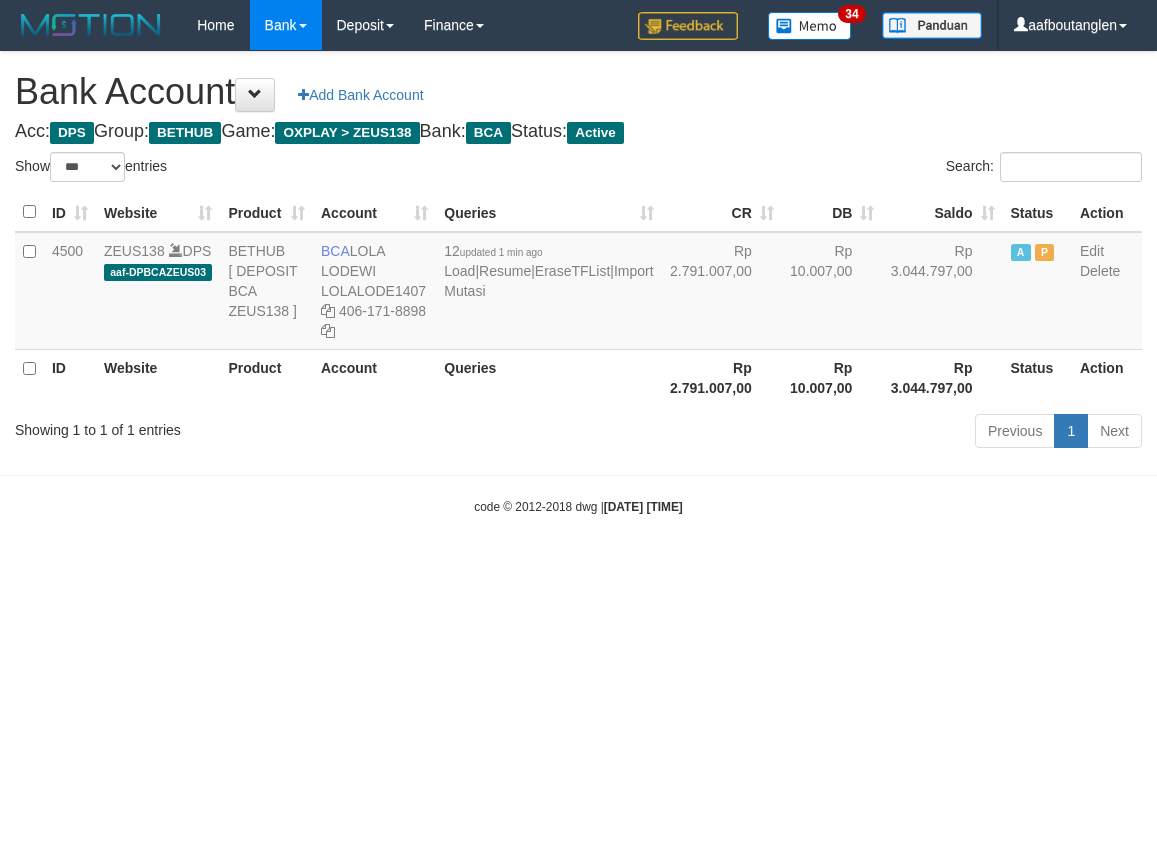 scroll, scrollTop: 0, scrollLeft: 0, axis: both 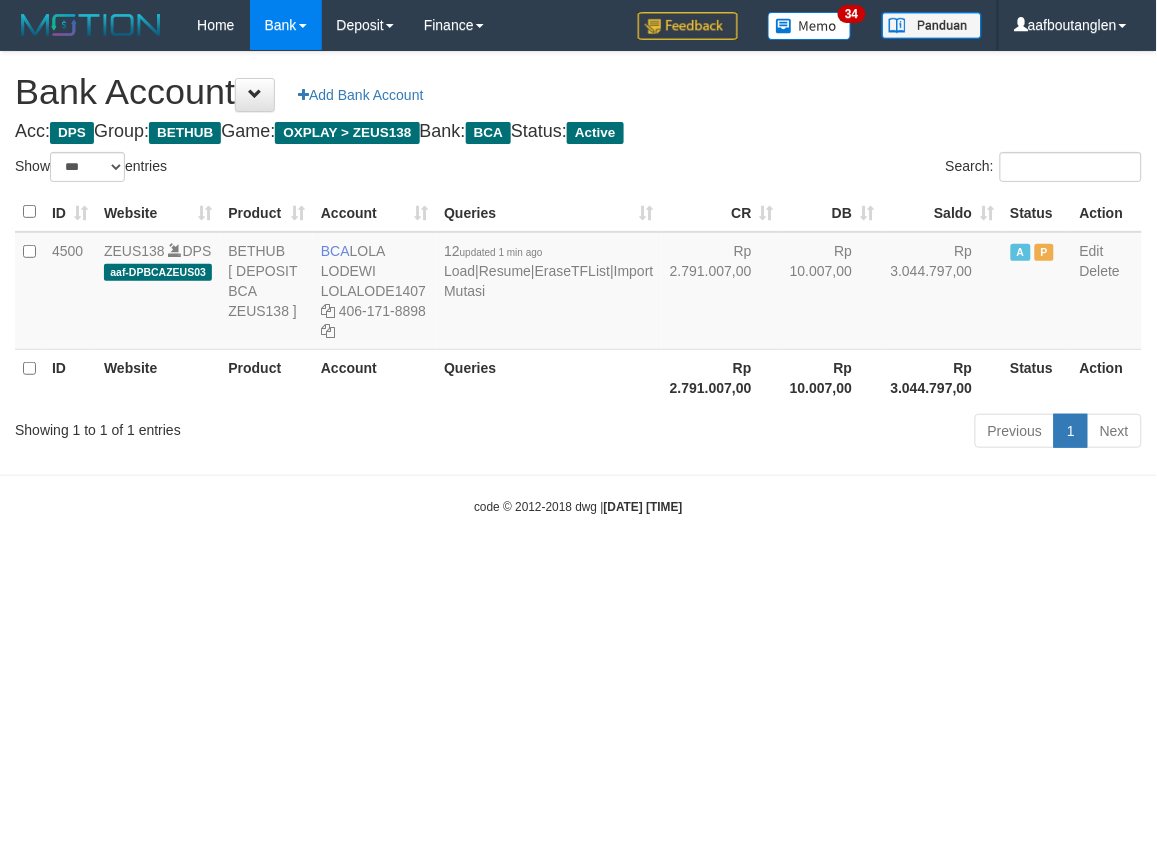 click on "Toggle navigation
Home
Bank
Account List
Deposit
DPS List
History
Note DPS
Finance
Financial Data
aafboutanglen
My Profile
Log Out
34" at bounding box center [578, 283] 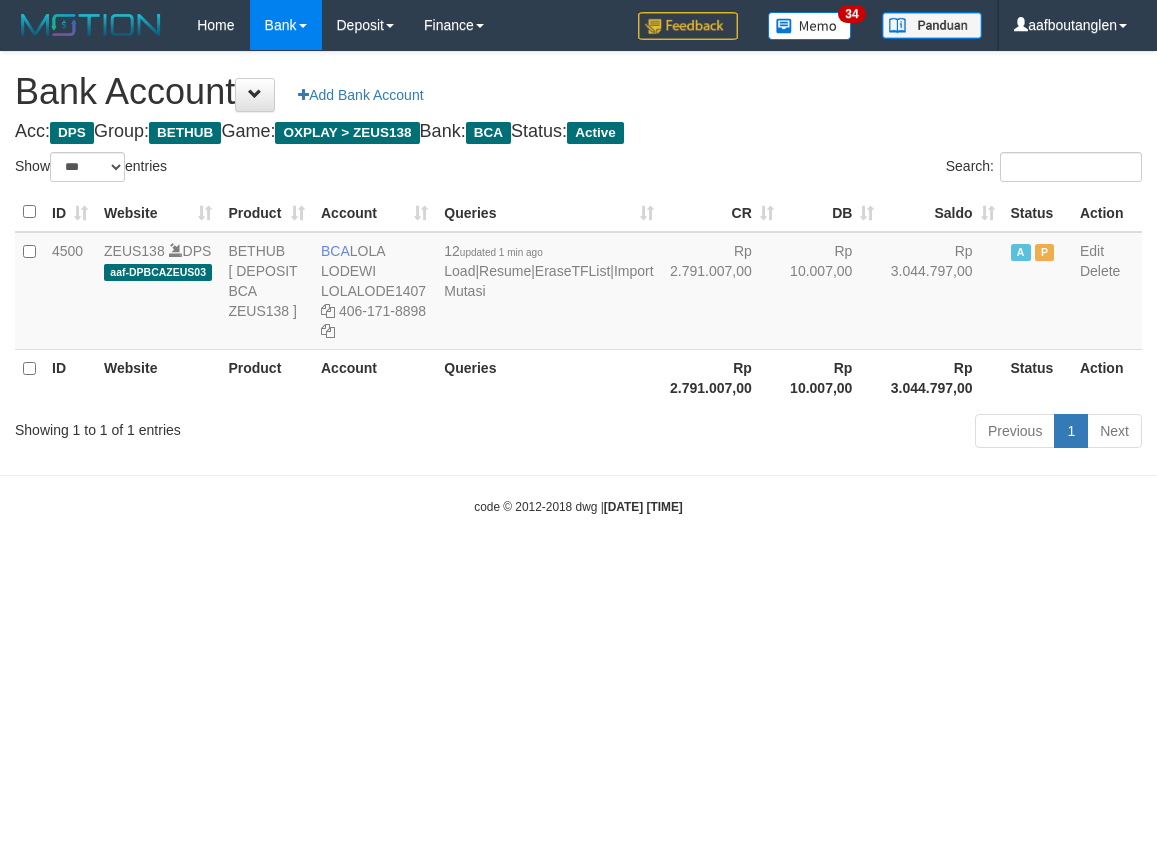 select on "***" 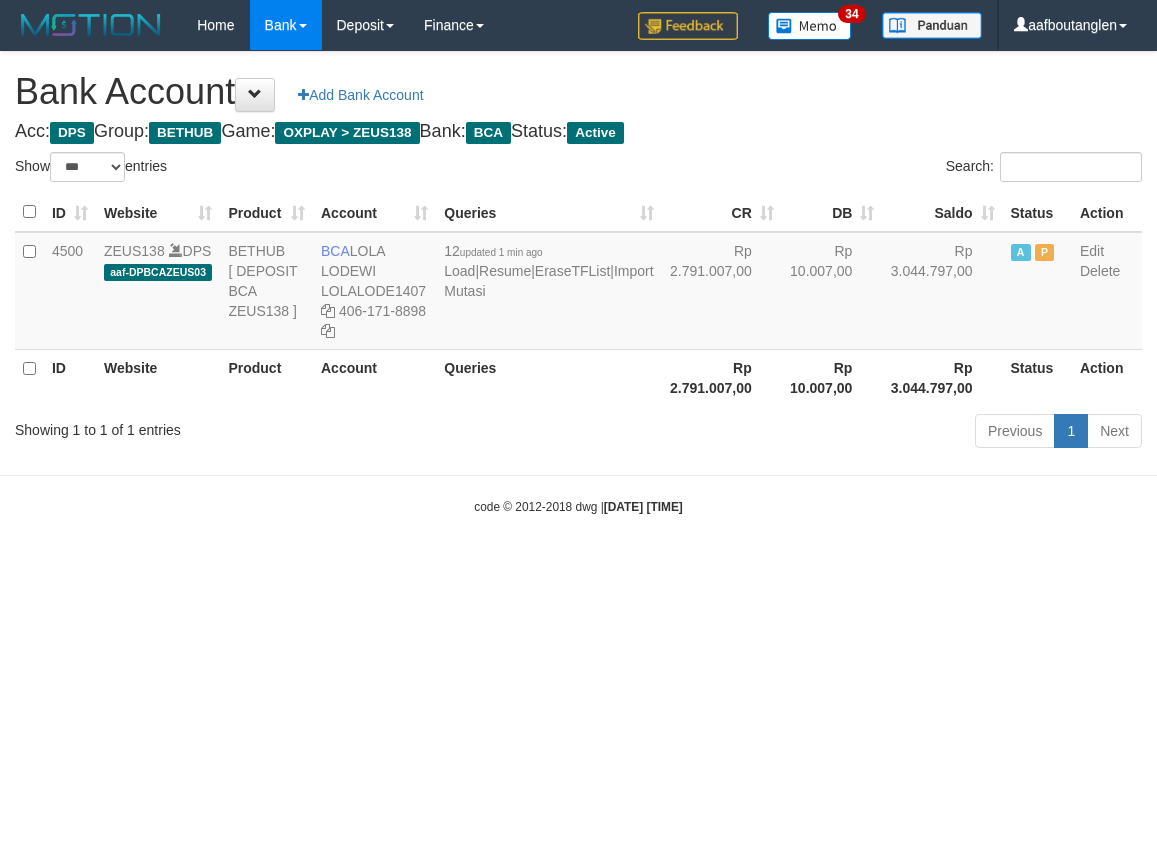 scroll, scrollTop: 0, scrollLeft: 0, axis: both 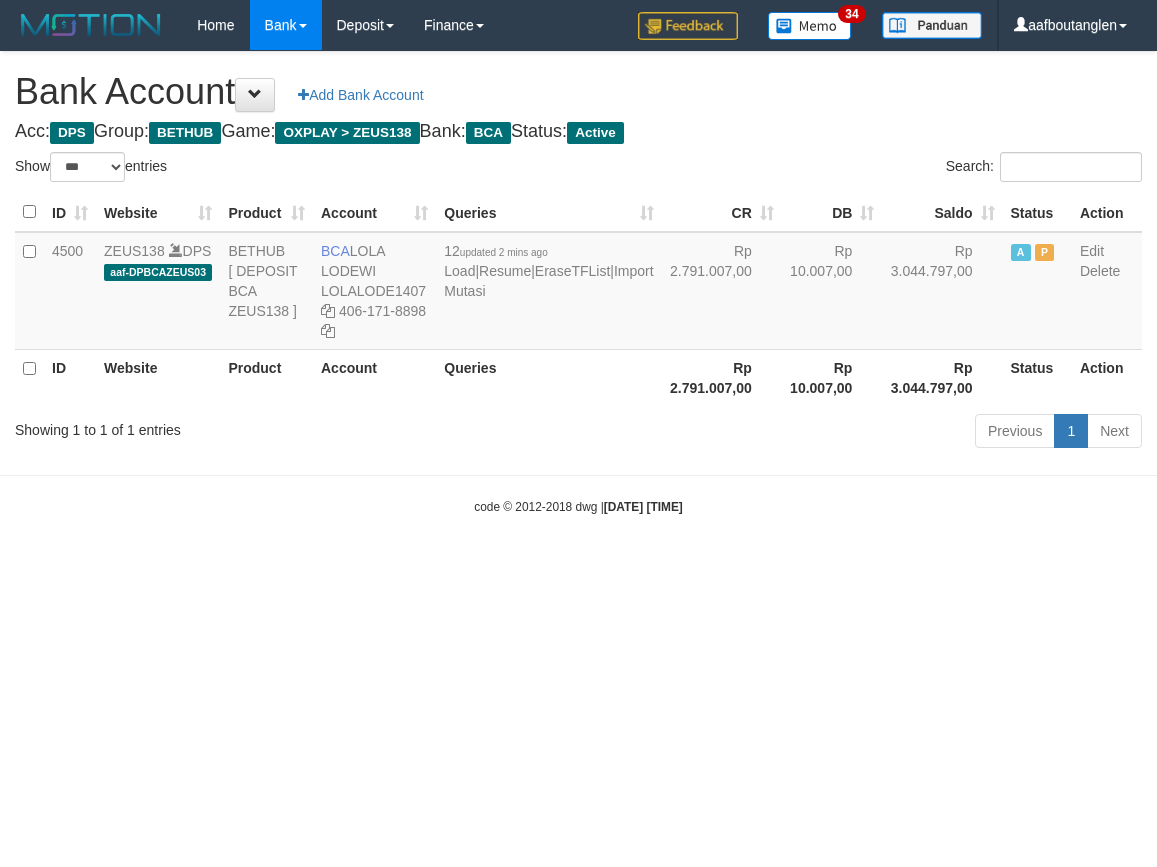 select on "***" 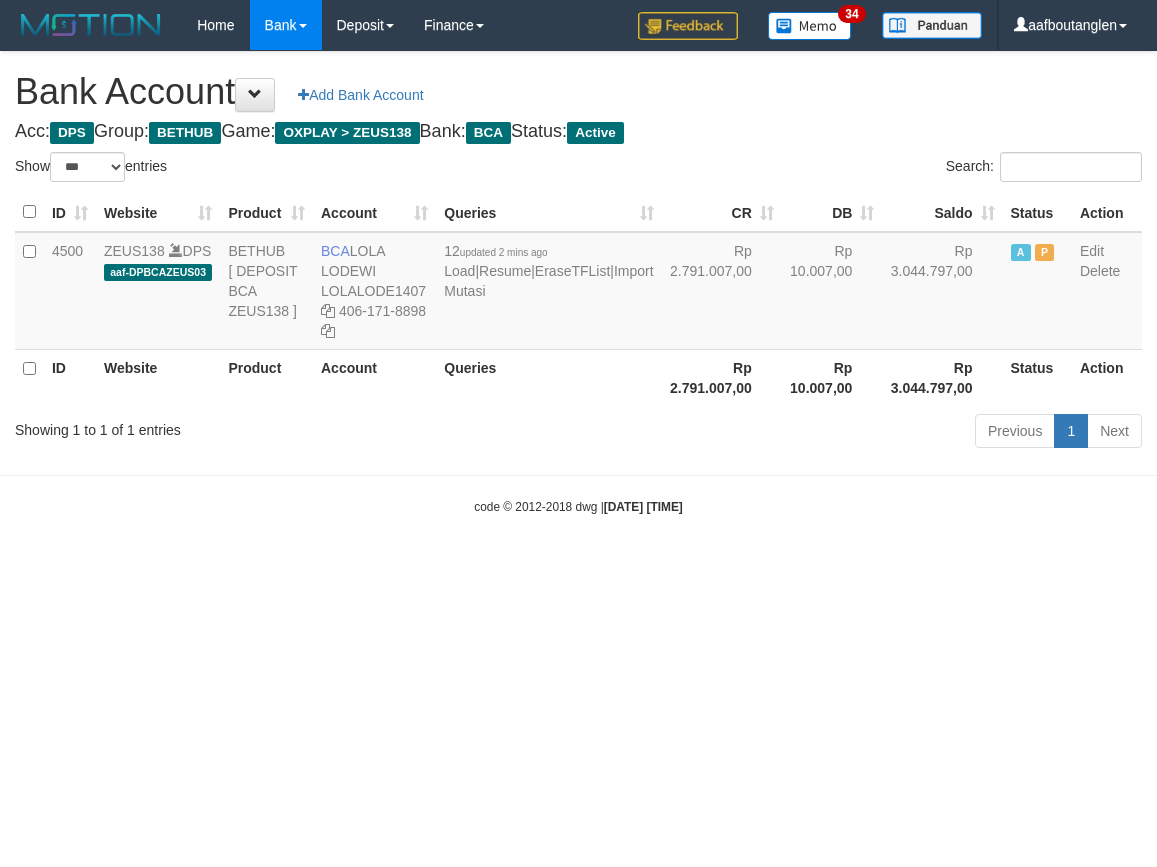 scroll, scrollTop: 0, scrollLeft: 0, axis: both 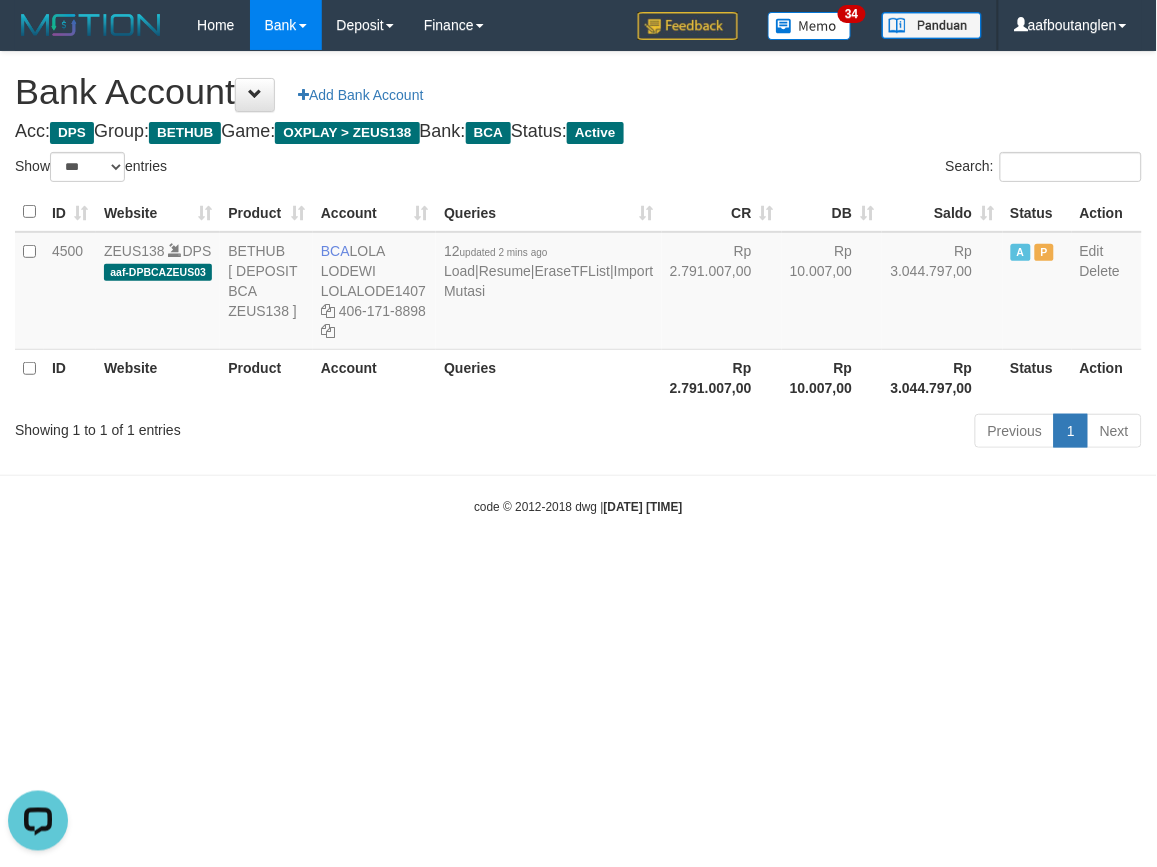 click on "Toggle navigation
Home
Bank
Account List
Deposit
DPS List
History
Note DPS
Finance
Financial Data
aafboutanglen
My Profile
Log Out
34" at bounding box center [578, 283] 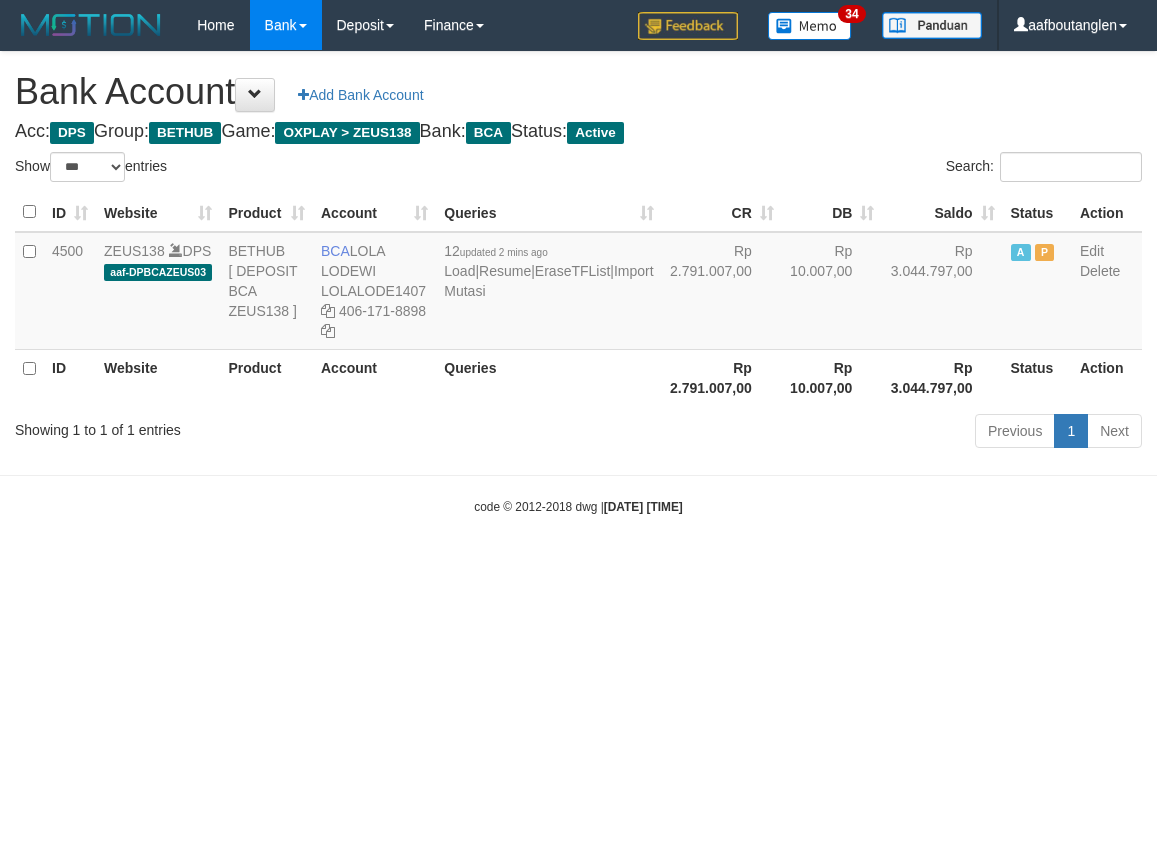 select on "***" 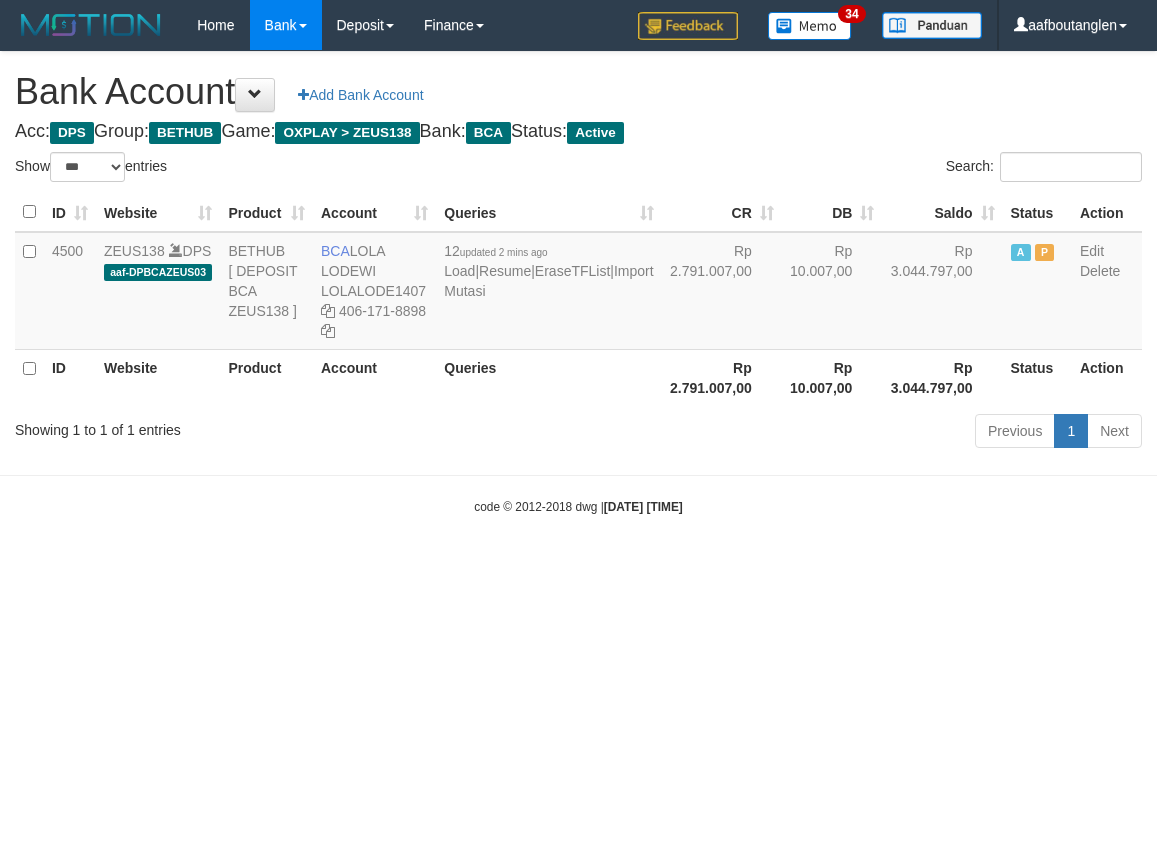 scroll, scrollTop: 0, scrollLeft: 0, axis: both 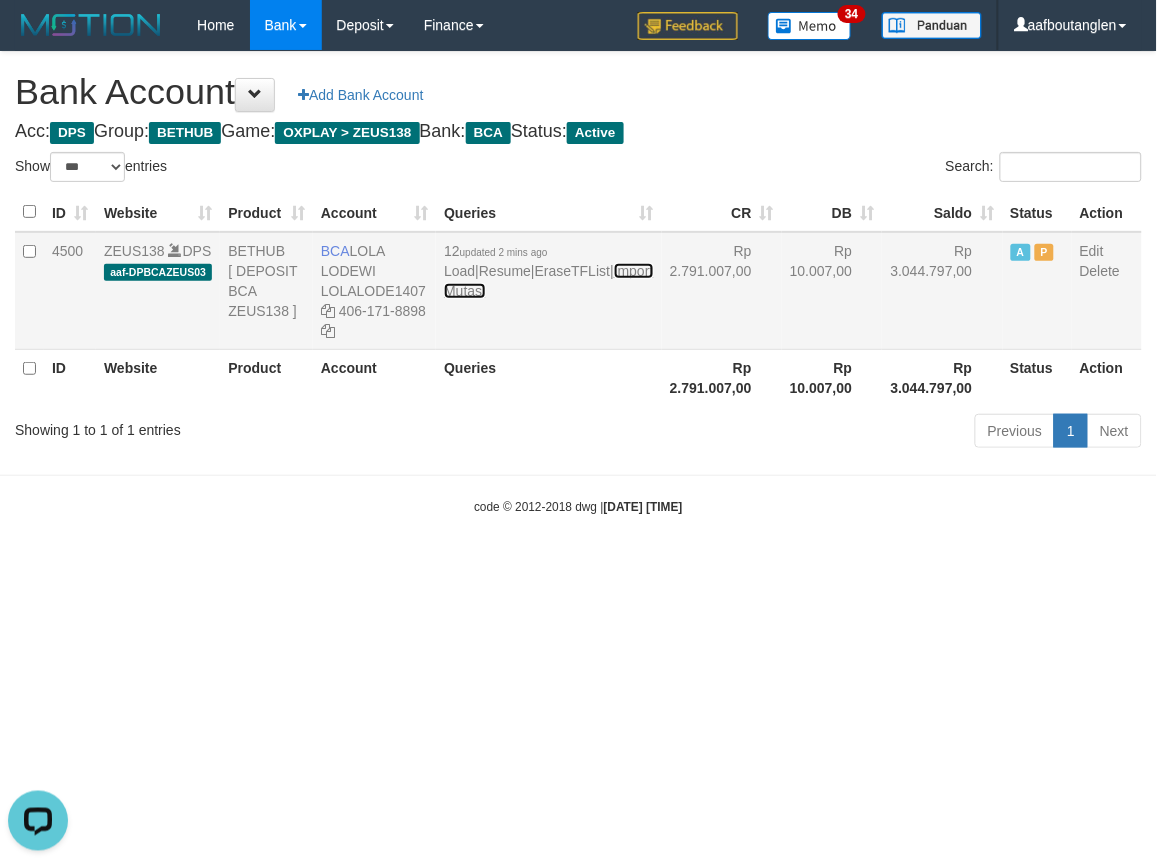click on "Import Mutasi" at bounding box center [548, 281] 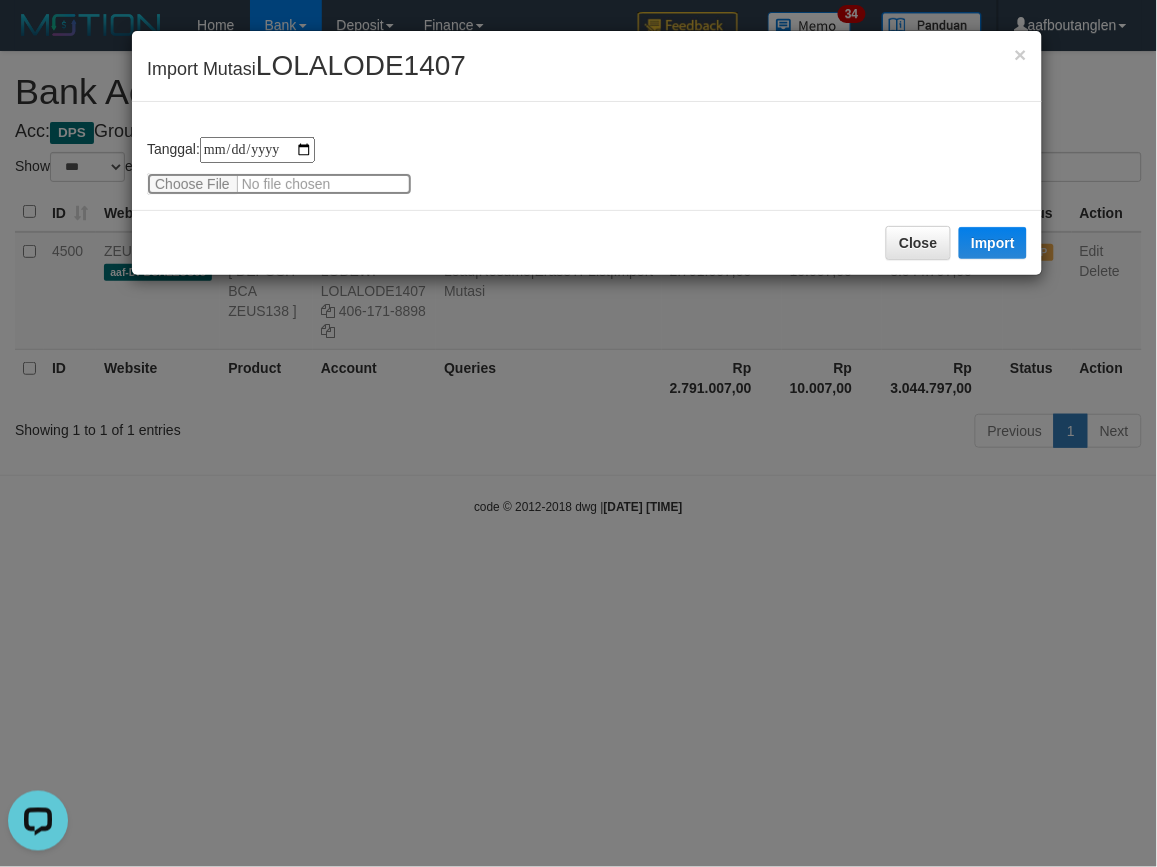 click at bounding box center [279, 184] 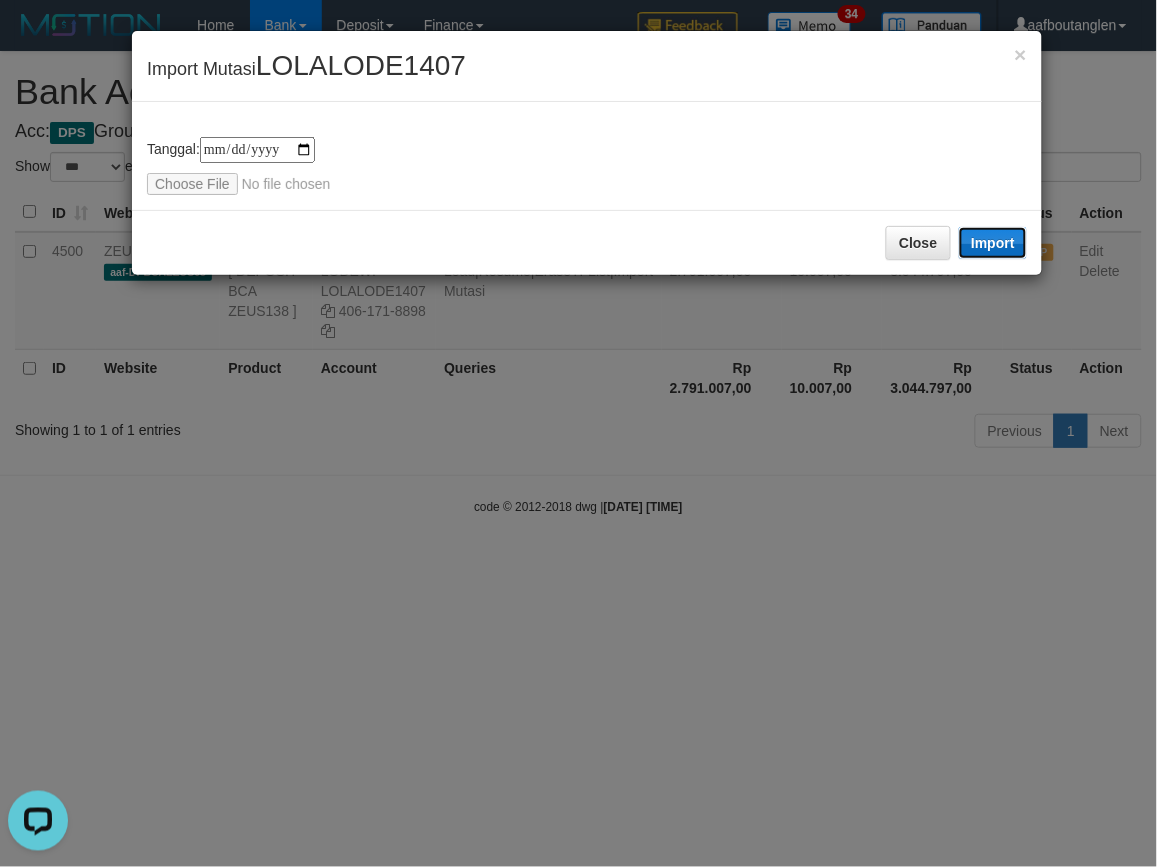 click on "Import" at bounding box center (993, 243) 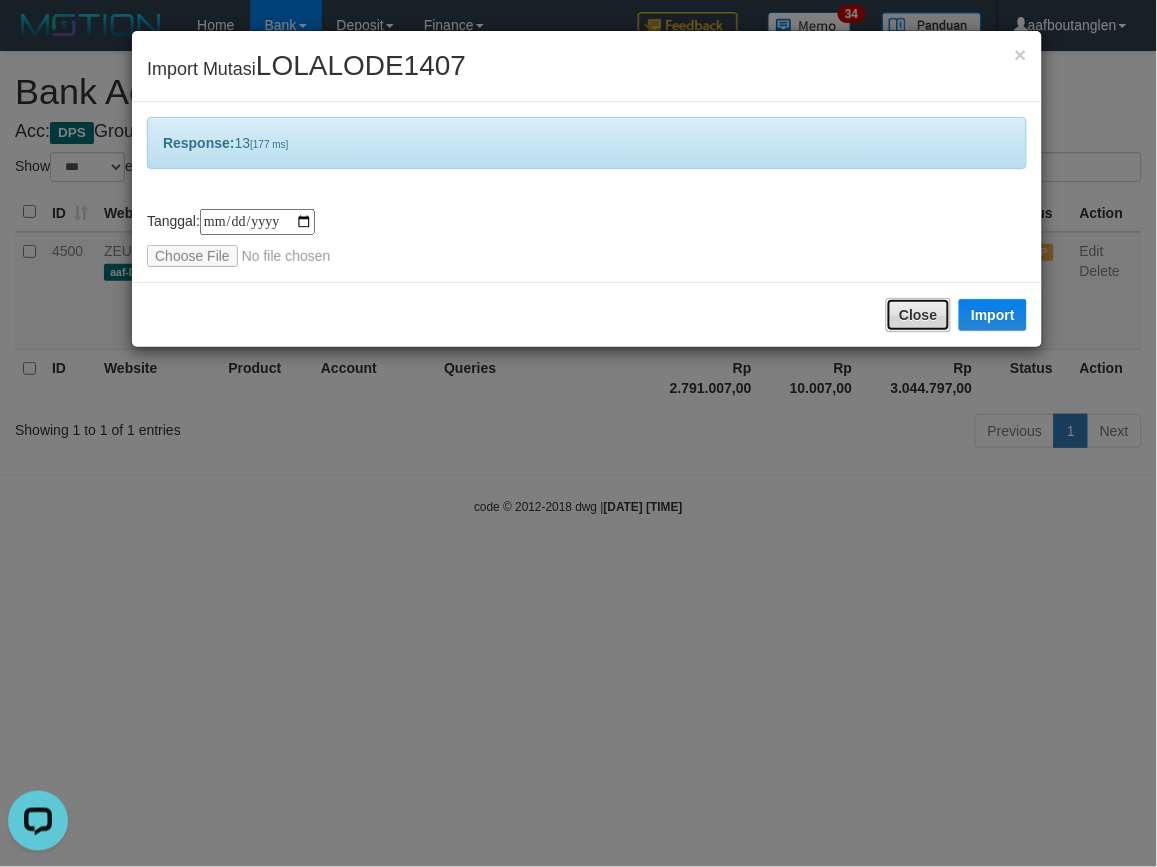 click on "Close" at bounding box center (918, 315) 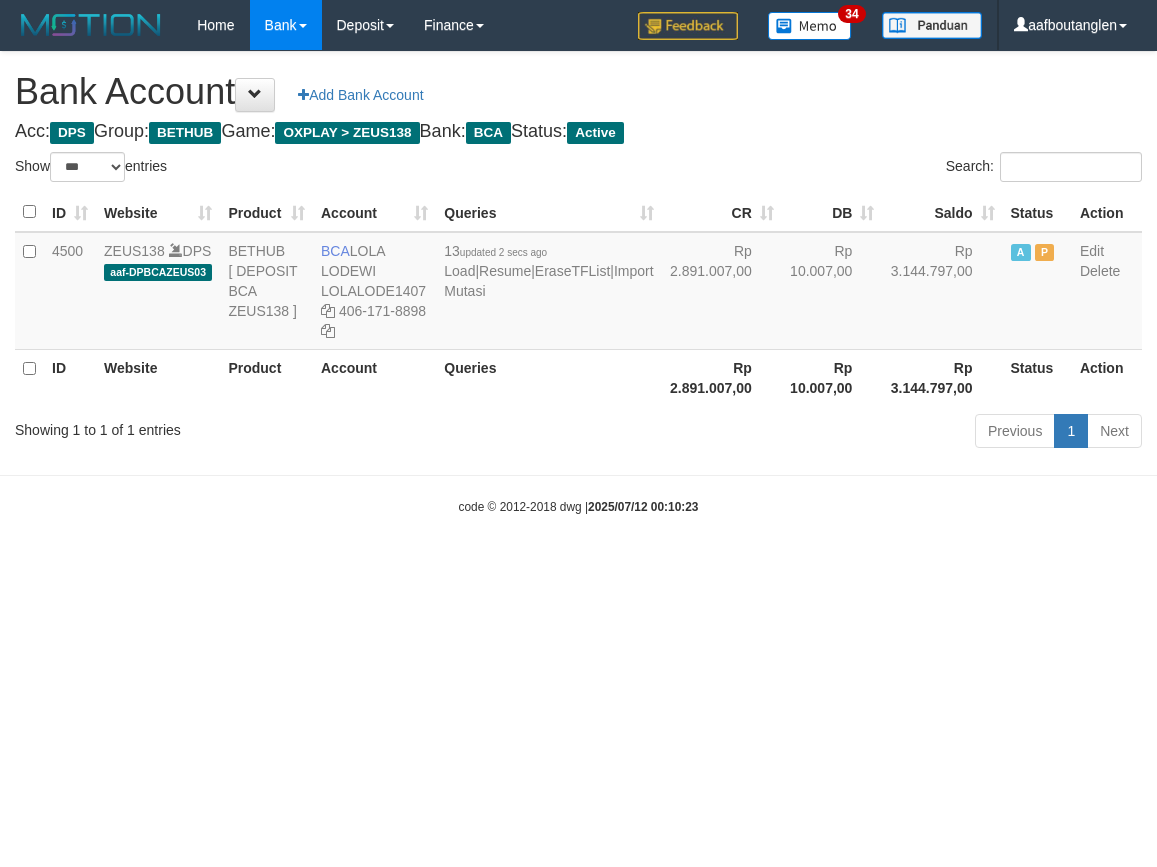 select on "***" 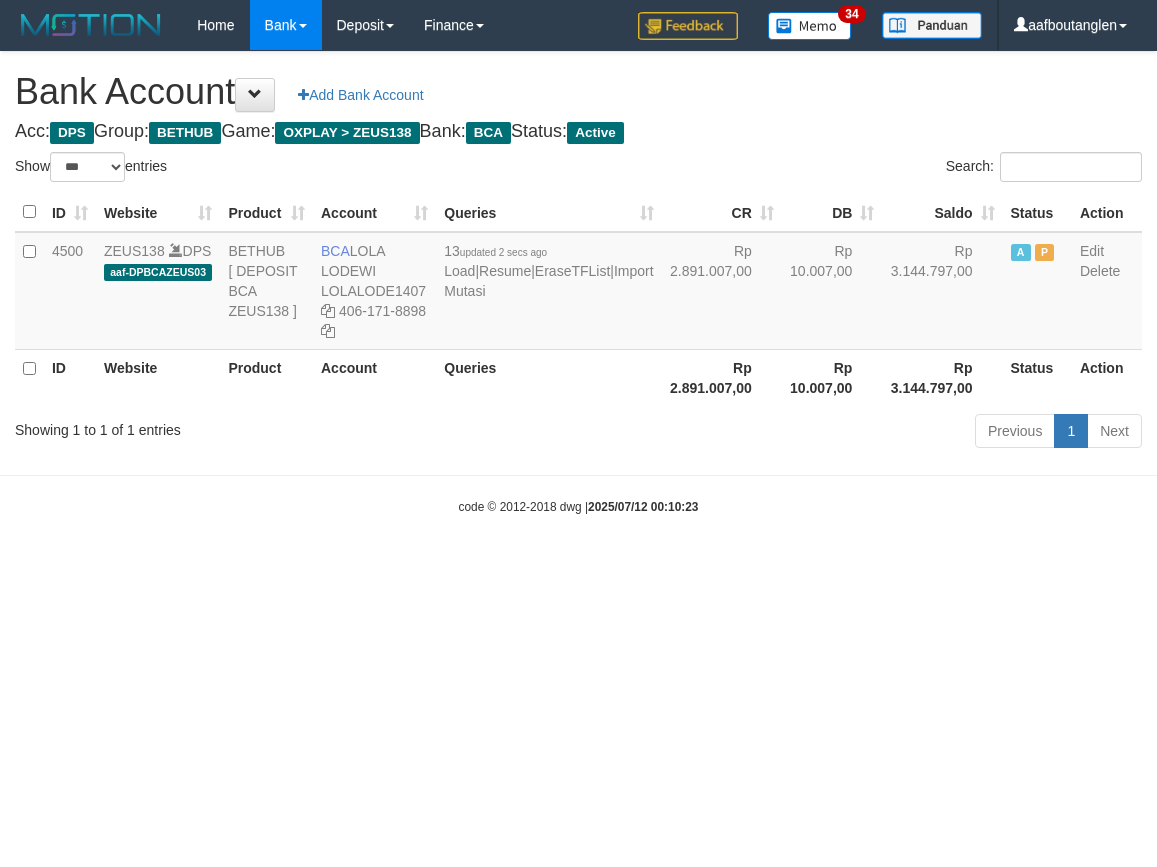 scroll, scrollTop: 0, scrollLeft: 0, axis: both 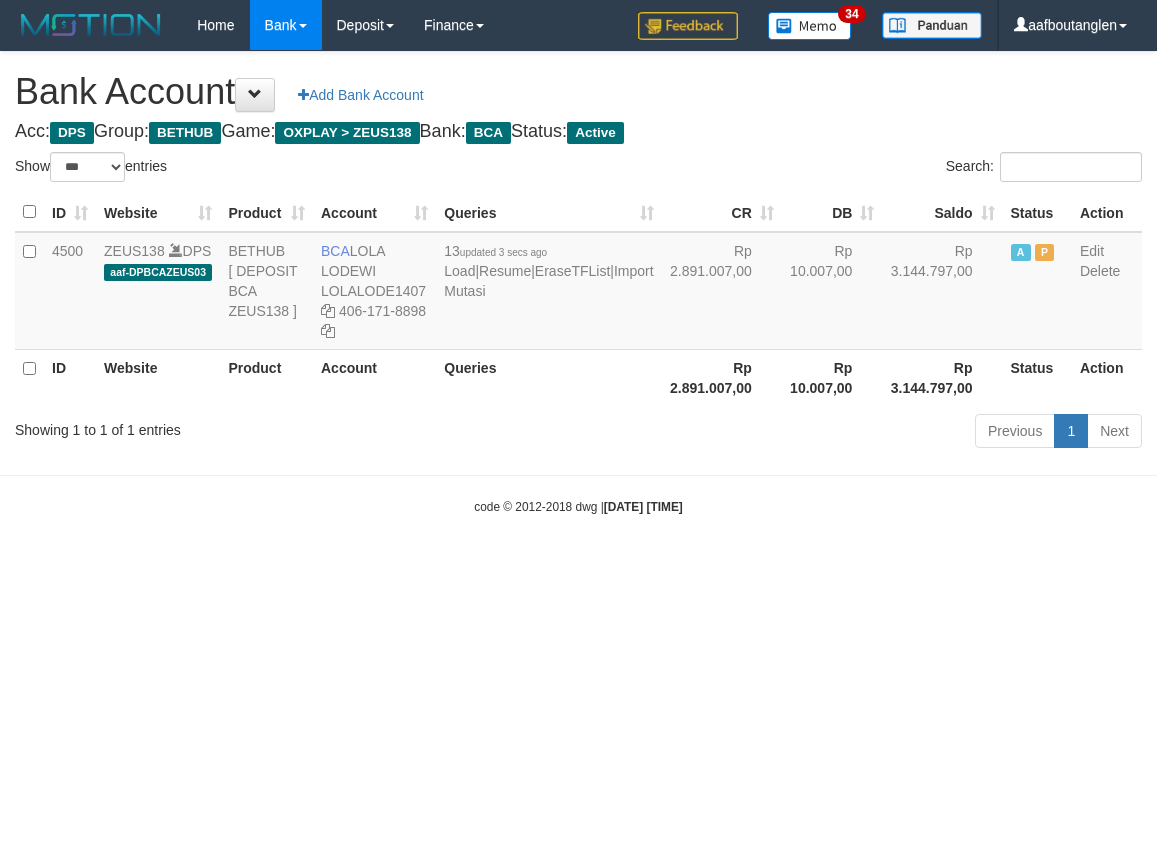 select on "***" 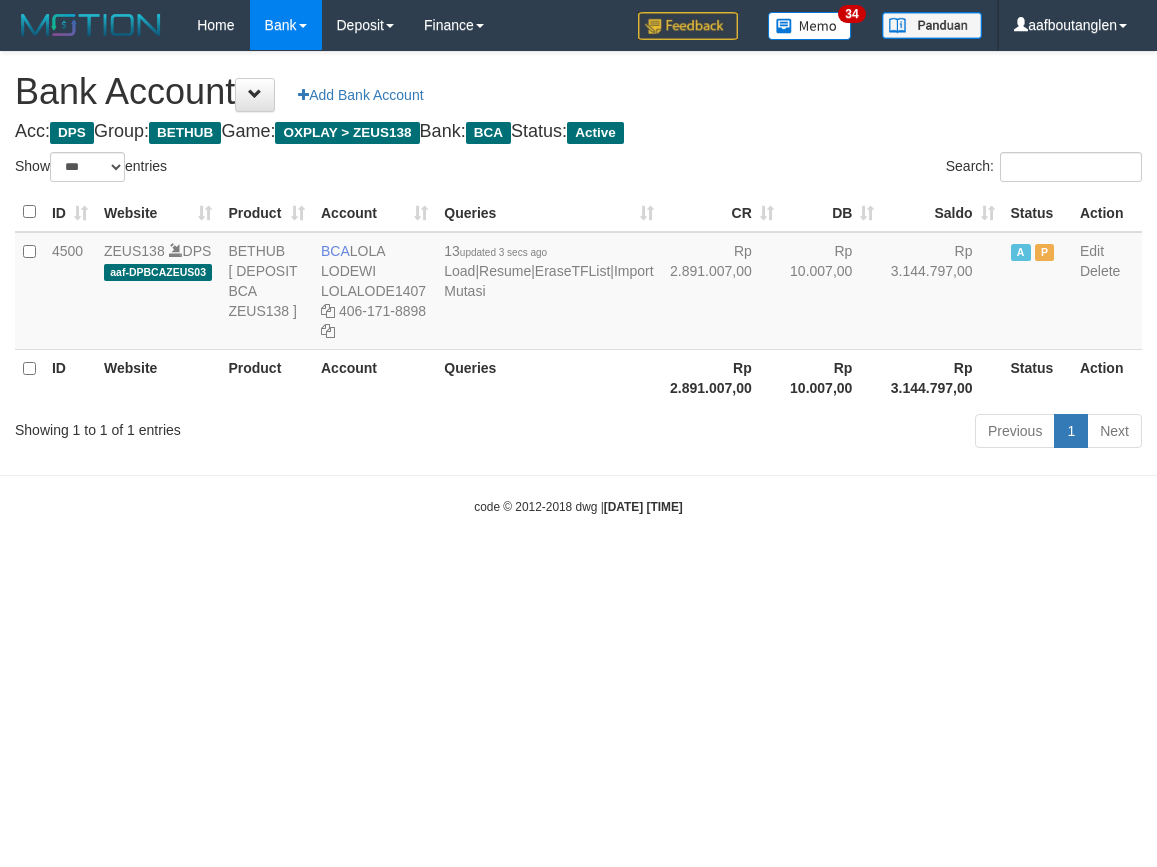 scroll, scrollTop: 0, scrollLeft: 0, axis: both 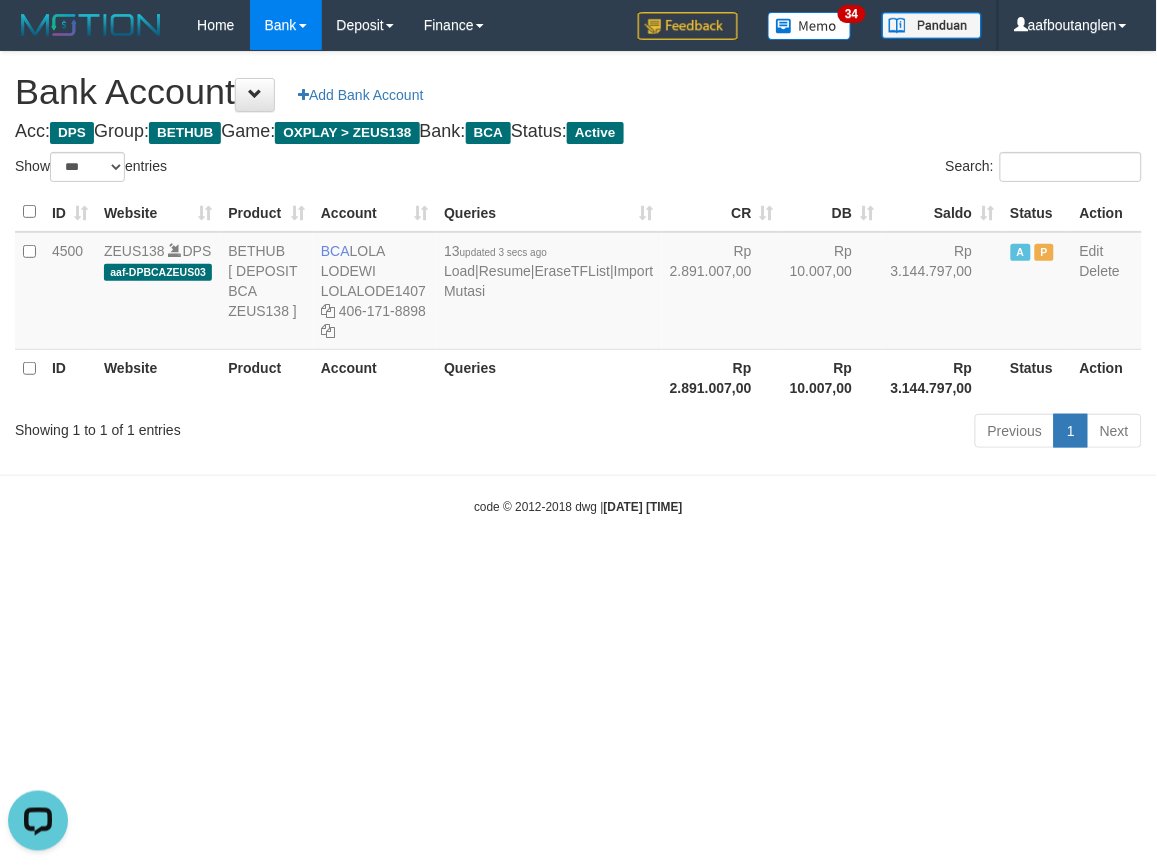 click on "Toggle navigation
Home
Bank
Account List
Deposit
DPS List
History
Note DPS
Finance
Financial Data
aafboutanglen
My Profile
Log Out
34" at bounding box center (578, 283) 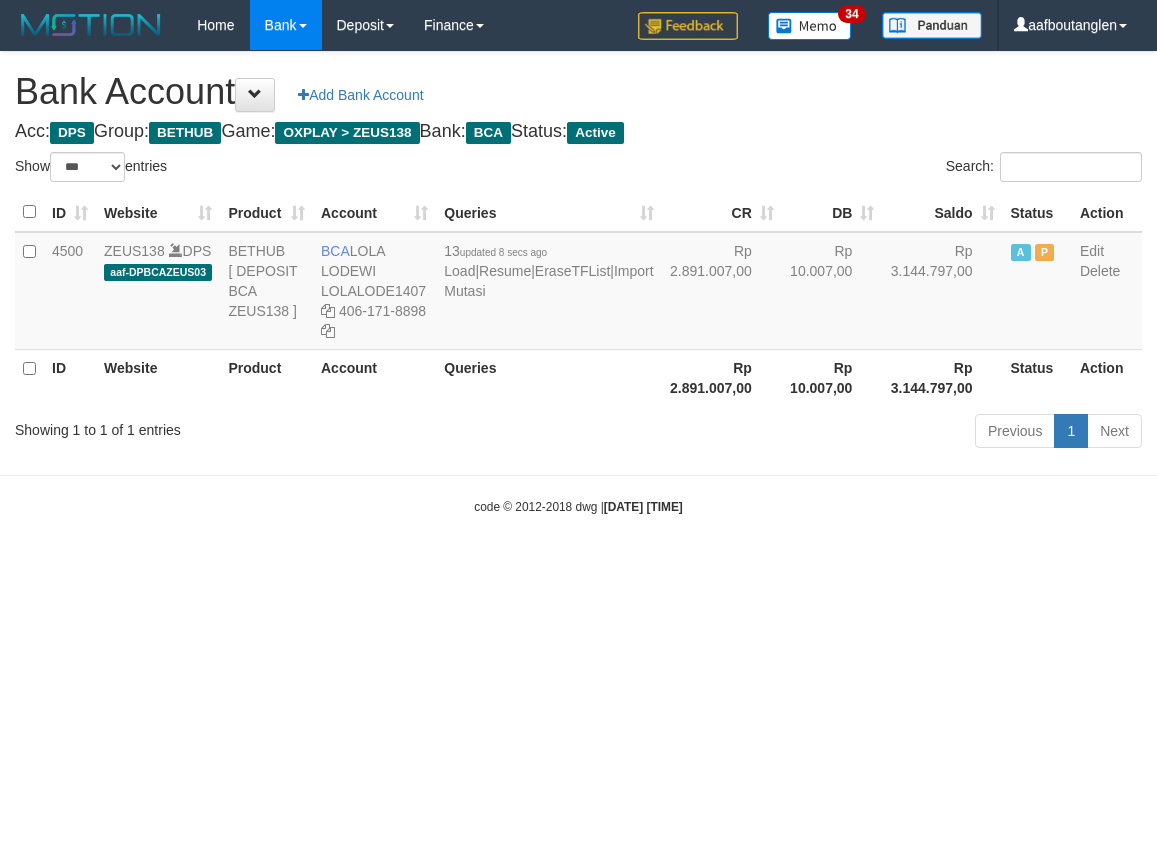 select on "***" 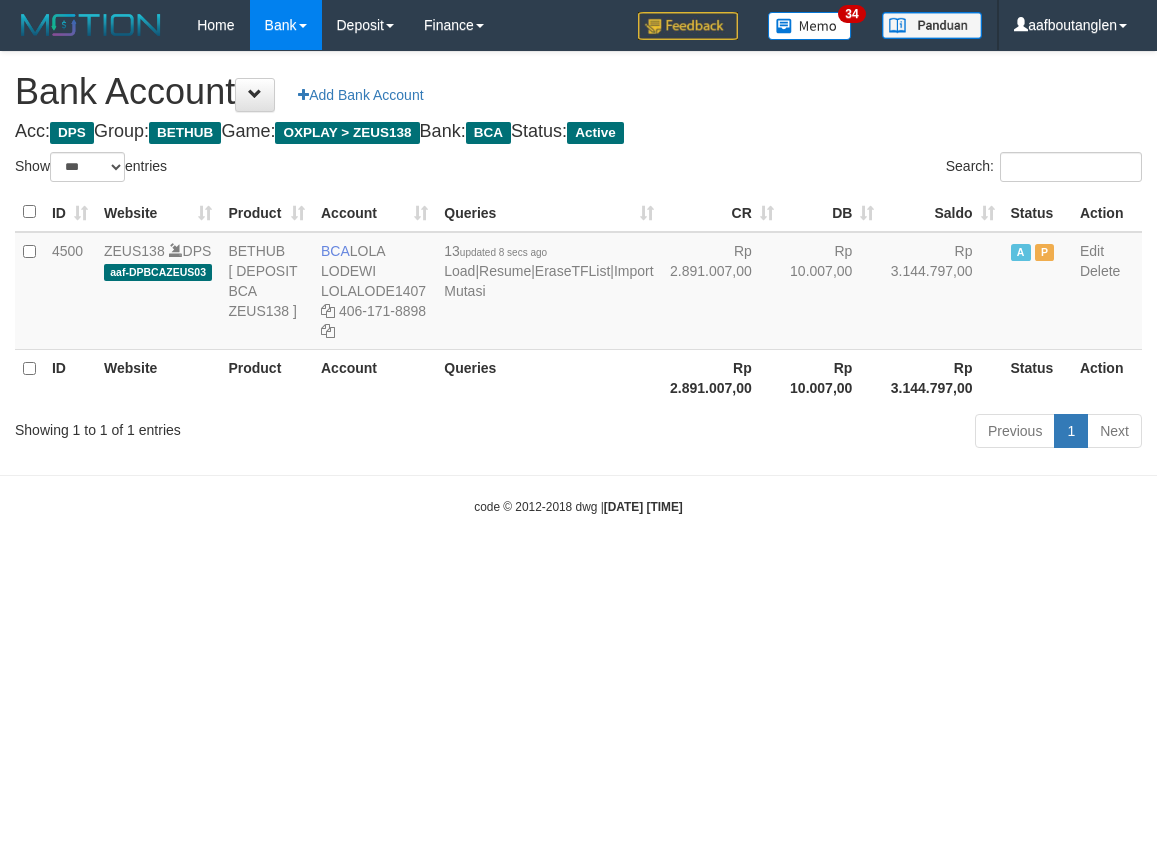 scroll, scrollTop: 0, scrollLeft: 0, axis: both 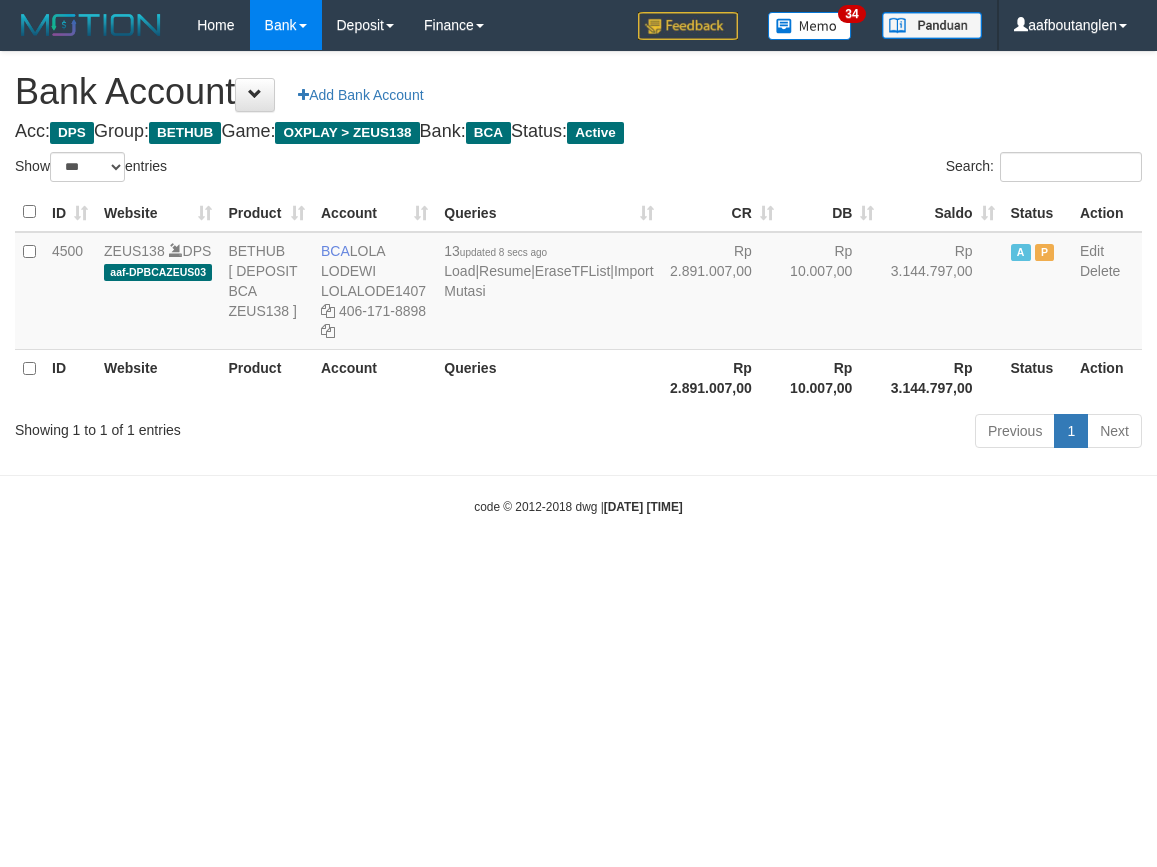 select on "***" 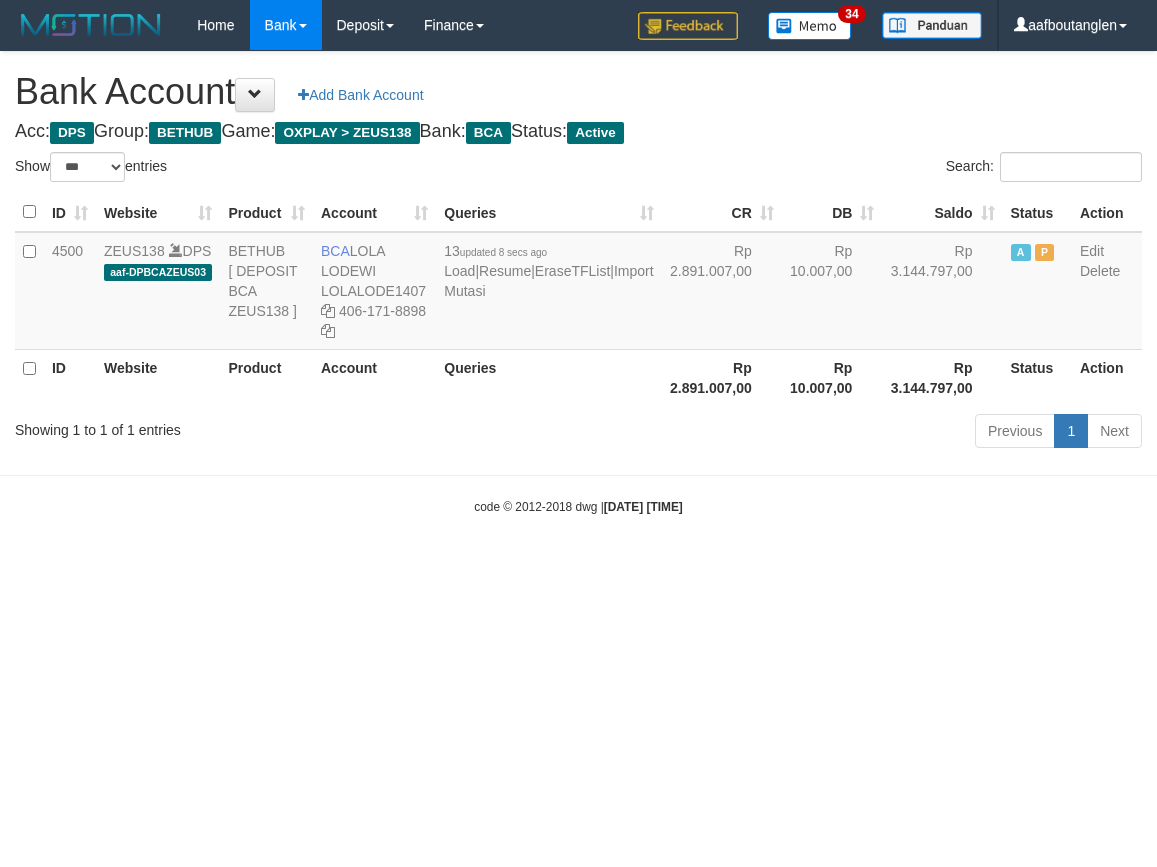 scroll, scrollTop: 0, scrollLeft: 0, axis: both 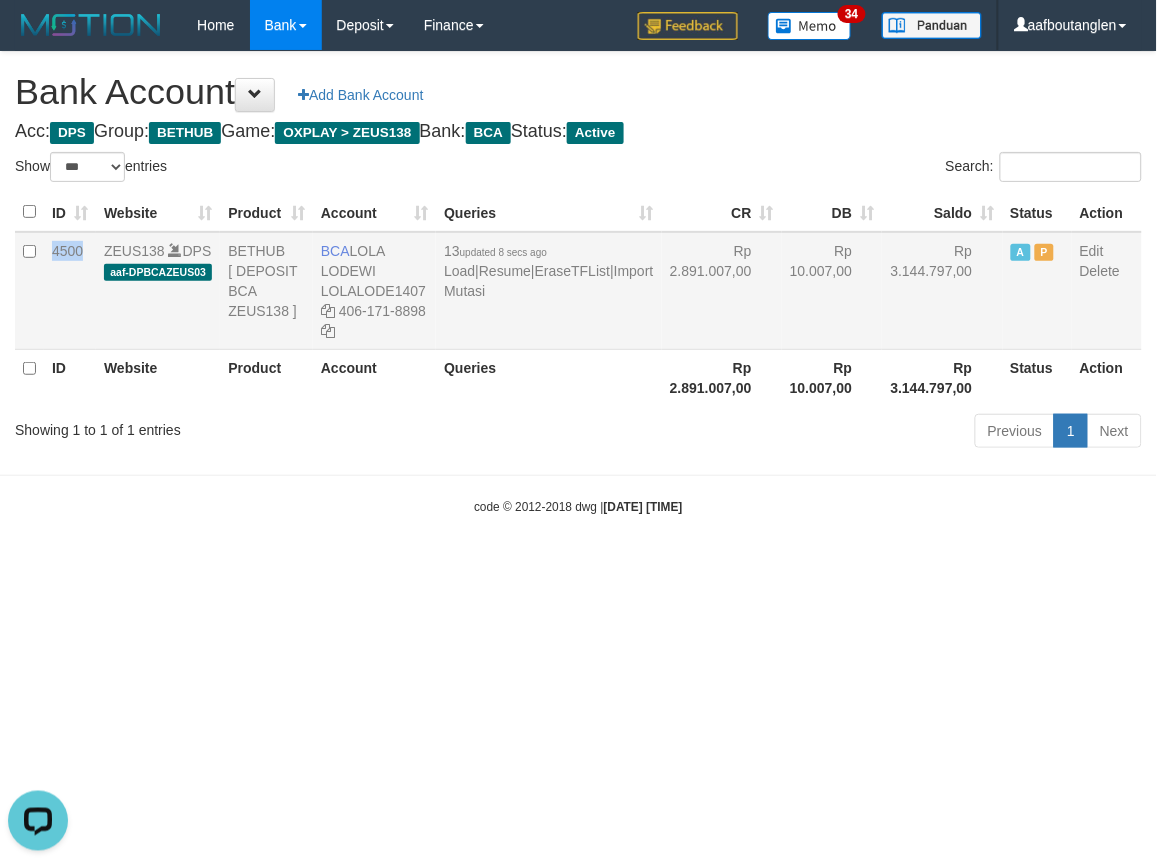 drag, startPoint x: 45, startPoint y: 241, endPoint x: 95, endPoint y: 256, distance: 52.201534 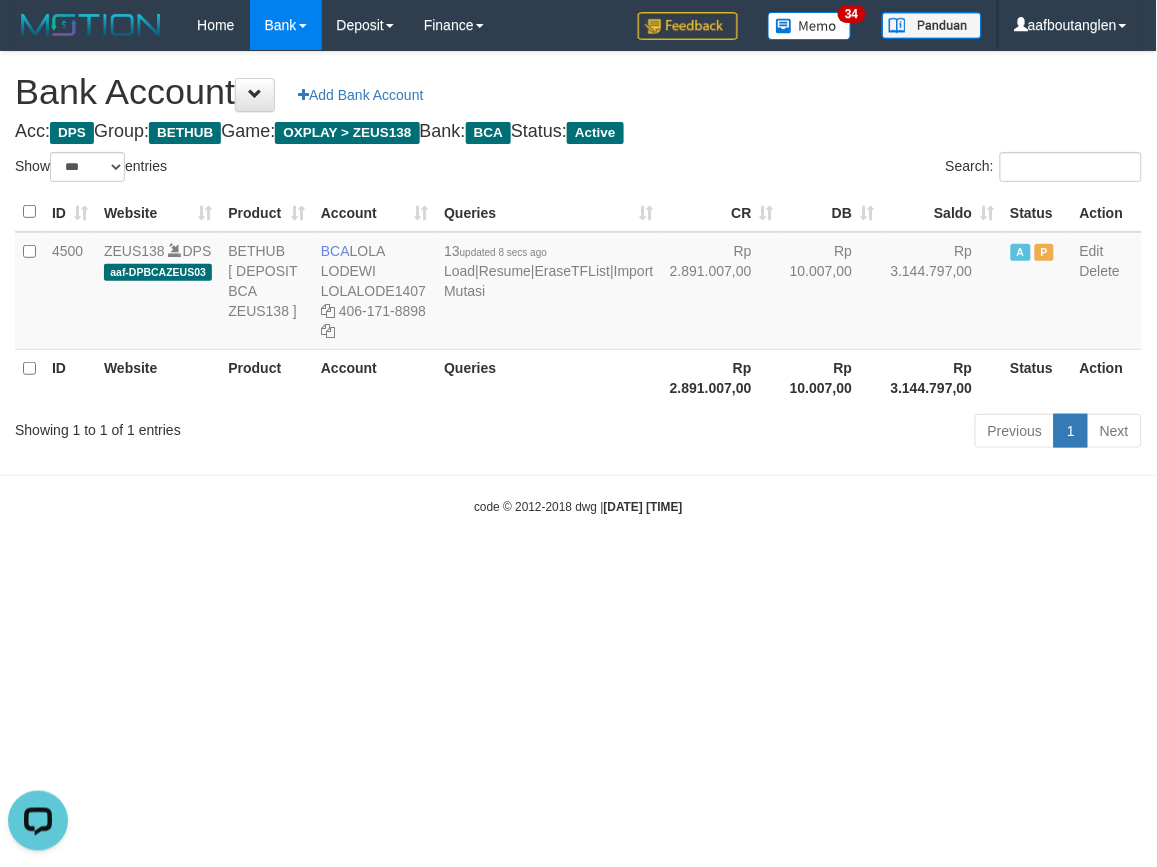 drag, startPoint x: 12, startPoint y: 414, endPoint x: 32, endPoint y: 395, distance: 27.58623 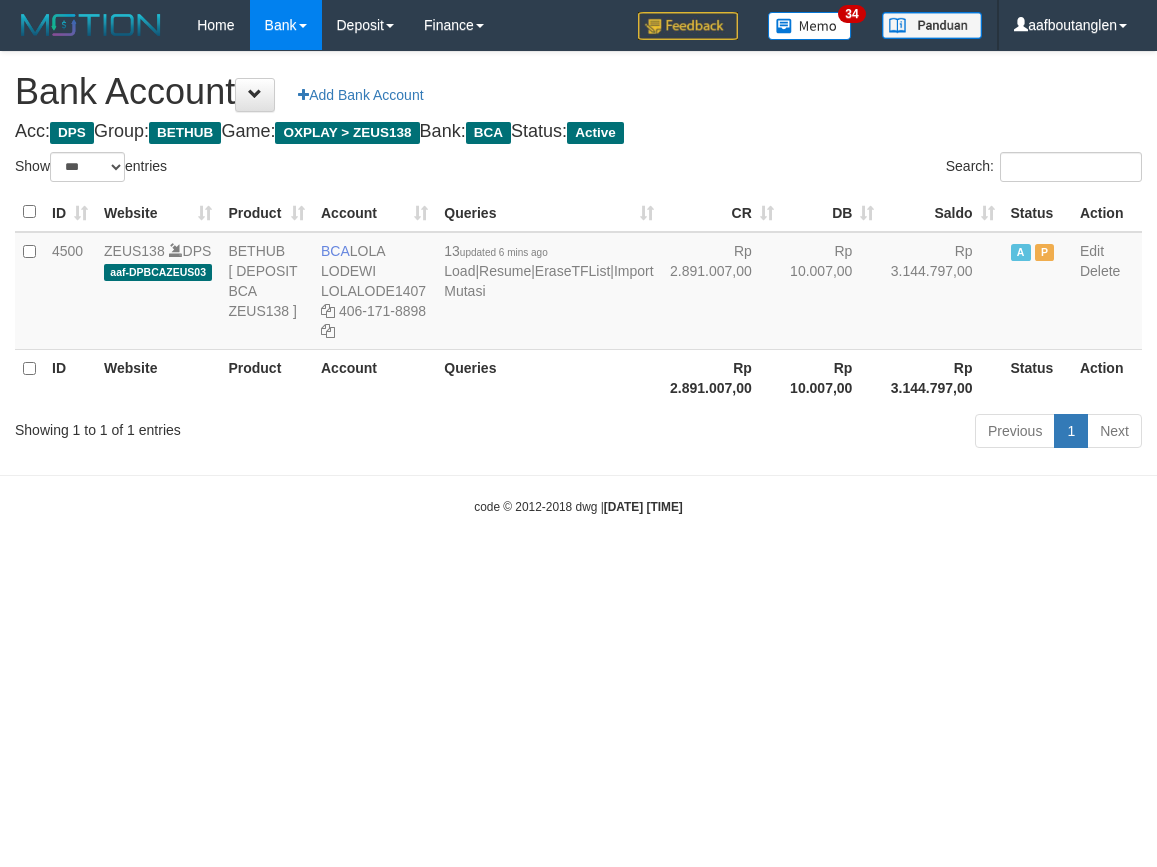 select on "***" 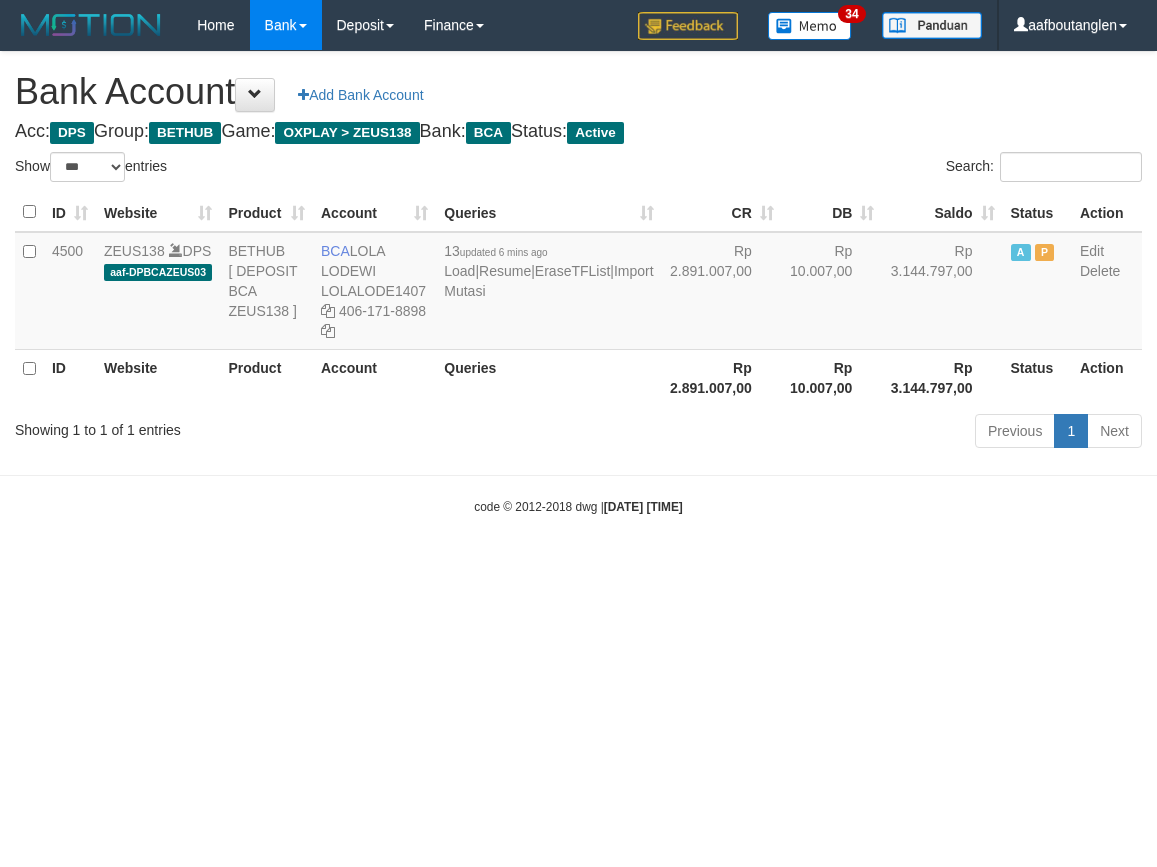 scroll, scrollTop: 0, scrollLeft: 0, axis: both 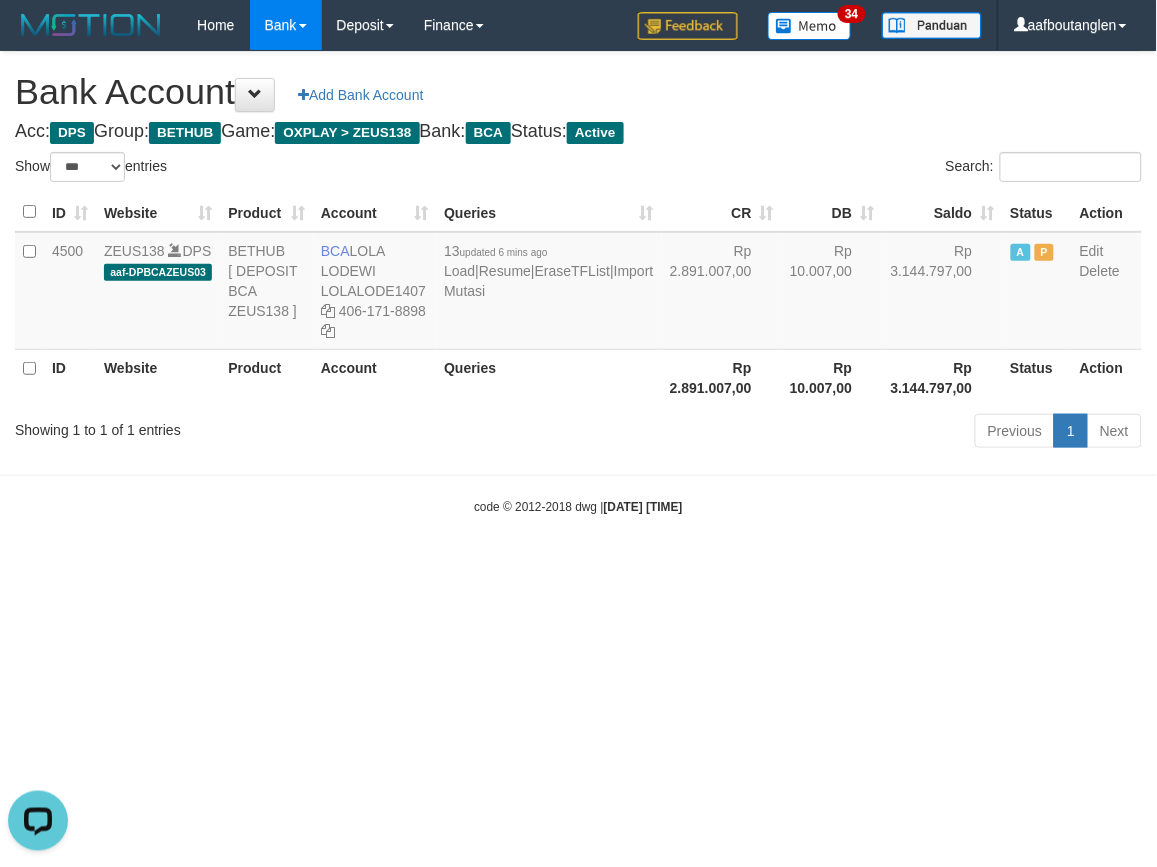 click on "Toggle navigation
Home
Bank
Account List
Deposit
DPS List
History
Note DPS
Finance
Financial Data
aafboutanglen
My Profile
Log Out
34" at bounding box center (578, 283) 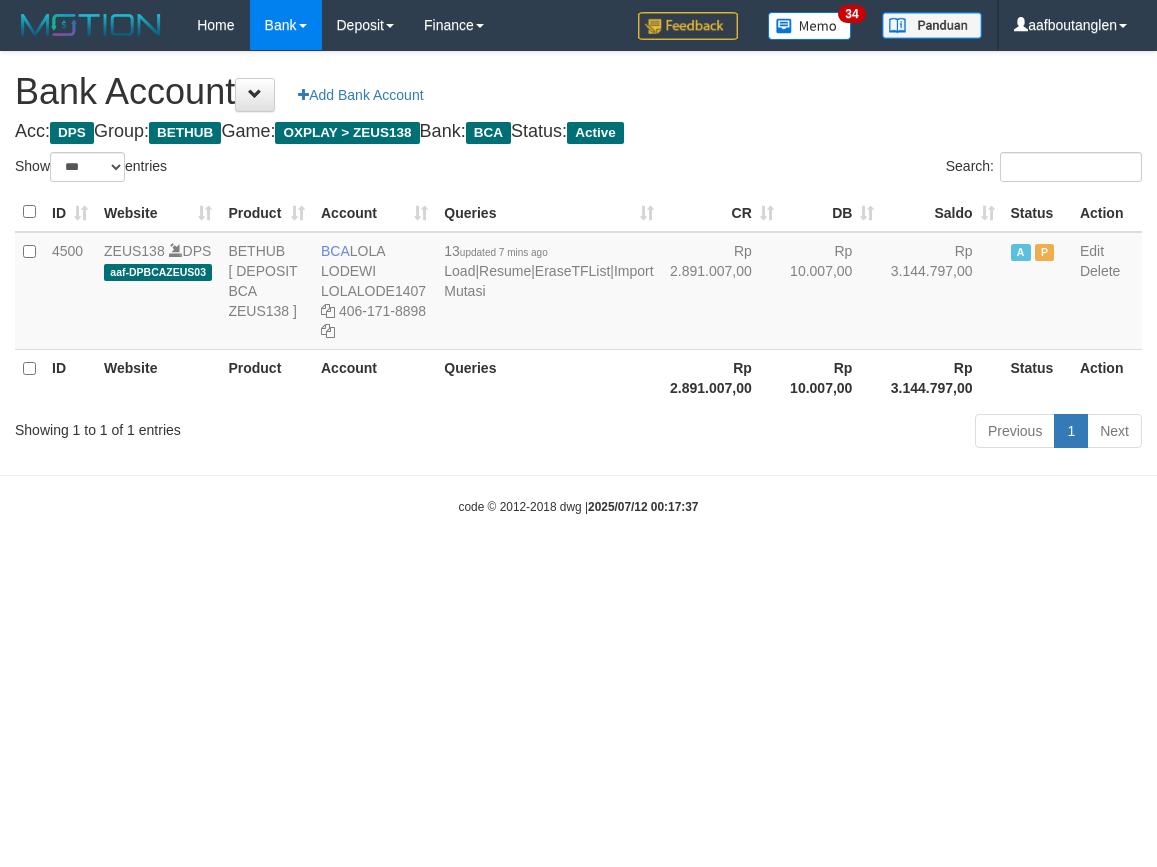 select on "***" 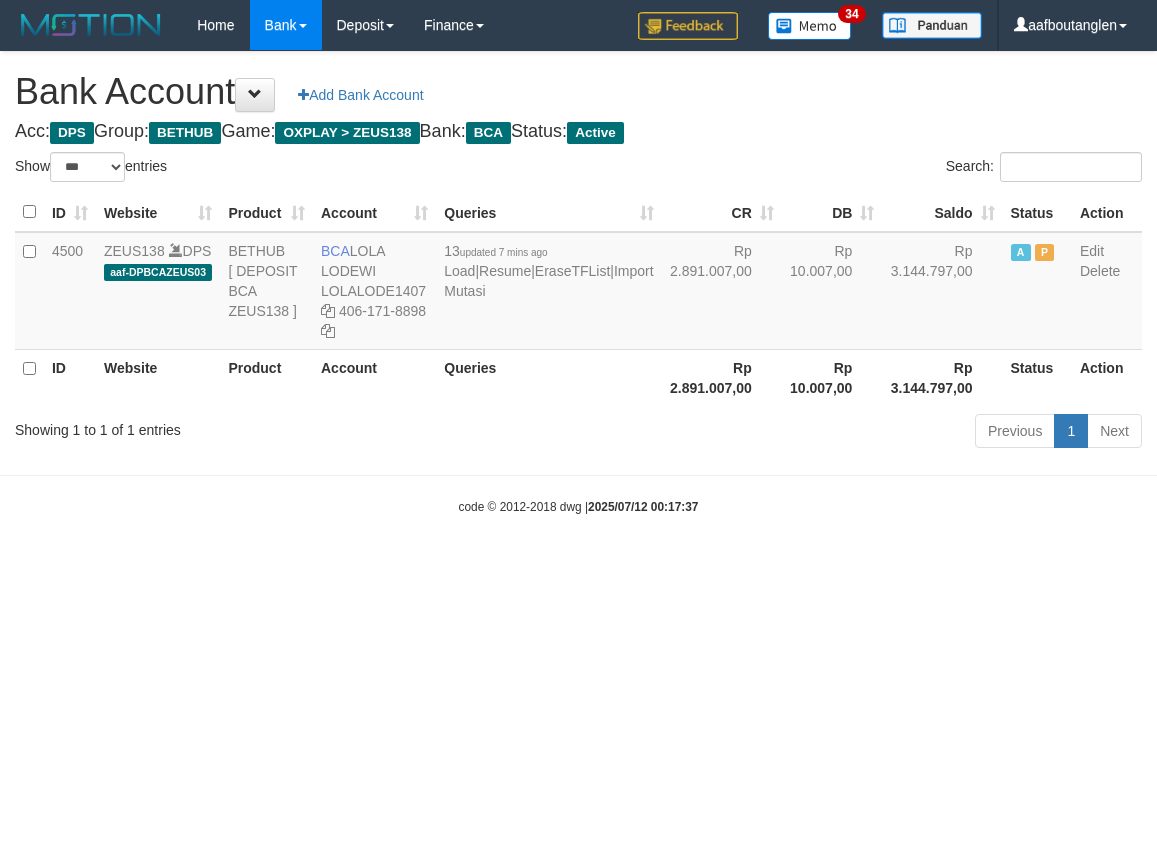scroll, scrollTop: 0, scrollLeft: 0, axis: both 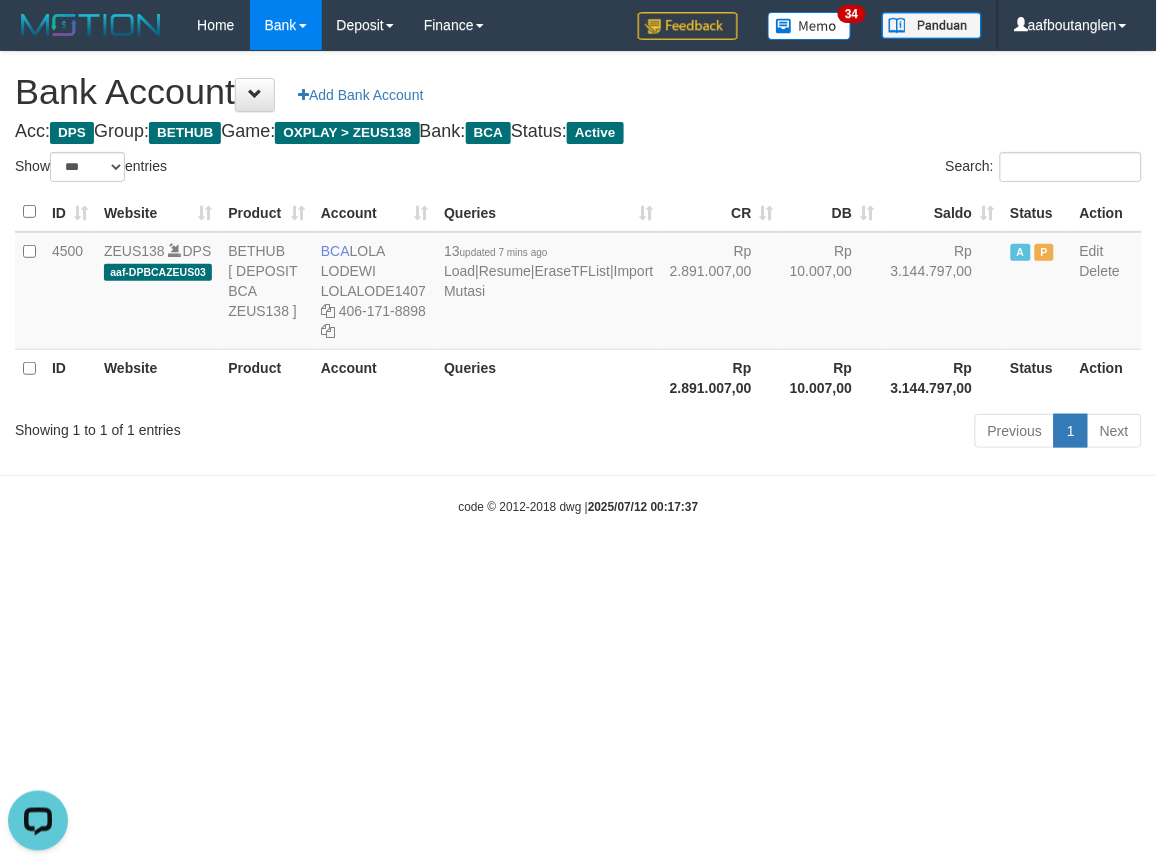 click on "Toggle navigation
Home
Bank
Account List
Deposit
DPS List
History
Note DPS
Finance
Financial Data
aafboutanglen
My Profile
Log Out
34" at bounding box center [578, 283] 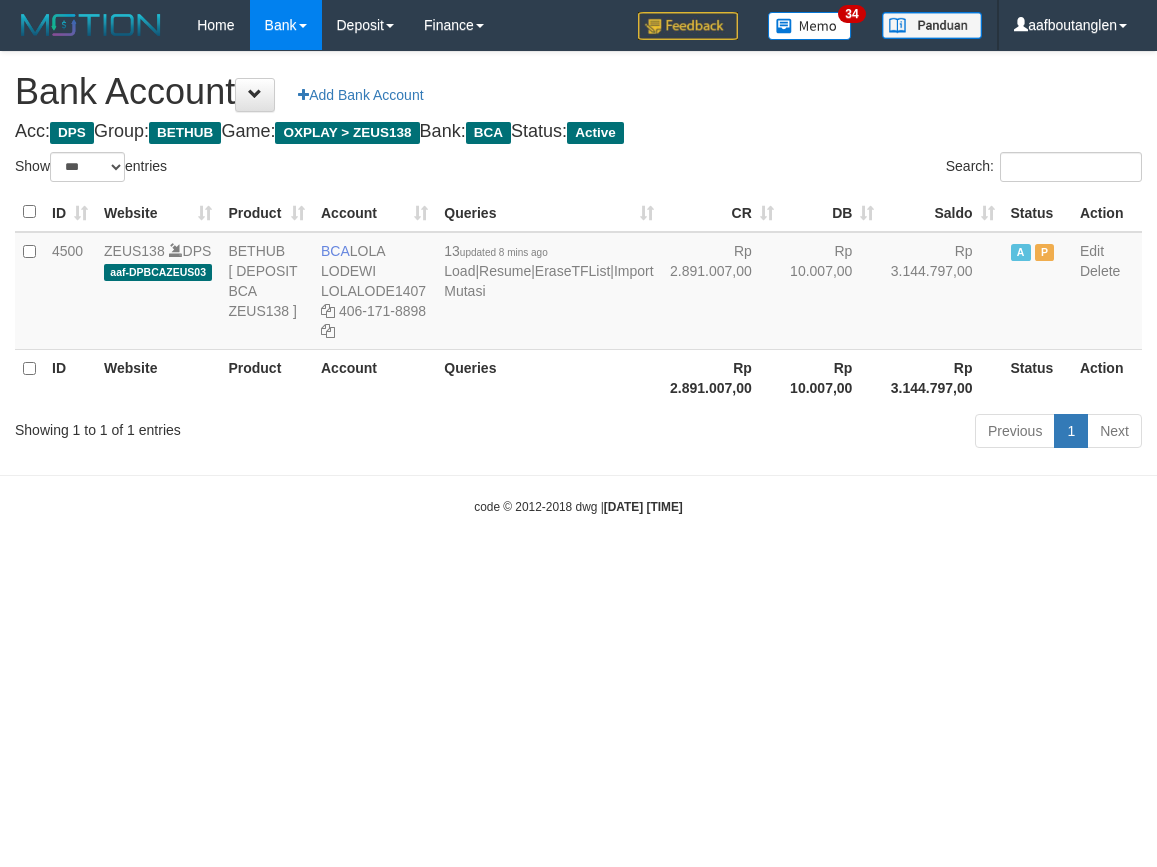 select on "***" 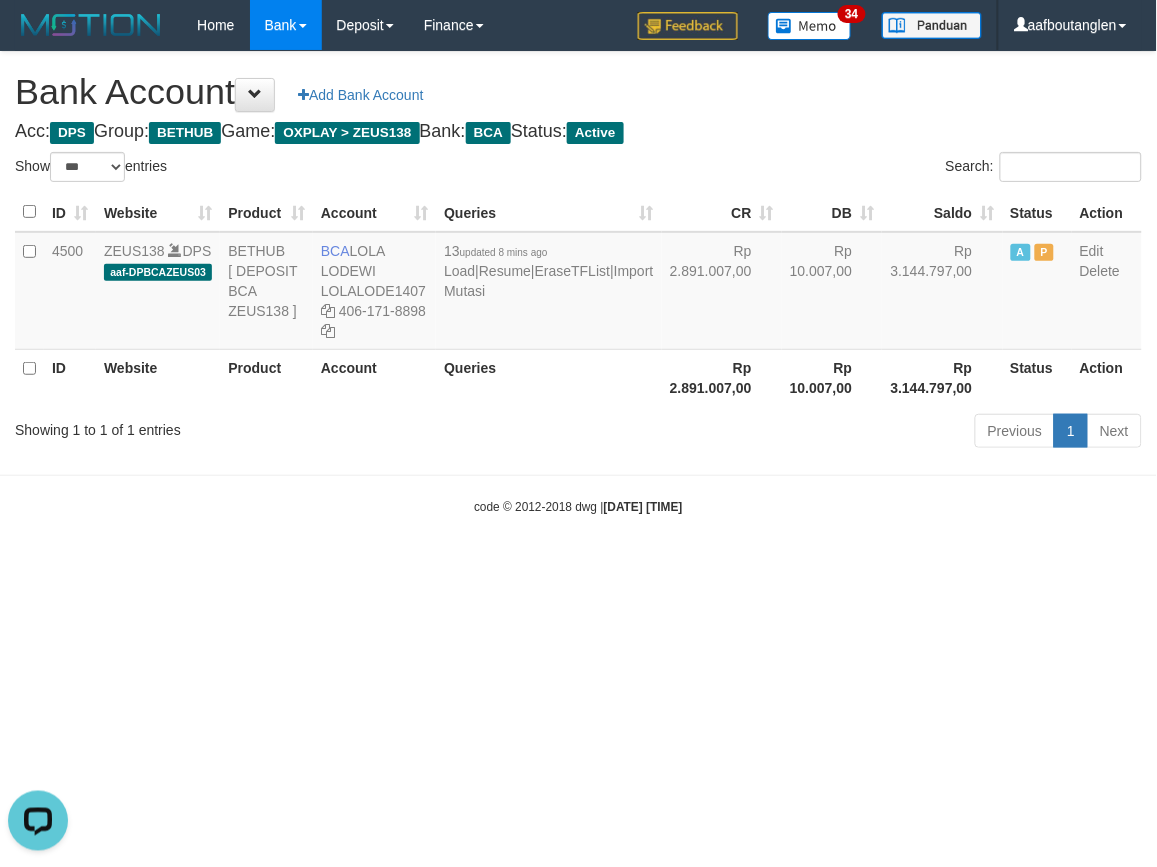 scroll, scrollTop: 0, scrollLeft: 0, axis: both 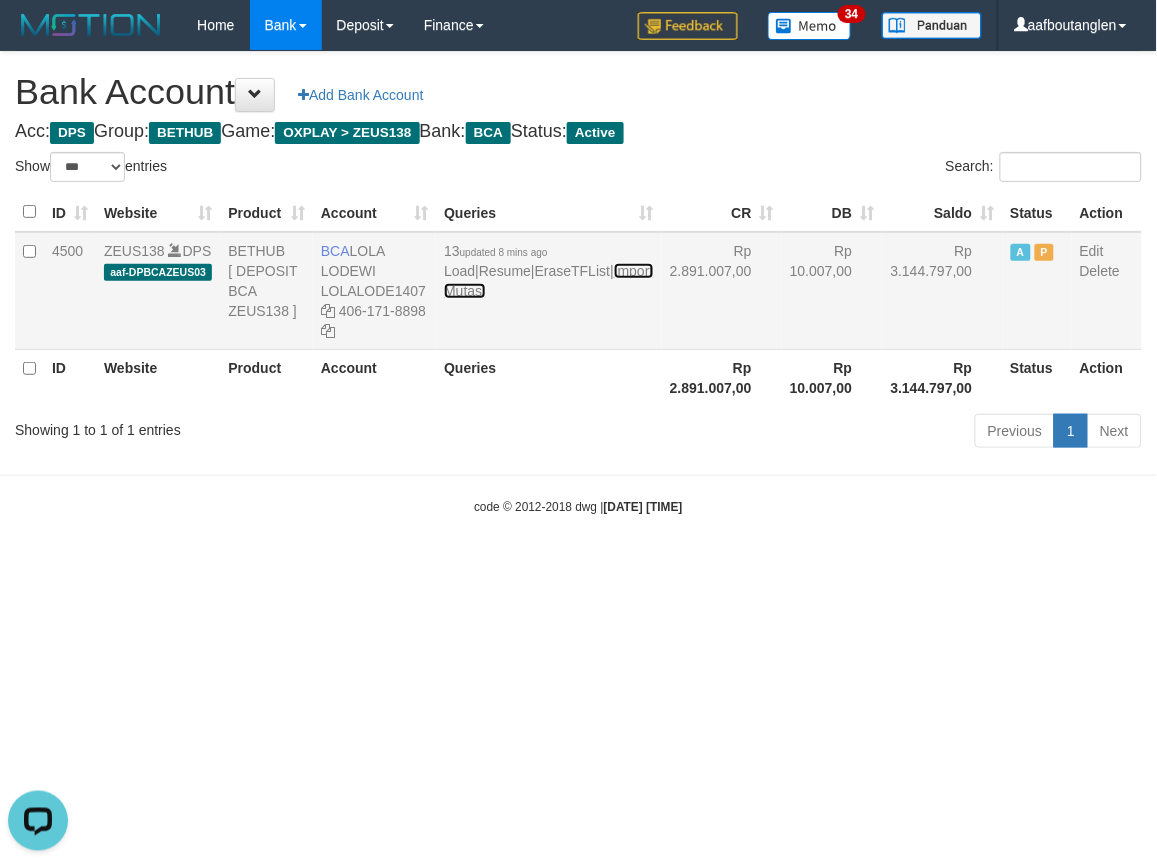 click on "Import Mutasi" at bounding box center (548, 281) 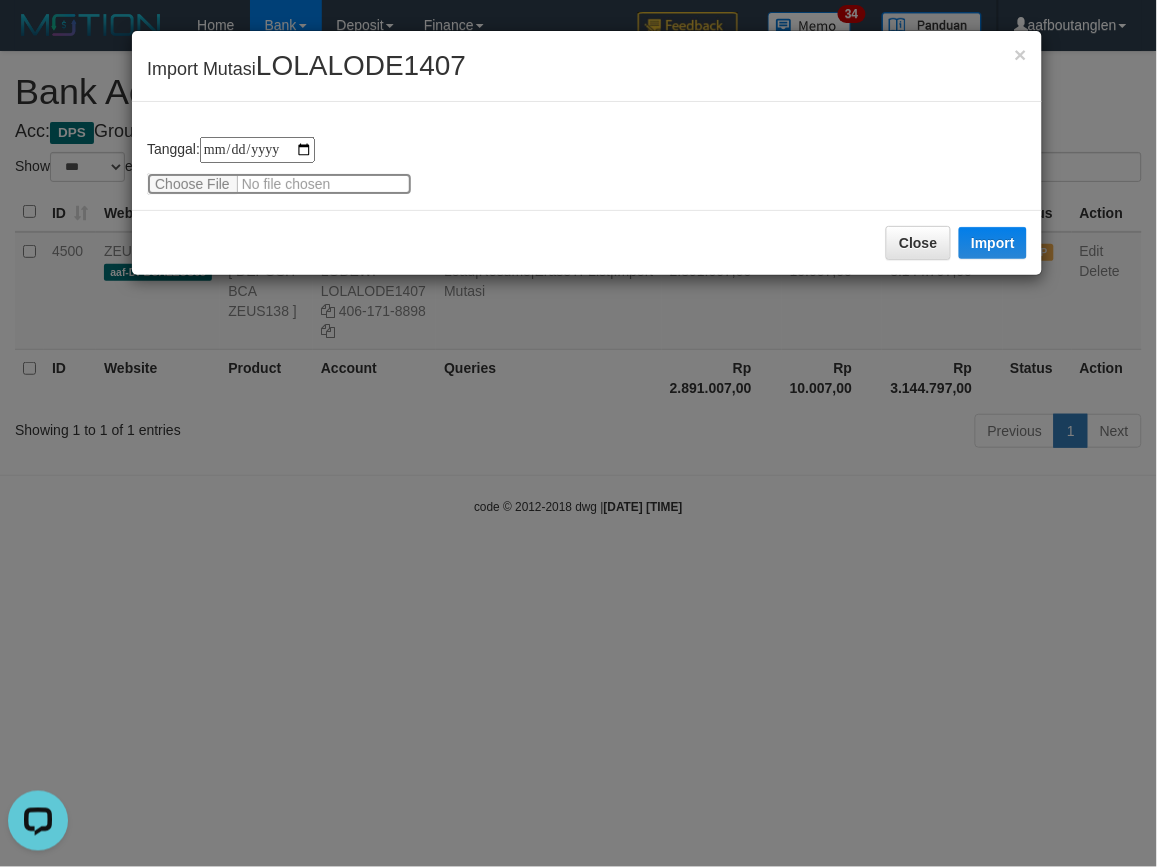 click at bounding box center (279, 184) 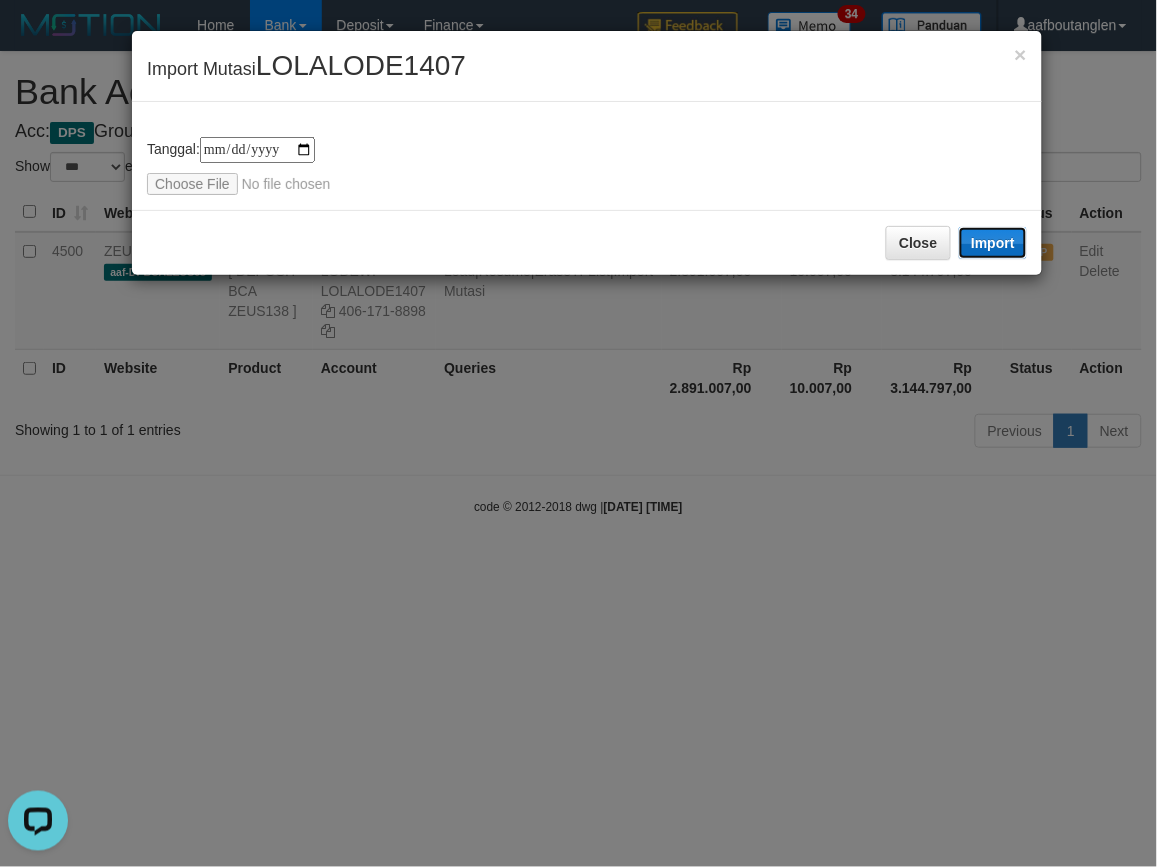click on "Import" at bounding box center (993, 243) 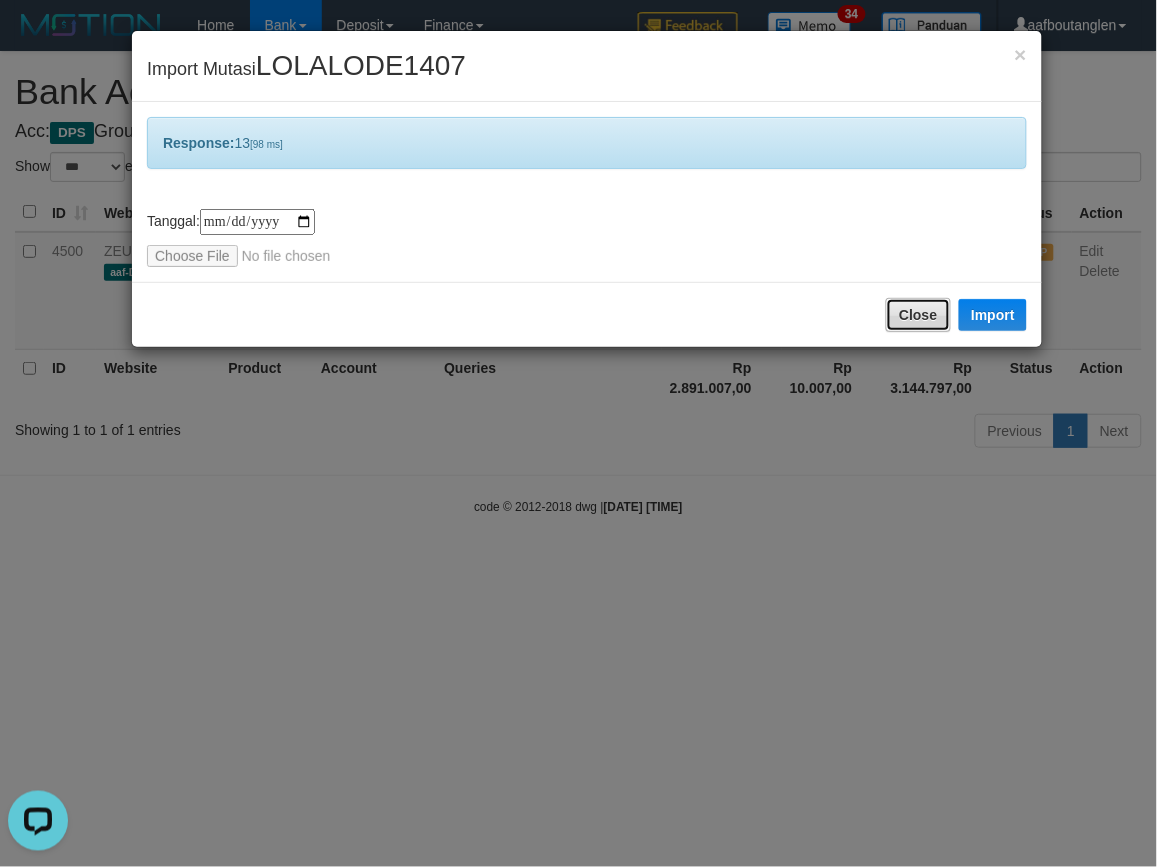 click on "Close" at bounding box center [918, 315] 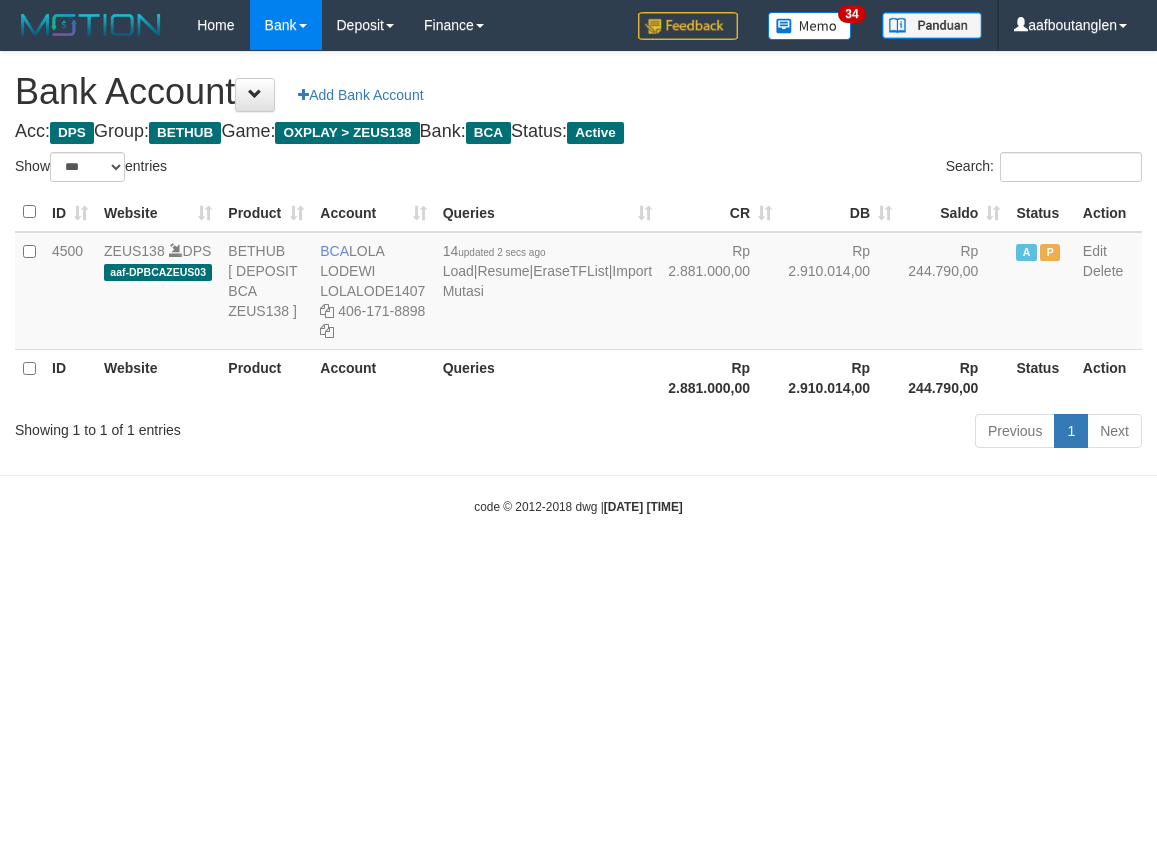 select on "***" 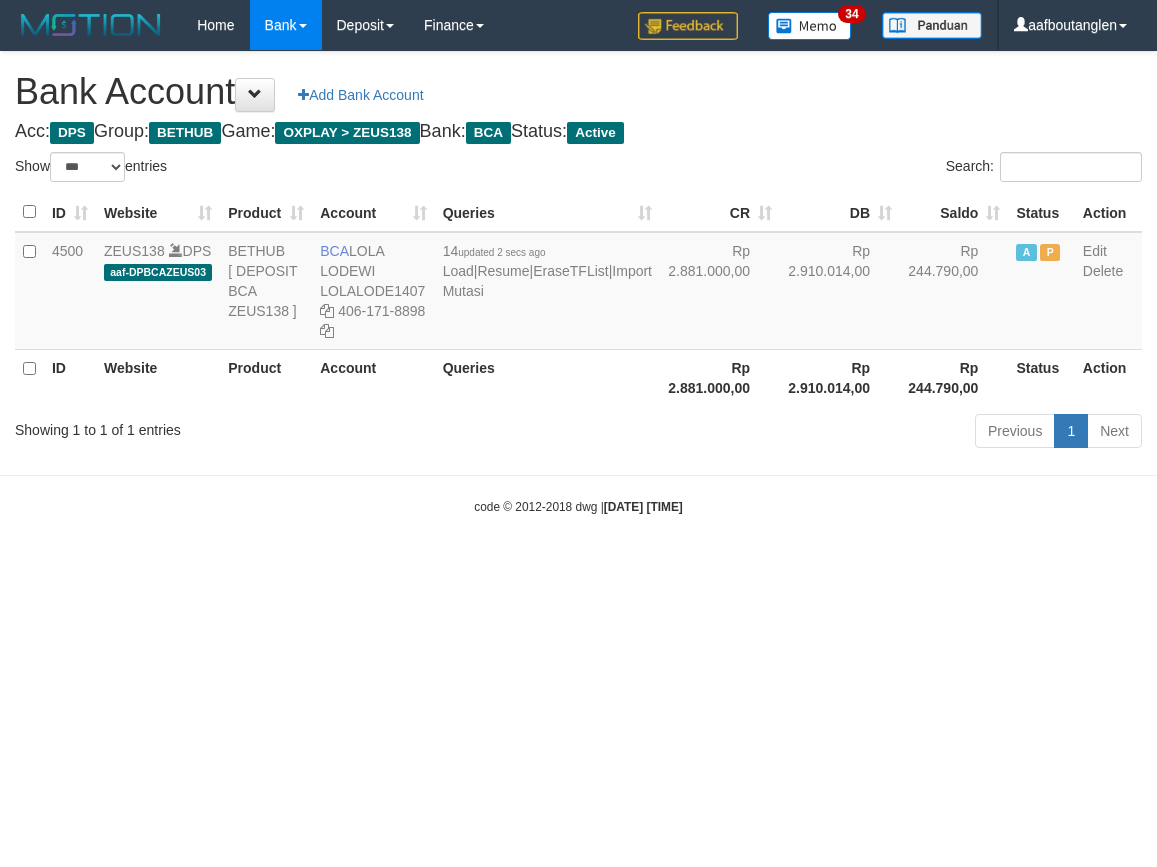 scroll, scrollTop: 0, scrollLeft: 0, axis: both 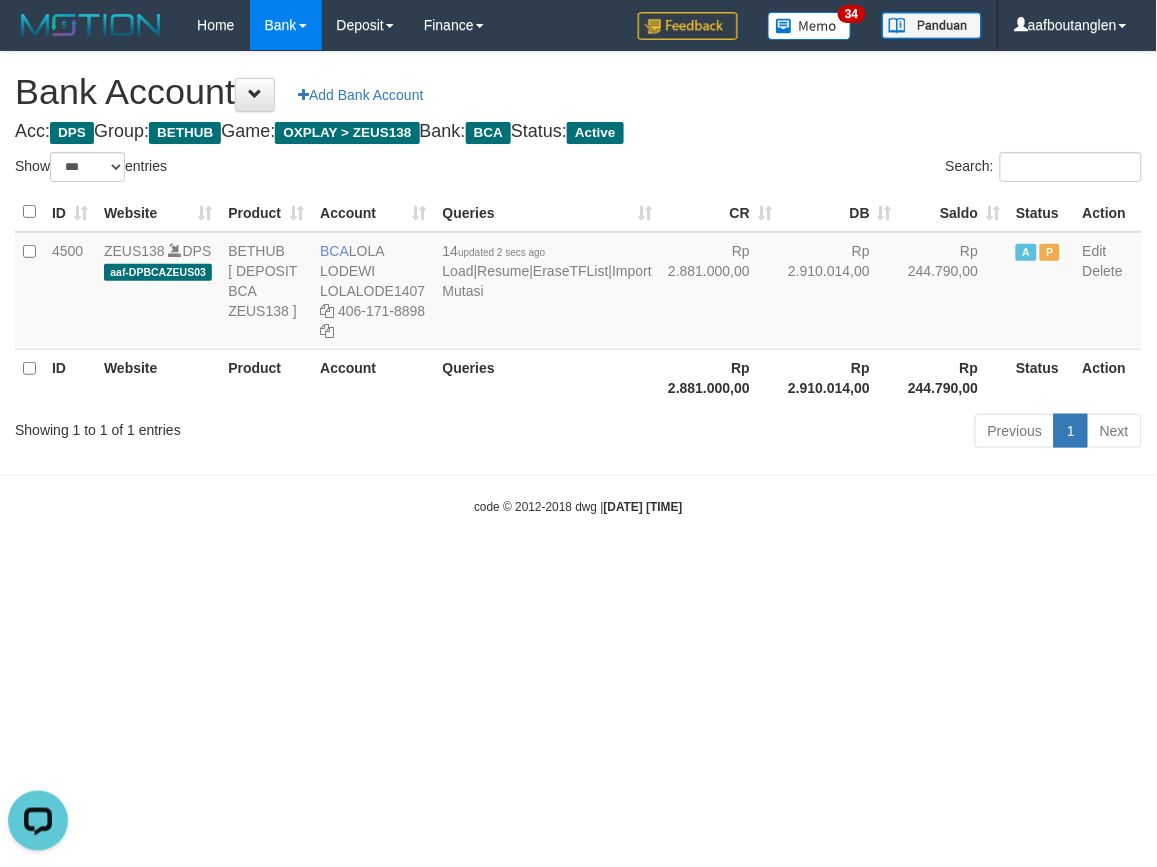 click on "Showing 1 to 1 of 1 entries" at bounding box center [241, 426] 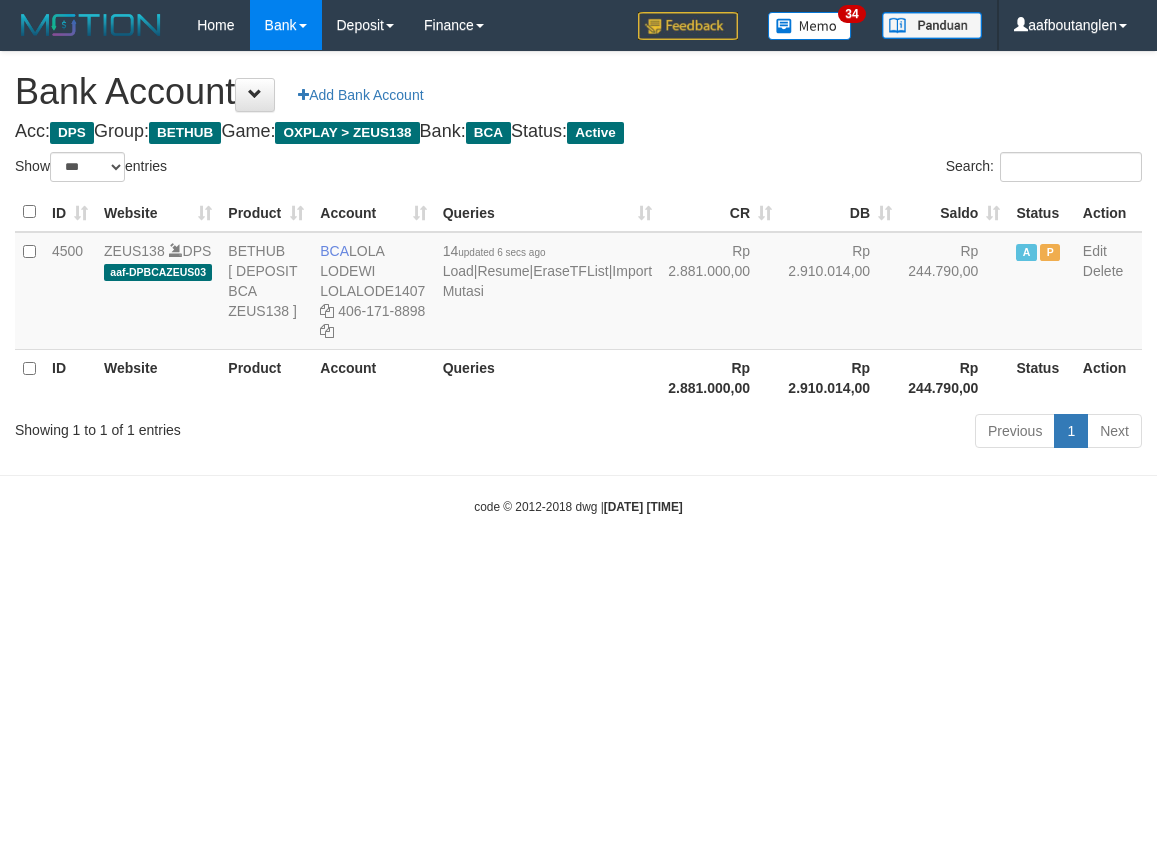 select on "***" 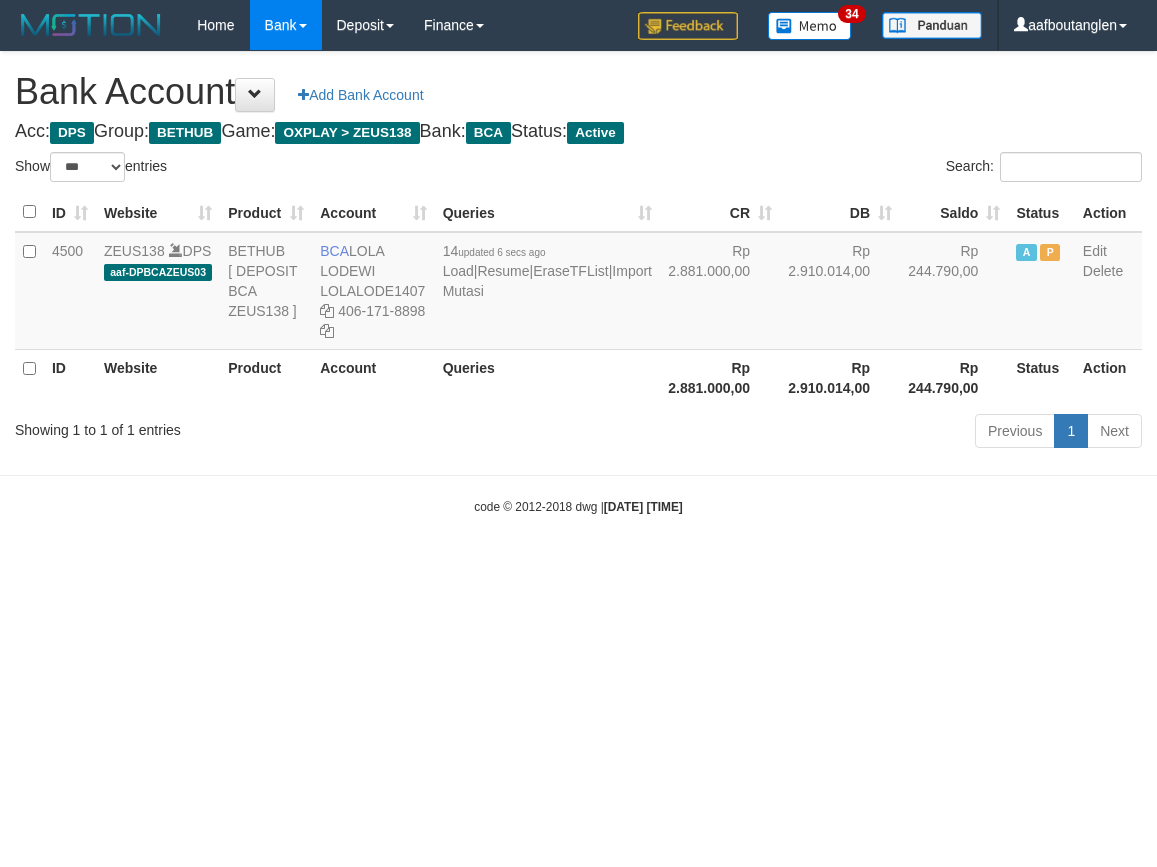 scroll, scrollTop: 0, scrollLeft: 0, axis: both 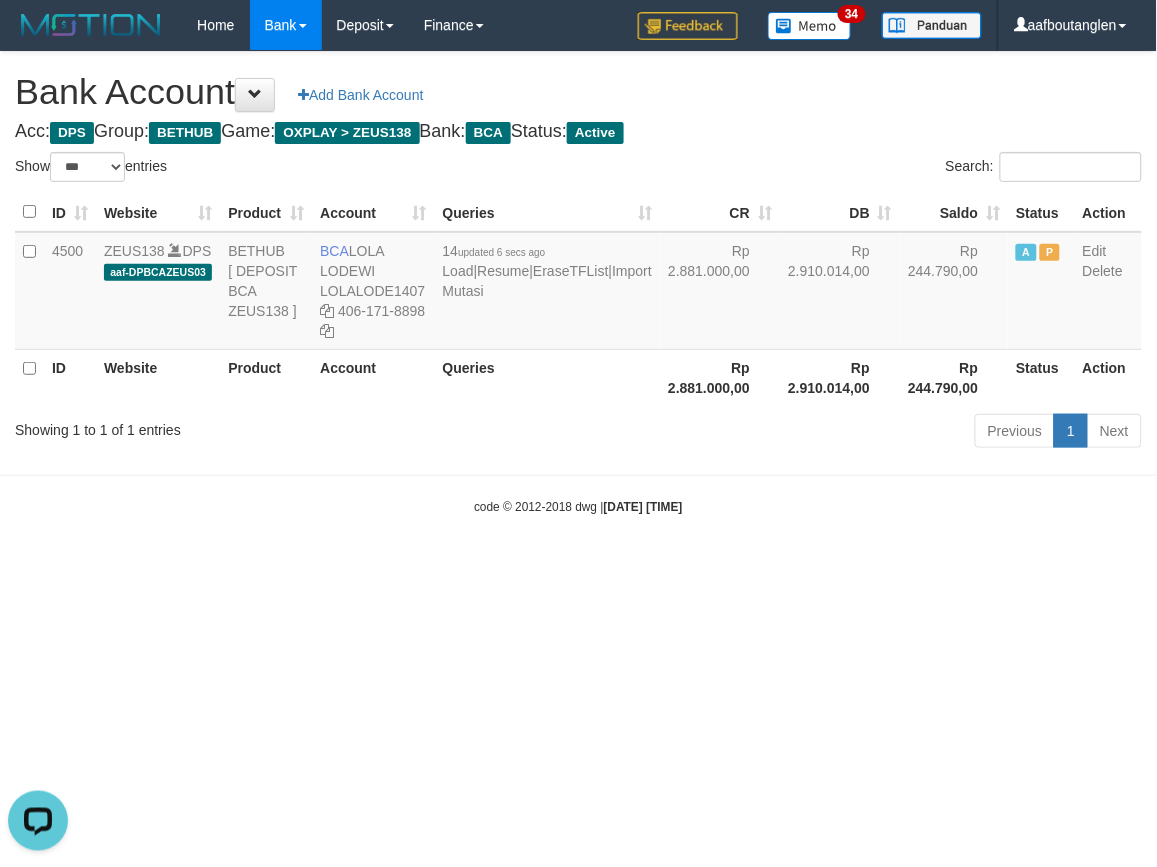 drag, startPoint x: 806, startPoint y: 532, endPoint x: 787, endPoint y: 531, distance: 19.026299 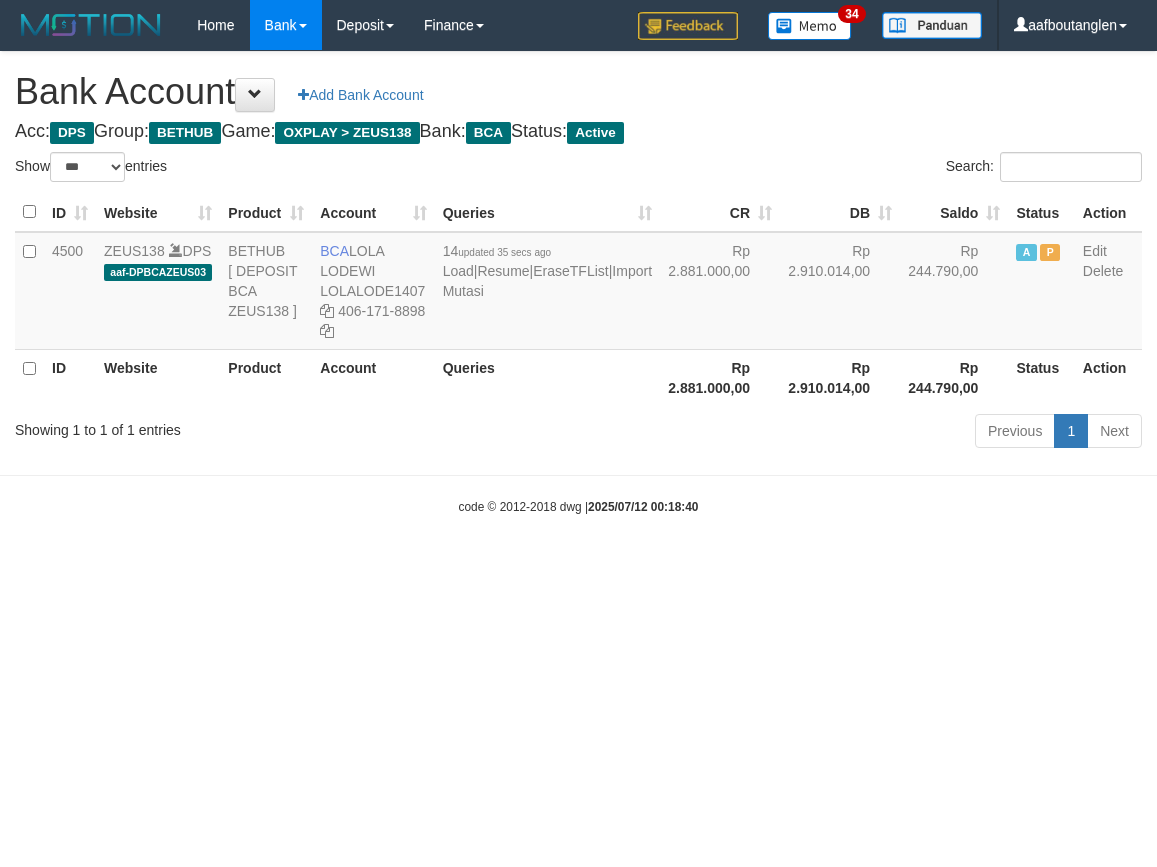 select on "***" 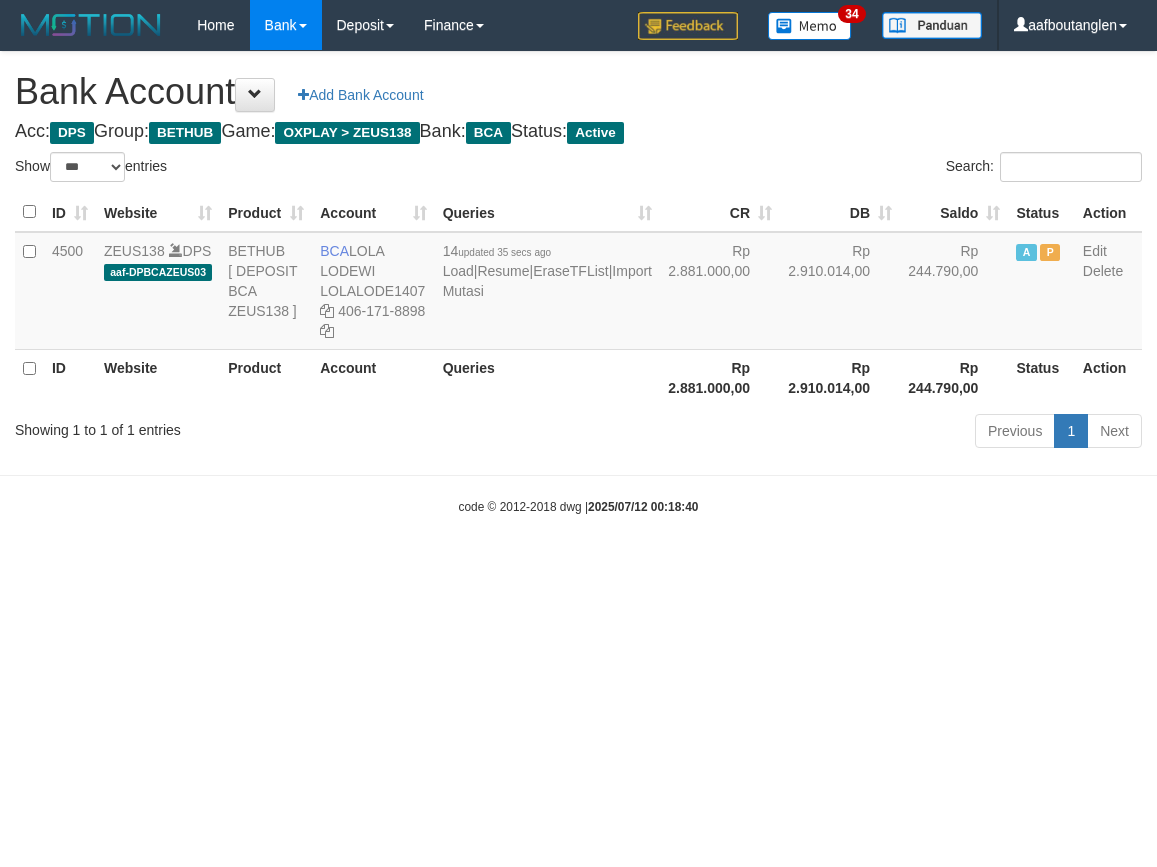 scroll, scrollTop: 0, scrollLeft: 0, axis: both 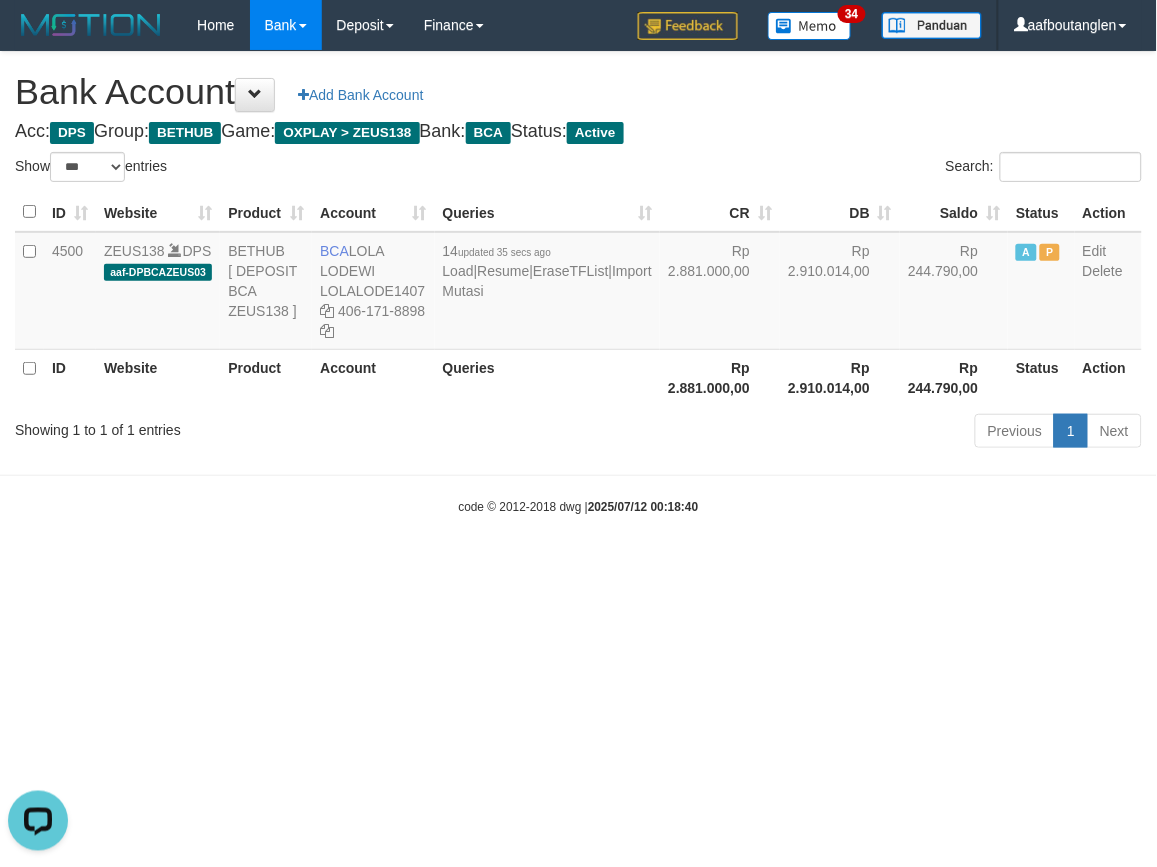 drag, startPoint x: 773, startPoint y: 490, endPoint x: 683, endPoint y: 505, distance: 91.24144 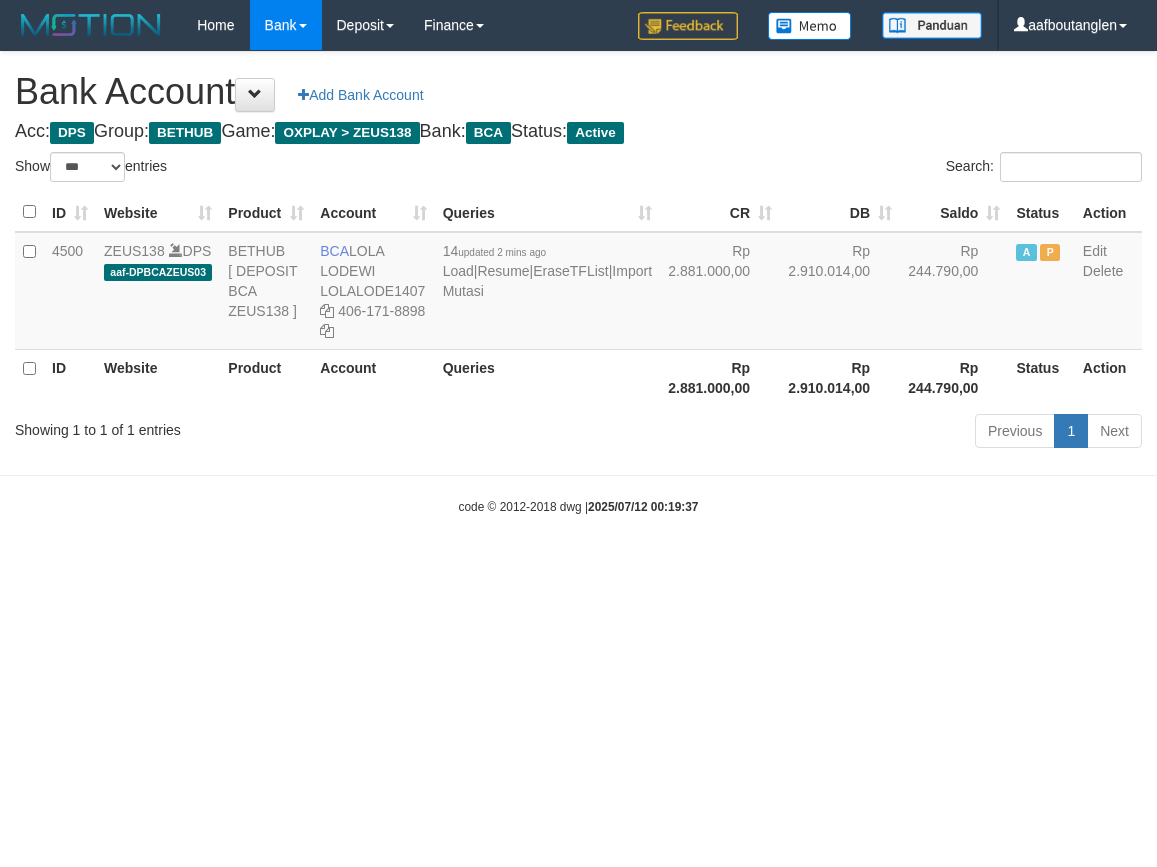 select on "***" 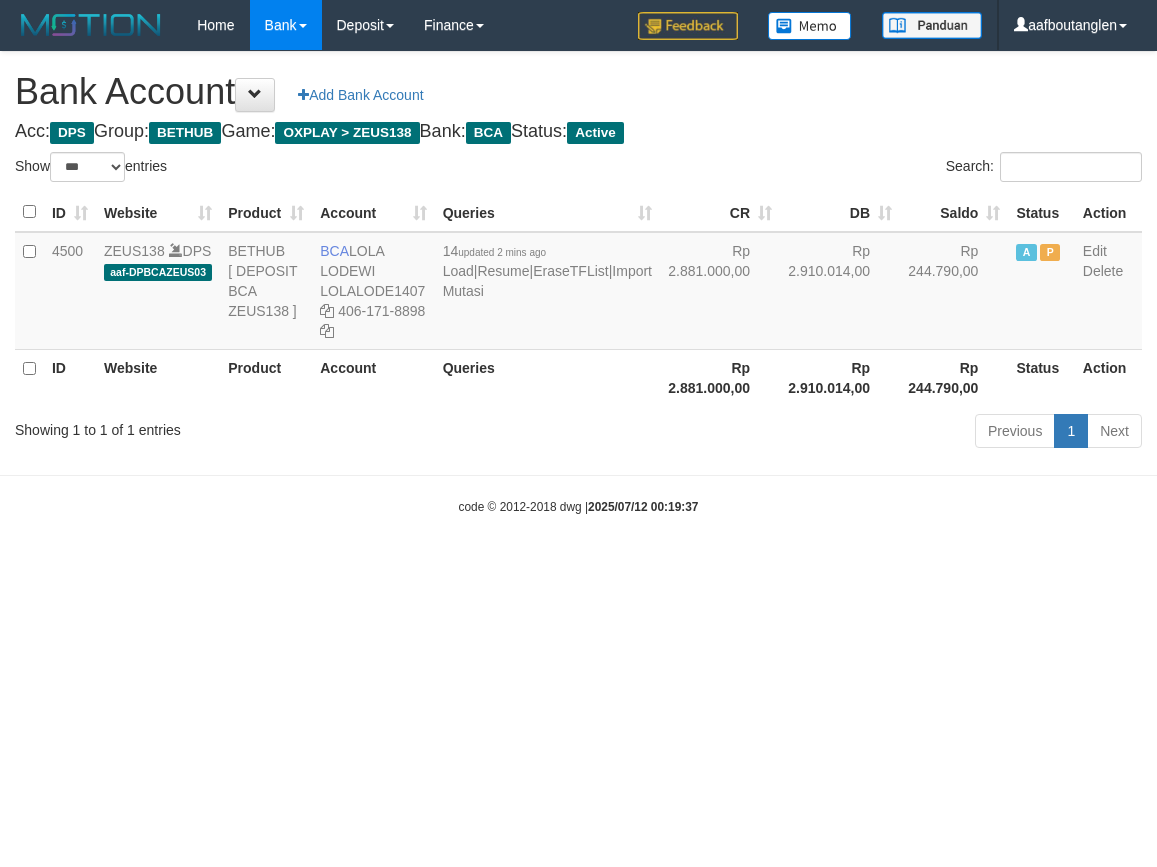 scroll, scrollTop: 0, scrollLeft: 0, axis: both 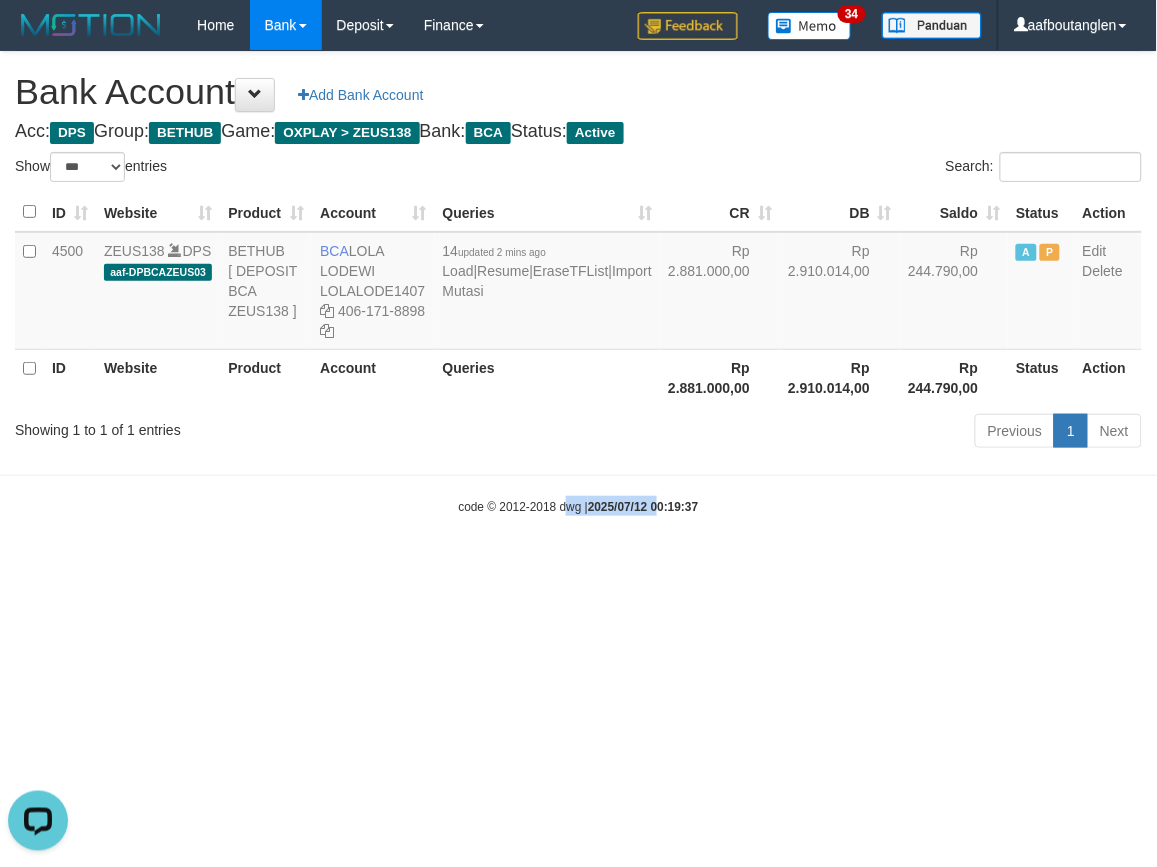 drag, startPoint x: 598, startPoint y: 573, endPoint x: 566, endPoint y: 586, distance: 34.539833 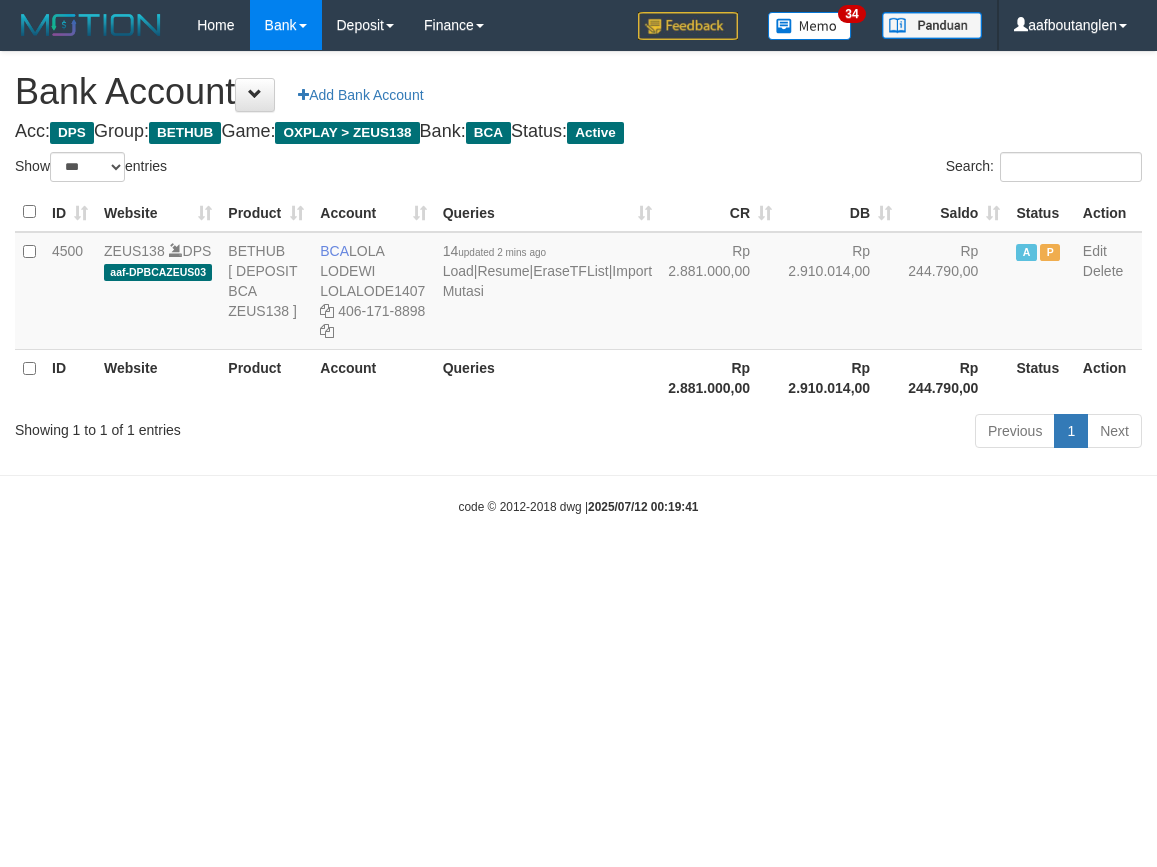 select on "***" 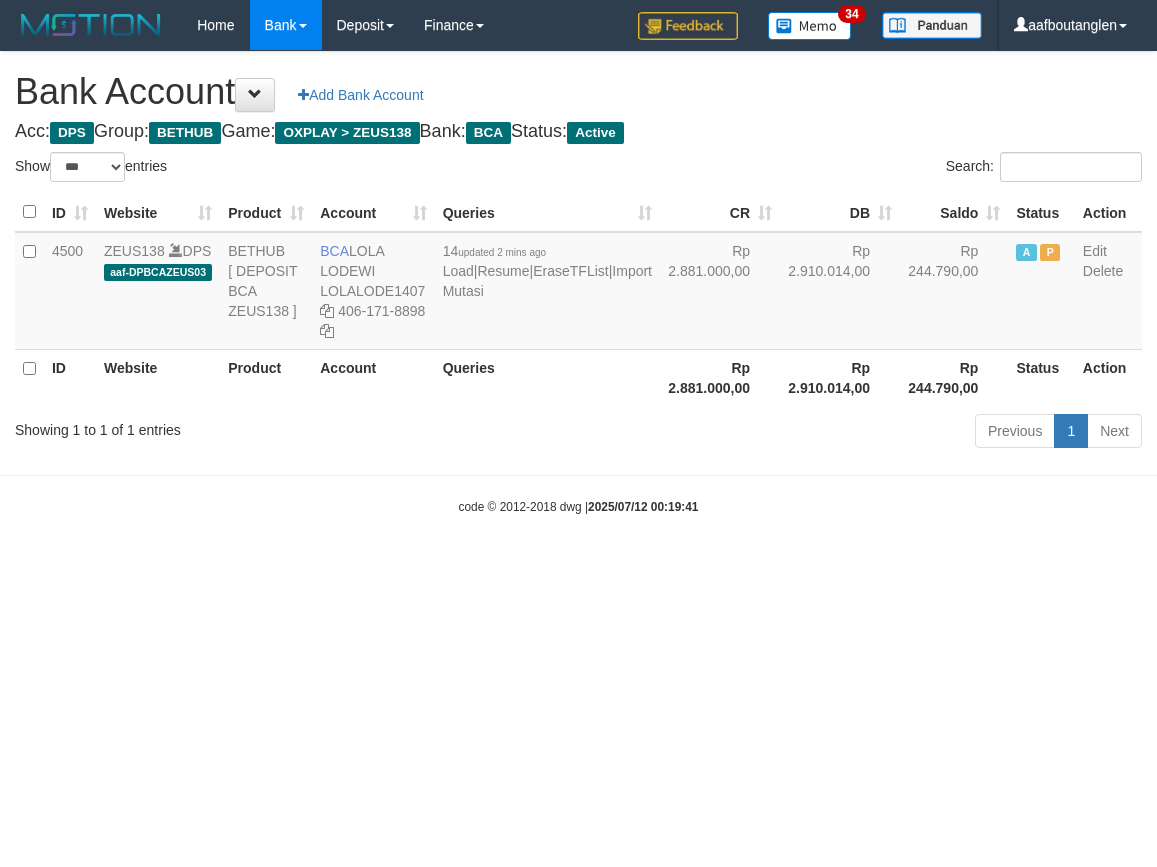 scroll, scrollTop: 0, scrollLeft: 0, axis: both 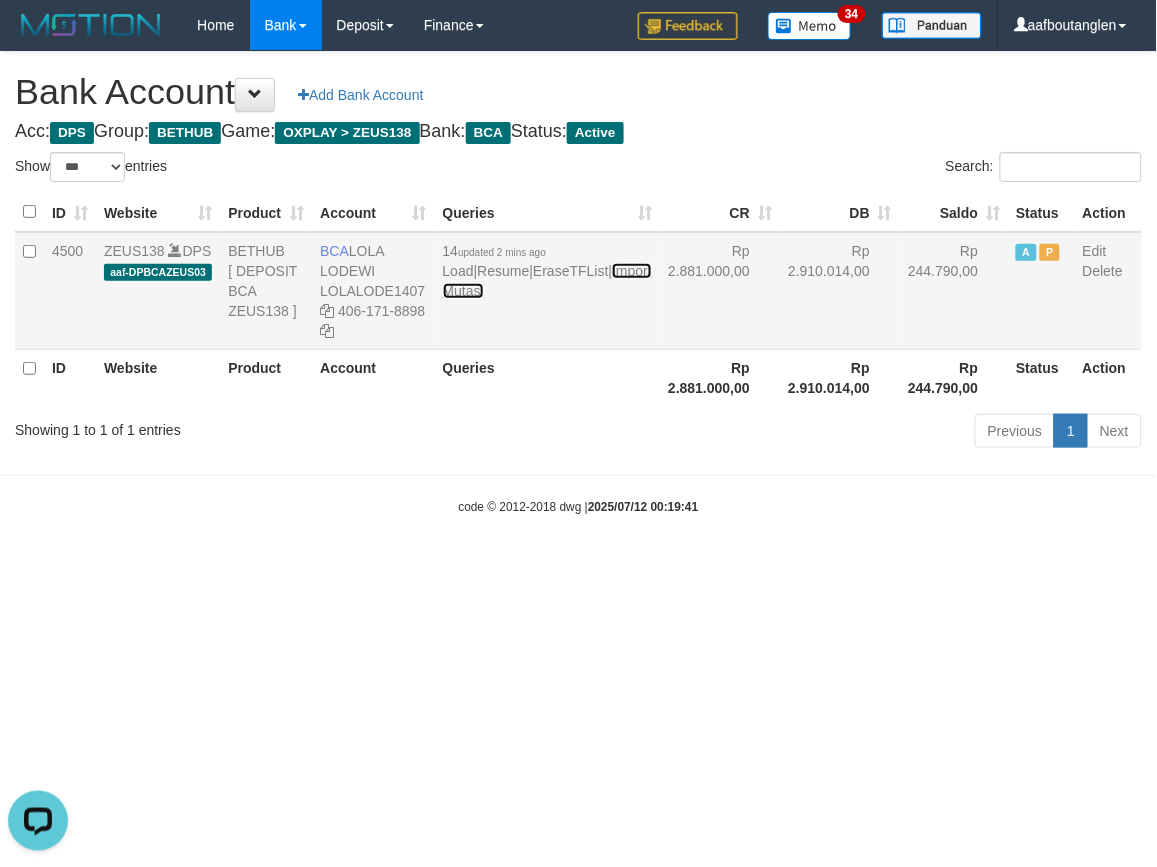 click on "Import Mutasi" at bounding box center [547, 281] 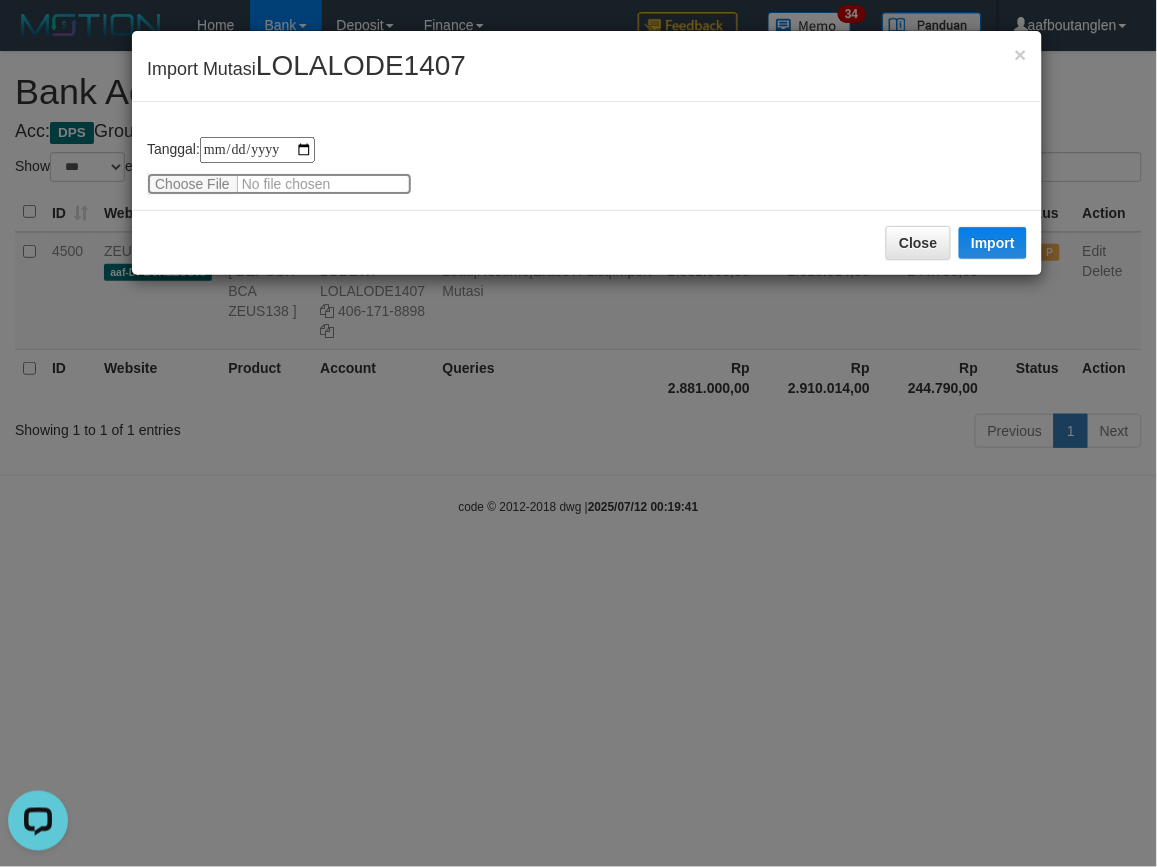 click at bounding box center [279, 184] 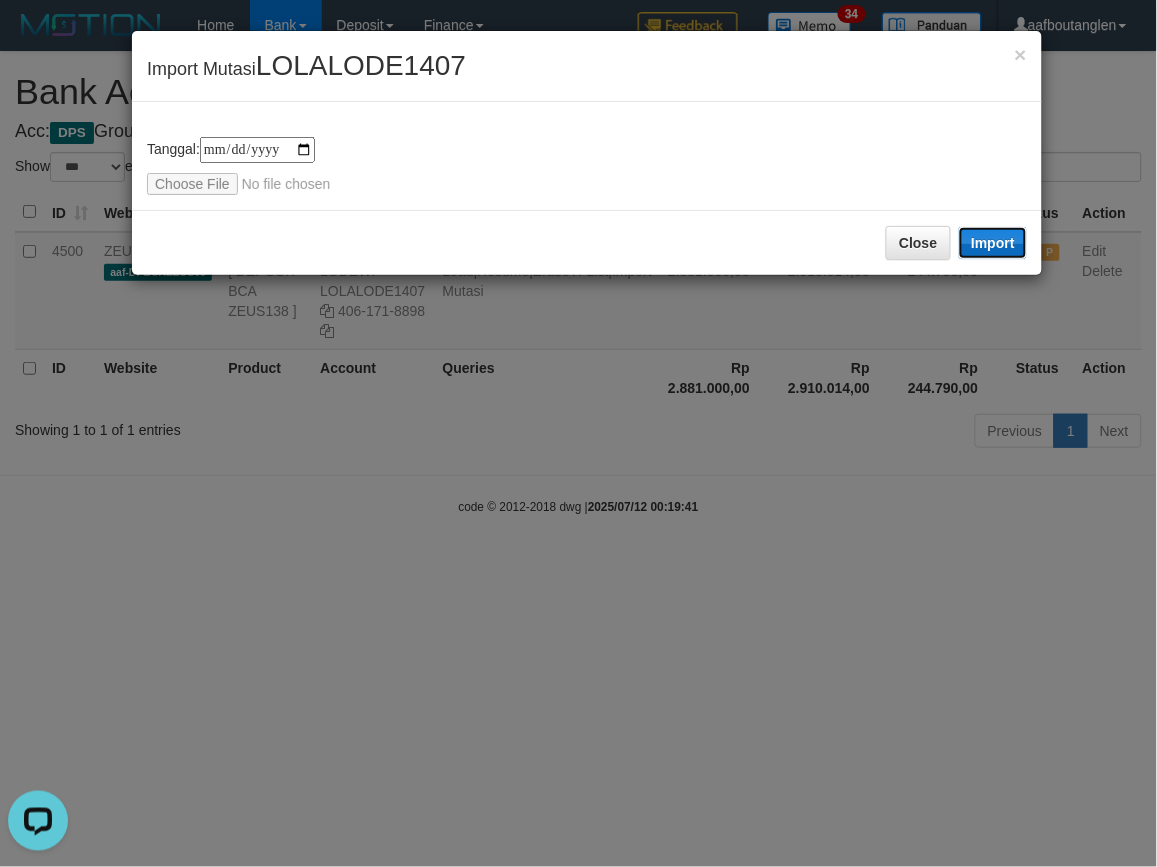 click on "Import" at bounding box center (993, 243) 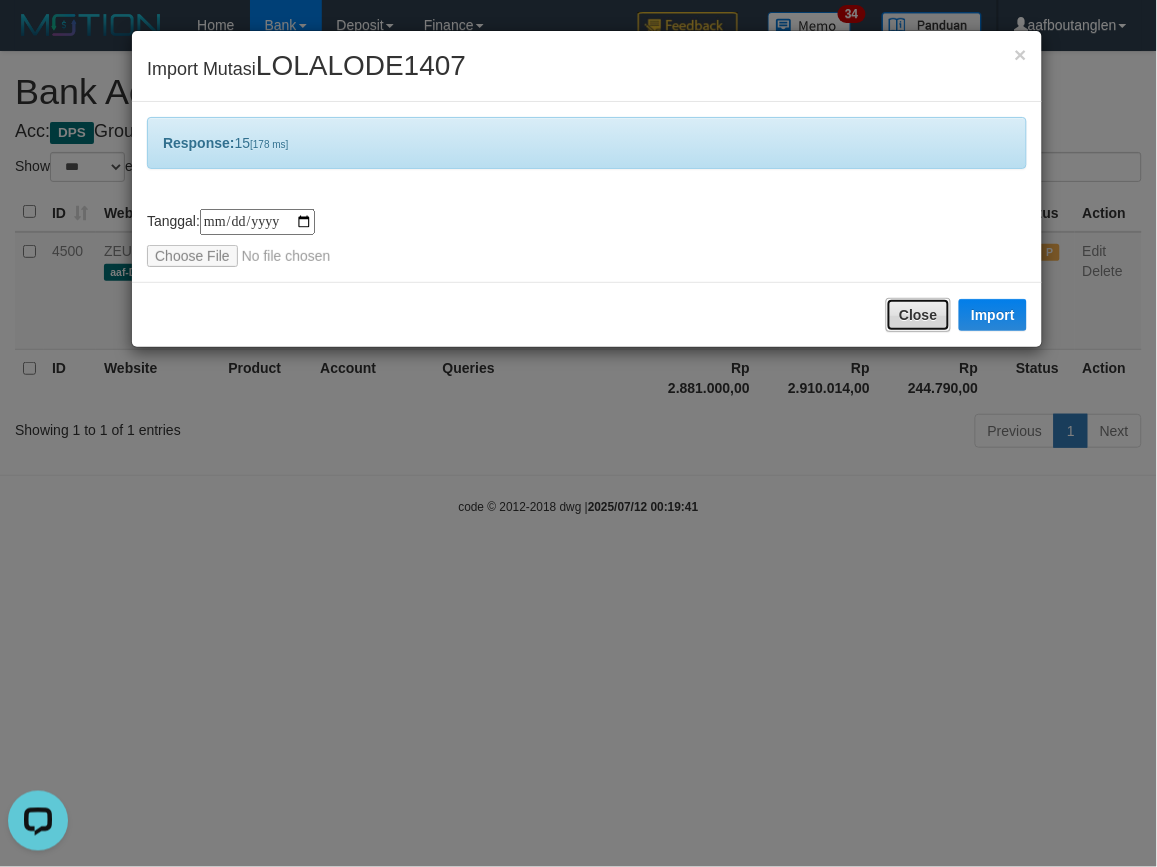 click on "Close" at bounding box center (918, 315) 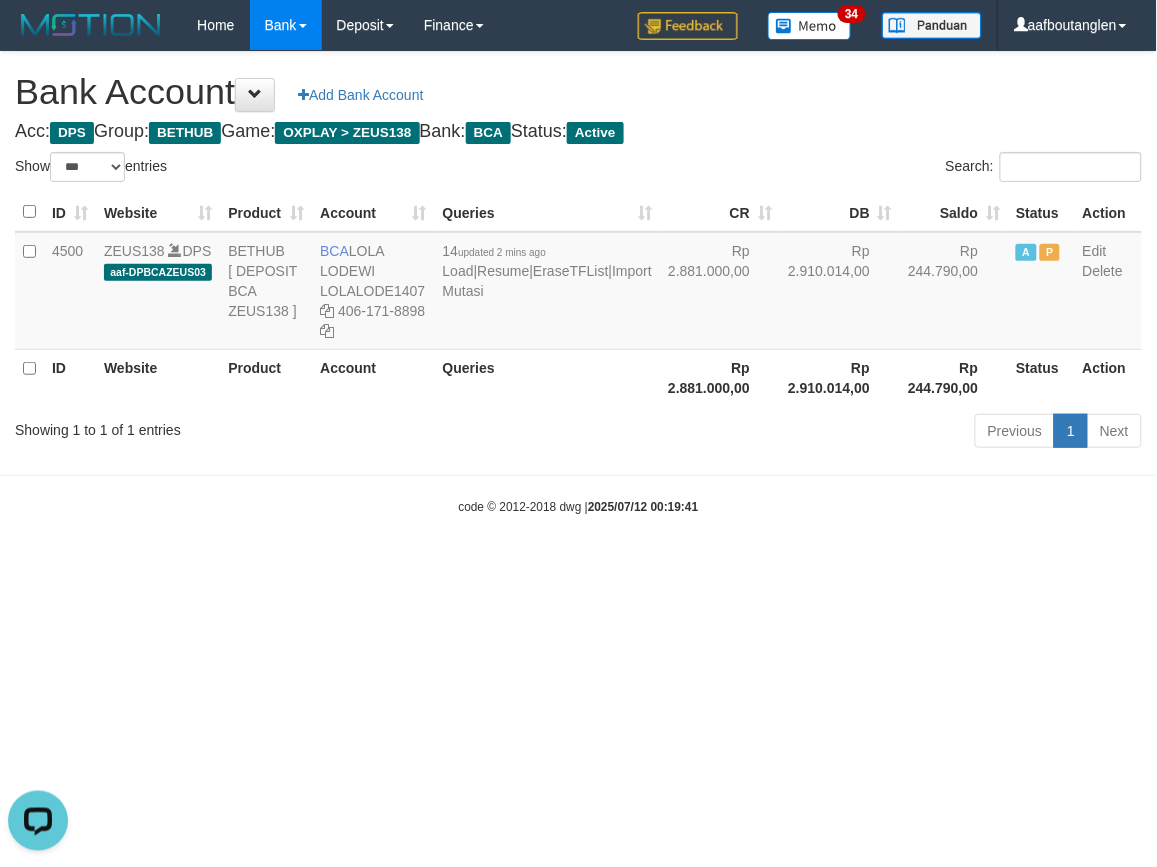 drag, startPoint x: 720, startPoint y: 451, endPoint x: 732, endPoint y: 455, distance: 12.649111 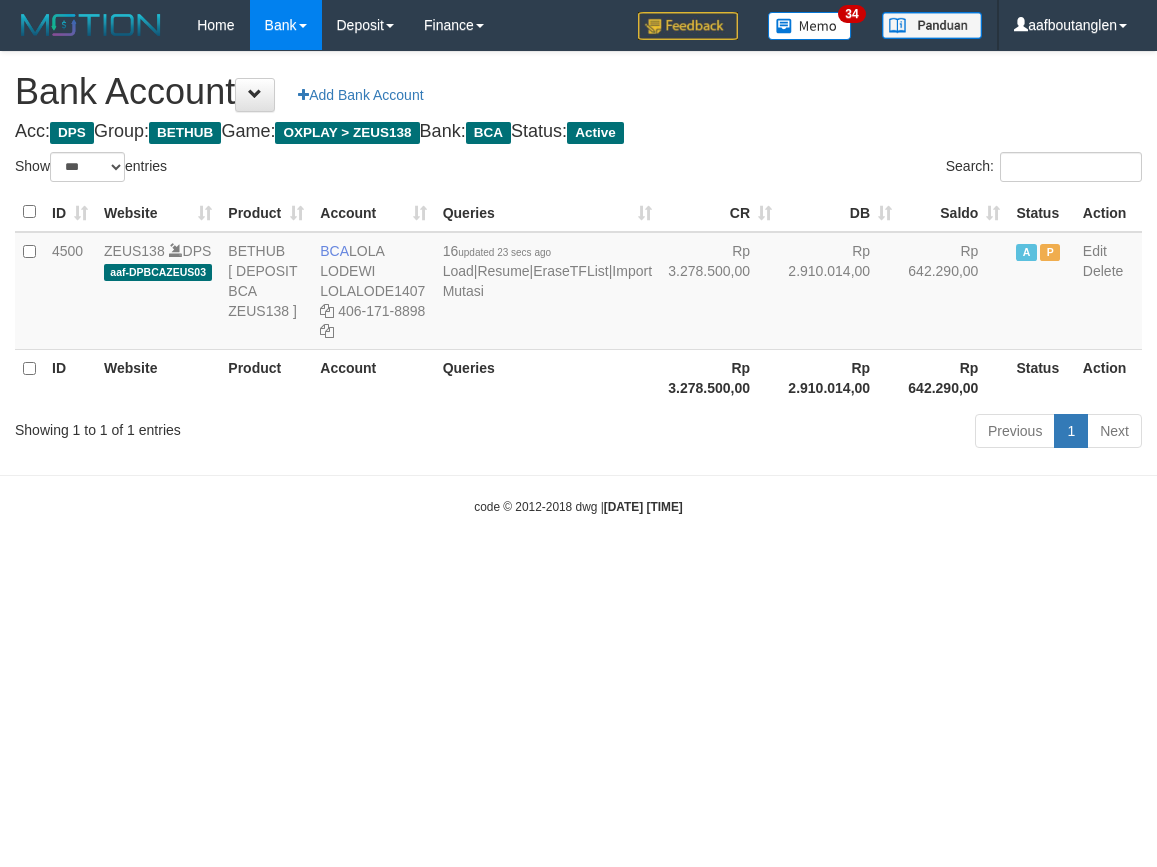 select on "***" 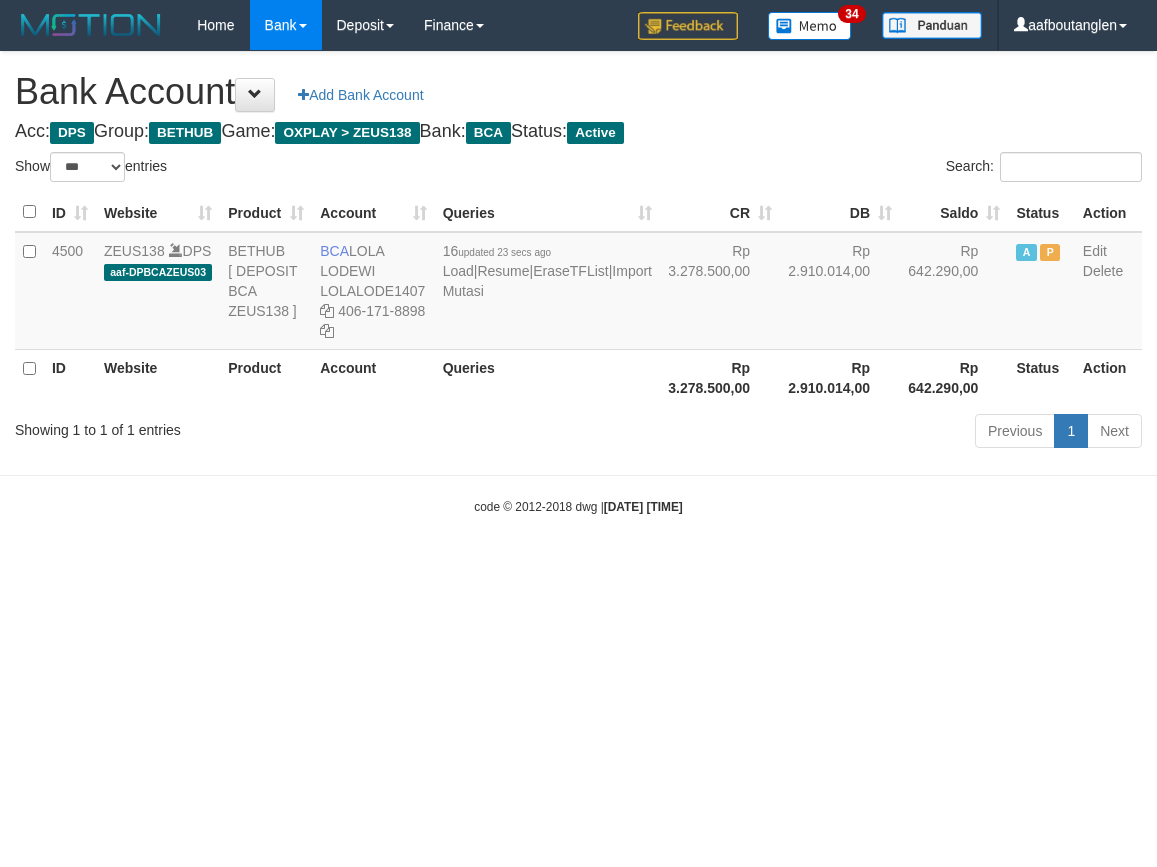scroll, scrollTop: 0, scrollLeft: 0, axis: both 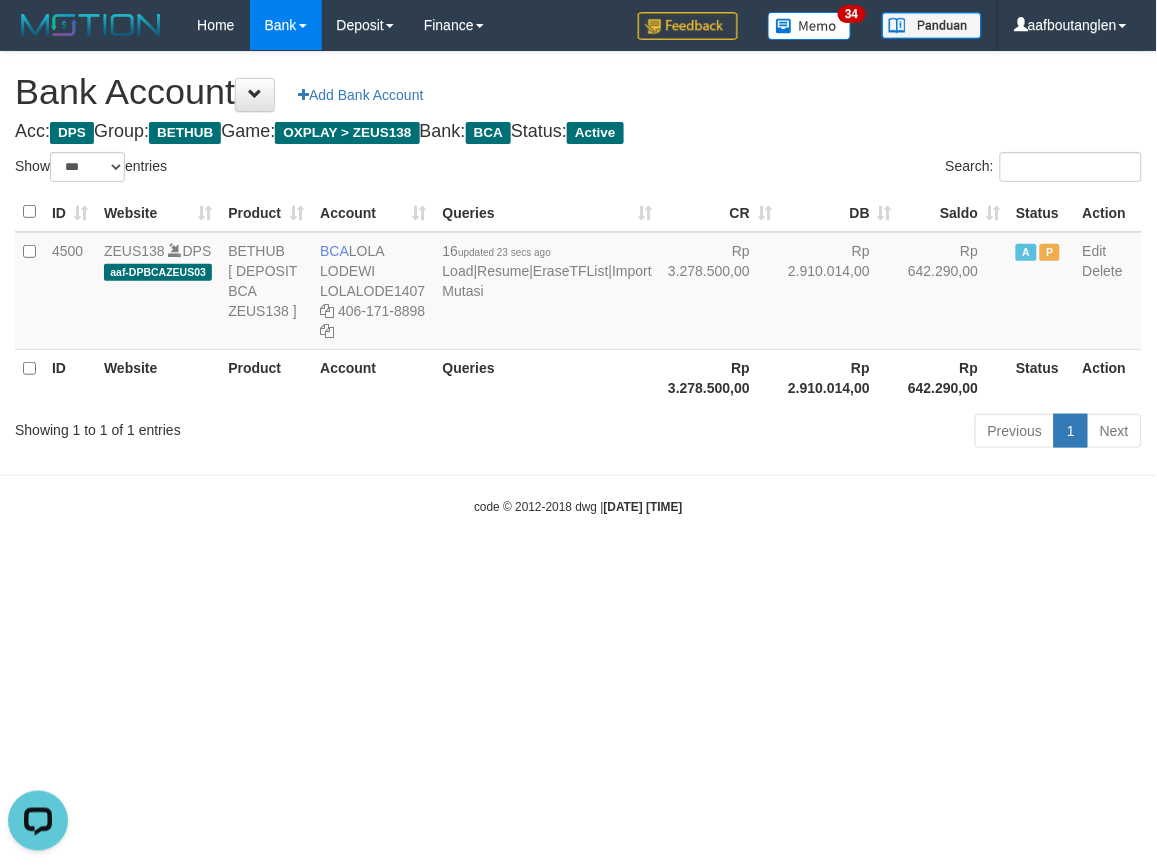 drag, startPoint x: 1000, startPoint y: 584, endPoint x: 988, endPoint y: 585, distance: 12.0415945 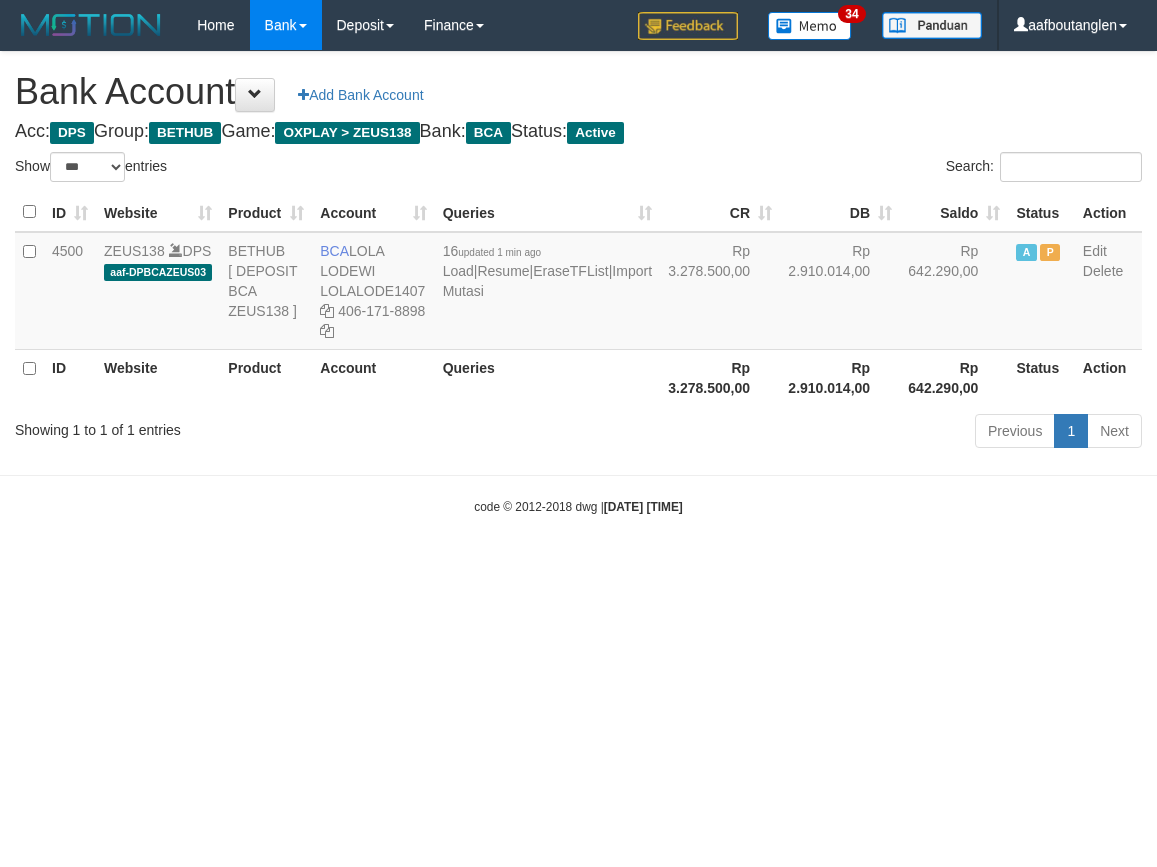 select on "***" 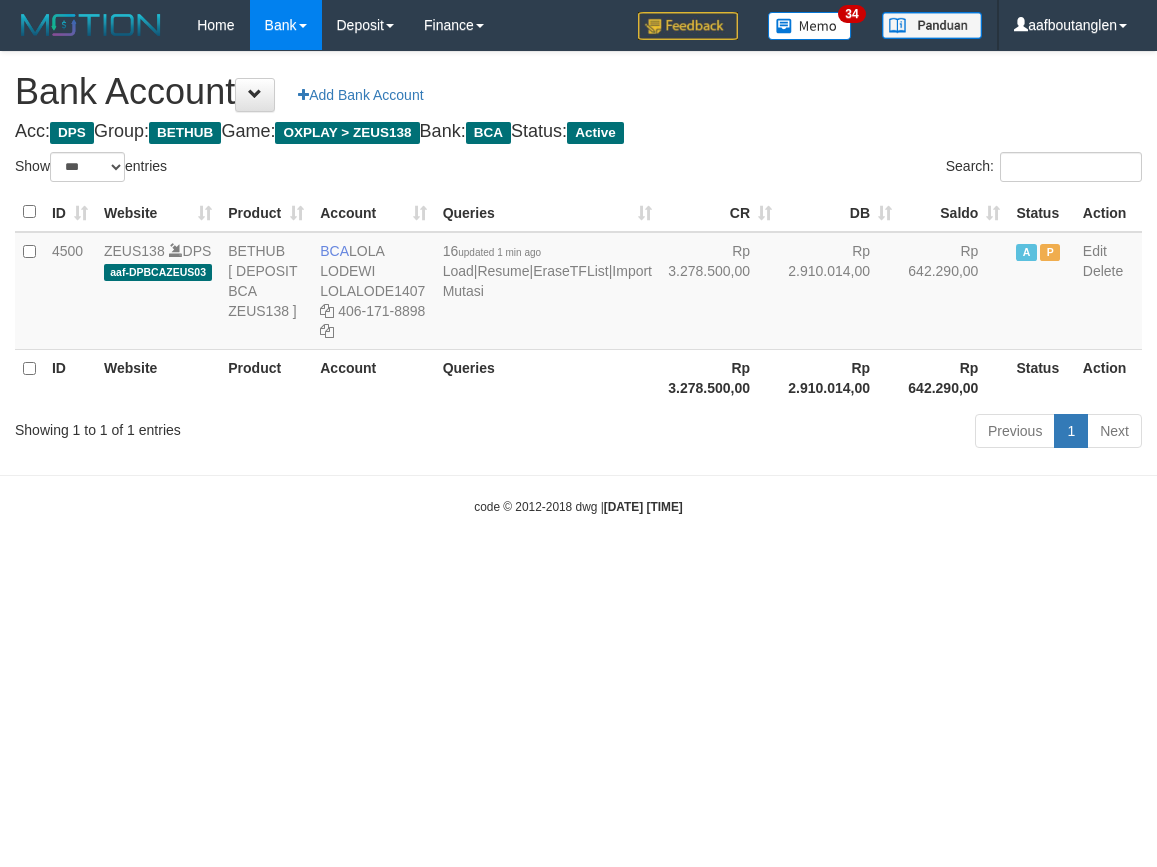 scroll, scrollTop: 0, scrollLeft: 0, axis: both 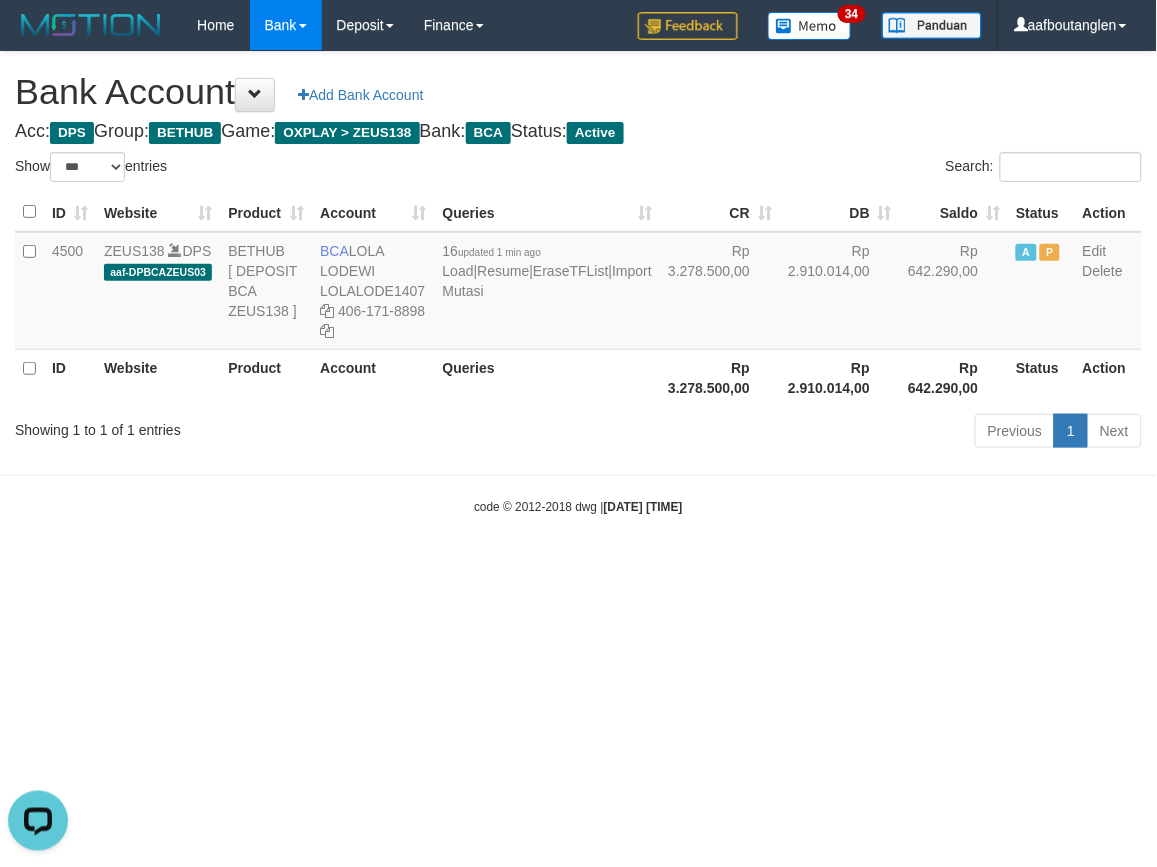 drag, startPoint x: 108, startPoint y: 530, endPoint x: 276, endPoint y: 515, distance: 168.66832 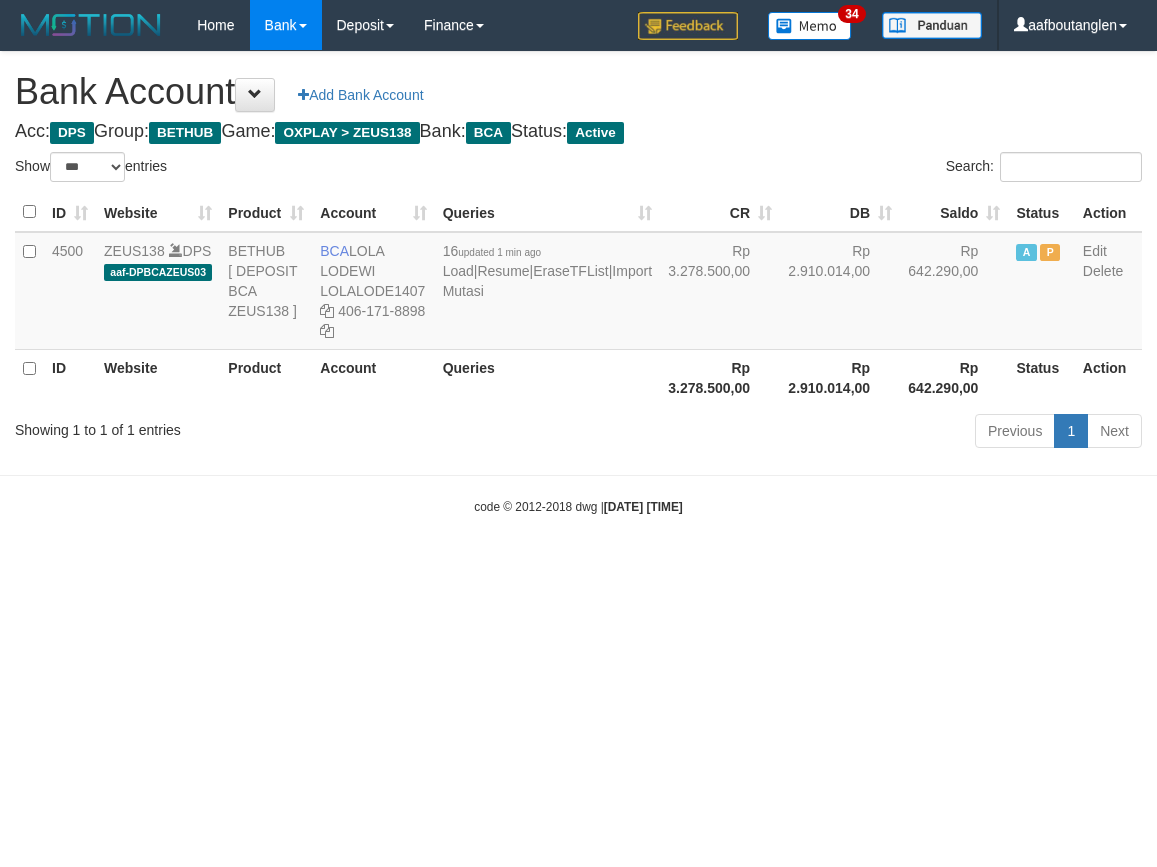 select on "***" 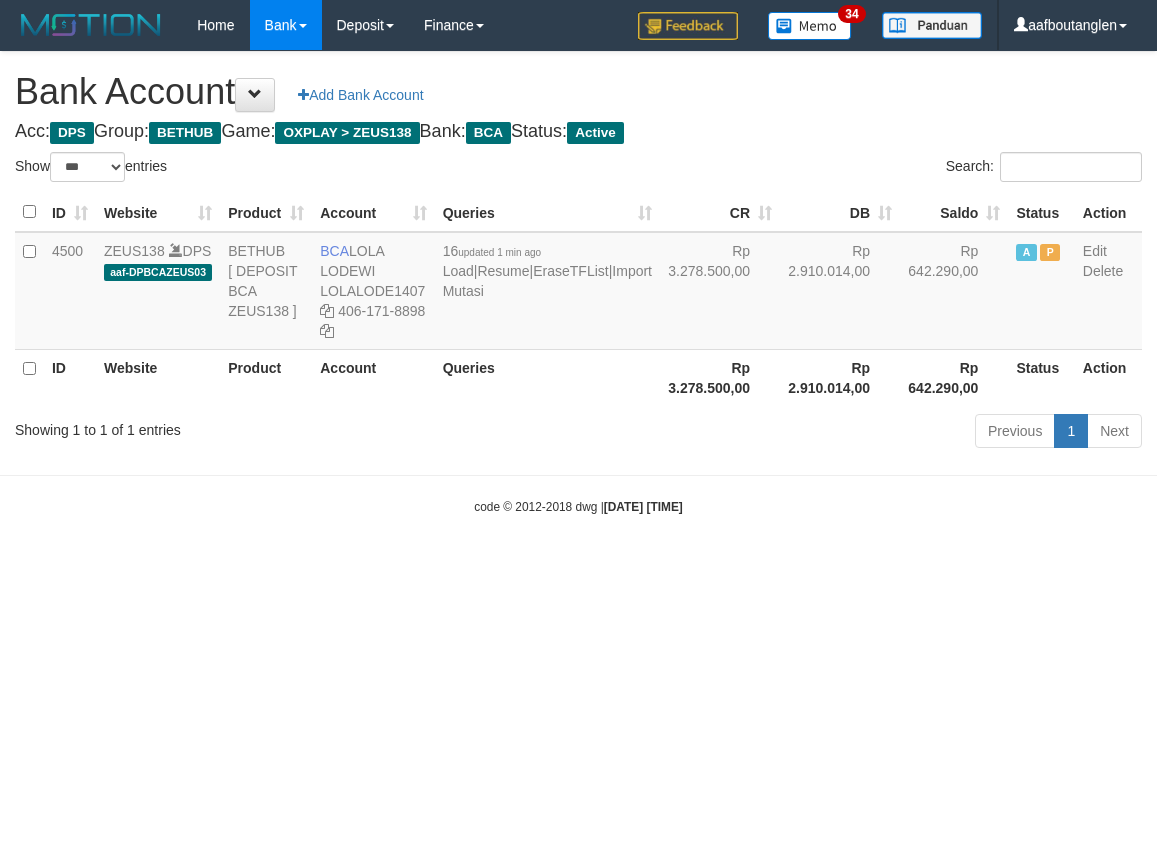 scroll, scrollTop: 0, scrollLeft: 0, axis: both 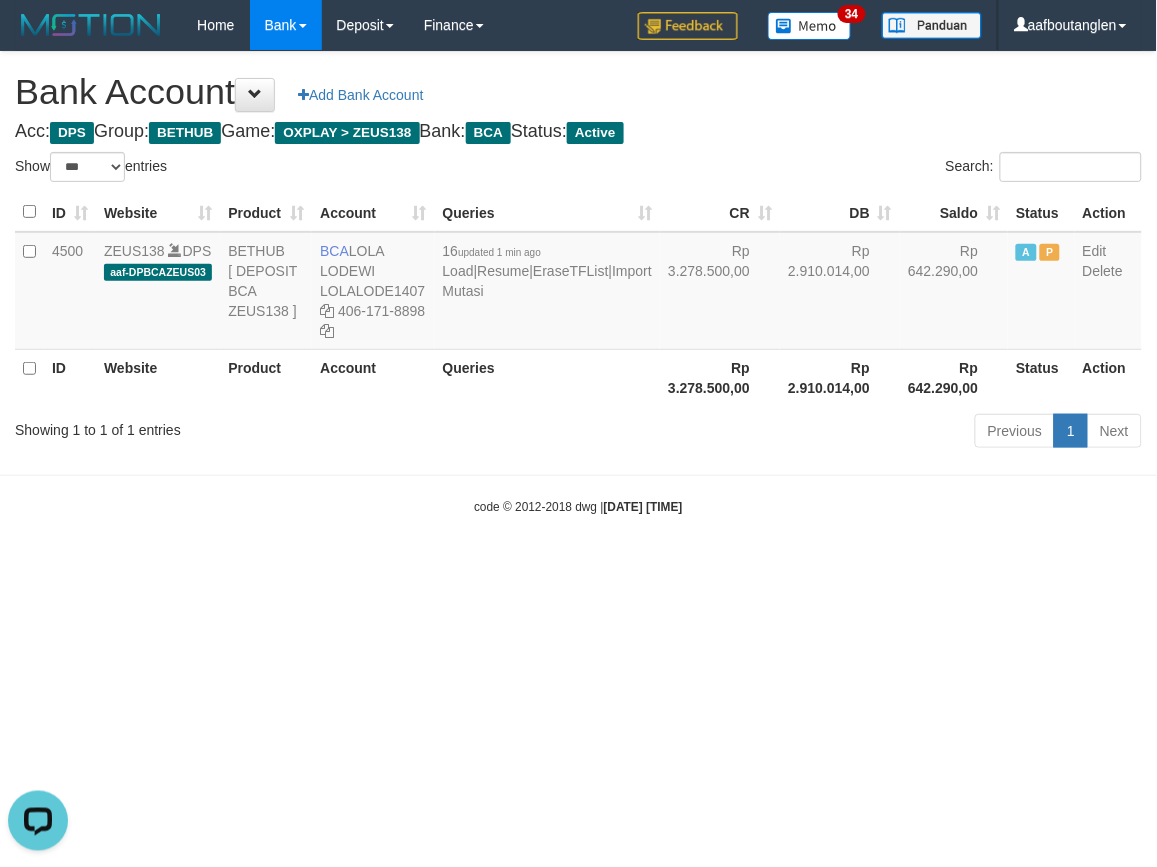 click on "Toggle navigation
Home
Bank
Account List
Deposit
DPS List
History
Note DPS
Finance
Financial Data
aafboutanglen
My Profile
Log Out
34" at bounding box center (578, 283) 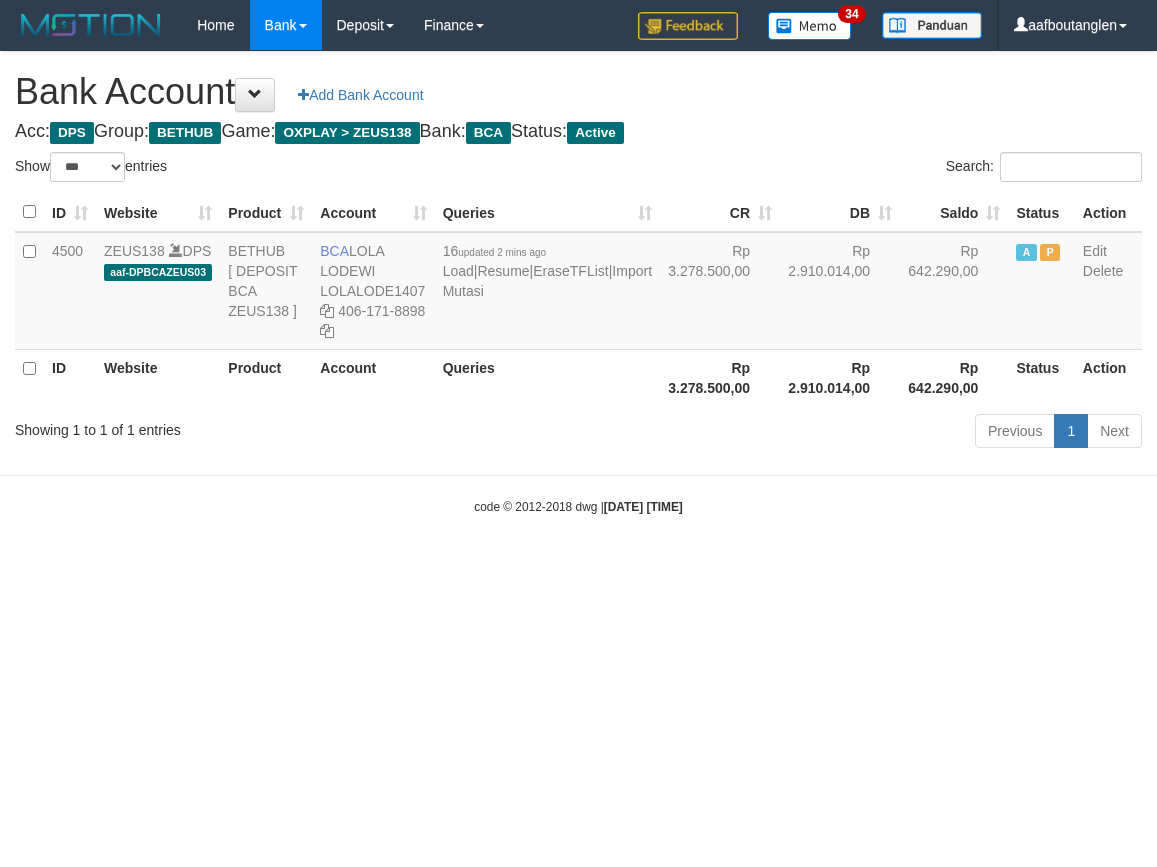 select on "***" 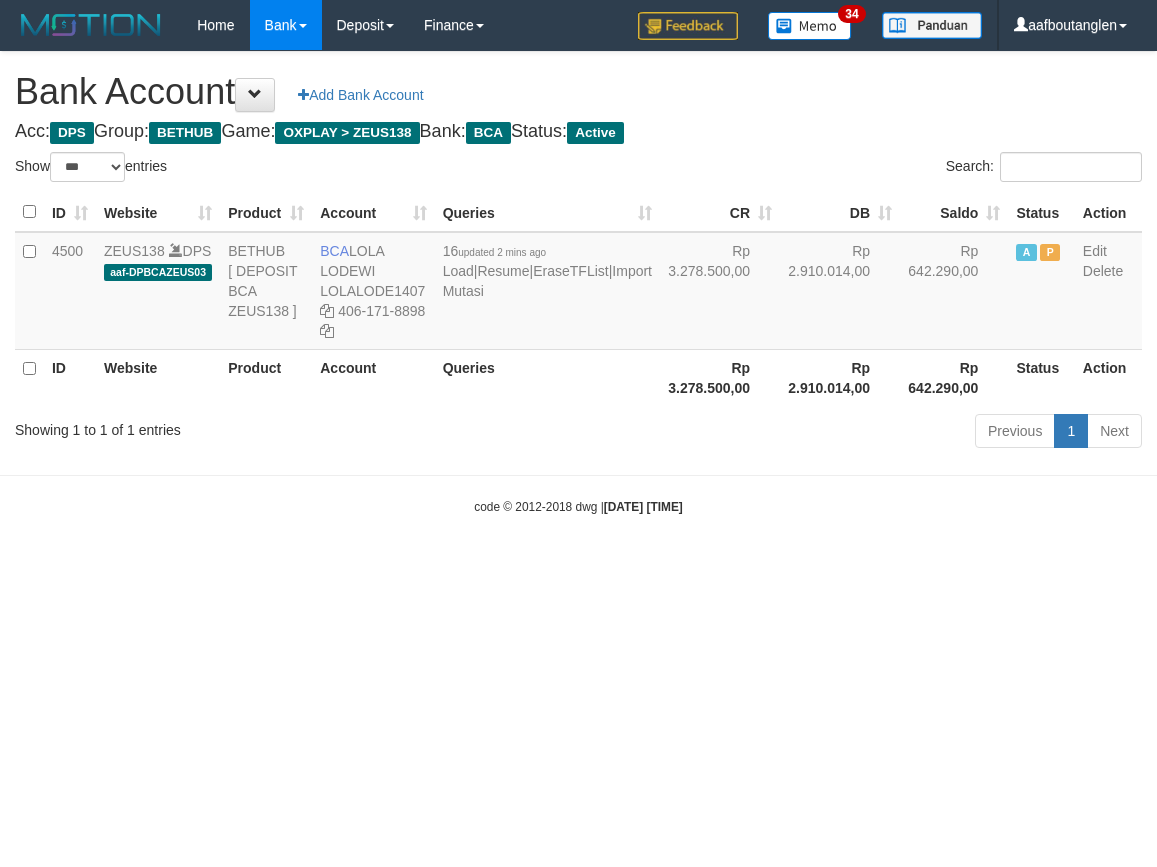 scroll, scrollTop: 0, scrollLeft: 0, axis: both 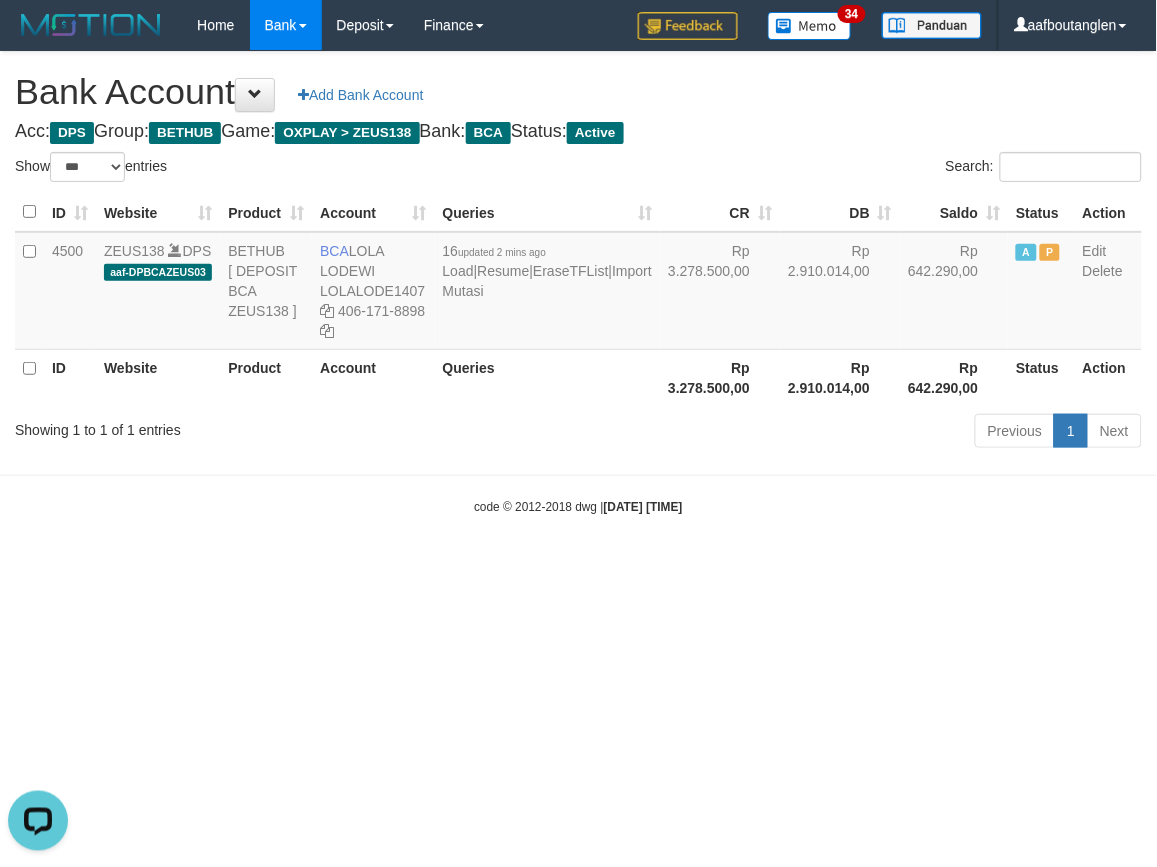 click on "Toggle navigation
Home
Bank
Account List
Deposit
DPS List
History
Note DPS
Finance
Financial Data
aafboutanglen
My Profile
Log Out
34" at bounding box center (578, 283) 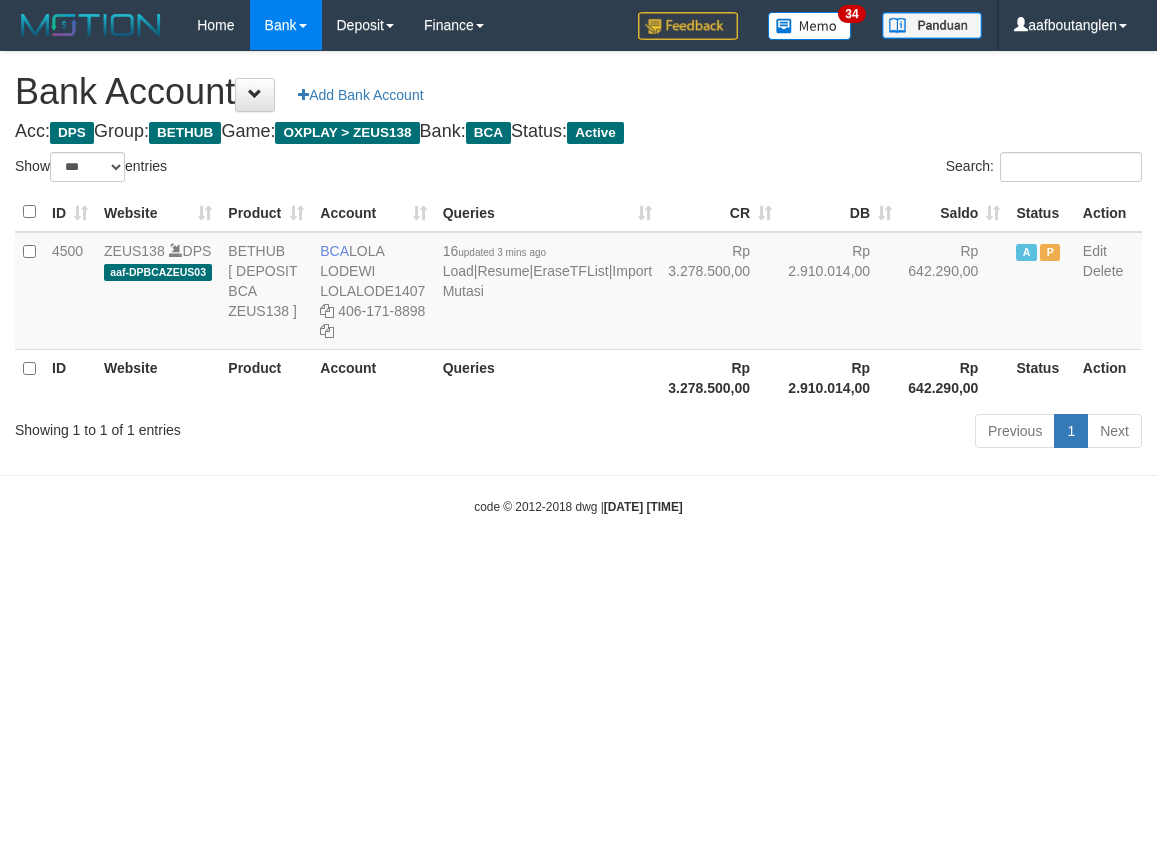 select on "***" 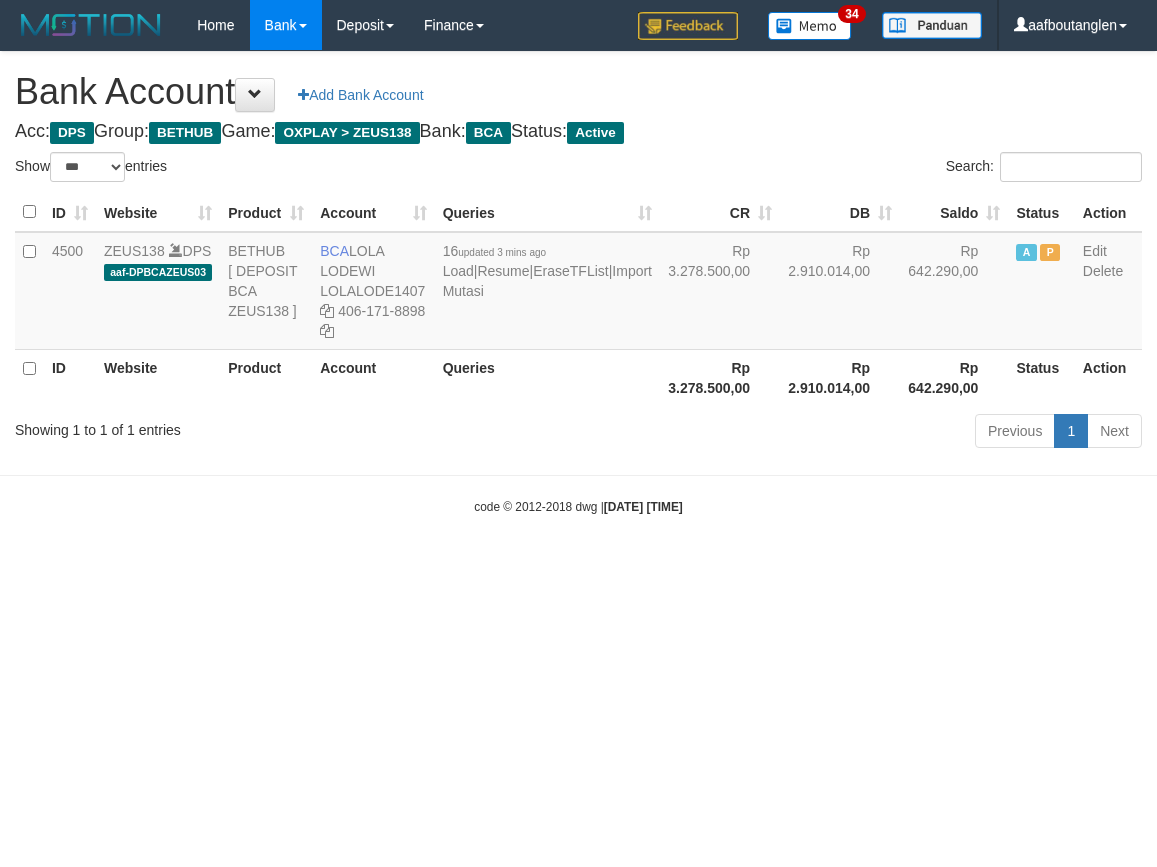 scroll, scrollTop: 0, scrollLeft: 0, axis: both 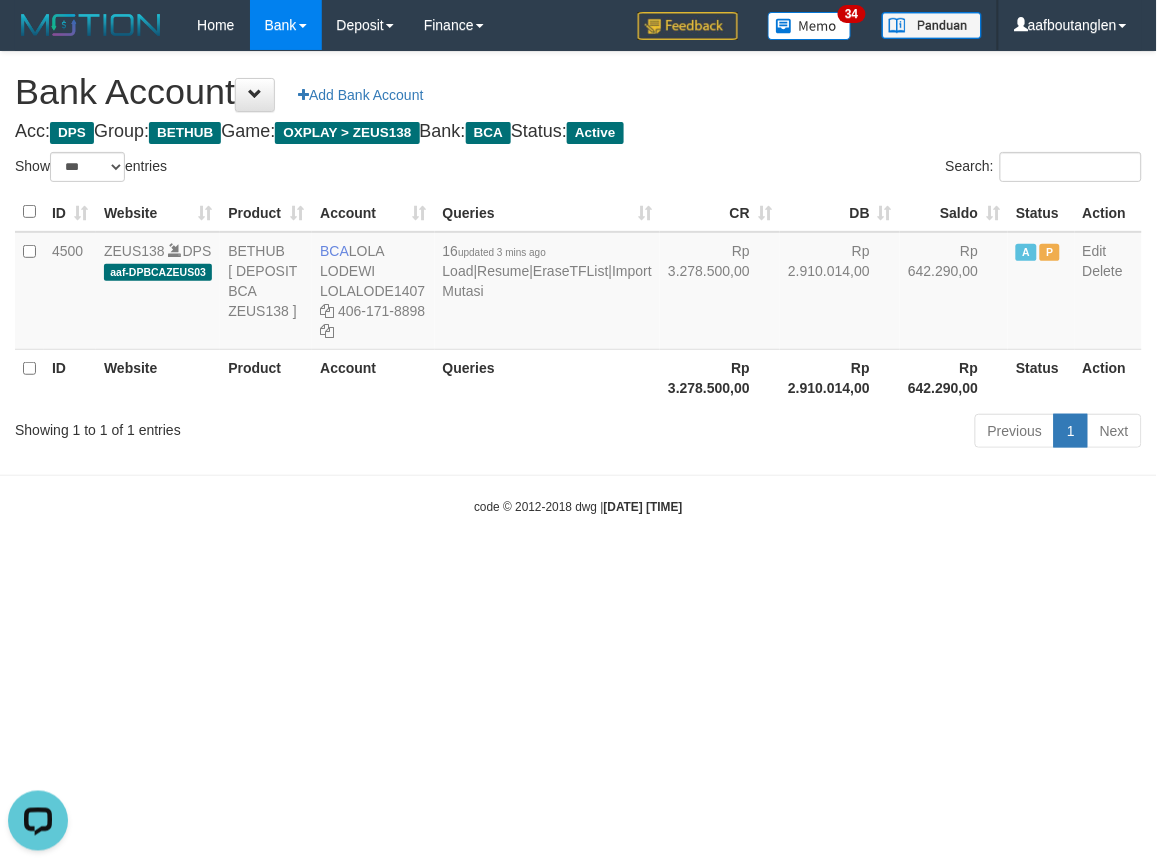 click on "Toggle navigation
Home
Bank
Account List
Deposit
DPS List
History
Note DPS
Finance
Financial Data
aafboutanglen
My Profile
Log Out
34" at bounding box center [578, 283] 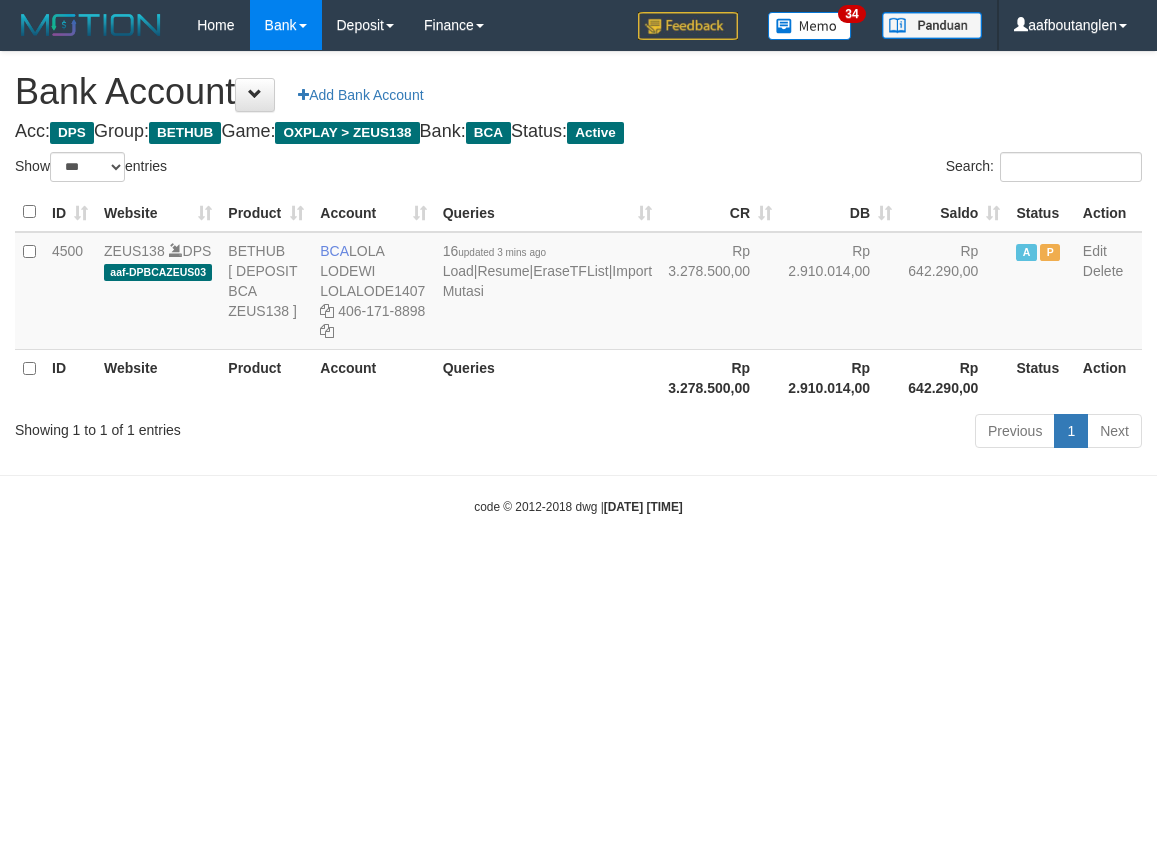 select on "***" 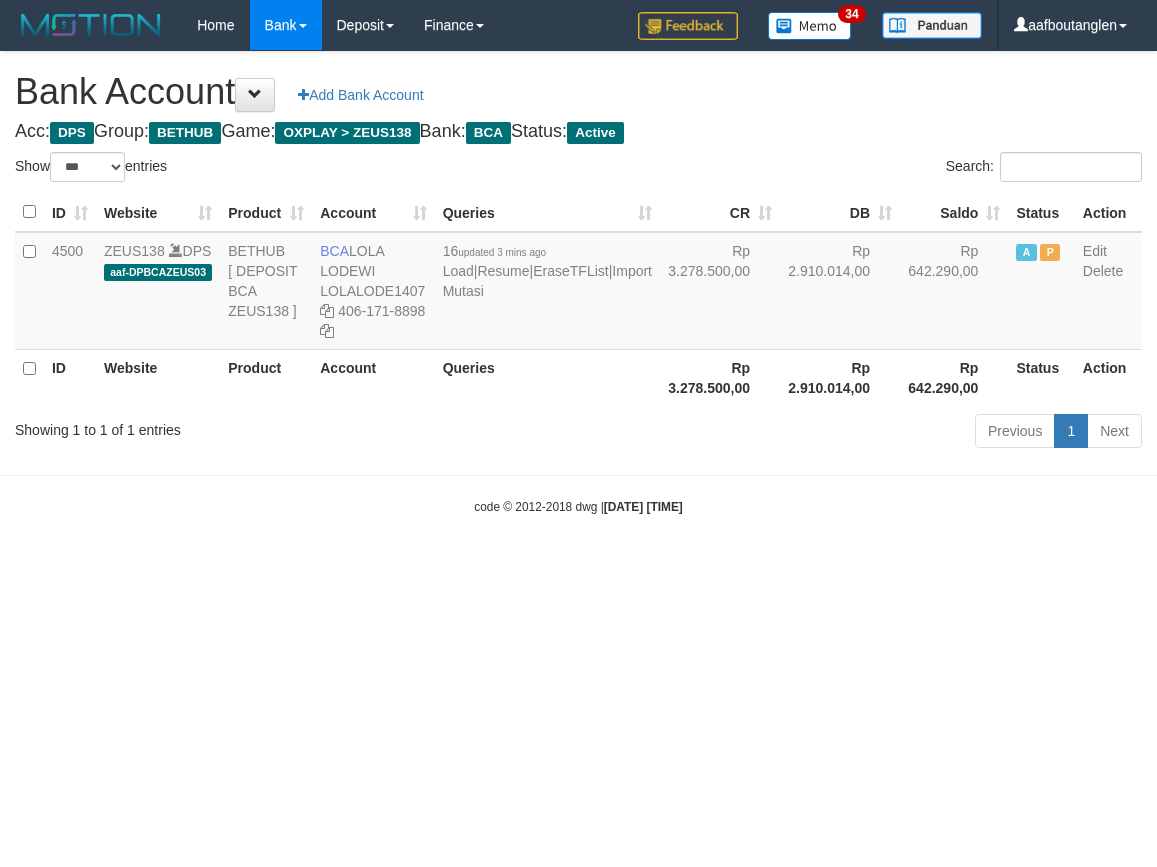 scroll, scrollTop: 0, scrollLeft: 0, axis: both 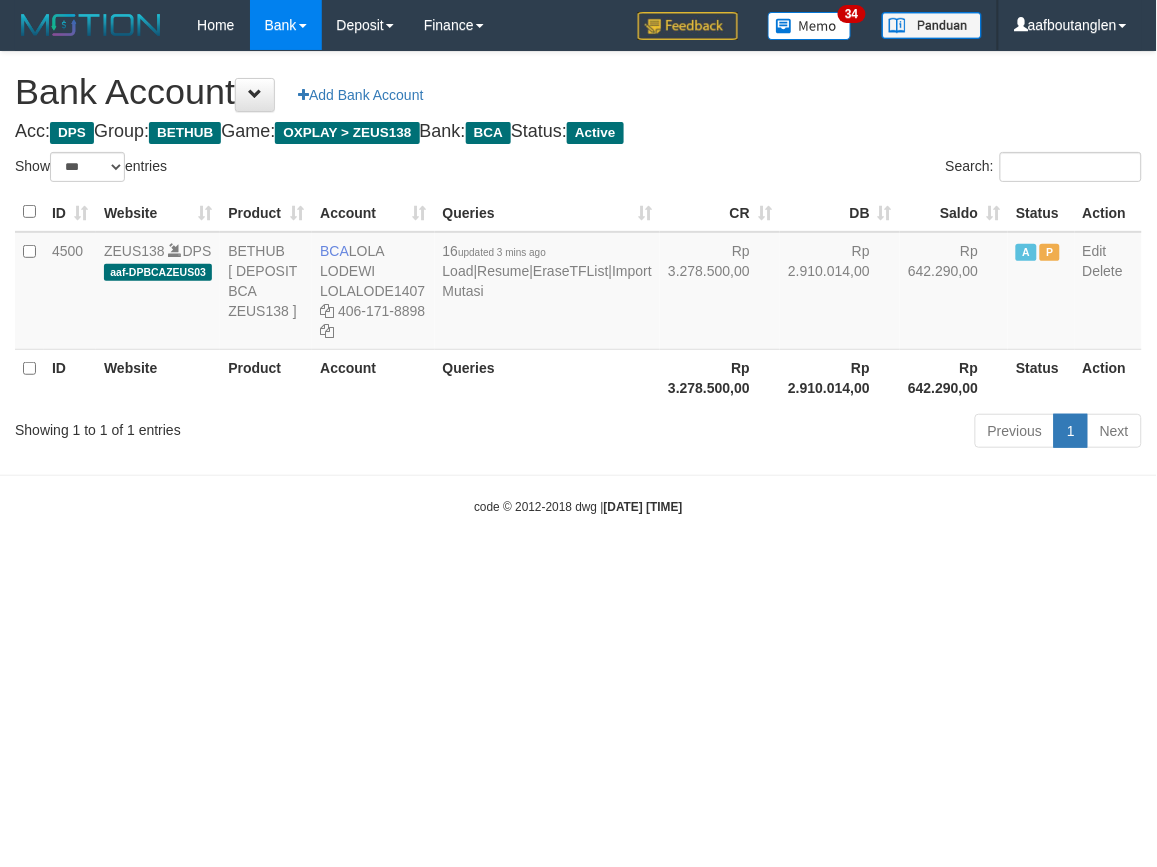 drag, startPoint x: 717, startPoint y: 631, endPoint x: 673, endPoint y: 634, distance: 44.102154 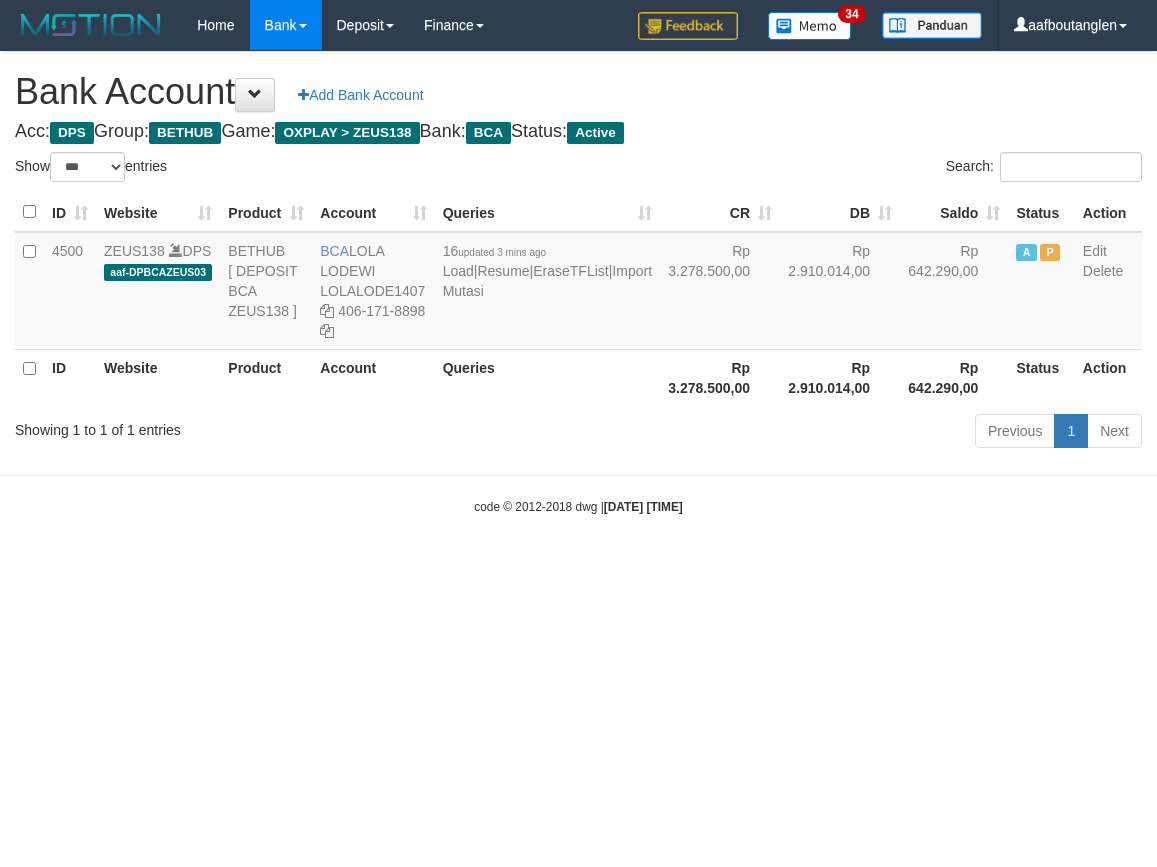 select on "***" 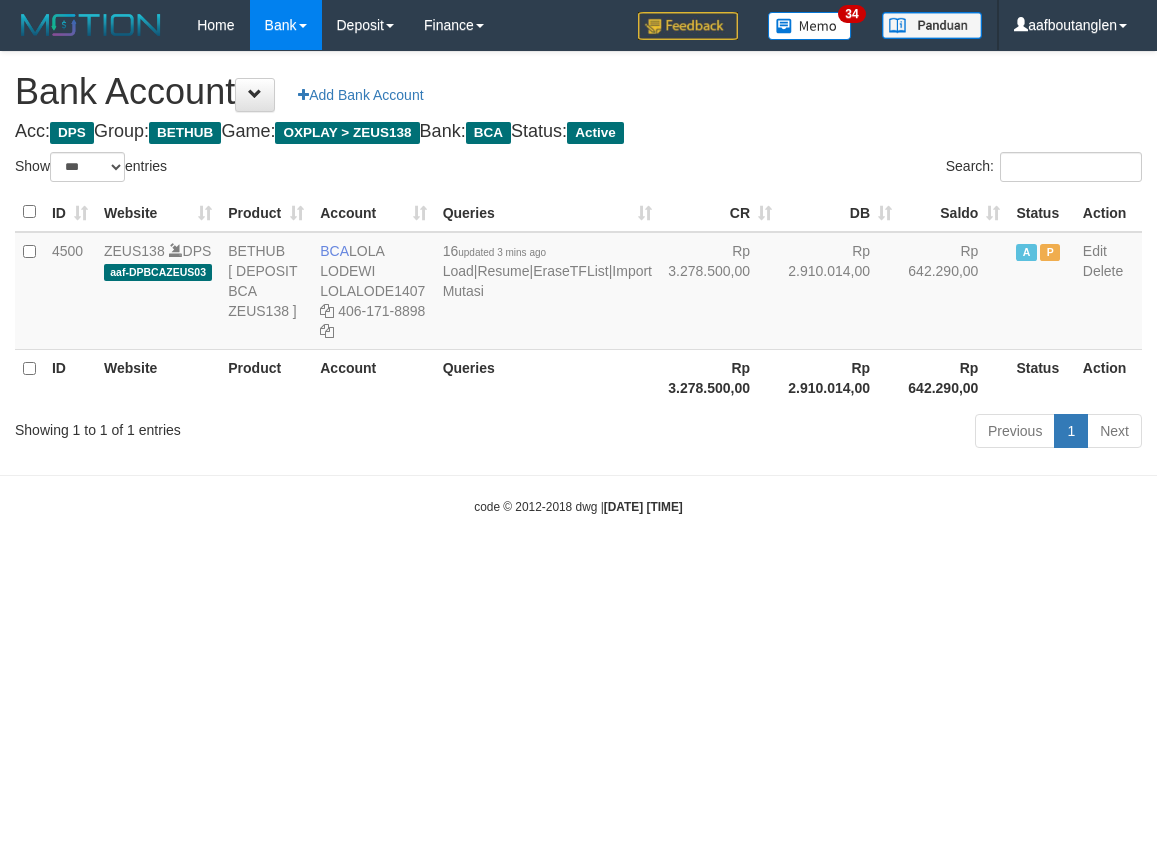 scroll, scrollTop: 0, scrollLeft: 0, axis: both 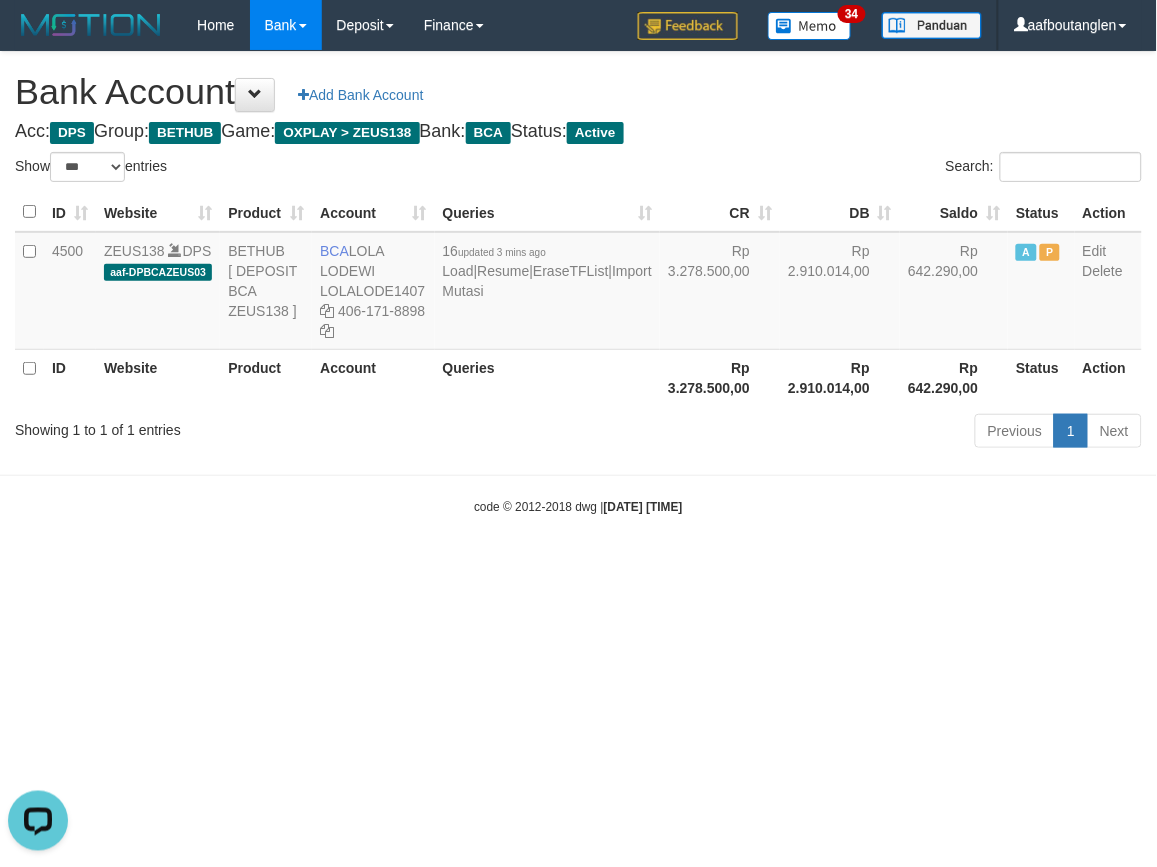 drag, startPoint x: 674, startPoint y: 662, endPoint x: 663, endPoint y: 661, distance: 11.045361 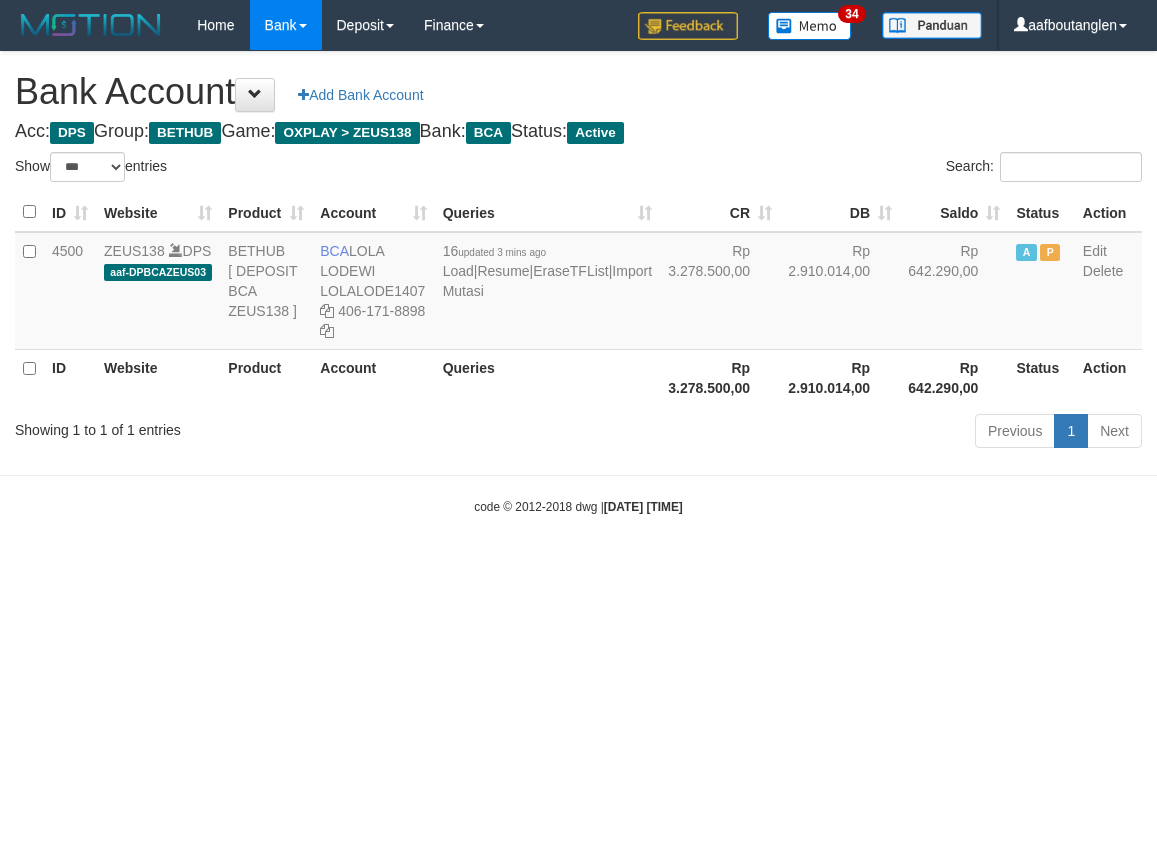 select on "***" 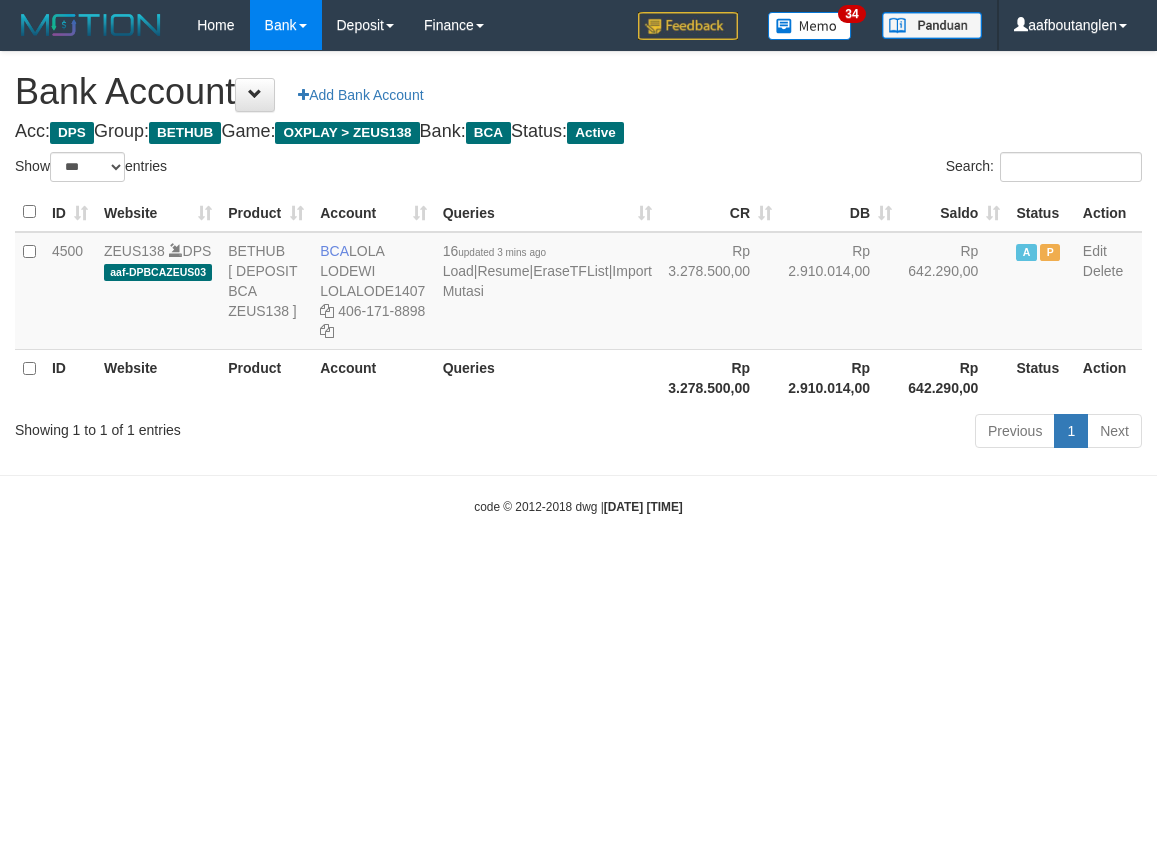 scroll, scrollTop: 0, scrollLeft: 0, axis: both 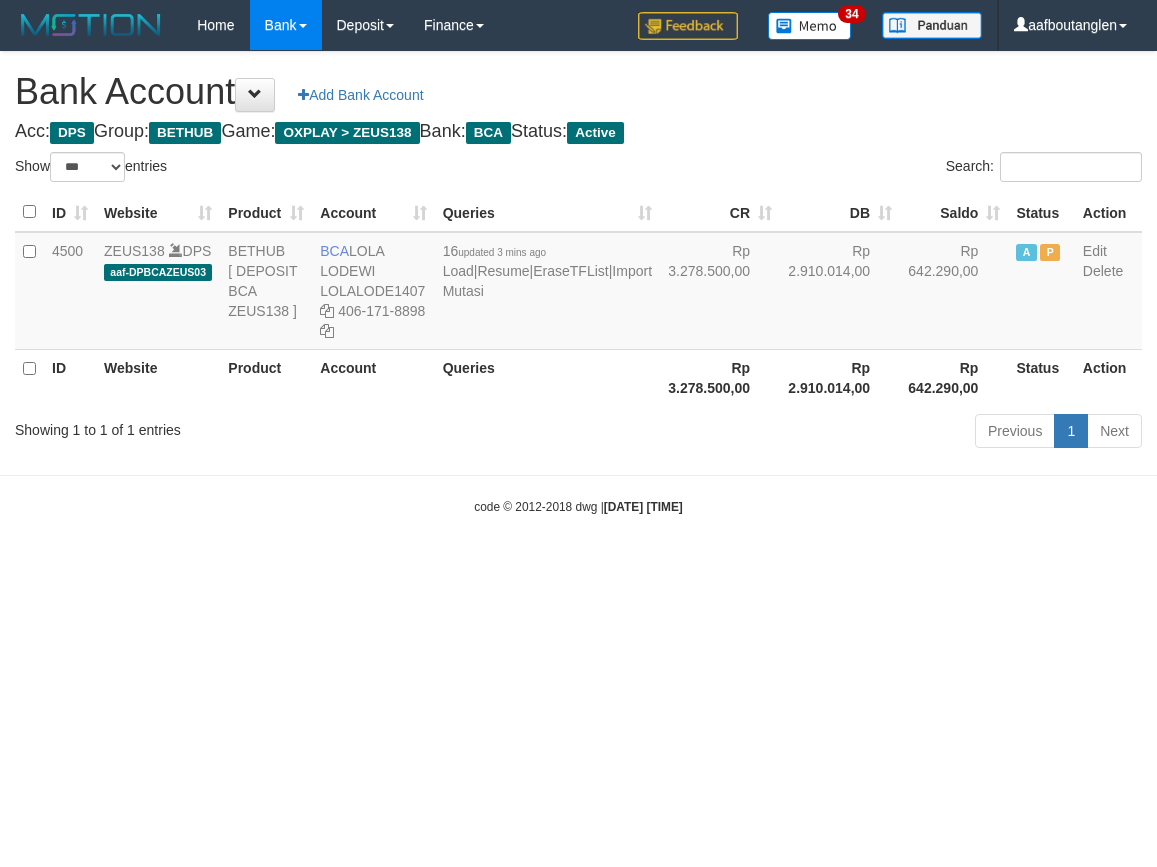 select on "***" 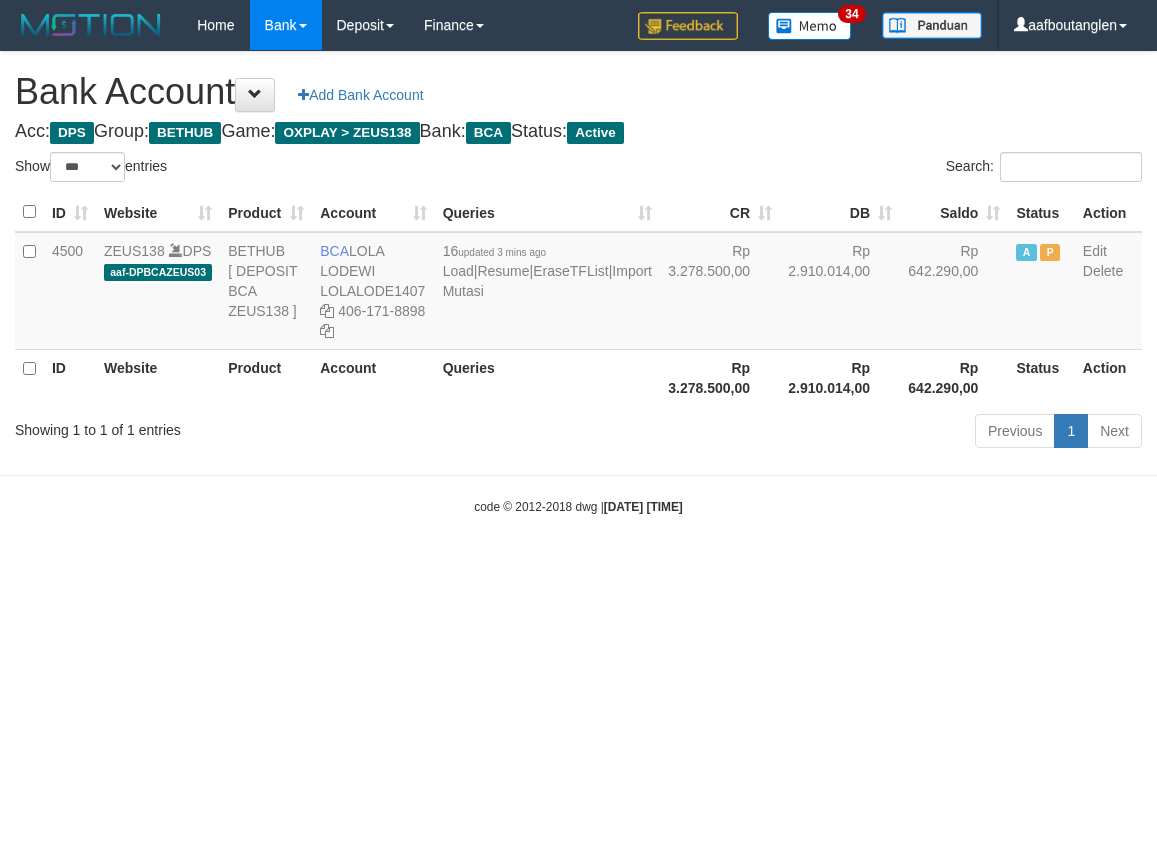 scroll, scrollTop: 0, scrollLeft: 0, axis: both 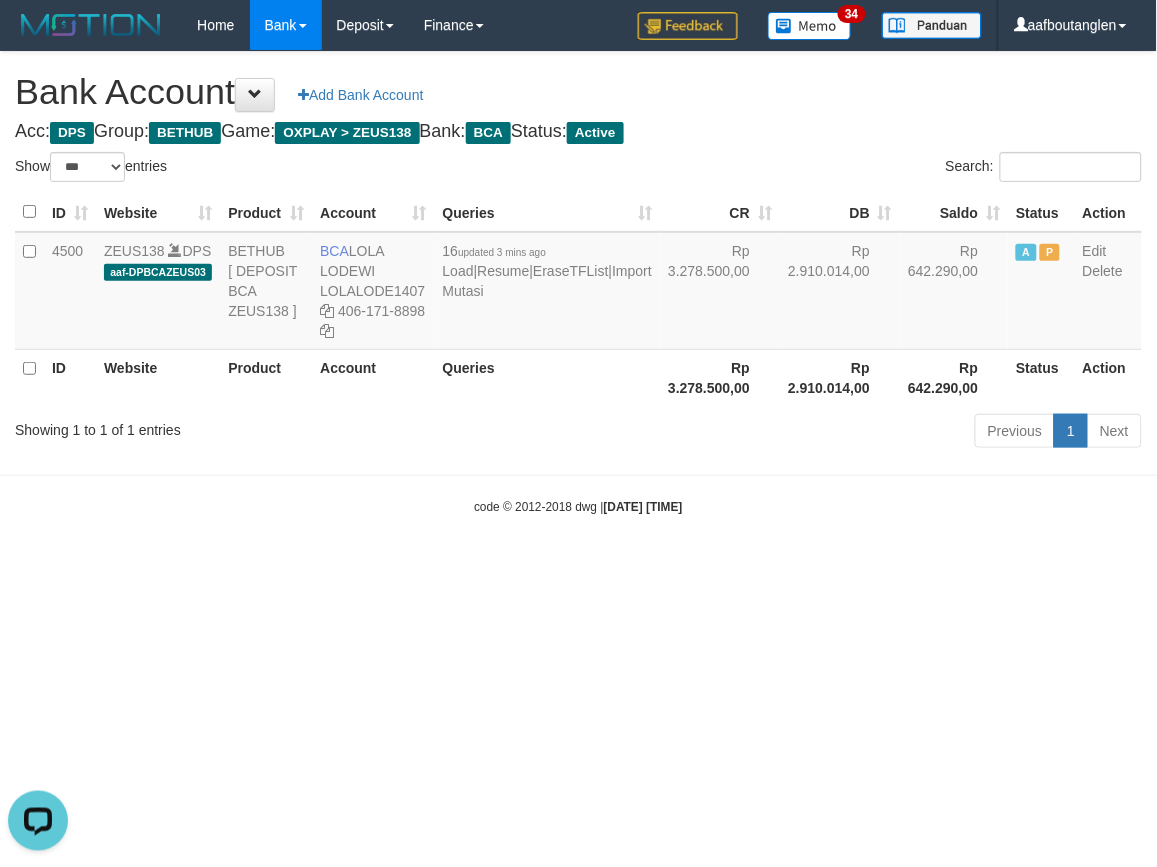 click on "Toggle navigation
Home
Bank
Account List
Deposit
DPS List
History
Note DPS
Finance
Financial Data
aafboutanglen
My Profile
Log Out
34" at bounding box center [578, 283] 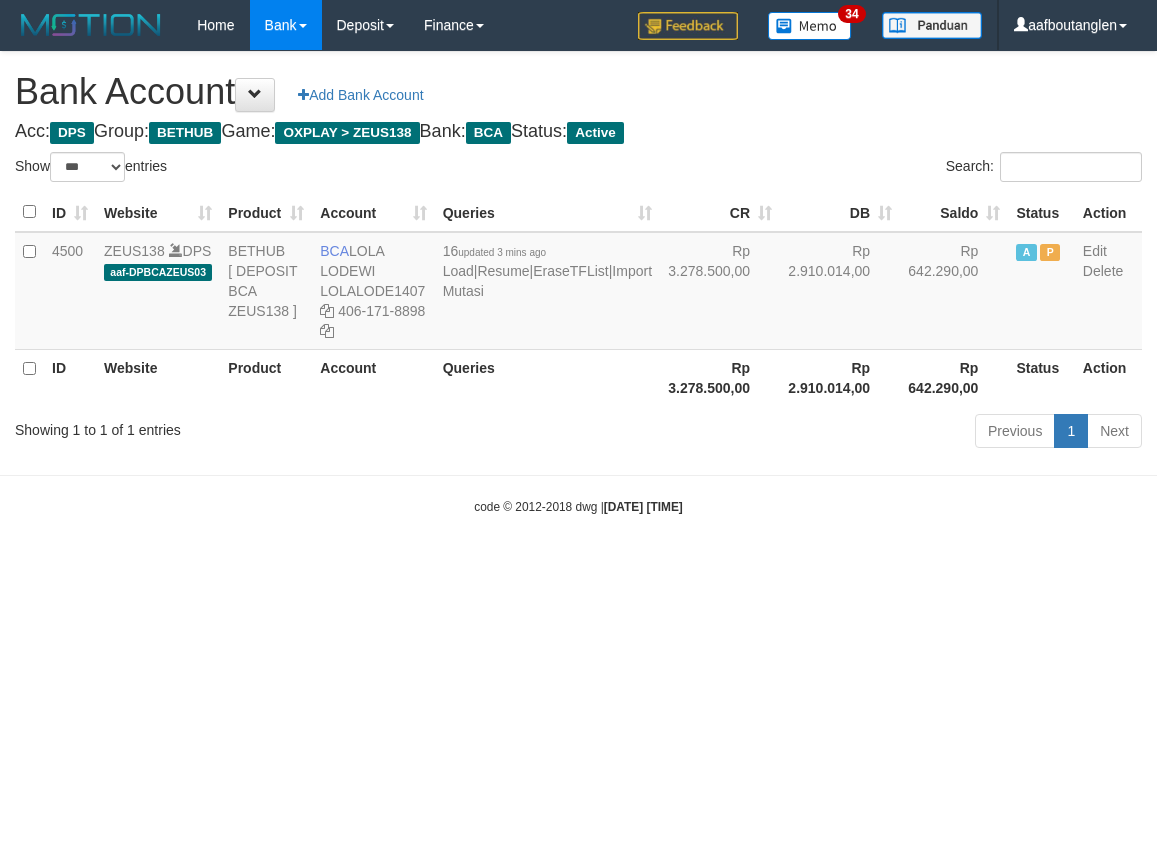select on "***" 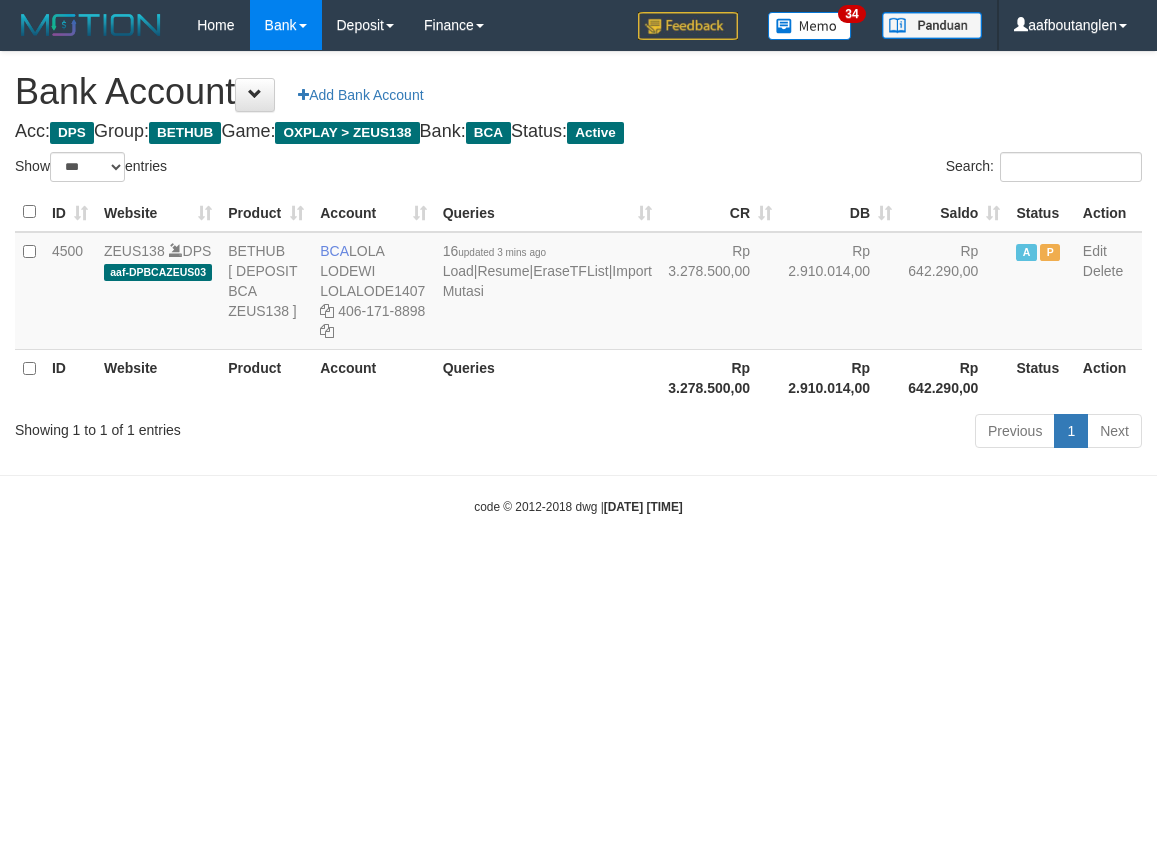 scroll, scrollTop: 0, scrollLeft: 0, axis: both 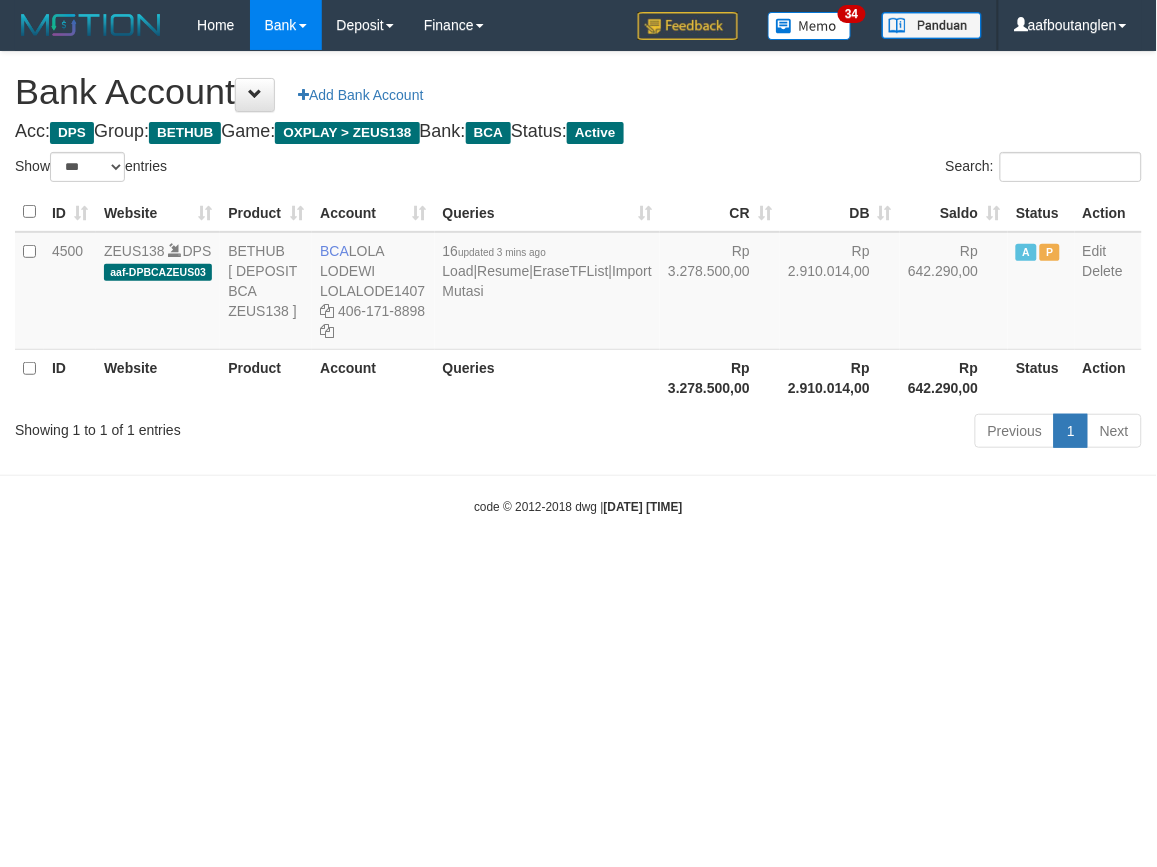 drag, startPoint x: 722, startPoint y: 612, endPoint x: 670, endPoint y: 607, distance: 52.23983 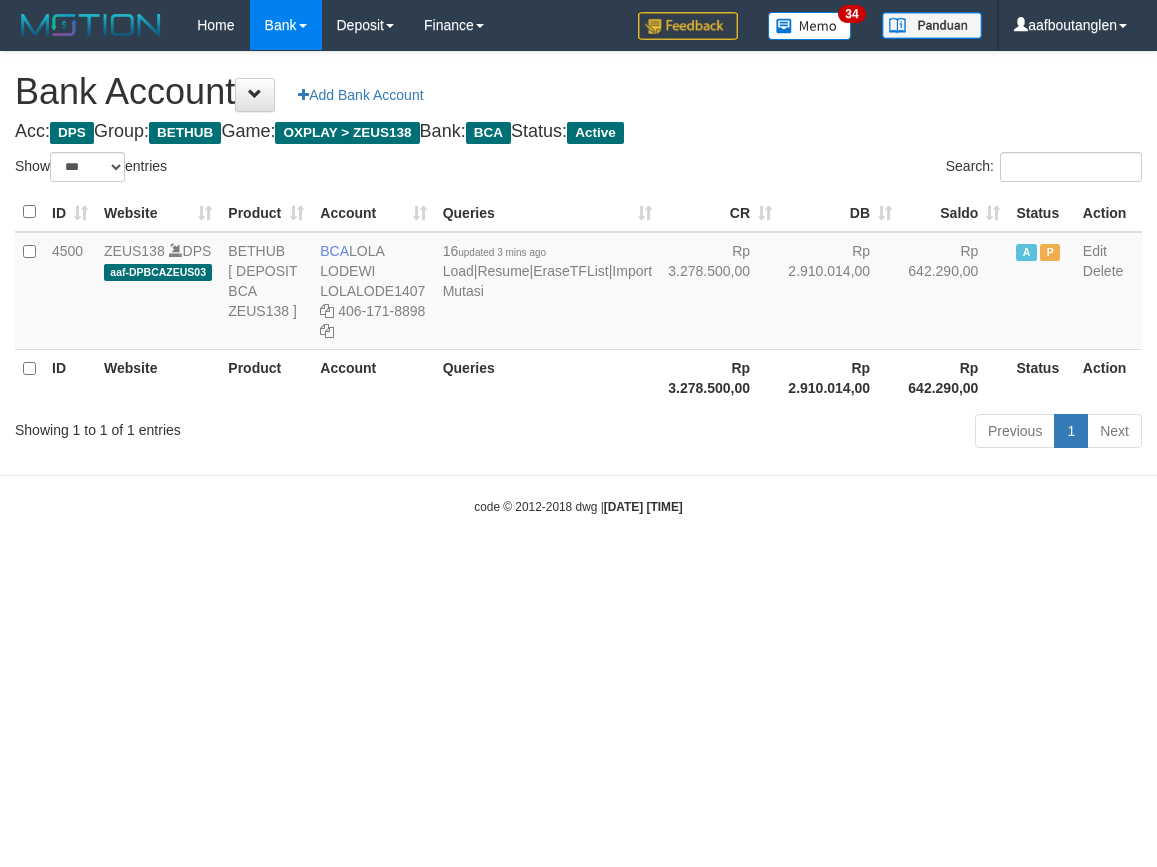 select on "***" 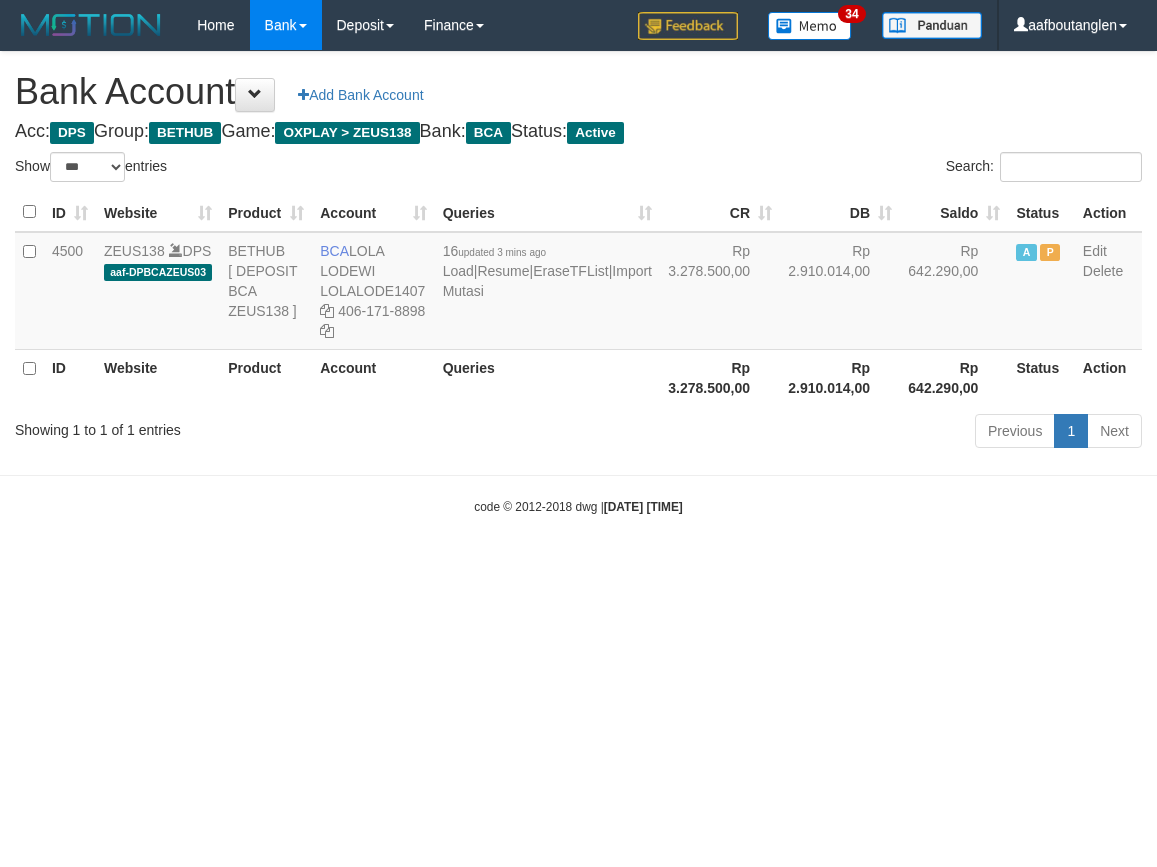 scroll, scrollTop: 0, scrollLeft: 0, axis: both 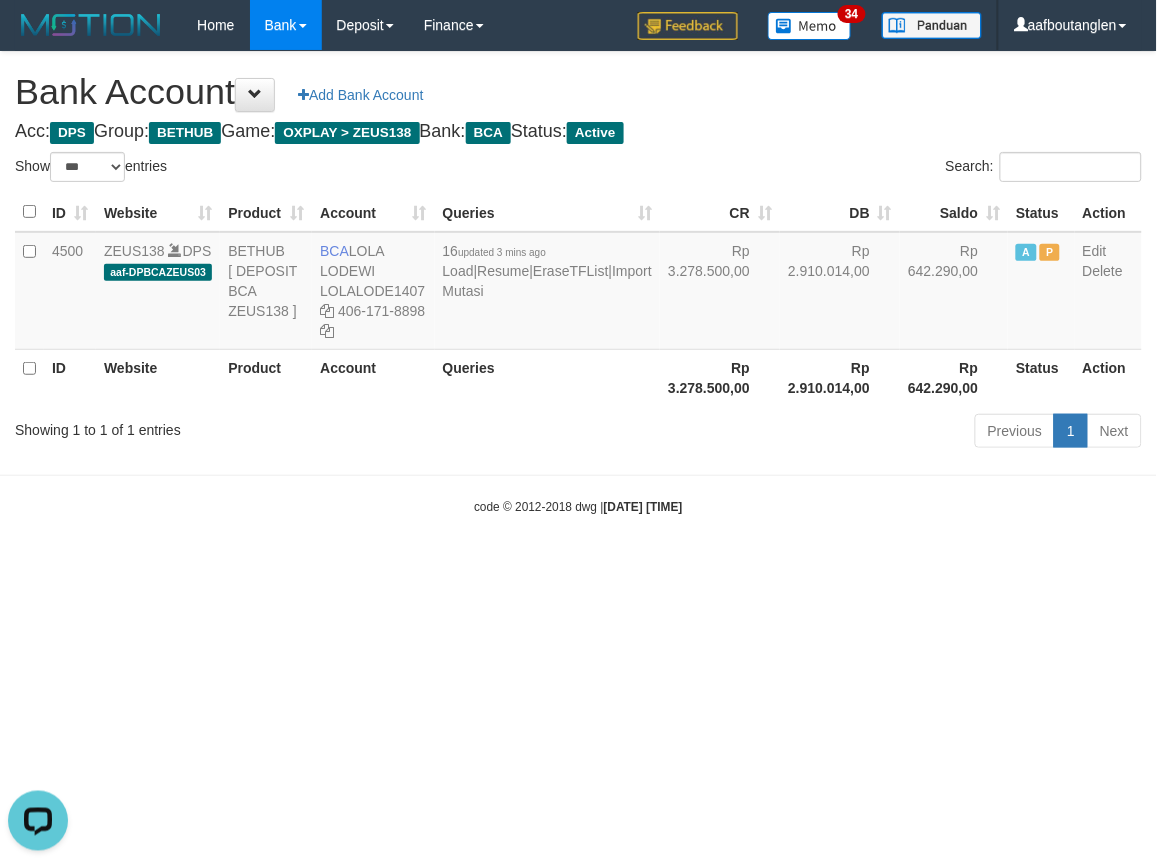 click on "code © 2012-2018 dwg |  2025/07/12 00:27:05" at bounding box center (578, 506) 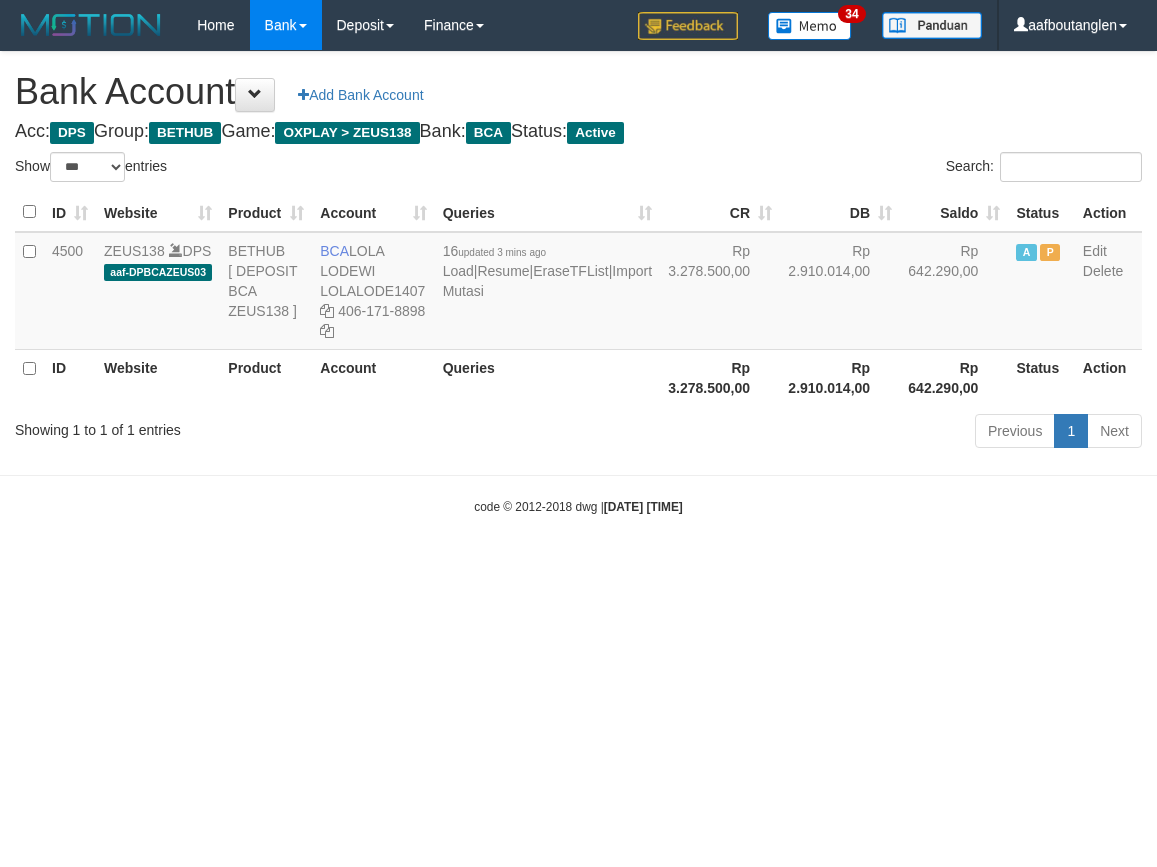 select on "***" 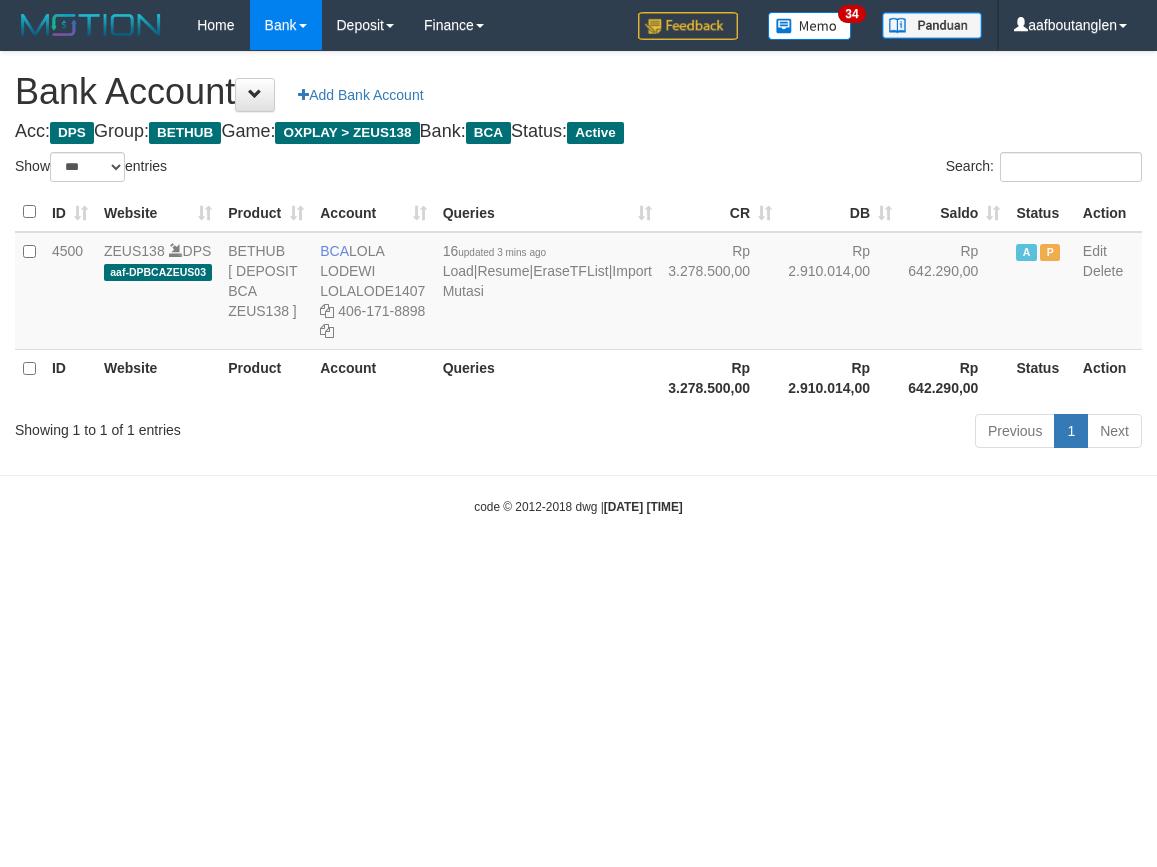 scroll, scrollTop: 0, scrollLeft: 0, axis: both 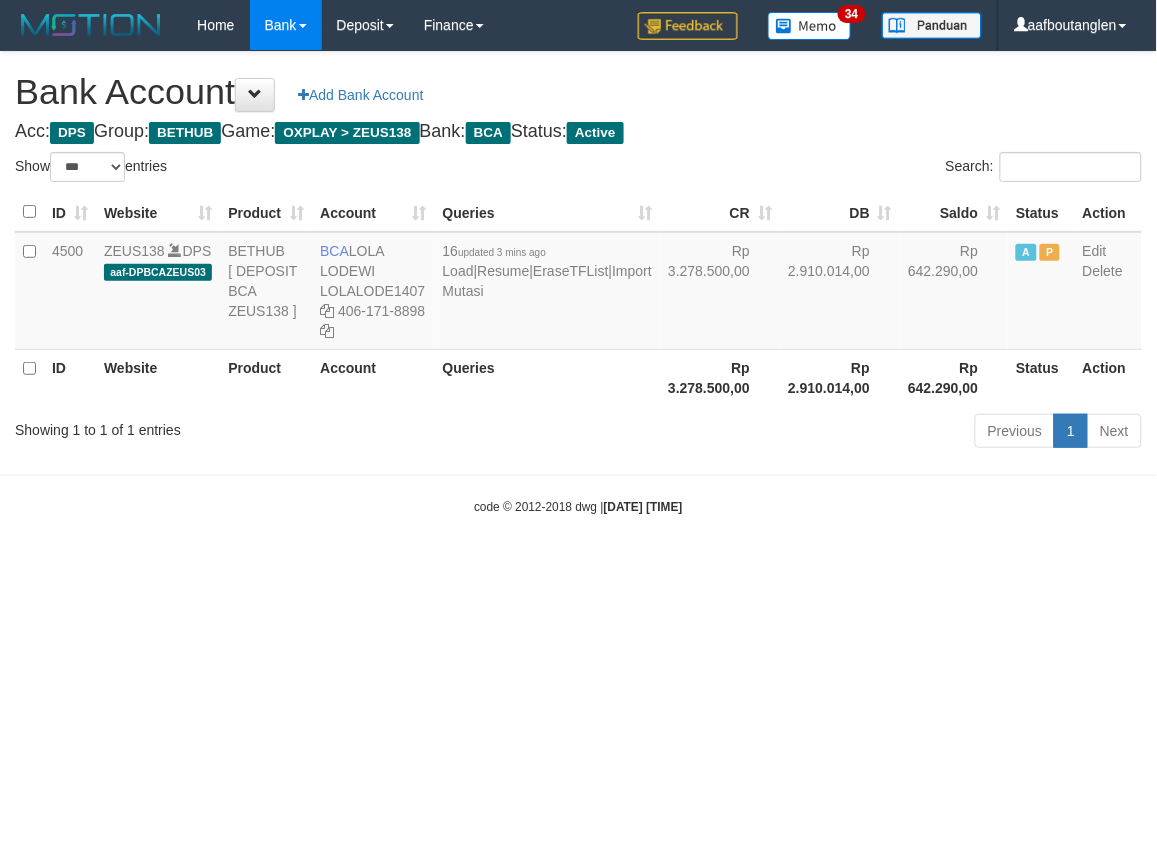 drag, startPoint x: 666, startPoint y: 600, endPoint x: 650, endPoint y: 603, distance: 16.27882 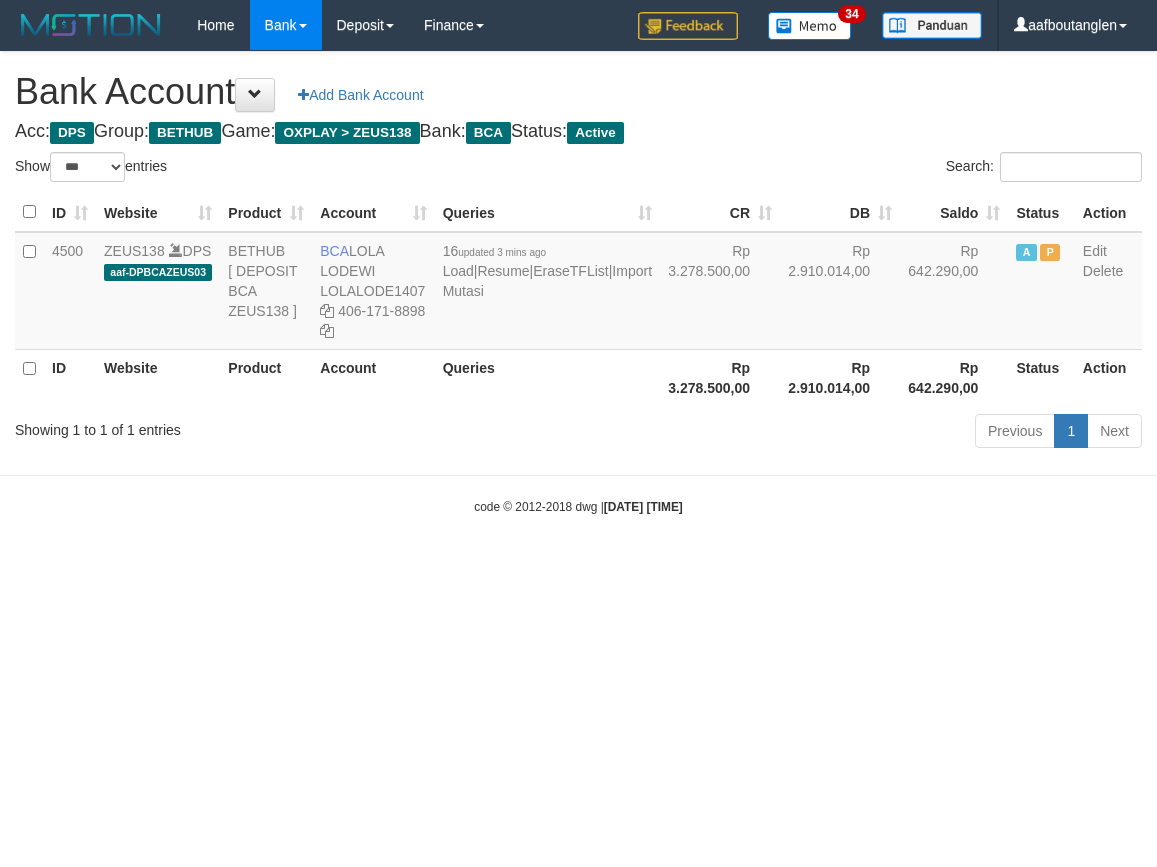 select on "***" 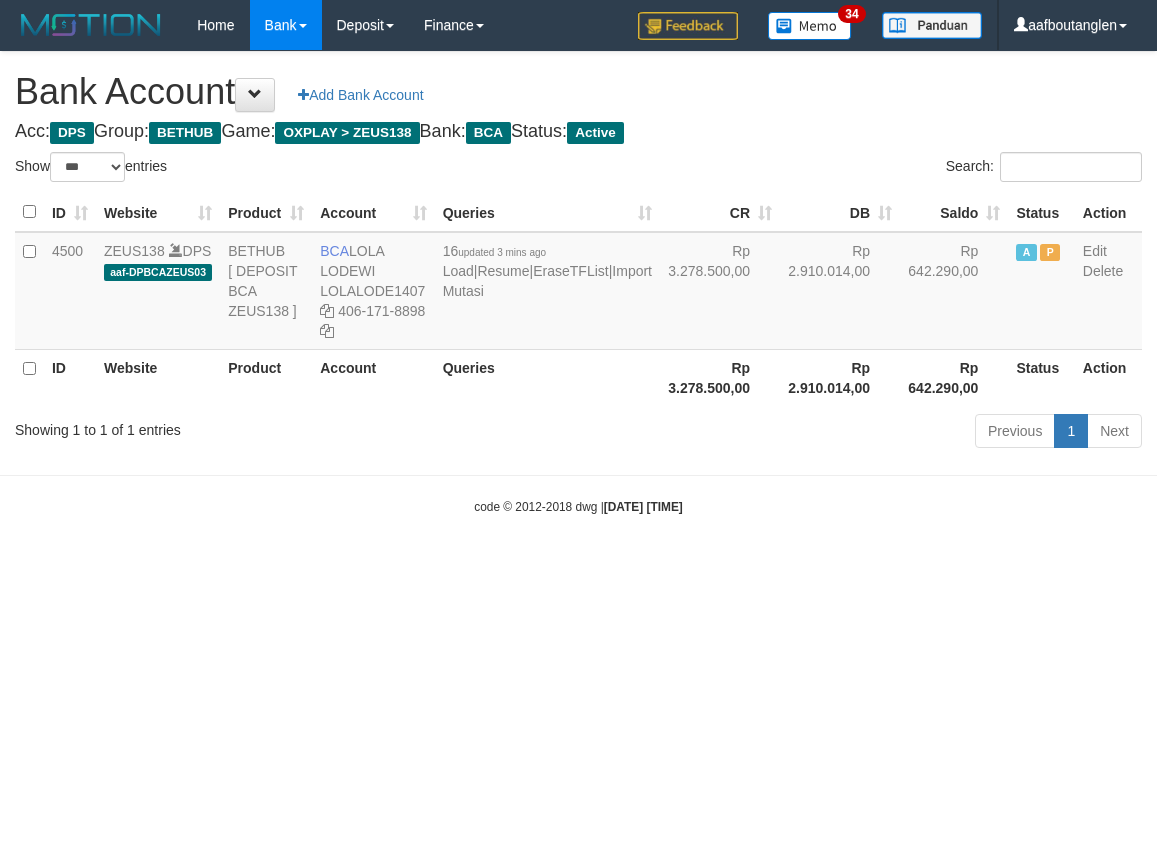 scroll, scrollTop: 0, scrollLeft: 0, axis: both 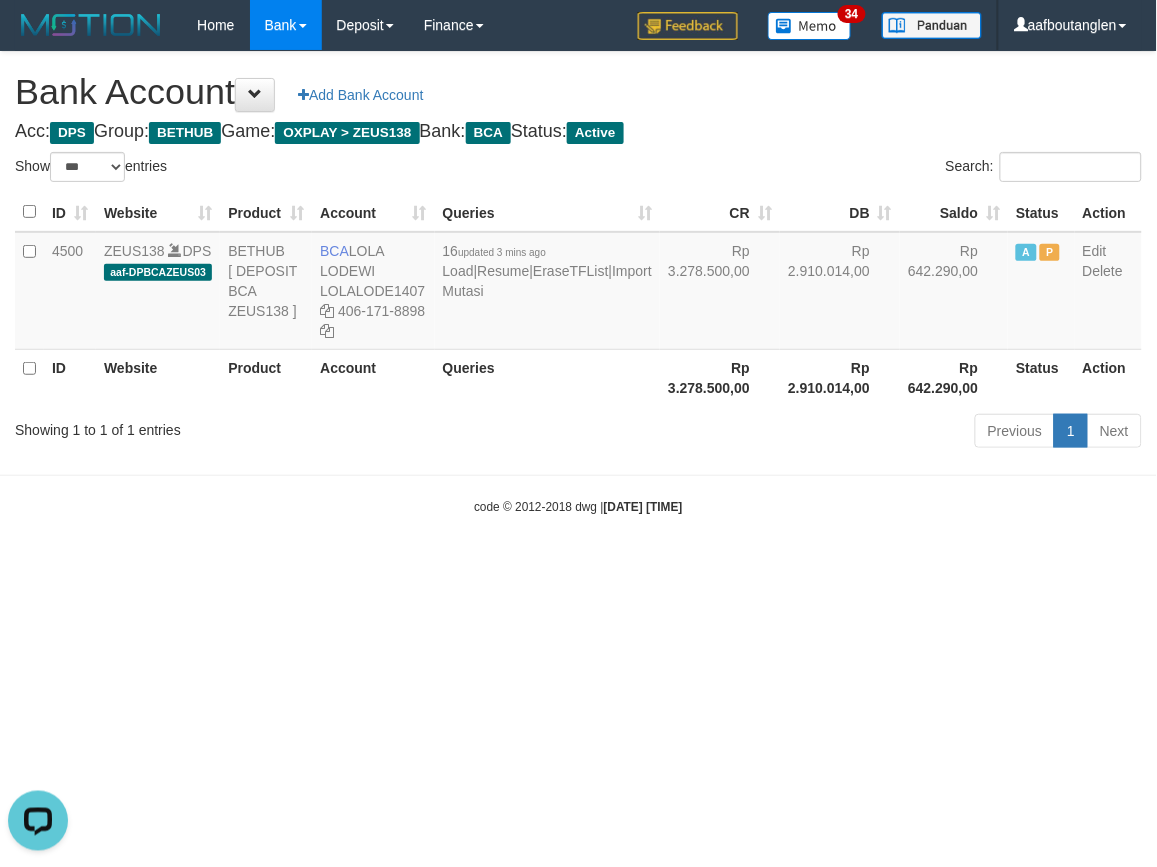 click on "Toggle navigation
Home
Bank
Account List
Deposit
DPS List
History
Note DPS
Finance
Financial Data
aafboutanglen
My Profile
Log Out
34" at bounding box center [578, 283] 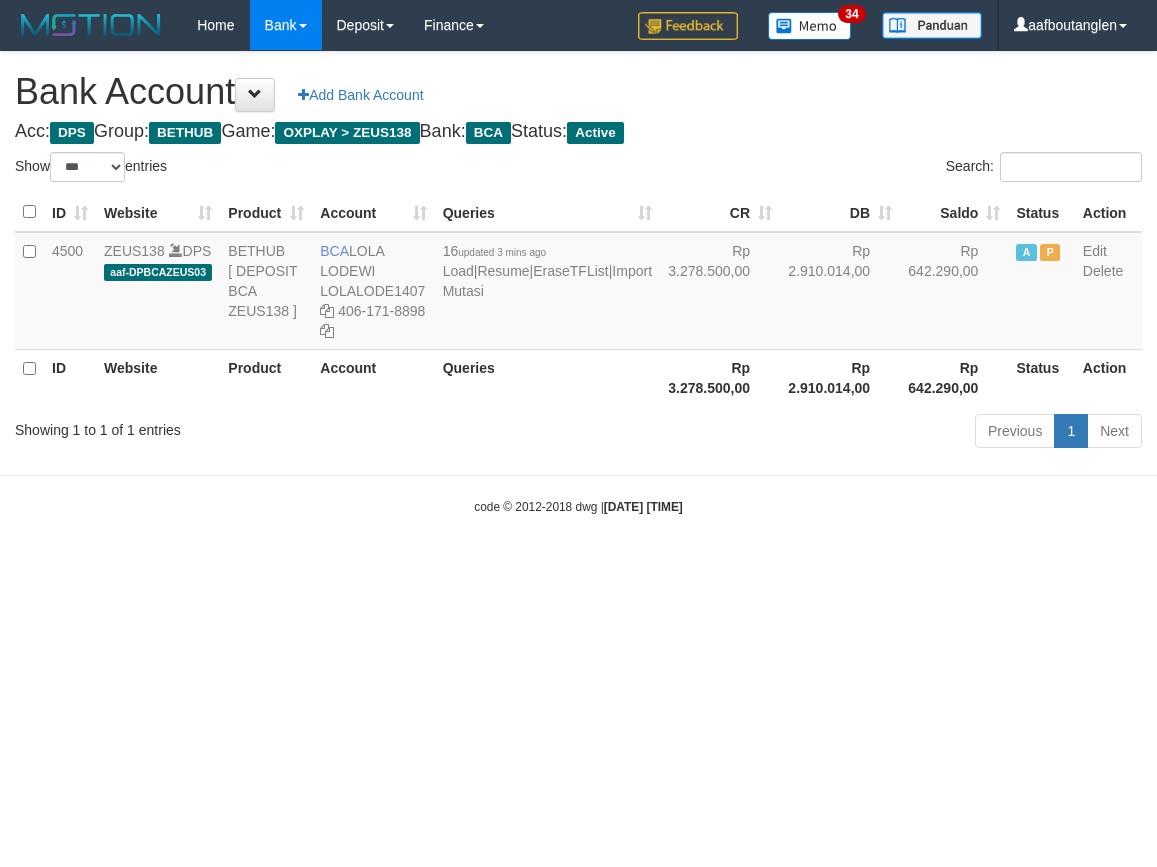 select on "***" 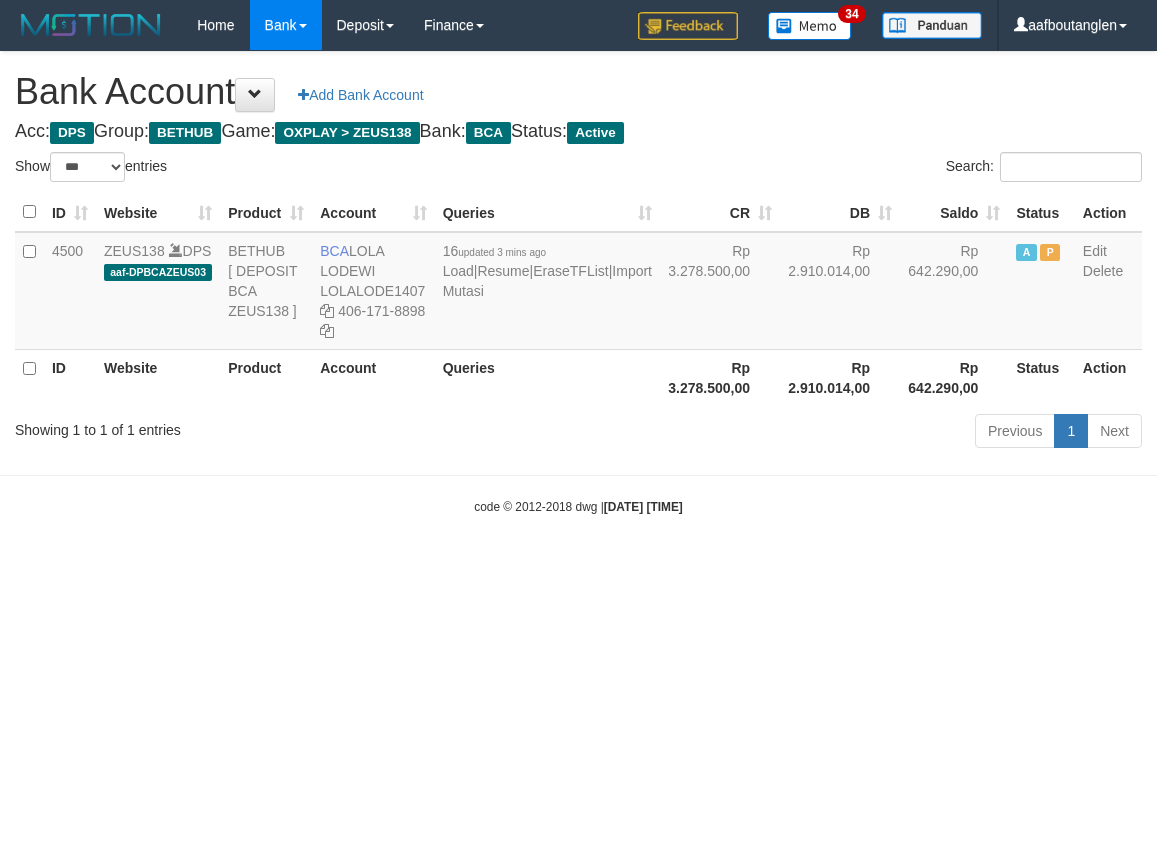 scroll, scrollTop: 0, scrollLeft: 0, axis: both 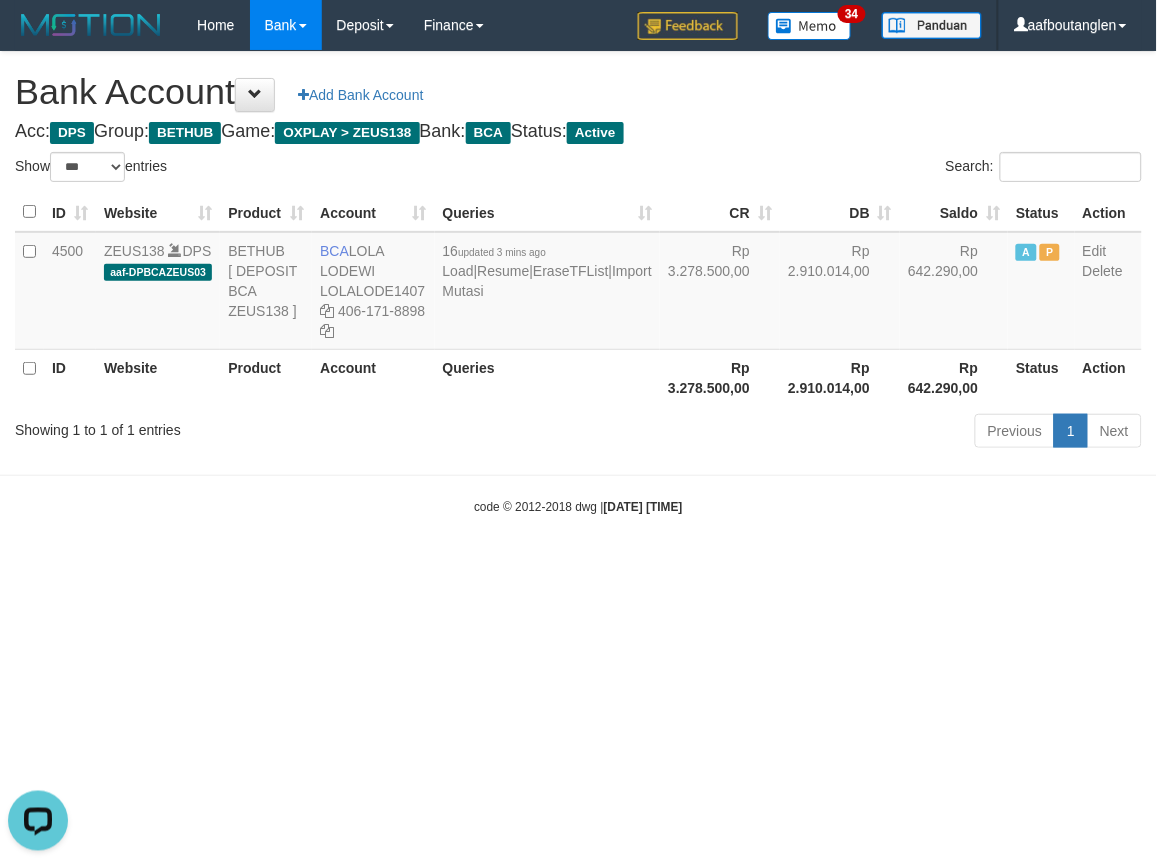 drag, startPoint x: 721, startPoint y: 608, endPoint x: 710, endPoint y: 626, distance: 21.095022 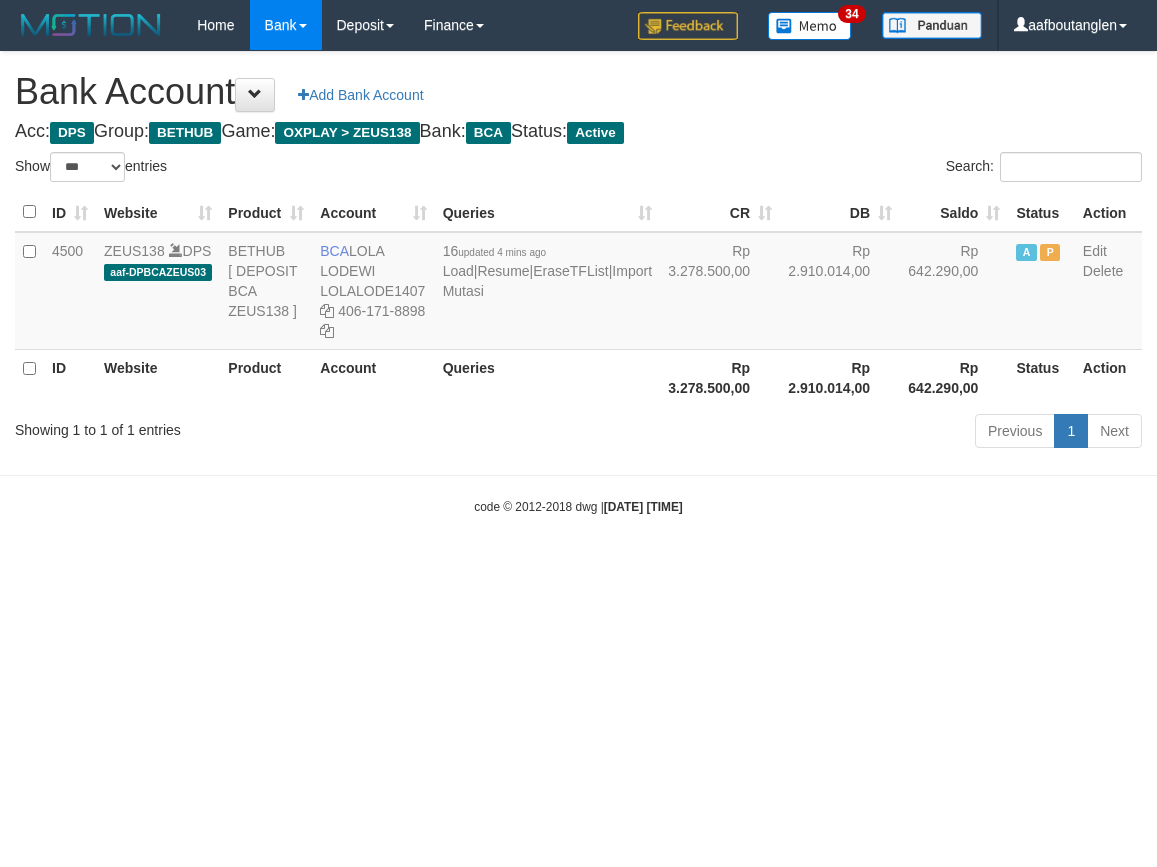 select on "***" 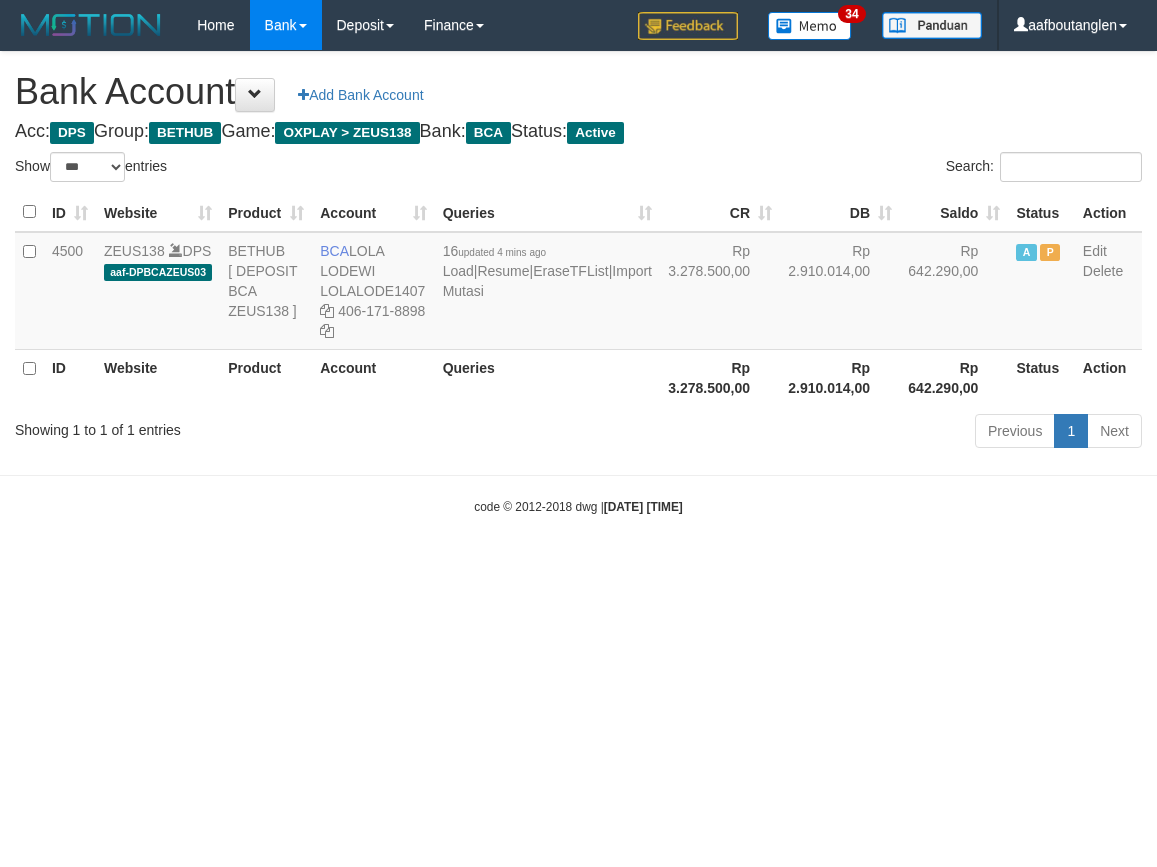 scroll, scrollTop: 0, scrollLeft: 0, axis: both 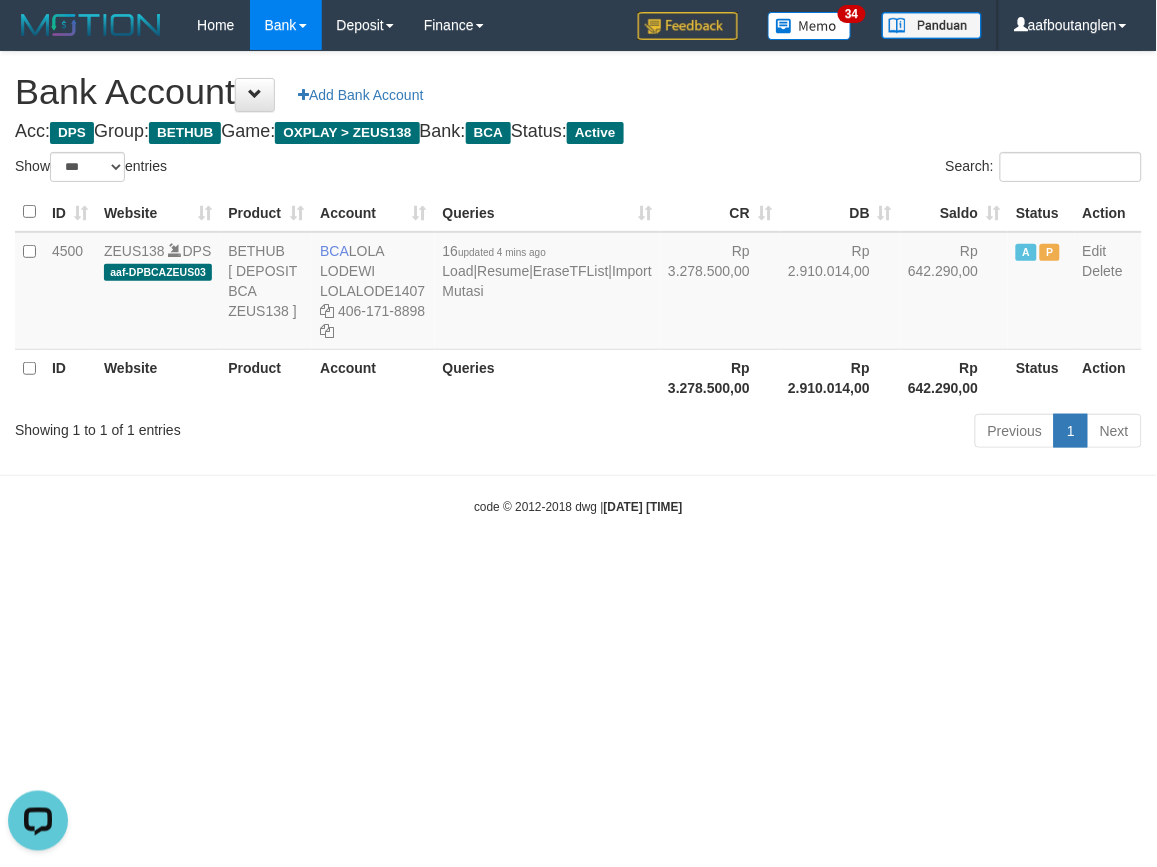 drag, startPoint x: 888, startPoint y: 651, endPoint x: 836, endPoint y: 667, distance: 54.405884 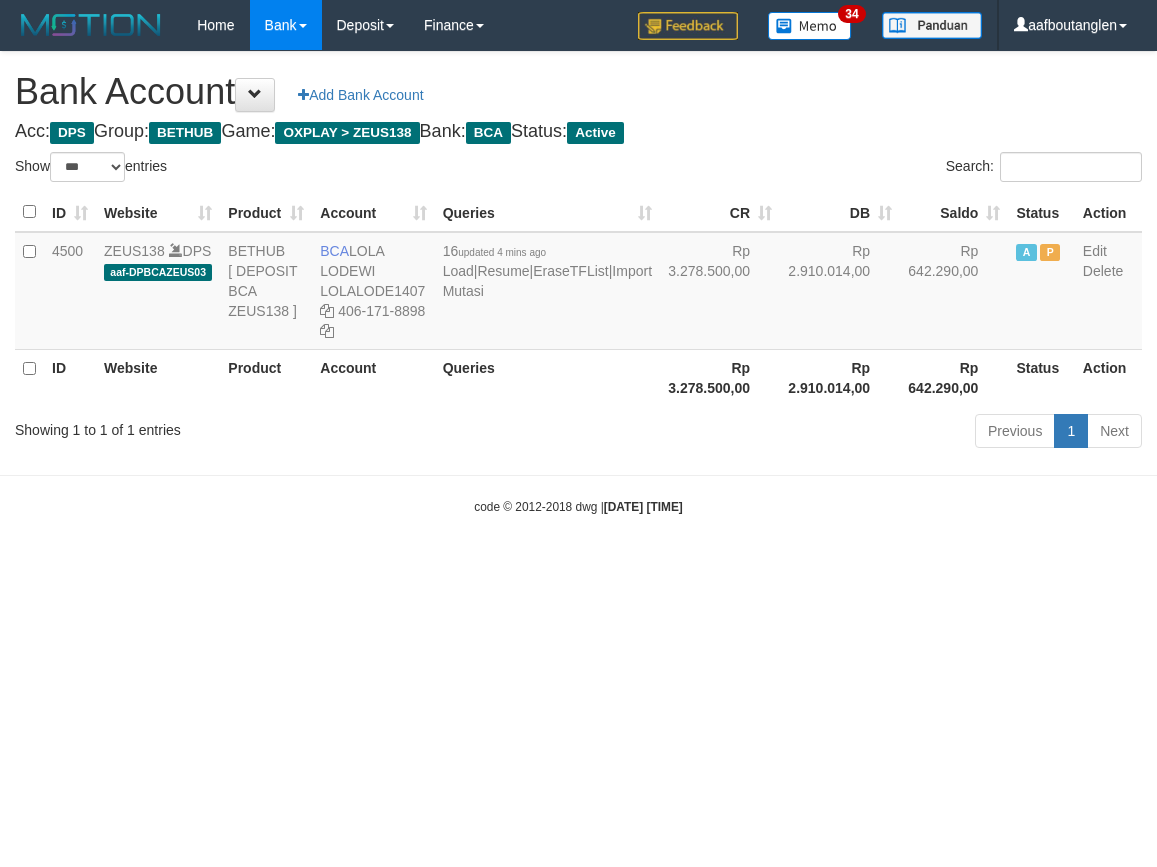 select on "***" 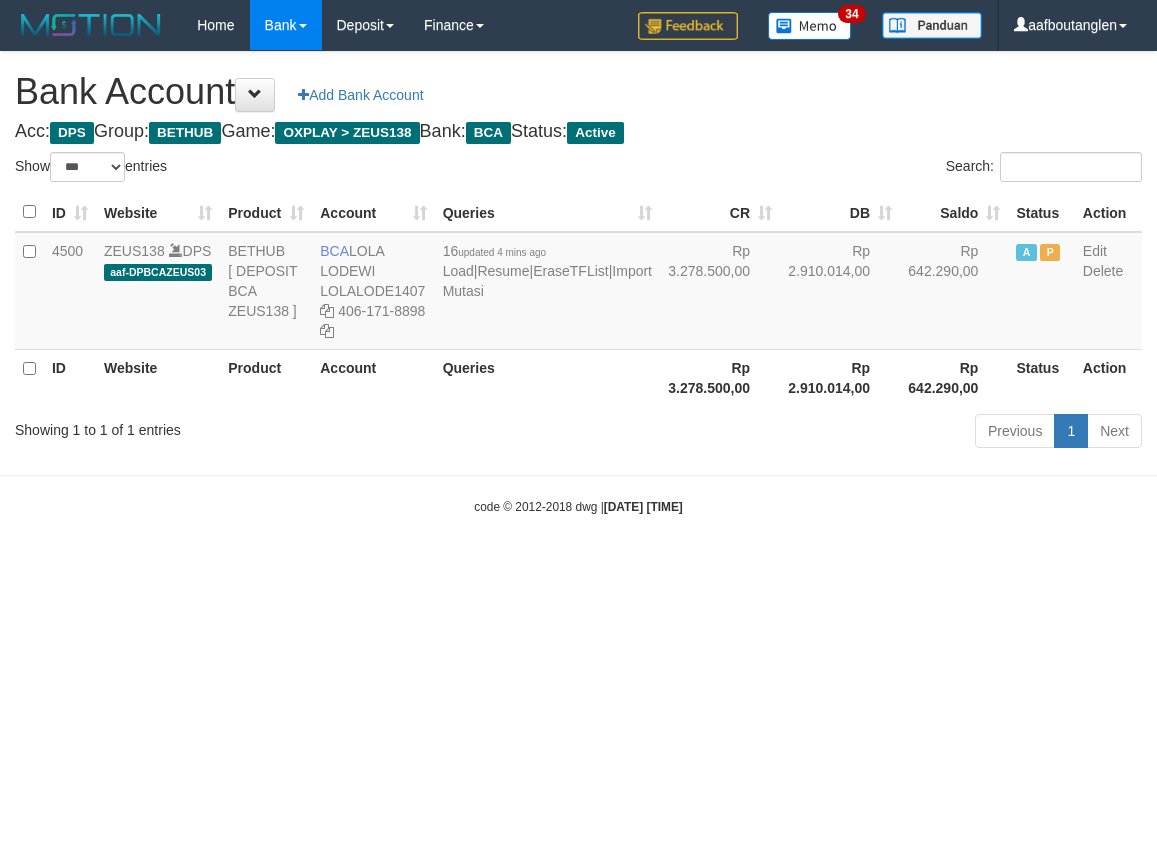 scroll, scrollTop: 0, scrollLeft: 0, axis: both 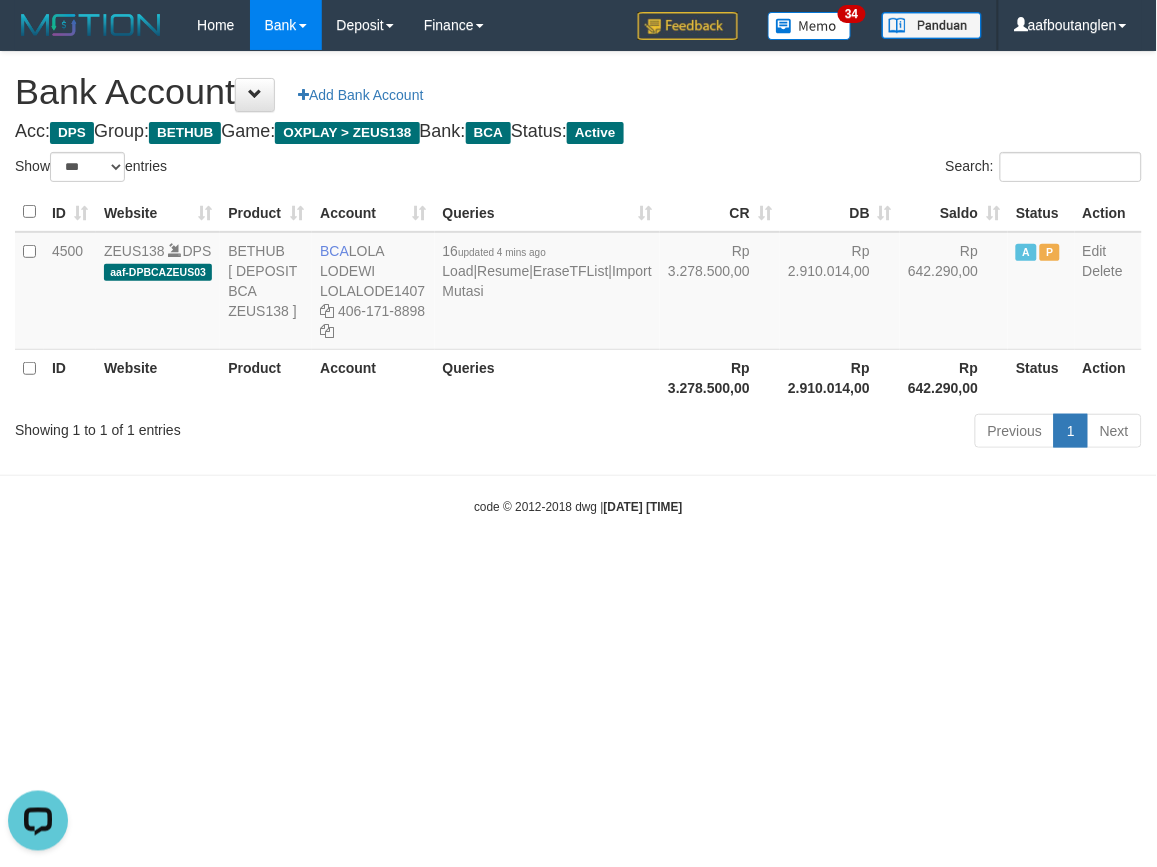 click on "Toggle navigation
Home
Bank
Account List
Deposit
DPS List
History
Note DPS
Finance
Financial Data
aafboutanglen
My Profile
Log Out
34" at bounding box center (578, 283) 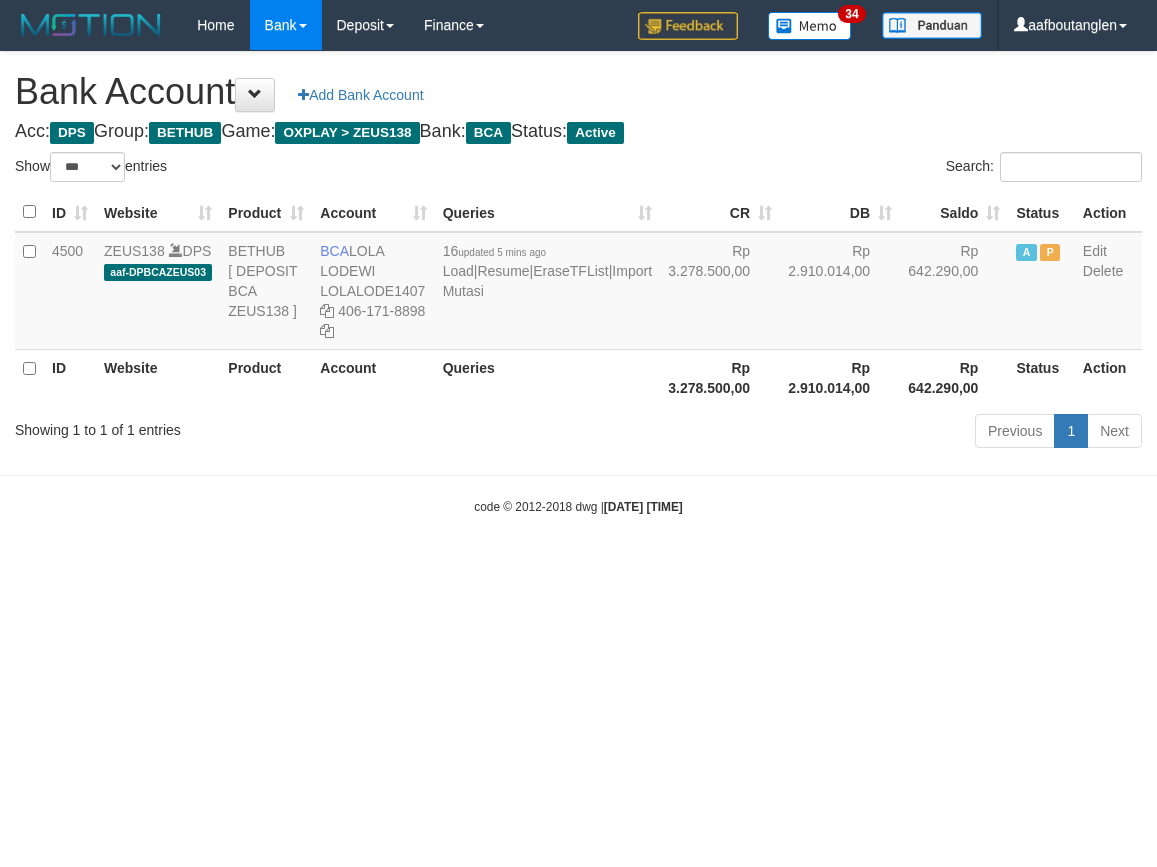 select on "***" 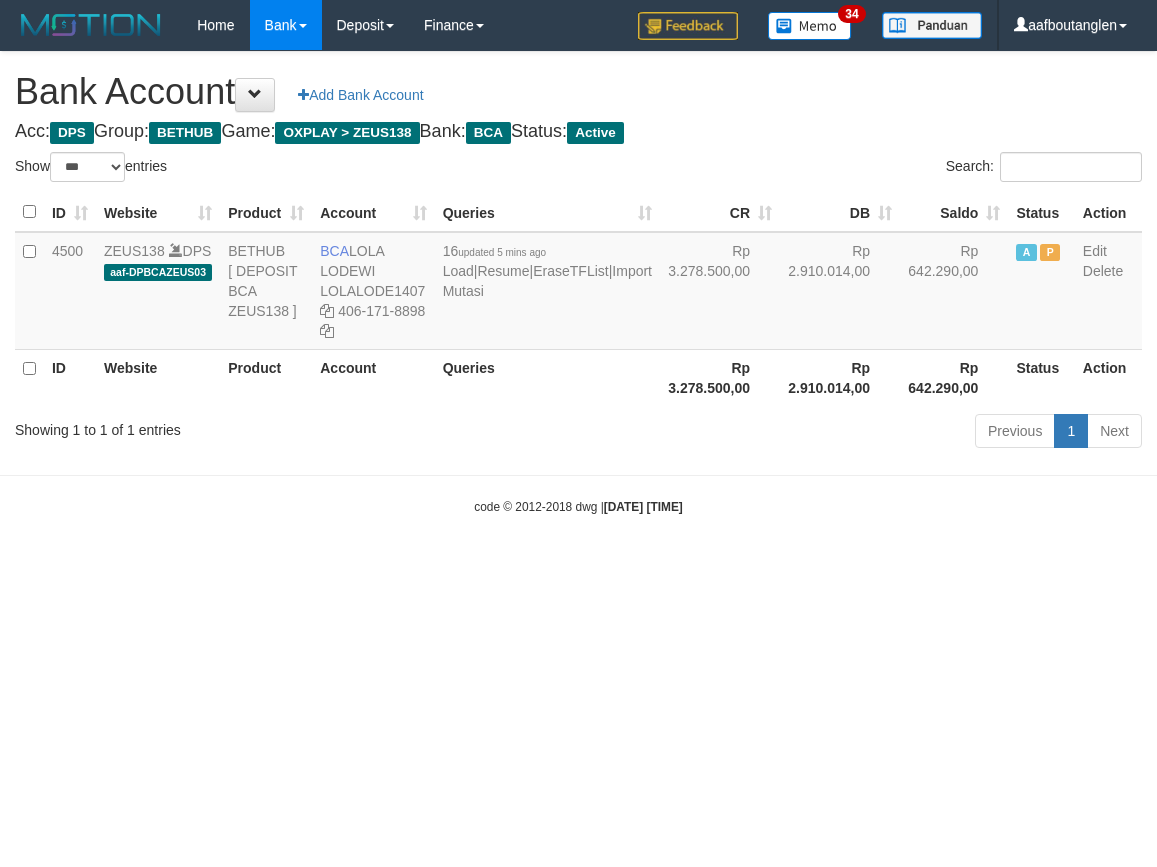 scroll, scrollTop: 0, scrollLeft: 0, axis: both 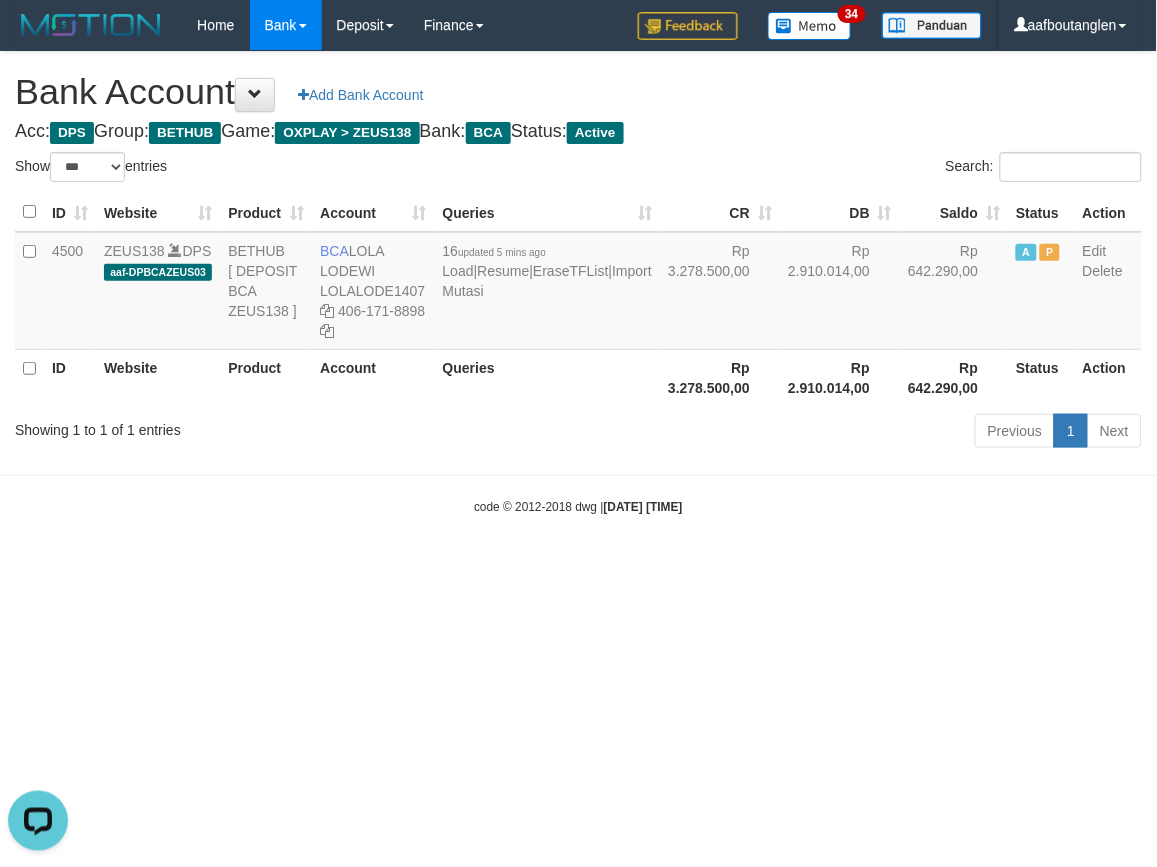 click on "Toggle navigation
Home
Bank
Account List
Deposit
DPS List
History
Note DPS
Finance
Financial Data
aafboutanglen
My Profile
Log Out
34" at bounding box center (578, 283) 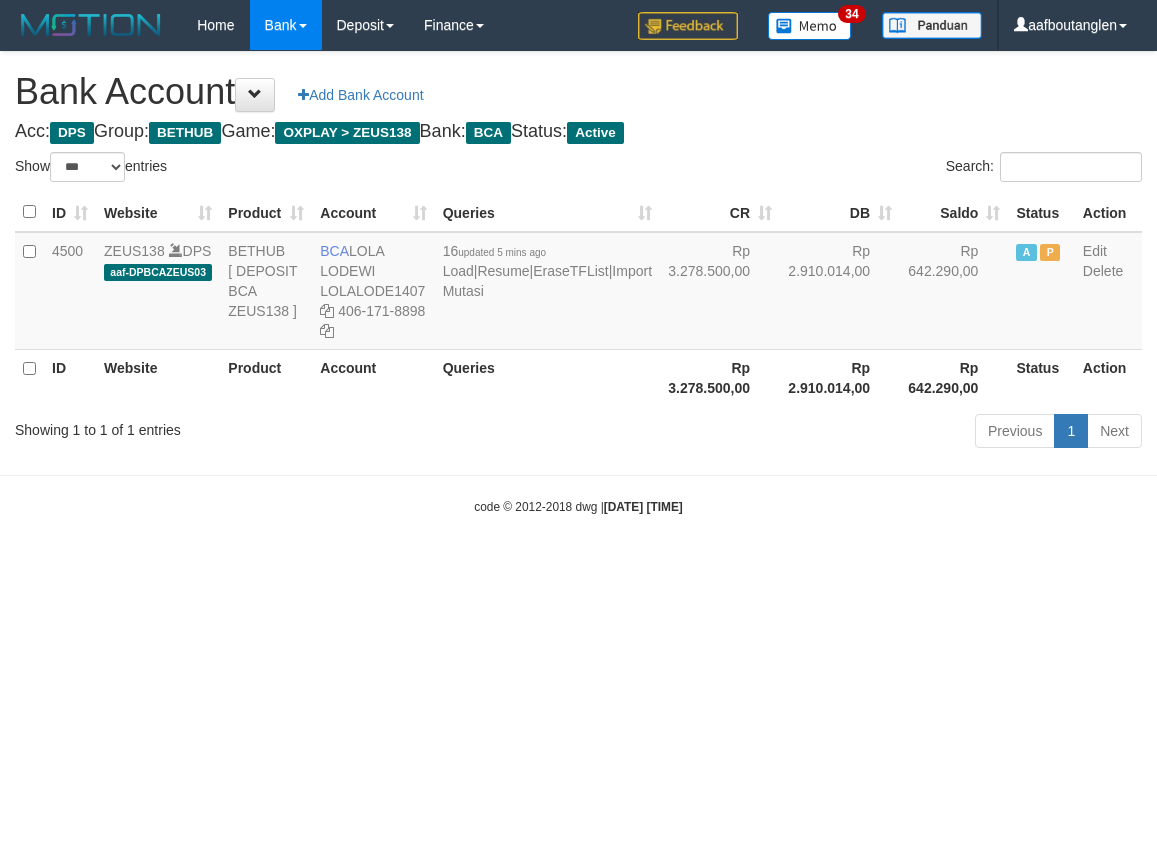 select on "***" 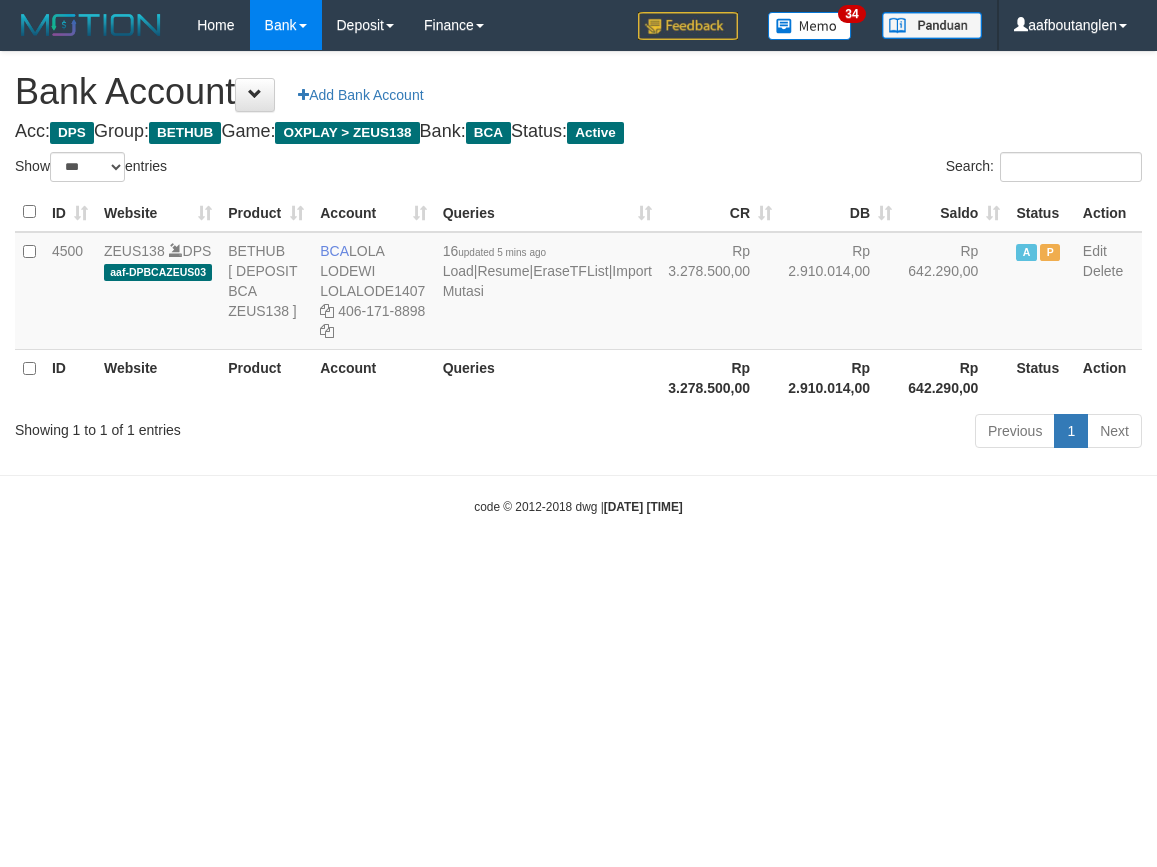 scroll, scrollTop: 0, scrollLeft: 0, axis: both 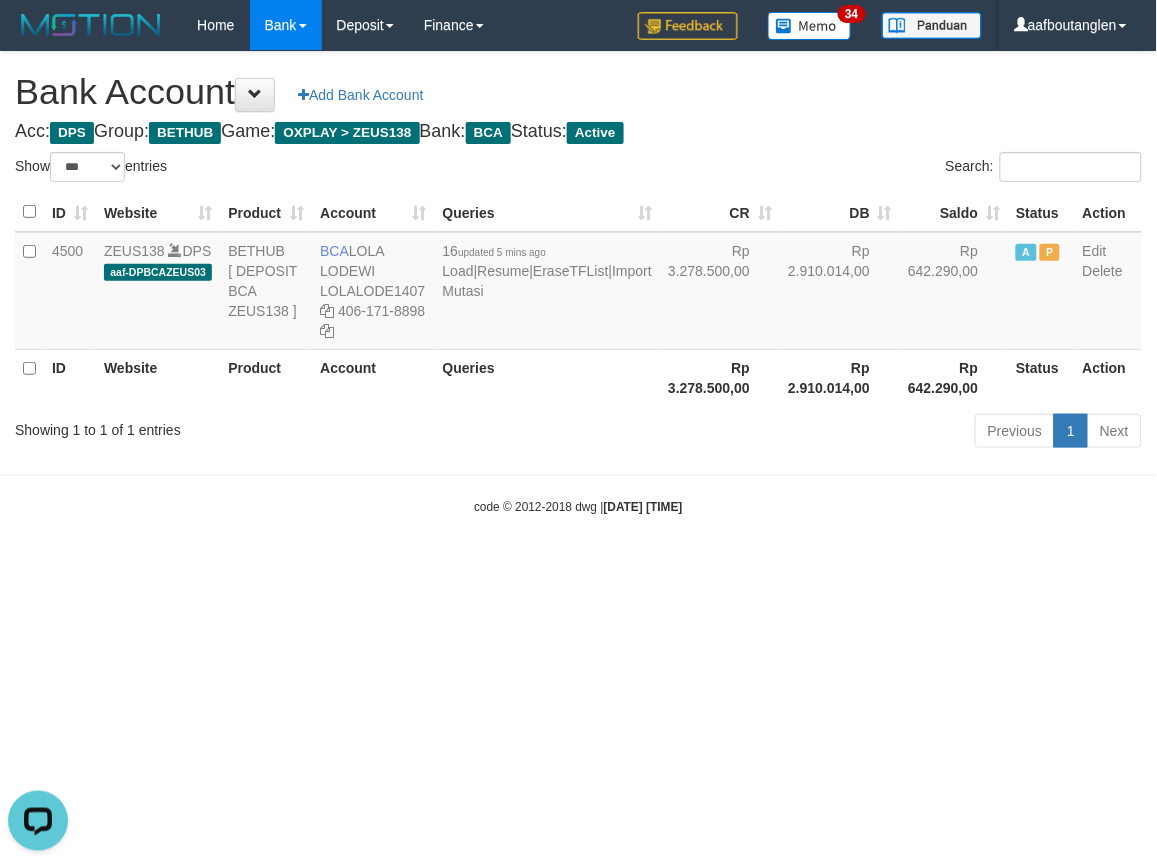click on "Toggle navigation
Home
Bank
Account List
Deposit
DPS List
History
Note DPS
Finance
Financial Data
aafboutanglen
My Profile
Log Out
34" at bounding box center (578, 283) 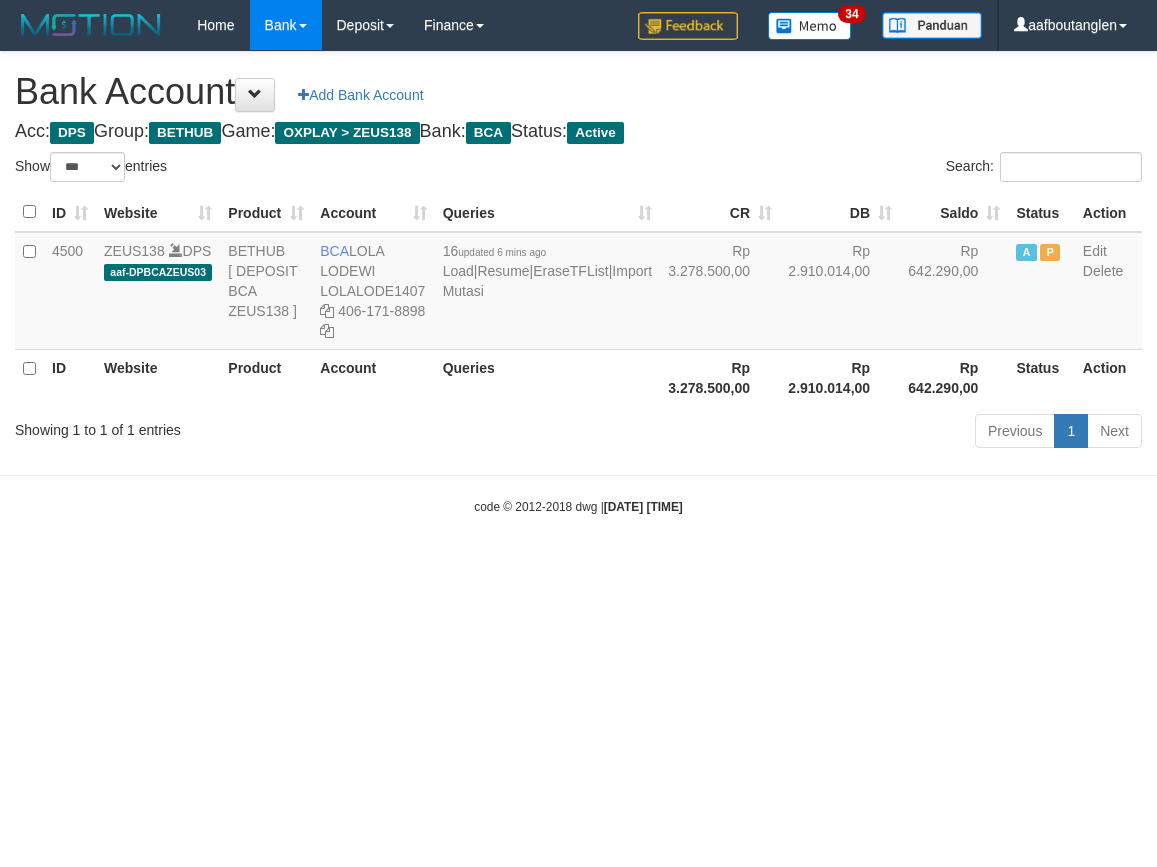 select on "***" 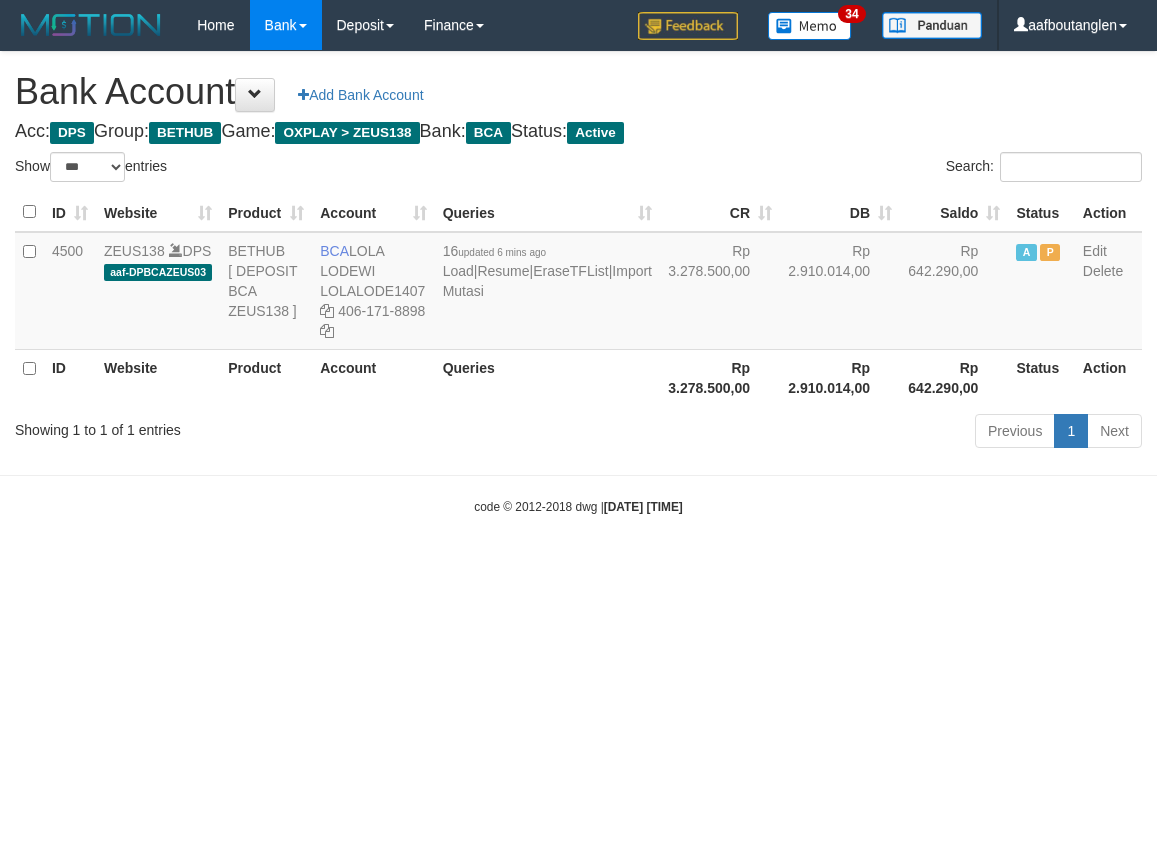 scroll, scrollTop: 0, scrollLeft: 0, axis: both 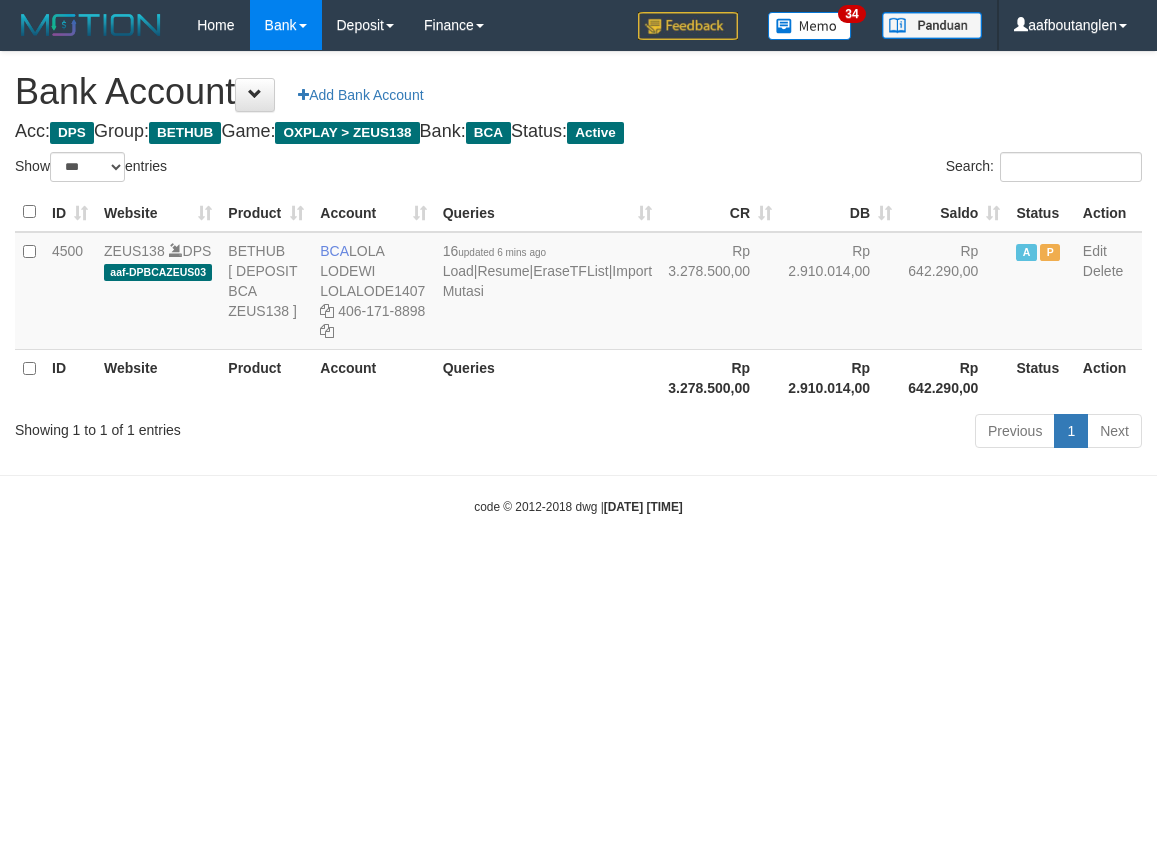 select on "***" 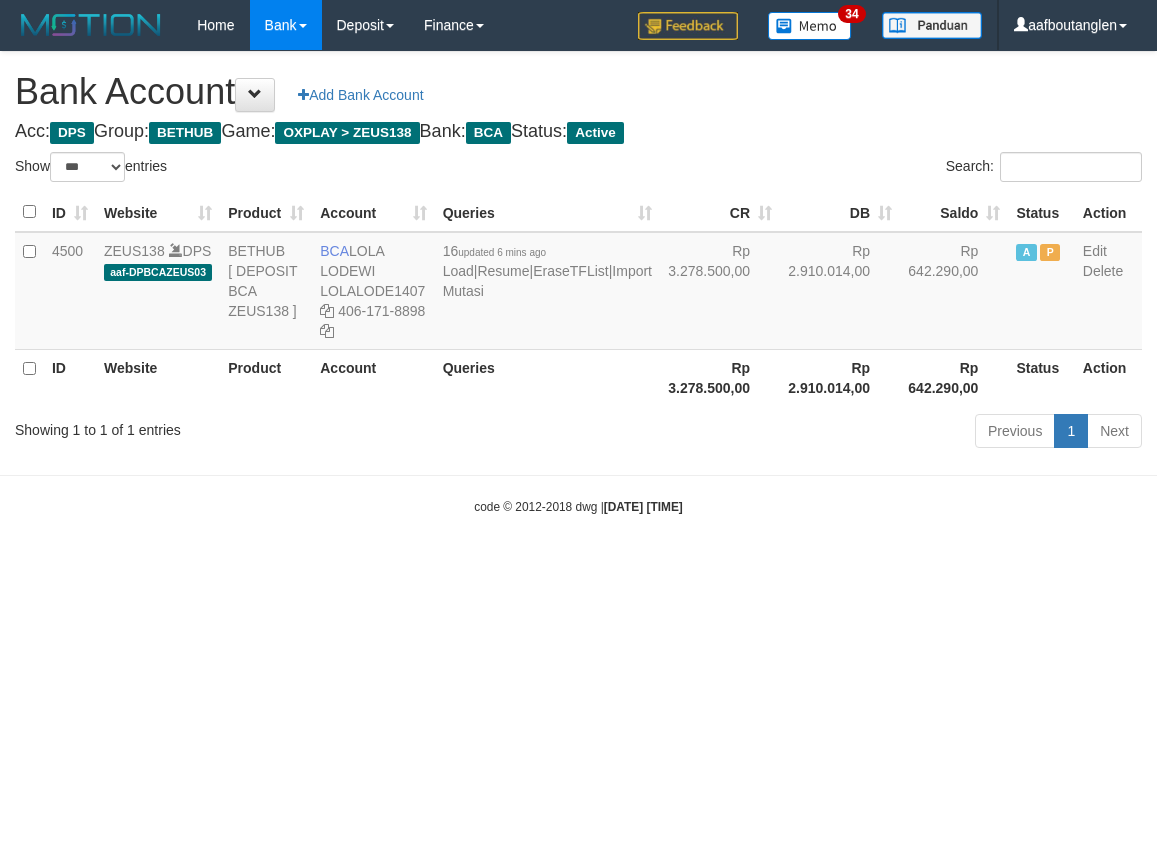 scroll, scrollTop: 0, scrollLeft: 0, axis: both 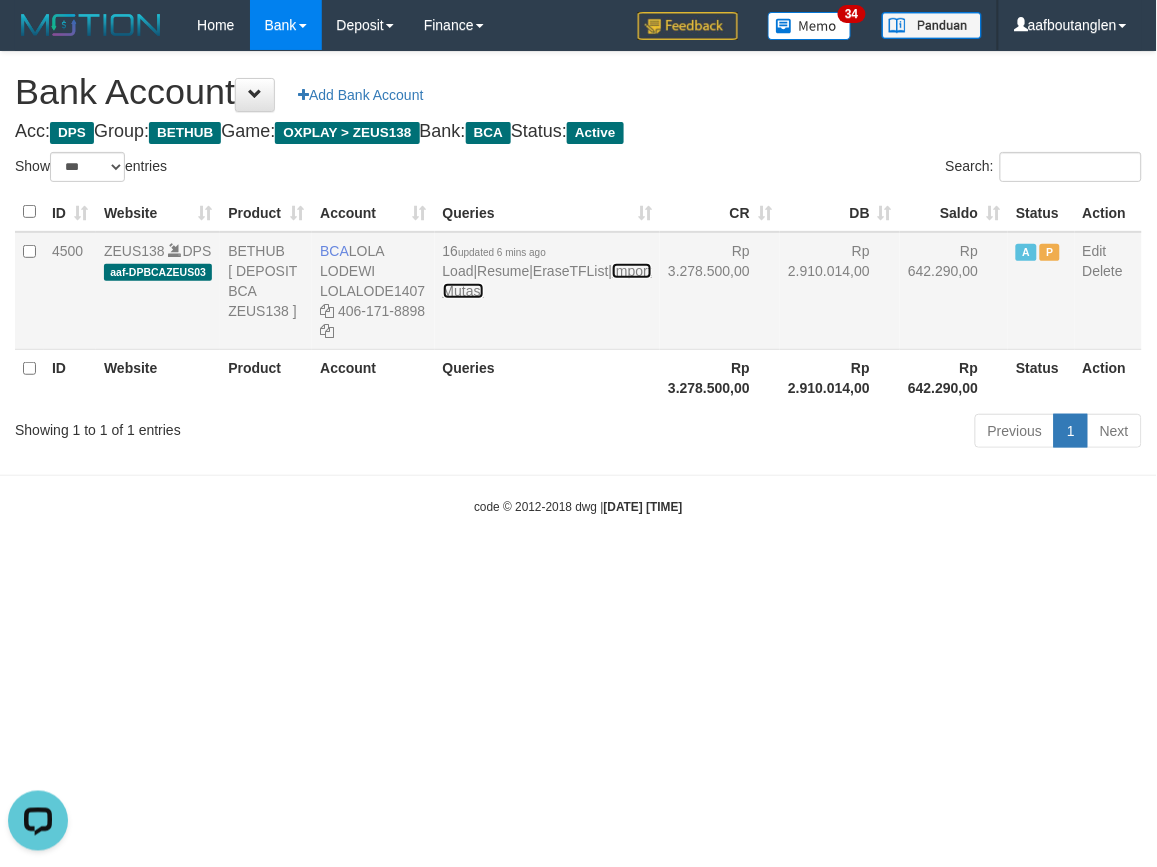 click on "Import Mutasi" at bounding box center [547, 281] 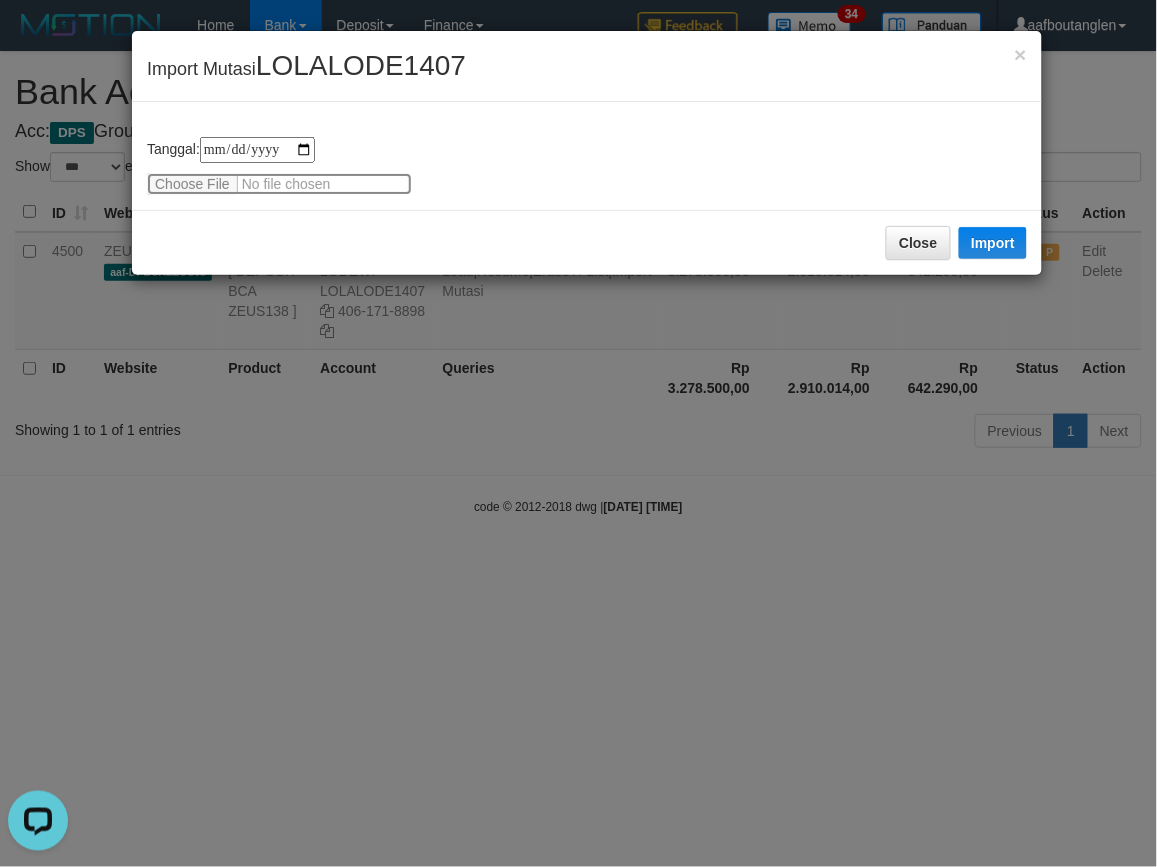 click at bounding box center (279, 184) 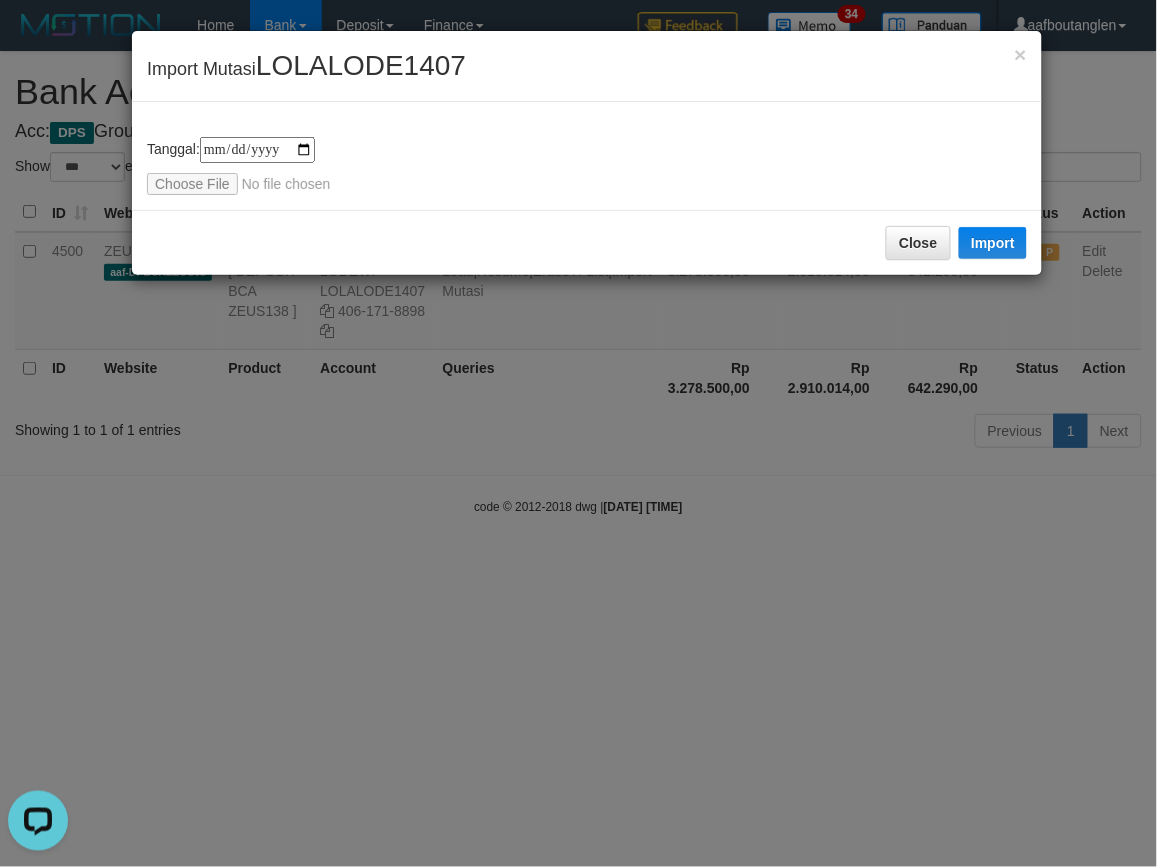 click on "Close
Import" at bounding box center (587, 242) 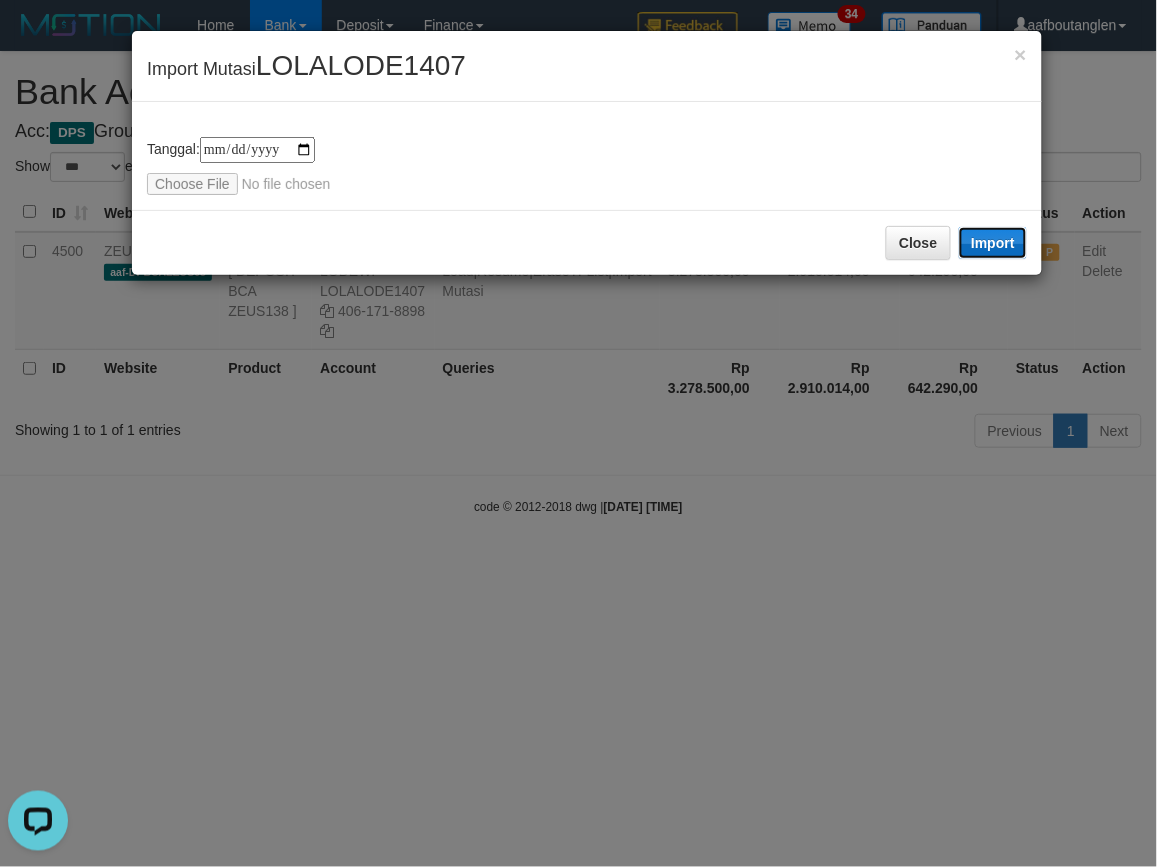 click on "Import" at bounding box center (993, 243) 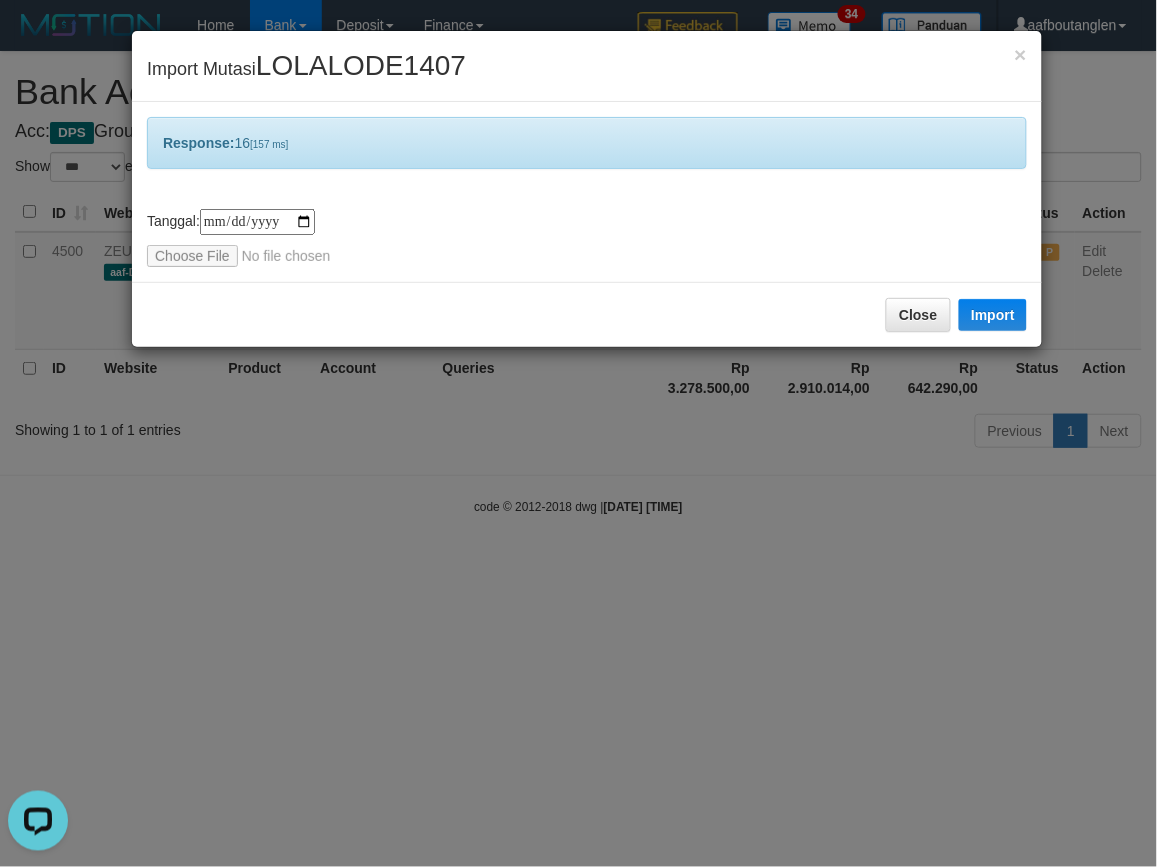 click on "Close
Import" at bounding box center [587, 314] 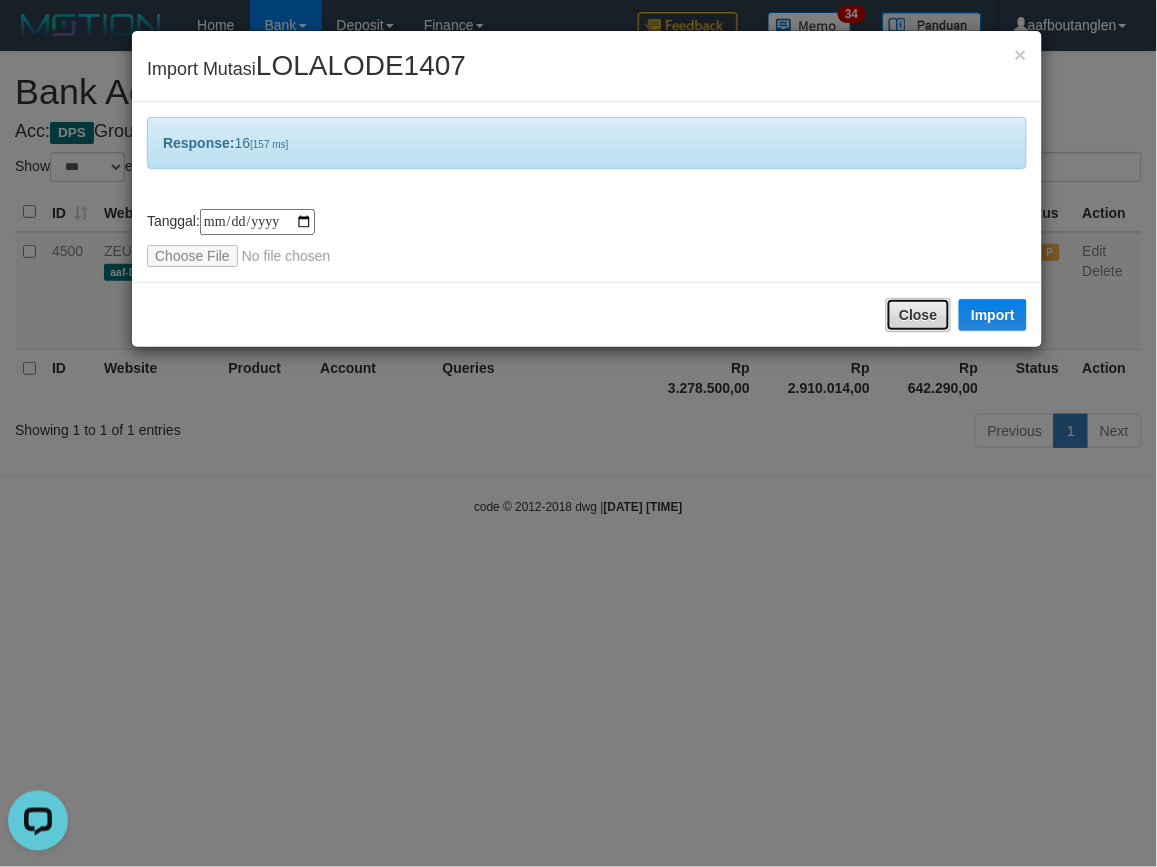 click on "Close" at bounding box center [918, 315] 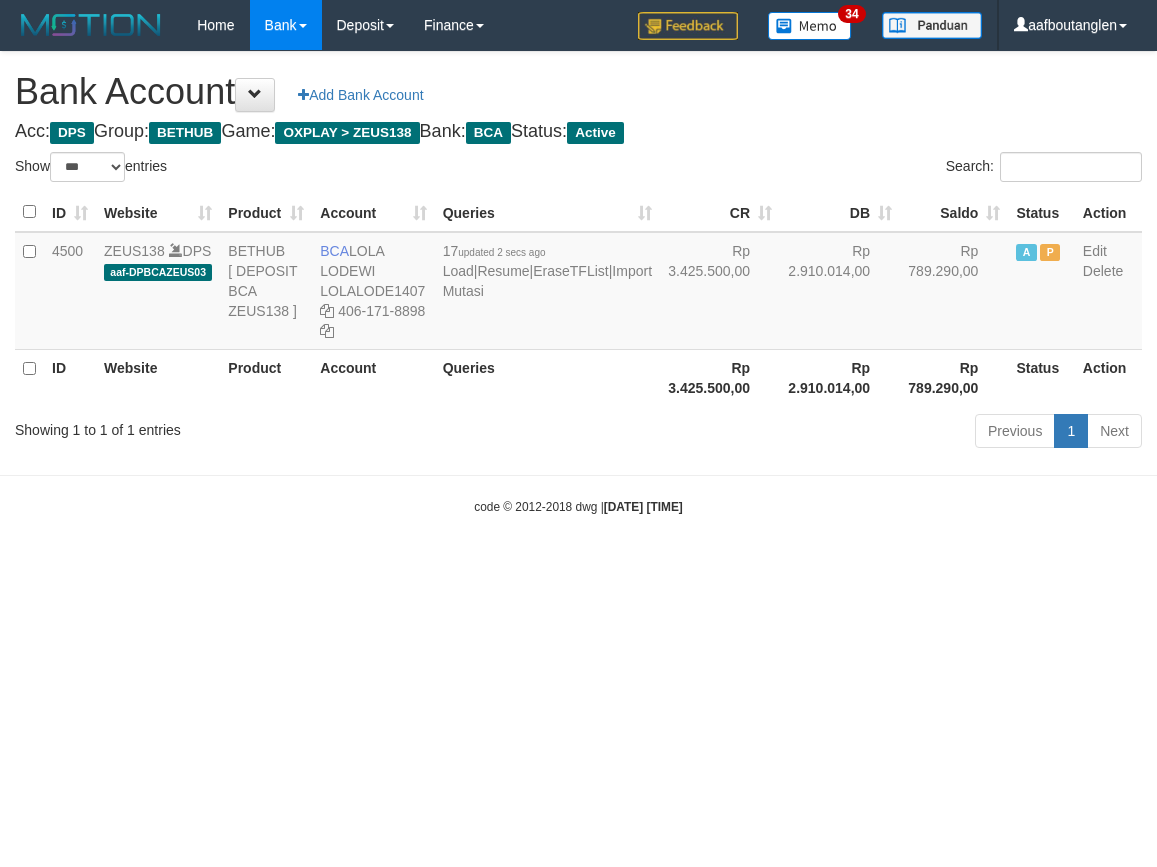 select on "***" 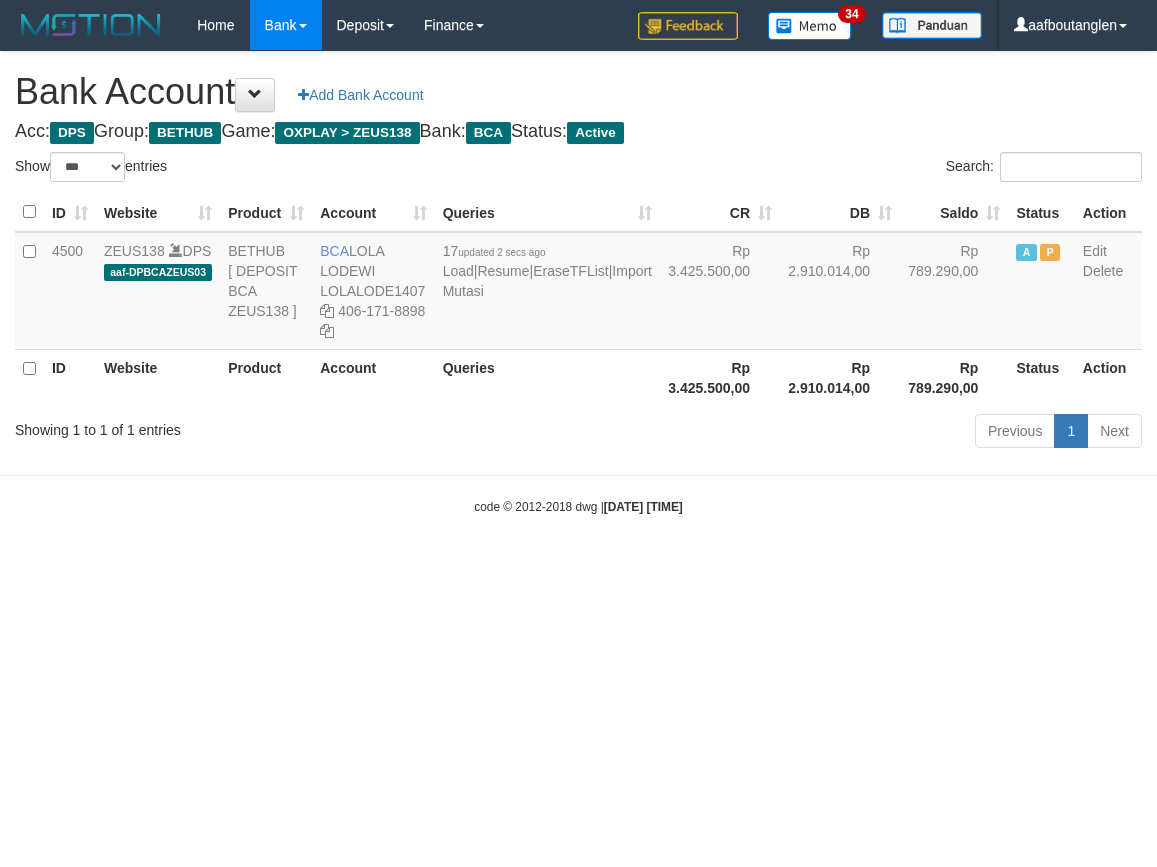 scroll, scrollTop: 0, scrollLeft: 0, axis: both 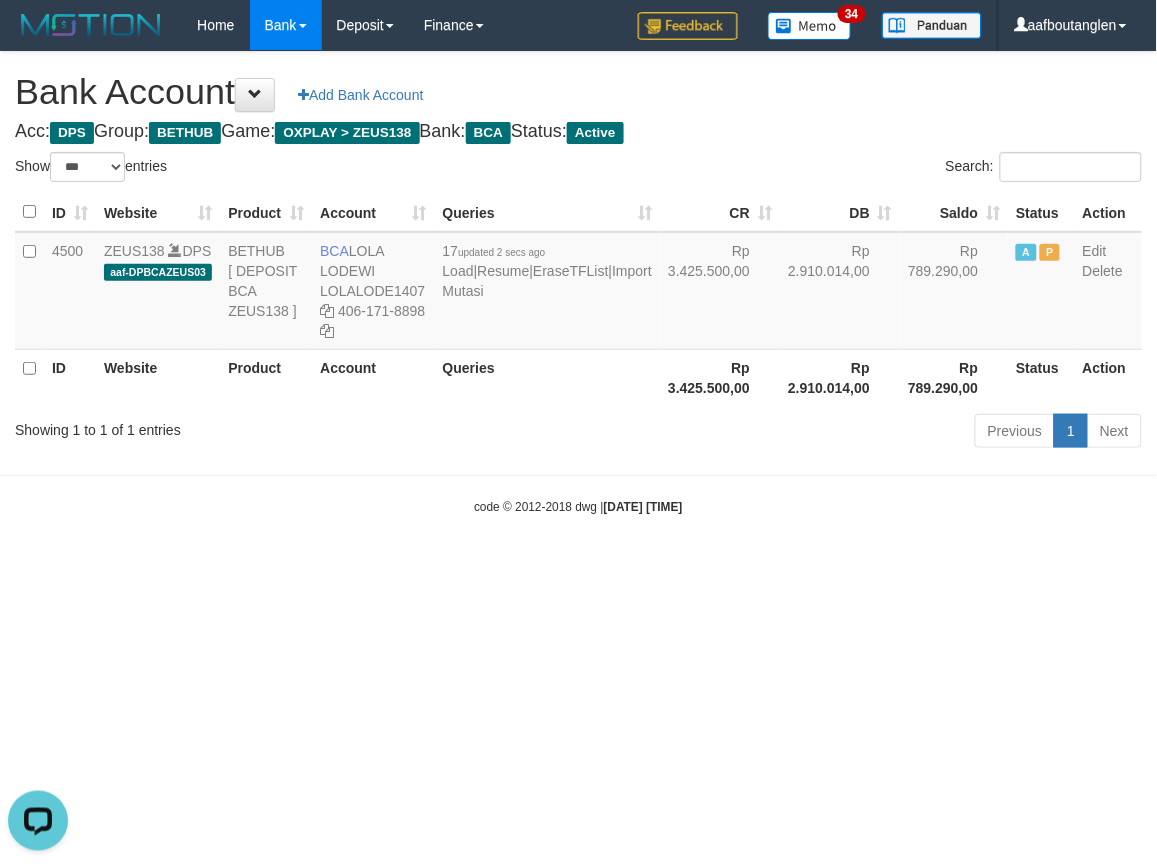 click on "Toggle navigation
Home
Bank
Account List
Deposit
DPS List
History
Note DPS
Finance
Financial Data
aafboutanglen
My Profile
Log Out
34" at bounding box center (578, 283) 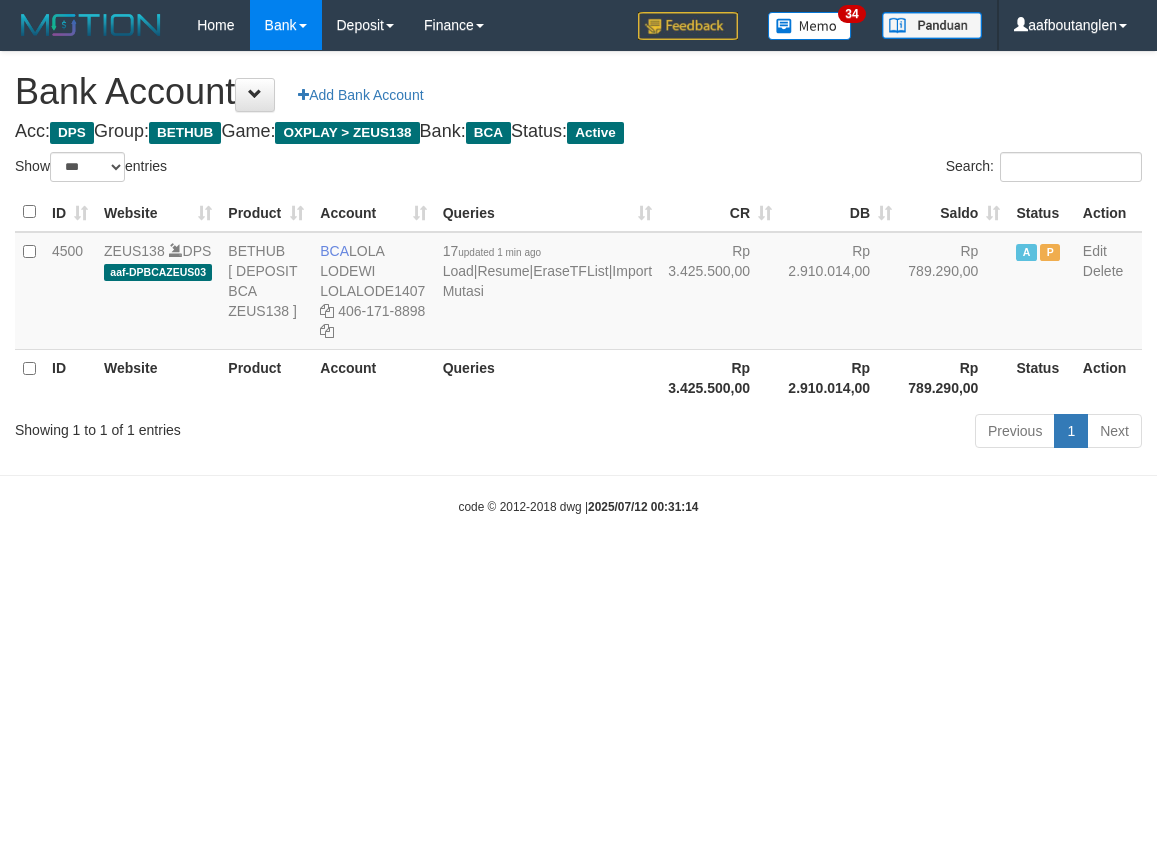 select on "***" 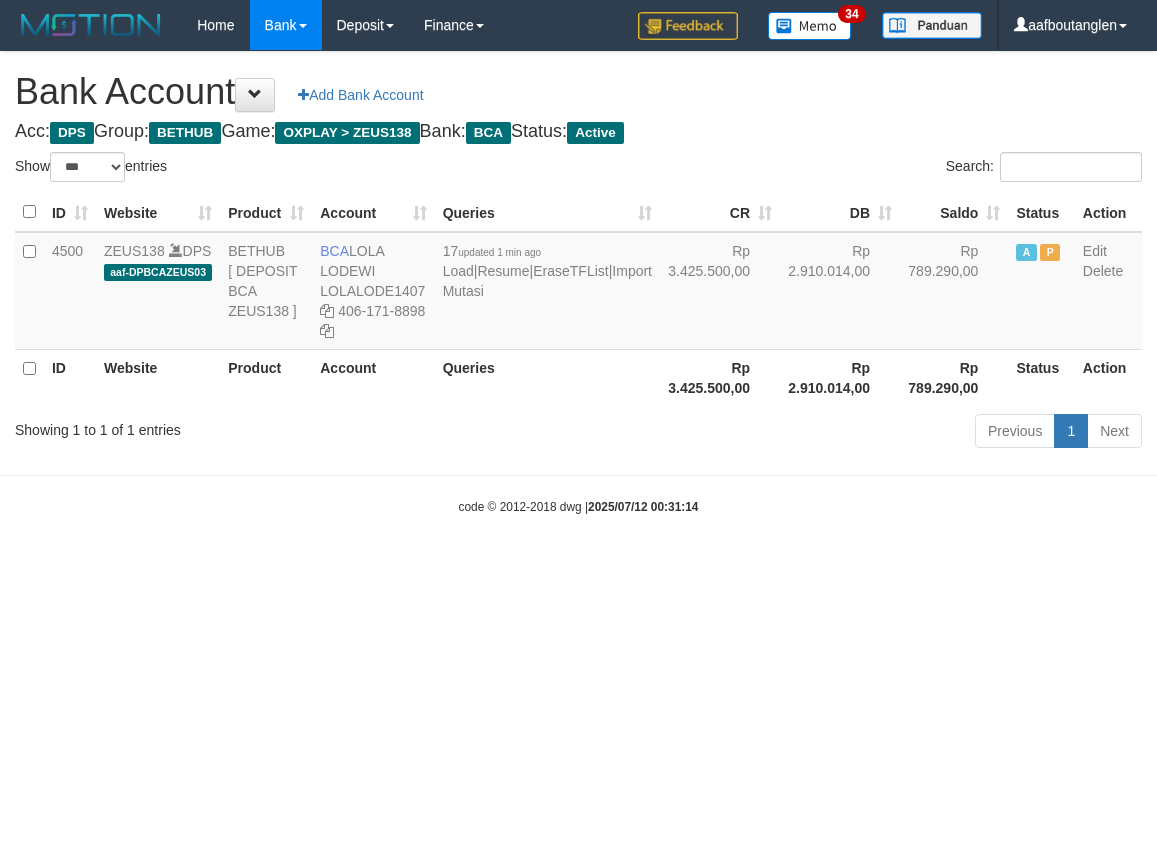 scroll, scrollTop: 0, scrollLeft: 0, axis: both 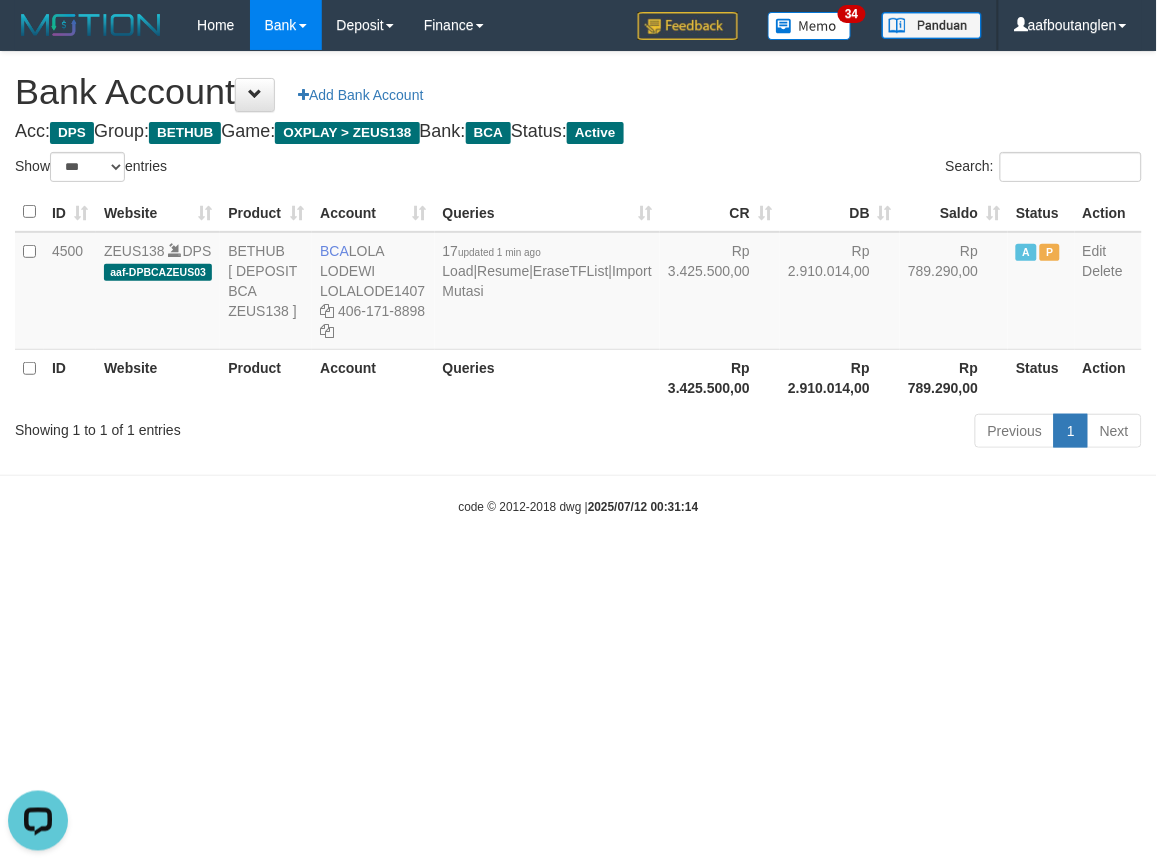 click on "Toggle navigation
Home
Bank
Account List
Deposit
DPS List
History
Note DPS
Finance
Financial Data
aafboutanglen
My Profile
Log Out
34" at bounding box center [578, 283] 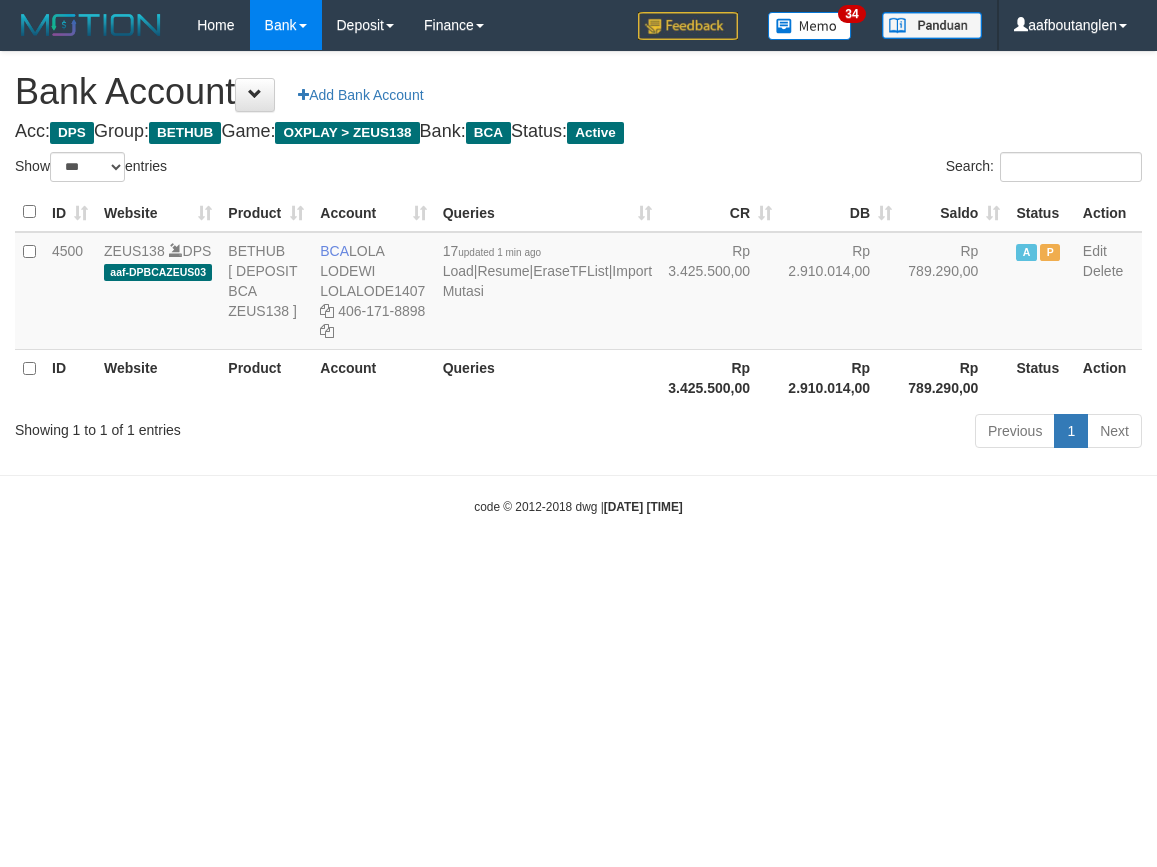 select on "***" 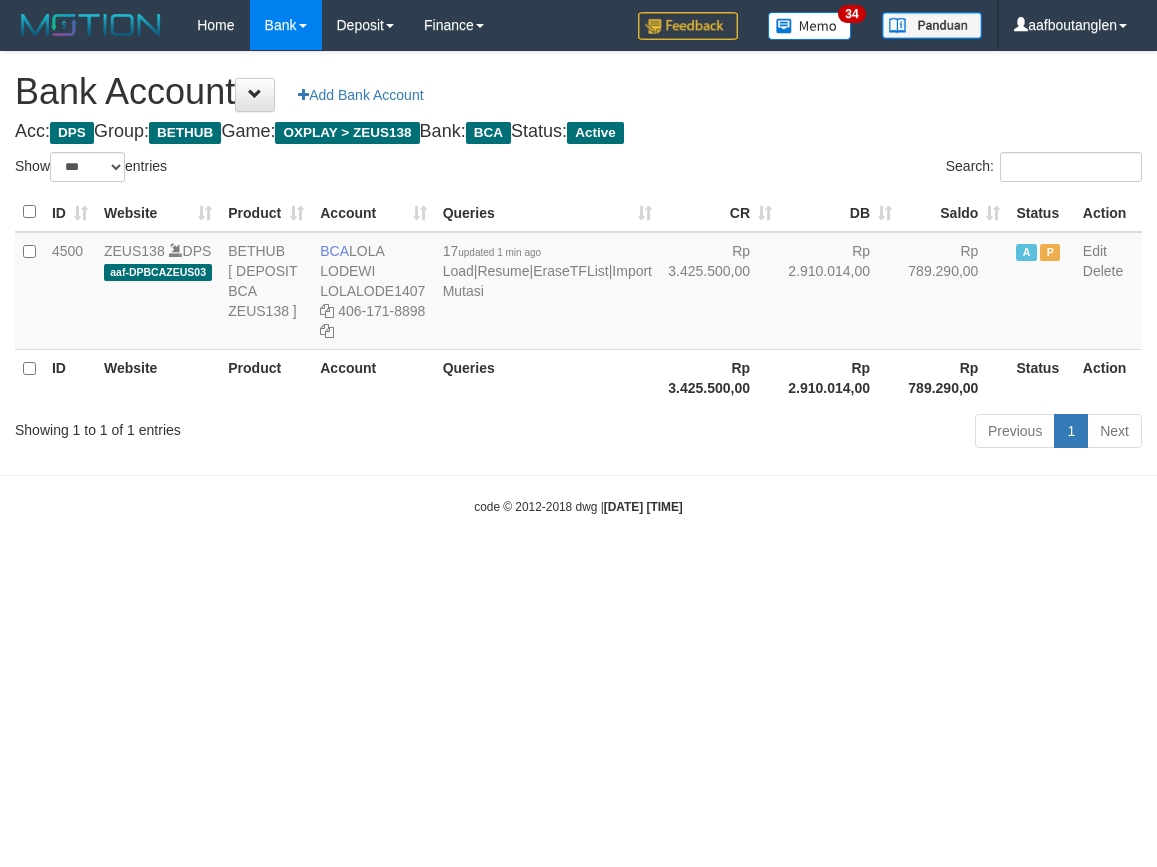 scroll, scrollTop: 0, scrollLeft: 0, axis: both 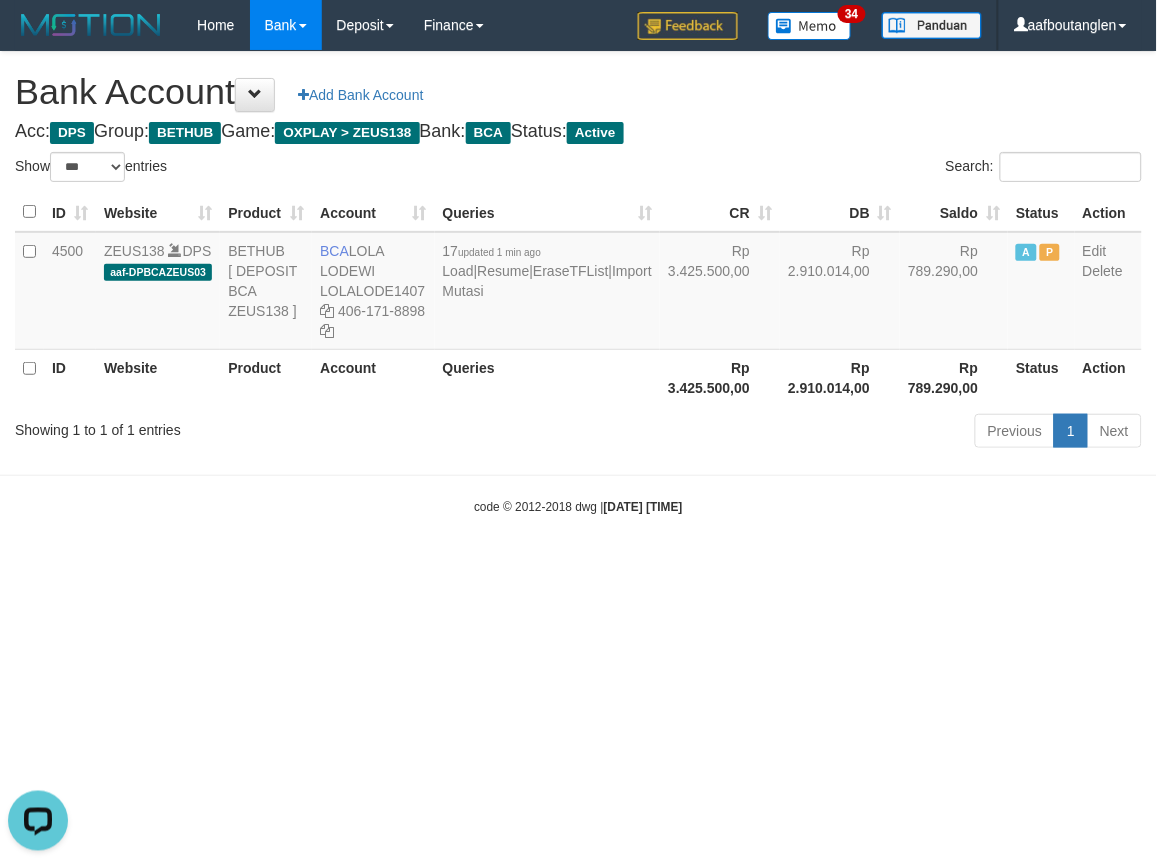 click on "Toggle navigation
Home
Bank
Account List
Deposit
DPS List
History
Note DPS
Finance
Financial Data
aafboutanglen
My Profile
Log Out
34" at bounding box center (578, 283) 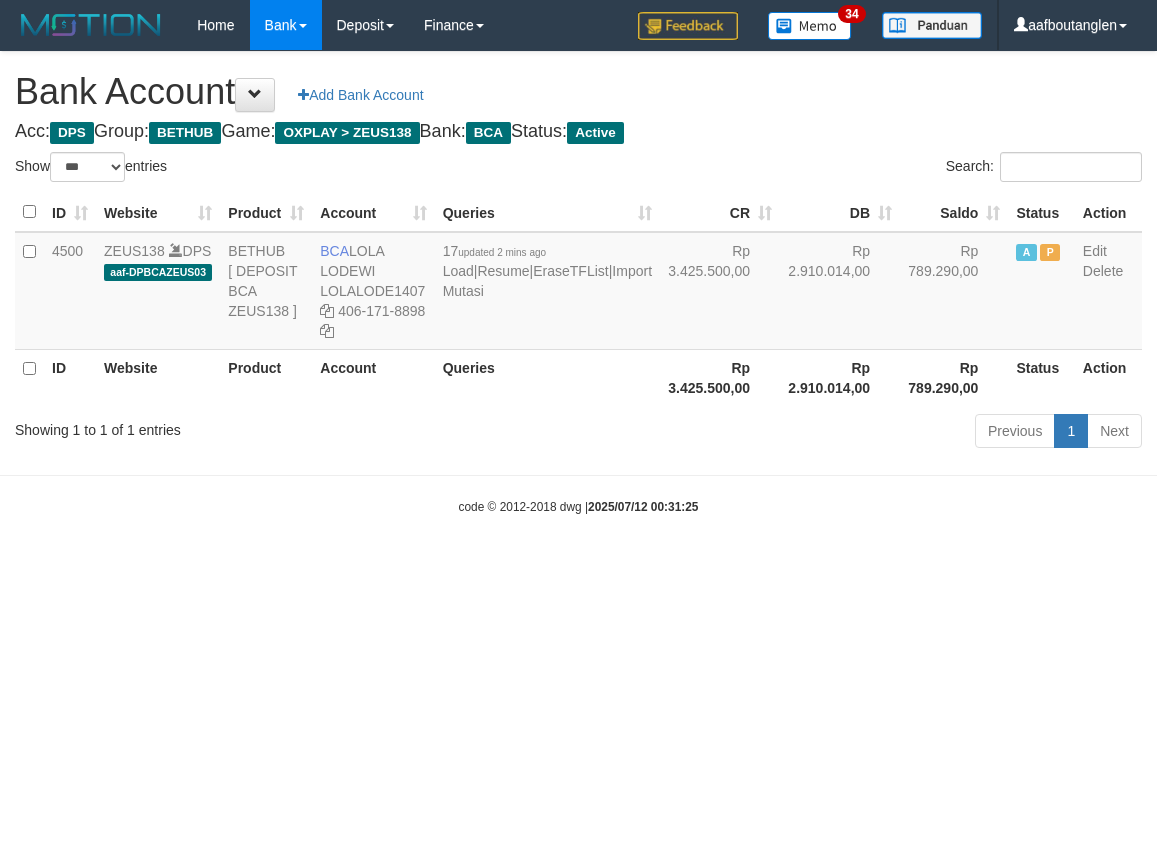 select on "***" 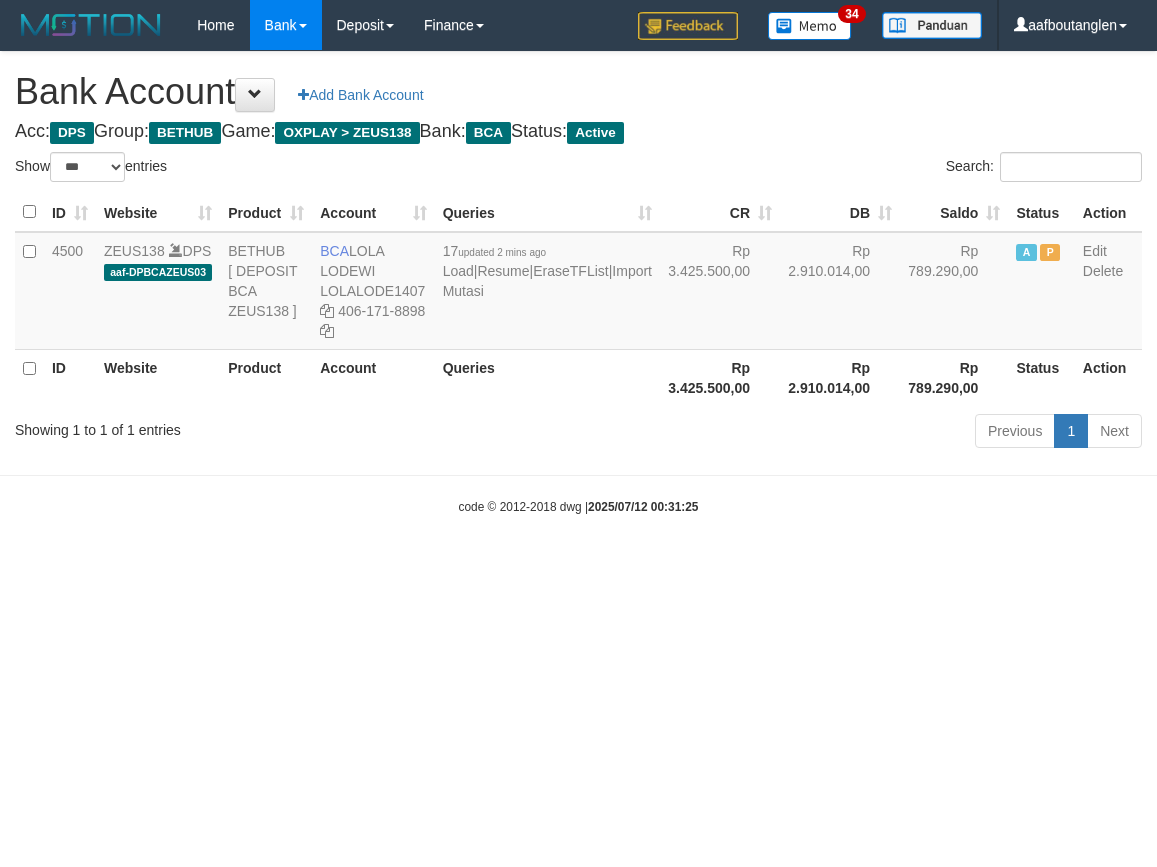 scroll, scrollTop: 0, scrollLeft: 0, axis: both 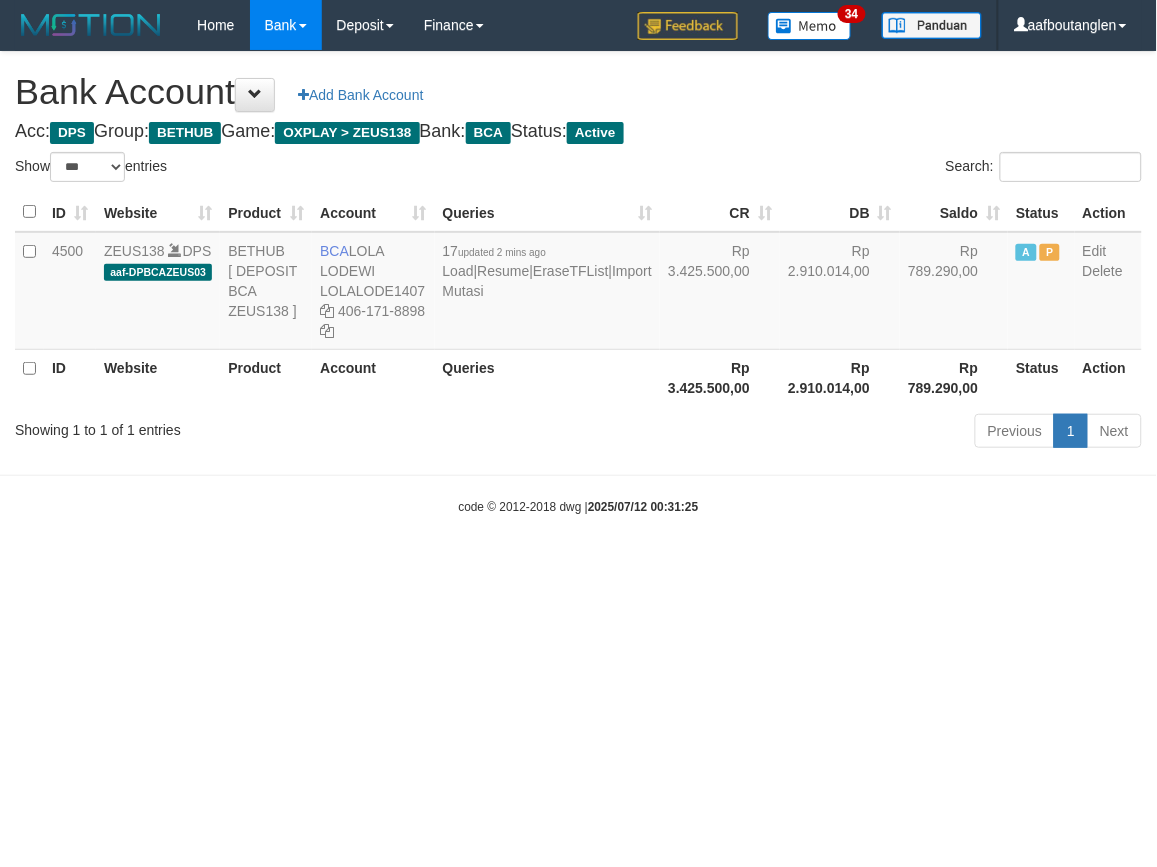drag, startPoint x: 982, startPoint y: 707, endPoint x: 951, endPoint y: 718, distance: 32.89377 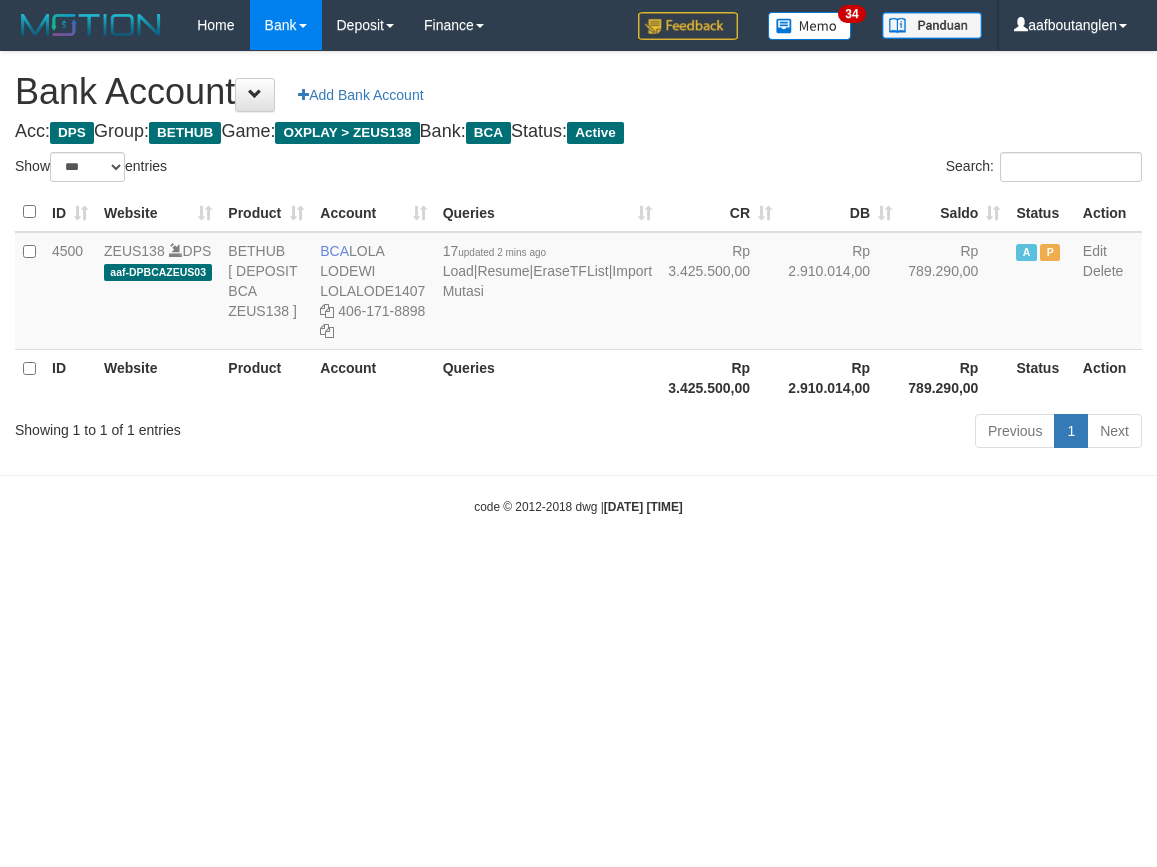 select on "***" 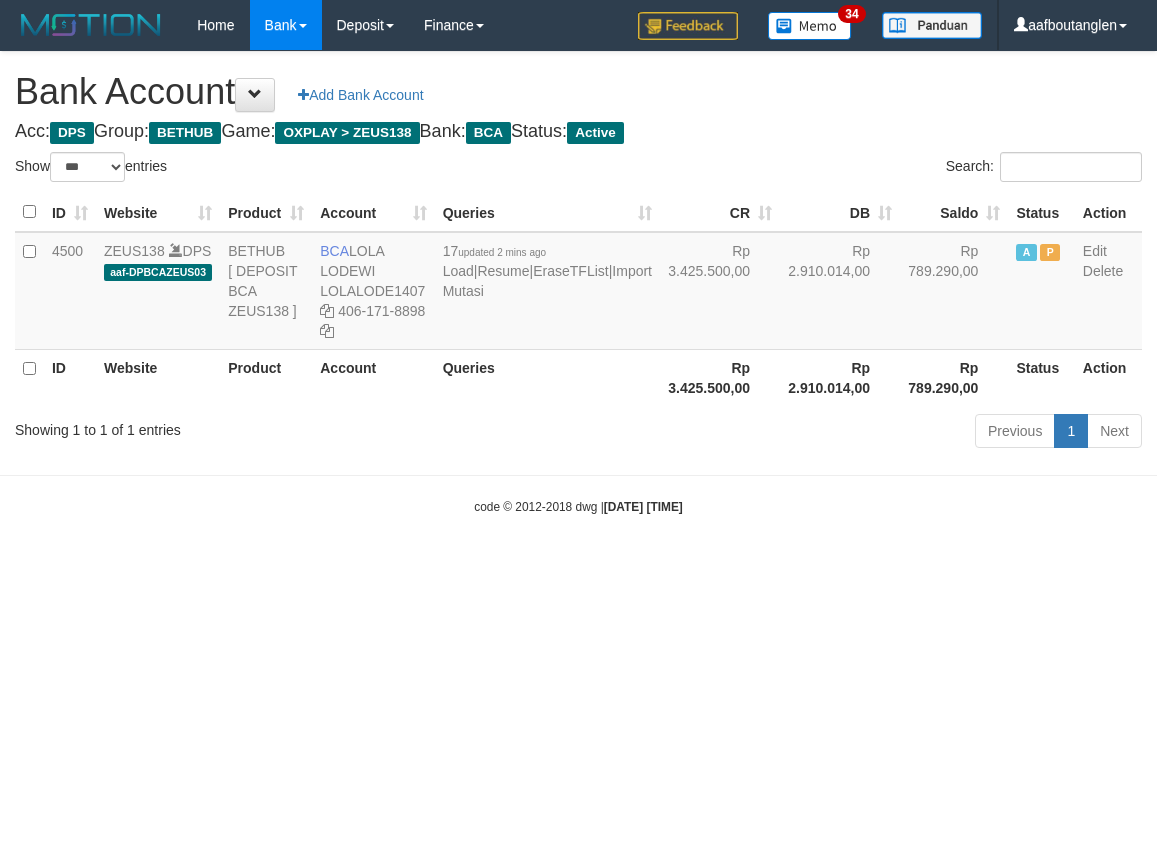 scroll, scrollTop: 0, scrollLeft: 0, axis: both 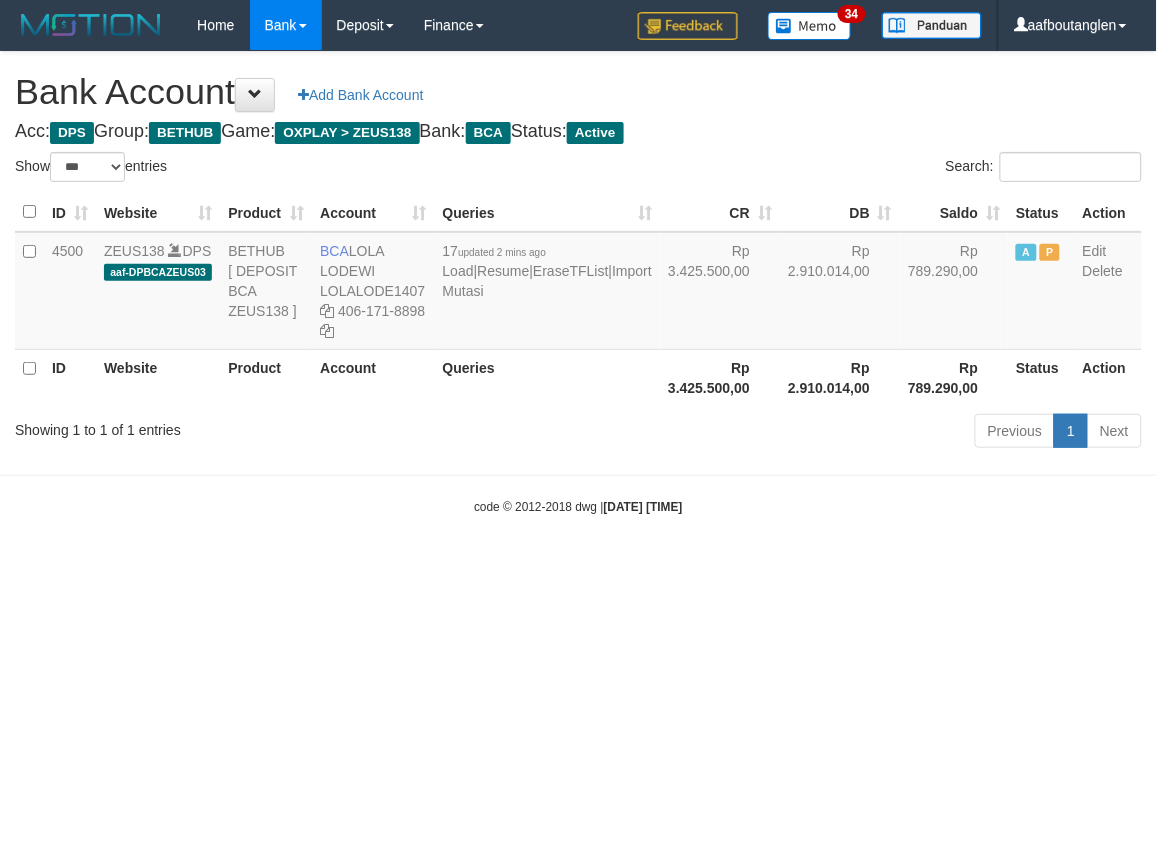 drag, startPoint x: 973, startPoint y: 595, endPoint x: 948, endPoint y: 594, distance: 25.019993 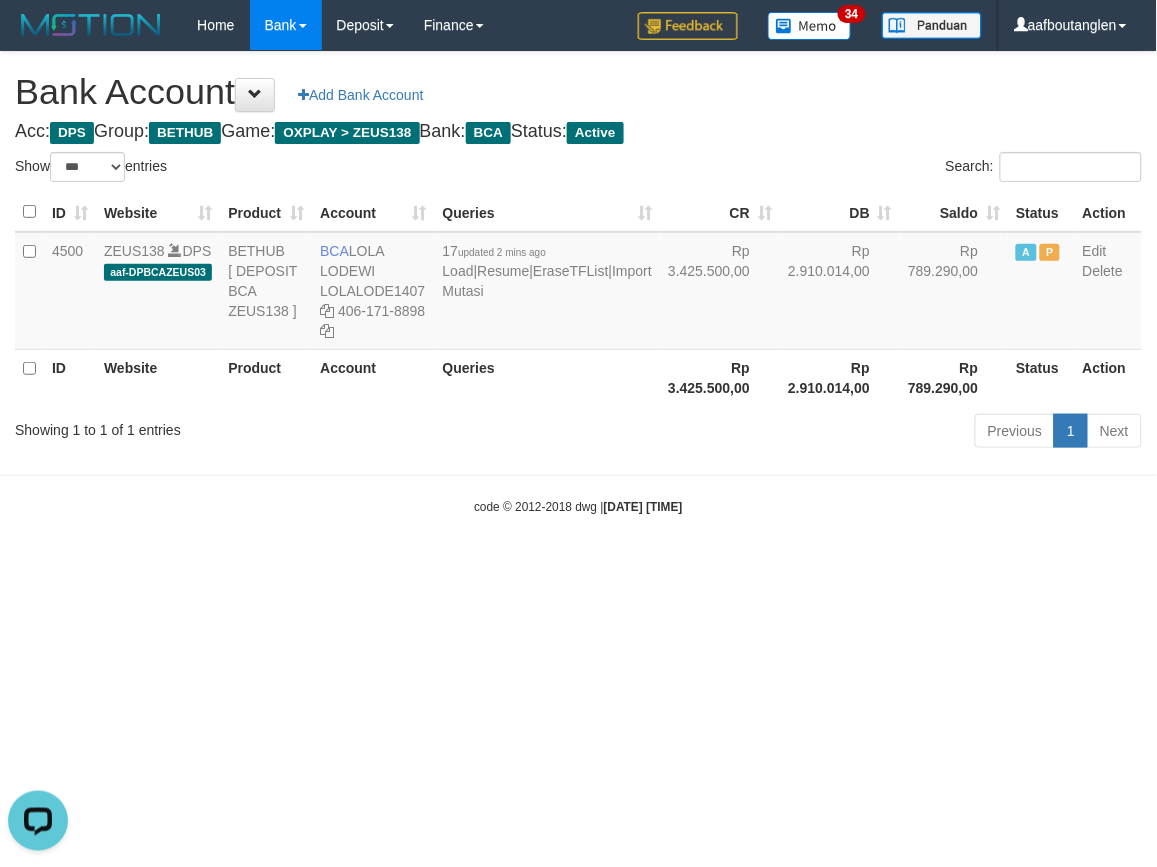 scroll, scrollTop: 0, scrollLeft: 0, axis: both 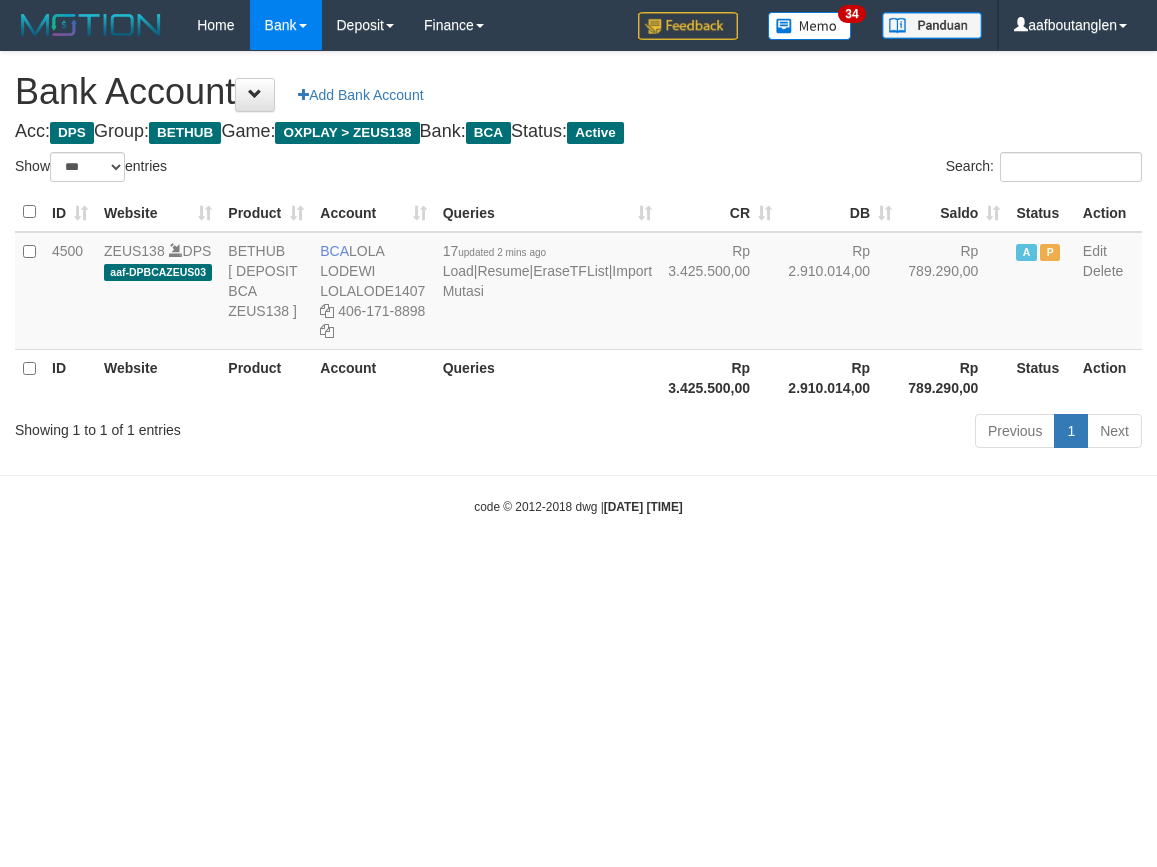 select on "***" 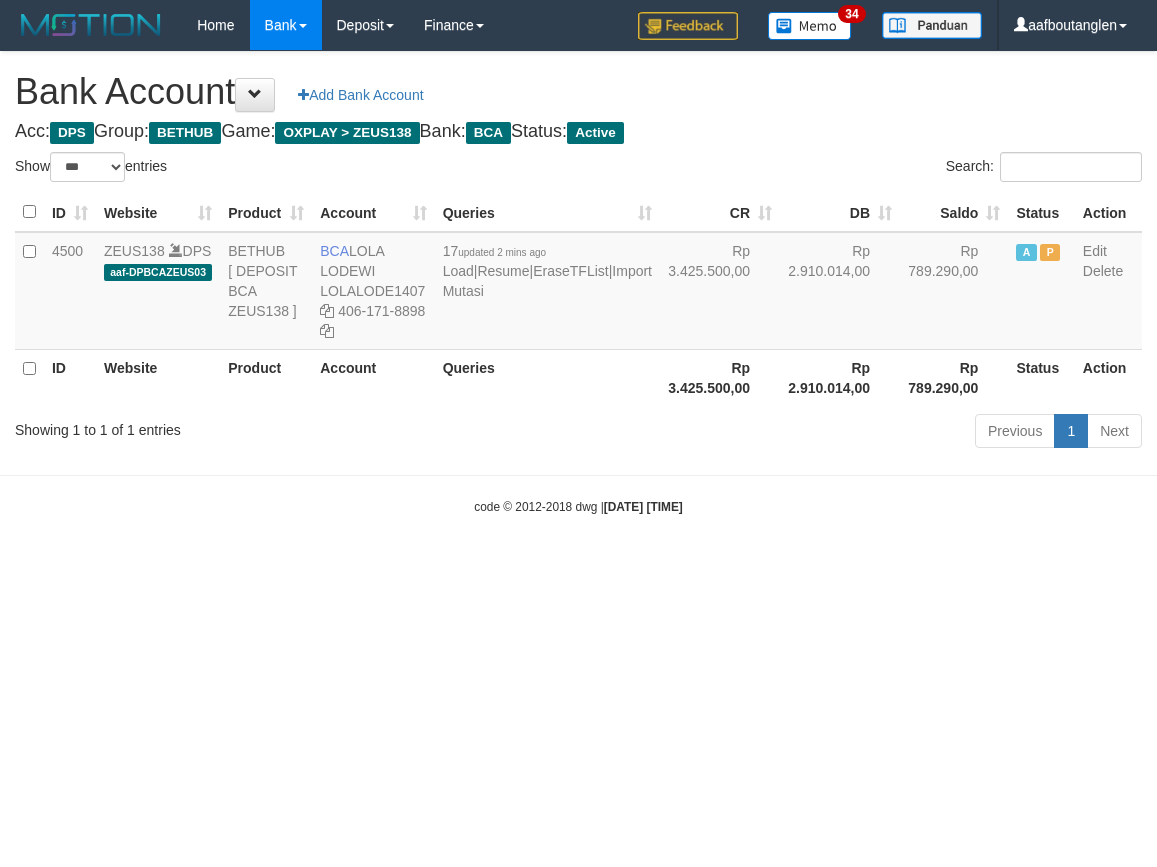 scroll, scrollTop: 0, scrollLeft: 0, axis: both 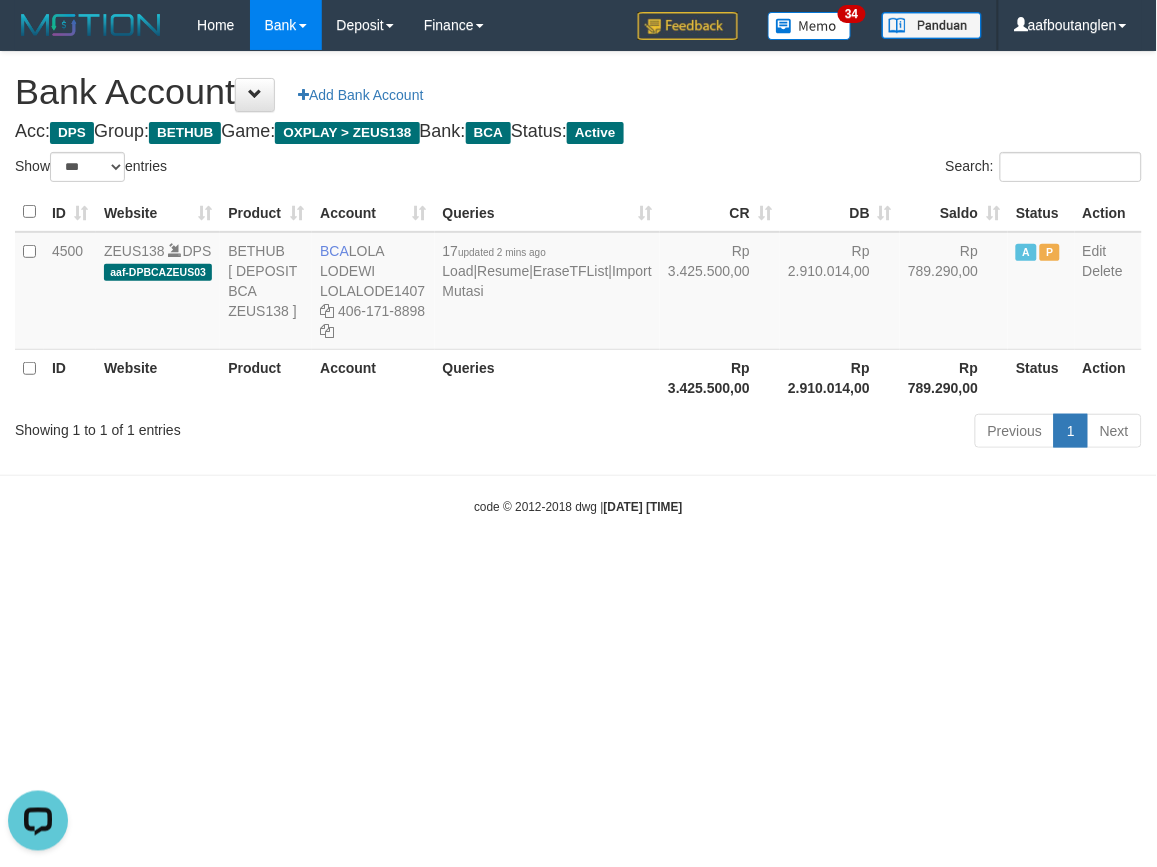 drag, startPoint x: 860, startPoint y: 523, endPoint x: 847, endPoint y: 523, distance: 13 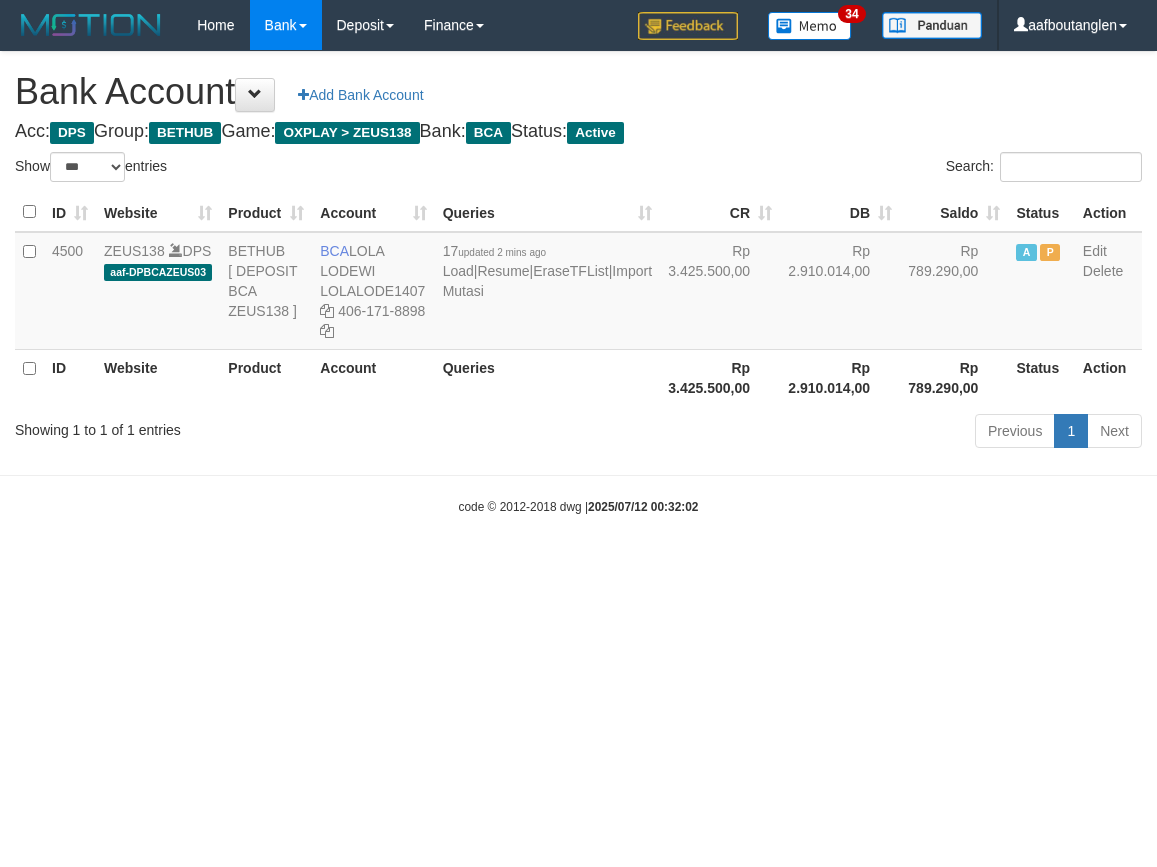 select on "***" 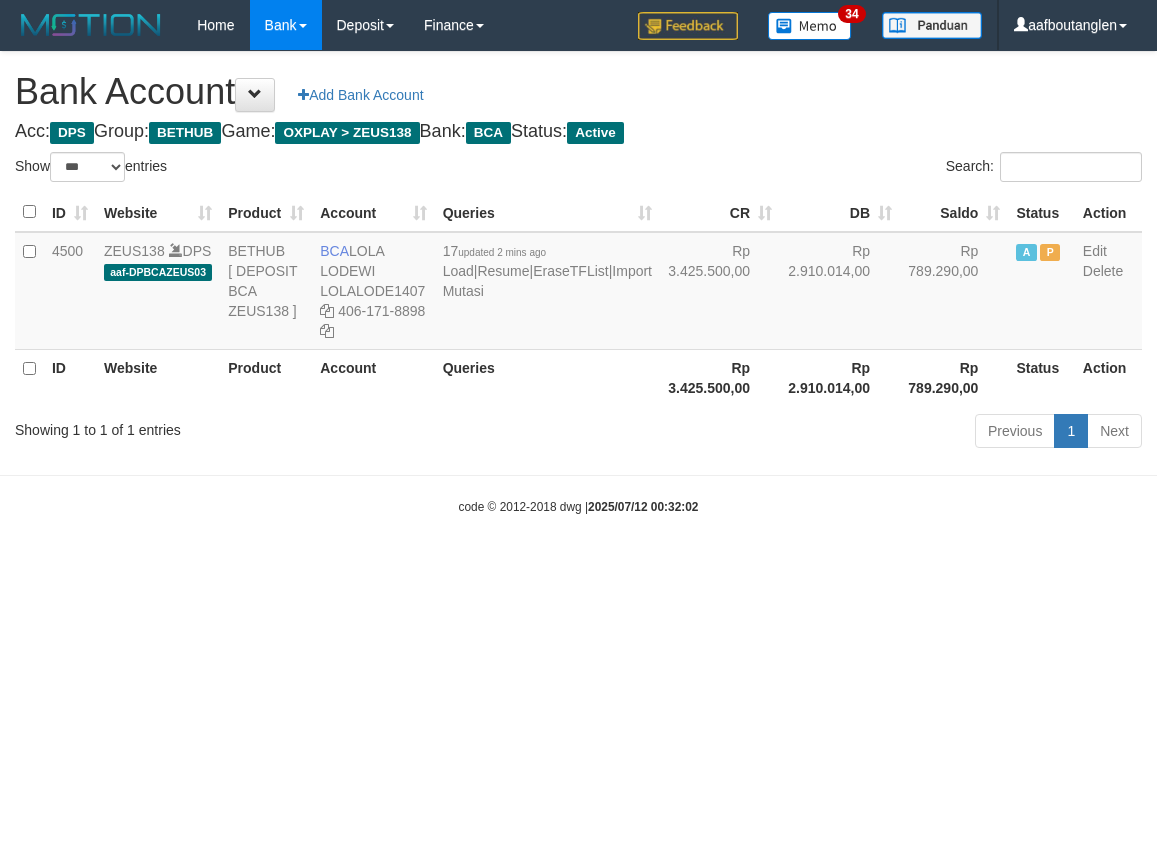 scroll, scrollTop: 0, scrollLeft: 0, axis: both 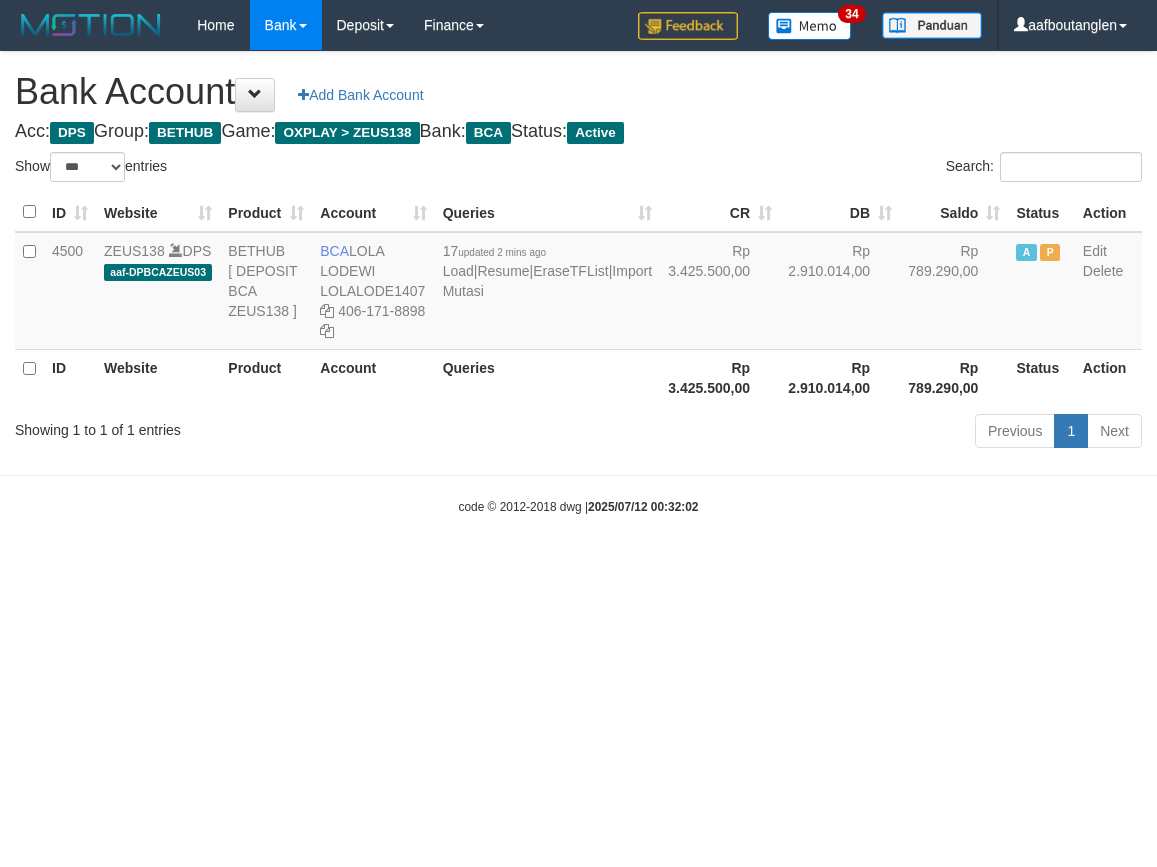 select on "***" 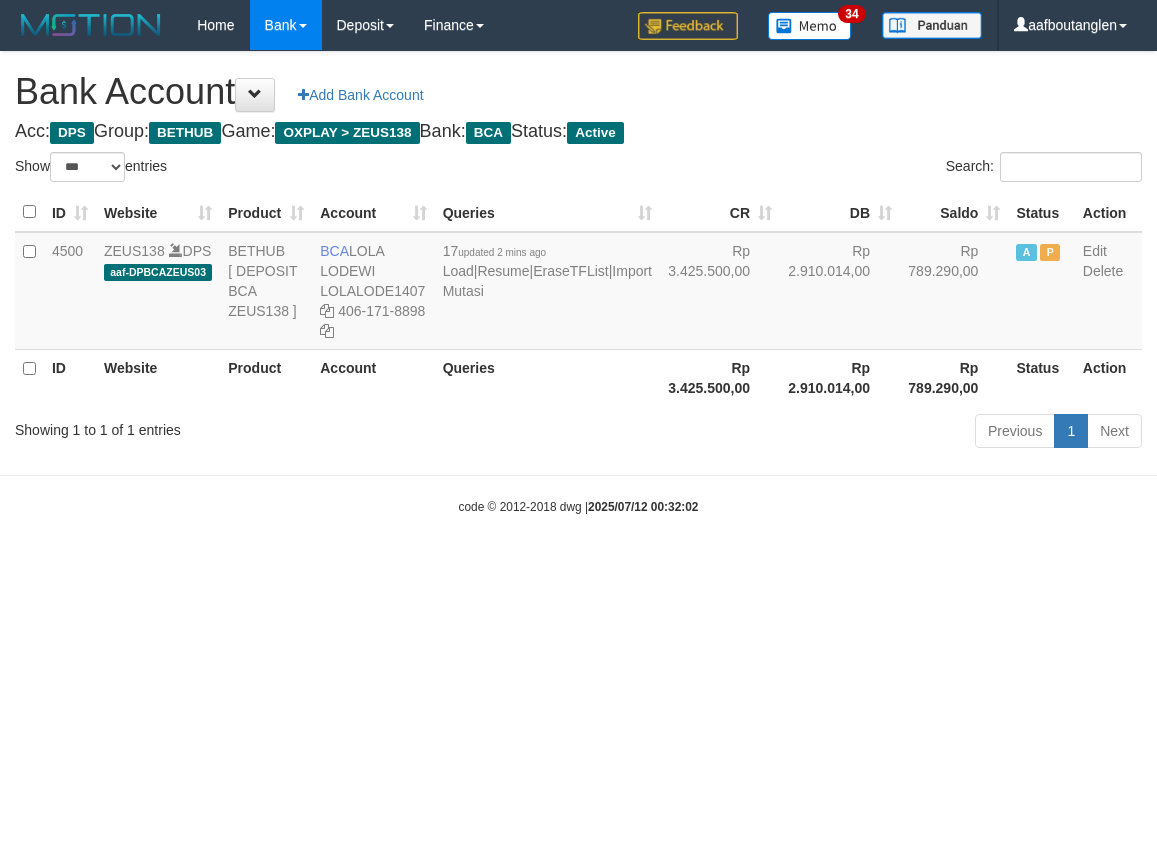 scroll, scrollTop: 0, scrollLeft: 0, axis: both 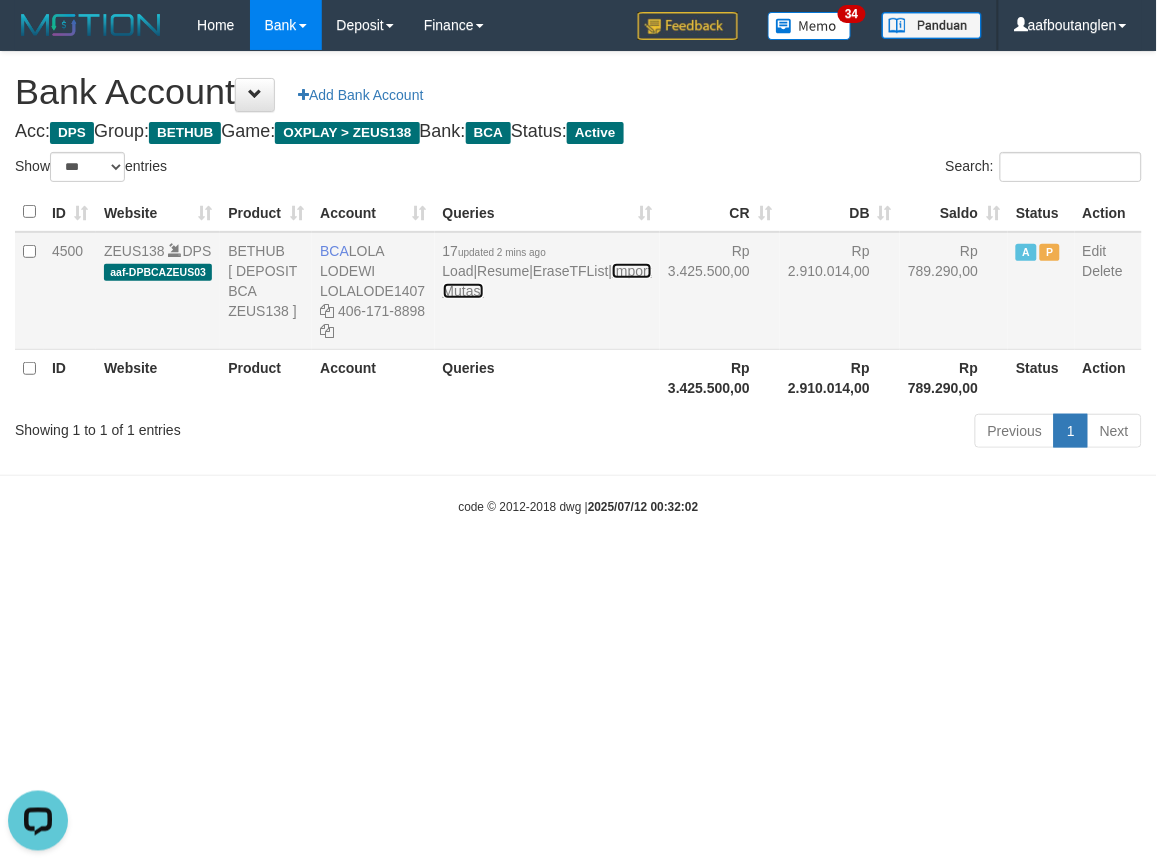 click on "Import Mutasi" at bounding box center [547, 281] 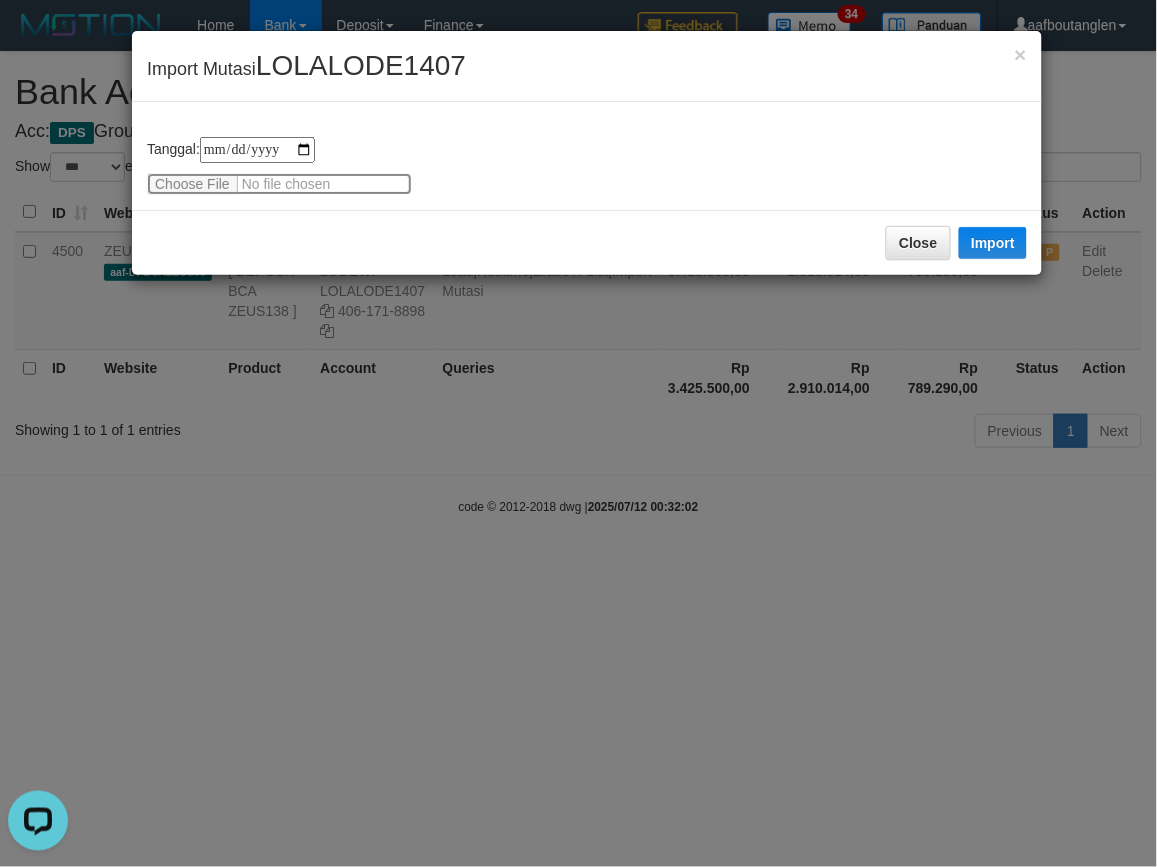 click at bounding box center (279, 184) 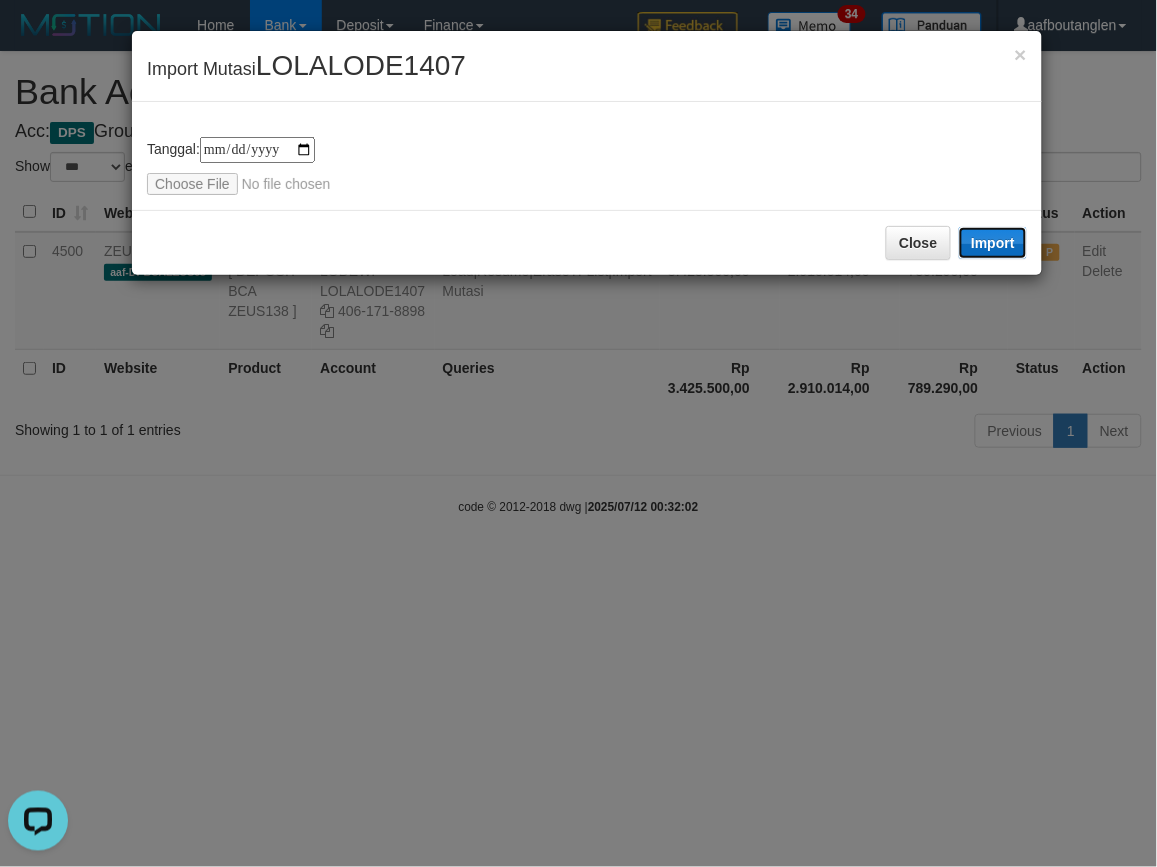 click on "Import" at bounding box center (993, 243) 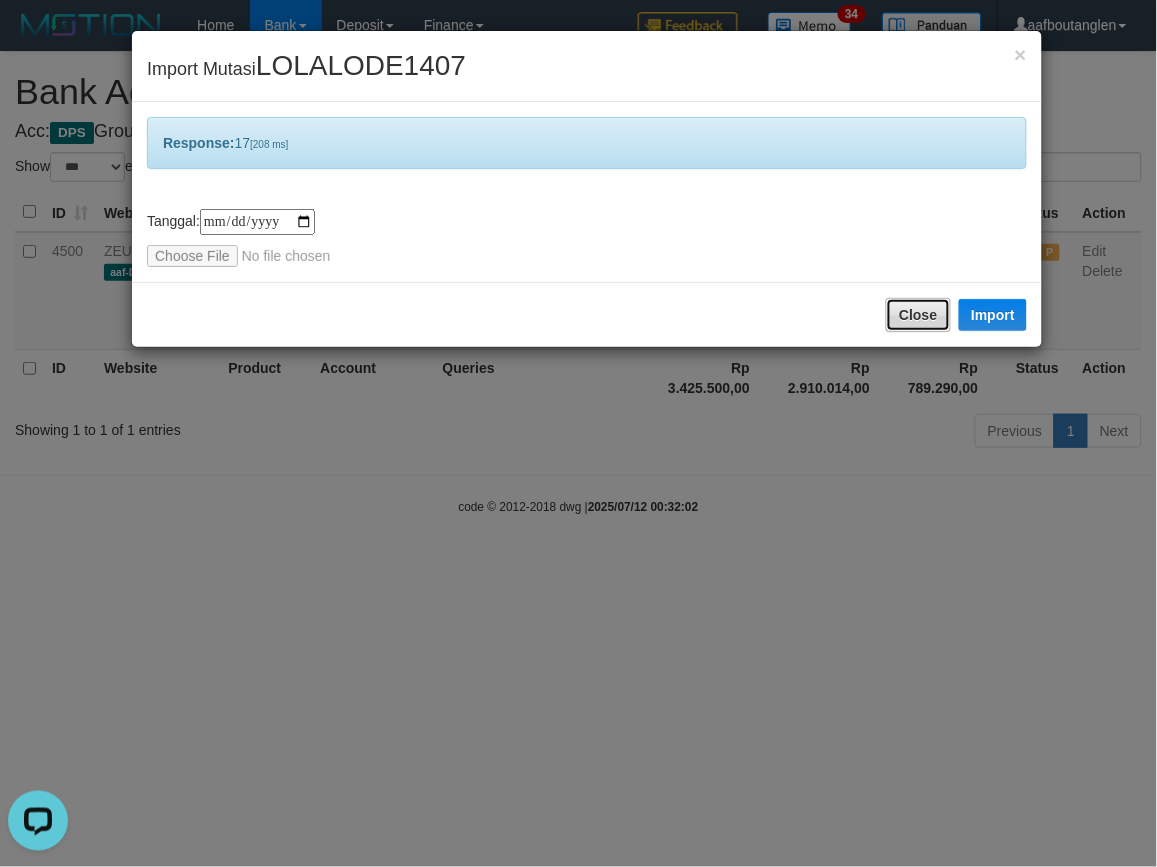 click on "Close" at bounding box center (918, 315) 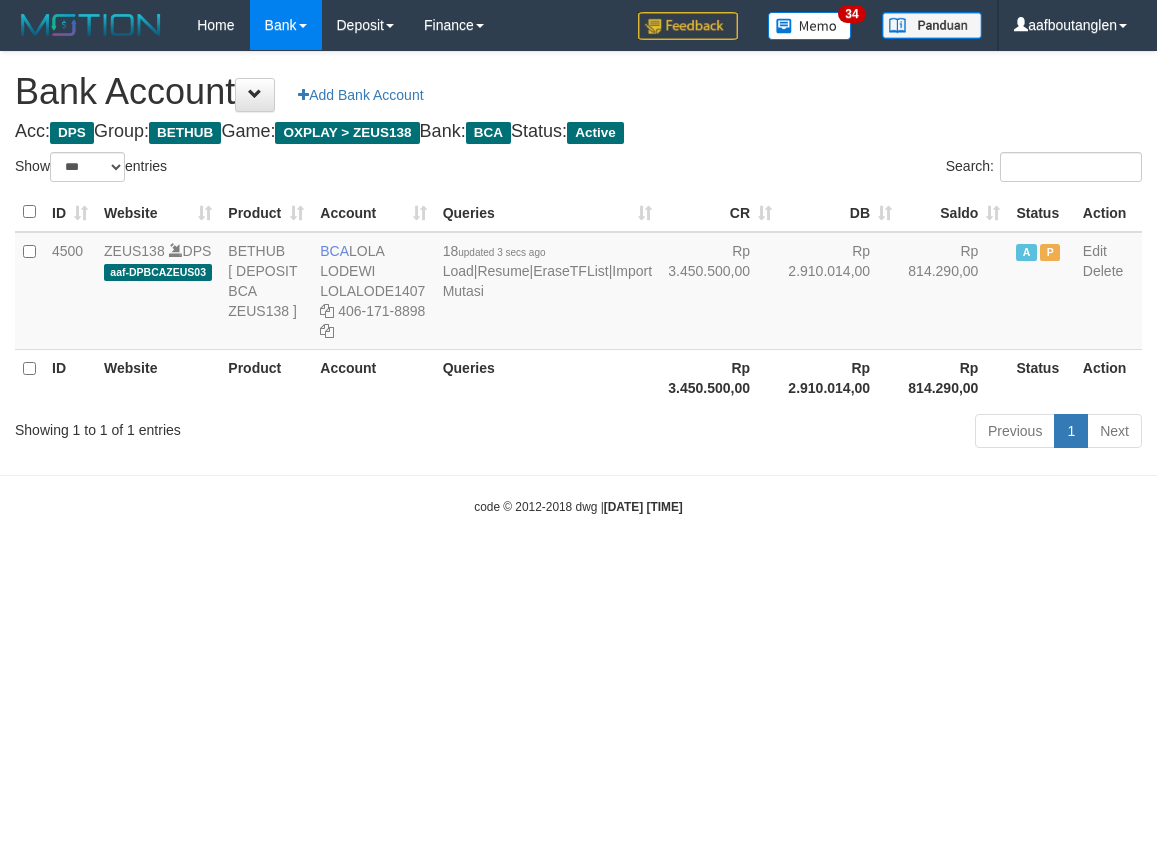 select on "***" 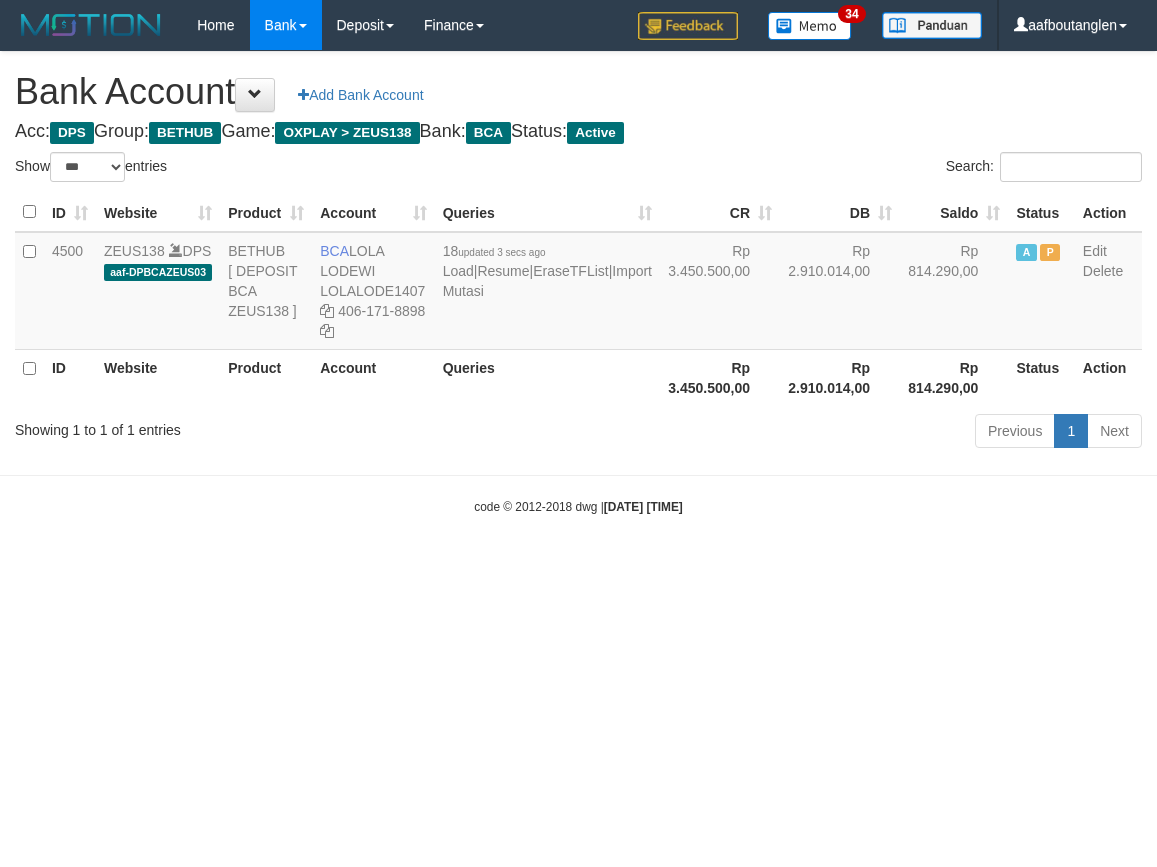 scroll, scrollTop: 0, scrollLeft: 0, axis: both 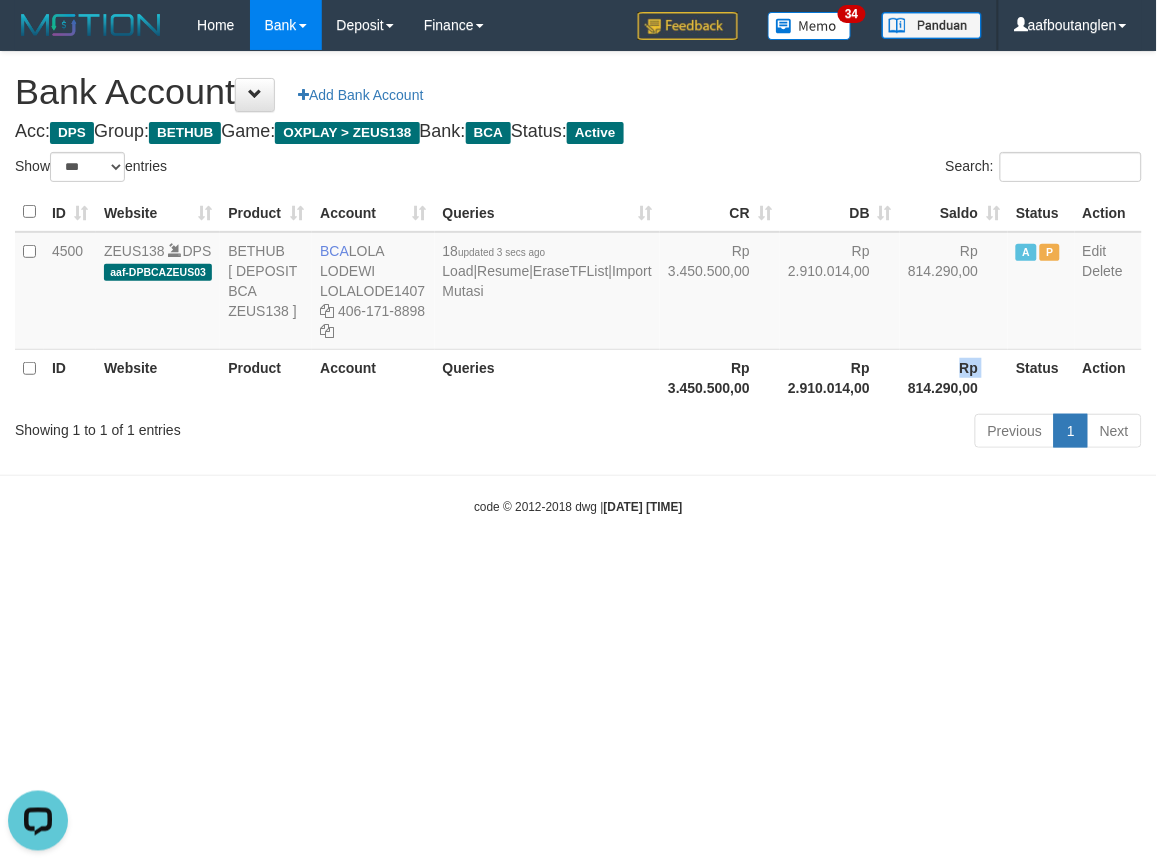 drag, startPoint x: 783, startPoint y: 414, endPoint x: 801, endPoint y: 406, distance: 19.697716 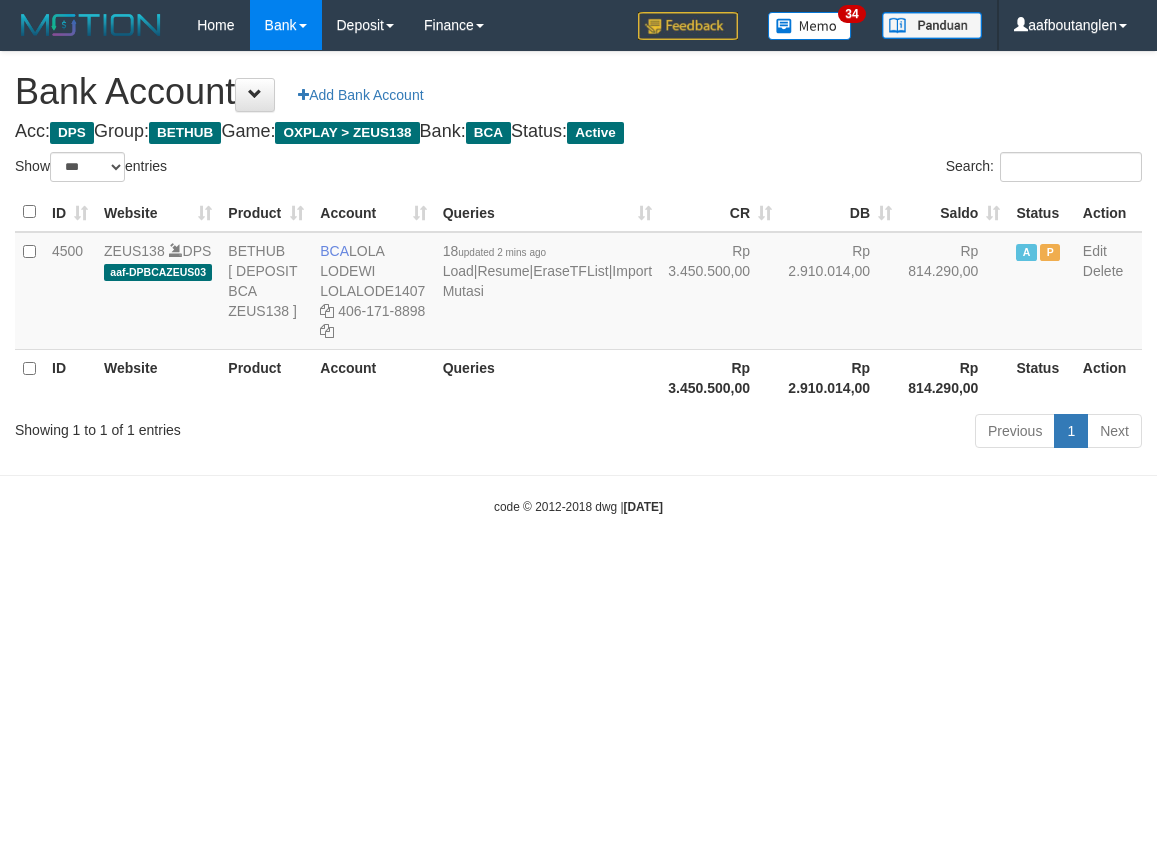 select on "***" 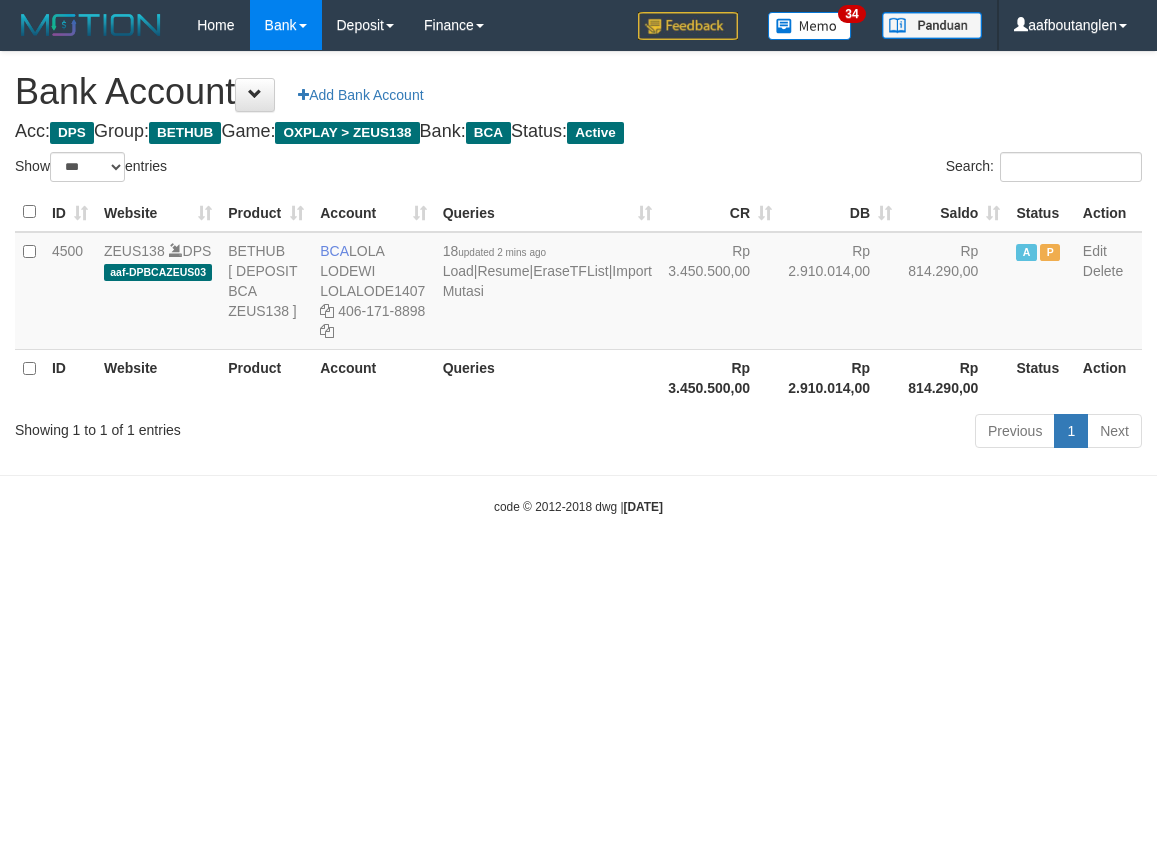 scroll, scrollTop: 0, scrollLeft: 0, axis: both 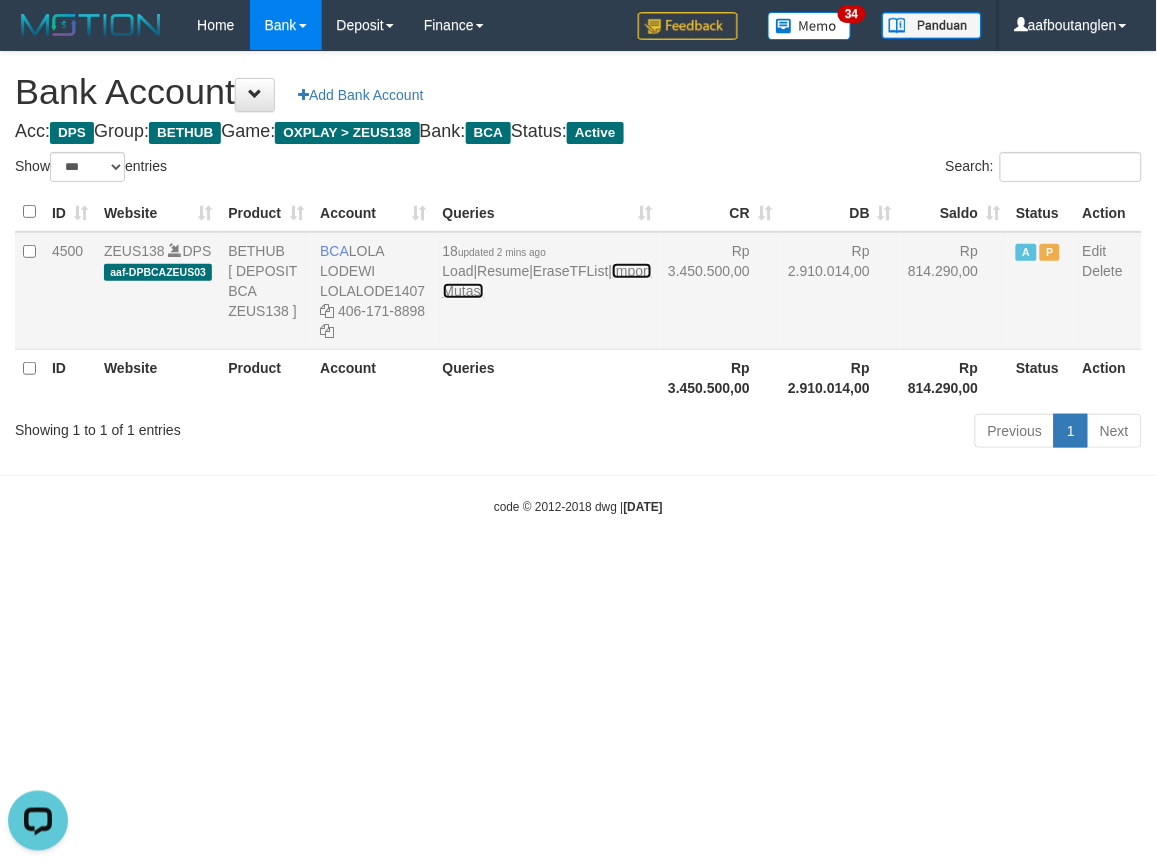 click on "Import Mutasi" at bounding box center (547, 281) 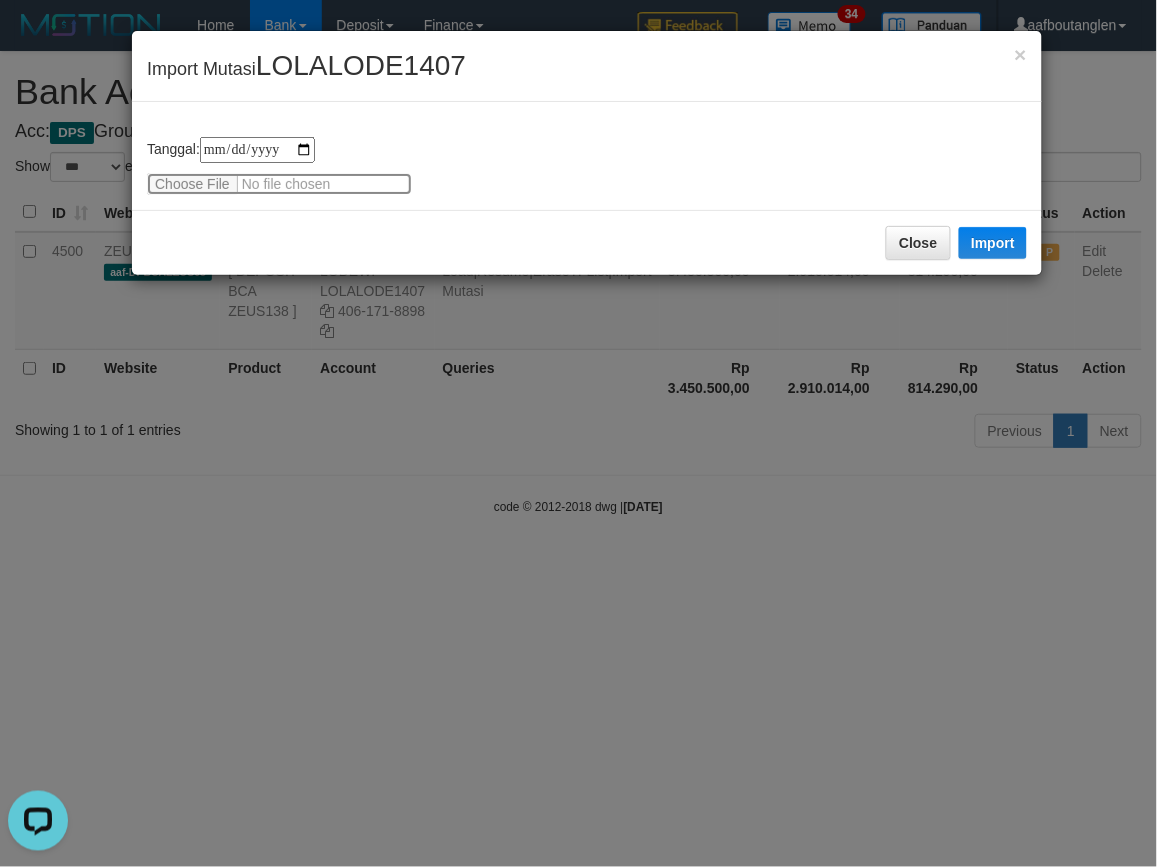 click at bounding box center [279, 184] 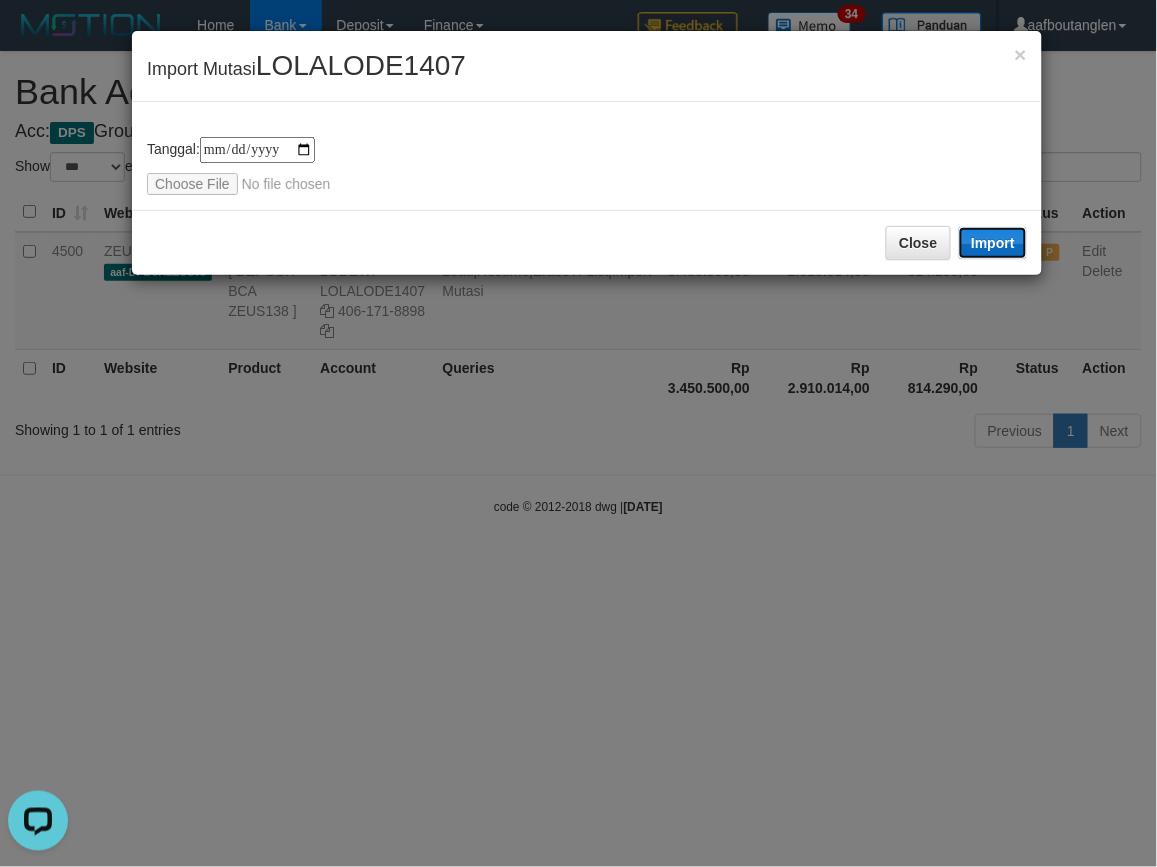 click on "Import" at bounding box center (993, 243) 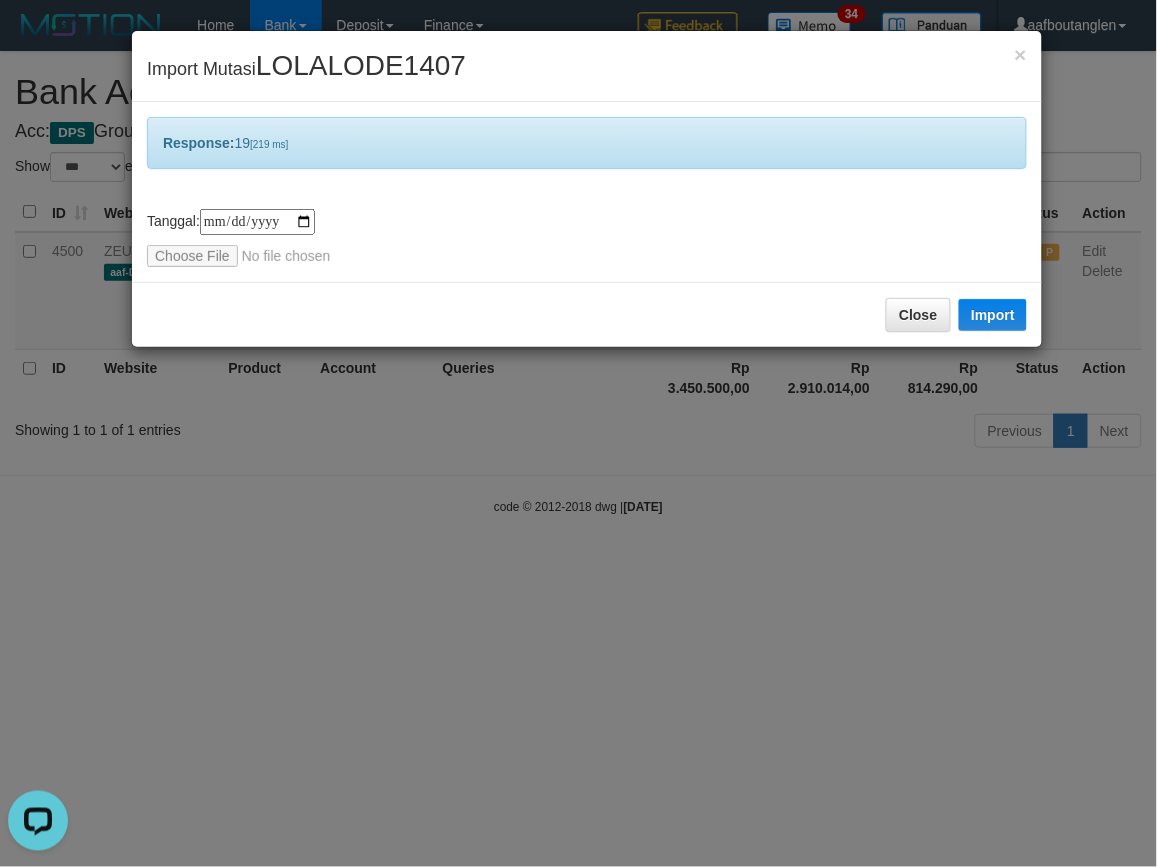 click on "Close
Import" at bounding box center (587, 314) 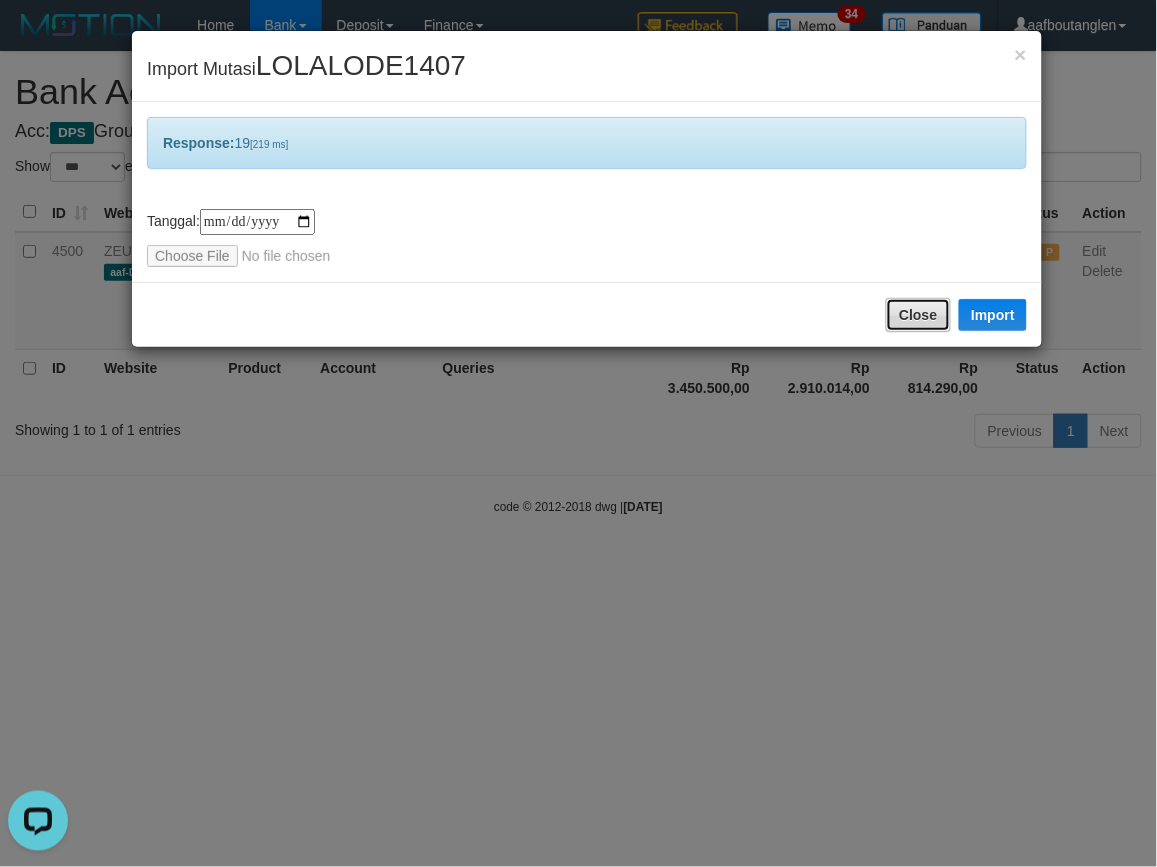 click on "Close" at bounding box center (918, 315) 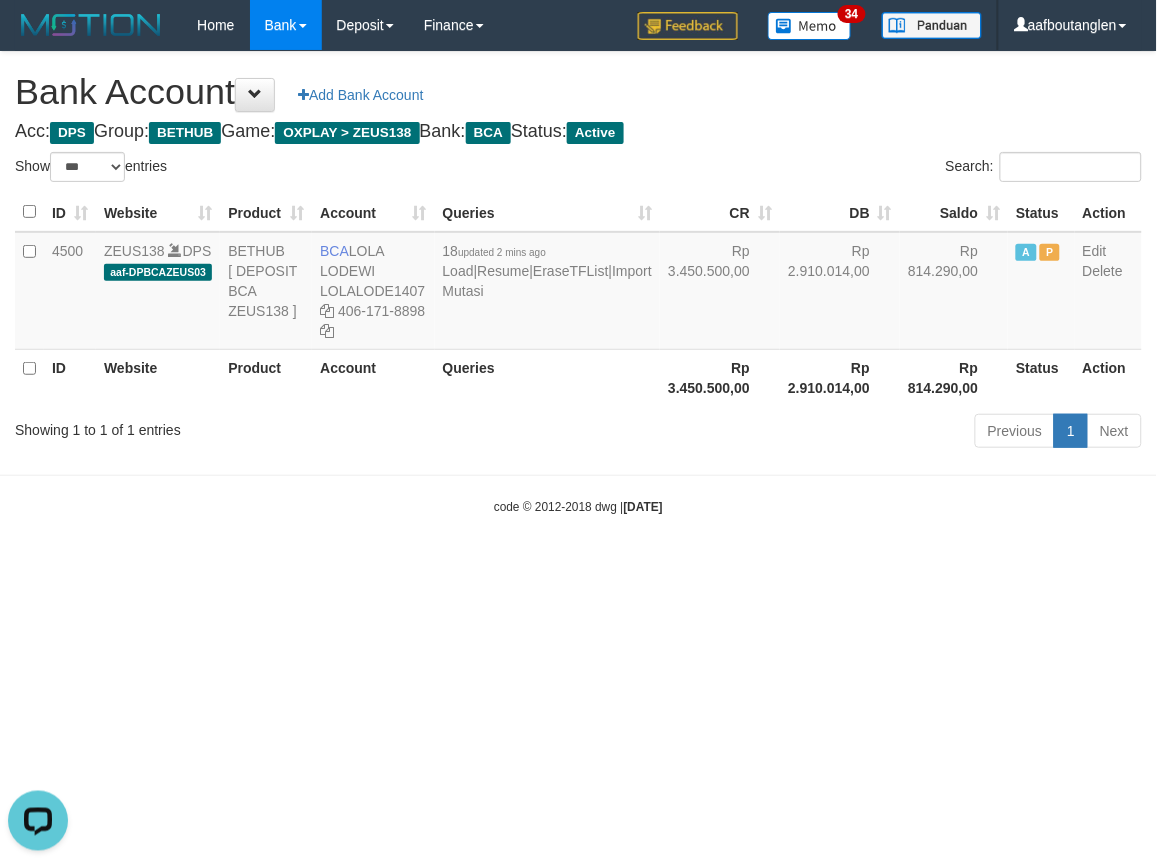 drag, startPoint x: 733, startPoint y: 505, endPoint x: 718, endPoint y: 526, distance: 25.806976 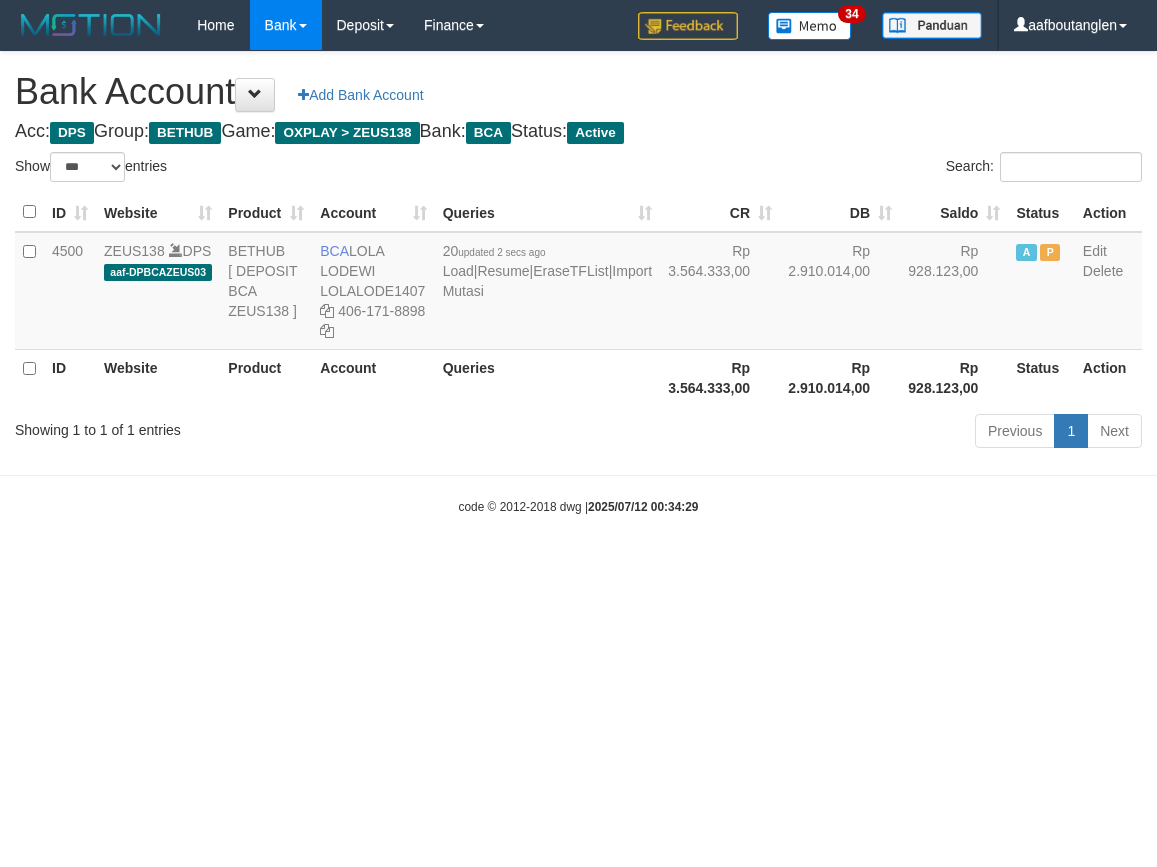 select on "***" 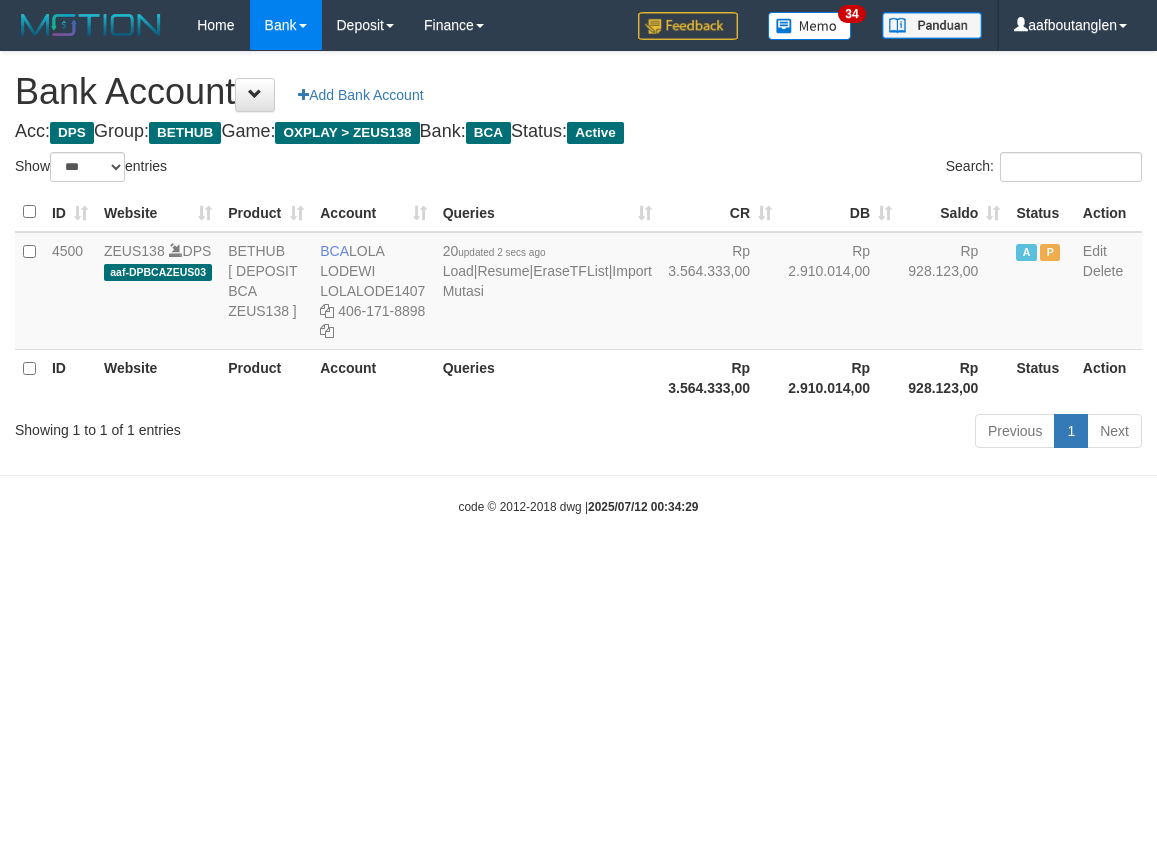 scroll, scrollTop: 0, scrollLeft: 0, axis: both 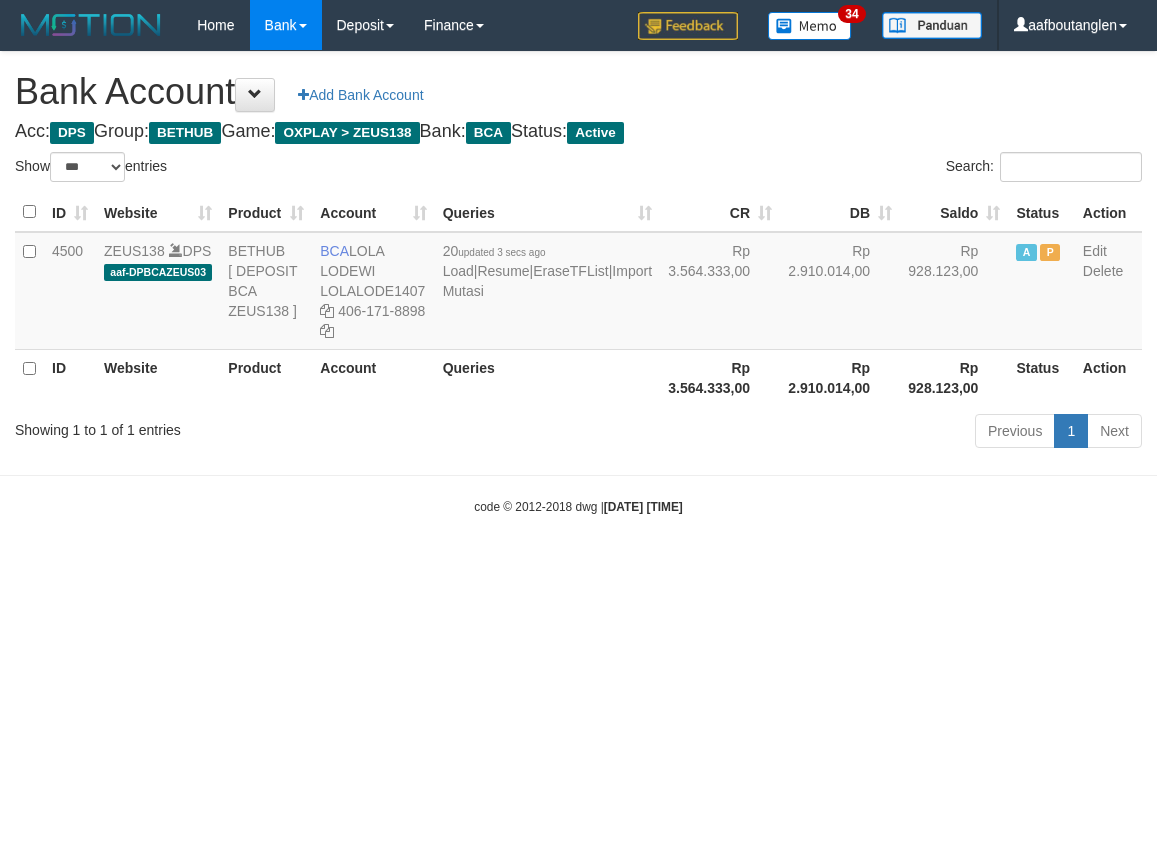 select on "***" 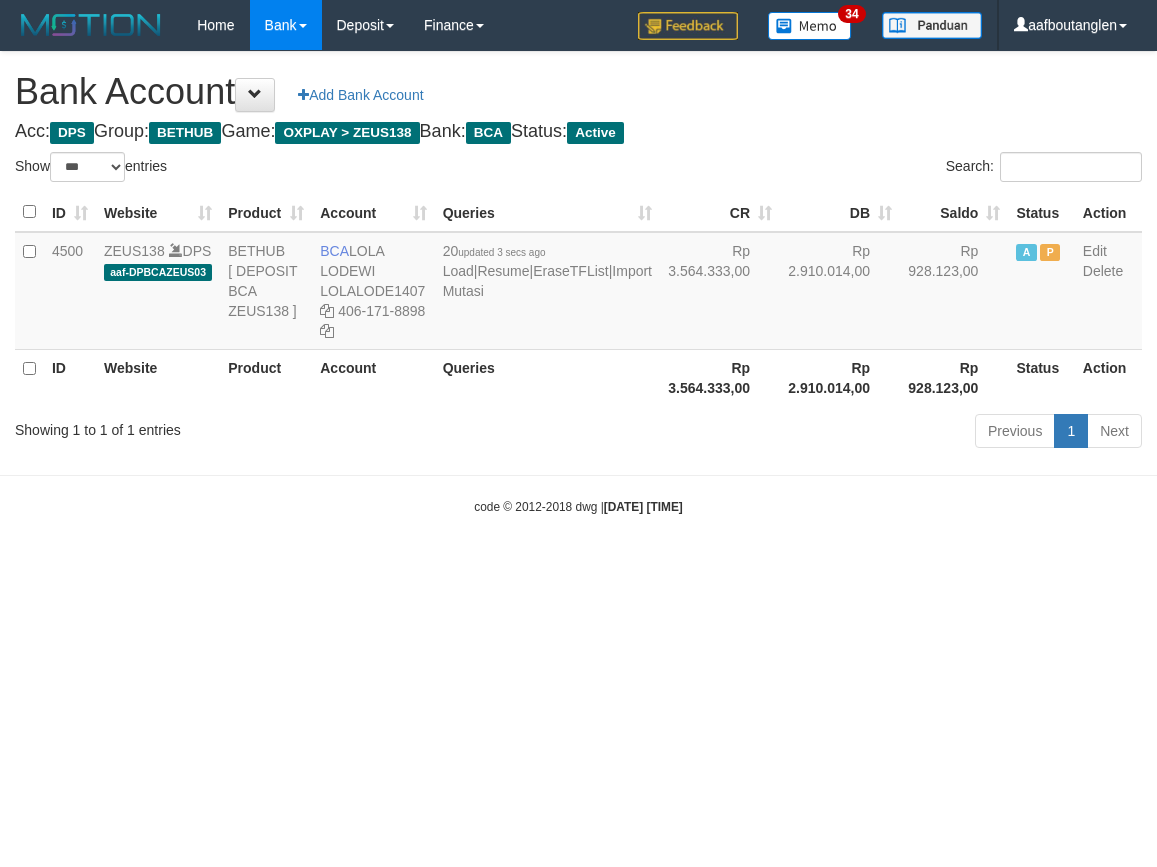 scroll, scrollTop: 0, scrollLeft: 0, axis: both 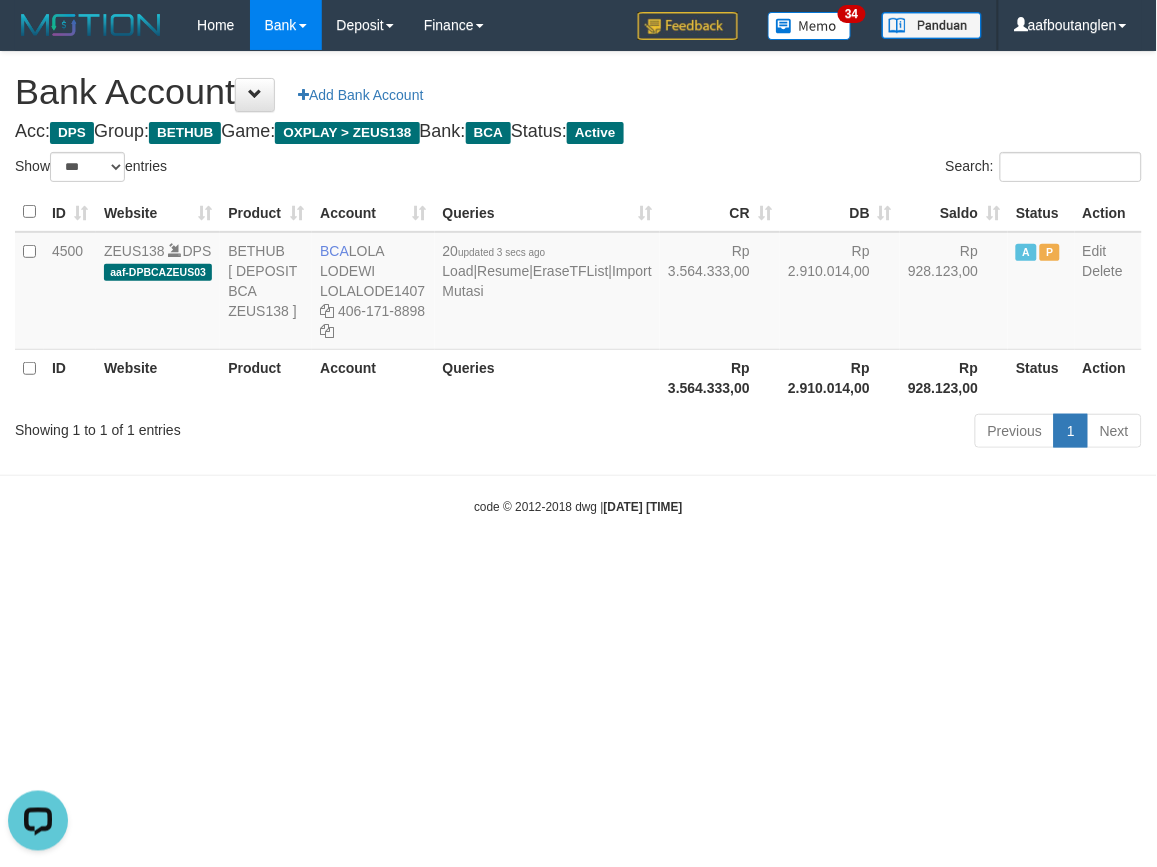 drag, startPoint x: 0, startPoint y: 436, endPoint x: 10, endPoint y: 432, distance: 10.770329 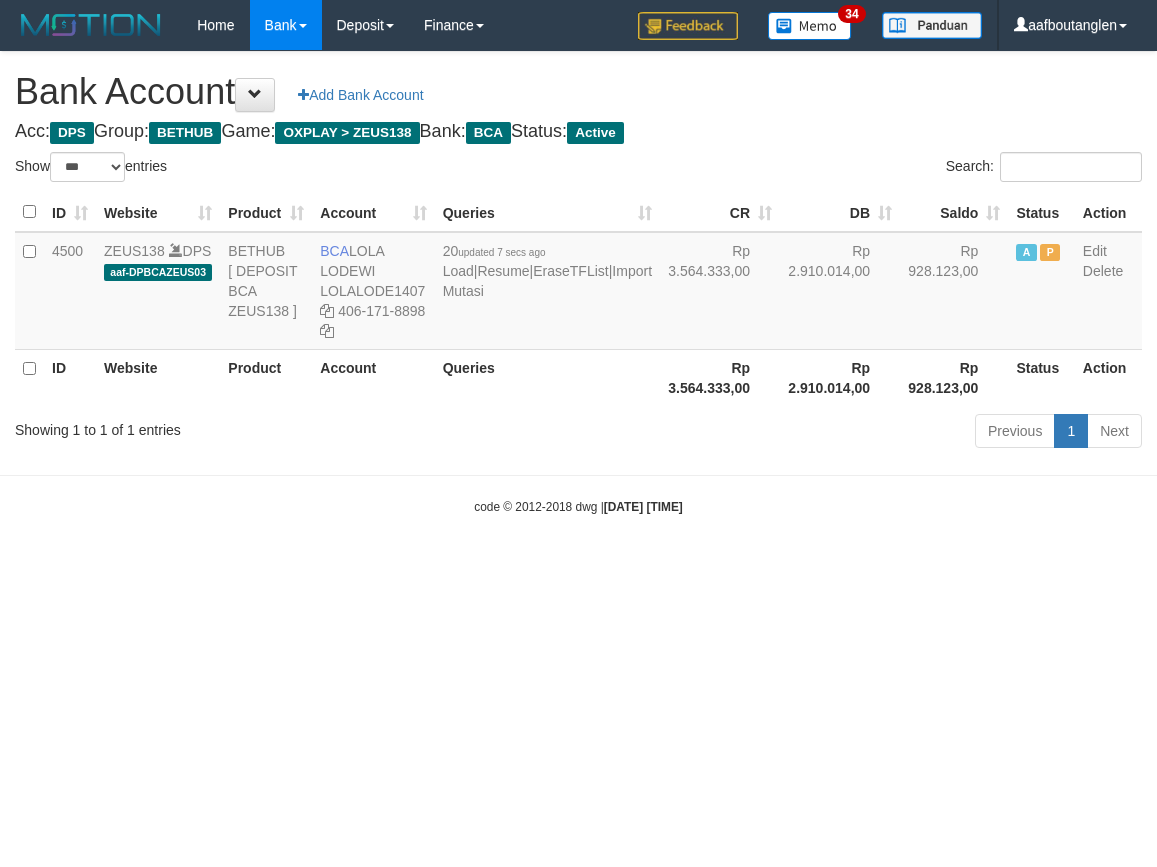 select on "***" 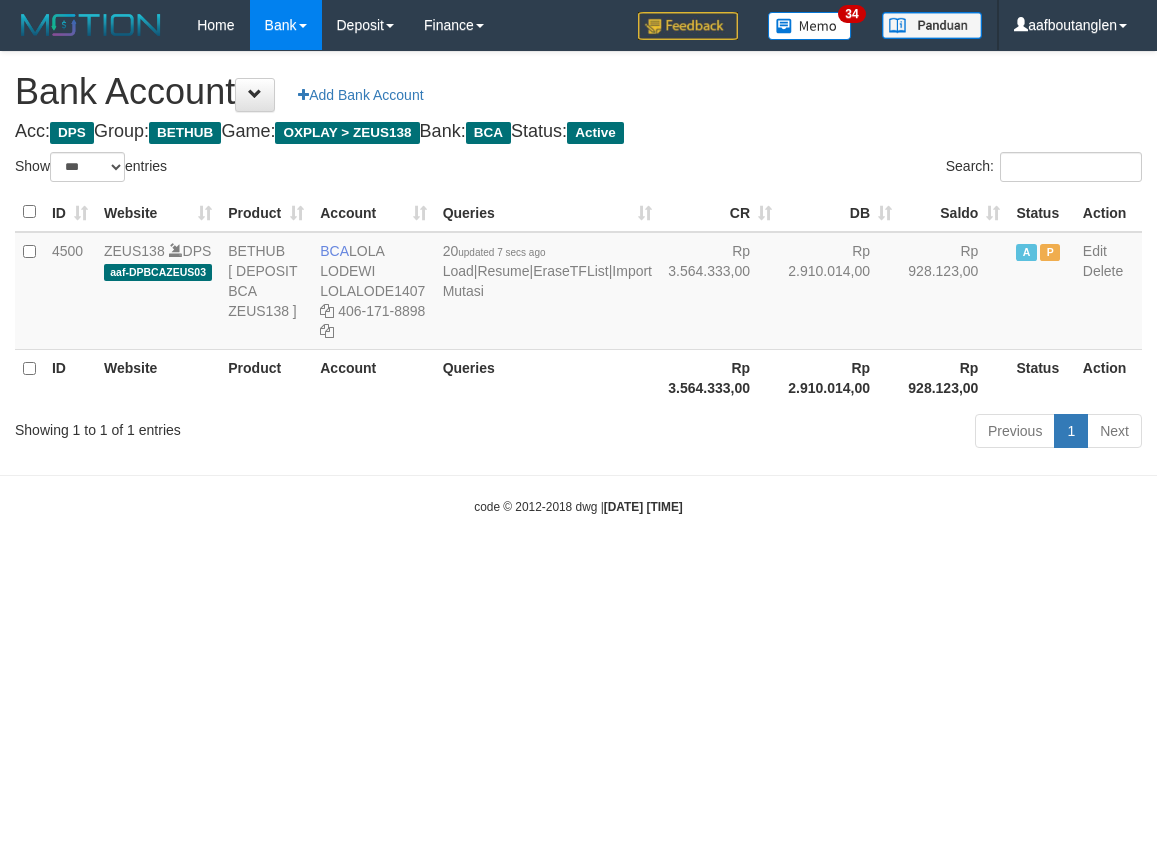 scroll, scrollTop: 0, scrollLeft: 0, axis: both 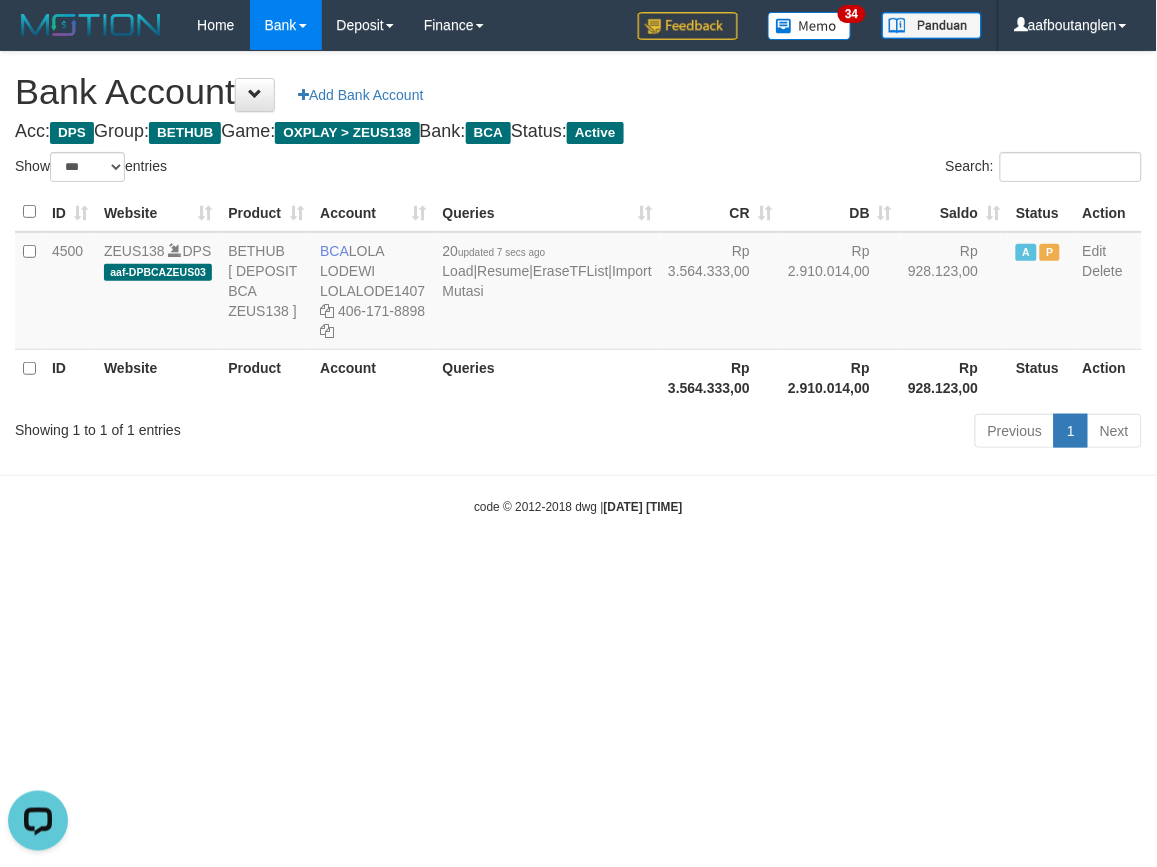 drag, startPoint x: 826, startPoint y: 617, endPoint x: 815, endPoint y: 616, distance: 11.045361 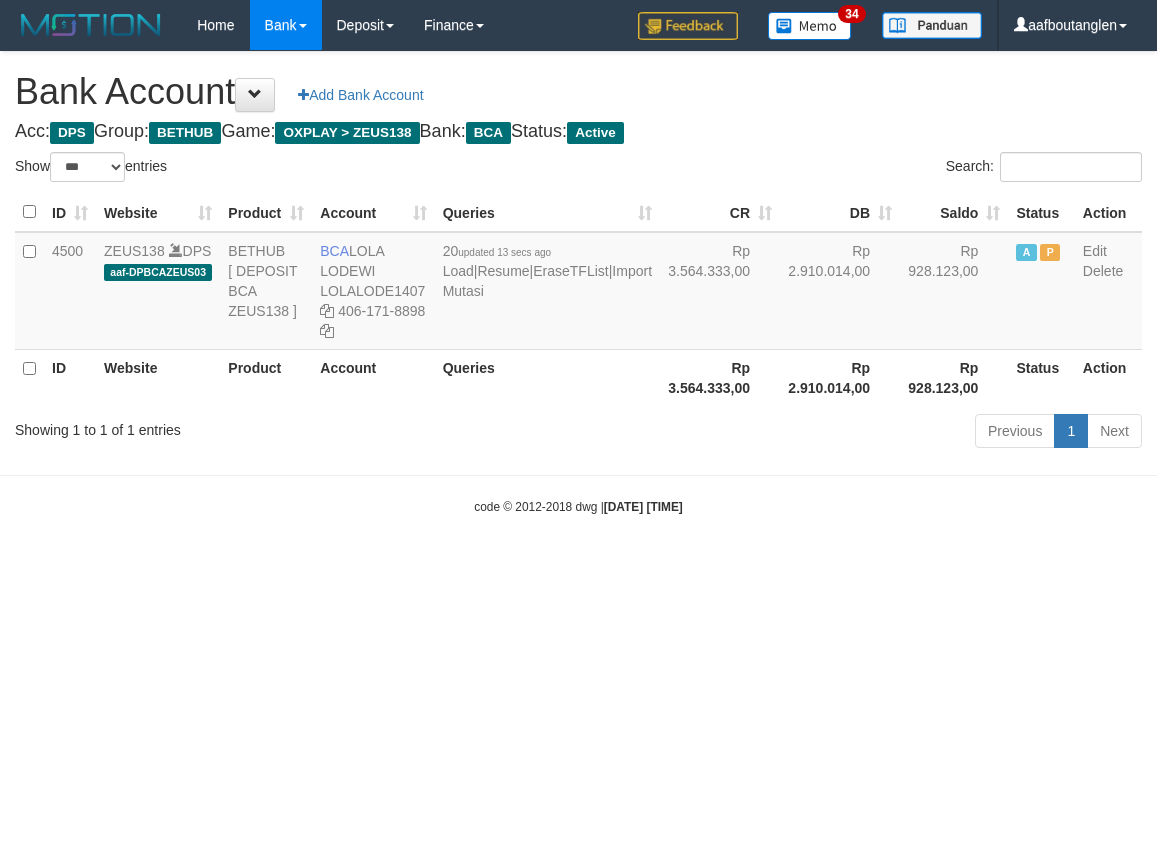 select on "***" 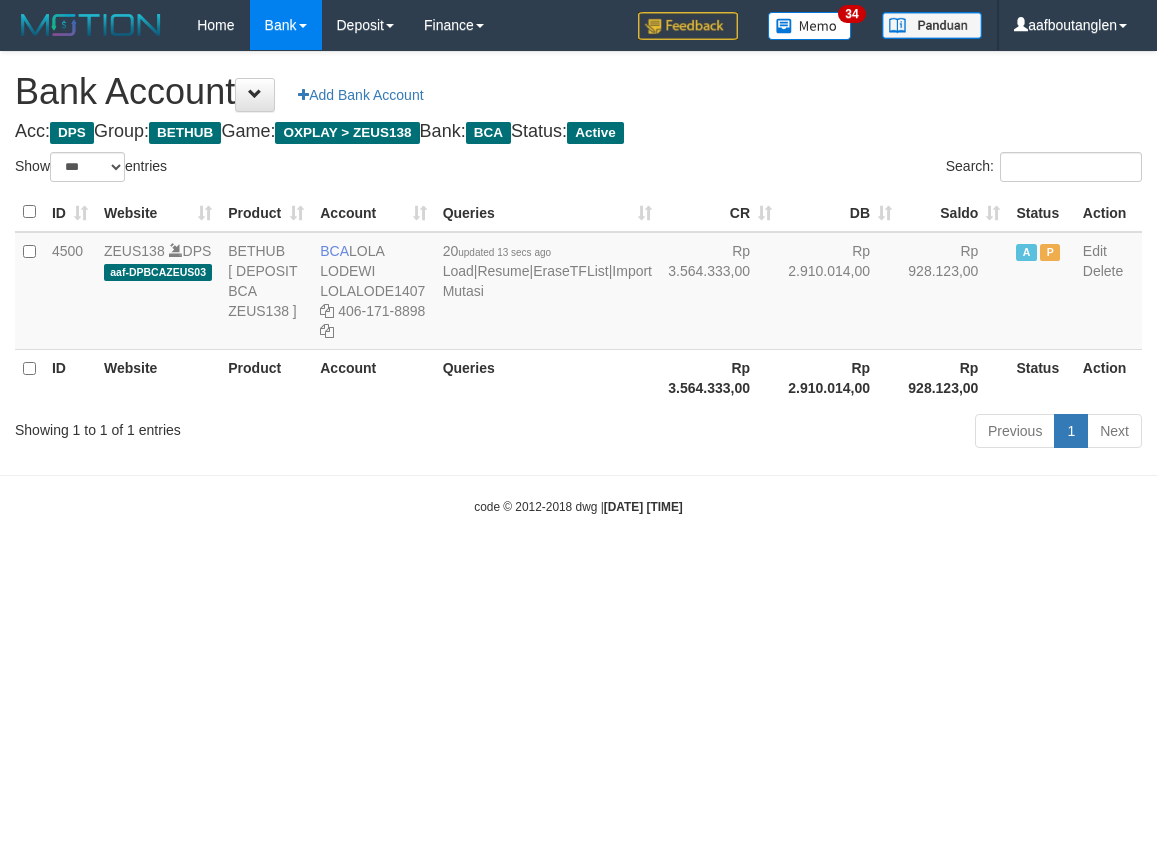 scroll, scrollTop: 0, scrollLeft: 0, axis: both 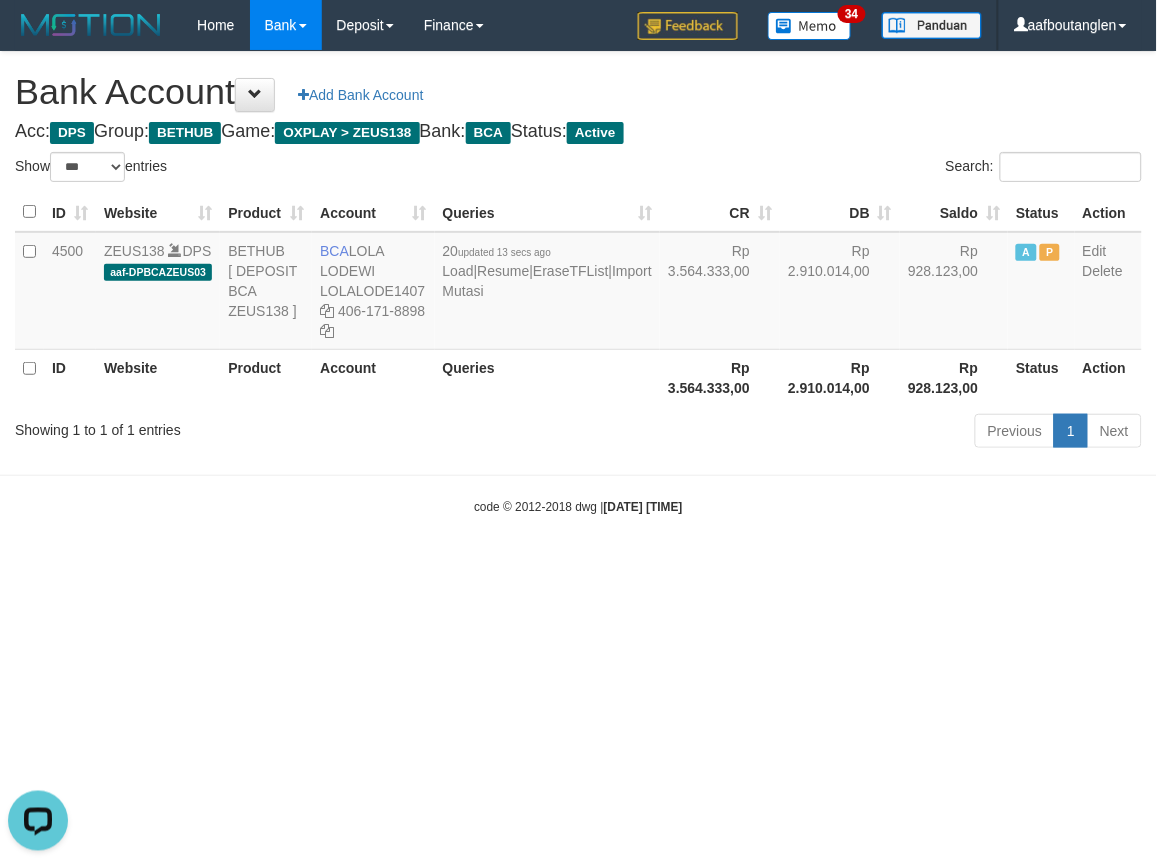 drag, startPoint x: 924, startPoint y: 588, endPoint x: 891, endPoint y: 592, distance: 33.24154 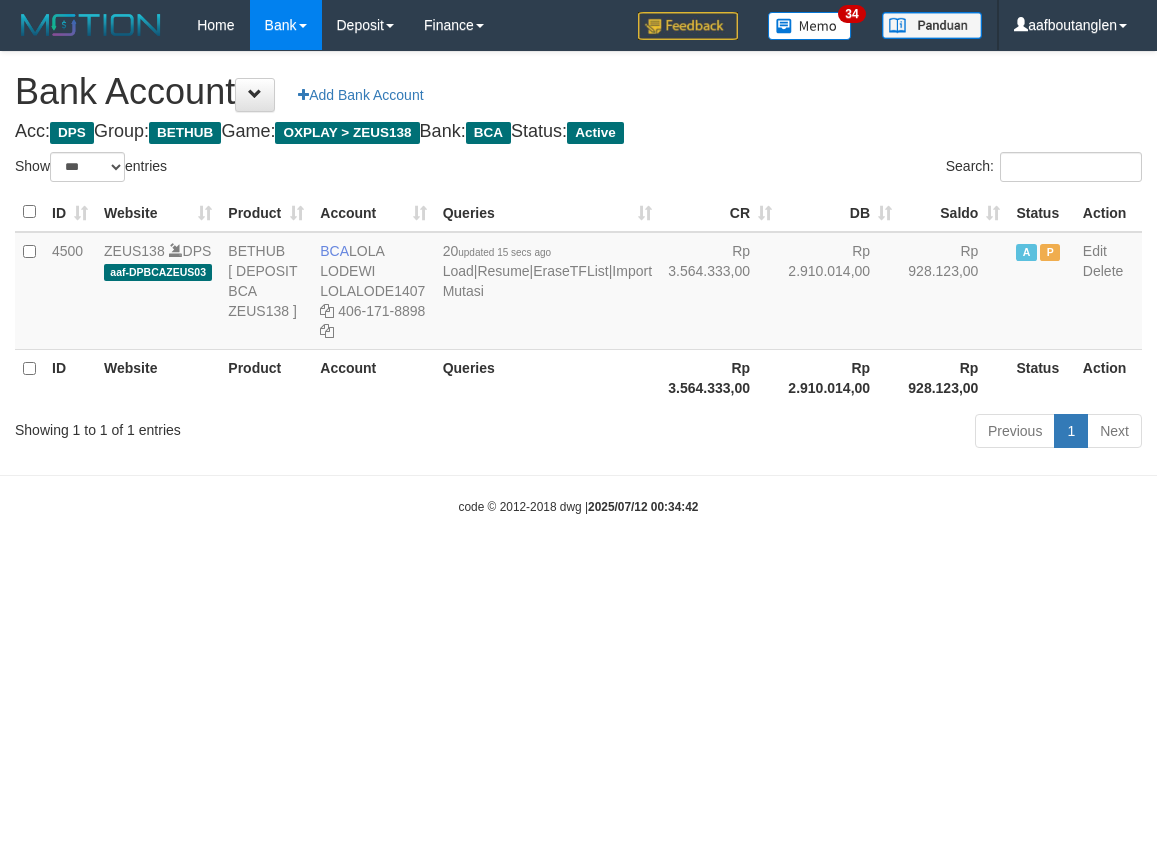 select on "***" 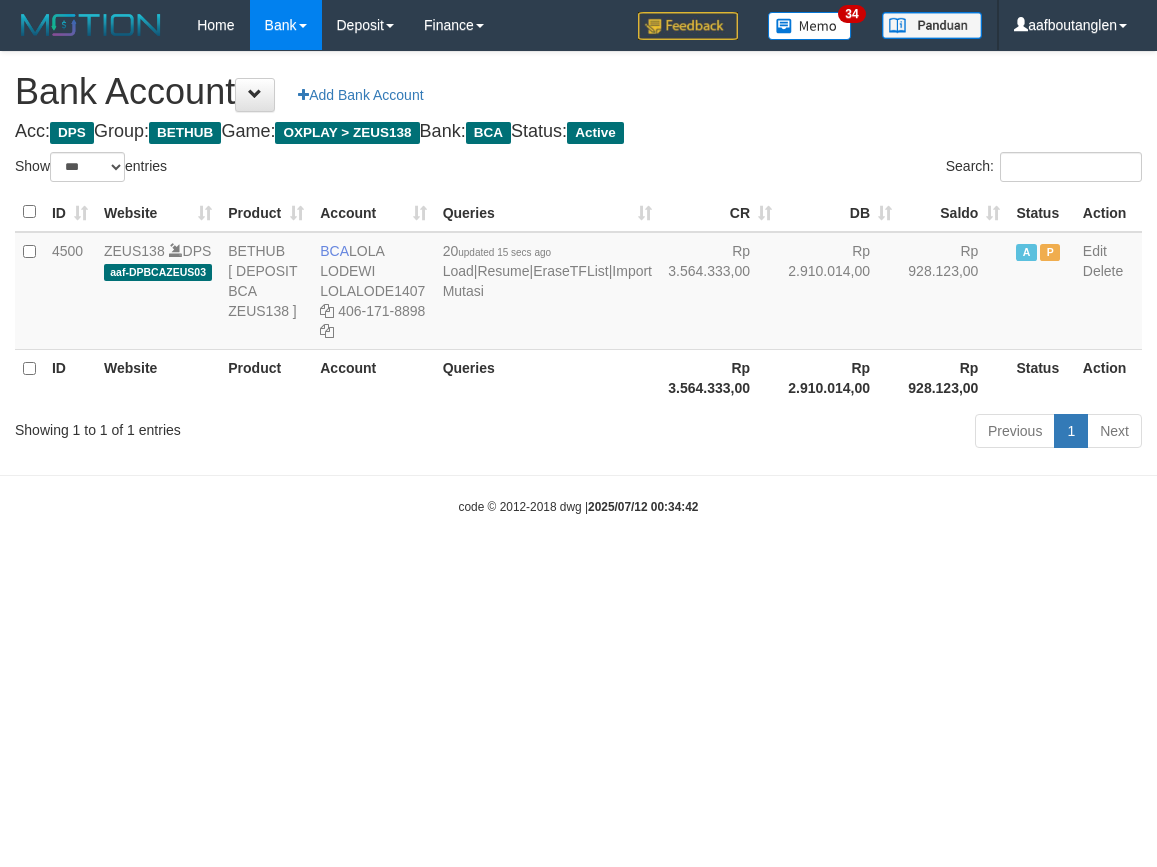 scroll, scrollTop: 0, scrollLeft: 0, axis: both 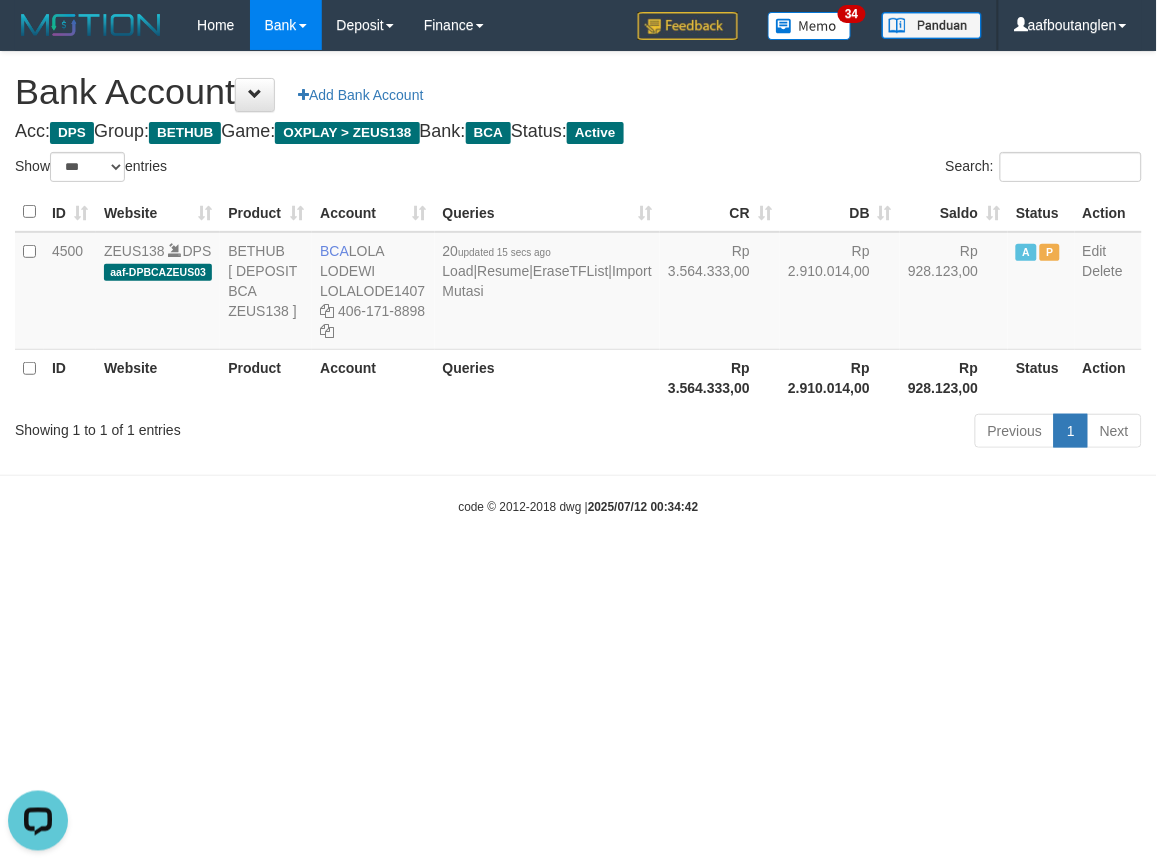 drag, startPoint x: 731, startPoint y: 513, endPoint x: 742, endPoint y: 513, distance: 11 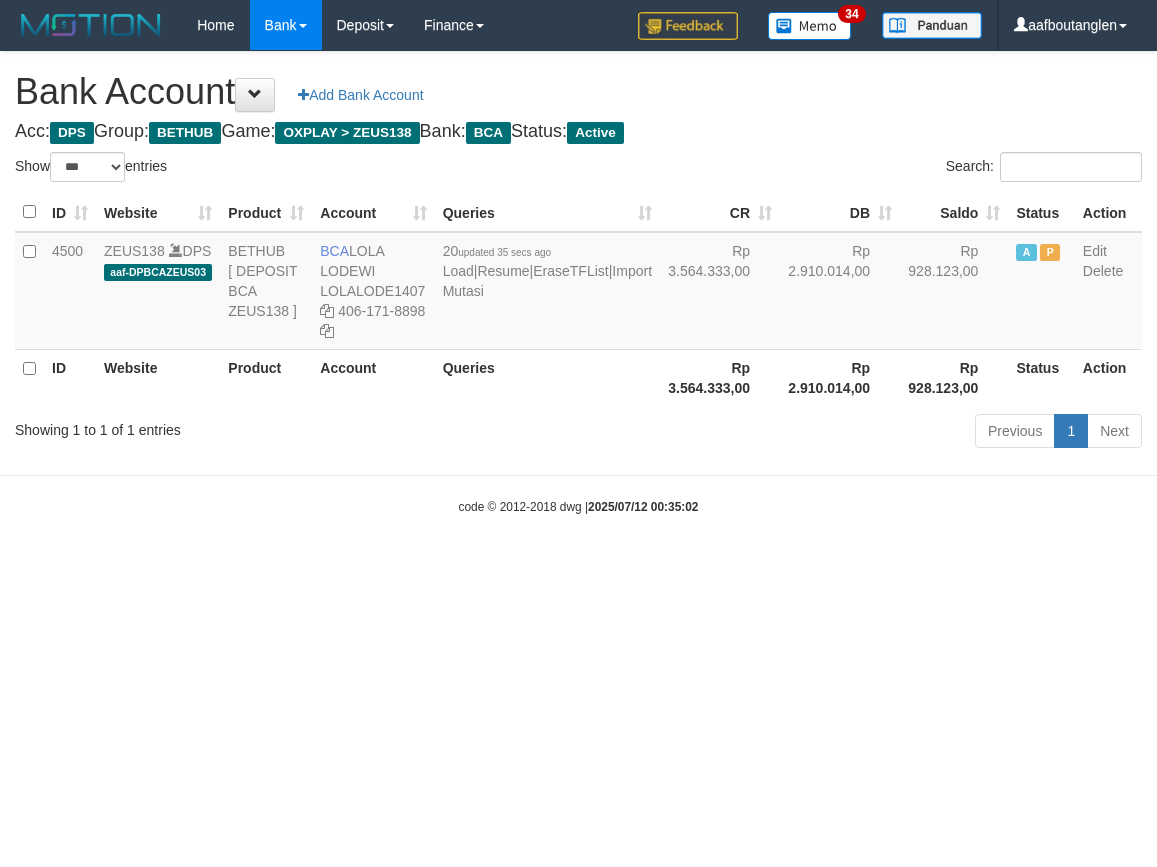 select on "***" 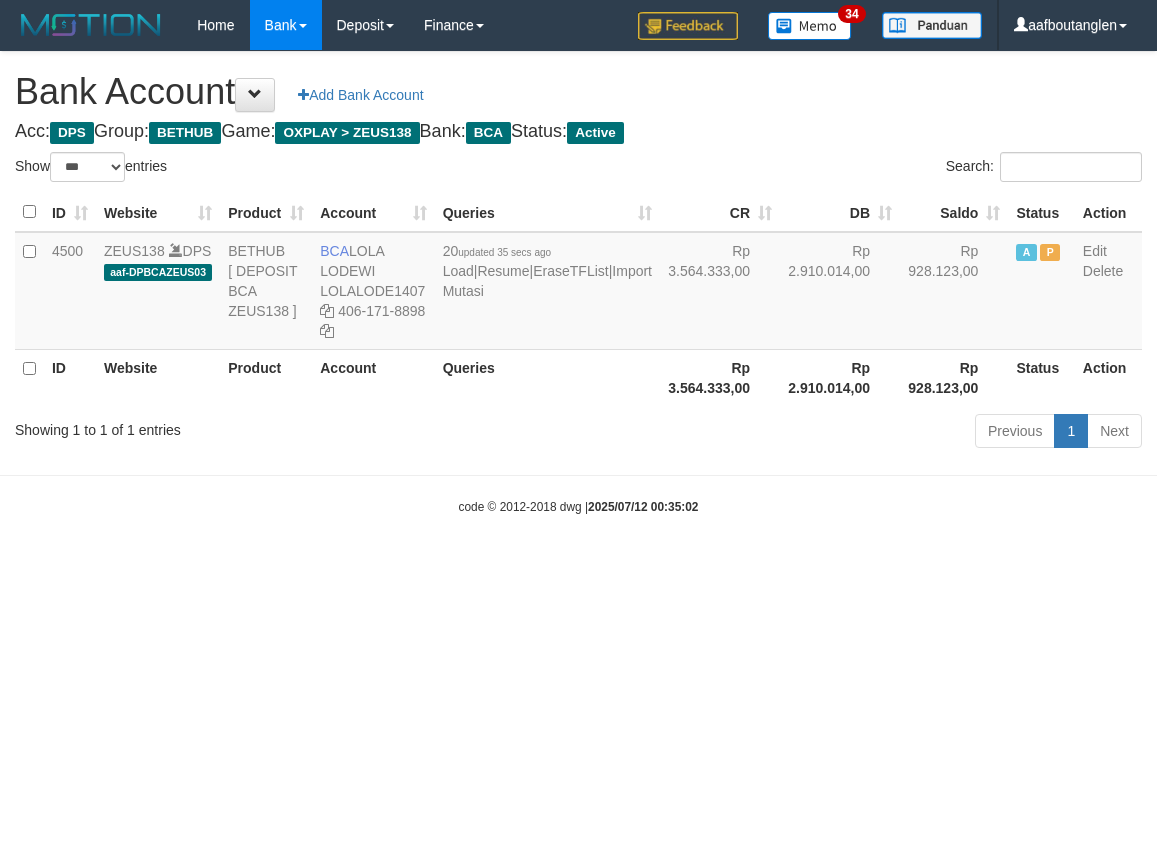 scroll, scrollTop: 0, scrollLeft: 0, axis: both 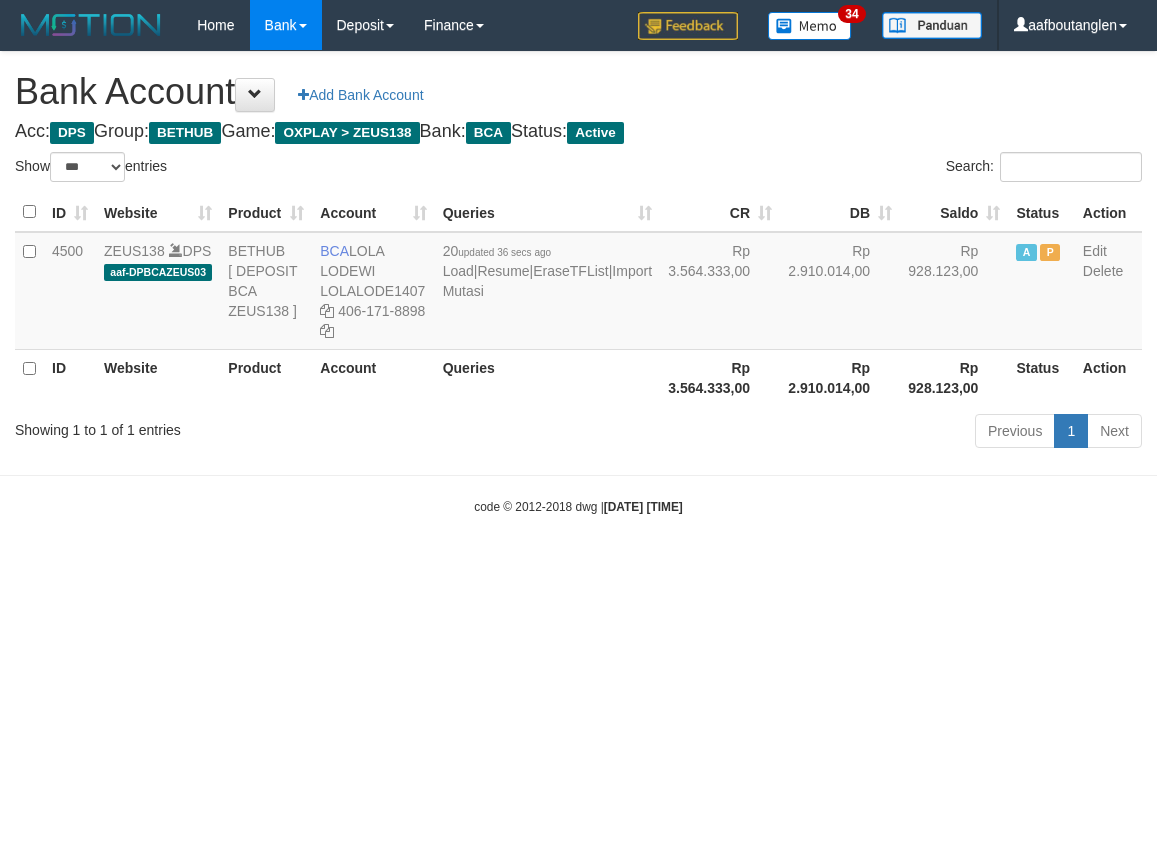 select on "***" 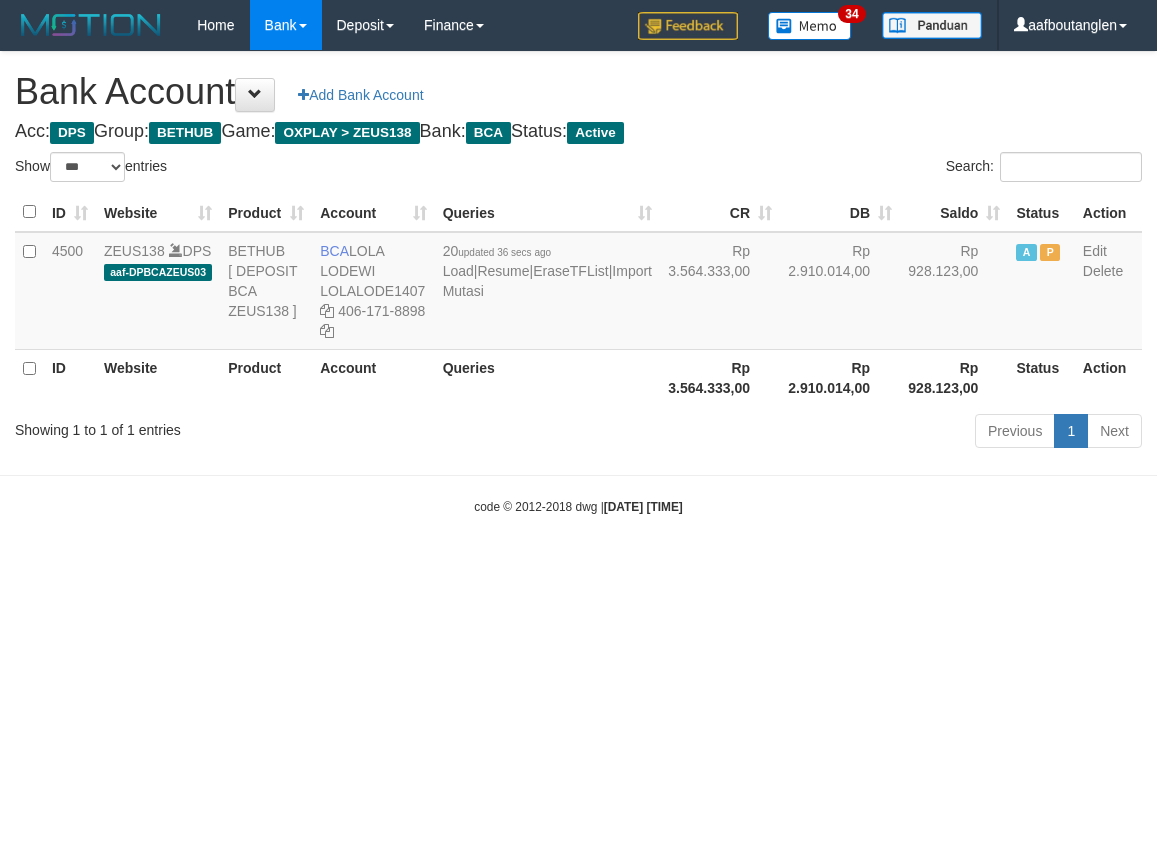scroll, scrollTop: 0, scrollLeft: 0, axis: both 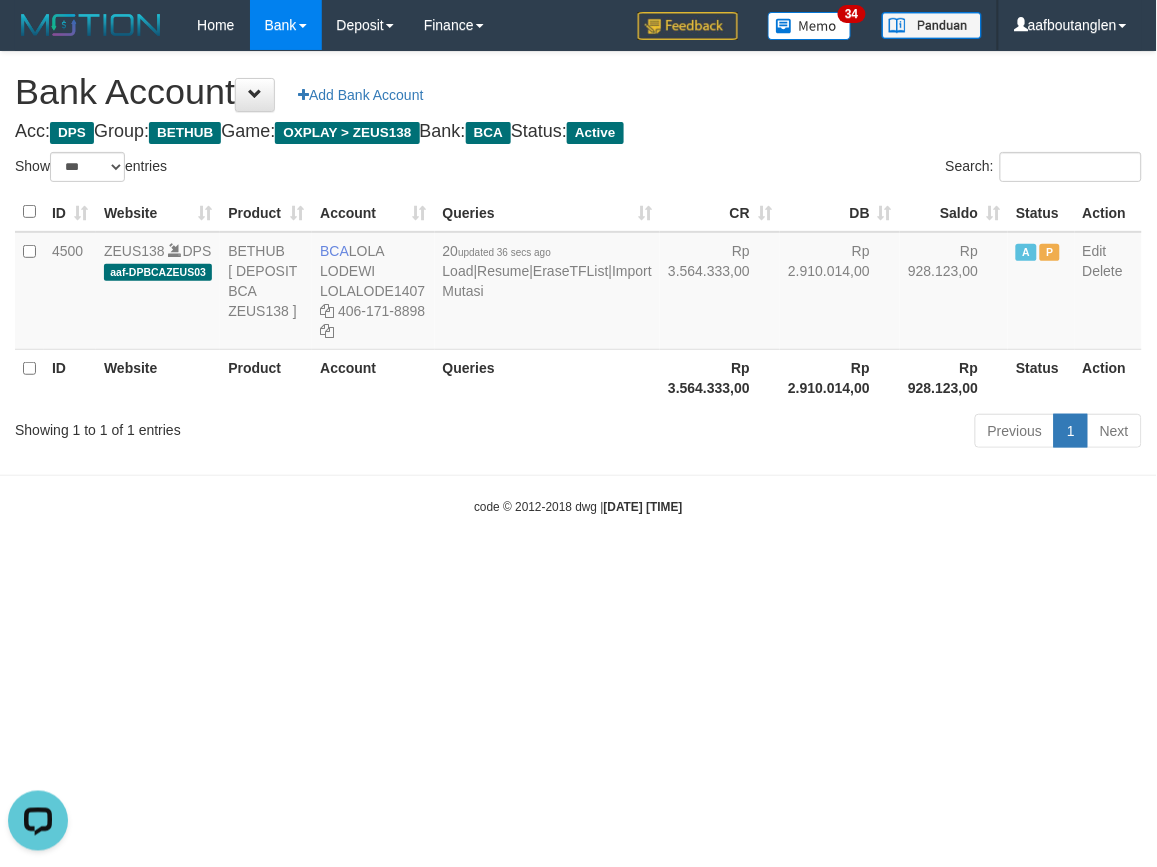 drag, startPoint x: 170, startPoint y: 542, endPoint x: 205, endPoint y: 505, distance: 50.931328 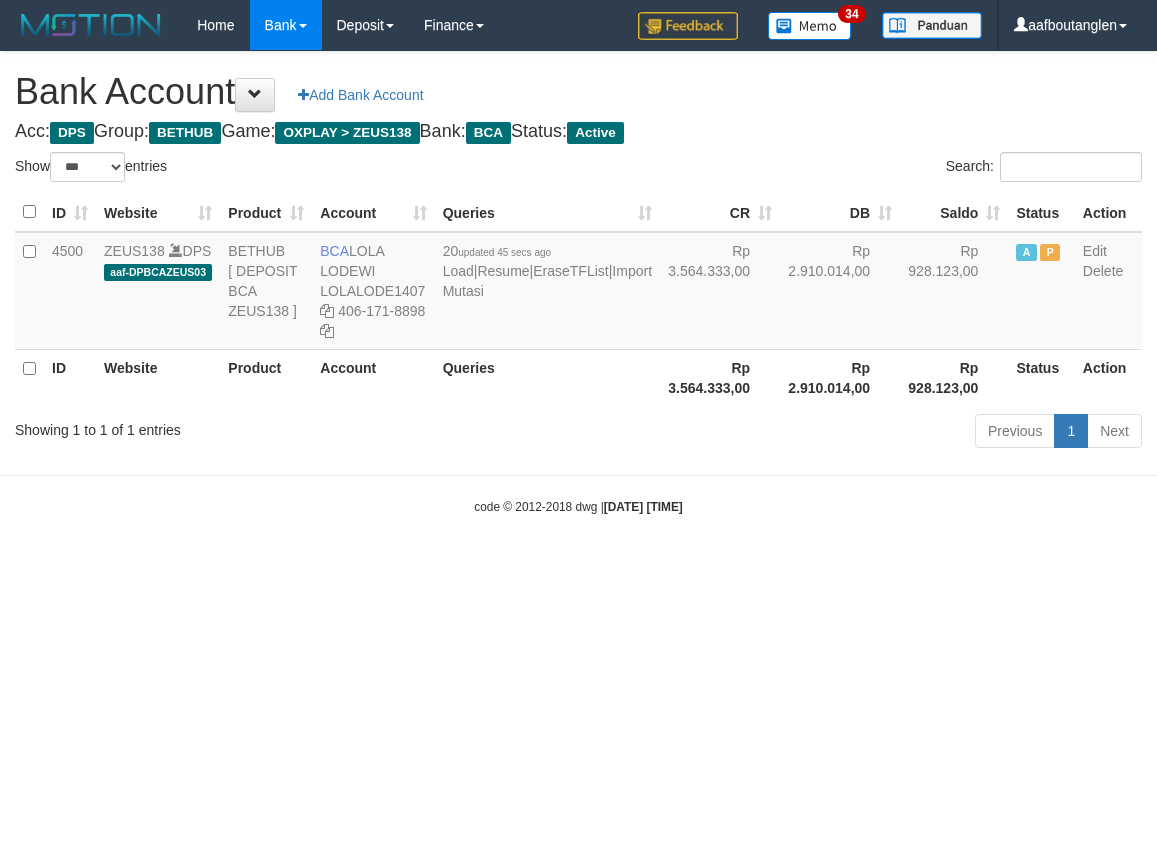 select on "***" 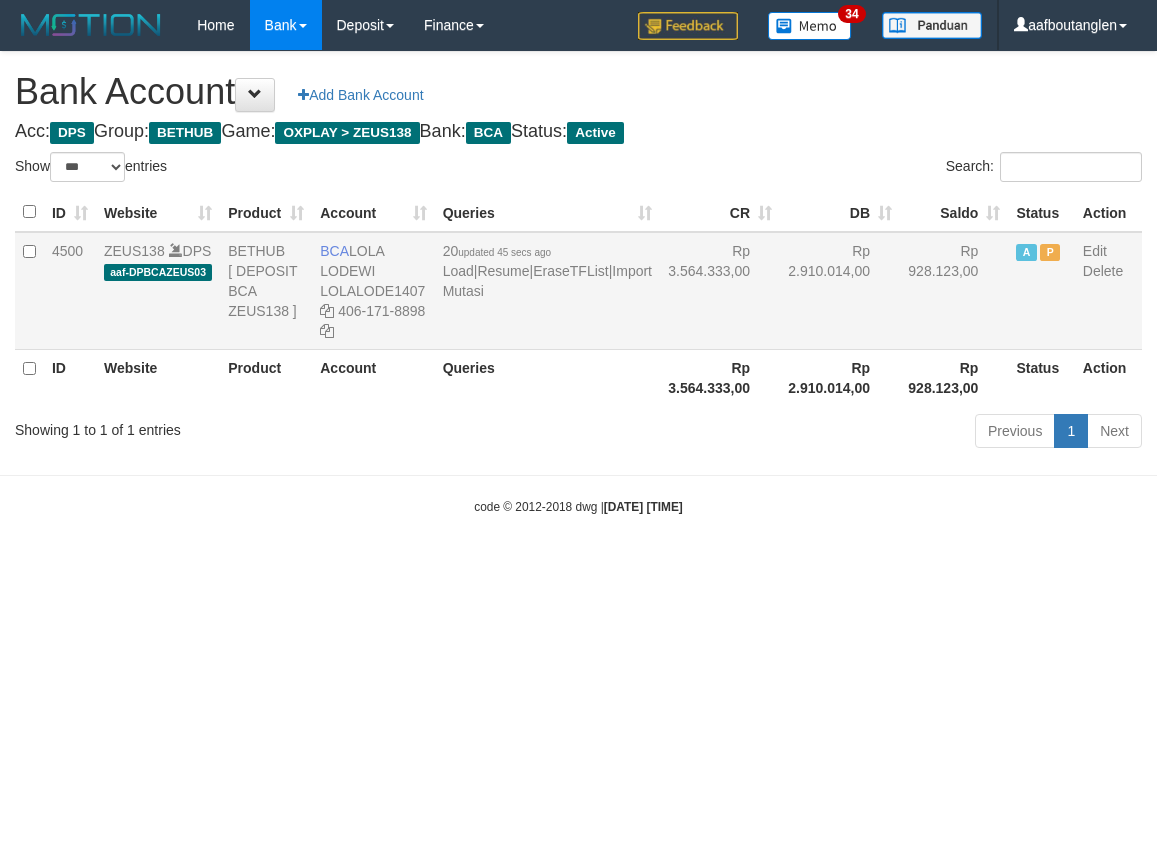 scroll, scrollTop: 0, scrollLeft: 0, axis: both 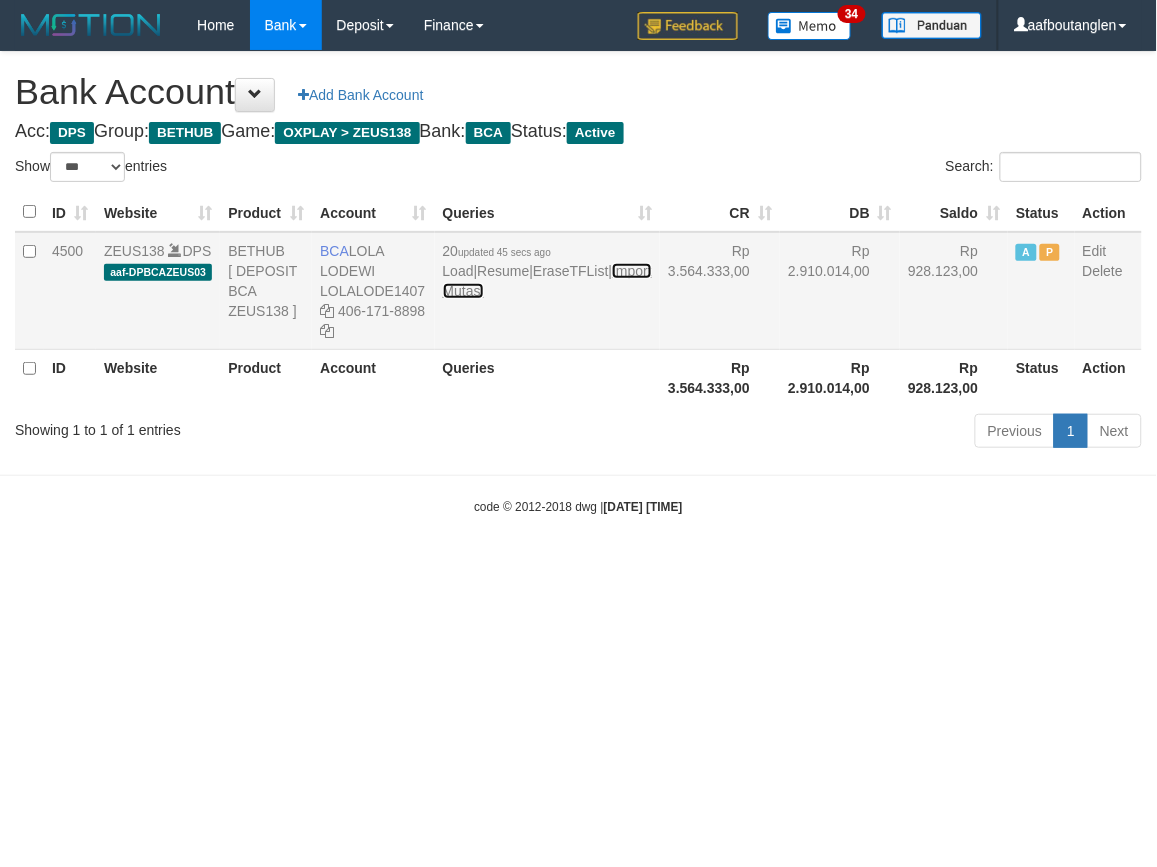 click on "Import Mutasi" at bounding box center [547, 281] 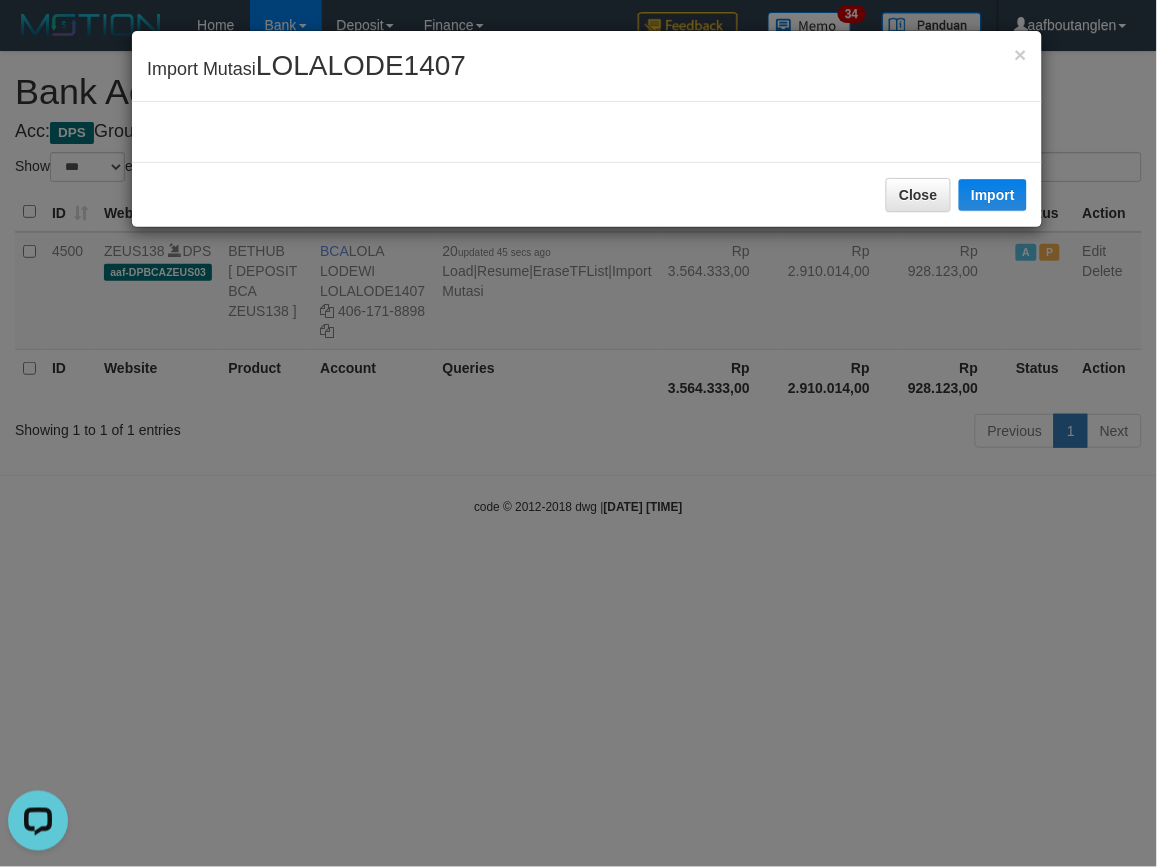 scroll, scrollTop: 0, scrollLeft: 0, axis: both 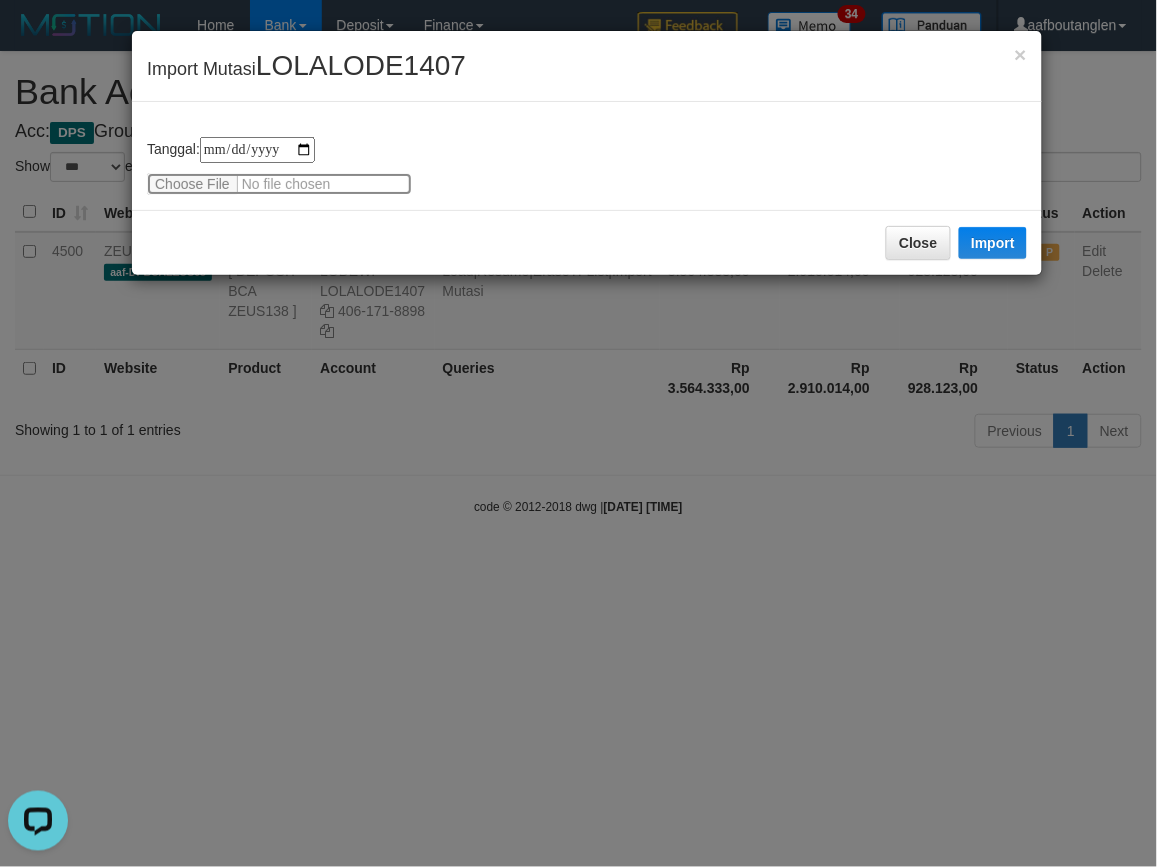 click at bounding box center [279, 184] 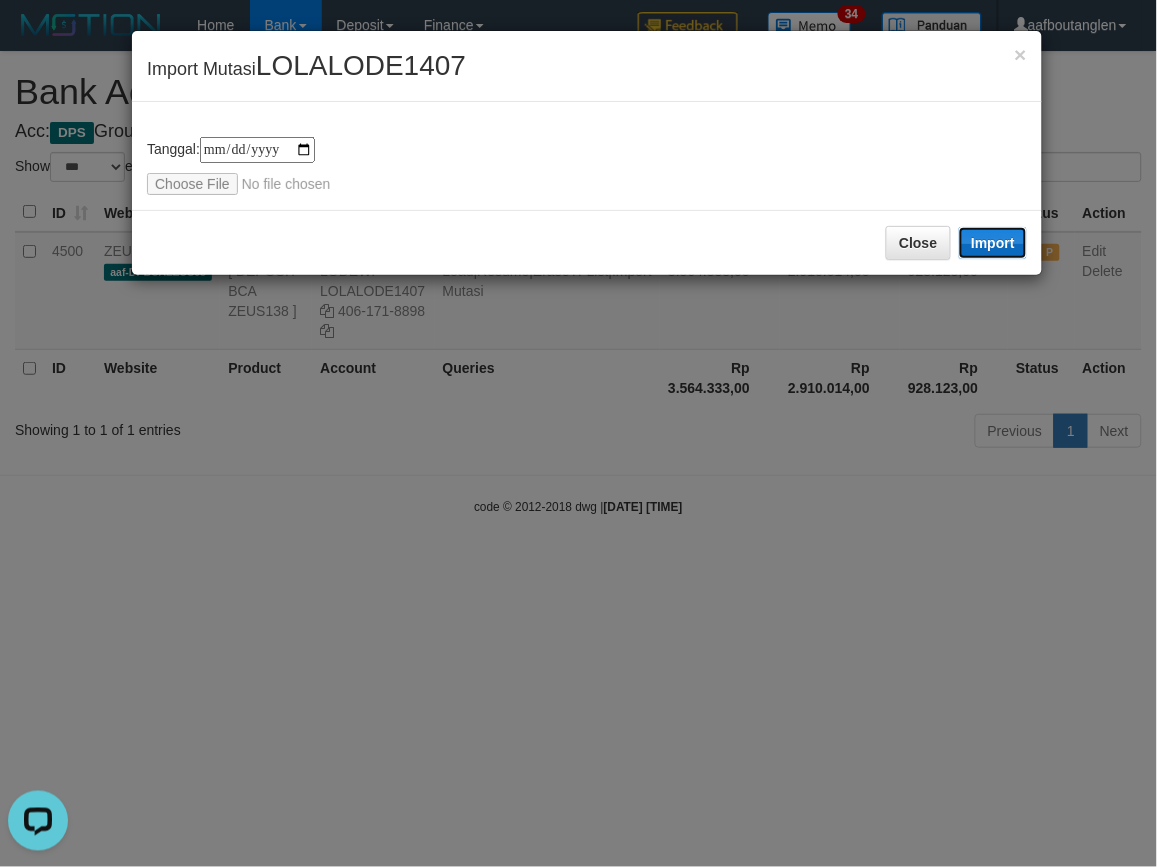 click on "Import" at bounding box center (993, 243) 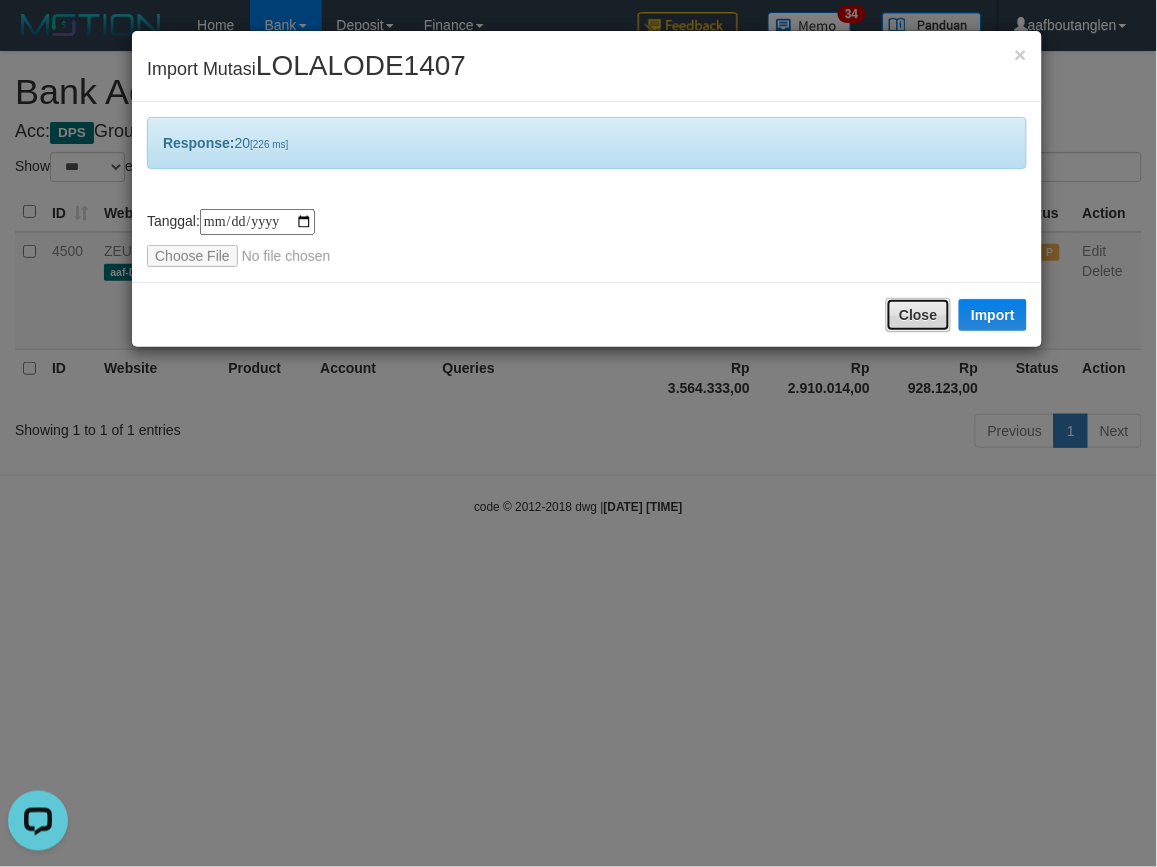 click on "Close" at bounding box center [918, 315] 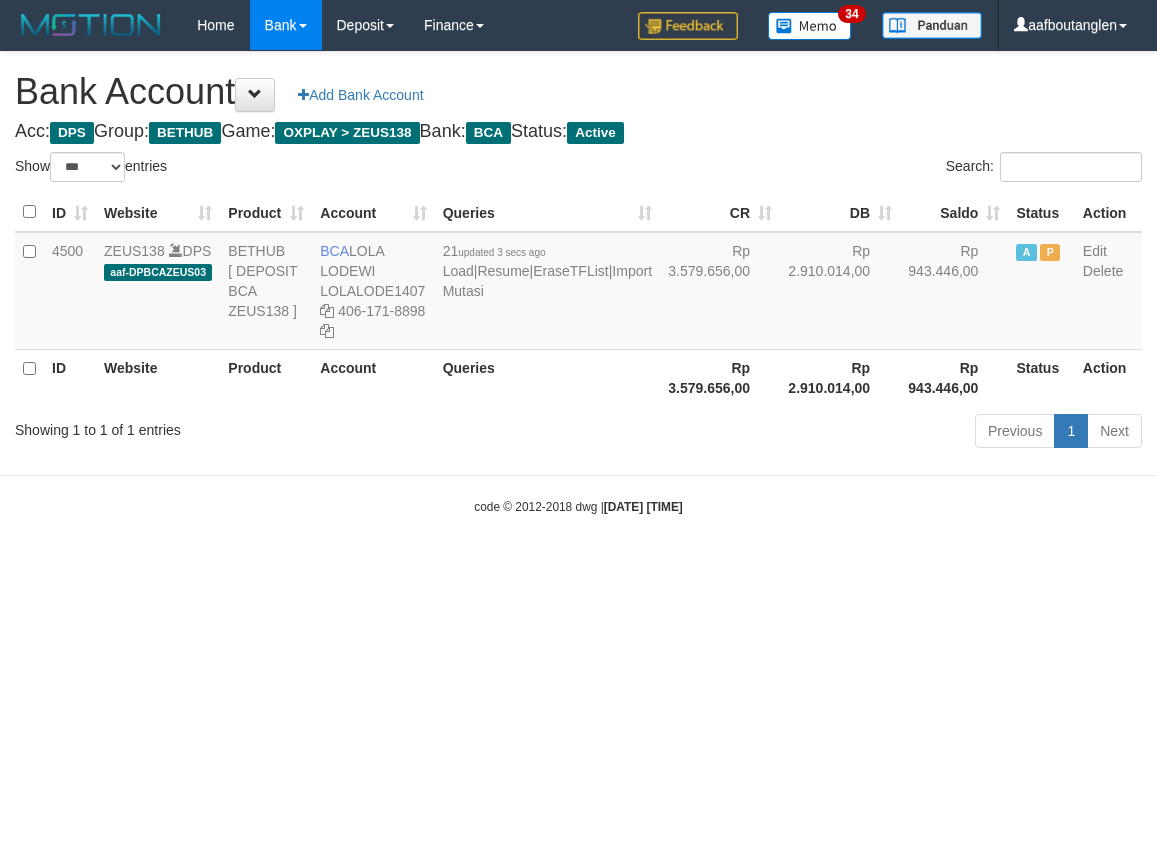 select on "***" 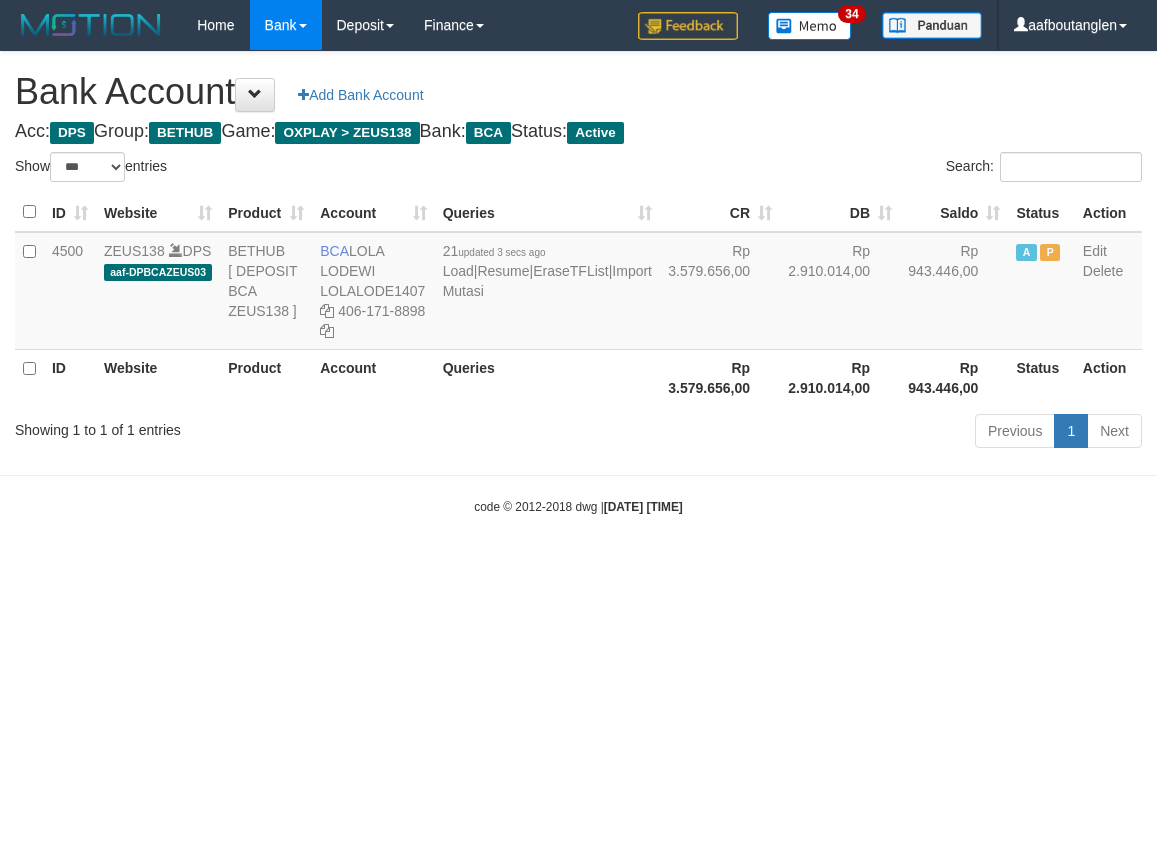 scroll, scrollTop: 0, scrollLeft: 0, axis: both 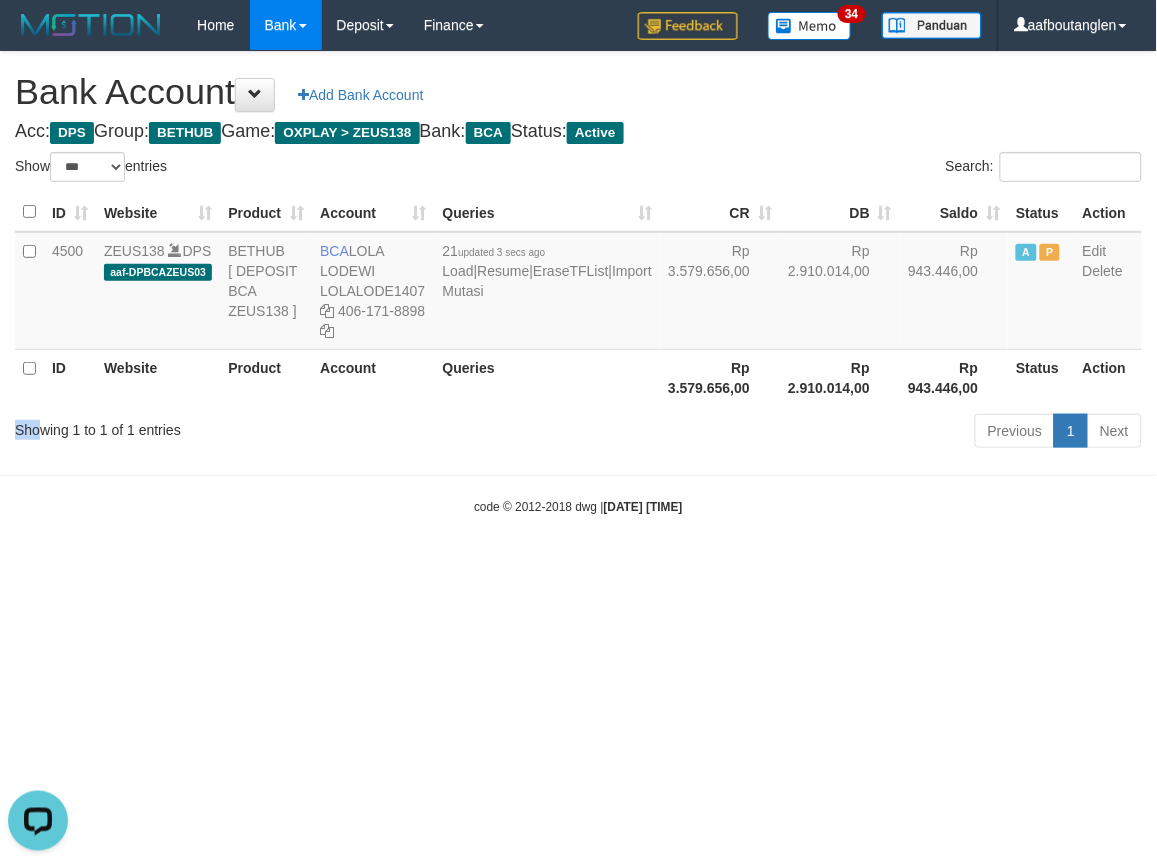 drag, startPoint x: 1, startPoint y: 443, endPoint x: 185, endPoint y: 445, distance: 184.01086 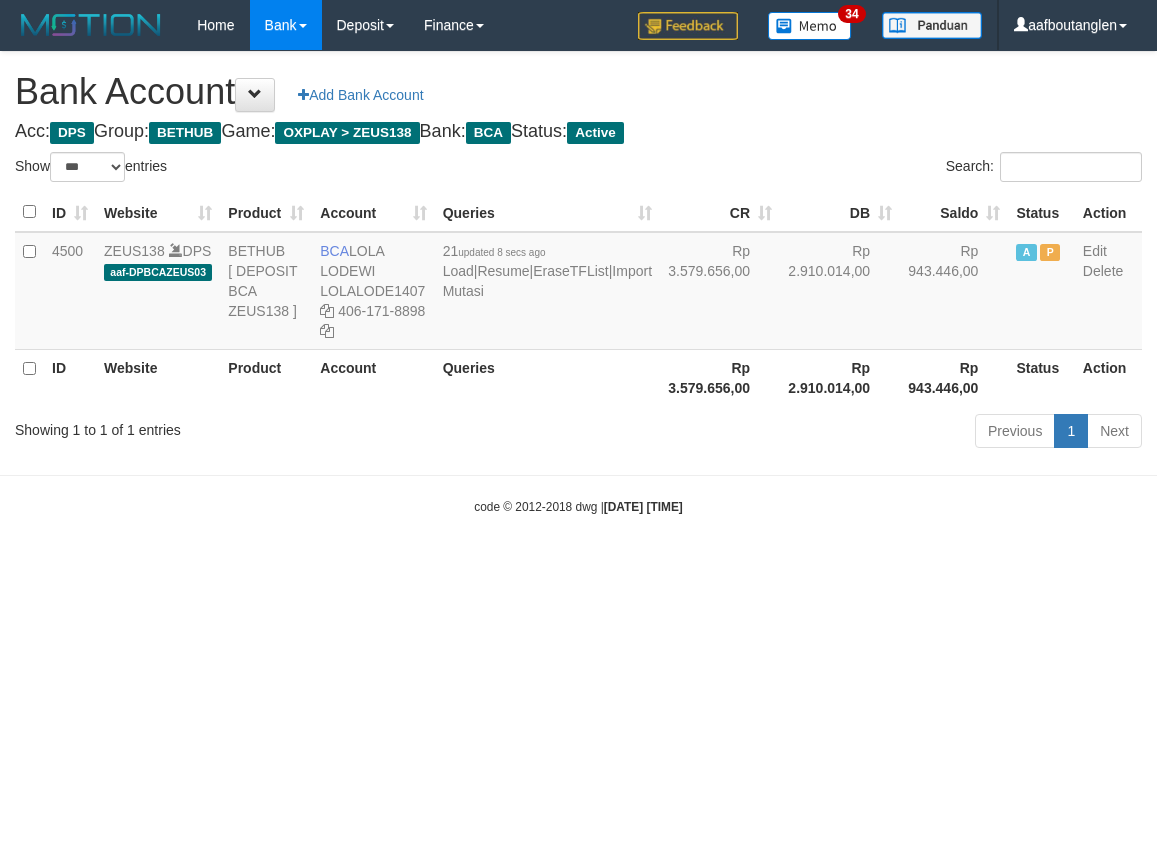 select on "***" 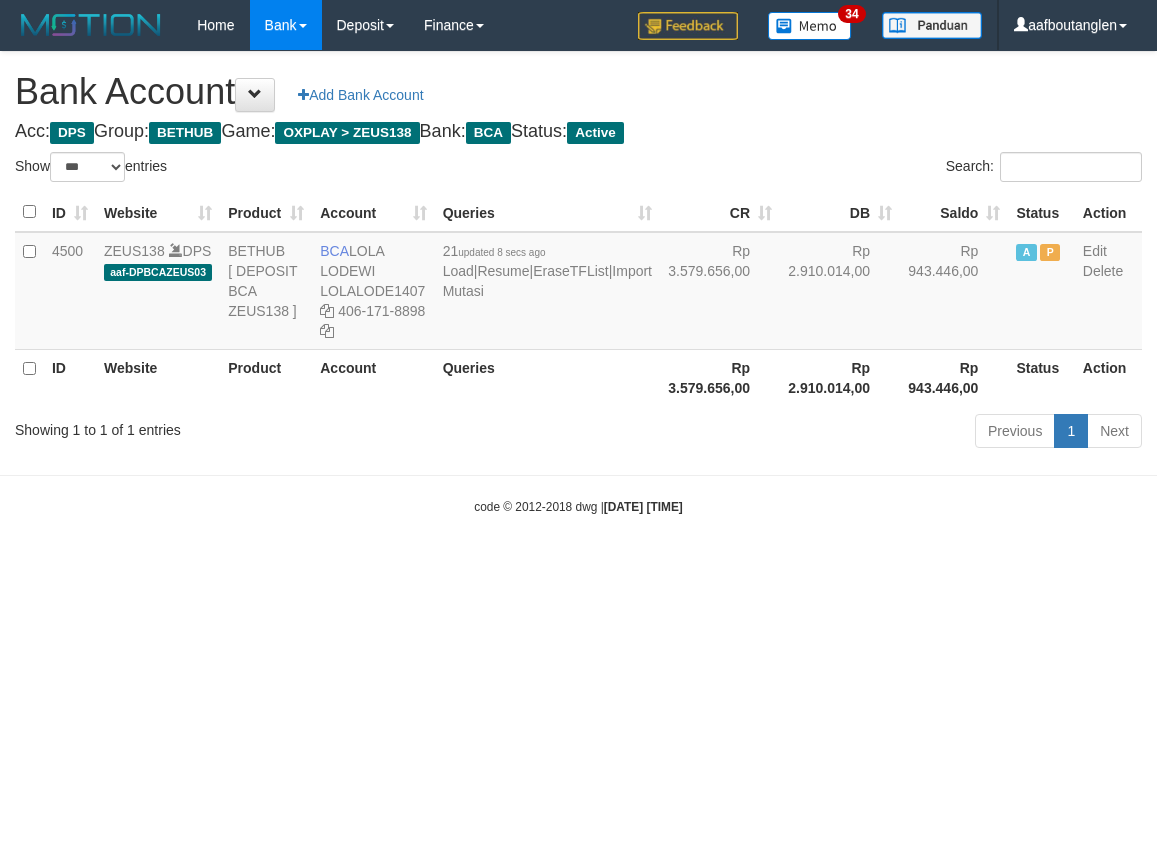 scroll, scrollTop: 0, scrollLeft: 0, axis: both 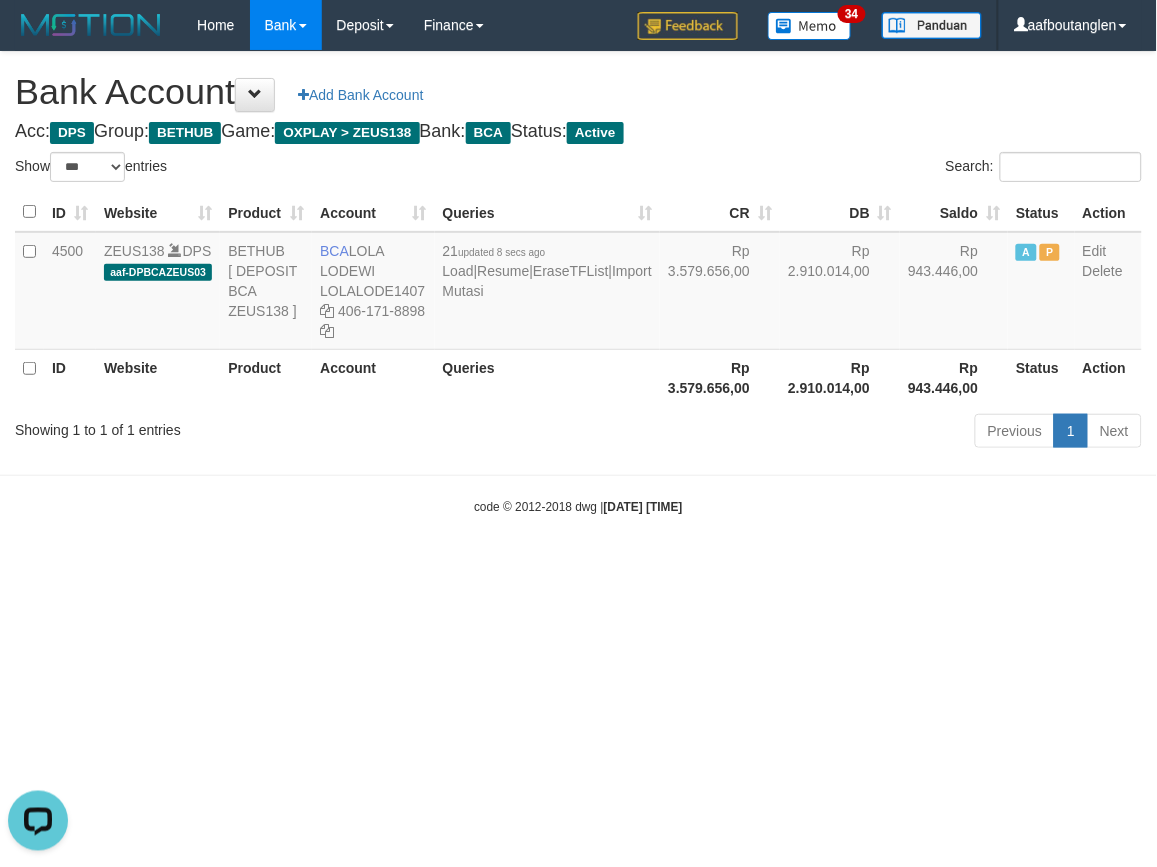 drag, startPoint x: 904, startPoint y: 588, endPoint x: 881, endPoint y: 577, distance: 25.495098 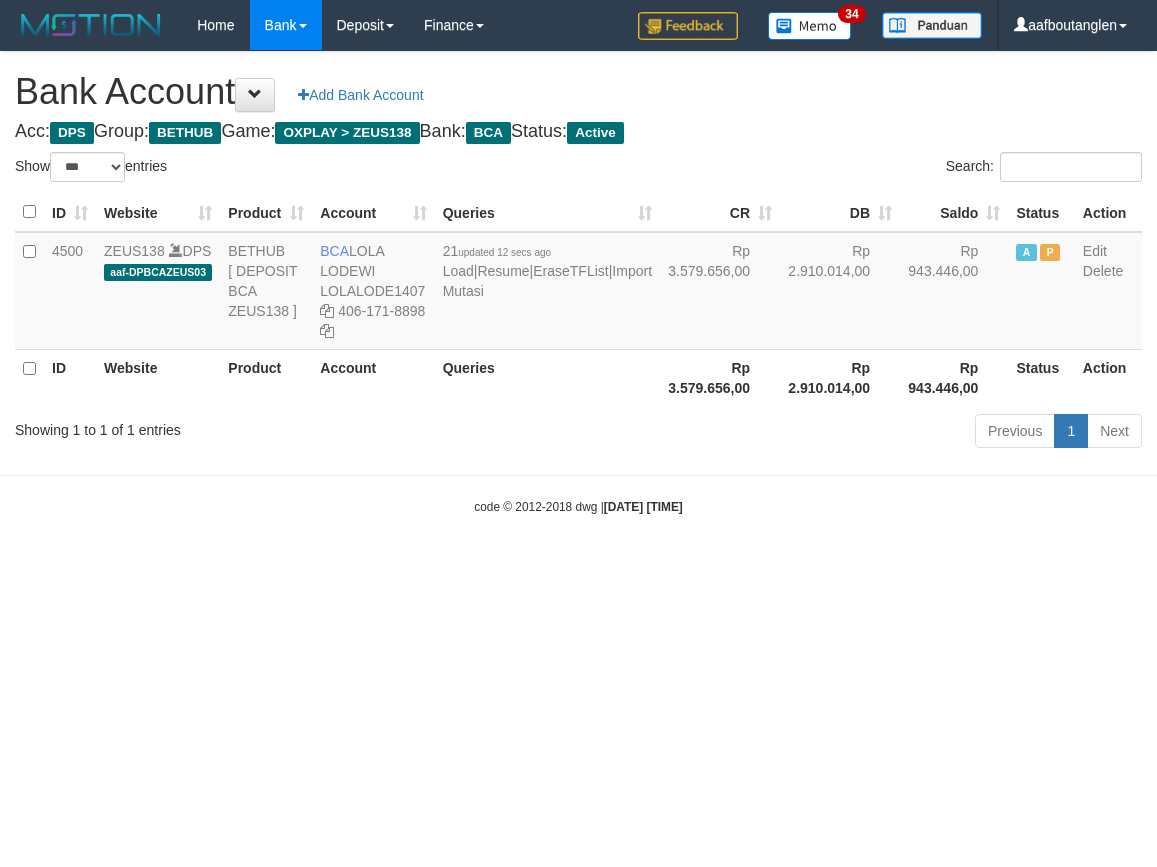 select on "***" 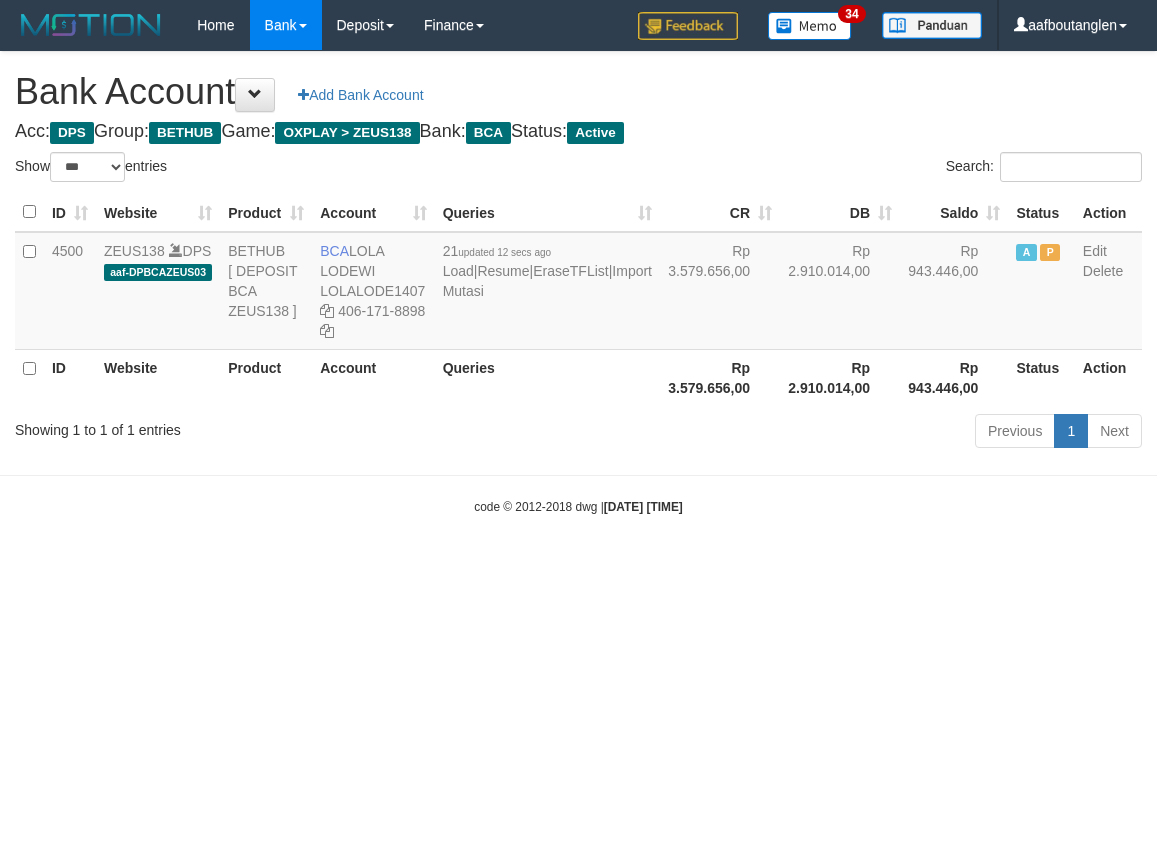 scroll, scrollTop: 0, scrollLeft: 0, axis: both 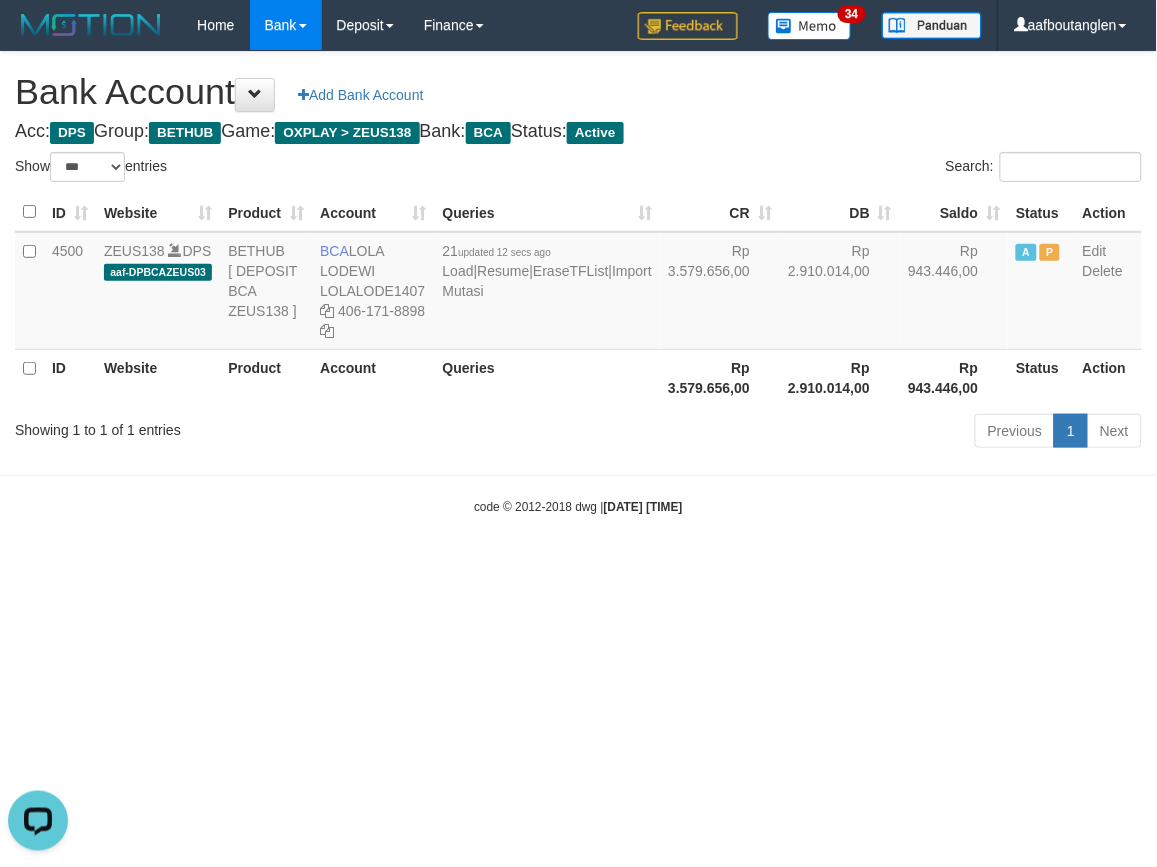 drag, startPoint x: 860, startPoint y: 613, endPoint x: 824, endPoint y: 614, distance: 36.013885 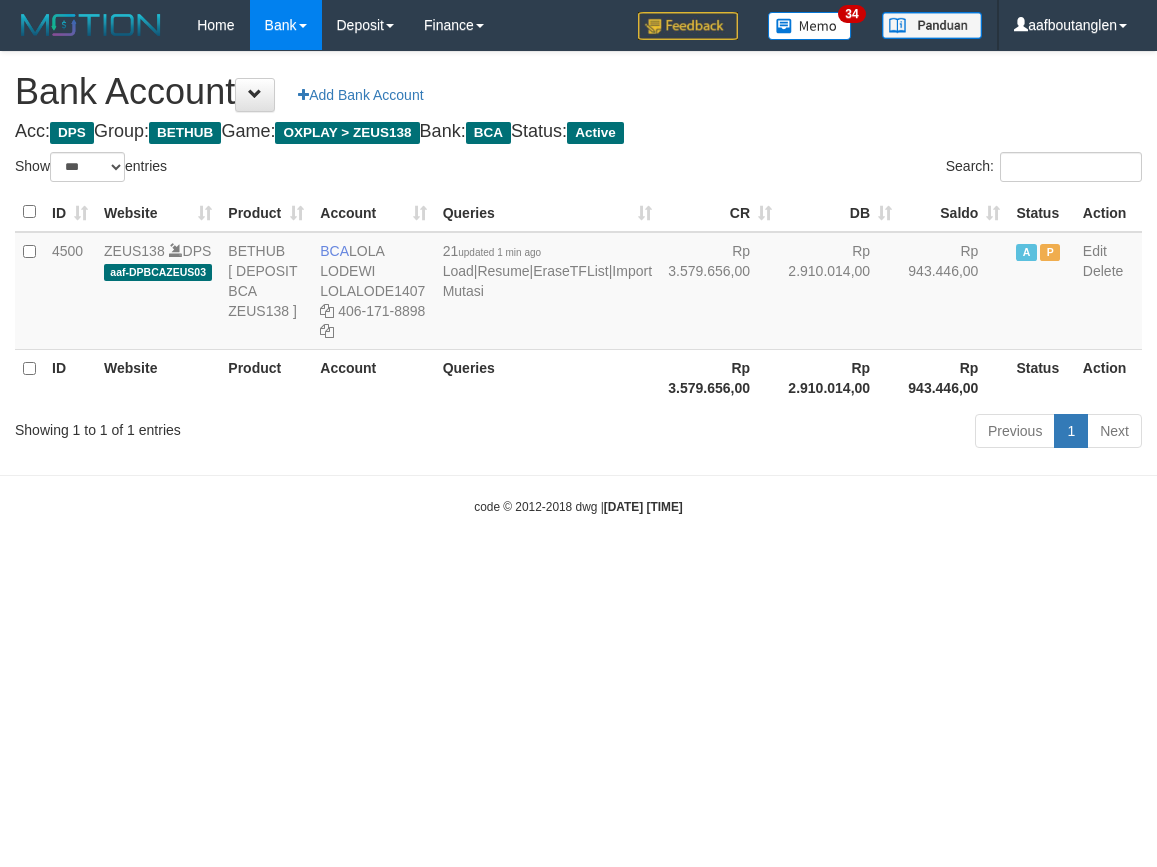 select on "***" 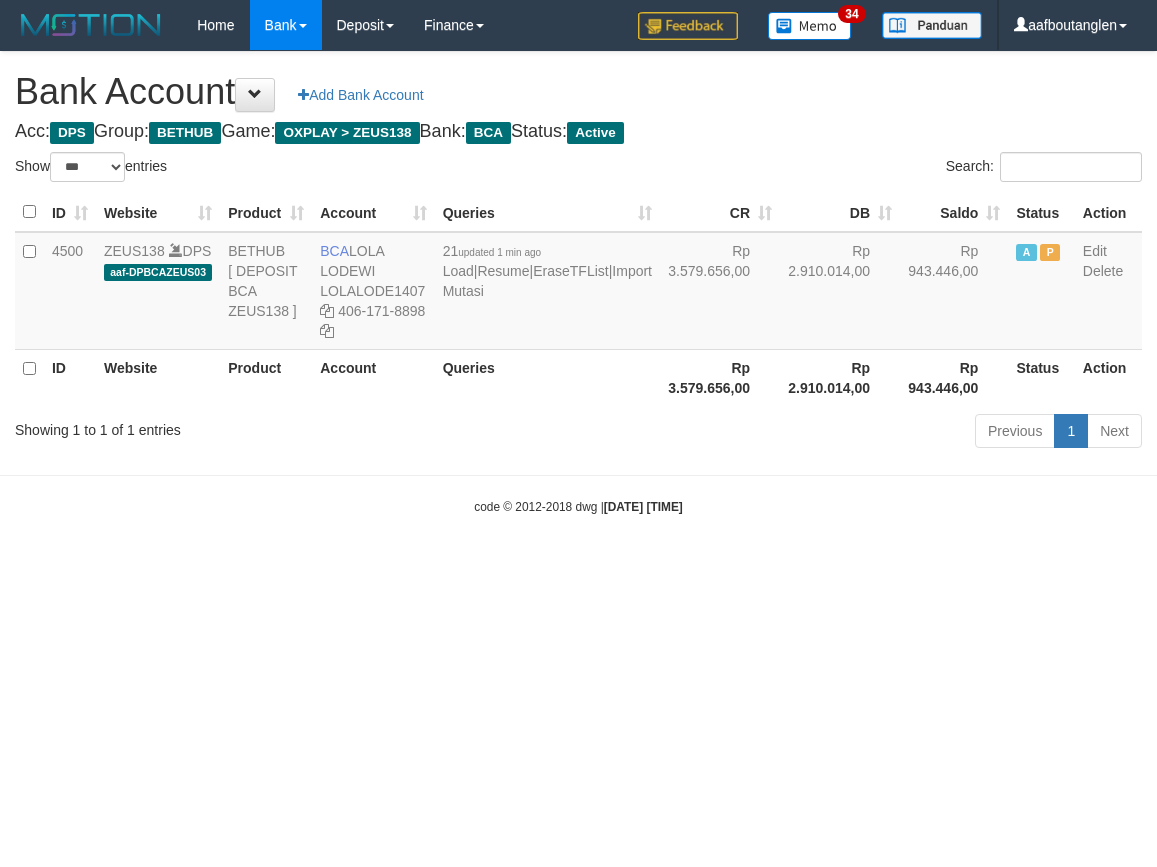 scroll, scrollTop: 0, scrollLeft: 0, axis: both 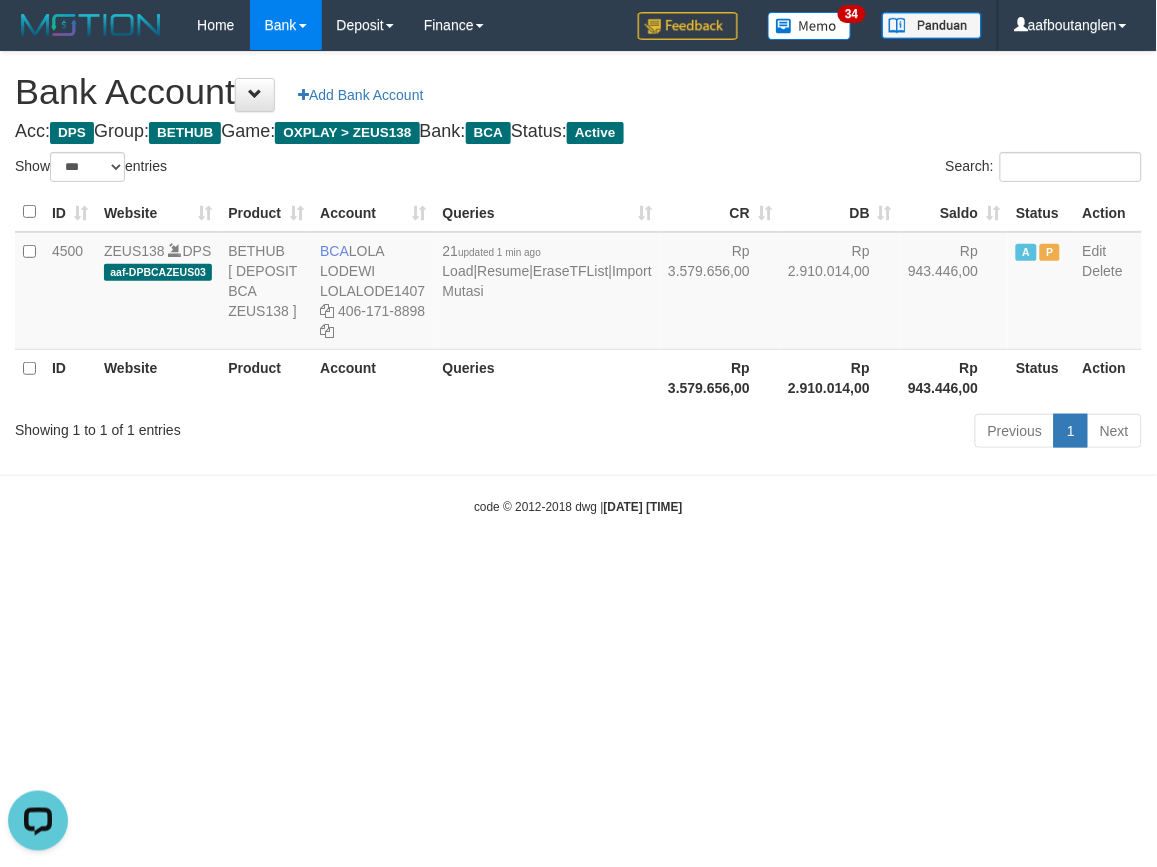 drag, startPoint x: 43, startPoint y: 522, endPoint x: 118, endPoint y: 474, distance: 89.04493 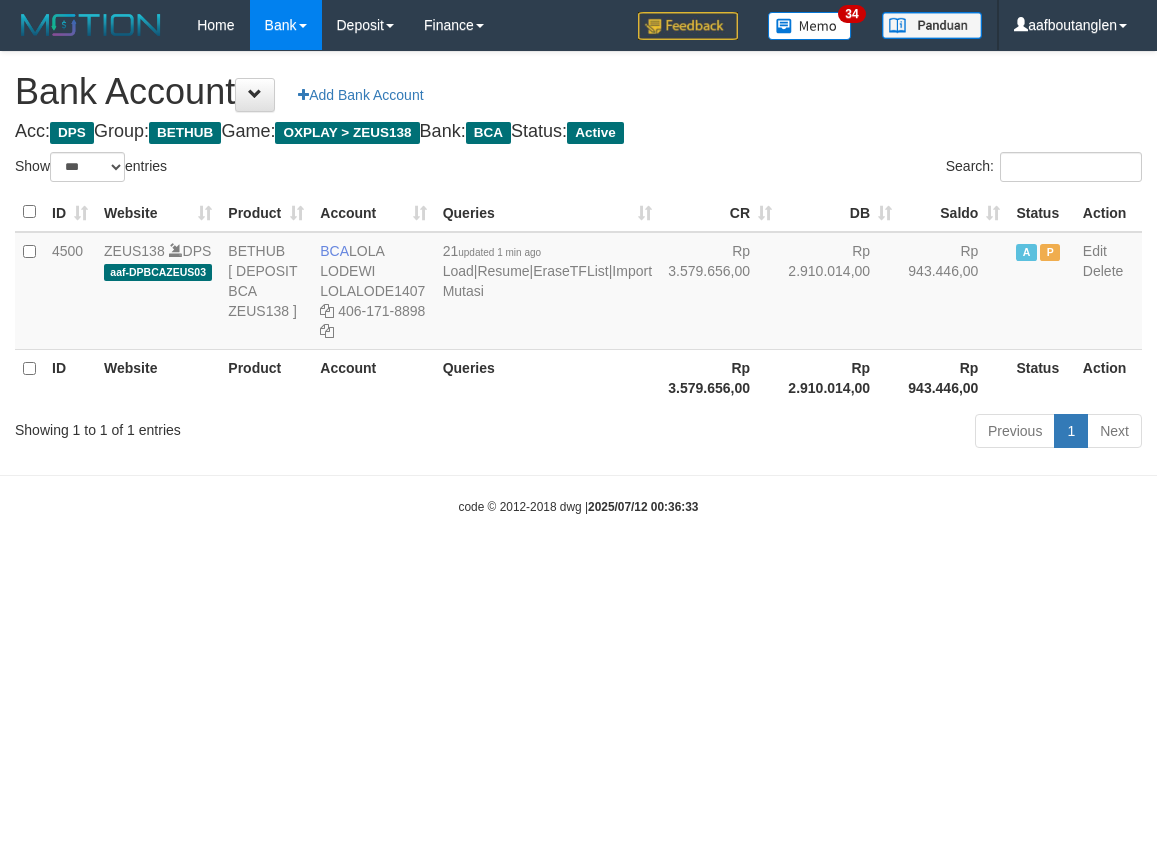 select on "***" 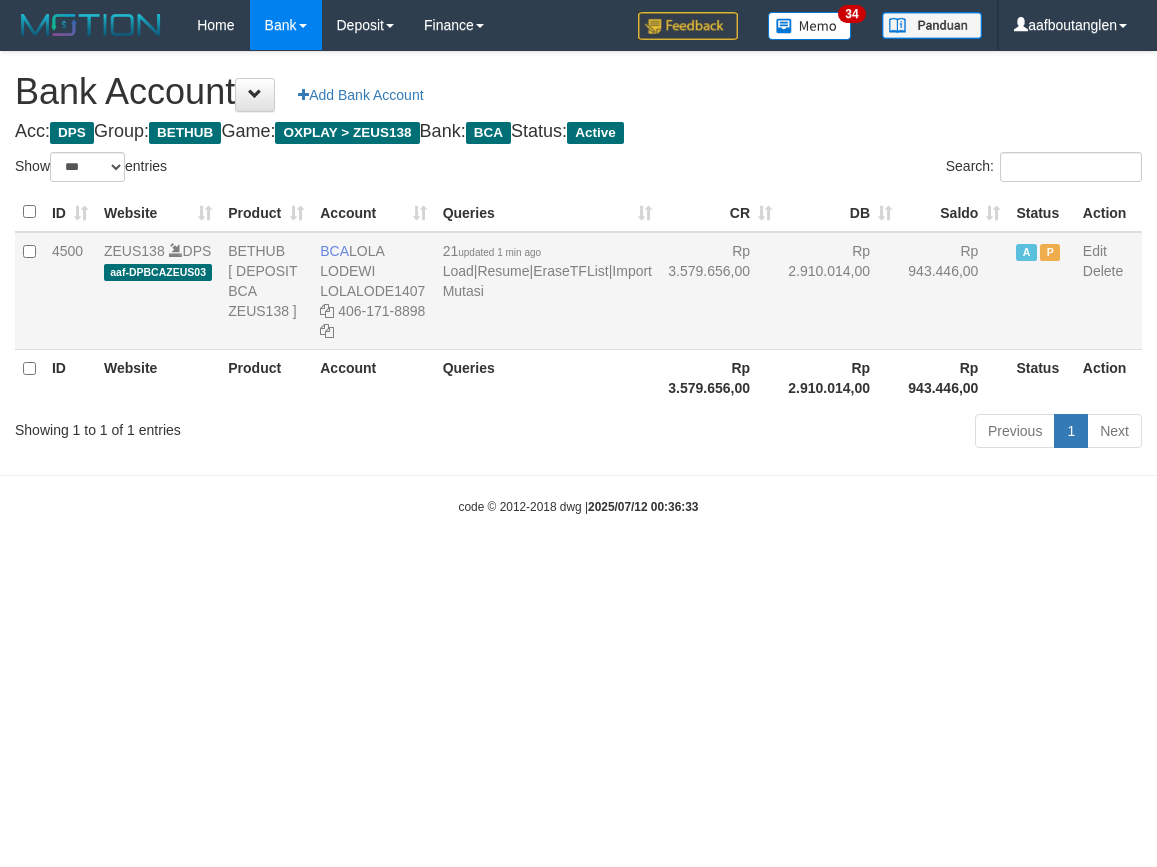 scroll, scrollTop: 0, scrollLeft: 0, axis: both 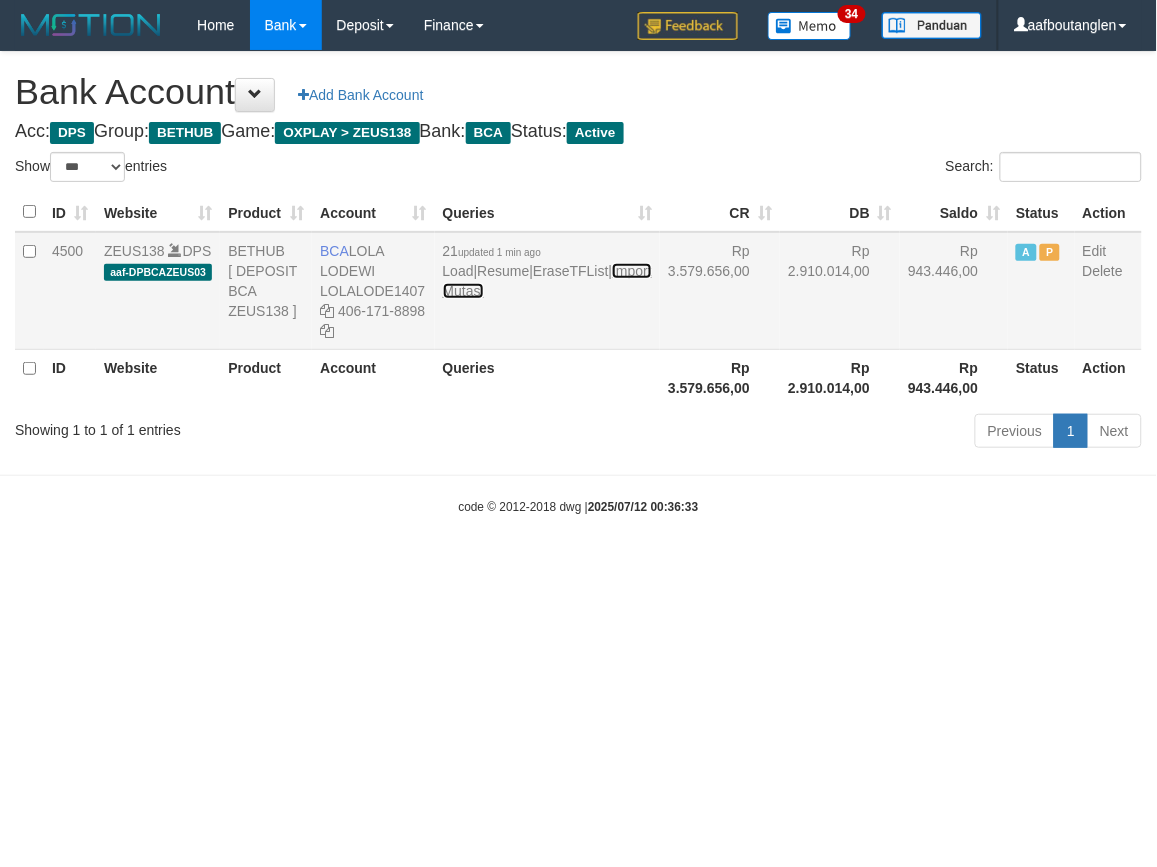 click on "Import Mutasi" at bounding box center (547, 281) 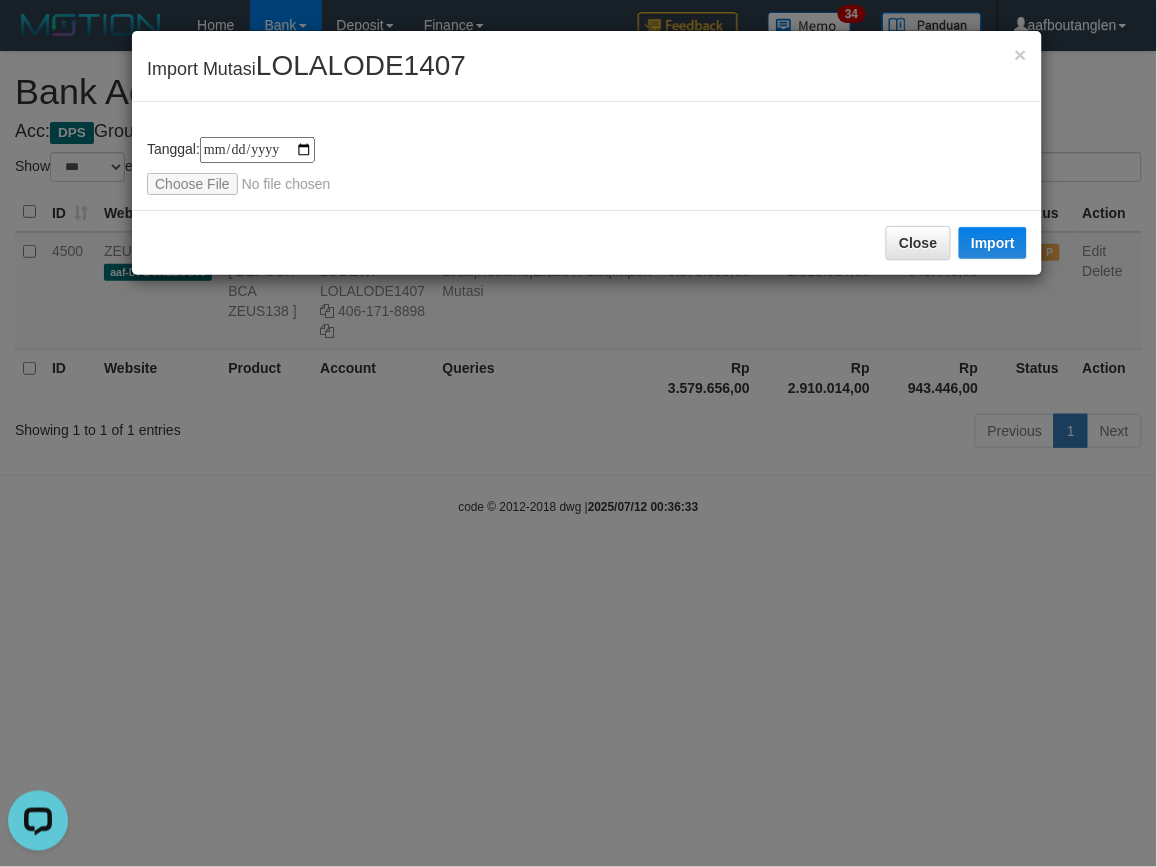 scroll, scrollTop: 0, scrollLeft: 0, axis: both 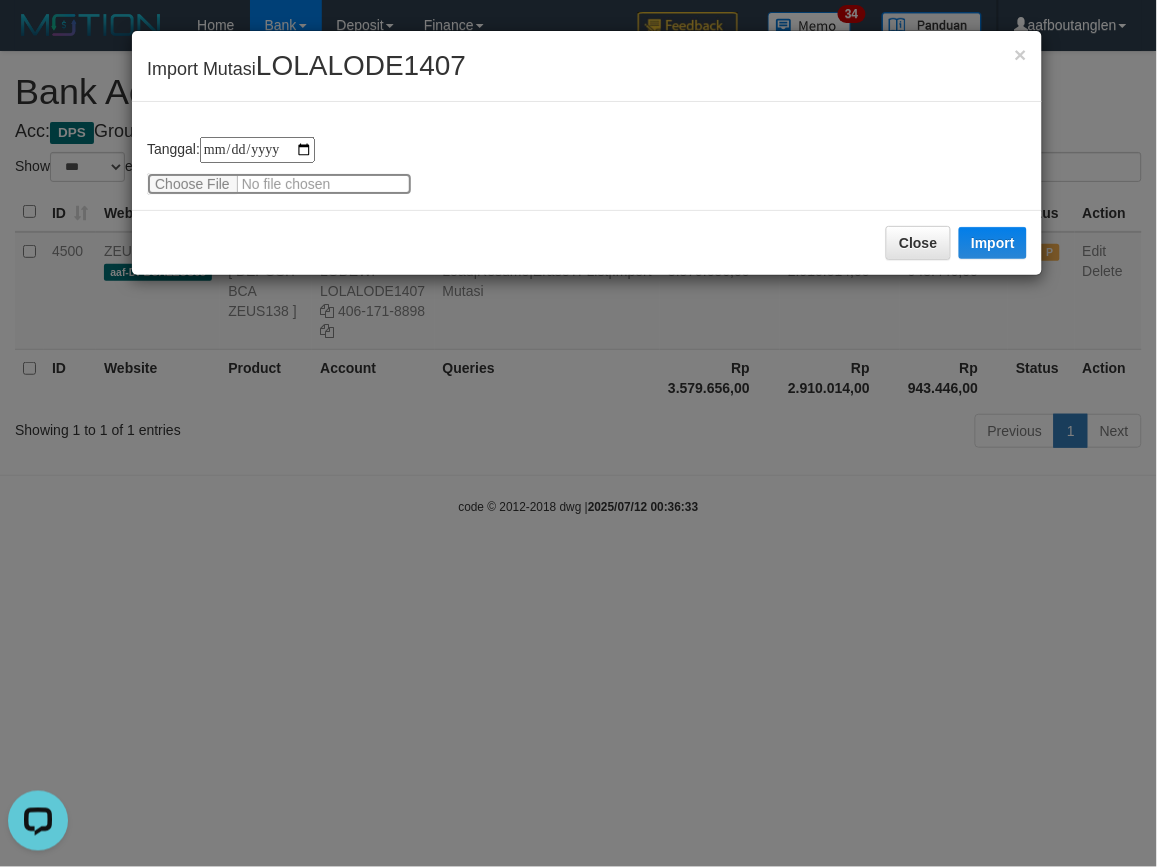 click at bounding box center [279, 184] 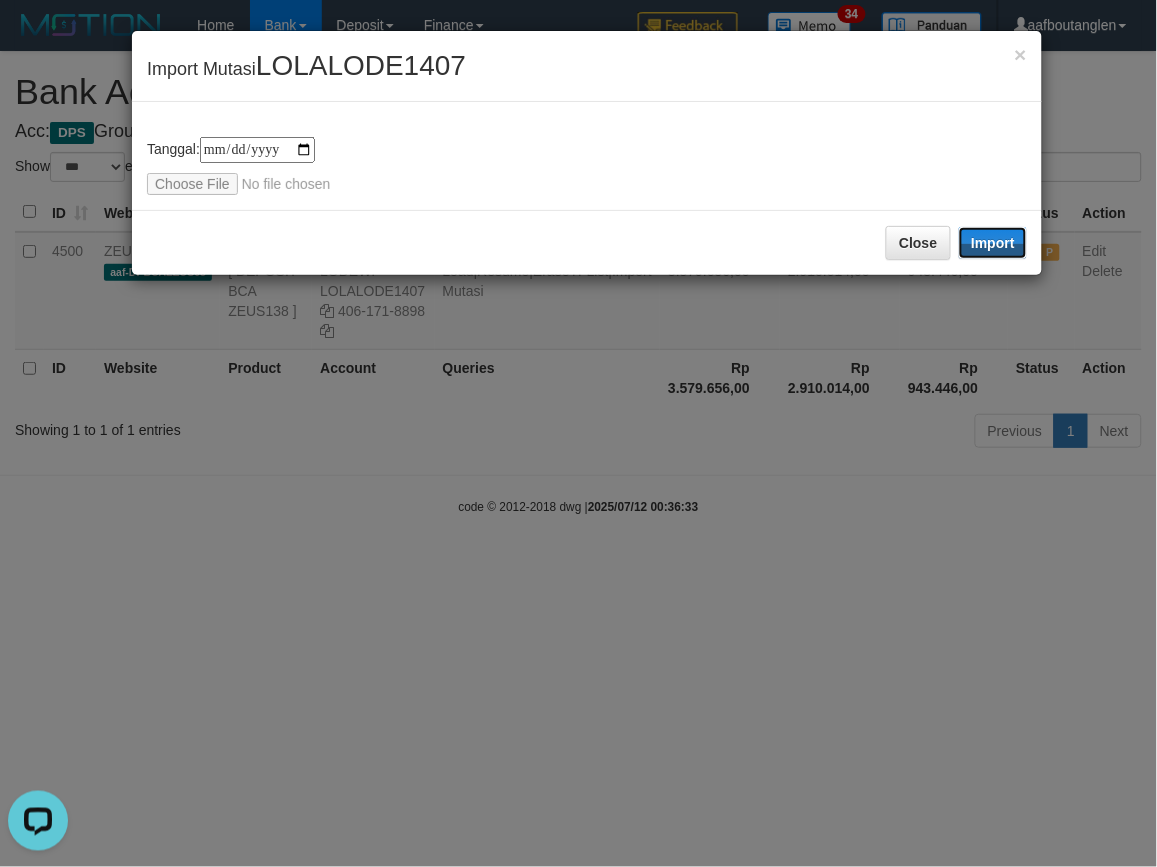 drag, startPoint x: 990, startPoint y: 242, endPoint x: 978, endPoint y: 251, distance: 15 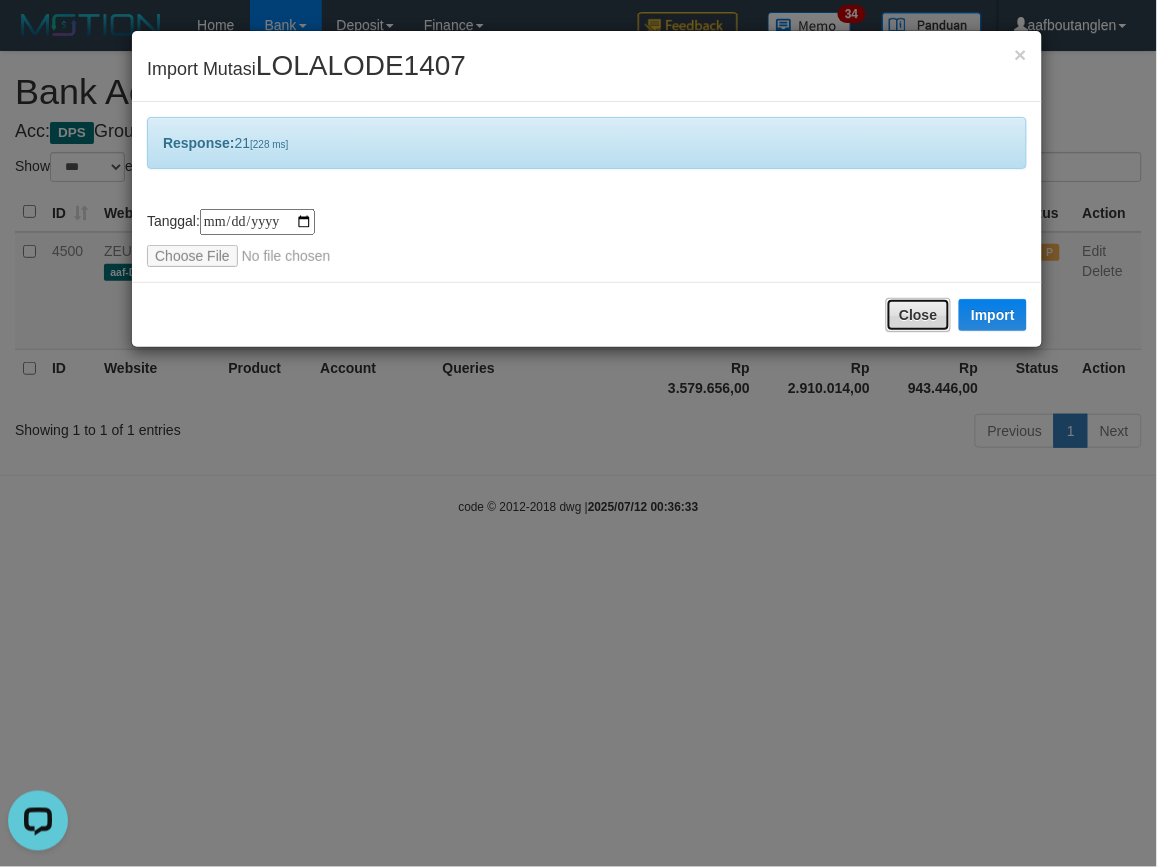 click on "Close" at bounding box center [918, 315] 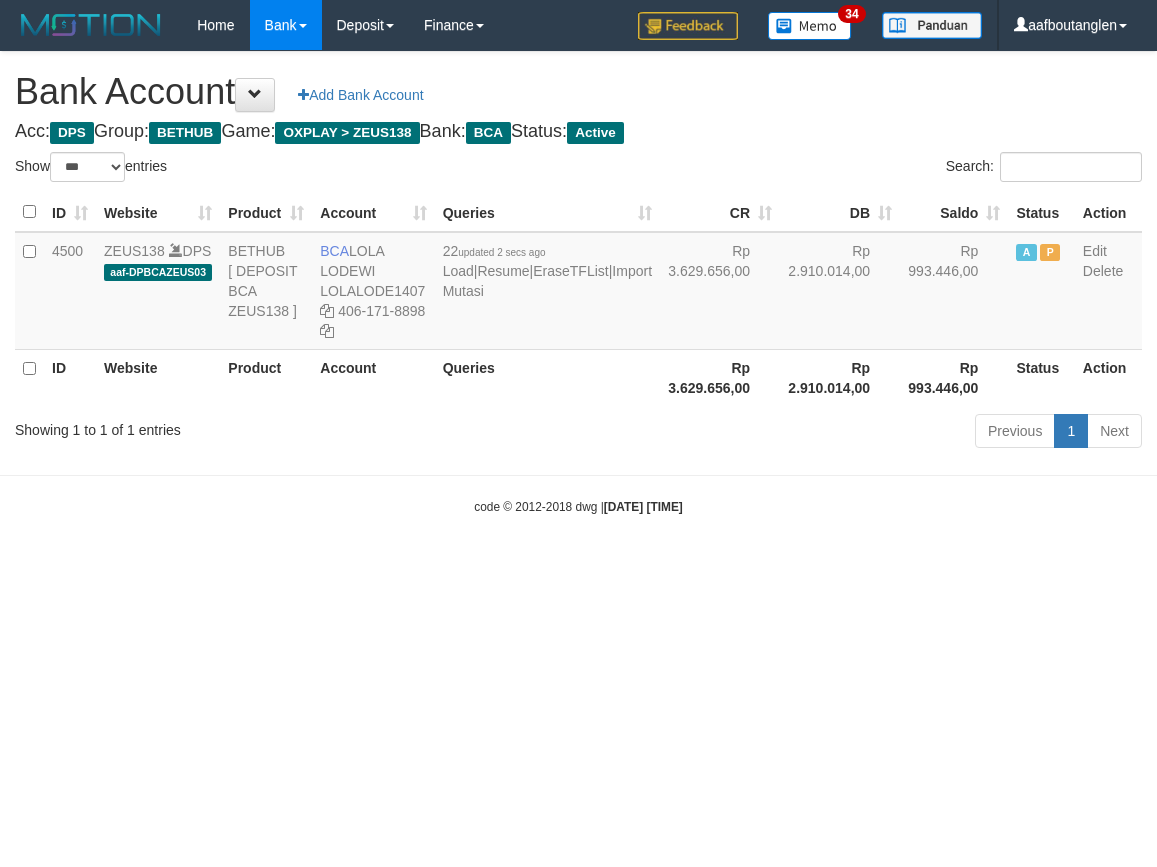 select on "***" 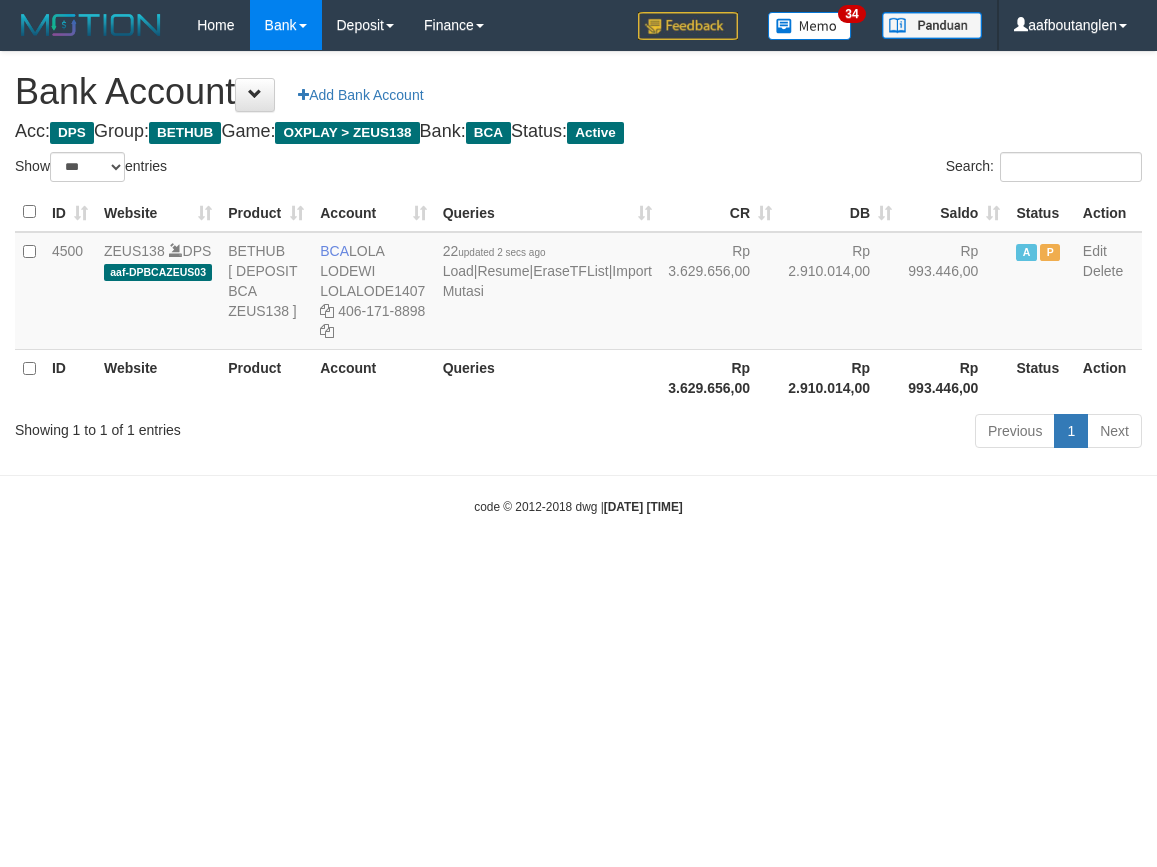 scroll, scrollTop: 0, scrollLeft: 0, axis: both 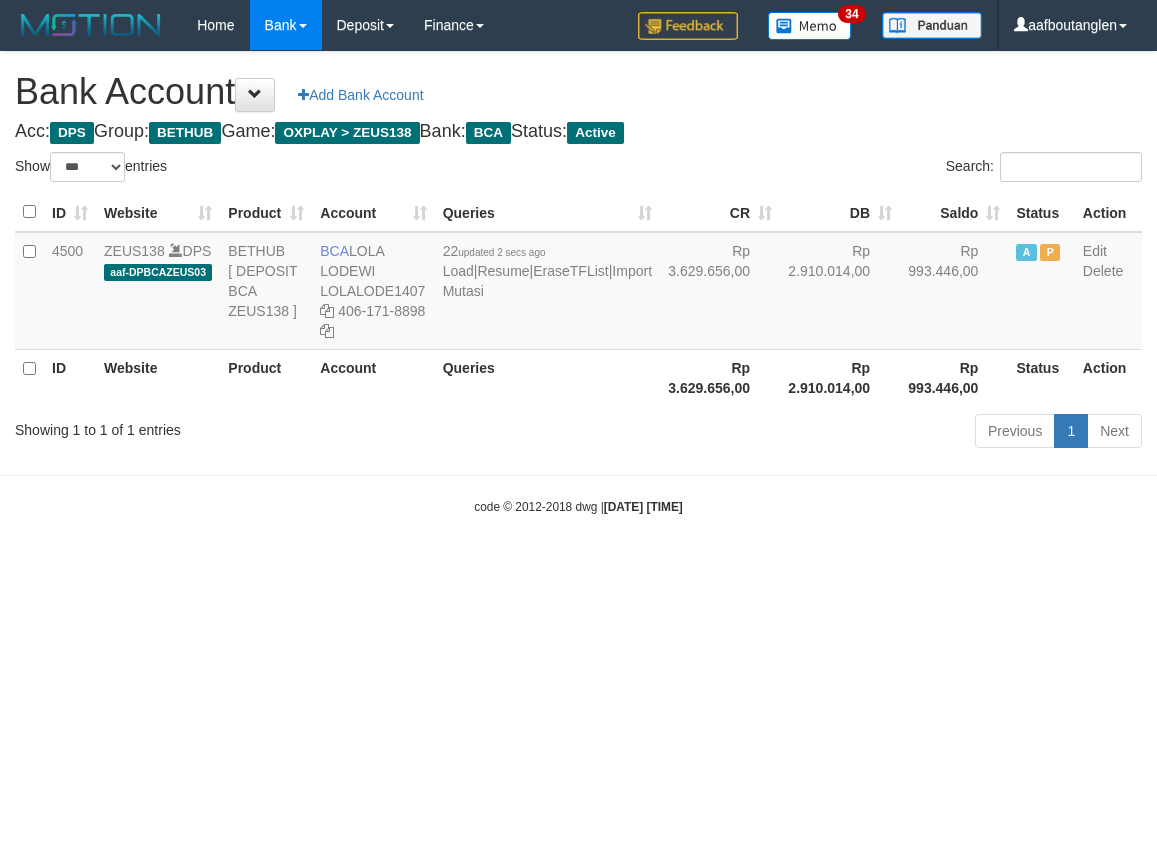 select on "***" 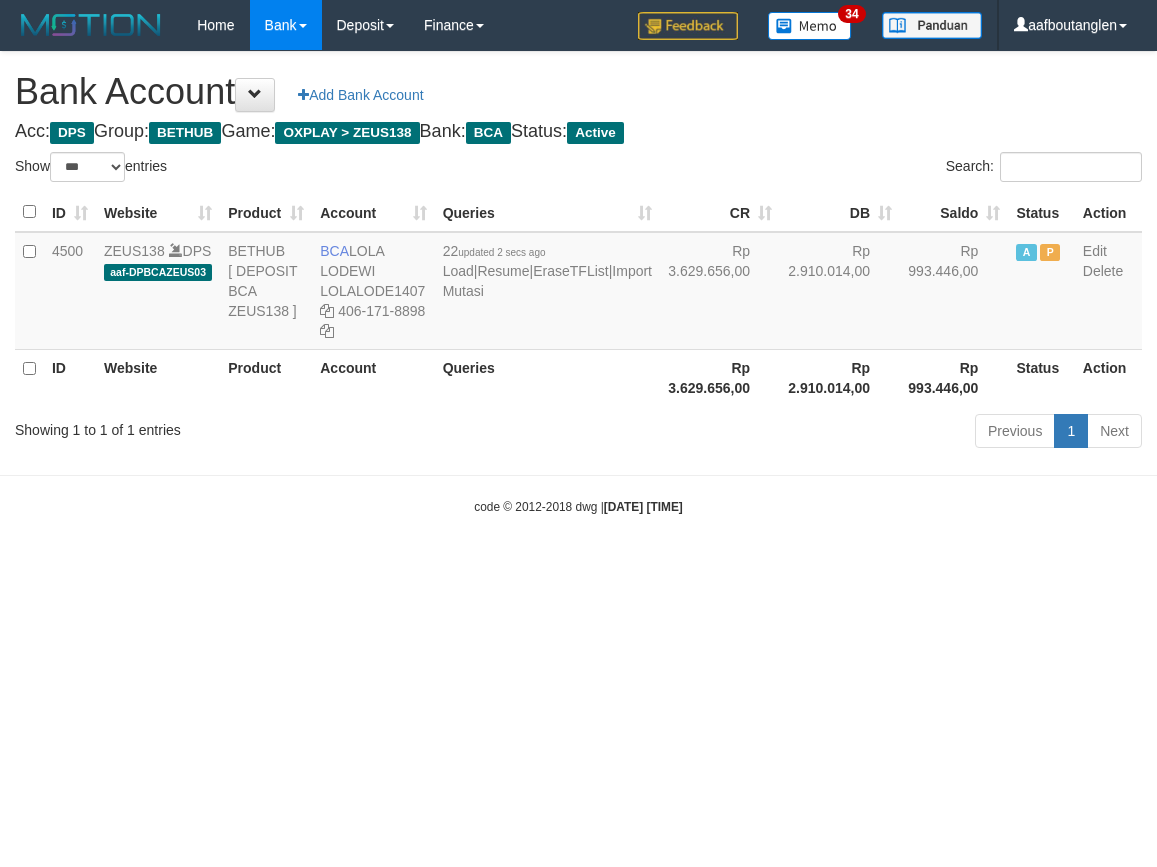 scroll, scrollTop: 0, scrollLeft: 0, axis: both 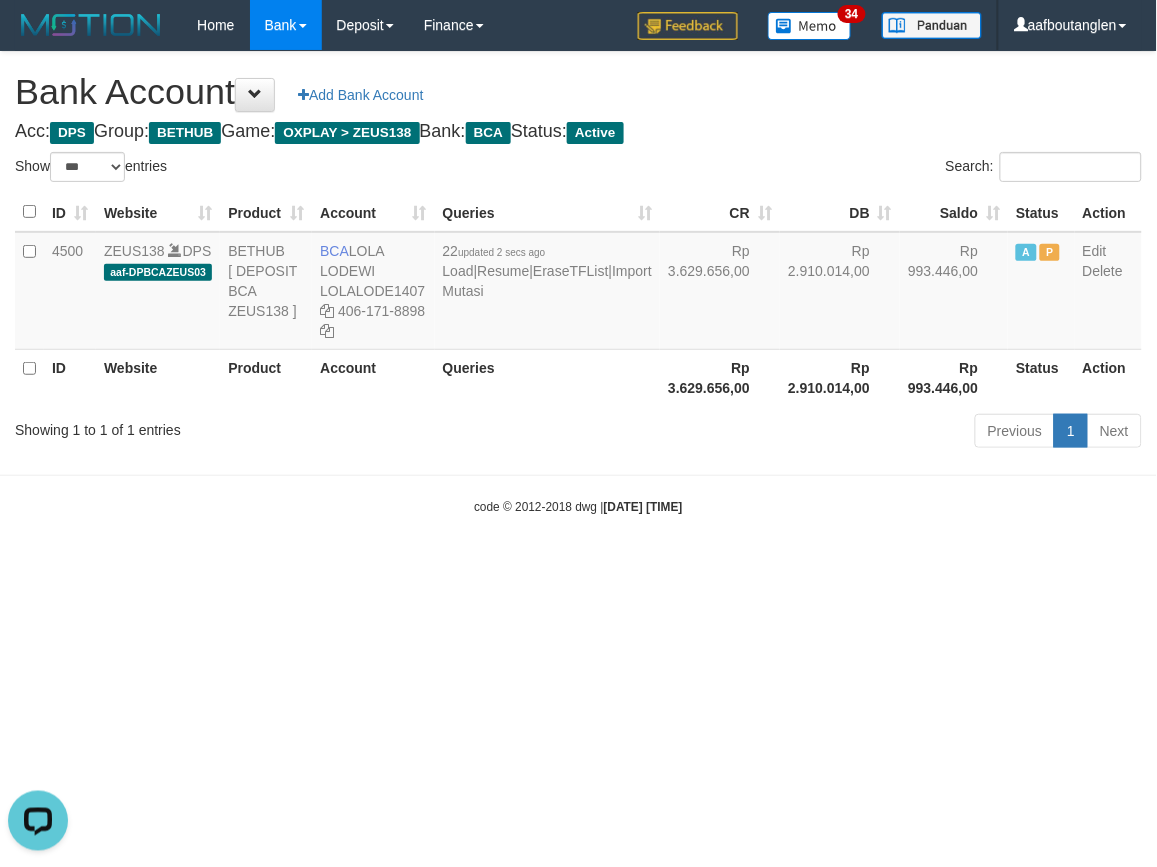 click at bounding box center [29, 377] 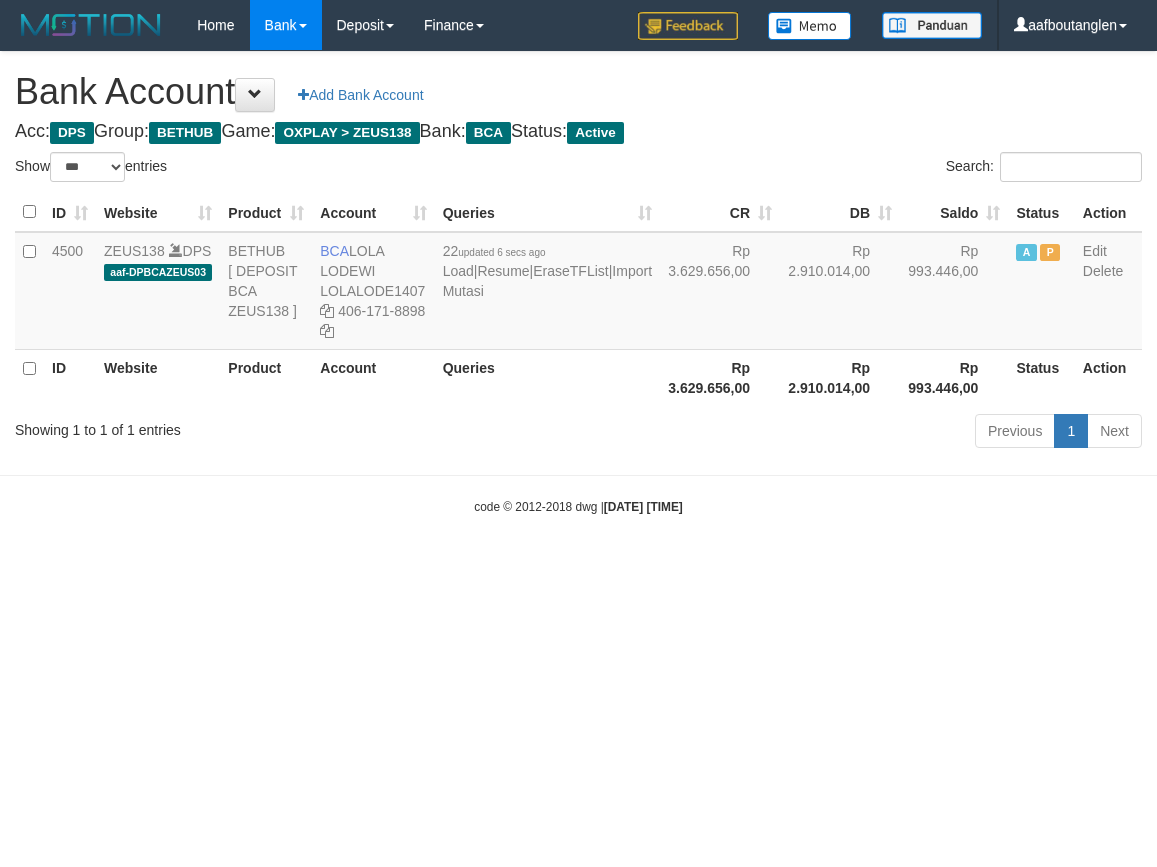 select on "***" 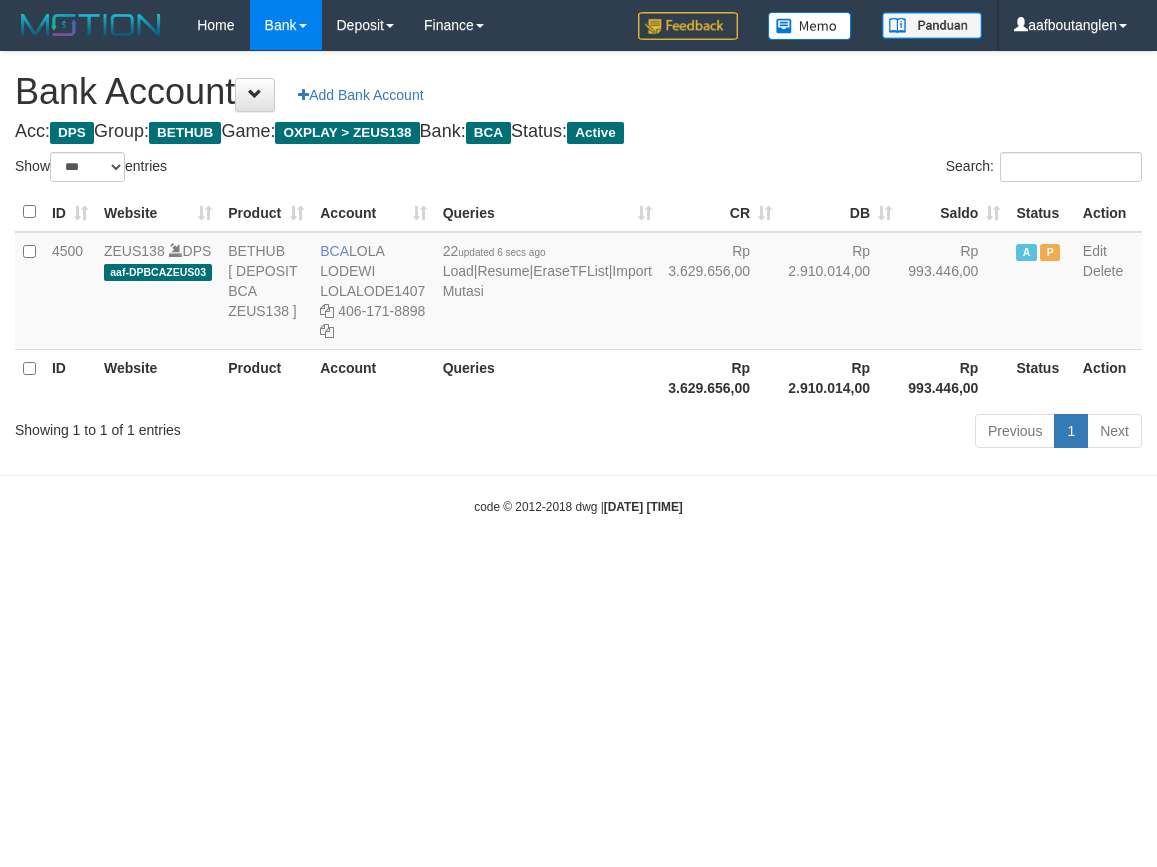 scroll, scrollTop: 0, scrollLeft: 0, axis: both 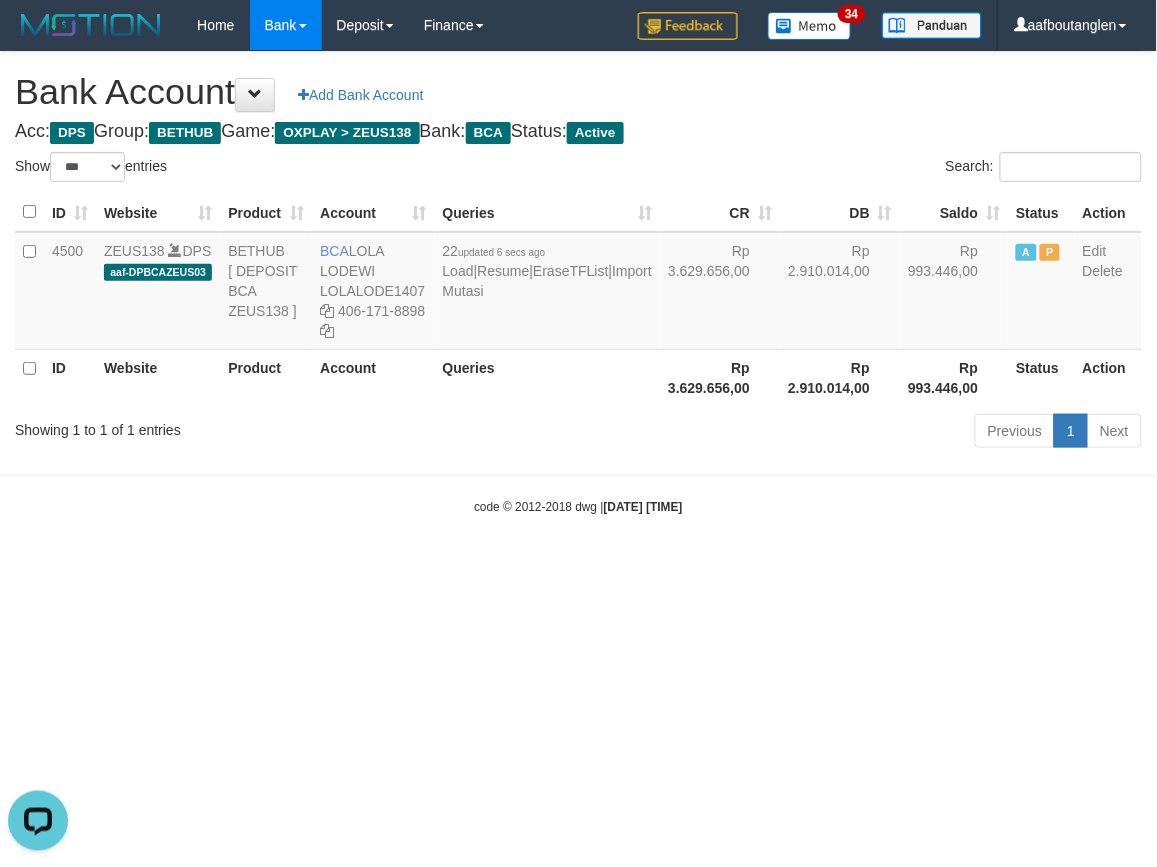 click on "Toggle navigation
Home
Bank
Account List
Deposit
DPS List
History
Note DPS
Finance
Financial Data
aafboutanglen
My Profile
Log Out
34" at bounding box center [578, 283] 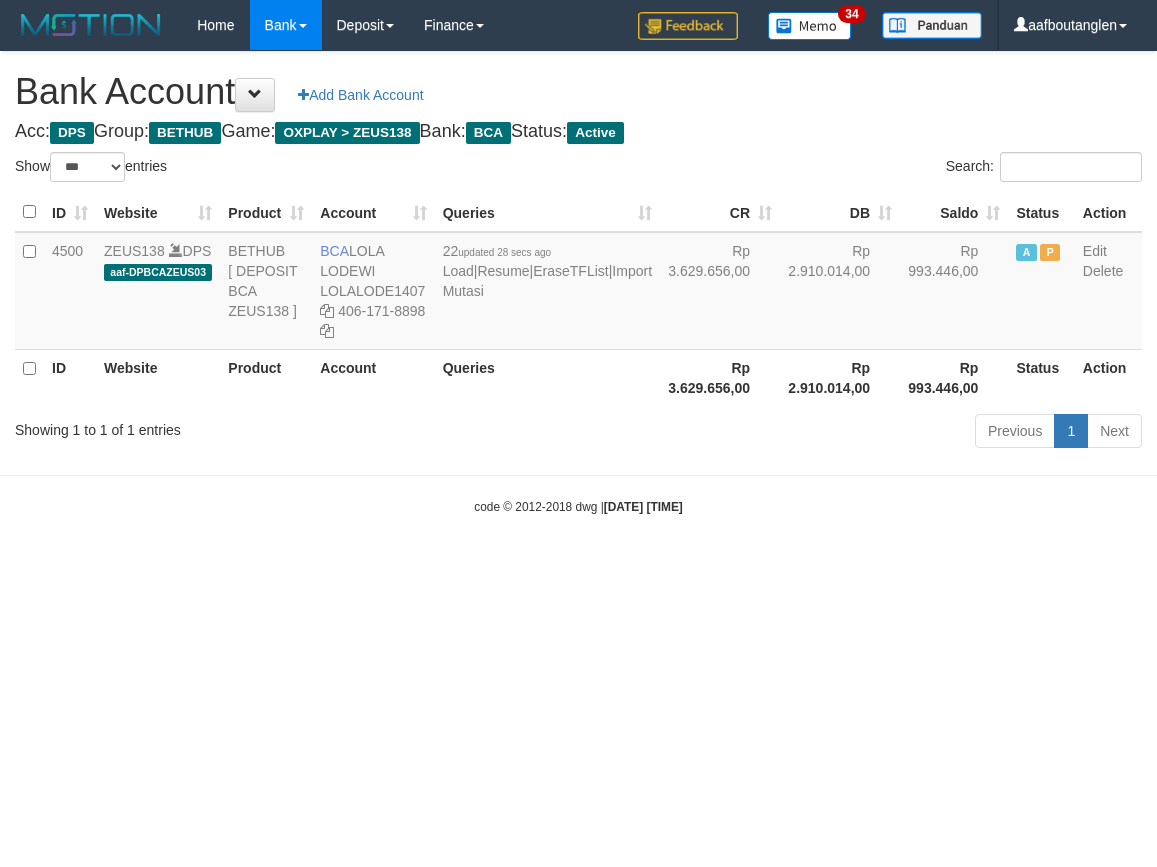 select on "***" 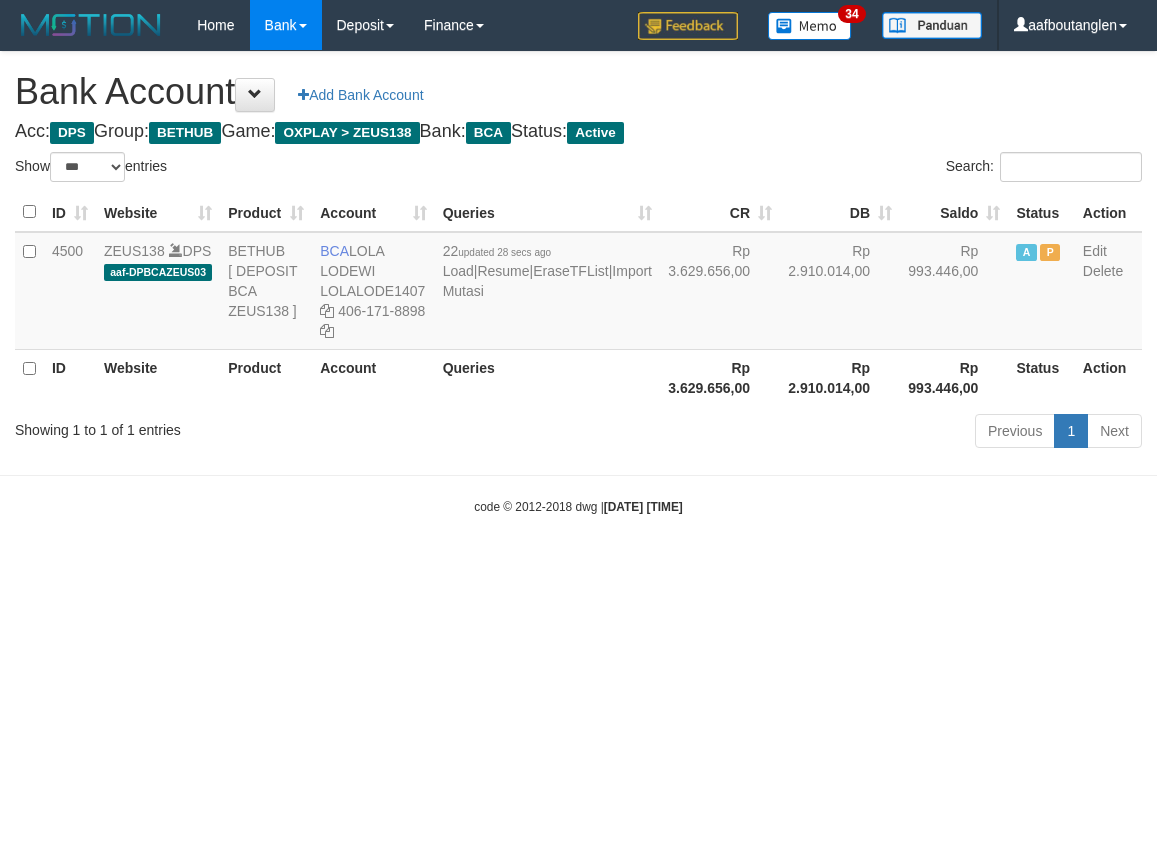 scroll, scrollTop: 0, scrollLeft: 0, axis: both 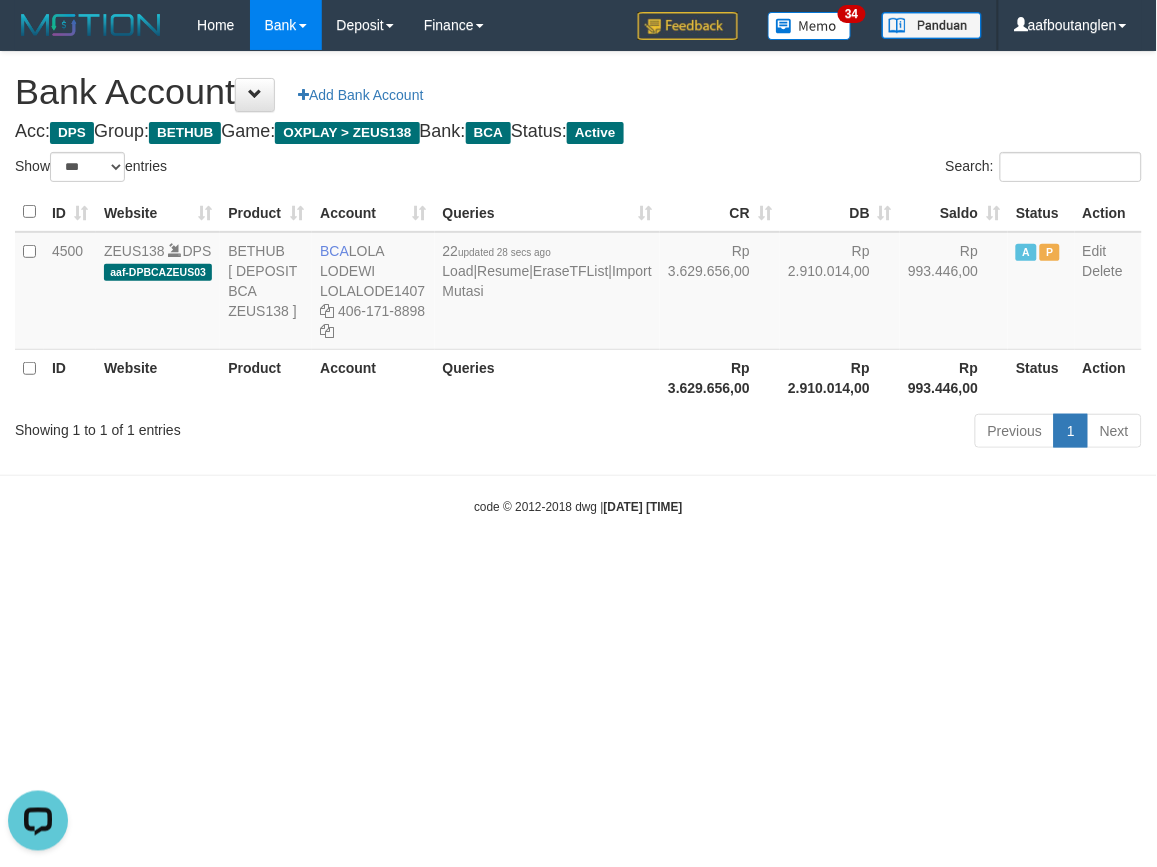 drag, startPoint x: 796, startPoint y: 486, endPoint x: 755, endPoint y: 491, distance: 41.303753 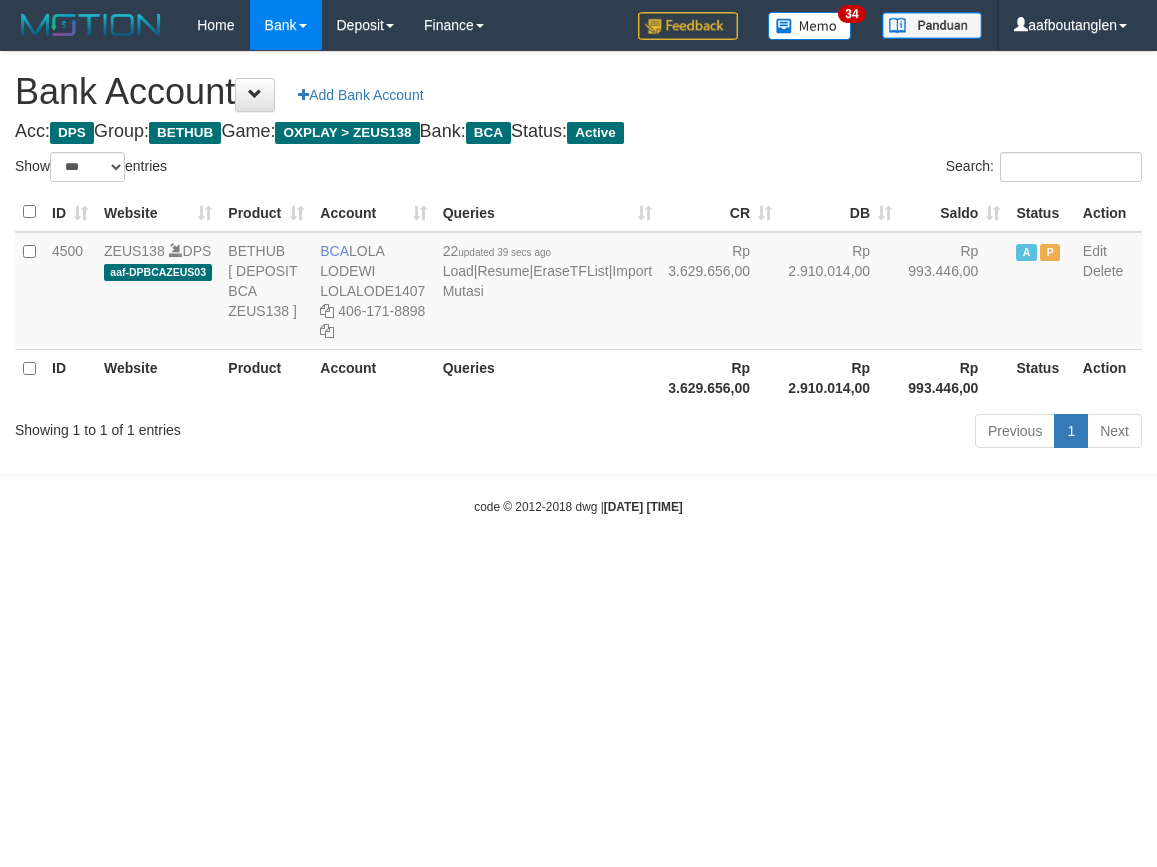 select on "***" 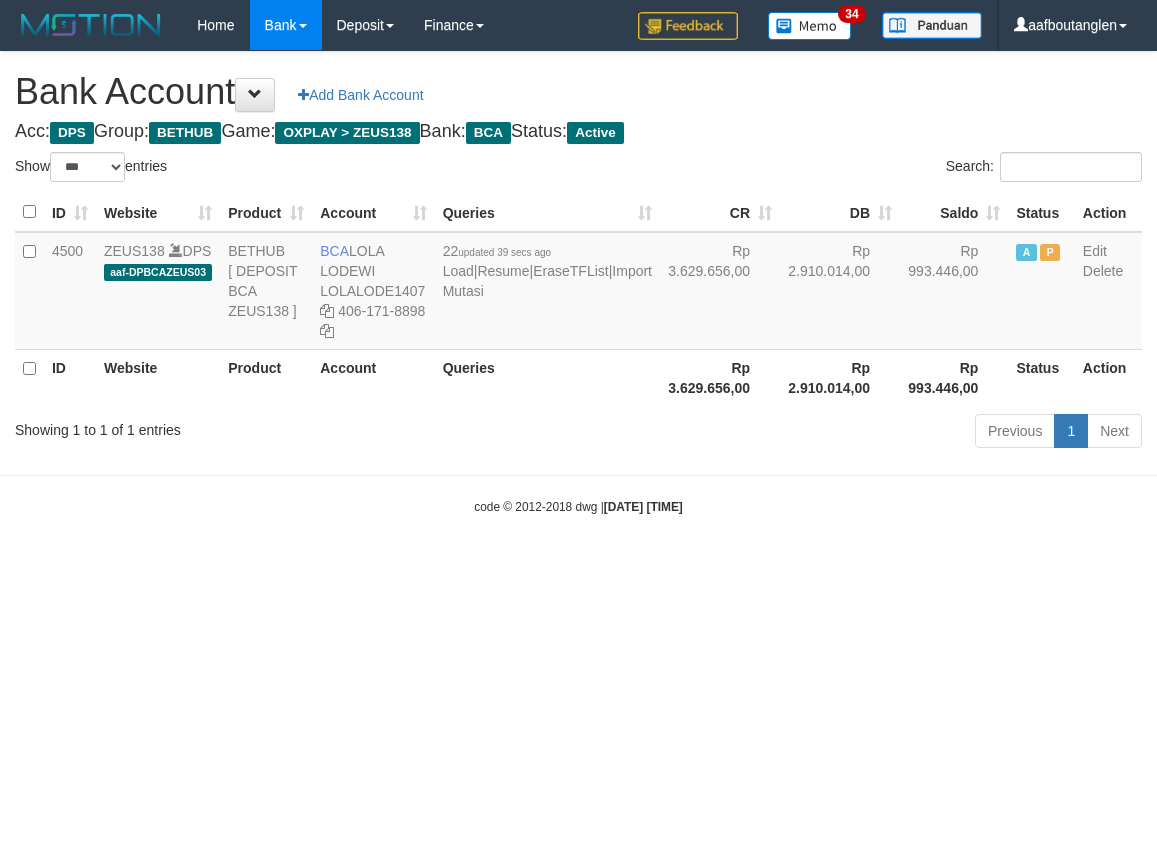 scroll, scrollTop: 0, scrollLeft: 0, axis: both 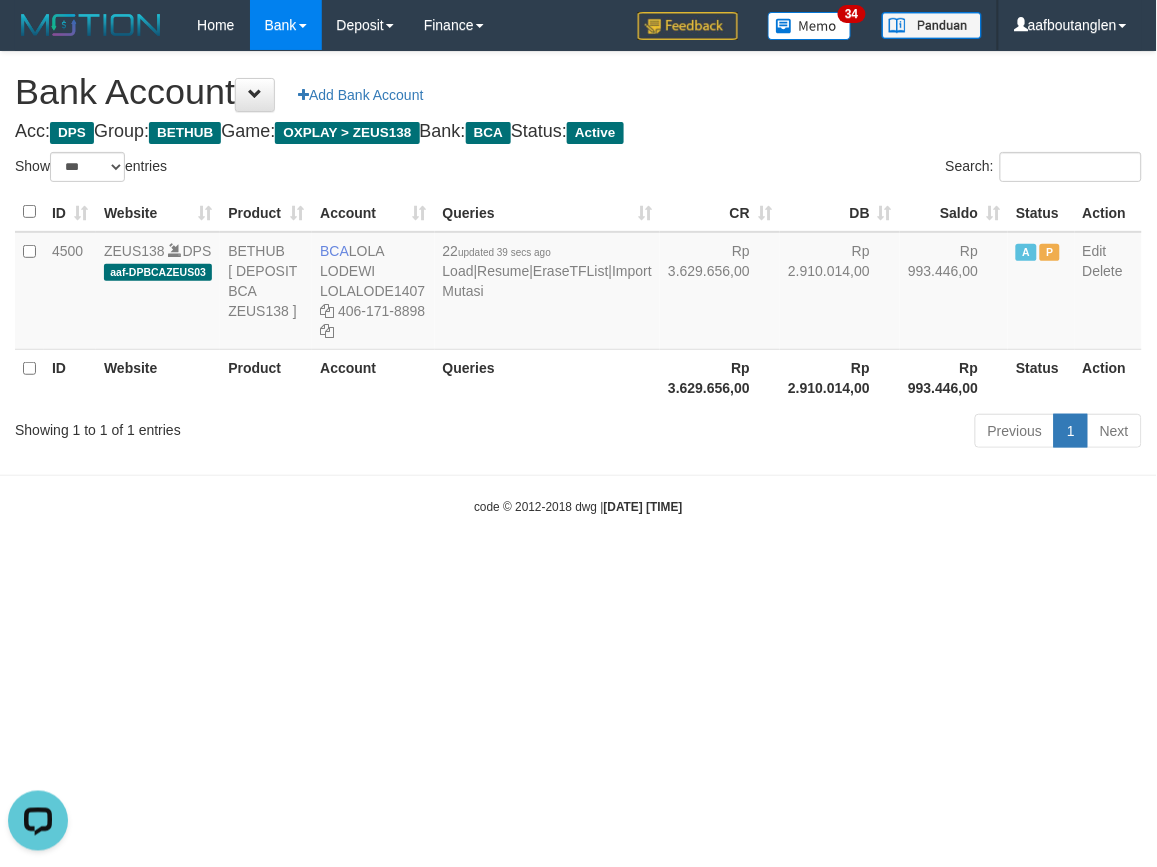 drag, startPoint x: 134, startPoint y: 508, endPoint x: 115, endPoint y: 506, distance: 19.104973 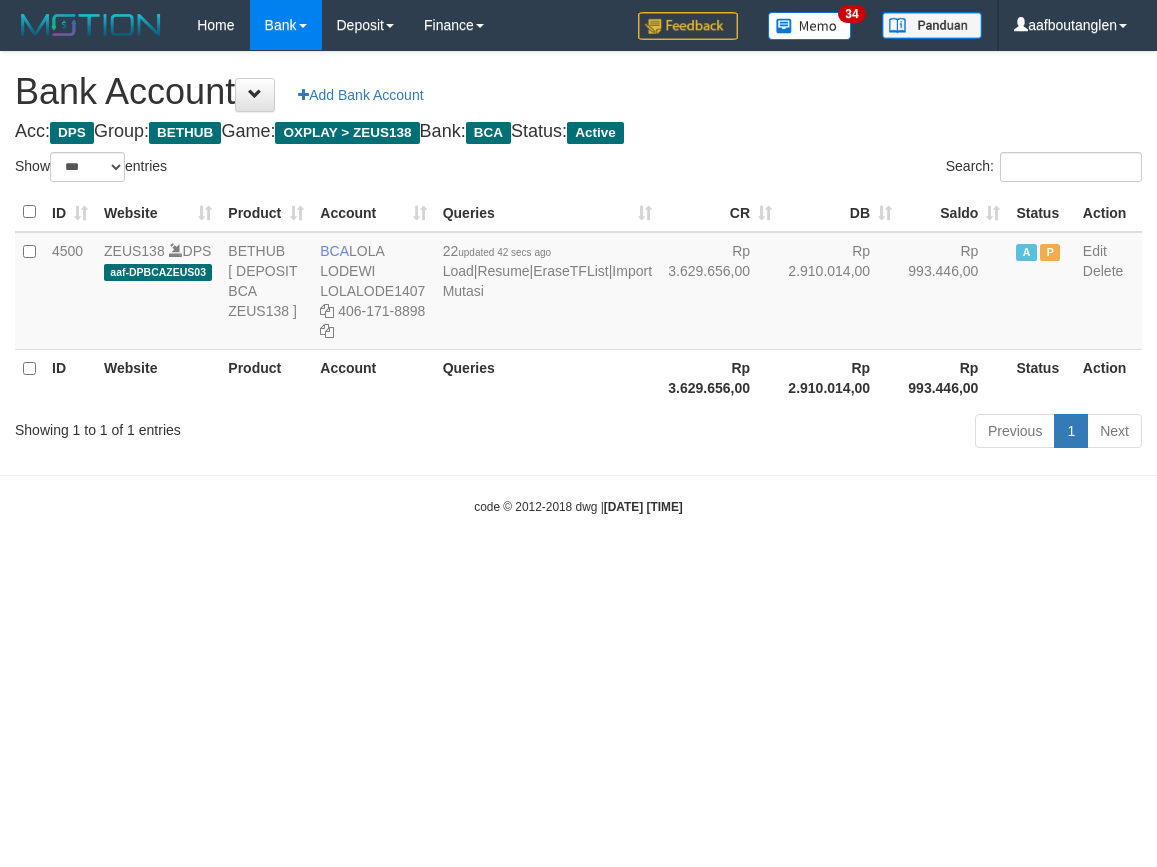 select on "***" 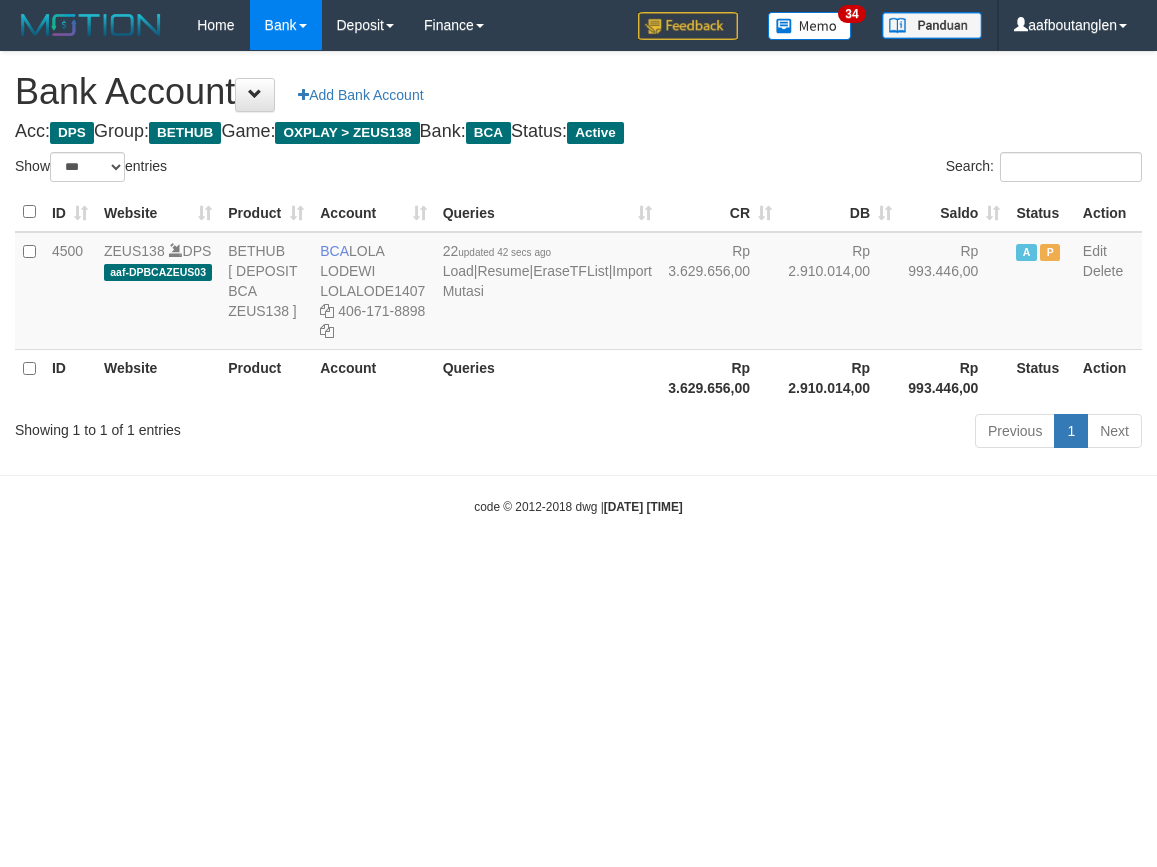 scroll, scrollTop: 0, scrollLeft: 0, axis: both 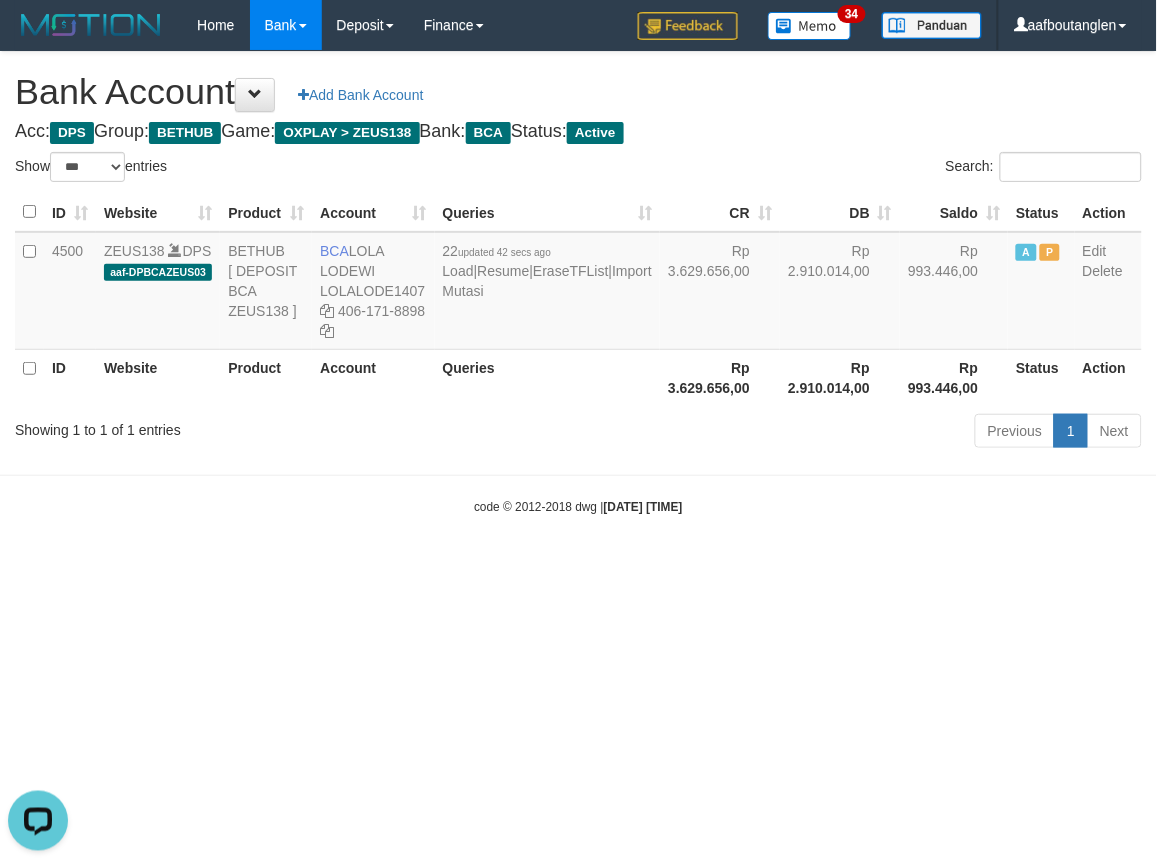 drag, startPoint x: 765, startPoint y: 560, endPoint x: 726, endPoint y: 555, distance: 39.319206 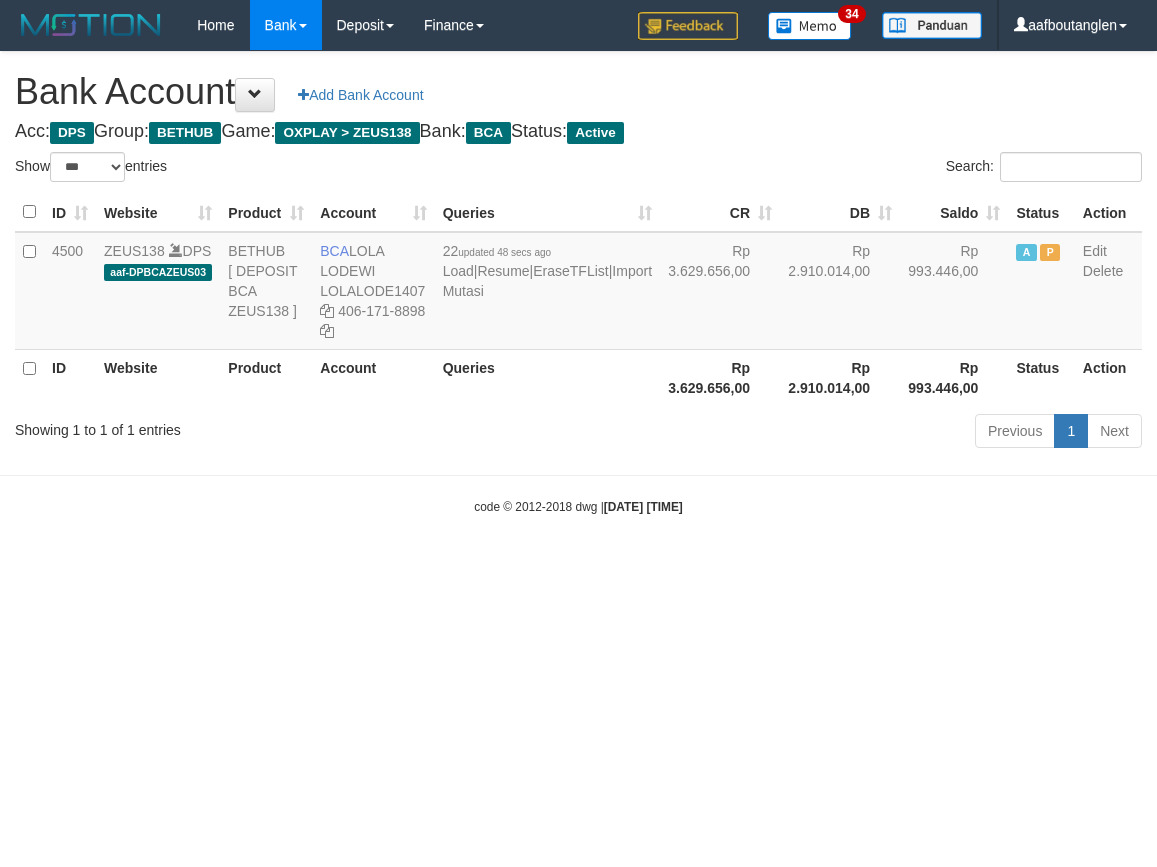 select on "***" 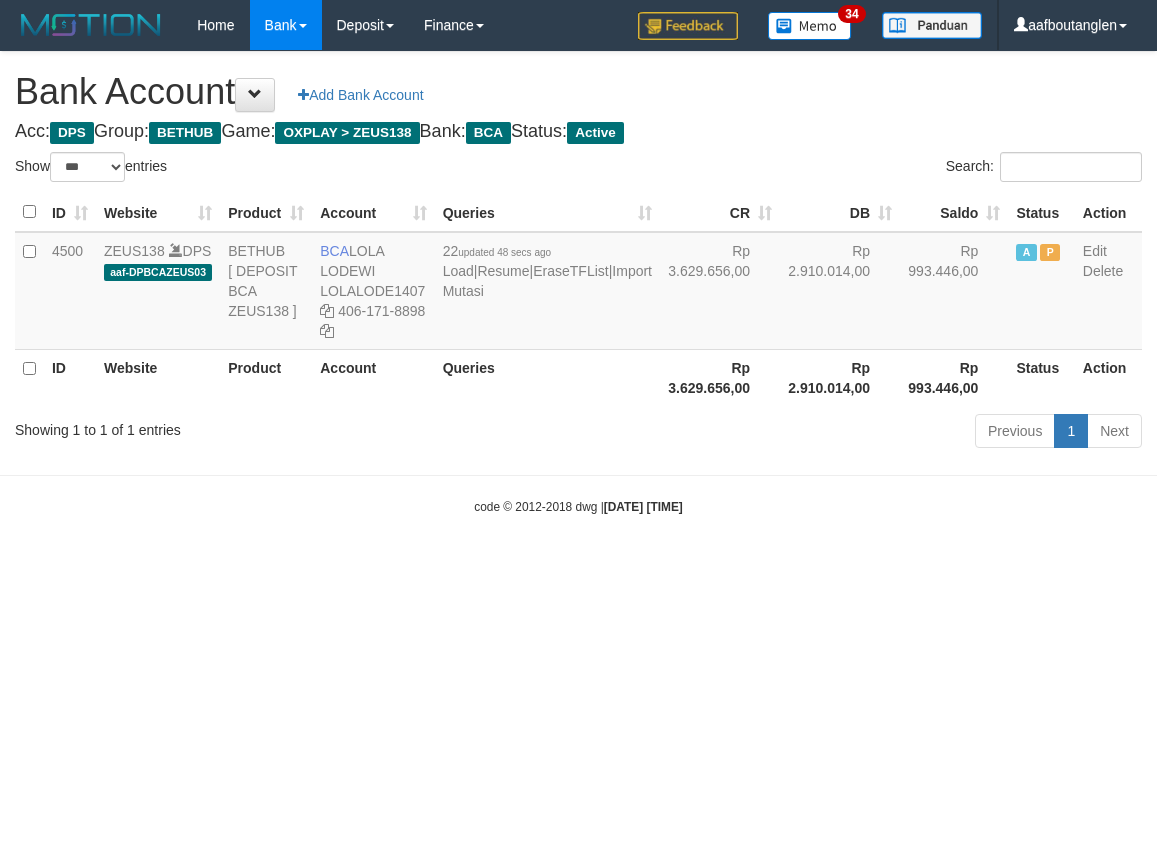 scroll, scrollTop: 0, scrollLeft: 0, axis: both 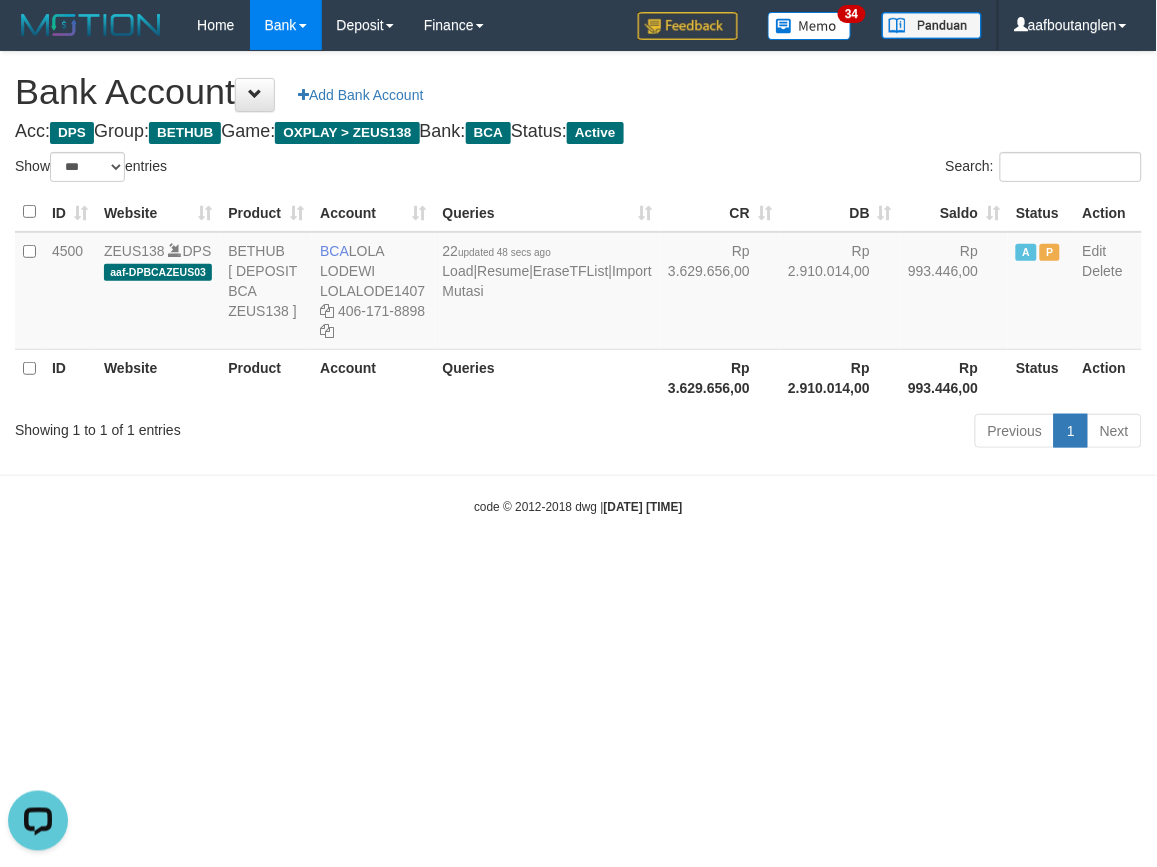 drag, startPoint x: 793, startPoint y: 542, endPoint x: 781, endPoint y: 547, distance: 13 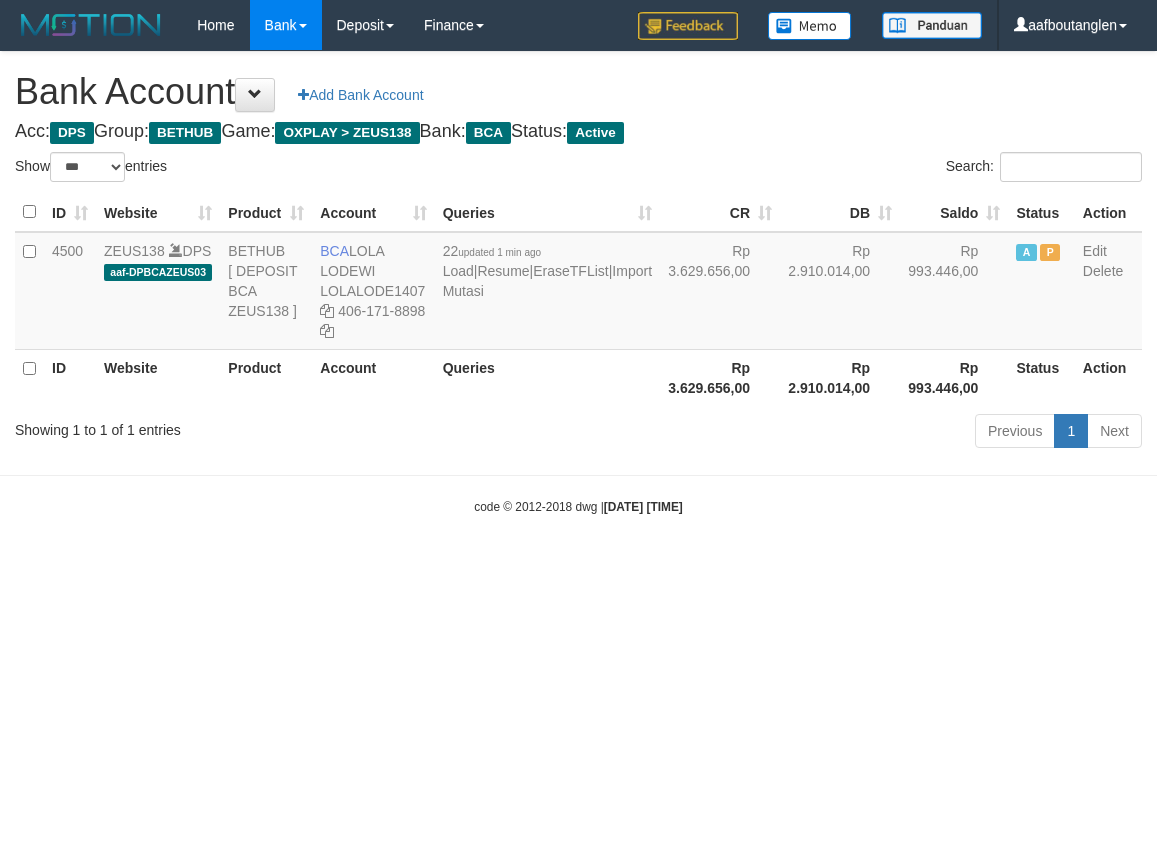 select on "***" 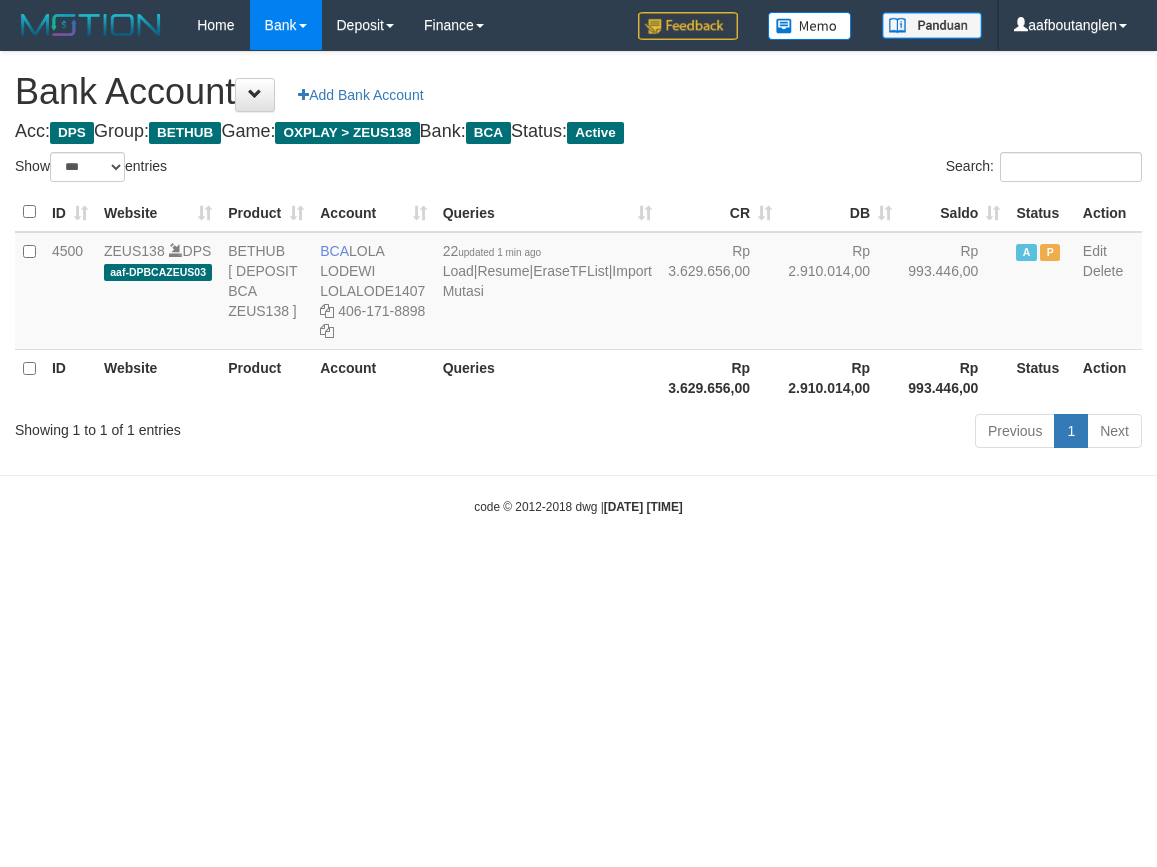 scroll, scrollTop: 0, scrollLeft: 0, axis: both 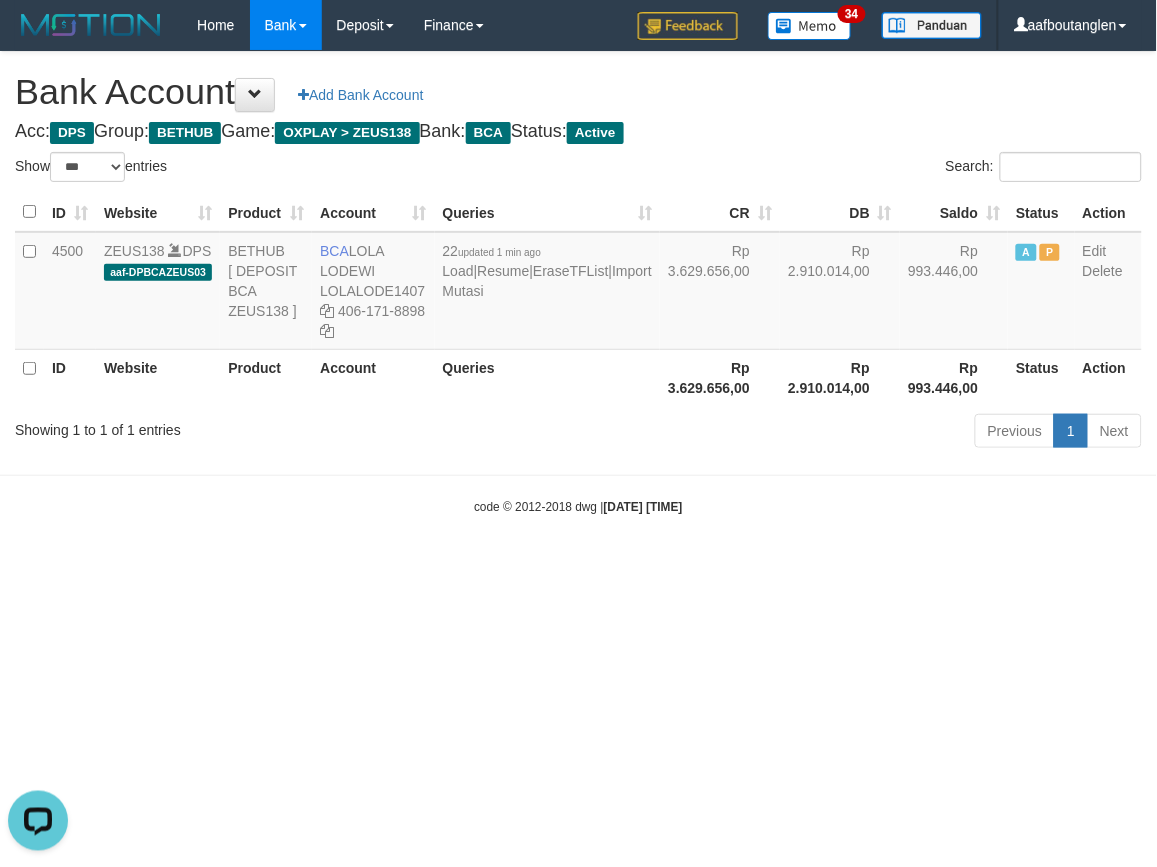 drag, startPoint x: 837, startPoint y: 470, endPoint x: 821, endPoint y: 470, distance: 16 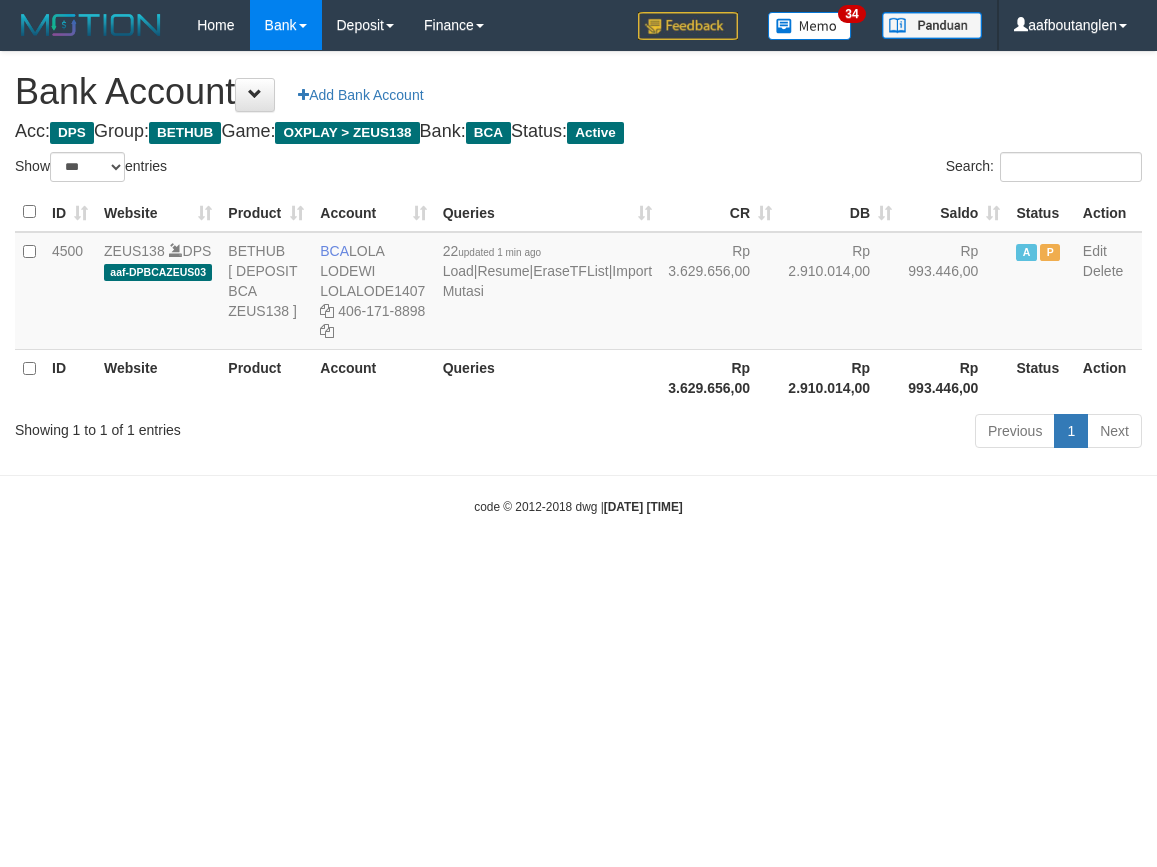 select on "***" 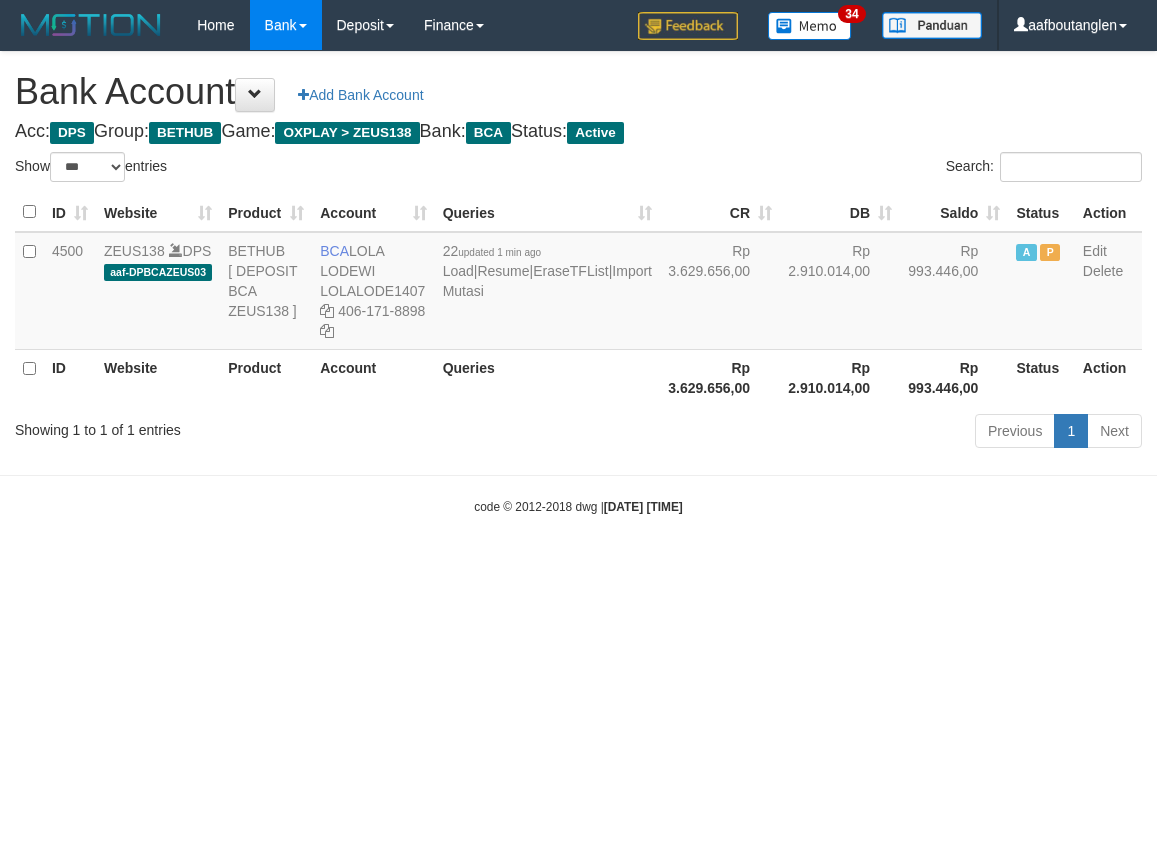 scroll, scrollTop: 0, scrollLeft: 0, axis: both 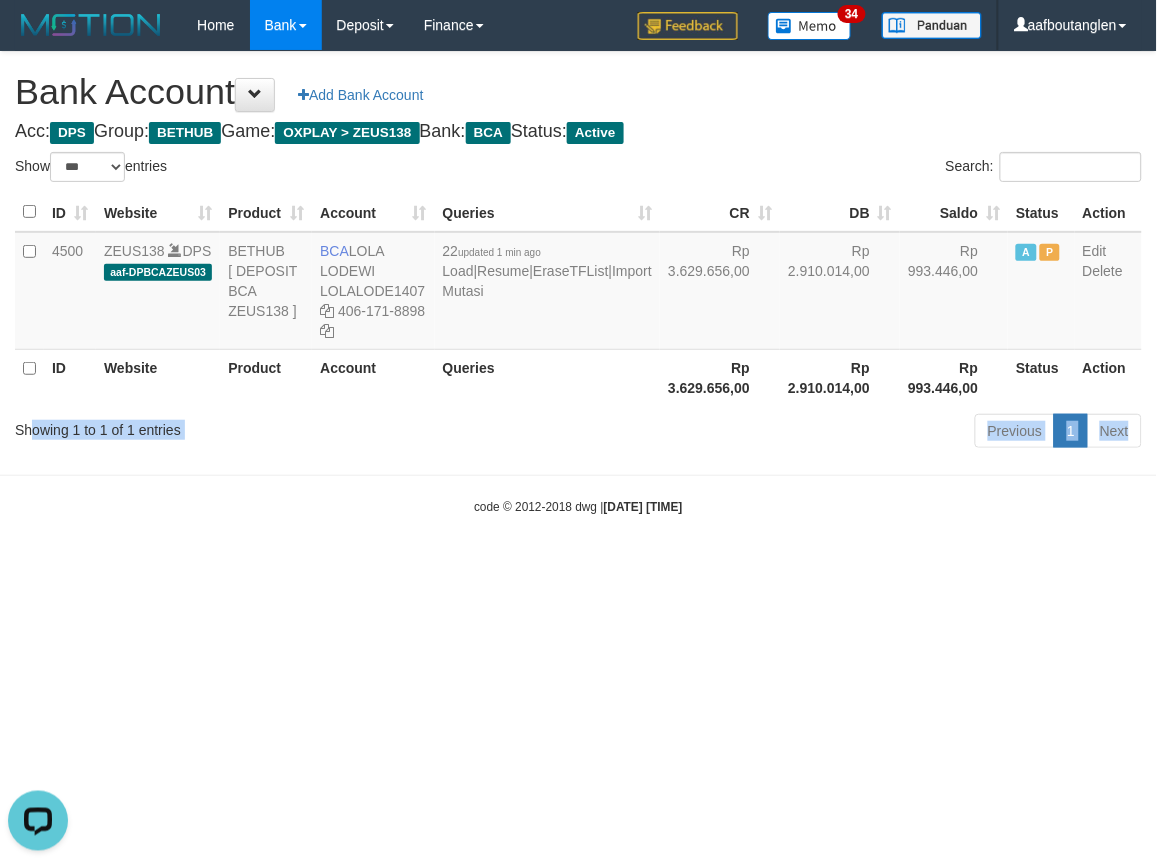 drag, startPoint x: 47, startPoint y: 476, endPoint x: 32, endPoint y: 461, distance: 21.213203 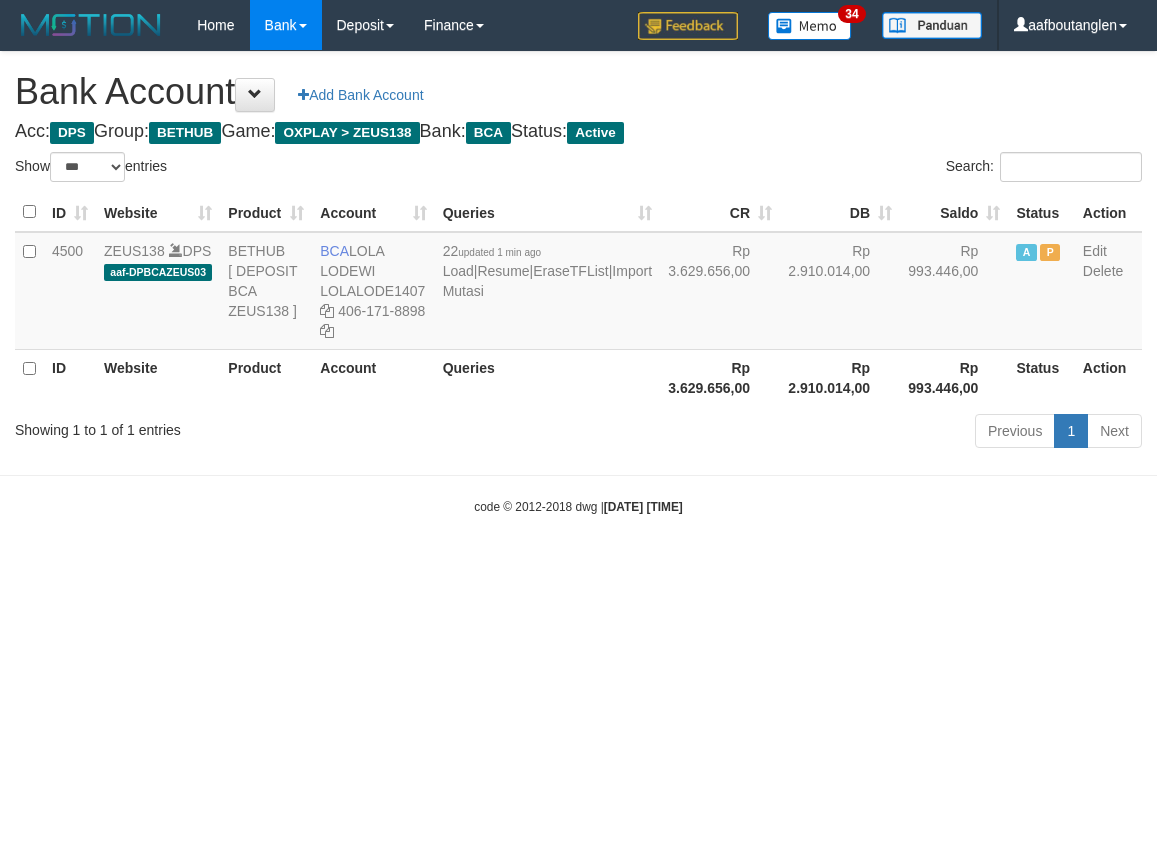 select on "***" 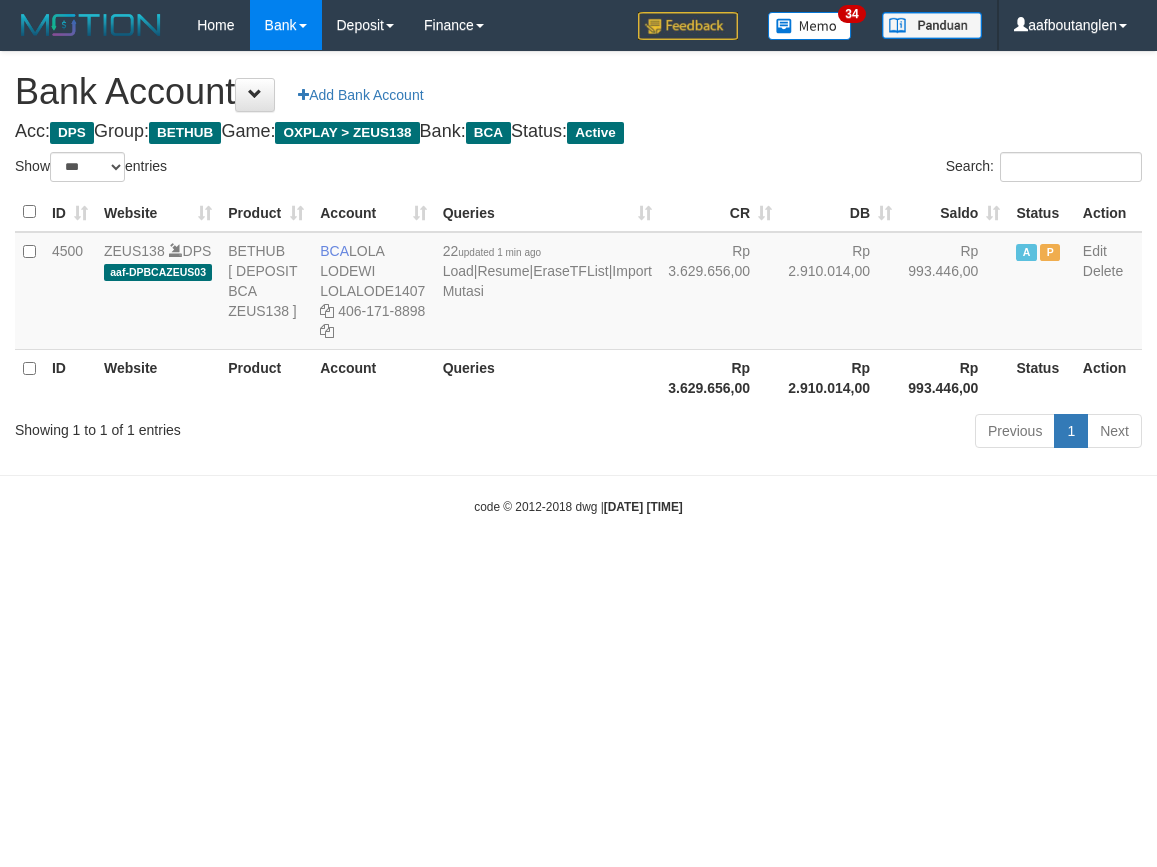 scroll, scrollTop: 0, scrollLeft: 0, axis: both 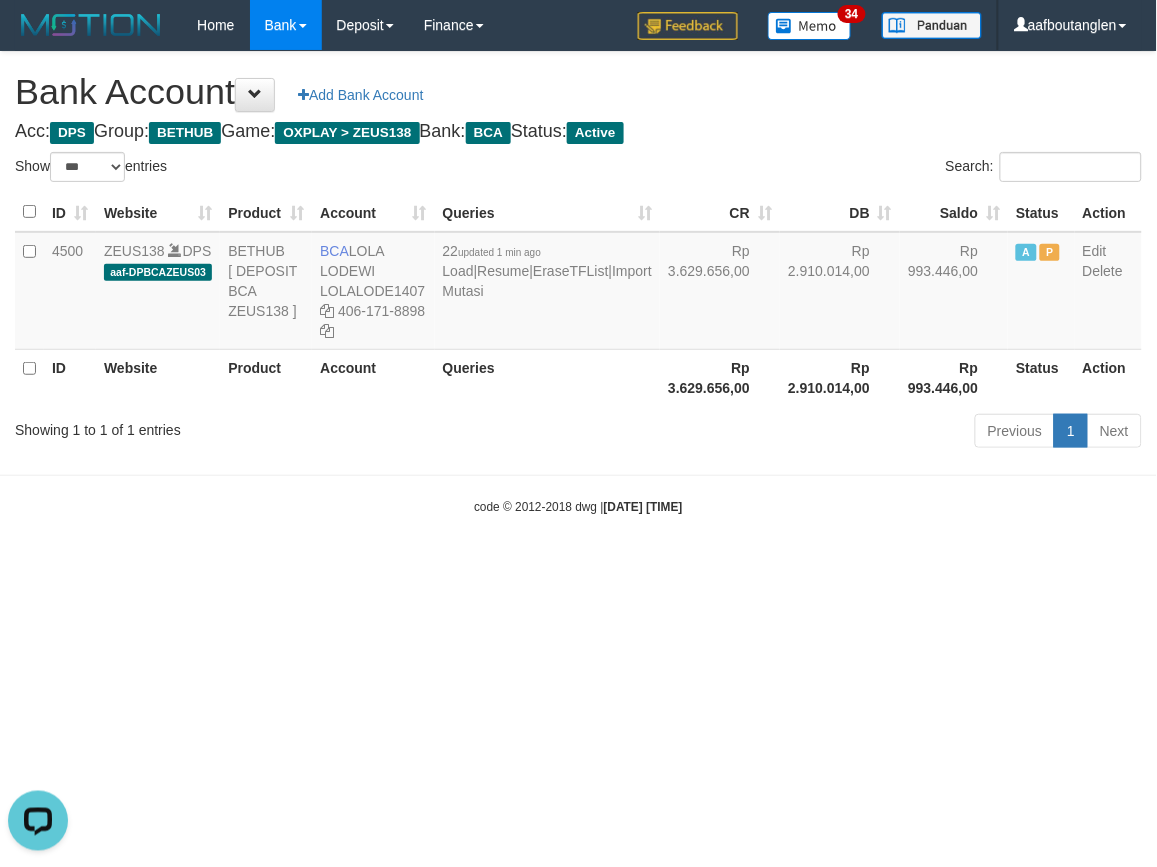 drag, startPoint x: 615, startPoint y: 434, endPoint x: 603, endPoint y: 431, distance: 12.369317 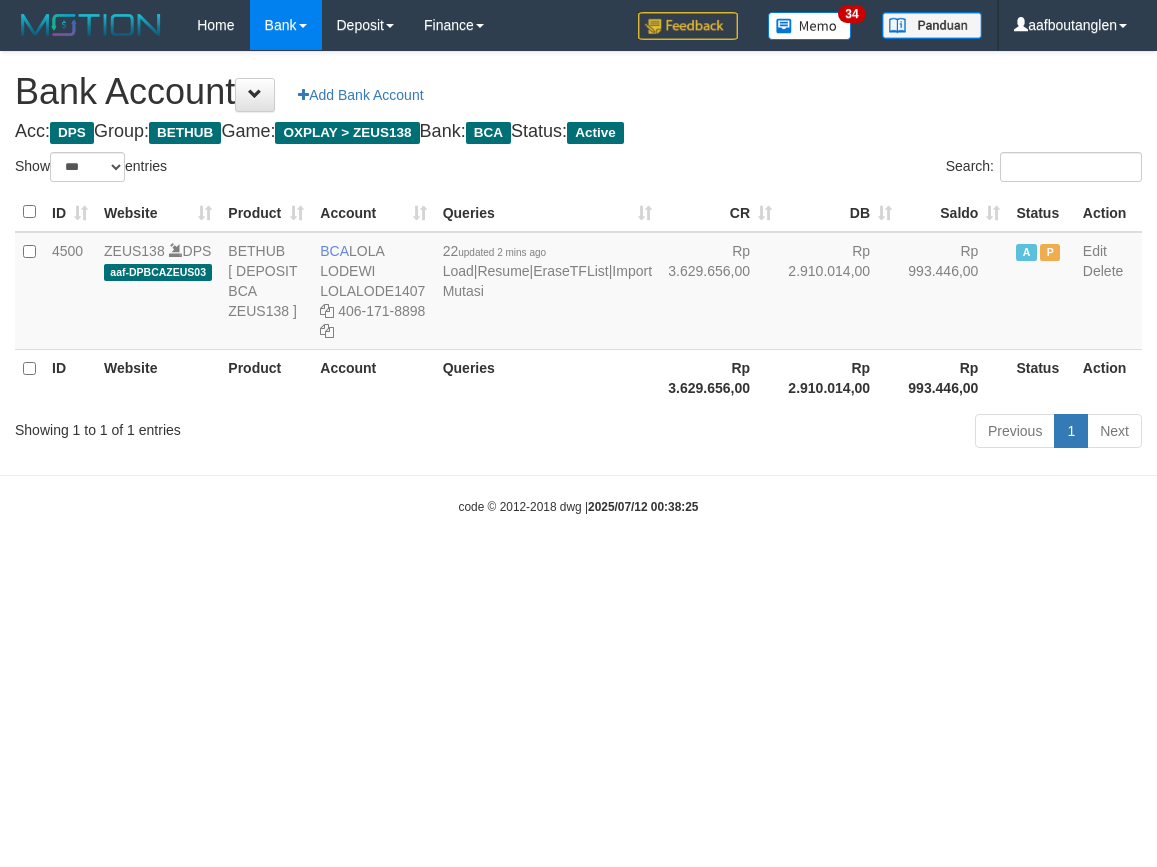 select on "***" 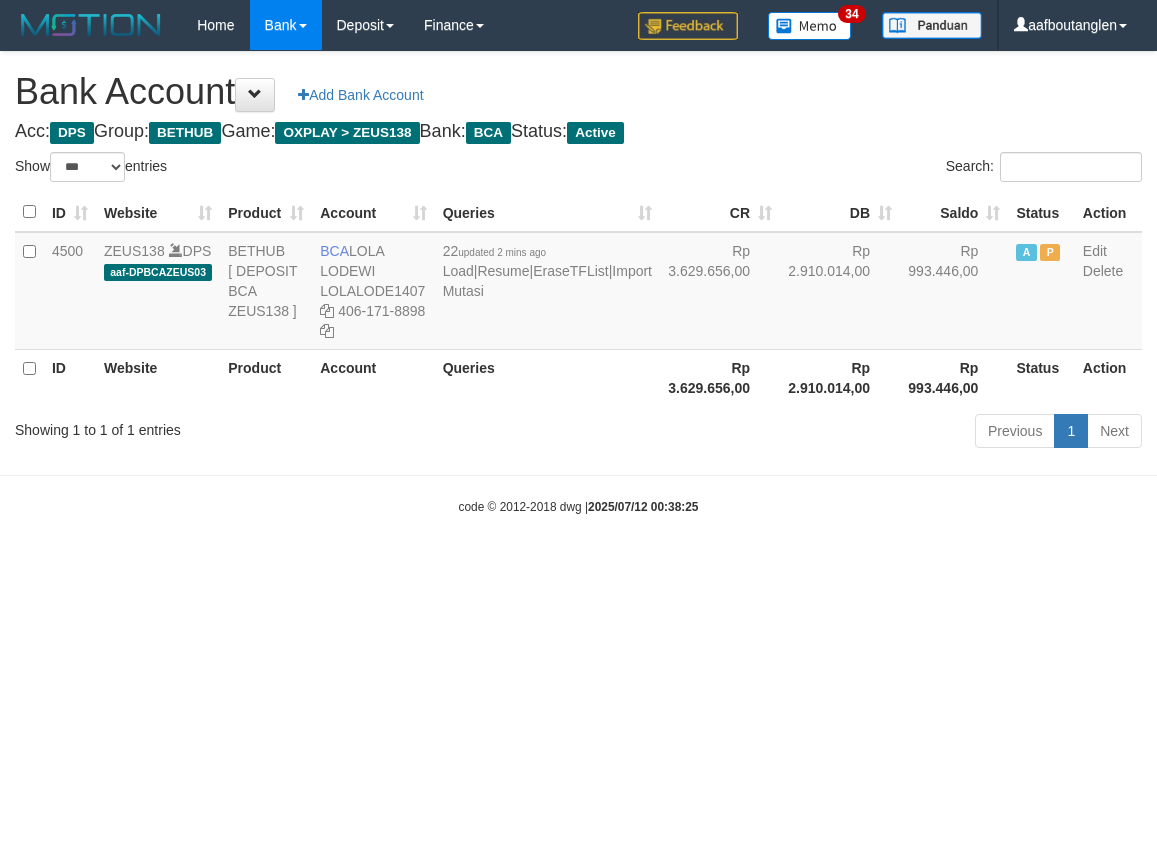 scroll, scrollTop: 0, scrollLeft: 0, axis: both 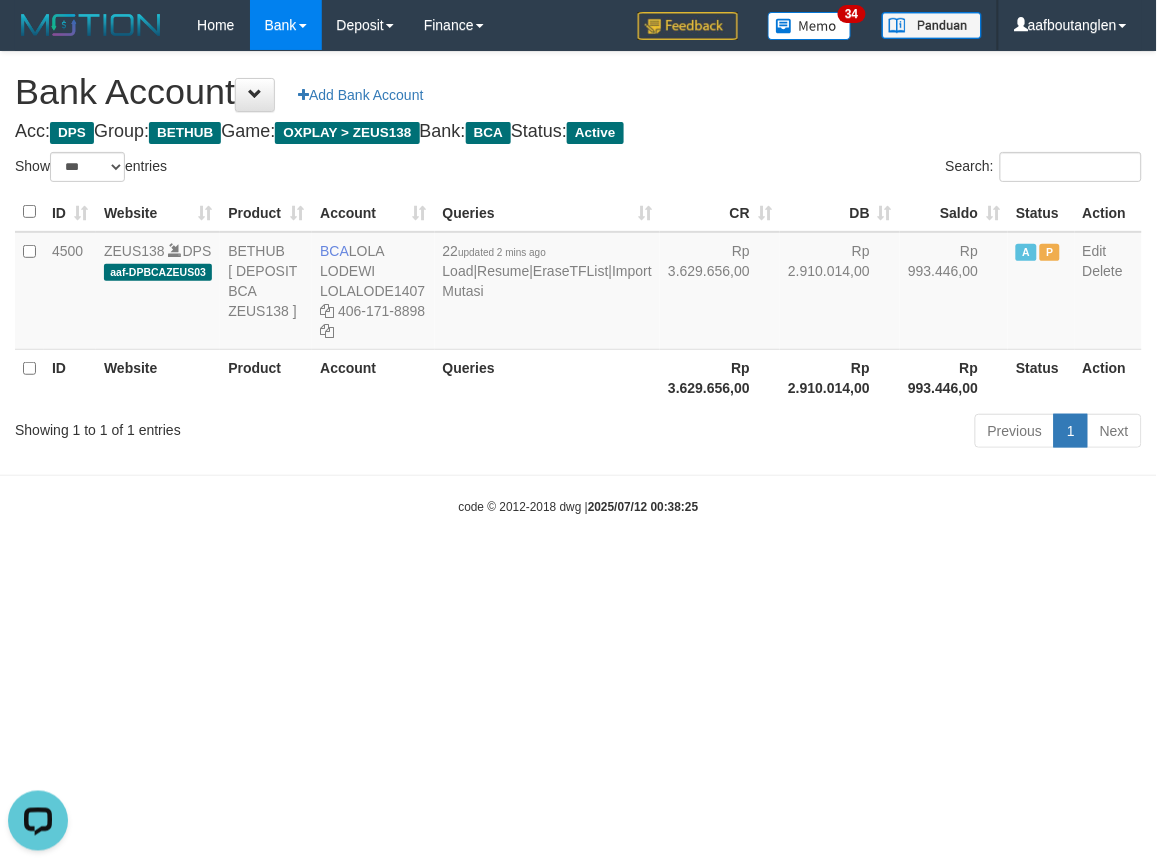 drag, startPoint x: 441, startPoint y: 485, endPoint x: 545, endPoint y: 475, distance: 104.47966 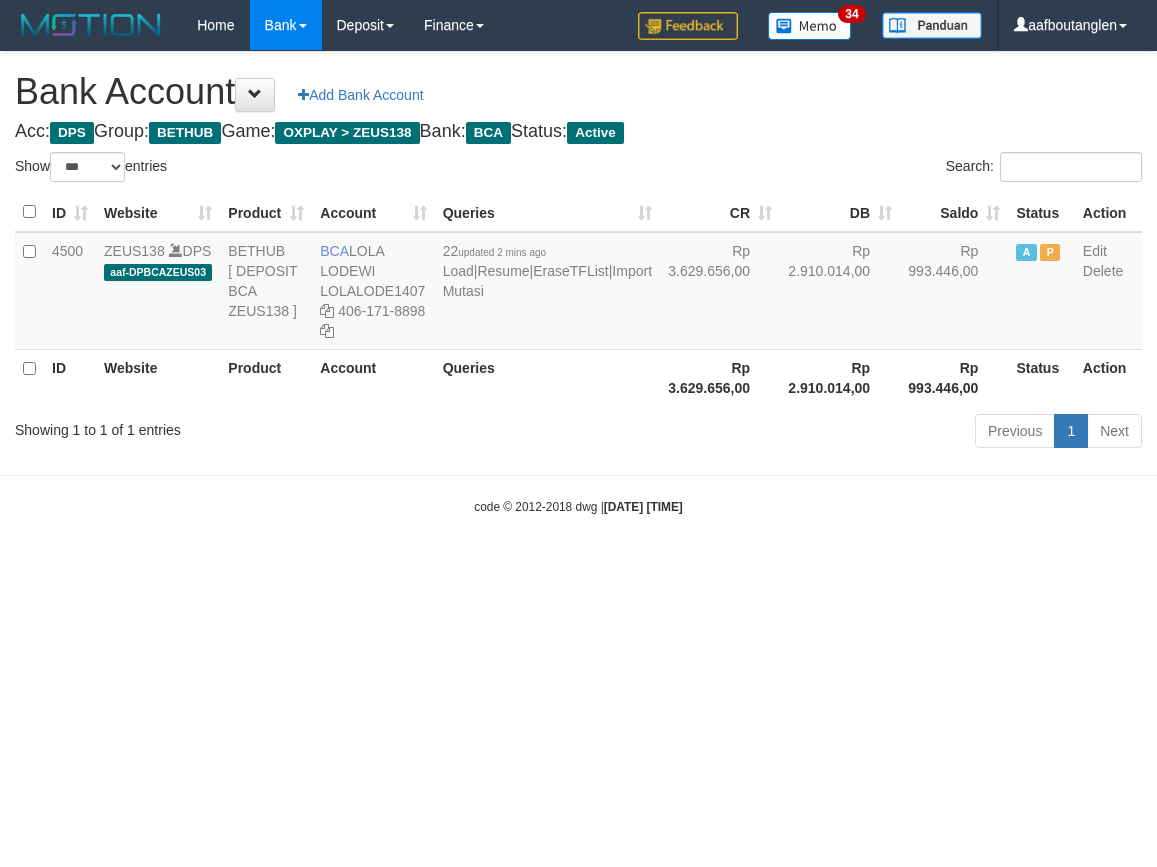 select on "***" 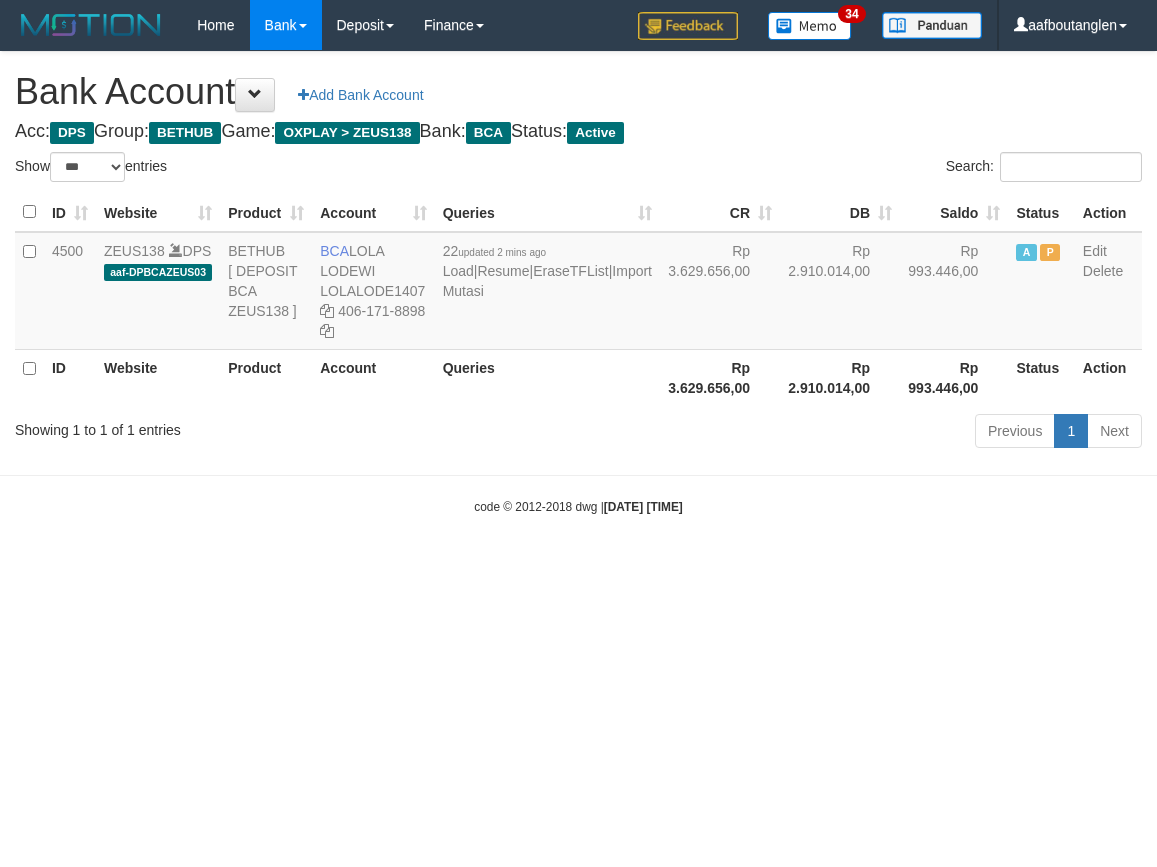 scroll, scrollTop: 0, scrollLeft: 0, axis: both 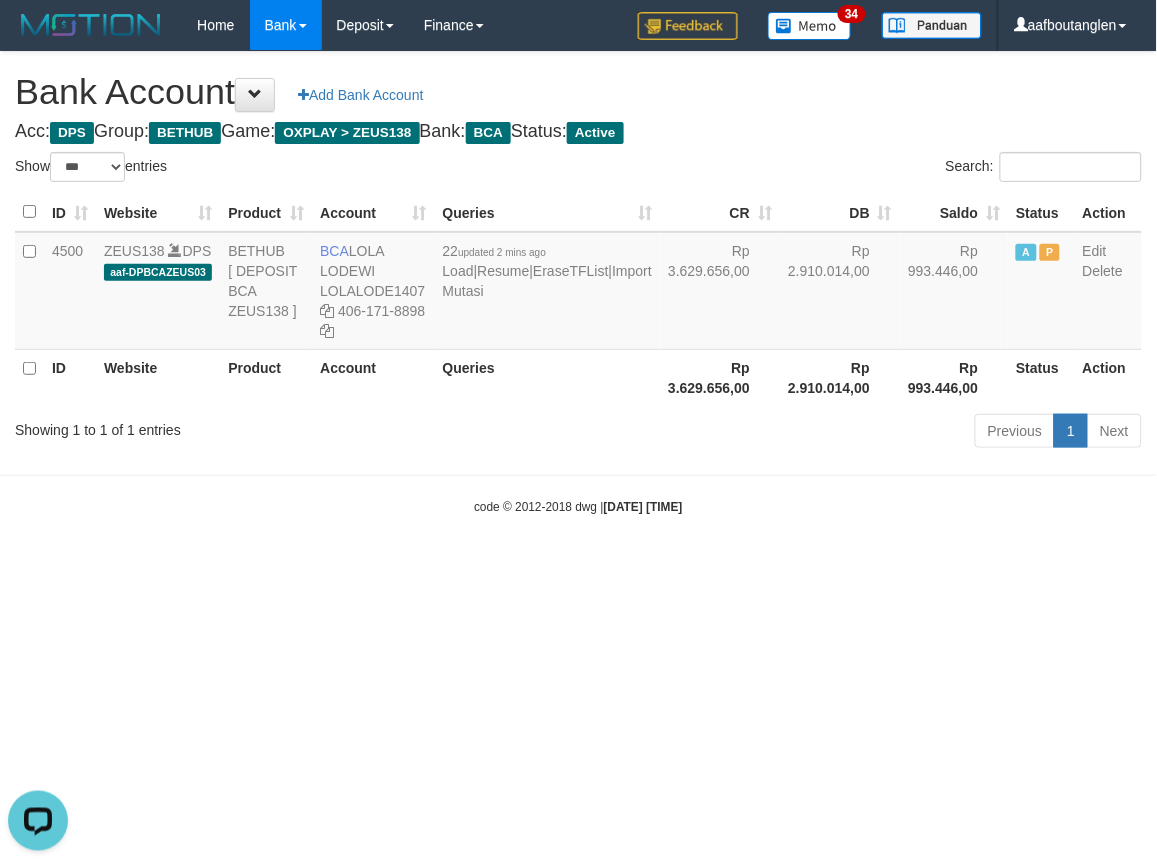 drag, startPoint x: 921, startPoint y: 612, endPoint x: 944, endPoint y: 596, distance: 28.01785 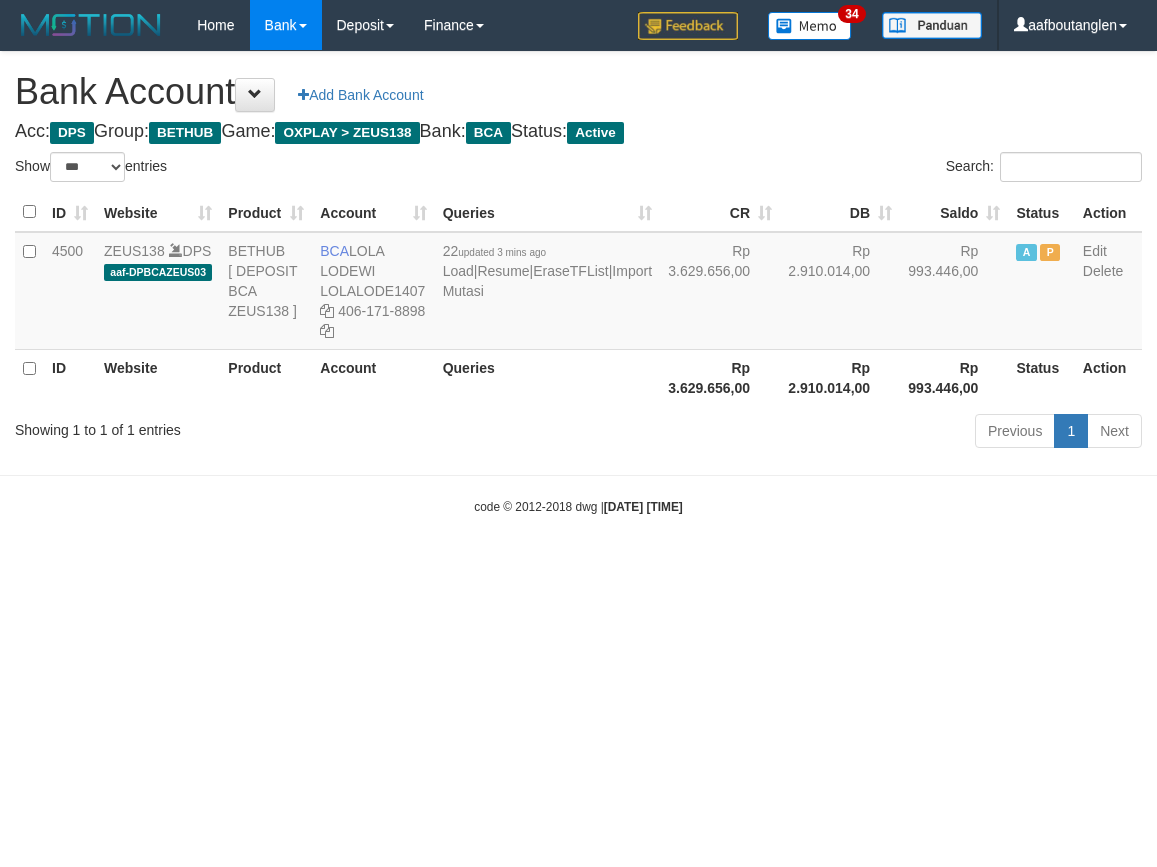 select on "***" 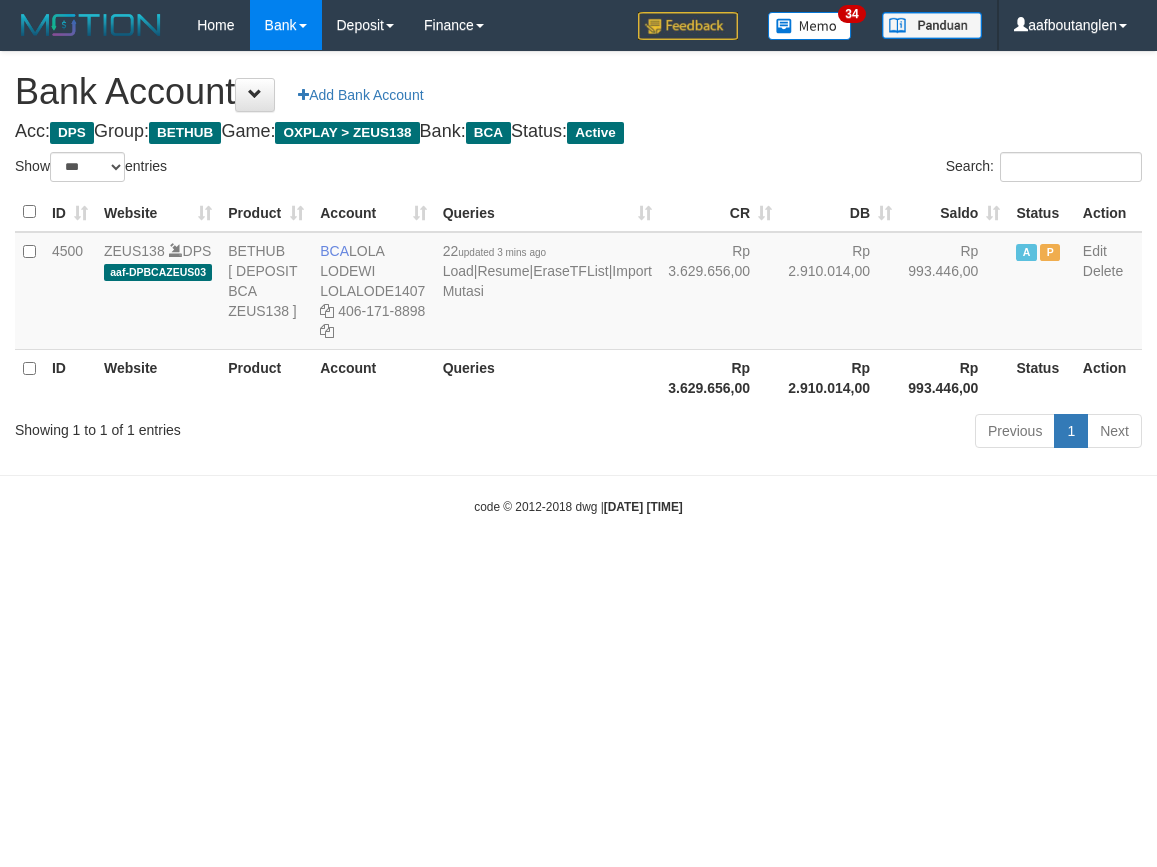 scroll, scrollTop: 0, scrollLeft: 0, axis: both 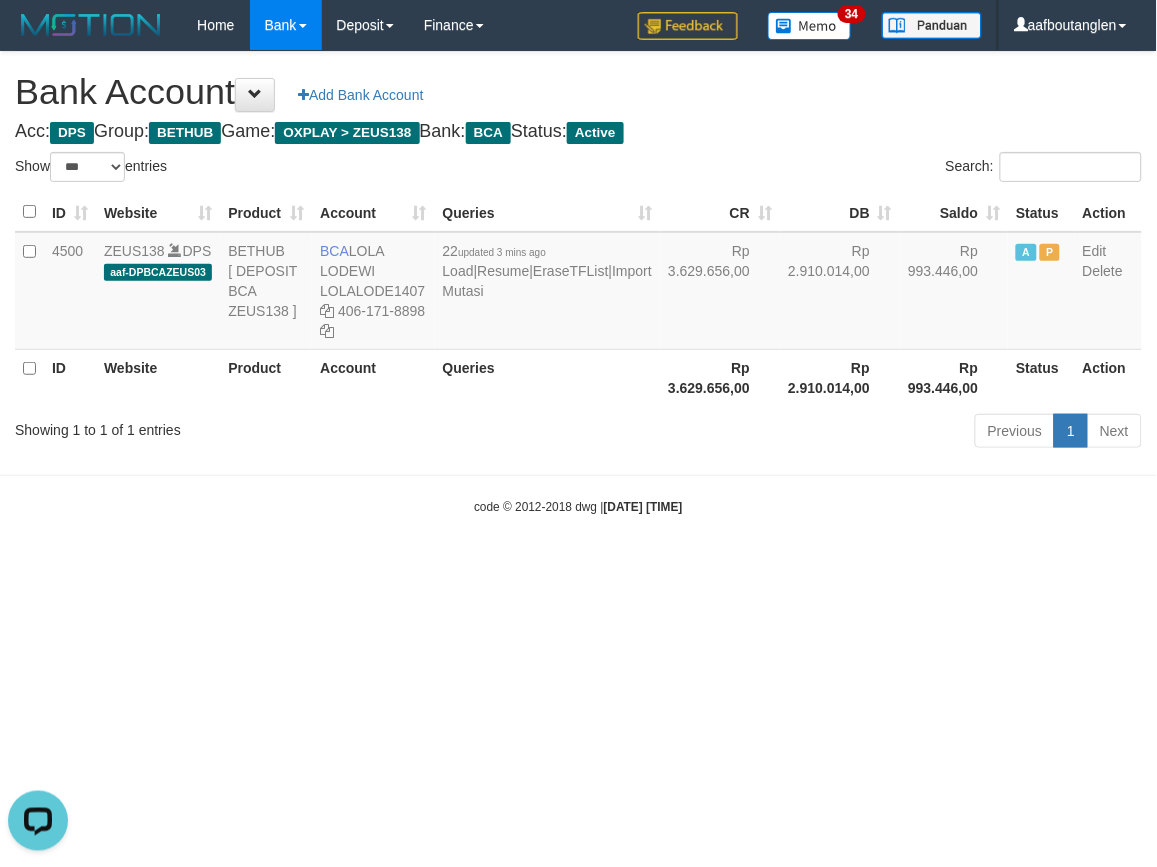 drag, startPoint x: 883, startPoint y: 722, endPoint x: 856, endPoint y: 745, distance: 35.468296 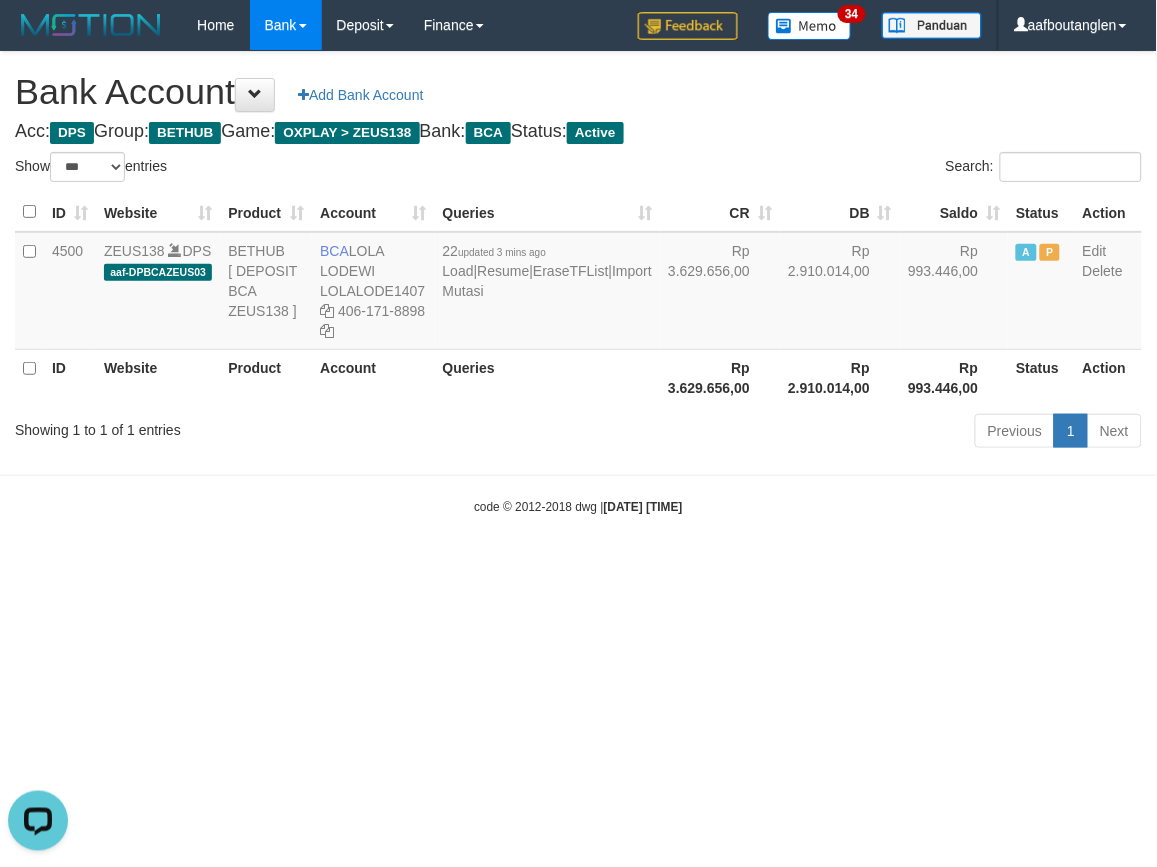 click on "Toggle navigation
Home
Bank
Account List
Deposit
DPS List
History
Note DPS
Finance
Financial Data
aafboutanglen
My Profile
Log Out
34" at bounding box center [578, 283] 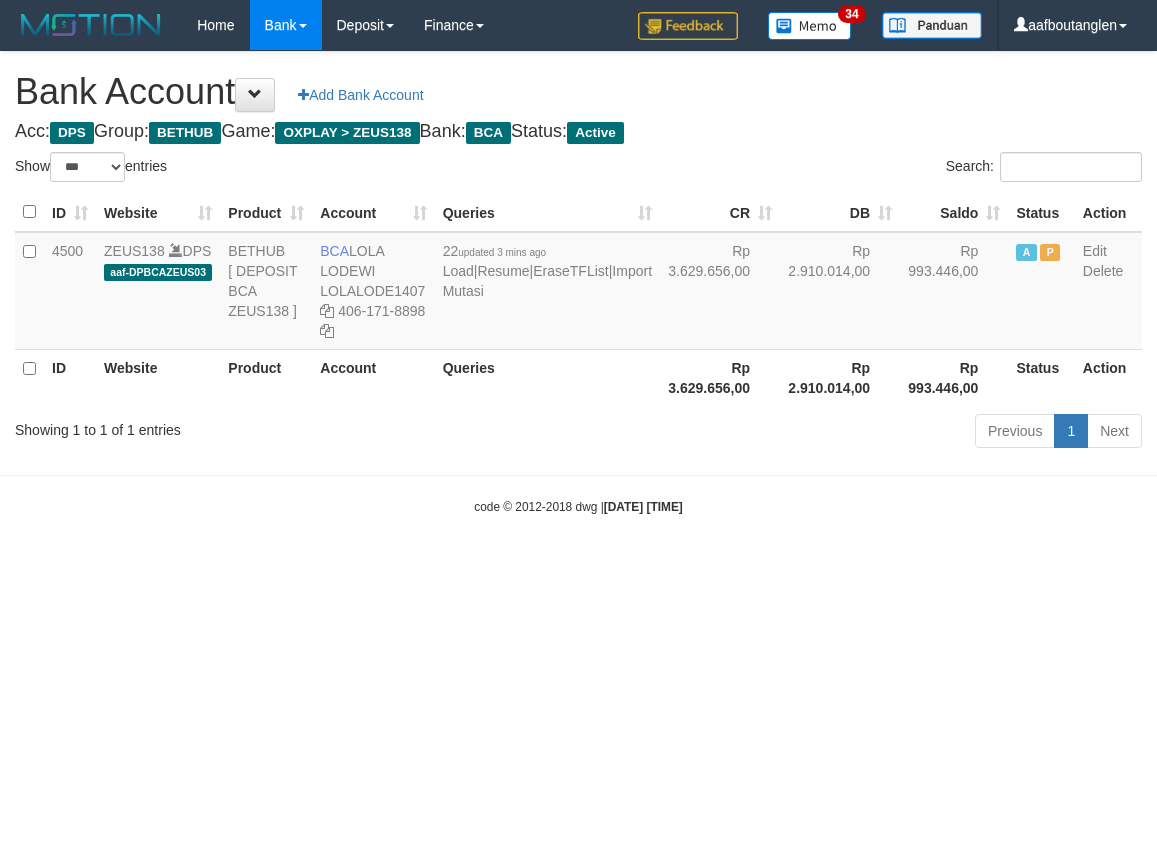 select on "***" 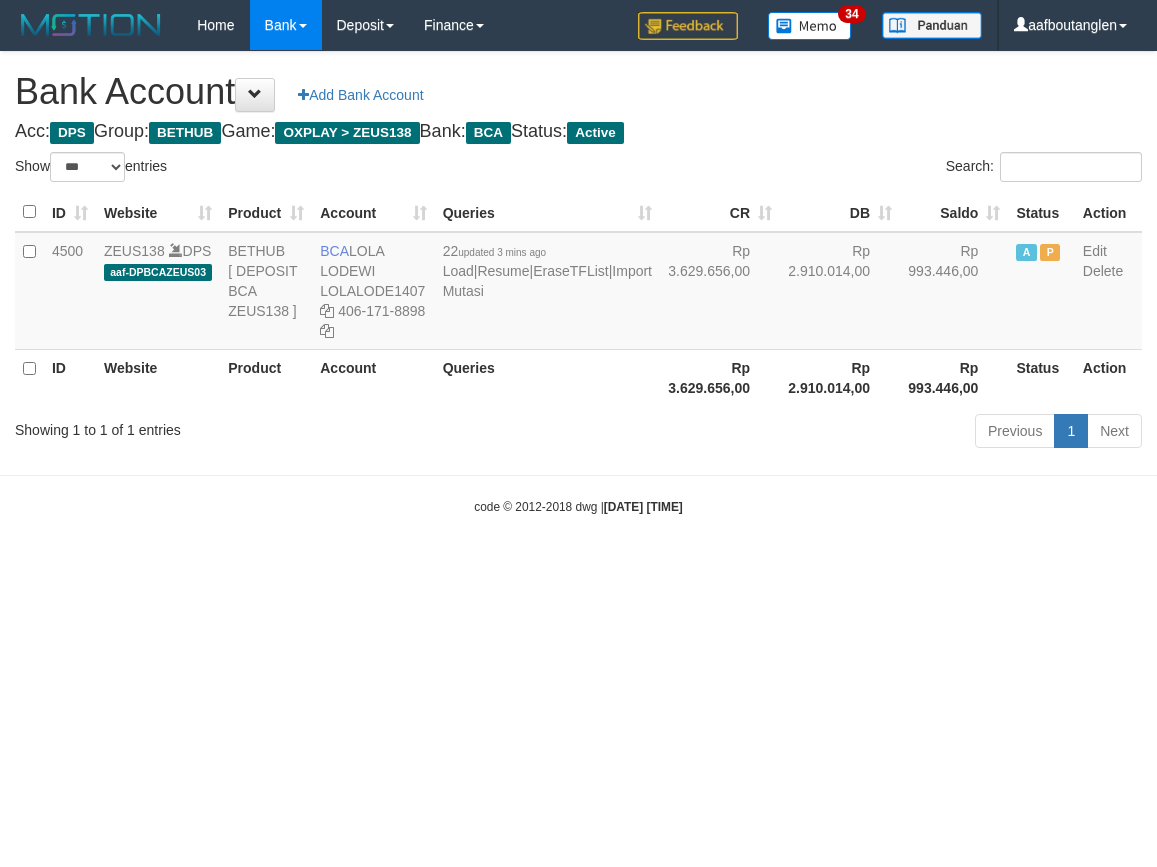 scroll, scrollTop: 0, scrollLeft: 0, axis: both 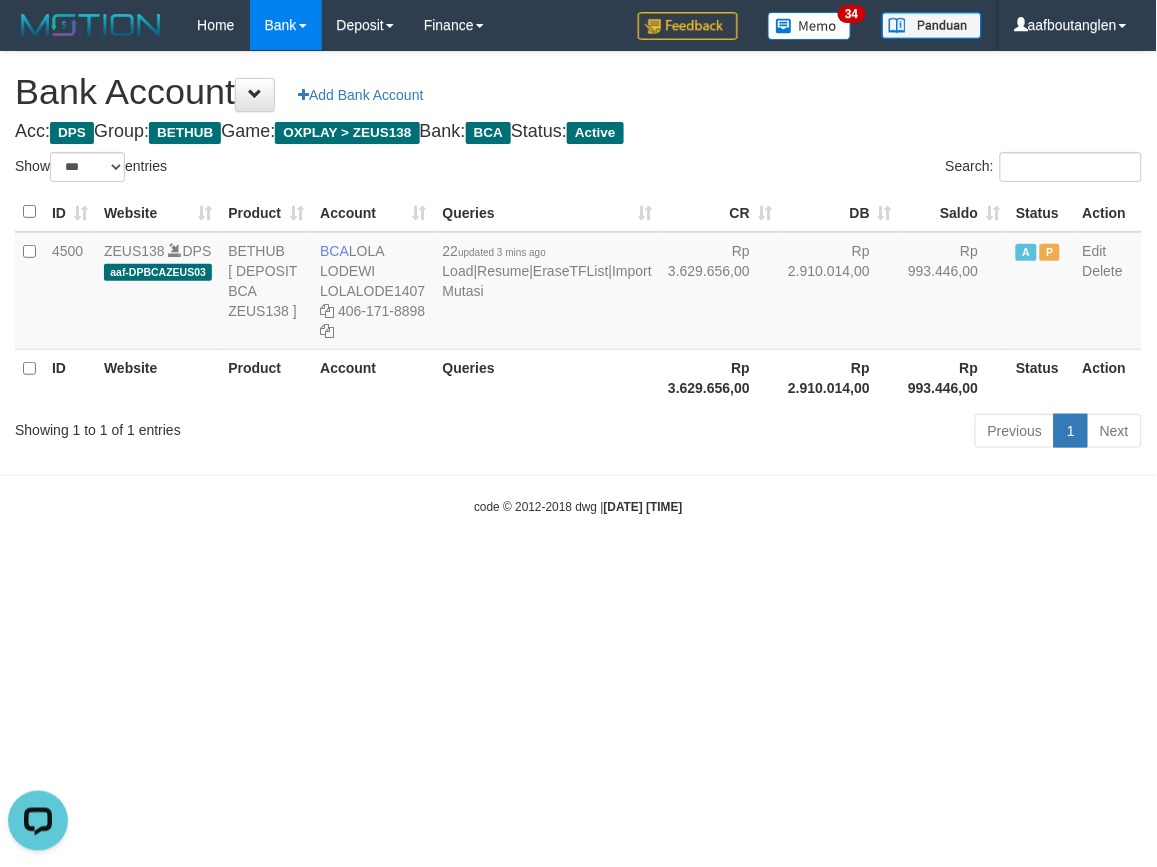 drag, startPoint x: 837, startPoint y: 535, endPoint x: 792, endPoint y: 524, distance: 46.32494 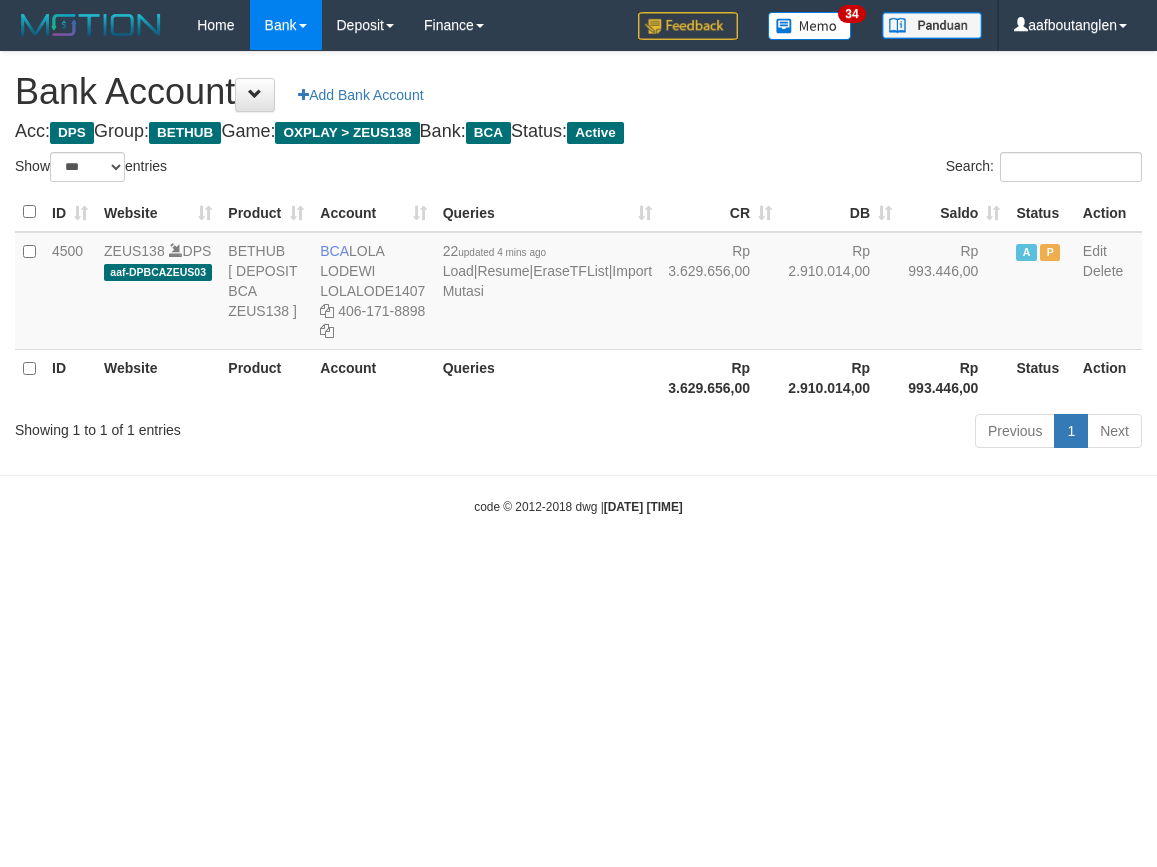 select on "***" 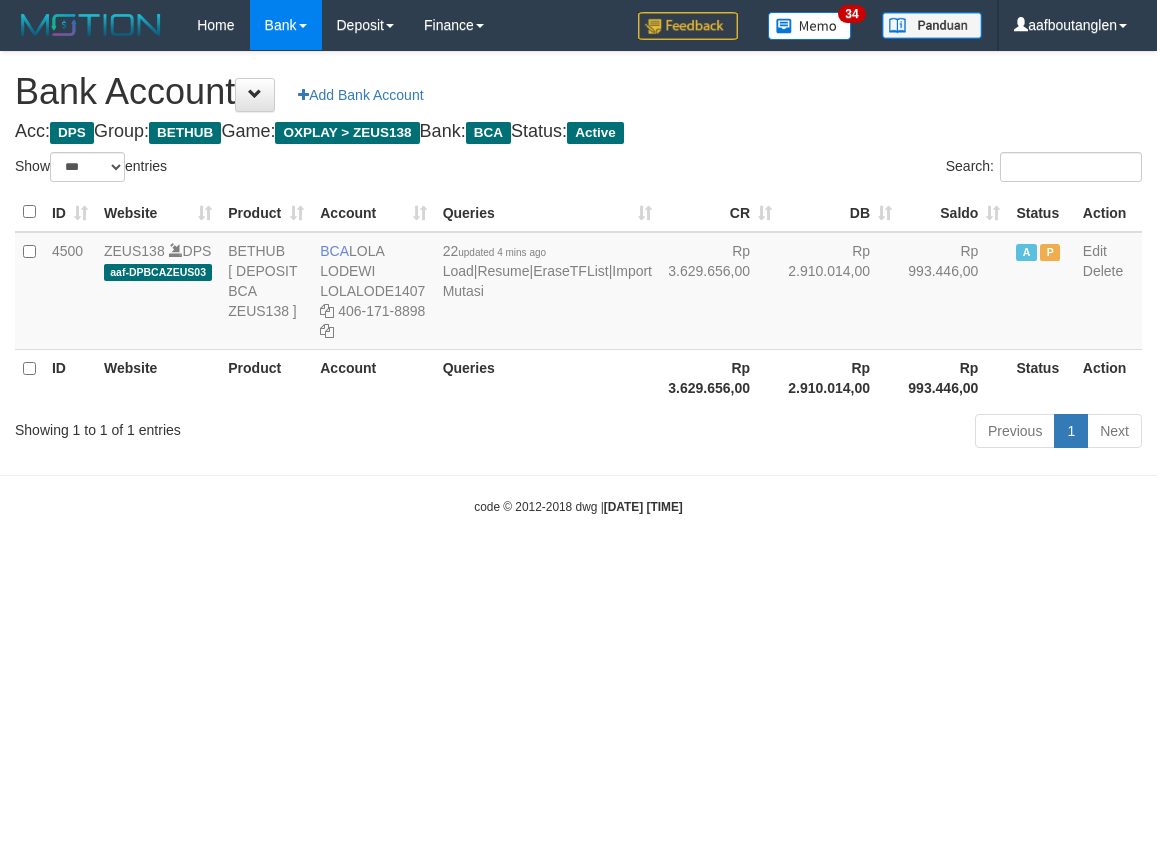 scroll, scrollTop: 0, scrollLeft: 0, axis: both 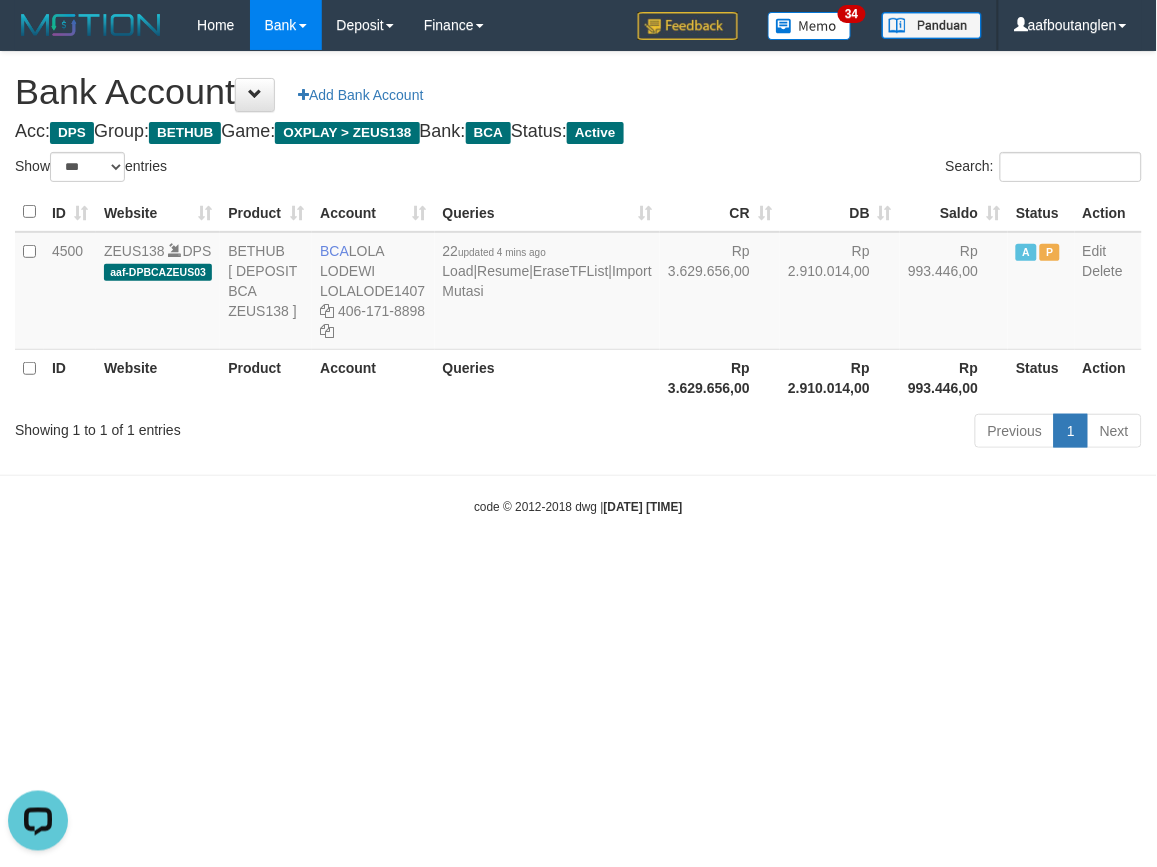 drag, startPoint x: 143, startPoint y: 523, endPoint x: 131, endPoint y: 516, distance: 13.892444 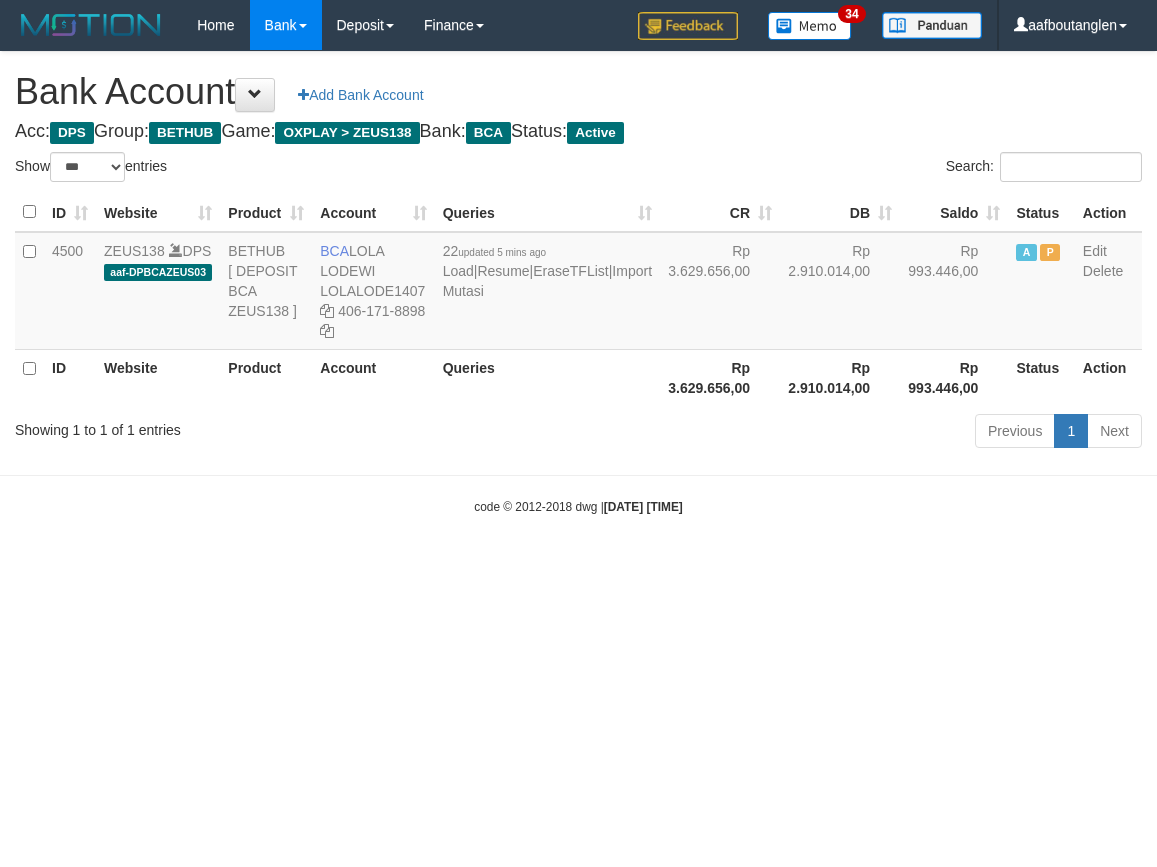select on "***" 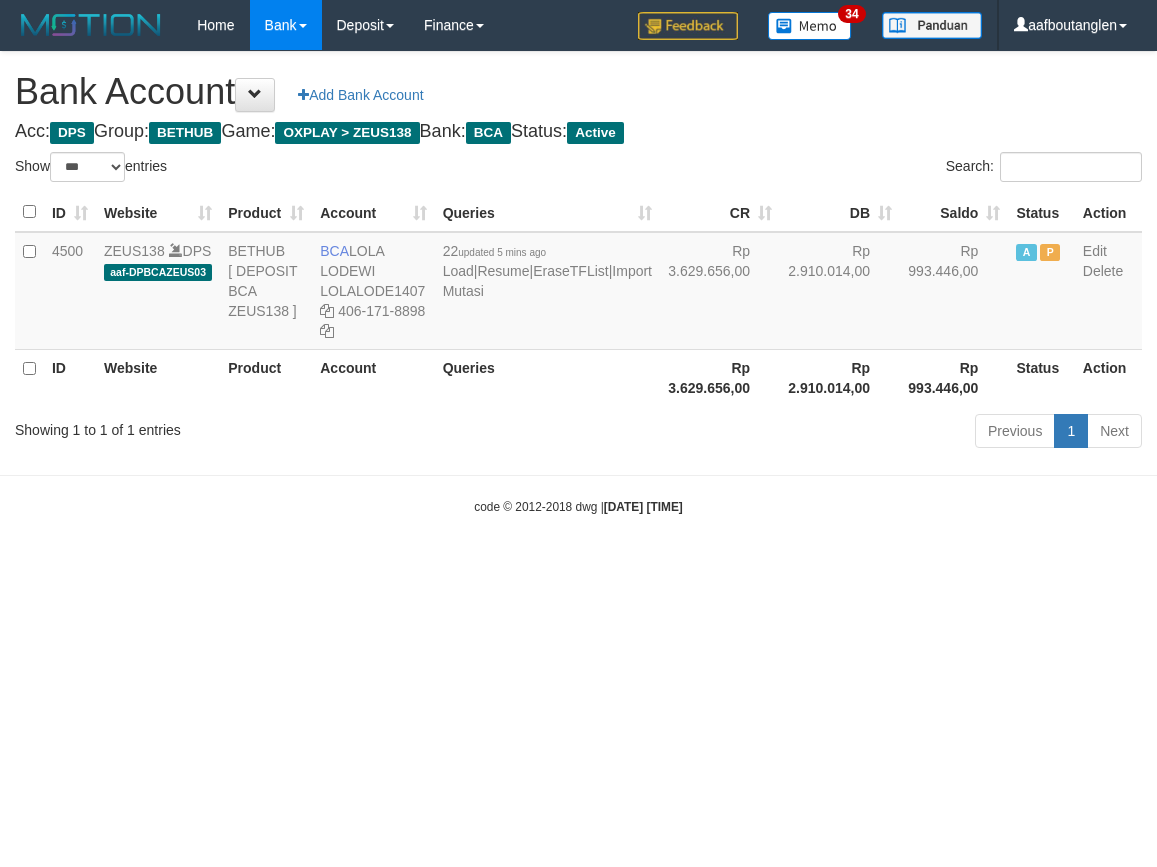 scroll, scrollTop: 0, scrollLeft: 0, axis: both 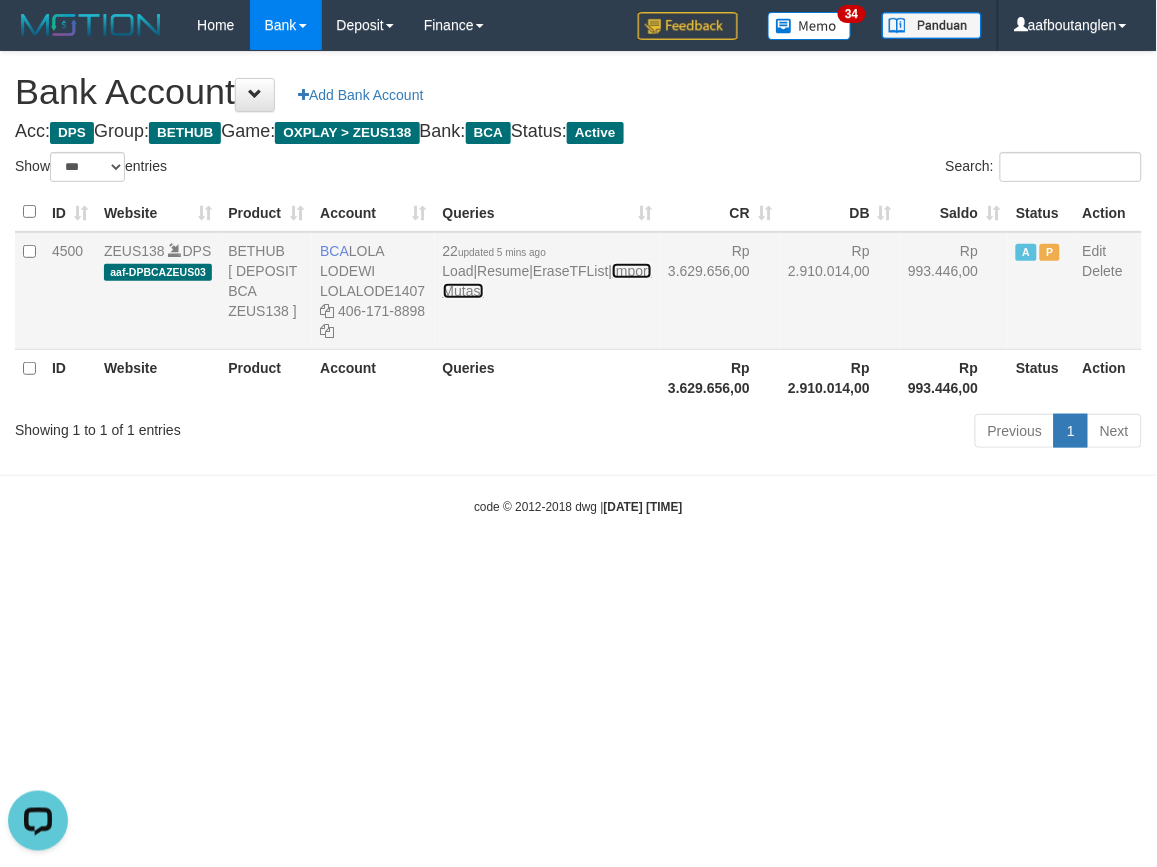 click on "Import Mutasi" at bounding box center (547, 281) 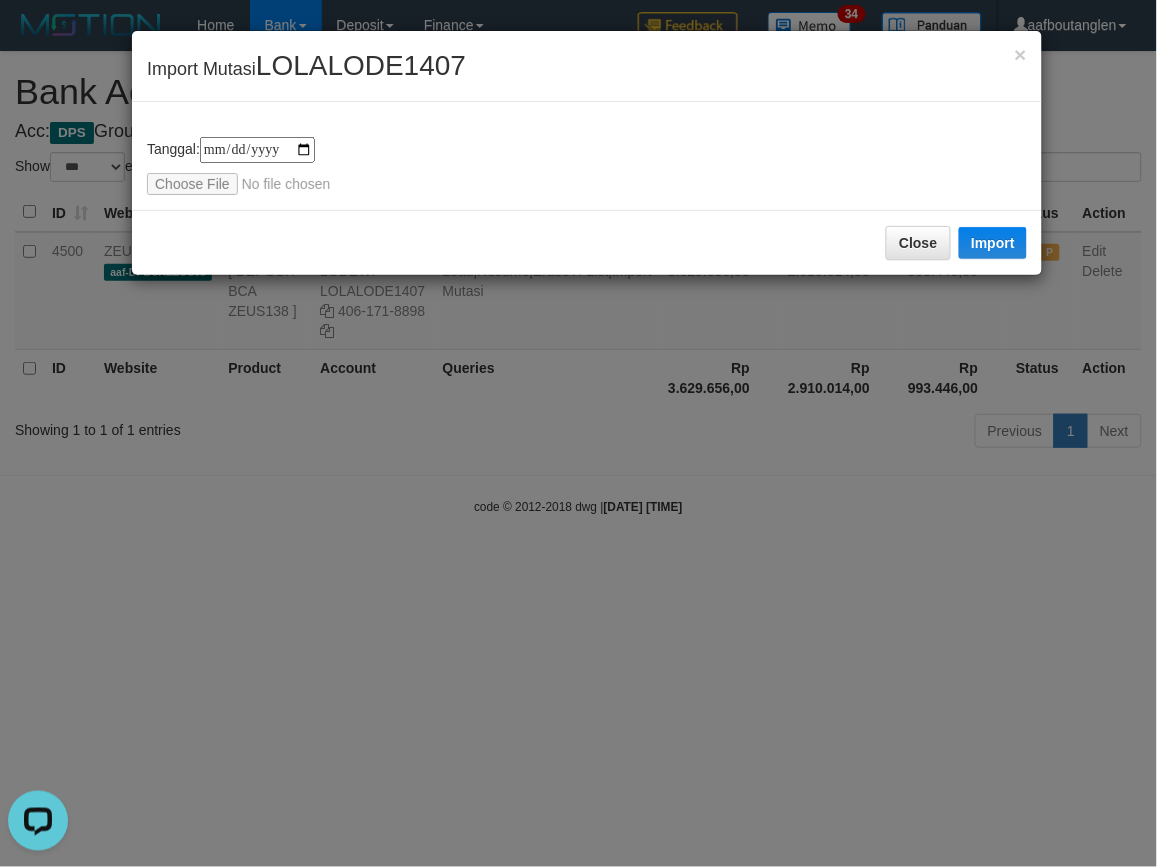 click on "**********" at bounding box center (587, 166) 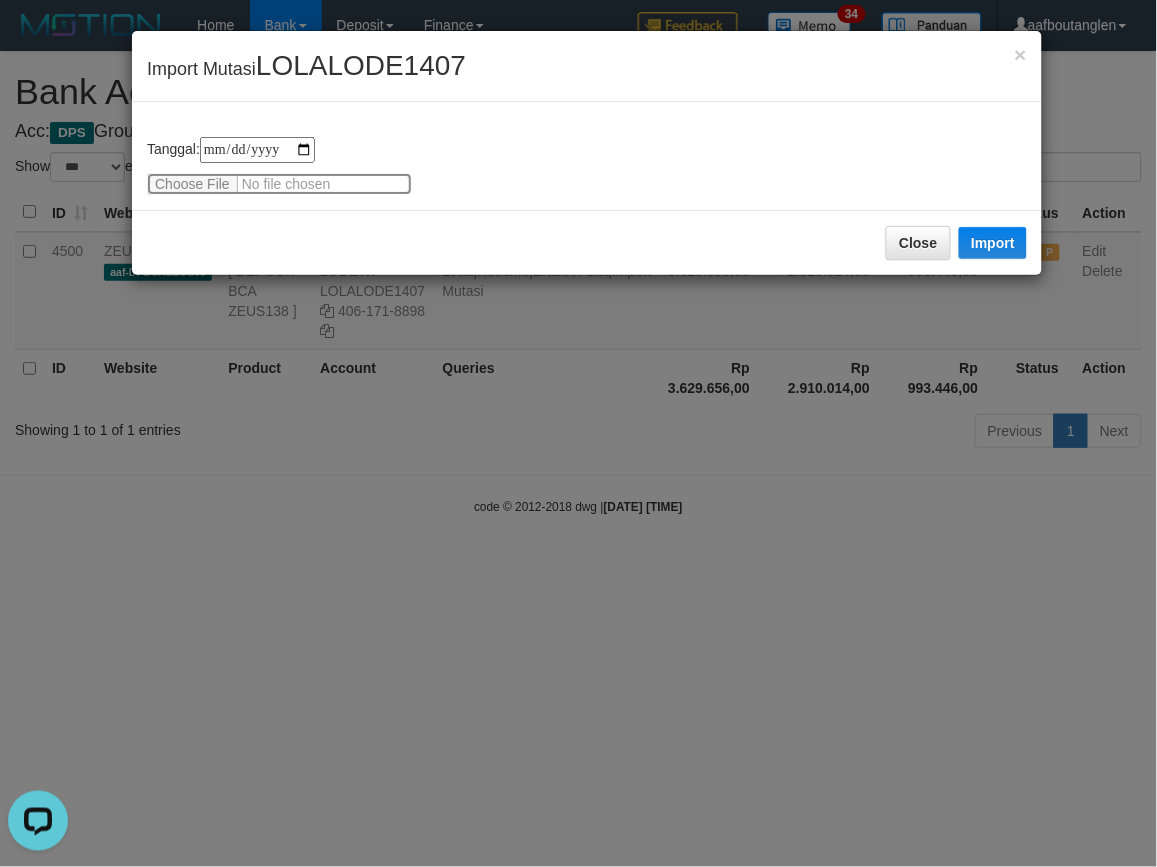 click at bounding box center [279, 184] 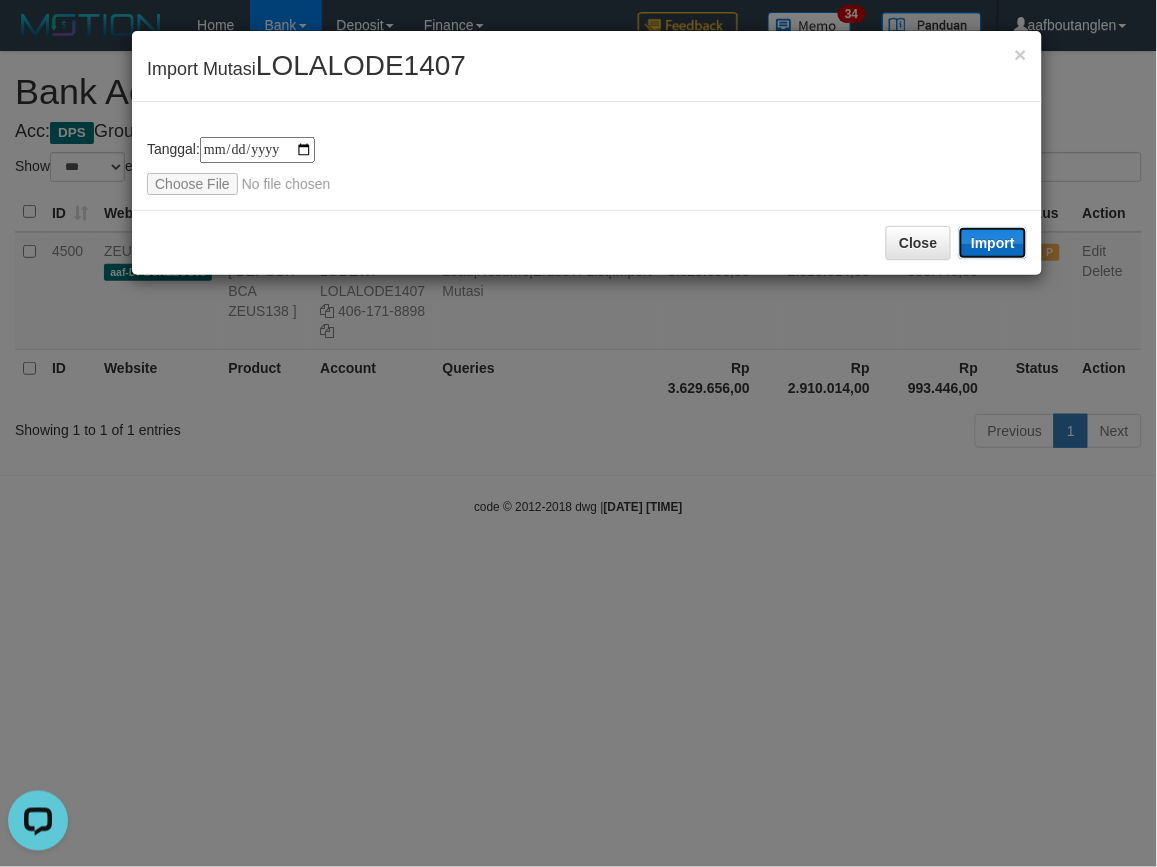 click on "Import" at bounding box center (993, 243) 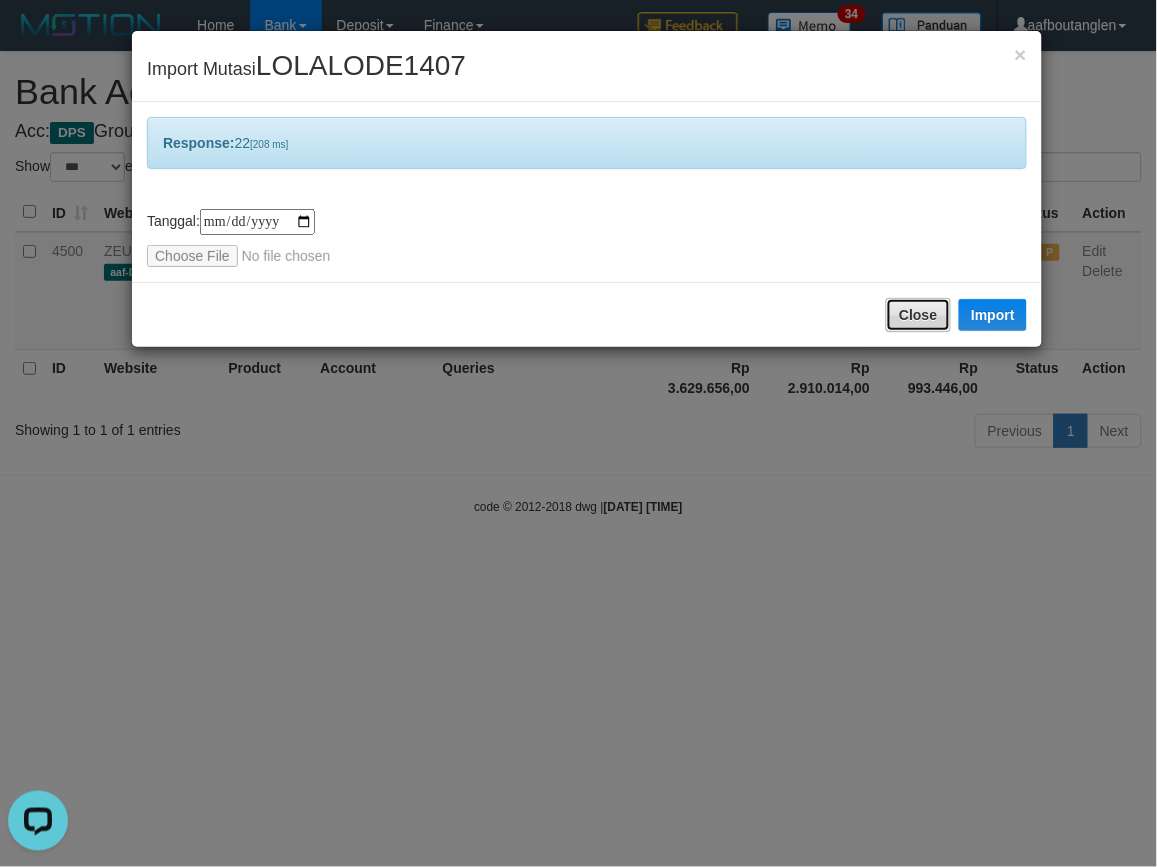 click on "Close" at bounding box center [918, 315] 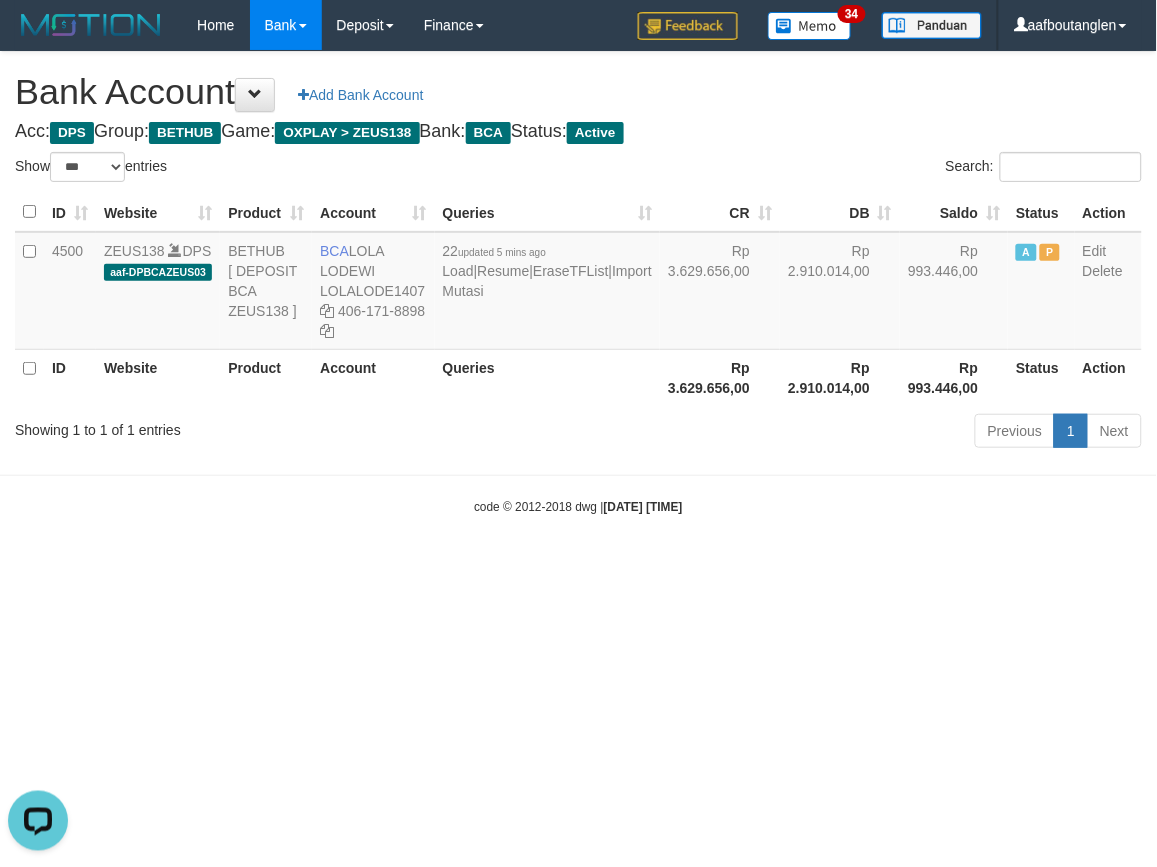 click at bounding box center [578, 433] 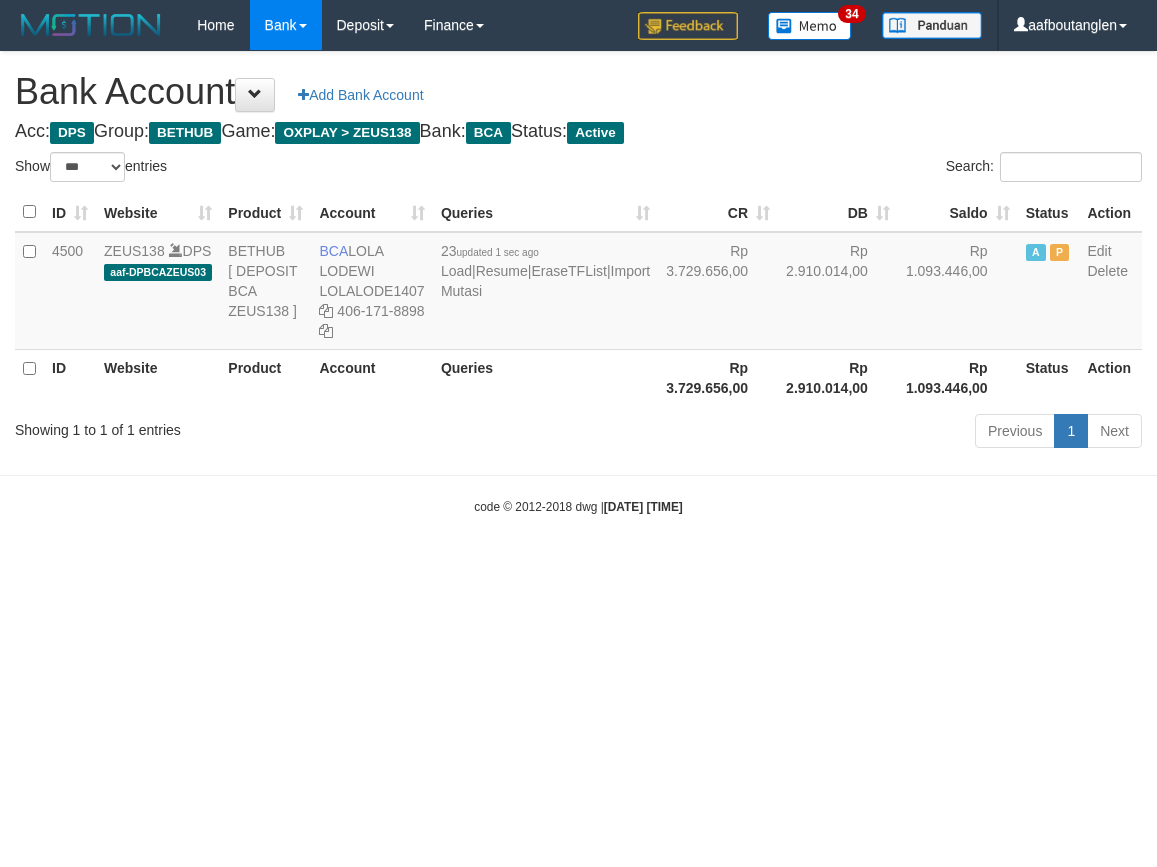 select on "***" 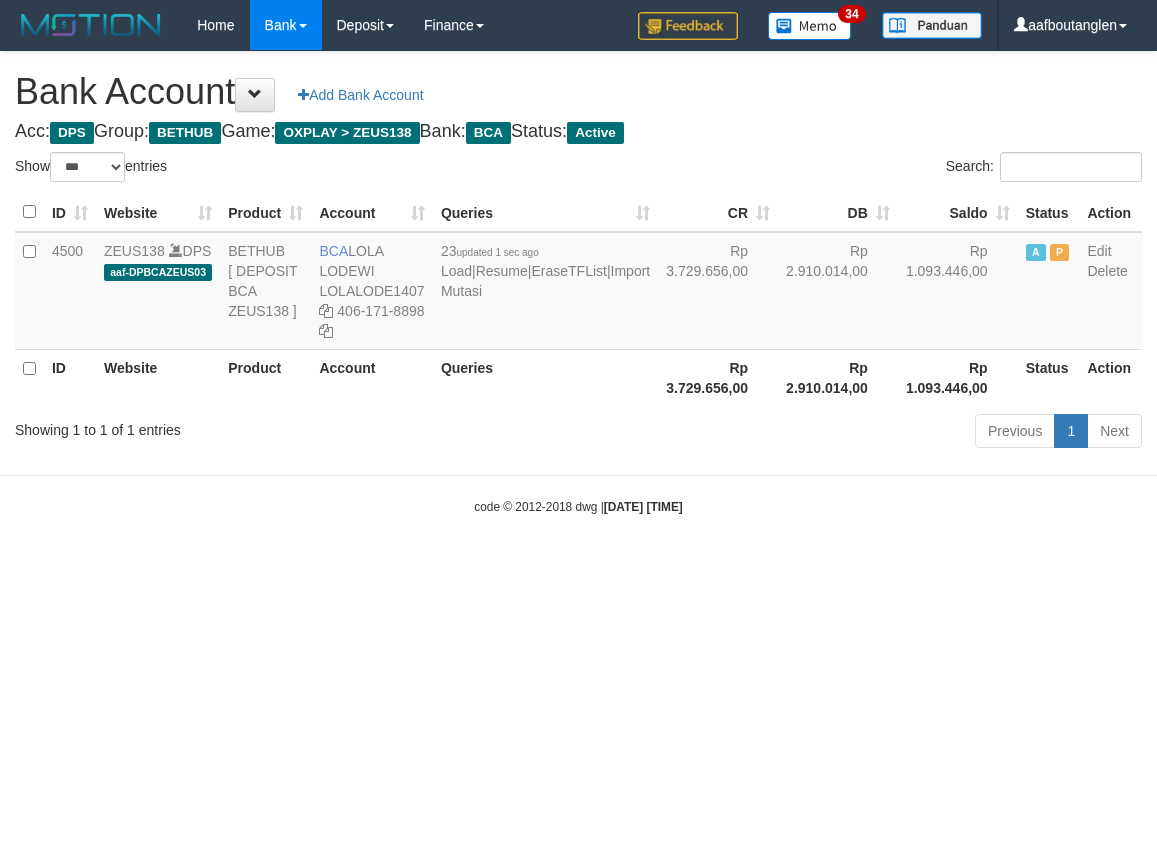 scroll, scrollTop: 0, scrollLeft: 0, axis: both 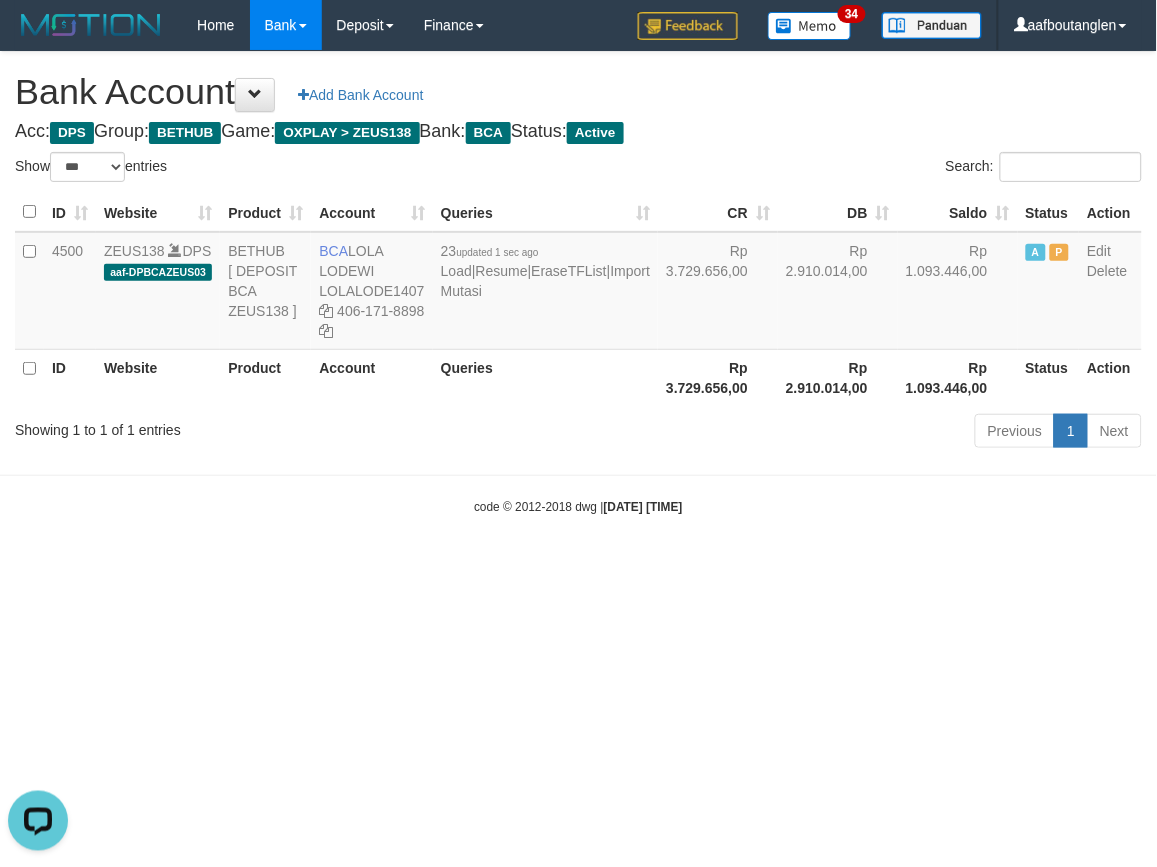 click on "Toggle navigation
Home
Bank
Account List
Deposit
DPS List
History
Note DPS
Finance
Financial Data
aafboutanglen
My Profile
Log Out
34" at bounding box center [578, 283] 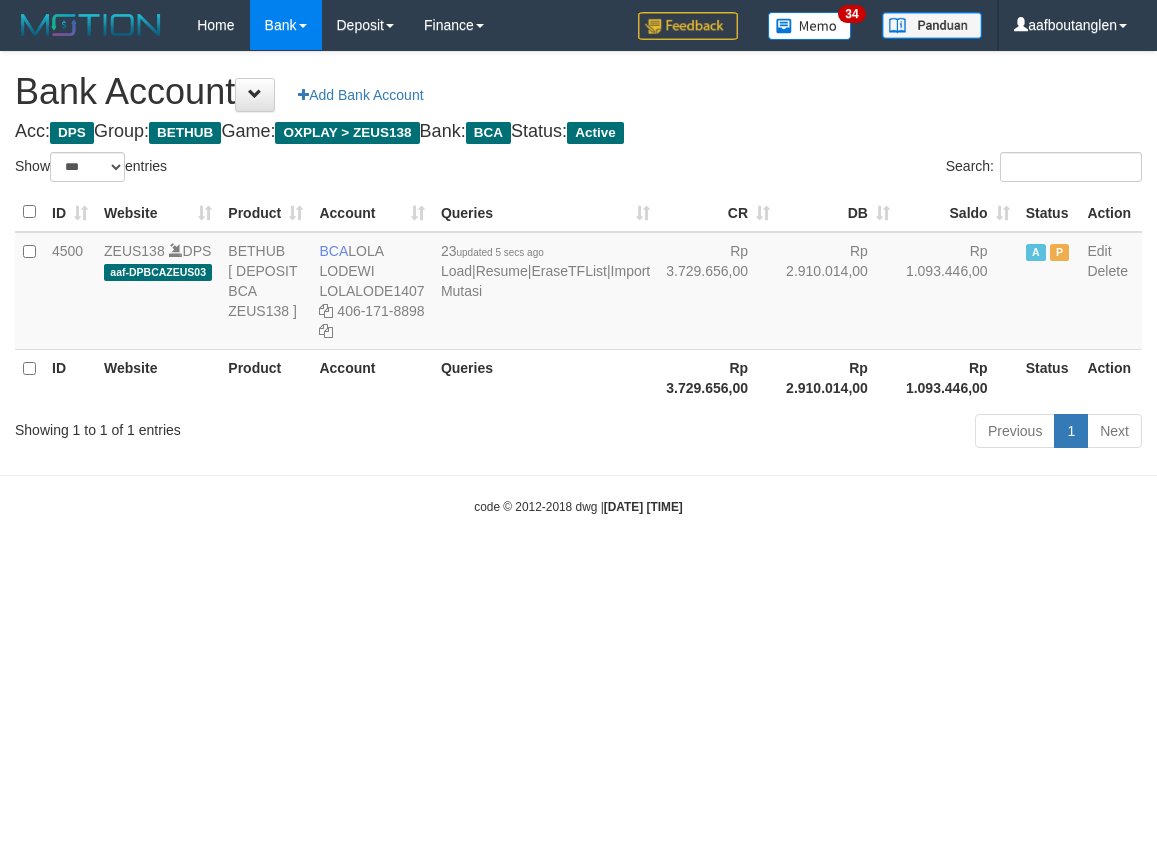 select on "***" 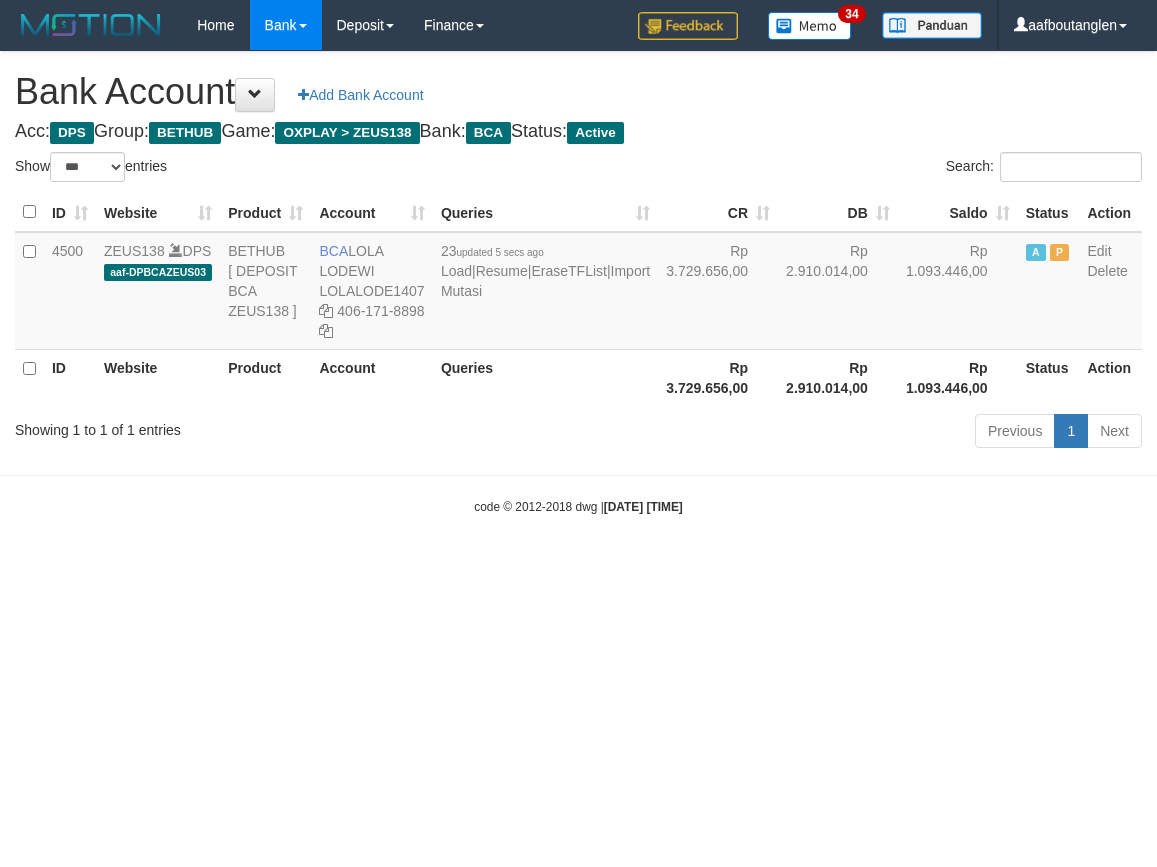 scroll, scrollTop: 0, scrollLeft: 0, axis: both 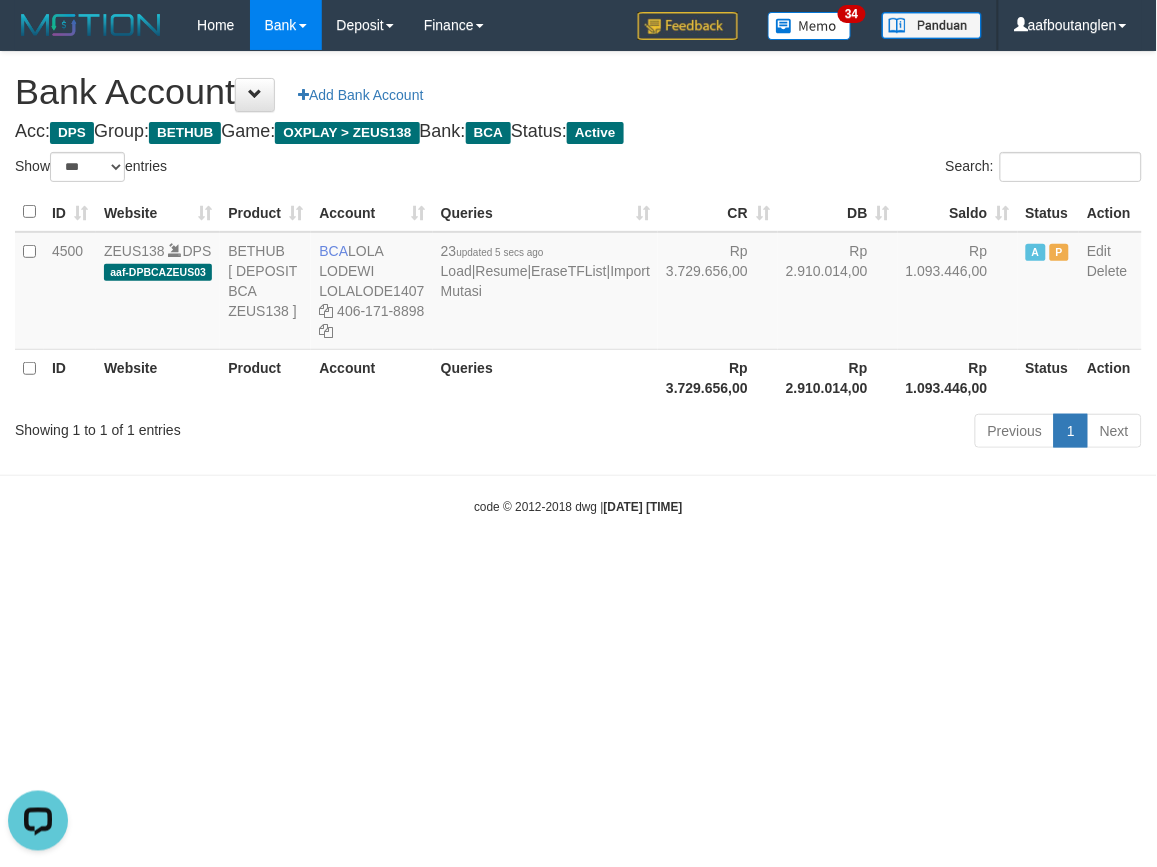 click on "Previous 1 Next" at bounding box center (819, 433) 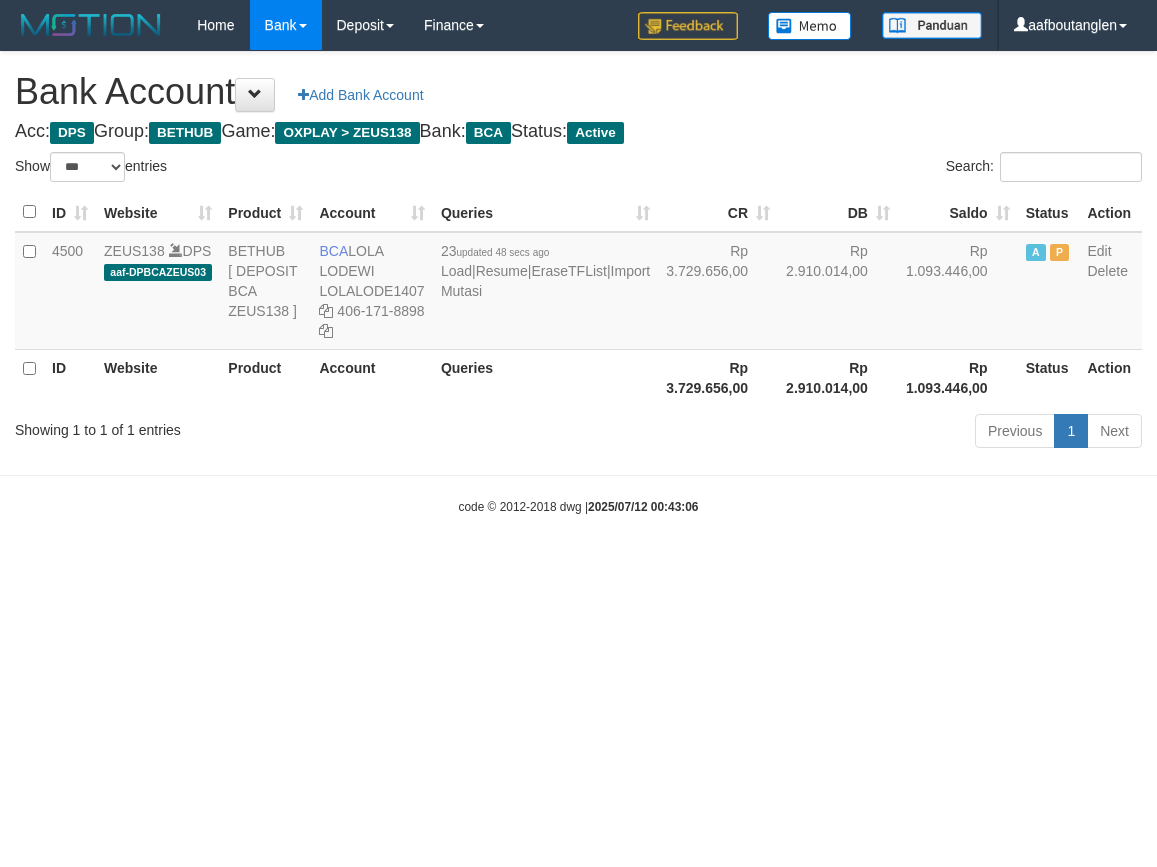 select on "***" 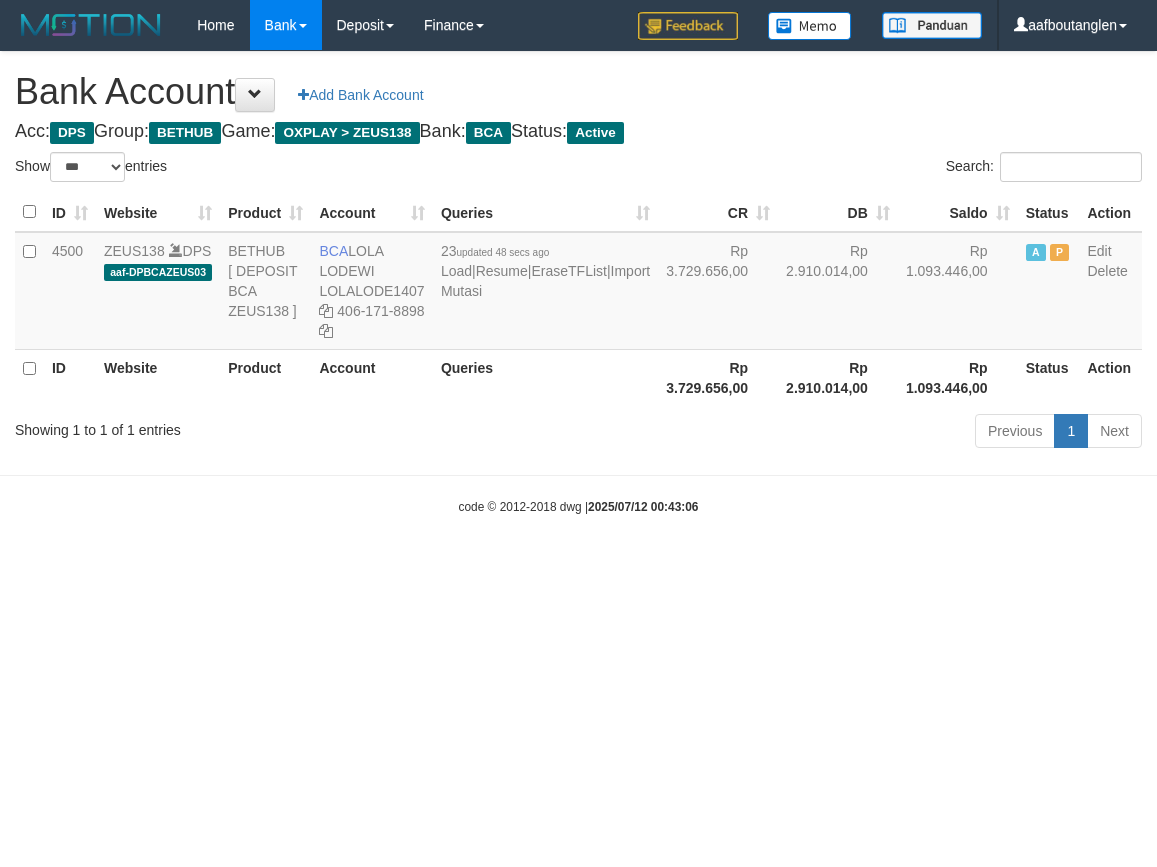 scroll, scrollTop: 0, scrollLeft: 0, axis: both 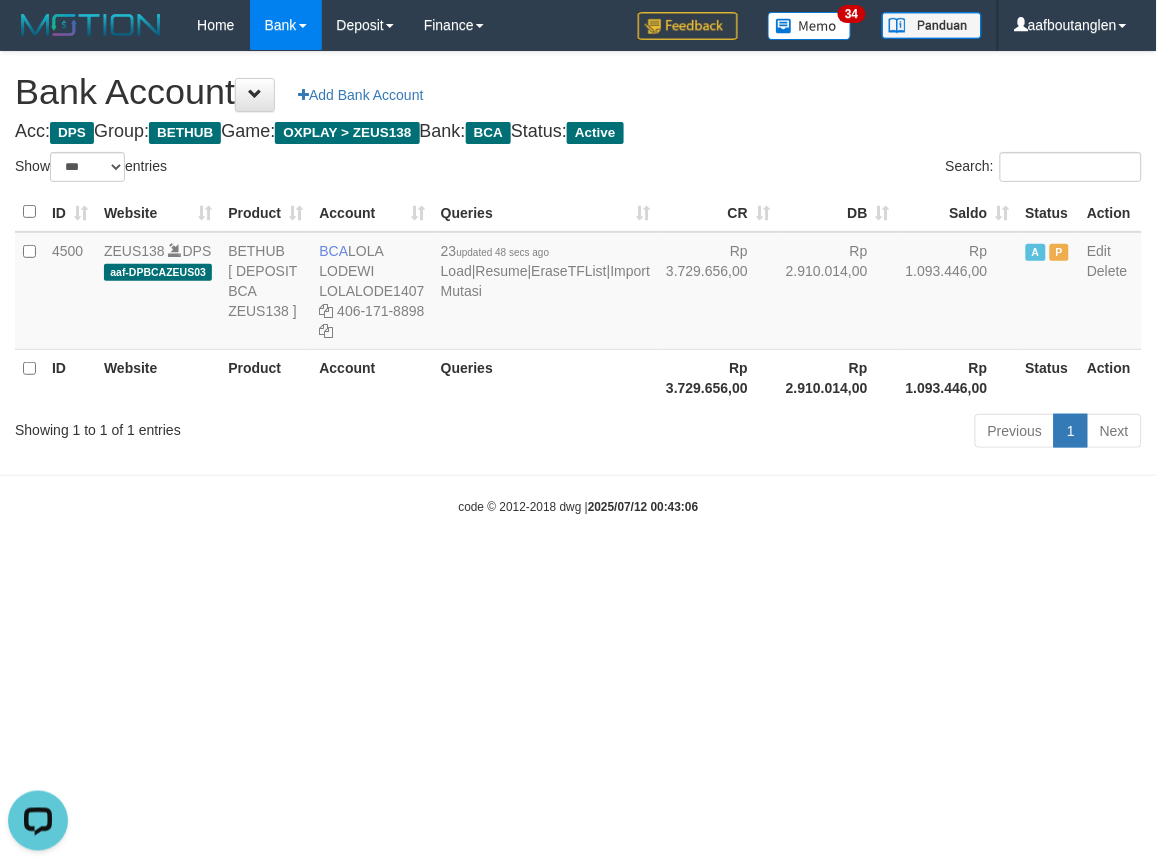 drag, startPoint x: 898, startPoint y: 548, endPoint x: 863, endPoint y: 540, distance: 35.902645 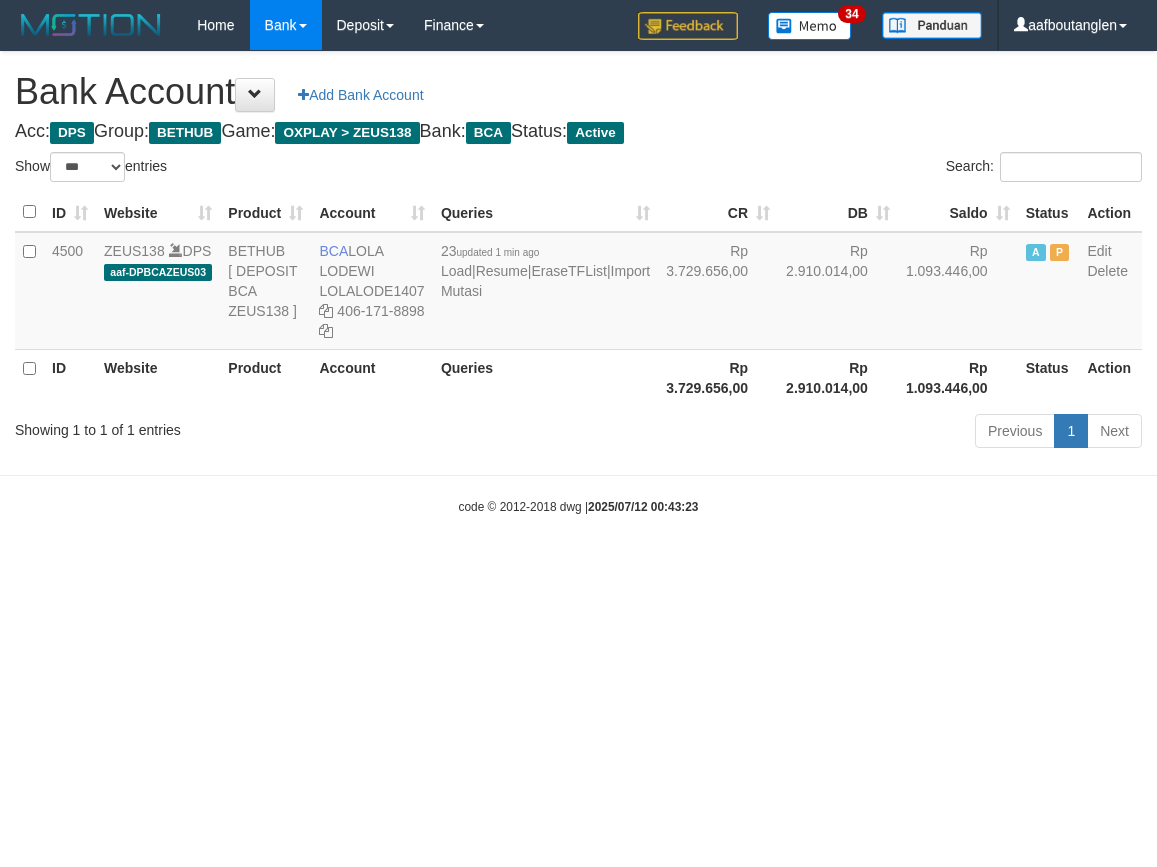select on "***" 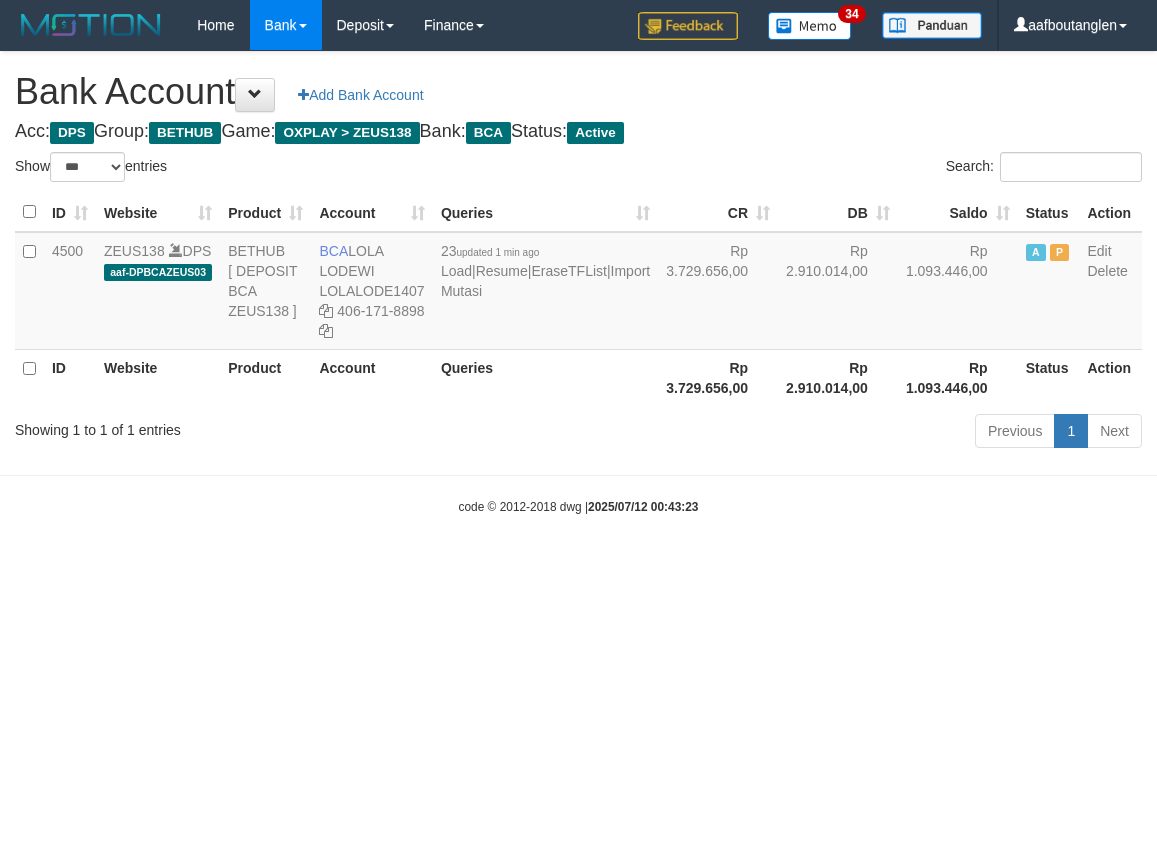 scroll, scrollTop: 0, scrollLeft: 0, axis: both 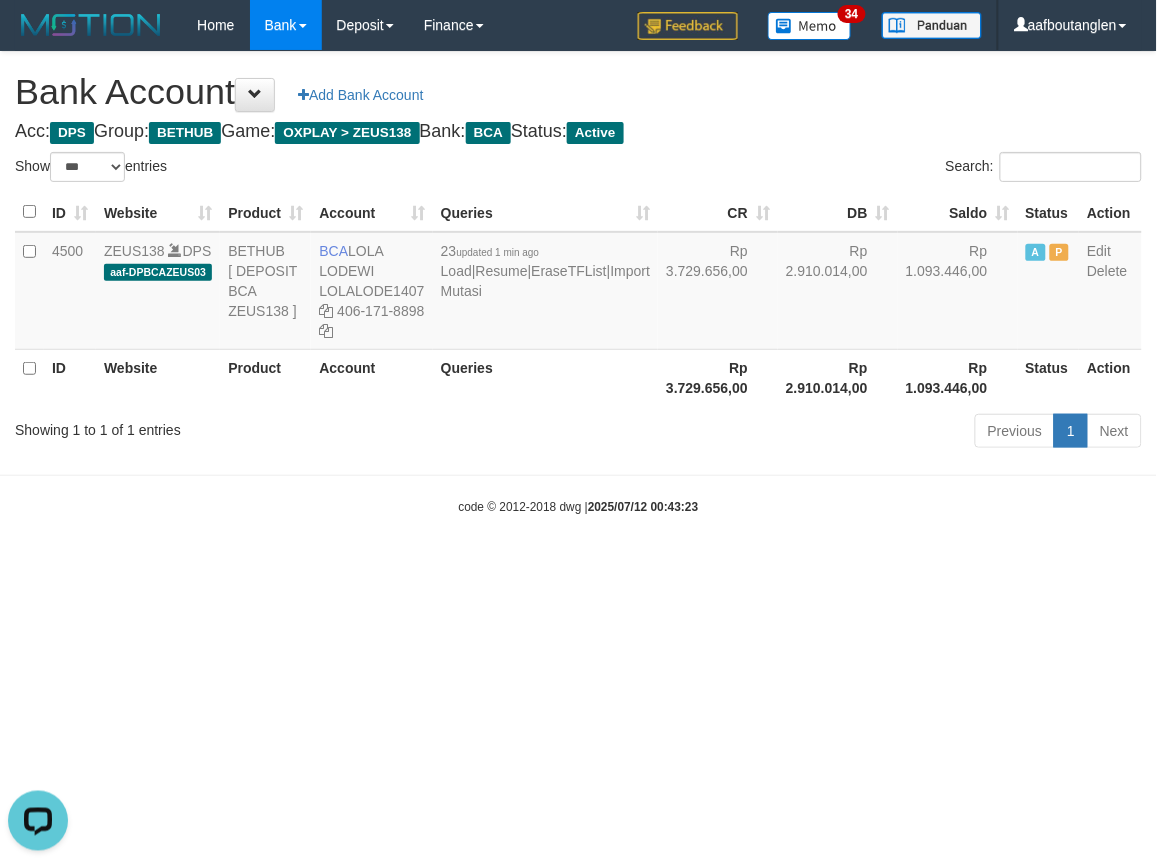 click on "Toggle navigation
Home
Bank
Account List
Deposit
DPS List
History
Note DPS
Finance
Financial Data
aafboutanglen
My Profile
Log Out
34" at bounding box center [578, 283] 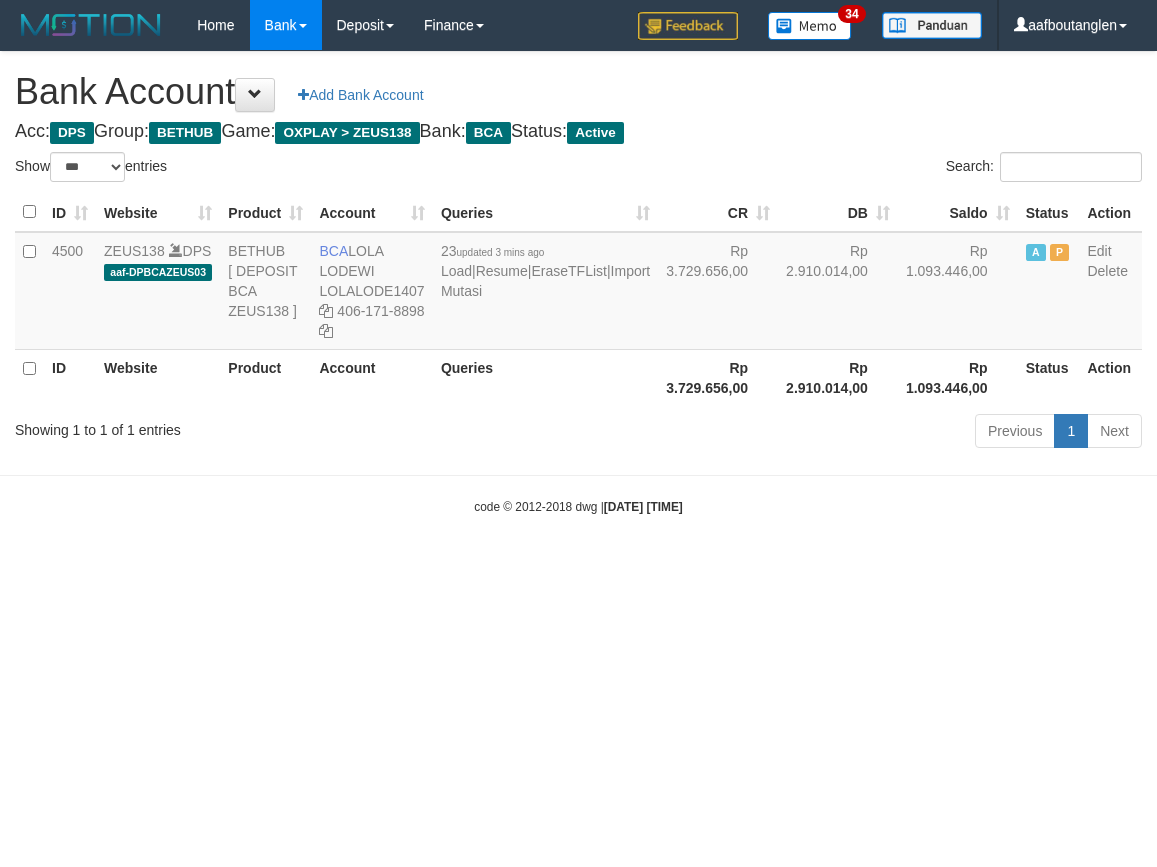 select on "***" 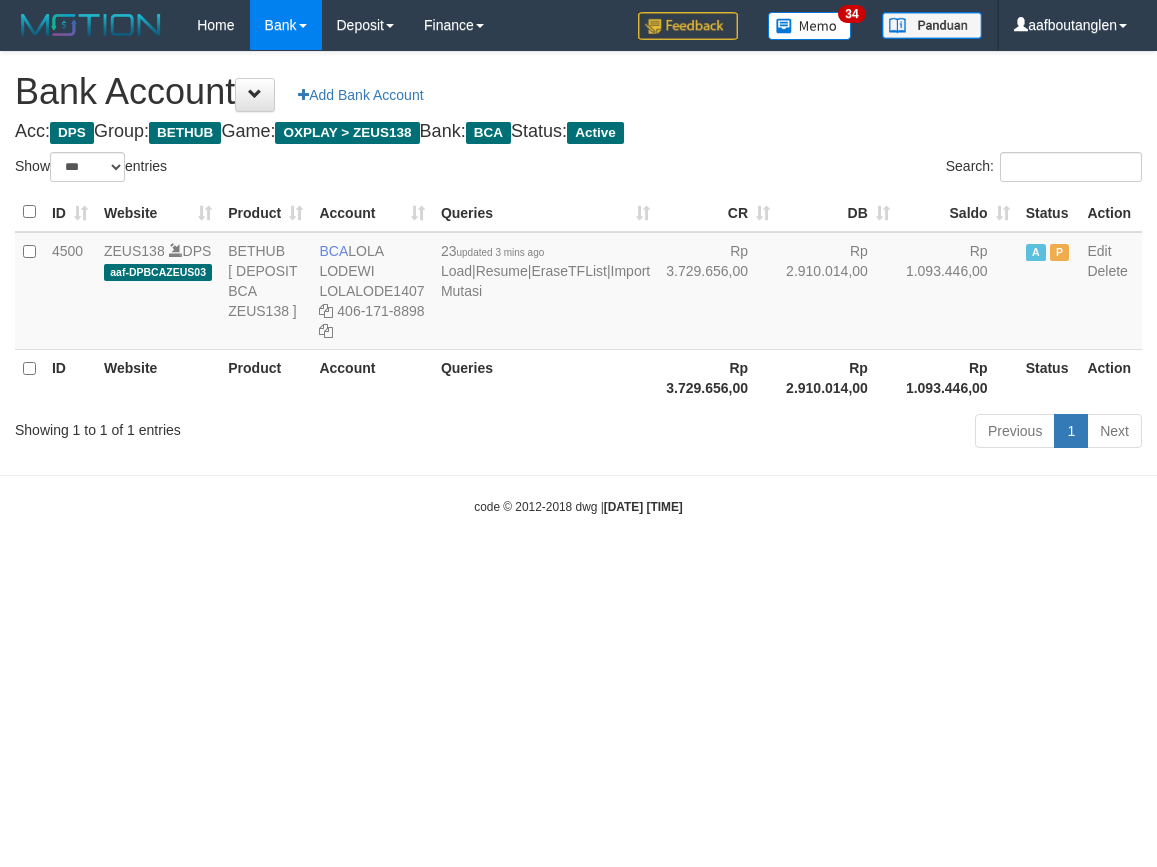 scroll, scrollTop: 0, scrollLeft: 0, axis: both 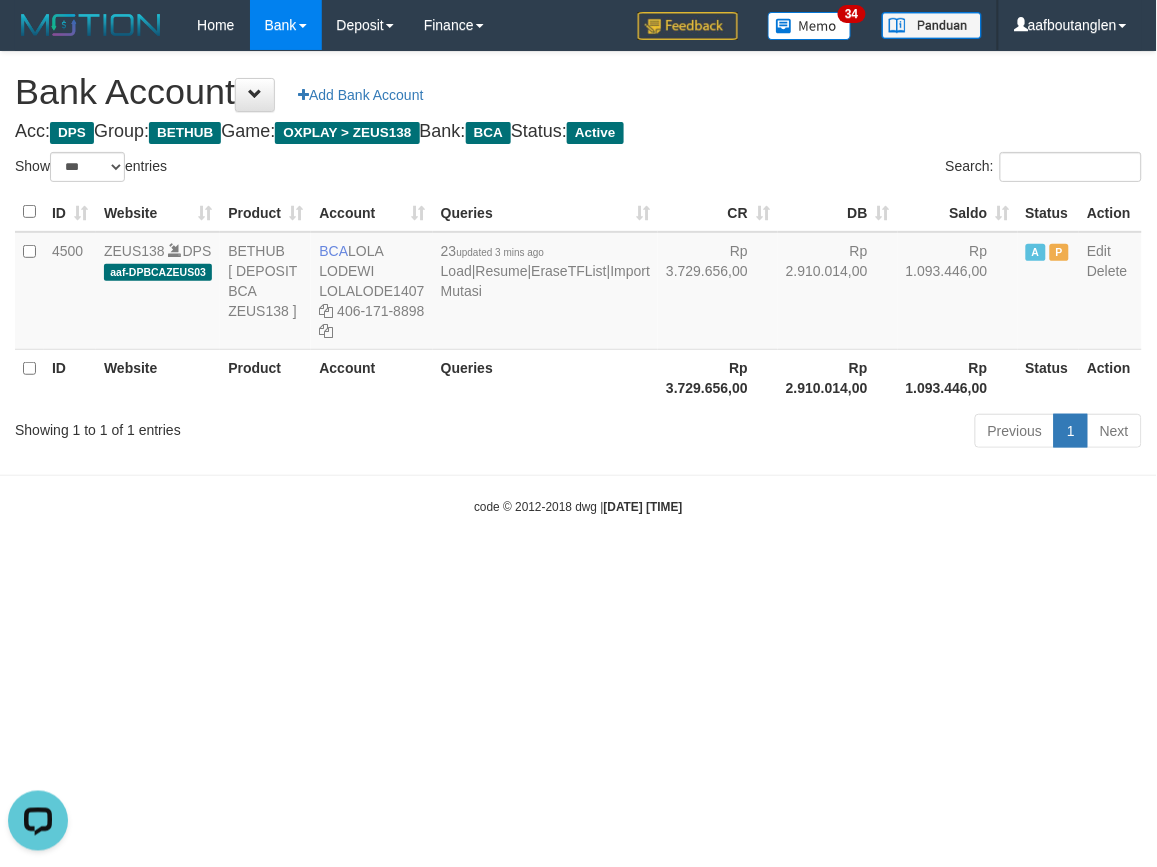 drag, startPoint x: 67, startPoint y: 556, endPoint x: 53, endPoint y: 558, distance: 14.142136 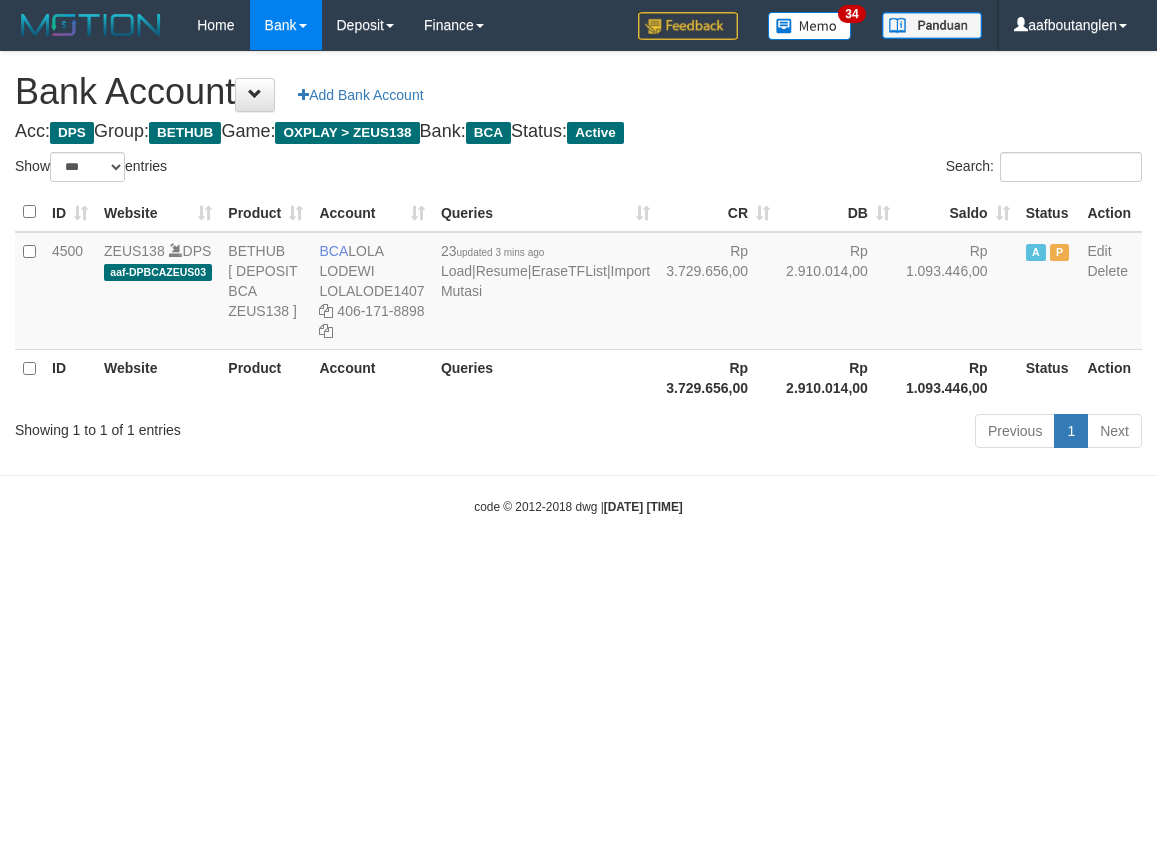 select on "***" 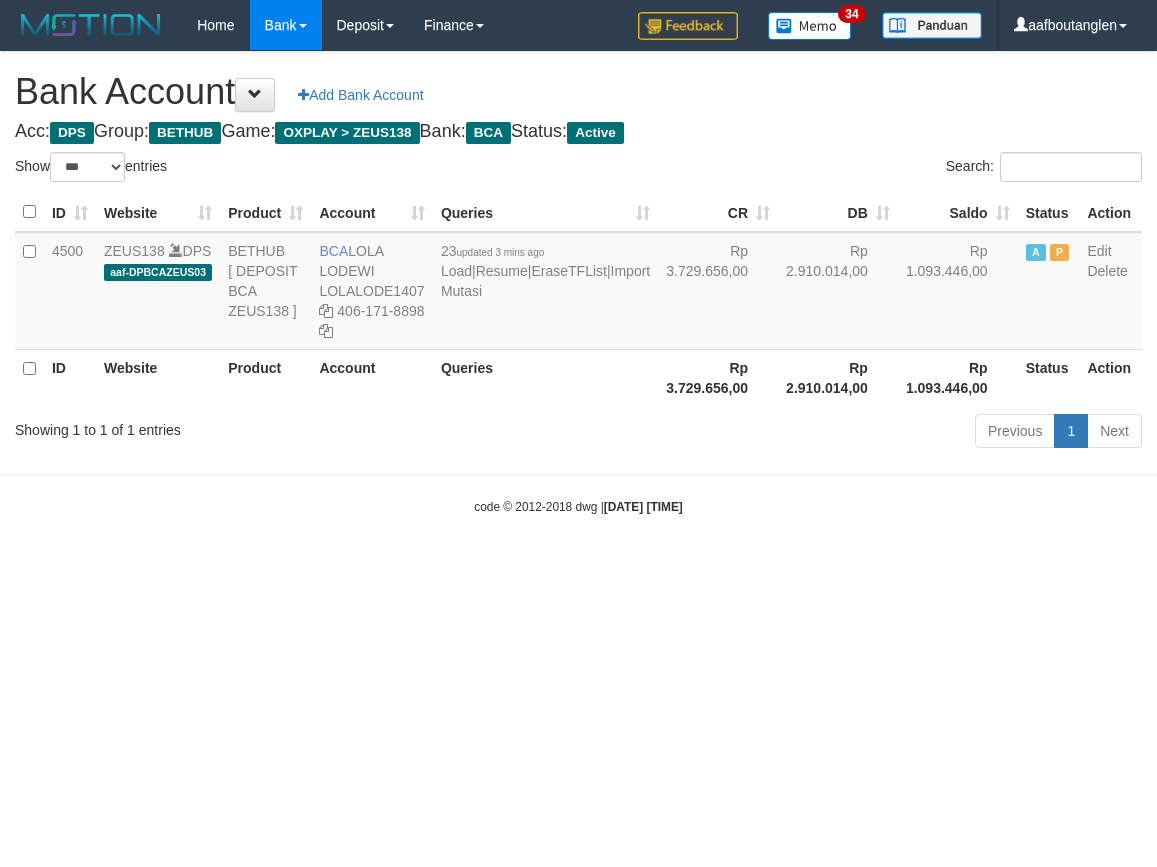 scroll, scrollTop: 0, scrollLeft: 0, axis: both 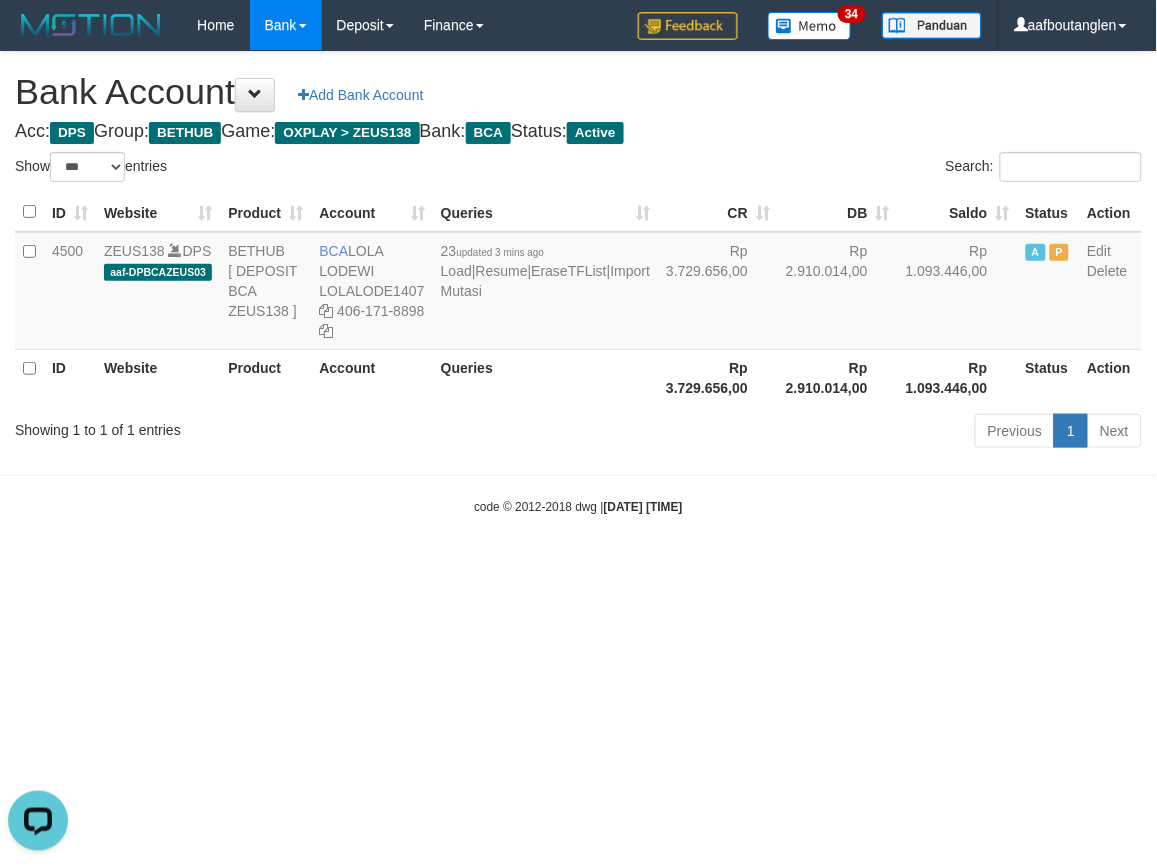 click on "Previous 1 Next" at bounding box center (819, 433) 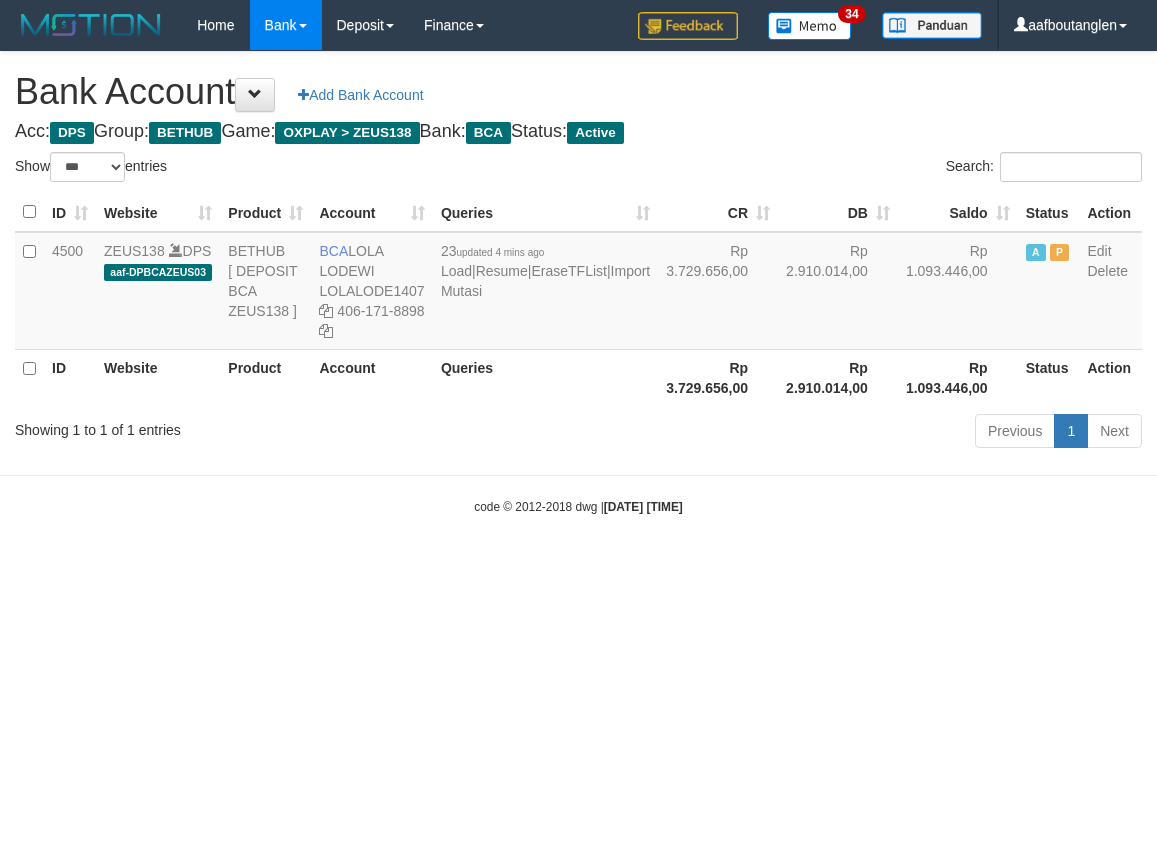 select on "***" 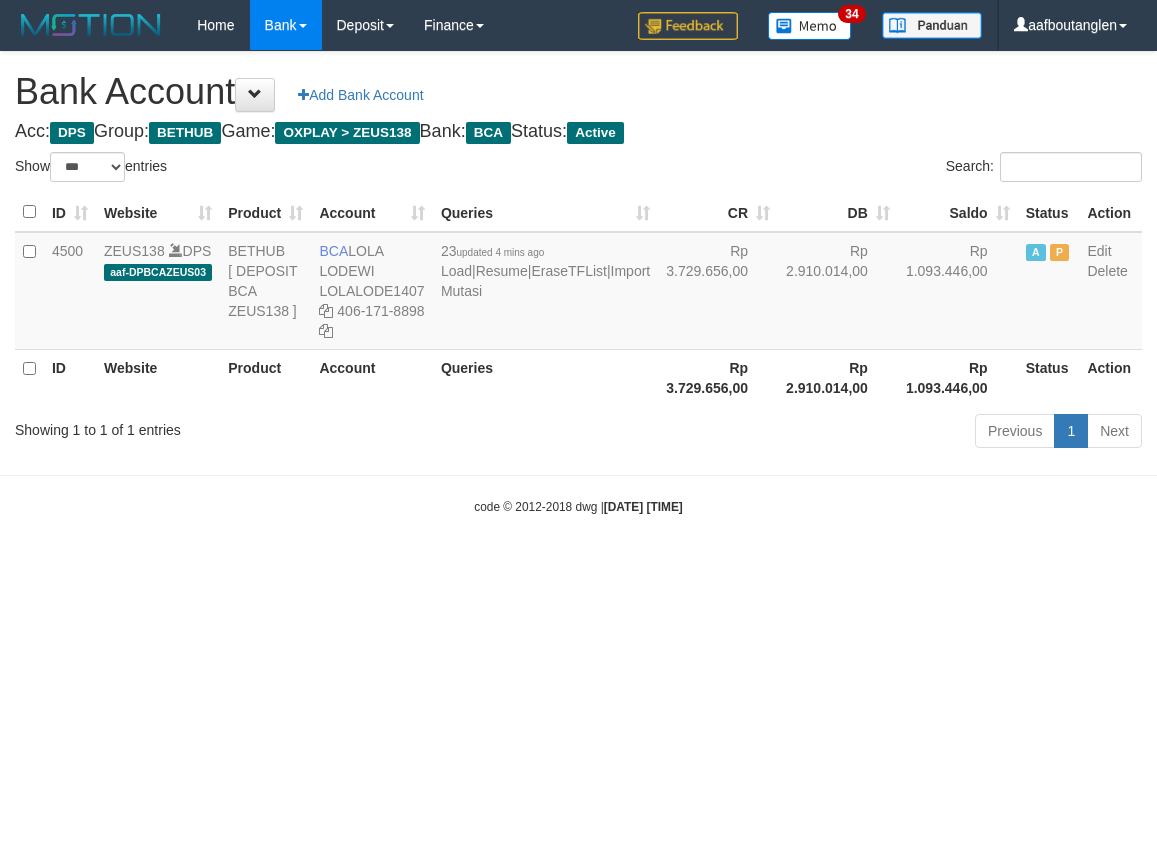 scroll, scrollTop: 0, scrollLeft: 0, axis: both 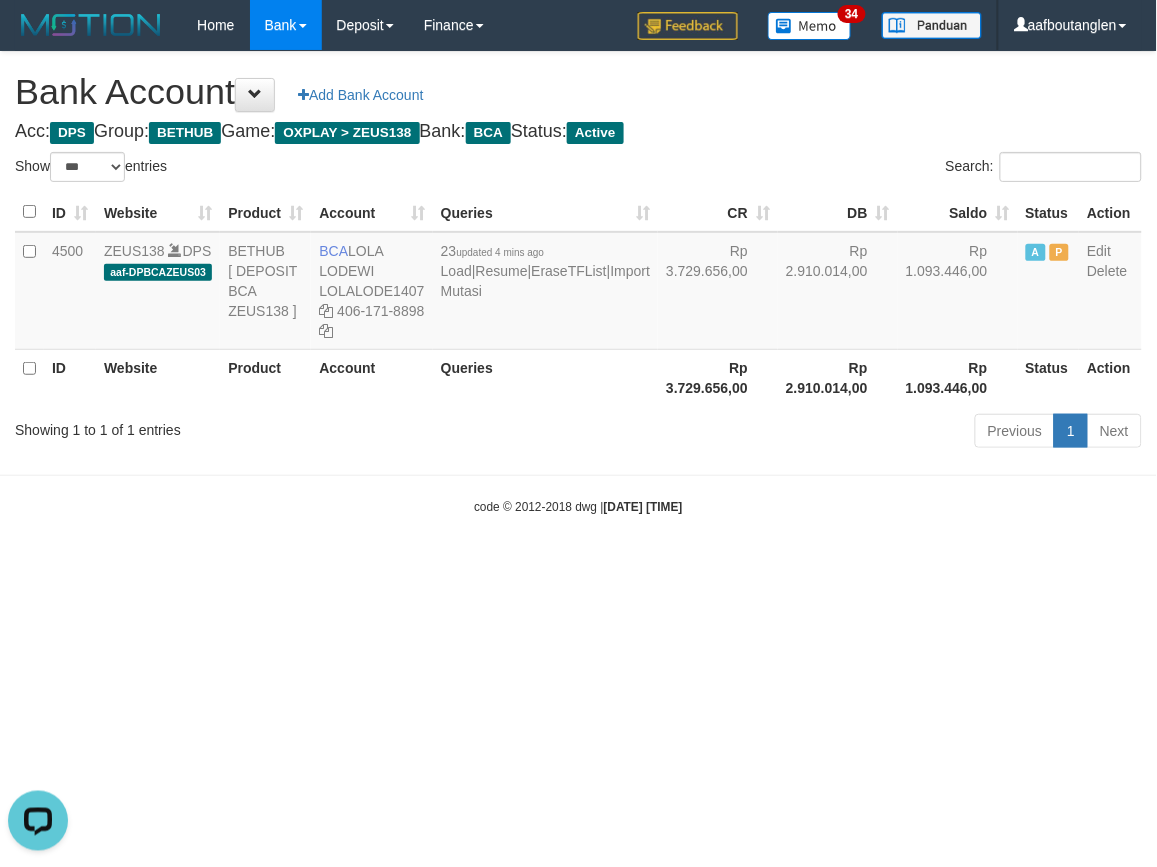 click on "Toggle navigation
Home
Bank
Account List
Deposit
DPS List
History
Note DPS
Finance
Financial Data
aafboutanglen
My Profile
Log Out
34" at bounding box center (578, 283) 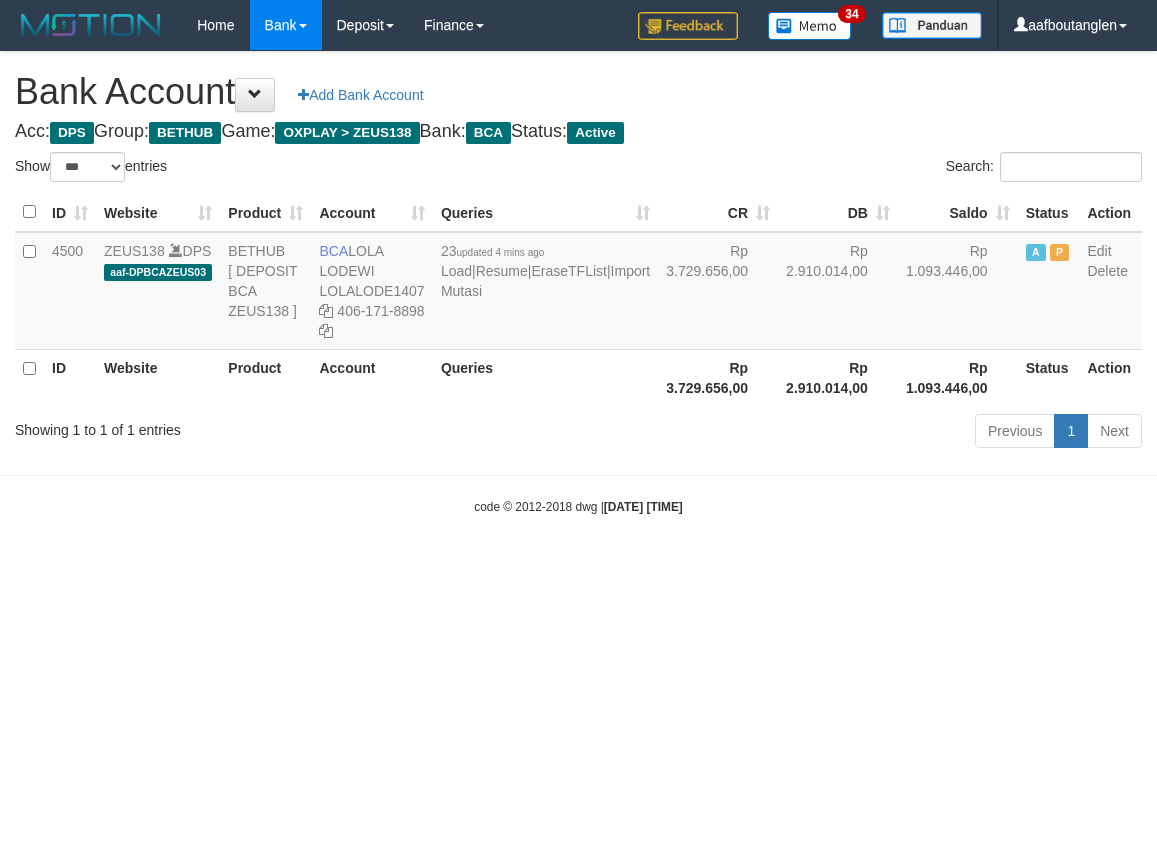 select on "***" 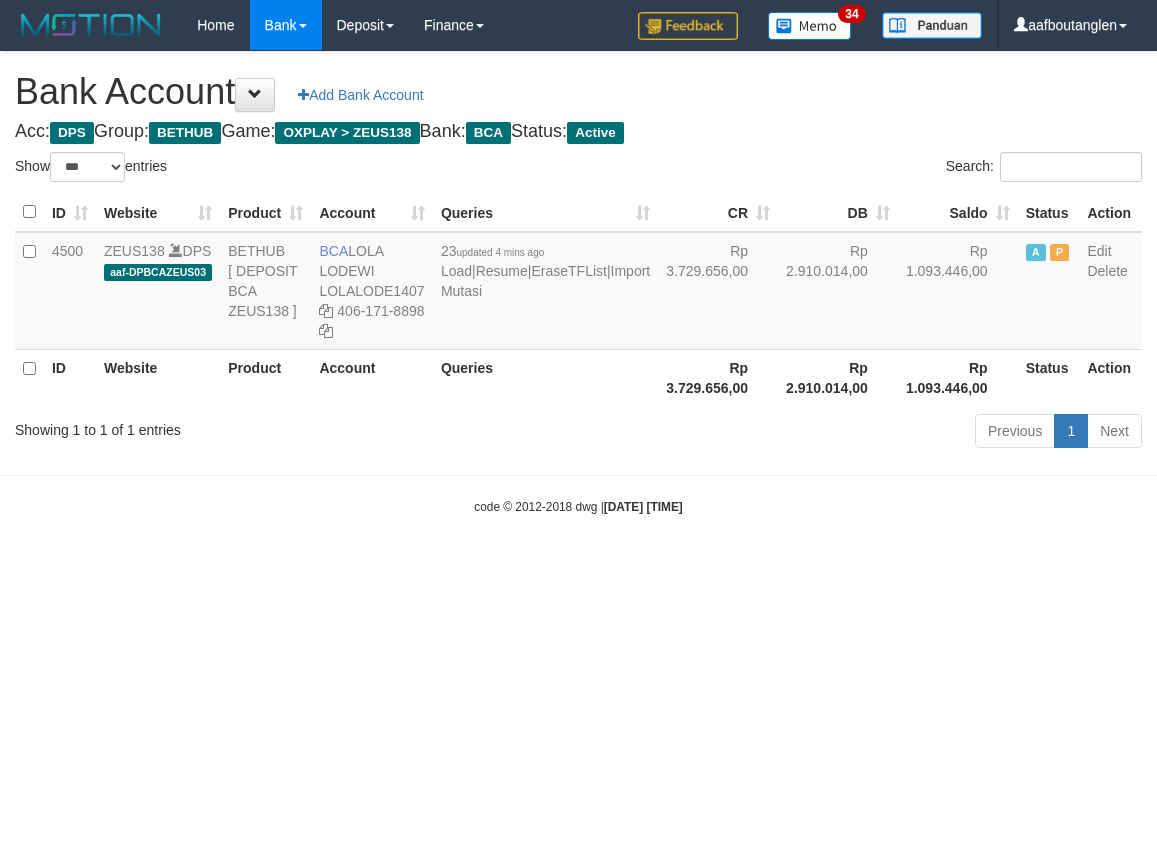 scroll, scrollTop: 0, scrollLeft: 0, axis: both 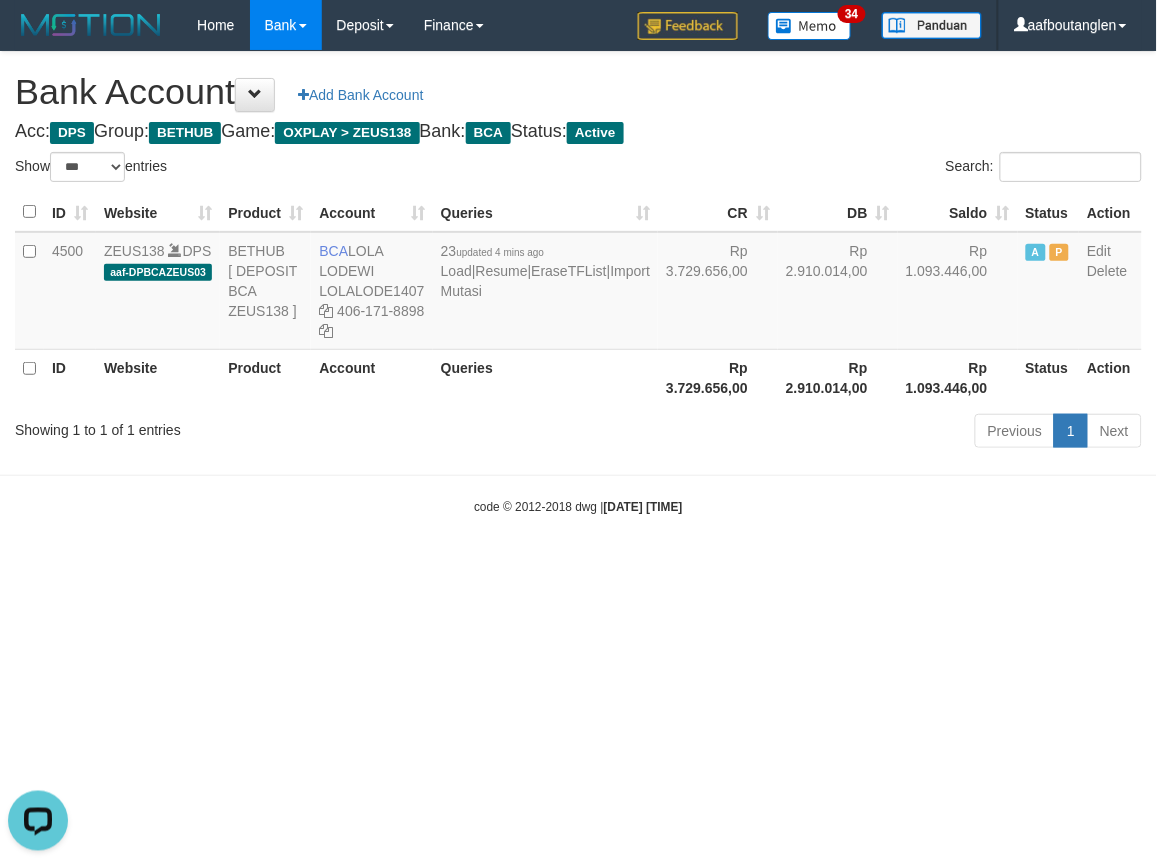 drag, startPoint x: 998, startPoint y: 575, endPoint x: 1054, endPoint y: 587, distance: 57.271286 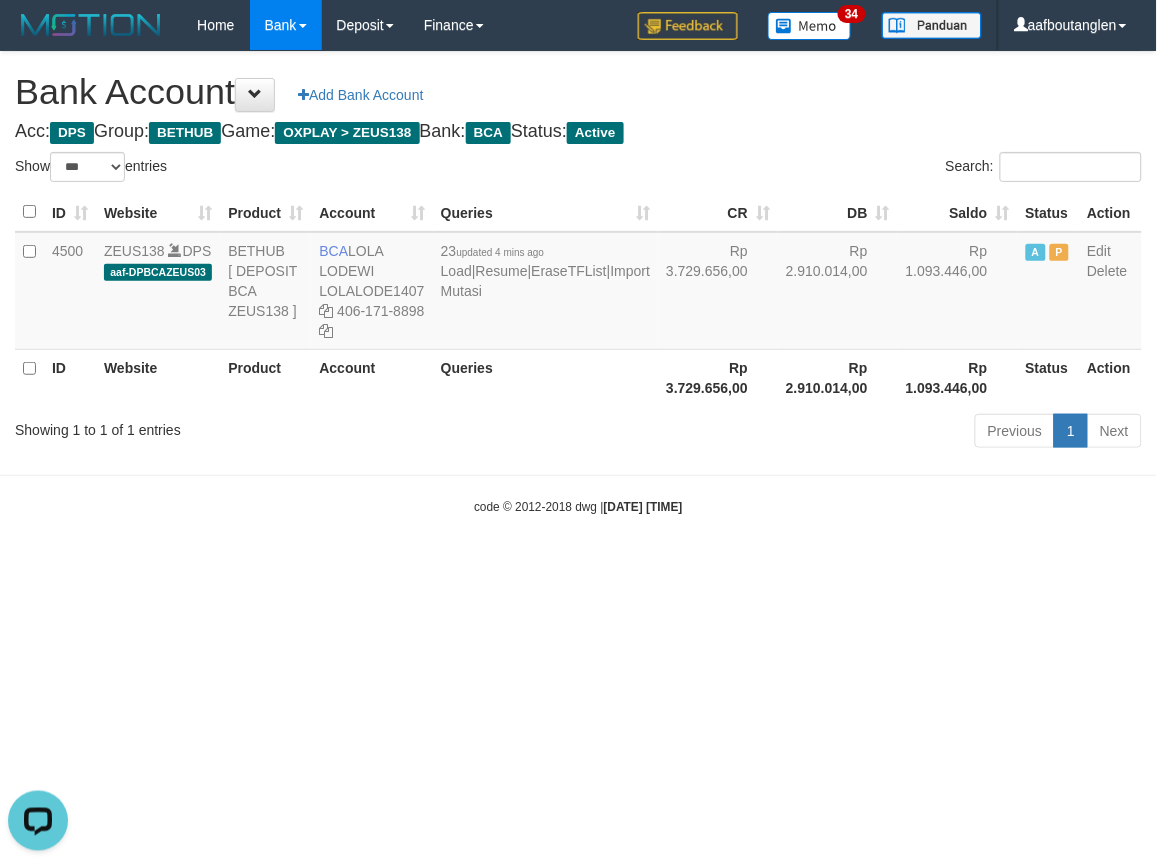click on "Toggle navigation
Home
Bank
Account List
Deposit
DPS List
History
Note DPS
Finance
Financial Data
aafboutanglen
My Profile
Log Out
34" at bounding box center (578, 283) 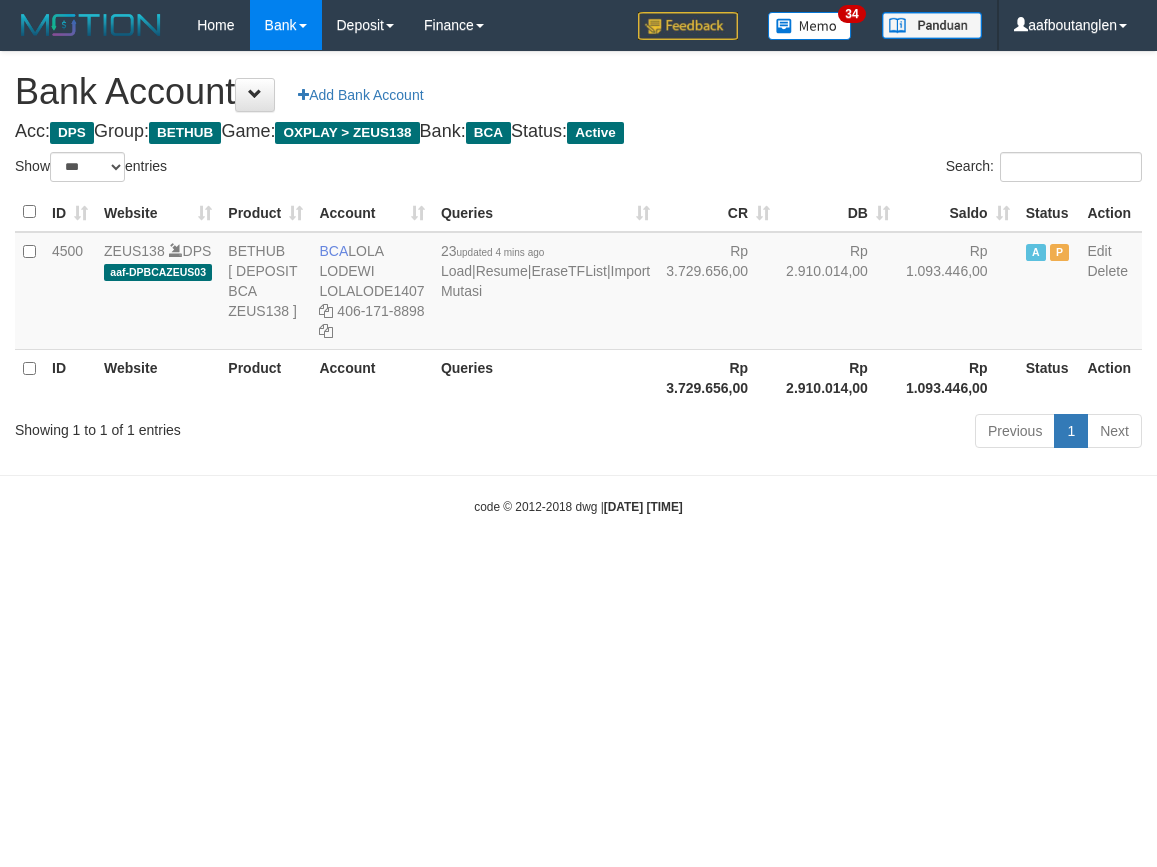 select on "***" 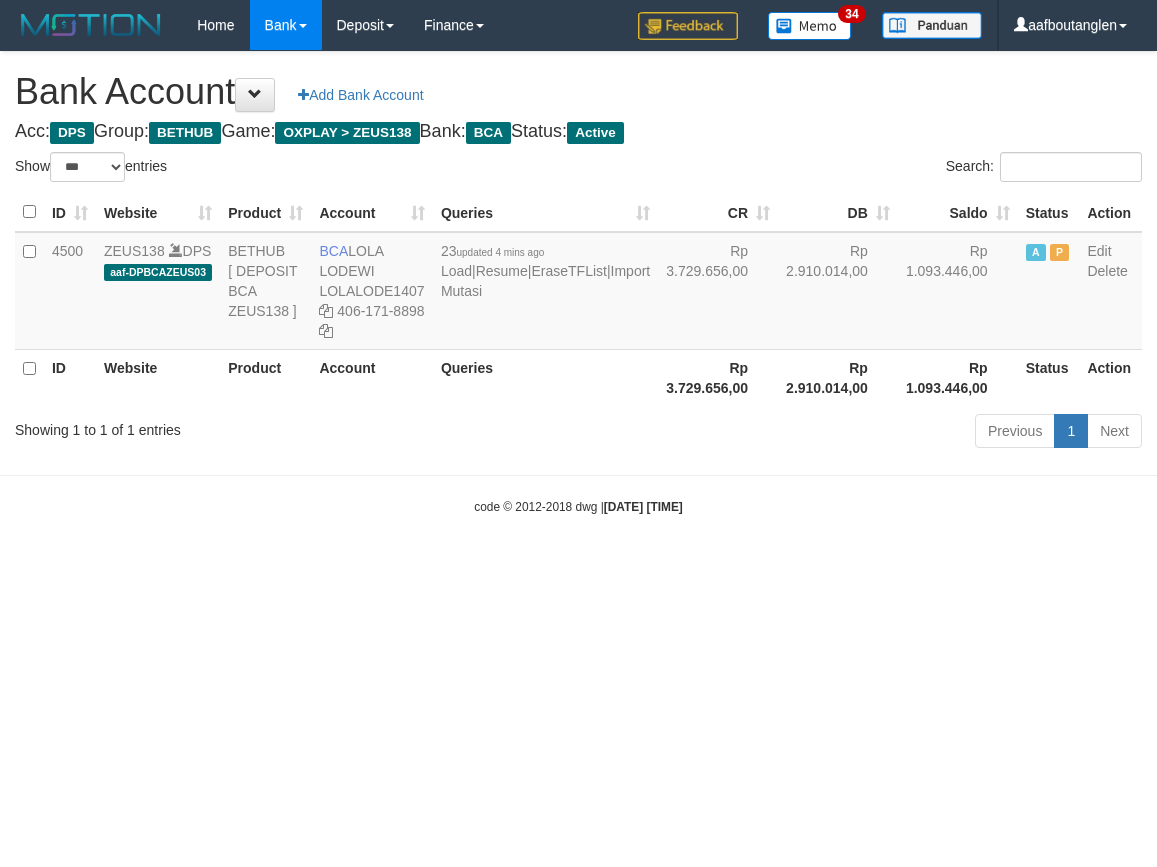 scroll, scrollTop: 0, scrollLeft: 0, axis: both 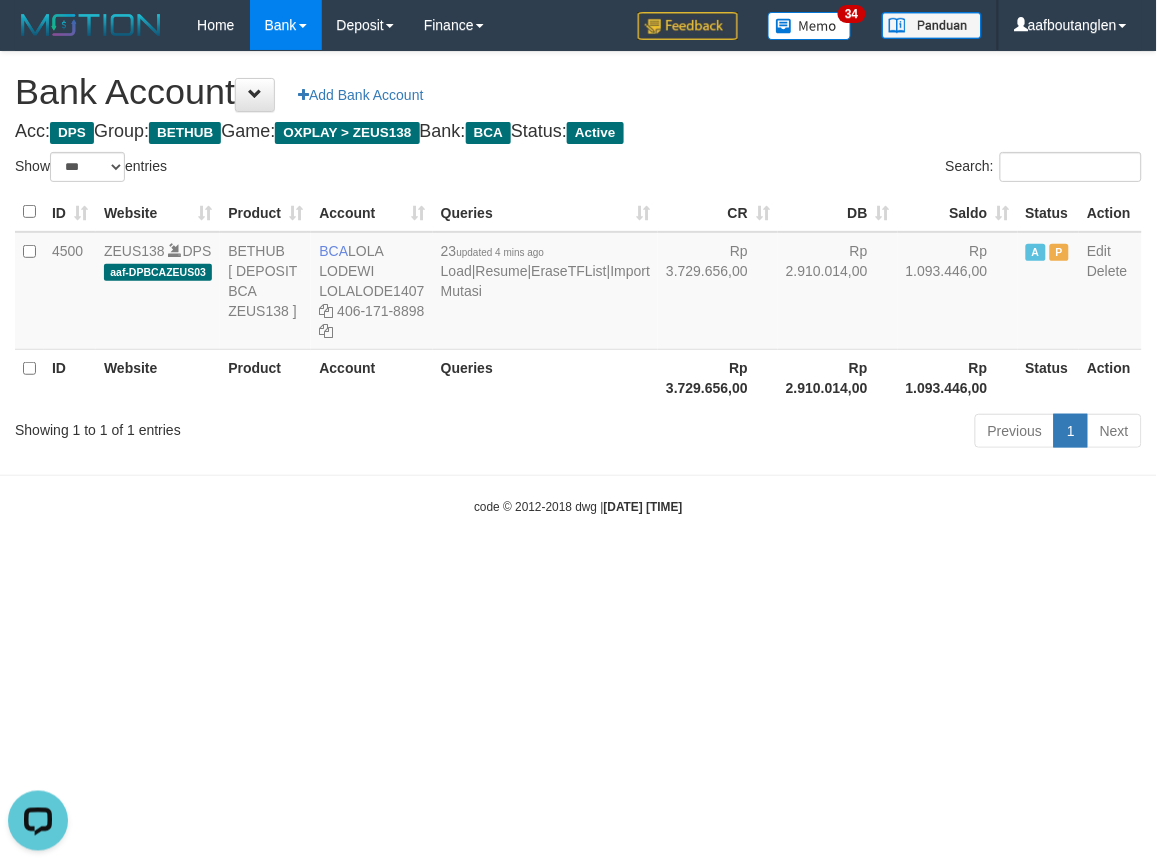 click on "Toggle navigation
Home
Bank
Account List
Deposit
DPS List
History
Note DPS
Finance
Financial Data
aafboutanglen
My Profile
Log Out
34" at bounding box center (578, 283) 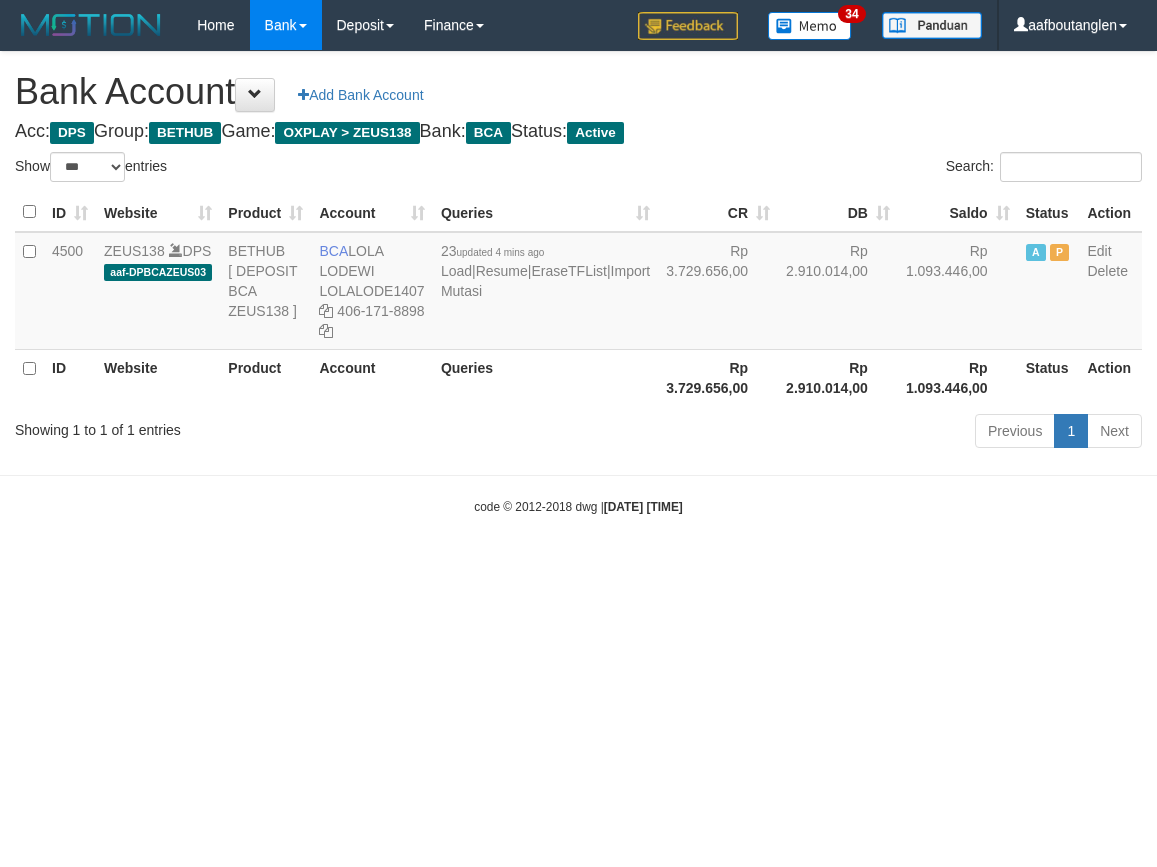 select on "***" 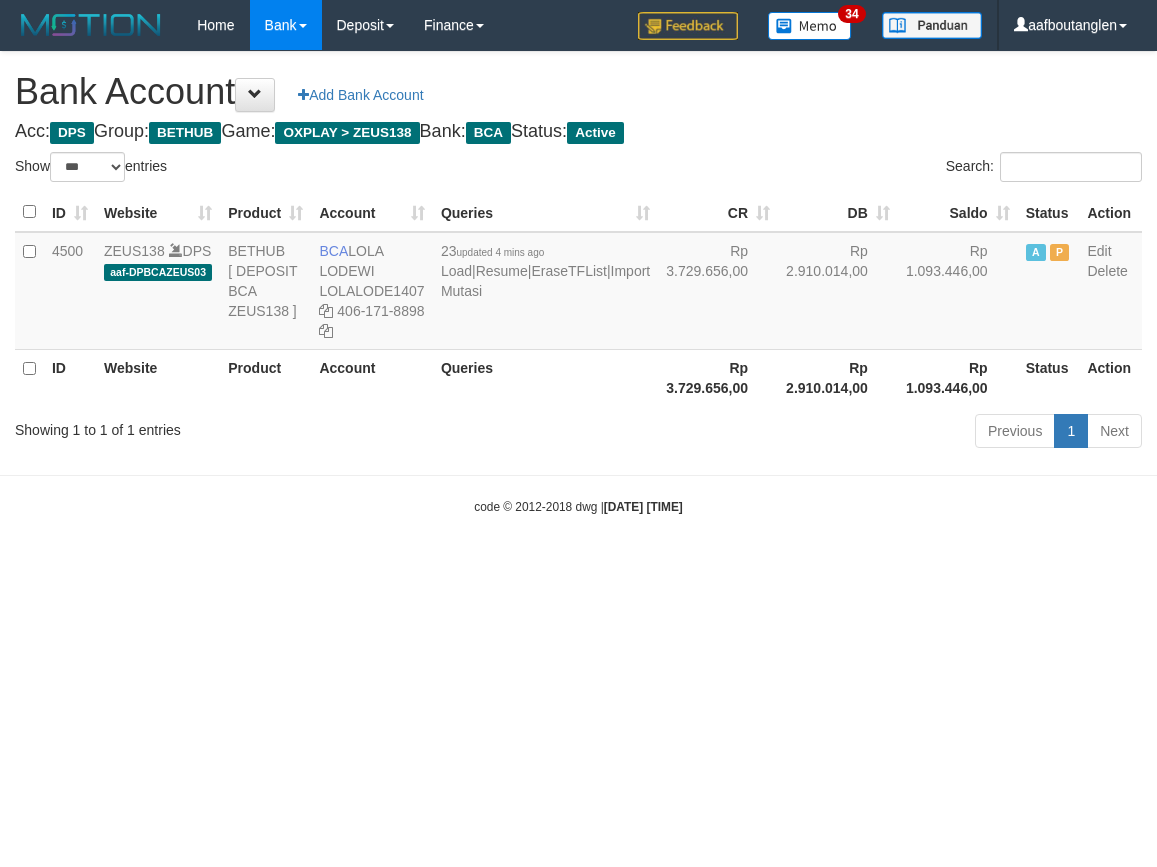 scroll, scrollTop: 0, scrollLeft: 0, axis: both 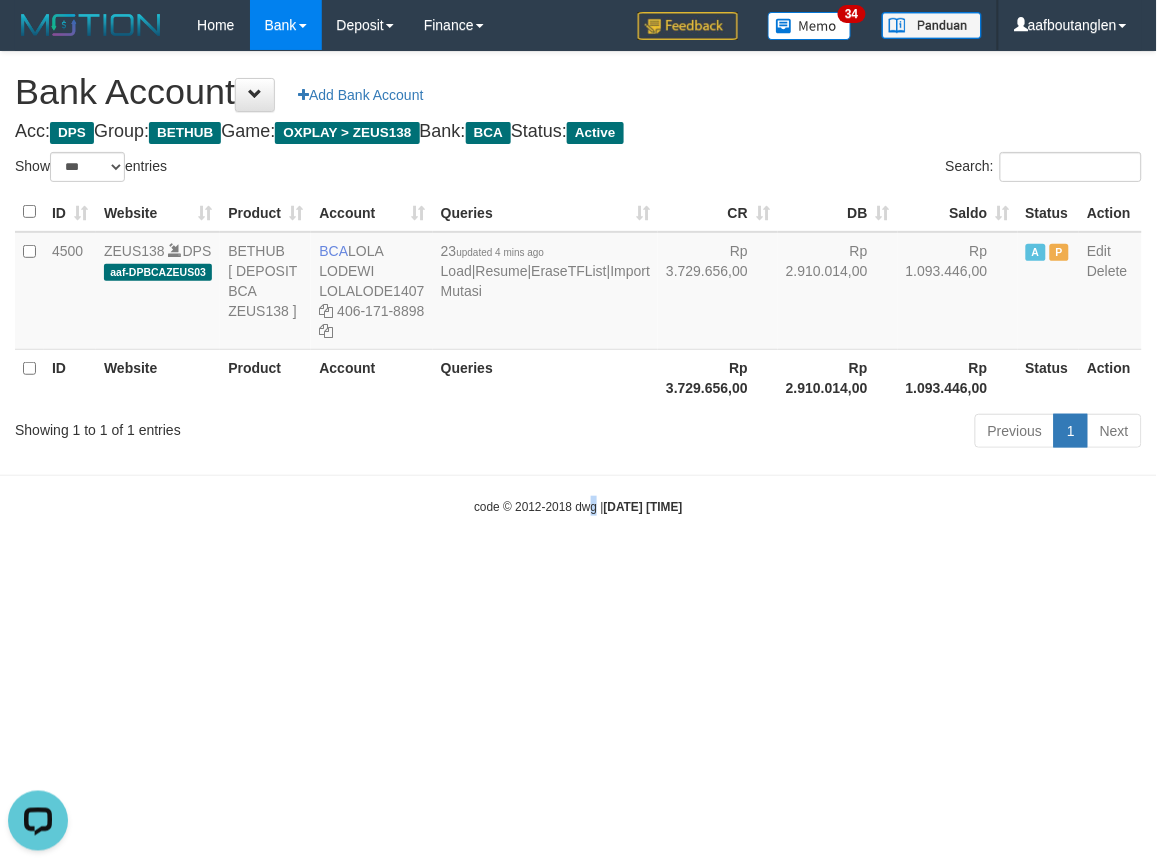 click on "Toggle navigation
Home
Bank
Account List
Deposit
DPS List
History
Note DPS
Finance
Financial Data
aafboutanglen
My Profile
Log Out
34" at bounding box center [578, 283] 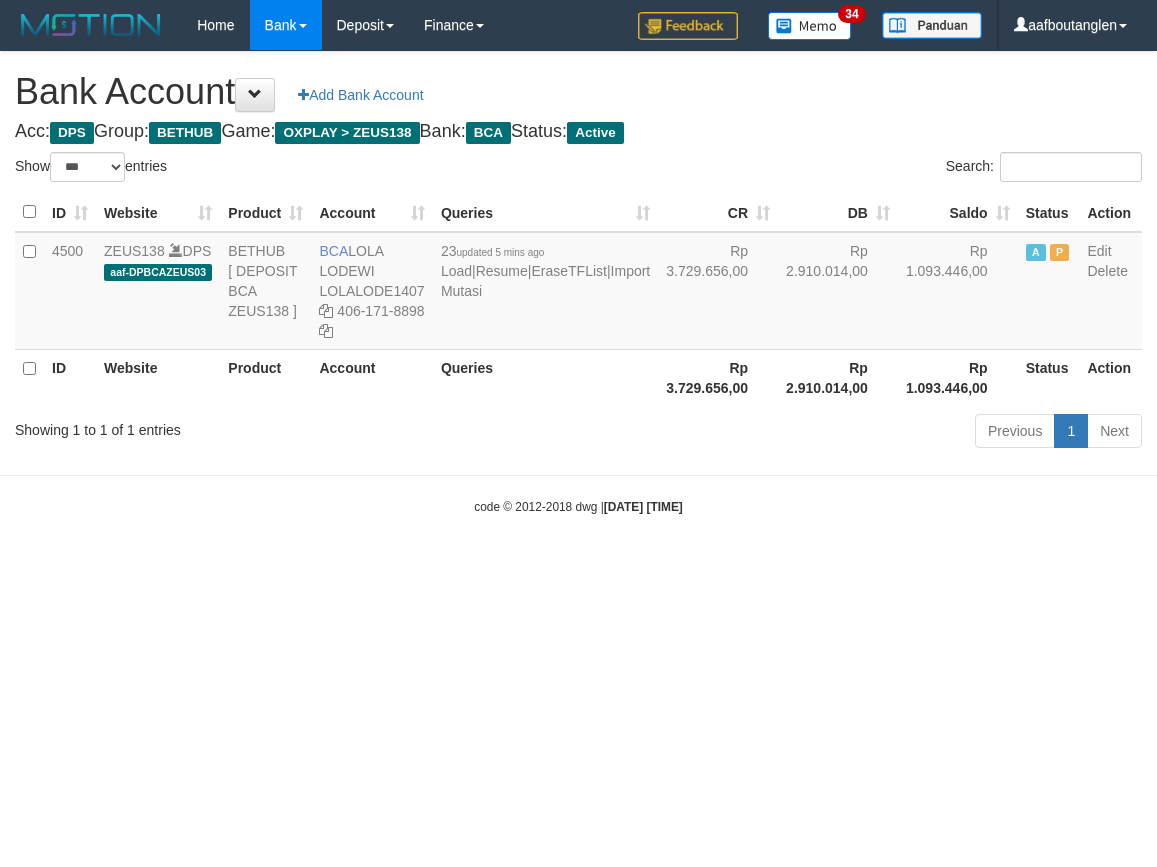 select on "***" 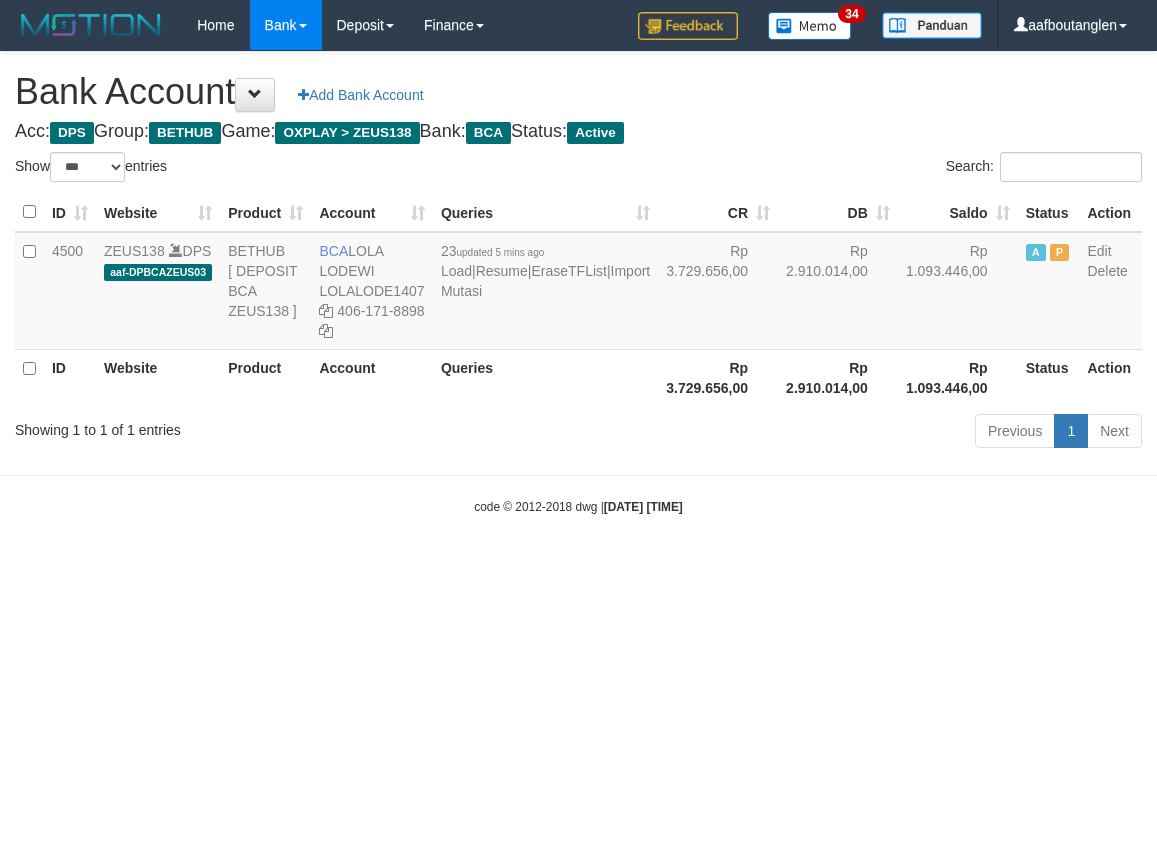 scroll, scrollTop: 0, scrollLeft: 0, axis: both 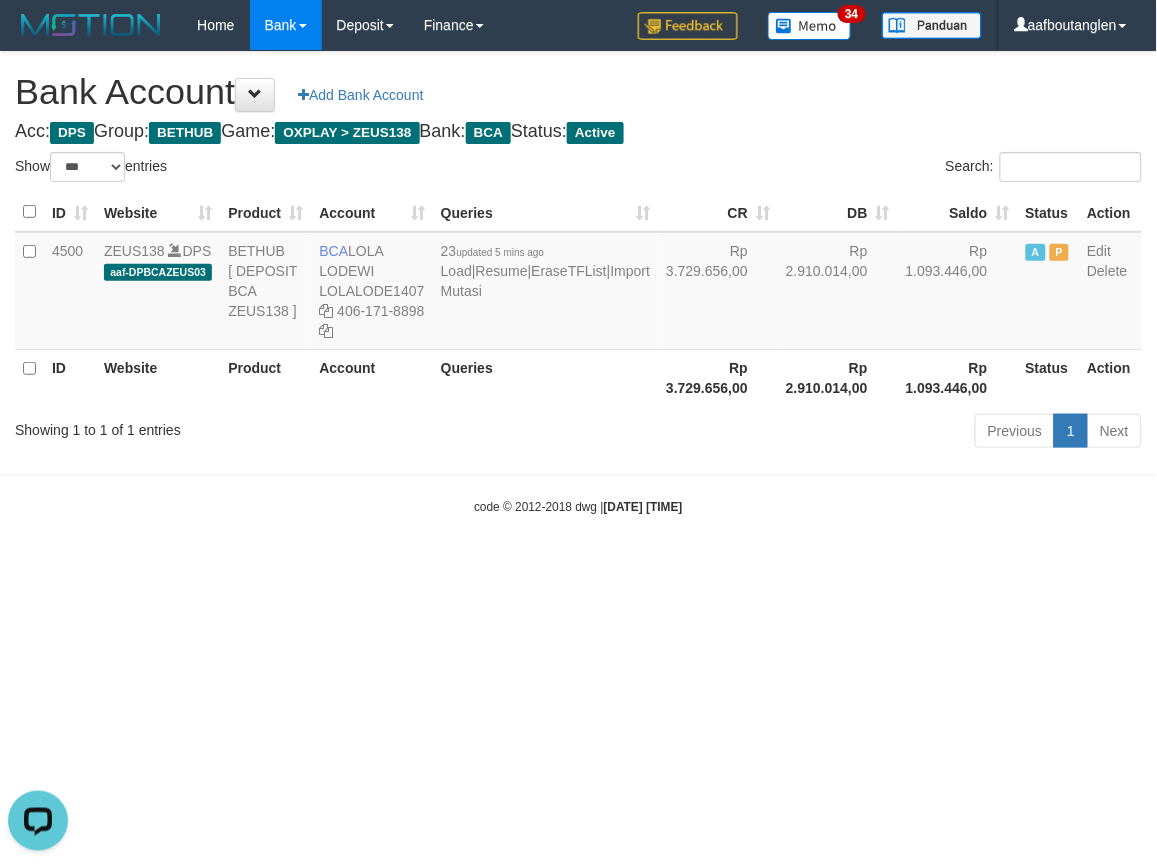 click on "Toggle navigation
Home
Bank
Account List
Deposit
DPS List
History
Note DPS
Finance
Financial Data
aafboutanglen
My Profile
Log Out
34" at bounding box center (578, 283) 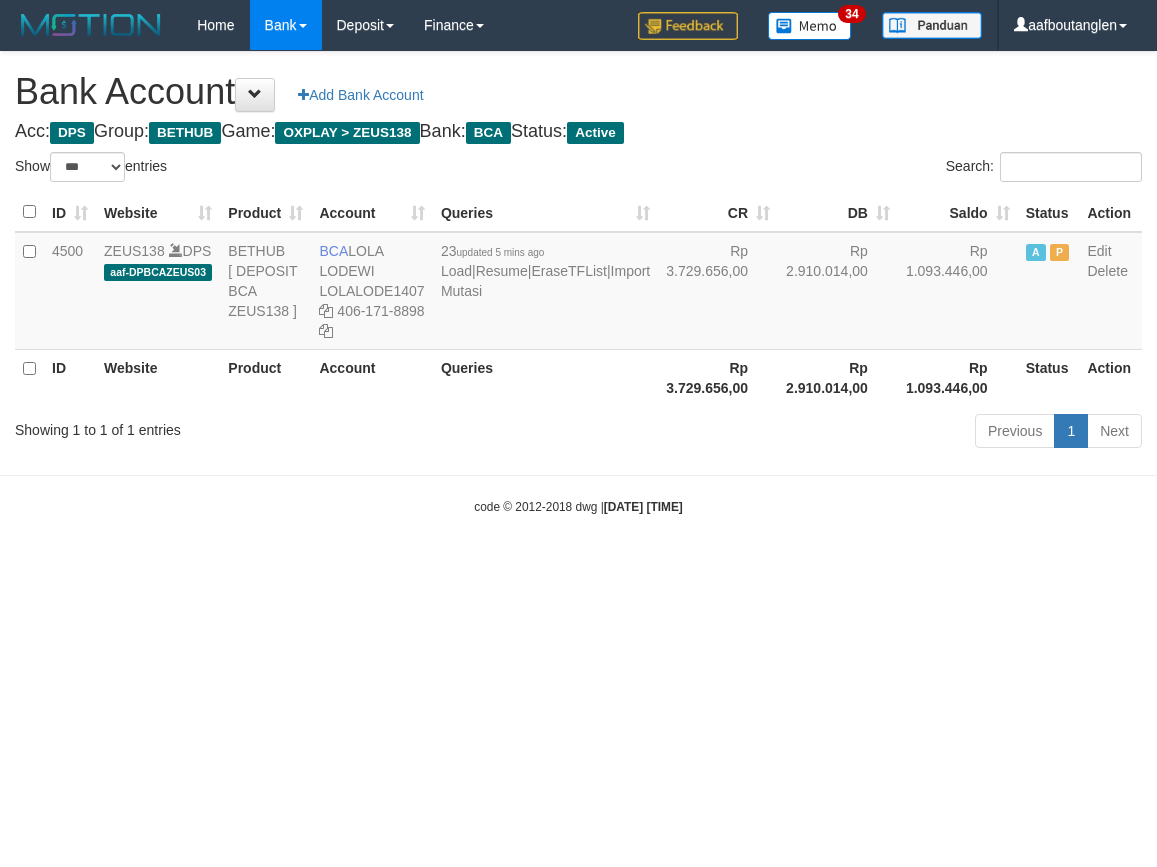 select on "***" 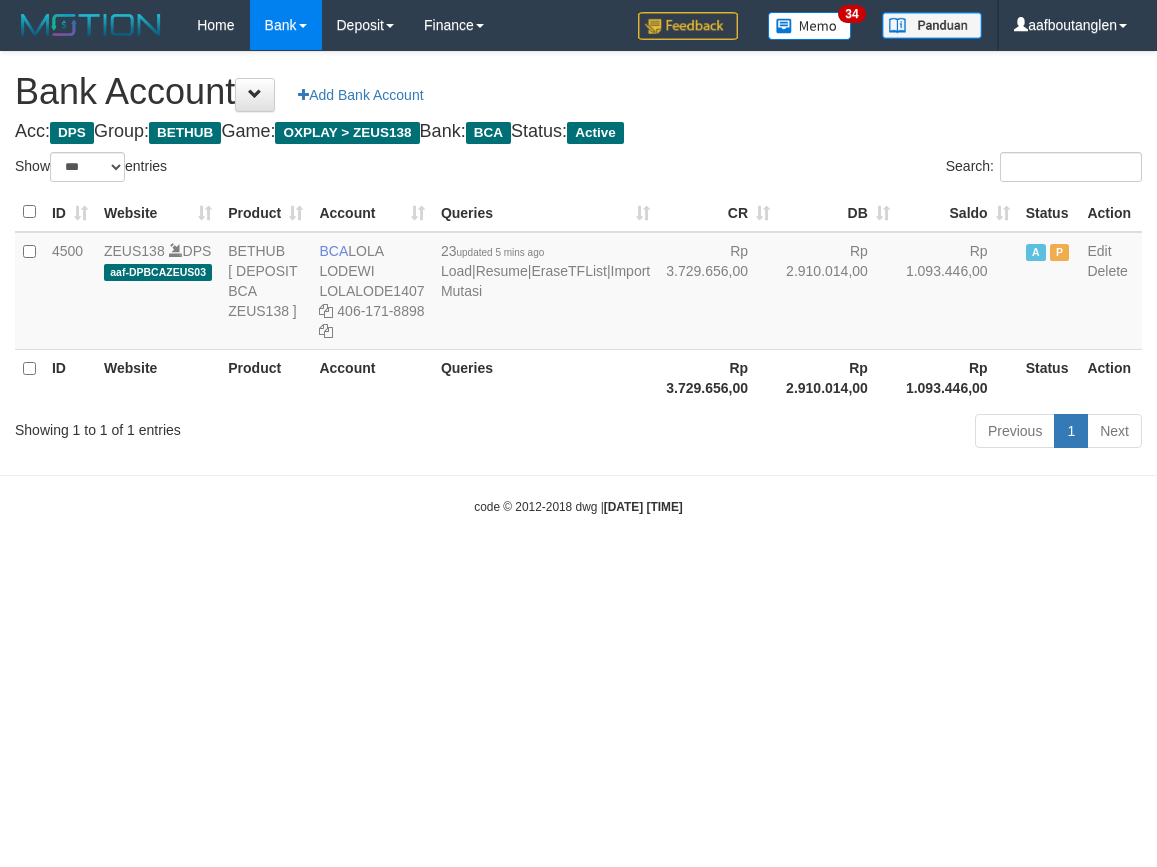 scroll, scrollTop: 0, scrollLeft: 0, axis: both 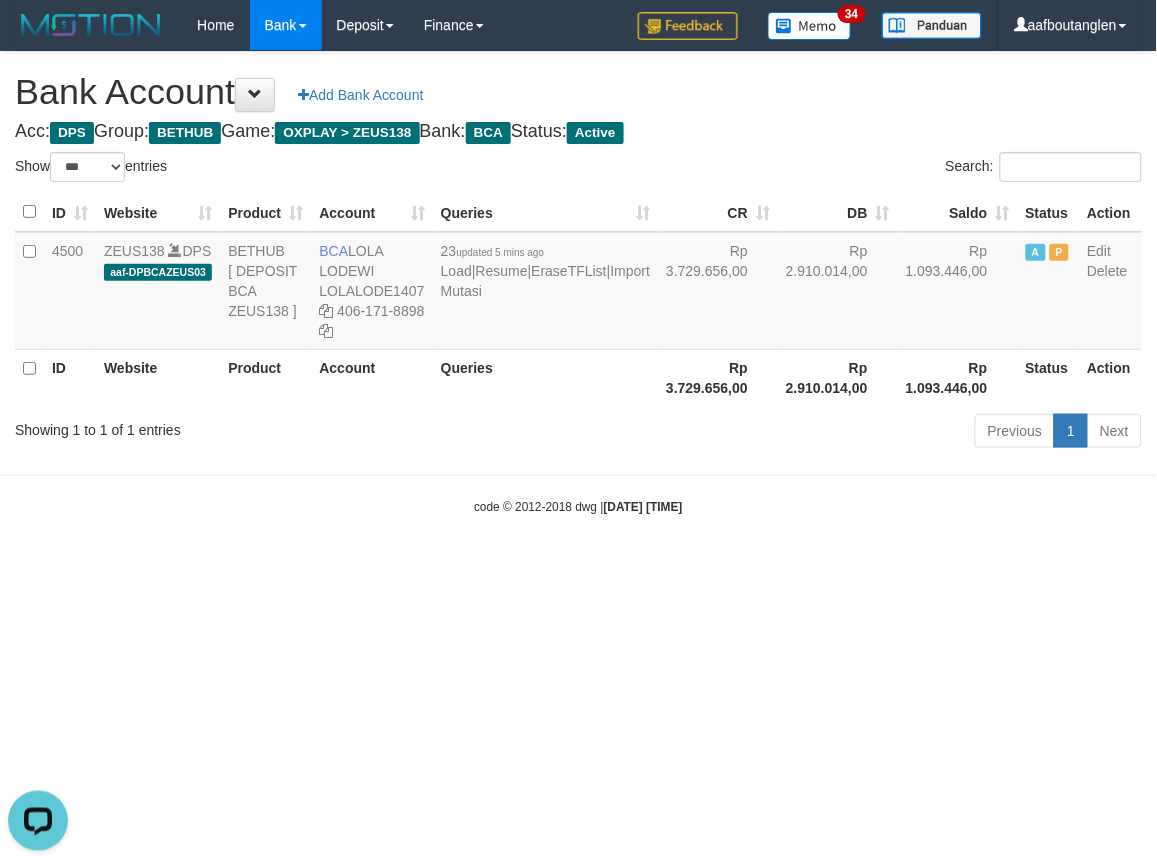 drag, startPoint x: 0, startPoint y: 521, endPoint x: 80, endPoint y: 527, distance: 80.224686 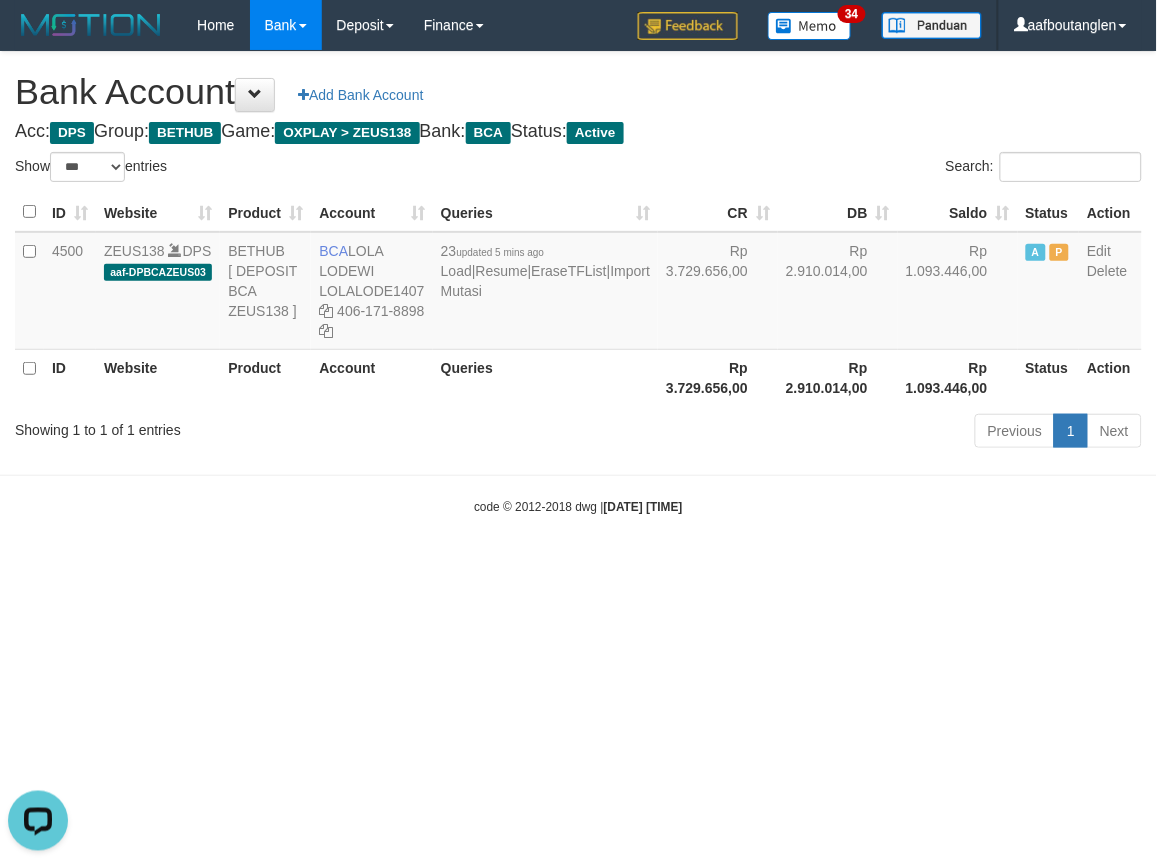 drag, startPoint x: 290, startPoint y: 552, endPoint x: 286, endPoint y: 541, distance: 11.7046995 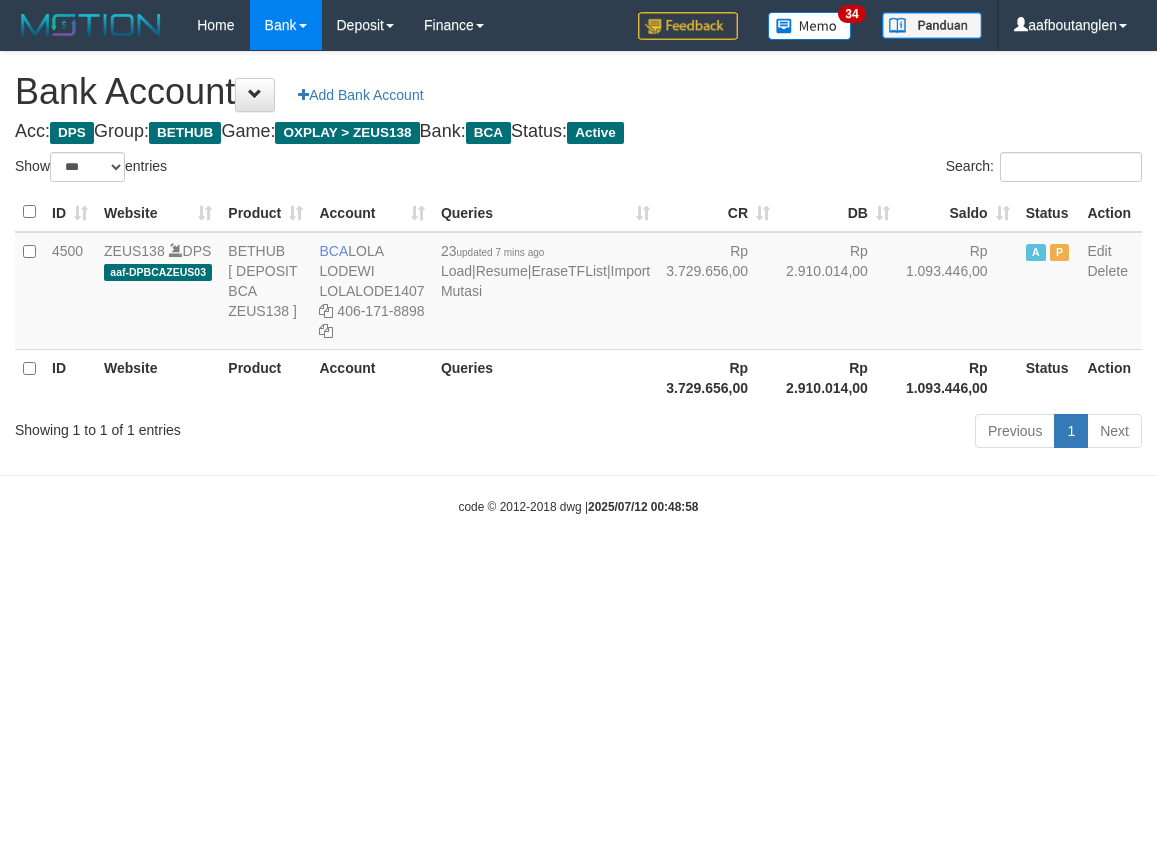select on "***" 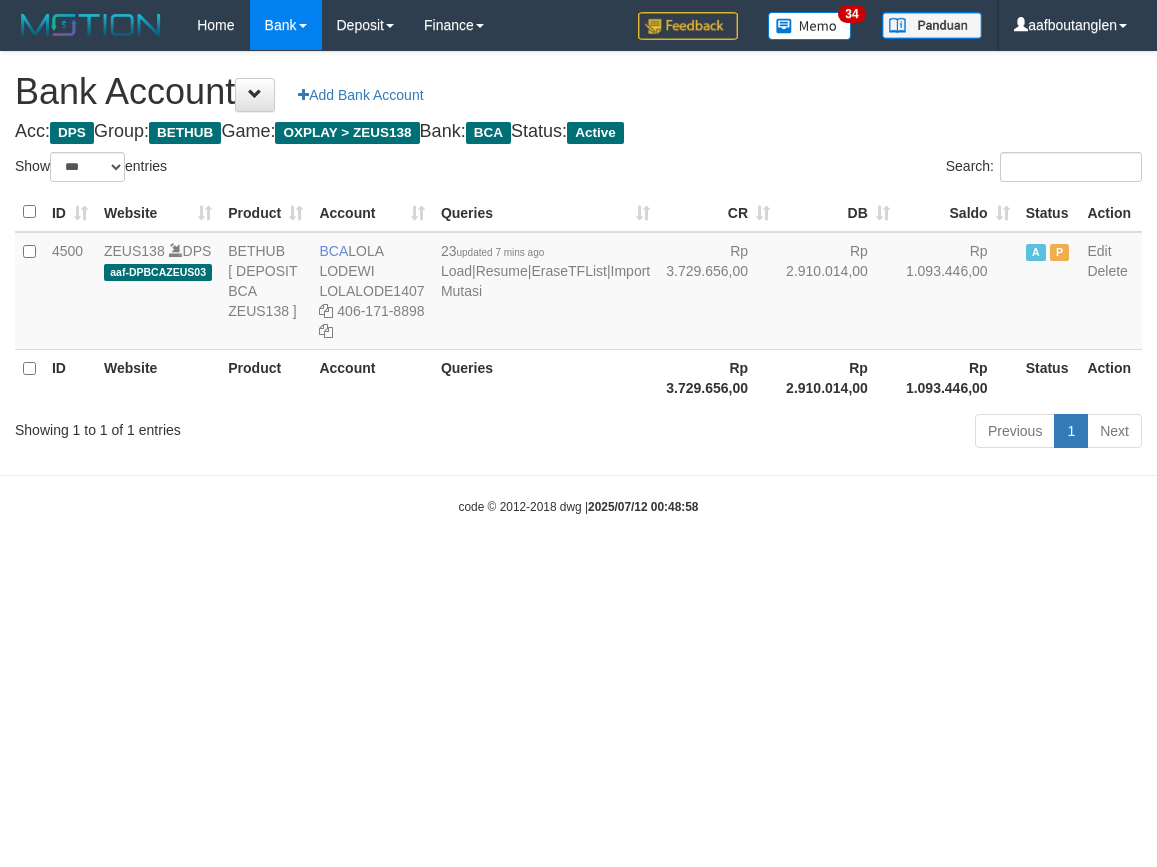 scroll, scrollTop: 0, scrollLeft: 0, axis: both 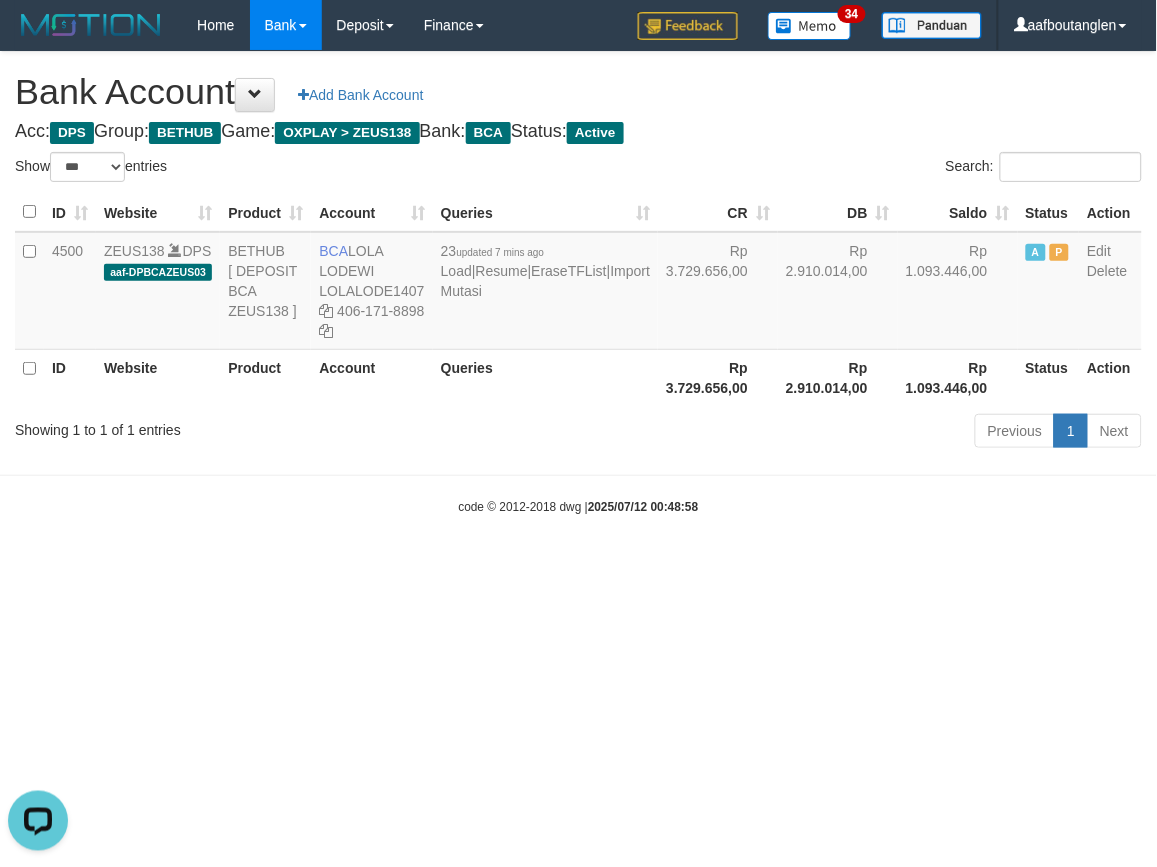 drag, startPoint x: 755, startPoint y: 531, endPoint x: 703, endPoint y: 527, distance: 52.153618 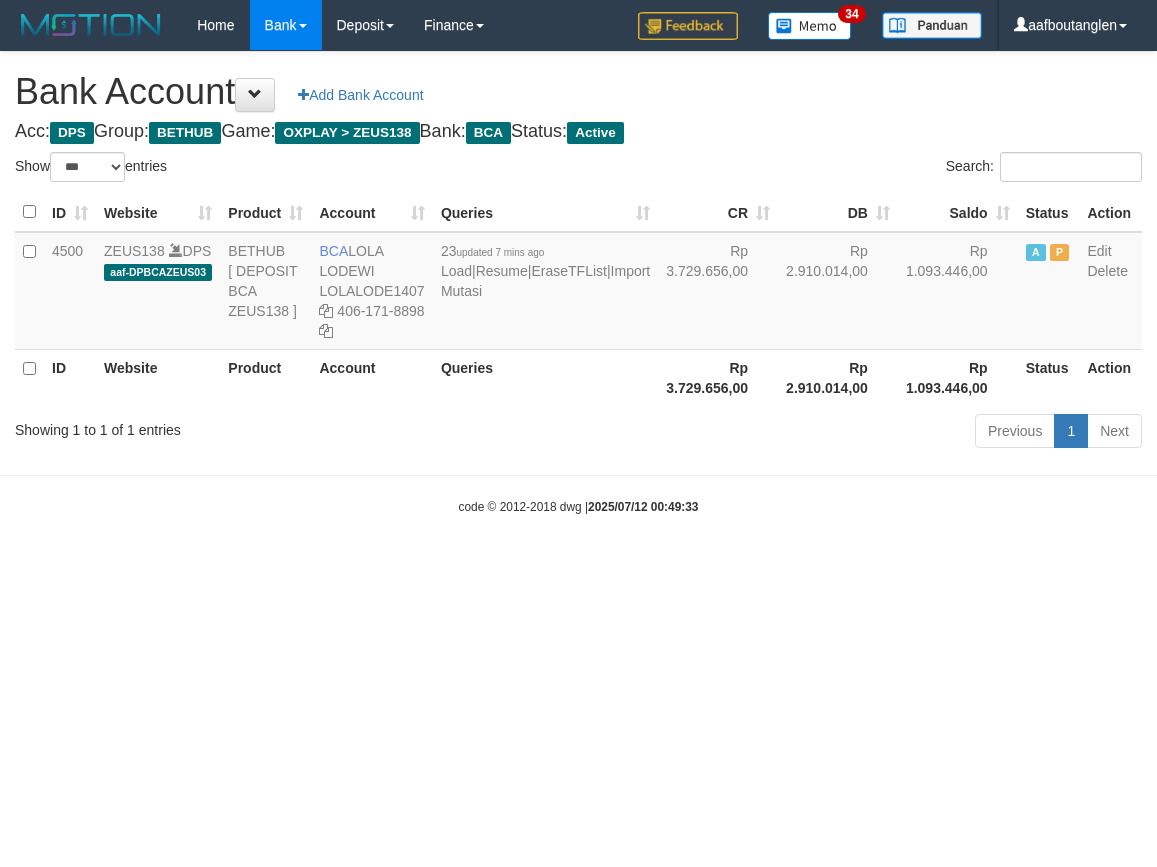 select on "***" 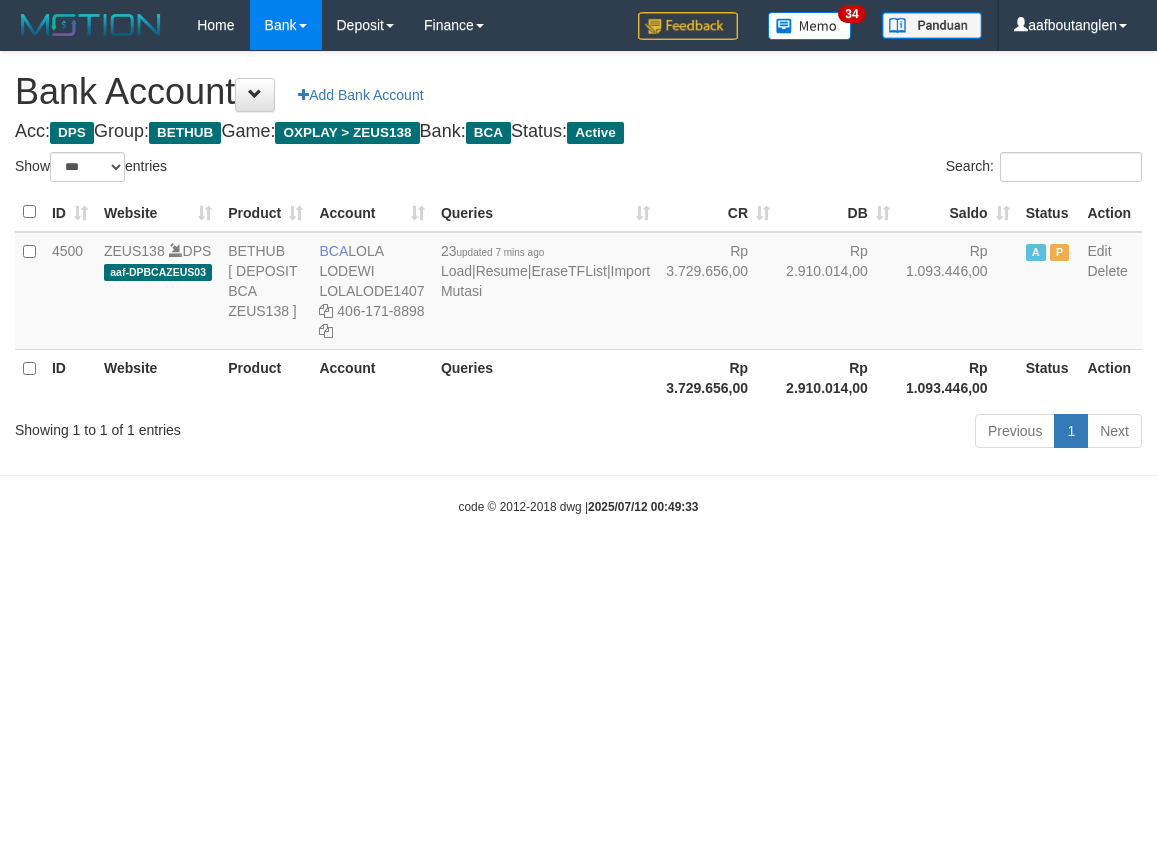 scroll, scrollTop: 0, scrollLeft: 0, axis: both 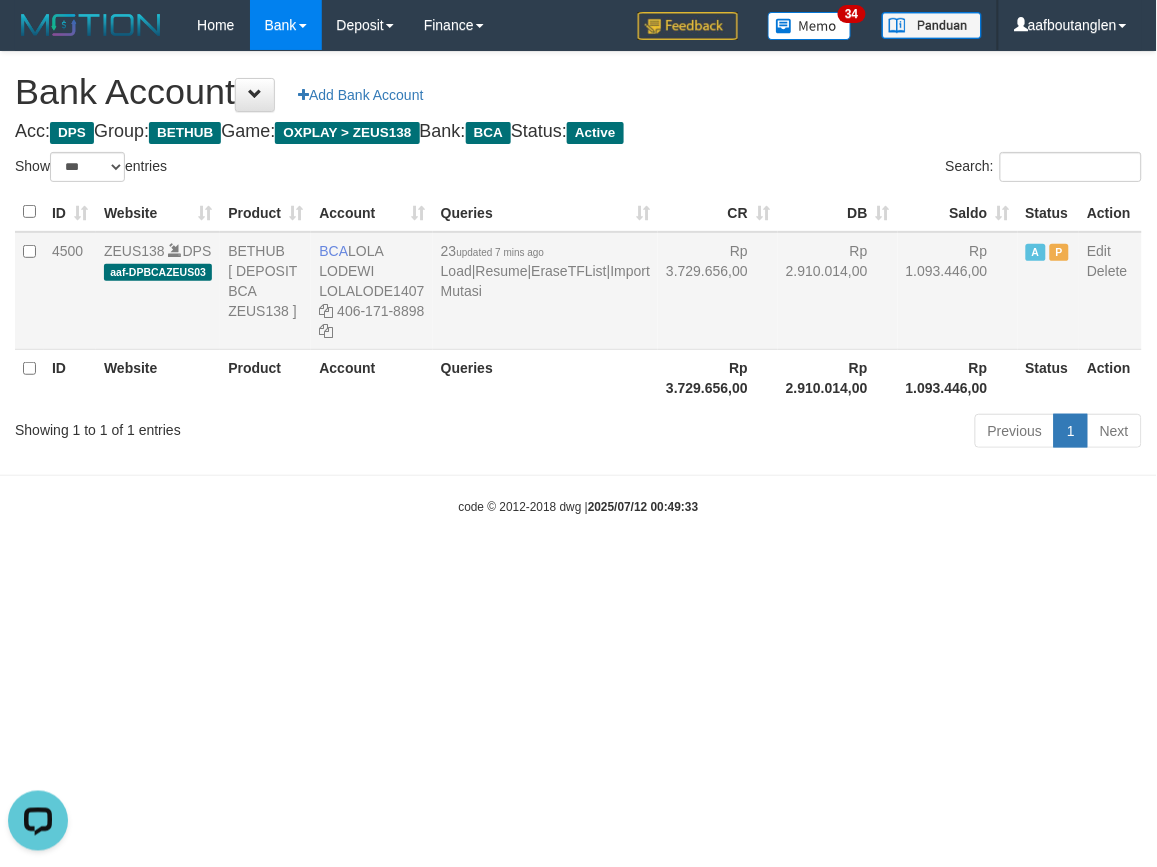 drag, startPoint x: 321, startPoint y: 244, endPoint x: 381, endPoint y: 273, distance: 66.64083 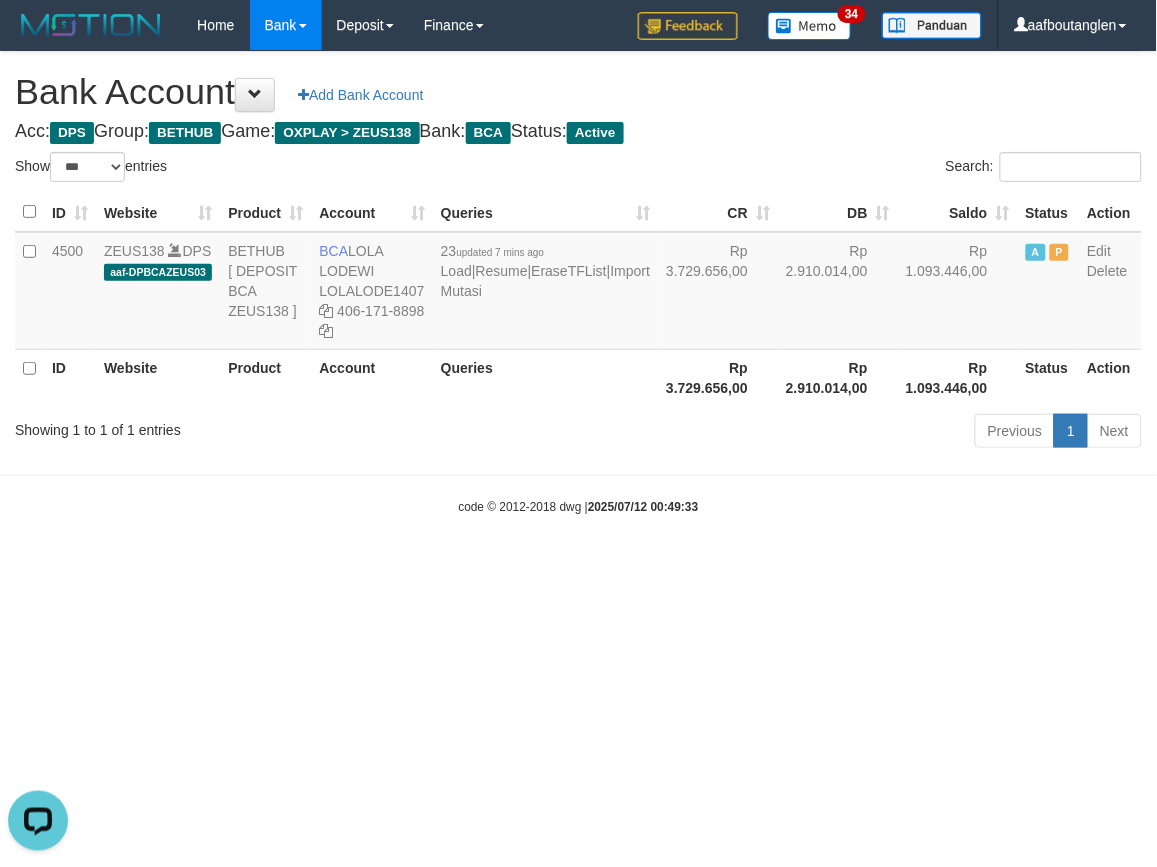 copy on "BCA
LOLA LODEWI" 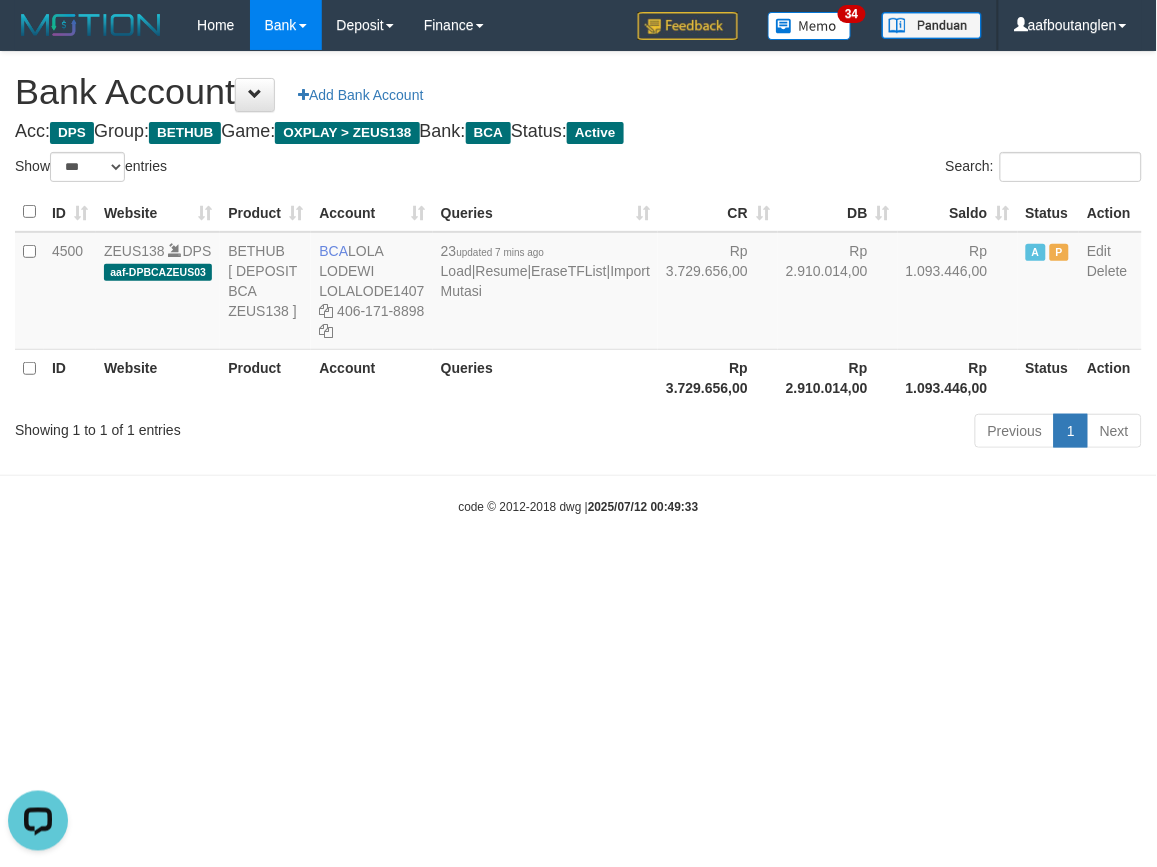click on "Toggle navigation
Home
Bank
Account List
Deposit
DPS List
History
Note DPS
Finance
Financial Data
aafboutanglen
My Profile
Log Out
34" at bounding box center (578, 283) 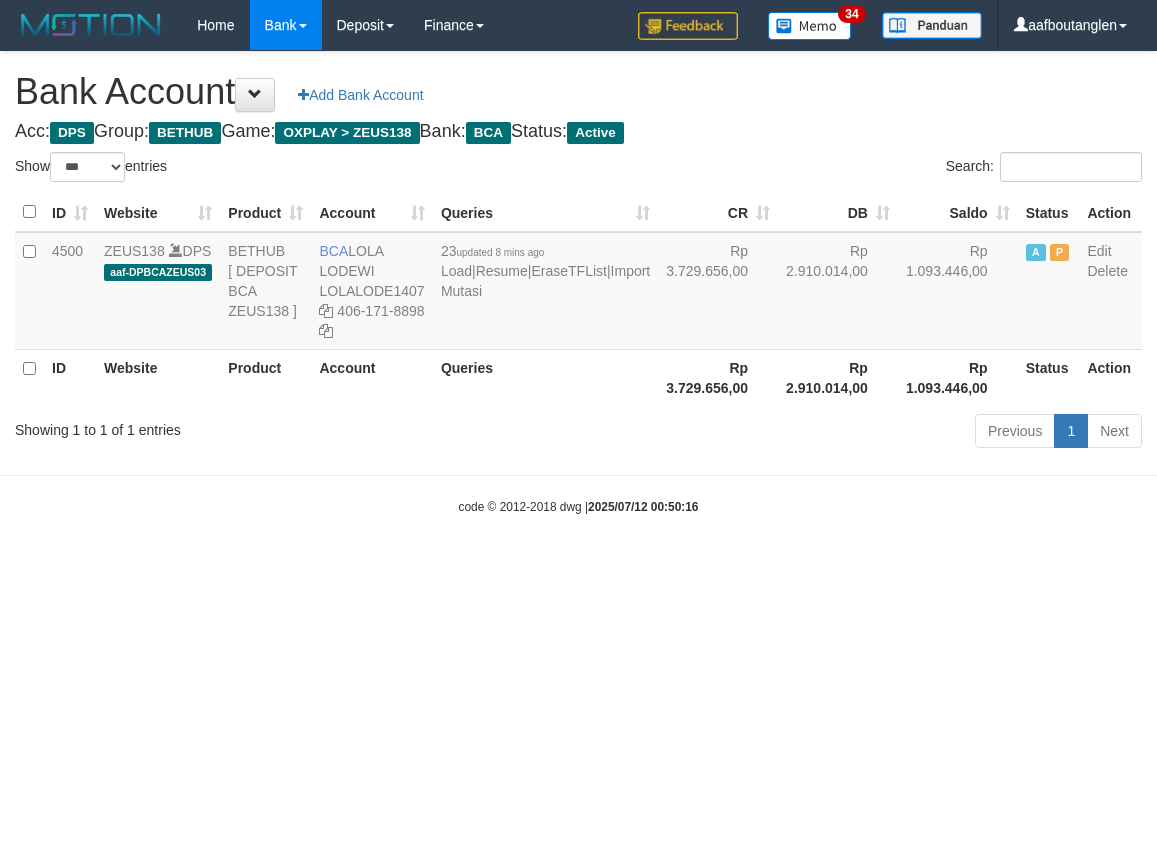 select on "***" 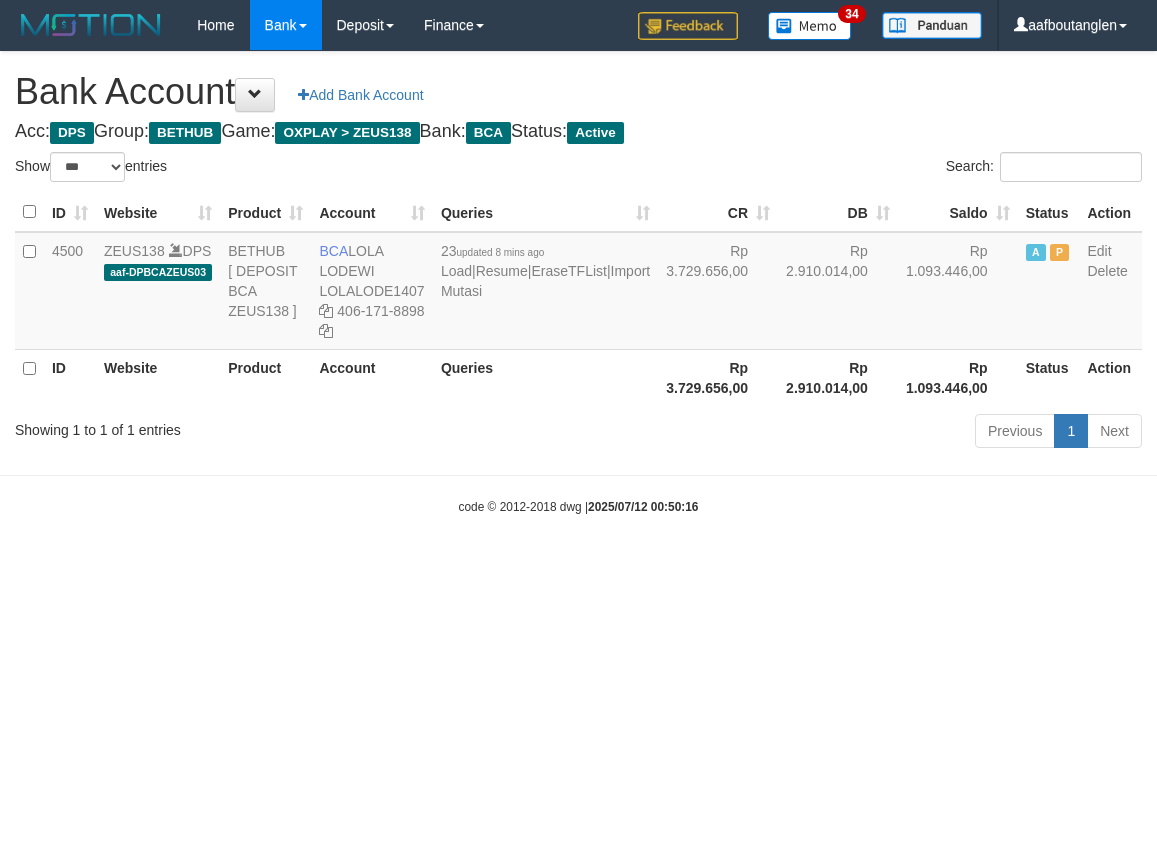 scroll, scrollTop: 0, scrollLeft: 0, axis: both 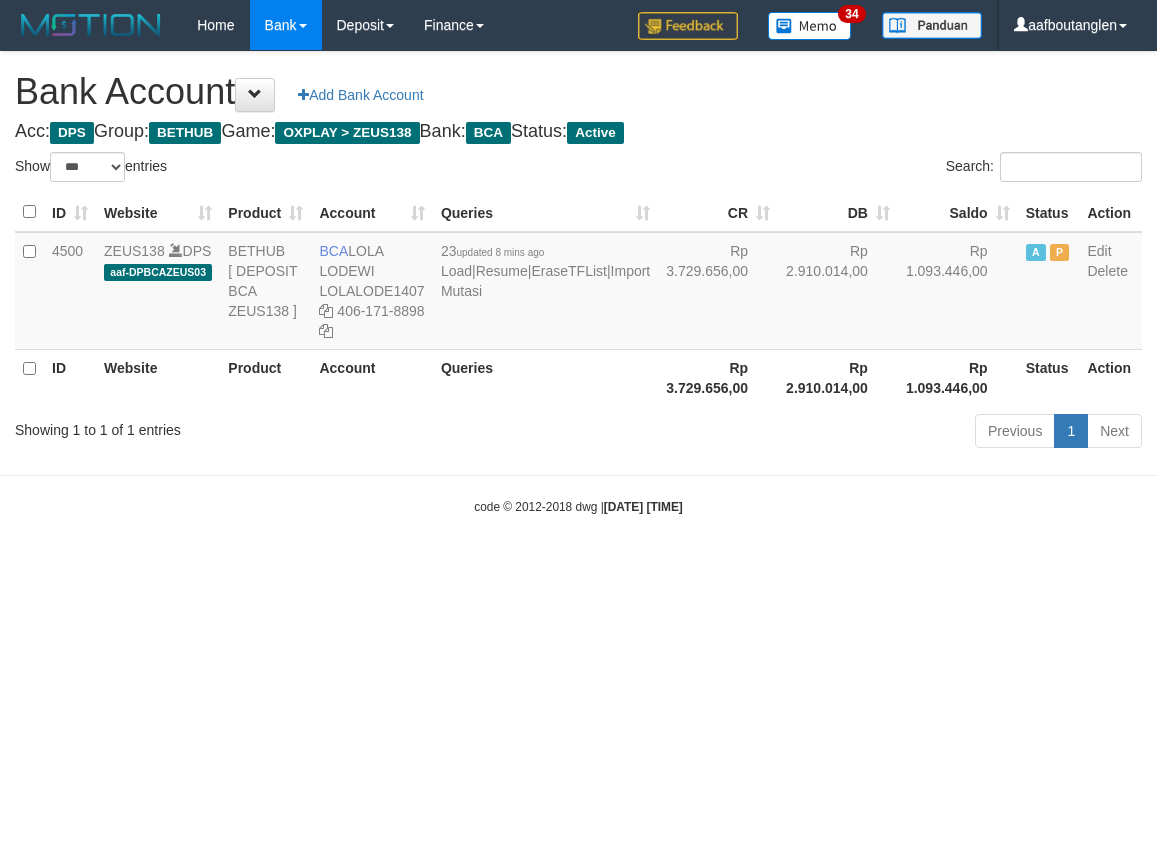 select on "***" 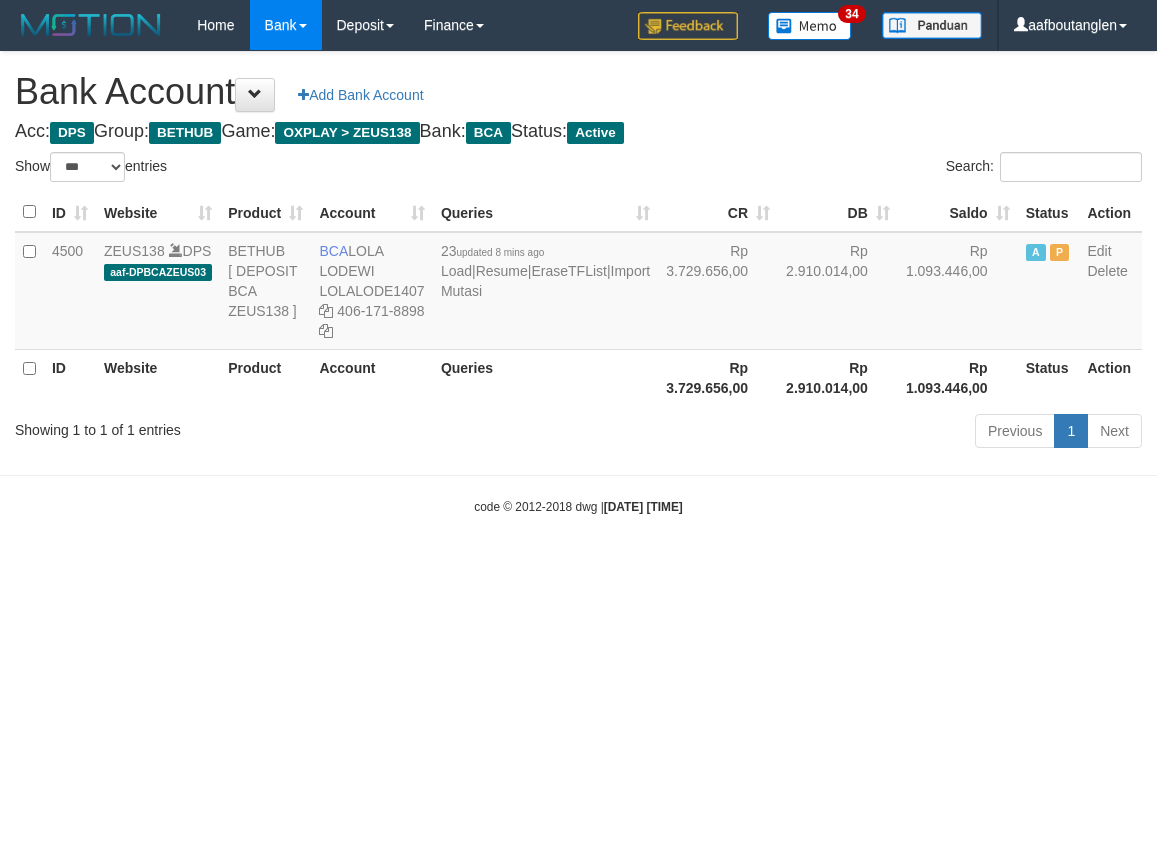 scroll, scrollTop: 0, scrollLeft: 0, axis: both 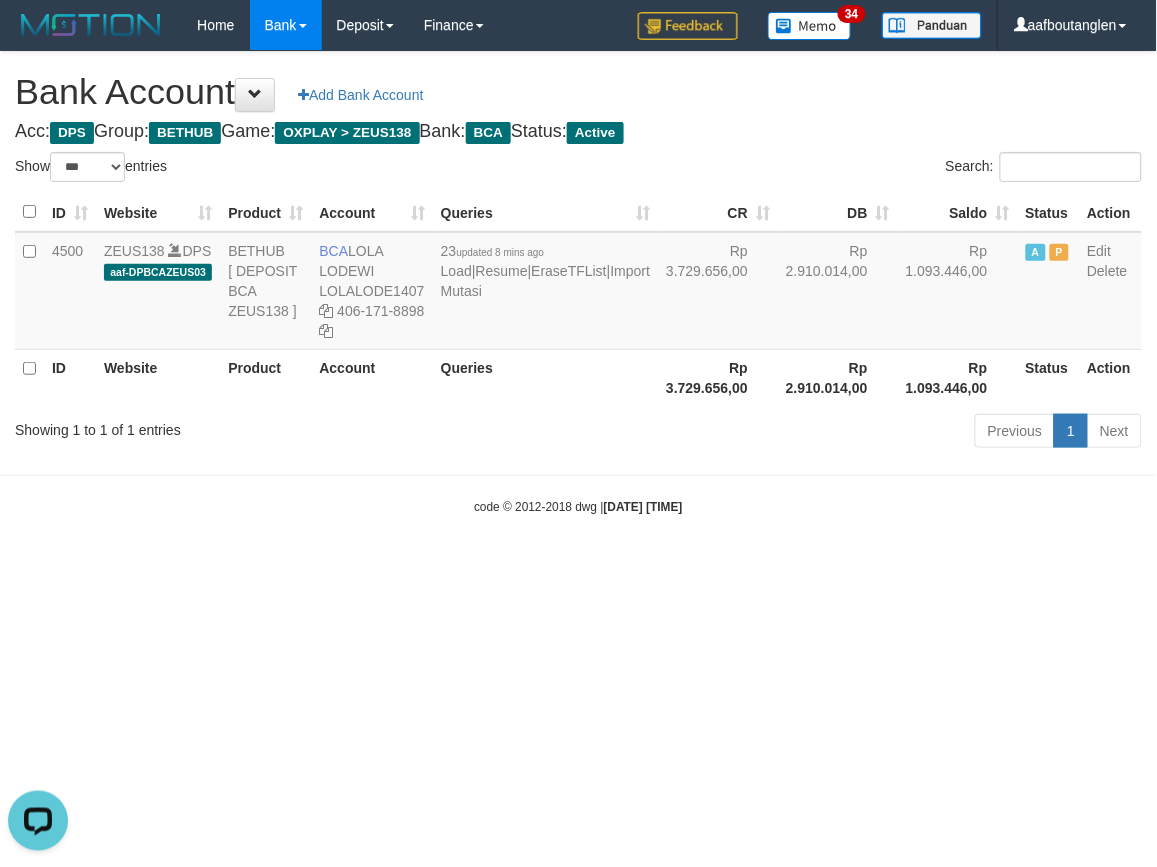 click on "Toggle navigation
Home
Bank
Account List
Deposit
DPS List
History
Note DPS
Finance
Financial Data
aafboutanglen
My Profile
Log Out
34" at bounding box center [578, 283] 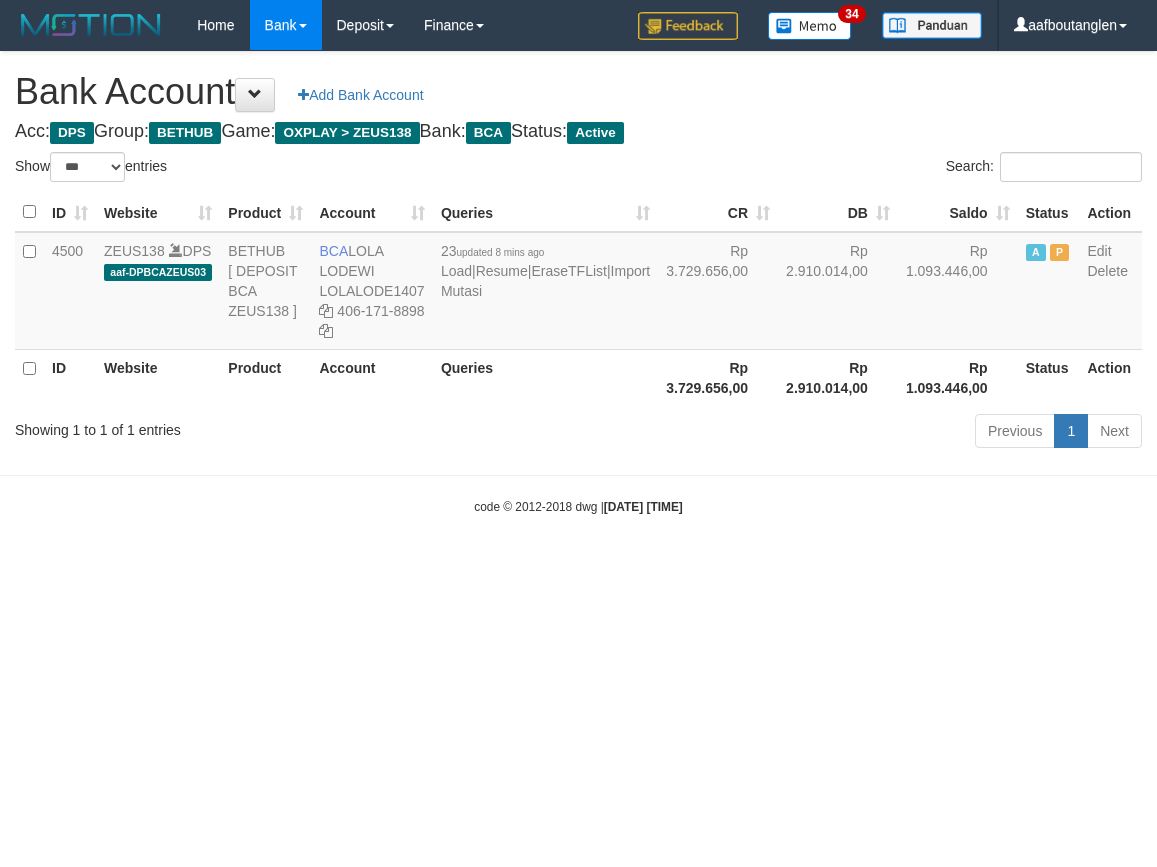 select on "***" 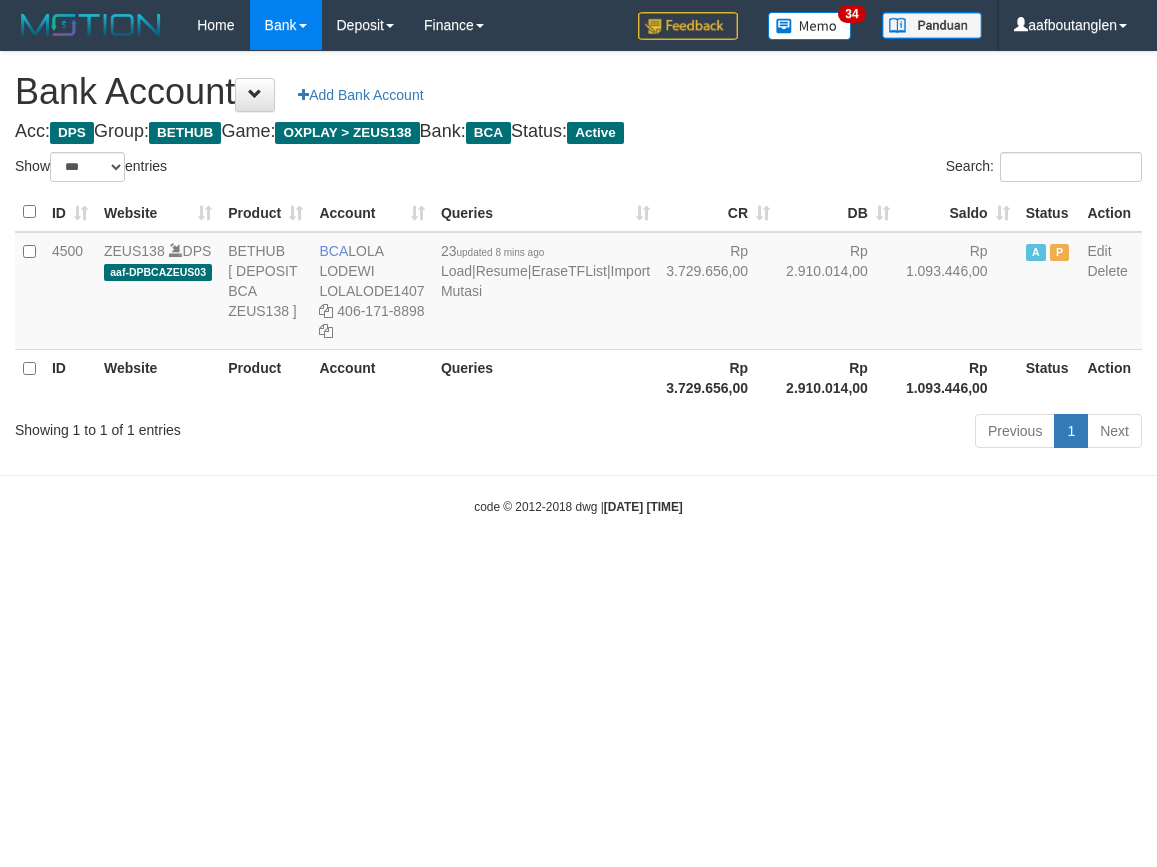 scroll, scrollTop: 0, scrollLeft: 0, axis: both 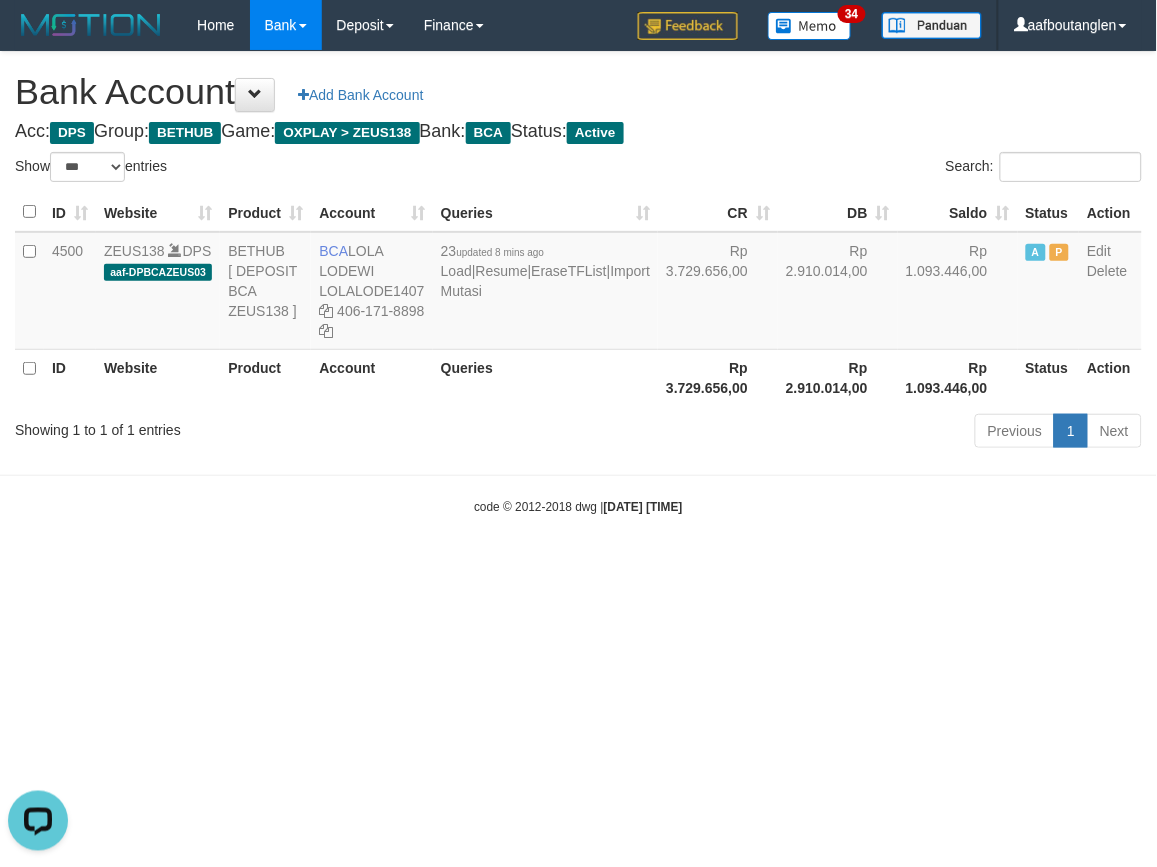 click on "Toggle navigation
Home
Bank
Account List
Deposit
DPS List
History
Note DPS
Finance
Financial Data
aafboutanglen
My Profile
Log Out
34" at bounding box center [578, 283] 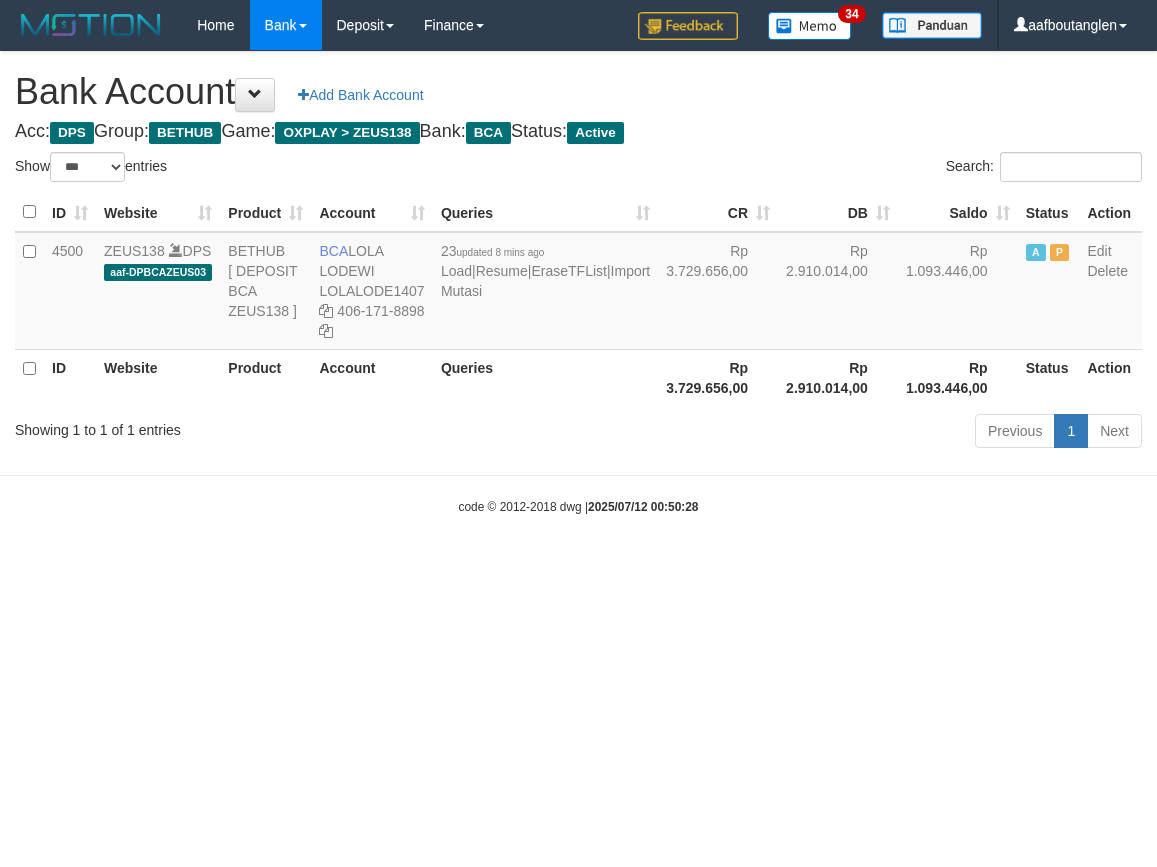 select on "***" 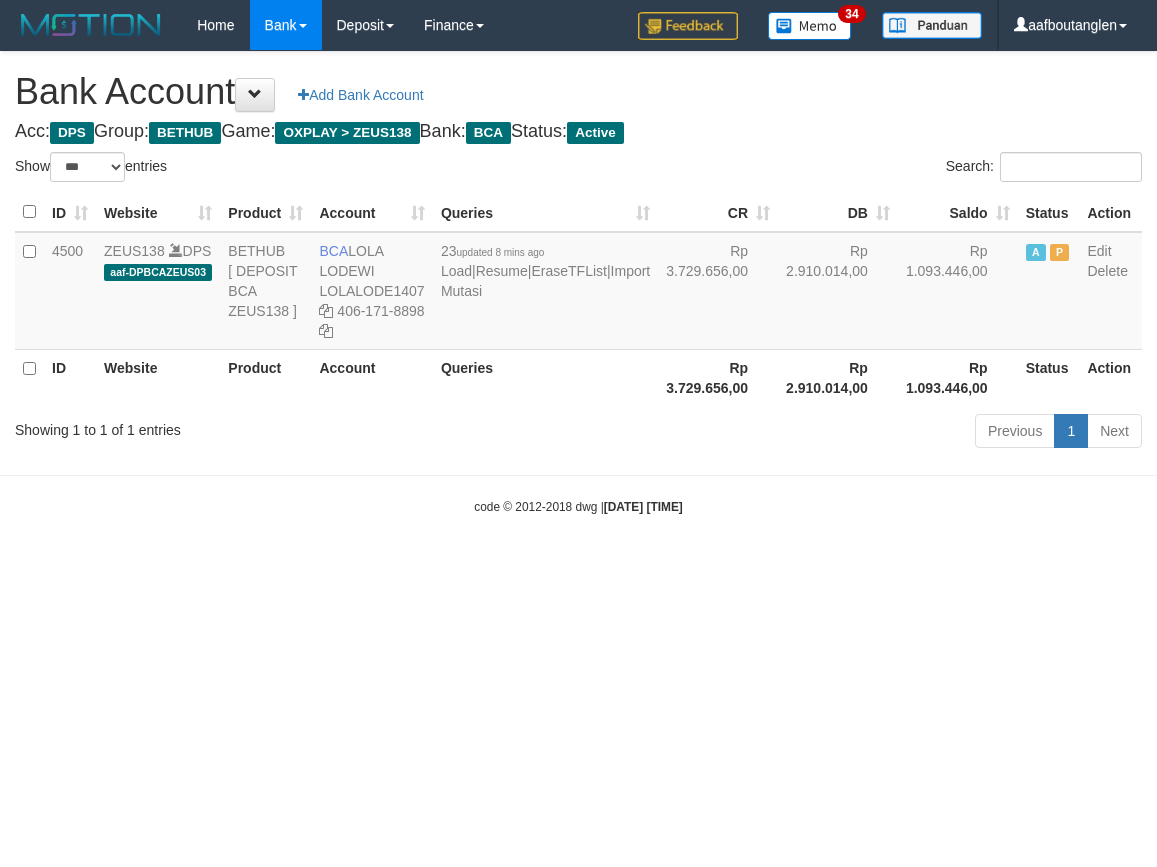 select on "***" 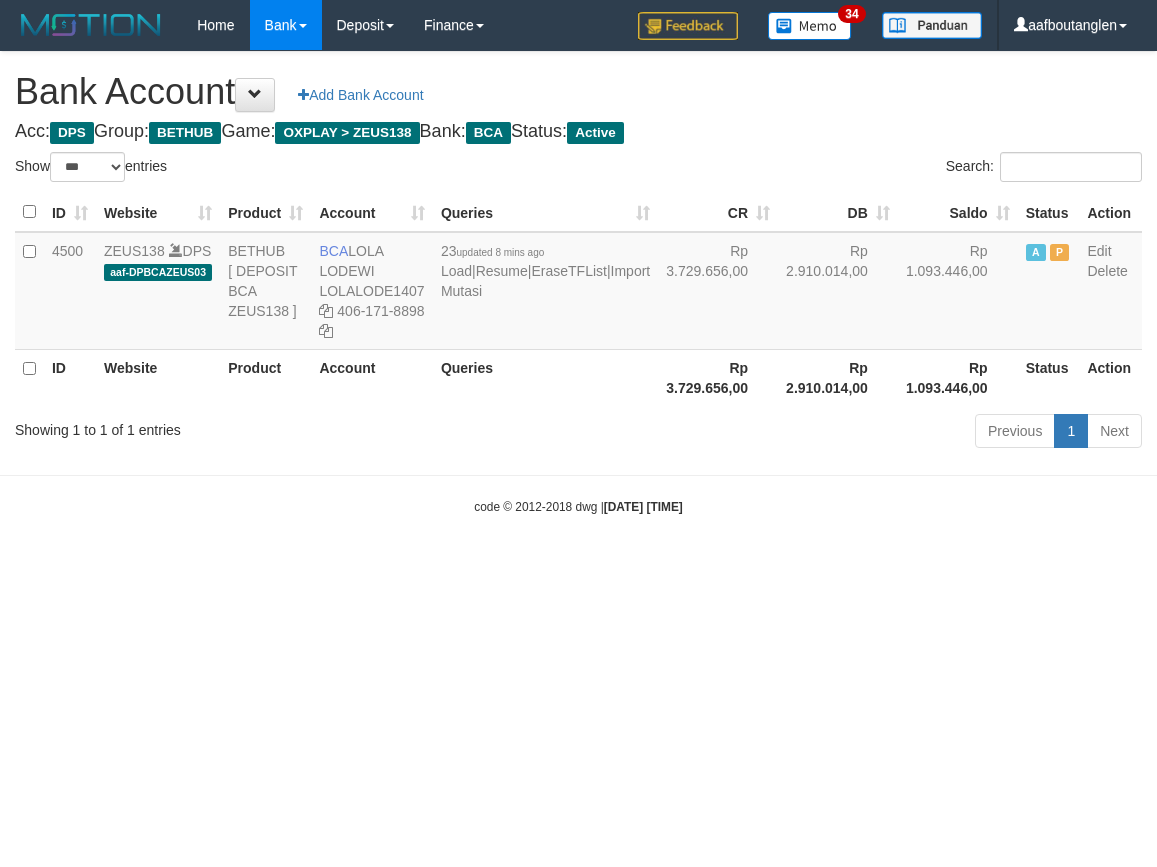 scroll, scrollTop: 0, scrollLeft: 0, axis: both 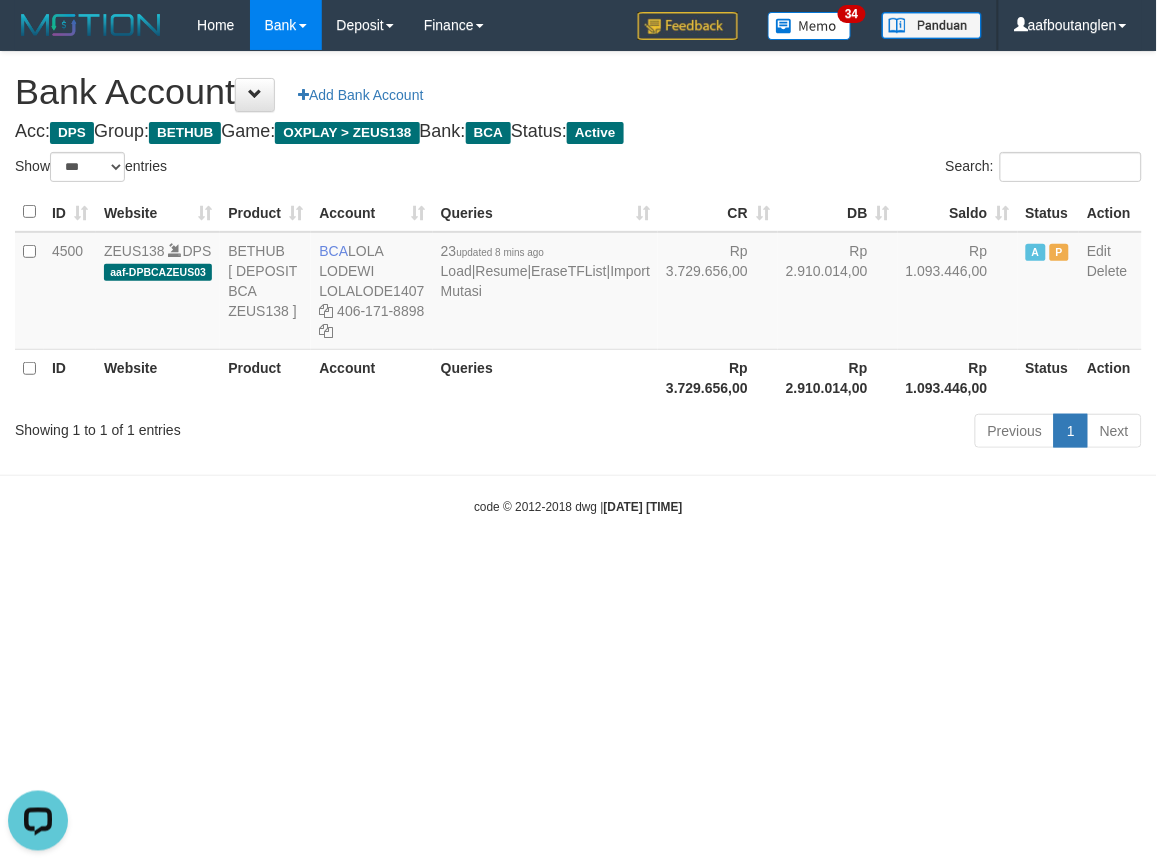 click on "Toggle navigation
Home
Bank
Account List
Deposit
DPS List
History
Note DPS
Finance
Financial Data
aafboutanglen
My Profile
Log Out
34" at bounding box center [578, 283] 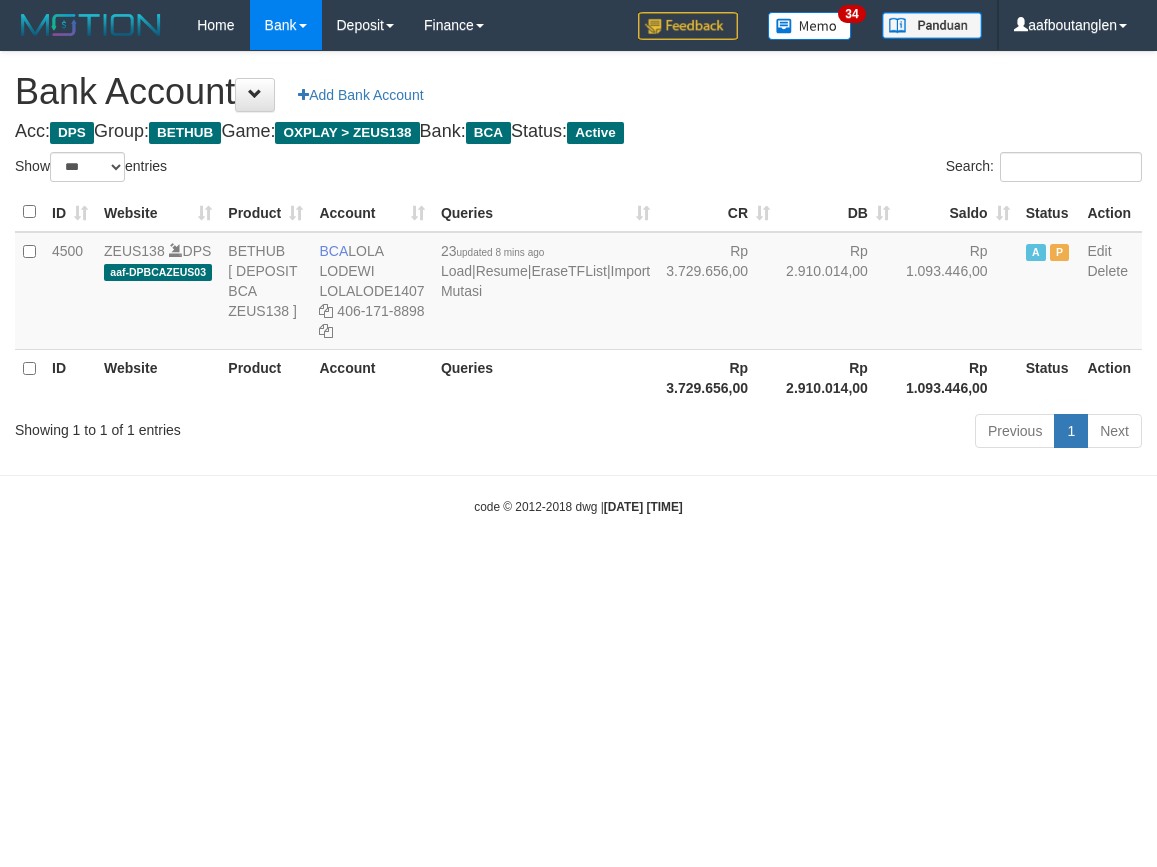 select on "***" 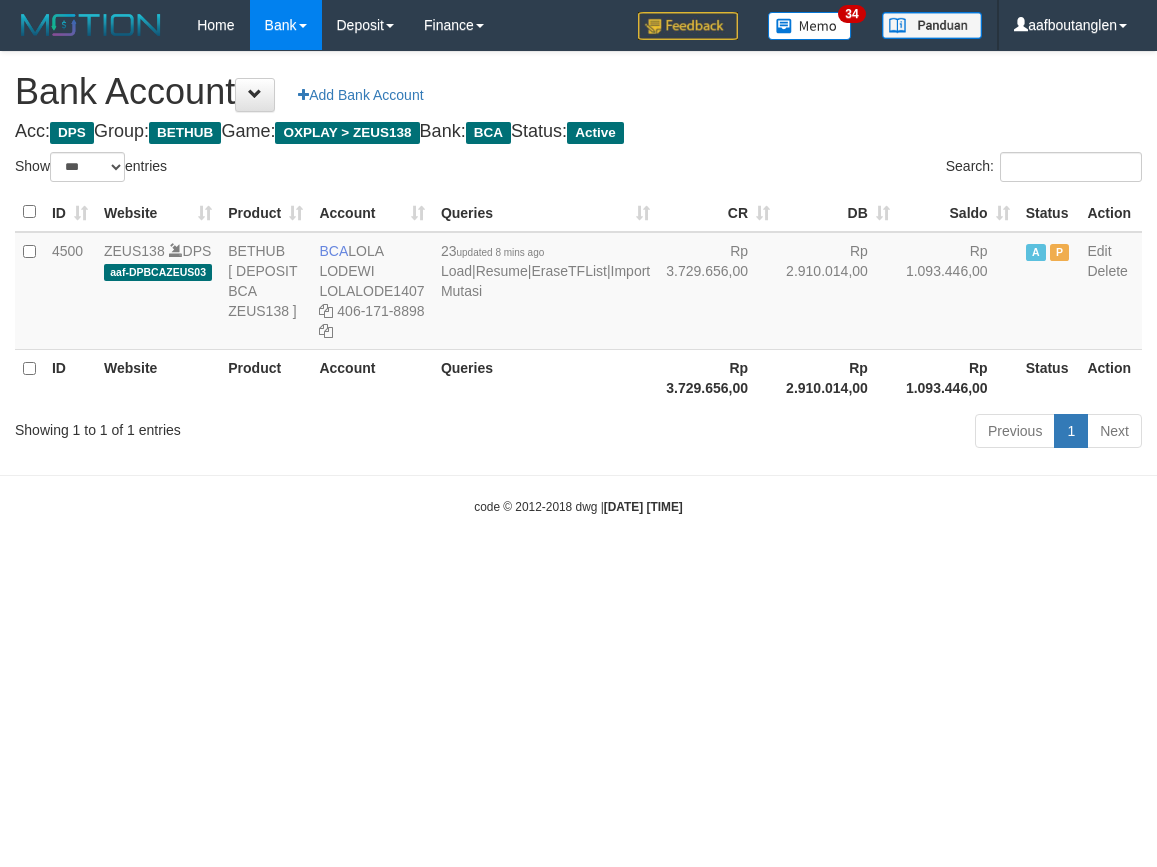 scroll, scrollTop: 0, scrollLeft: 0, axis: both 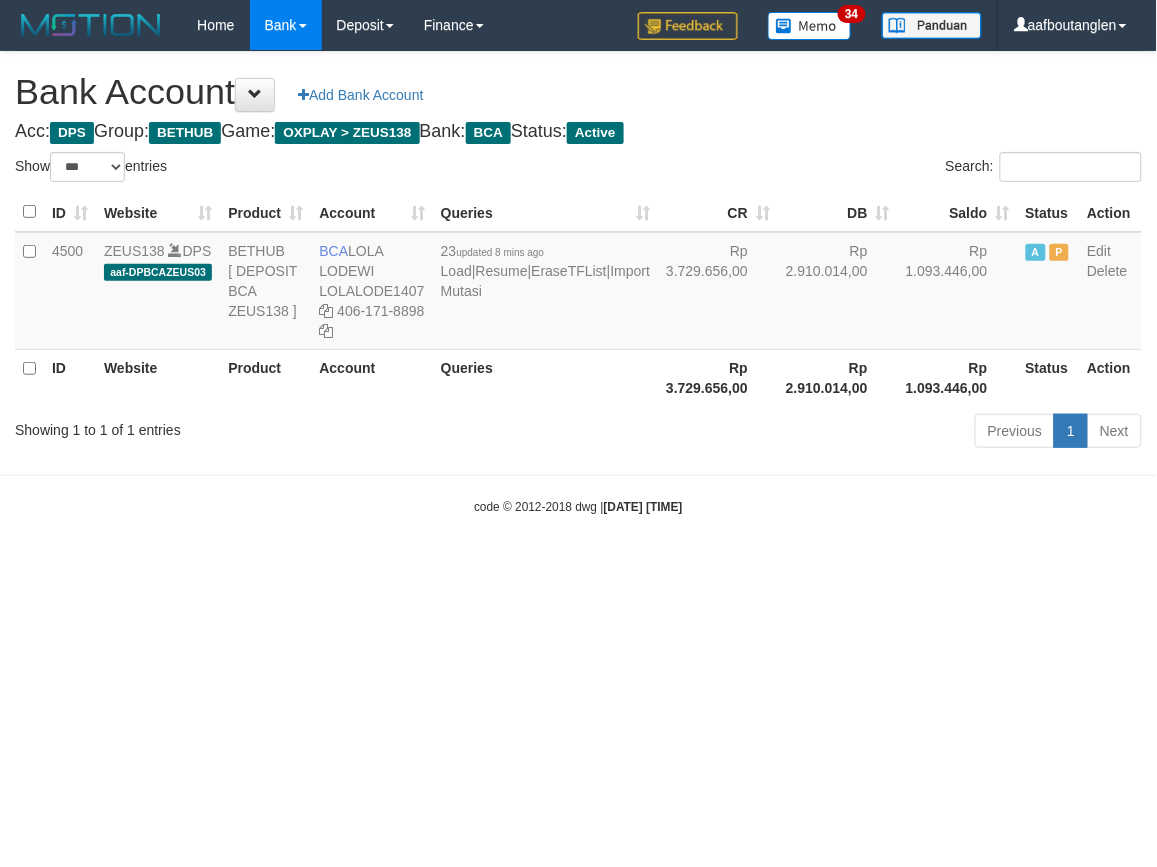 click on "code © 2012-2018 dwg |  2025/07/12 00:50:33" at bounding box center (578, 506) 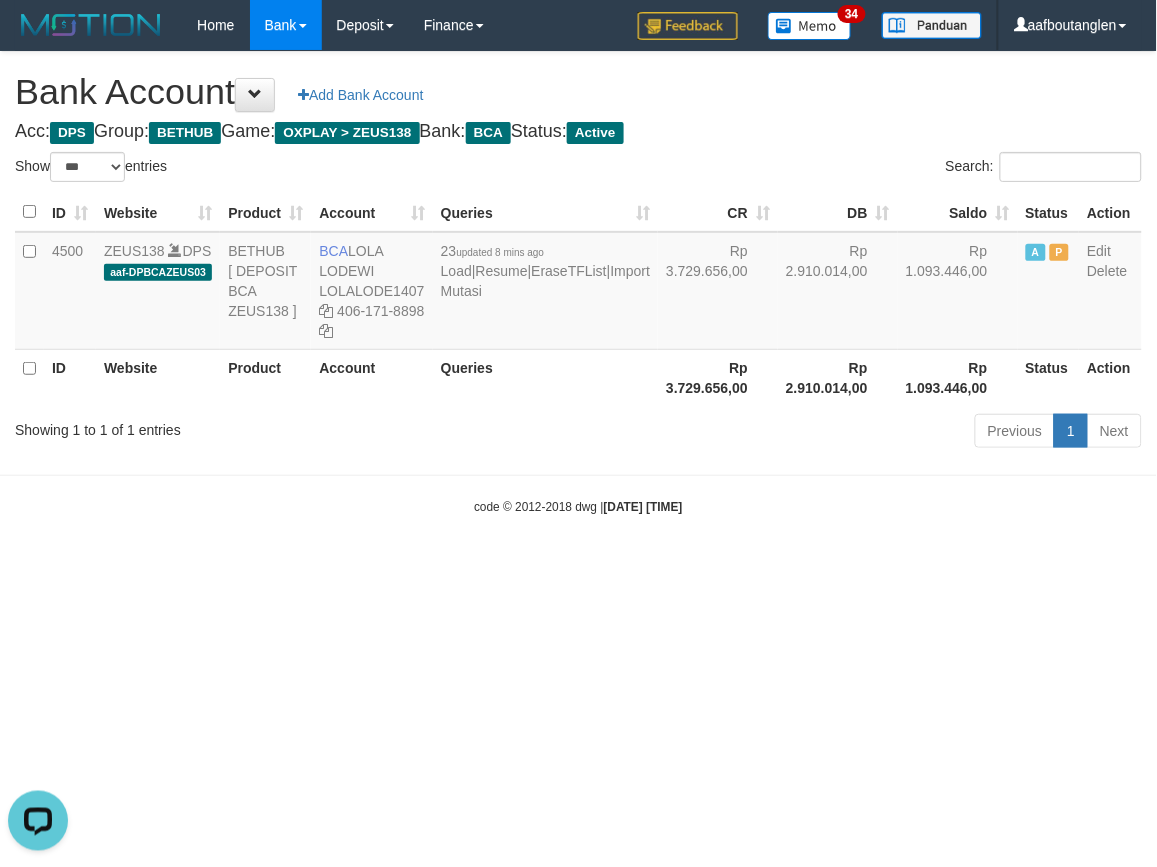scroll, scrollTop: 0, scrollLeft: 0, axis: both 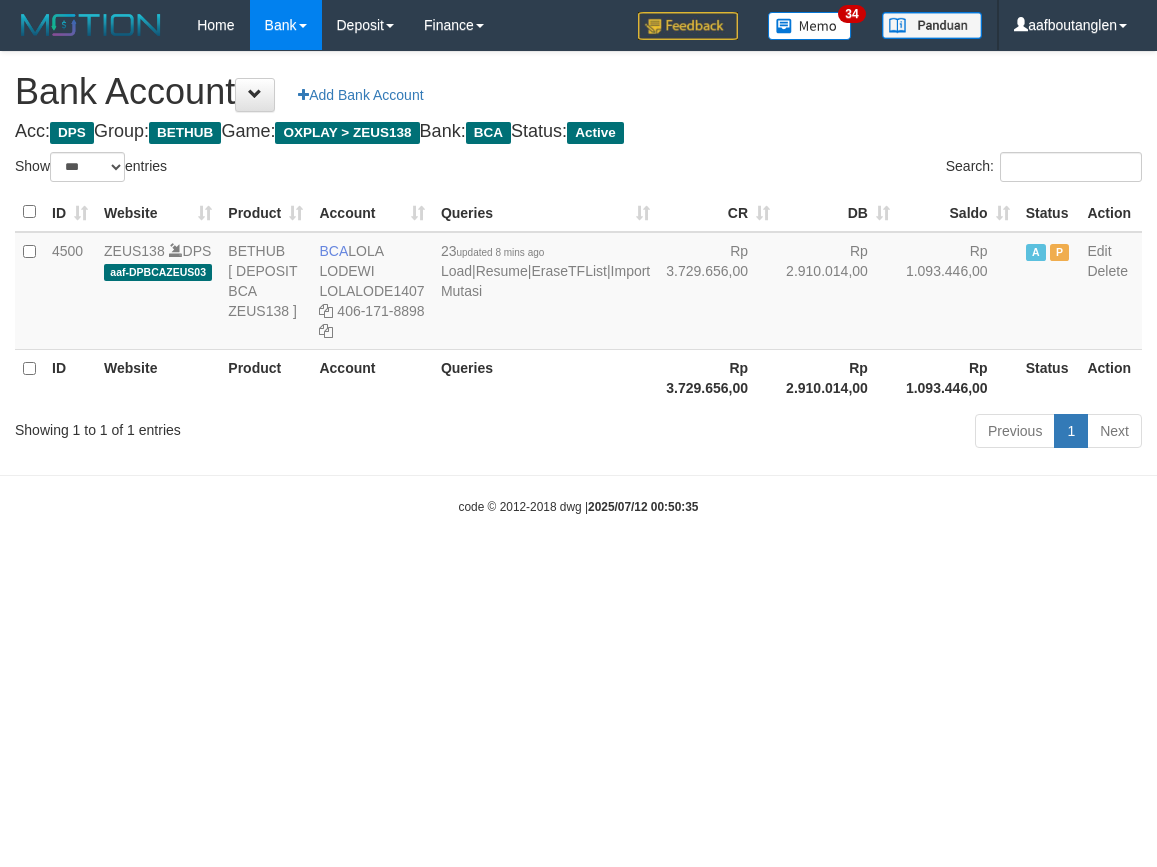select on "***" 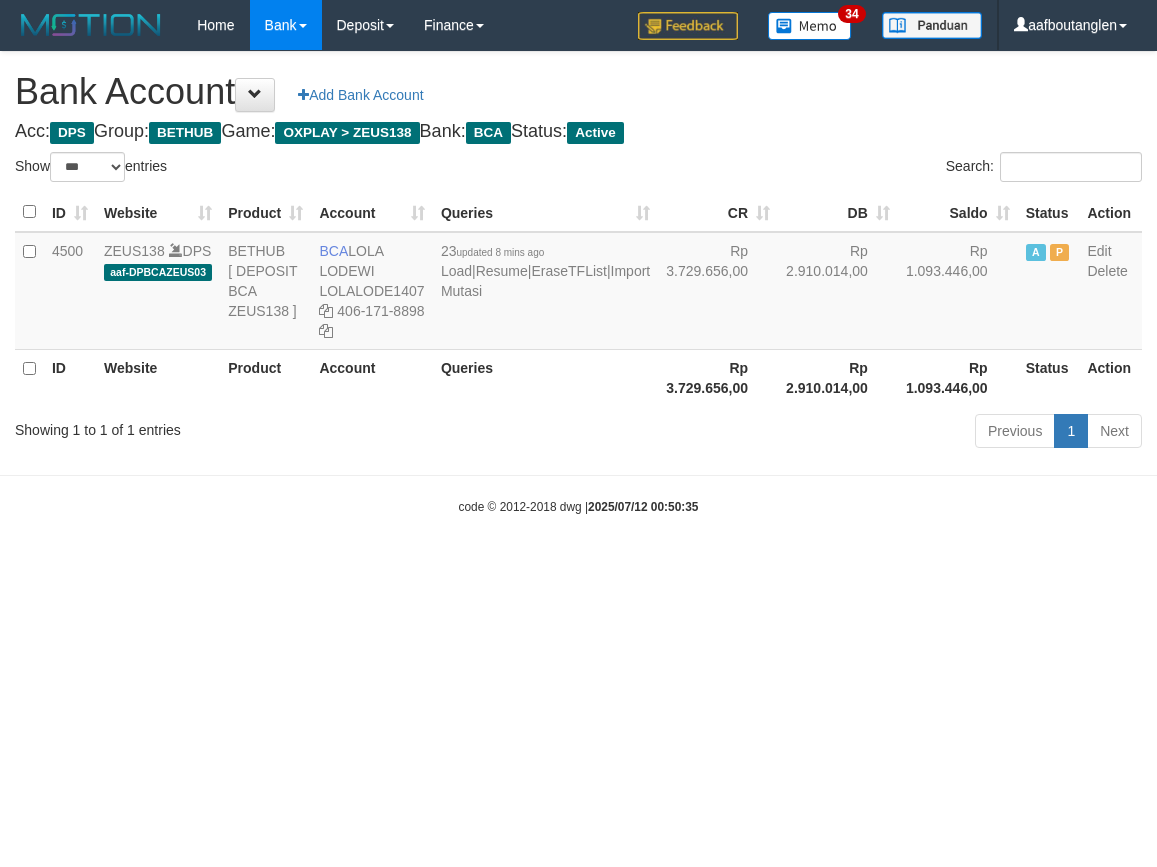 scroll, scrollTop: 0, scrollLeft: 0, axis: both 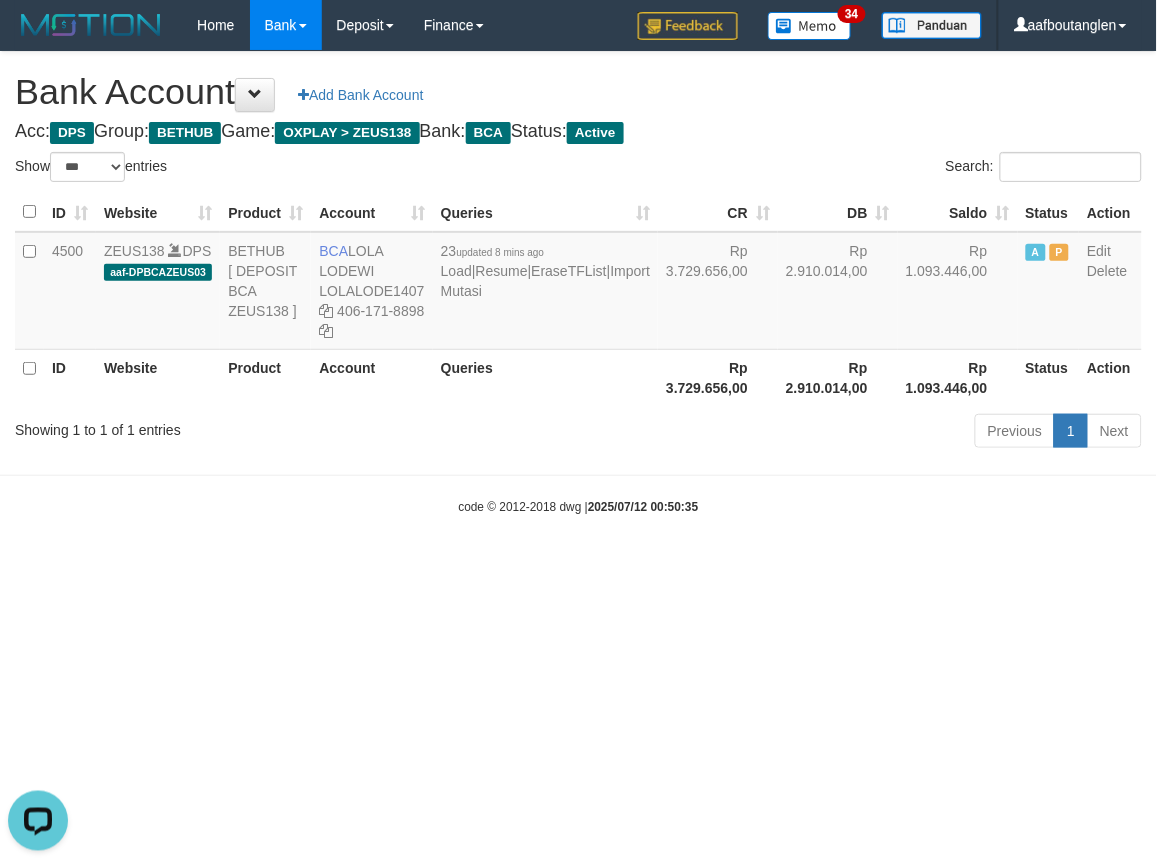 click on "Previous 1 Next" at bounding box center (819, 433) 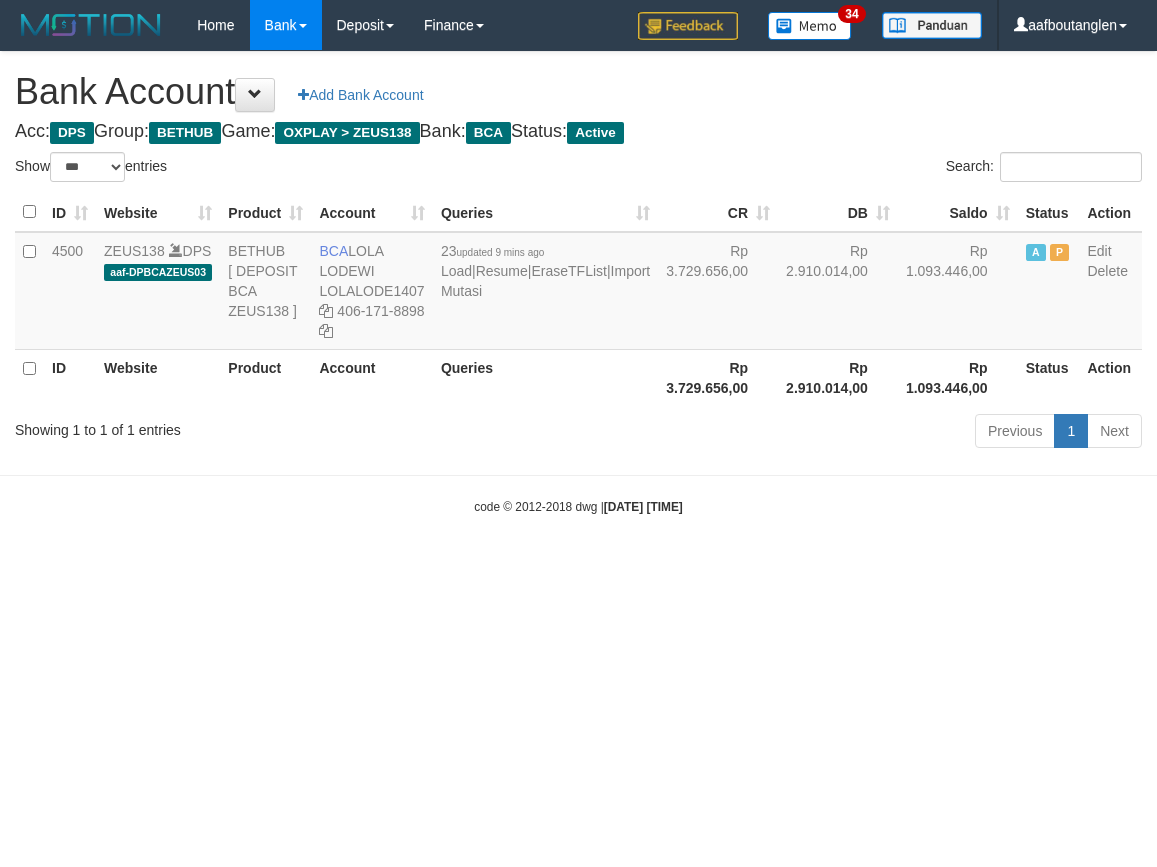 select on "***" 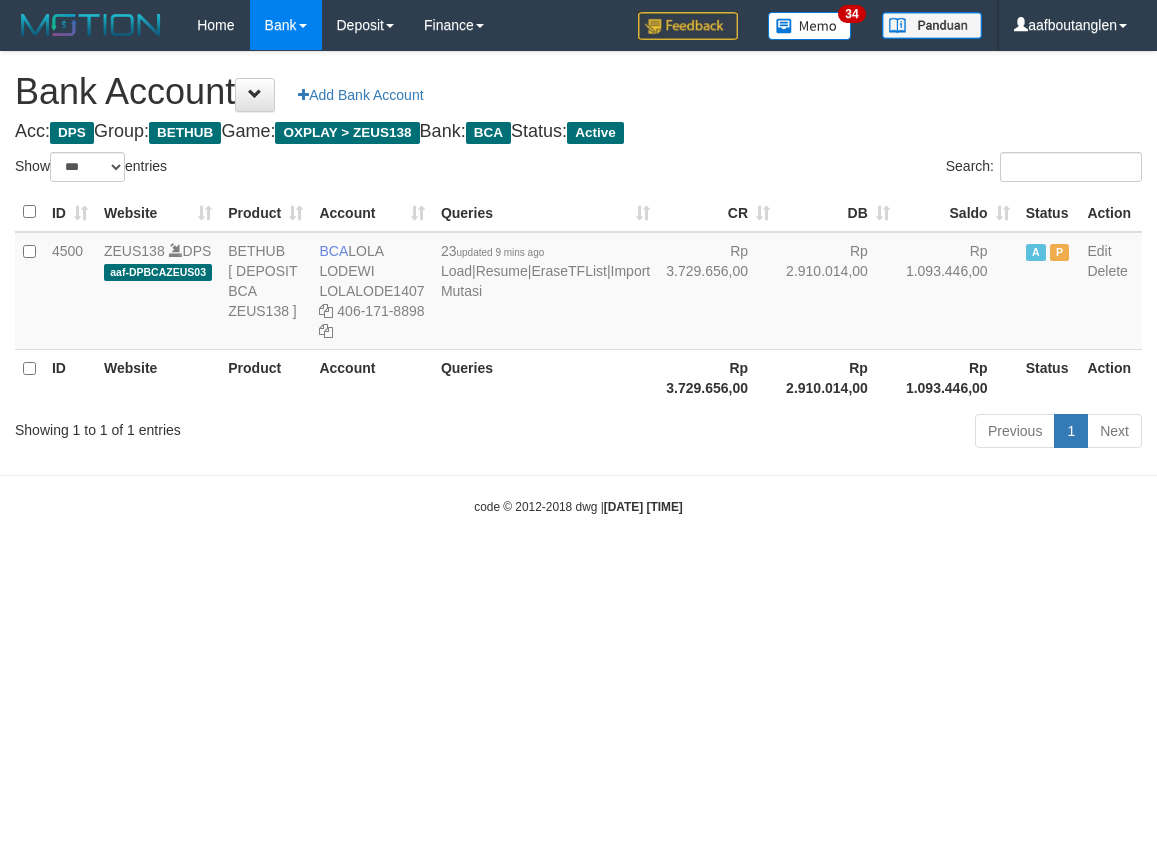 scroll, scrollTop: 0, scrollLeft: 0, axis: both 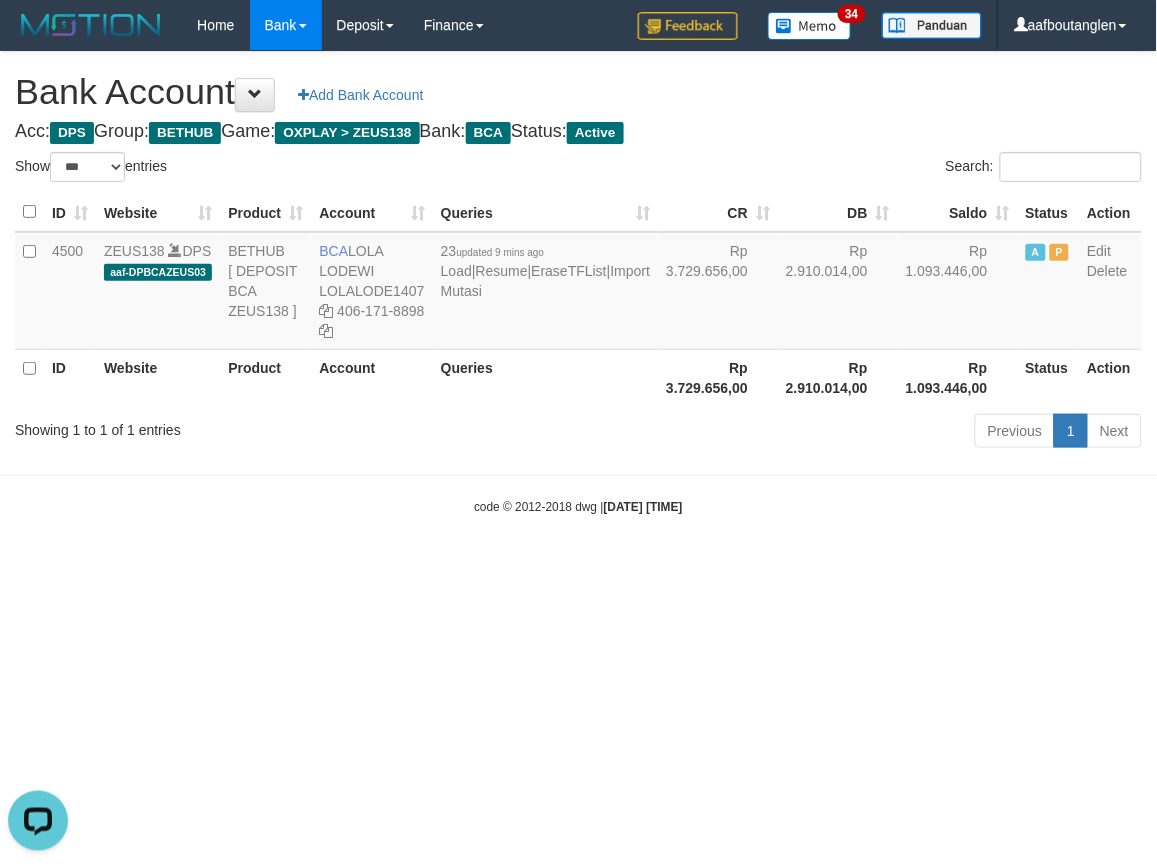 drag, startPoint x: 841, startPoint y: 545, endPoint x: 1148, endPoint y: 541, distance: 307.02606 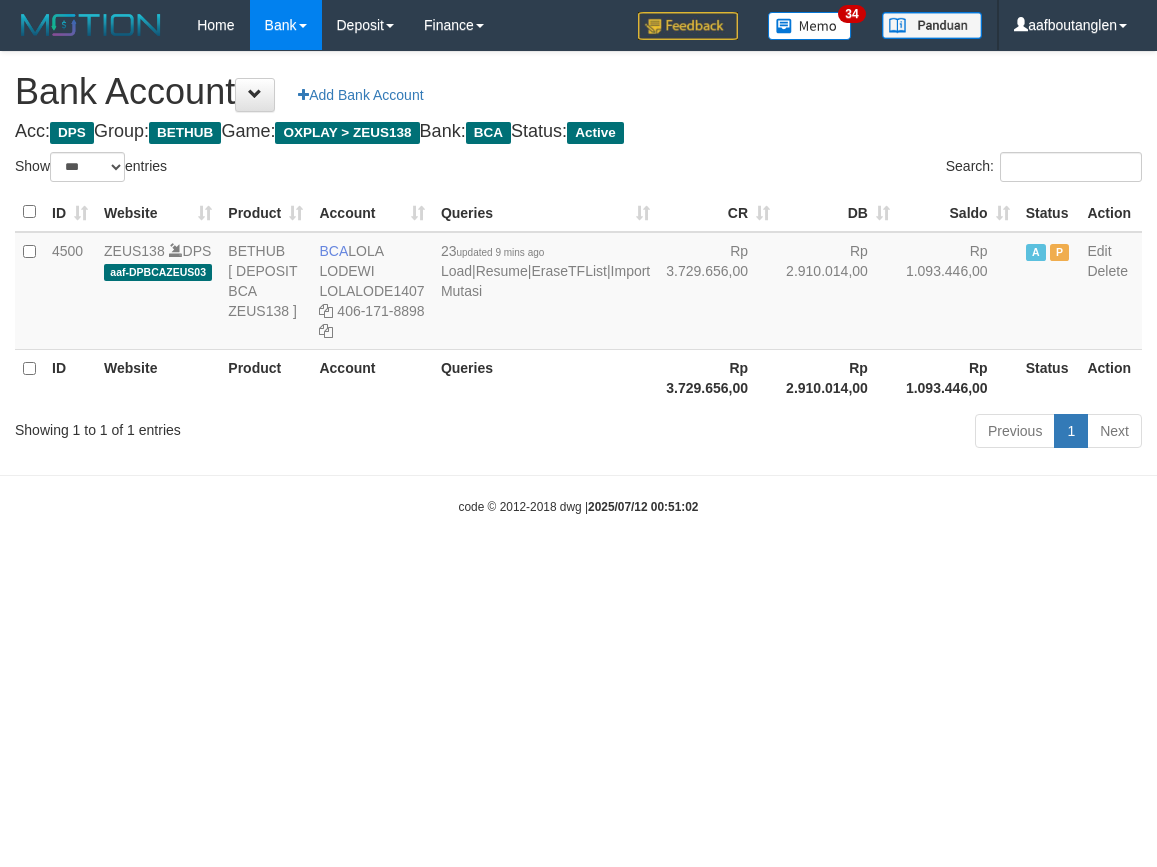 select on "***" 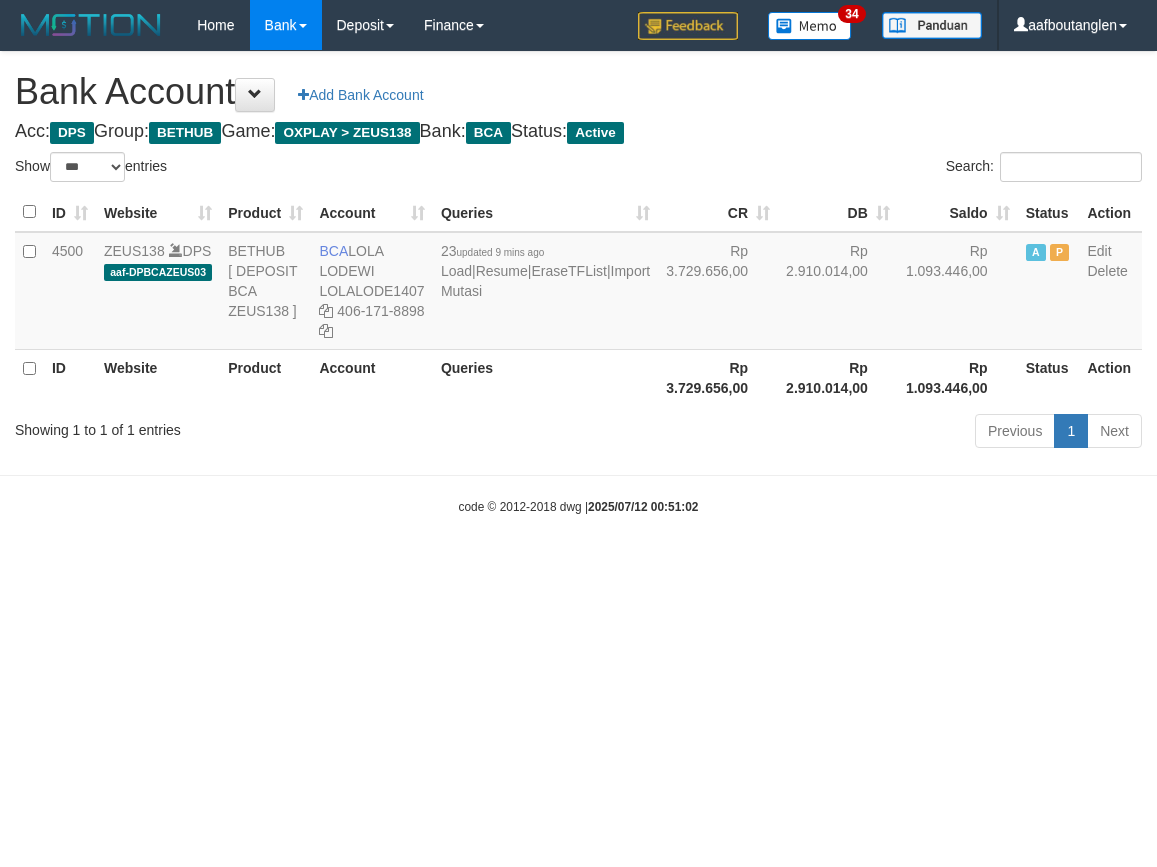 scroll, scrollTop: 0, scrollLeft: 0, axis: both 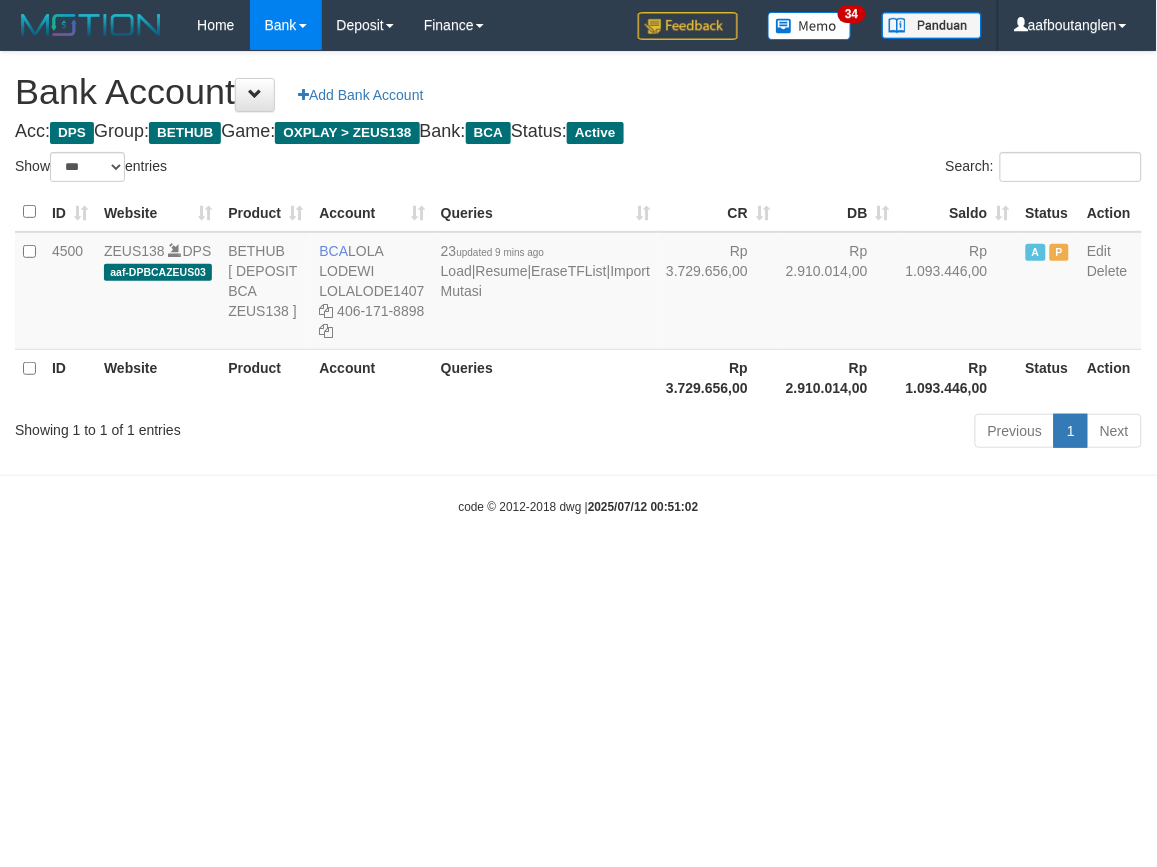 click on "Toggle navigation
Home
Bank
Account List
Deposit
DPS List
History
Note DPS
Finance
Financial Data
aafboutanglen
My Profile
Log Out
34" at bounding box center [578, 283] 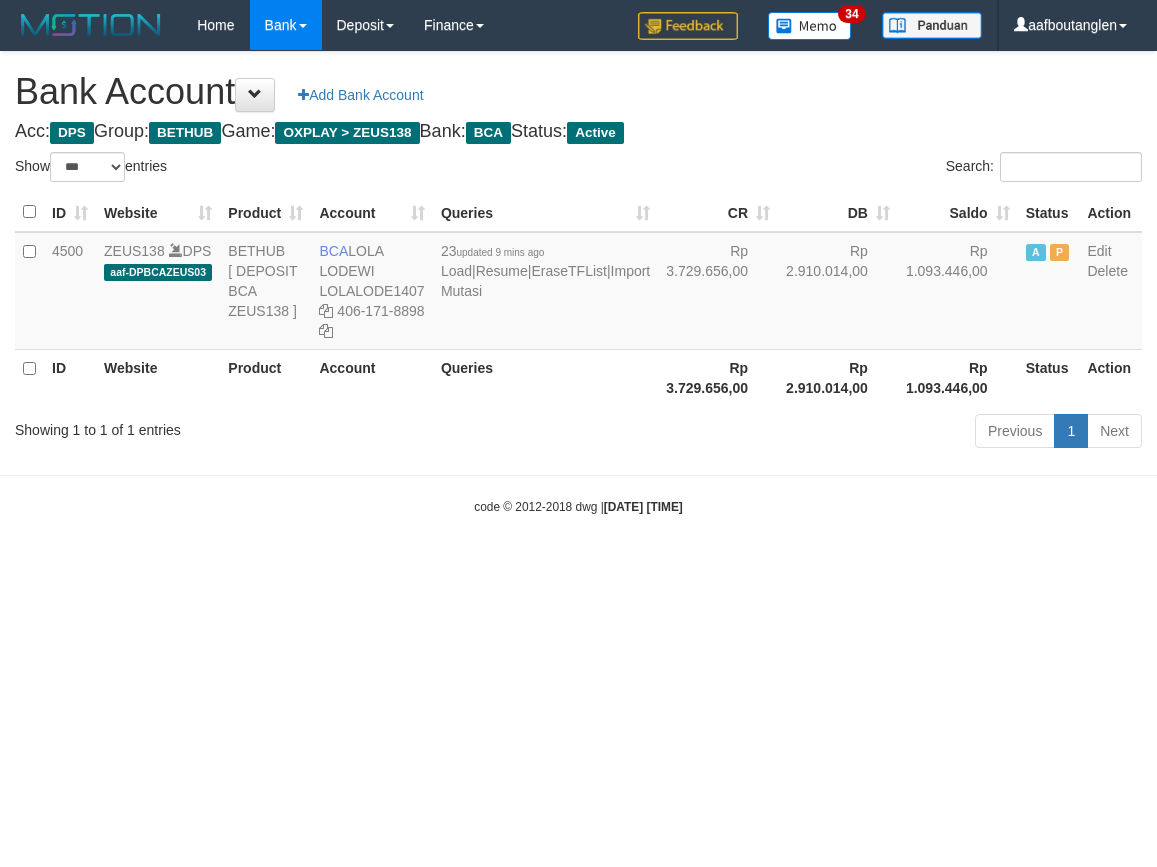 select on "***" 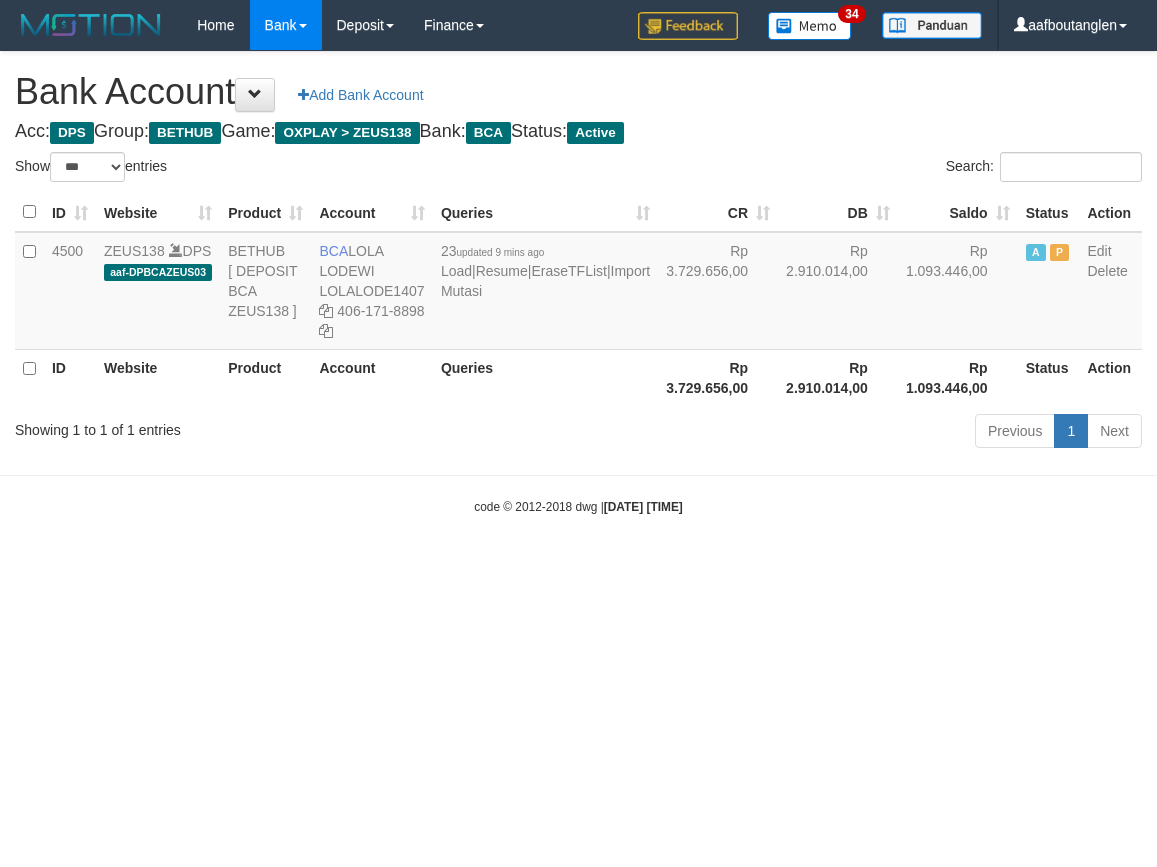 scroll, scrollTop: 0, scrollLeft: 0, axis: both 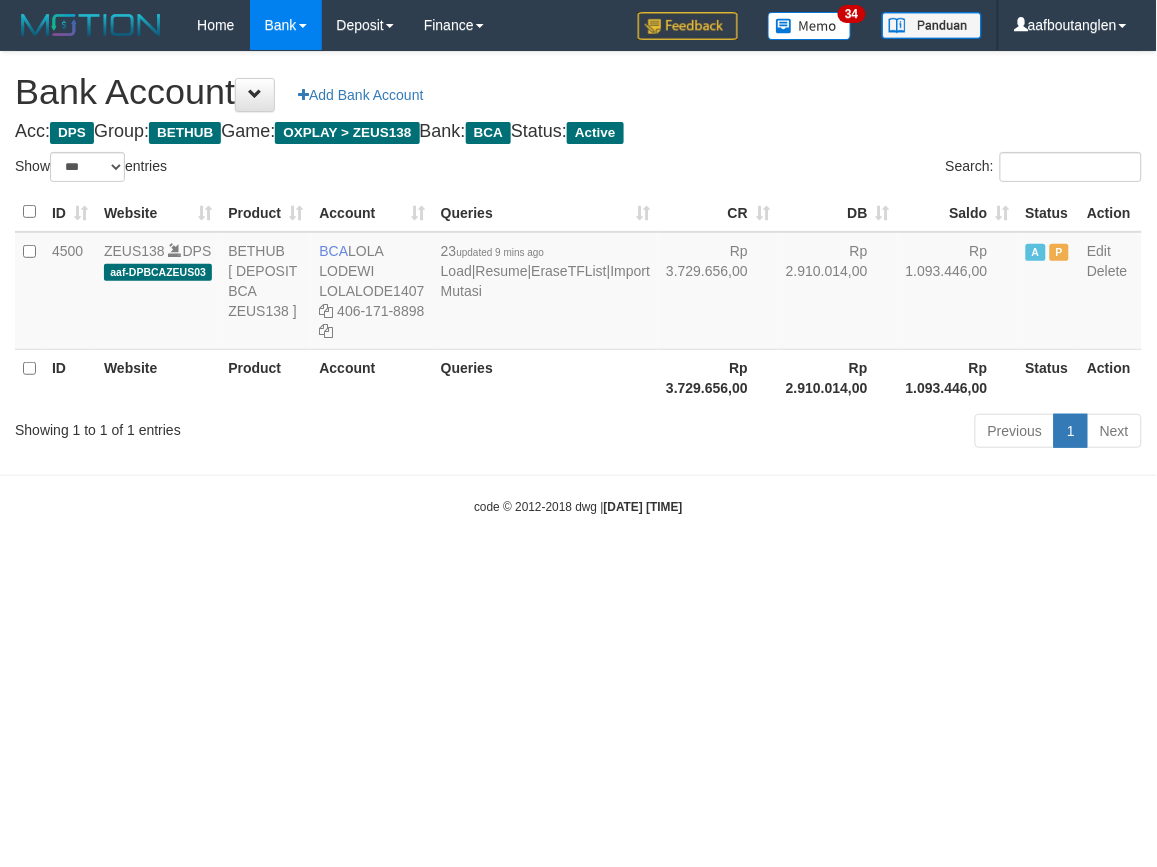 drag, startPoint x: 831, startPoint y: 600, endPoint x: 835, endPoint y: 711, distance: 111.07205 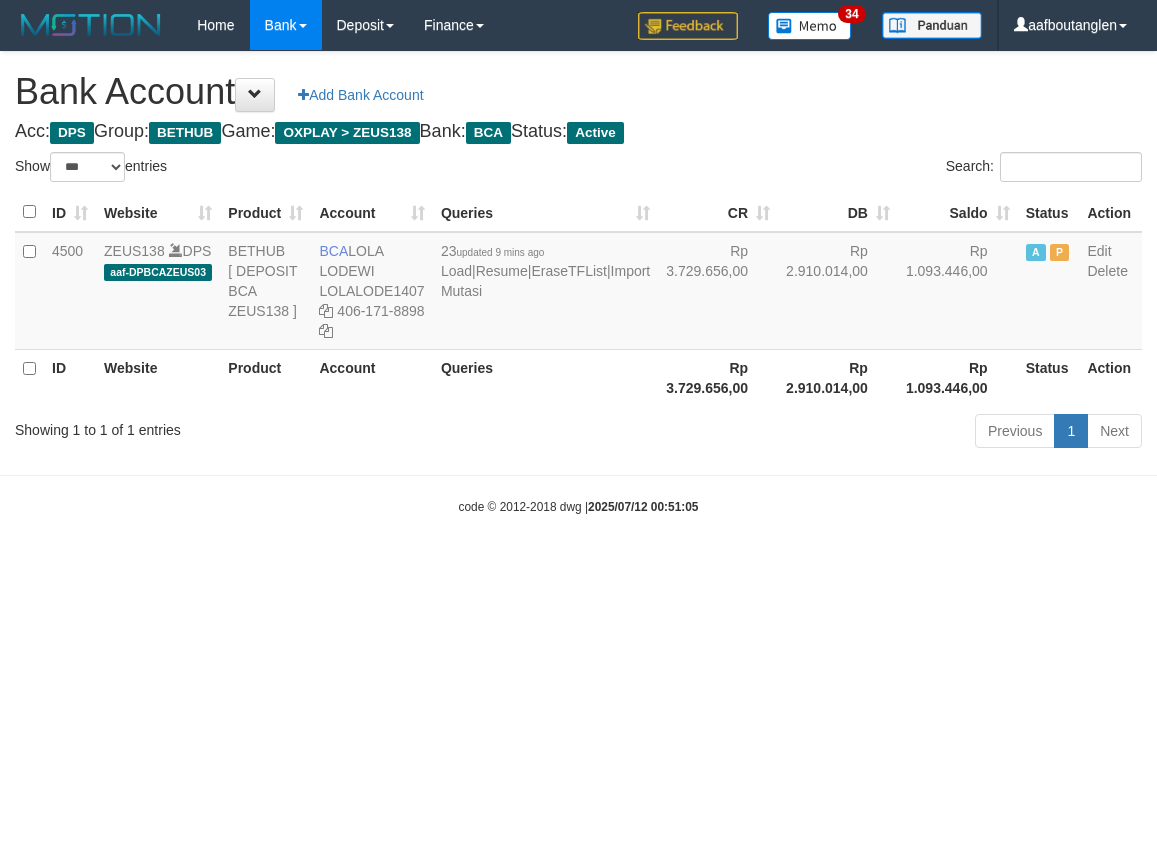 select on "***" 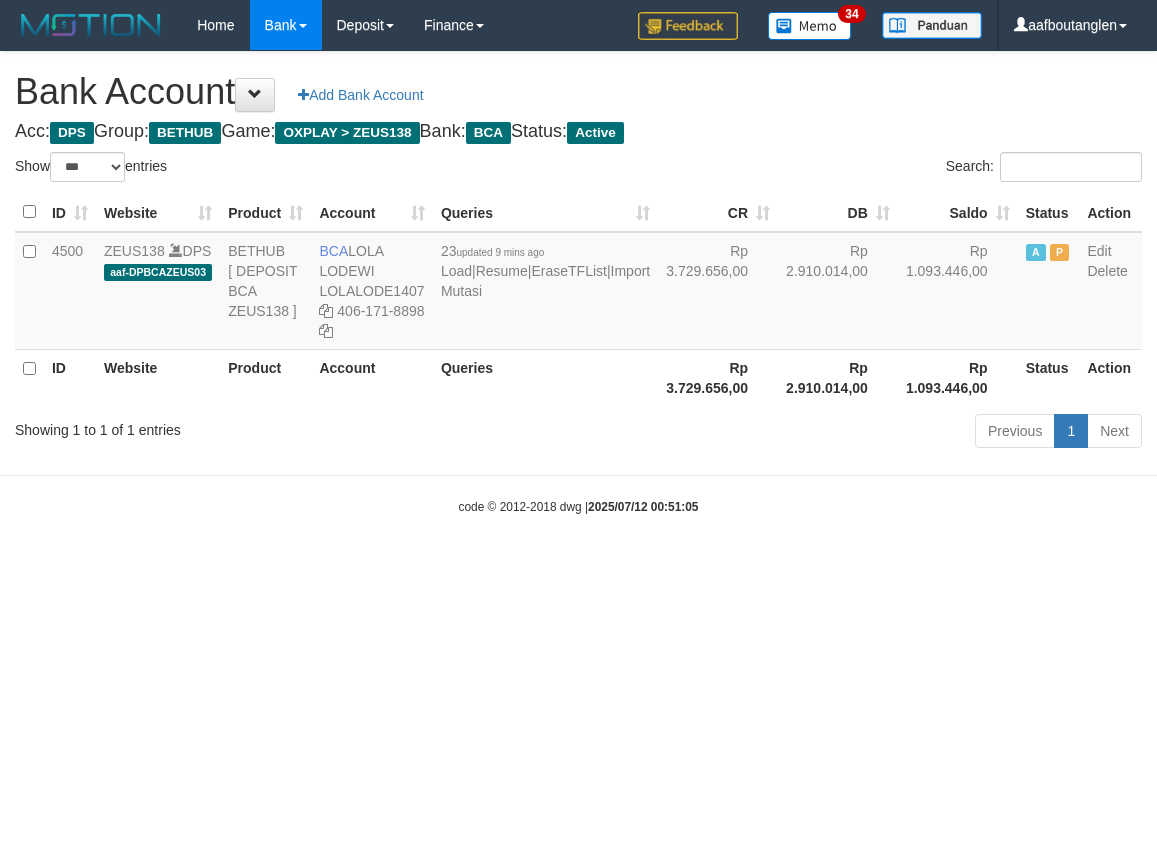 scroll, scrollTop: 0, scrollLeft: 0, axis: both 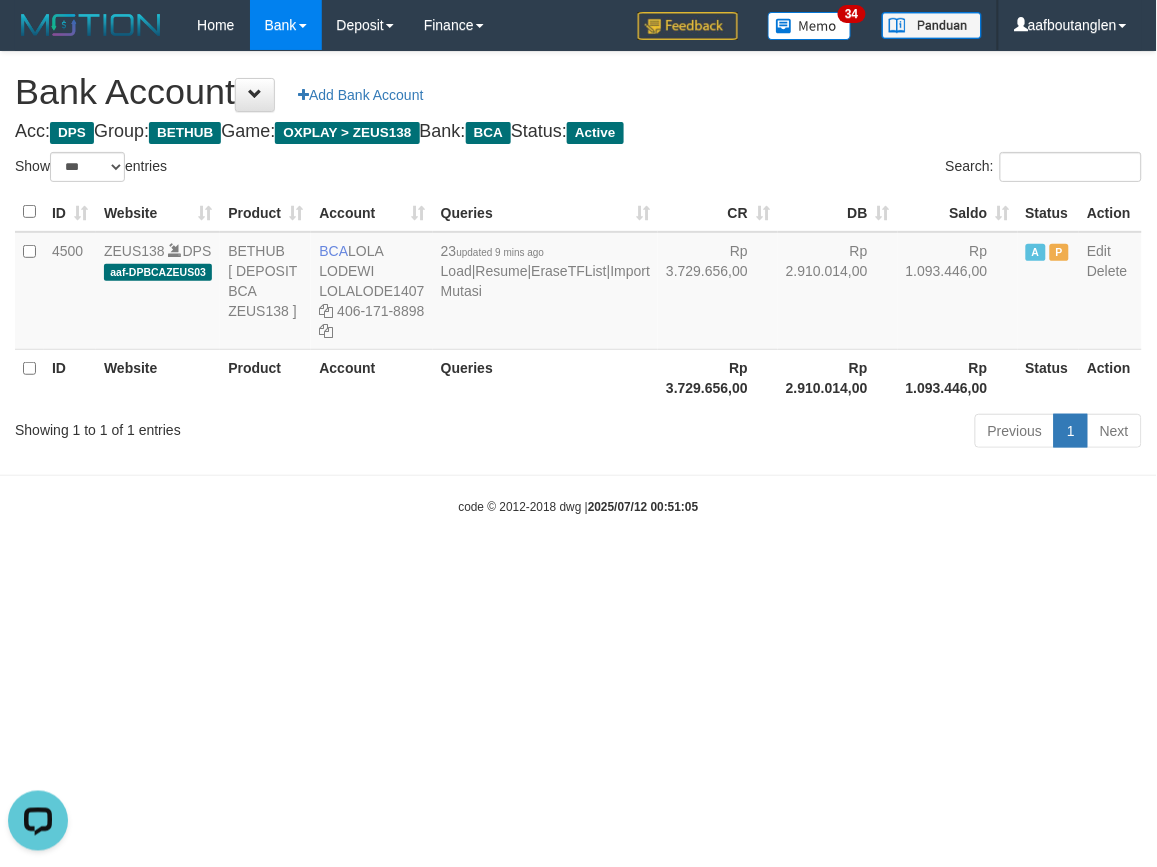 click on "Toggle navigation
Home
Bank
Account List
Deposit
DPS List
History
Note DPS
Finance
Financial Data
aafboutanglen
My Profile
Log Out
34" at bounding box center (578, 283) 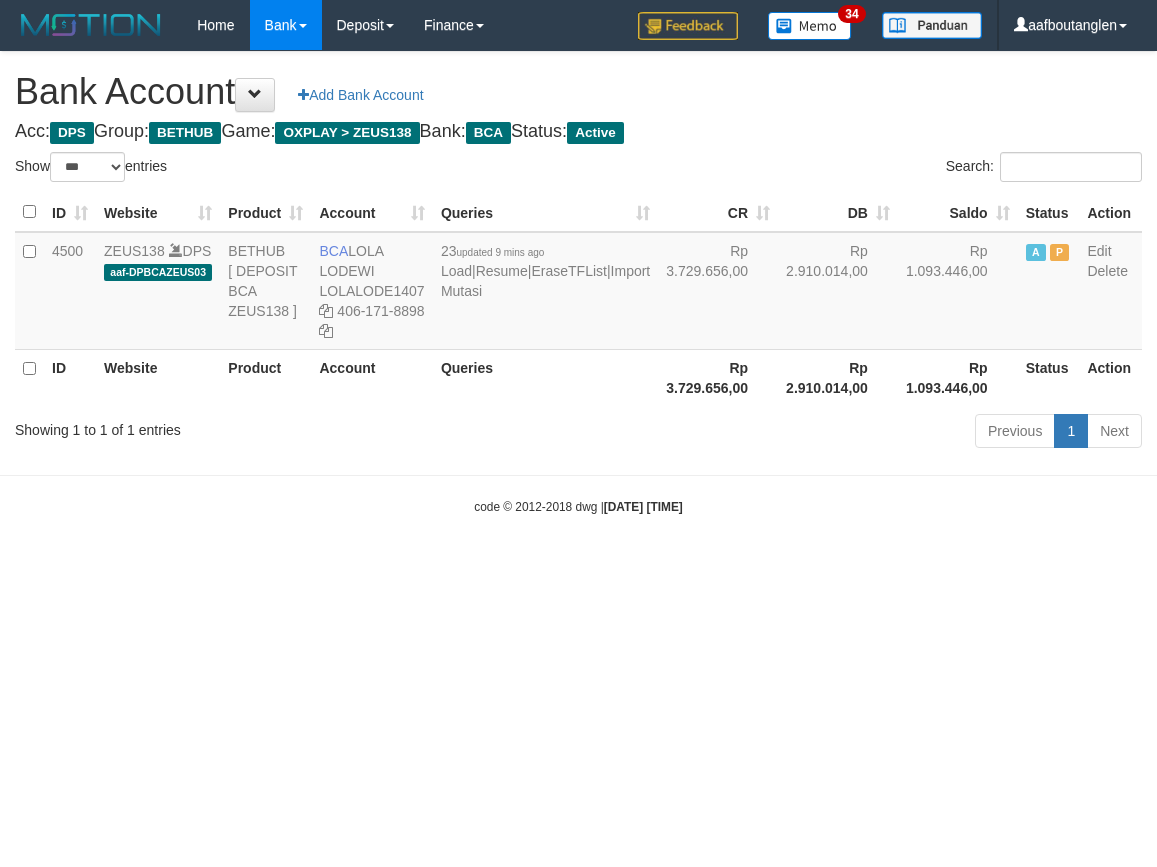 select on "***" 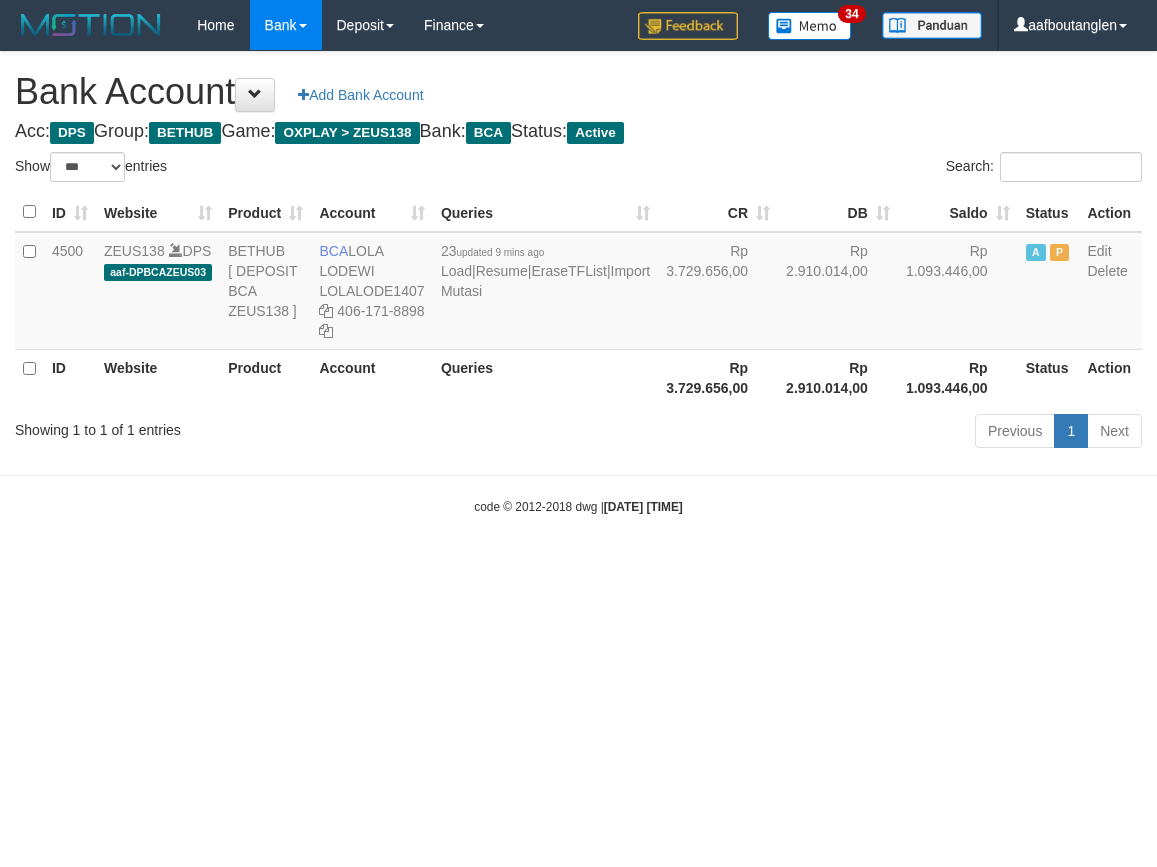 scroll, scrollTop: 0, scrollLeft: 0, axis: both 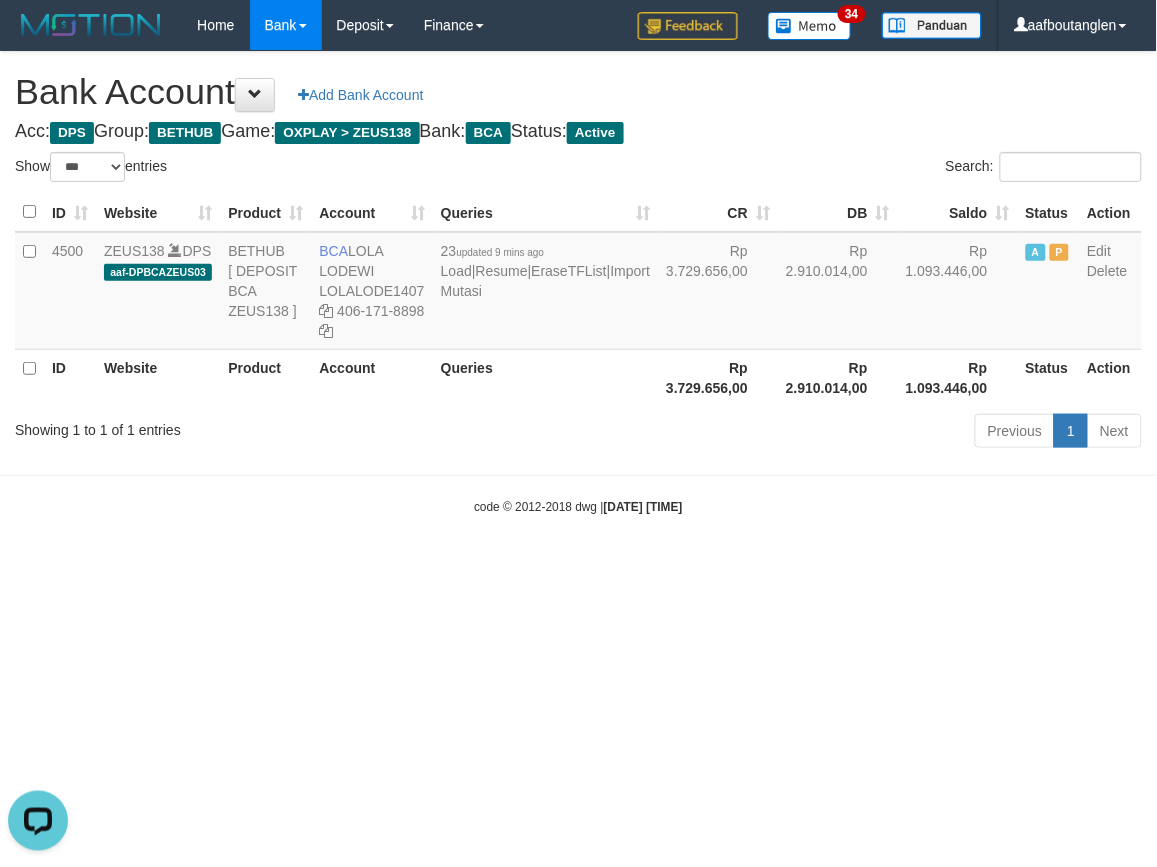 drag, startPoint x: 848, startPoint y: 608, endPoint x: 818, endPoint y: 605, distance: 30.149628 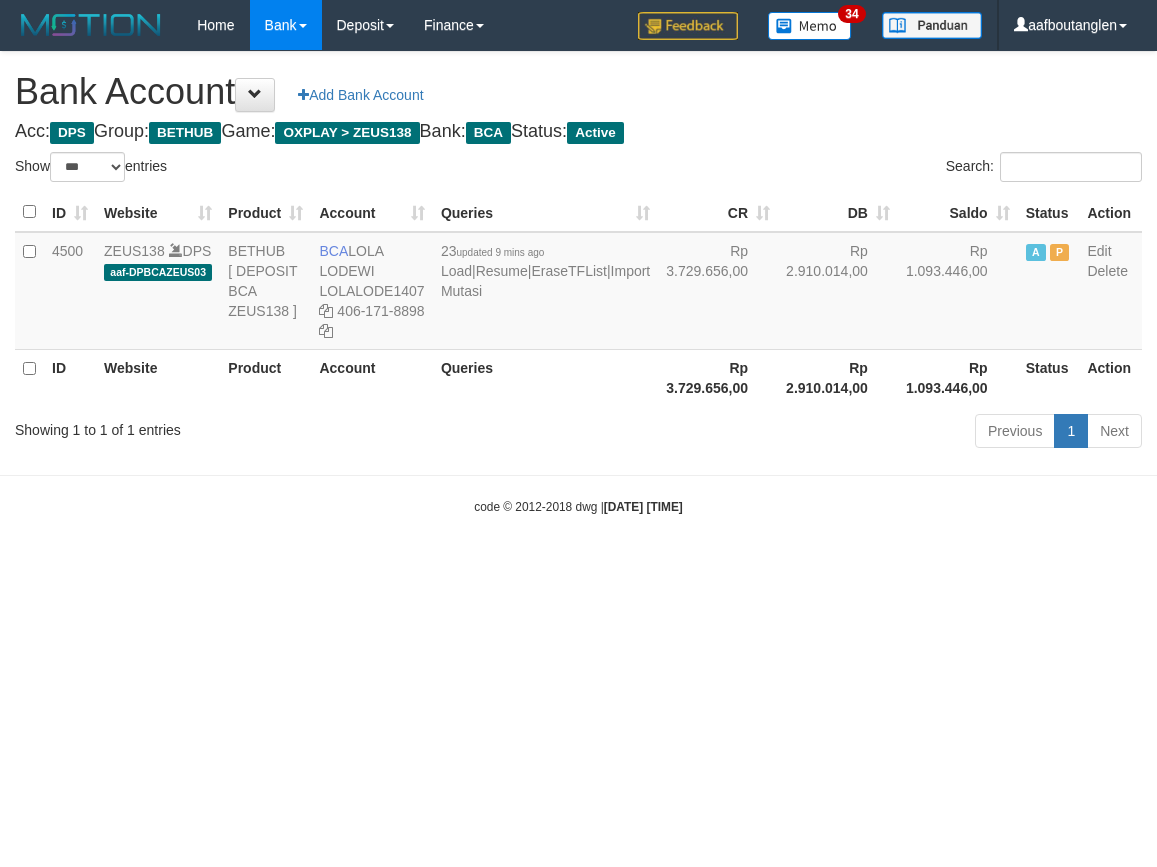 select on "***" 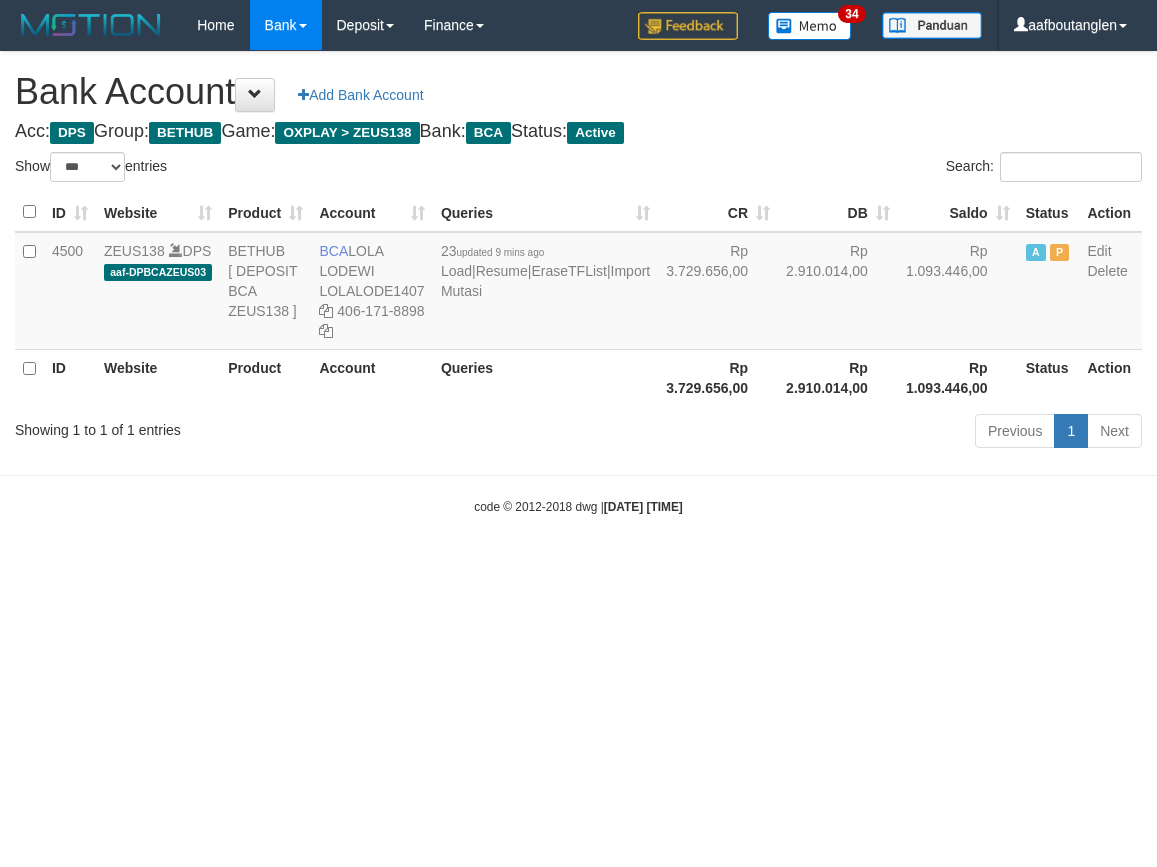 scroll, scrollTop: 0, scrollLeft: 0, axis: both 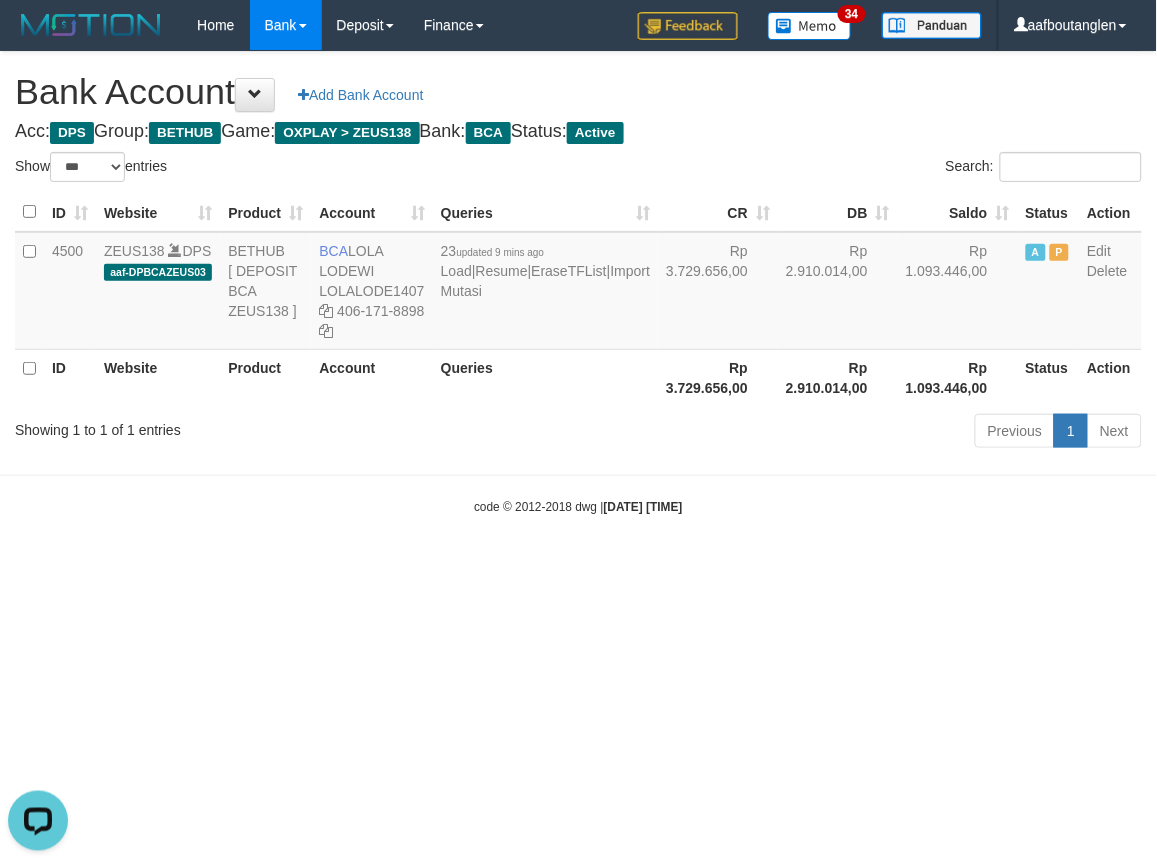 click on "Toggle navigation
Home
Bank
Account List
Deposit
DPS List
History
Note DPS
Finance
Financial Data
aafboutanglen
My Profile
Log Out
34" at bounding box center [578, 283] 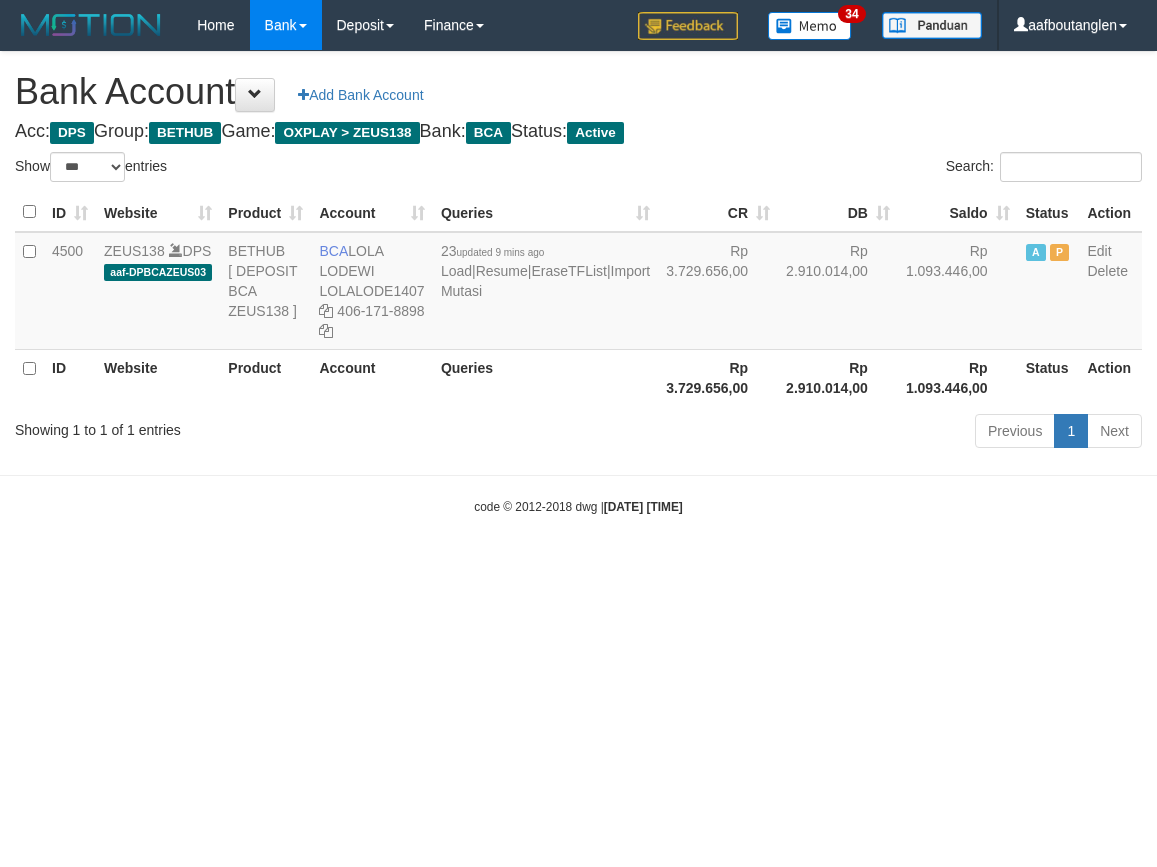 select on "***" 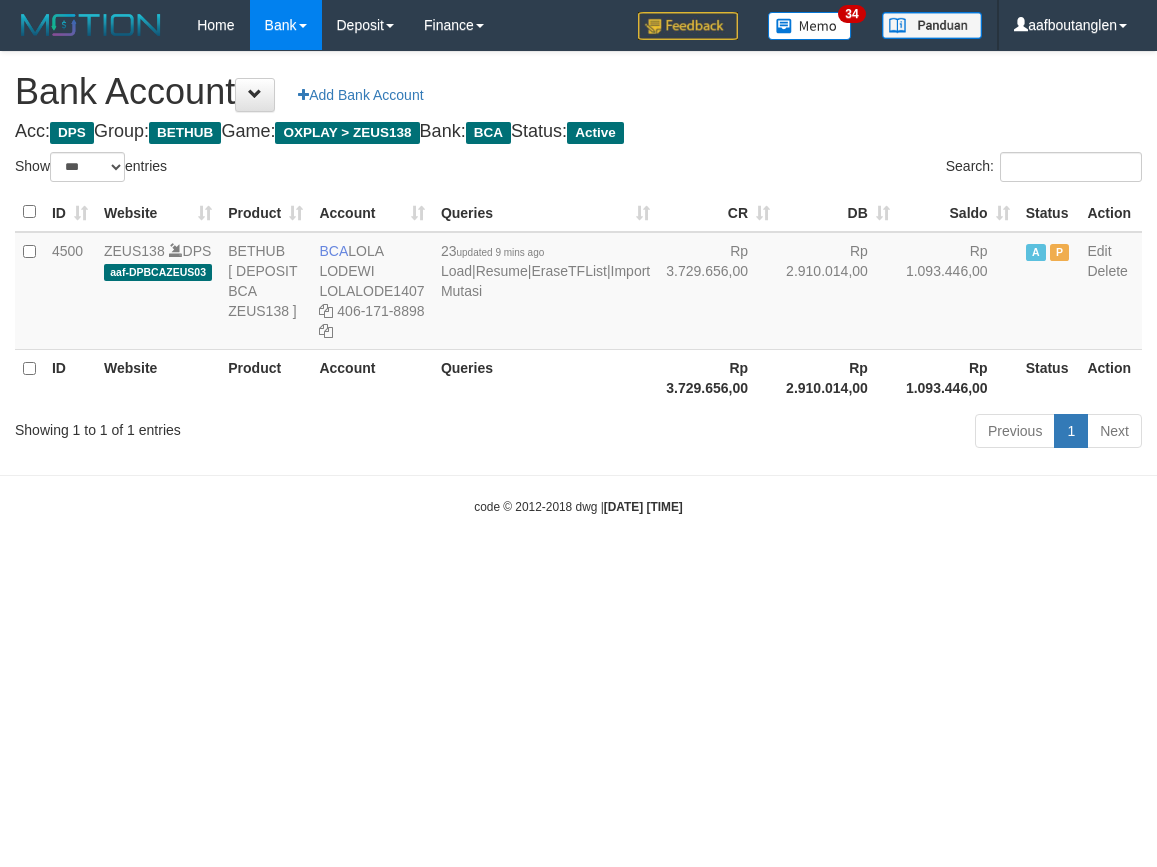 scroll, scrollTop: 0, scrollLeft: 0, axis: both 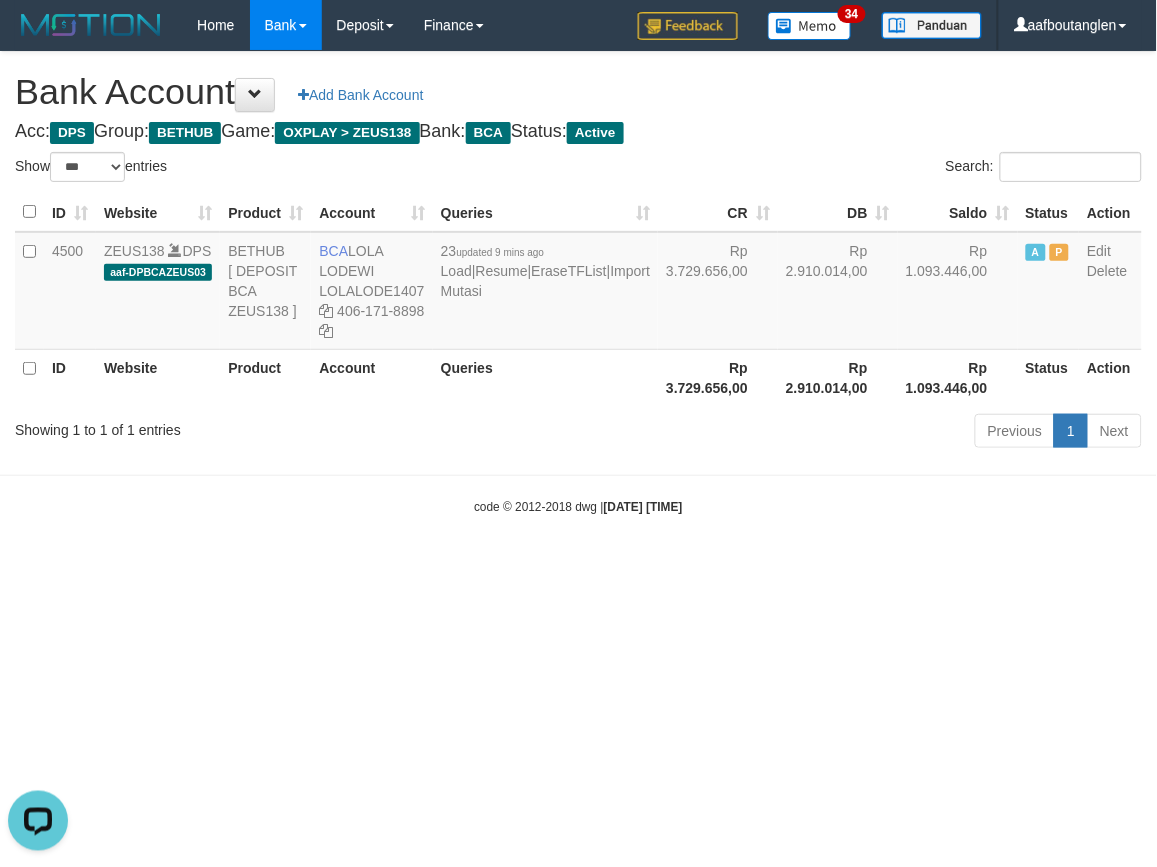 click on "Showing 1 to 1 of 1 entries" at bounding box center [241, 426] 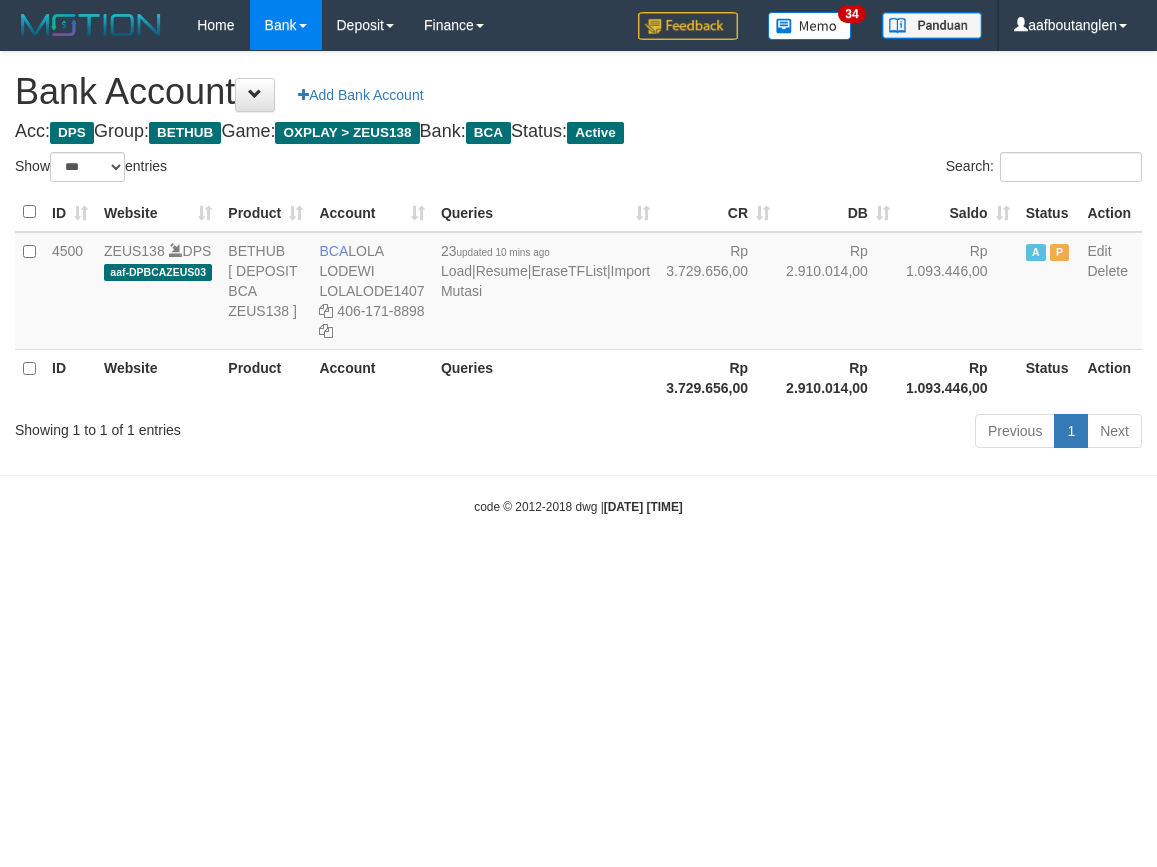 select on "***" 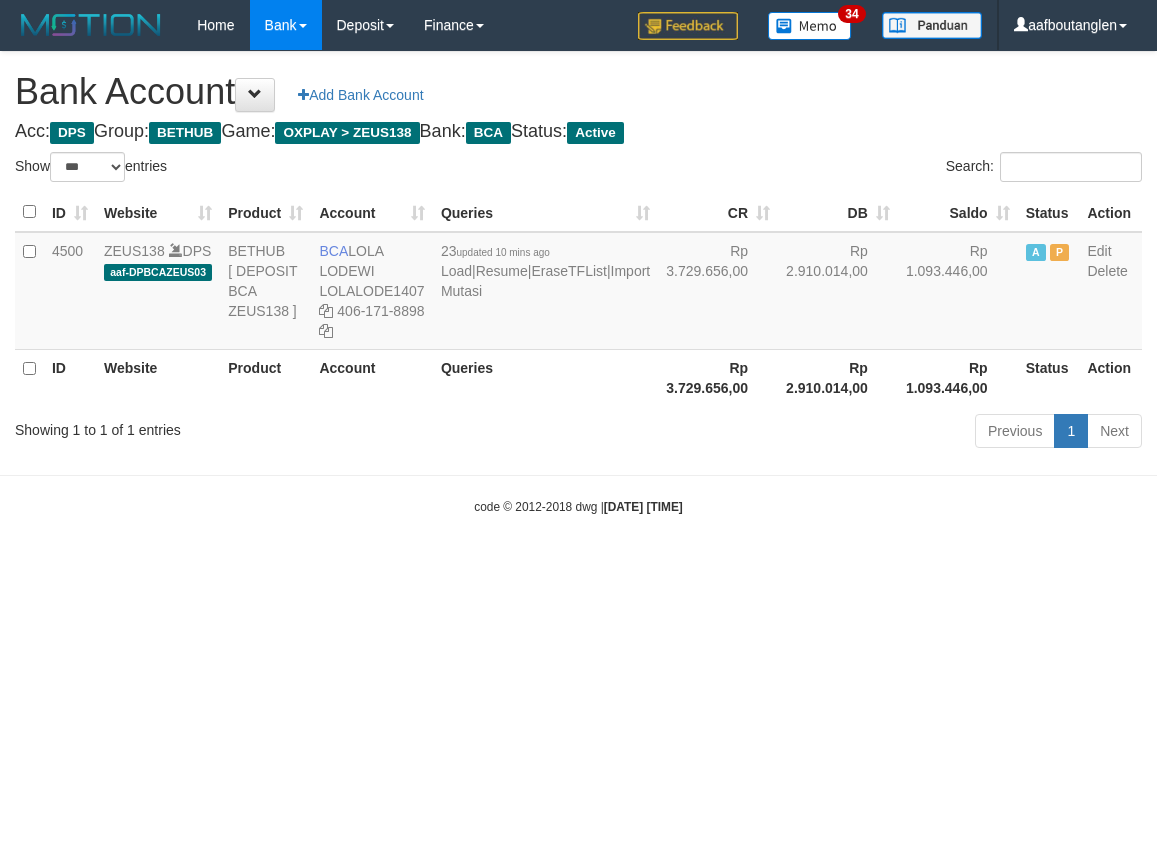 scroll, scrollTop: 0, scrollLeft: 0, axis: both 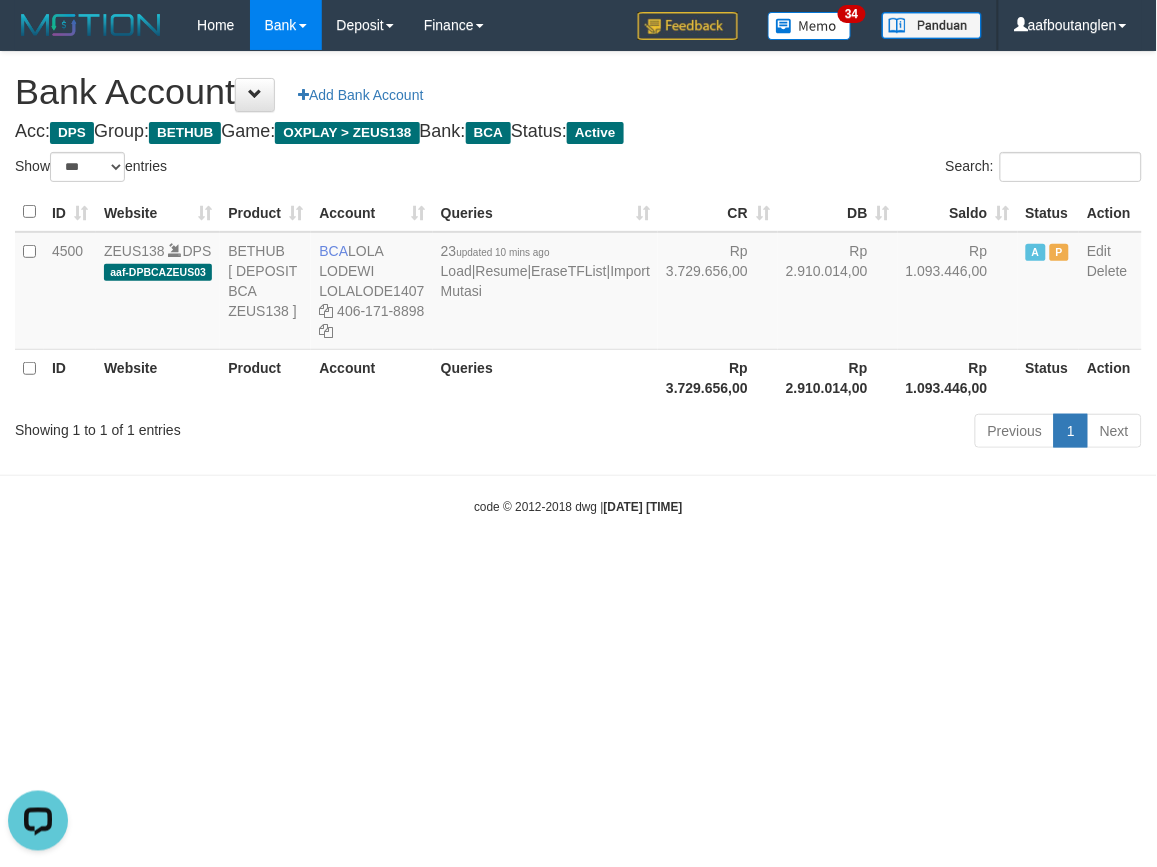 drag, startPoint x: 1003, startPoint y: 524, endPoint x: 988, endPoint y: 512, distance: 19.209373 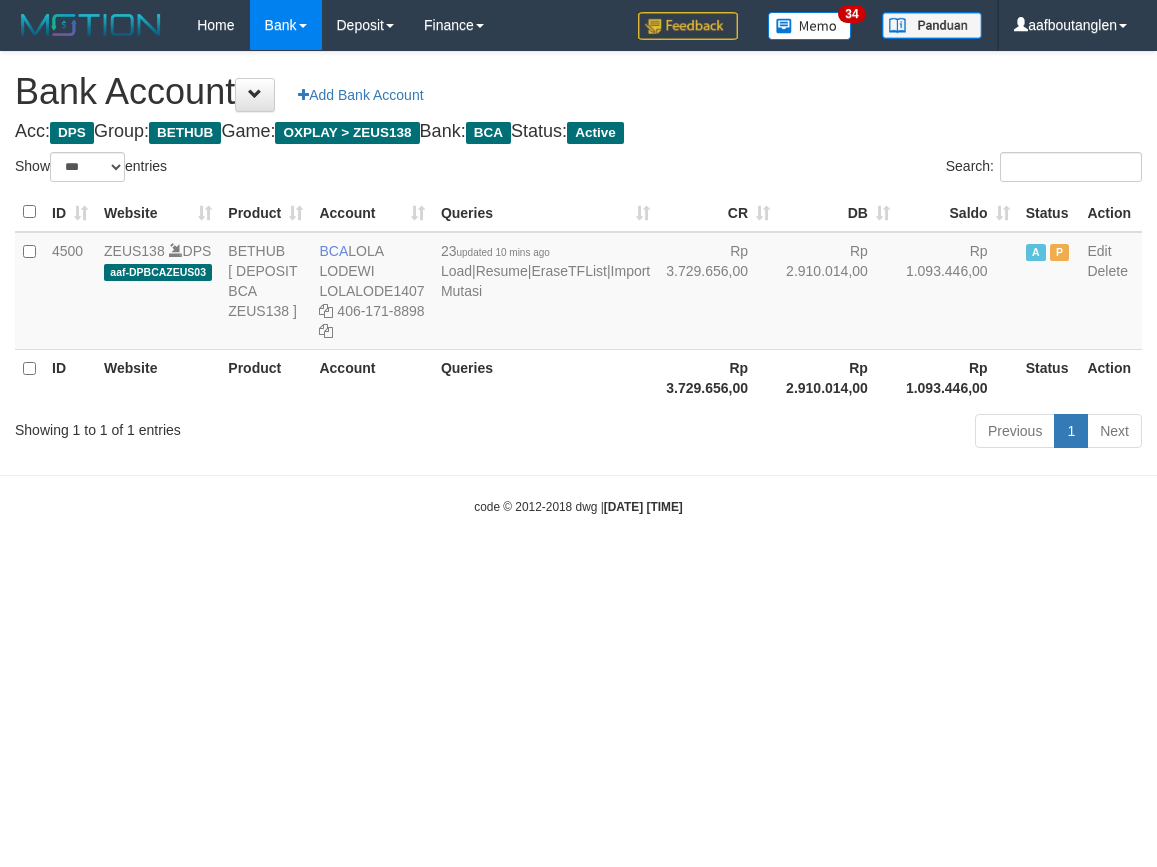 select on "***" 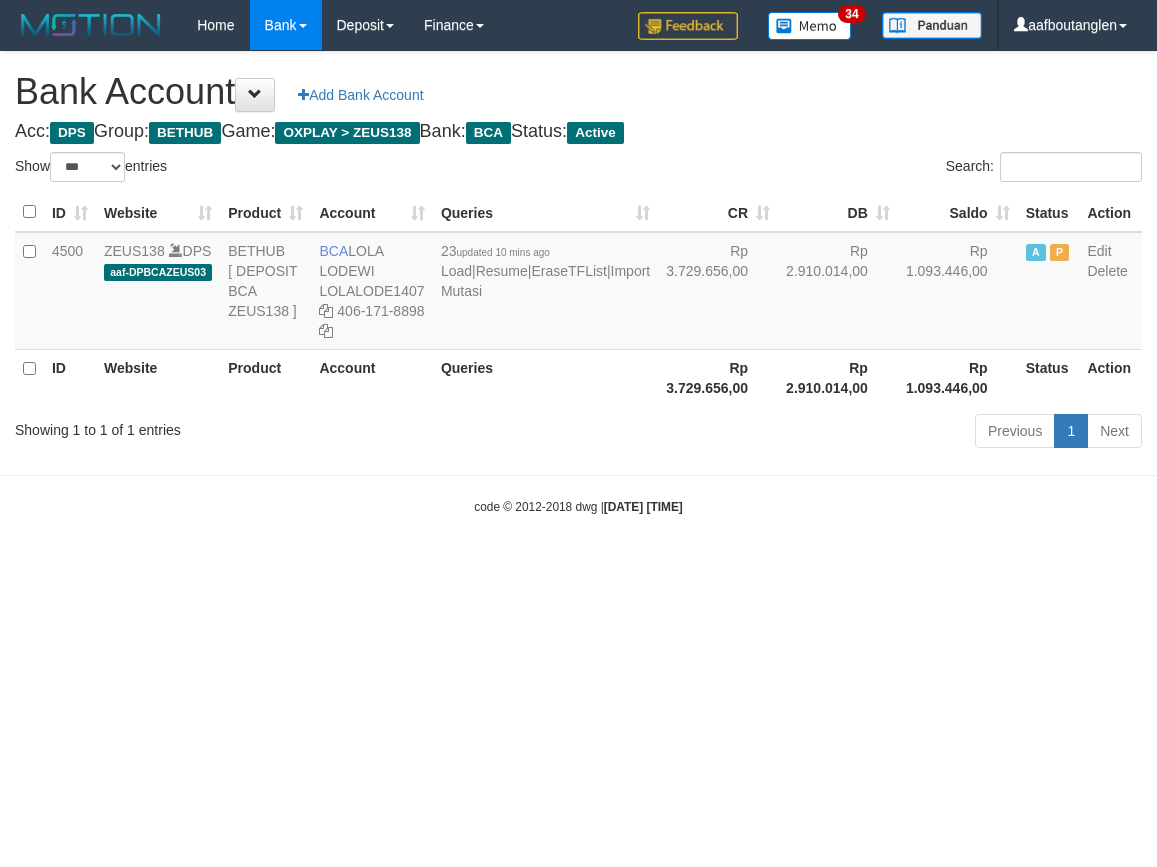 scroll, scrollTop: 0, scrollLeft: 0, axis: both 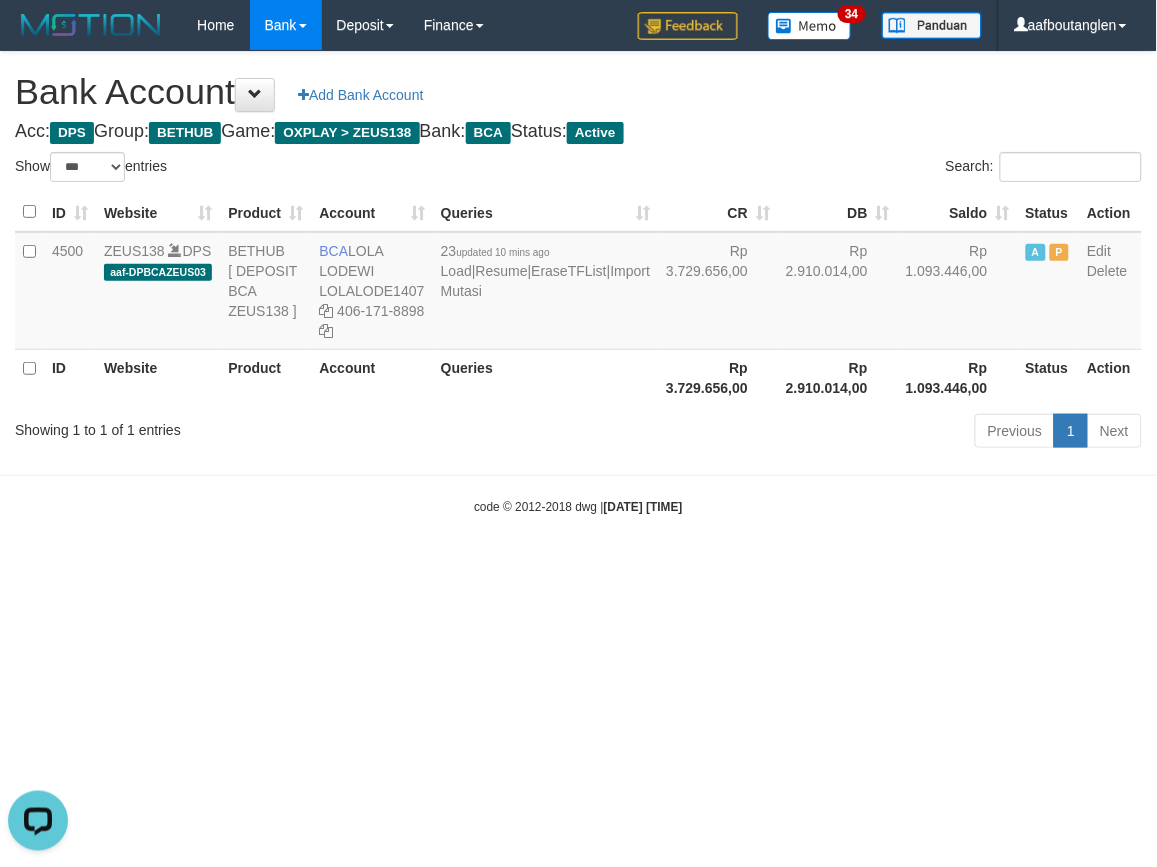 drag, startPoint x: 906, startPoint y: 564, endPoint x: 898, endPoint y: 526, distance: 38.832977 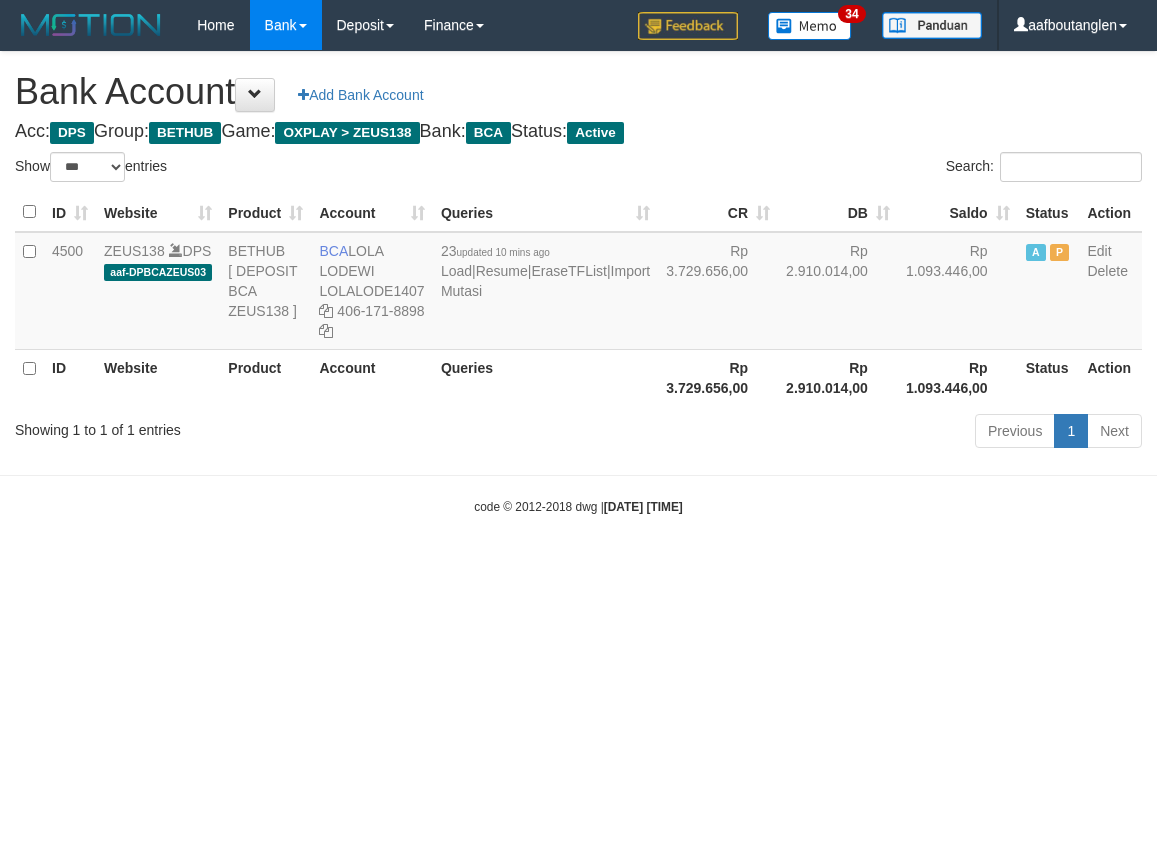 select on "***" 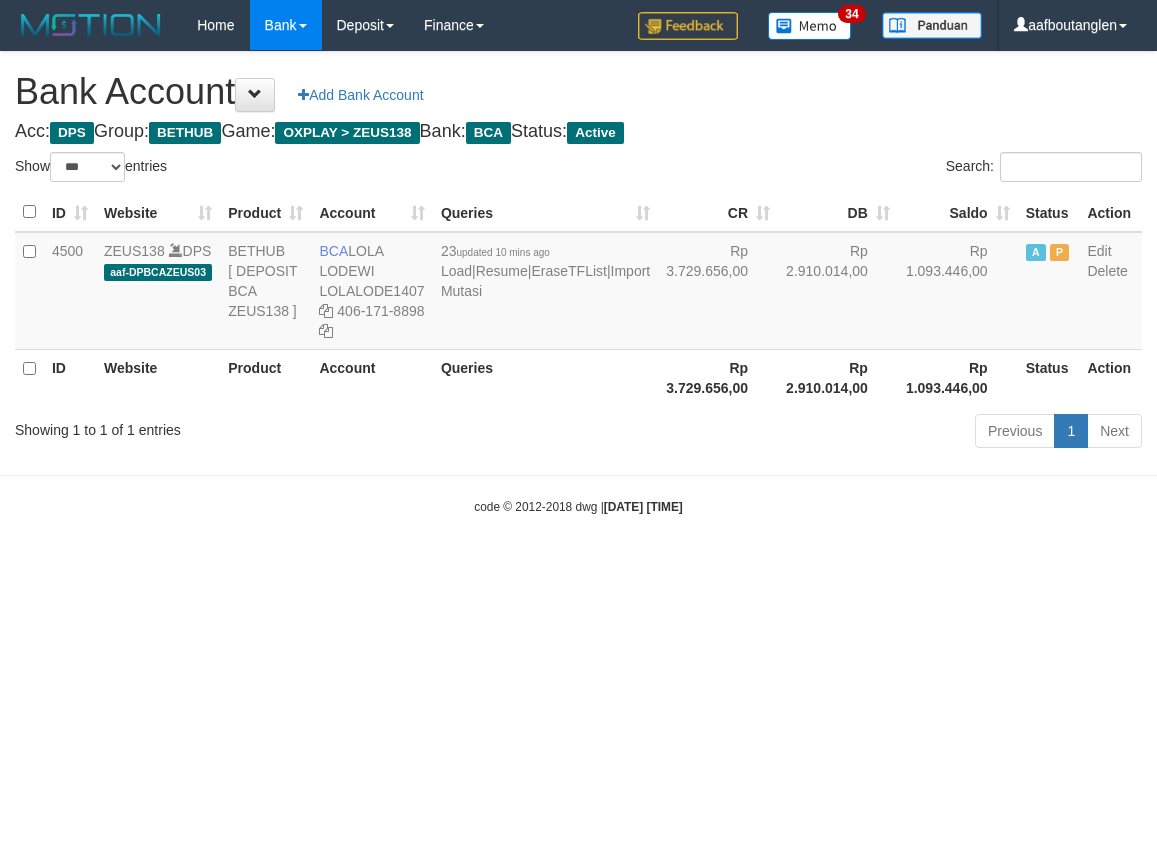 scroll, scrollTop: 0, scrollLeft: 0, axis: both 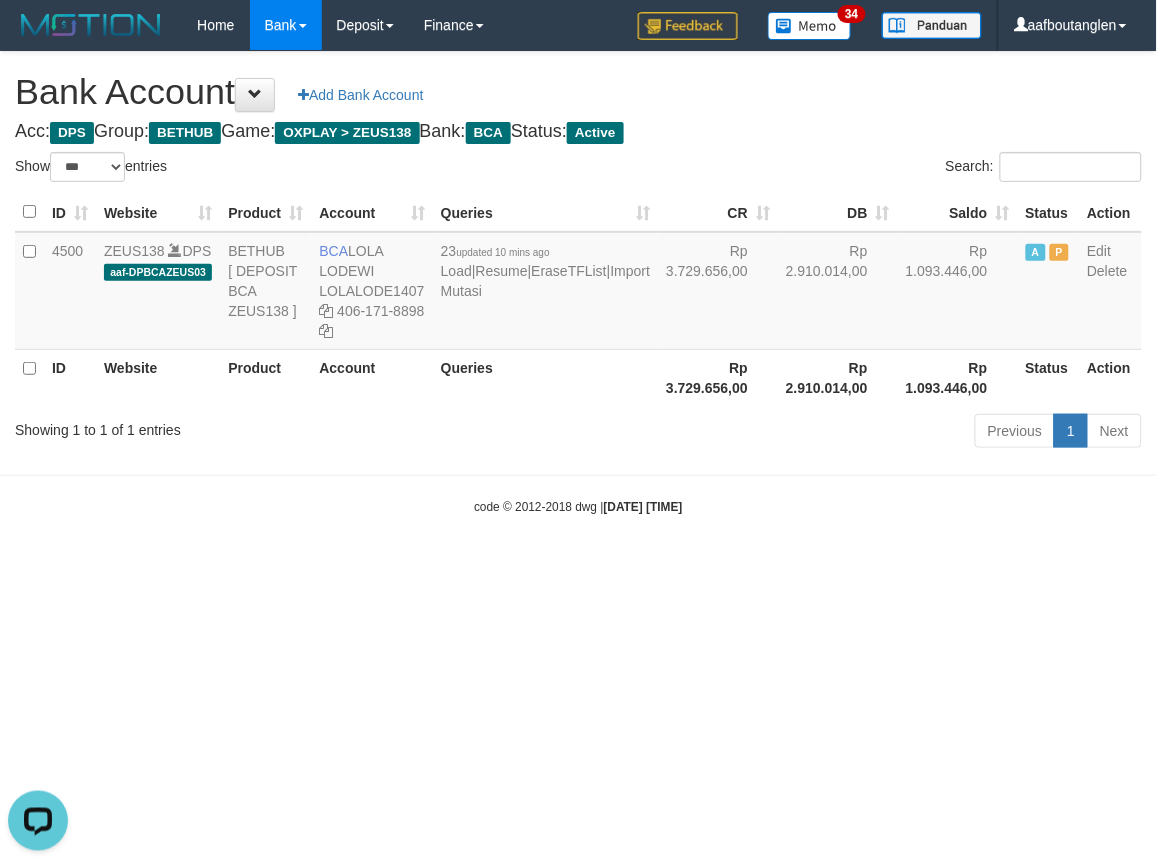 drag, startPoint x: 878, startPoint y: 546, endPoint x: 882, endPoint y: 526, distance: 20.396078 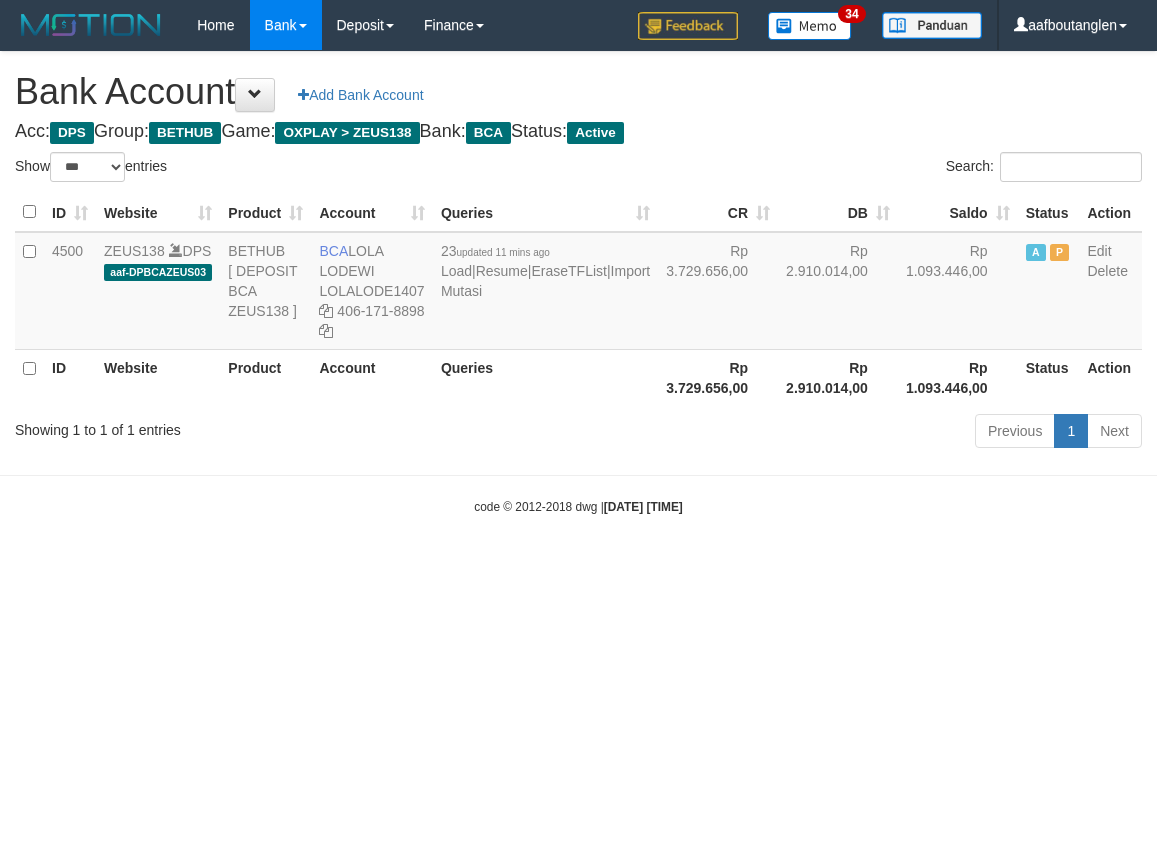 select on "***" 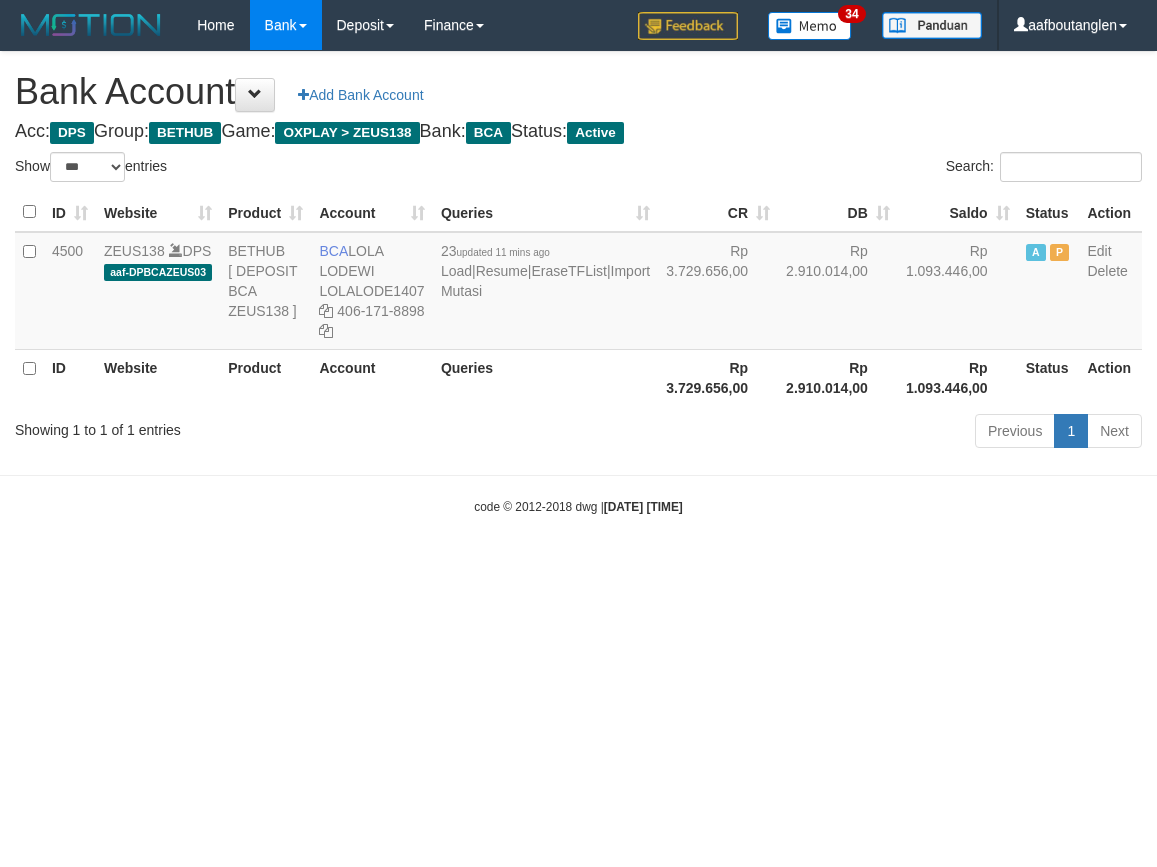 scroll, scrollTop: 0, scrollLeft: 0, axis: both 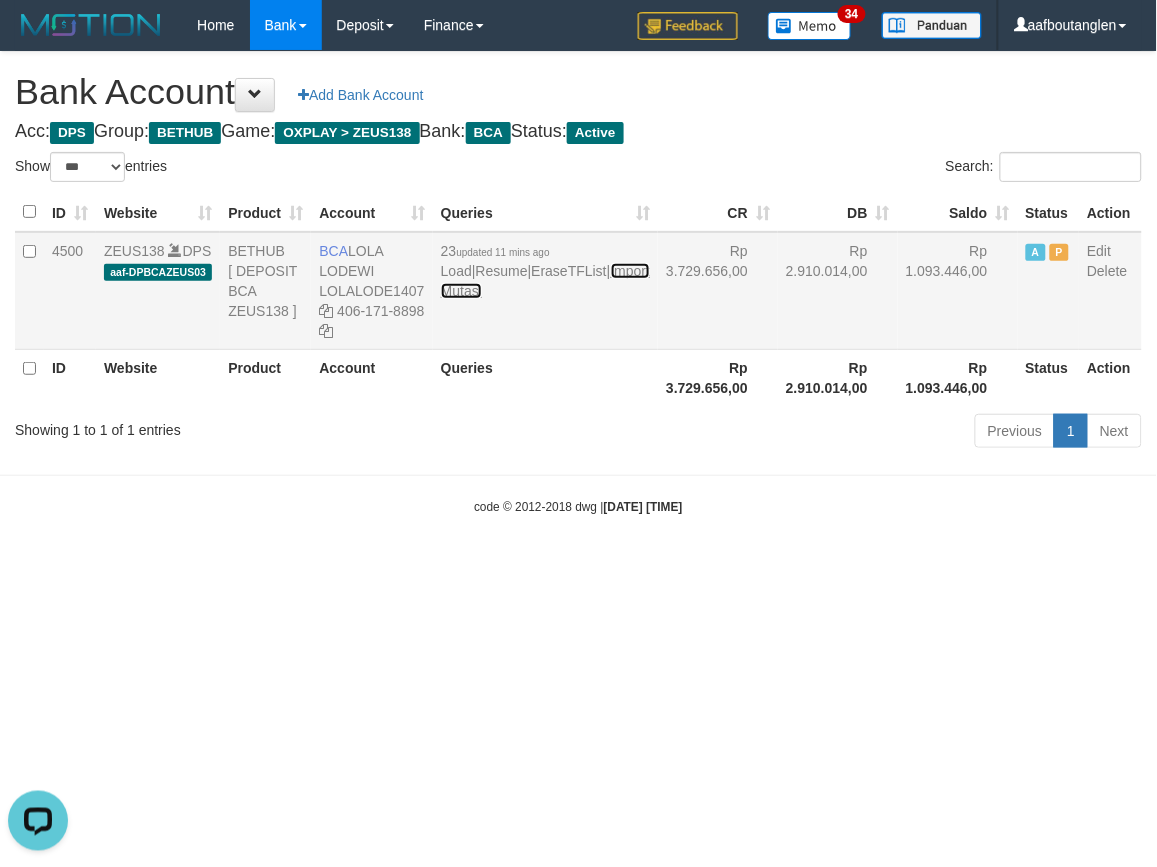 click on "Import Mutasi" at bounding box center [545, 281] 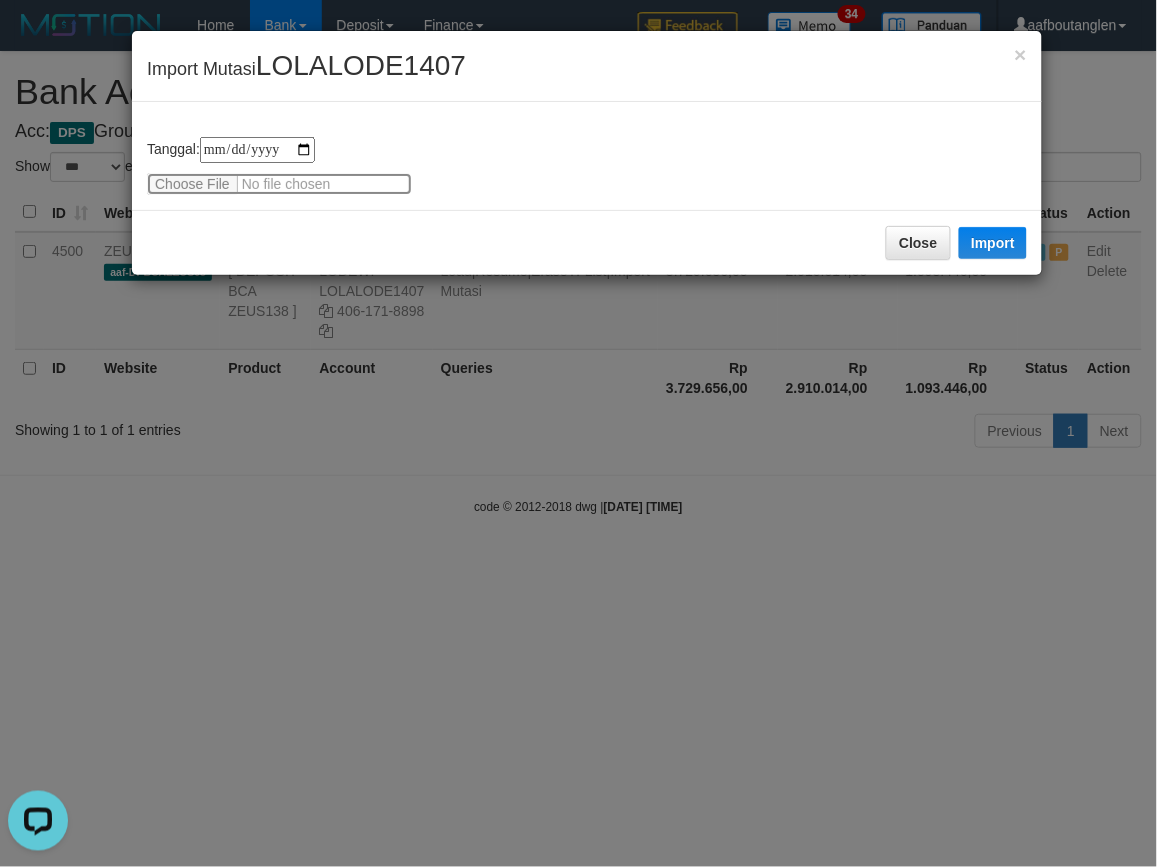 click at bounding box center (279, 184) 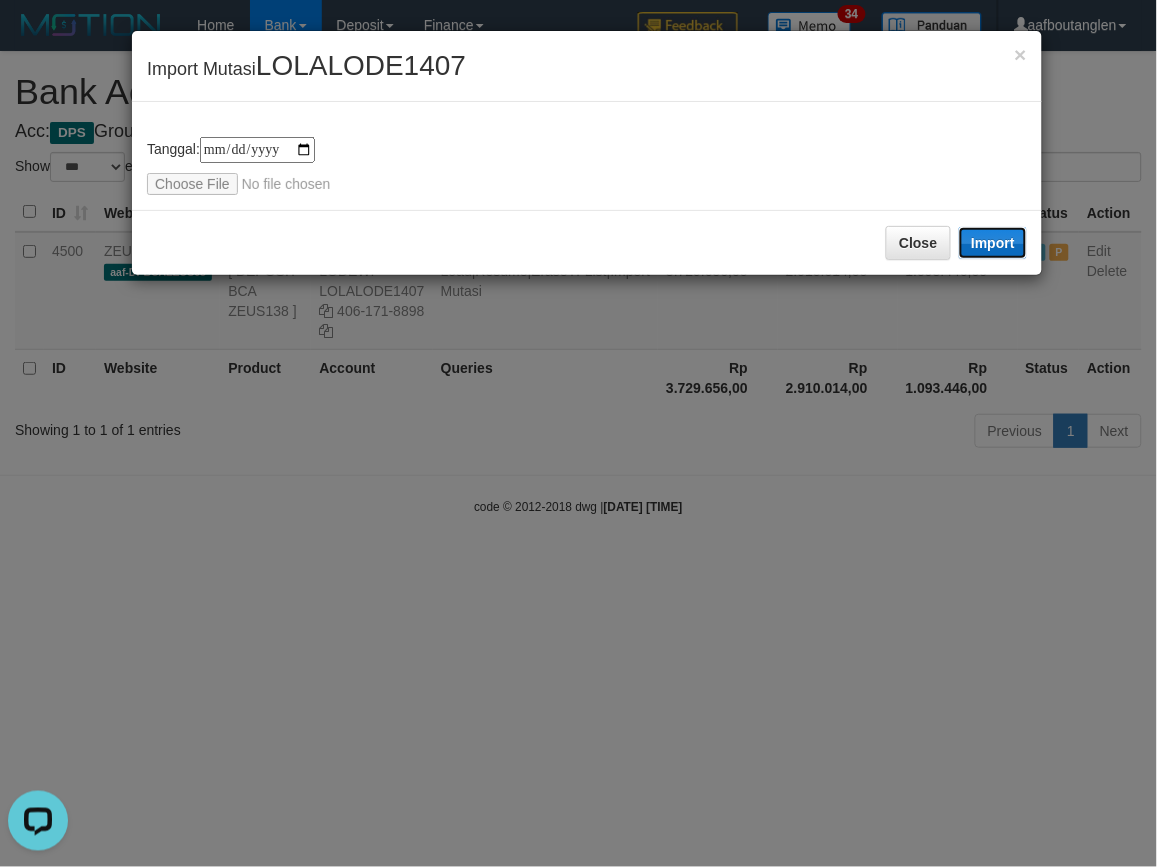 click on "Import" at bounding box center (993, 243) 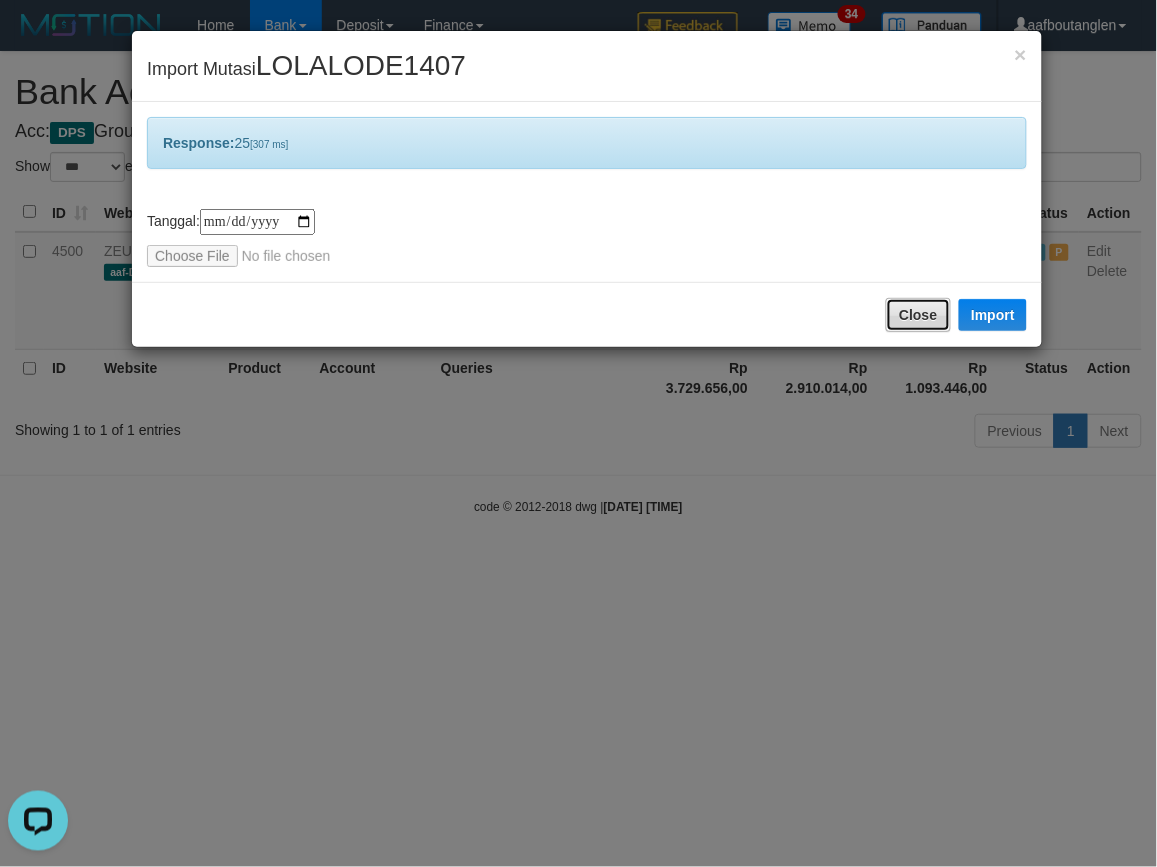 click on "Close" at bounding box center [918, 315] 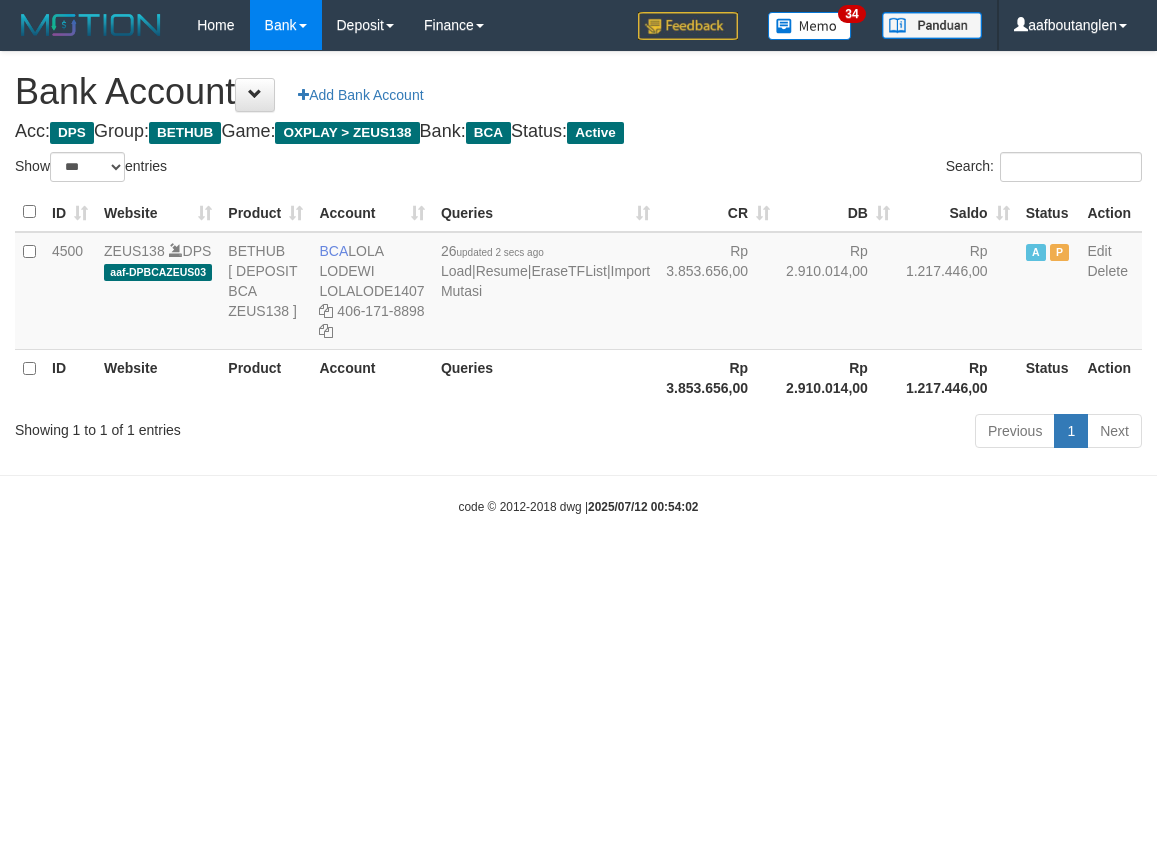 select on "***" 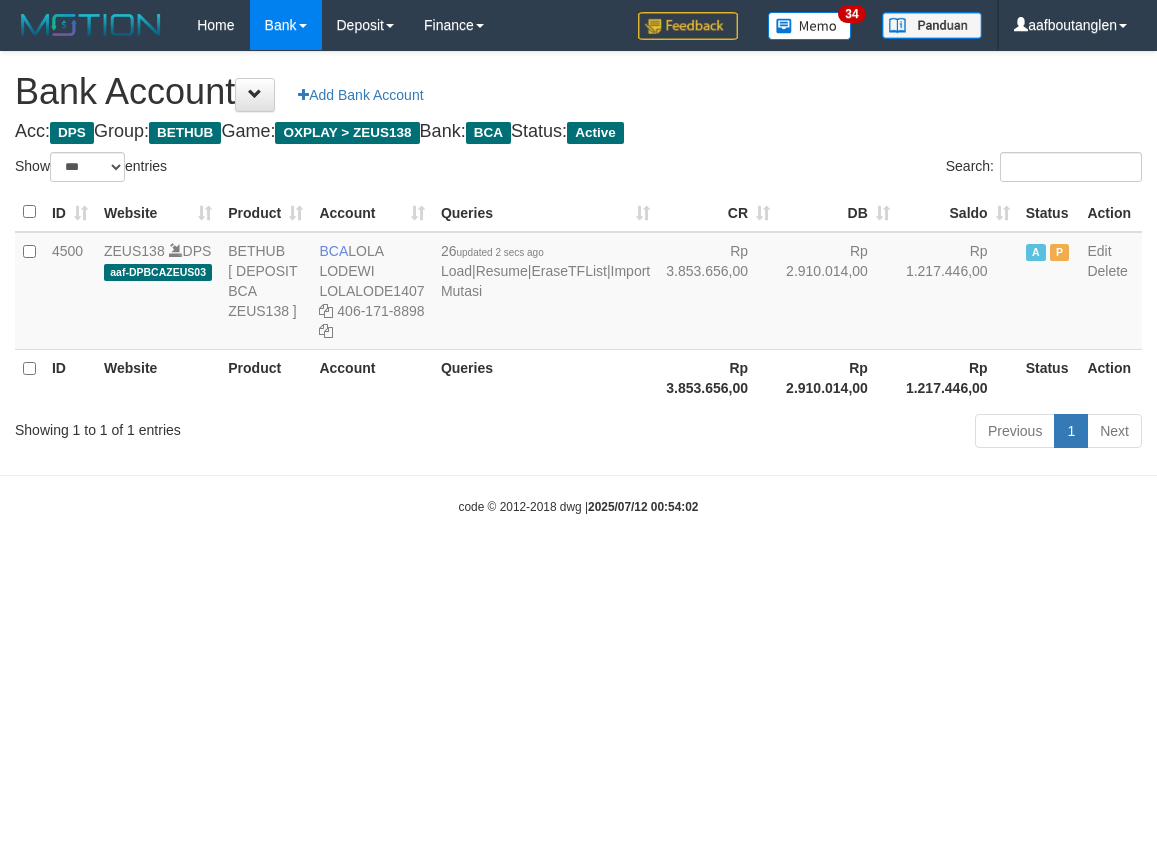 scroll, scrollTop: 0, scrollLeft: 0, axis: both 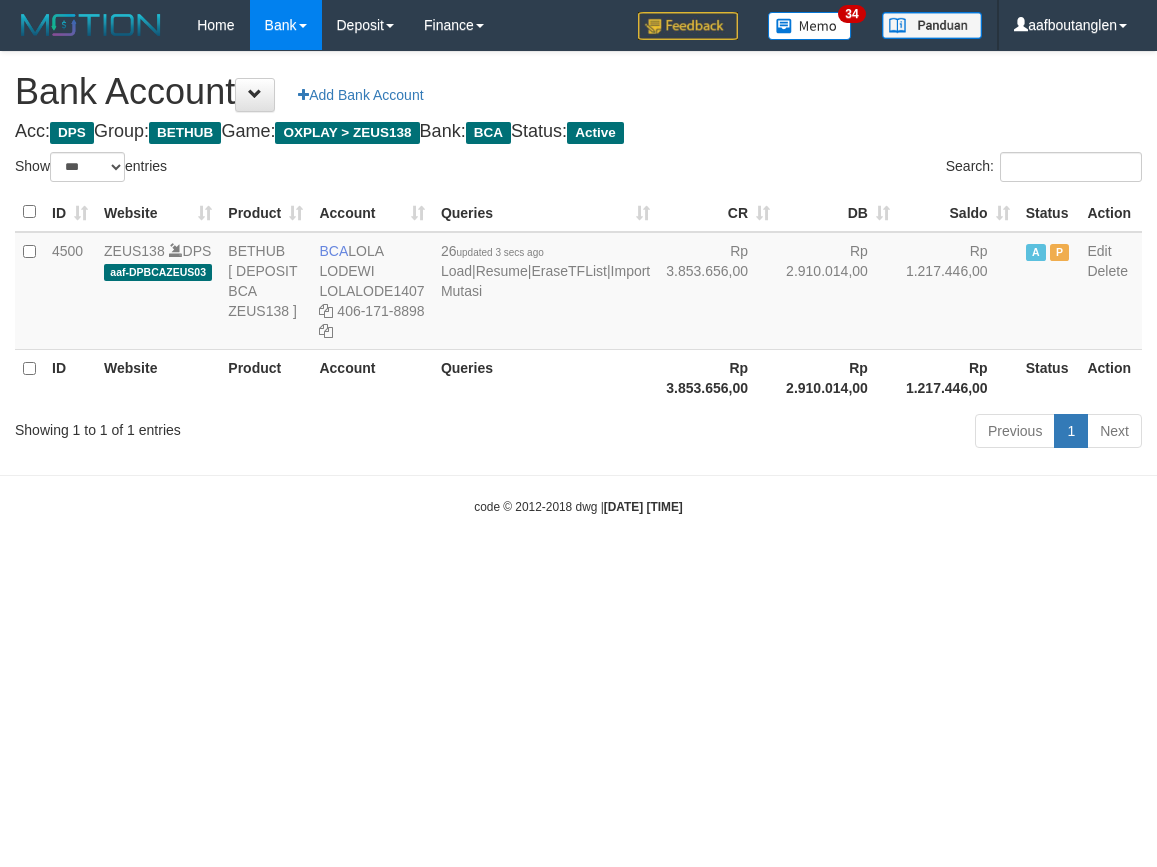 select on "***" 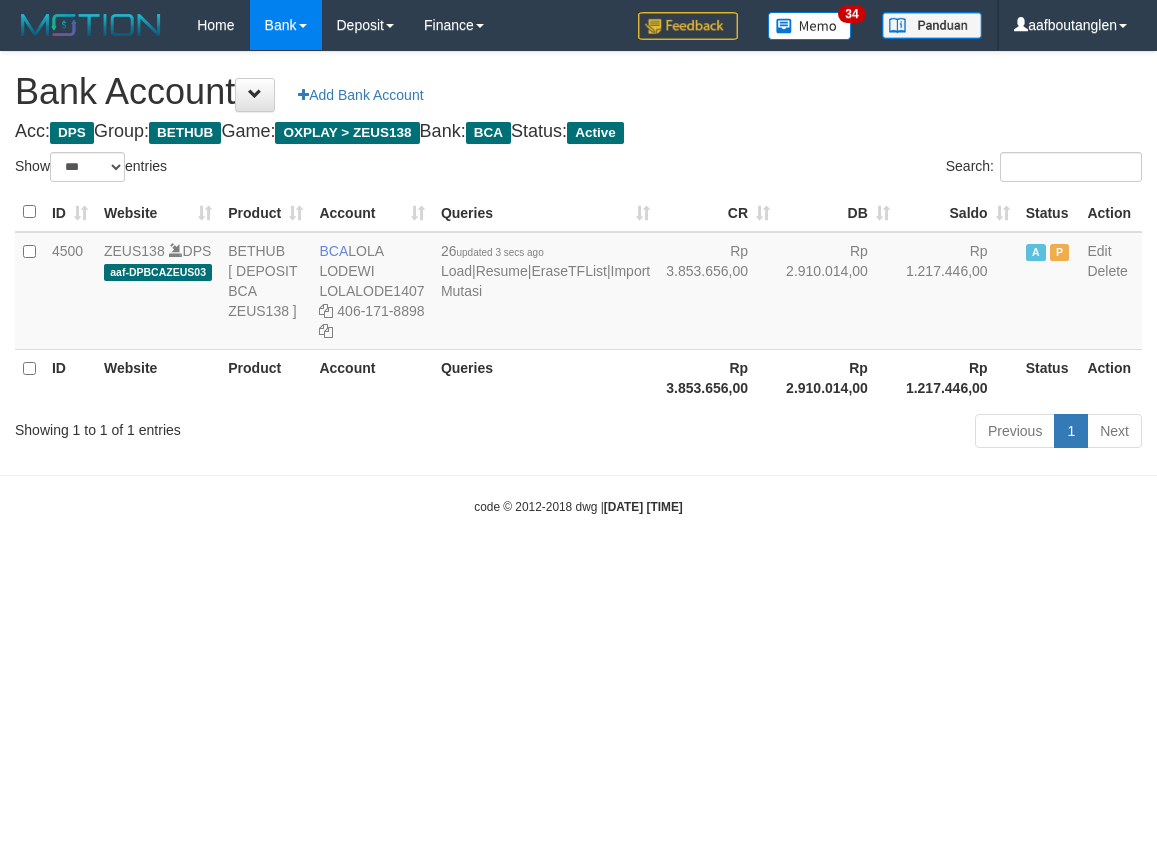 scroll, scrollTop: 0, scrollLeft: 0, axis: both 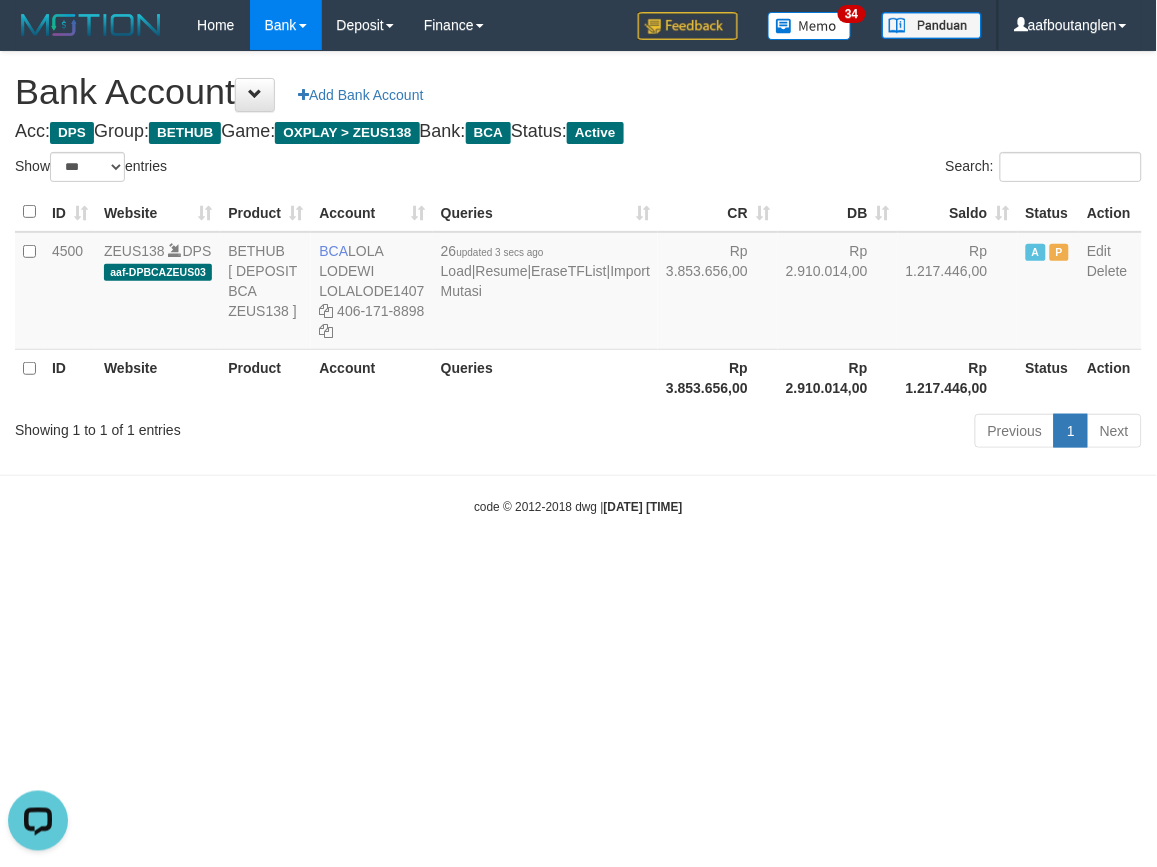 drag, startPoint x: 36, startPoint y: 437, endPoint x: 66, endPoint y: 412, distance: 39.051247 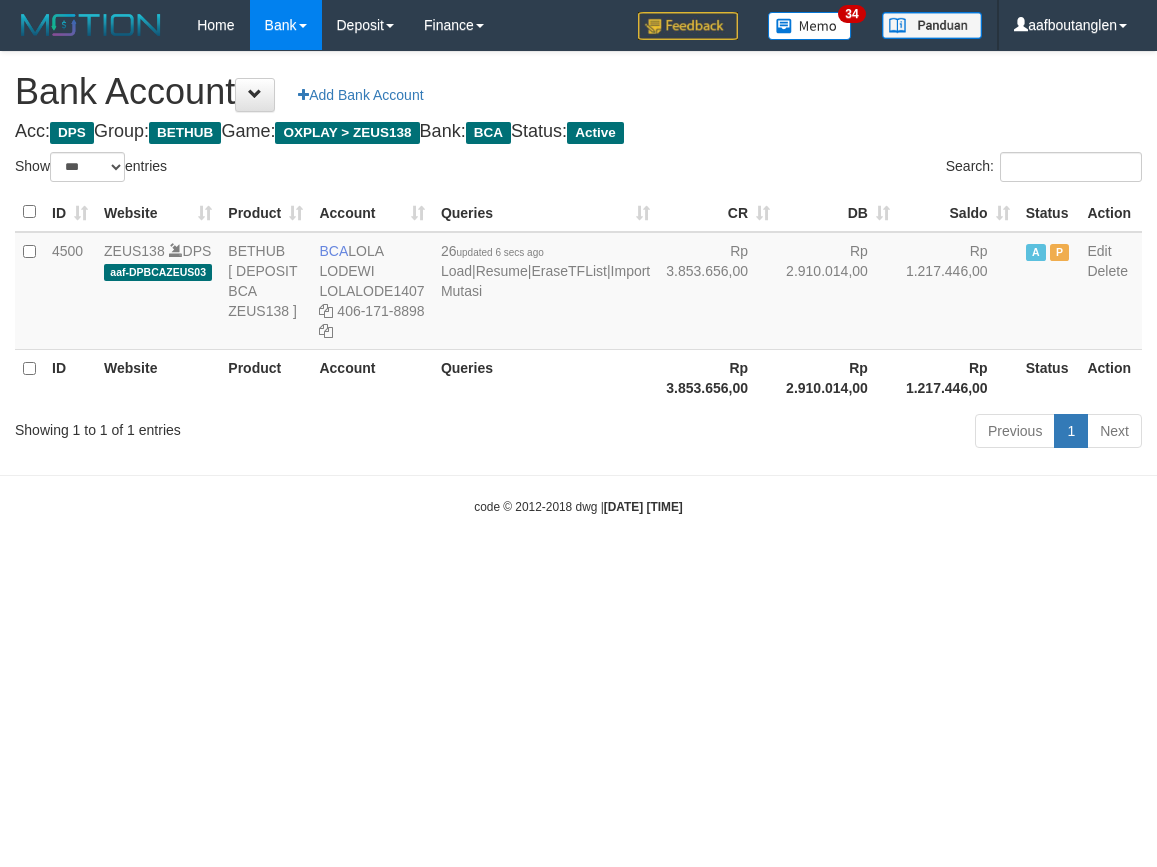 select on "***" 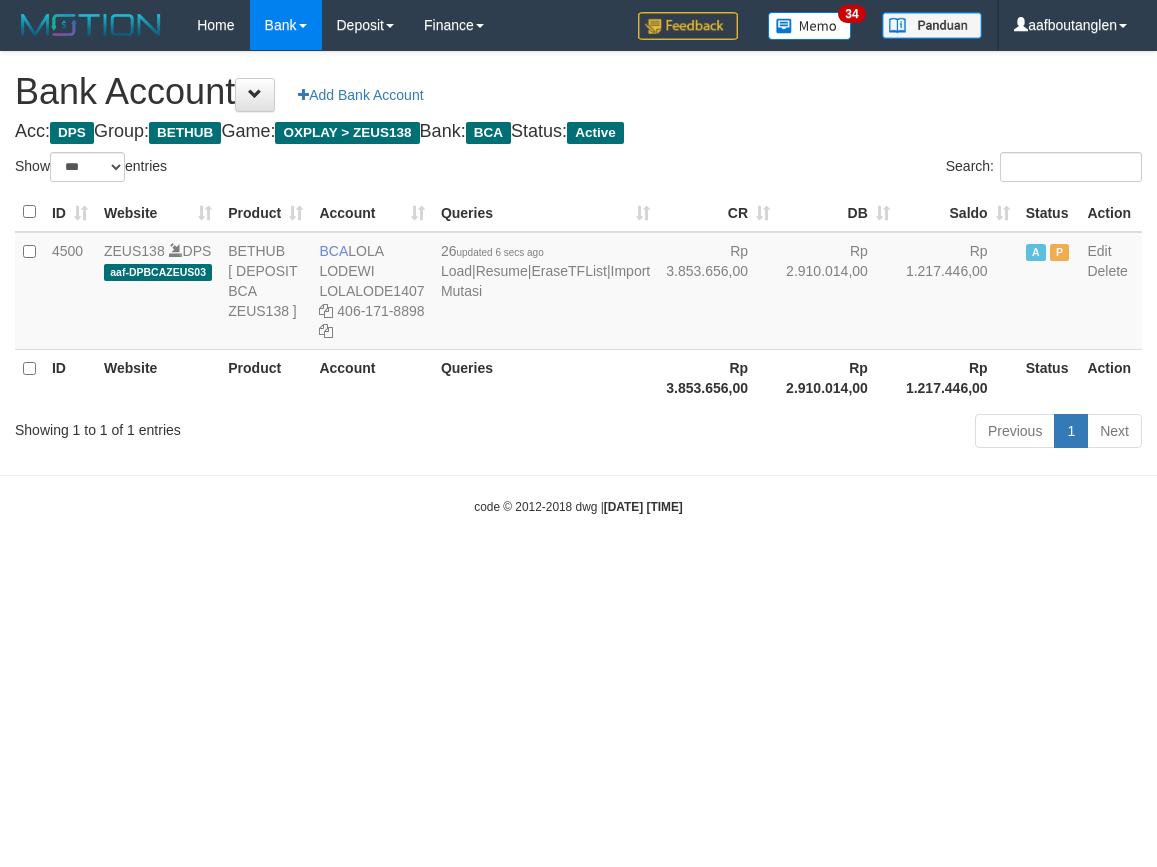 scroll, scrollTop: 0, scrollLeft: 0, axis: both 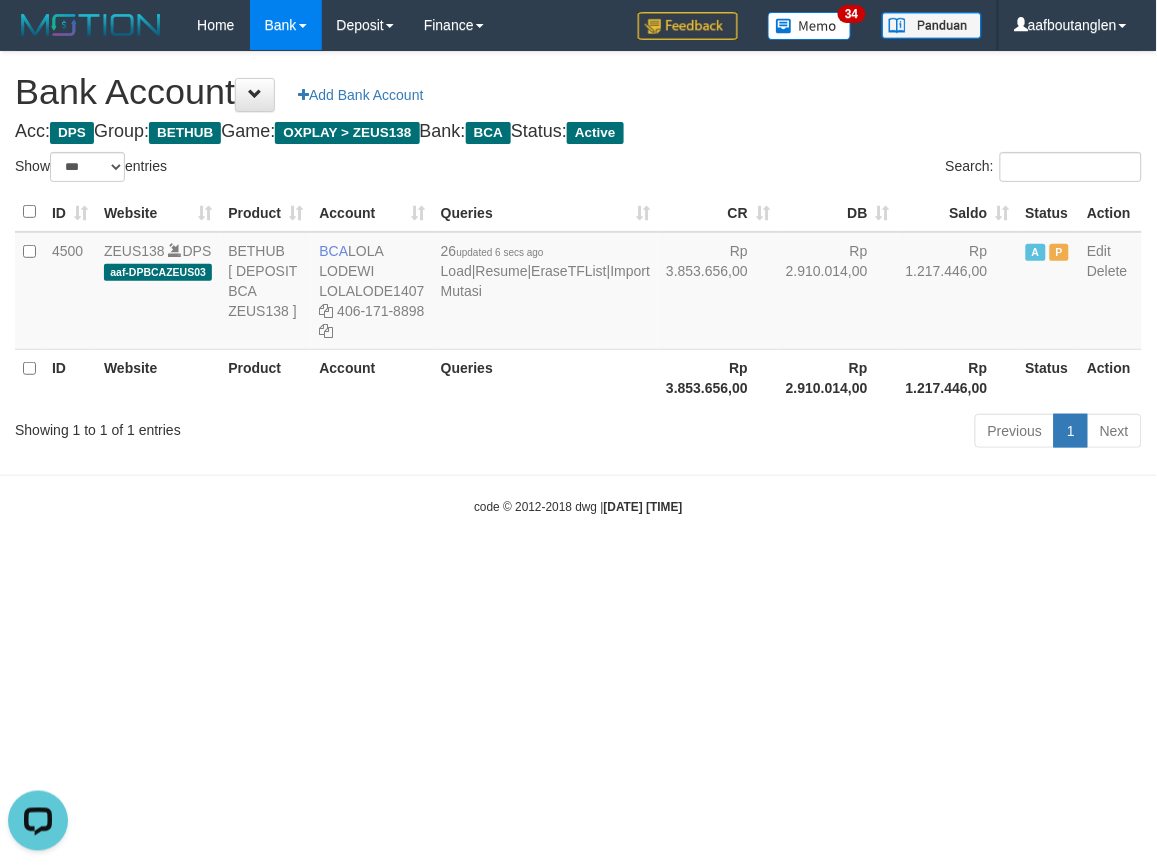drag, startPoint x: 850, startPoint y: 563, endPoint x: 841, endPoint y: 556, distance: 11.401754 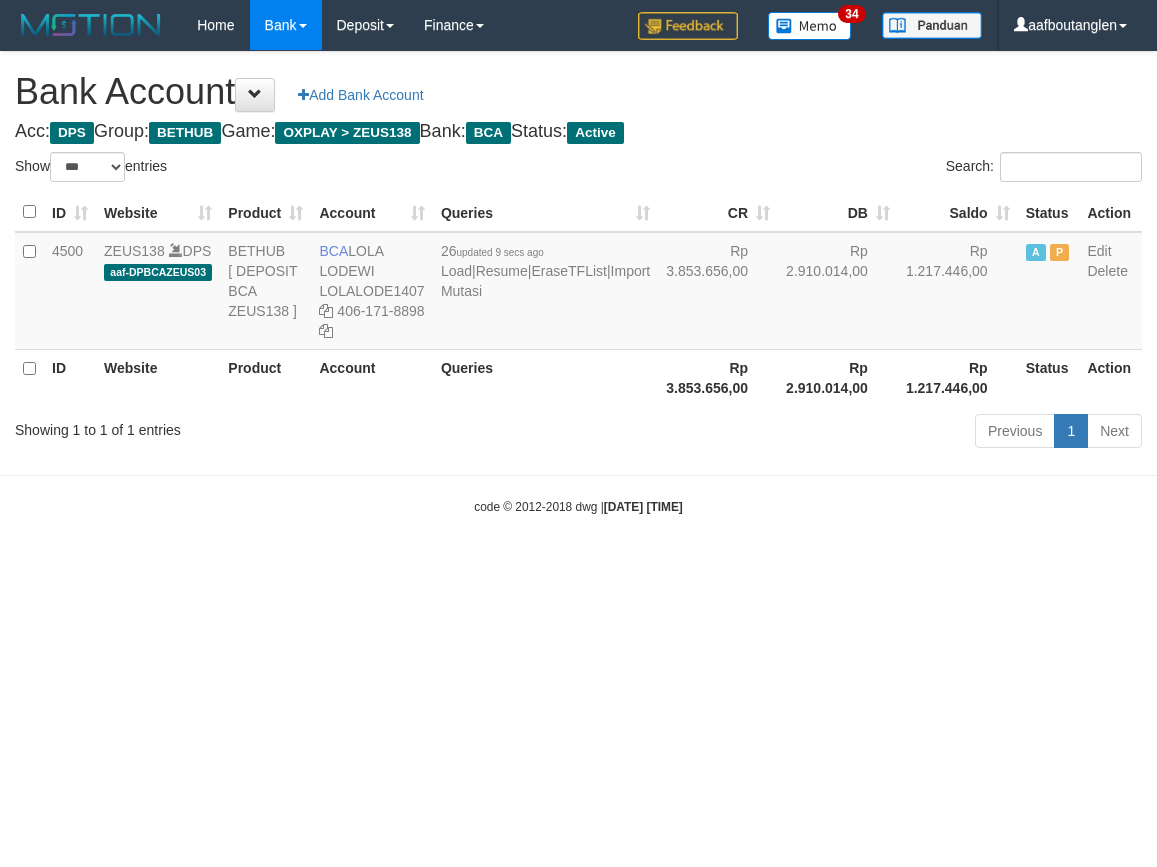 select on "***" 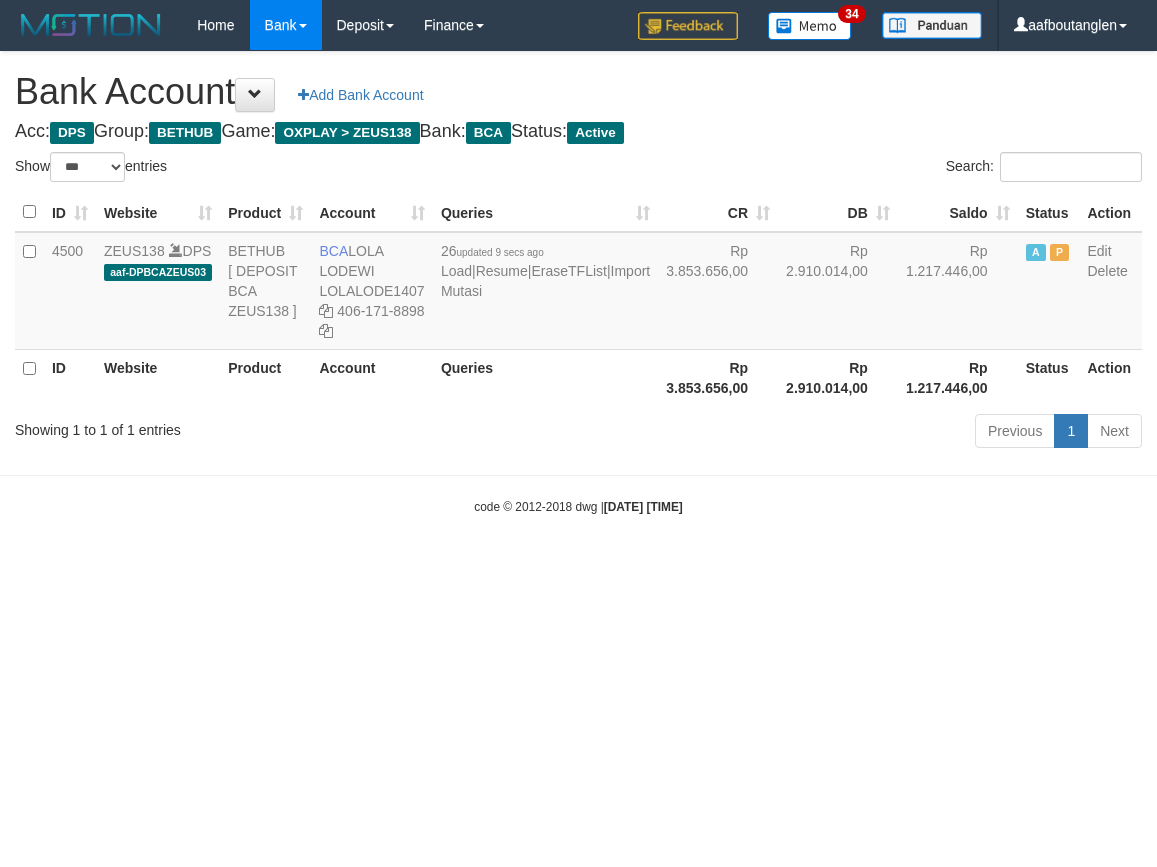 scroll, scrollTop: 0, scrollLeft: 0, axis: both 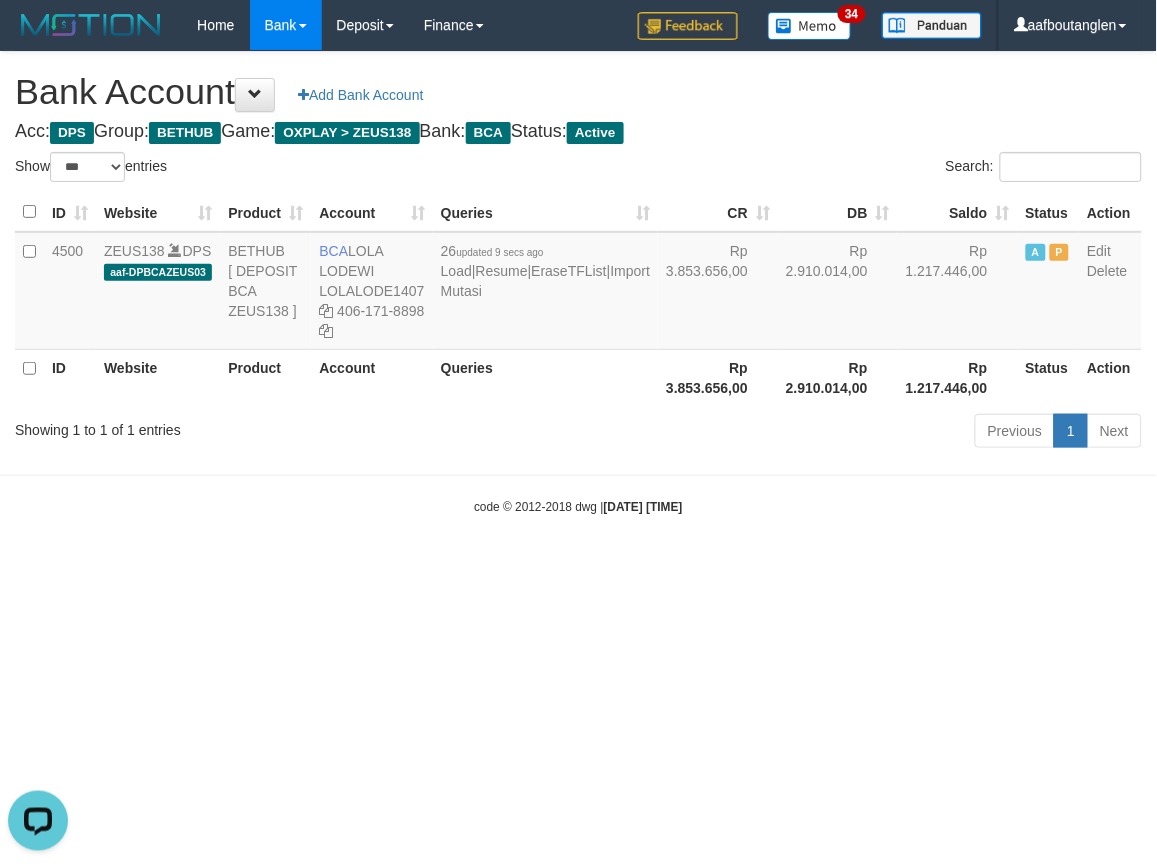 drag, startPoint x: 690, startPoint y: 561, endPoint x: 673, endPoint y: 565, distance: 17.464249 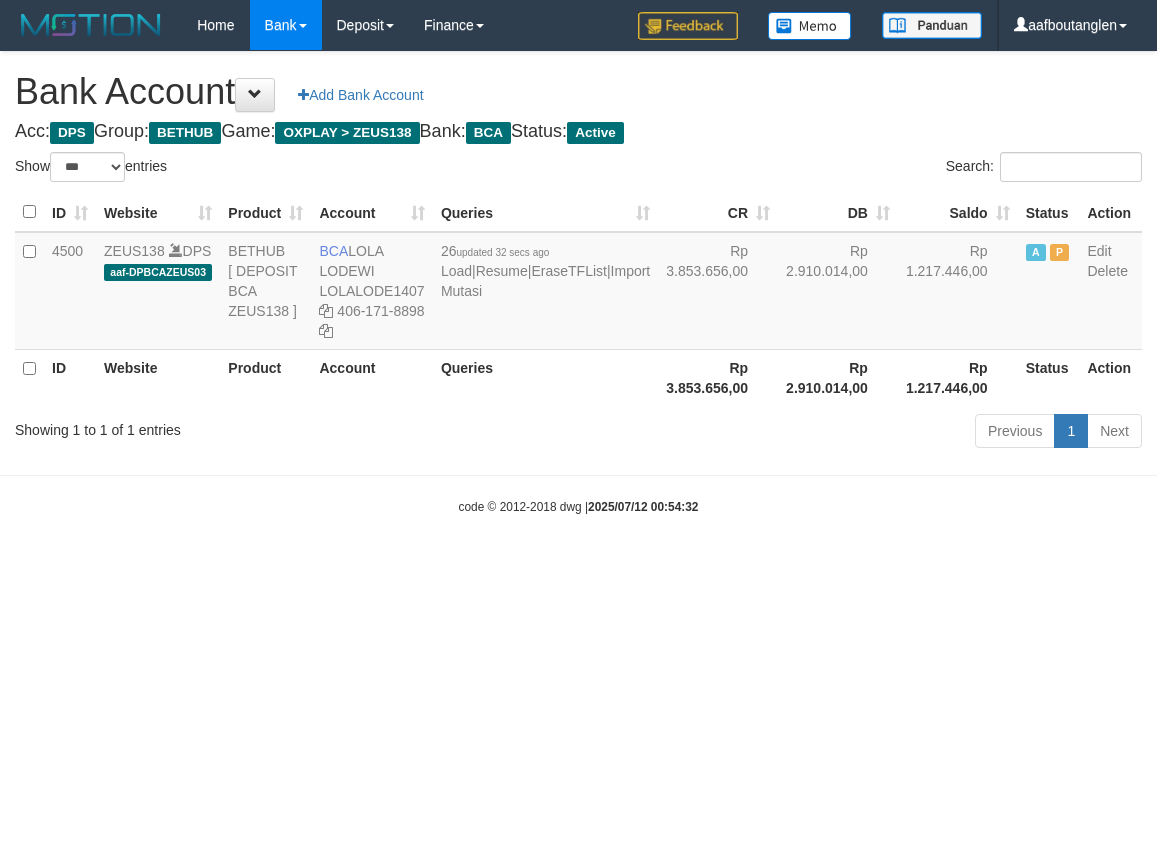 select on "***" 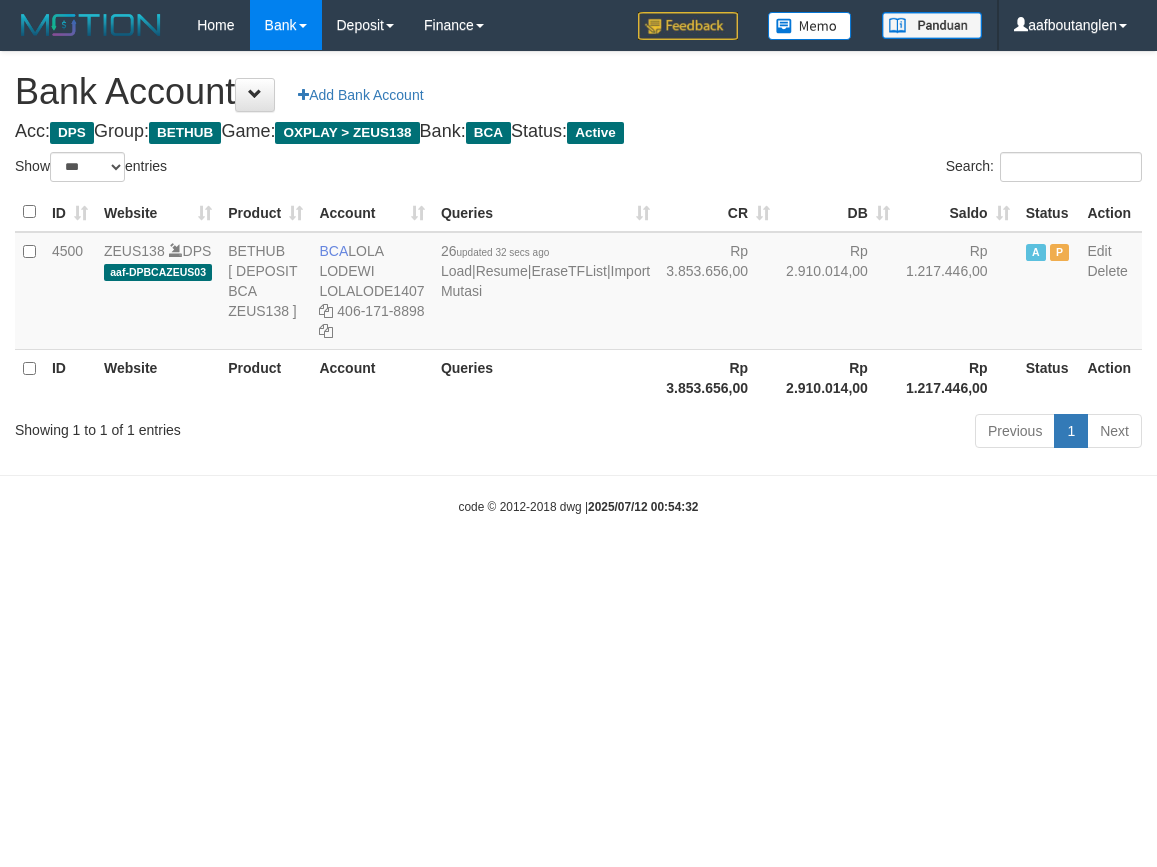 scroll, scrollTop: 0, scrollLeft: 0, axis: both 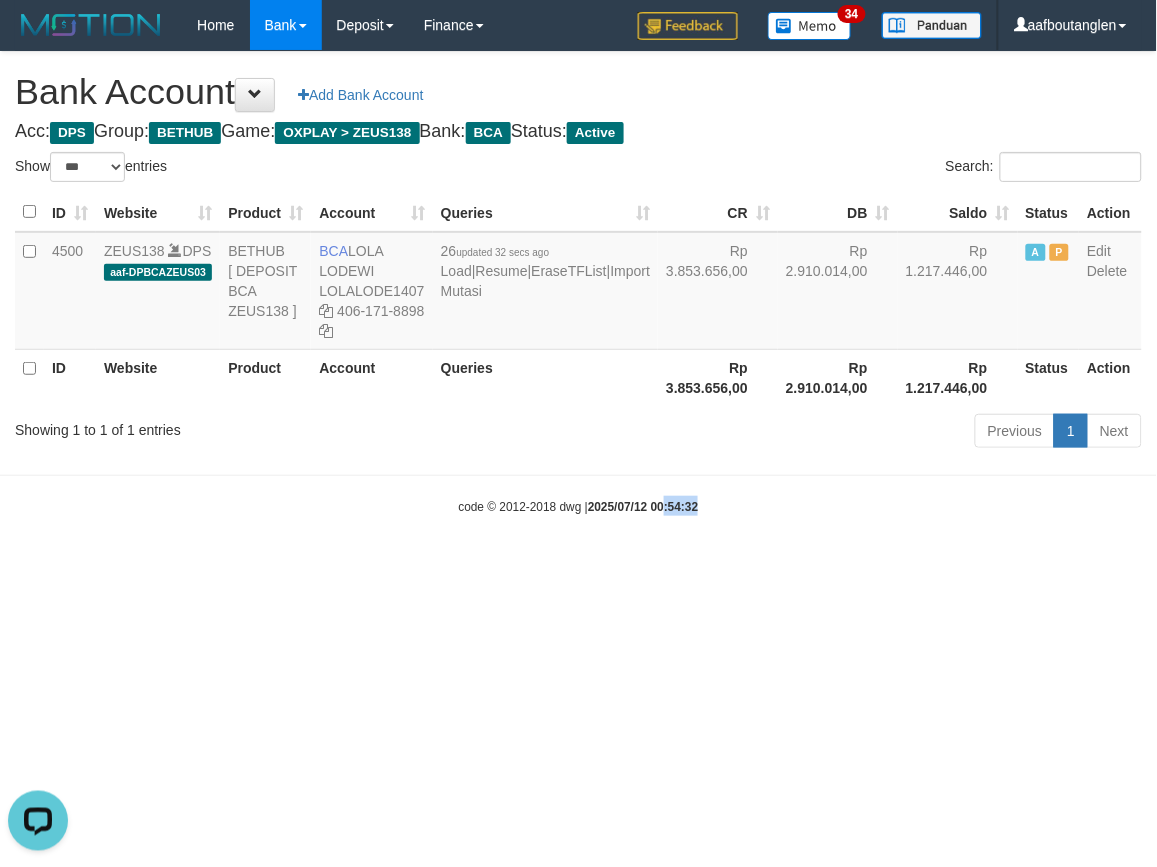 click on "Toggle navigation
Home
Bank
Account List
Deposit
DPS List
History
Note DPS
Finance
Financial Data
aafboutanglen
My Profile
Log Out
34" at bounding box center [578, 283] 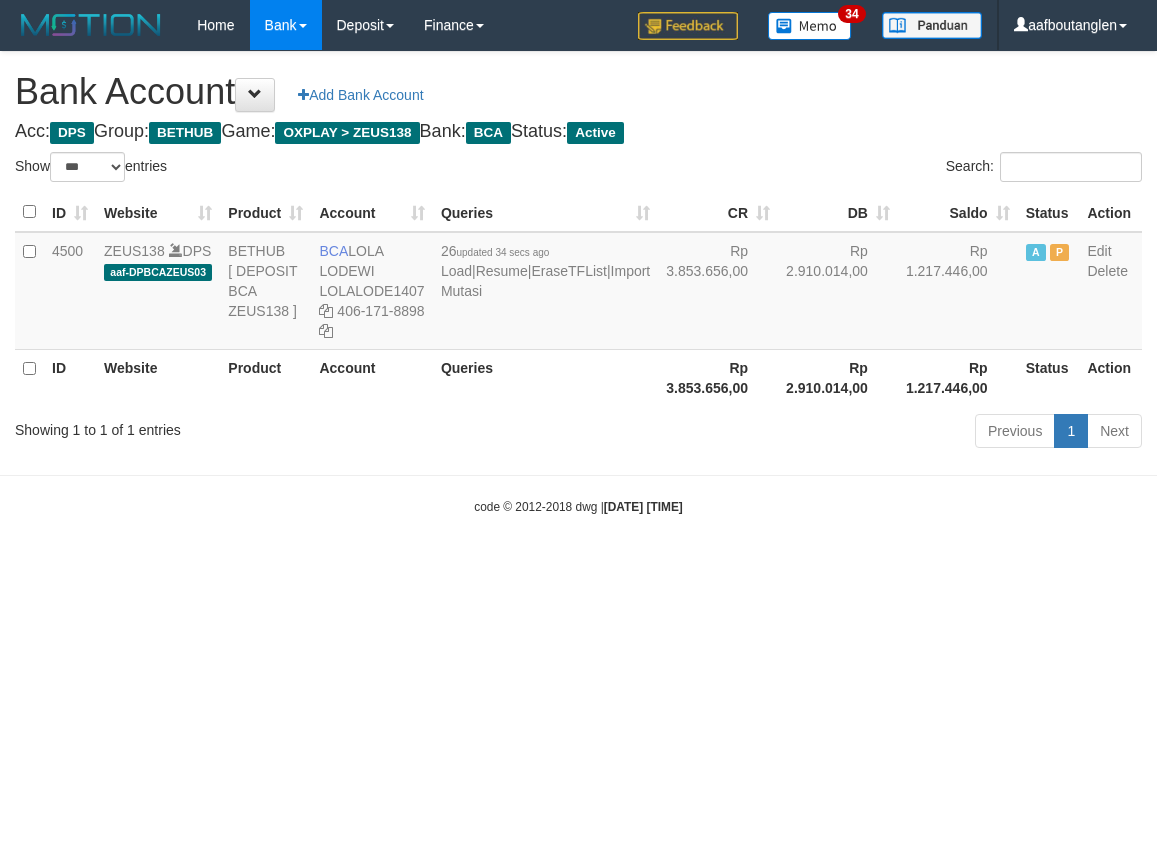 select on "***" 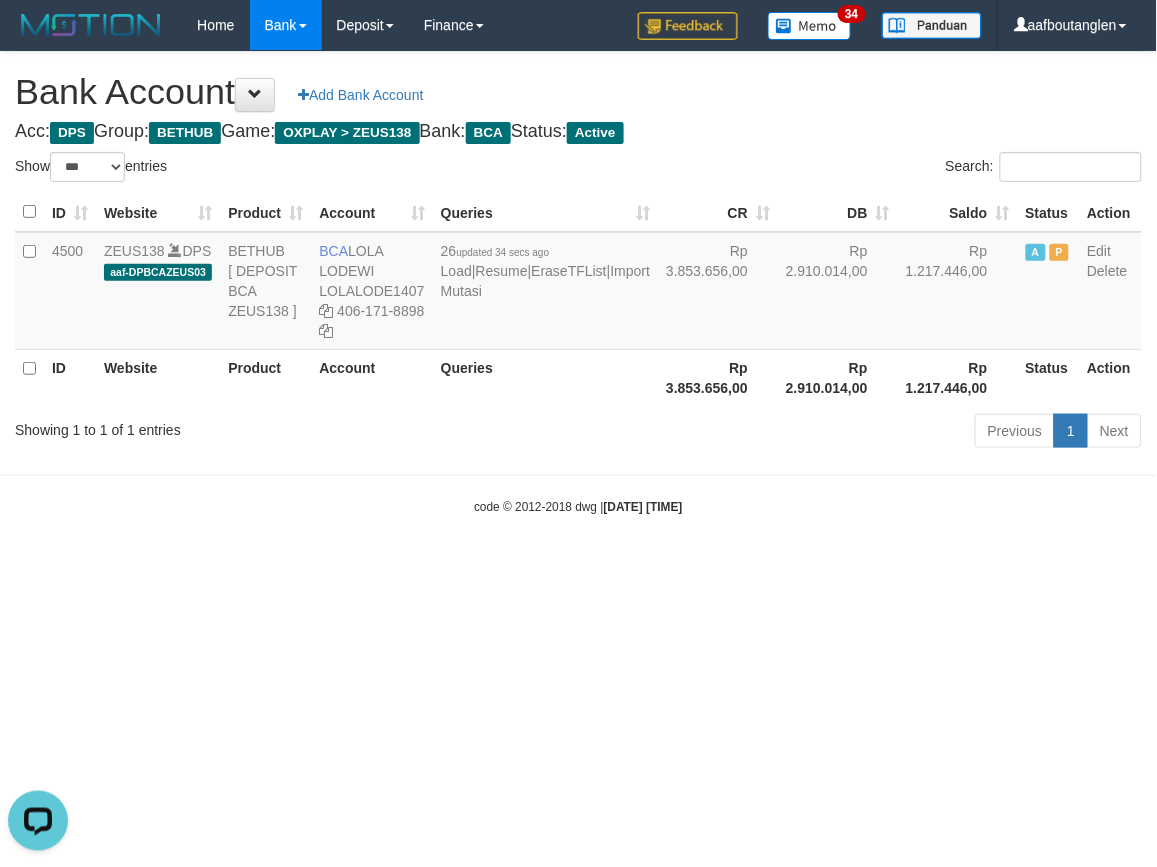 scroll, scrollTop: 0, scrollLeft: 0, axis: both 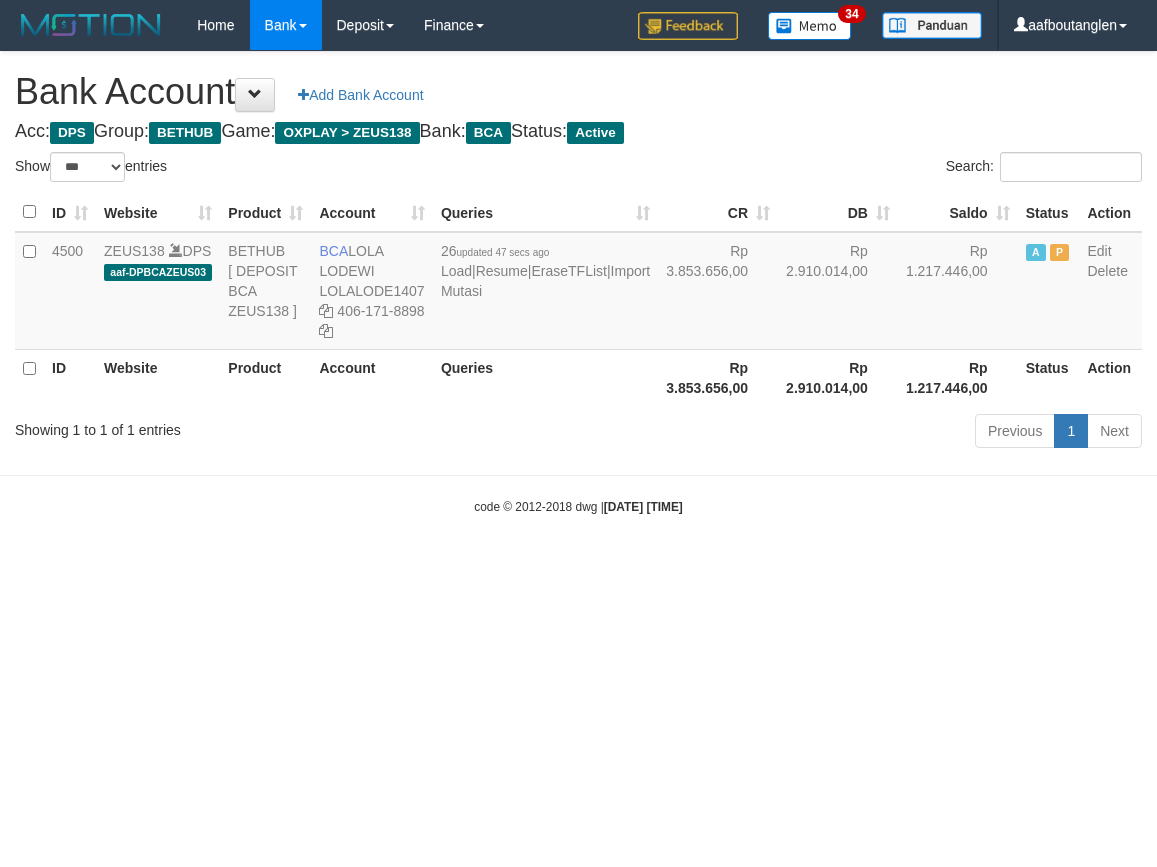 select on "***" 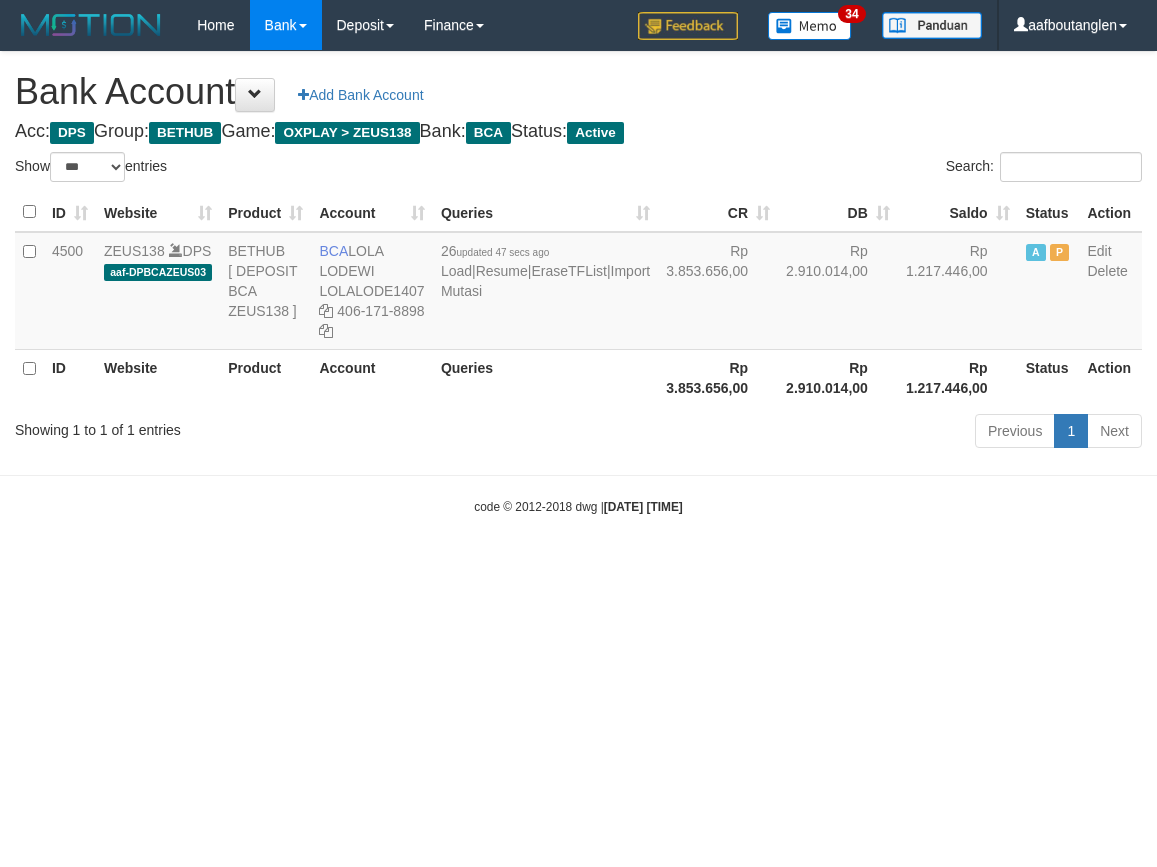 scroll, scrollTop: 0, scrollLeft: 0, axis: both 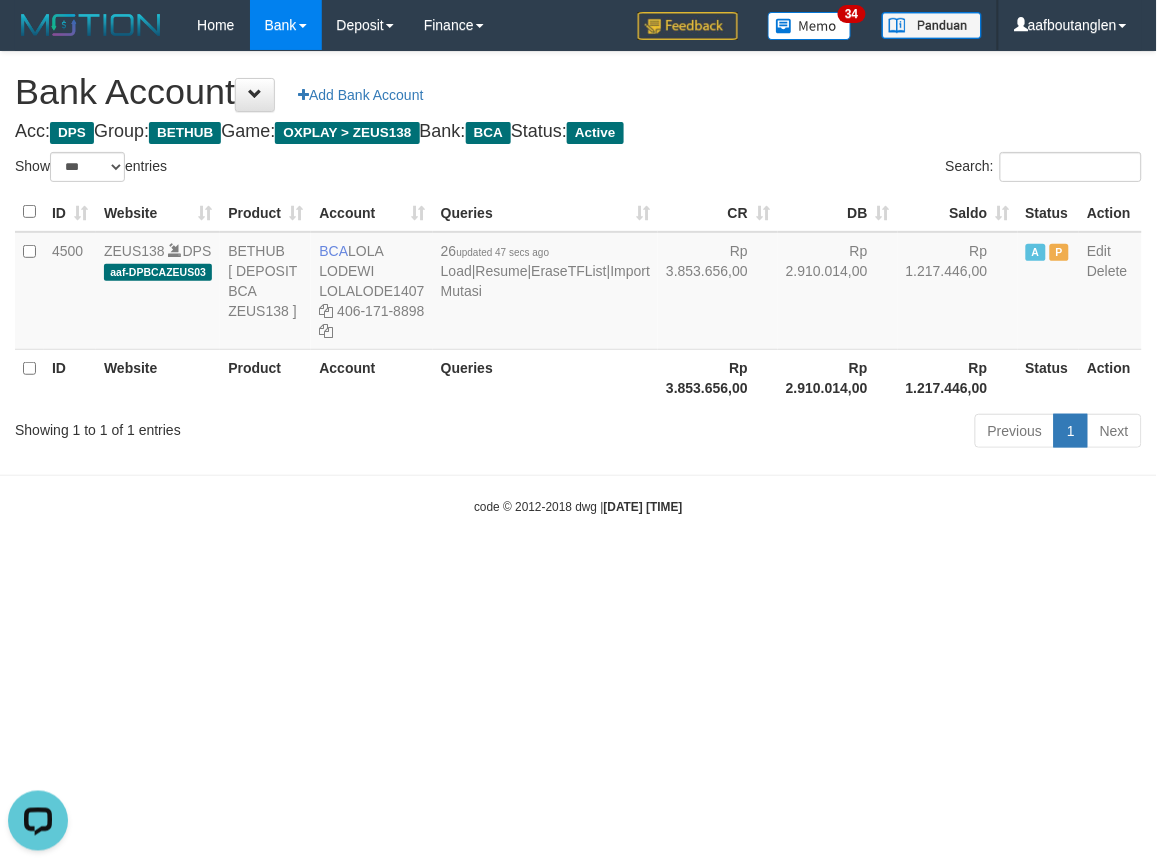 click on "Toggle navigation
Home
Bank
Account List
Deposit
DPS List
History
Note DPS
Finance
Financial Data
aafboutanglen
My Profile
Log Out
34" at bounding box center [578, 283] 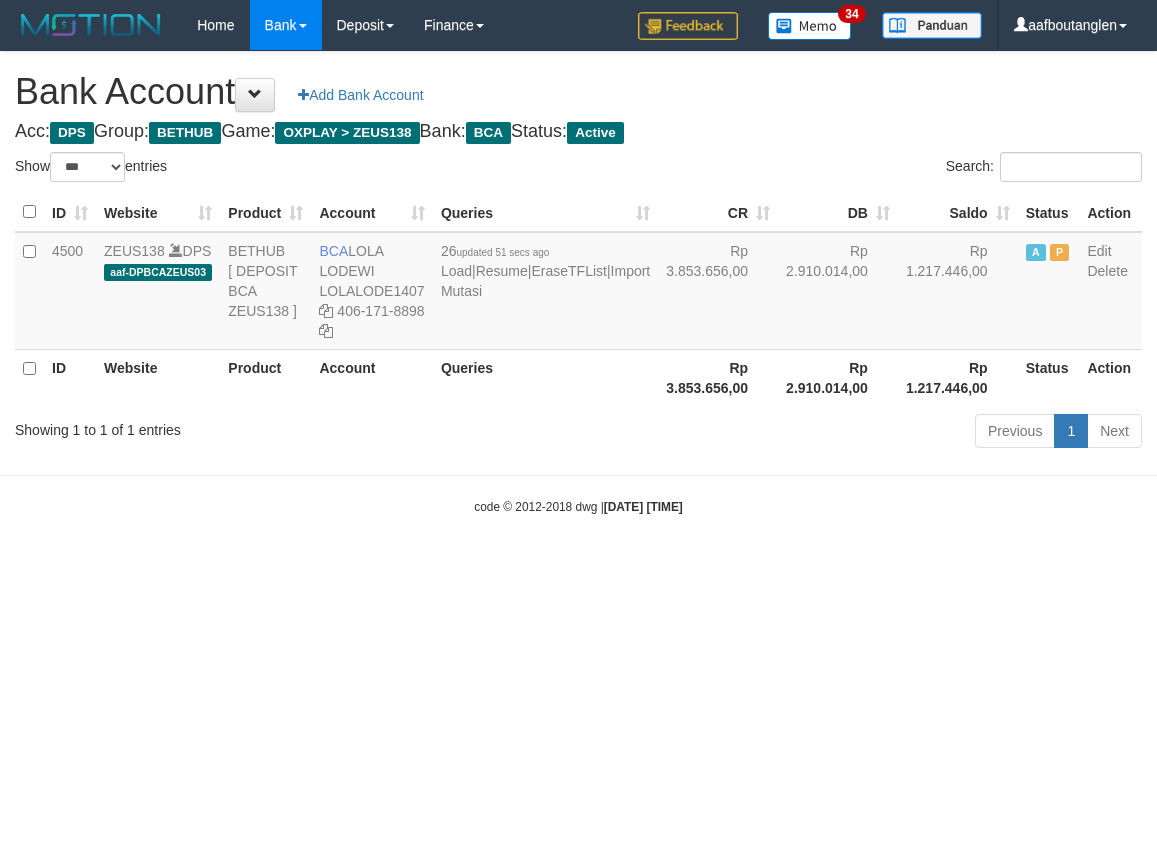 select on "***" 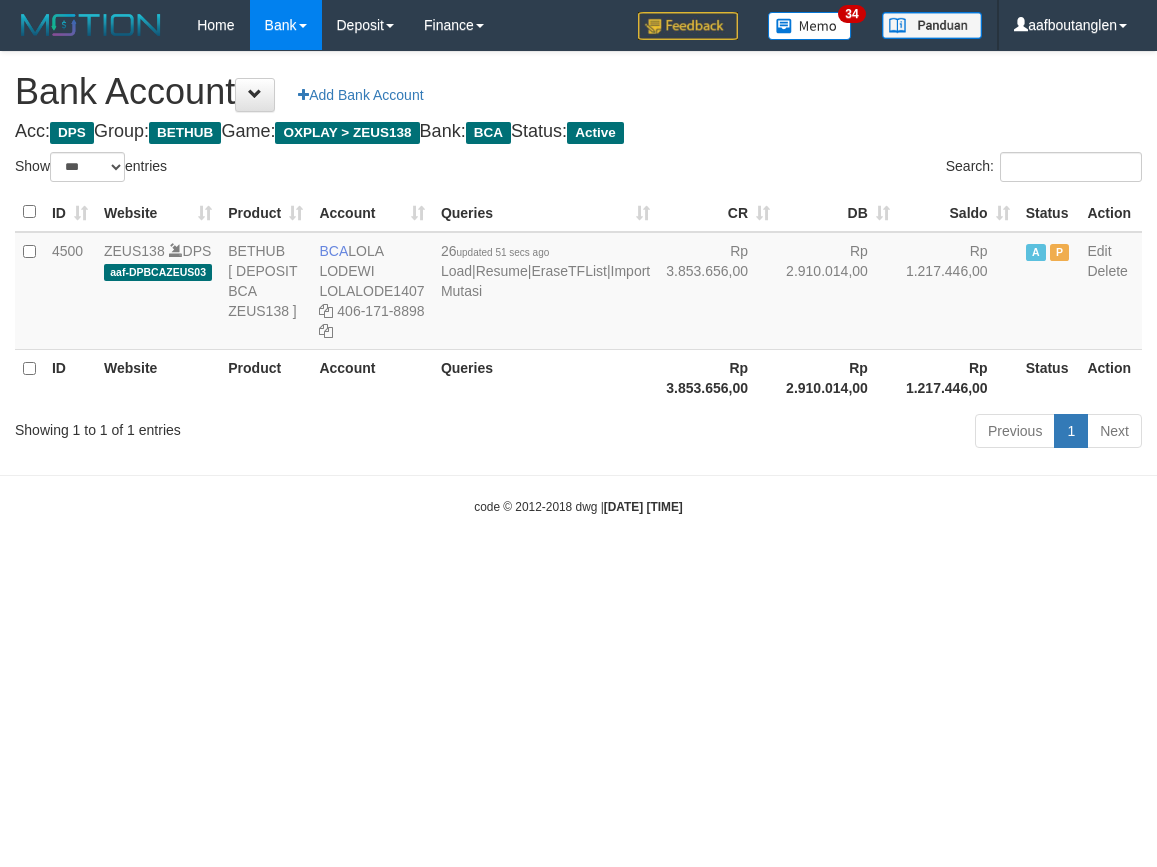 scroll, scrollTop: 0, scrollLeft: 0, axis: both 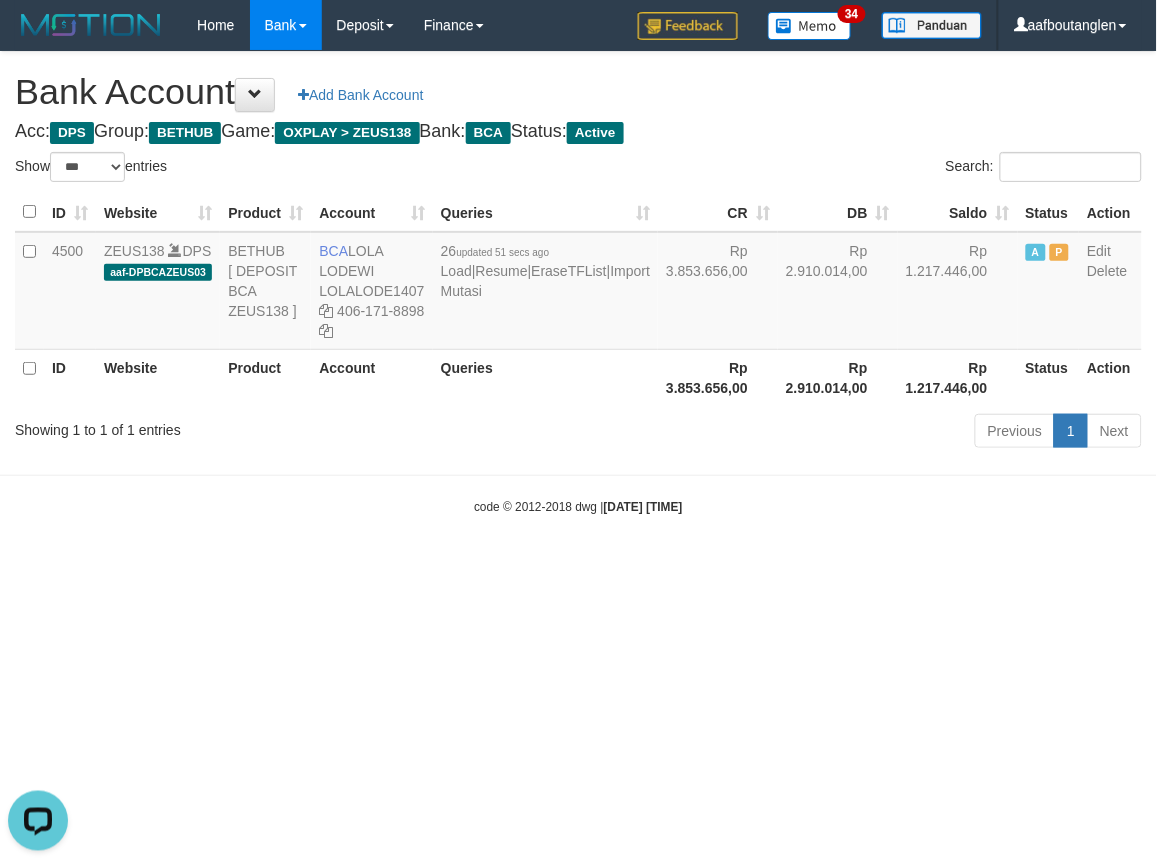 click on "Previous 1 Next" at bounding box center [819, 433] 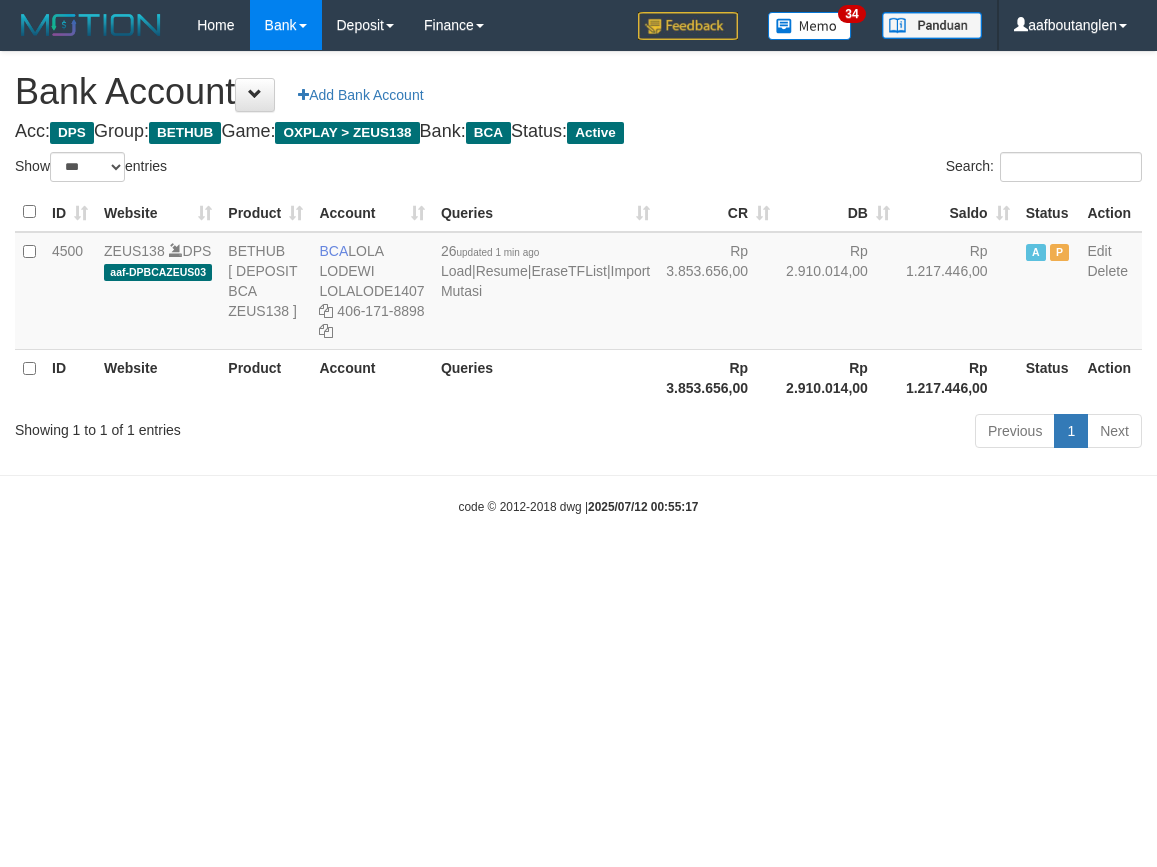 select on "***" 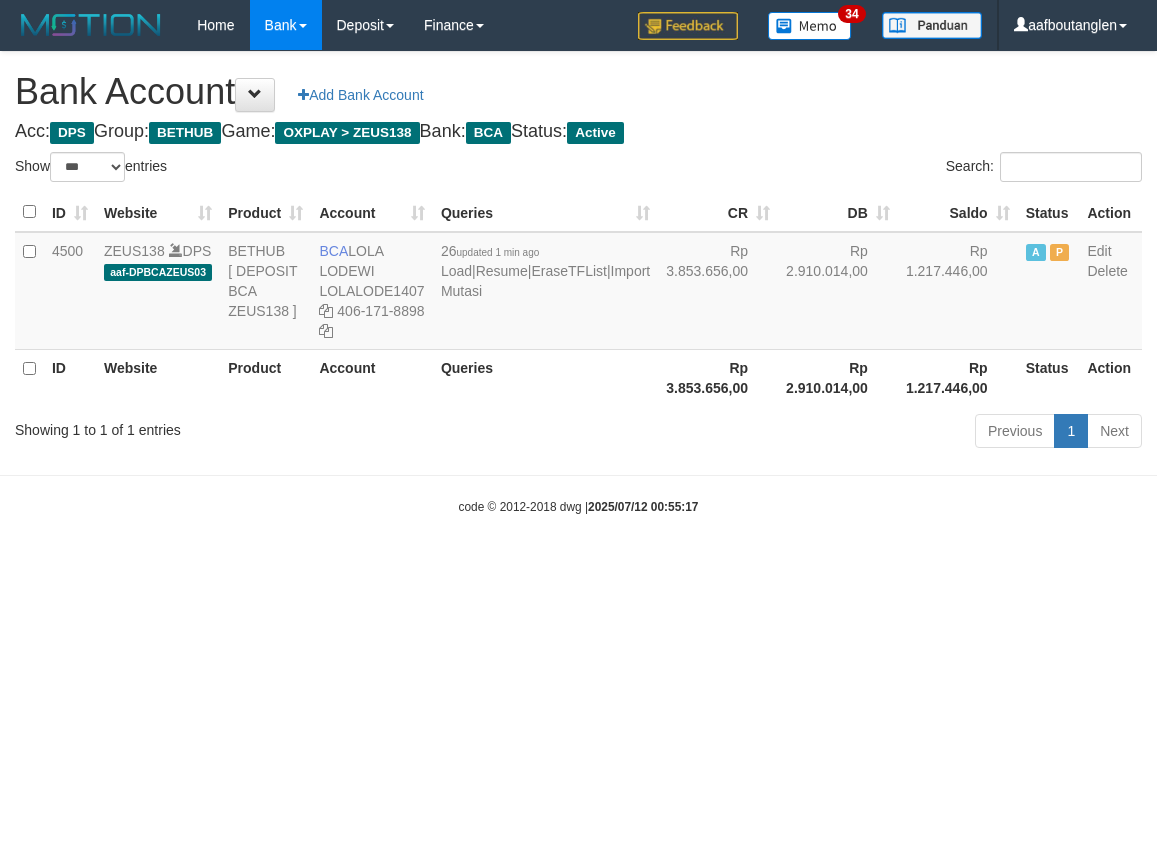 scroll, scrollTop: 0, scrollLeft: 0, axis: both 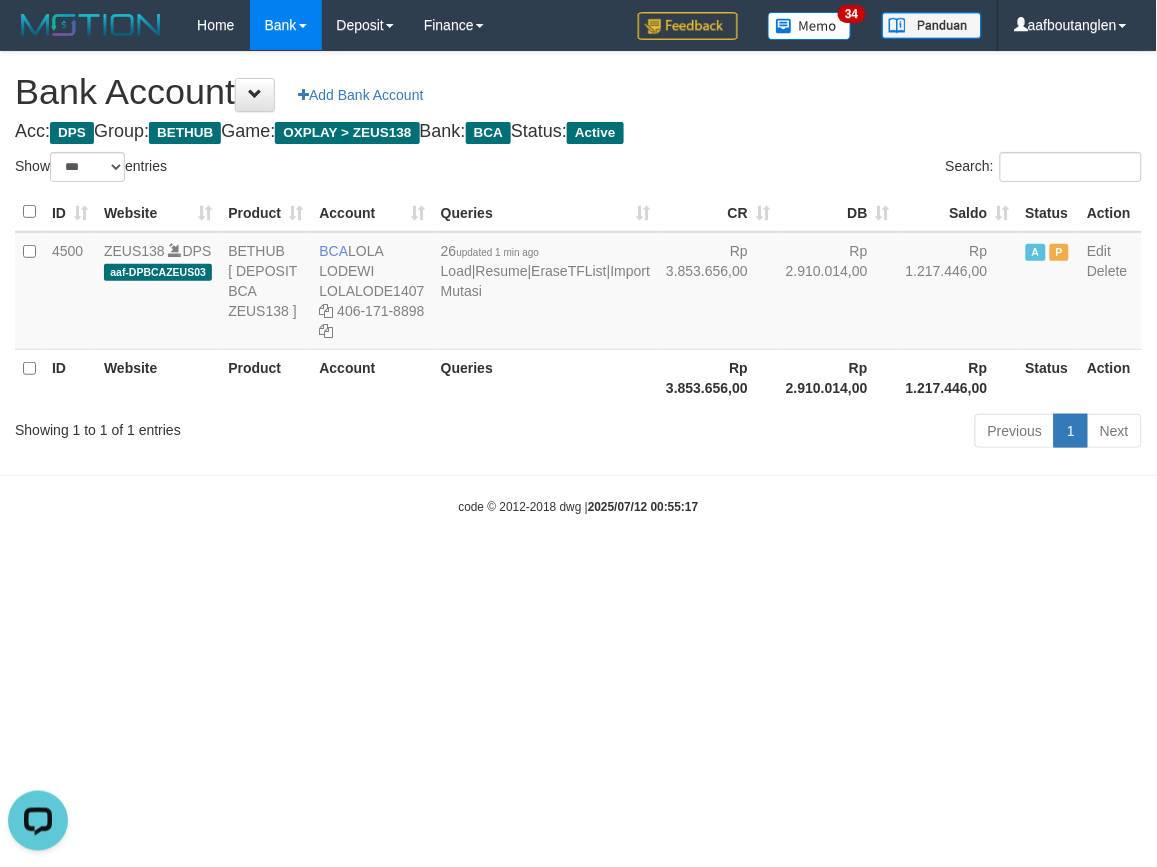 click on "Toggle navigation
Home
Bank
Account List
Deposit
DPS List
History
Note DPS
Finance
Financial Data
aafboutanglen
My Profile
Log Out
34" at bounding box center (578, 283) 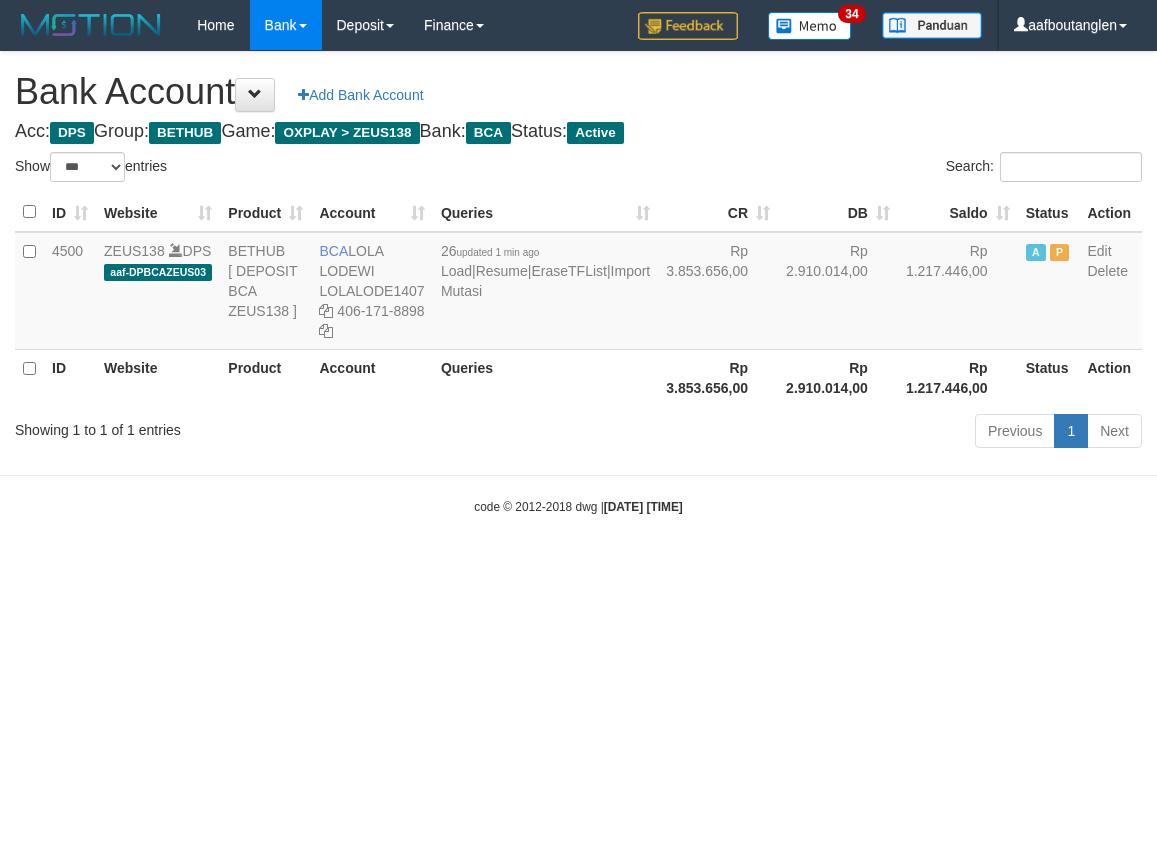 select on "***" 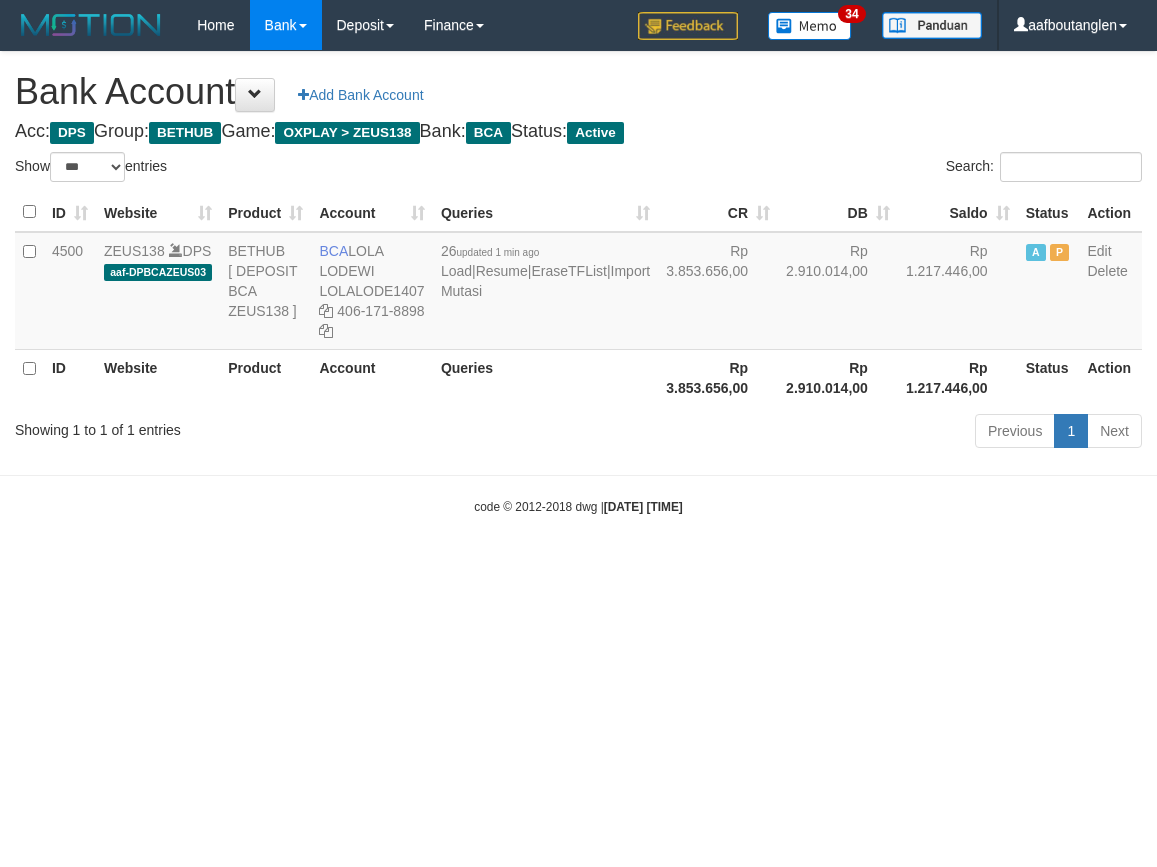 scroll, scrollTop: 0, scrollLeft: 0, axis: both 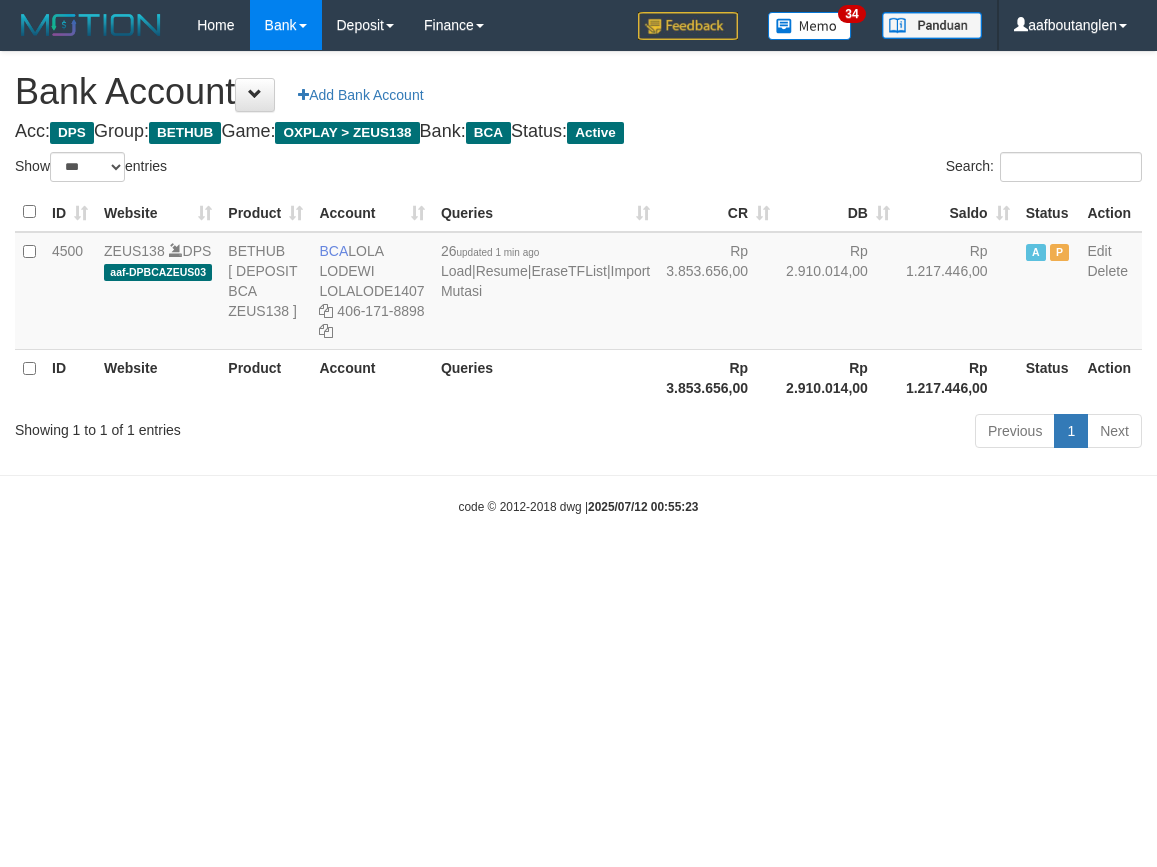 select on "***" 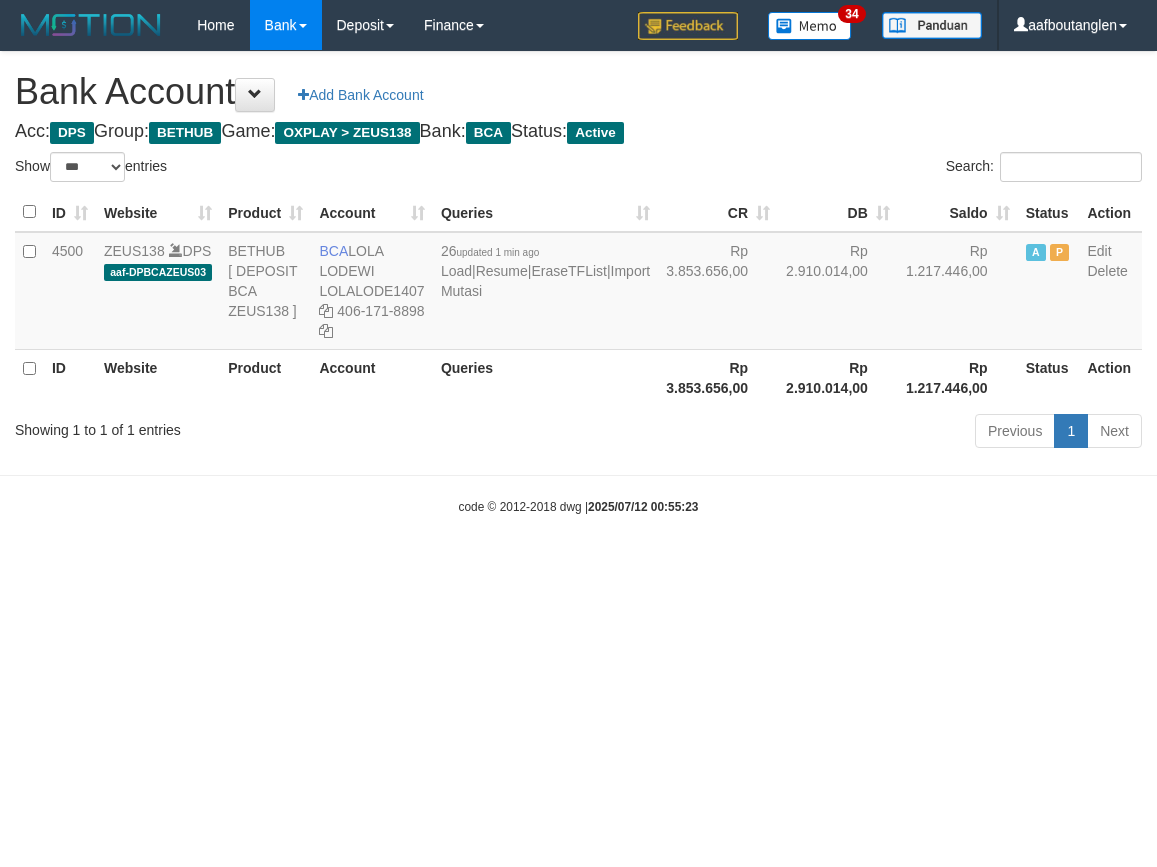 scroll, scrollTop: 0, scrollLeft: 0, axis: both 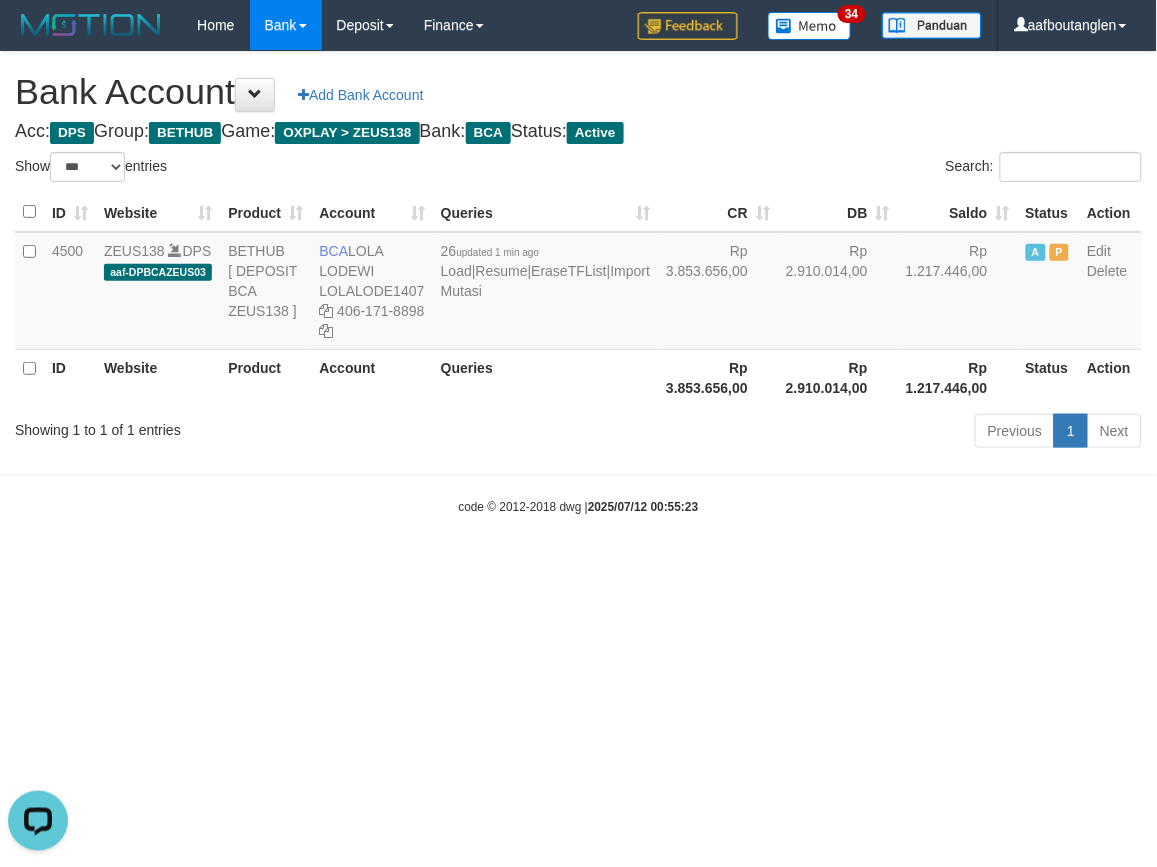 click on "Toggle navigation
Home
Bank
Account List
Deposit
DPS List
History
Note DPS
Finance
Financial Data
aafboutanglen
My Profile
Log Out
34" at bounding box center [578, 283] 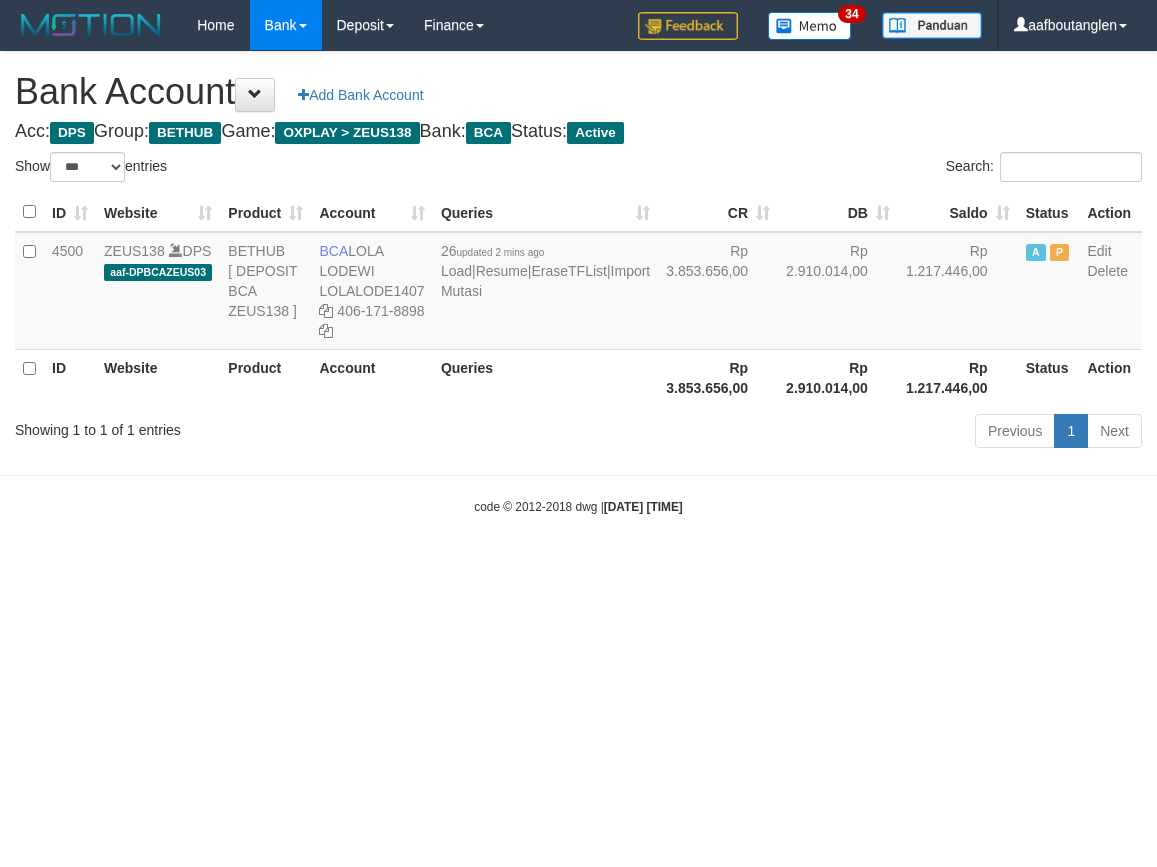 select on "***" 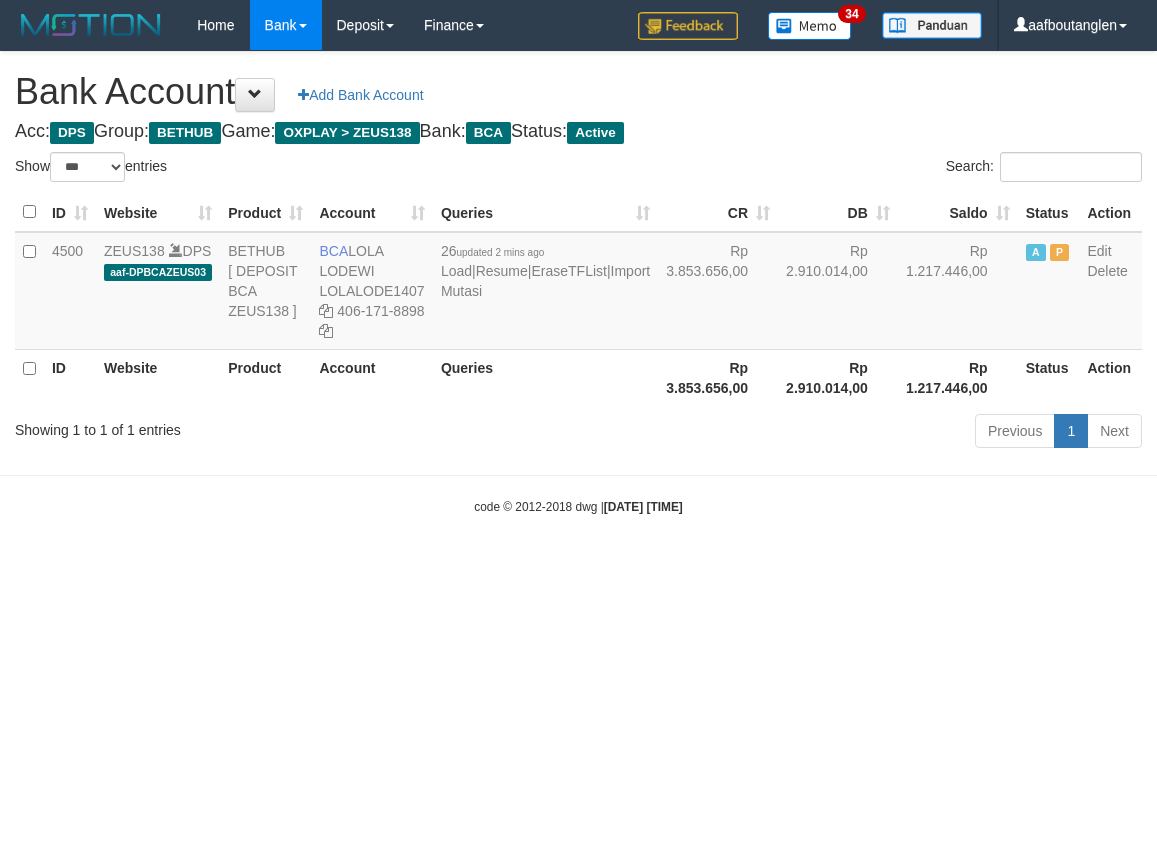 scroll, scrollTop: 0, scrollLeft: 0, axis: both 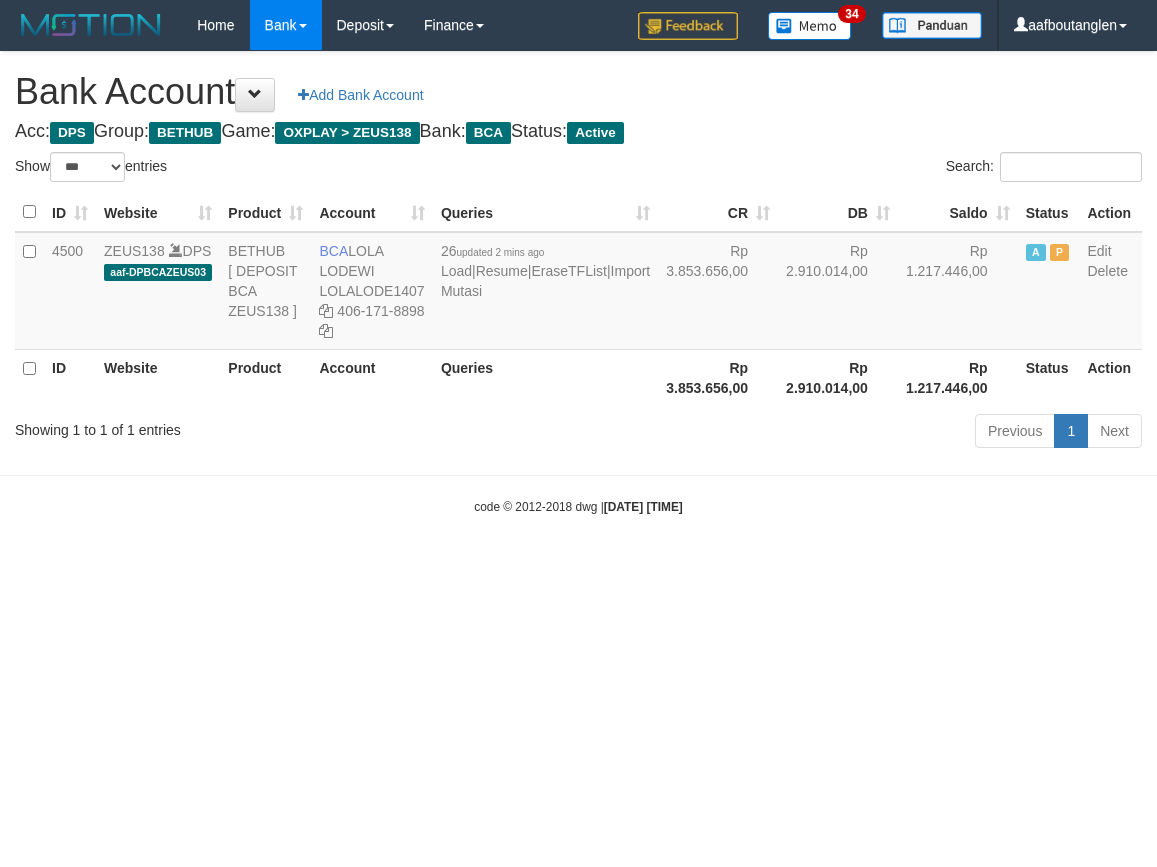 select on "***" 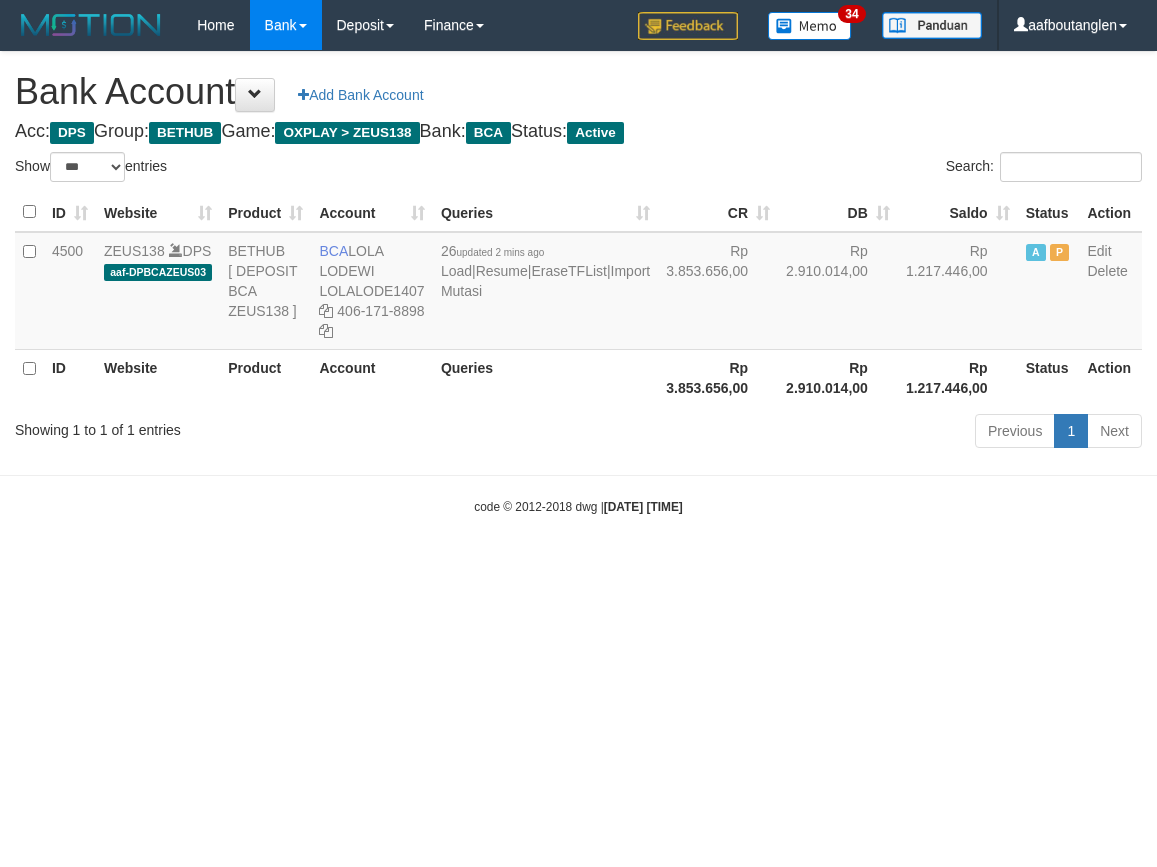 scroll, scrollTop: 0, scrollLeft: 0, axis: both 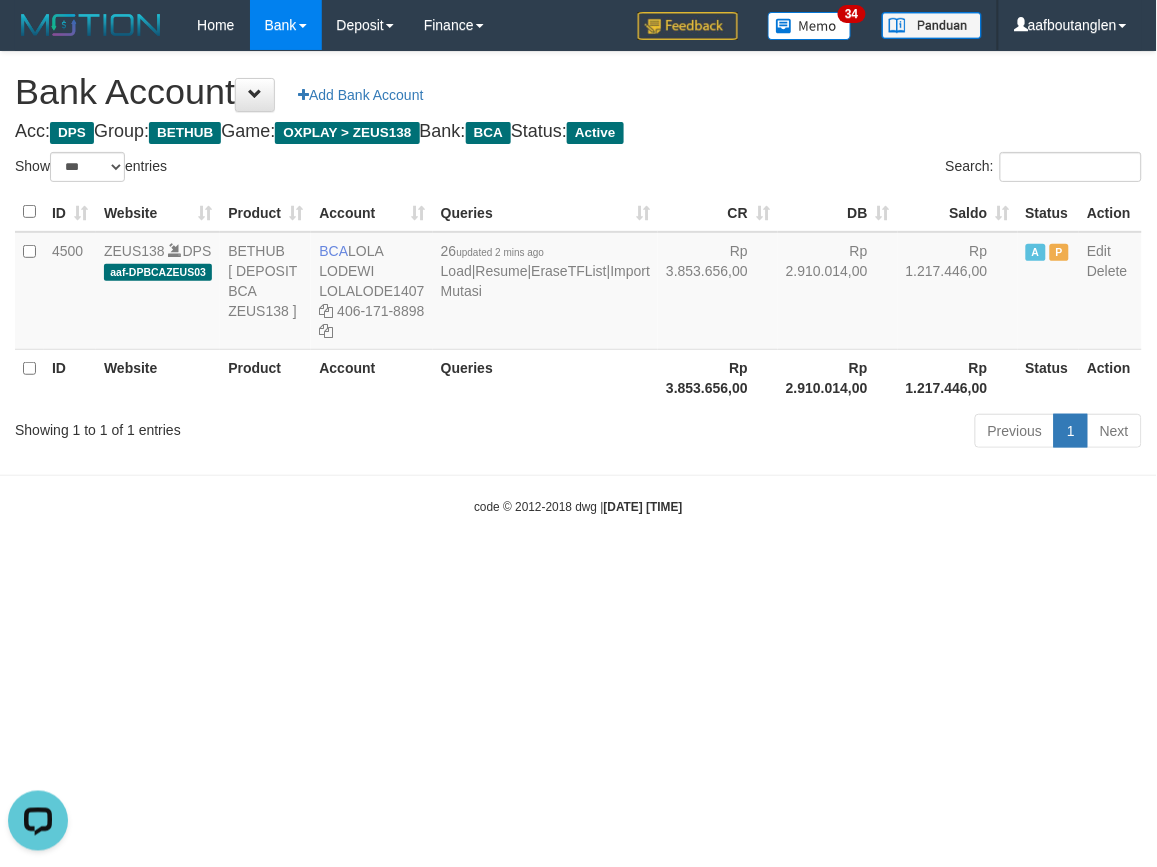 click on "Toggle navigation
Home
Bank
Account List
Deposit
DPS List
History
Note DPS
Finance
Financial Data
aafboutanglen
My Profile
Log Out
34" at bounding box center (578, 283) 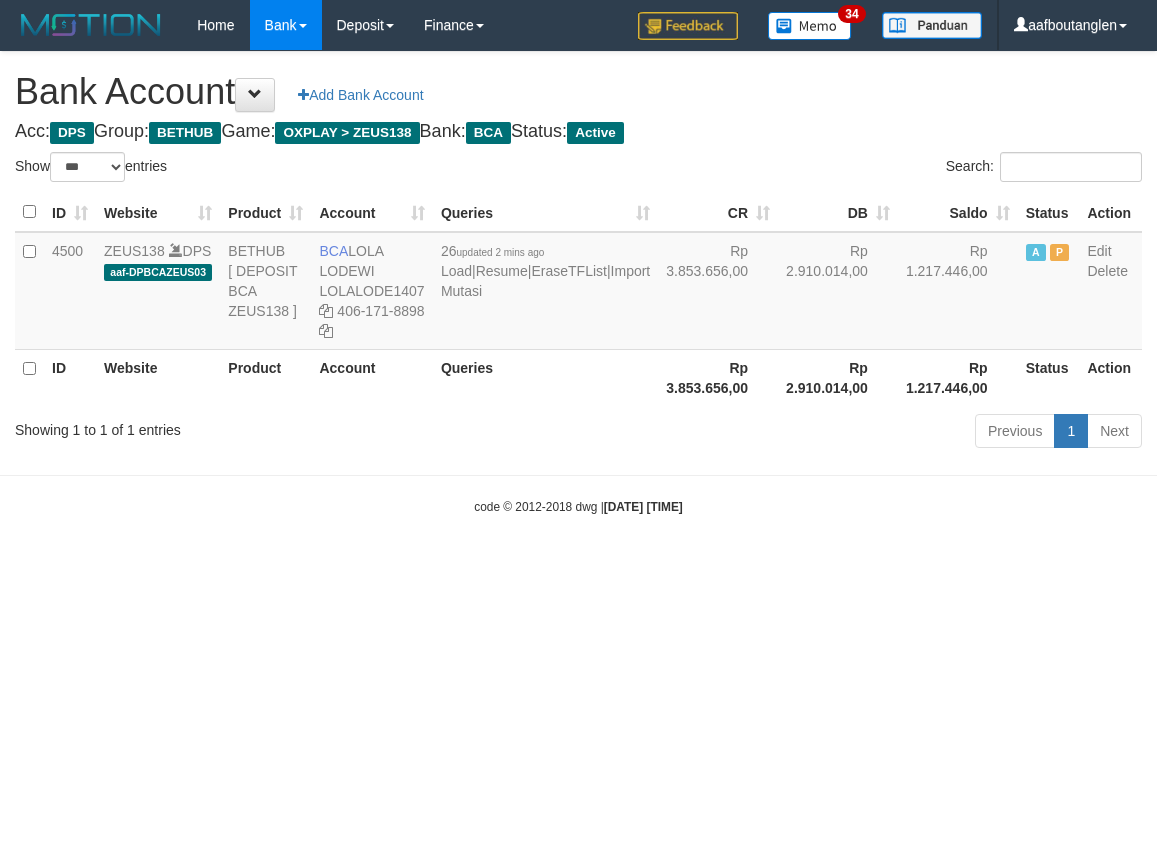 select on "***" 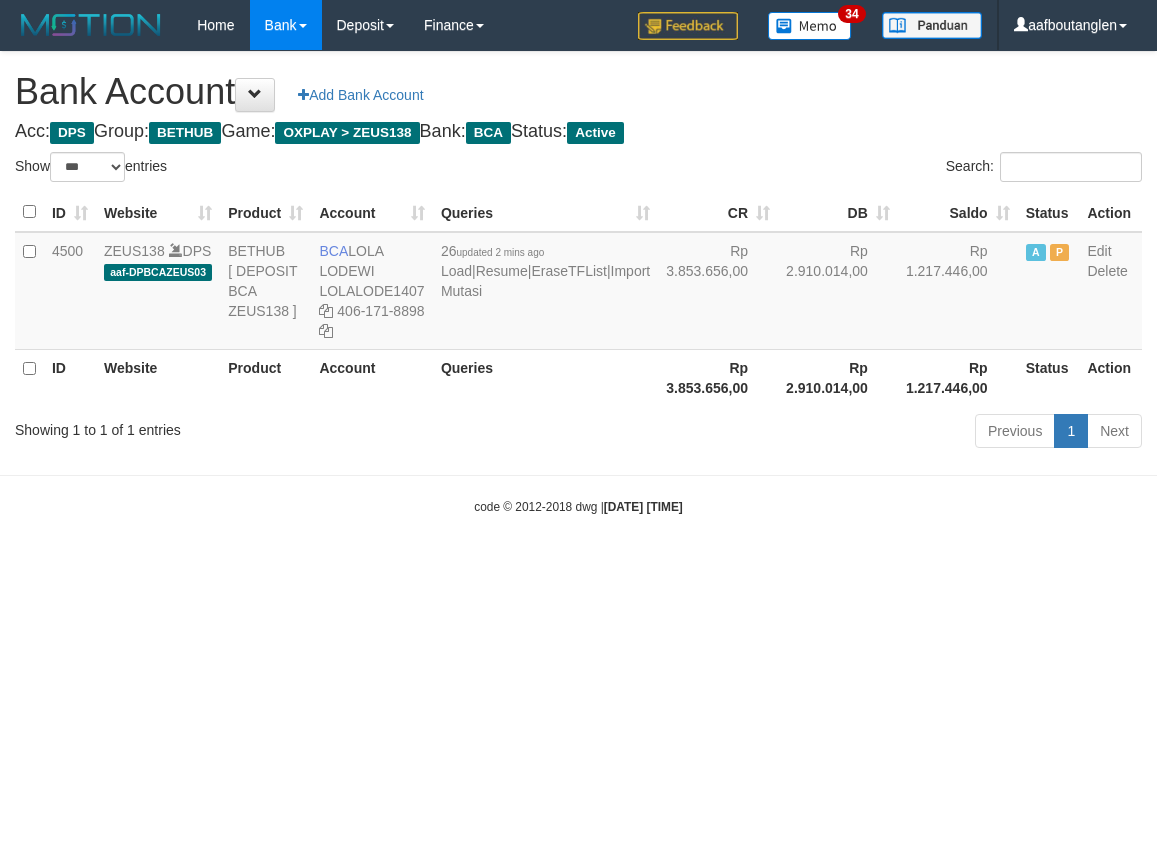 scroll, scrollTop: 0, scrollLeft: 0, axis: both 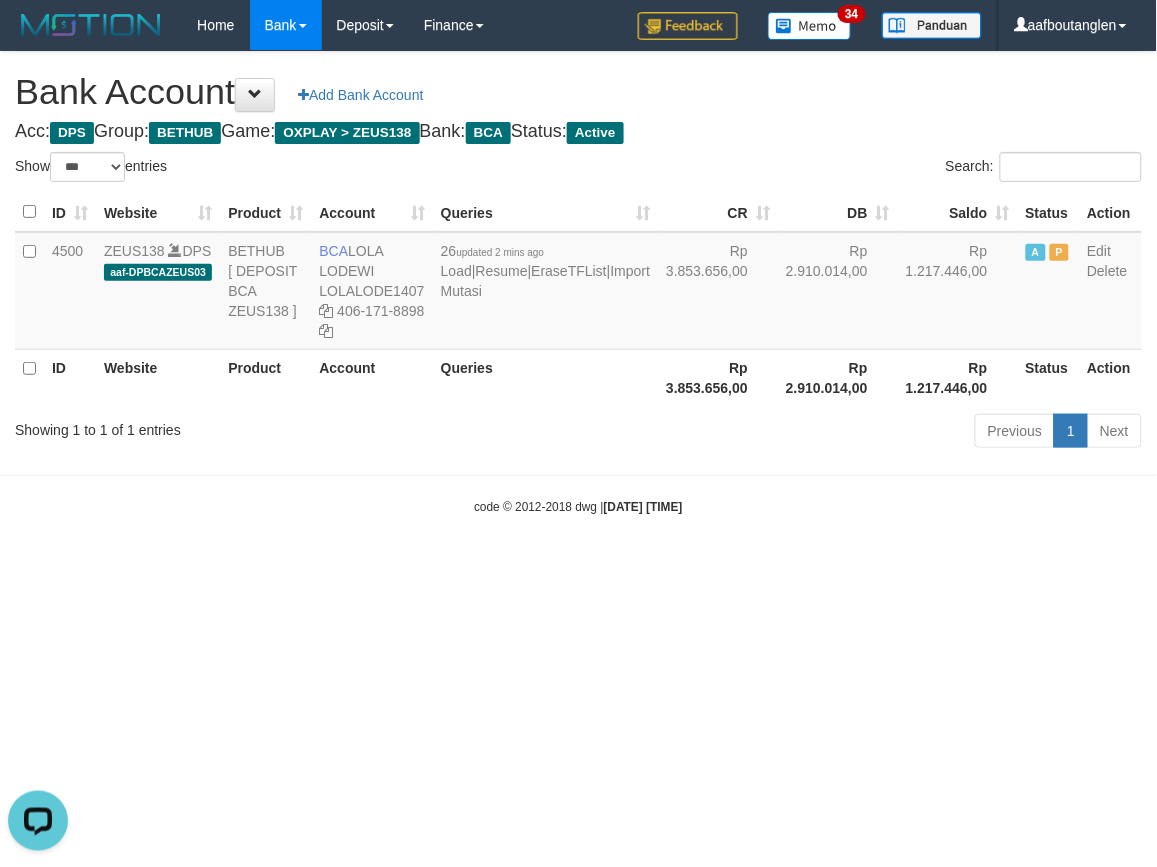 drag, startPoint x: 734, startPoint y: 541, endPoint x: 798, endPoint y: 557, distance: 65.96969 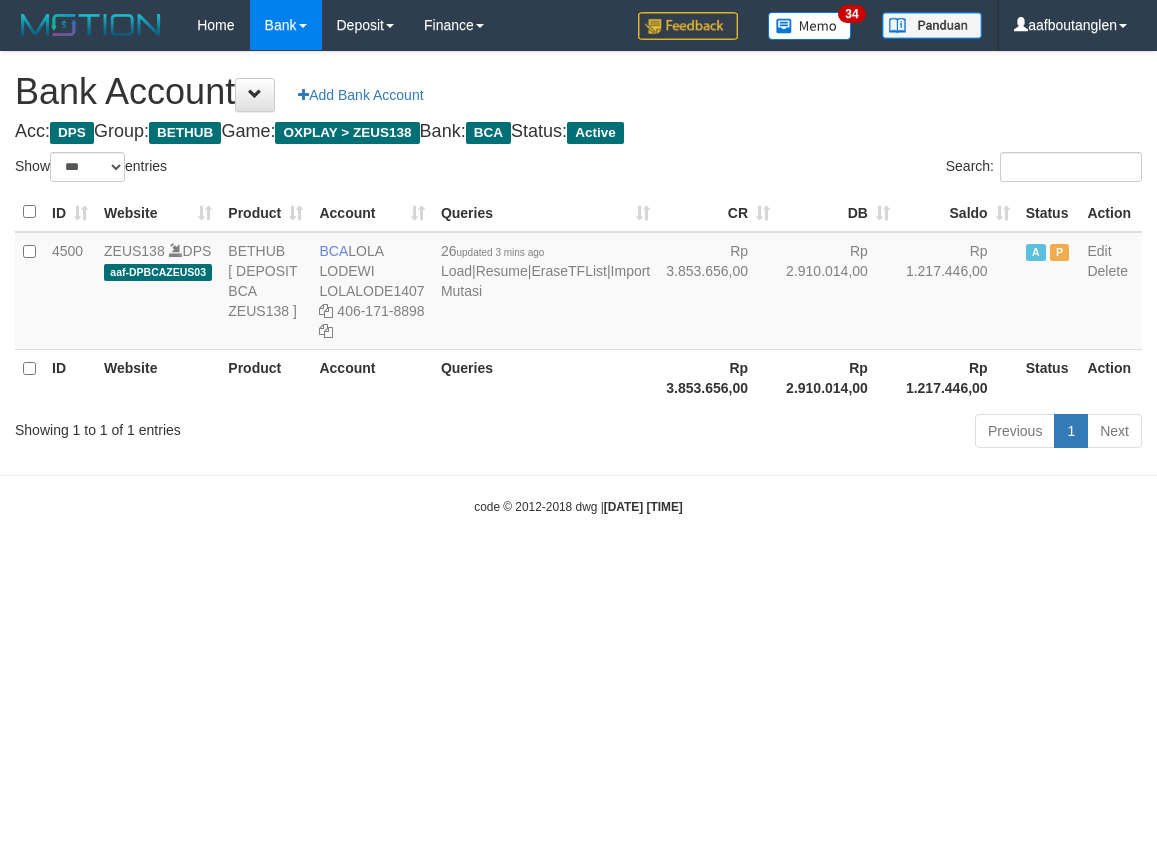 select on "***" 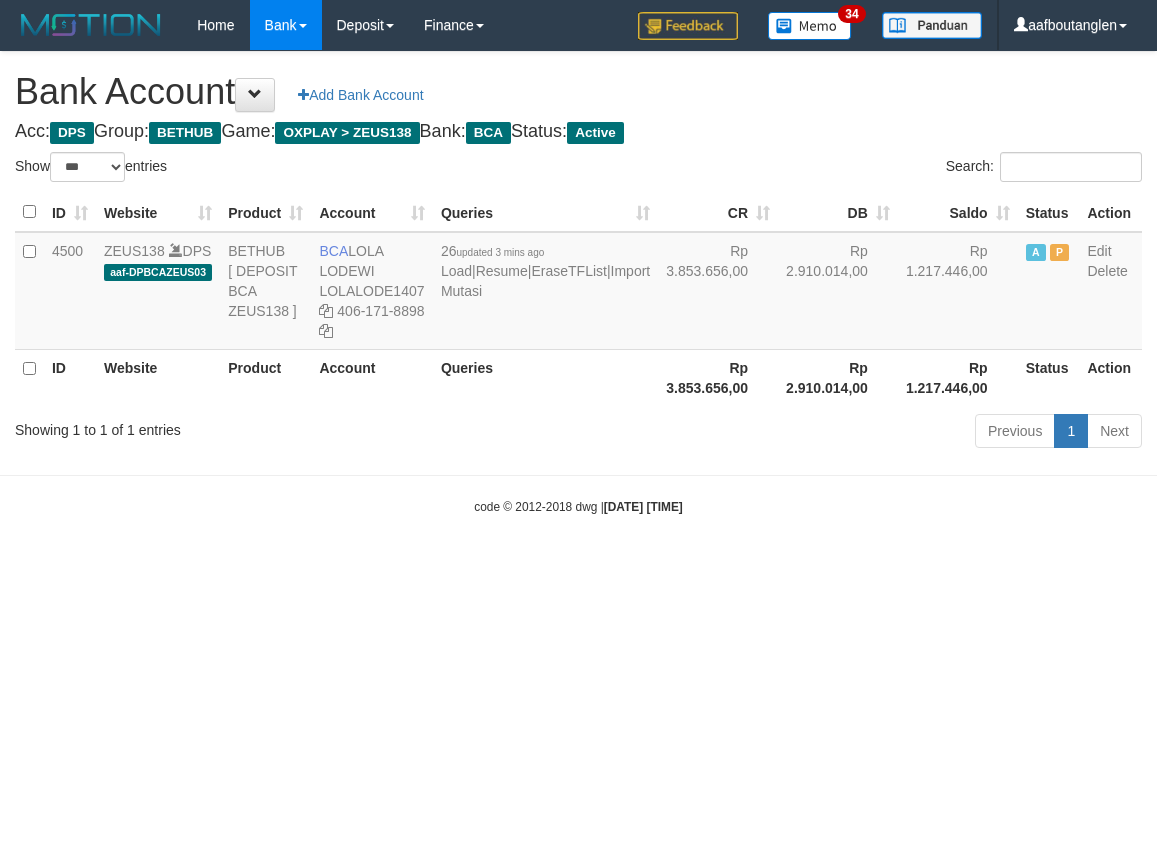 scroll, scrollTop: 0, scrollLeft: 0, axis: both 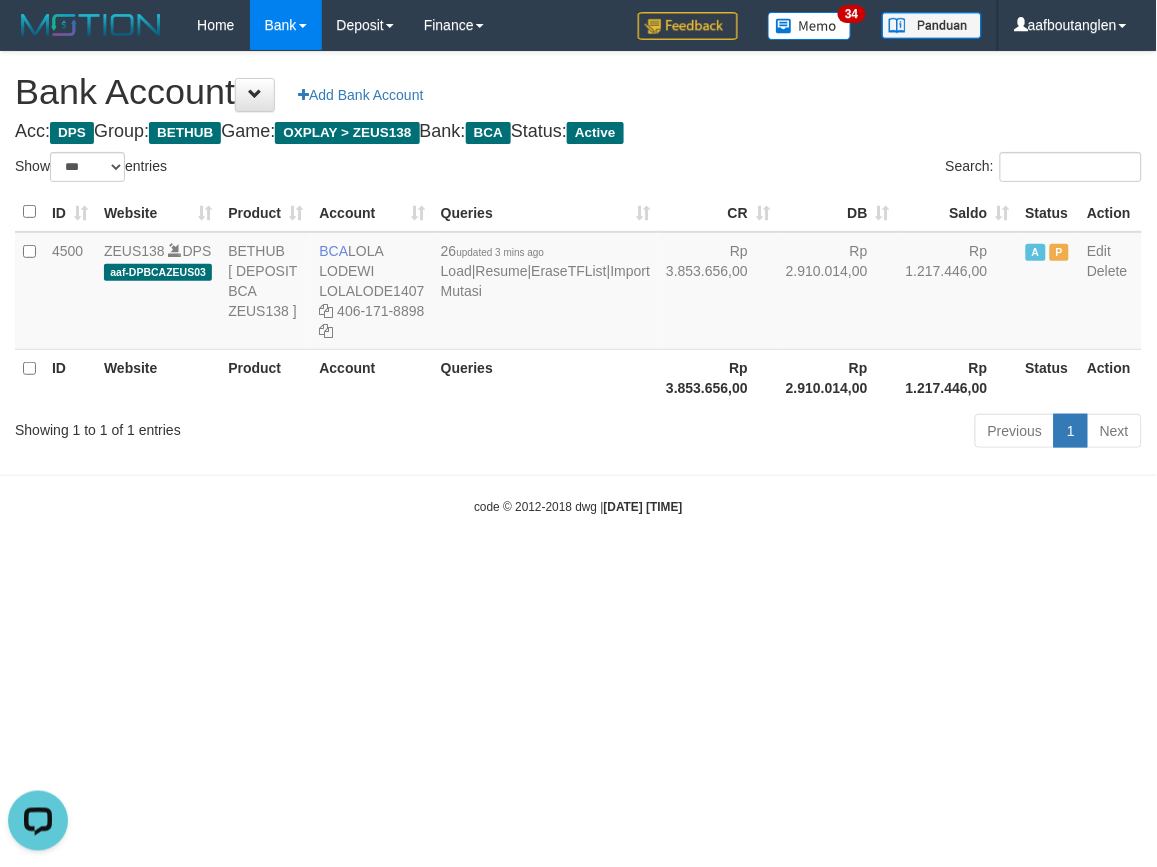 drag, startPoint x: 995, startPoint y: 622, endPoint x: 1066, endPoint y: 618, distance: 71.11259 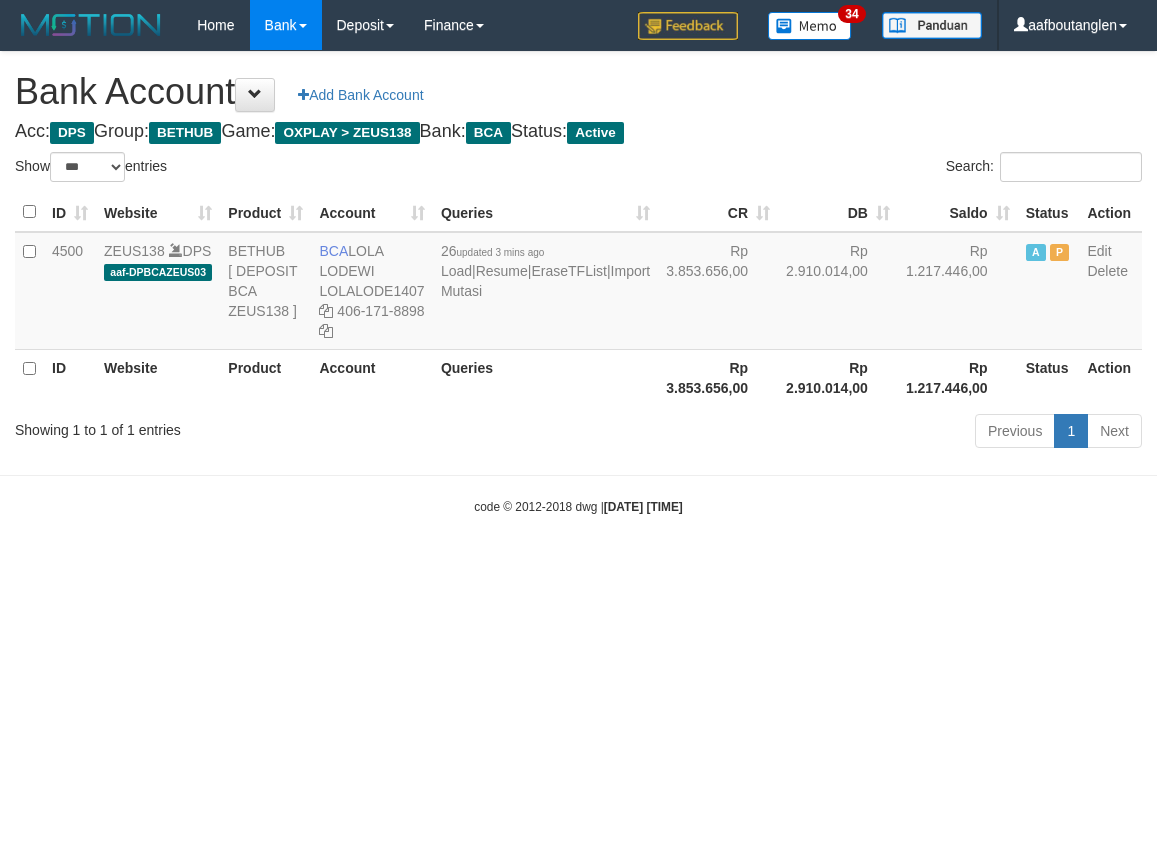 select on "***" 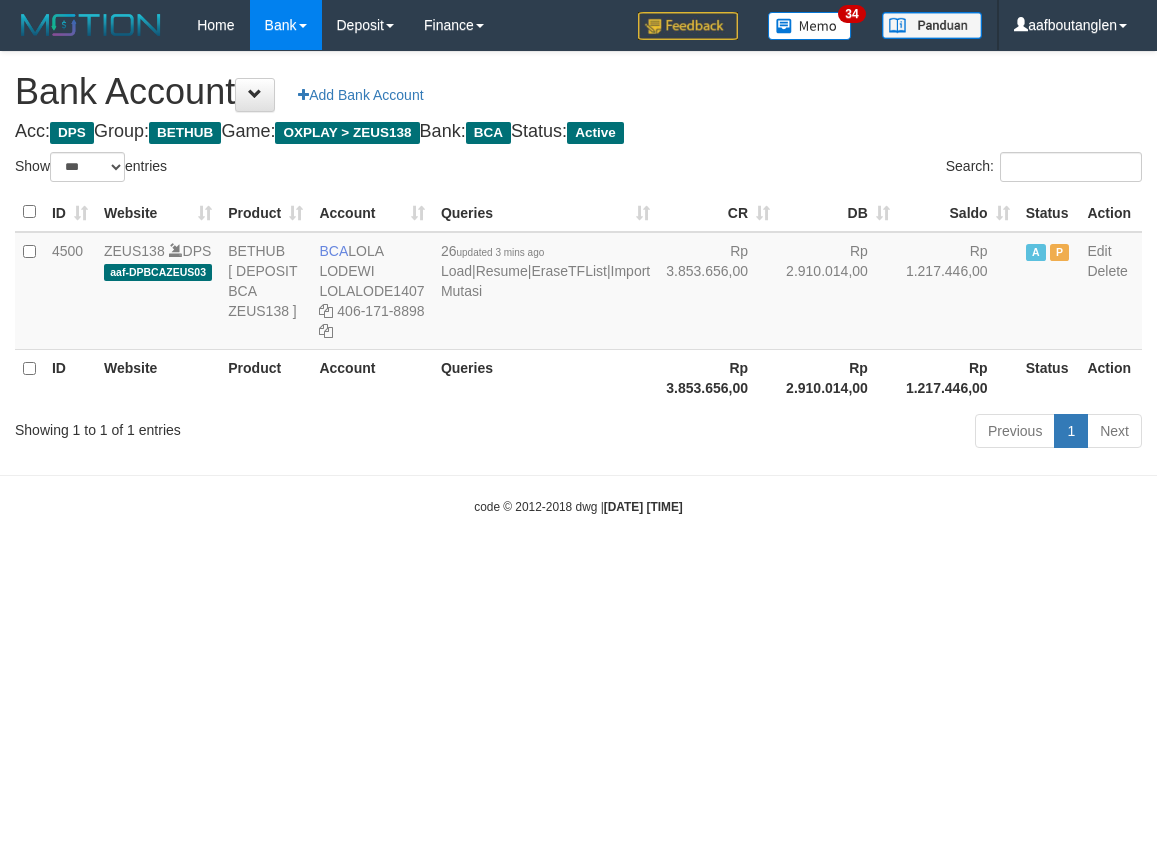 scroll, scrollTop: 0, scrollLeft: 0, axis: both 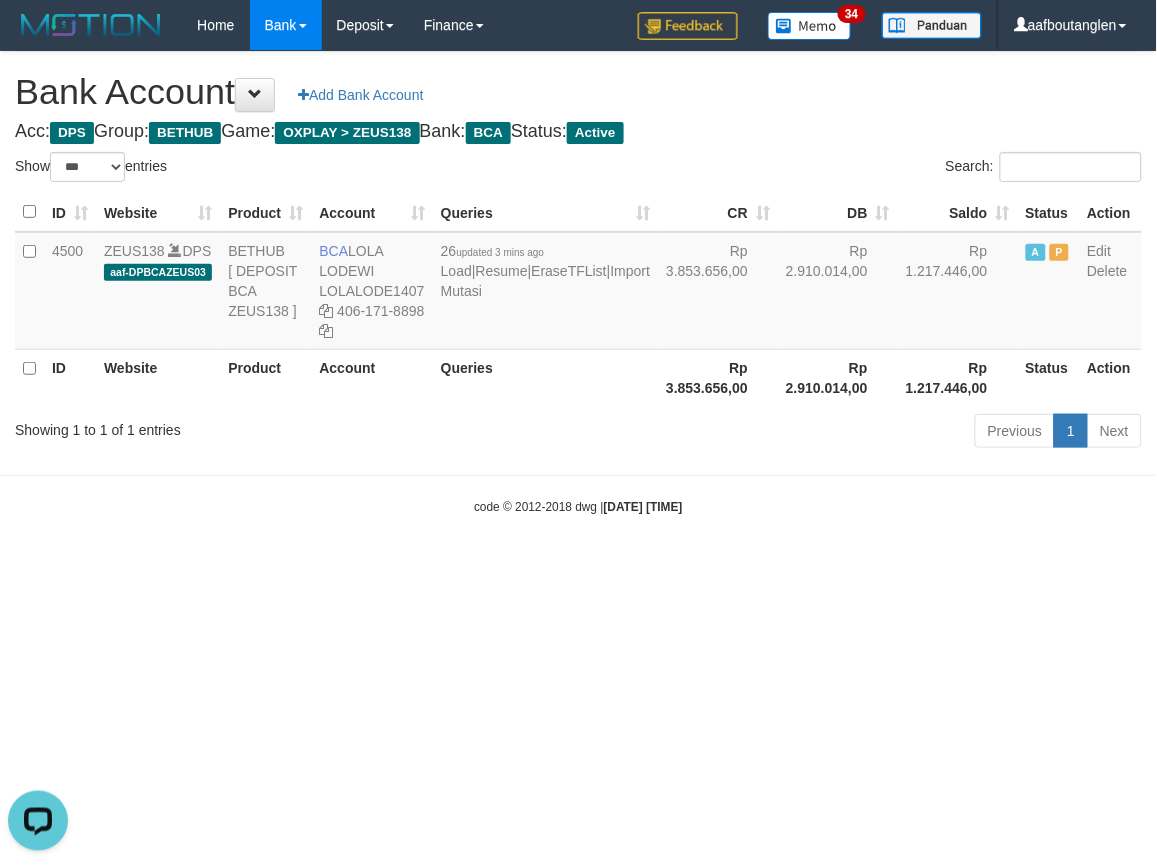 click on "Toggle navigation
Home
Bank
Account List
Deposit
DPS List
History
Note DPS
Finance
Financial Data
aafboutanglen
My Profile
Log Out
34" at bounding box center (578, 283) 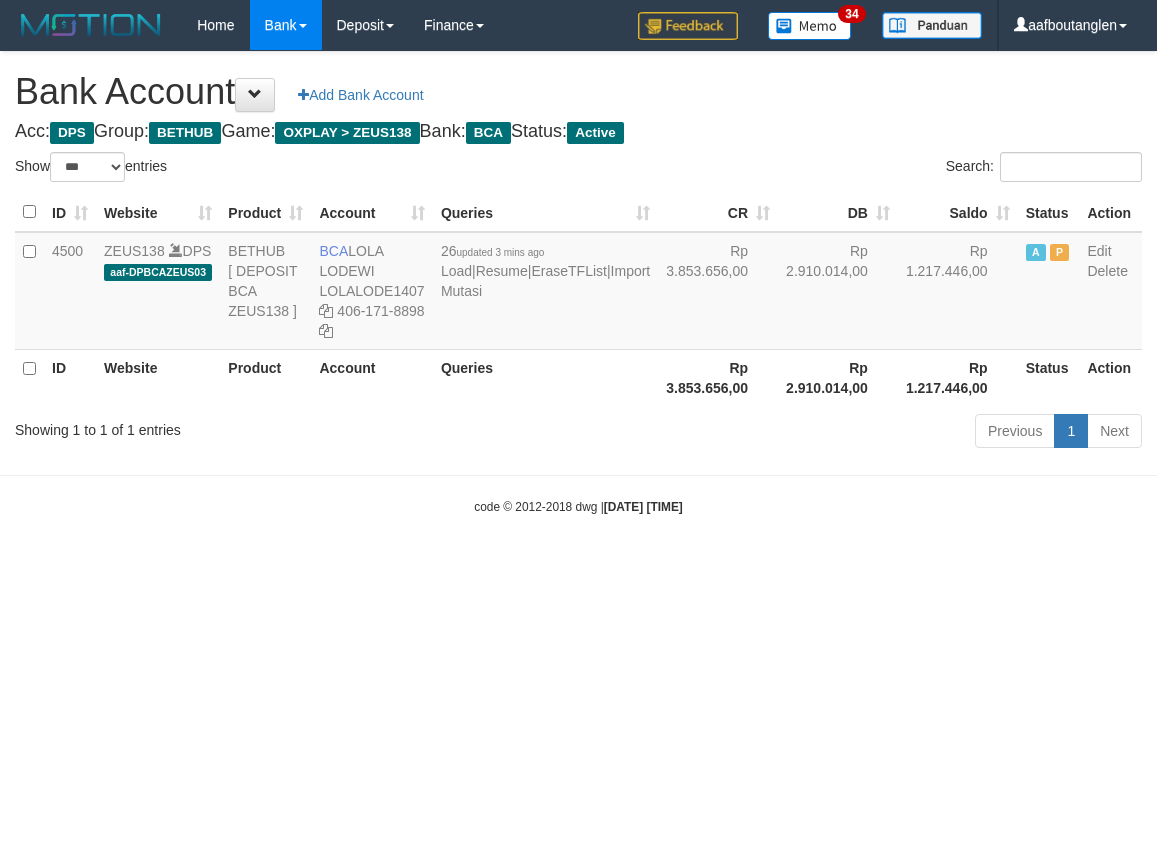 select on "***" 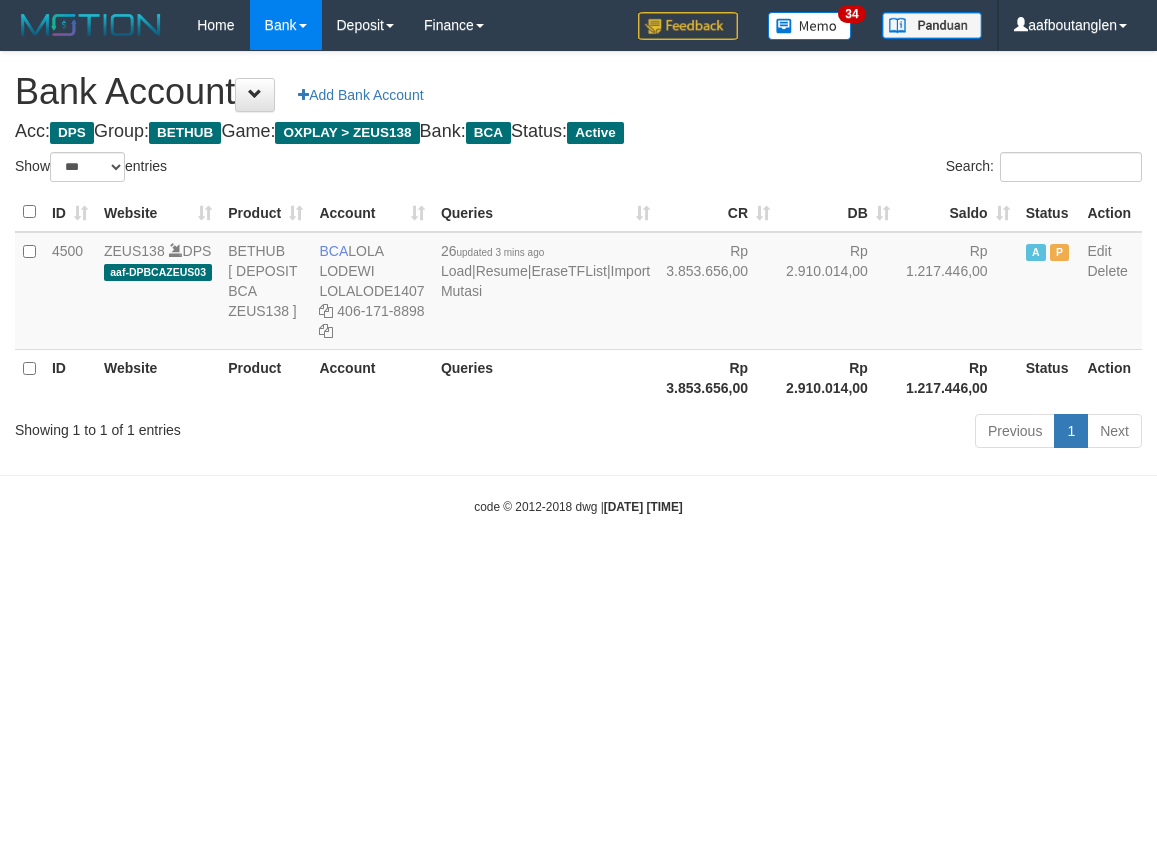 scroll, scrollTop: 0, scrollLeft: 0, axis: both 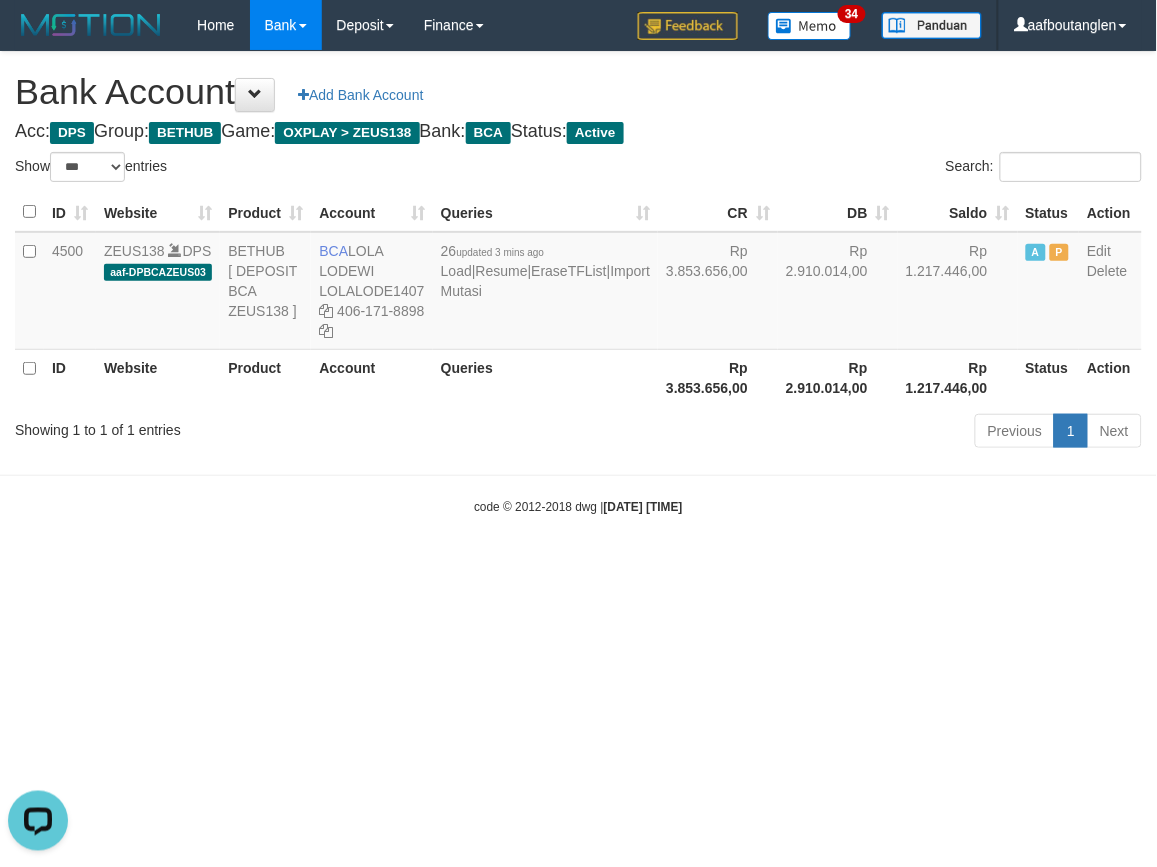 click on "Toggle navigation
Home
Bank
Account List
Deposit
DPS List
History
Note DPS
Finance
Financial Data
aafboutanglen
My Profile
Log Out
34" at bounding box center (578, 283) 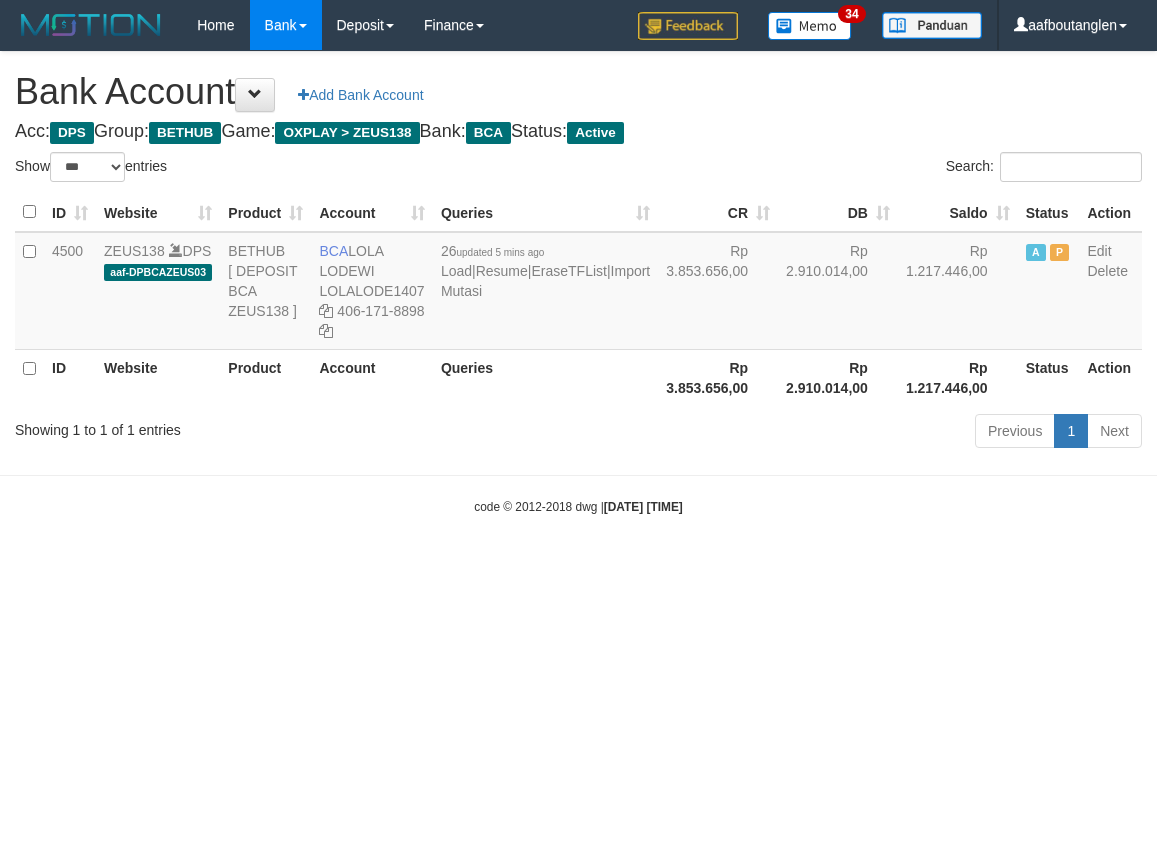 select on "***" 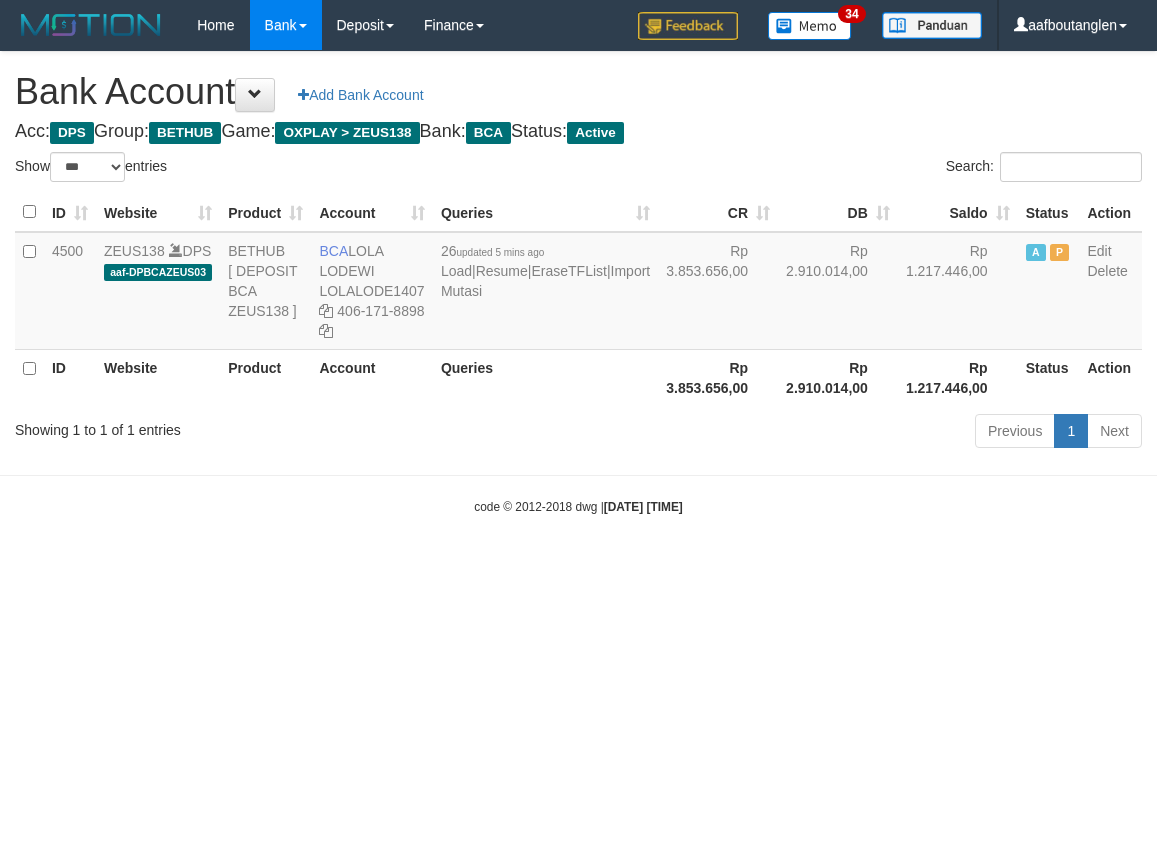 scroll, scrollTop: 0, scrollLeft: 0, axis: both 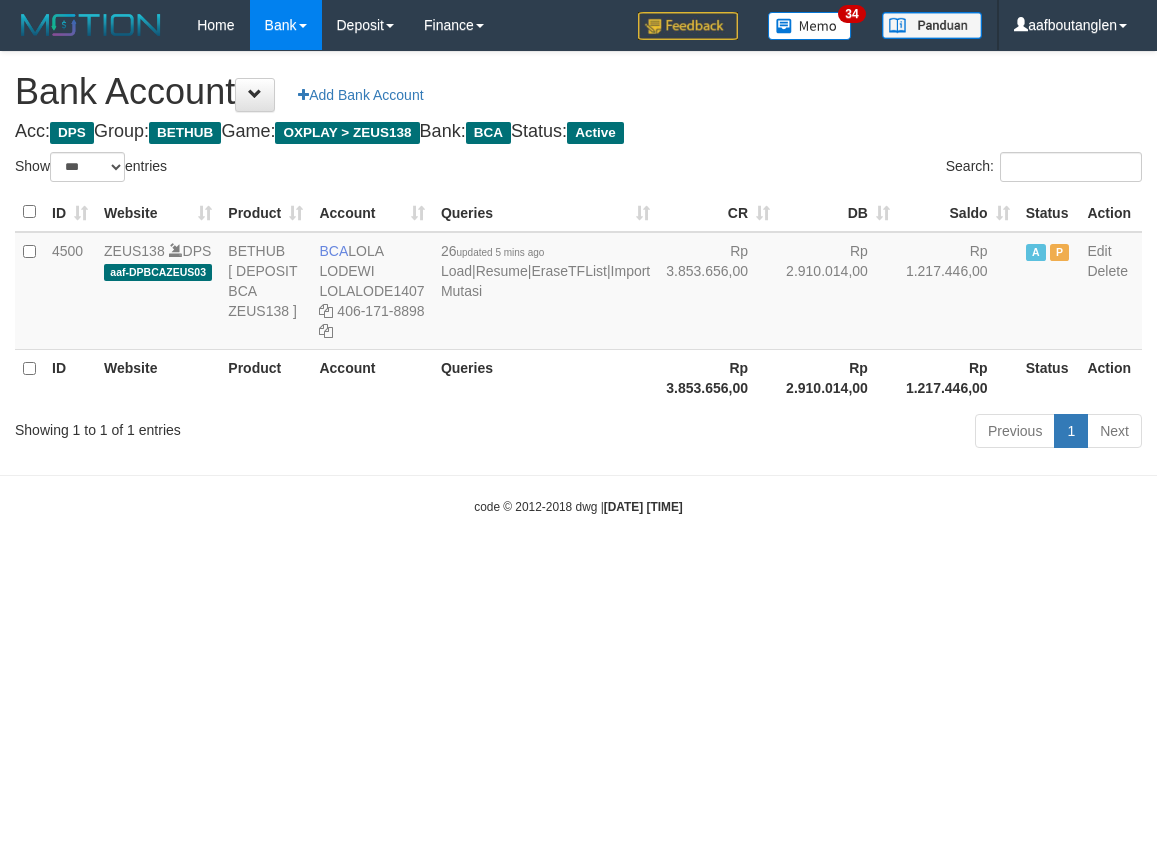 select on "***" 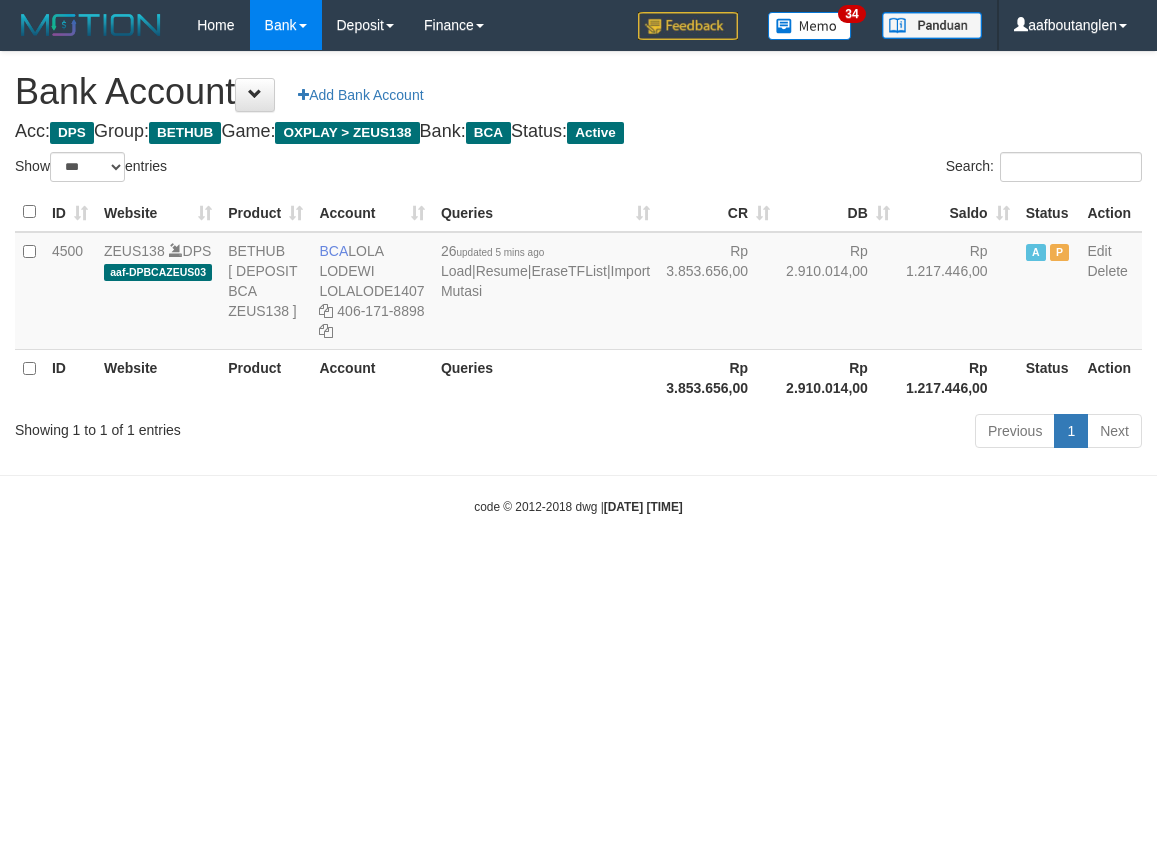 scroll, scrollTop: 0, scrollLeft: 0, axis: both 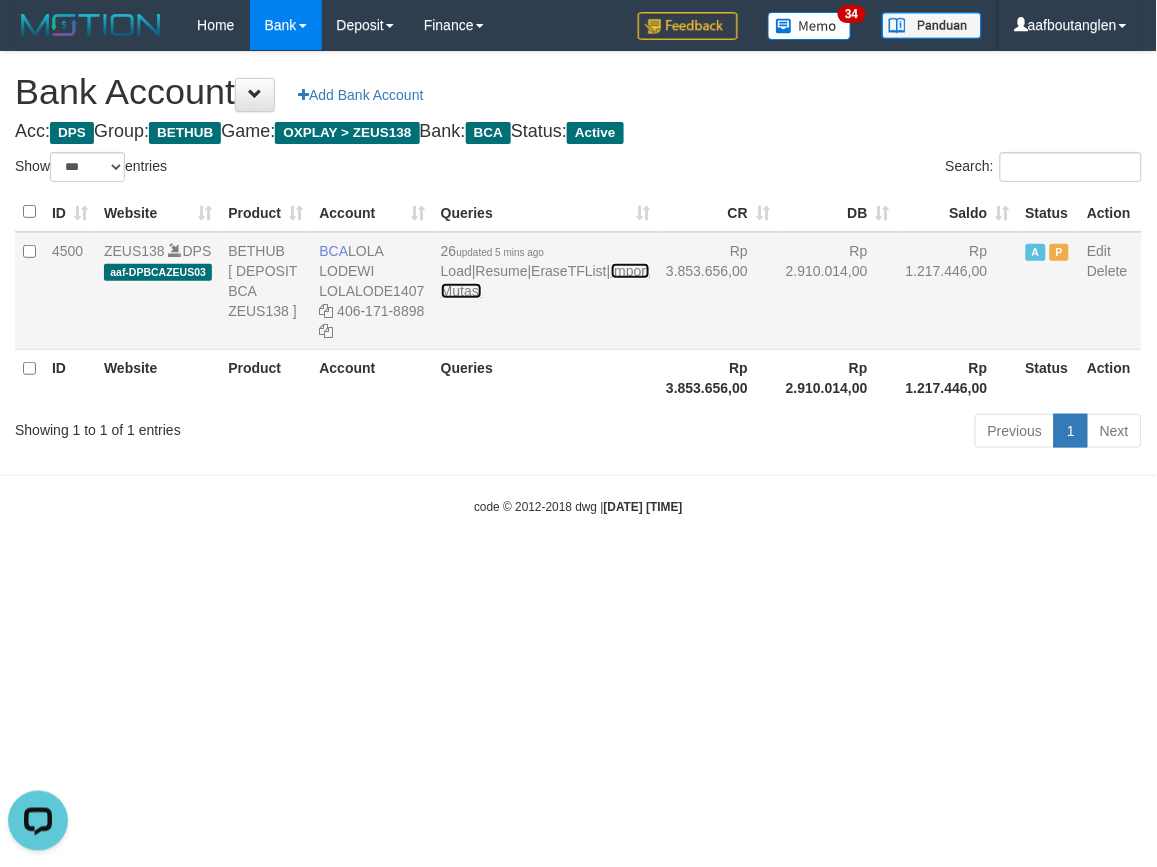 click on "Import Mutasi" at bounding box center [545, 281] 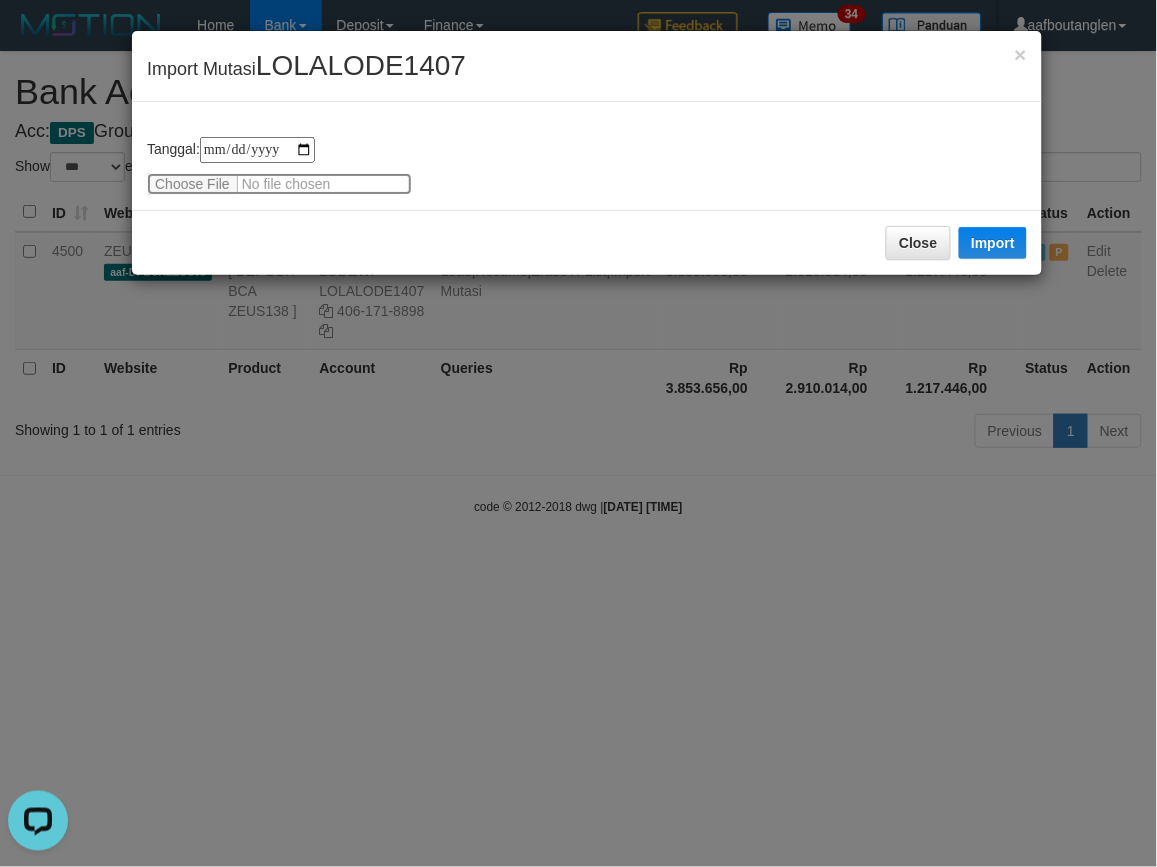 click at bounding box center (279, 184) 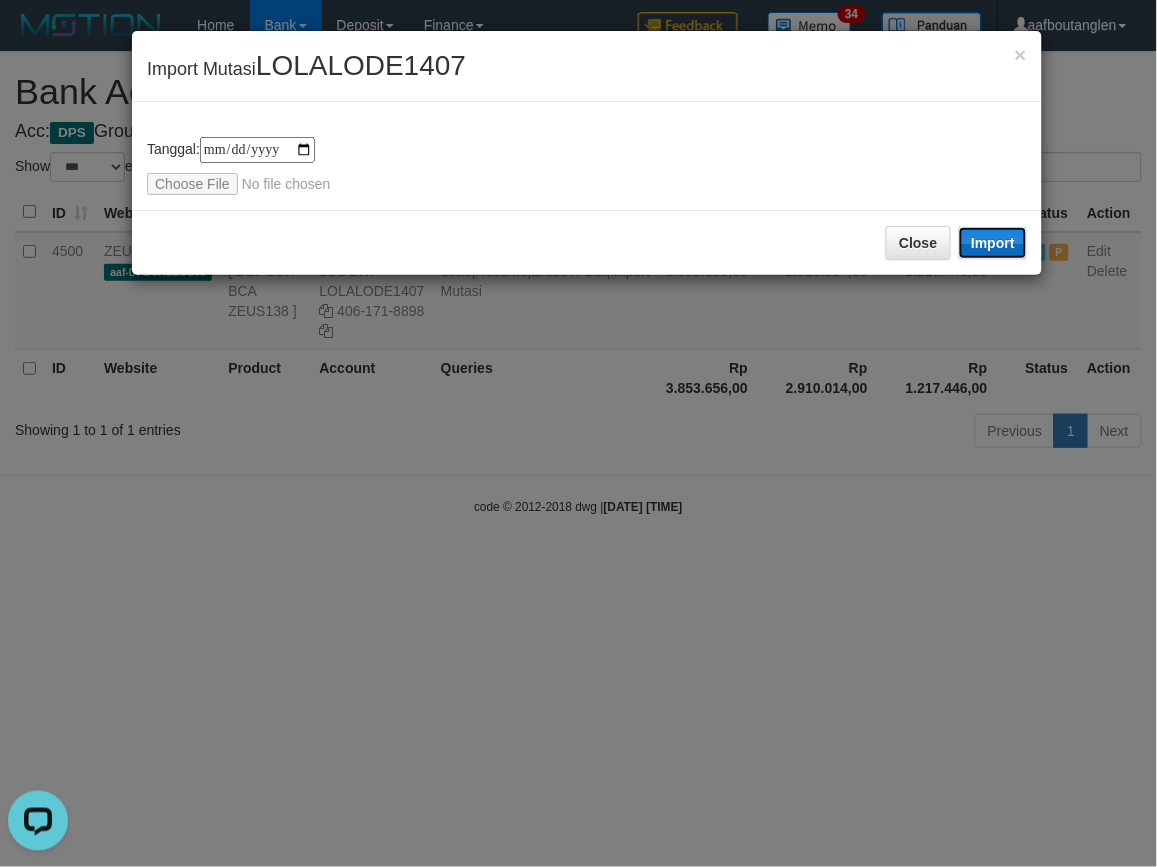 click on "Import" at bounding box center (993, 243) 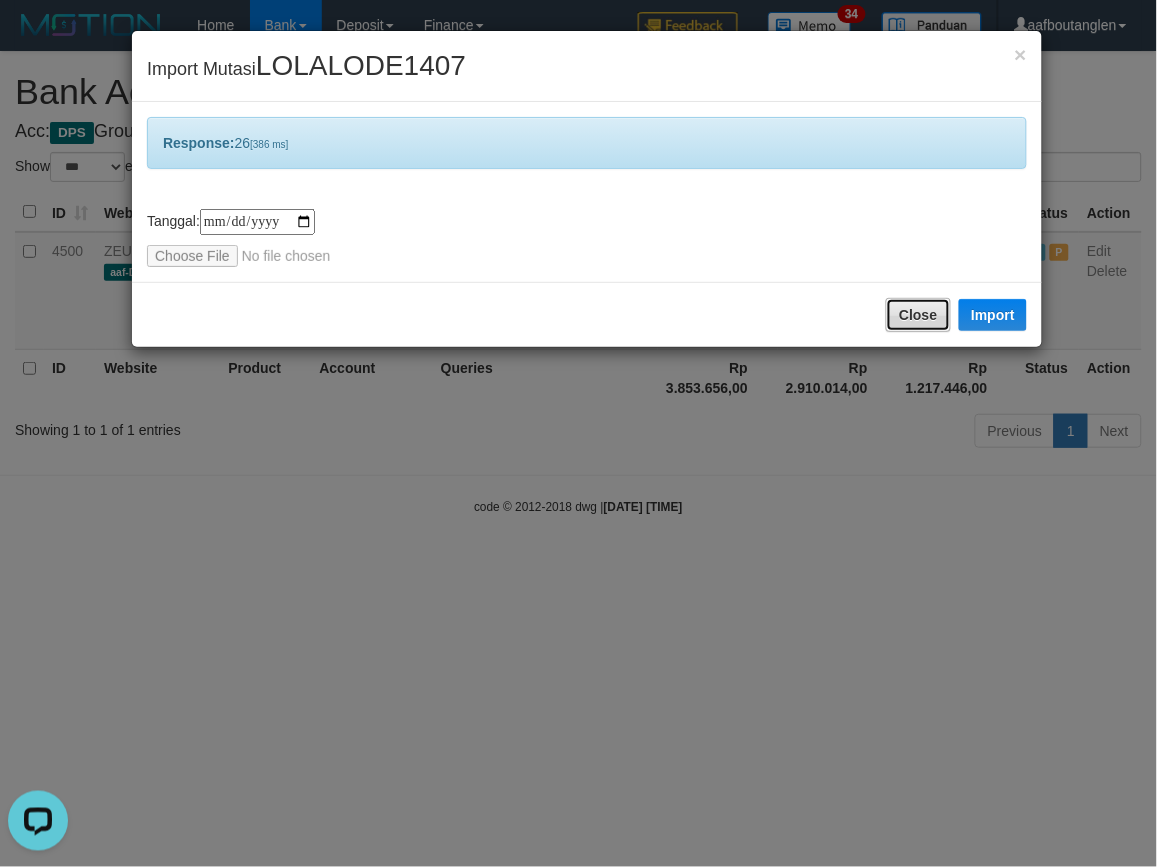 click on "Close" at bounding box center (918, 315) 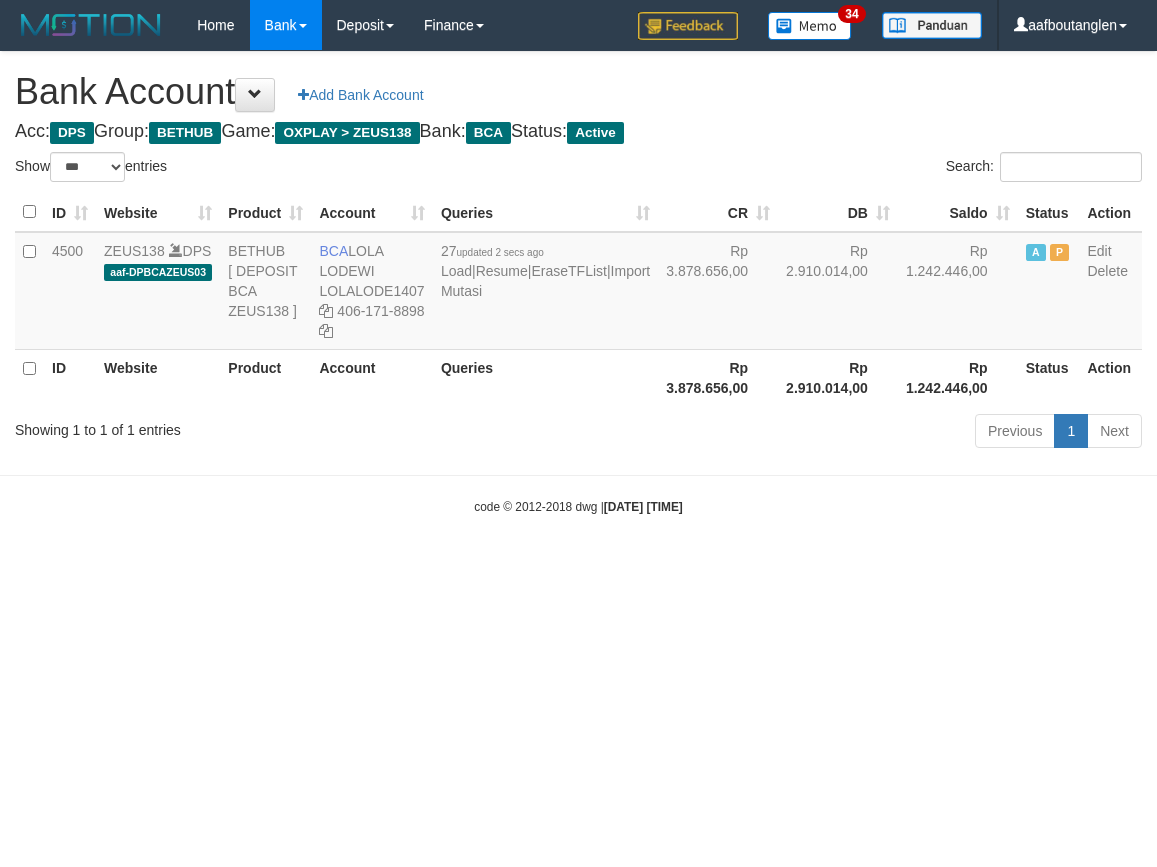 select on "***" 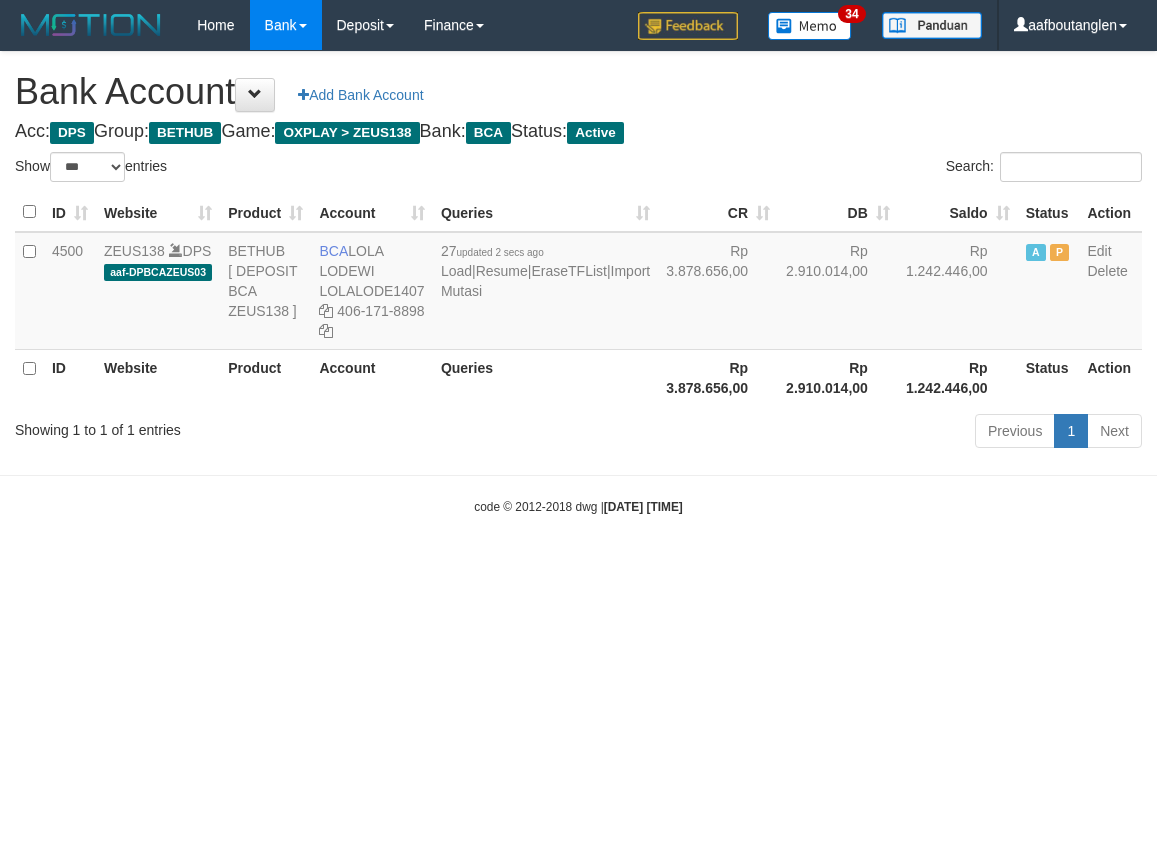 scroll, scrollTop: 0, scrollLeft: 0, axis: both 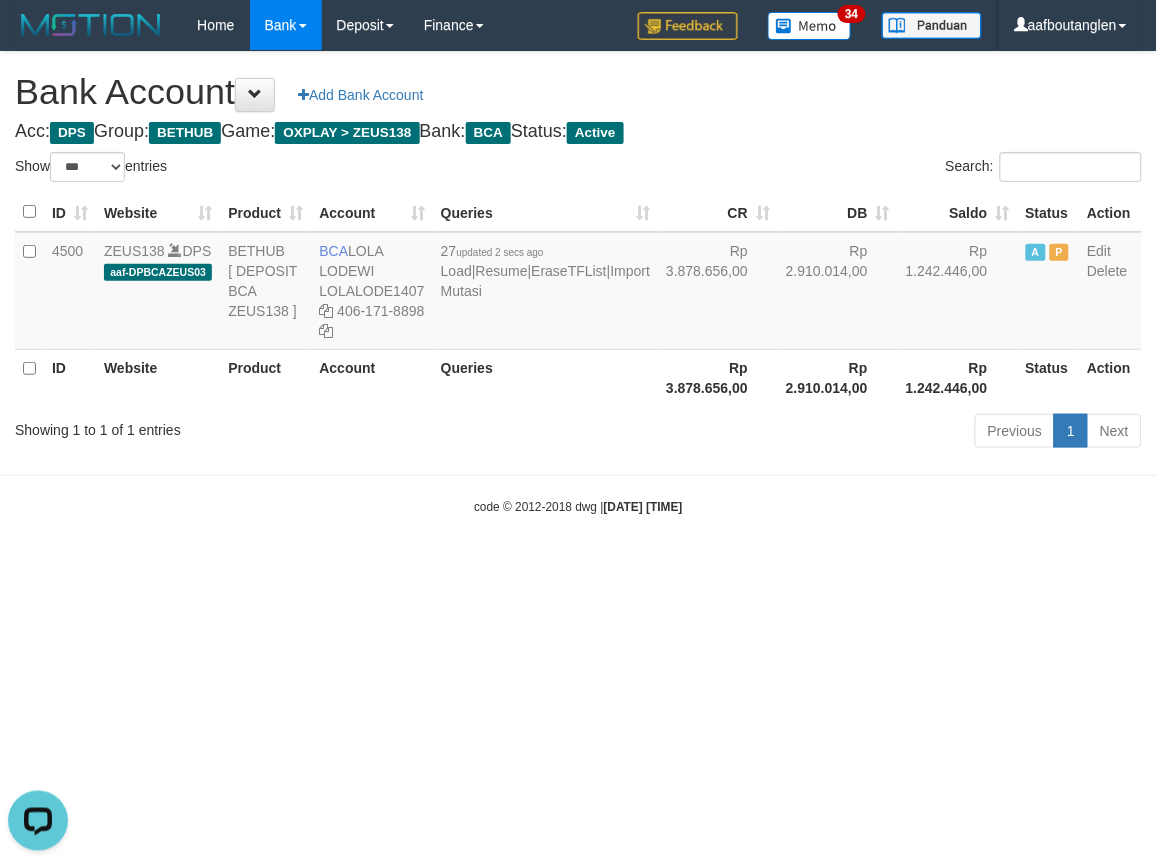 click at bounding box center [578, 475] 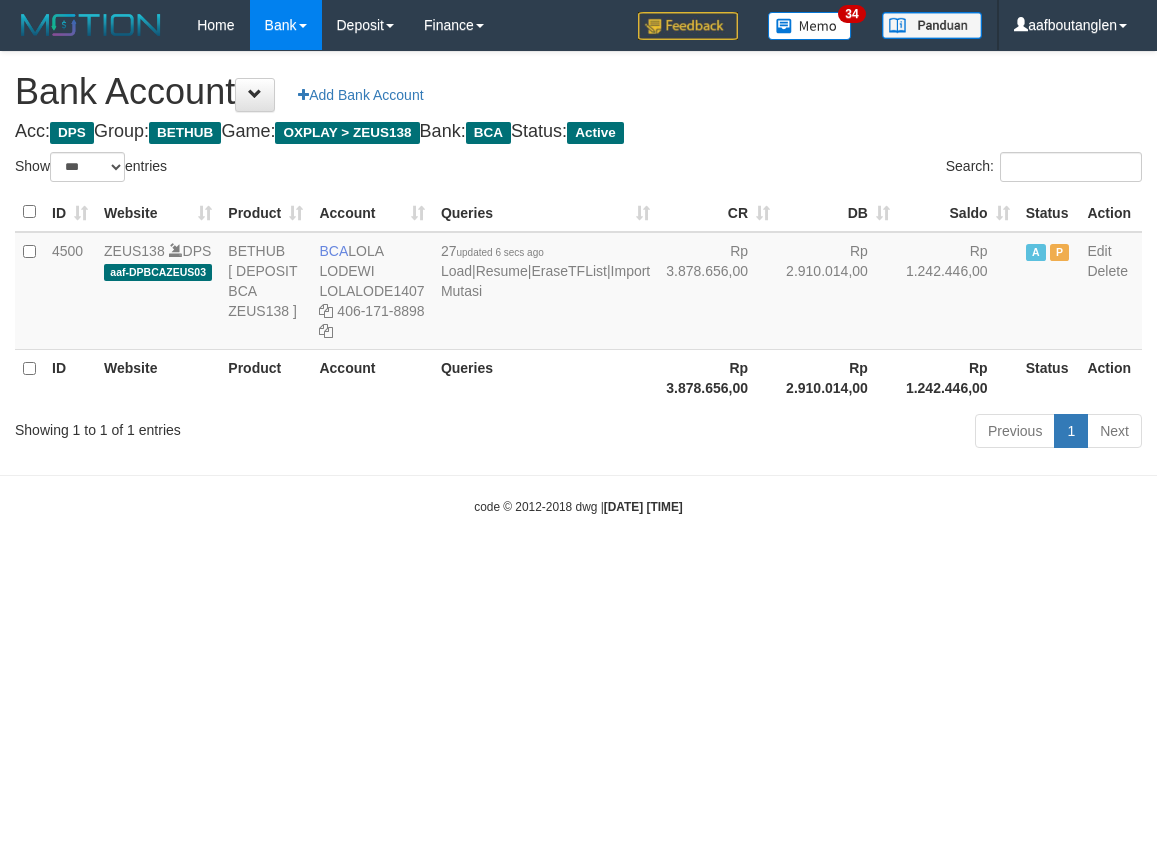 select on "***" 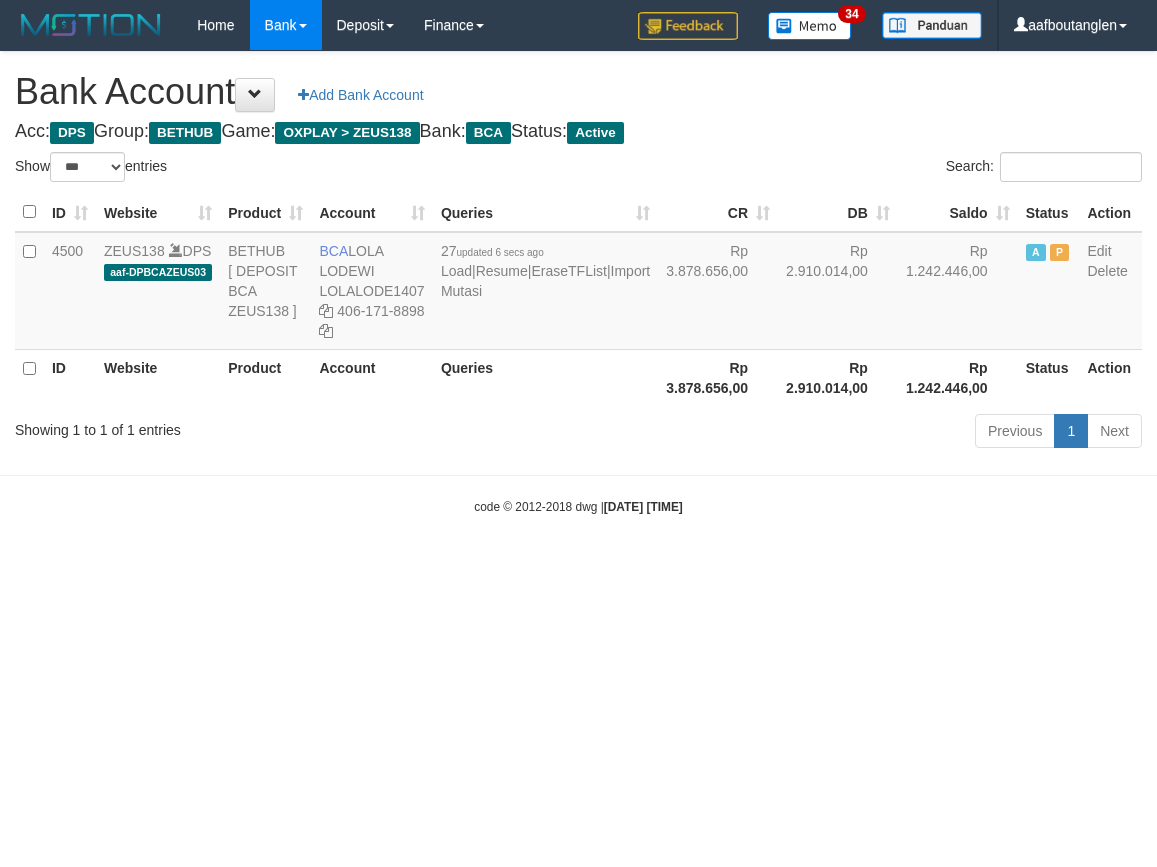 scroll, scrollTop: 0, scrollLeft: 0, axis: both 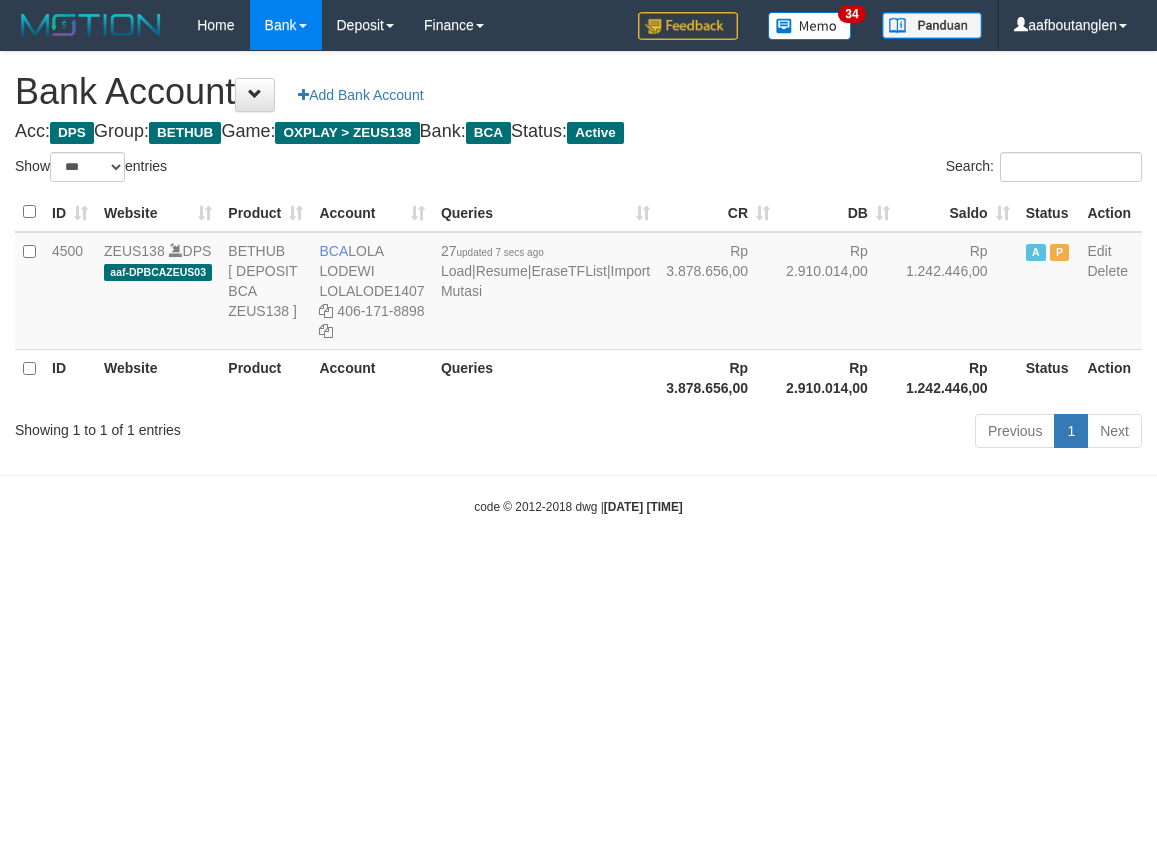 select on "***" 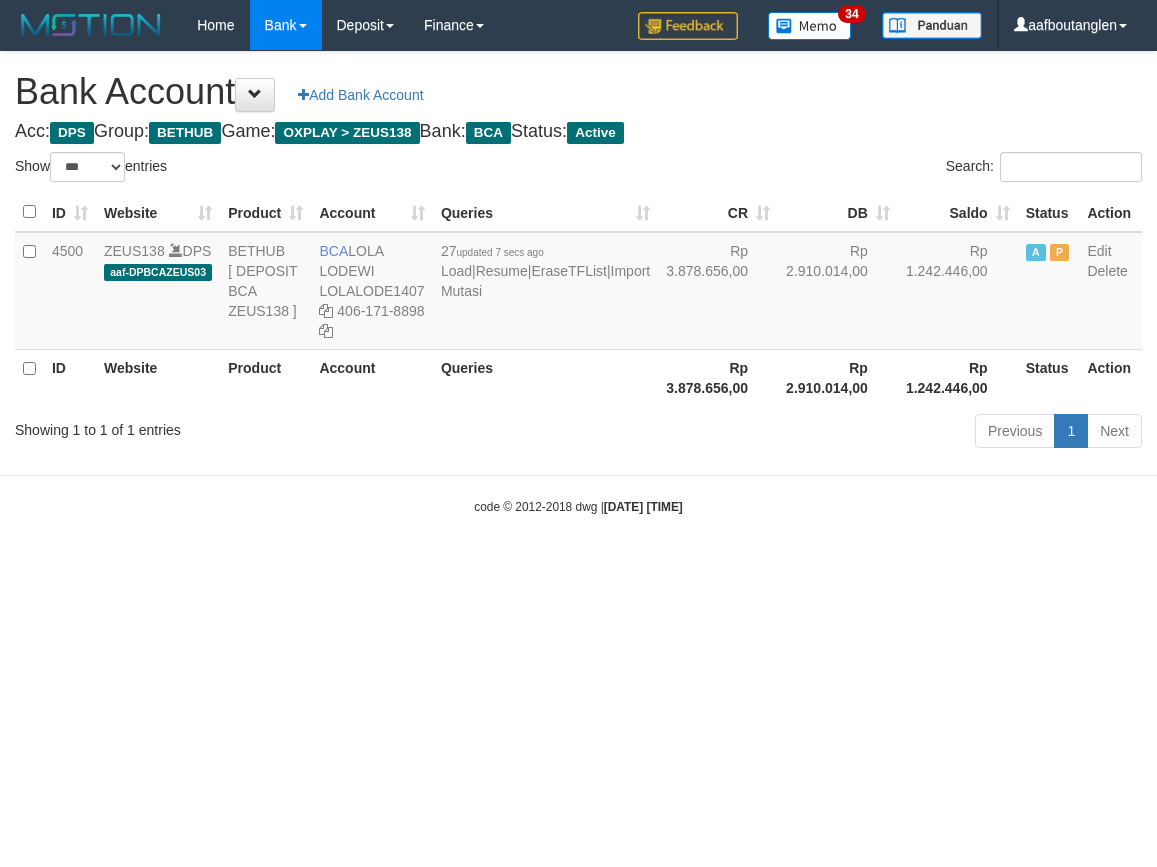 scroll, scrollTop: 0, scrollLeft: 0, axis: both 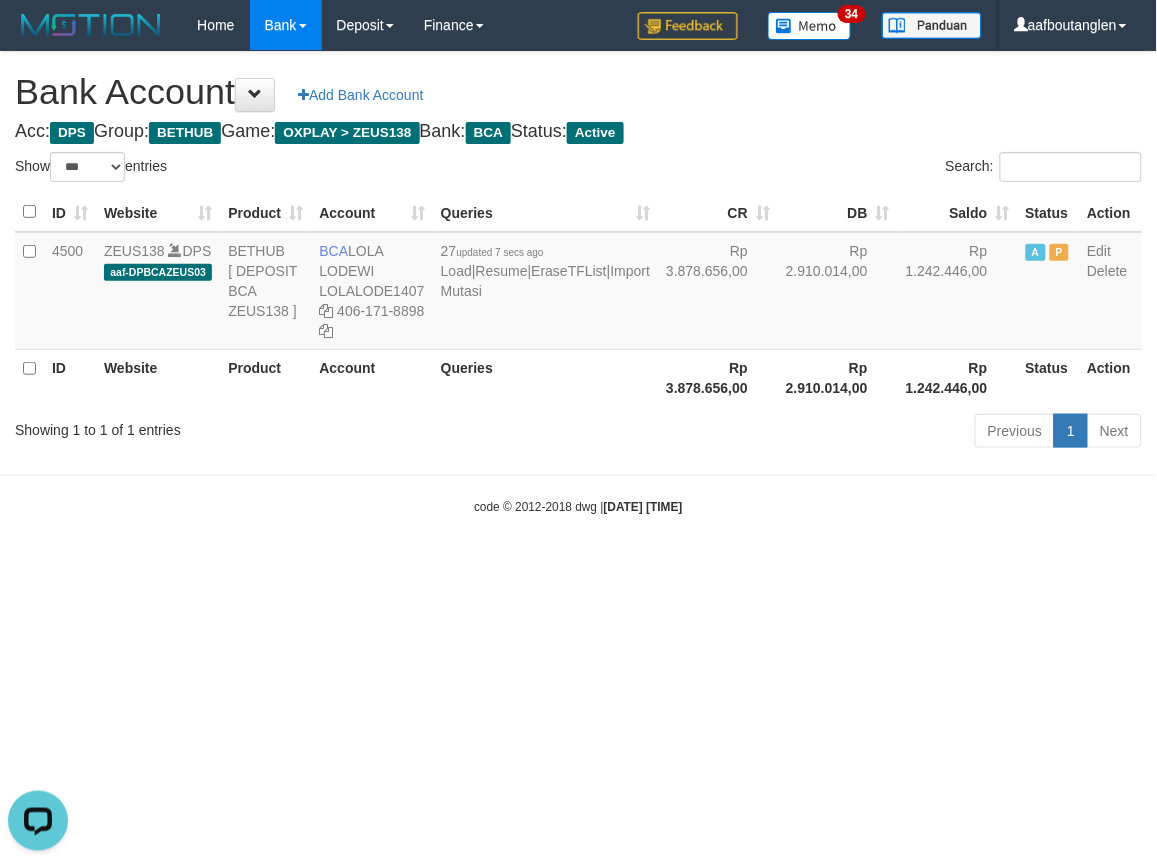 click on "code © [YEAR]-[YEAR] dwg |  [DATE] [TIME]" at bounding box center (578, 506) 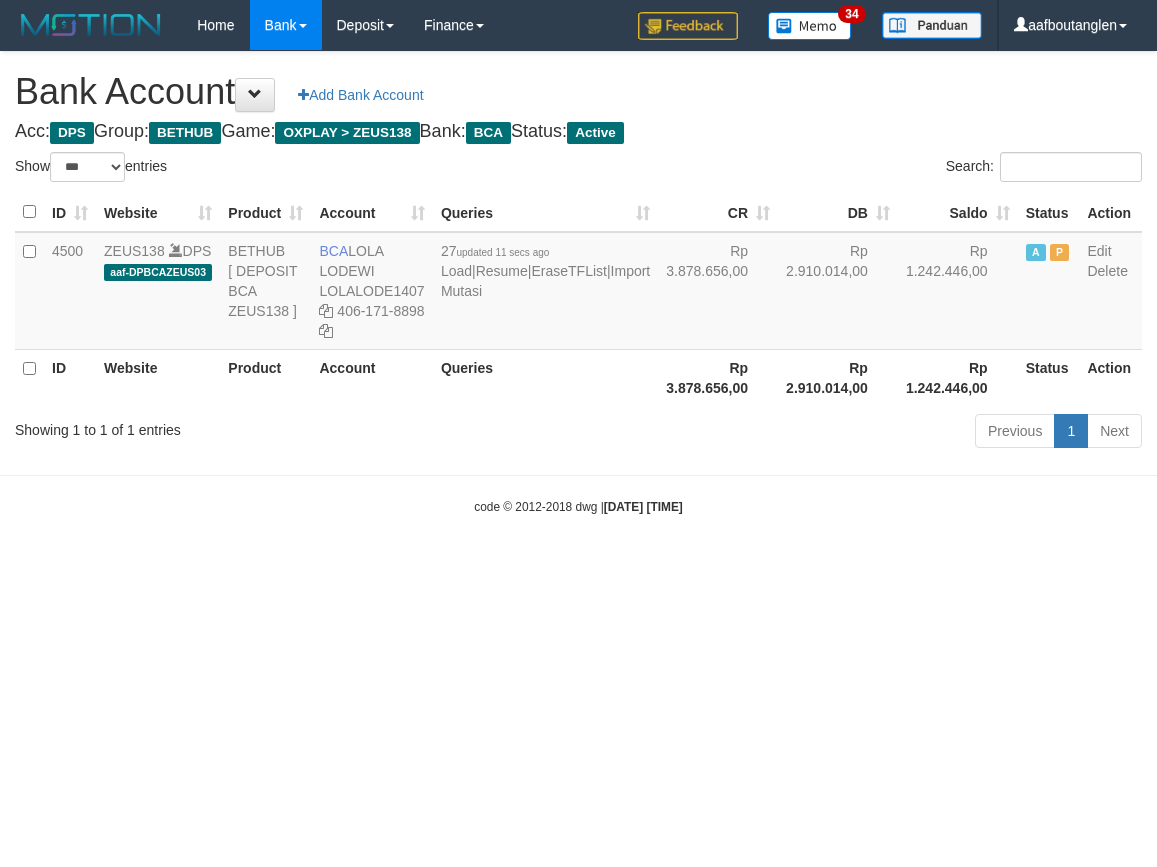 select on "***" 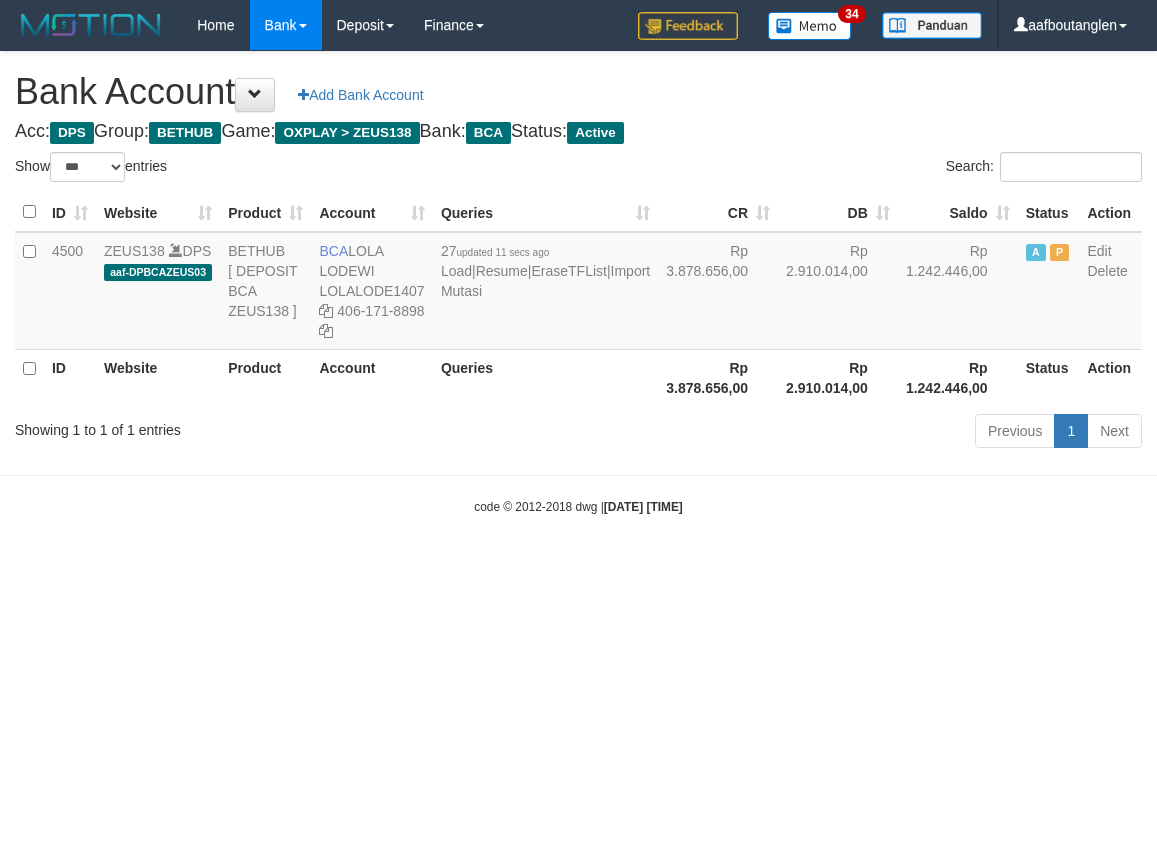 scroll, scrollTop: 0, scrollLeft: 0, axis: both 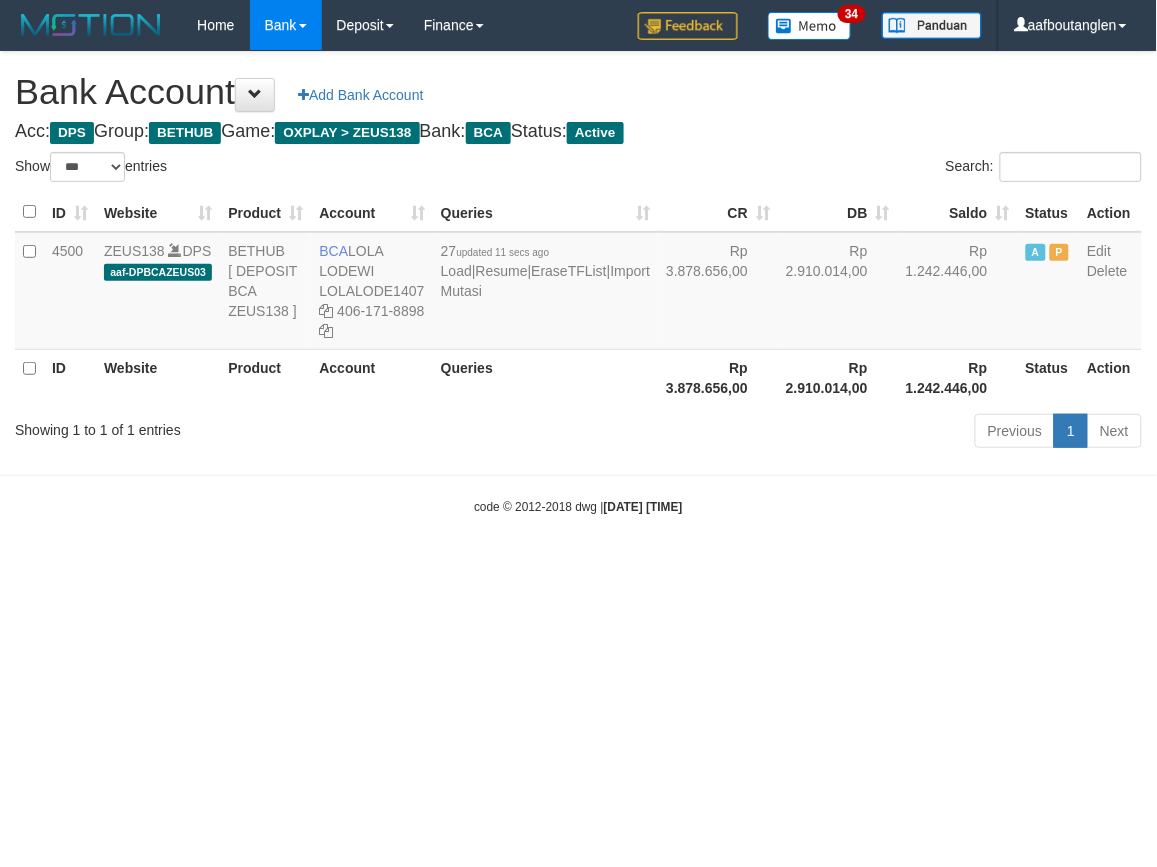 drag, startPoint x: 878, startPoint y: 515, endPoint x: 858, endPoint y: 522, distance: 21.189621 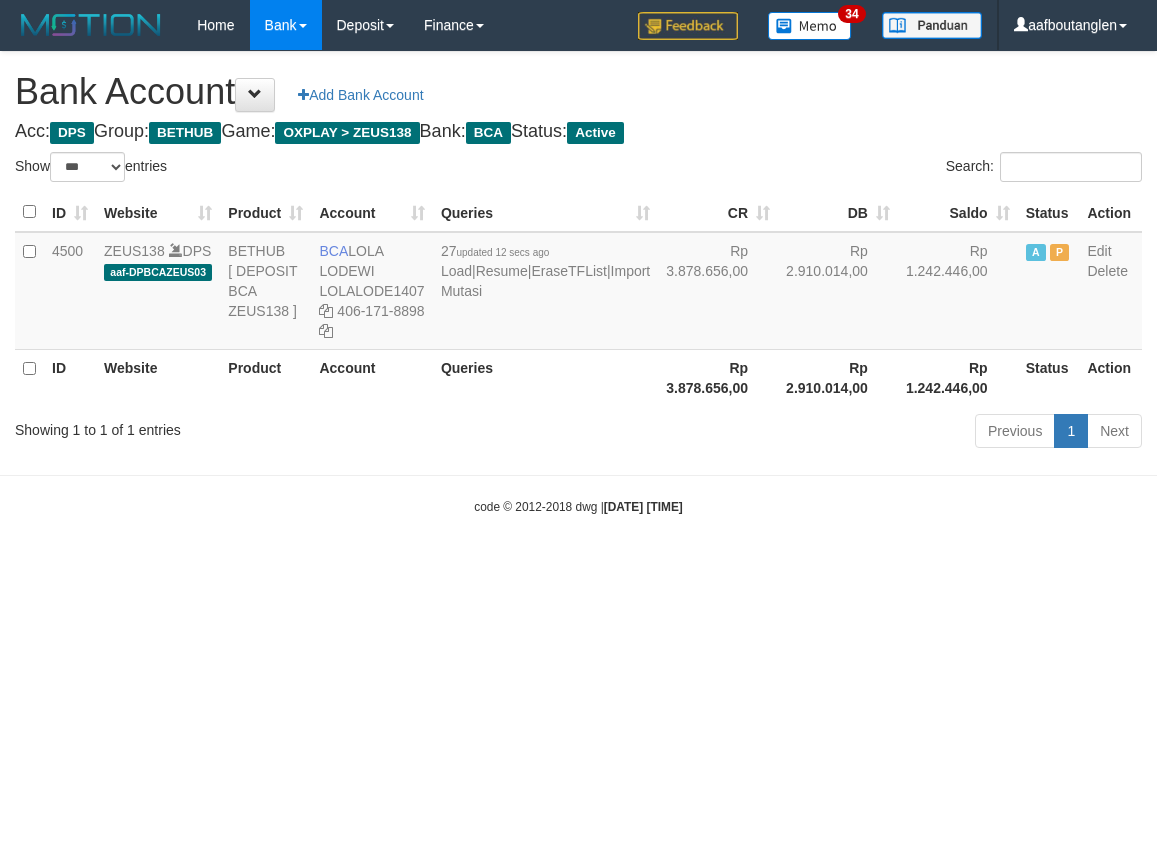 select on "***" 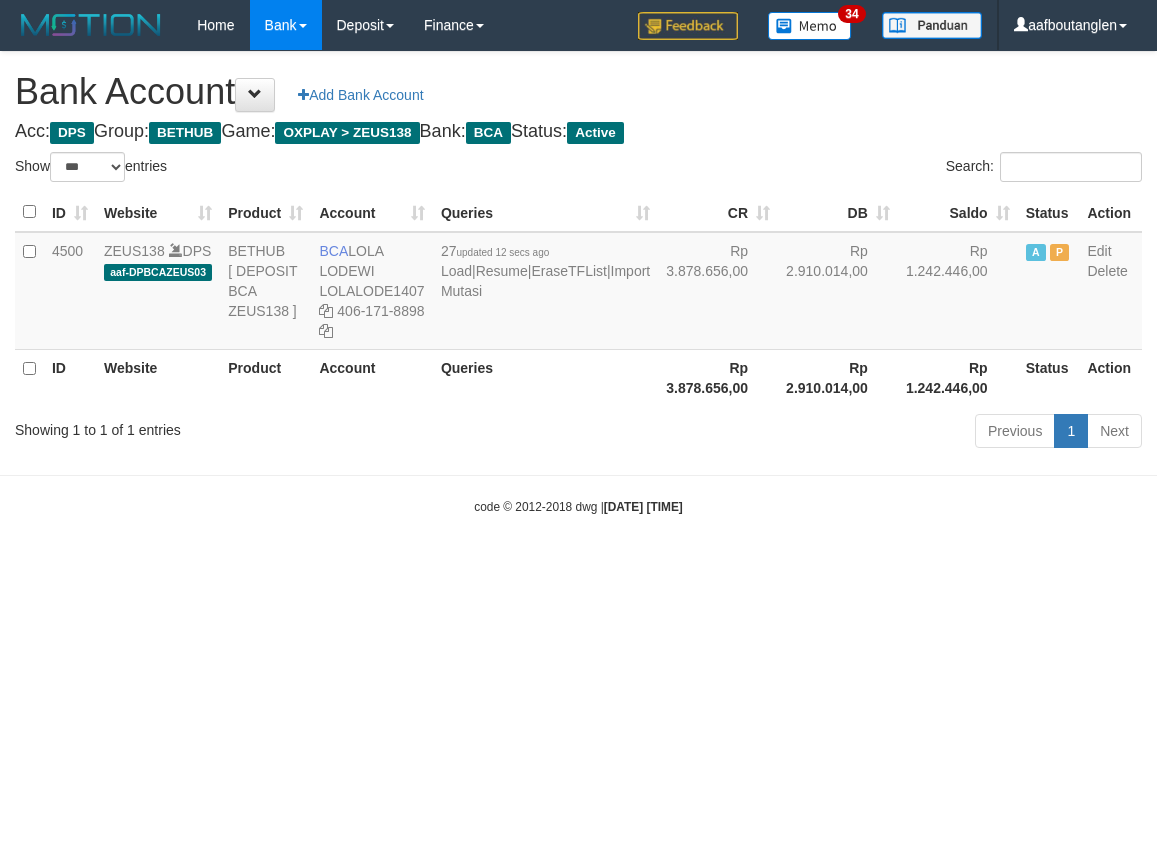 scroll, scrollTop: 0, scrollLeft: 0, axis: both 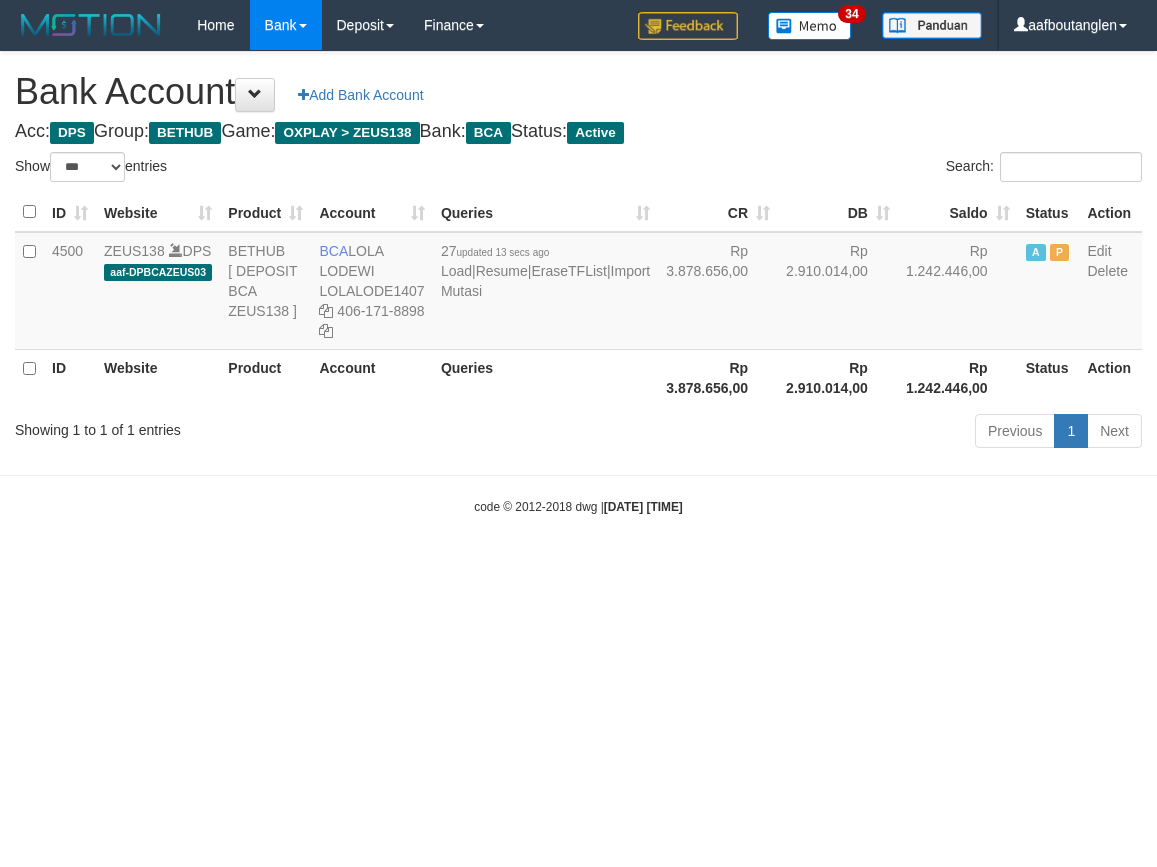 select on "***" 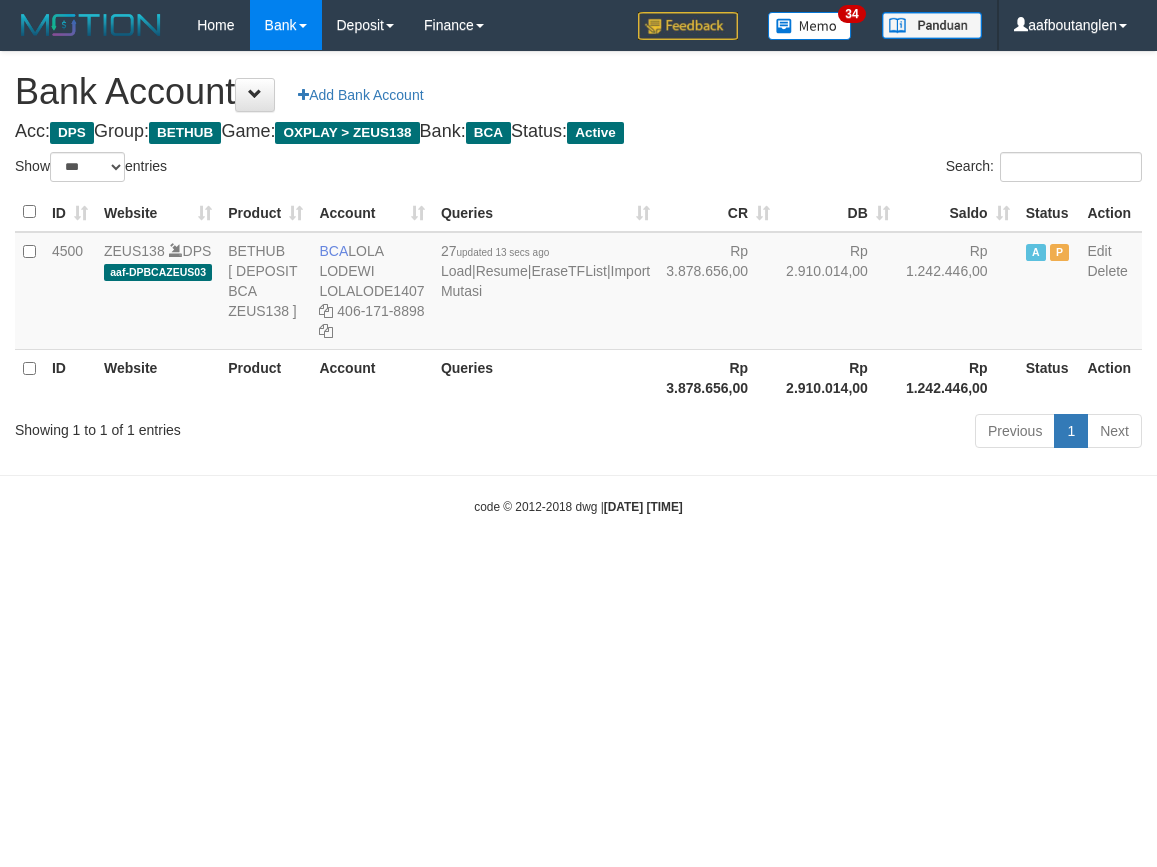 scroll, scrollTop: 0, scrollLeft: 0, axis: both 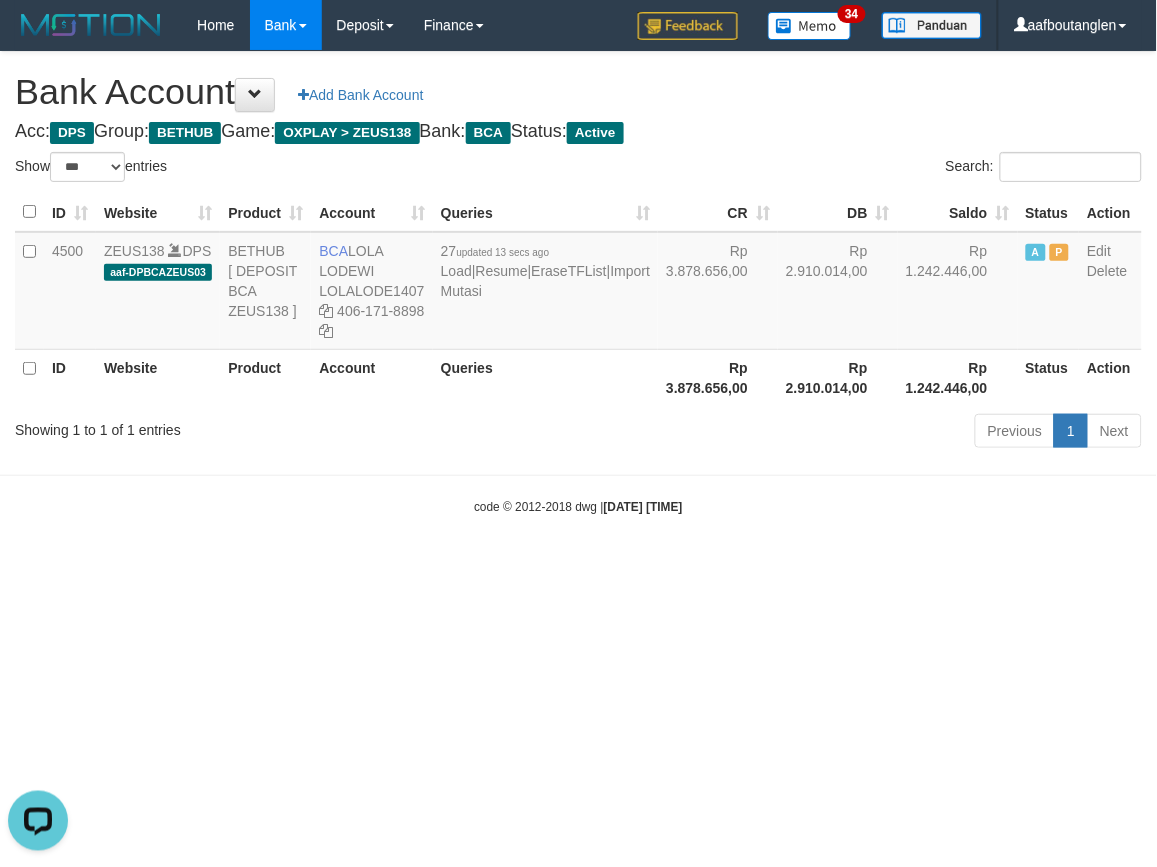 click on "Toggle navigation
Home
Bank
Account List
Deposit
DPS List
History
Note DPS
Finance
Financial Data
aafboutanglen
My Profile
Log Out
34" at bounding box center (578, 283) 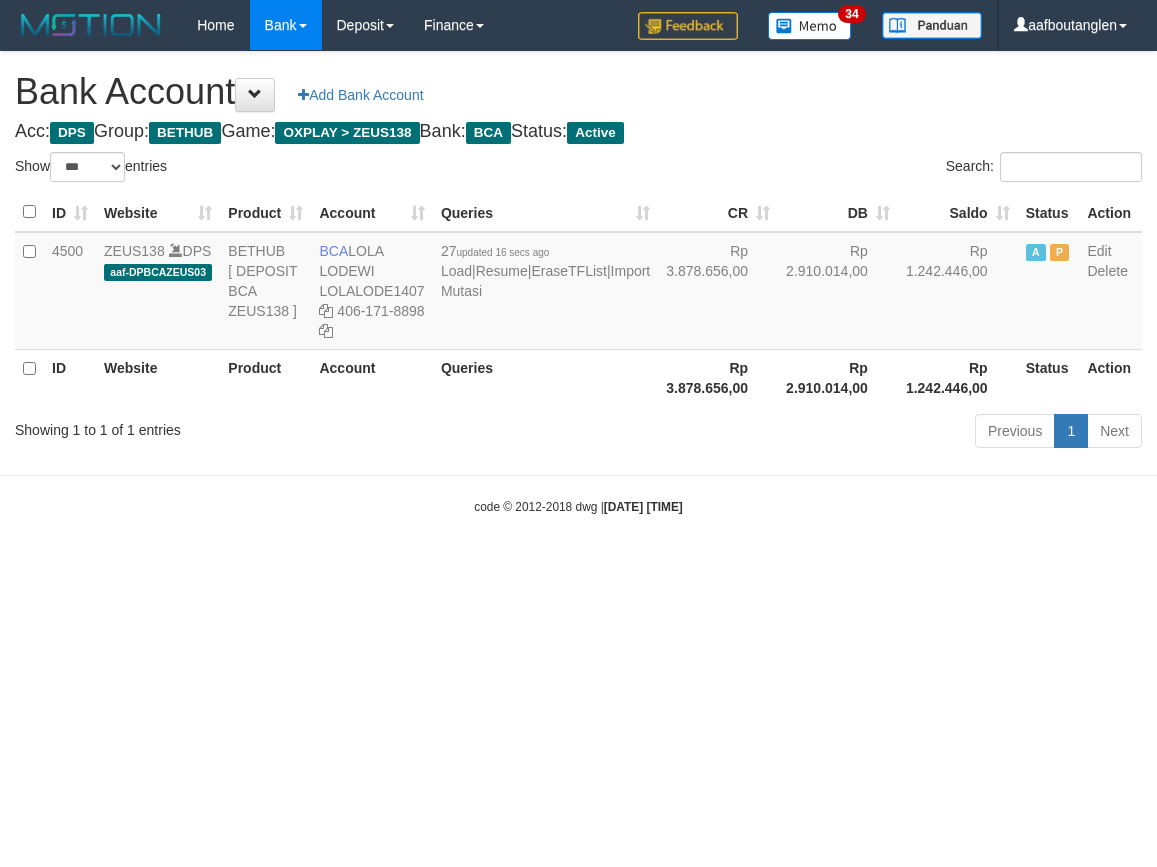 select on "***" 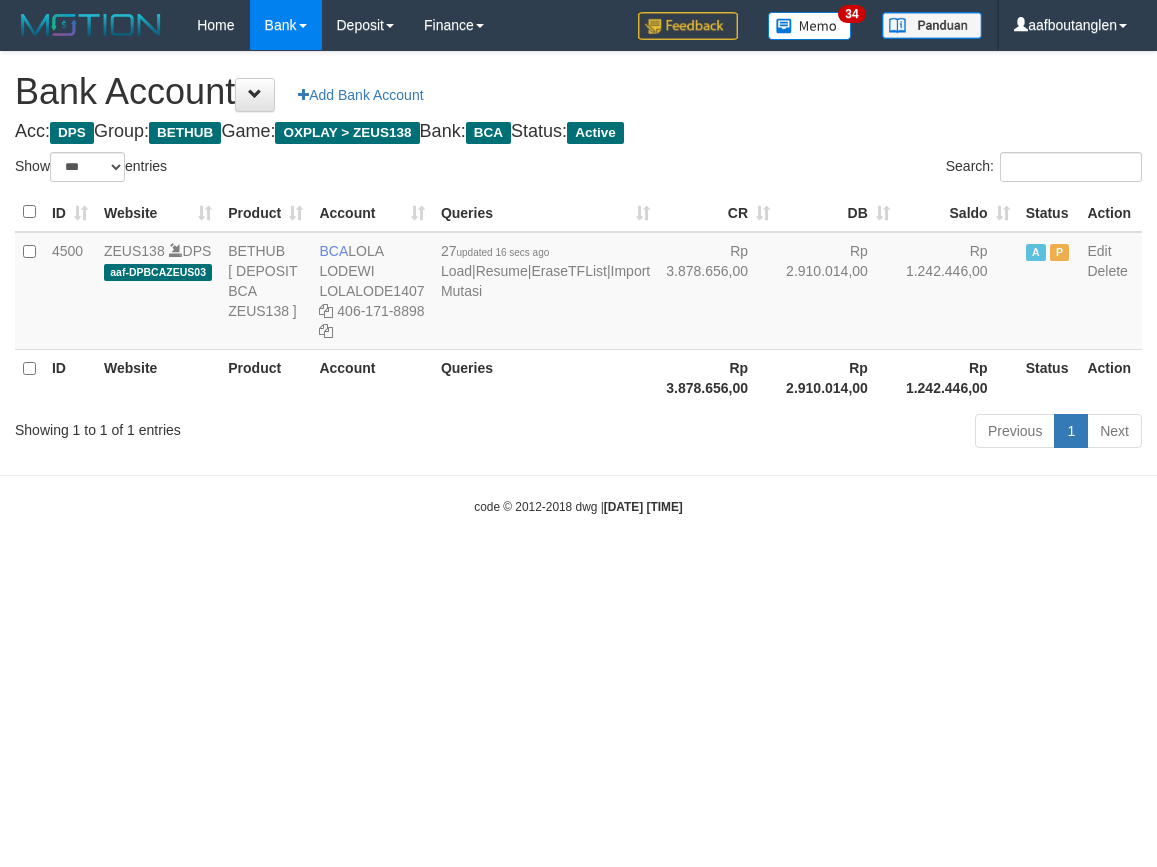 scroll, scrollTop: 0, scrollLeft: 0, axis: both 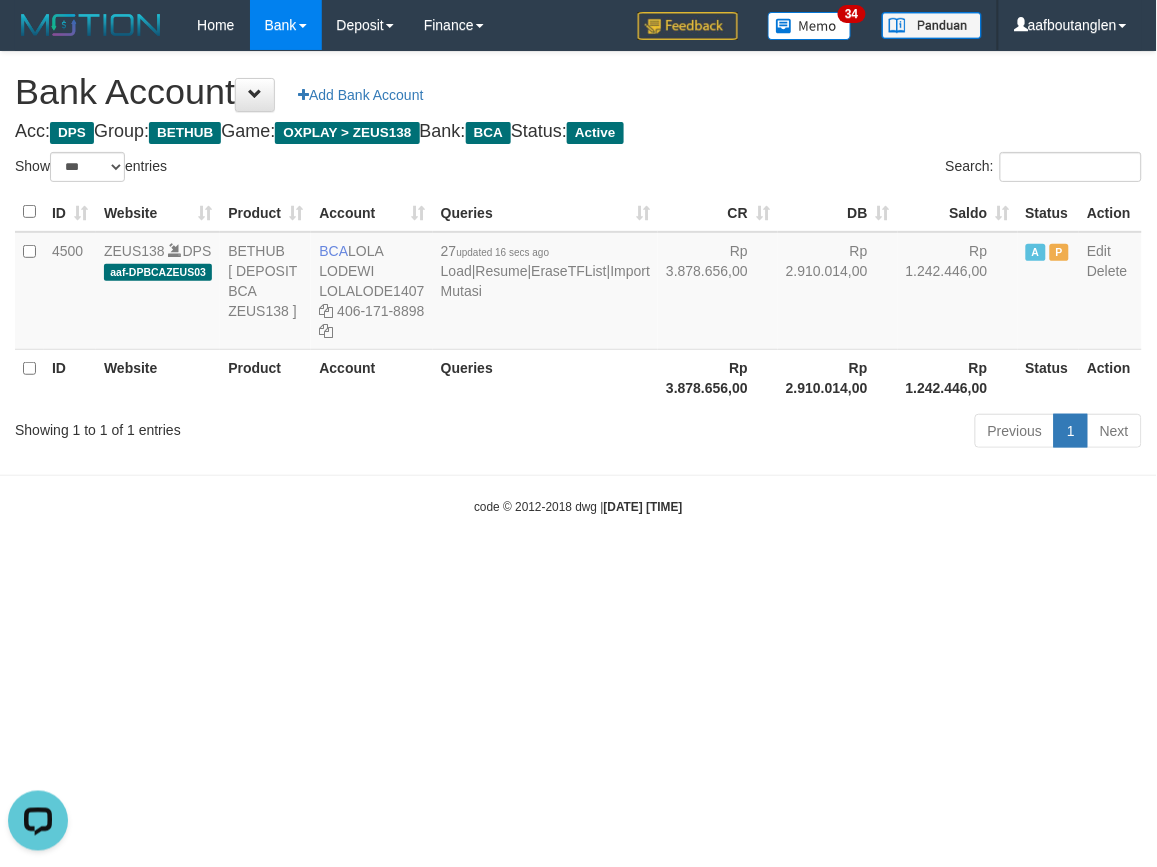 click on "Toggle navigation
Home
Bank
Account List
Deposit
DPS List
History
Note DPS
Finance
Financial Data
aafboutanglen
My Profile
Log Out
34" at bounding box center [578, 283] 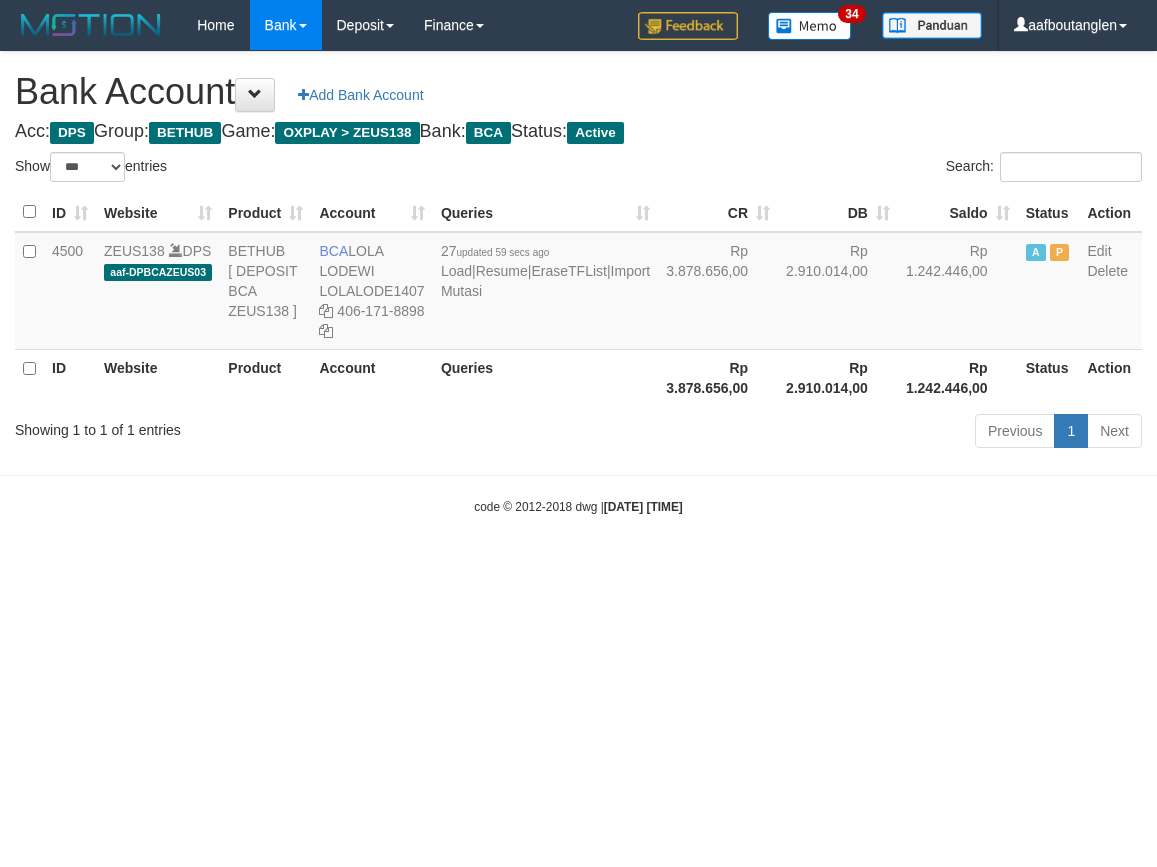 select on "***" 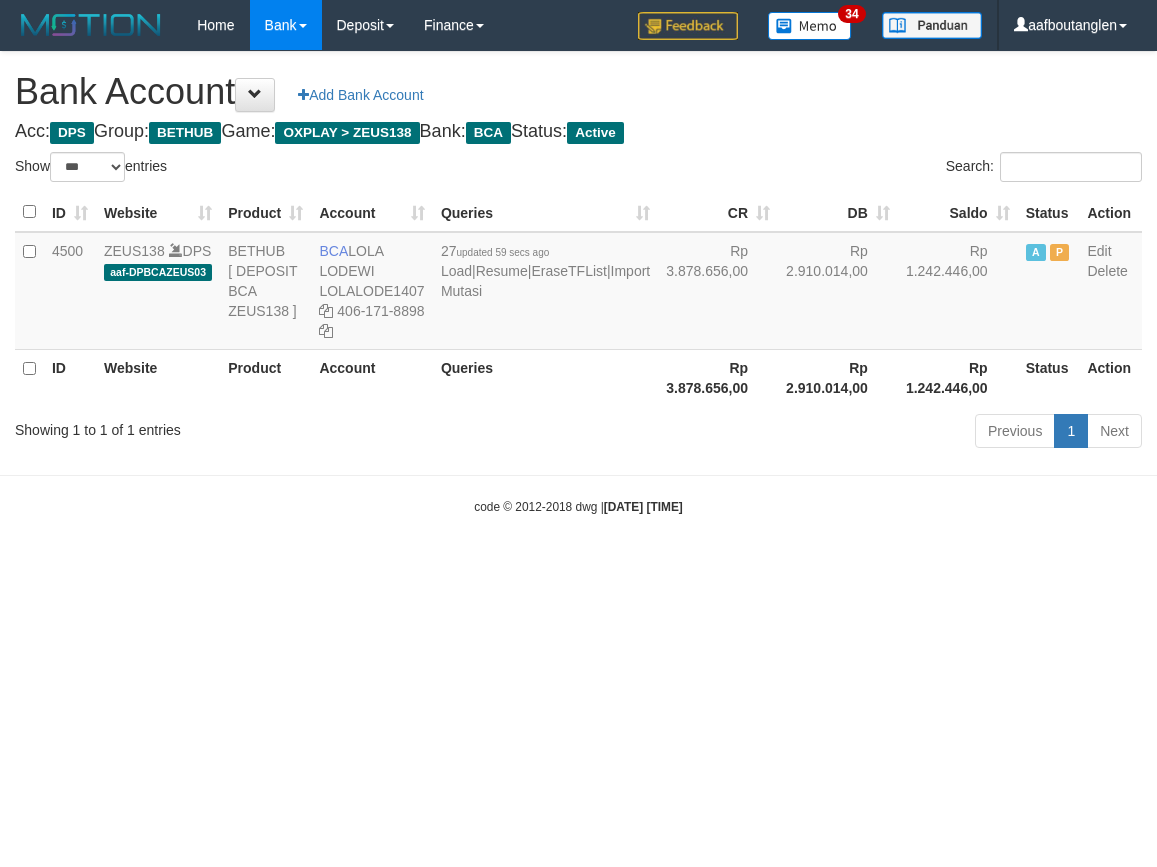 scroll, scrollTop: 0, scrollLeft: 0, axis: both 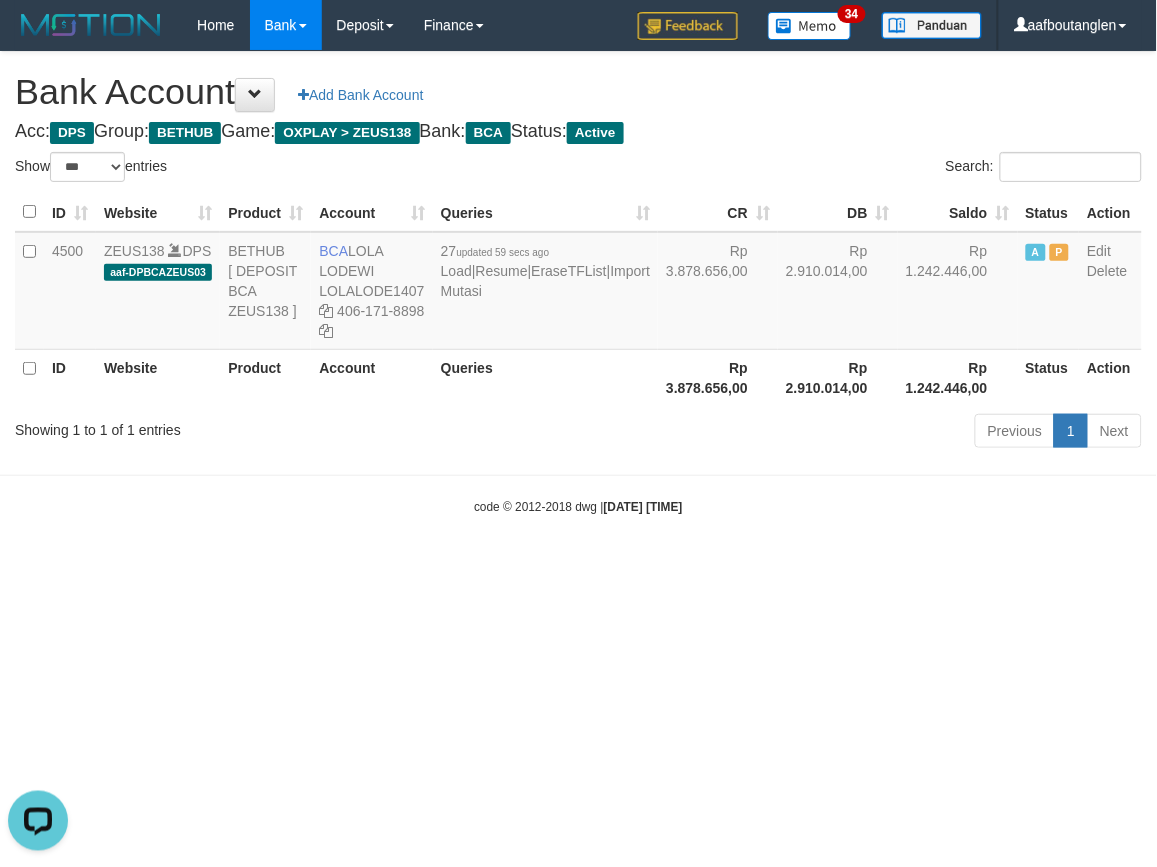 drag, startPoint x: 828, startPoint y: 578, endPoint x: 764, endPoint y: 568, distance: 64.77654 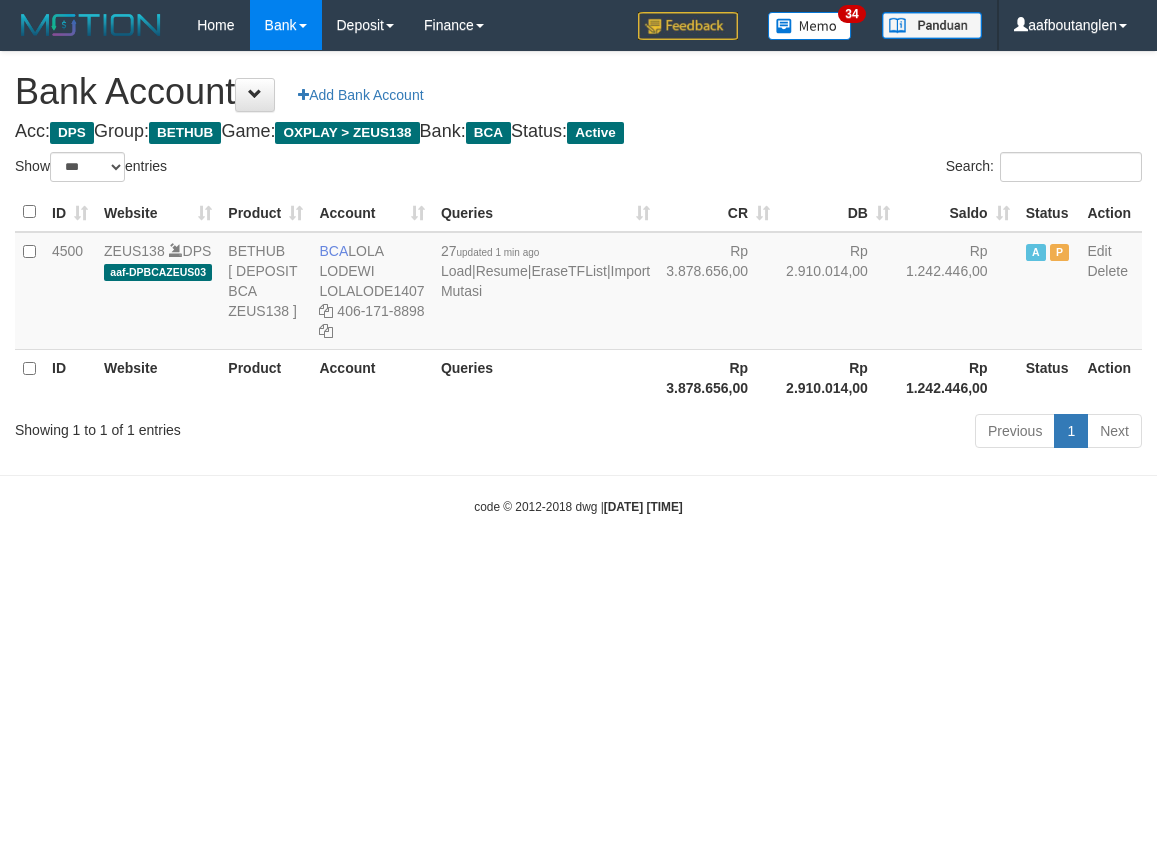 select on "***" 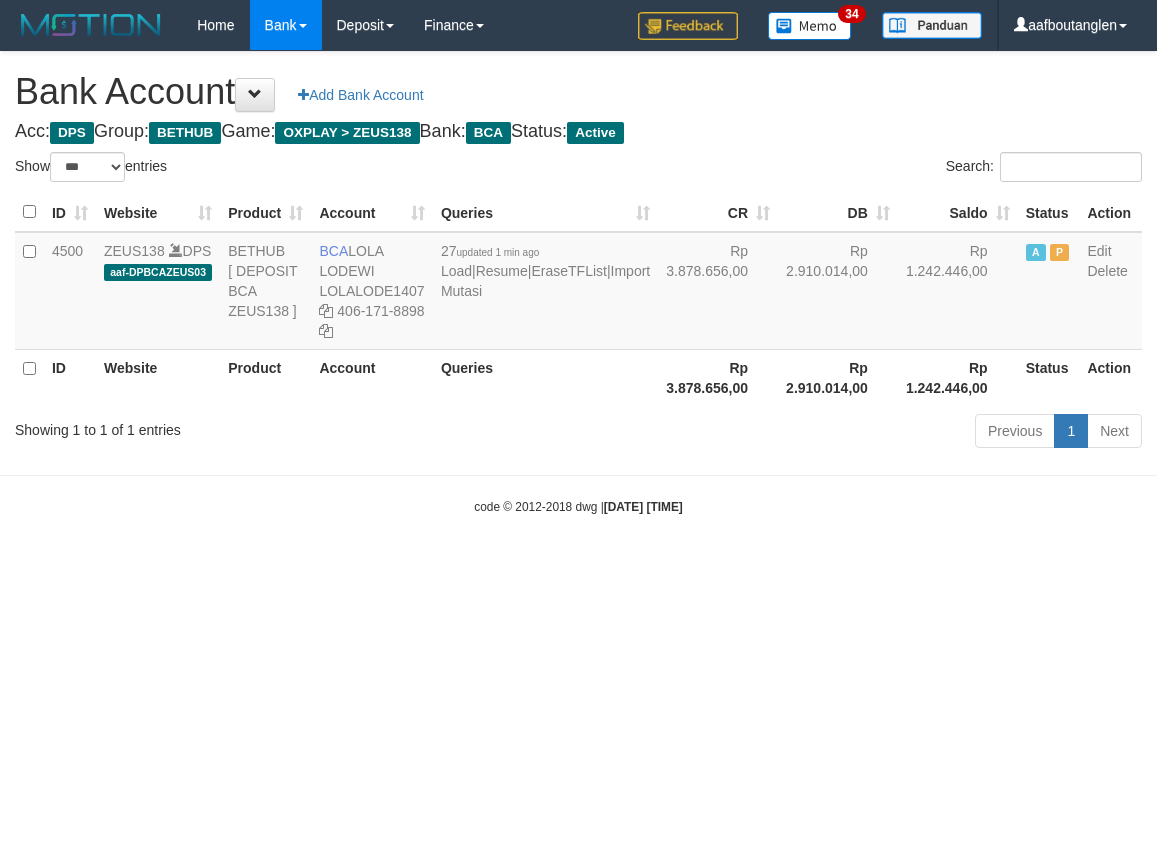scroll, scrollTop: 0, scrollLeft: 0, axis: both 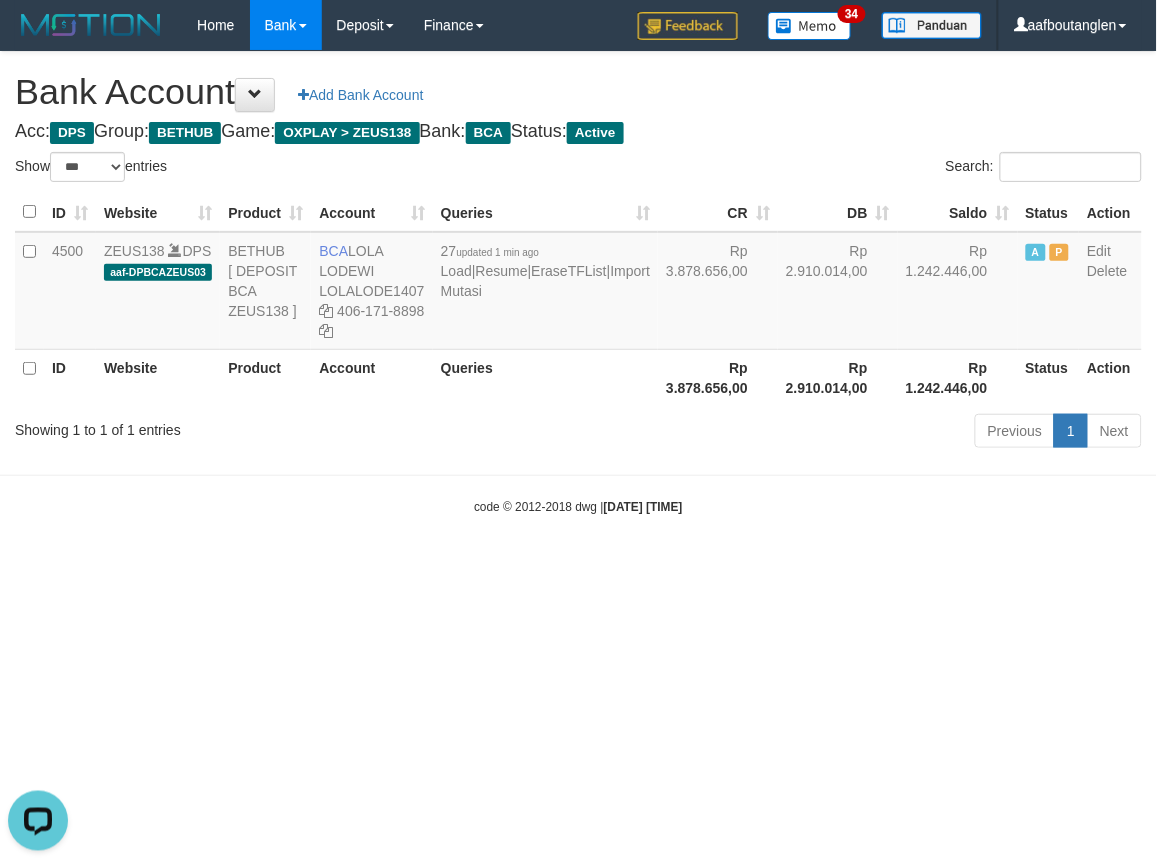 drag, startPoint x: 125, startPoint y: 581, endPoint x: 107, endPoint y: 572, distance: 20.12461 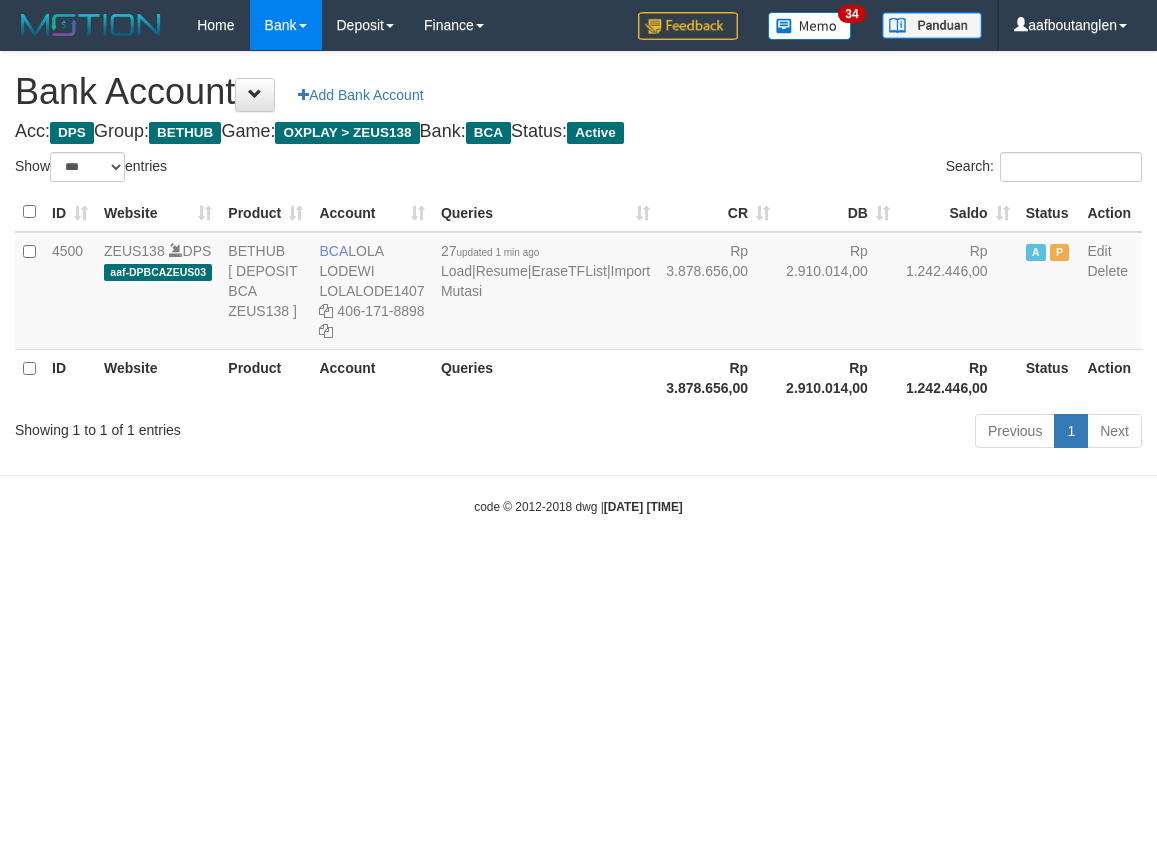 select on "***" 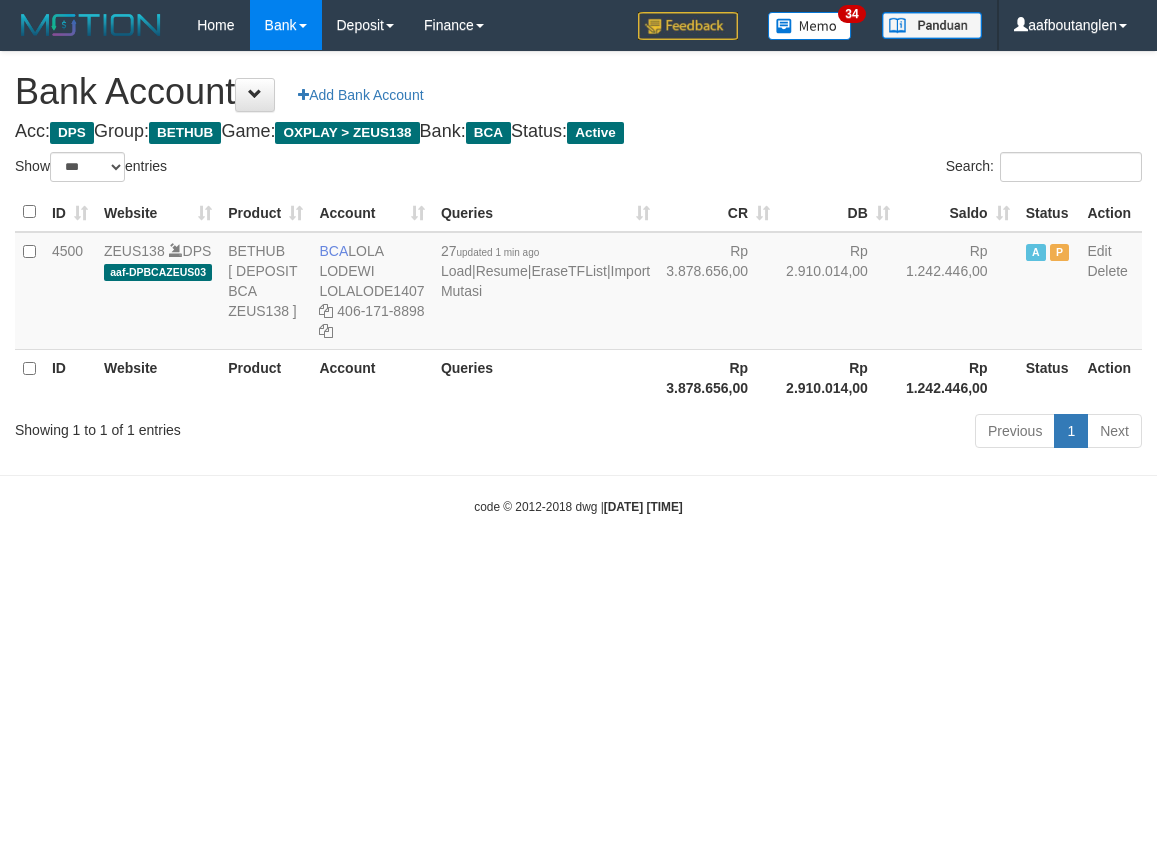 scroll, scrollTop: 0, scrollLeft: 0, axis: both 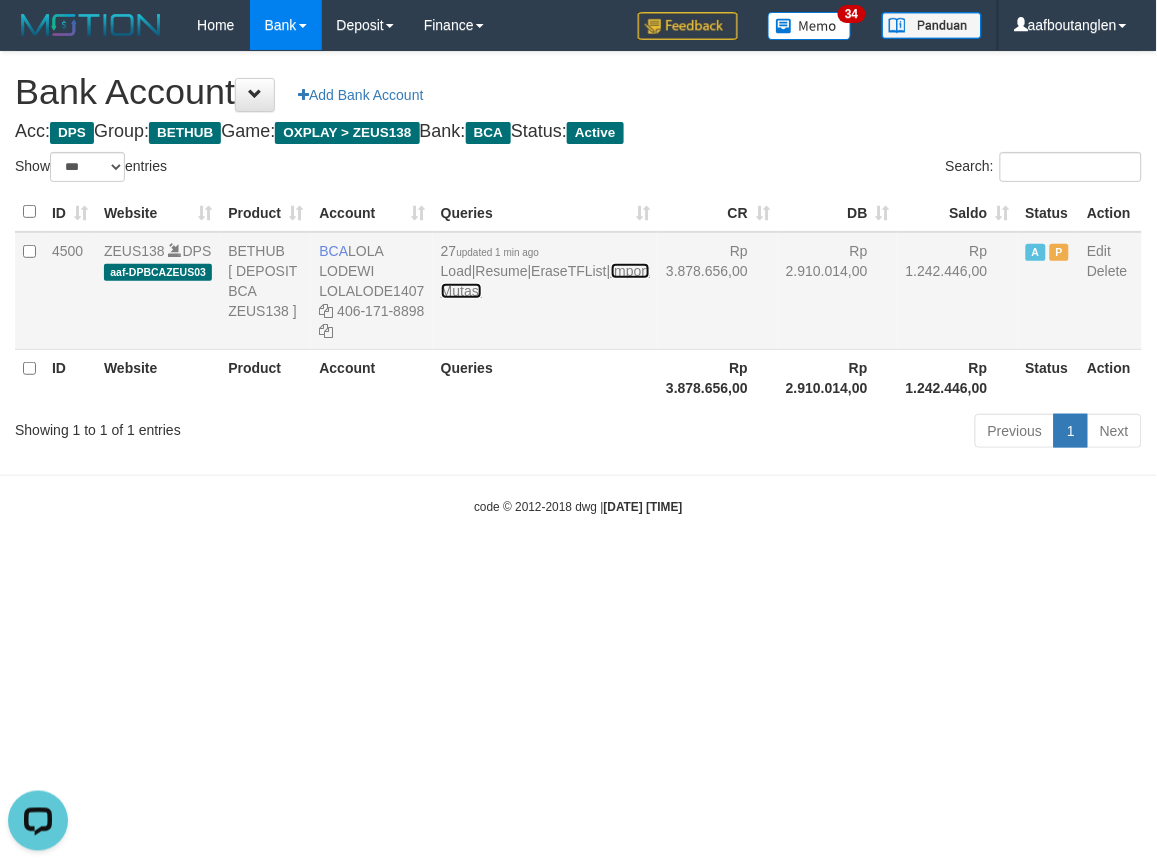 click on "Import Mutasi" at bounding box center [545, 281] 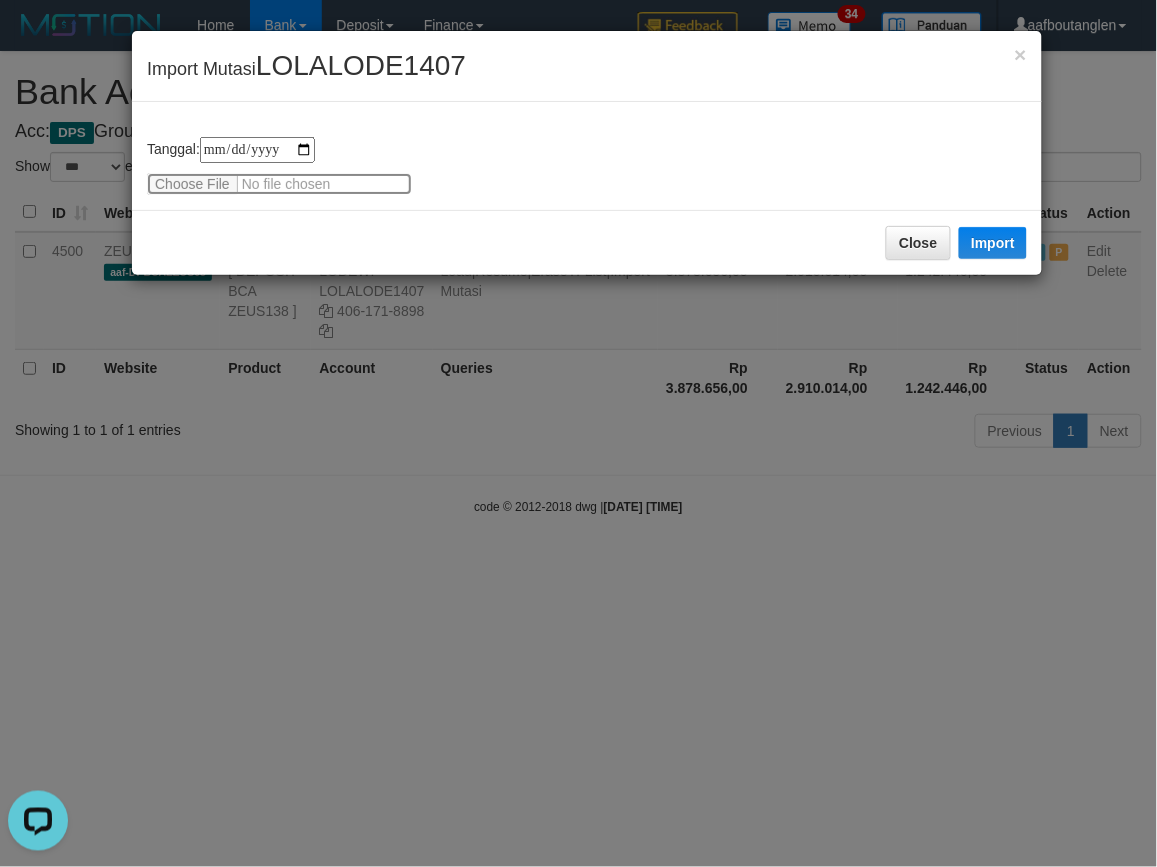 click at bounding box center [279, 184] 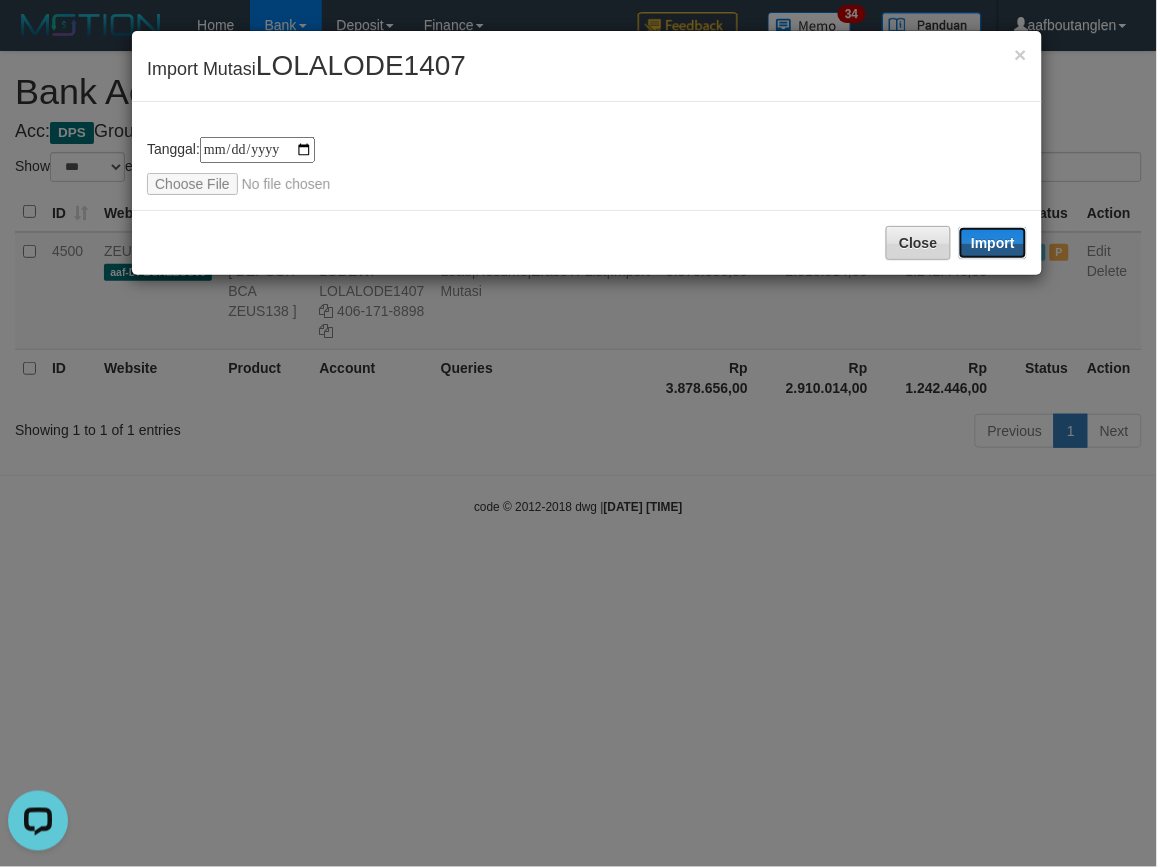 drag, startPoint x: 985, startPoint y: 233, endPoint x: 891, endPoint y: 304, distance: 117.80068 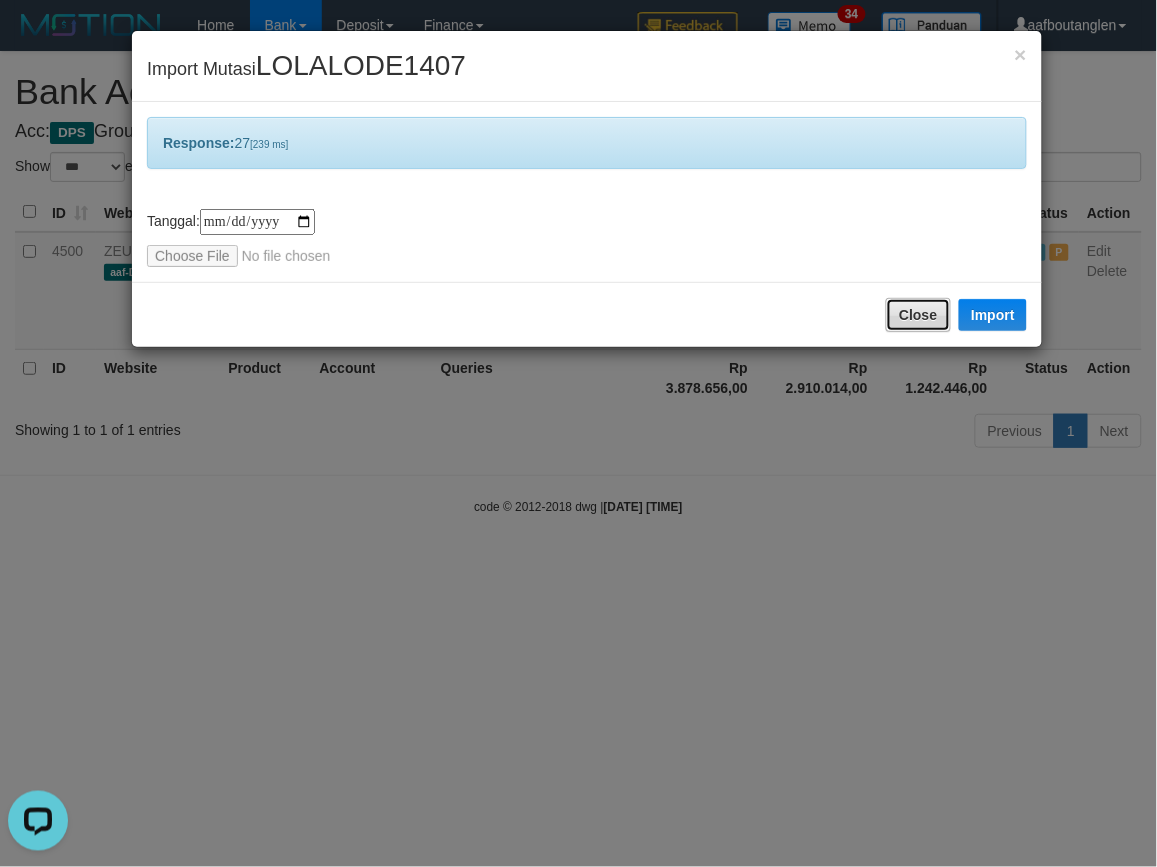 click on "Close" at bounding box center (918, 315) 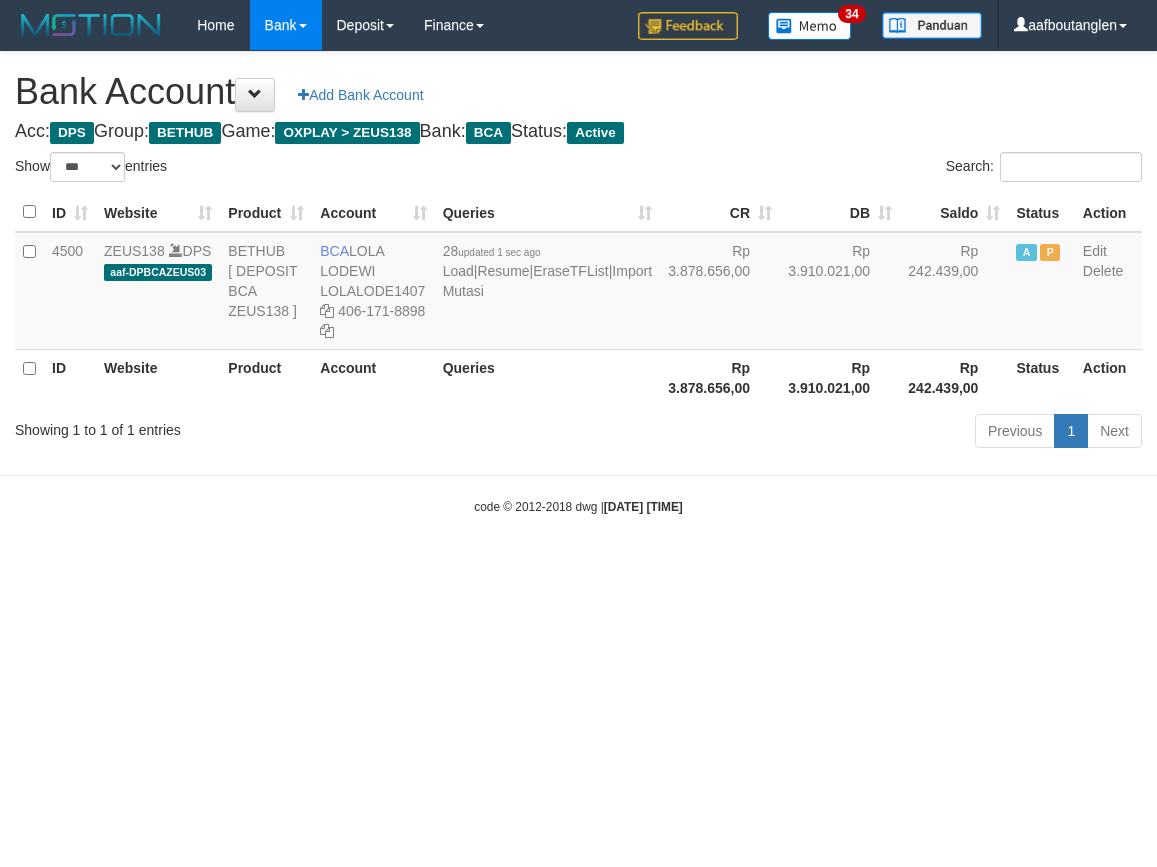 select on "***" 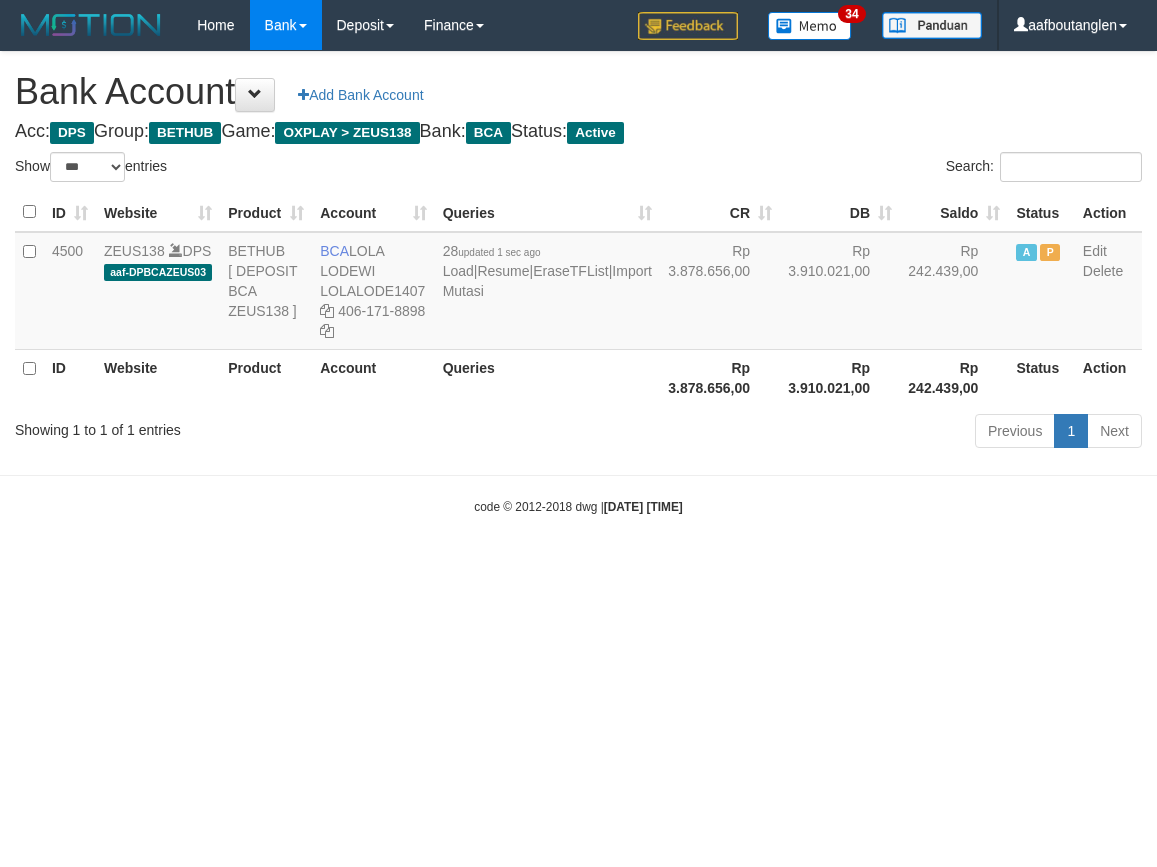 scroll, scrollTop: 0, scrollLeft: 0, axis: both 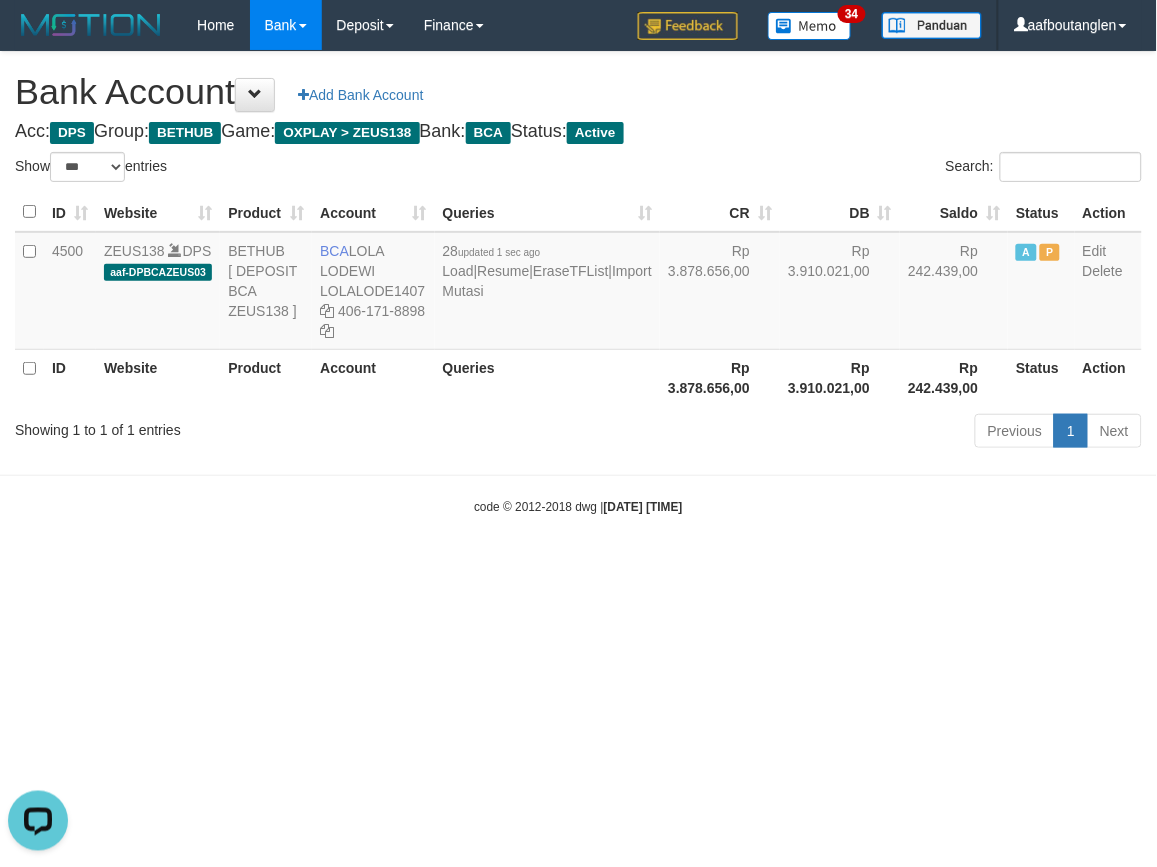 click on "Toggle navigation
Home
Bank
Account List
Deposit
DPS List
History
Note DPS
Finance
Financial Data
aafboutanglen
My Profile
Log Out
34" at bounding box center [578, 283] 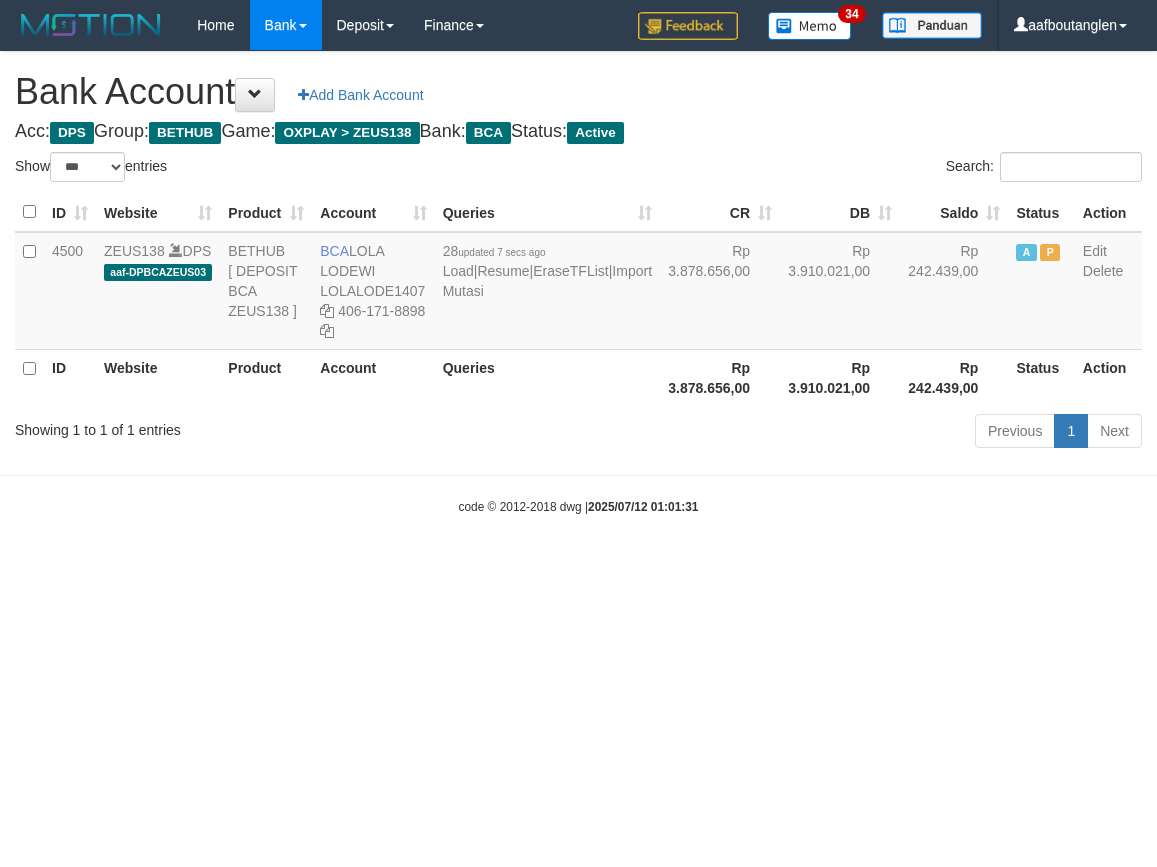 select on "***" 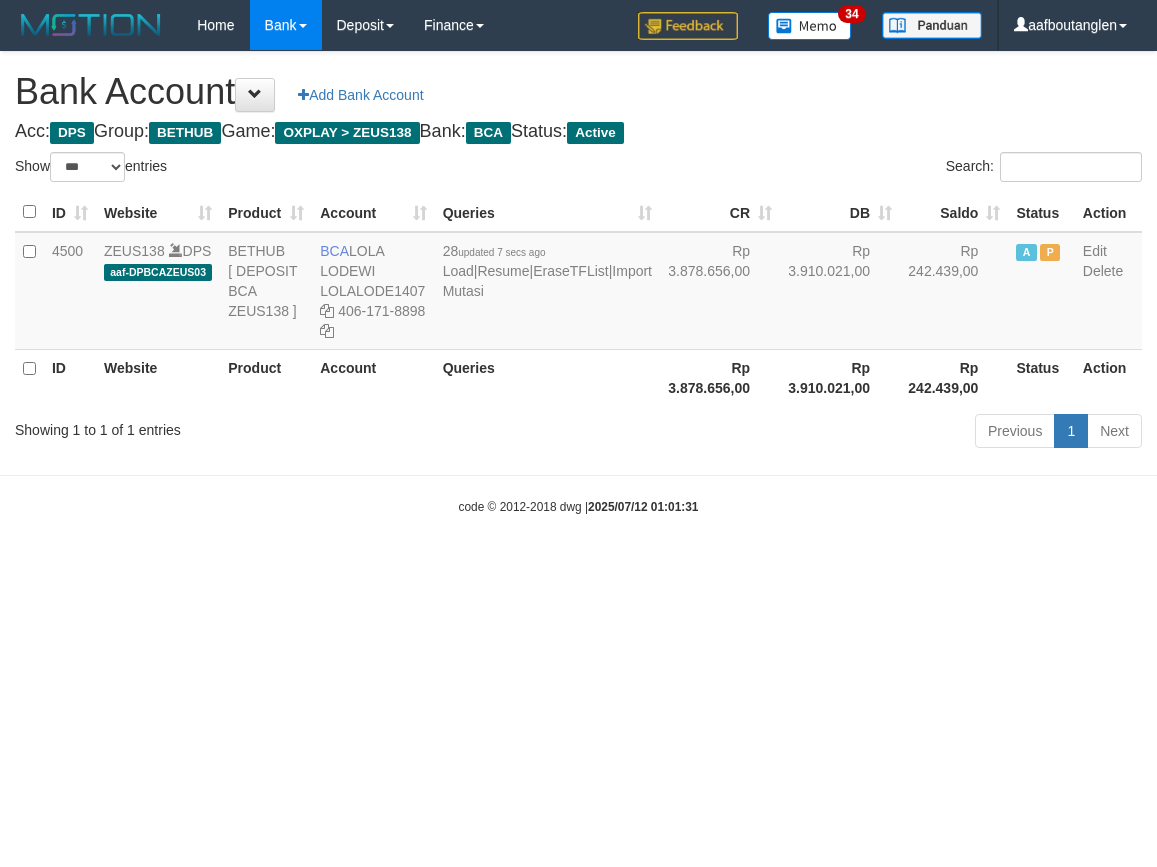 scroll, scrollTop: 0, scrollLeft: 0, axis: both 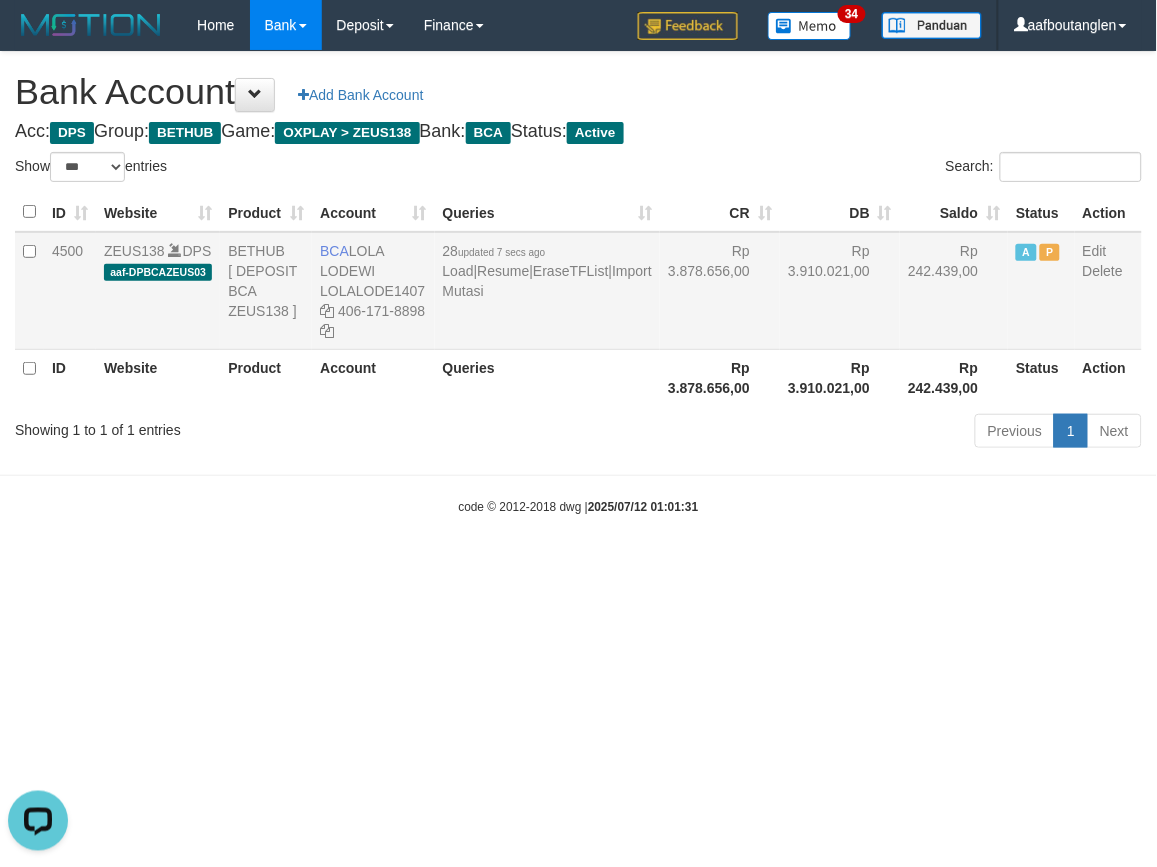 drag, startPoint x: 328, startPoint y: 246, endPoint x: 397, endPoint y: 266, distance: 71.8401 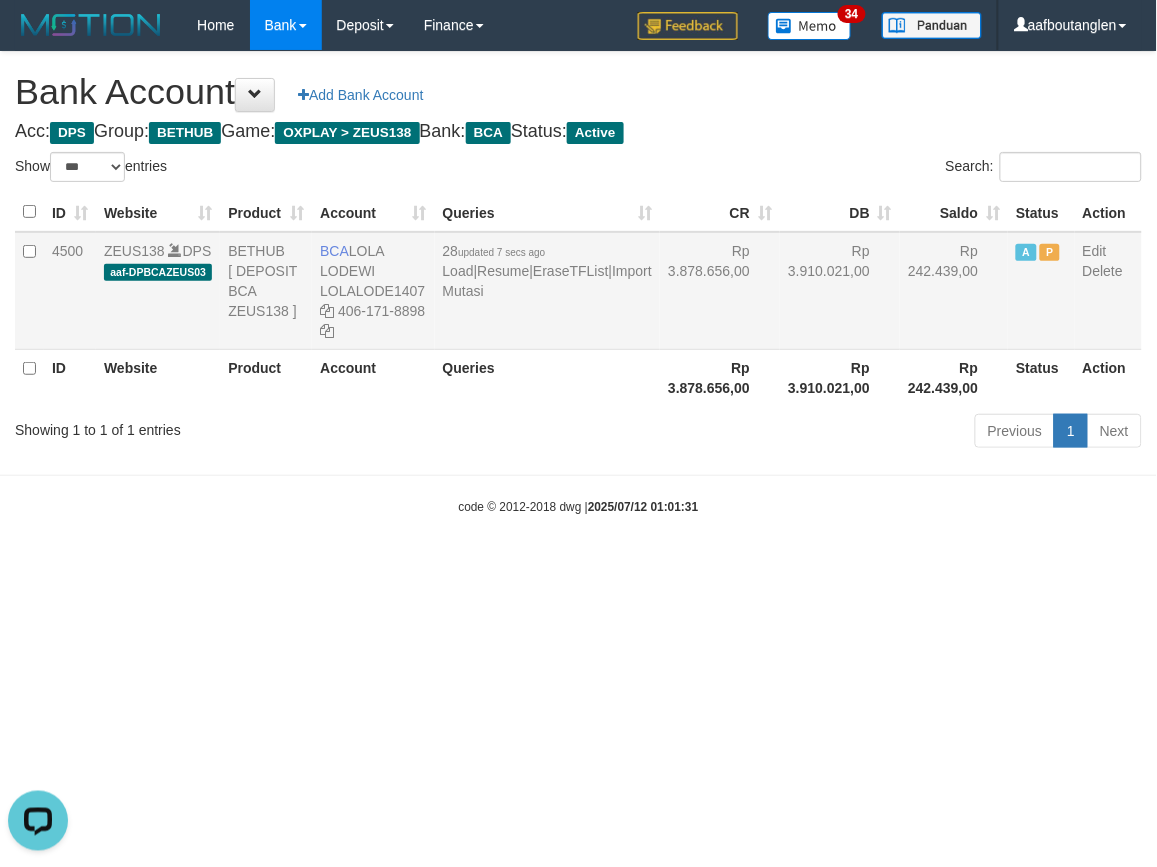 drag, startPoint x: 361, startPoint y: 252, endPoint x: 394, endPoint y: 264, distance: 35.1141 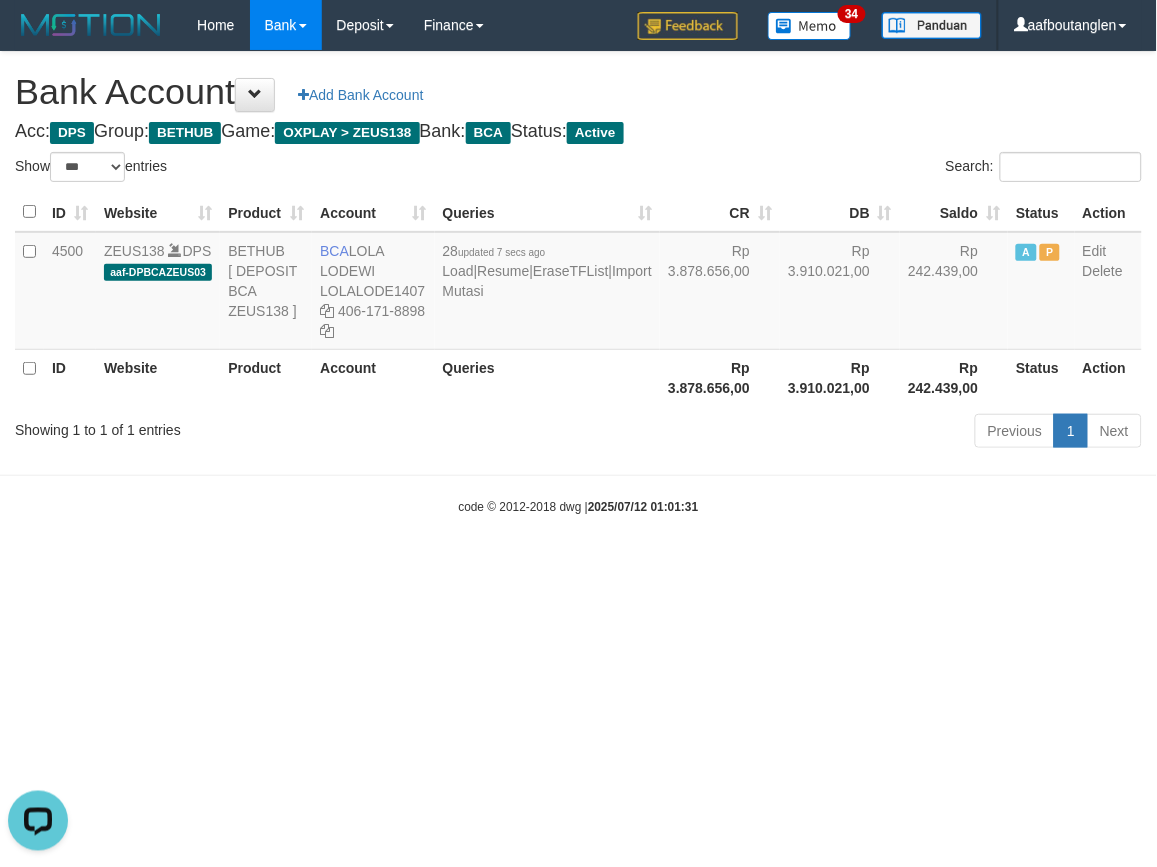 copy on "LOLA LODEWI" 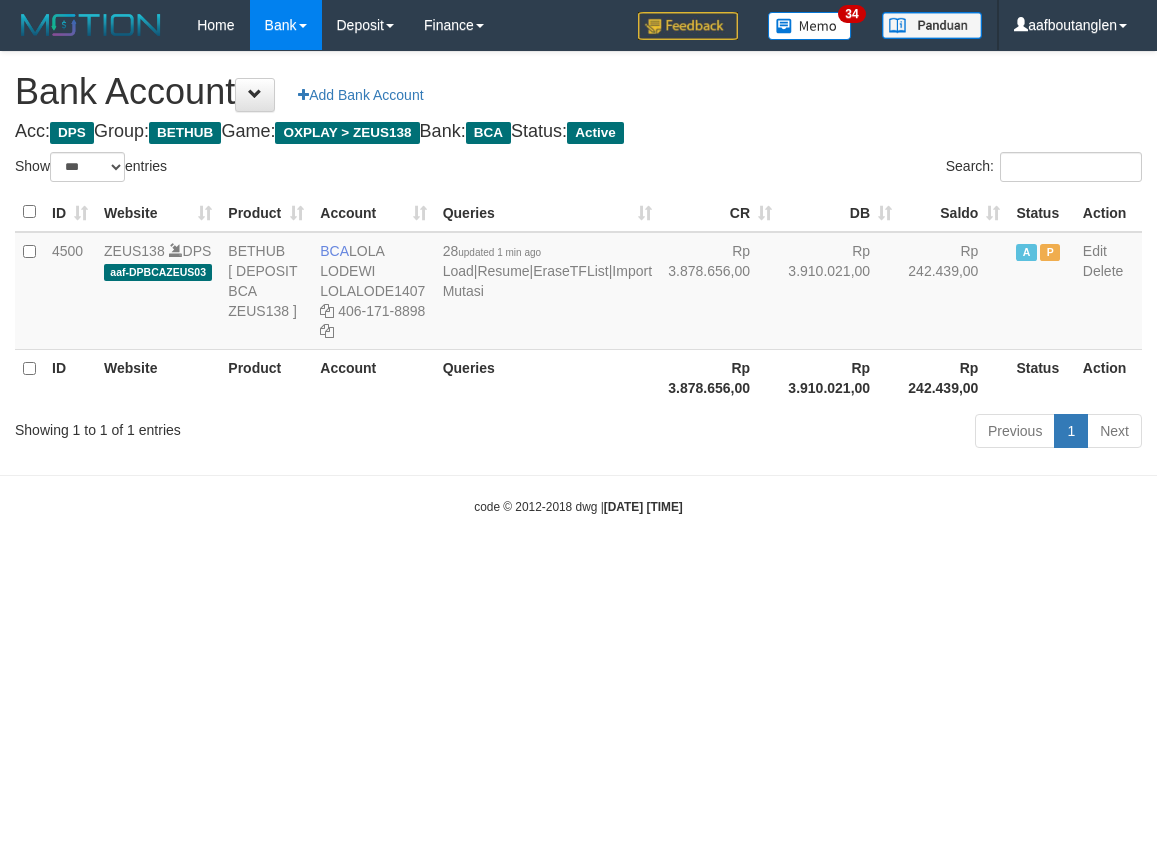 select on "***" 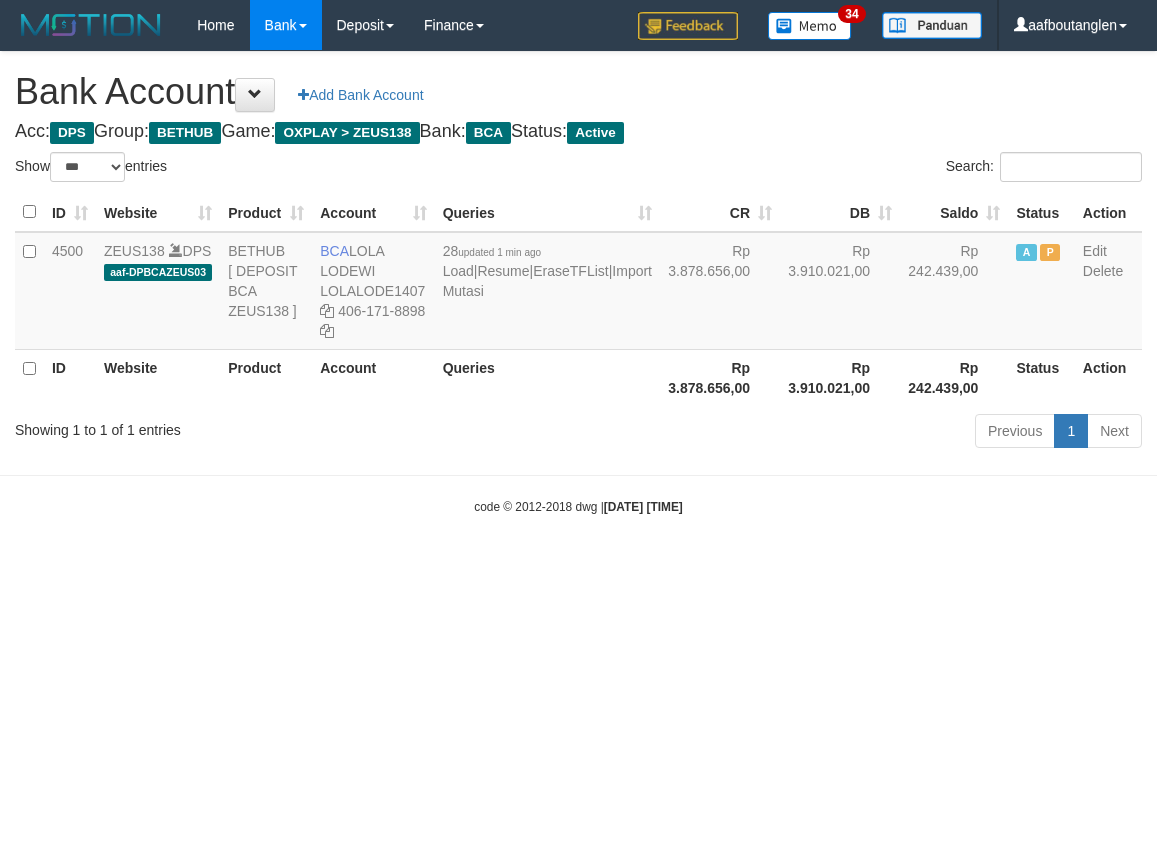 scroll, scrollTop: 0, scrollLeft: 0, axis: both 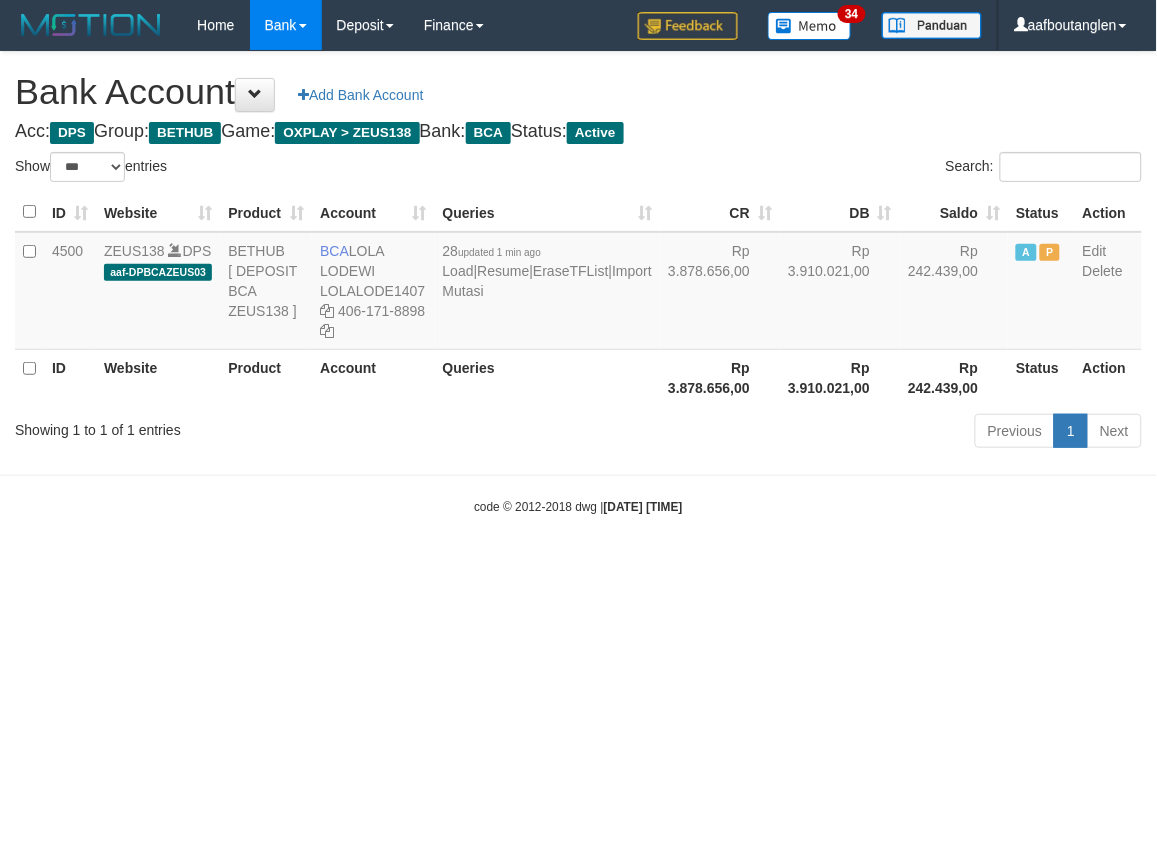 click on "Toggle navigation
Home
Bank
Account List
Deposit
DPS List
History
Note DPS
Finance
Financial Data
aafboutanglen
My Profile
Log Out
34" at bounding box center [578, 283] 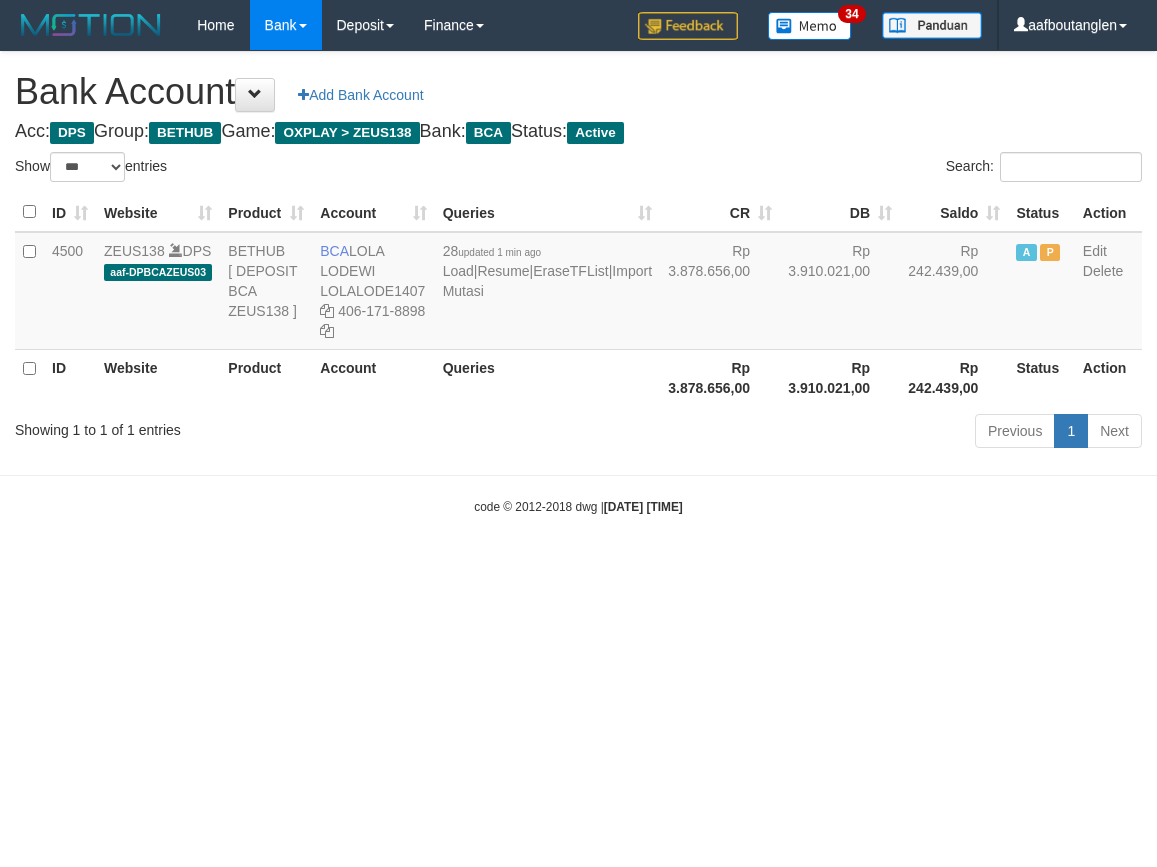 select on "***" 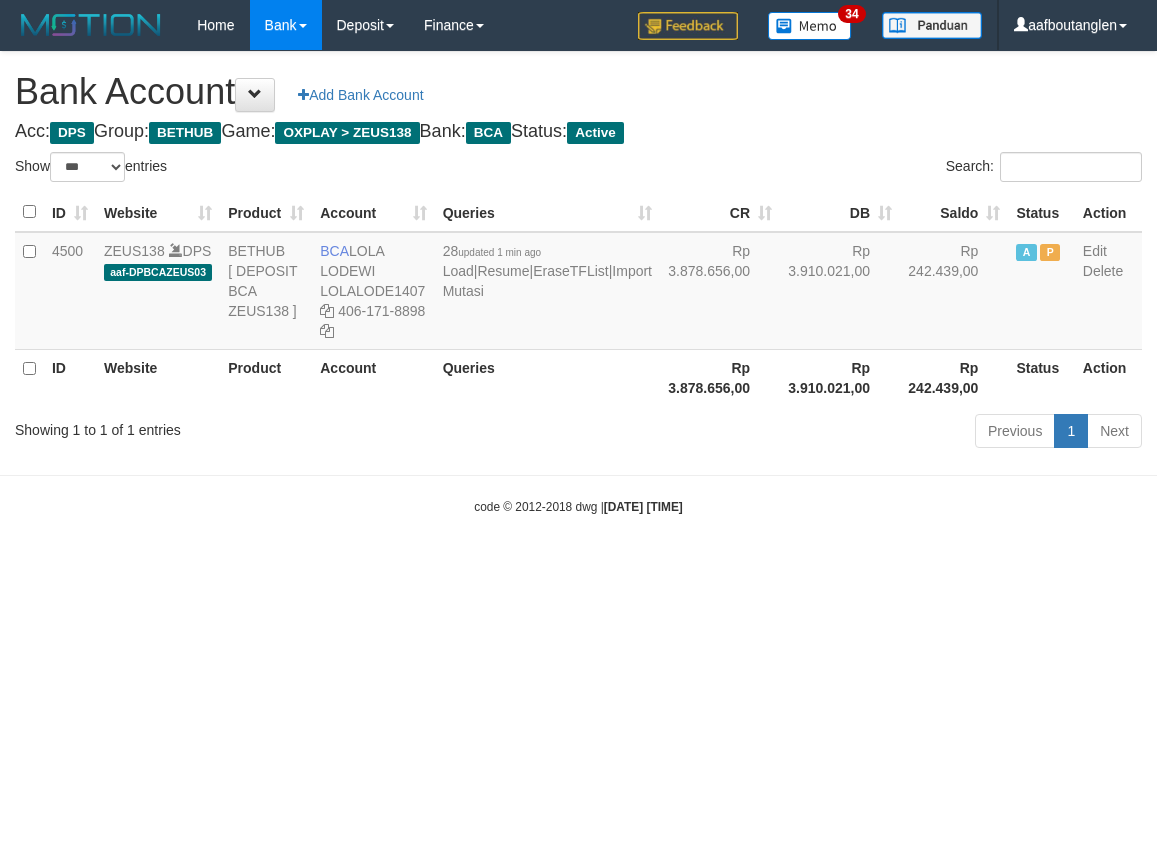 scroll, scrollTop: 0, scrollLeft: 0, axis: both 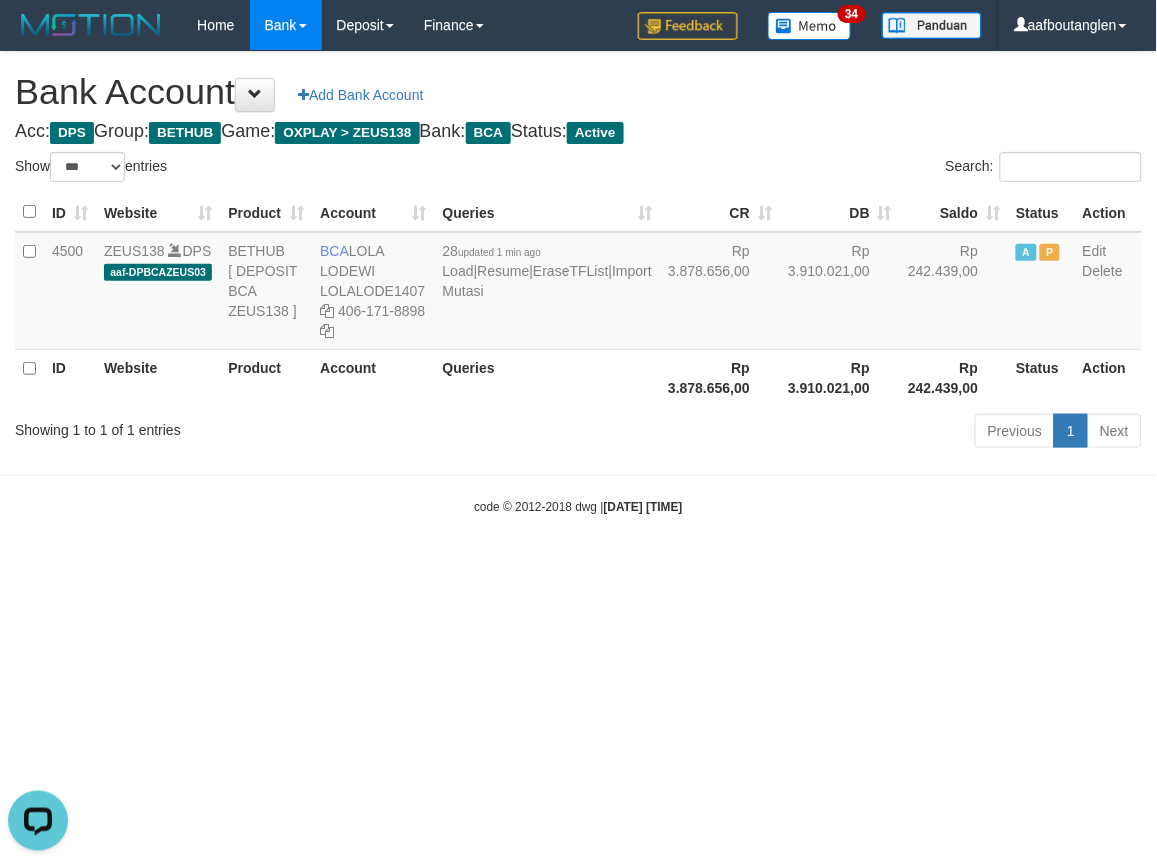 click on "Toggle navigation
Home
Bank
Account List
Deposit
DPS List
History
Note DPS
Finance
Financial Data
aafboutanglen
My Profile
Log Out
34" at bounding box center (578, 283) 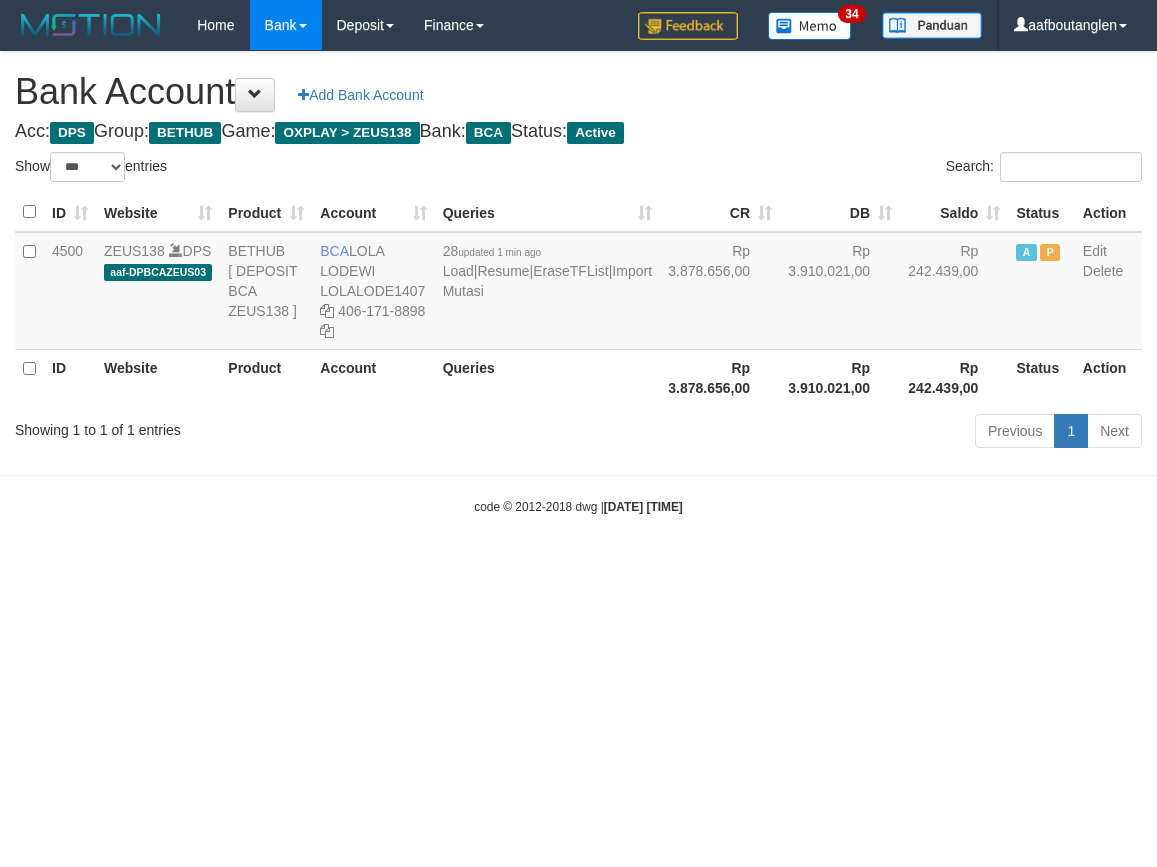 select on "***" 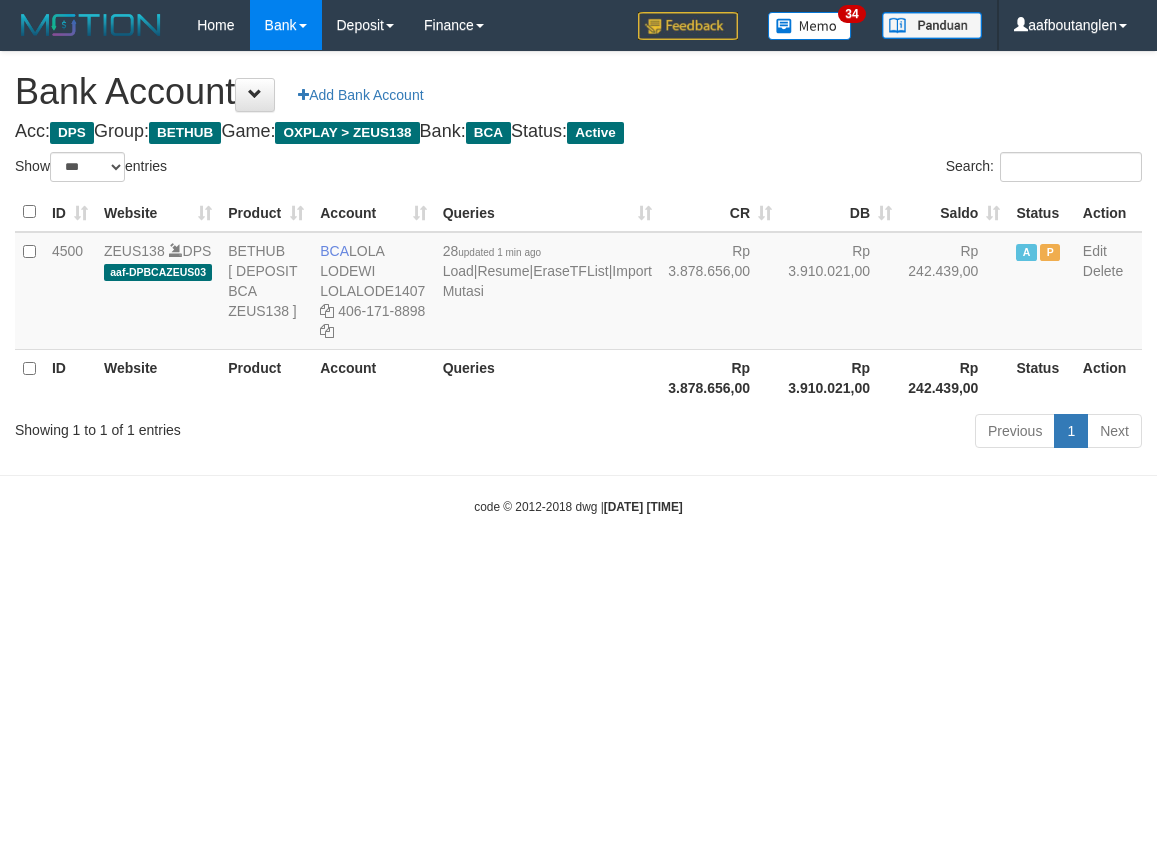 scroll, scrollTop: 0, scrollLeft: 0, axis: both 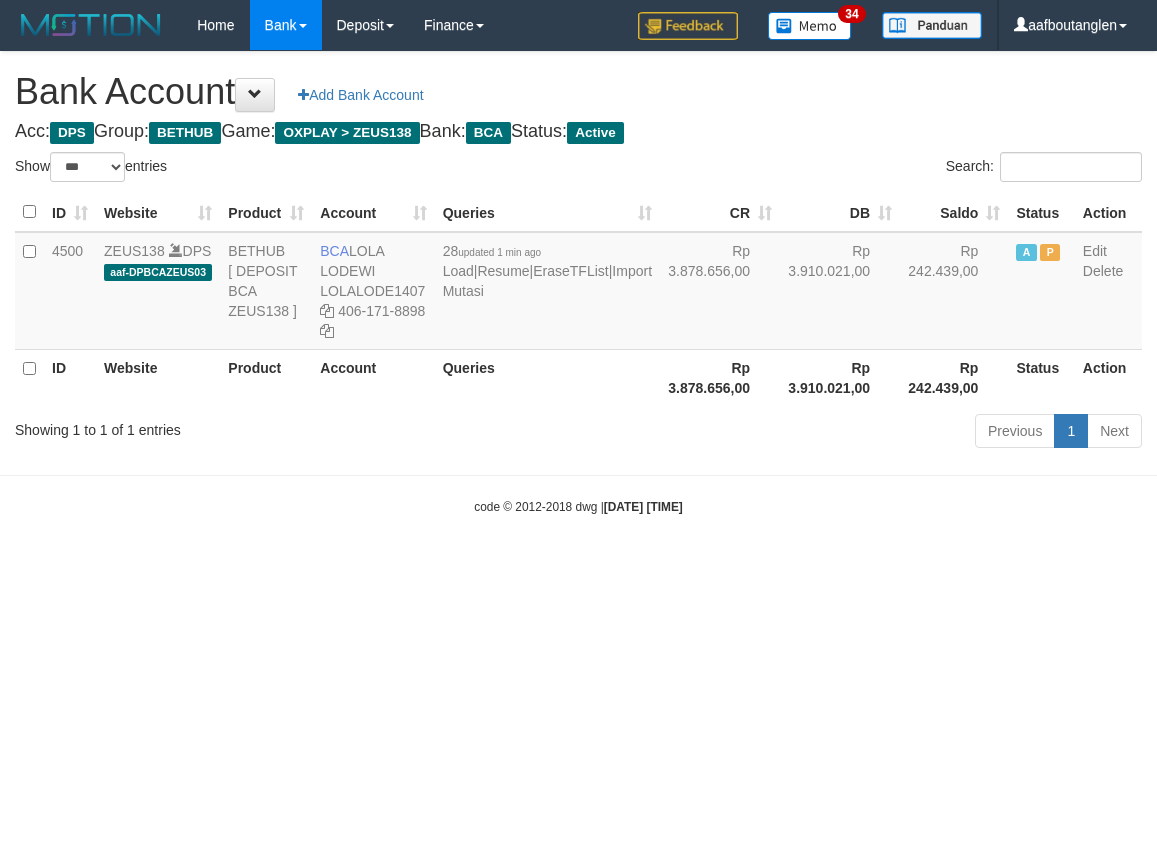 select on "***" 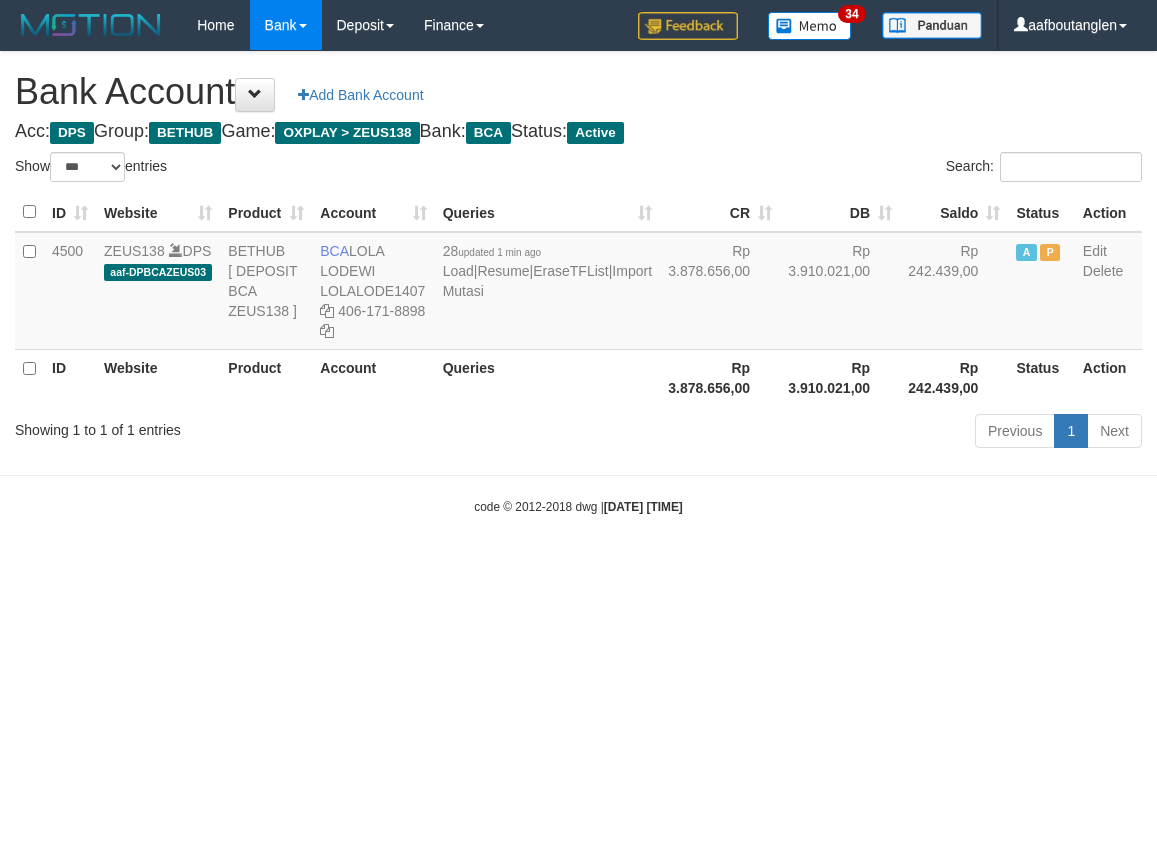 select on "***" 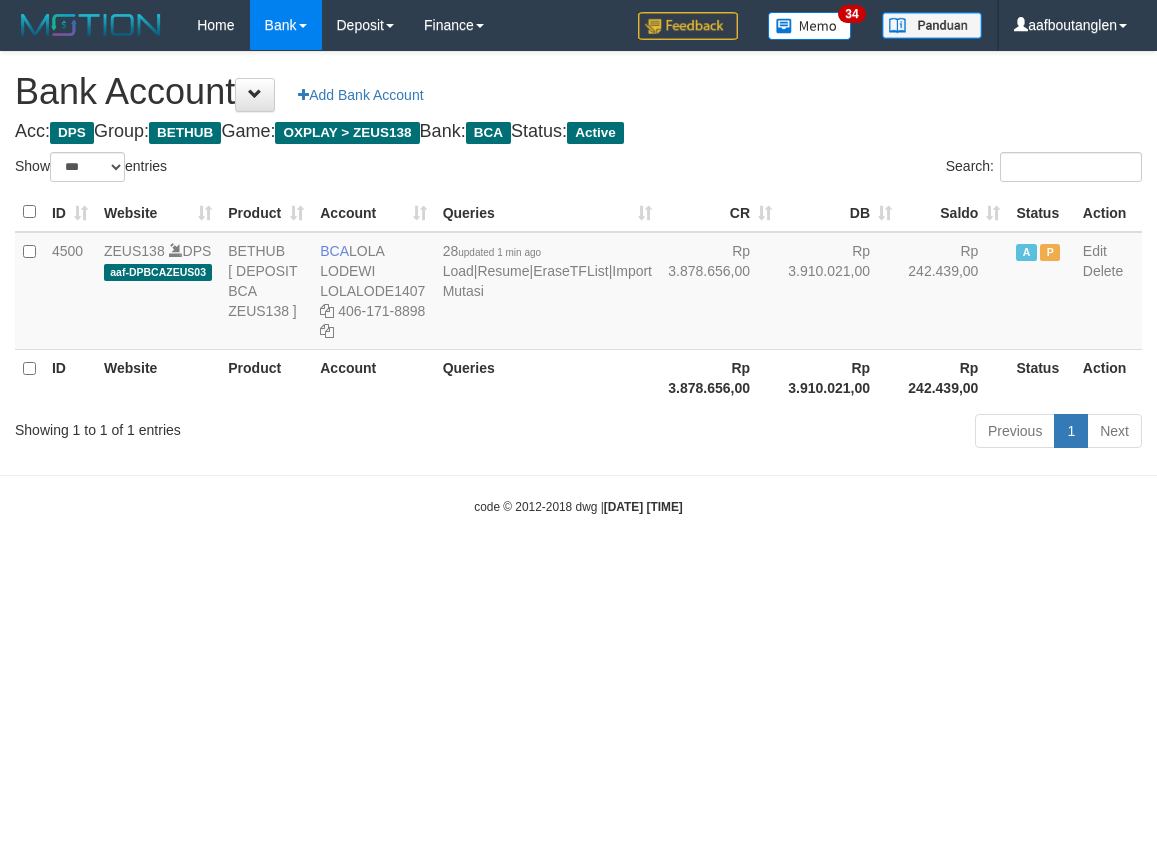 scroll, scrollTop: 0, scrollLeft: 0, axis: both 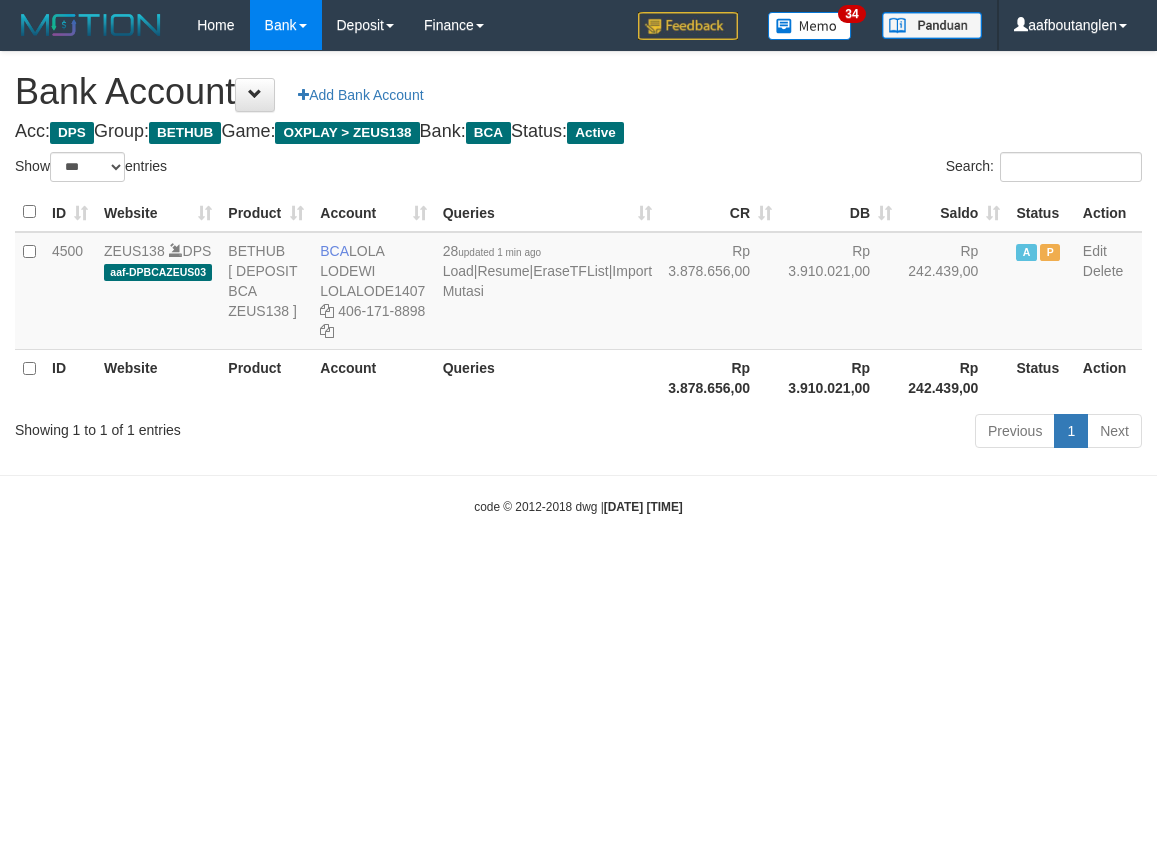 select on "***" 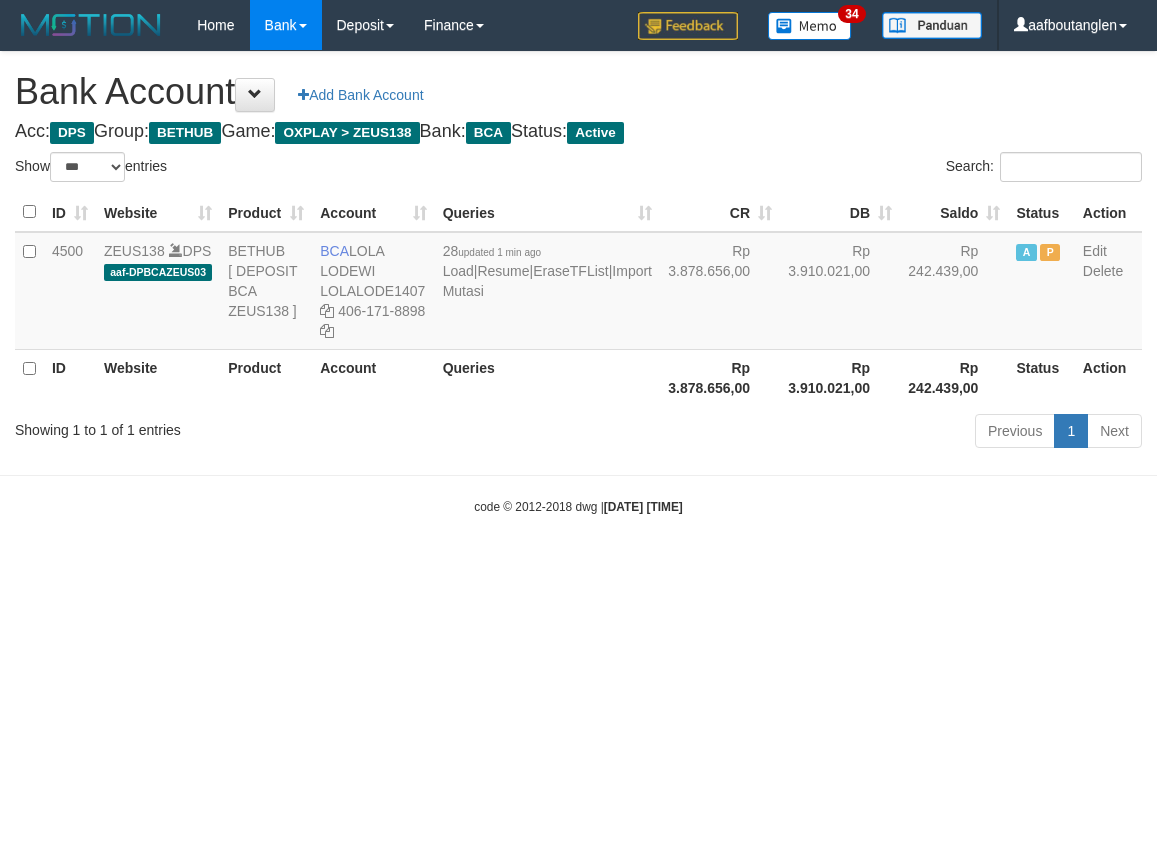 scroll, scrollTop: 0, scrollLeft: 0, axis: both 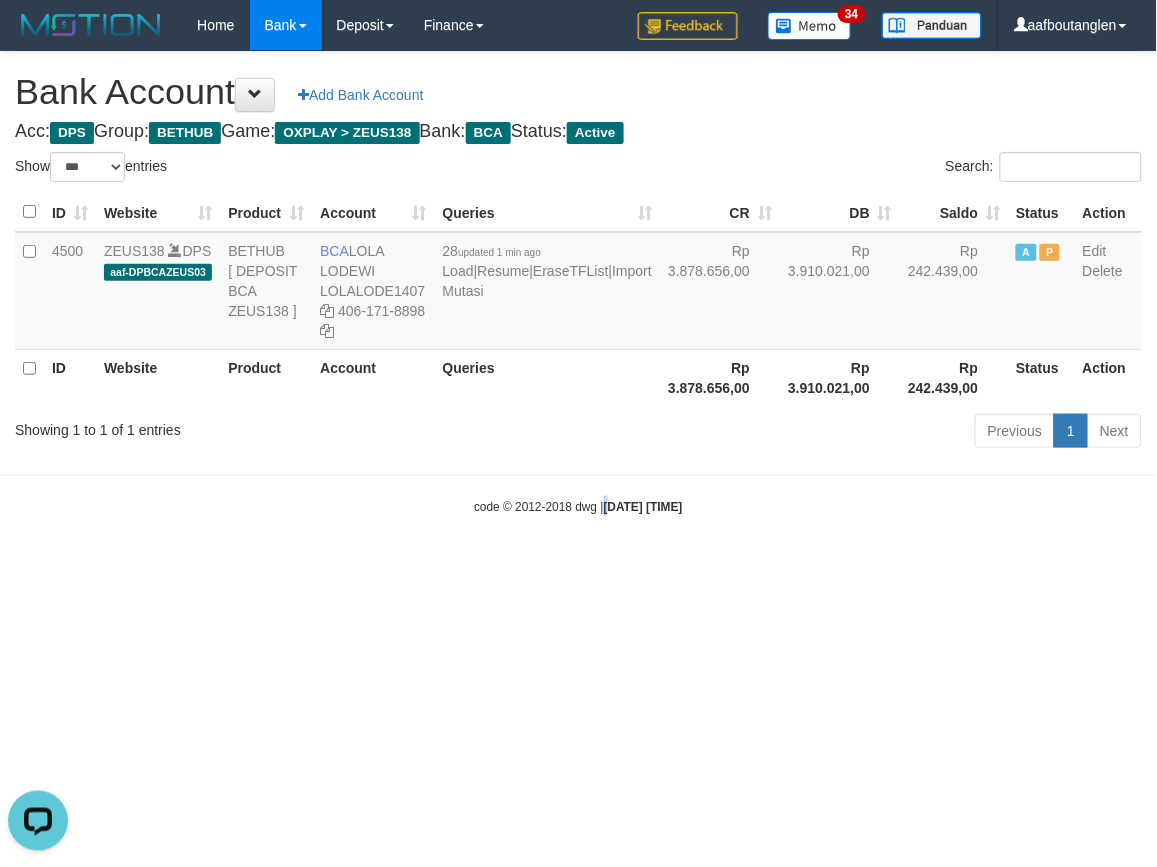 drag, startPoint x: 0, startPoint y: 0, endPoint x: 647, endPoint y: 528, distance: 835.1006 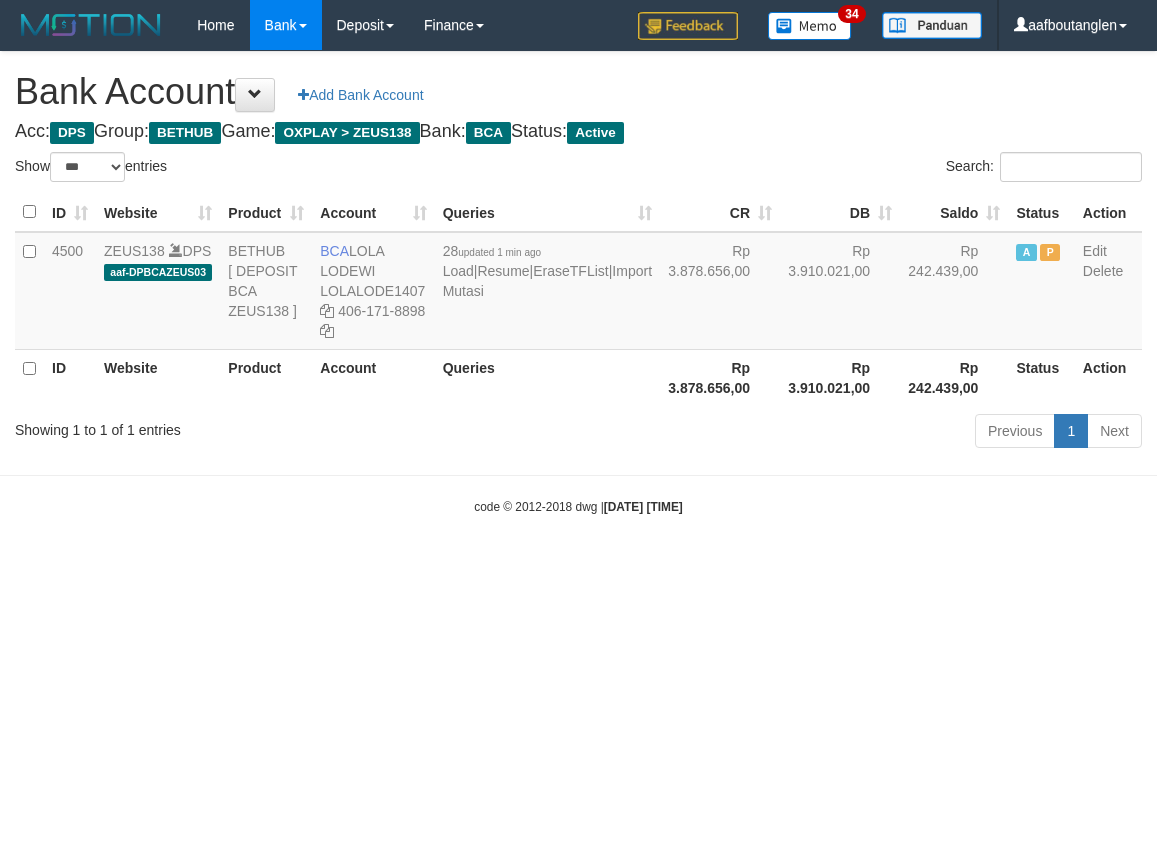 select on "***" 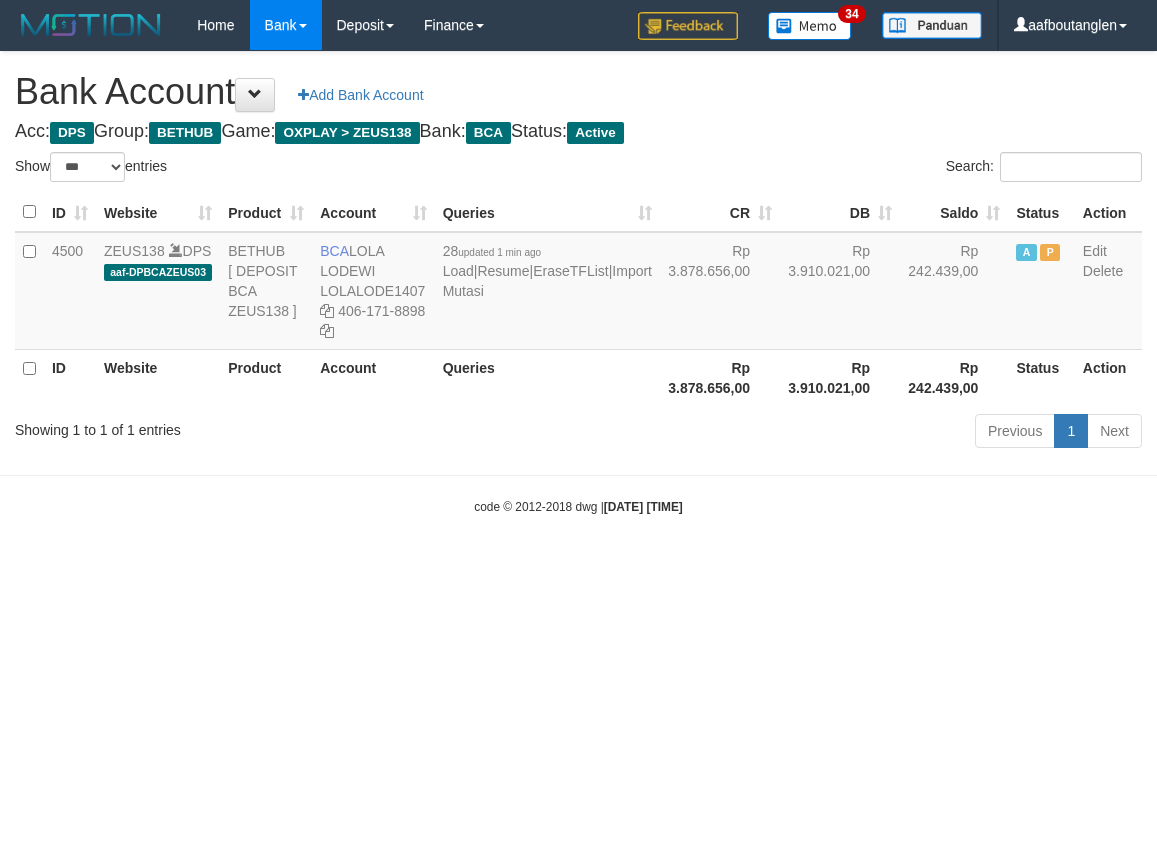 scroll, scrollTop: 0, scrollLeft: 0, axis: both 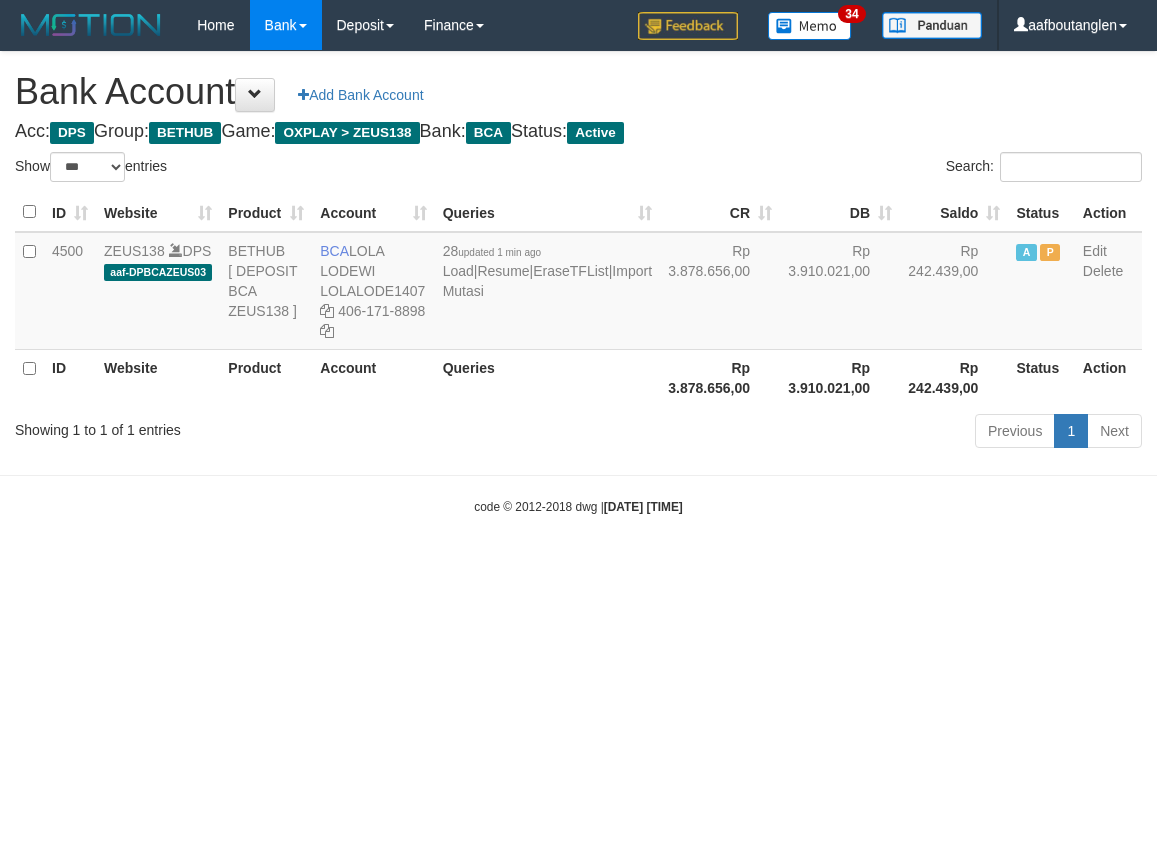 select on "***" 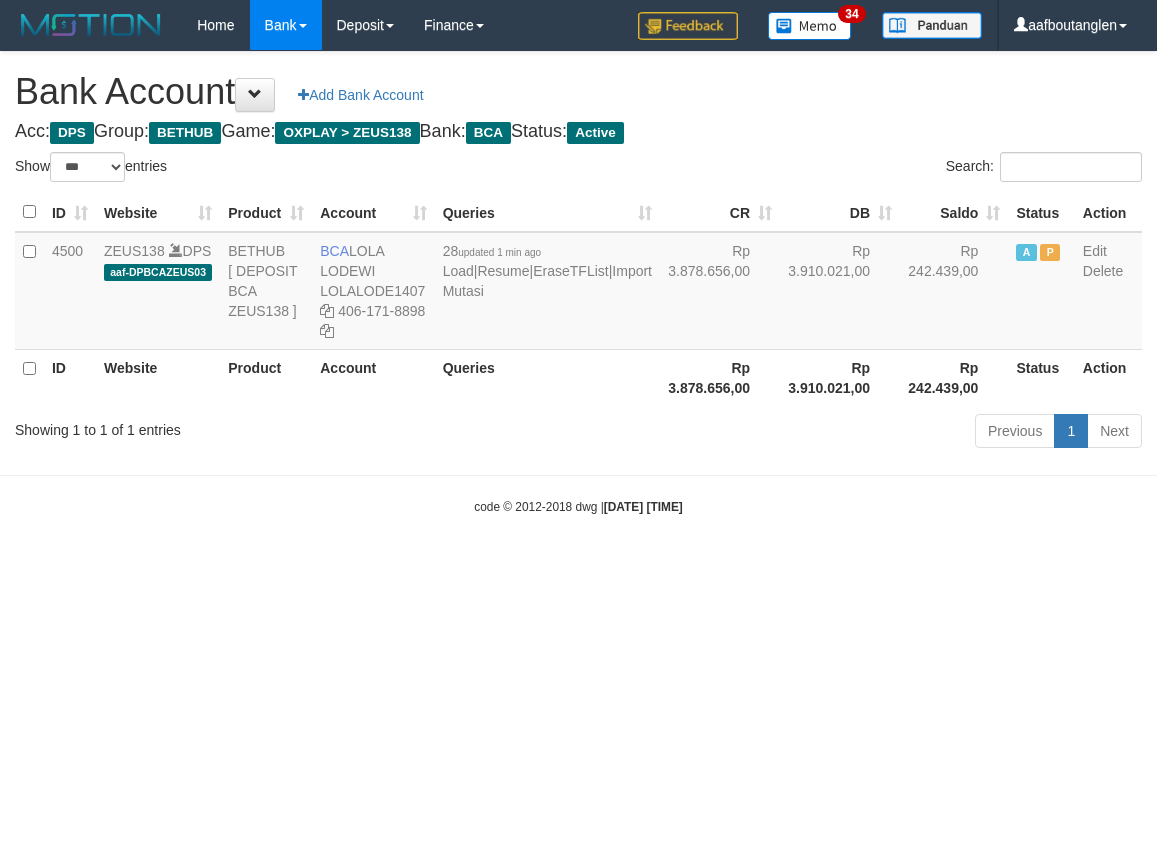 scroll, scrollTop: 0, scrollLeft: 0, axis: both 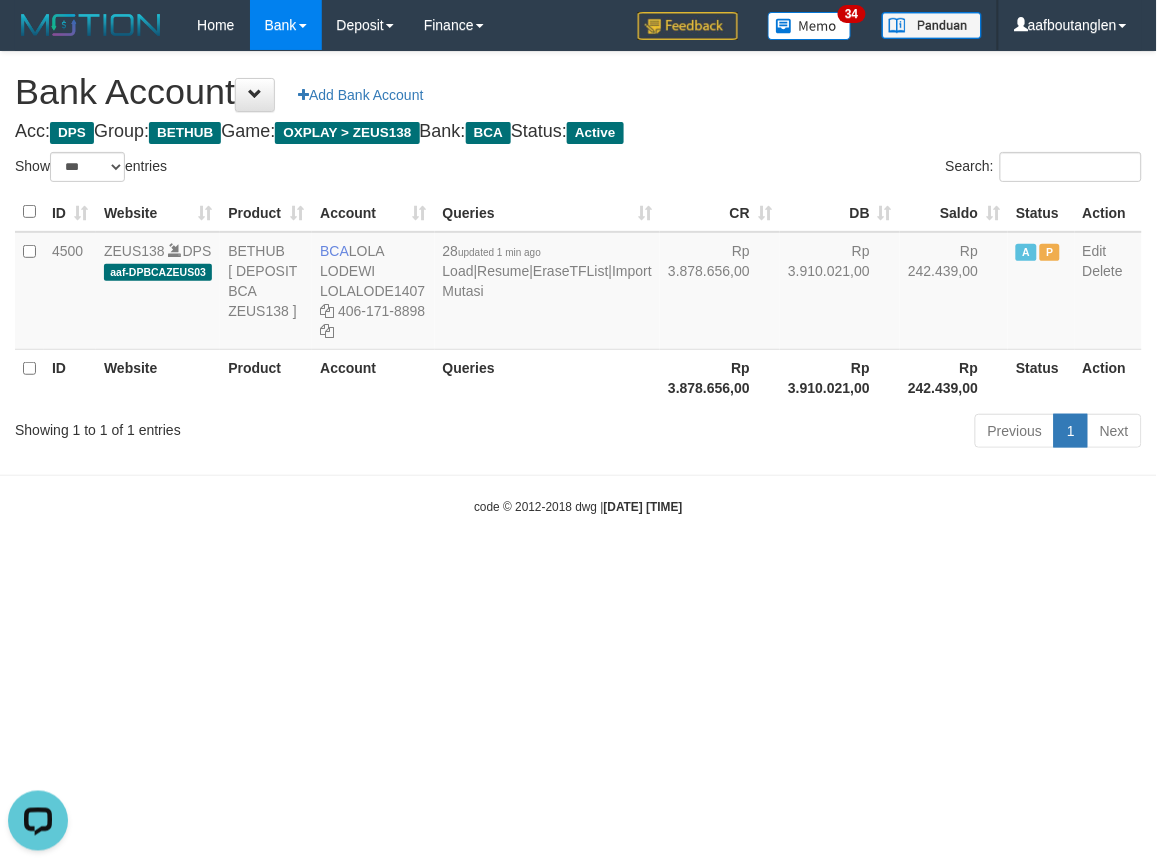 drag, startPoint x: 22, startPoint y: 661, endPoint x: 238, endPoint y: 676, distance: 216.5202 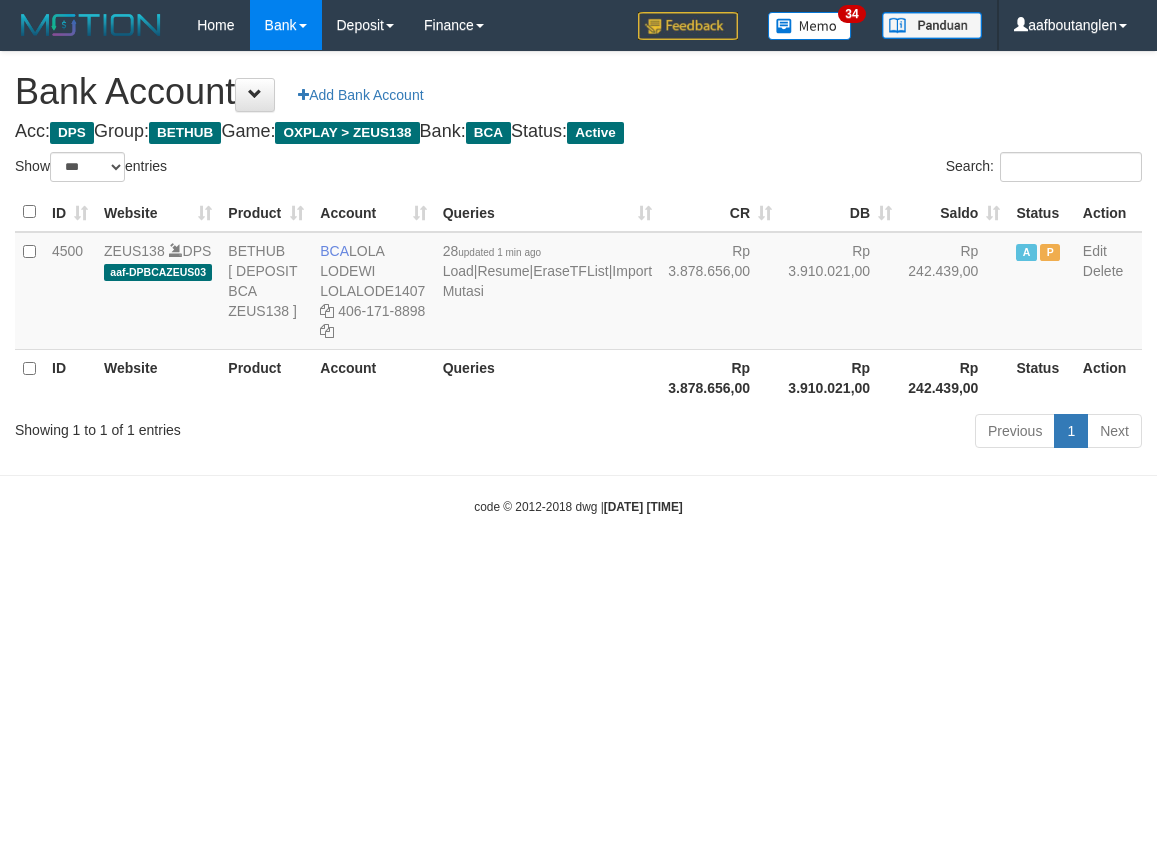 select on "***" 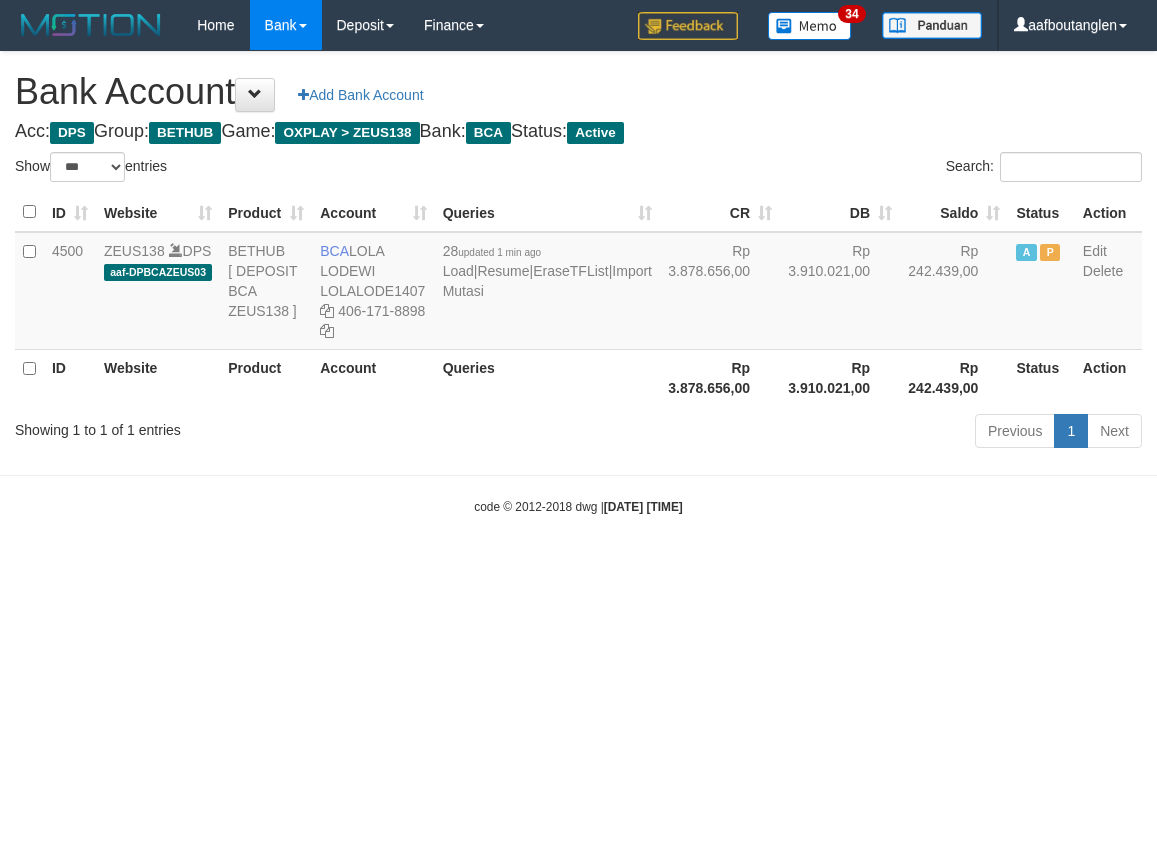scroll, scrollTop: 0, scrollLeft: 0, axis: both 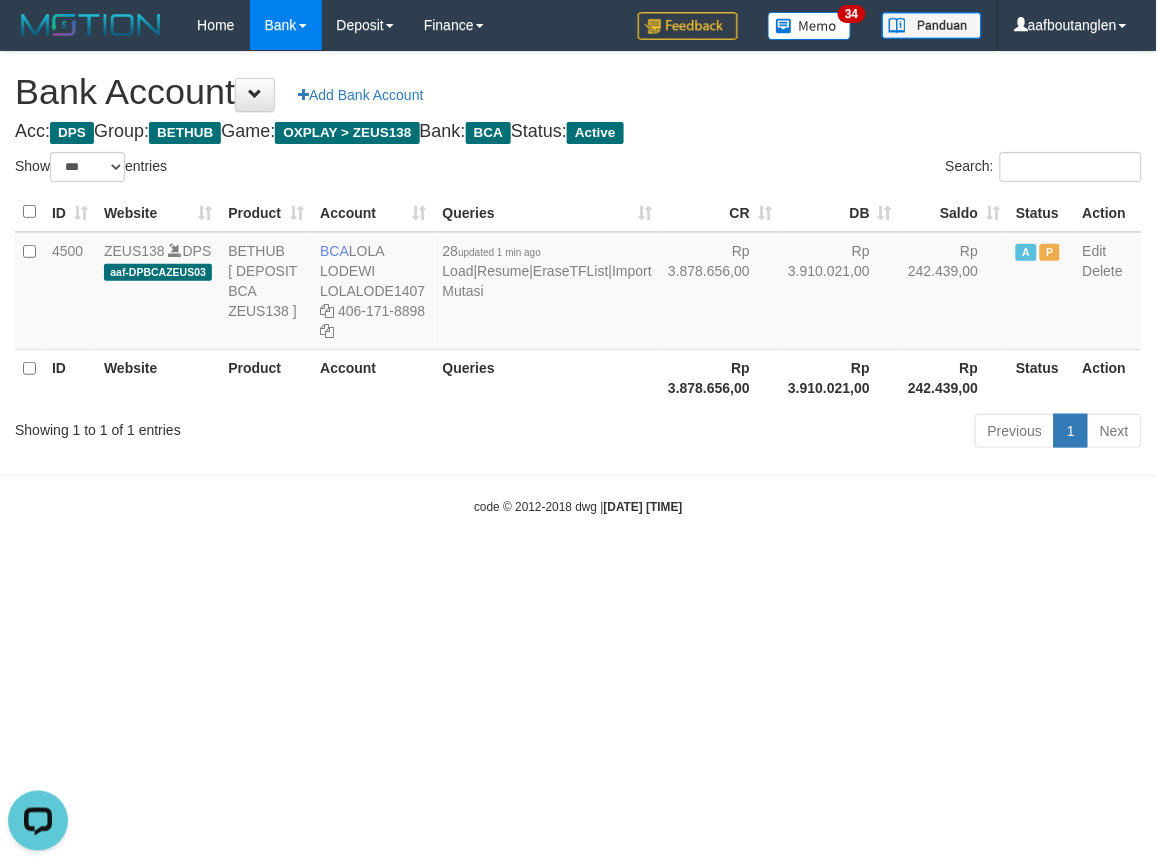 click on "Toggle navigation
Home
Bank
Account List
Deposit
DPS List
History
Note DPS
Finance
Financial Data
aafboutanglen
My Profile
Log Out
34" at bounding box center [578, 283] 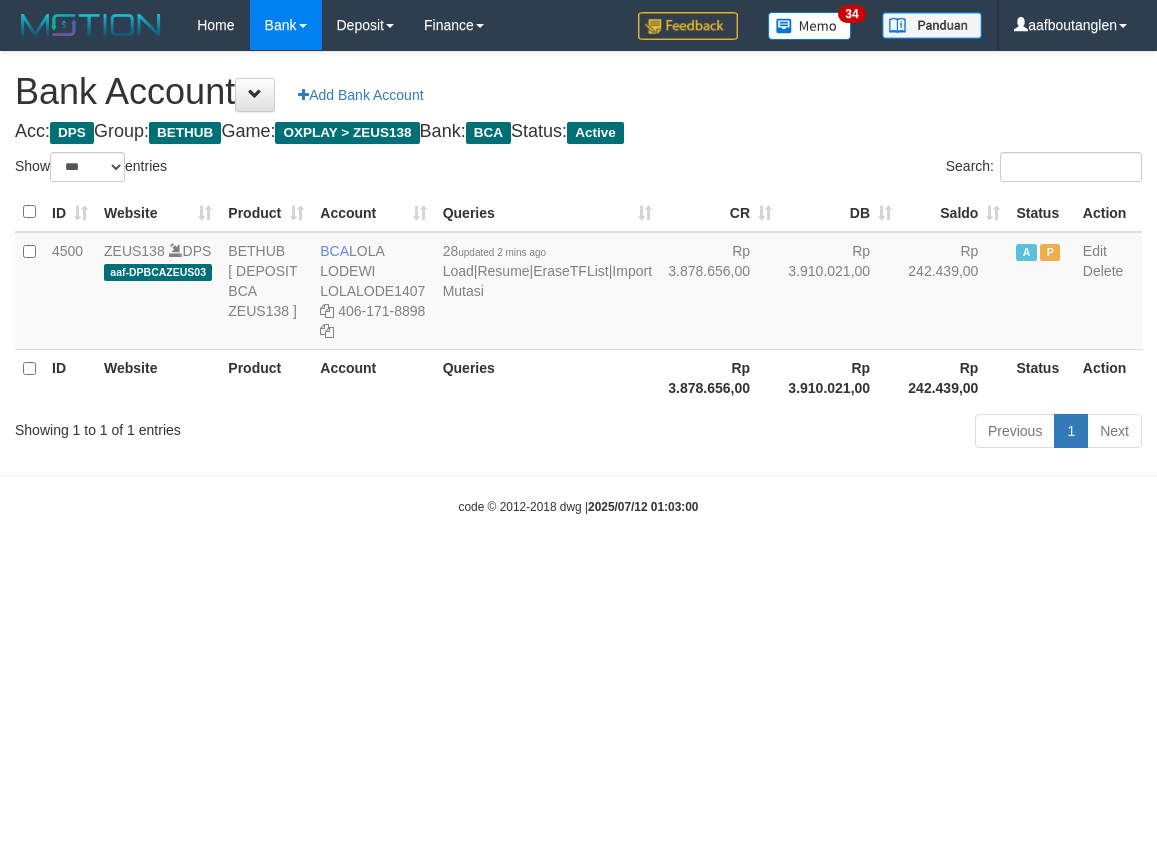 select on "***" 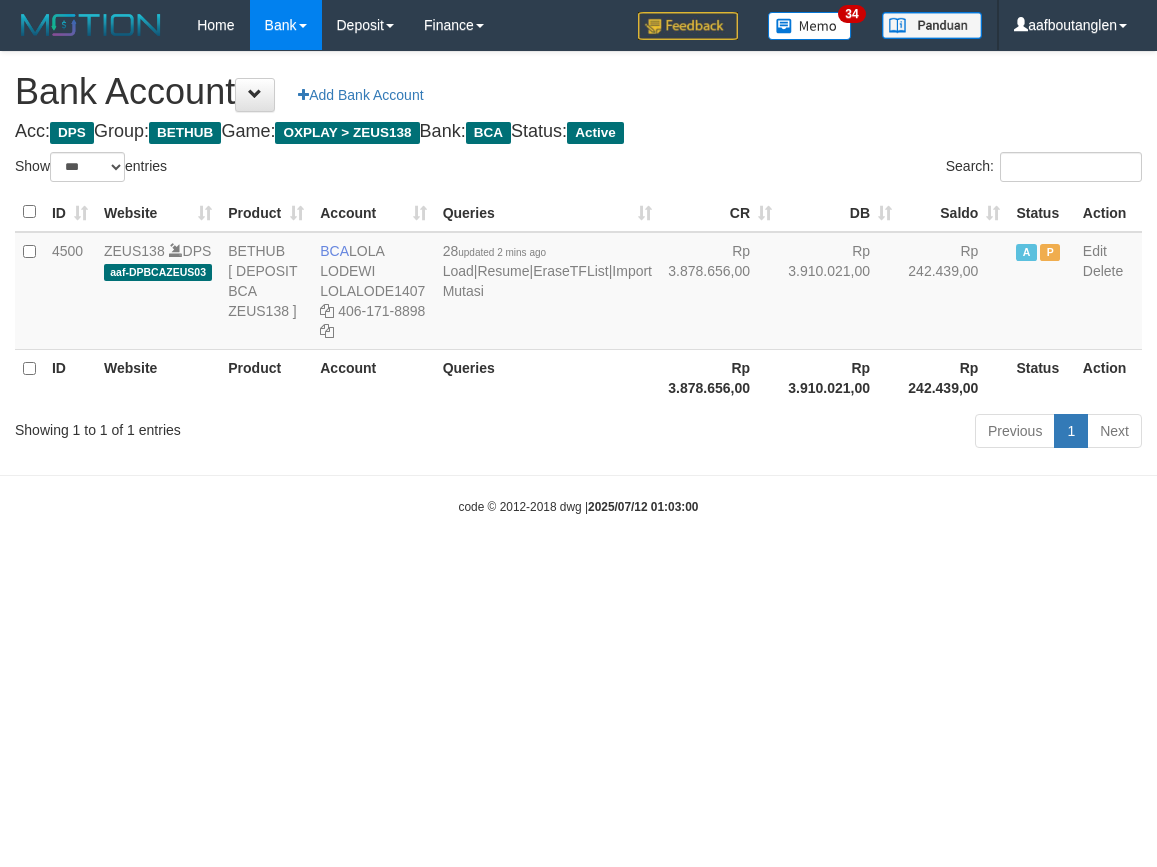 scroll, scrollTop: 0, scrollLeft: 0, axis: both 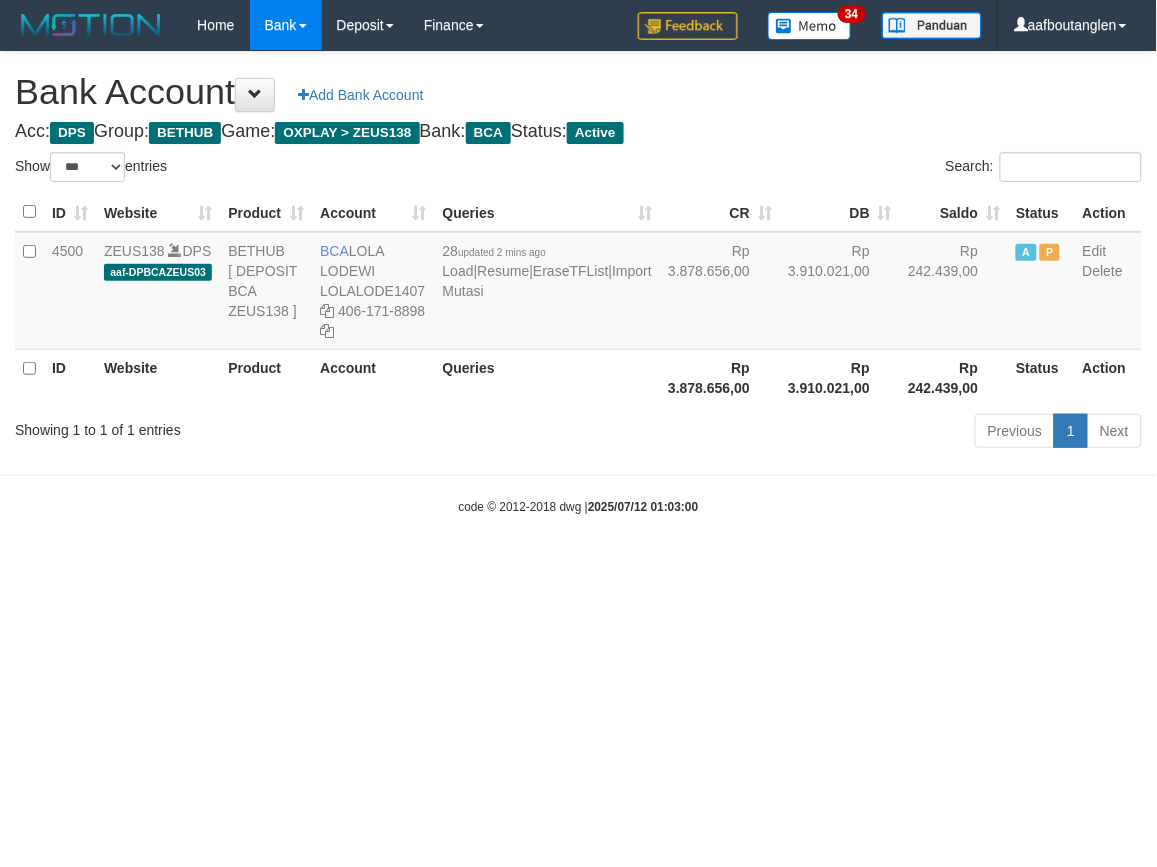 drag, startPoint x: 0, startPoint y: 0, endPoint x: 936, endPoint y: 643, distance: 1135.5813 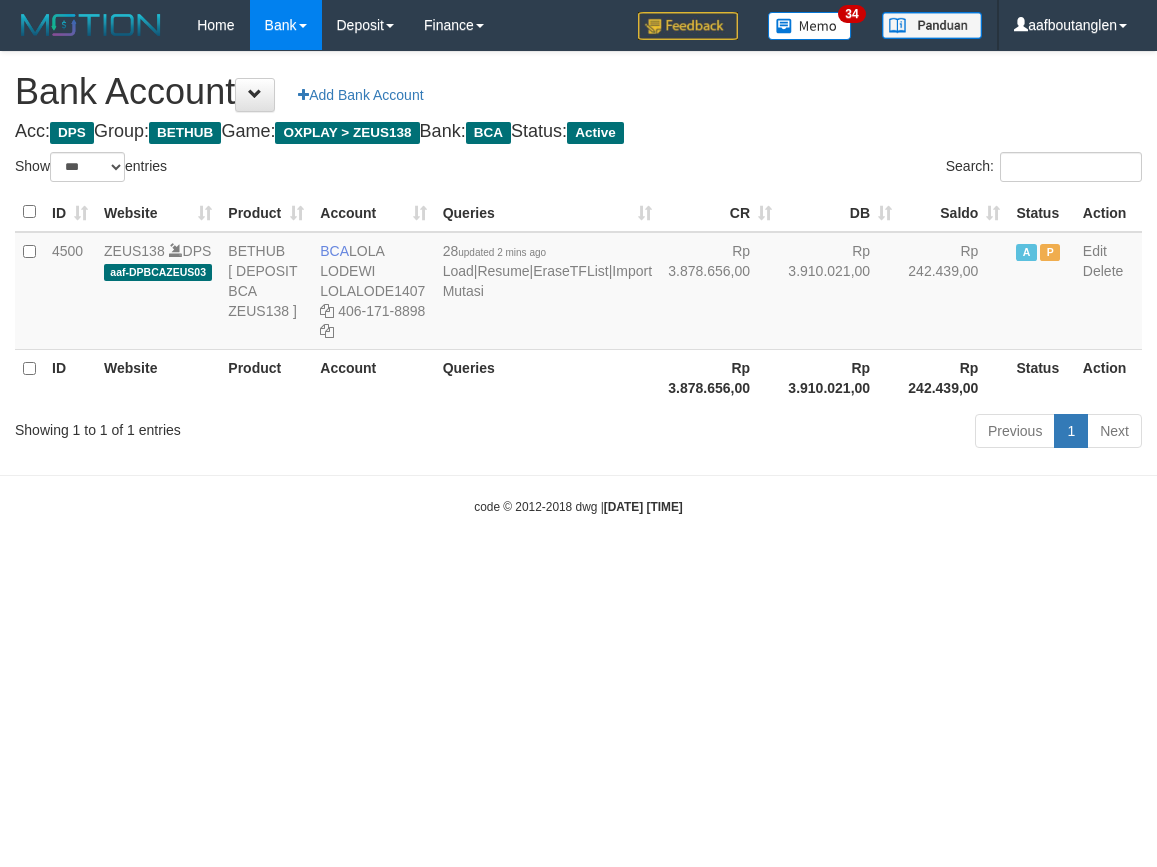 select on "***" 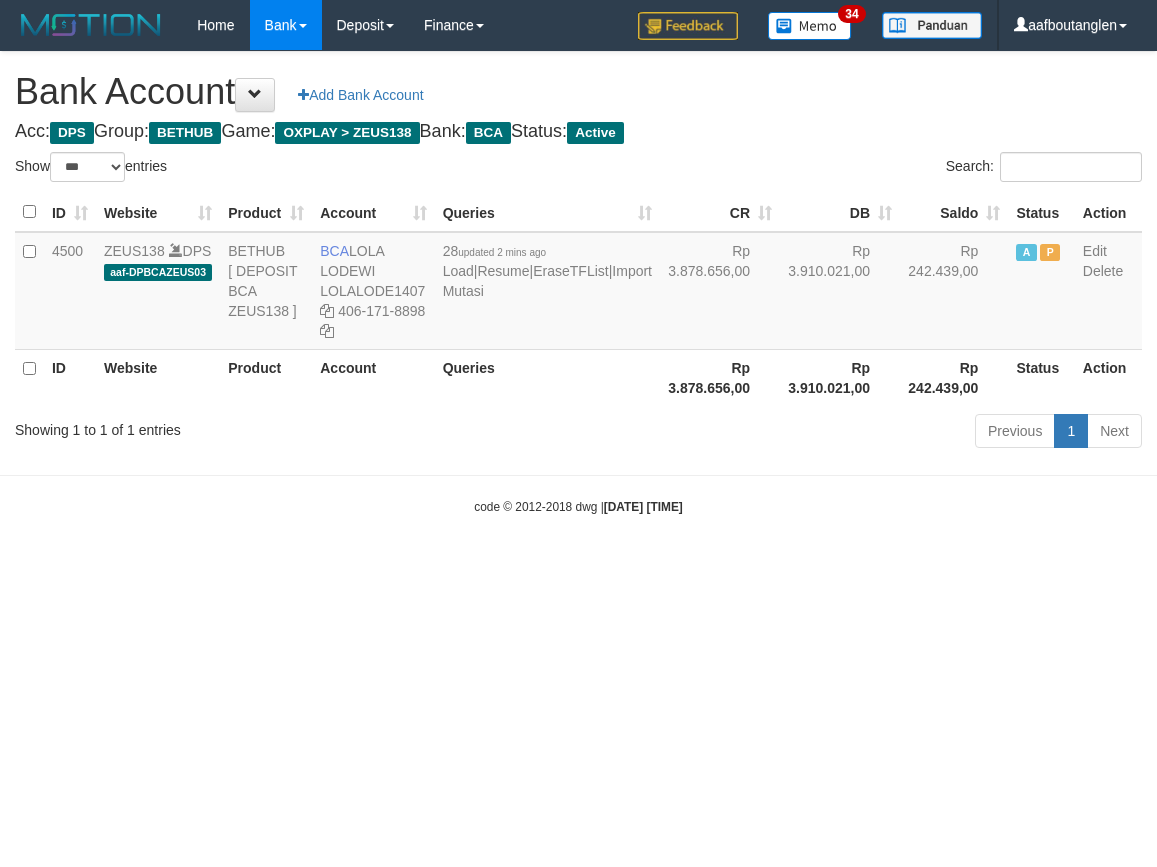 scroll, scrollTop: 0, scrollLeft: 0, axis: both 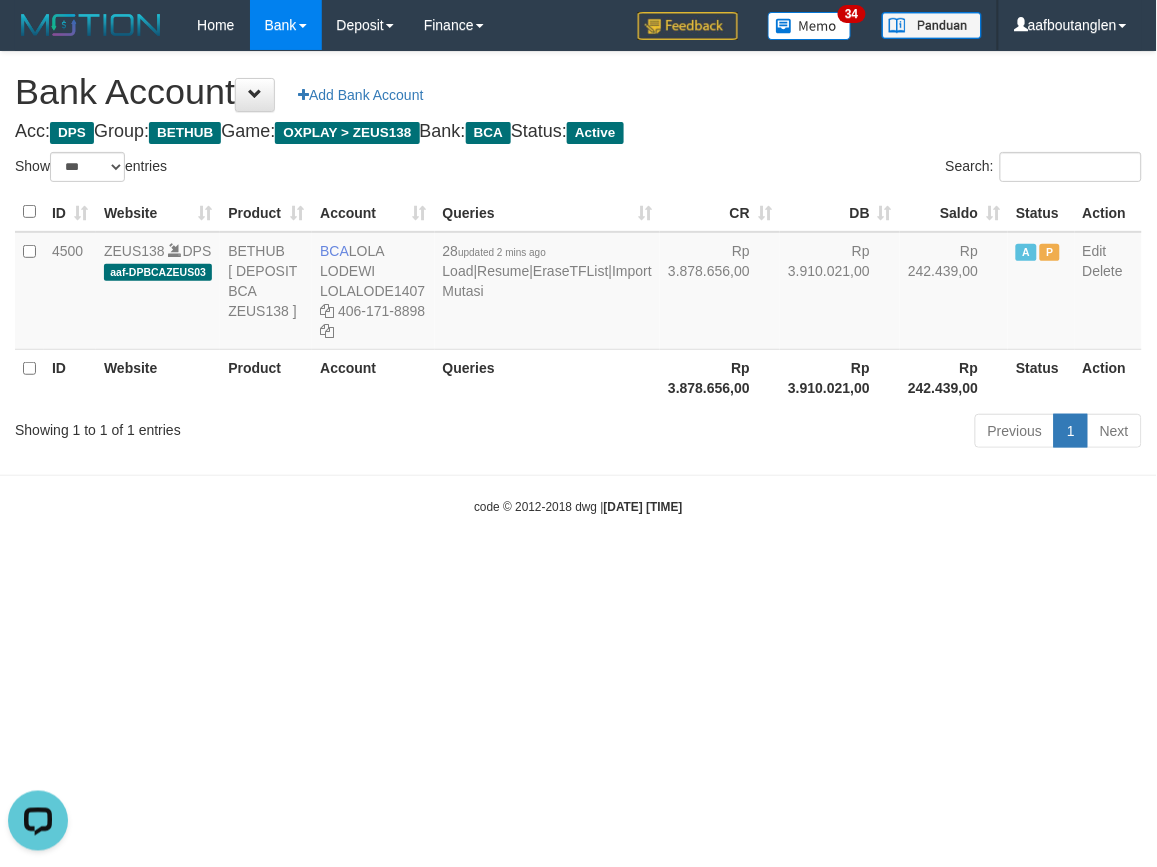 drag, startPoint x: 887, startPoint y: 552, endPoint x: 968, endPoint y: 560, distance: 81.394104 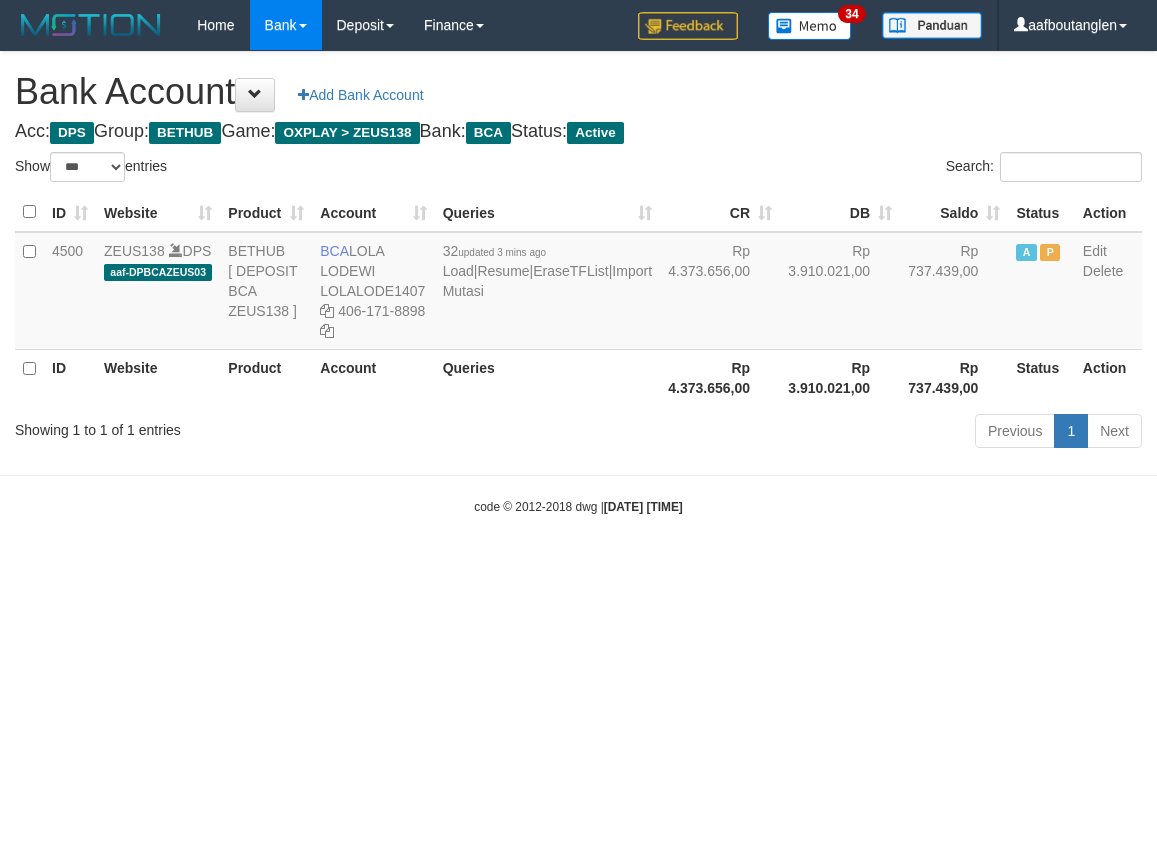 select on "***" 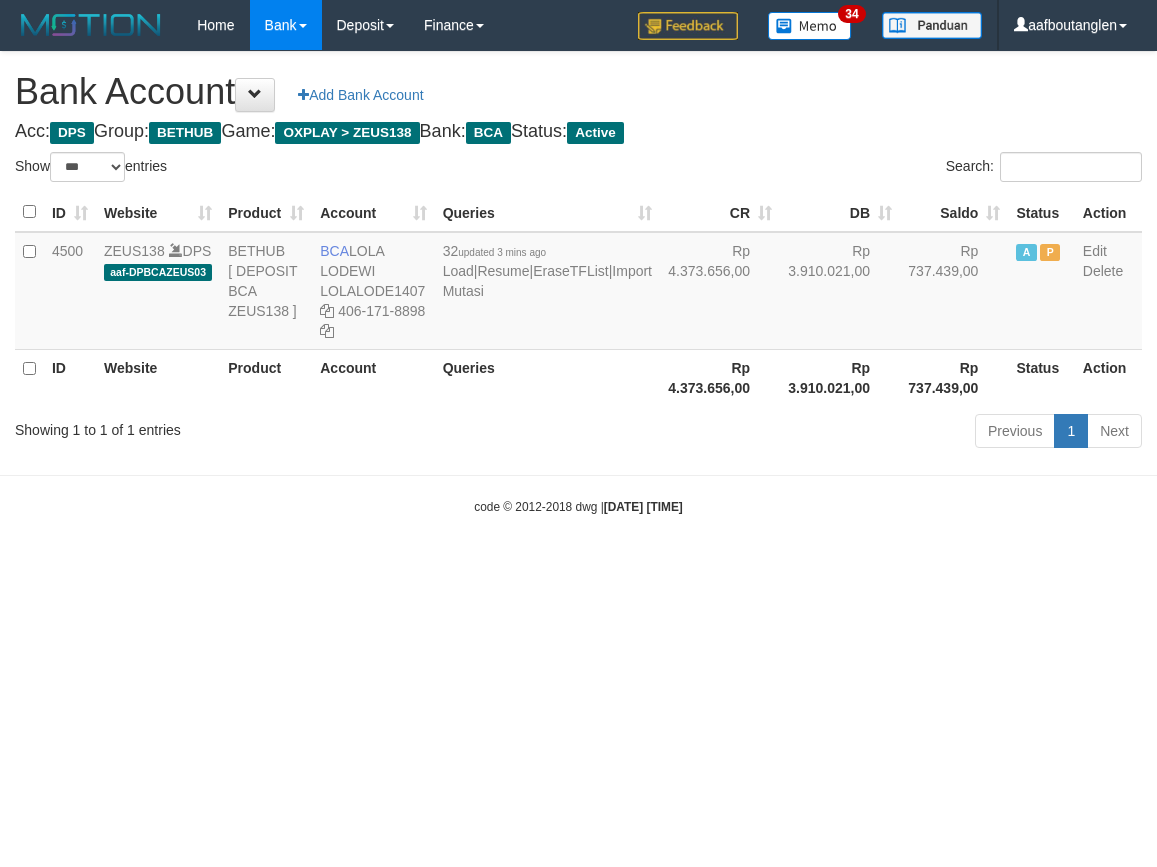 scroll, scrollTop: 0, scrollLeft: 0, axis: both 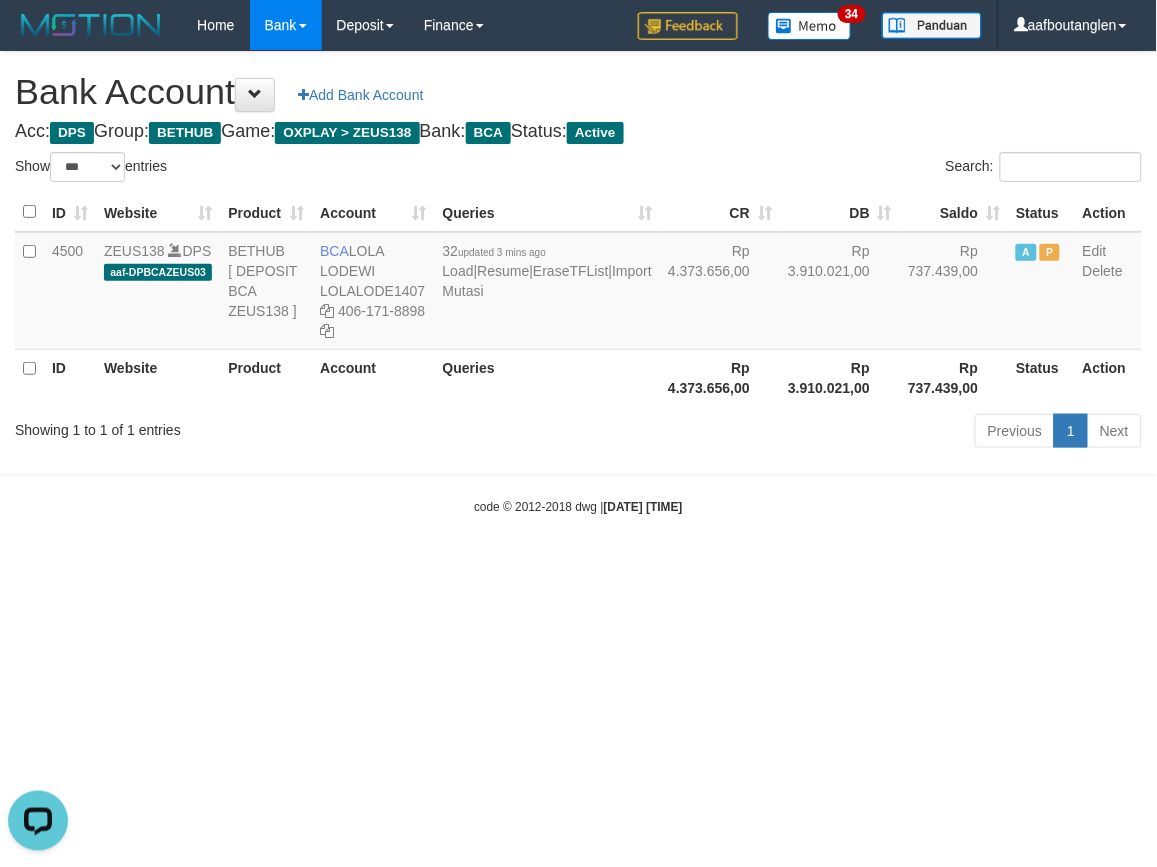 click on "Toggle navigation
Home
Bank
Account List
Deposit
DPS List
History
Note DPS
Finance
Financial Data
aafboutanglen
My Profile
Log Out
34" at bounding box center (578, 283) 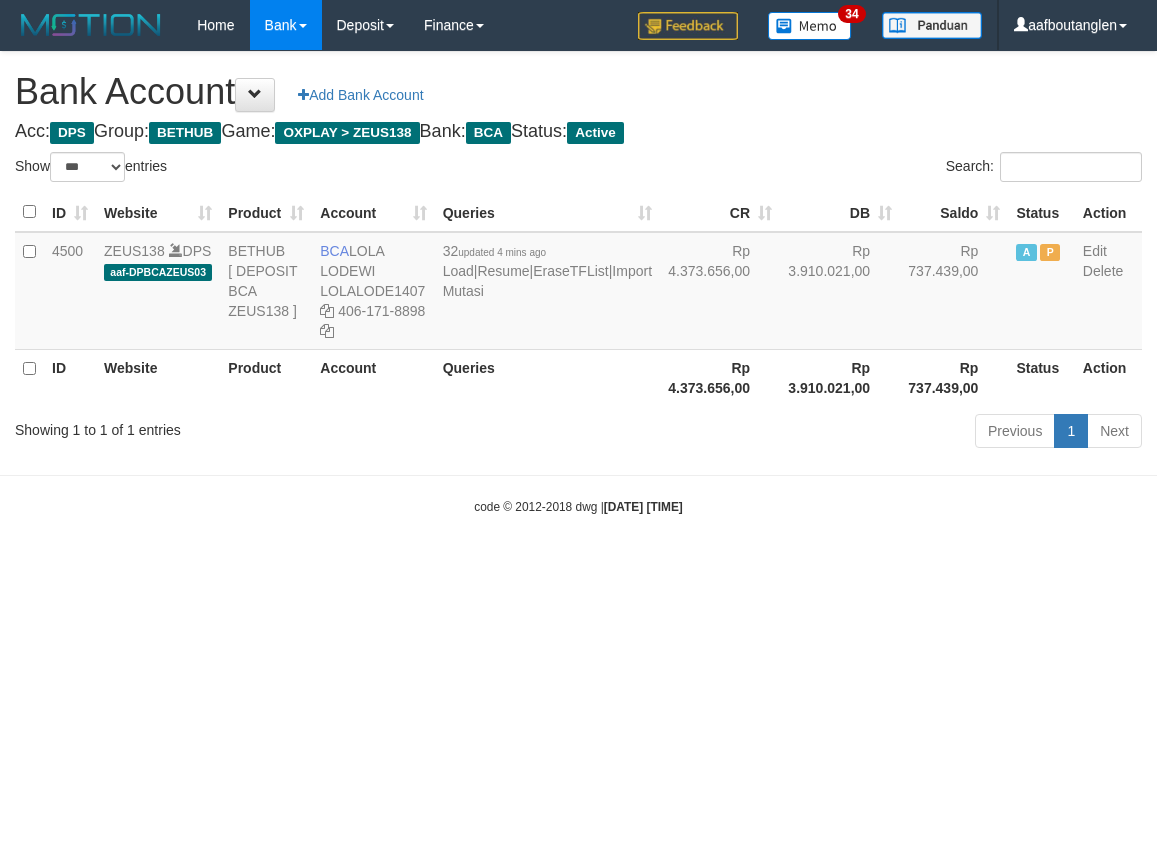 select on "***" 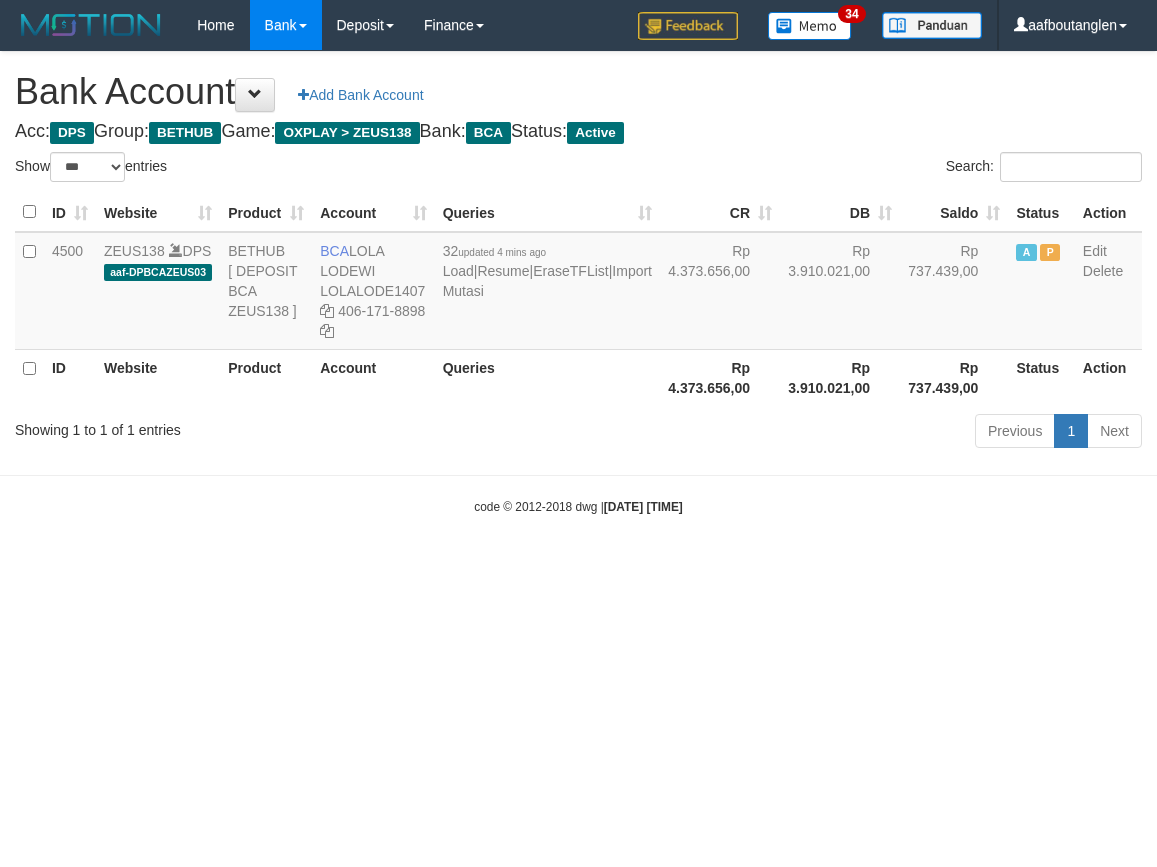 scroll, scrollTop: 0, scrollLeft: 0, axis: both 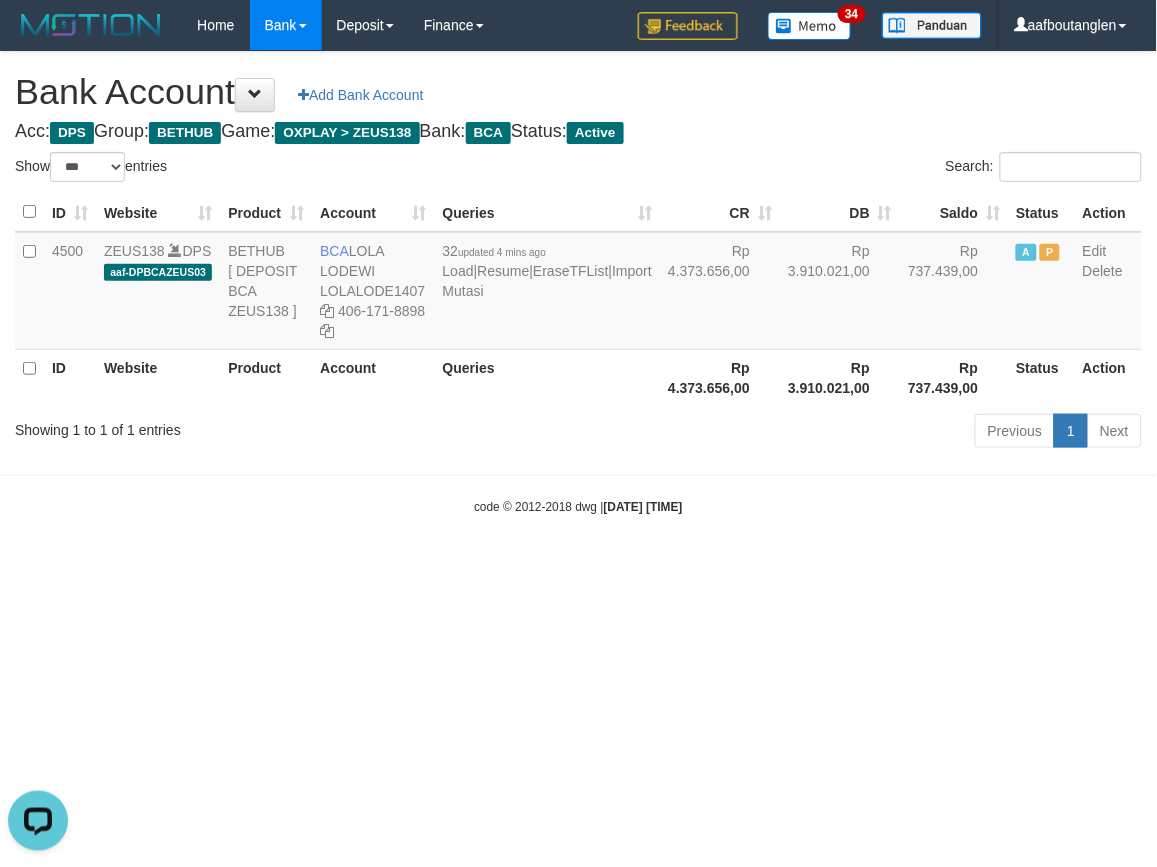 drag, startPoint x: 933, startPoint y: 697, endPoint x: 913, endPoint y: 680, distance: 26.24881 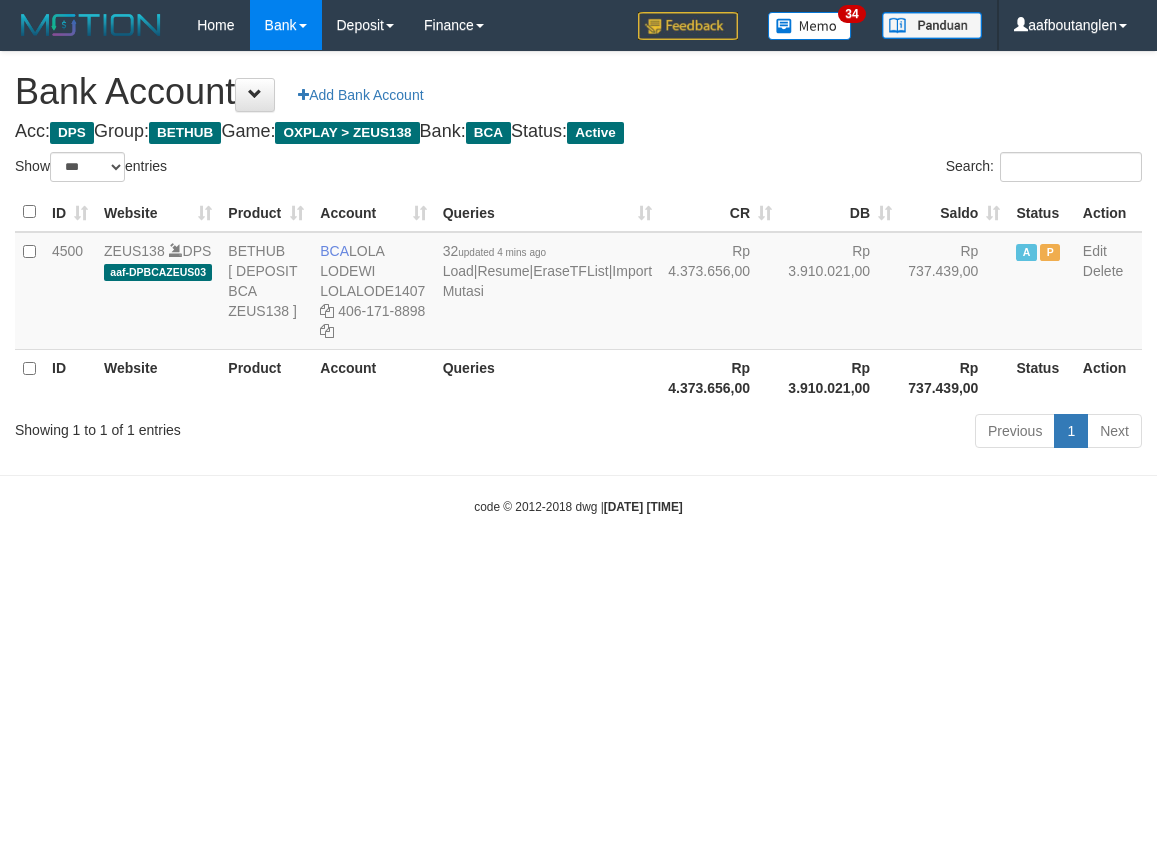 select on "***" 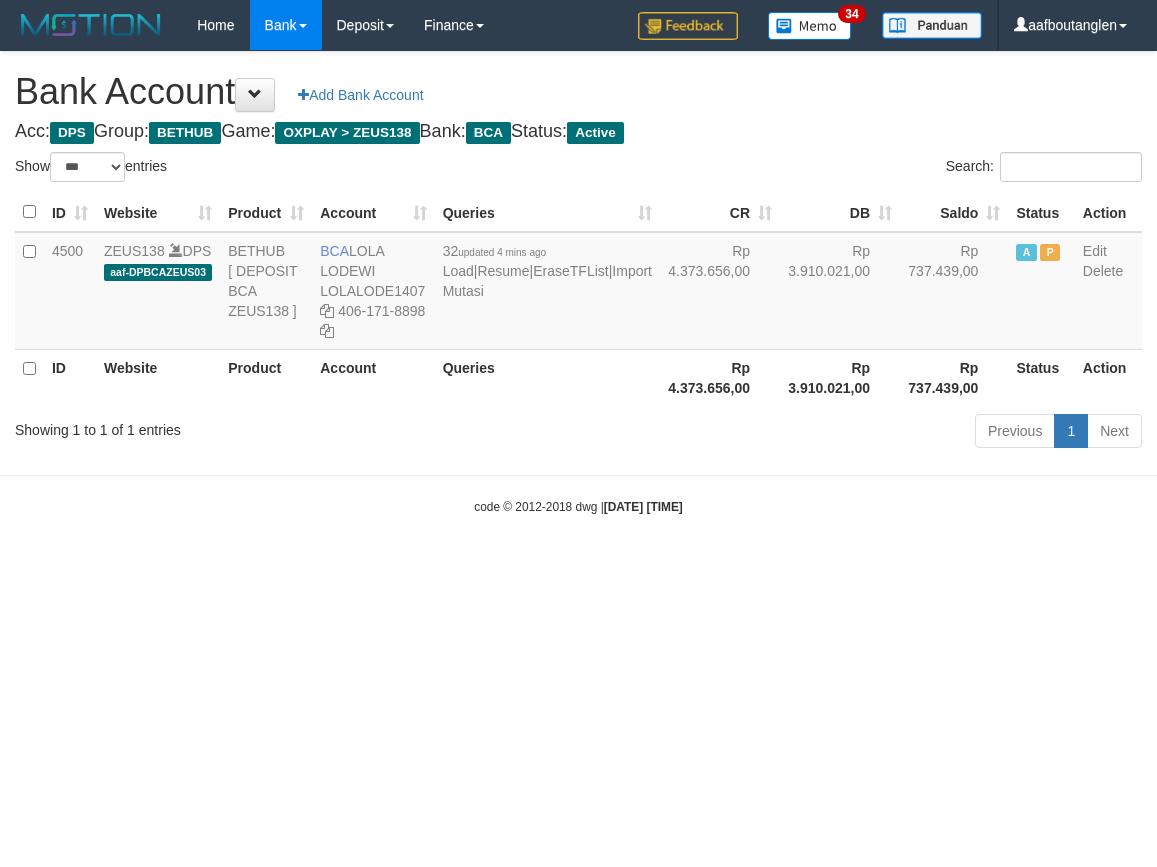 scroll, scrollTop: 0, scrollLeft: 0, axis: both 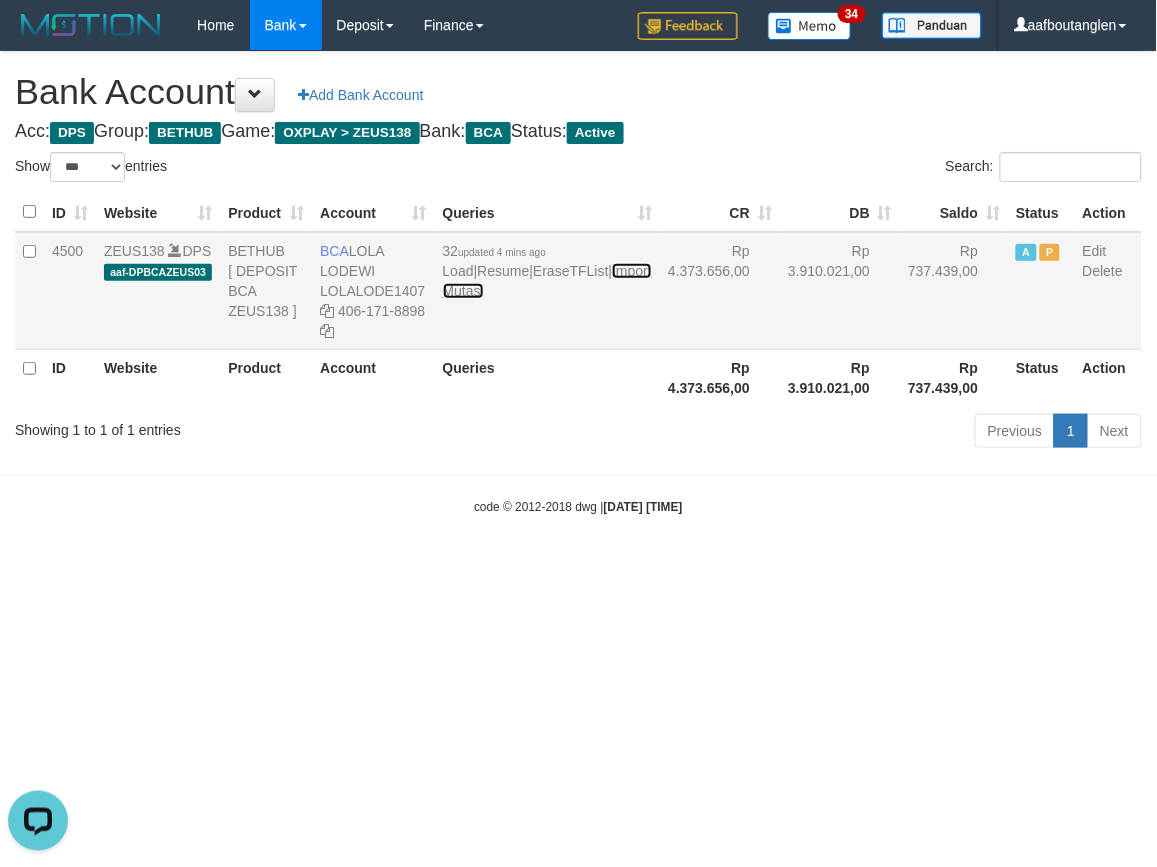 click on "Import Mutasi" at bounding box center [547, 281] 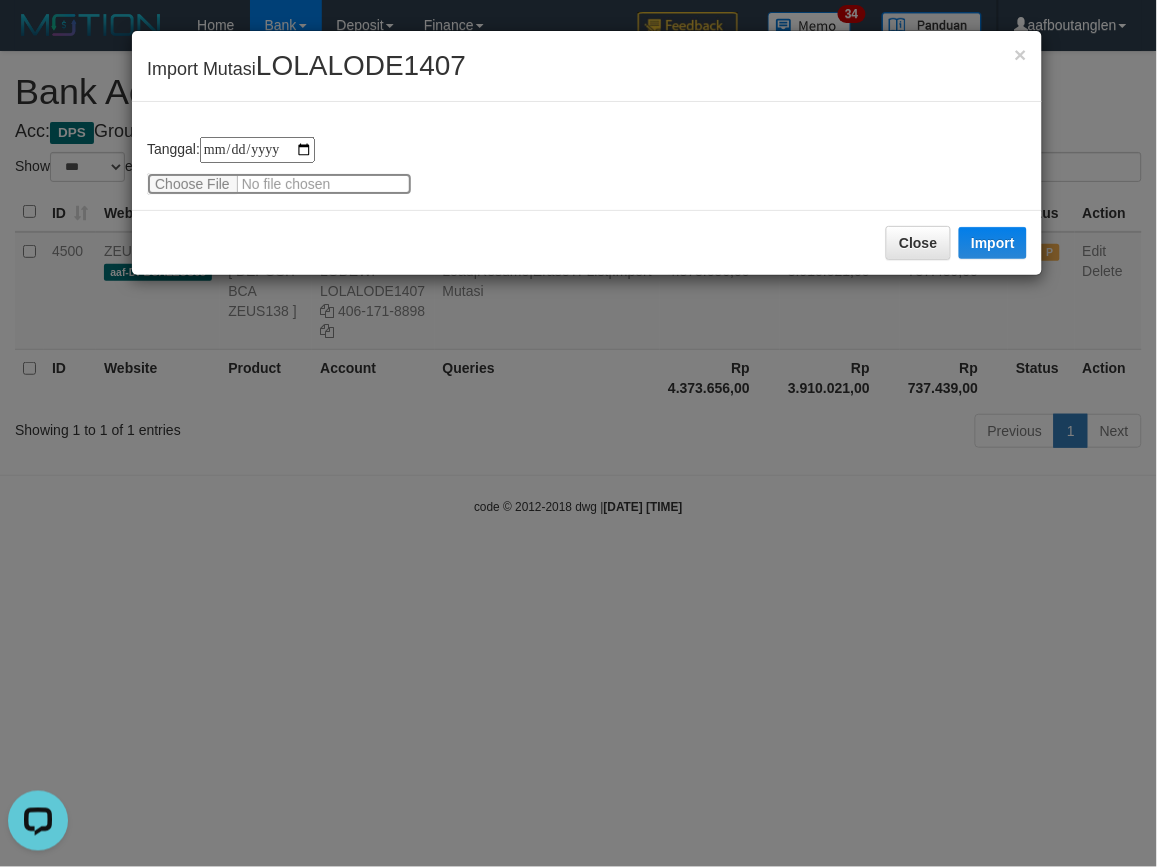 click at bounding box center [279, 184] 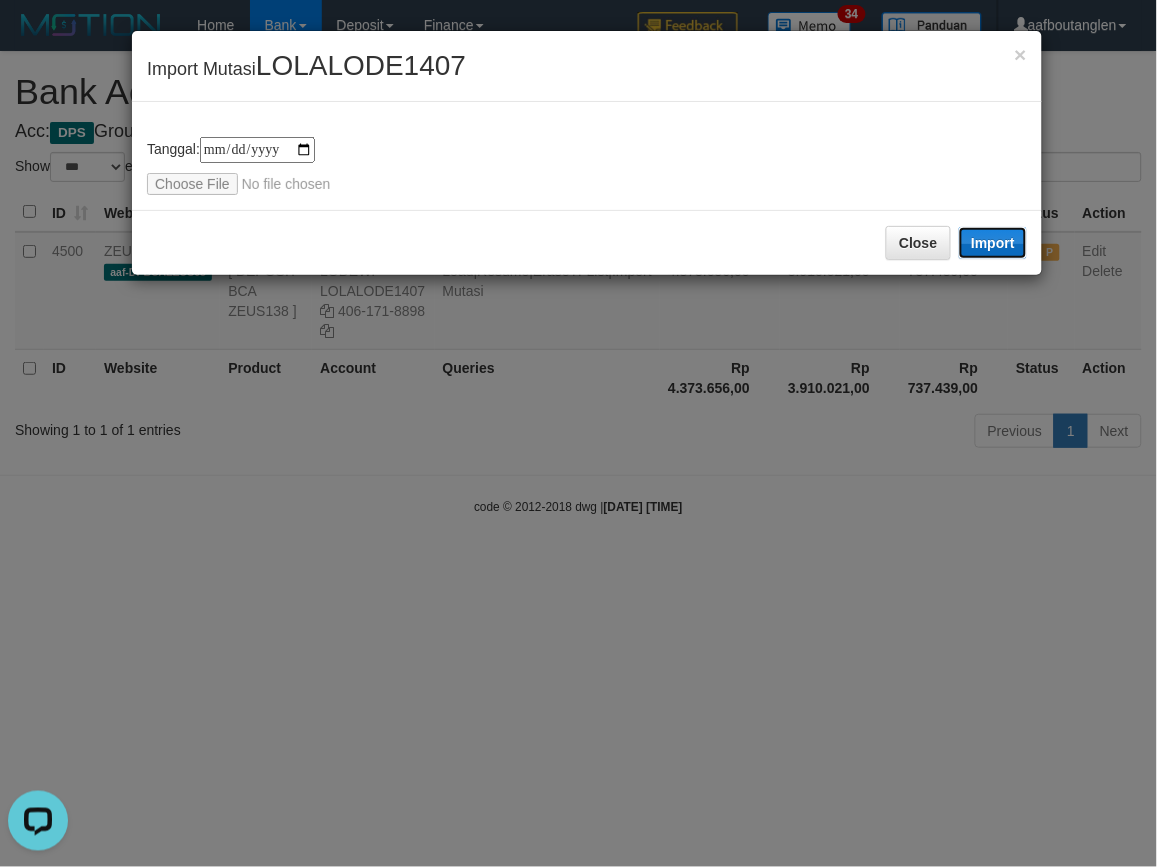 click on "Import" at bounding box center [993, 243] 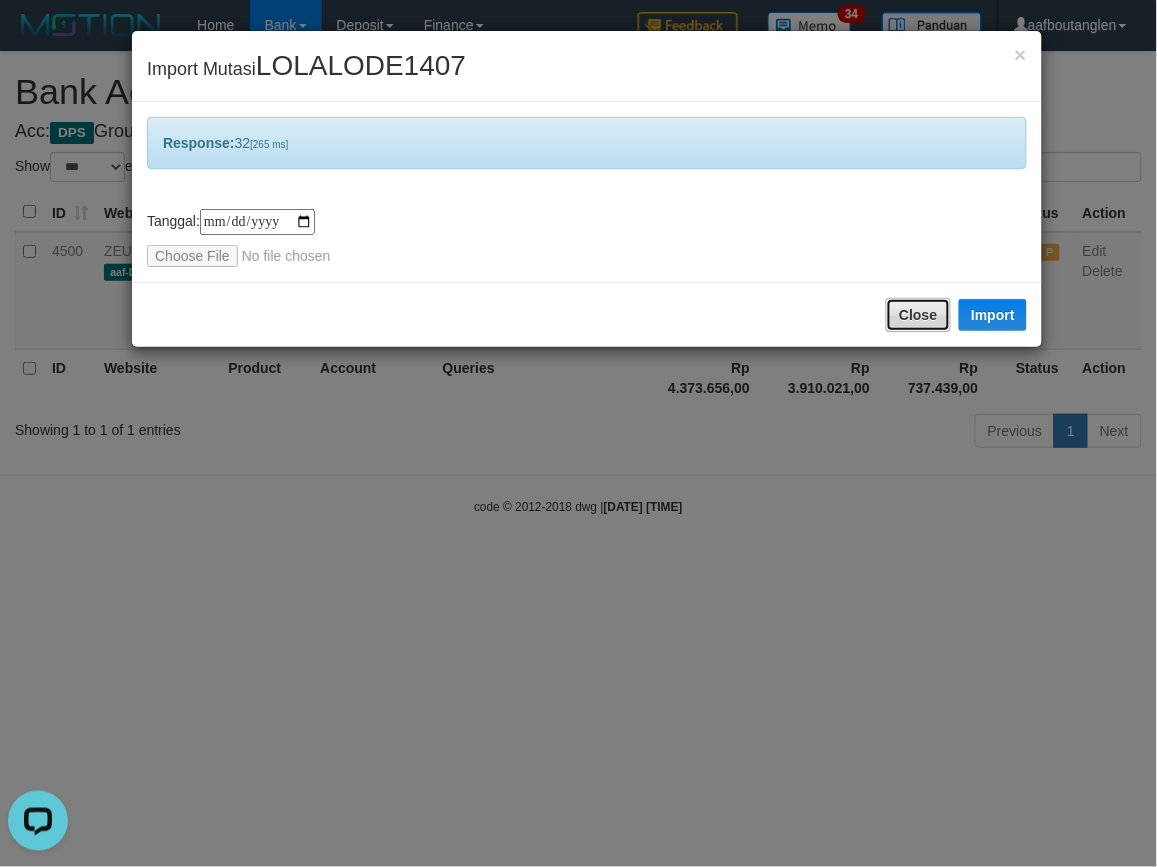 click on "Close" at bounding box center (918, 315) 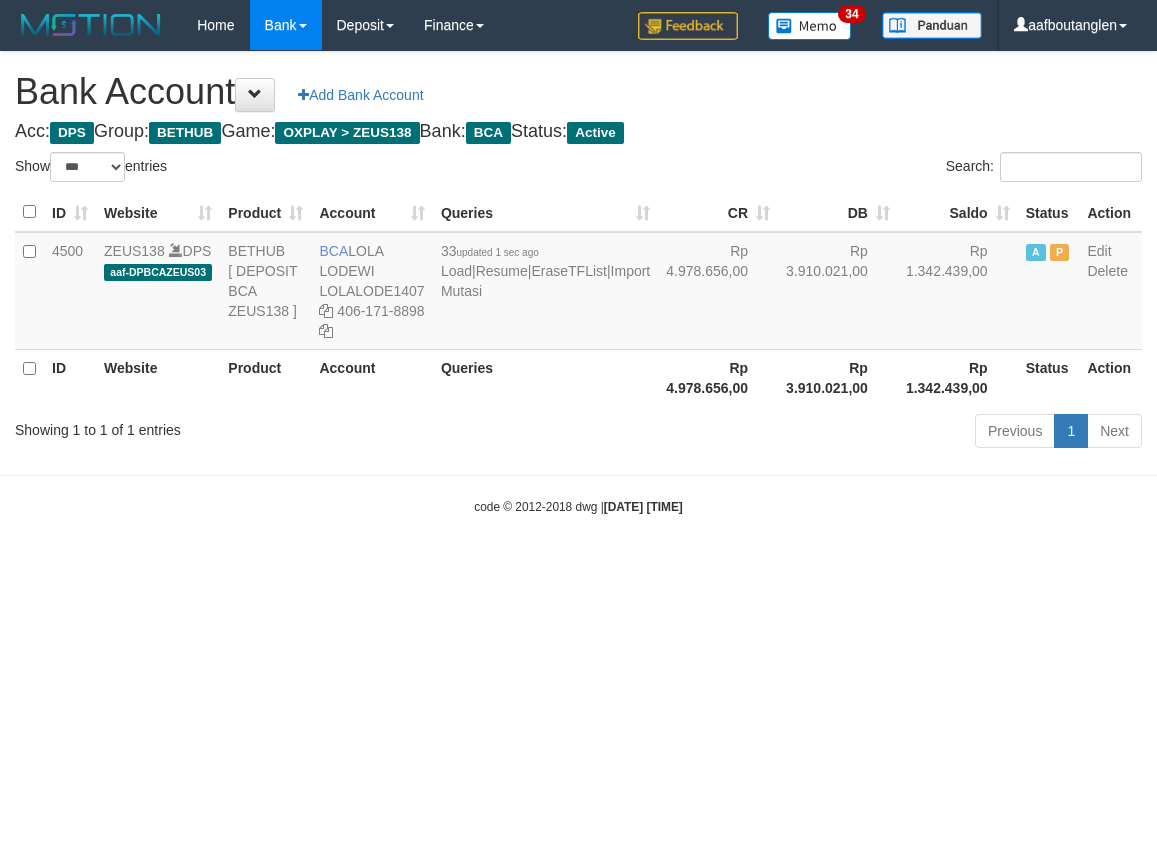 select on "***" 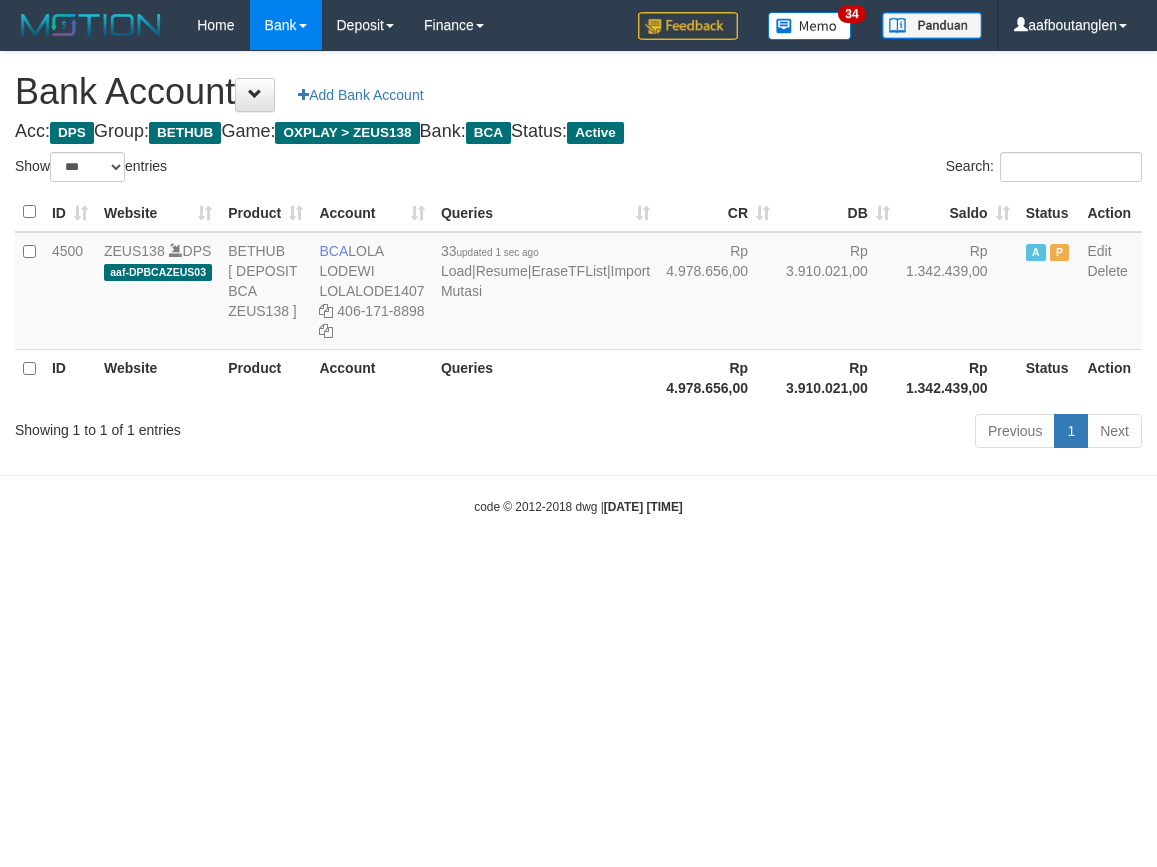 scroll, scrollTop: 0, scrollLeft: 0, axis: both 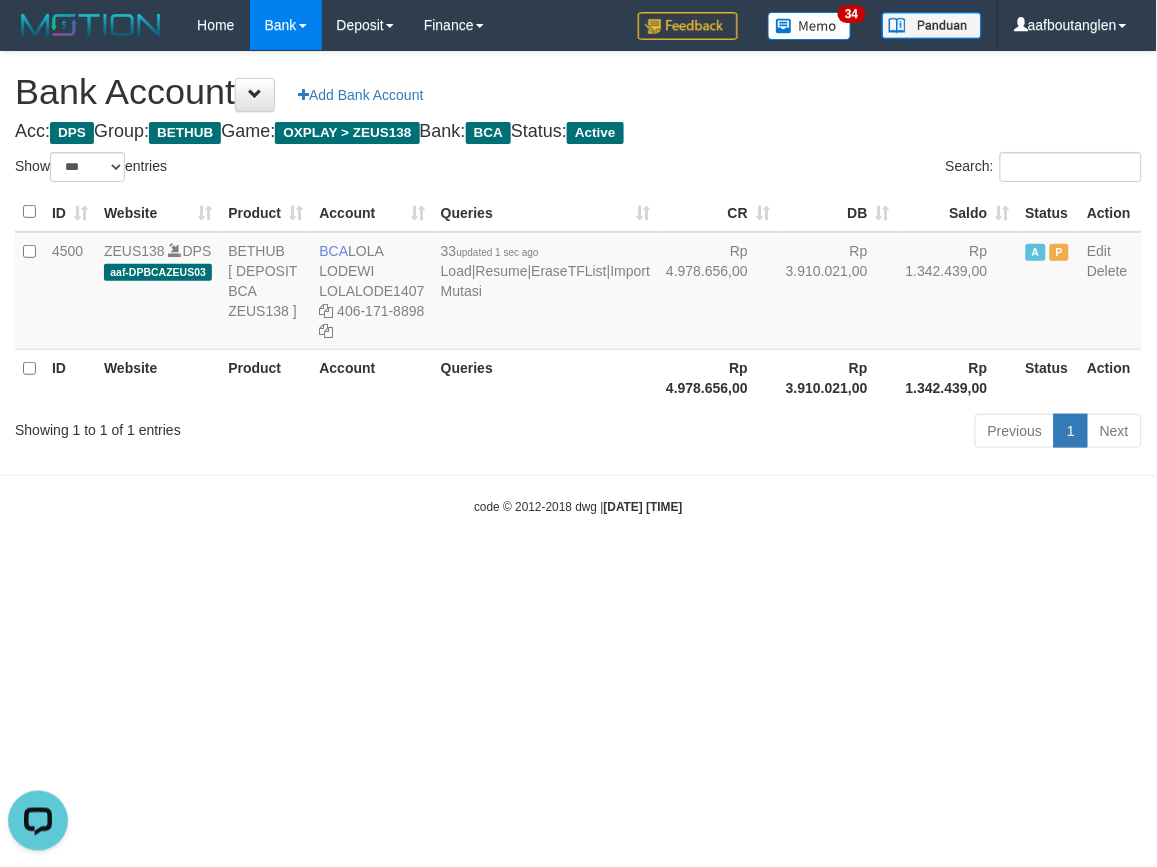 drag, startPoint x: 888, startPoint y: 615, endPoint x: 972, endPoint y: 615, distance: 84 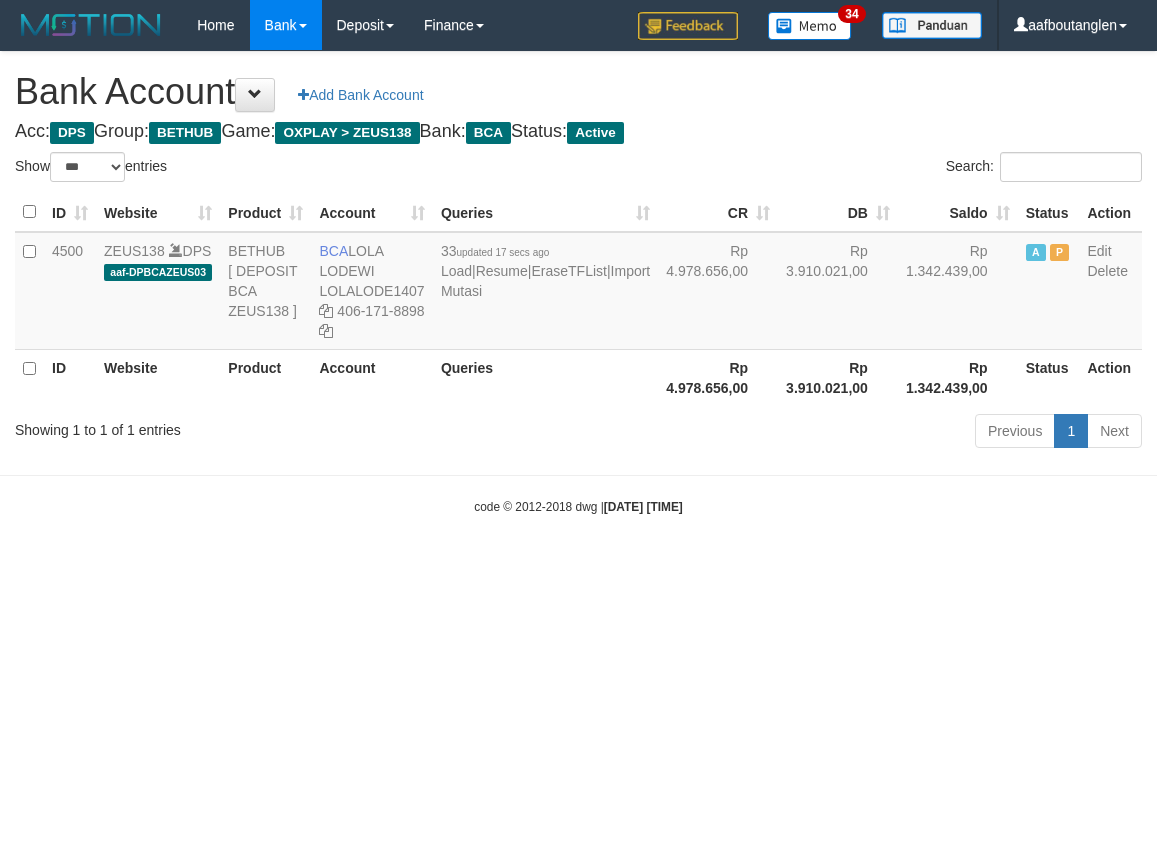 select on "***" 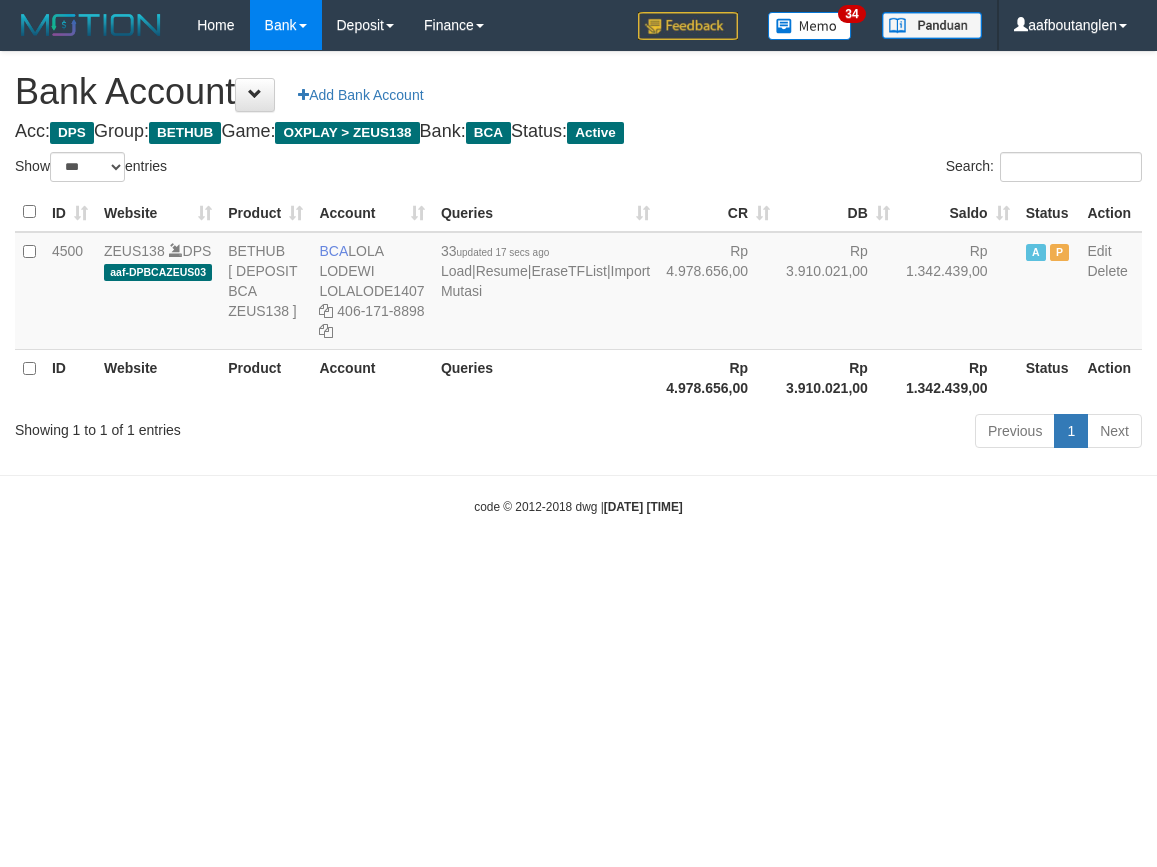 scroll, scrollTop: 0, scrollLeft: 0, axis: both 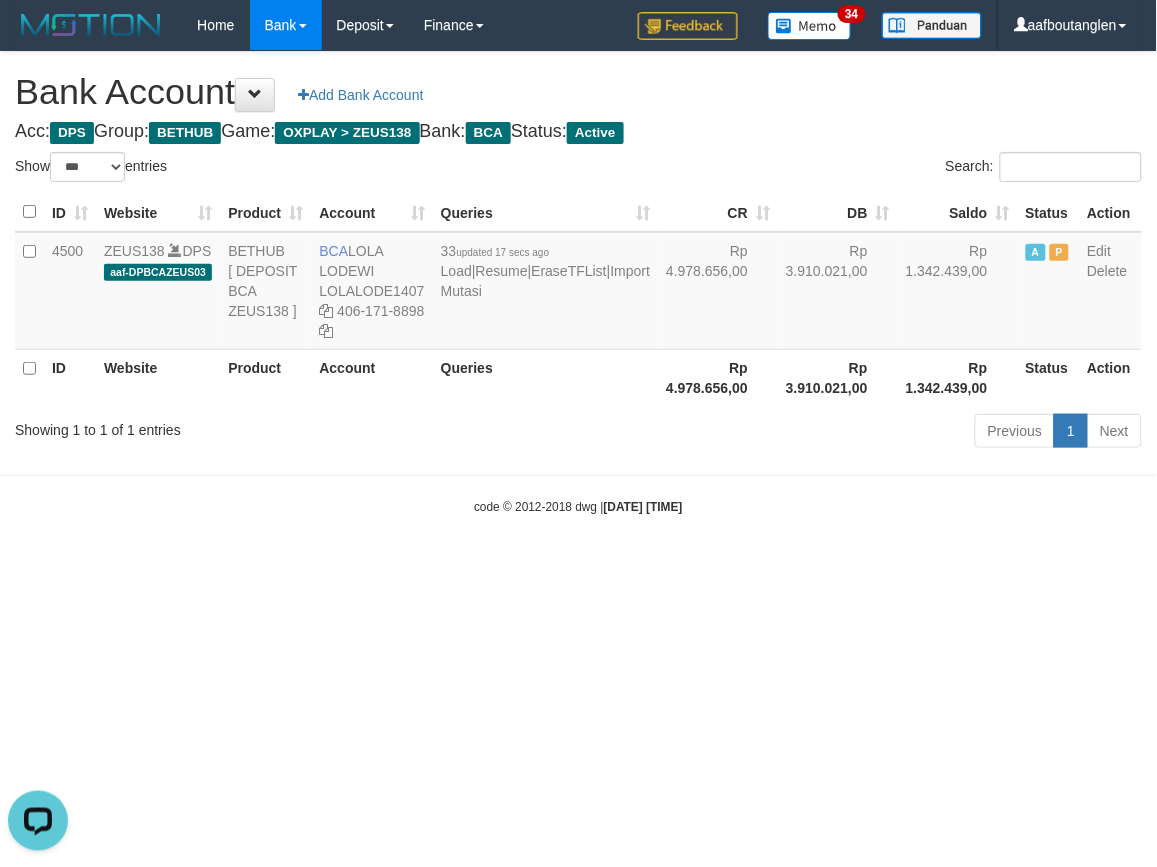 click on "Toggle navigation
Home
Bank
Account List
Deposit
DPS List
History
Note DPS
Finance
Financial Data
aafboutanglen
My Profile
Log Out
34" at bounding box center [578, 283] 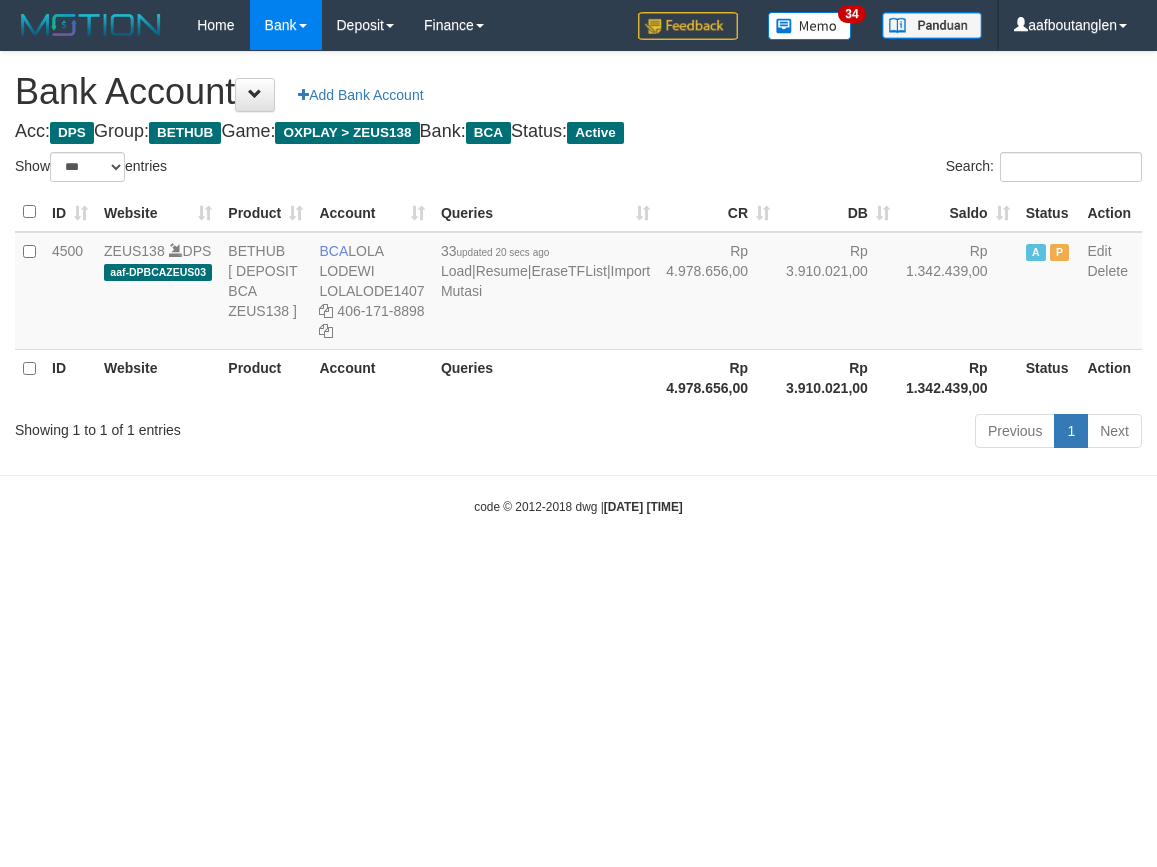select on "***" 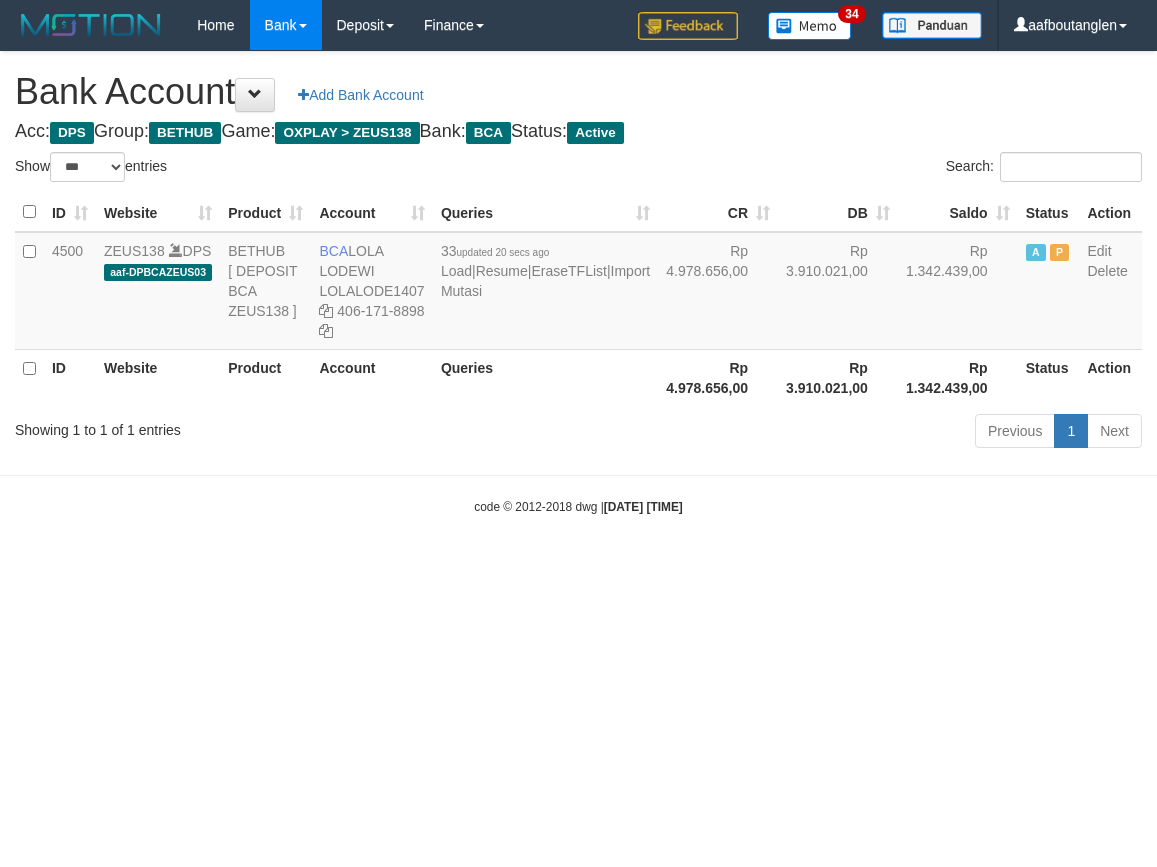scroll, scrollTop: 0, scrollLeft: 0, axis: both 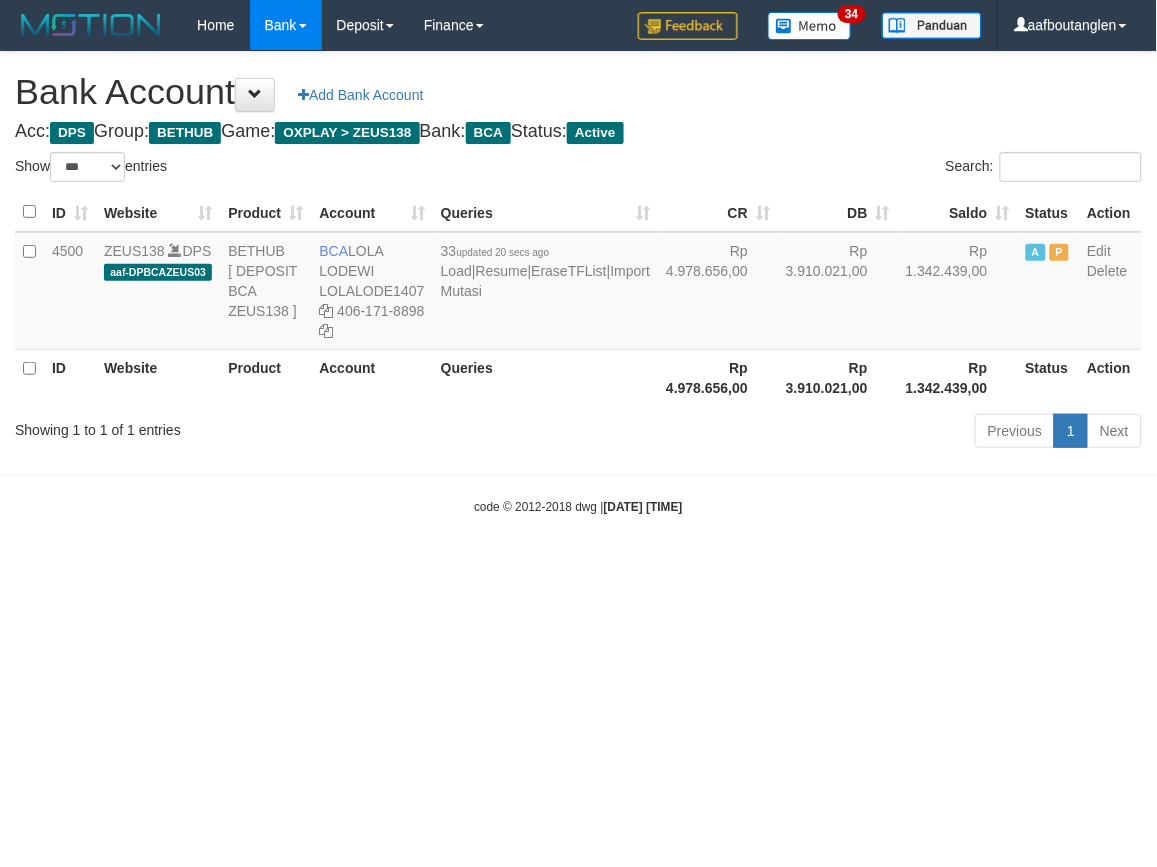 drag, startPoint x: 811, startPoint y: 638, endPoint x: 826, endPoint y: 641, distance: 15.297058 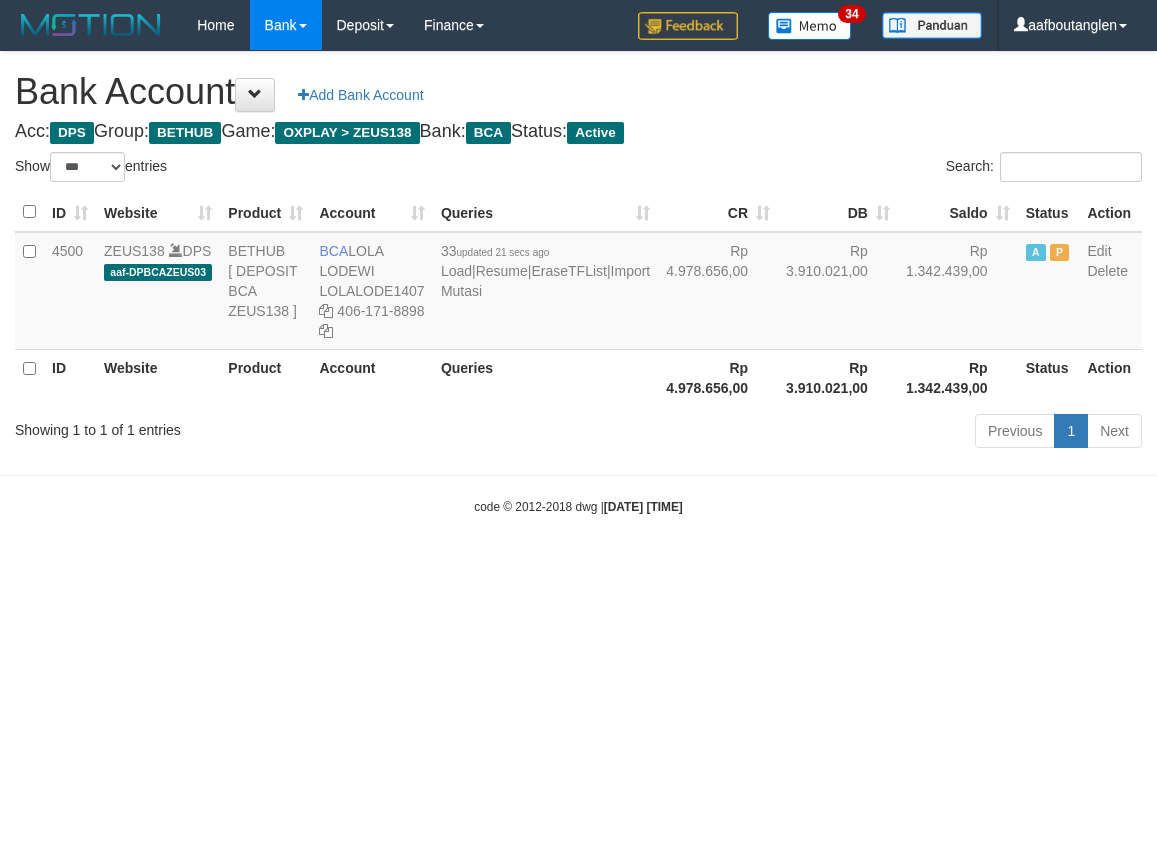 select on "***" 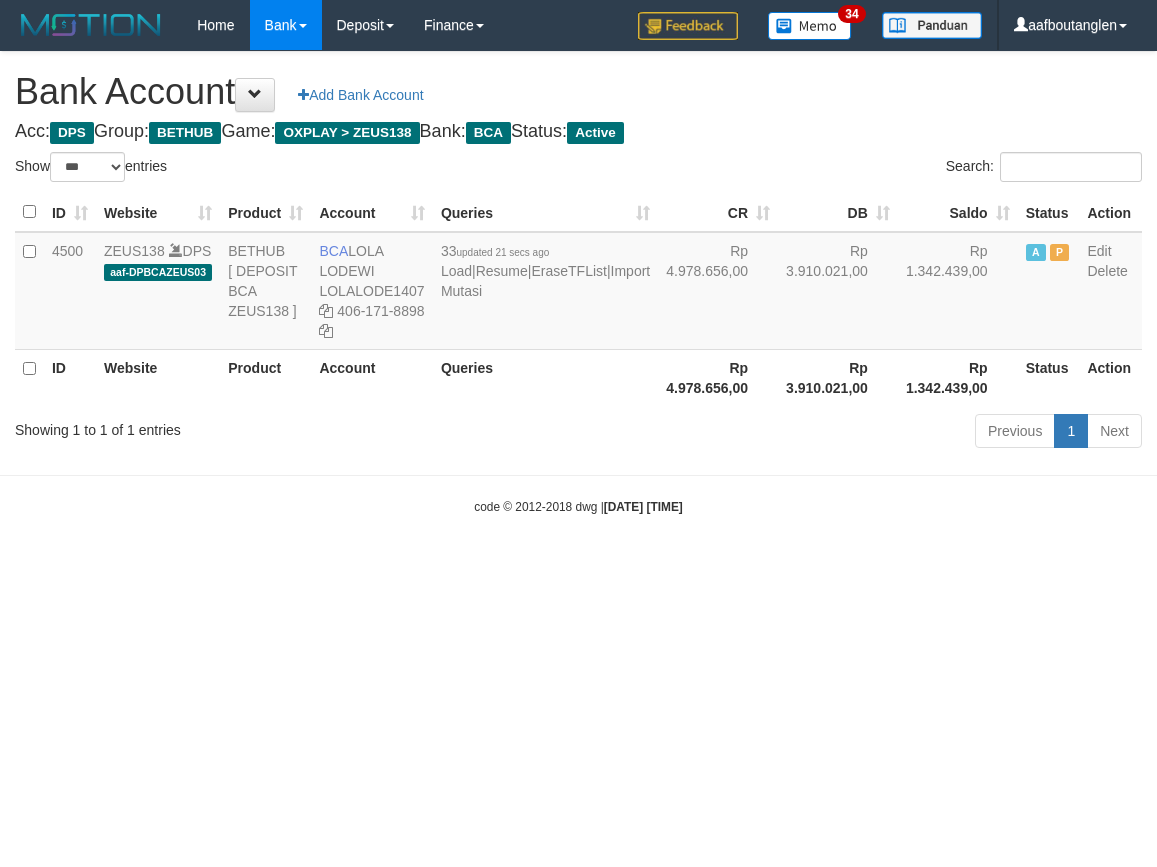 scroll, scrollTop: 0, scrollLeft: 0, axis: both 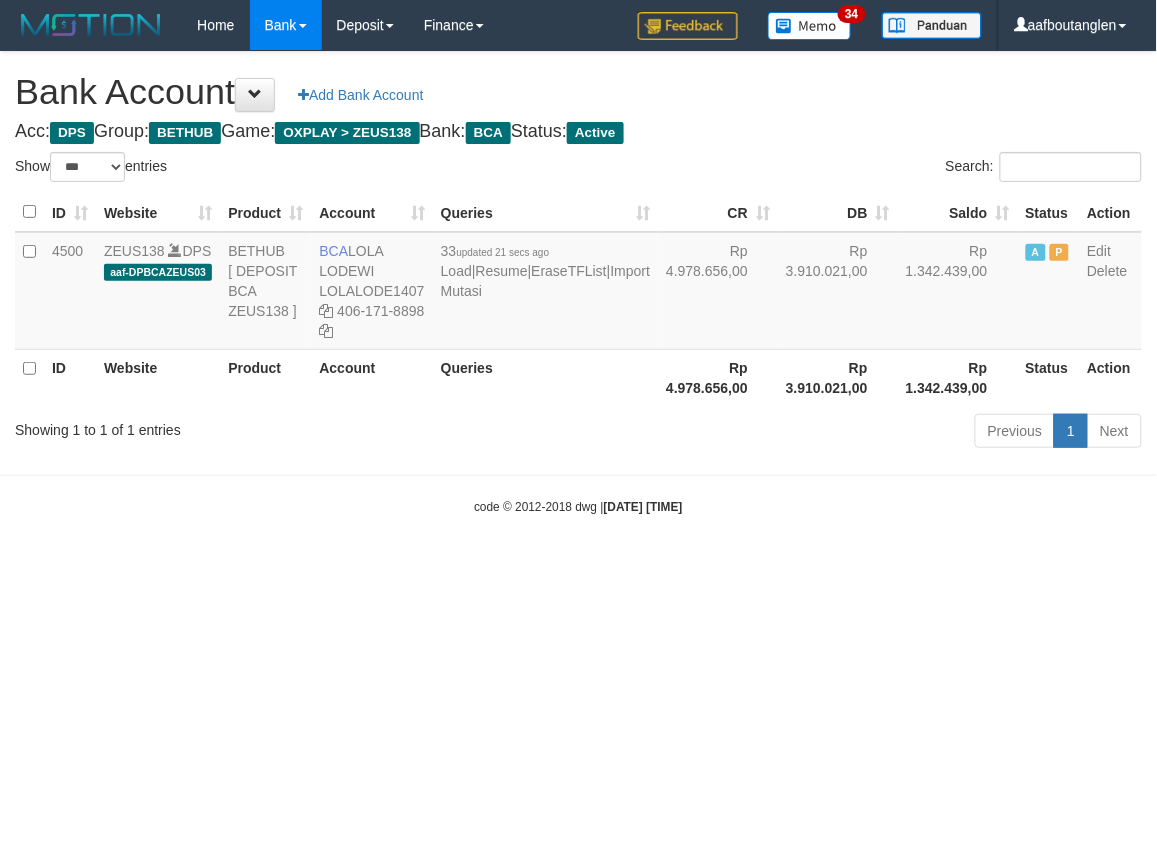 drag, startPoint x: 1031, startPoint y: 665, endPoint x: 1000, endPoint y: 666, distance: 31.016125 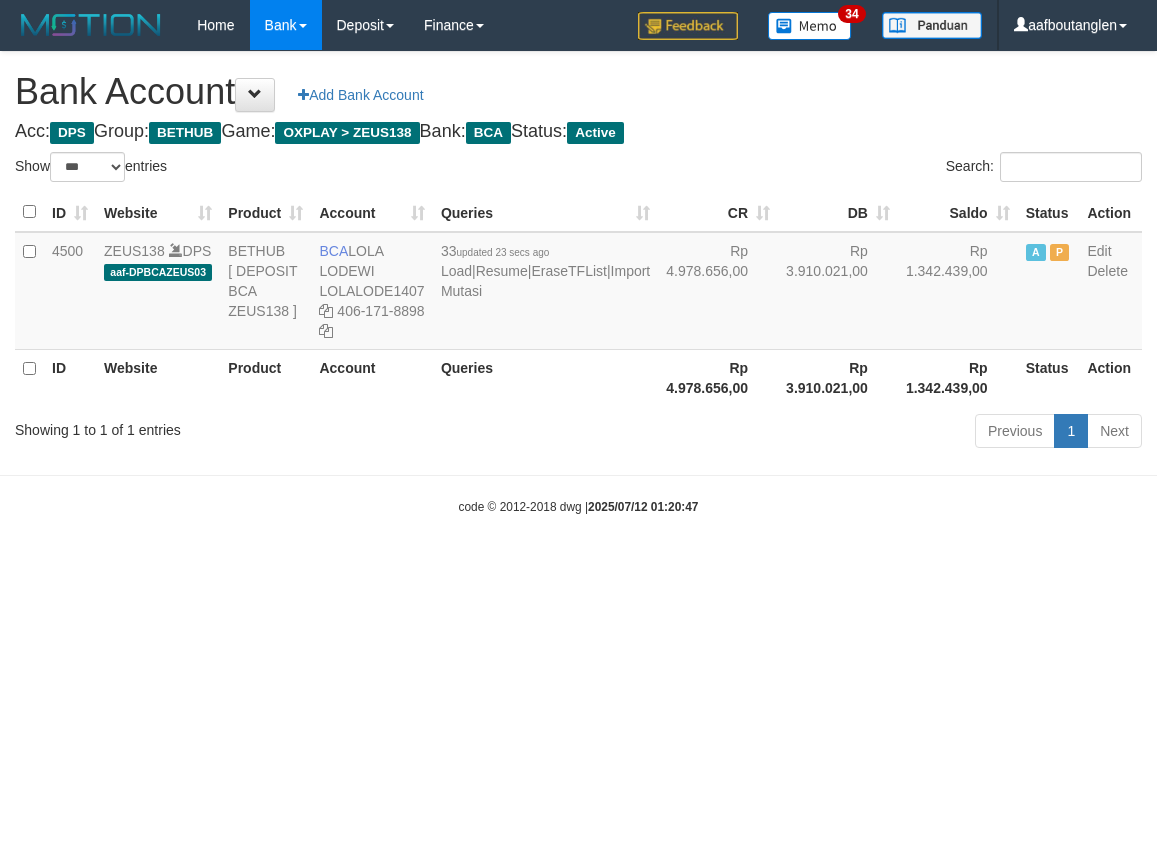 select on "***" 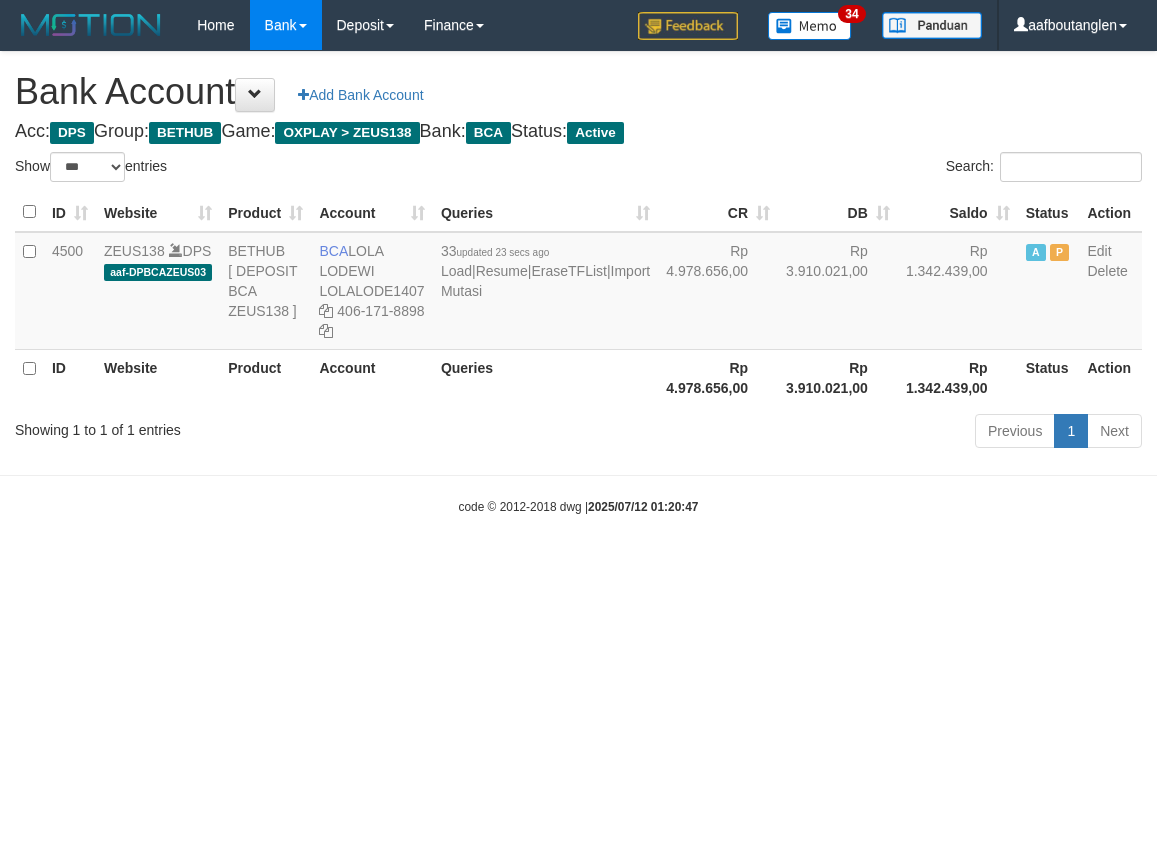 scroll, scrollTop: 0, scrollLeft: 0, axis: both 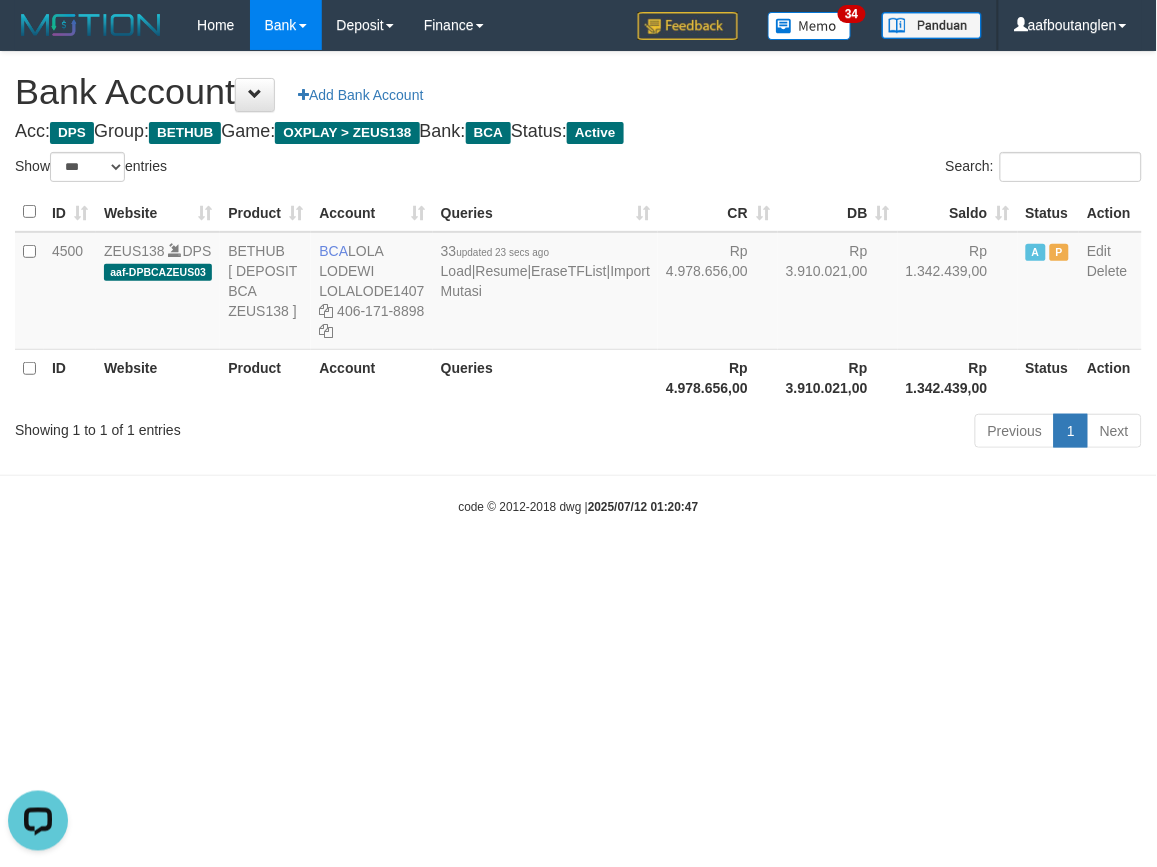 click on "Toggle navigation
Home
Bank
Account List
Deposit
DPS List
History
Note DPS
Finance
Financial Data
aafboutanglen
My Profile
Log Out
34" at bounding box center [578, 283] 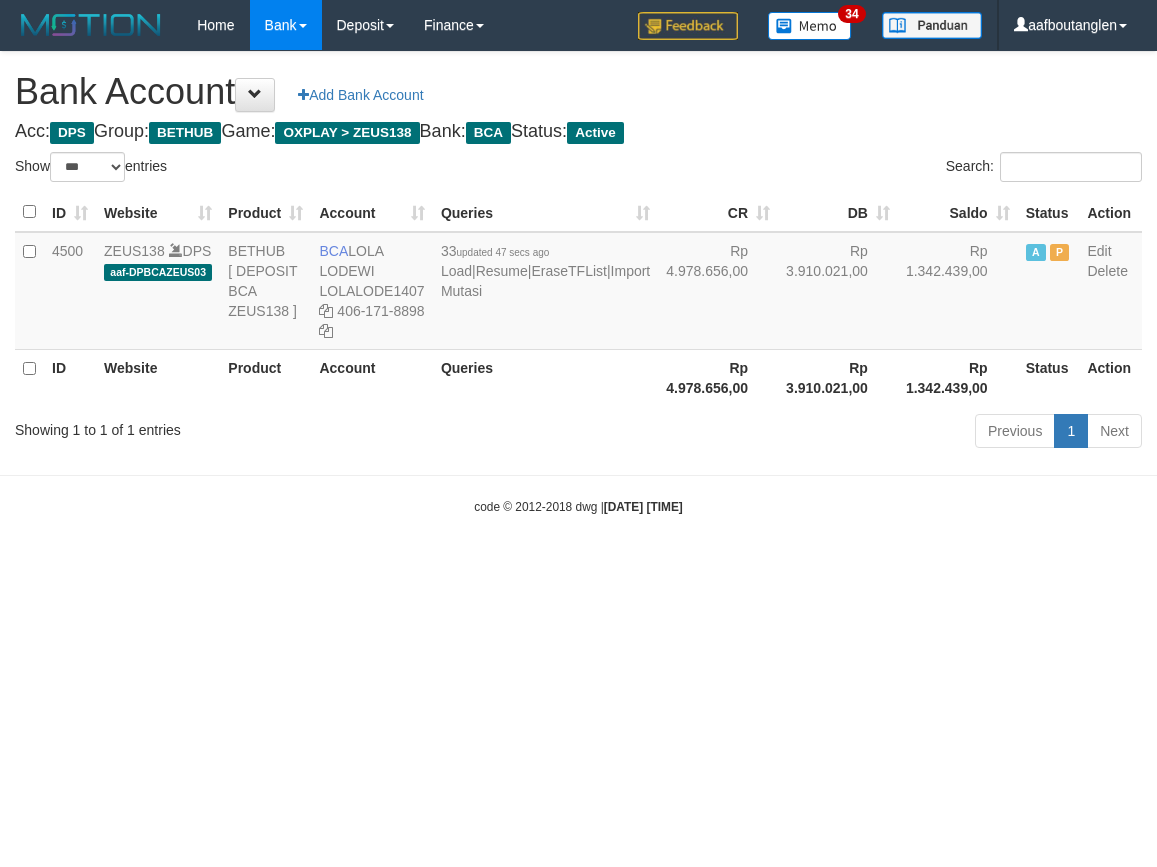 select on "***" 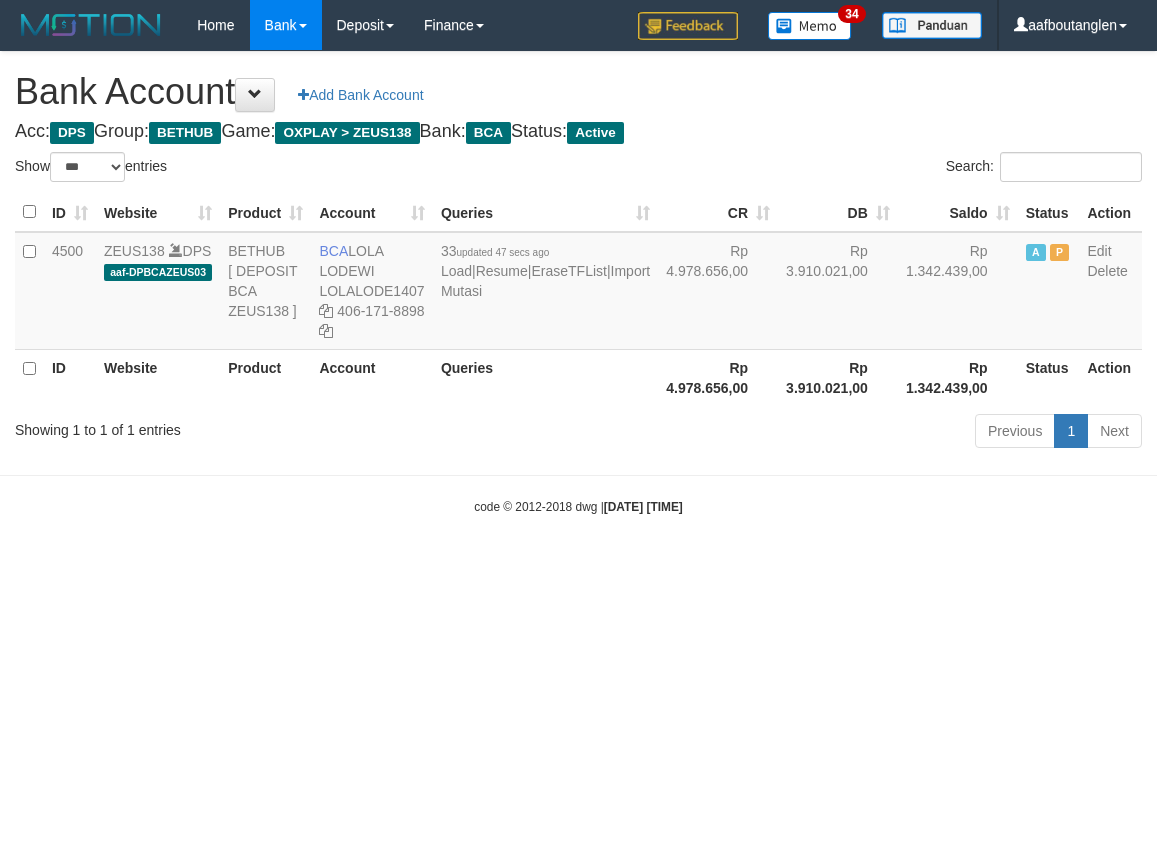 scroll, scrollTop: 0, scrollLeft: 0, axis: both 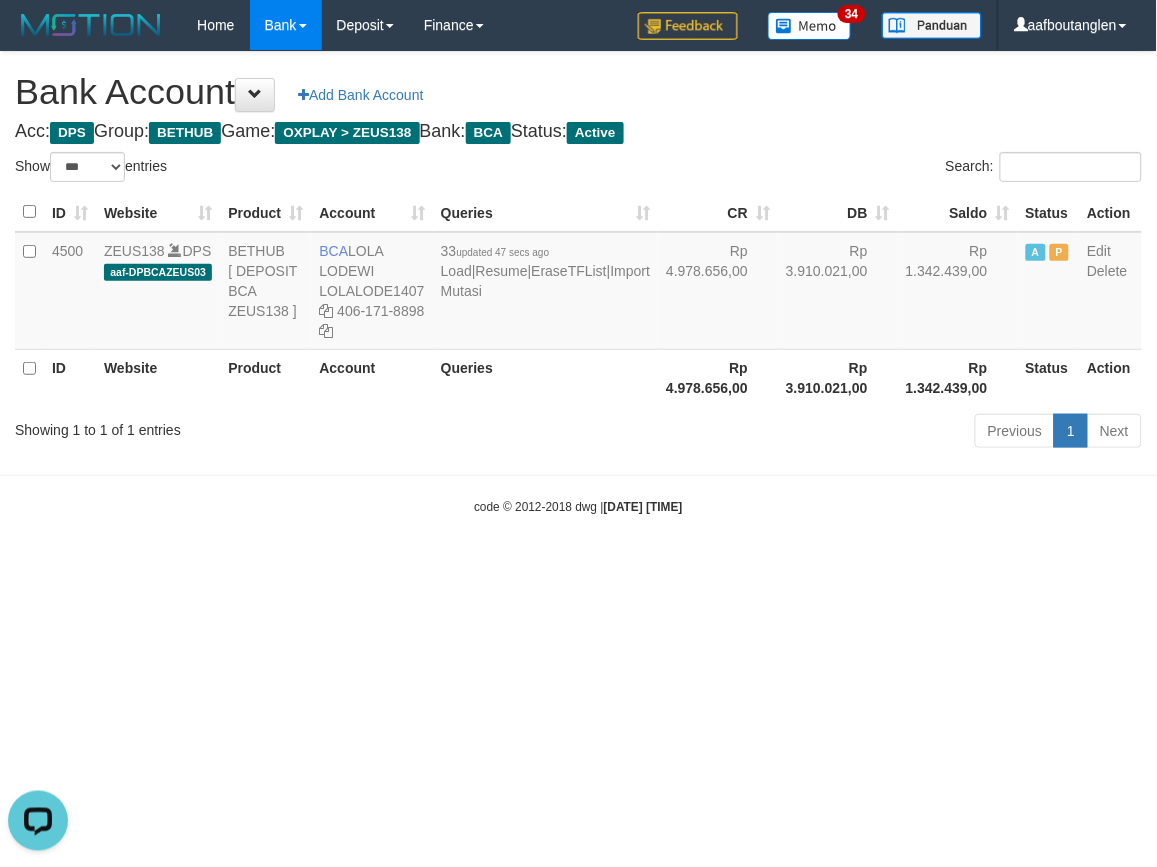 click on "Toggle navigation
Home
Bank
Account List
Deposit
DPS List
History
Note DPS
Finance
Financial Data
aafboutanglen
My Profile
Log Out
34" at bounding box center [578, 283] 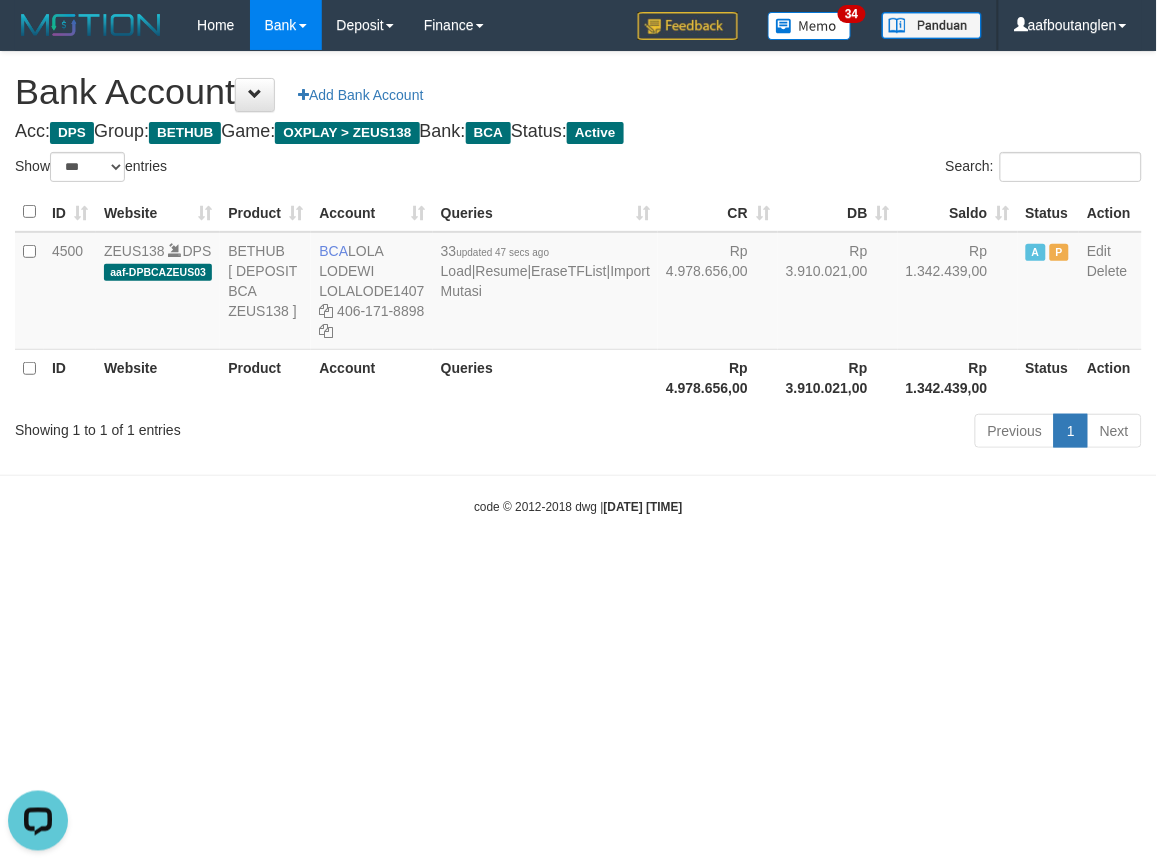 click on "Toggle navigation
Home
Bank
Account List
Deposit
DPS List
History
Note DPS
Finance
Financial Data
aafboutanglen
My Profile
Log Out
34" at bounding box center [578, 283] 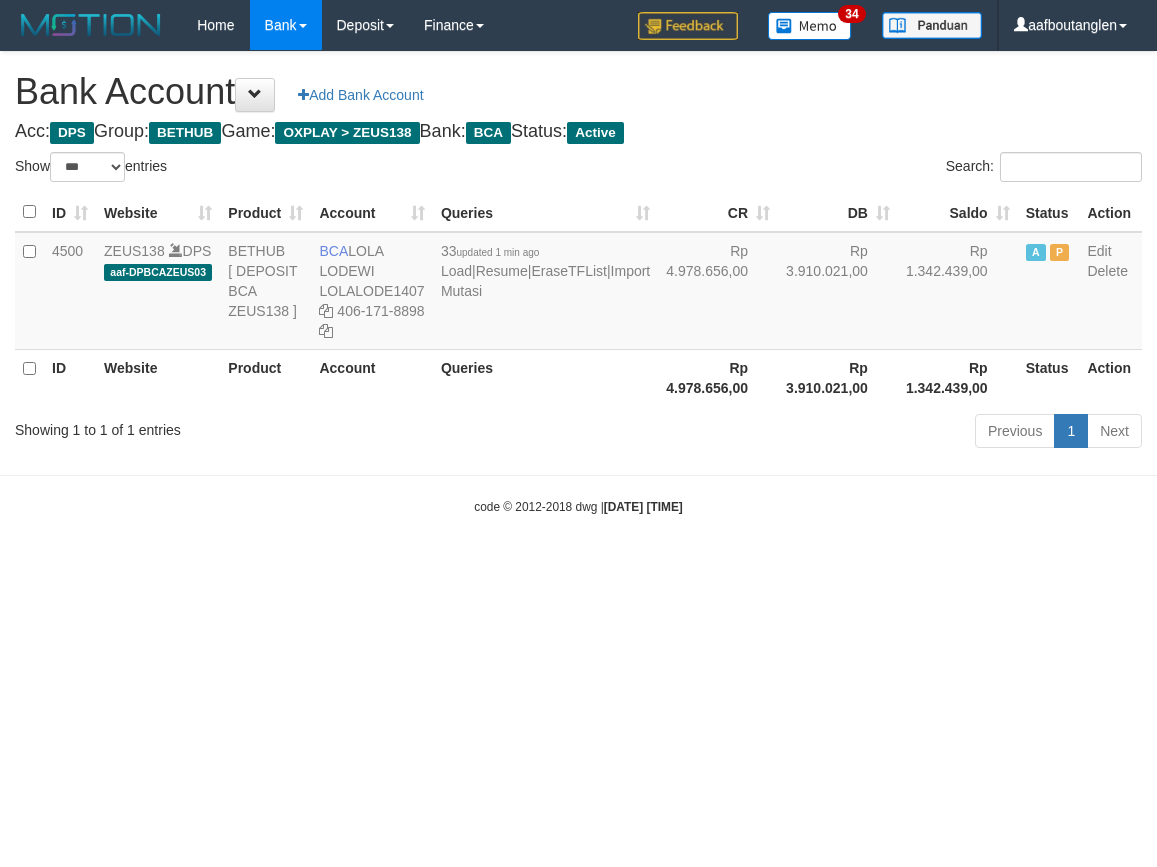 select on "***" 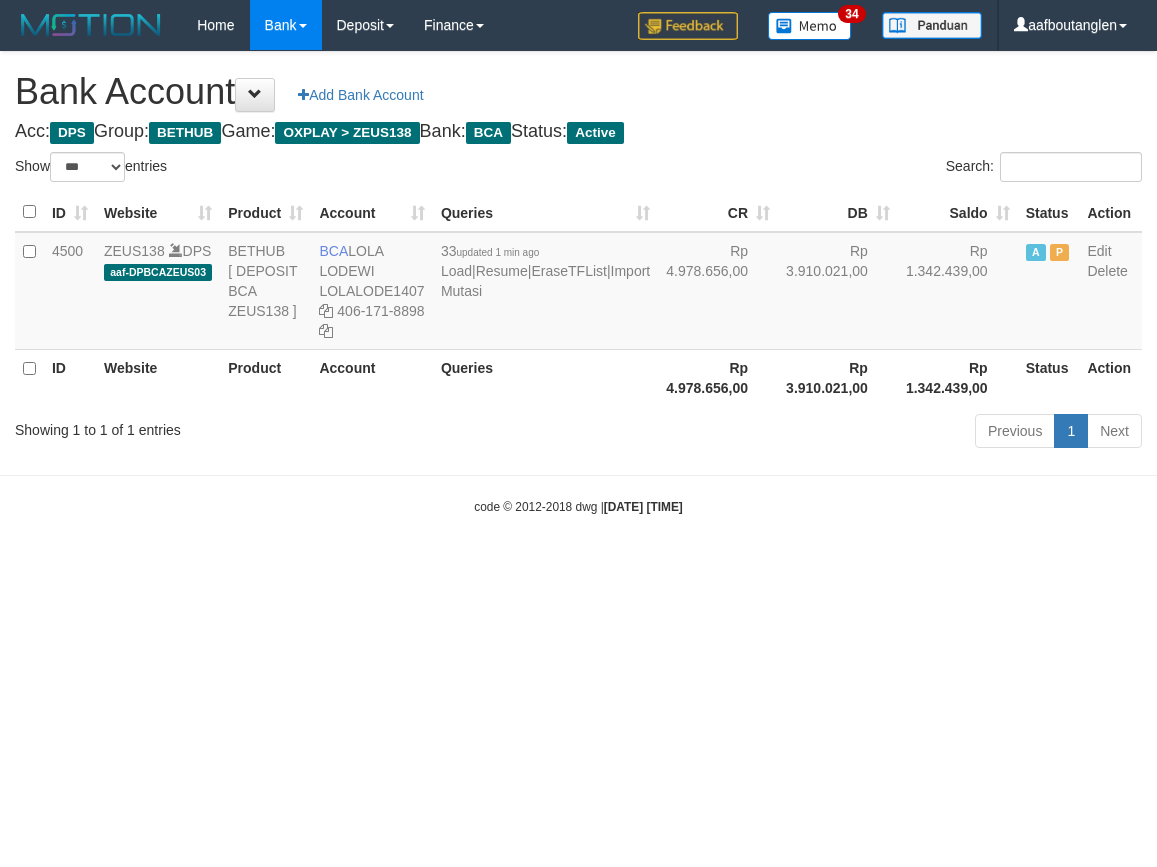 scroll, scrollTop: 0, scrollLeft: 0, axis: both 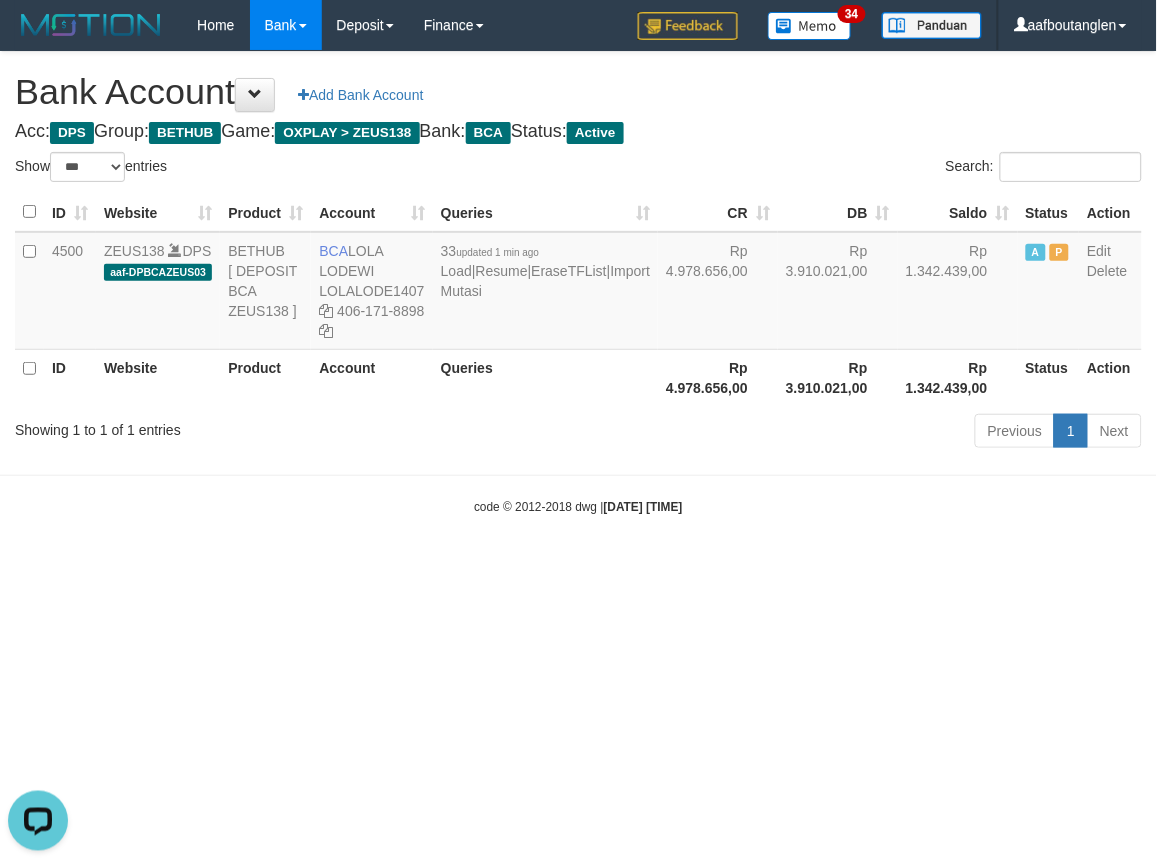 click on "Toggle navigation
Home
Bank
Account List
Deposit
DPS List
History
Note DPS
Finance
Financial Data
aafboutanglen
My Profile
Log Out
34" at bounding box center (578, 283) 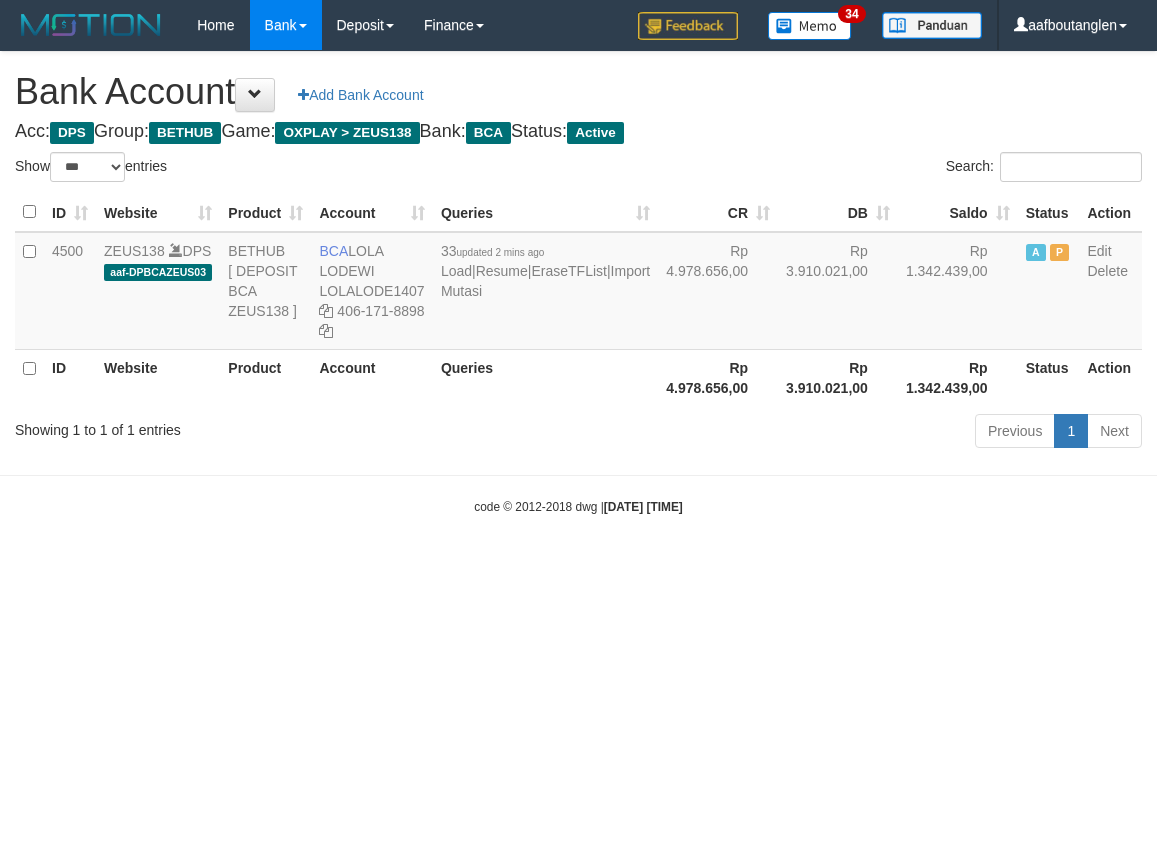 select on "***" 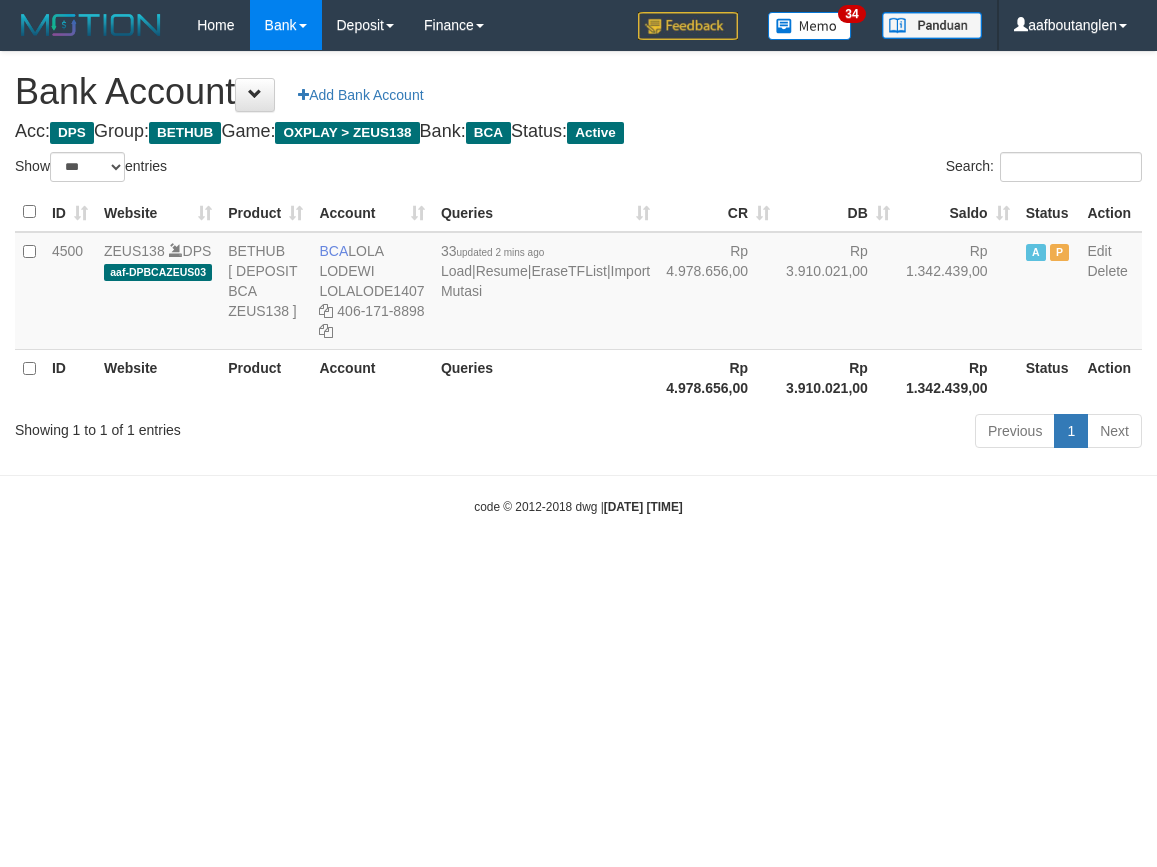 scroll, scrollTop: 0, scrollLeft: 0, axis: both 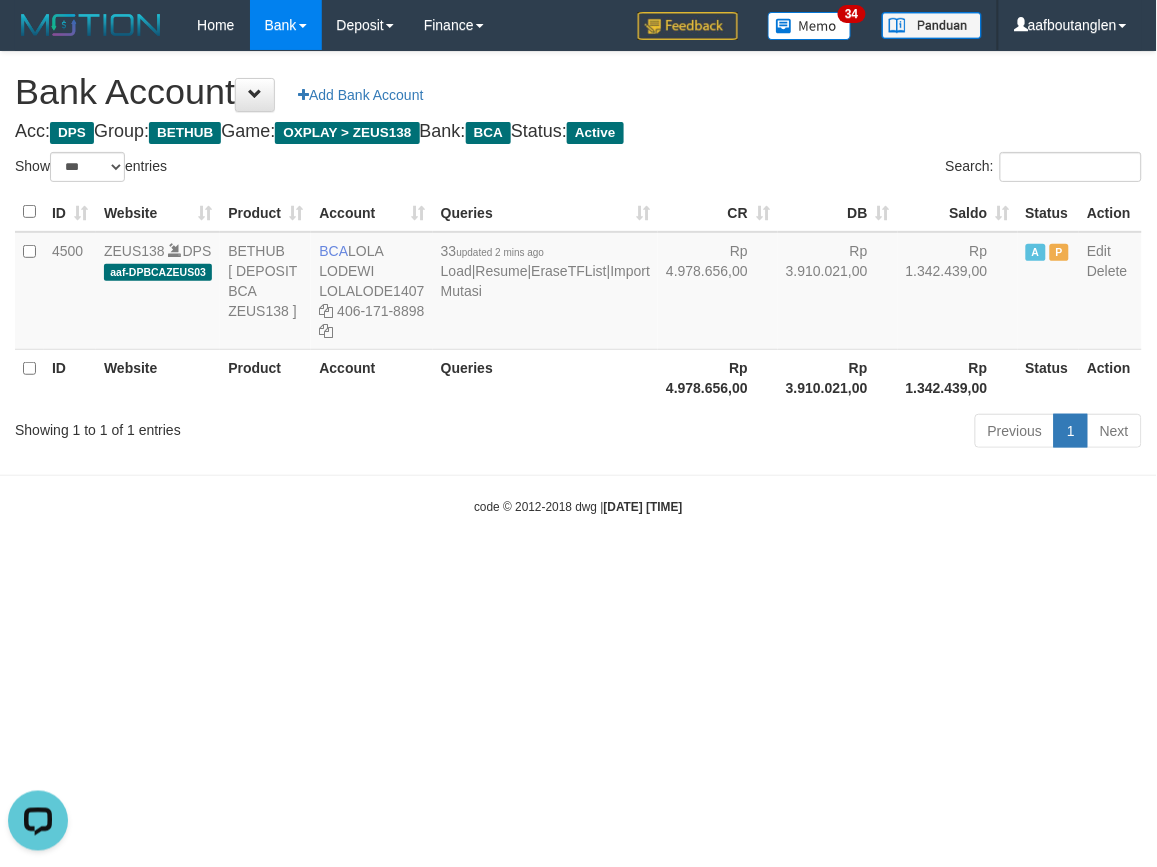 click on "Toggle navigation
Home
Bank
Account List
Deposit
DPS List
History
Note DPS
Finance
Financial Data
aafboutanglen
My Profile
Log Out
34" at bounding box center (578, 283) 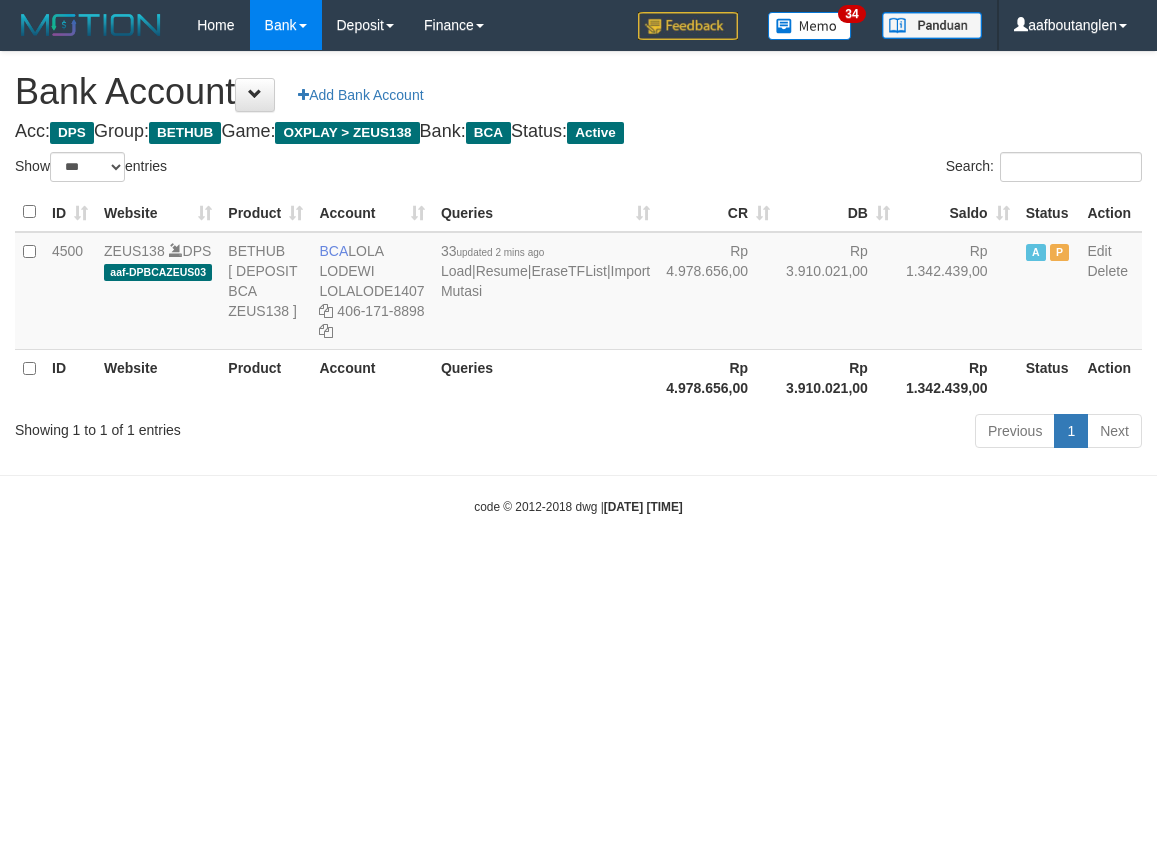 select on "***" 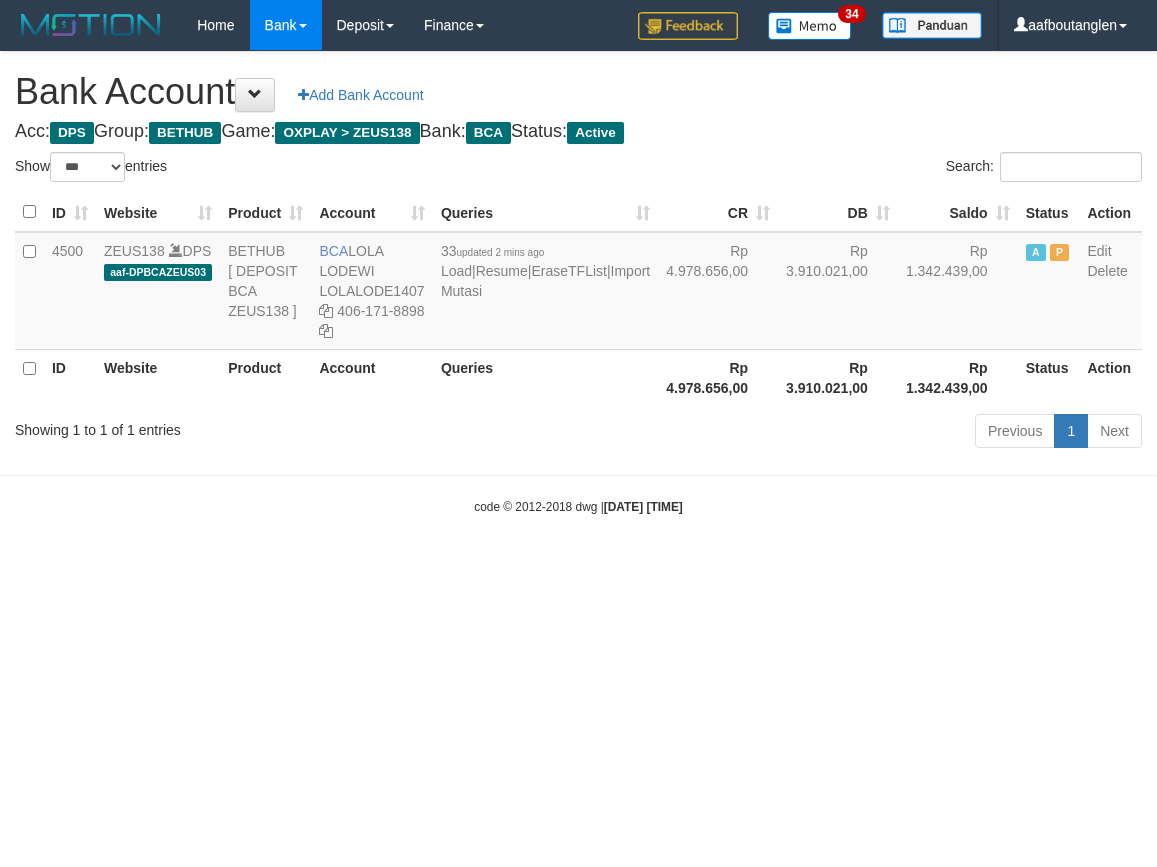 scroll, scrollTop: 0, scrollLeft: 0, axis: both 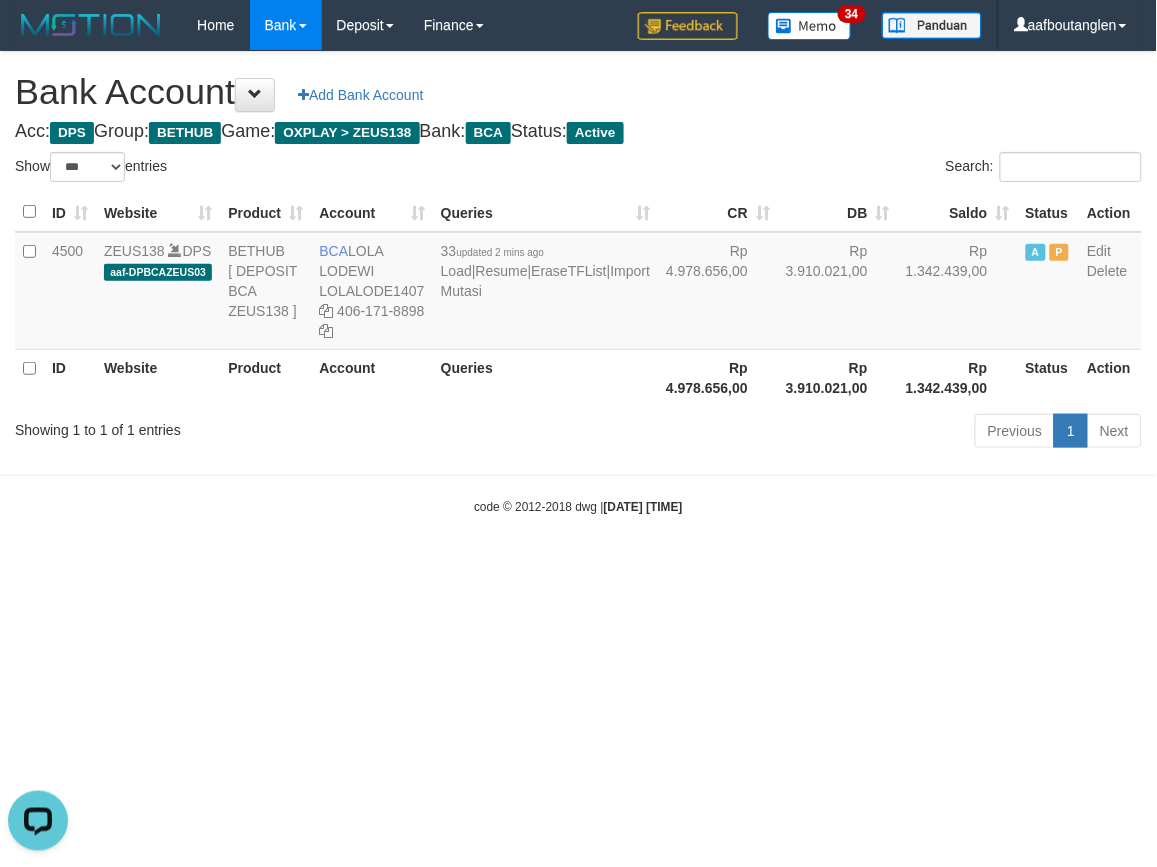 drag, startPoint x: 768, startPoint y: 617, endPoint x: 764, endPoint y: 634, distance: 17.464249 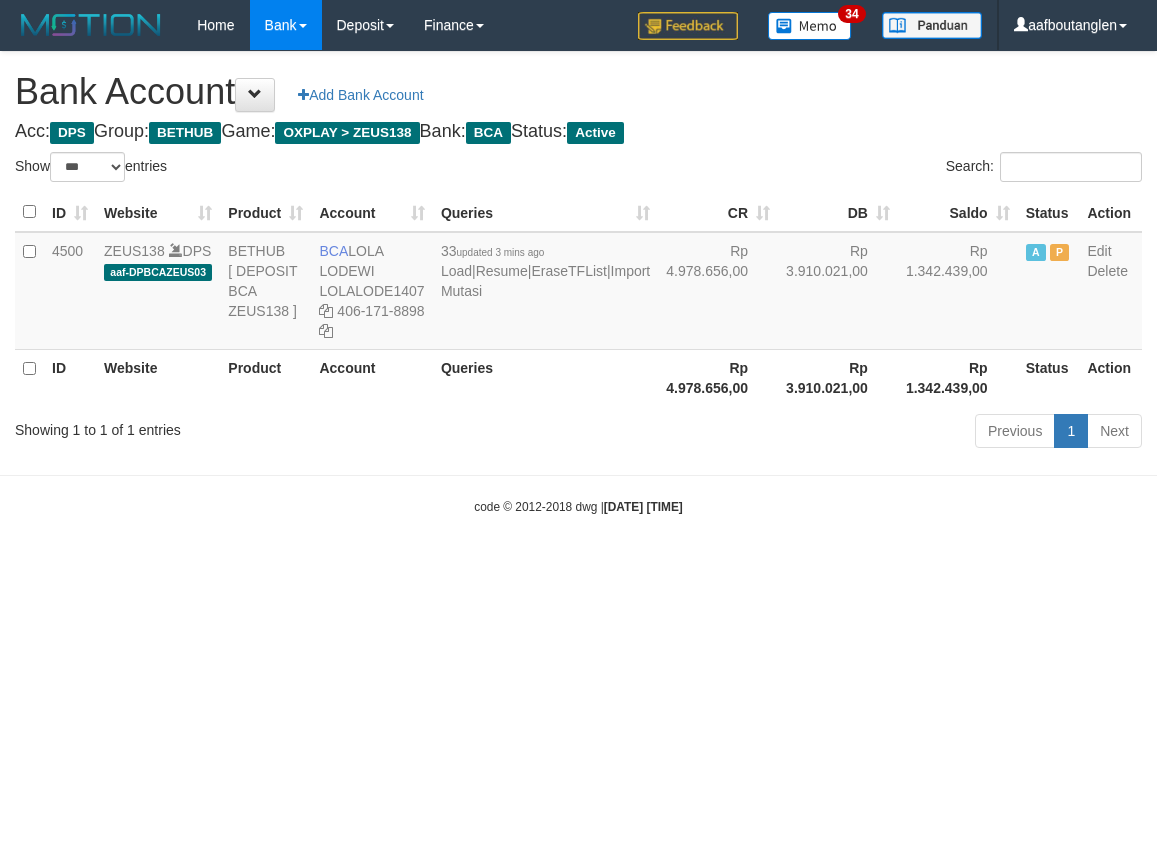 select on "***" 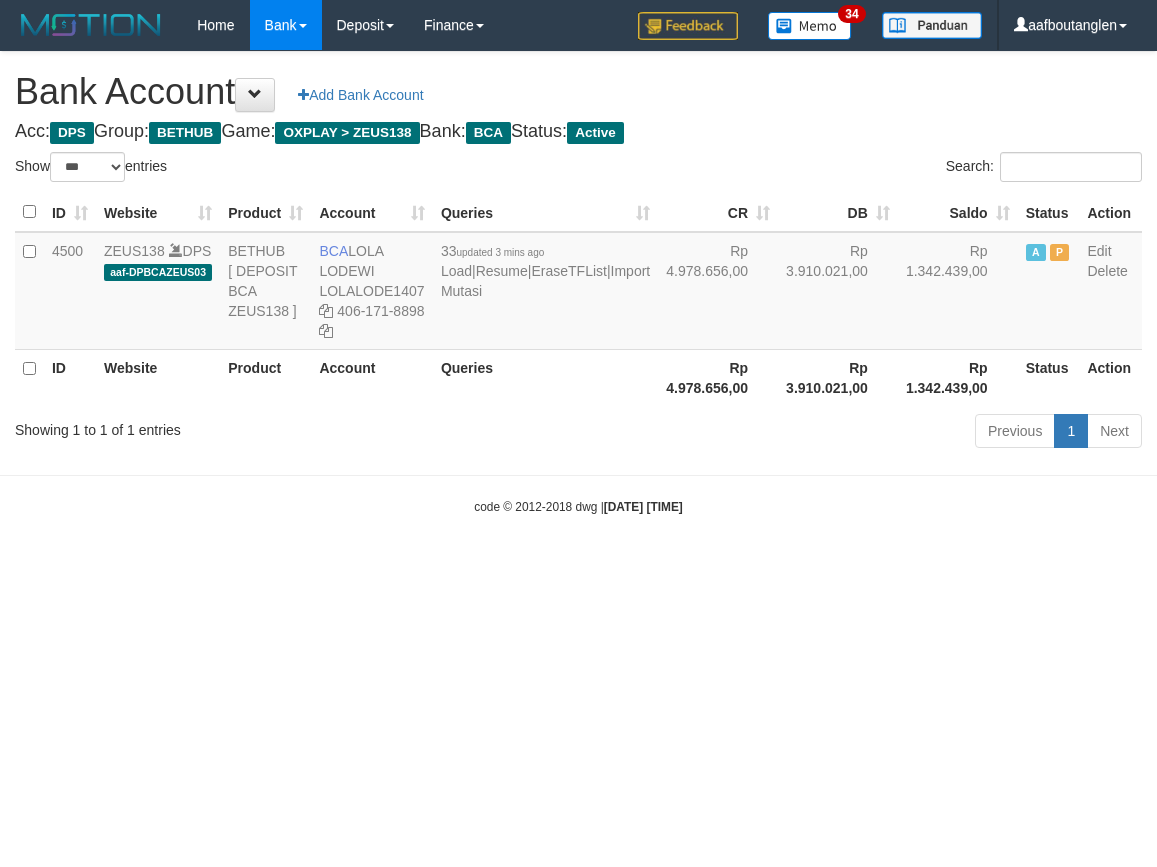 scroll, scrollTop: 0, scrollLeft: 0, axis: both 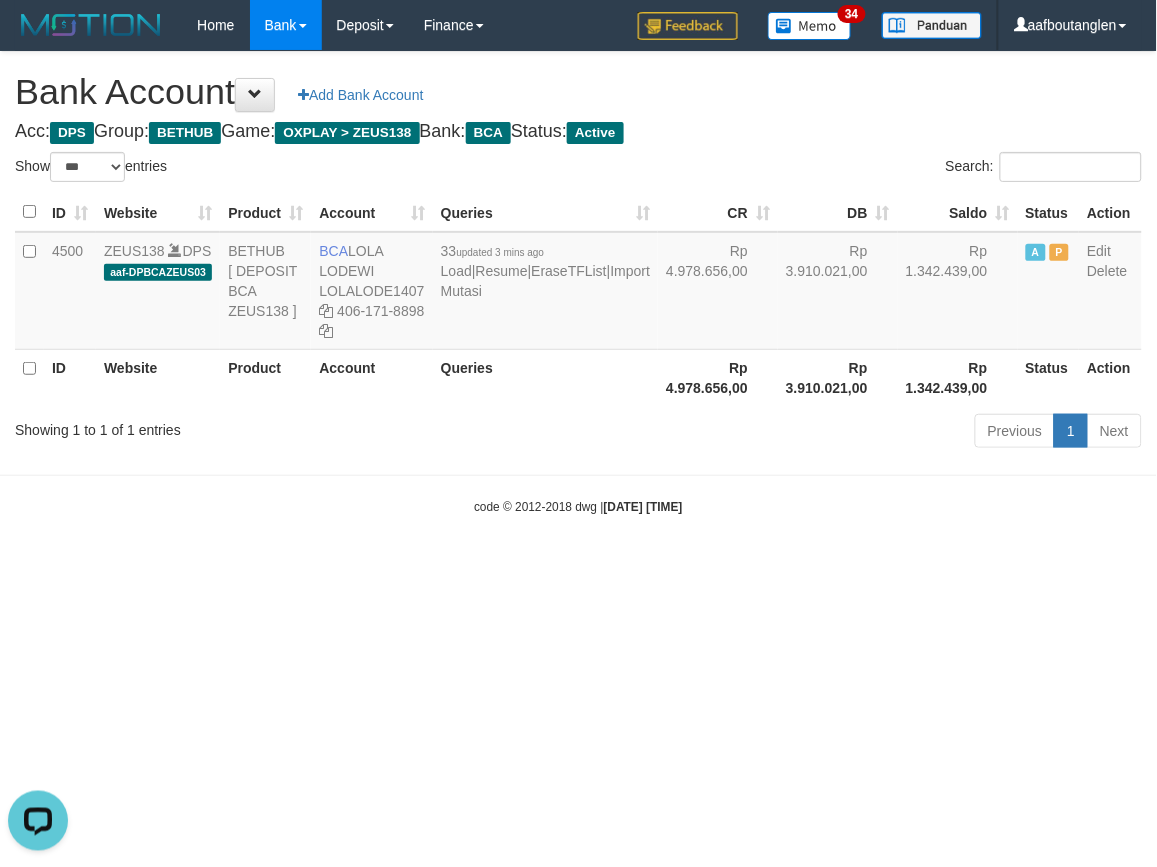 drag, startPoint x: 76, startPoint y: 550, endPoint x: 207, endPoint y: 564, distance: 131.74597 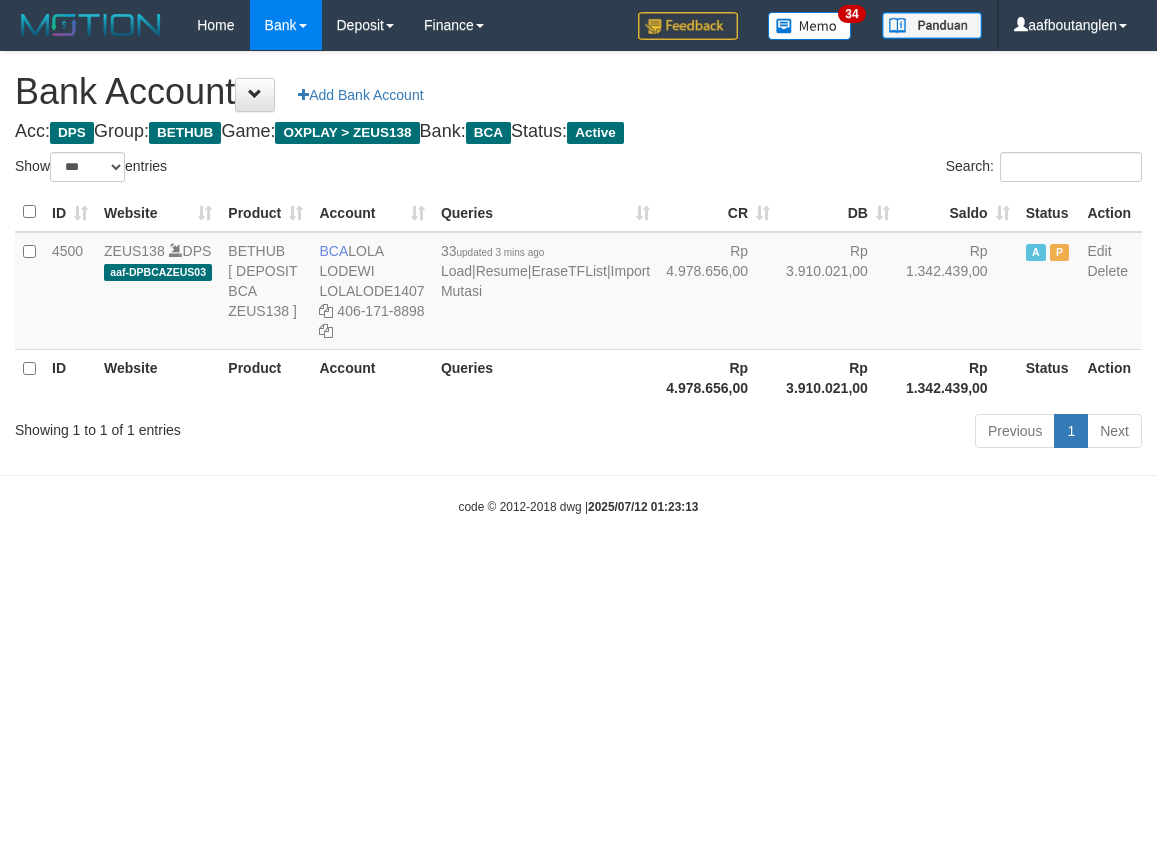 select on "***" 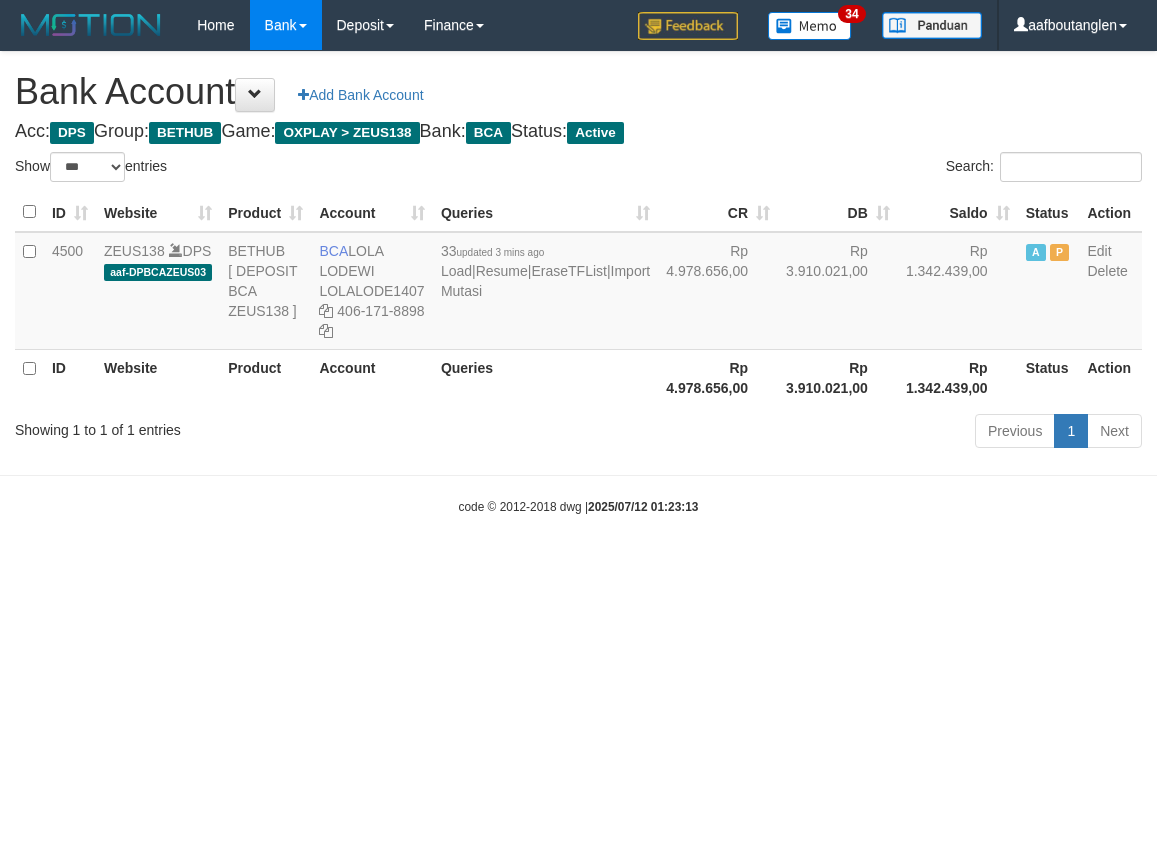 scroll, scrollTop: 0, scrollLeft: 0, axis: both 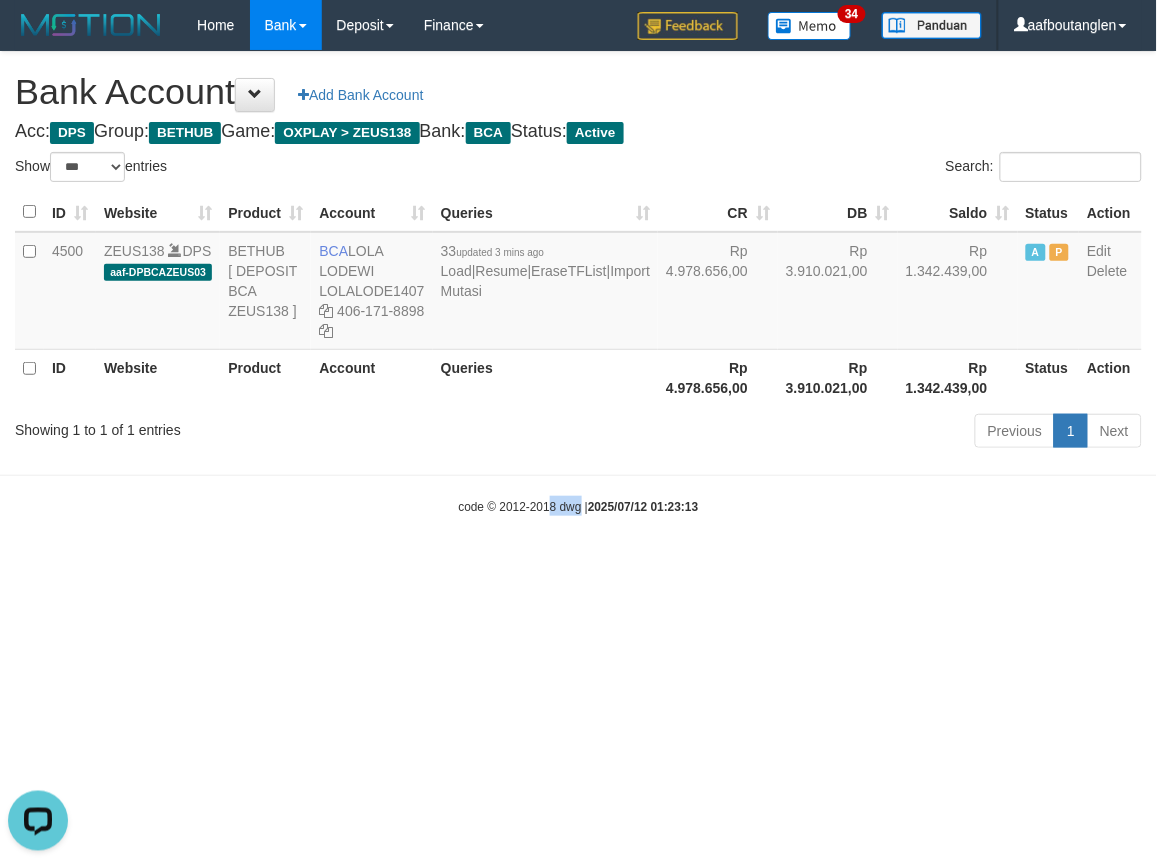 drag, startPoint x: 578, startPoint y: 586, endPoint x: 600, endPoint y: 590, distance: 22.36068 